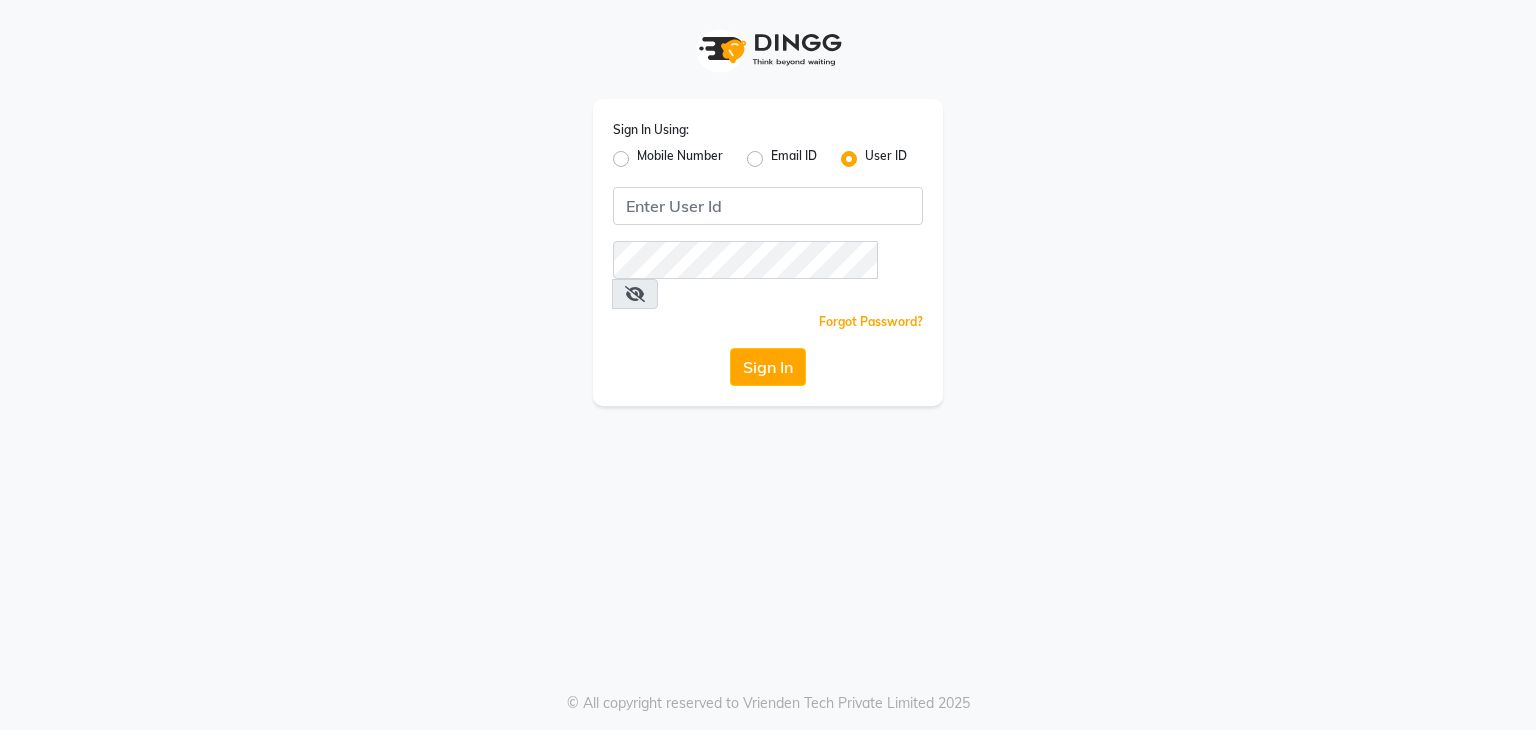 scroll, scrollTop: 0, scrollLeft: 0, axis: both 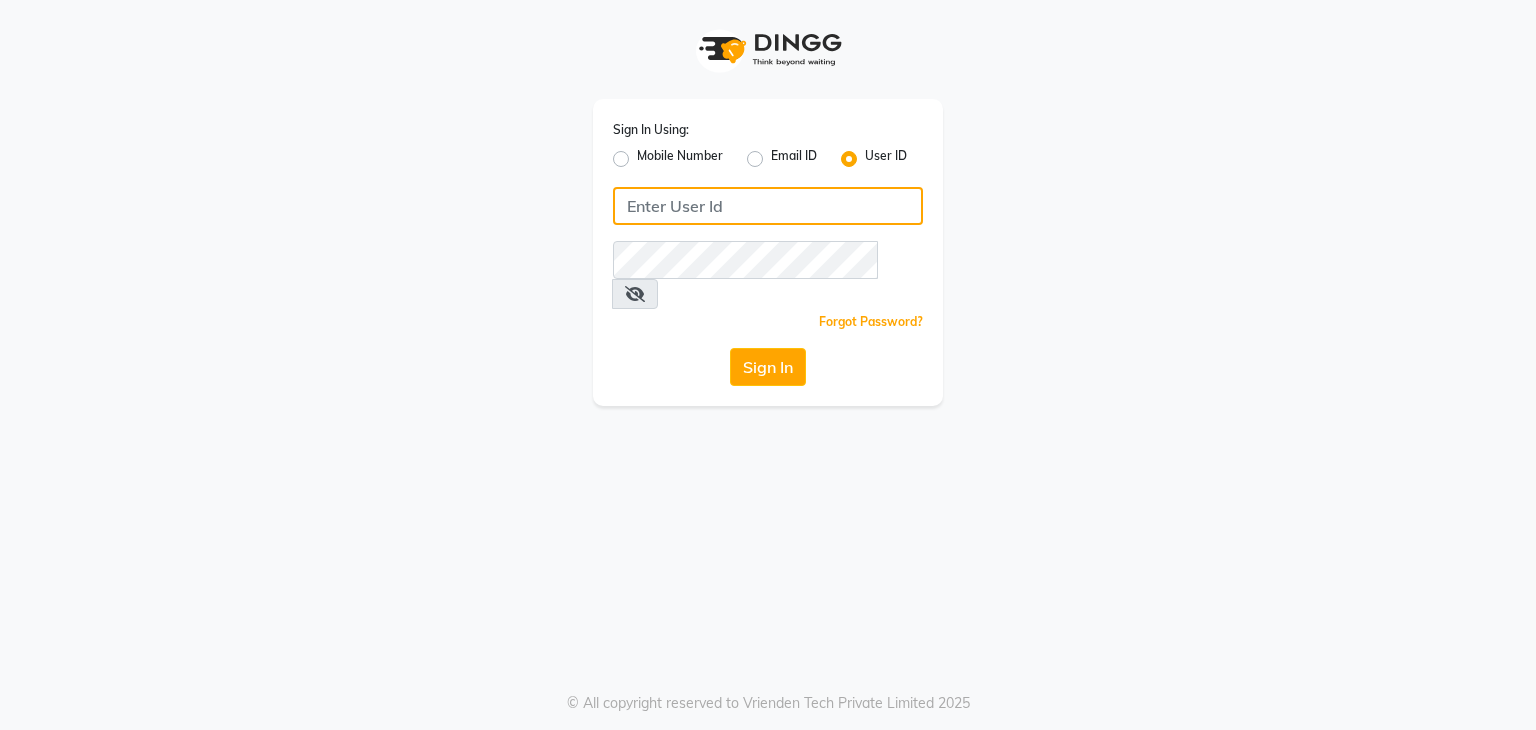 click 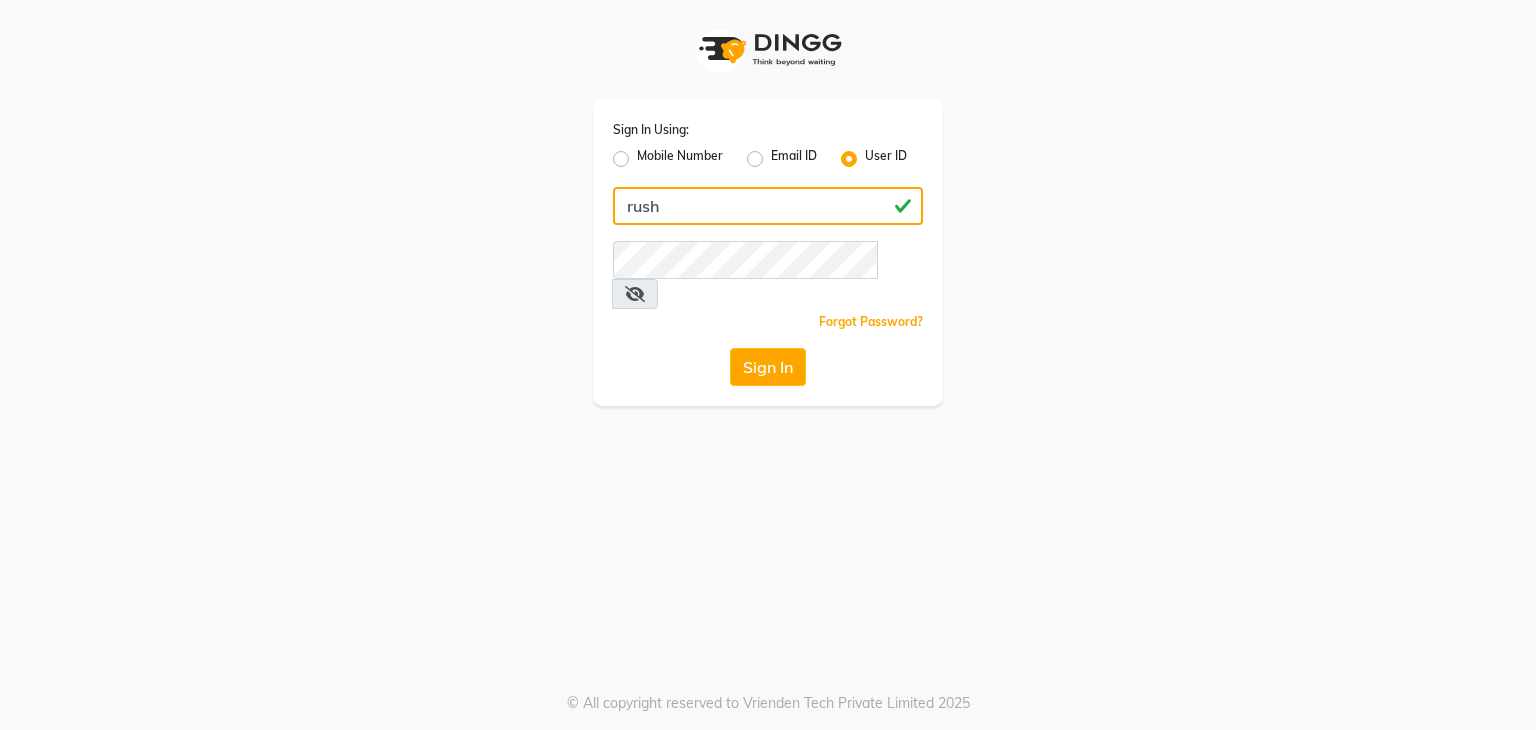 type on "rush" 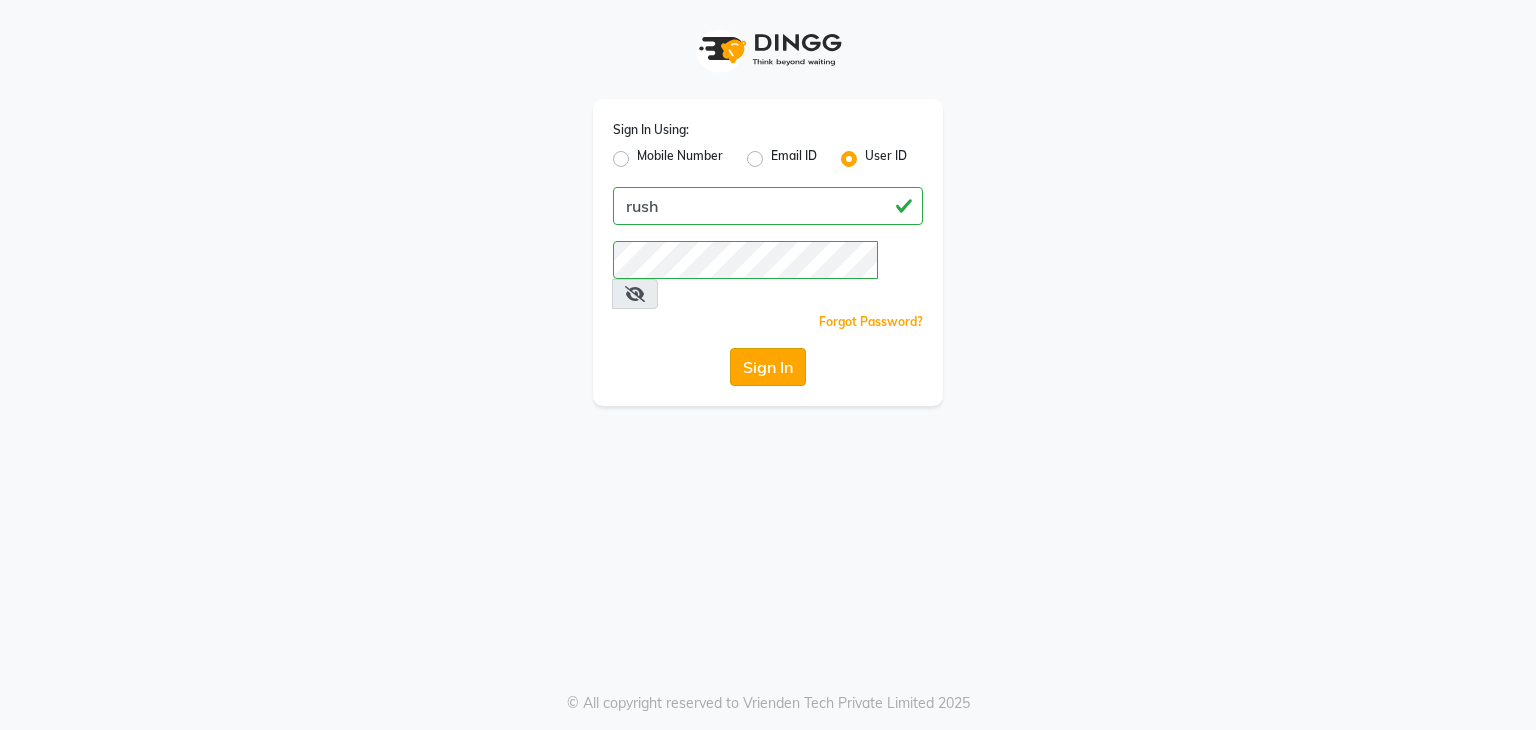 click on "Sign In" 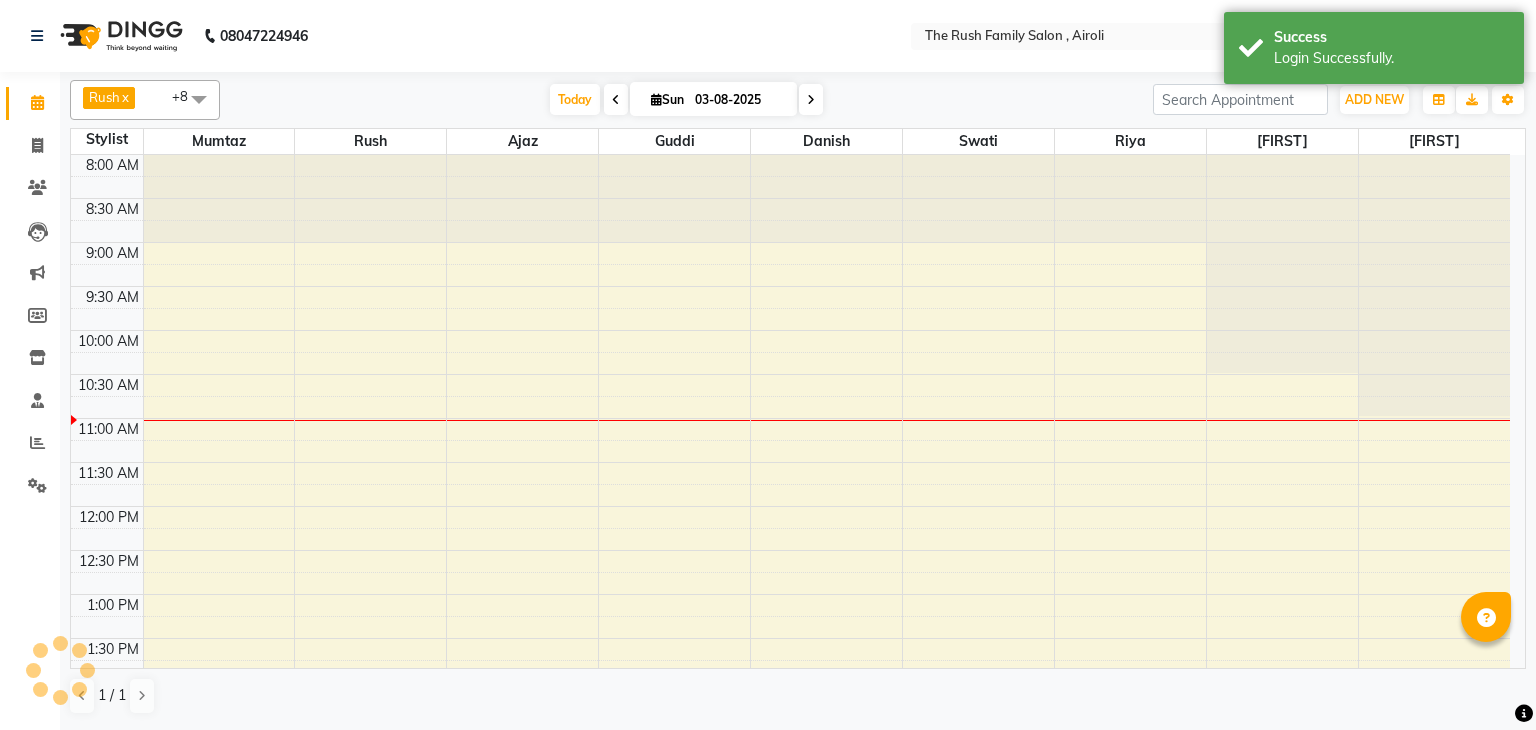 scroll, scrollTop: 0, scrollLeft: 0, axis: both 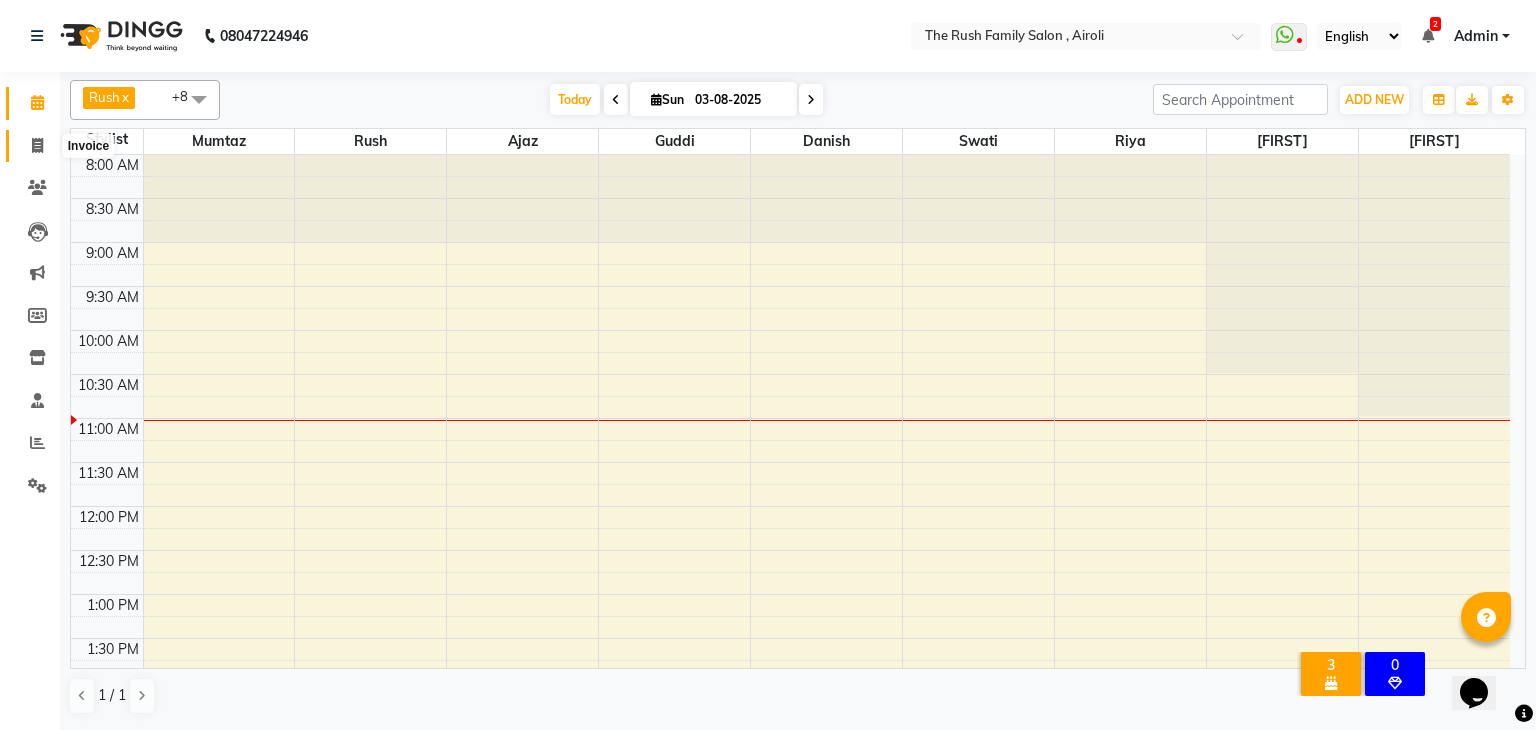click 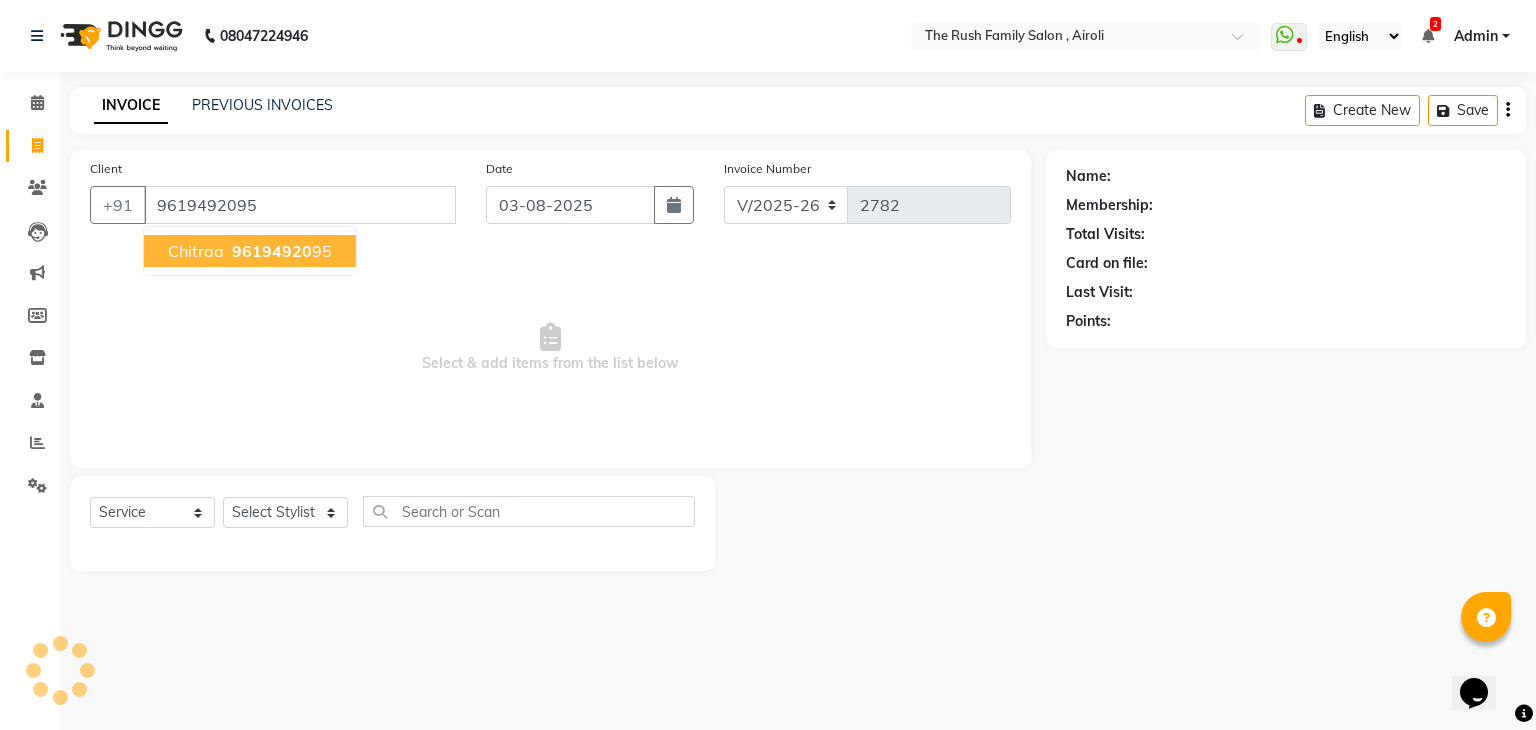 type on "9619492095" 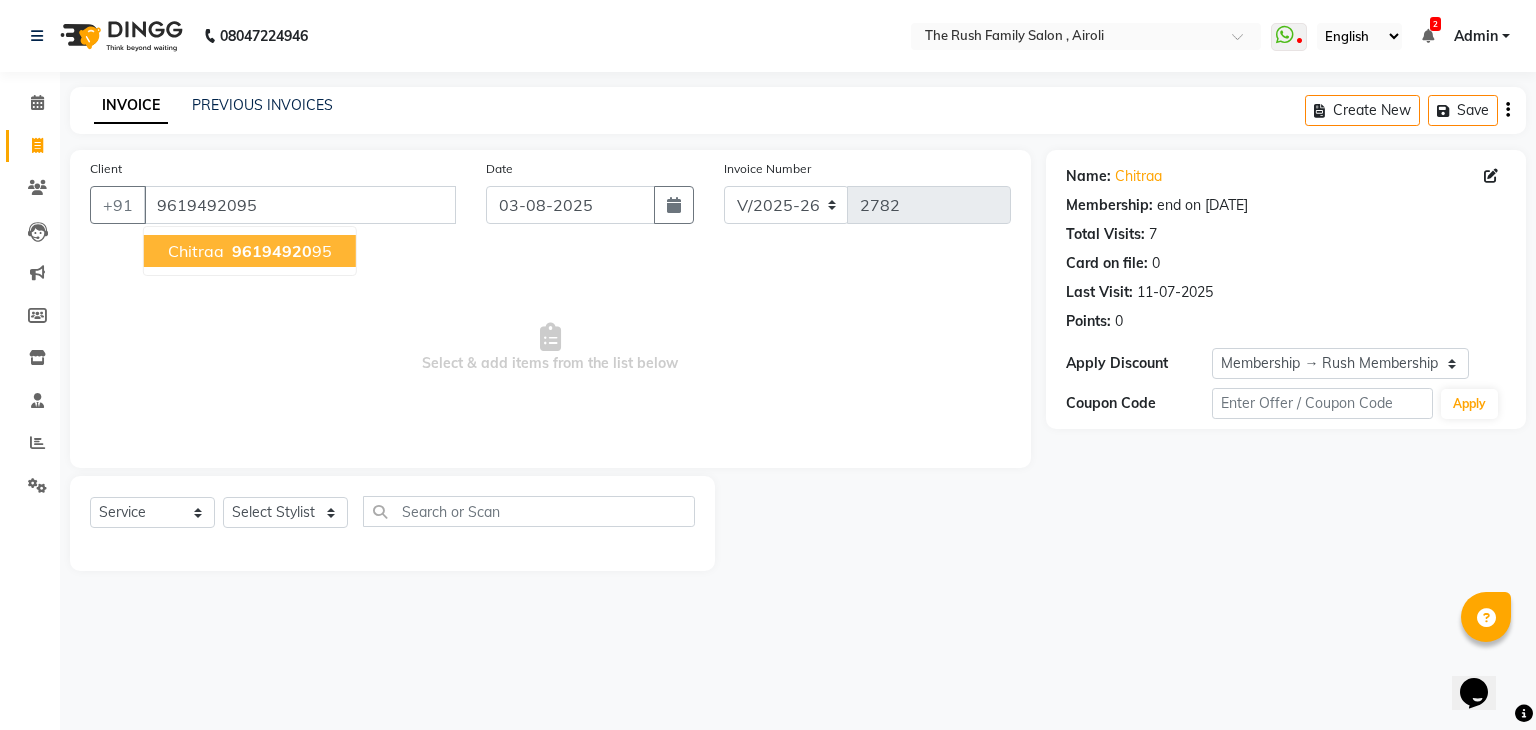 click on "chitraa   96194920 95" at bounding box center [250, 251] 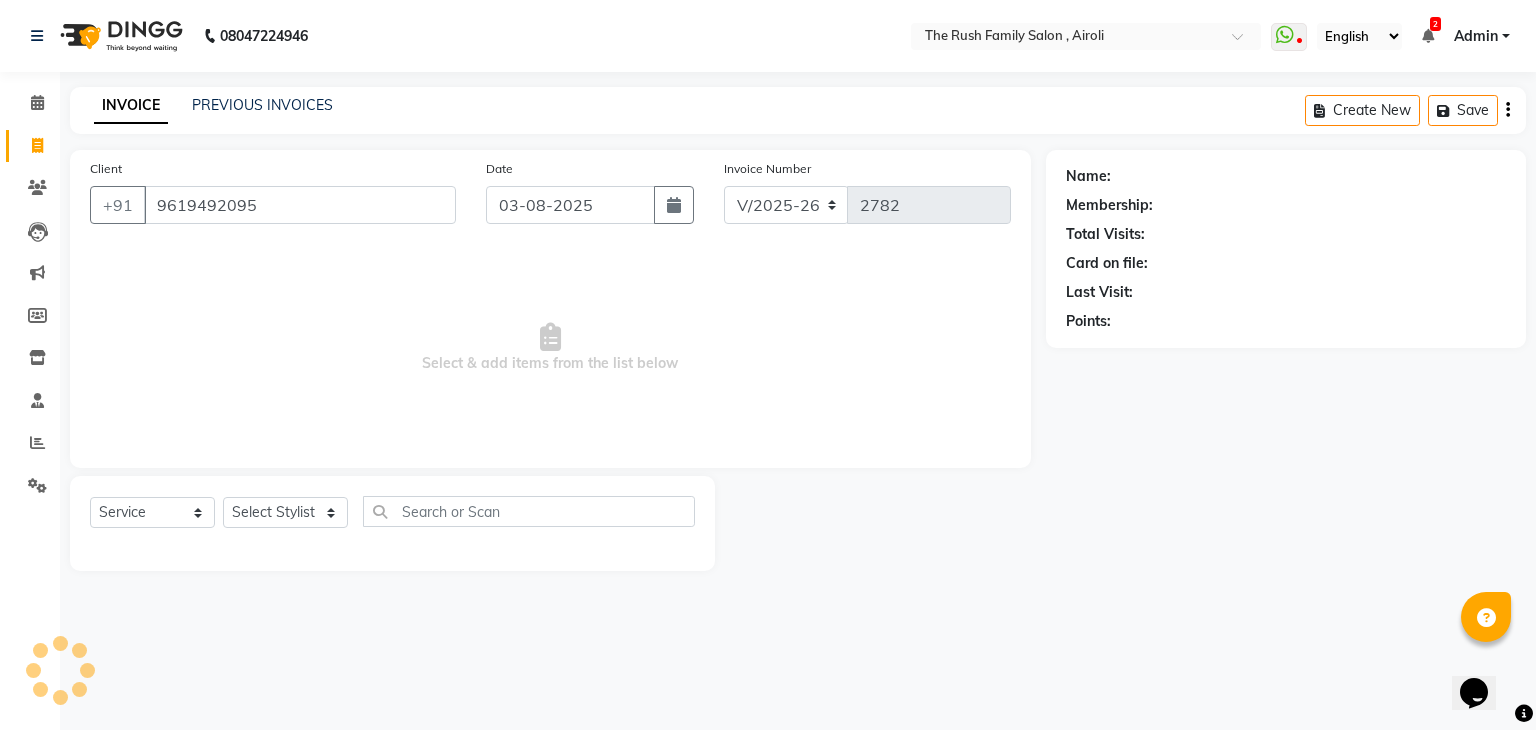 select on "1: Object" 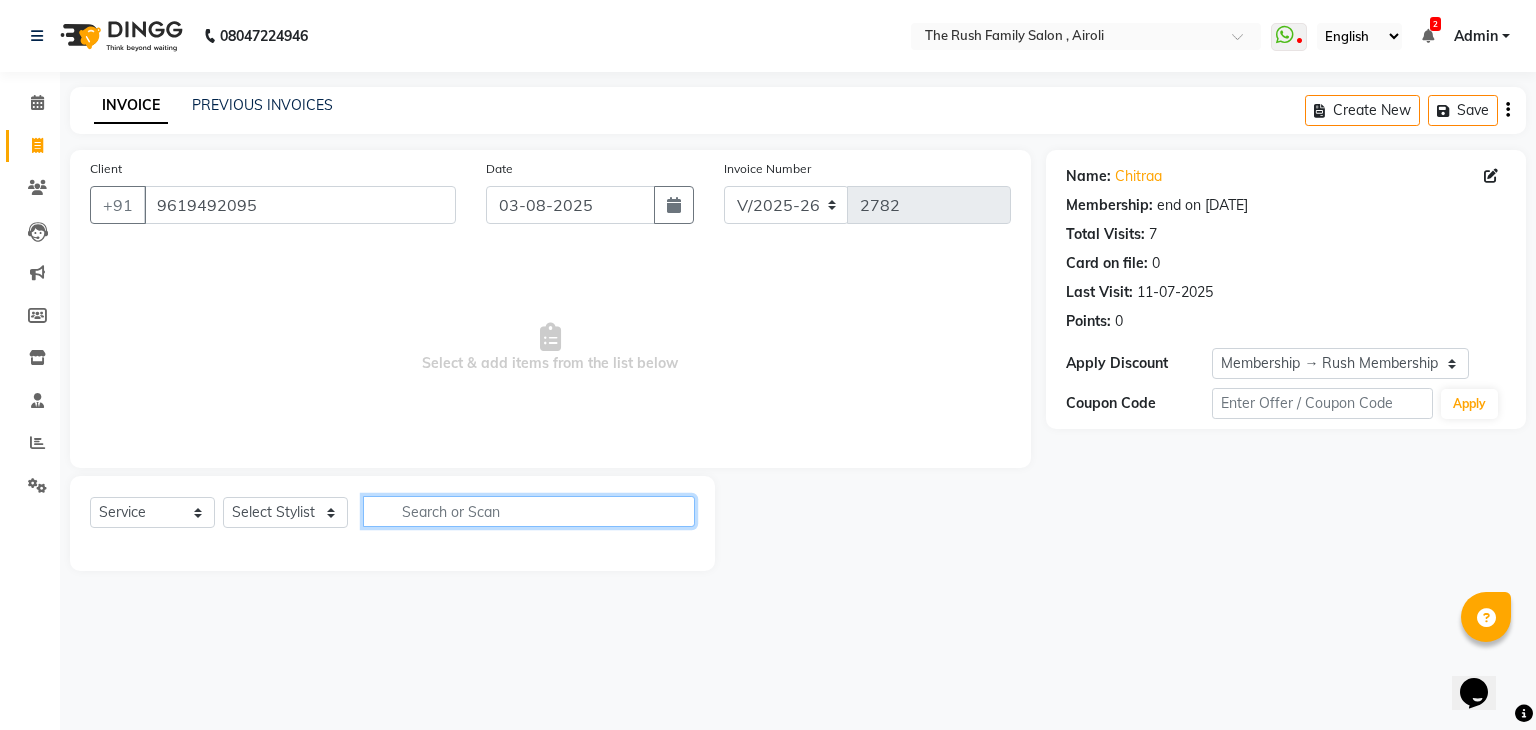 click 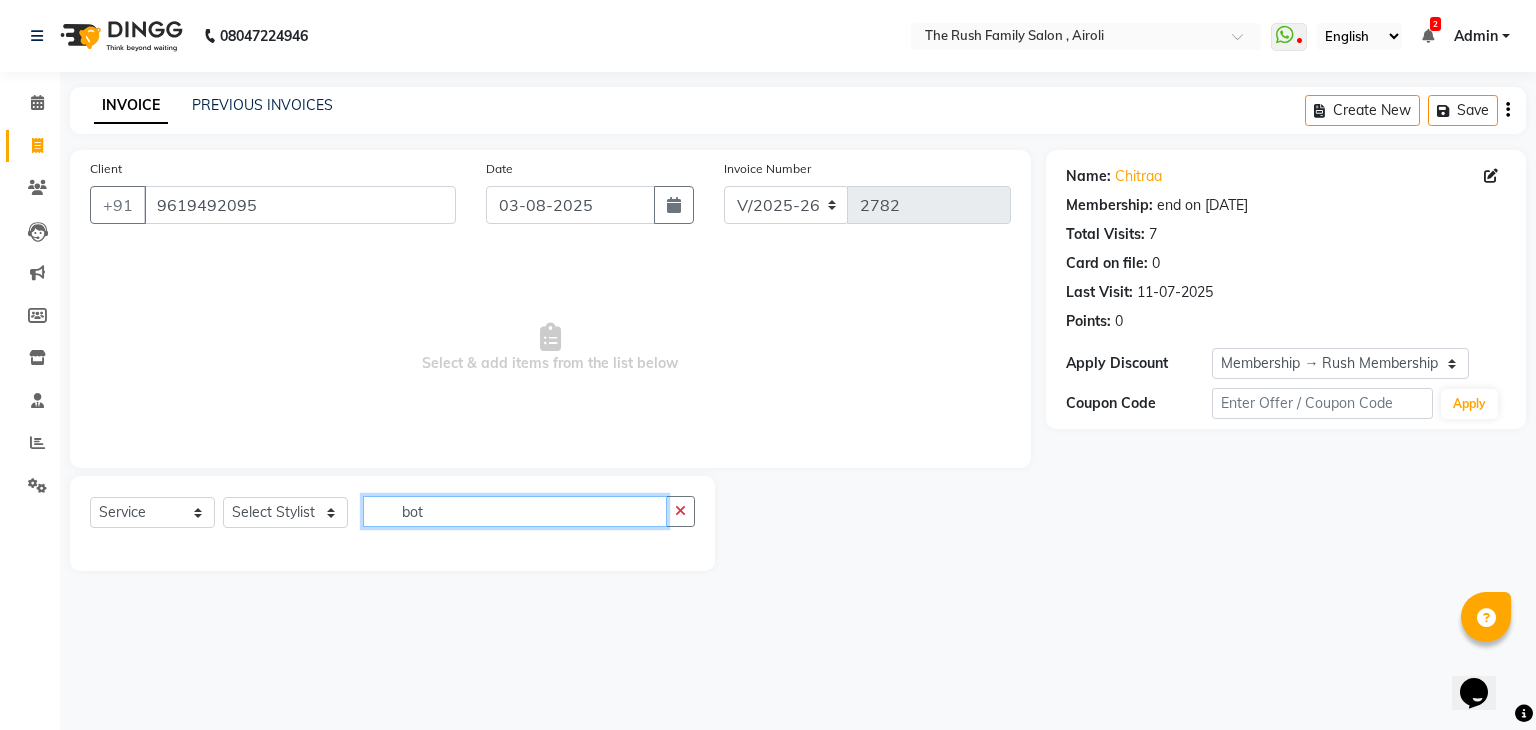 type on "bot" 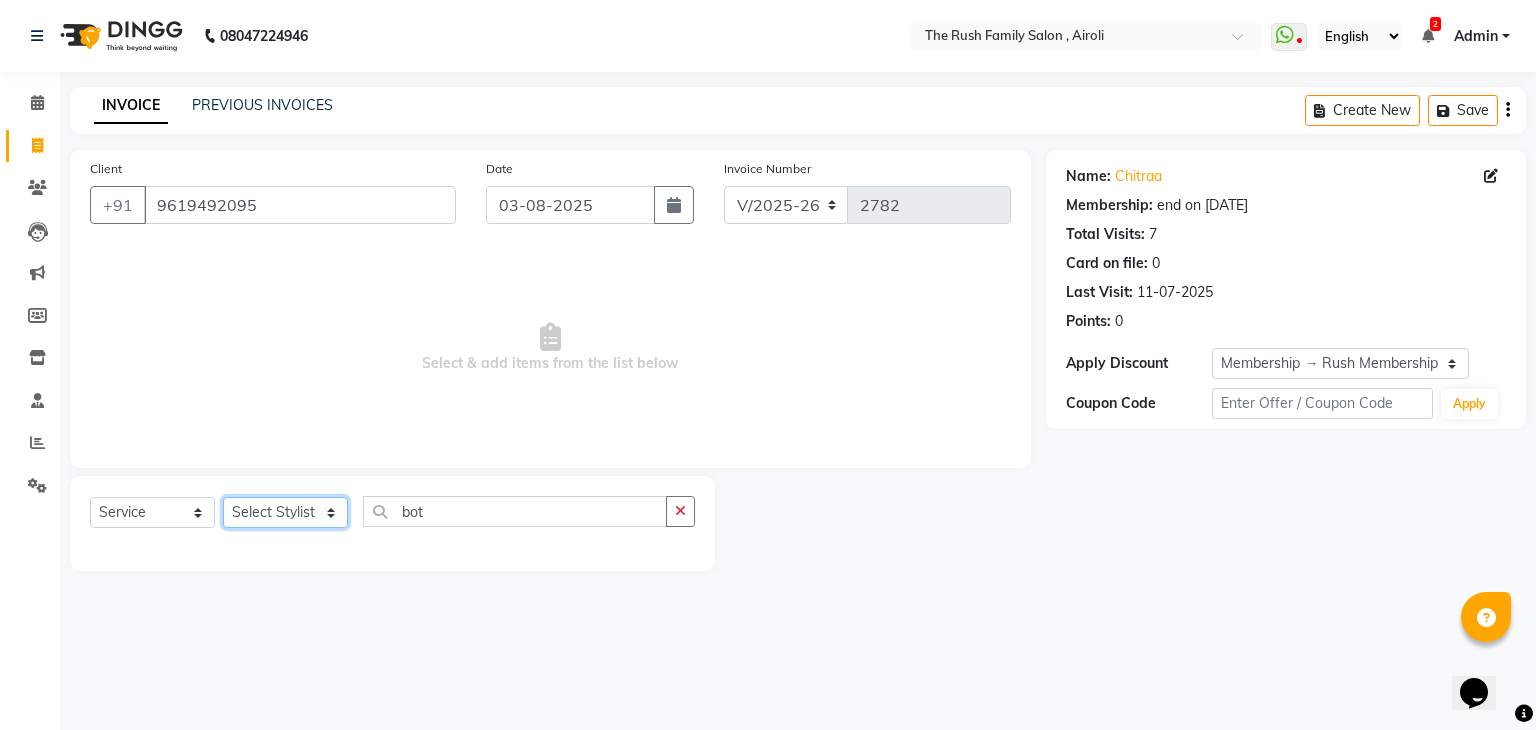 click on "Select Stylist Ajaz Alvira Danish Guddi Jayesh Josh  mumtaz Naeem   nishu Riya    Rush Swati" 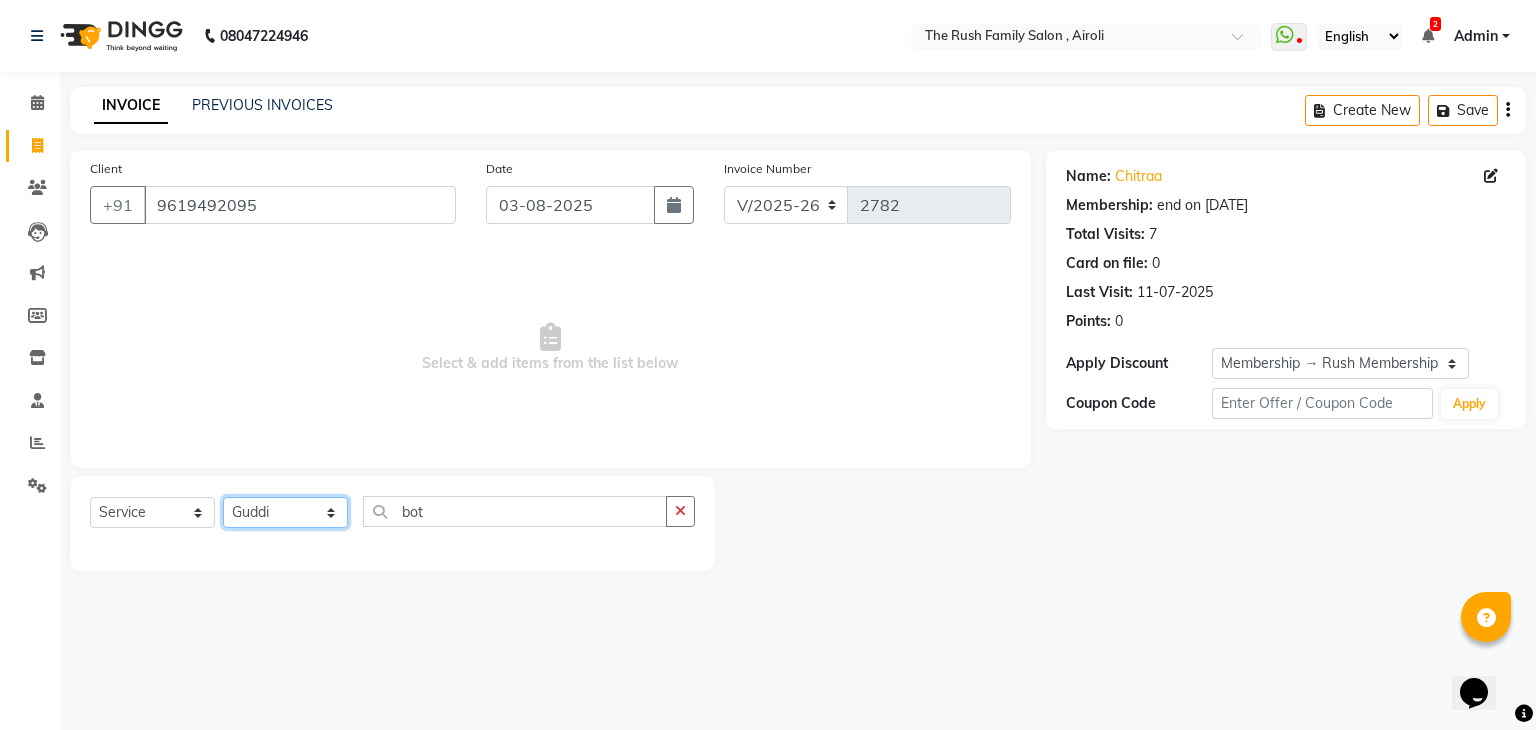 click on "Select Stylist Ajaz Alvira Danish Guddi Jayesh Josh  mumtaz Naeem   nishu Riya    Rush Swati" 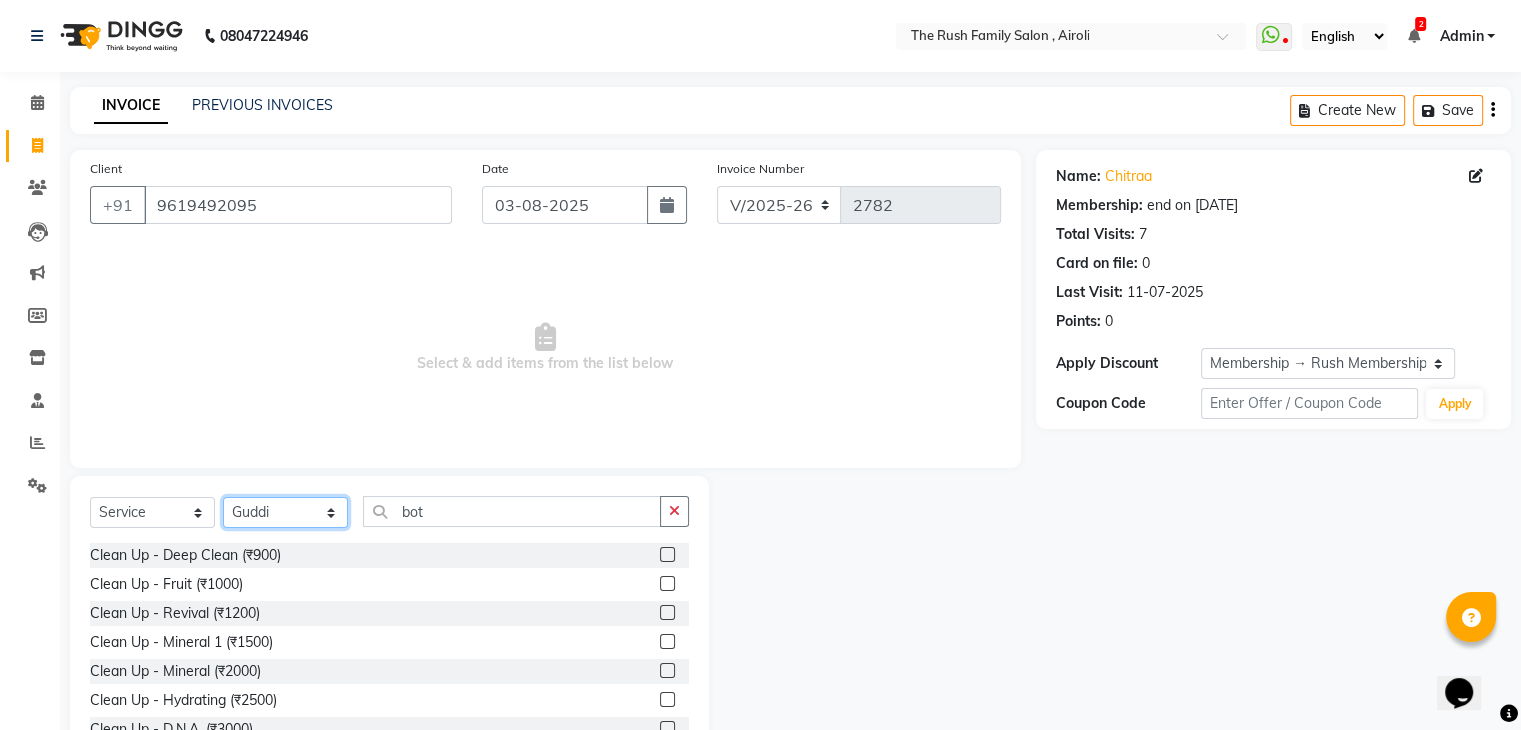 click on "Select Stylist Ajaz Alvira Danish Guddi Jayesh Josh  mumtaz Naeem   nishu Riya    Rush Swati" 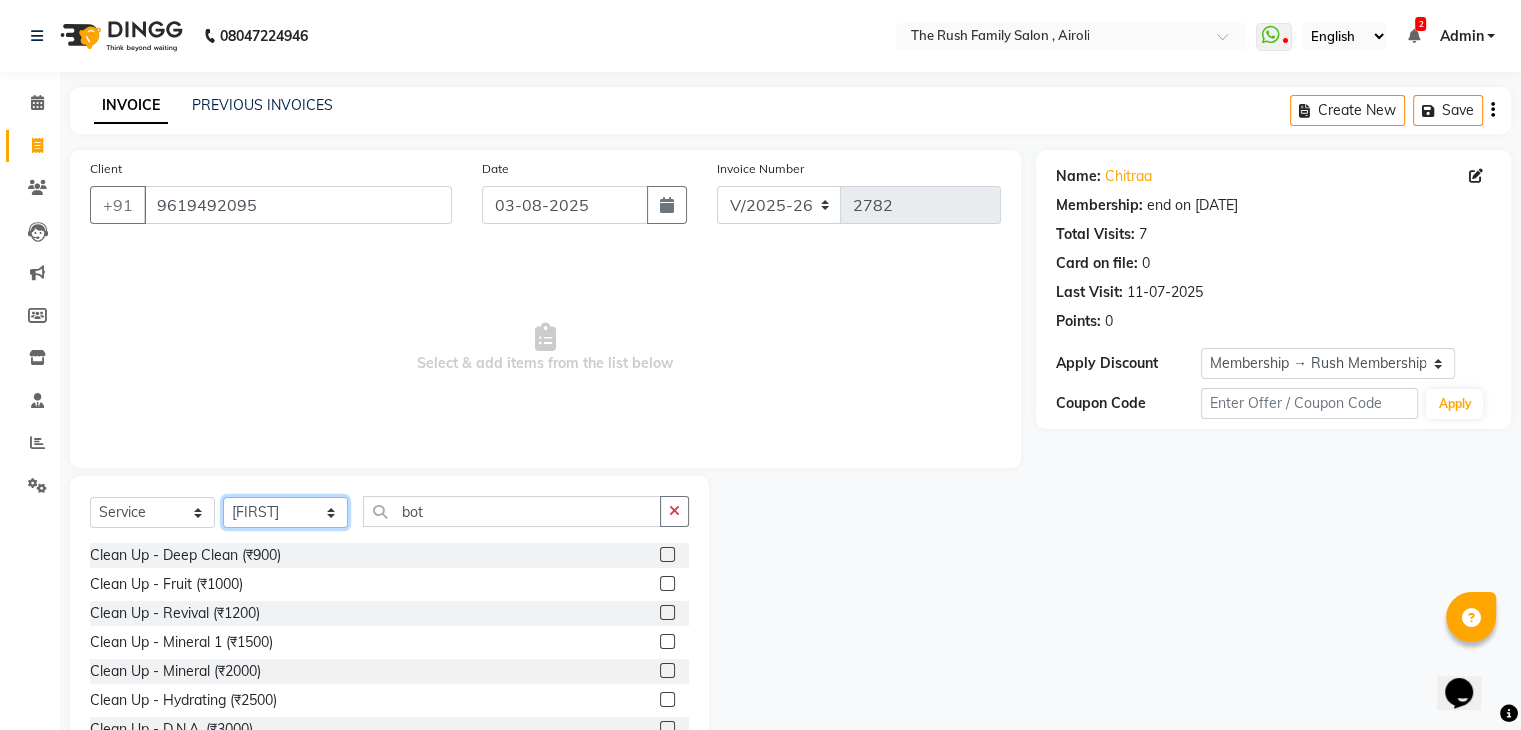 click on "Select Stylist Ajaz Alvira Danish Guddi Jayesh Josh  mumtaz Naeem   nishu Riya    Rush Swati" 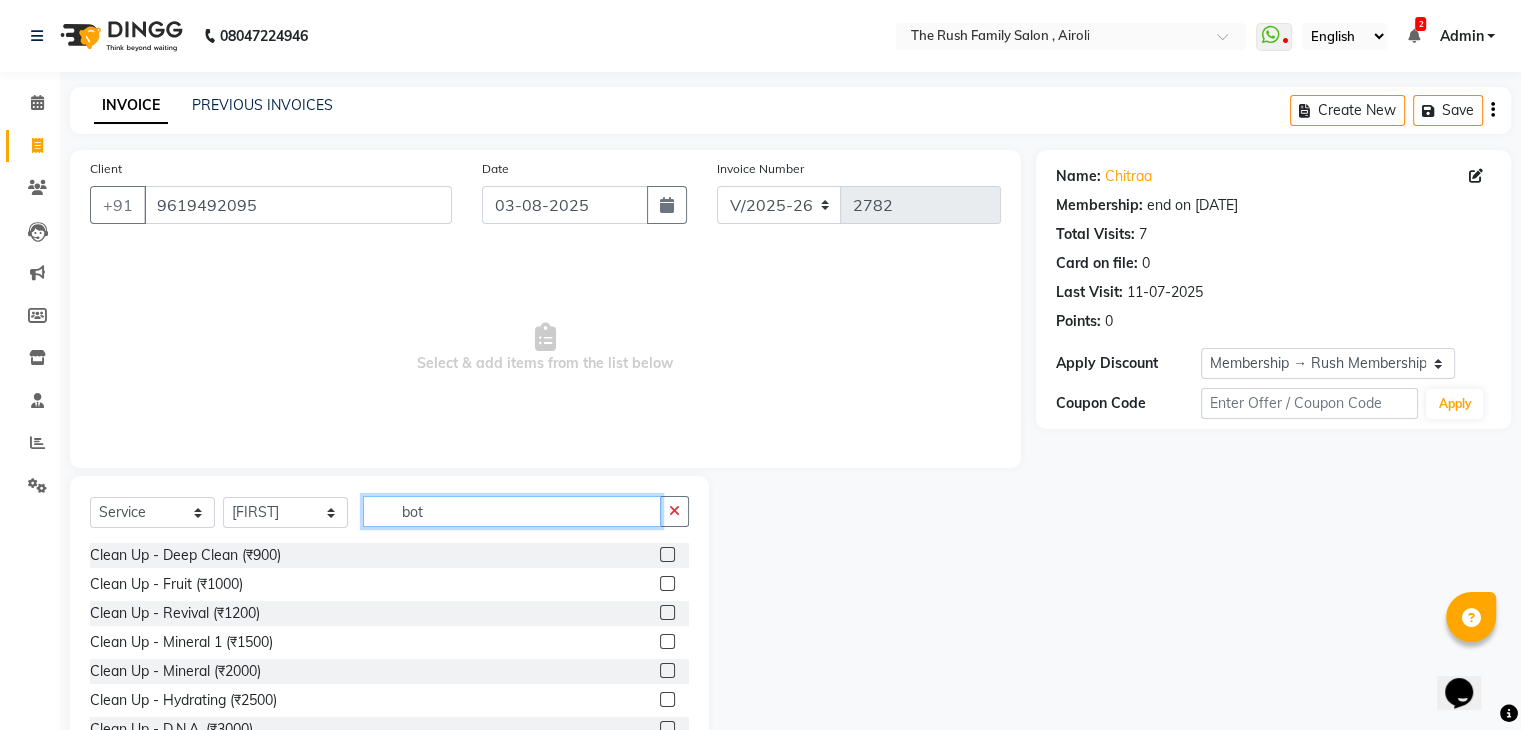 click on "bot" 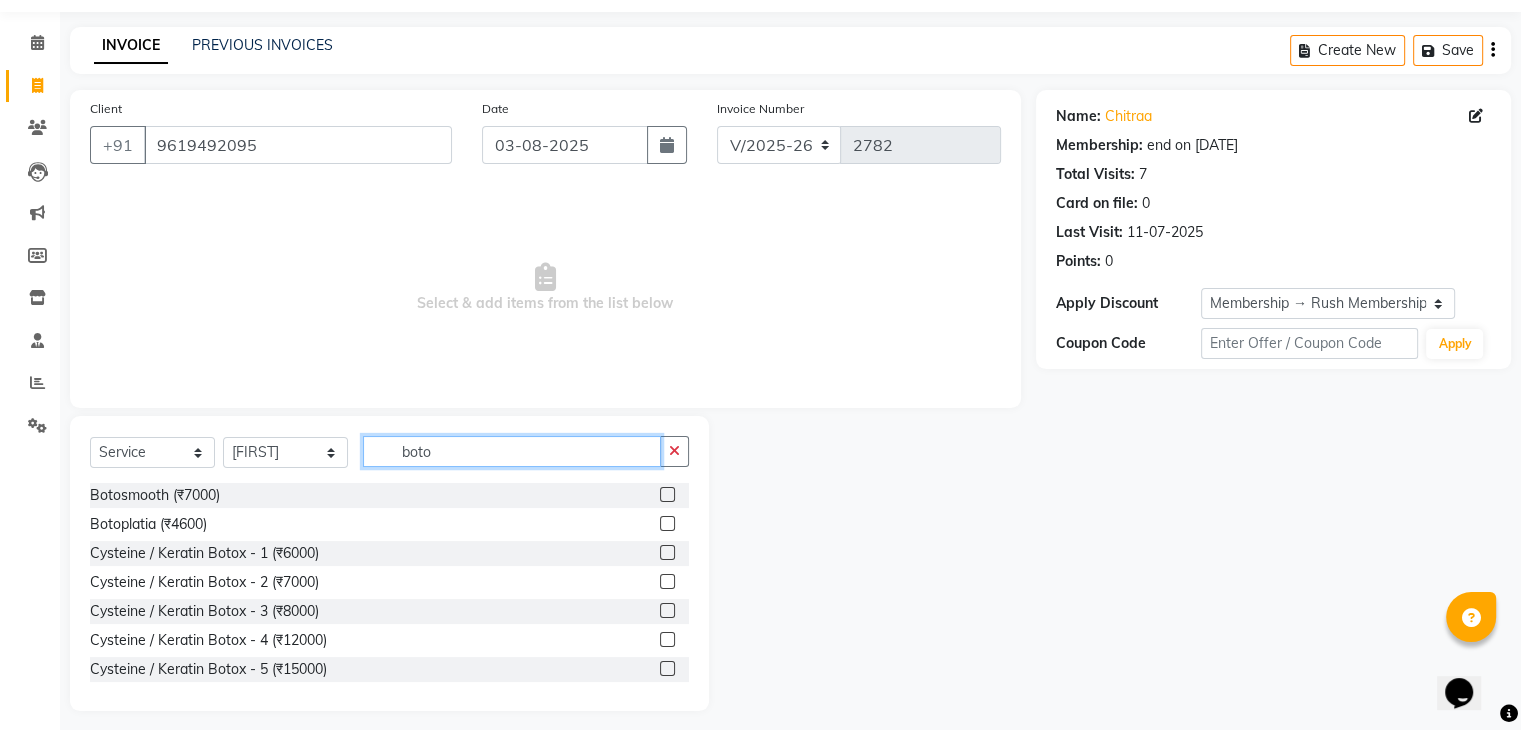 scroll, scrollTop: 61, scrollLeft: 0, axis: vertical 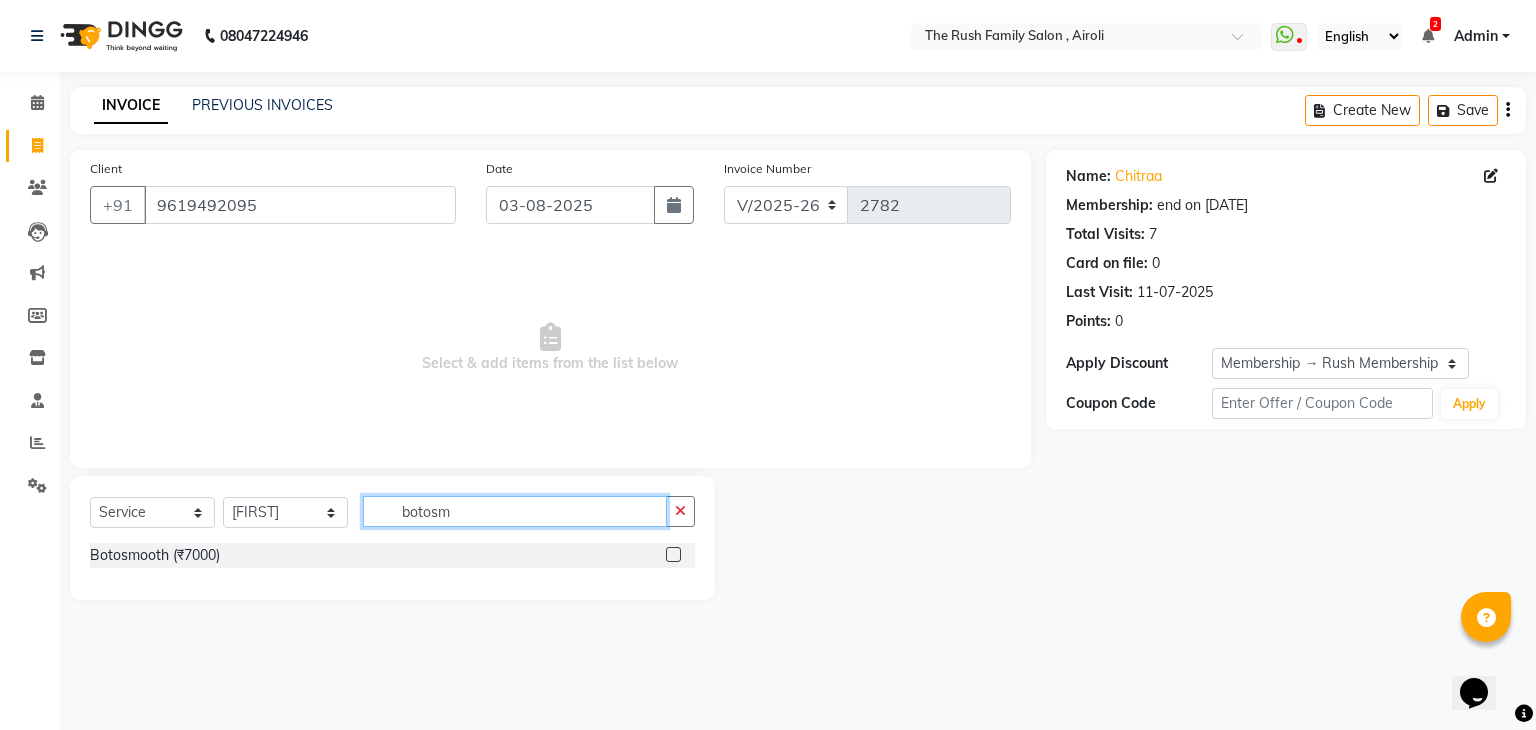 type on "botosm" 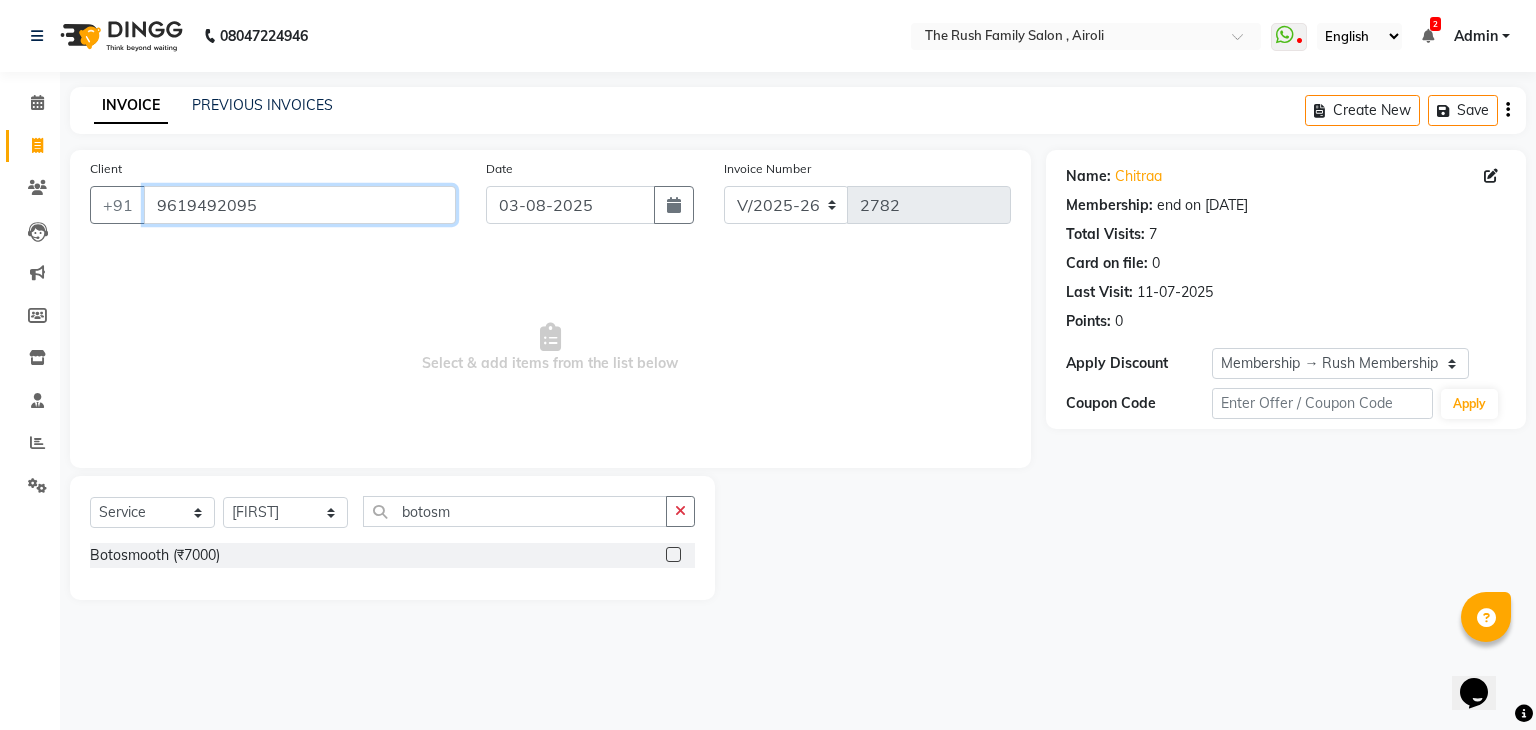 click on "9619492095" at bounding box center [300, 205] 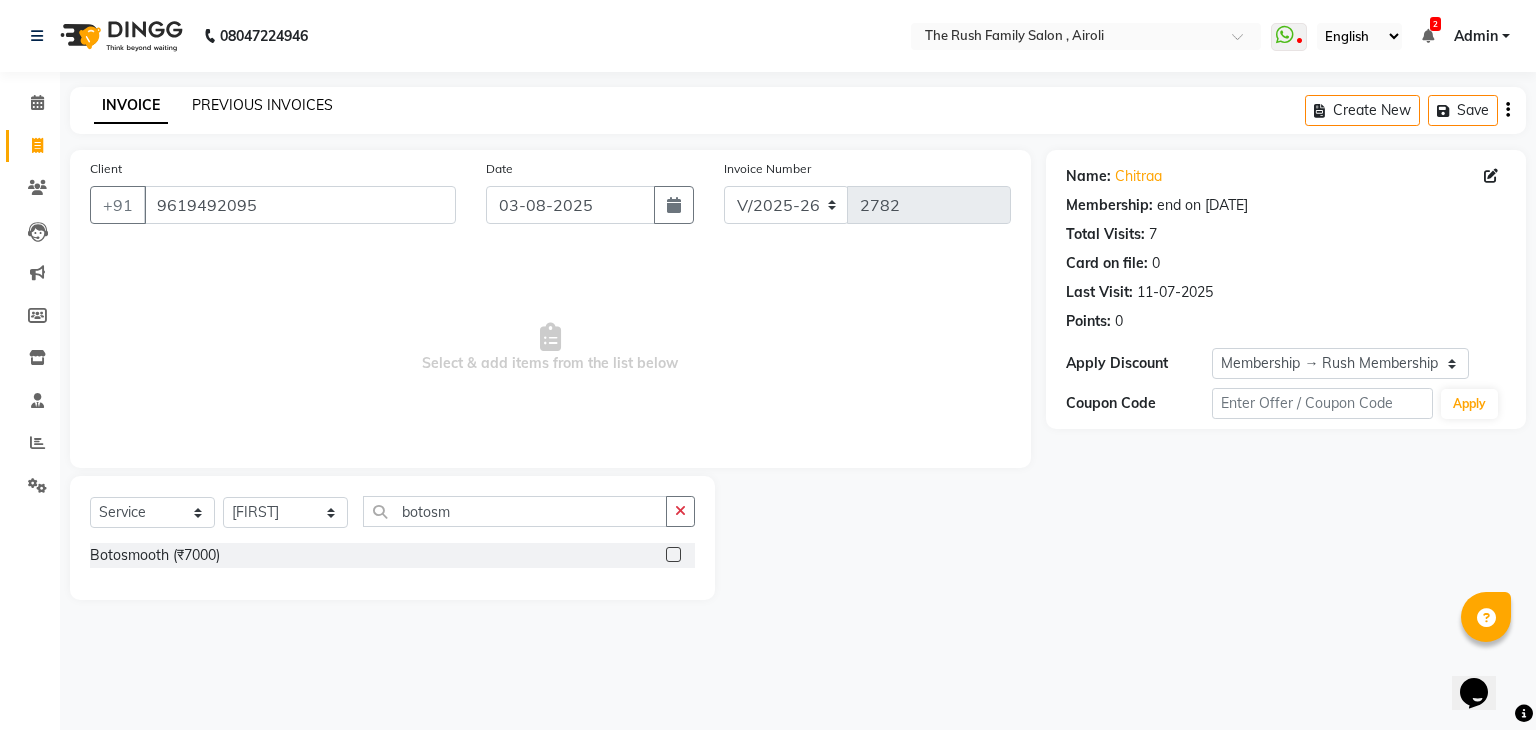 click on "PREVIOUS INVOICES" 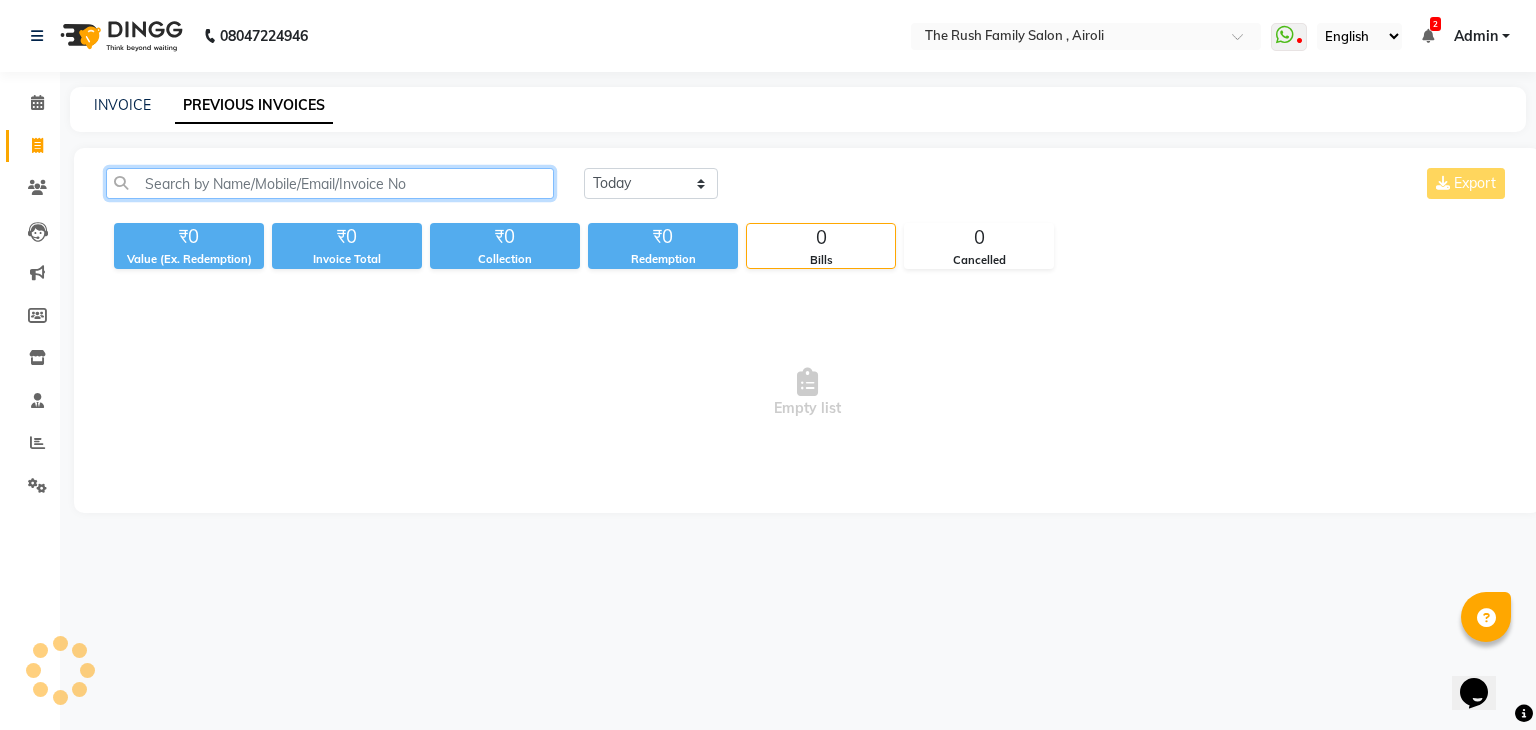 click 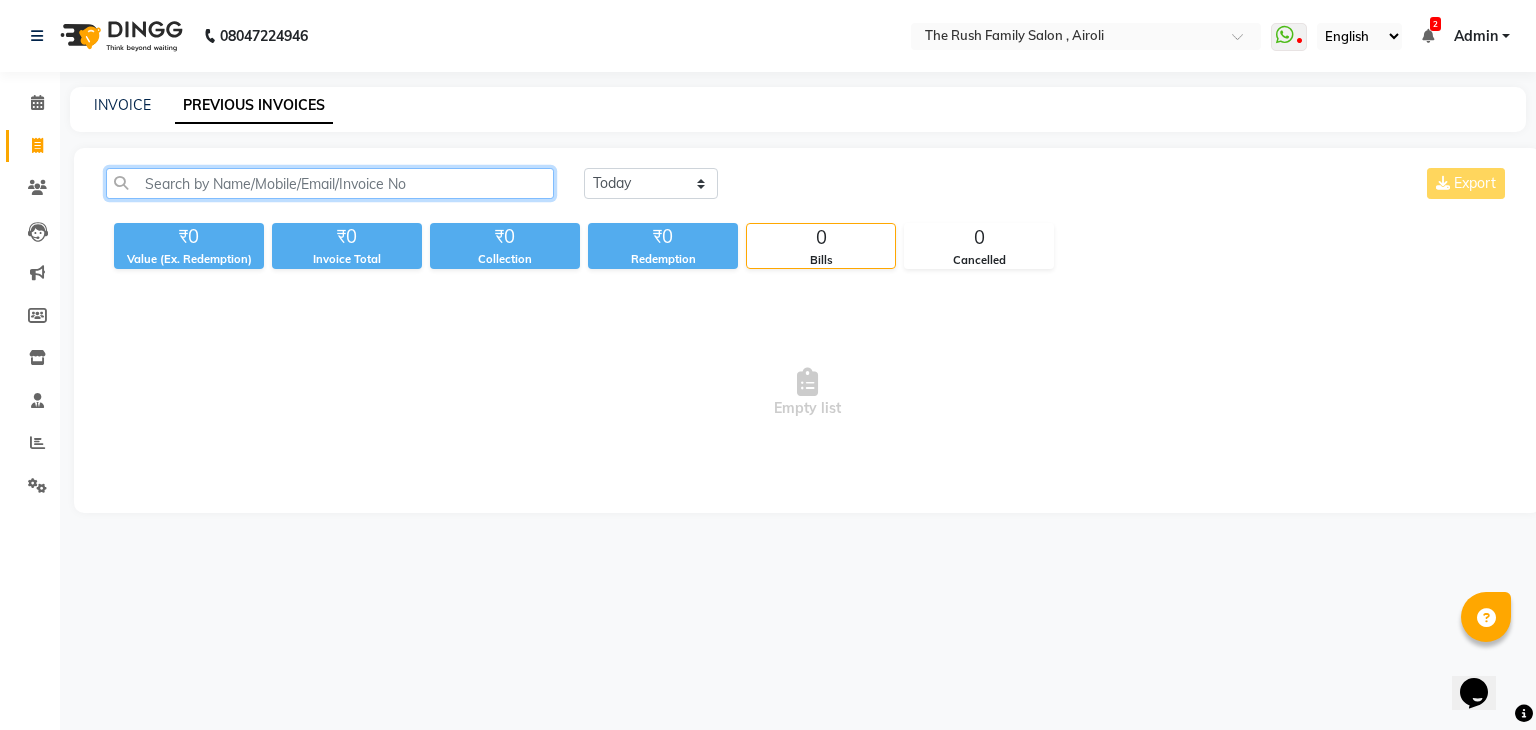 paste on "9619492095" 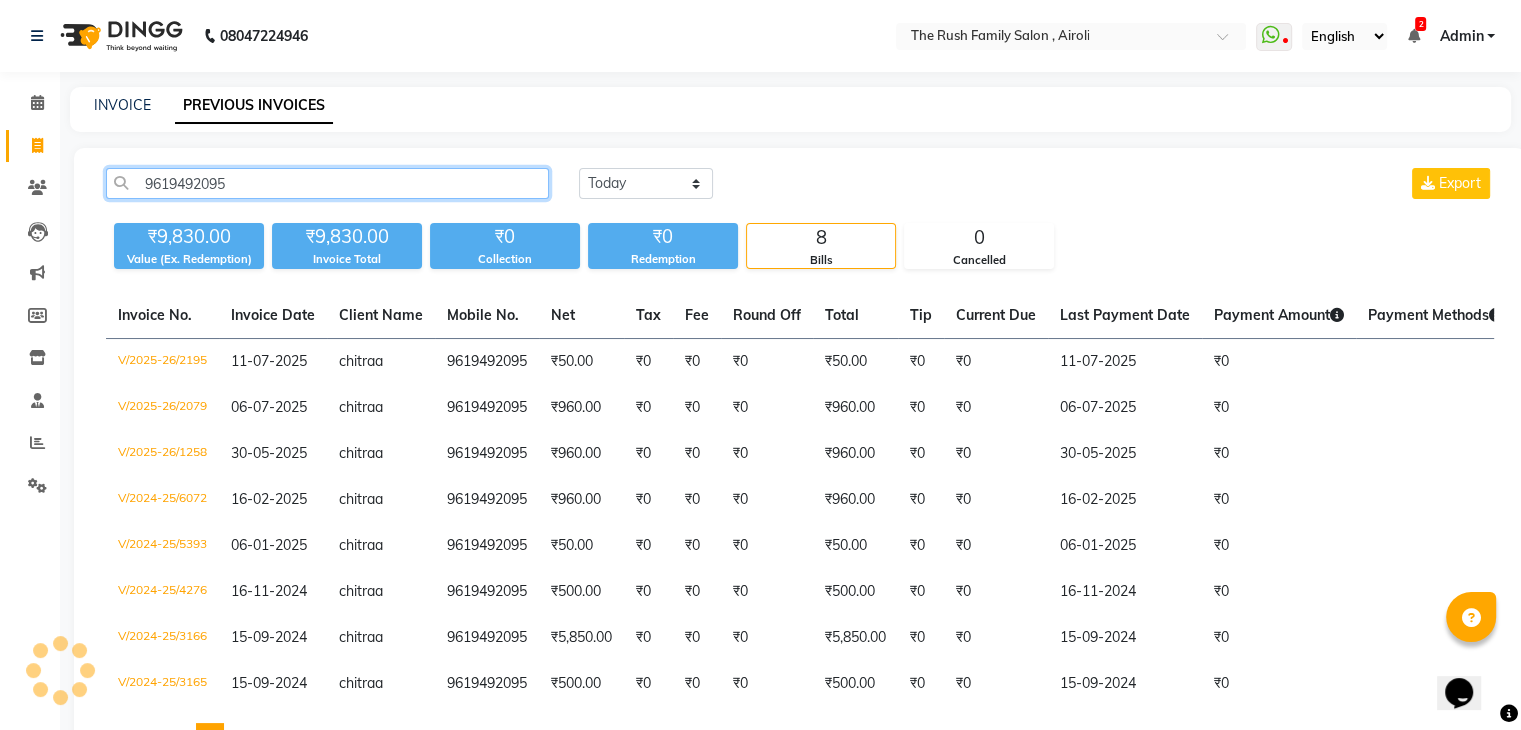 click on "9619492095" 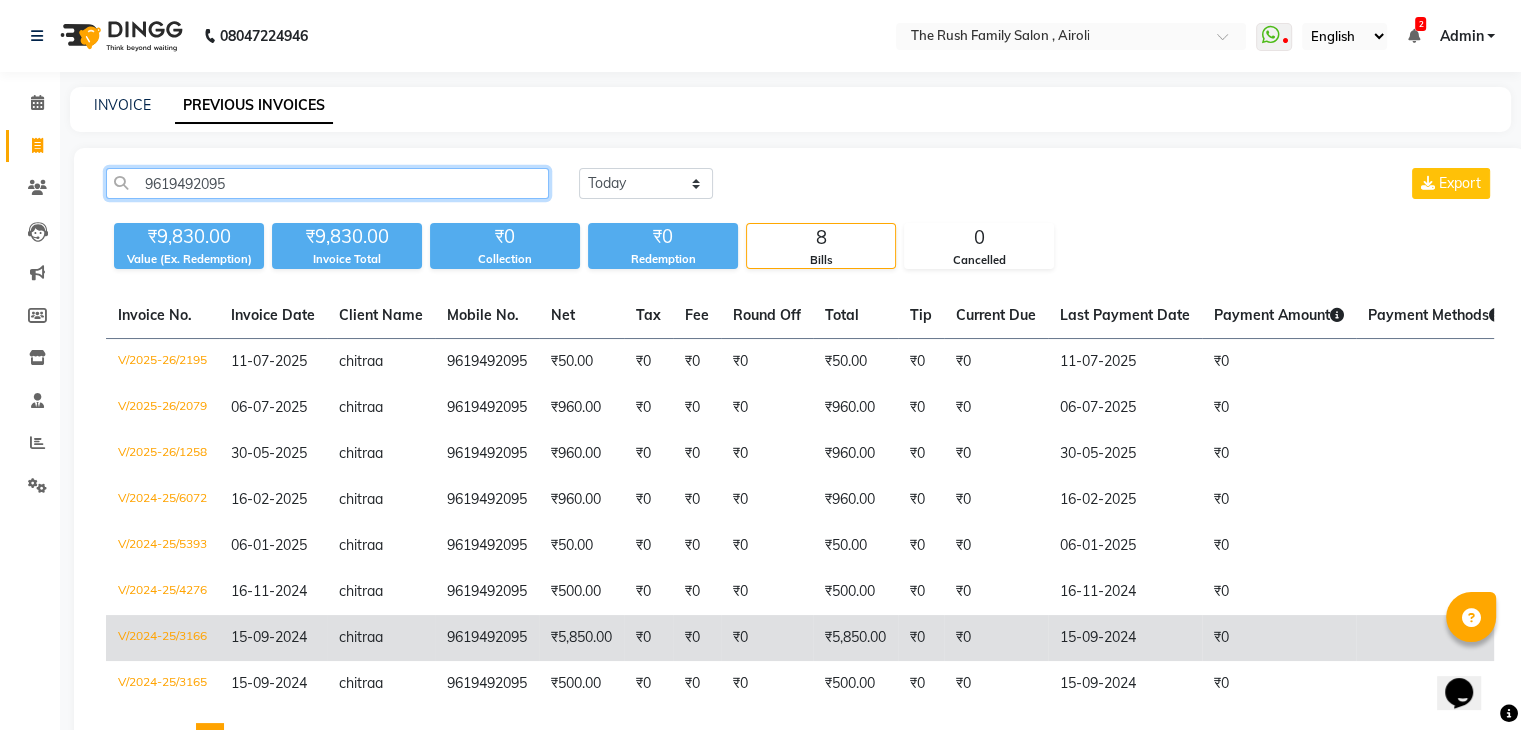 type on "9619492095" 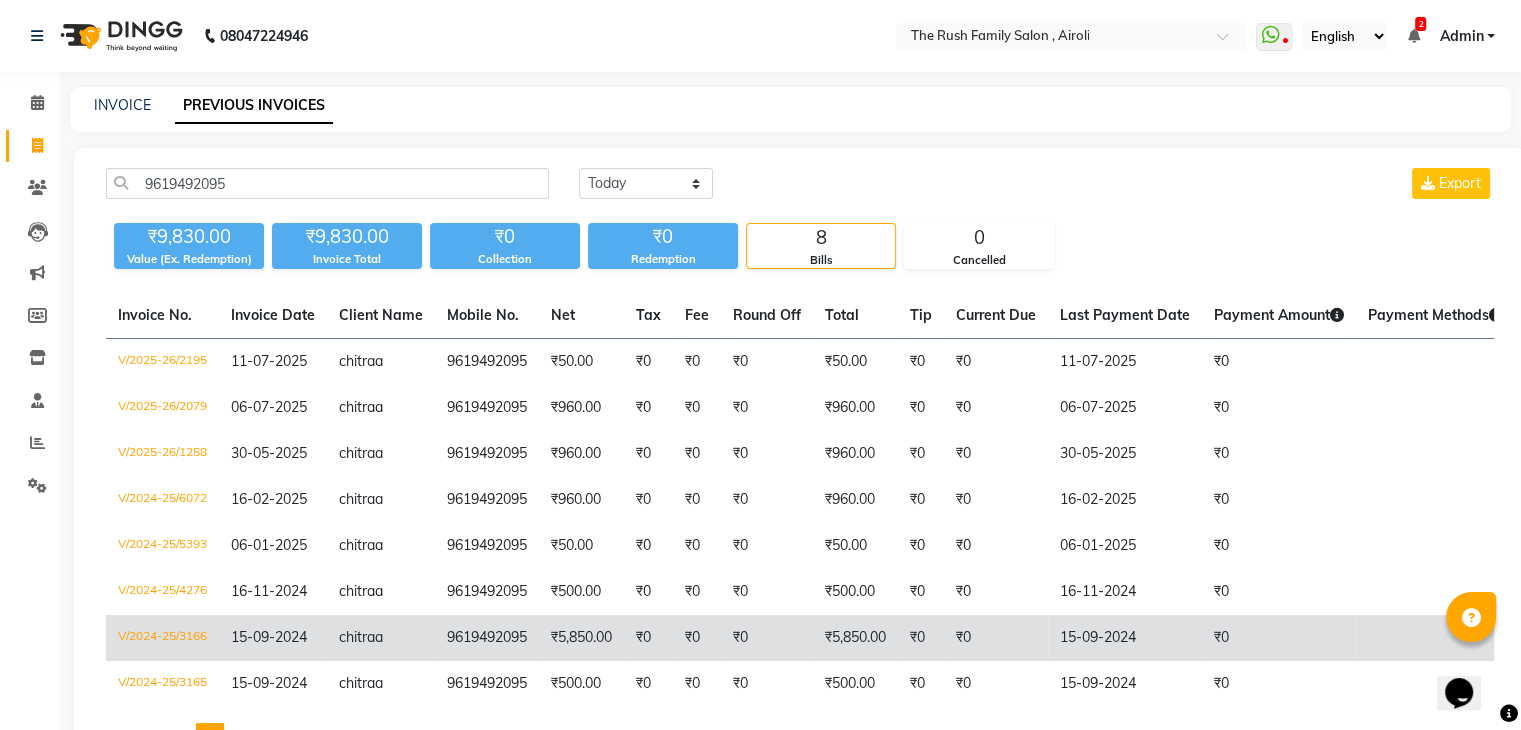 click on "V/2024-25/3166" 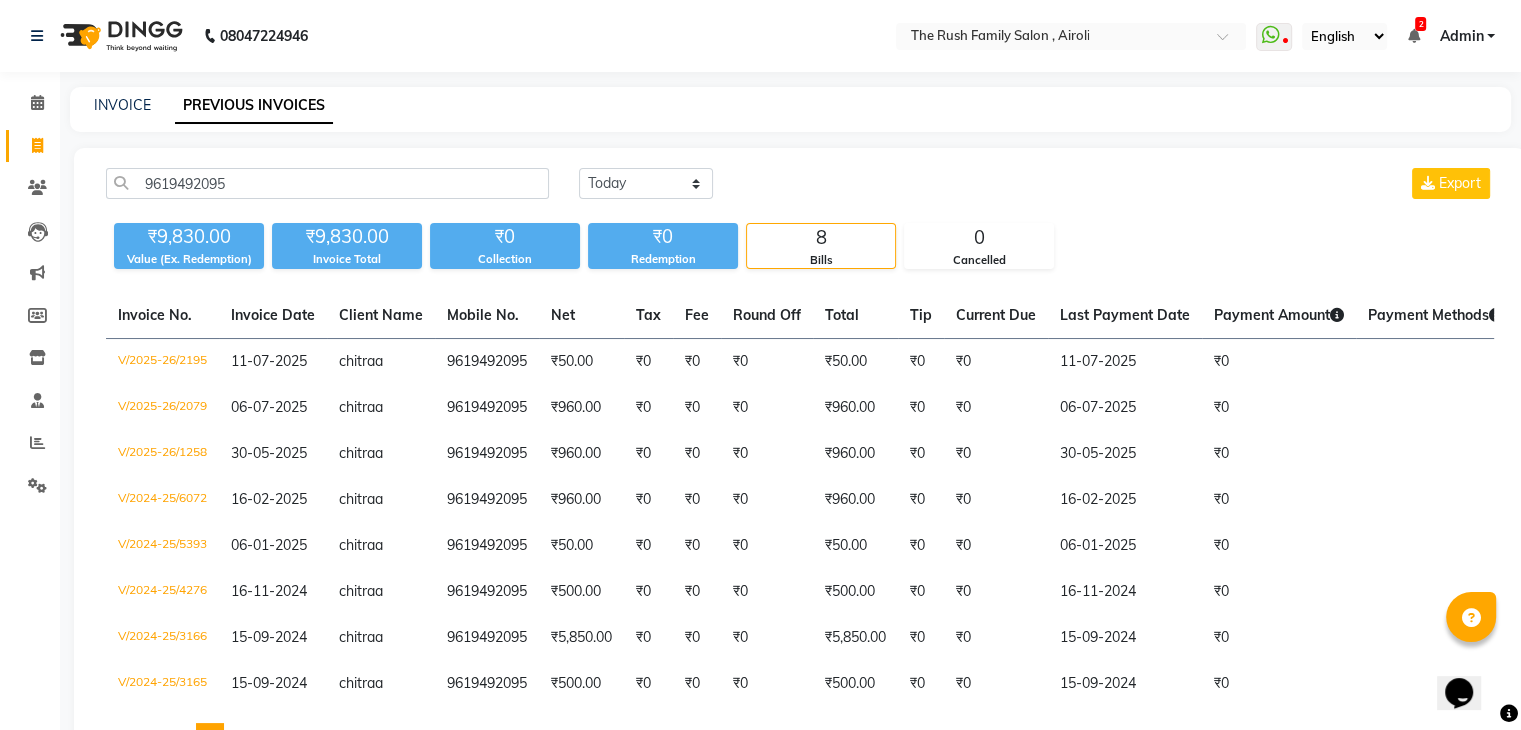 click on "INVOICE PREVIOUS INVOICES" 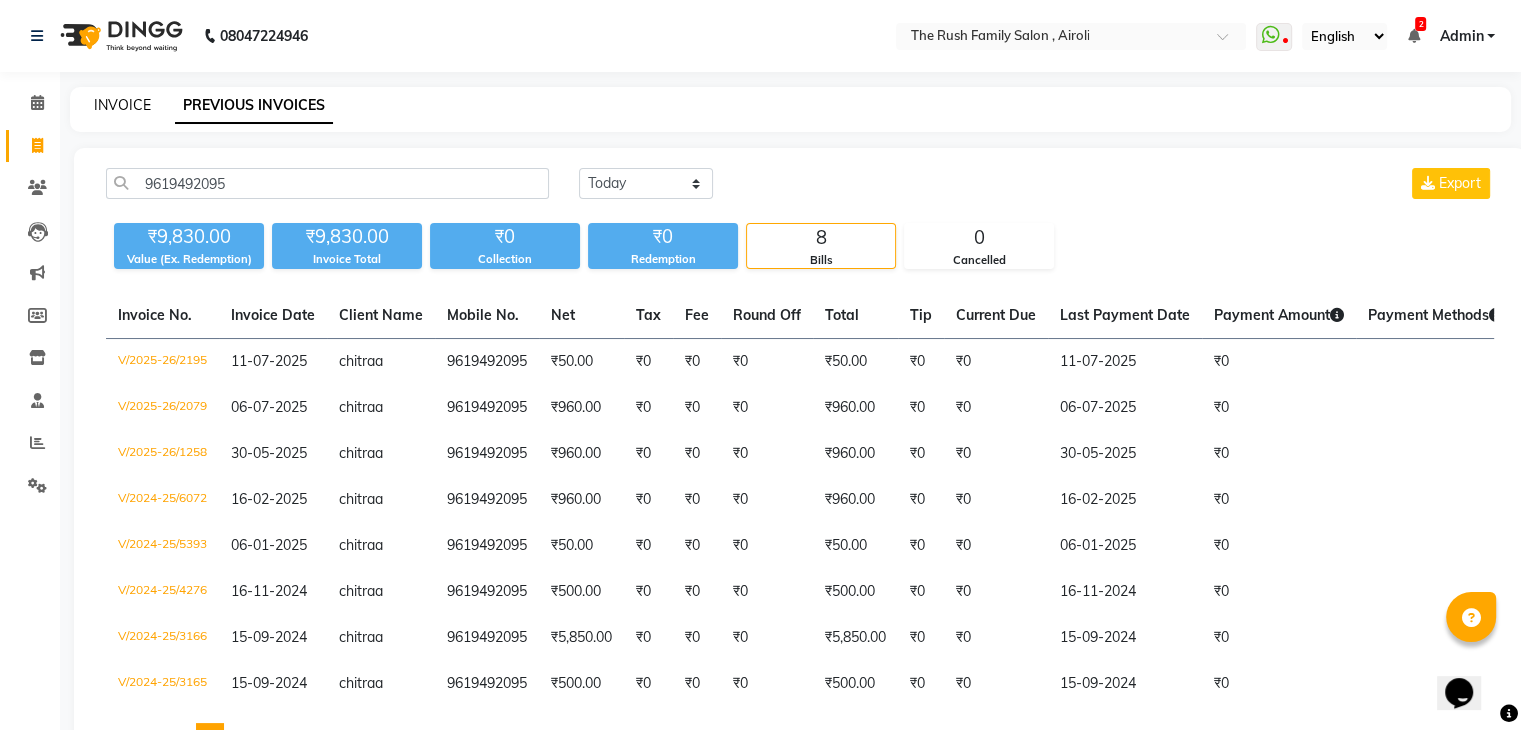 click on "INVOICE" 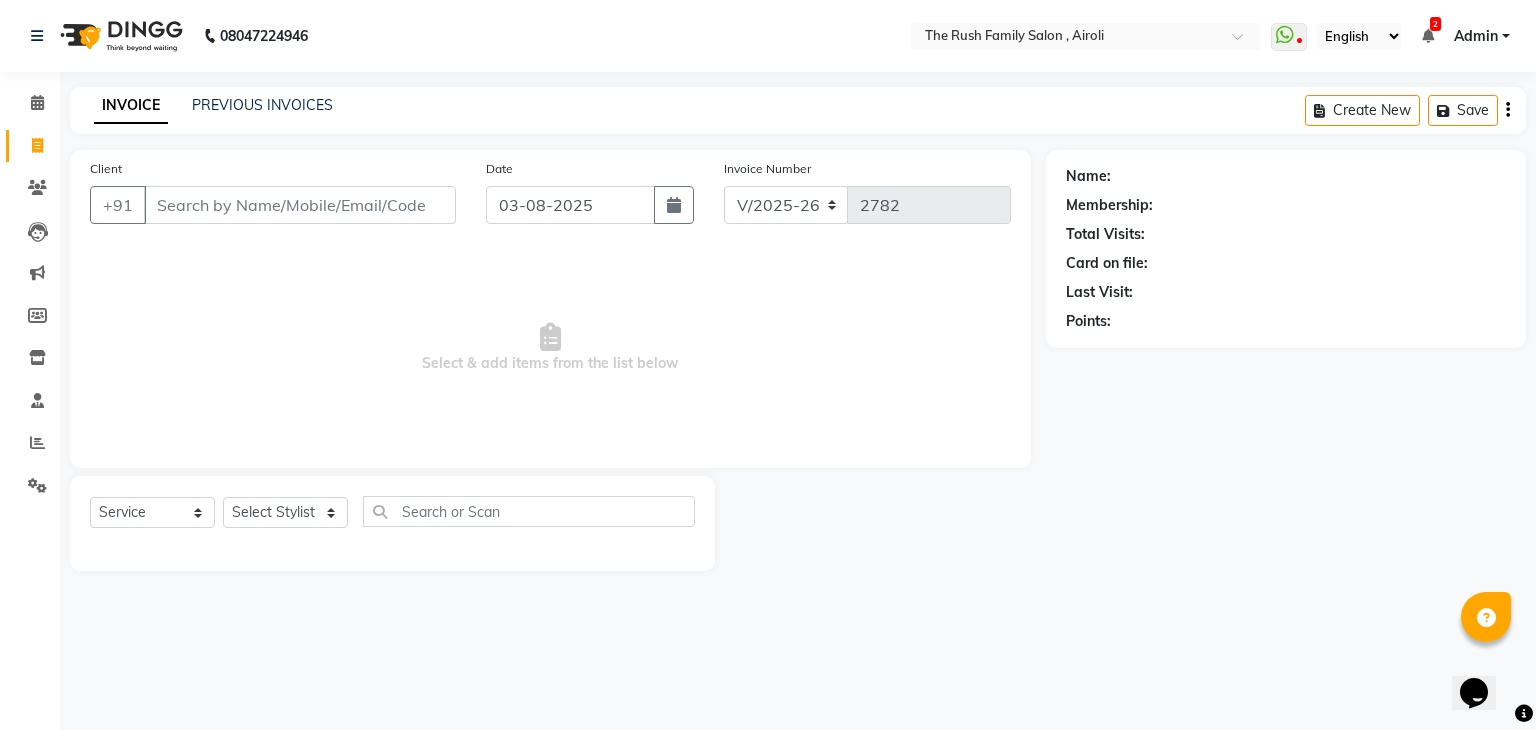 click on "Client" at bounding box center (300, 205) 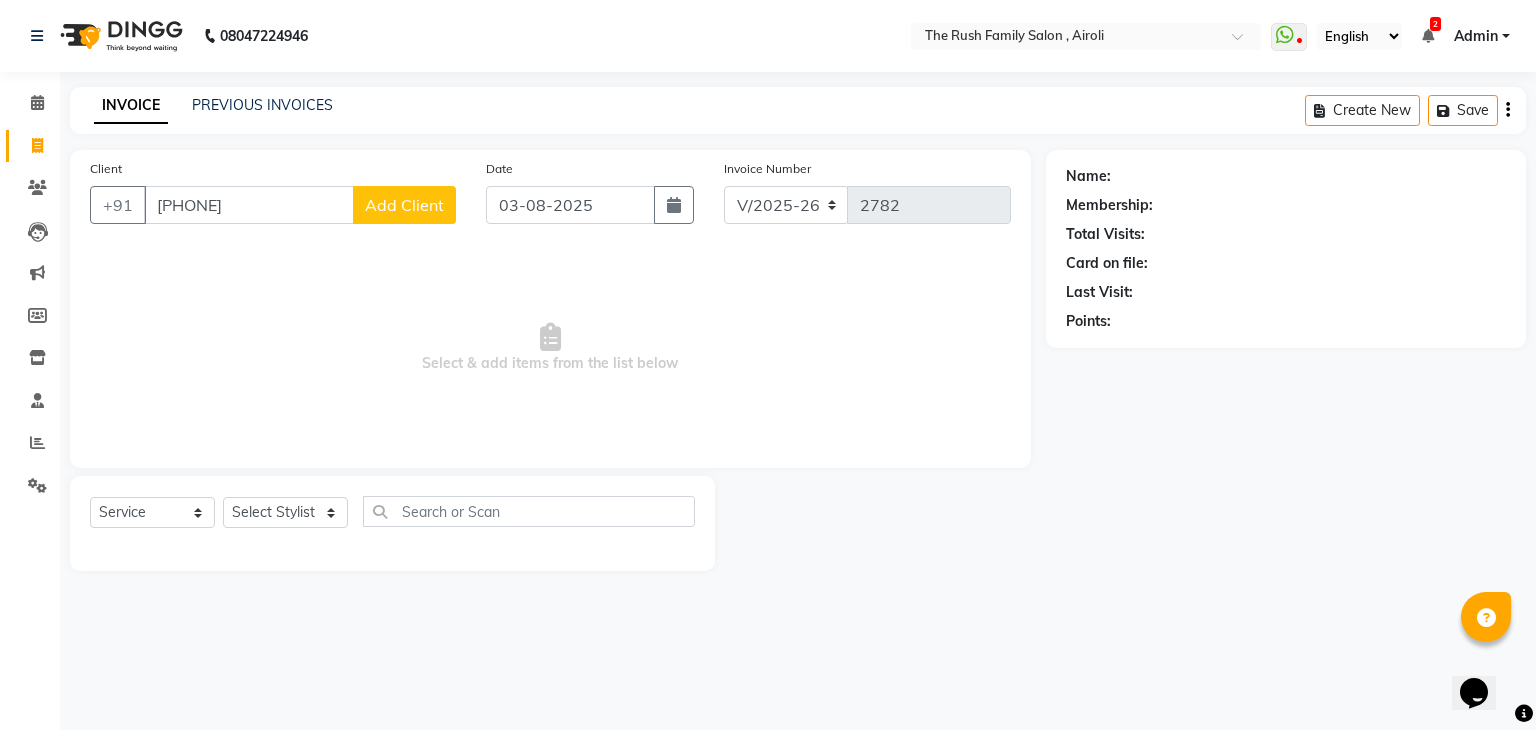 type on "[PHONE]" 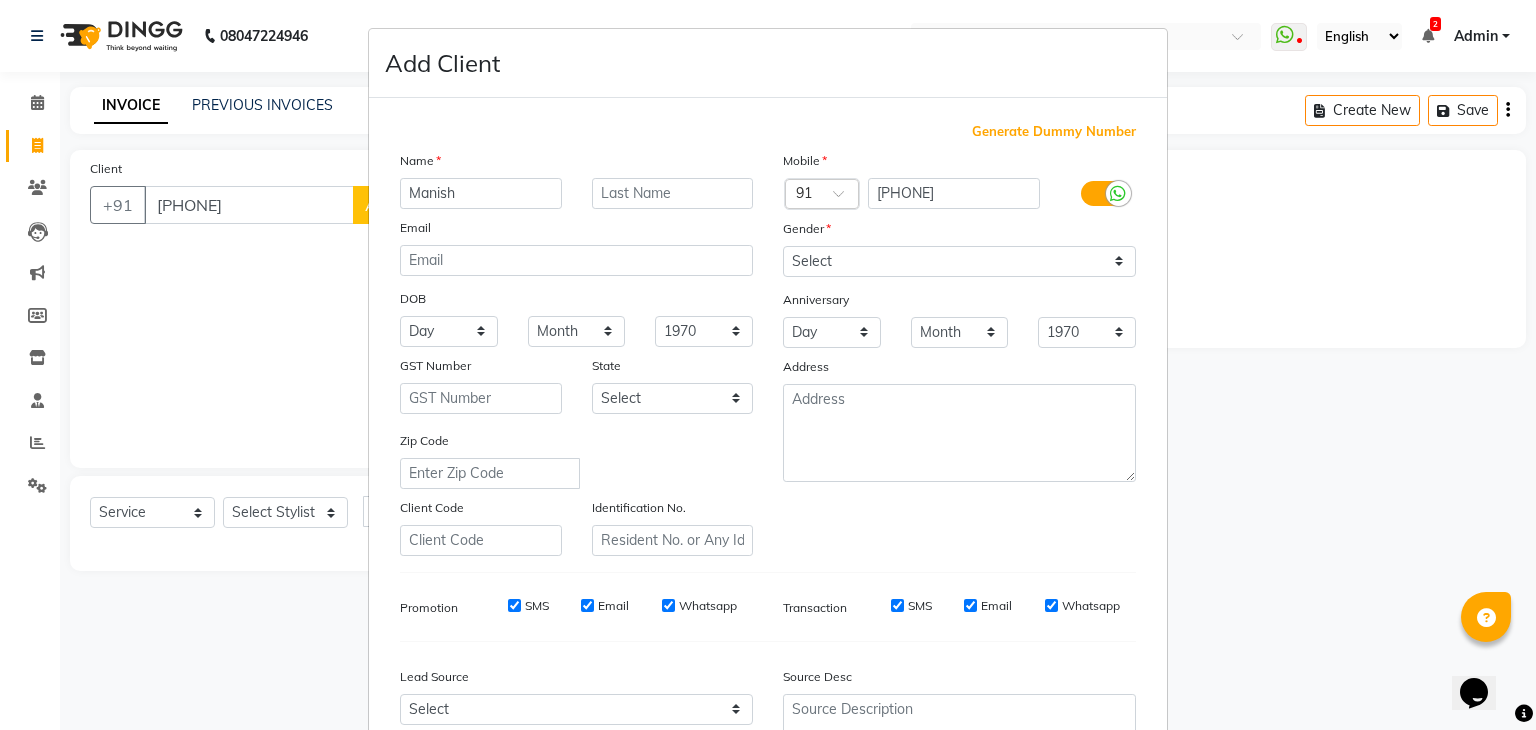 type on "Manish" 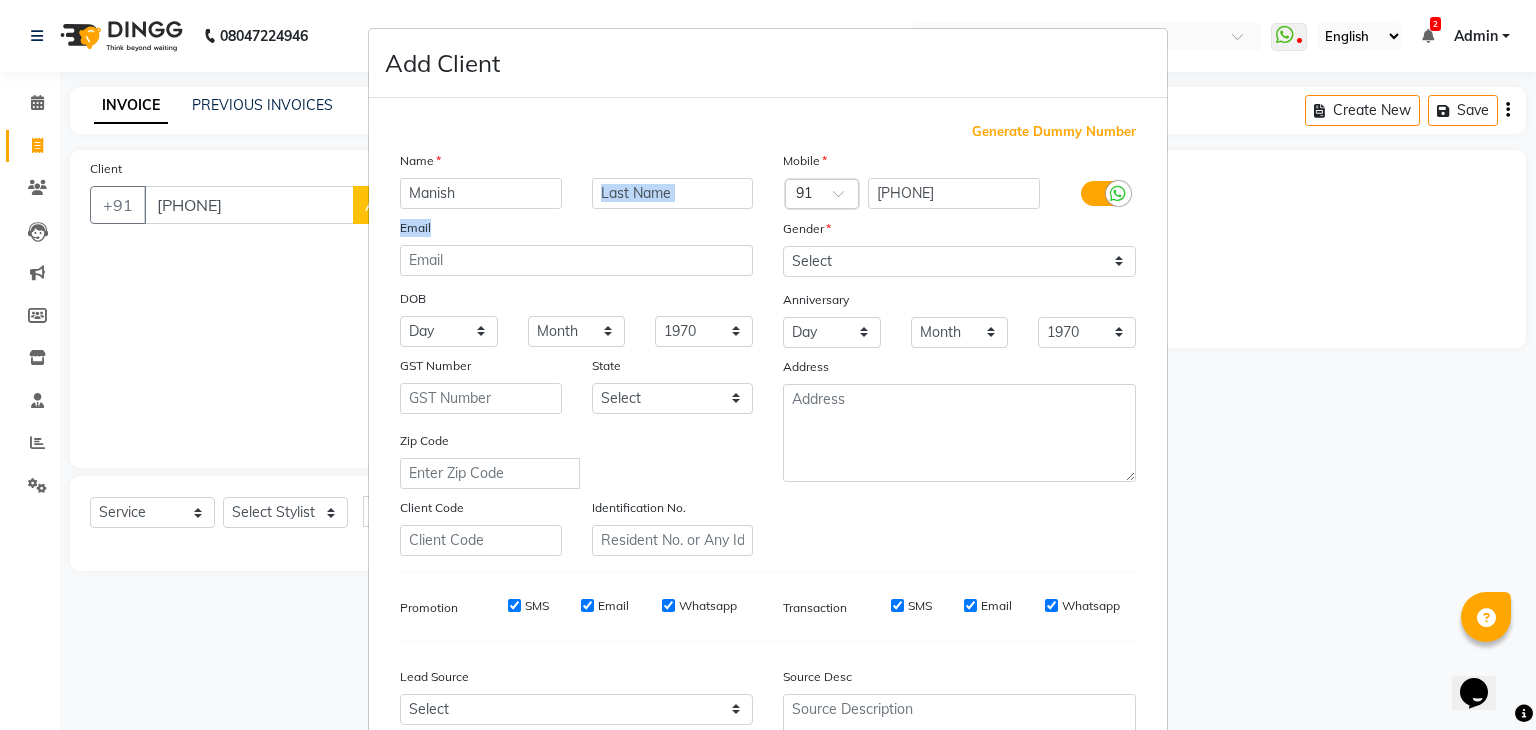 click on "Name Manish Email DOB Day 01 02 03 04 05 06 07 08 09 10 11 12 13 14 15 16 17 18 19 20 21 22 23 24 25 26 27 28 29 30 31 Month January February March April May June July August September October November December 1940 1941 1942 1943 1944 1945 1946 1947 1948 1949 1950 1951 1952 1953 1954 1955 1956 1957 1958 1959 1960 1961 1962 1963 1964 1965 1966 1967 1968 1969 1970 1971 1972 1973 1974 1975 1976 1977 1978 1979 1980 1981 1982 1983 1984 1985 1986 1987 1988 1989 1990 1991 1992 1993 1994 1995 1996 1997 1998 1999 2000 2001 2002 2003 2004 2005 2006 2007 2008 2009 2010 2011 2012 2013 2014 2015 2016 2017 2018 2019 2020 2021 2022 2023 2024 GST Number State Select Andaman and Nicobar Islands Andhra Pradesh Arunachal Pradesh Assam Bihar Chandigarh Chhattisgarh Dadra and Nagar Haveli Daman and Diu Delhi Goa Gujarat Haryana Himachal Pradesh Jammu and Kashmir Jharkhand Karnataka Kerala Lakshadweep Madhya Pradesh Maharashtra Manipur Meghalaya Mizoram Nagaland Odisha Pondicherry Punjab Rajasthan Sikkim Tamil Nadu Telangana" at bounding box center [576, 353] 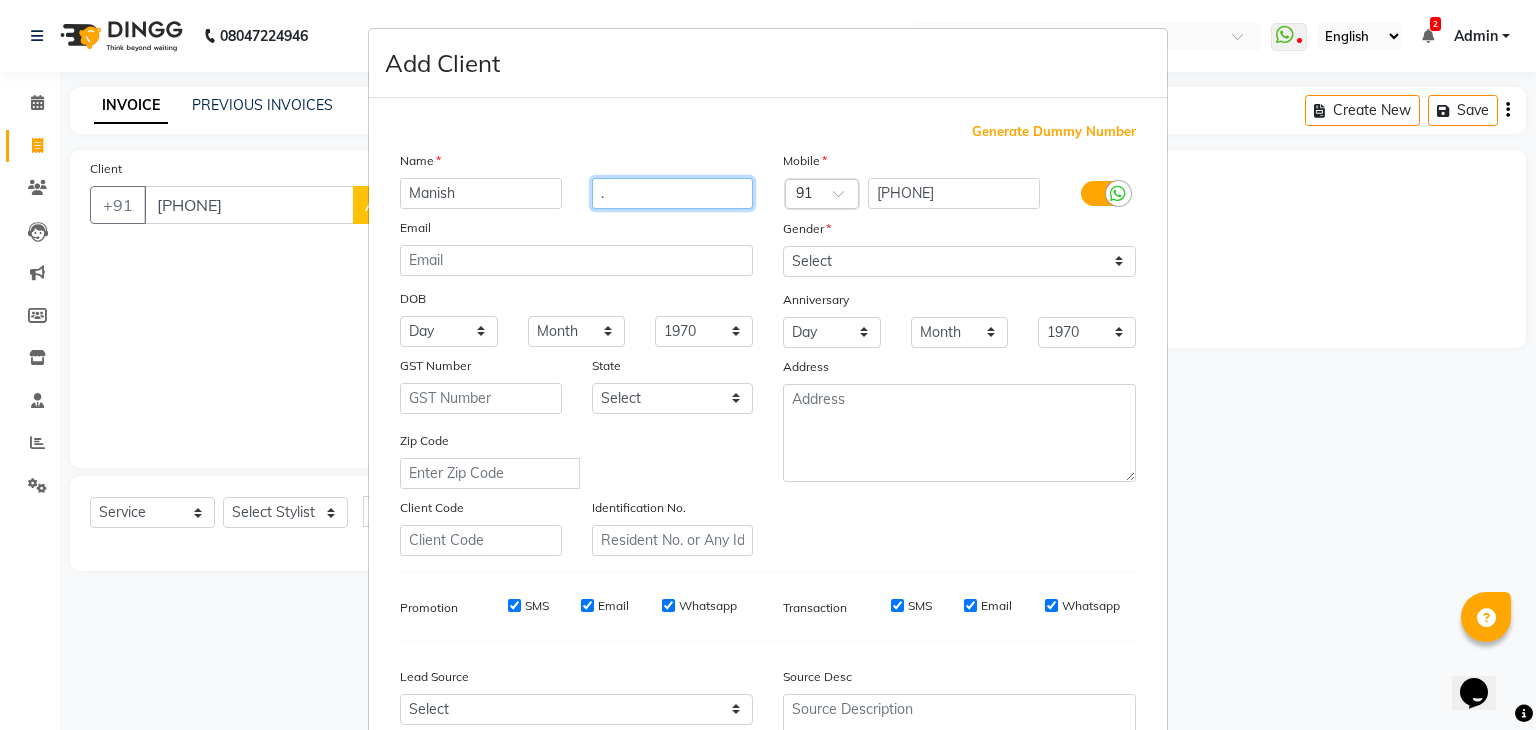 type on "." 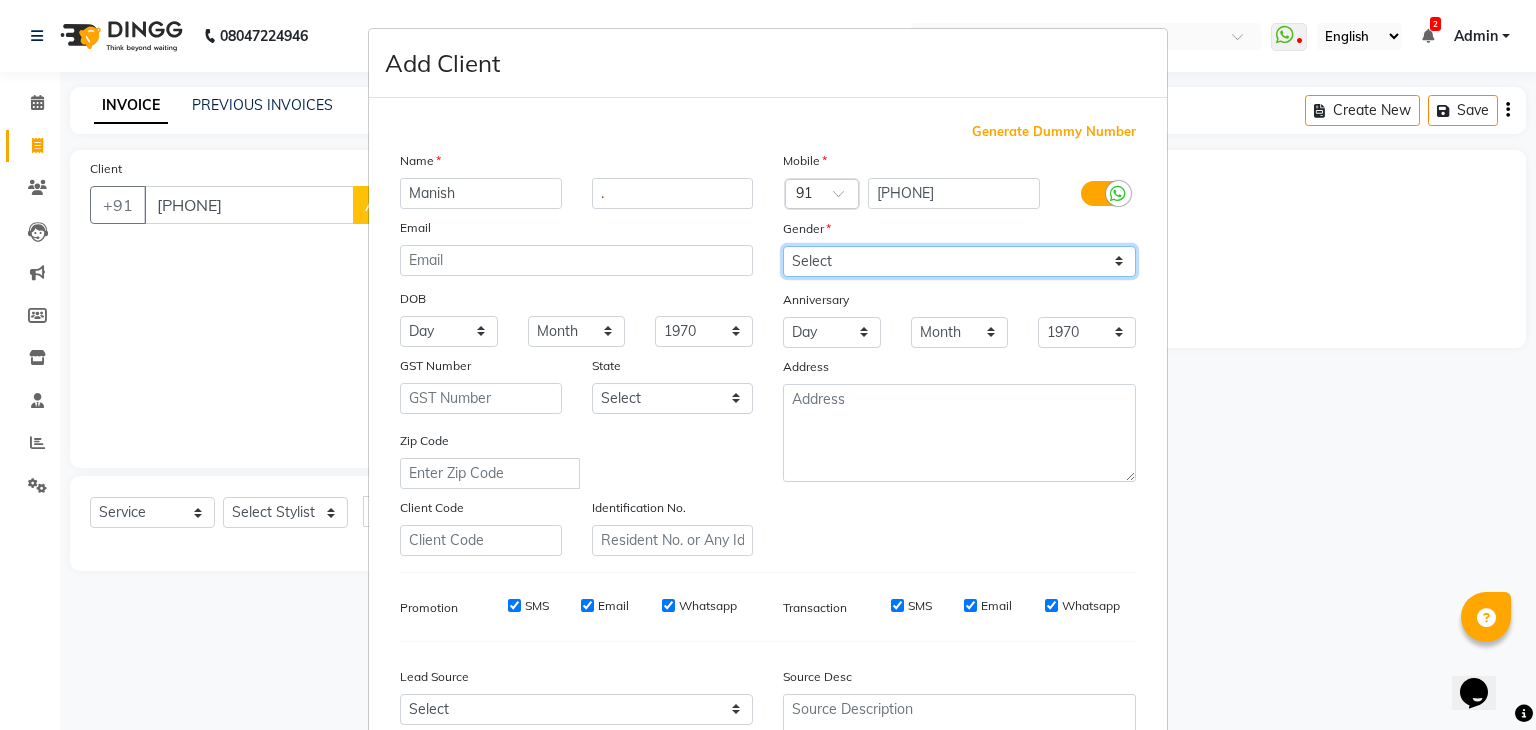click on "Select Male Female Other Prefer Not To Say" at bounding box center (959, 261) 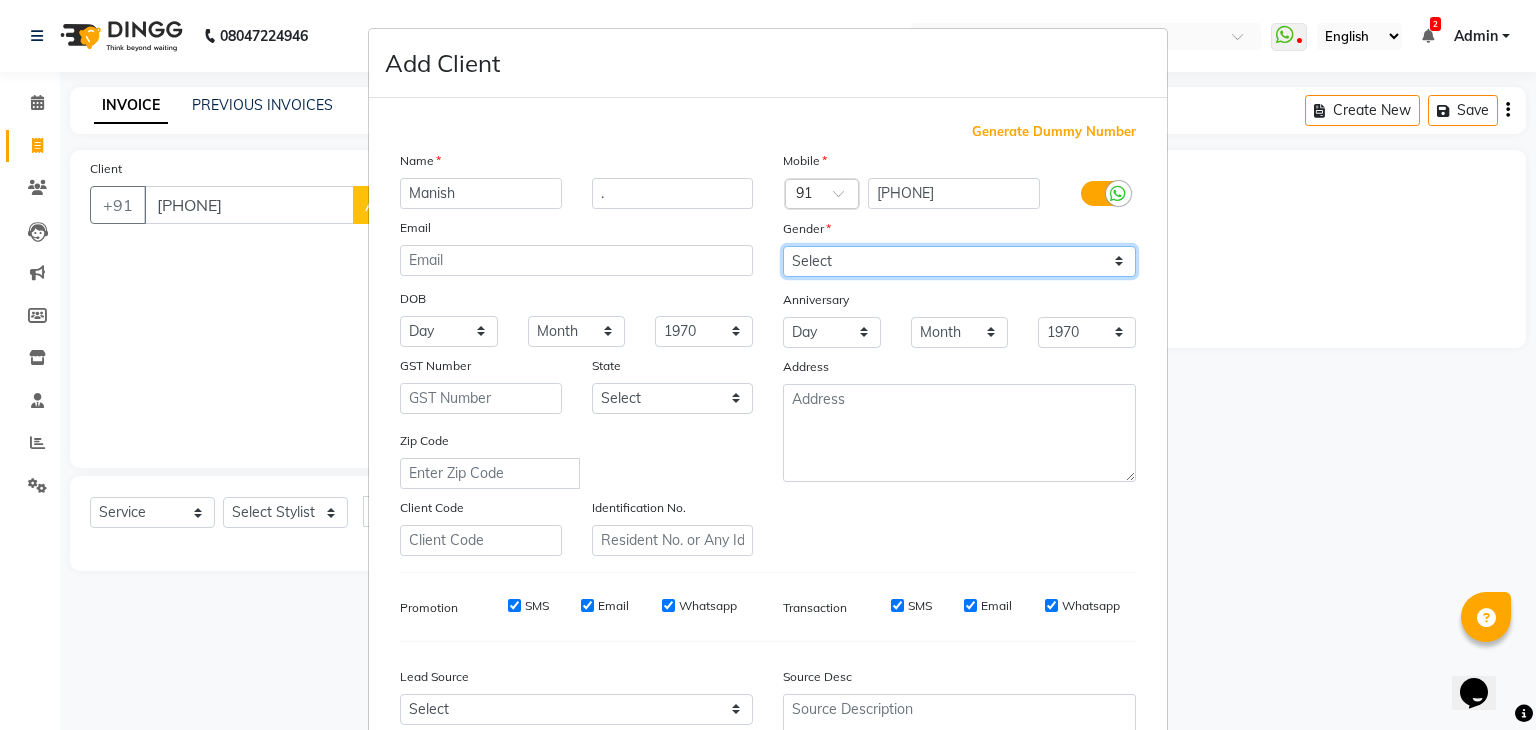 select on "male" 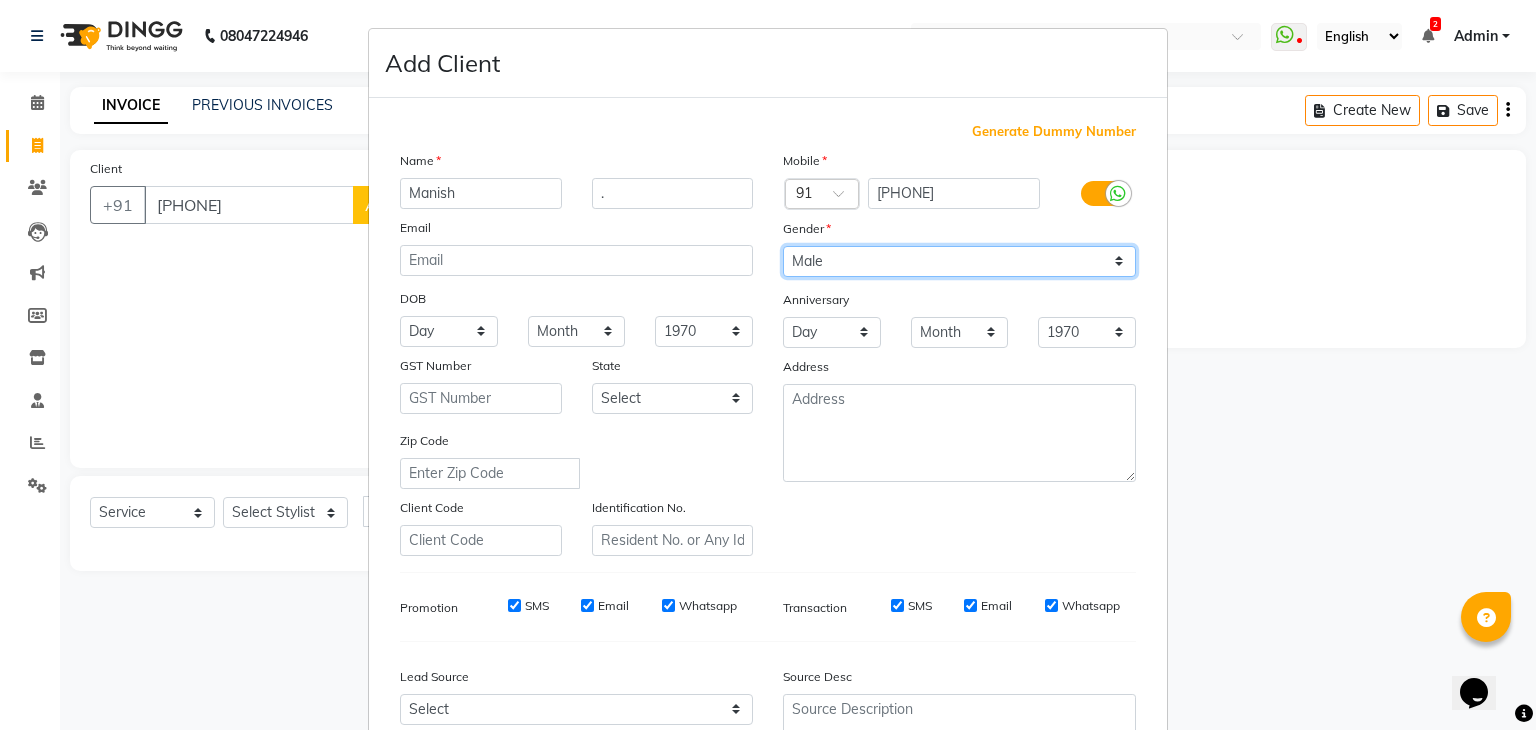 click on "Select Male Female Other Prefer Not To Say" at bounding box center (959, 261) 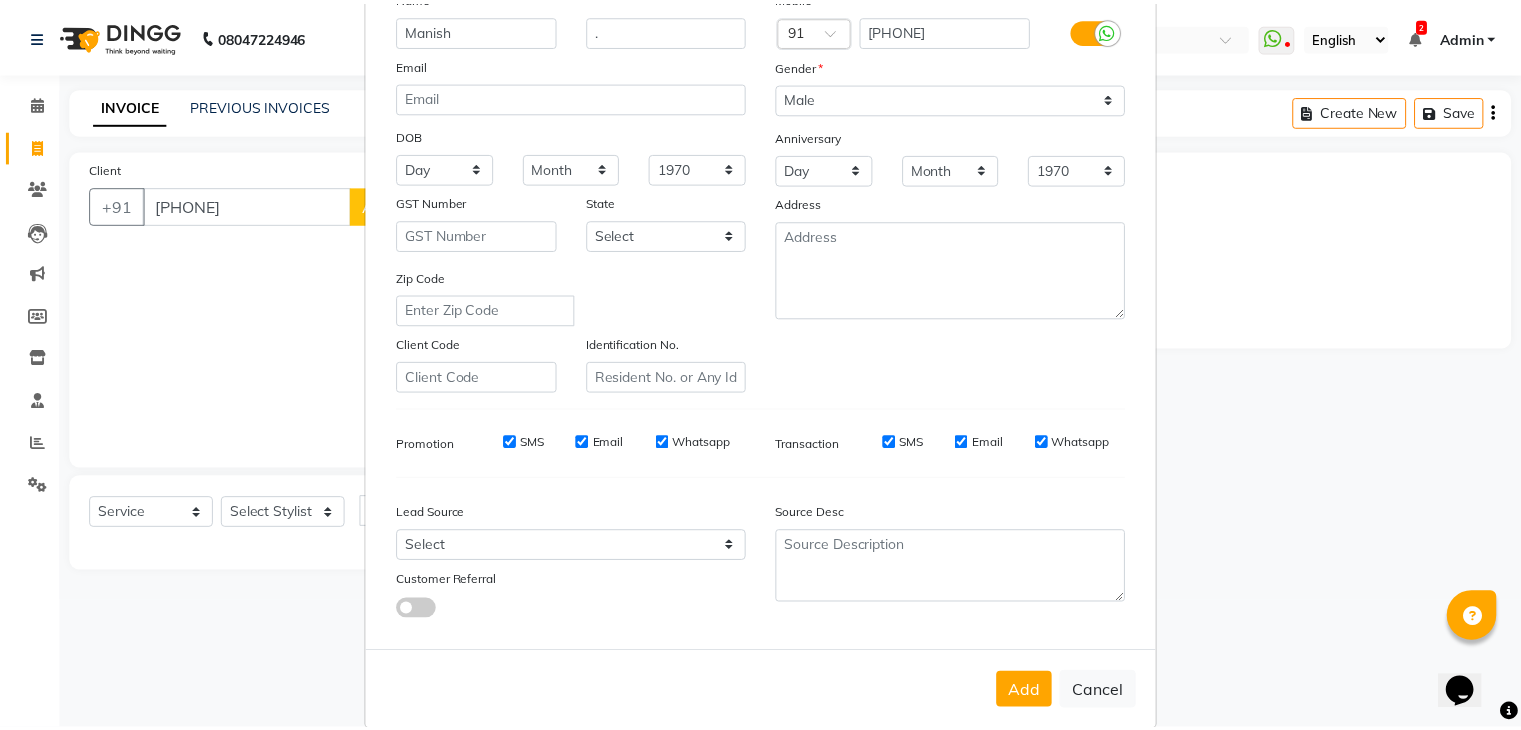 scroll, scrollTop: 203, scrollLeft: 0, axis: vertical 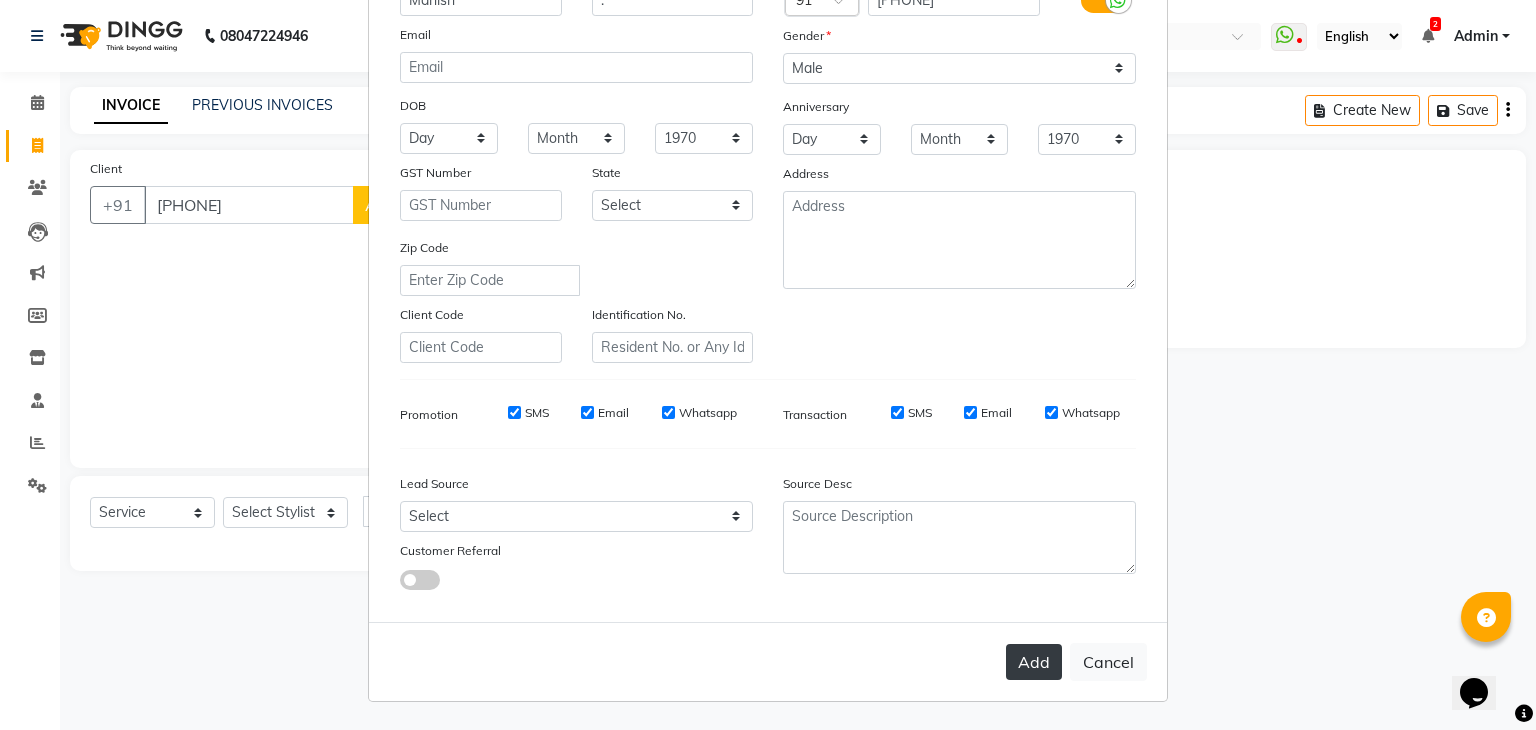 click on "Add" at bounding box center (1034, 662) 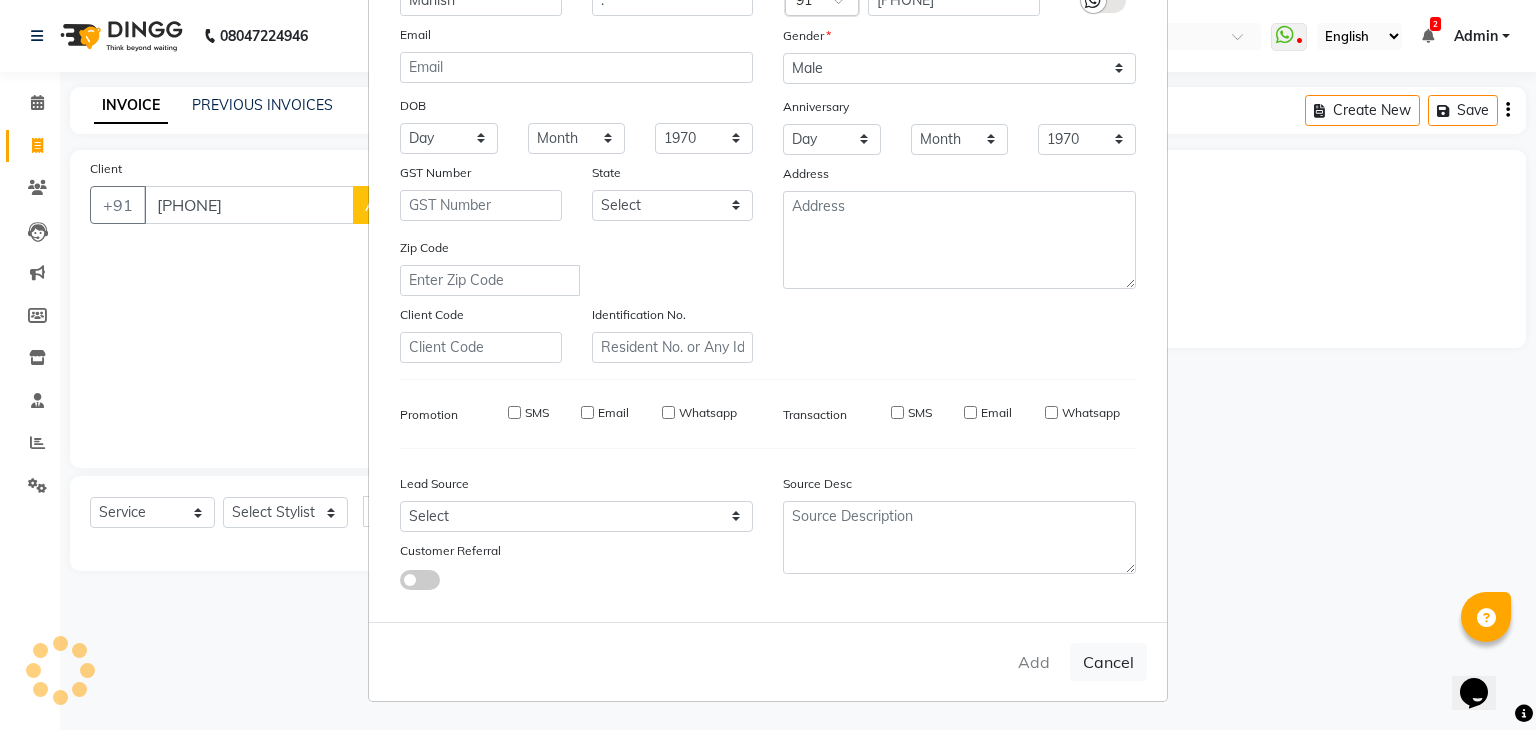 type 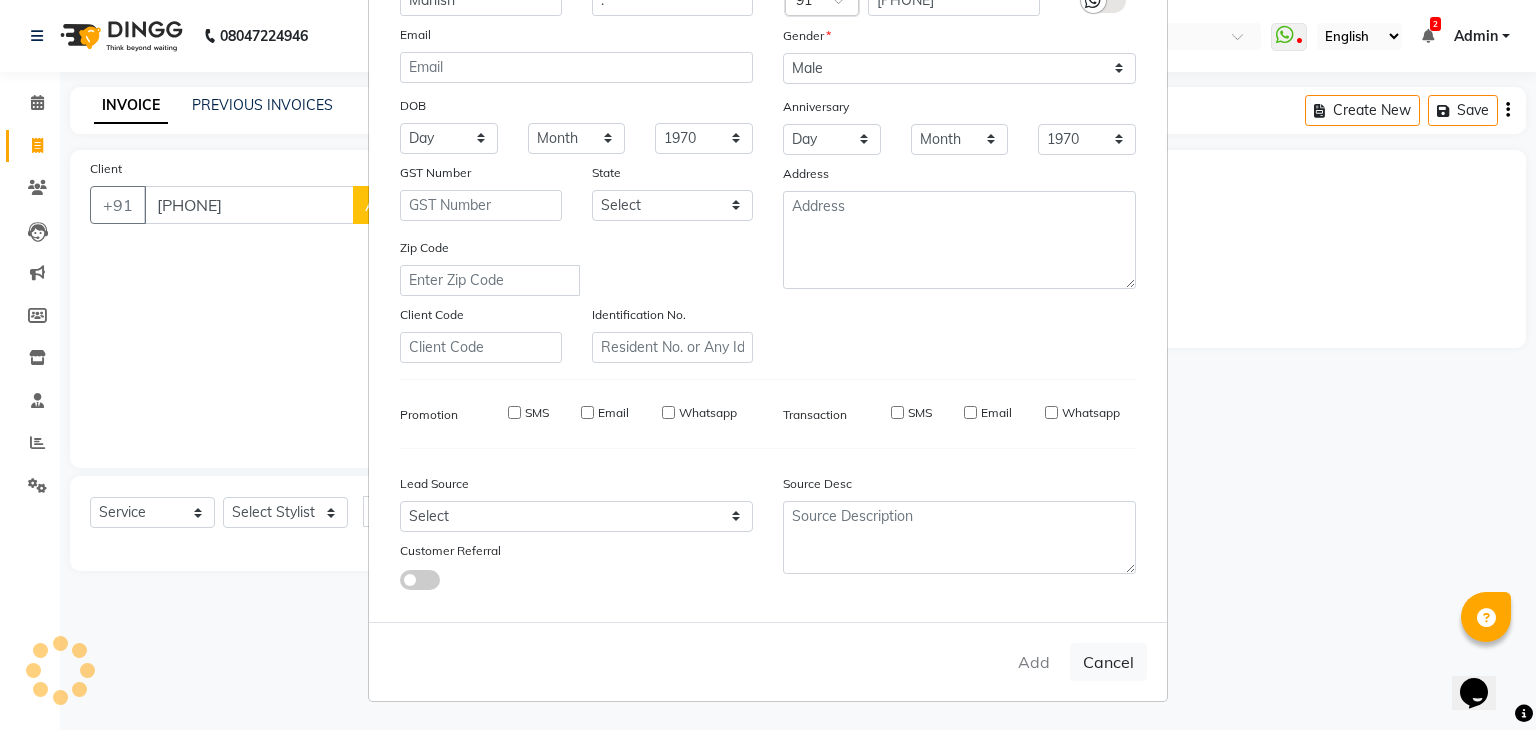 type 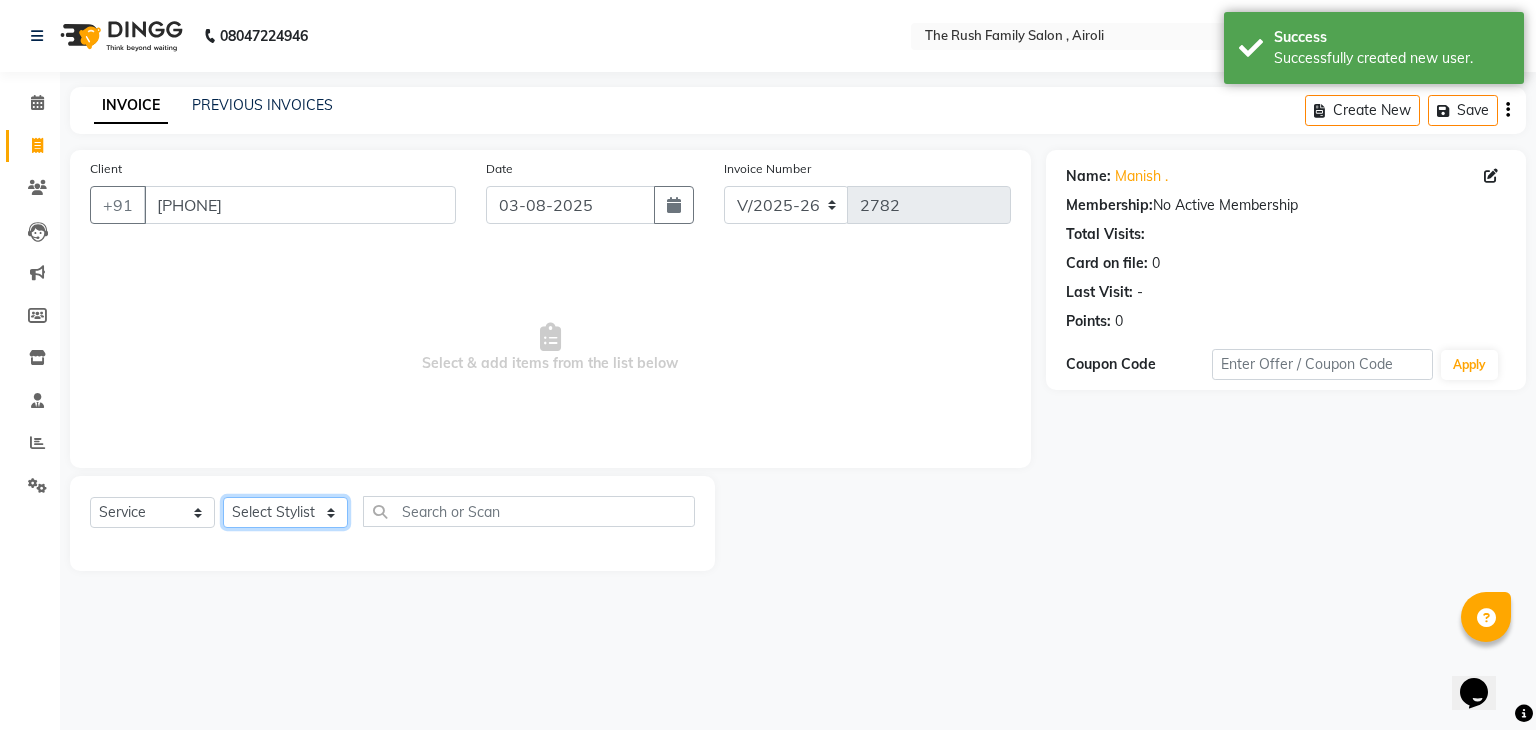 click on "Select Stylist Ajaz Alvira Danish Guddi Jayesh Josh  mumtaz Naeem   nishu Riya    Rush Swati" 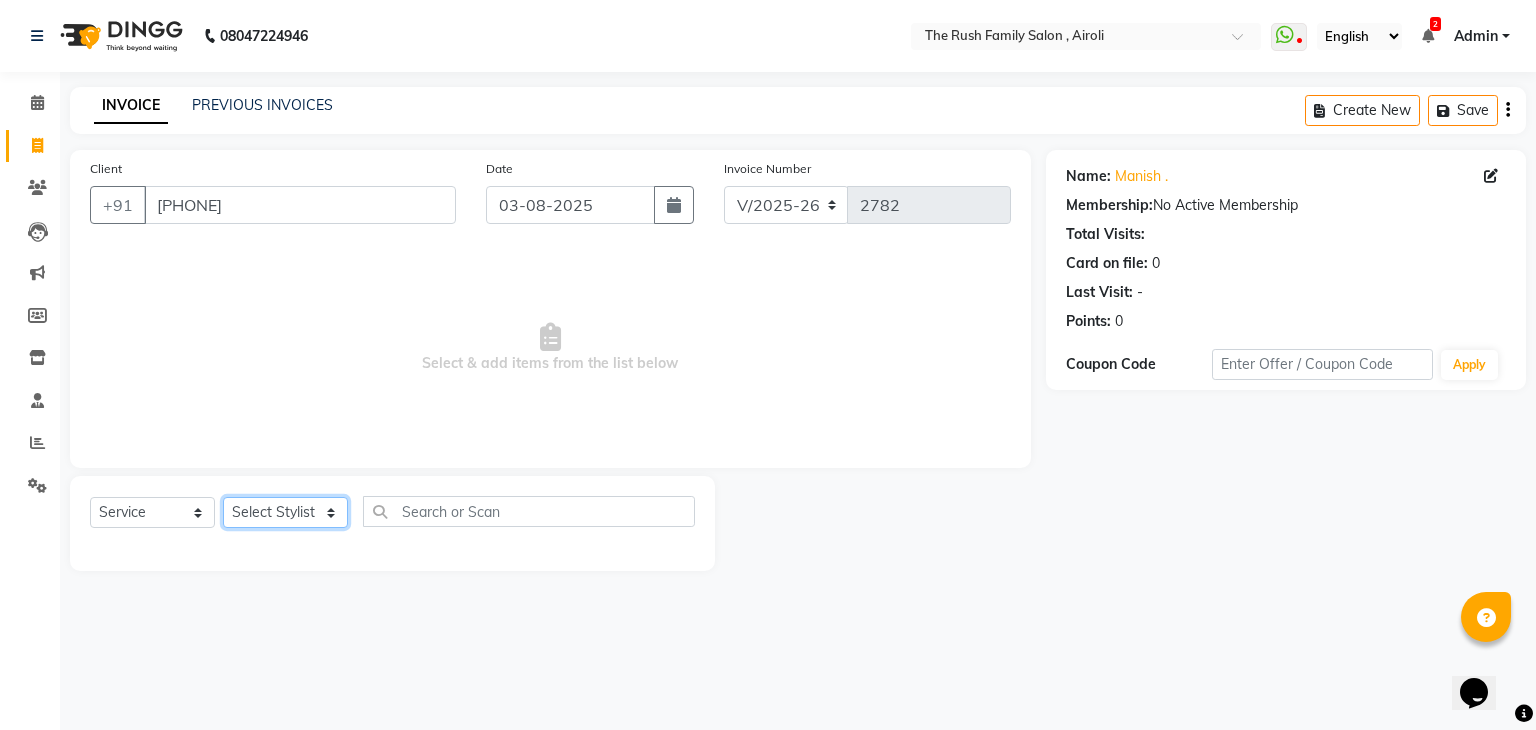 select on "53300" 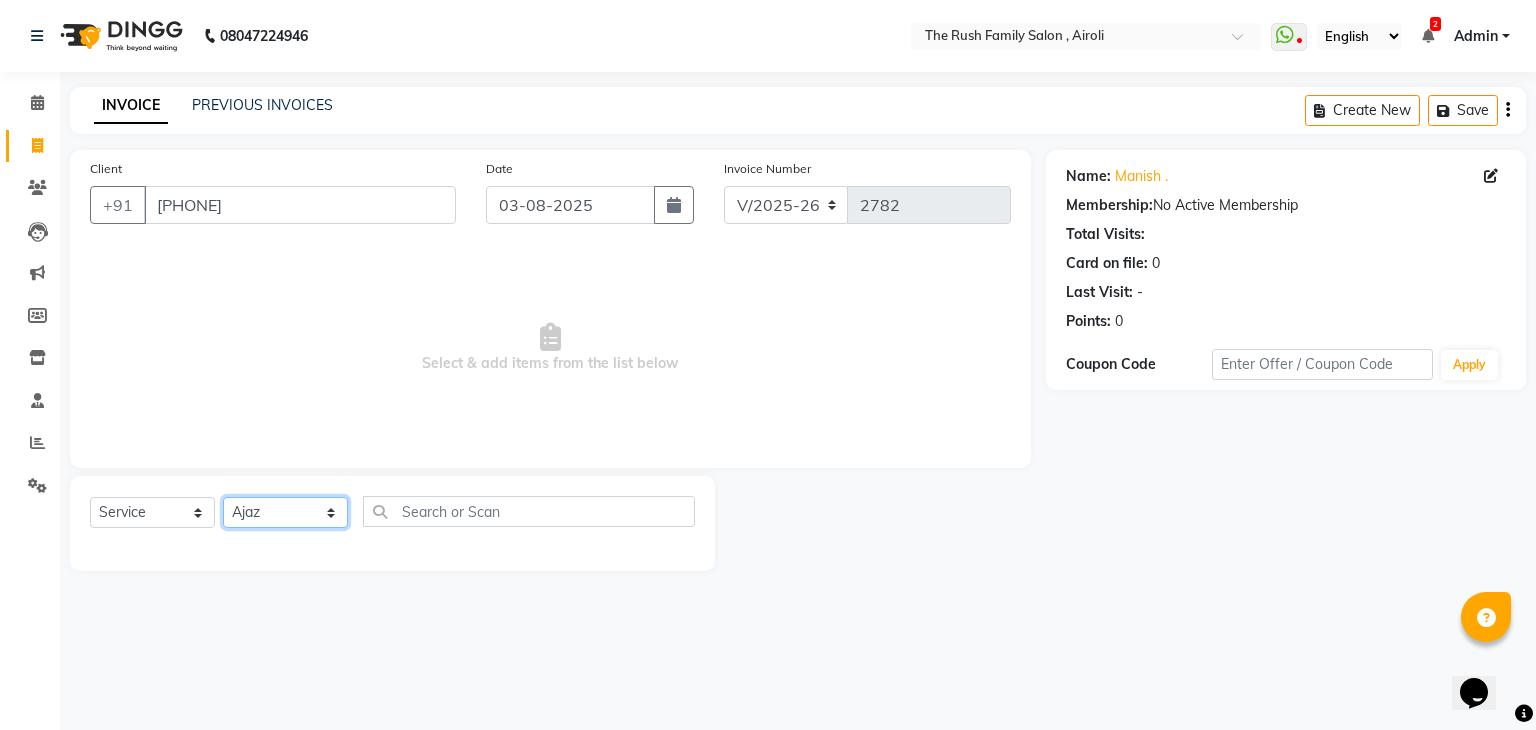 click on "Select Stylist Ajaz Alvira Danish Guddi Jayesh Josh  mumtaz Naeem   nishu Riya    Rush Swati" 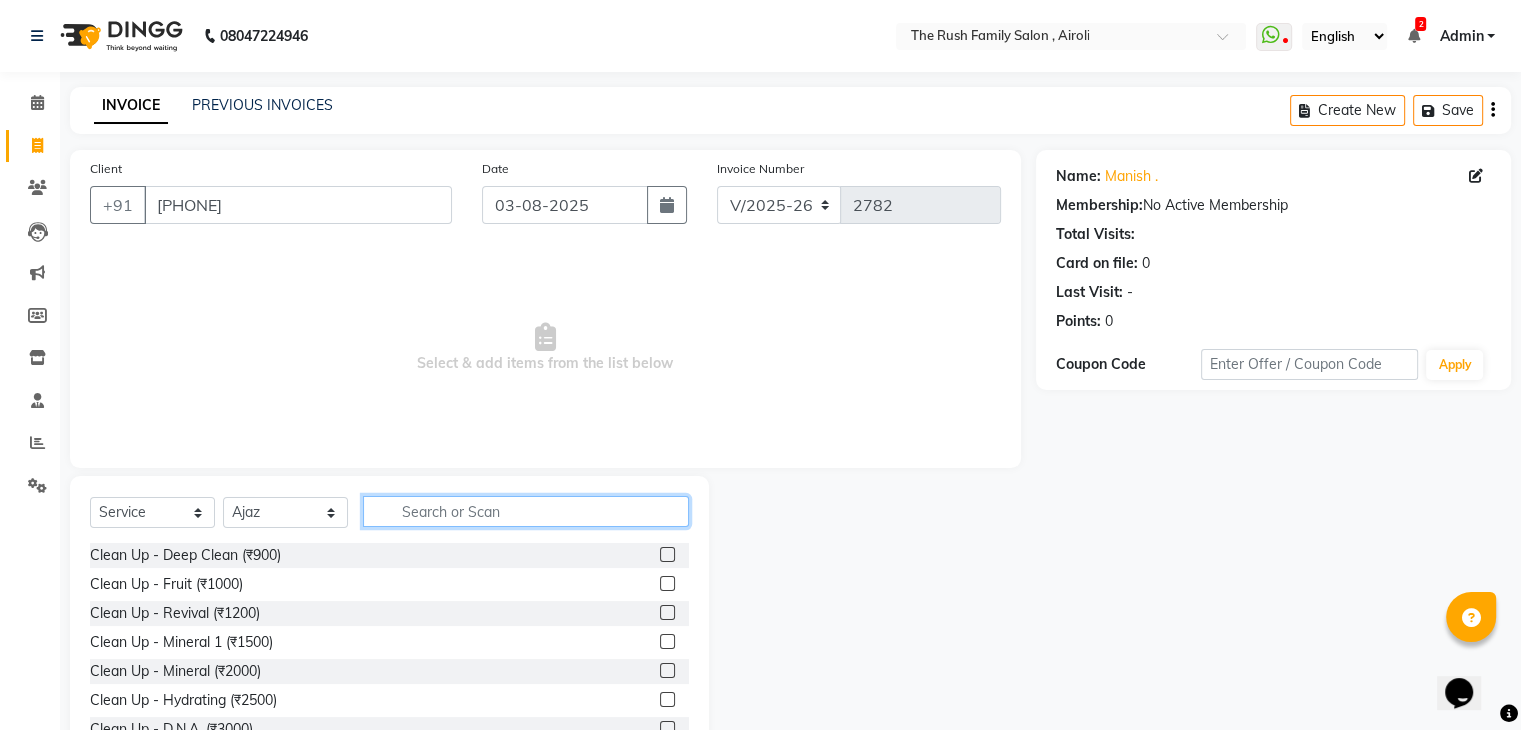 click 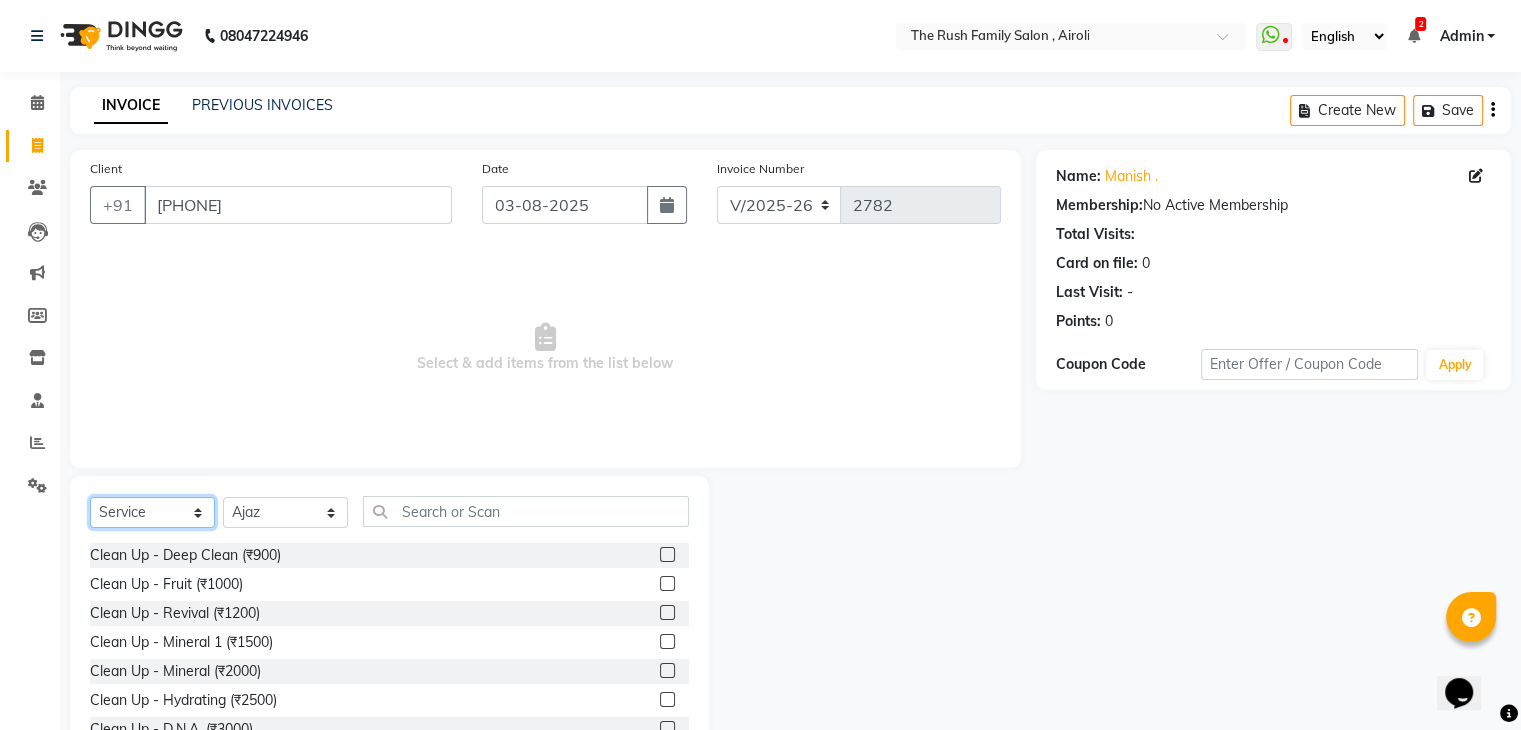 click on "Select  Service  Product  Membership  Package Voucher Prepaid Gift Card" 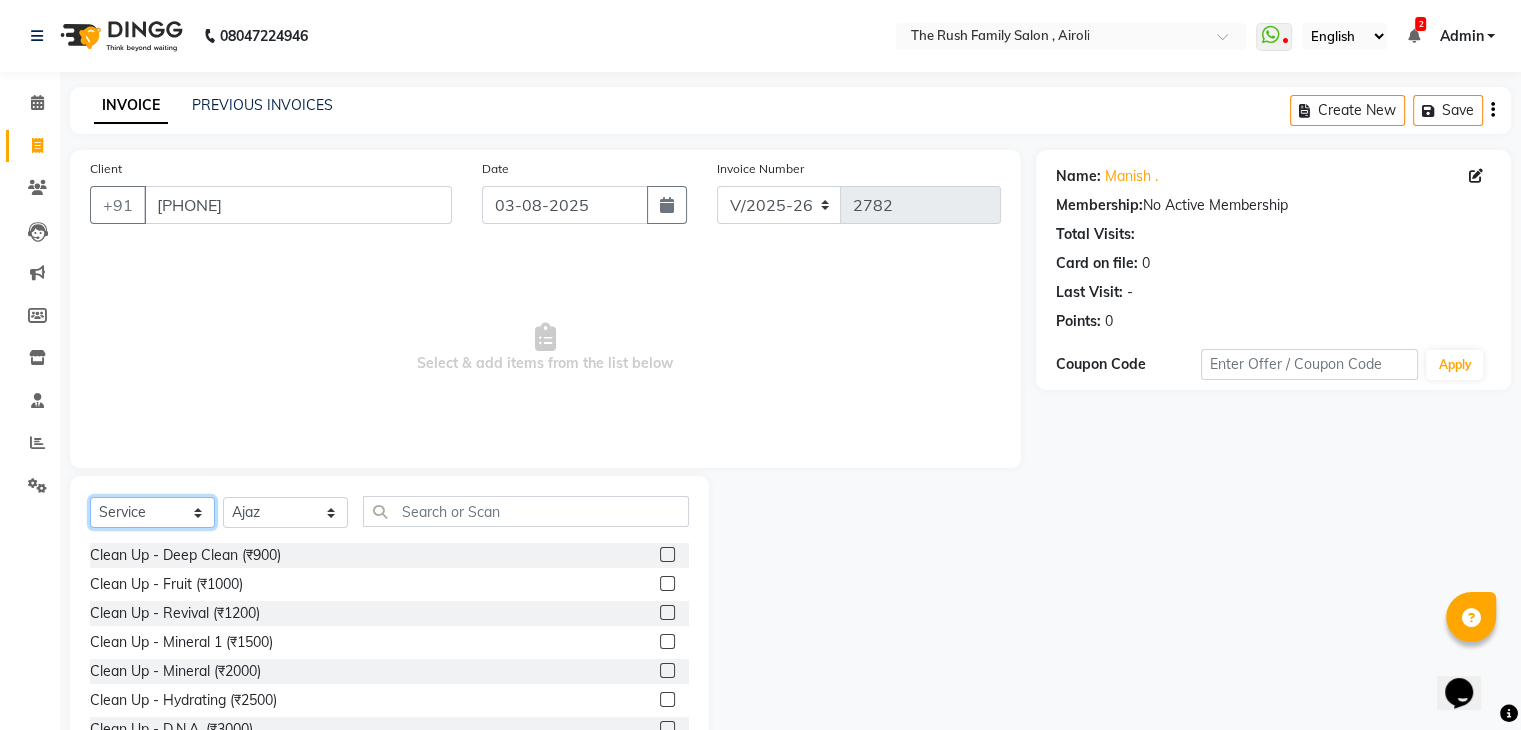 click on "Select  Service  Product  Membership  Package Voucher Prepaid Gift Card" 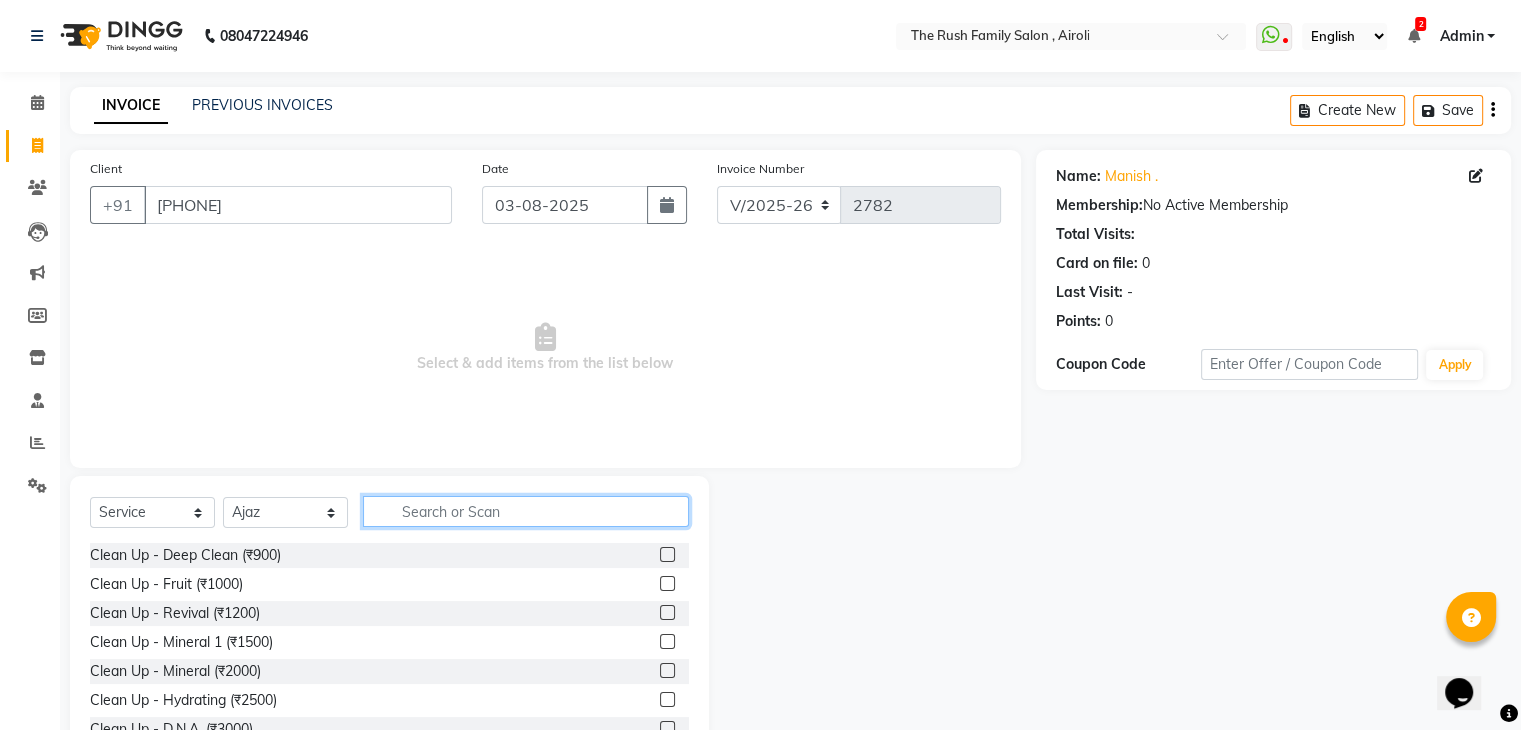 click 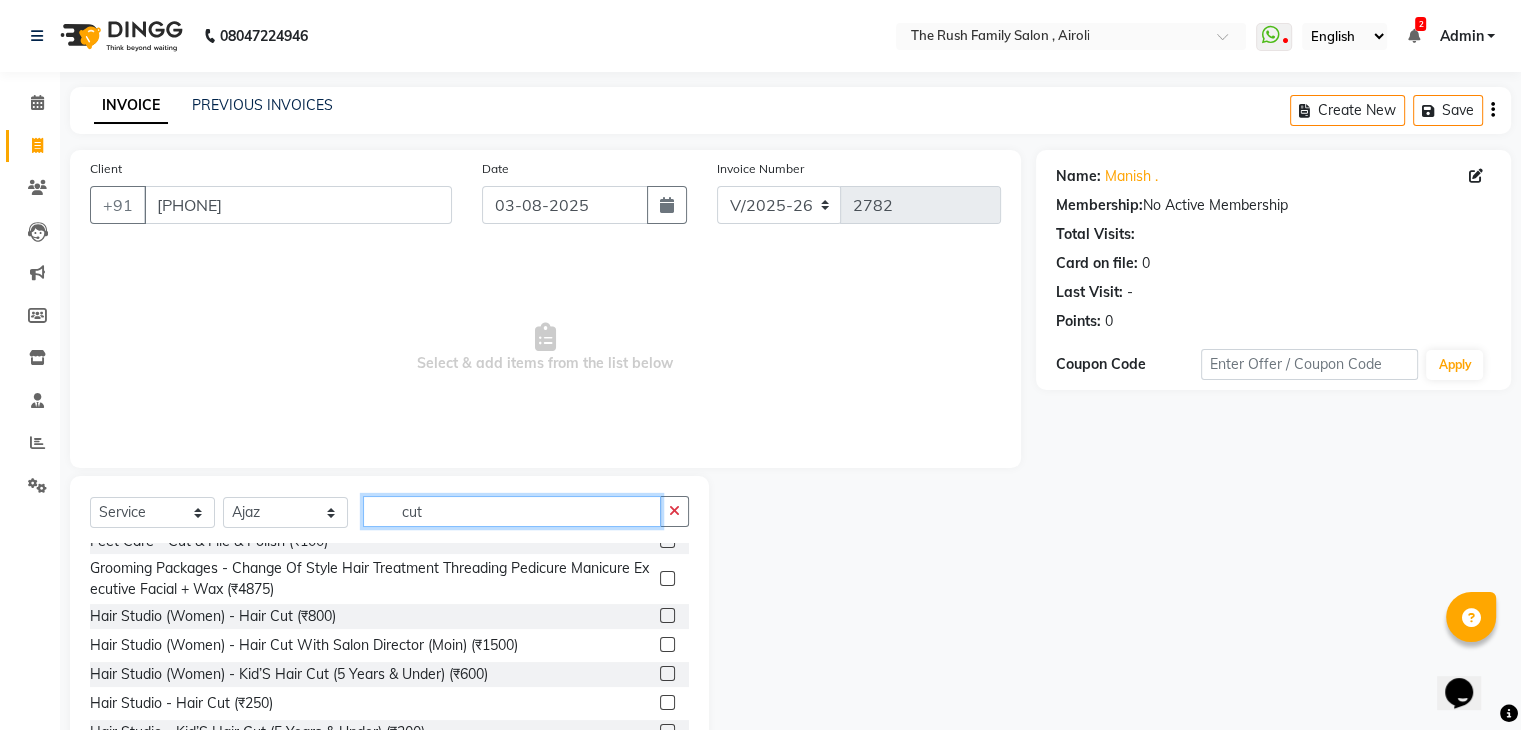 scroll, scrollTop: 77, scrollLeft: 0, axis: vertical 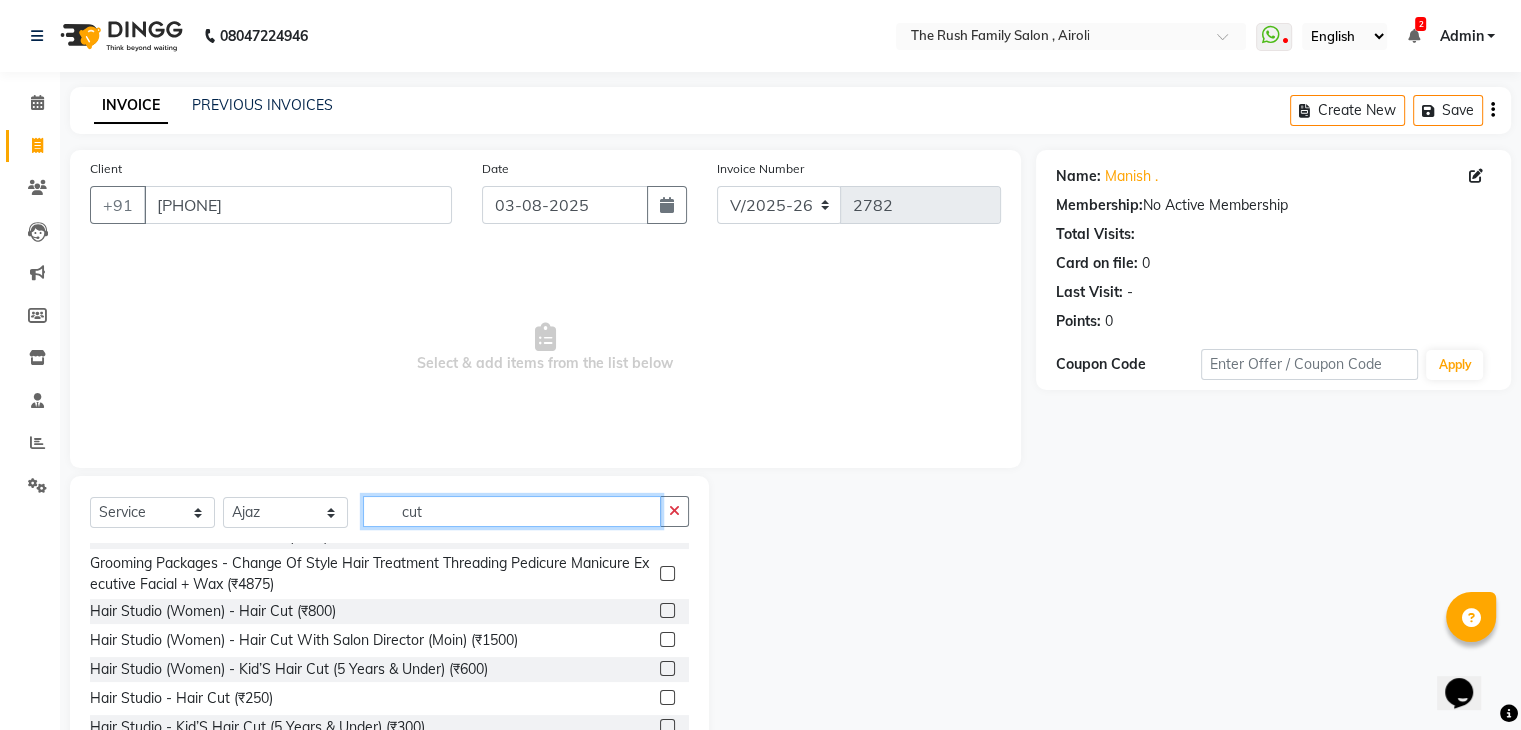 type on "cut" 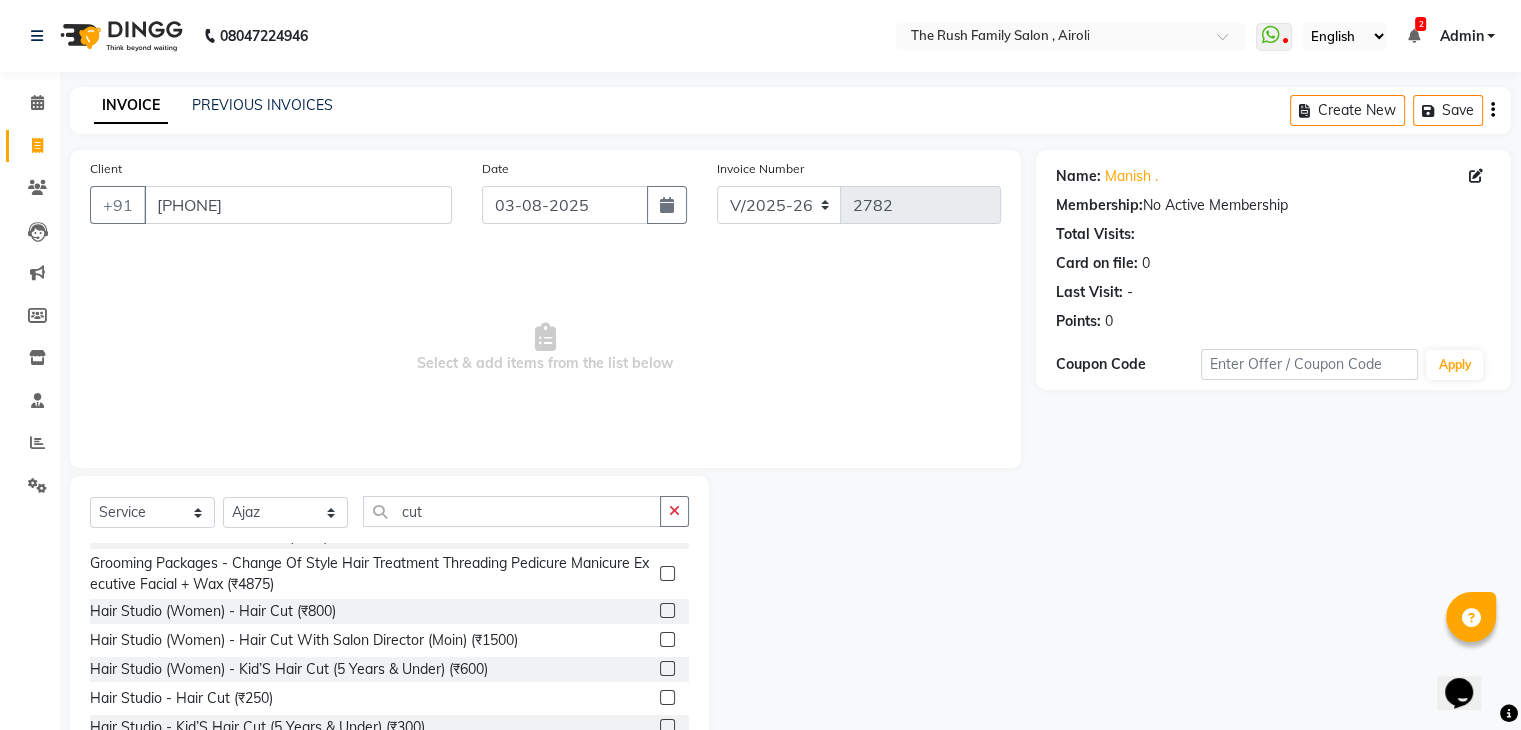click 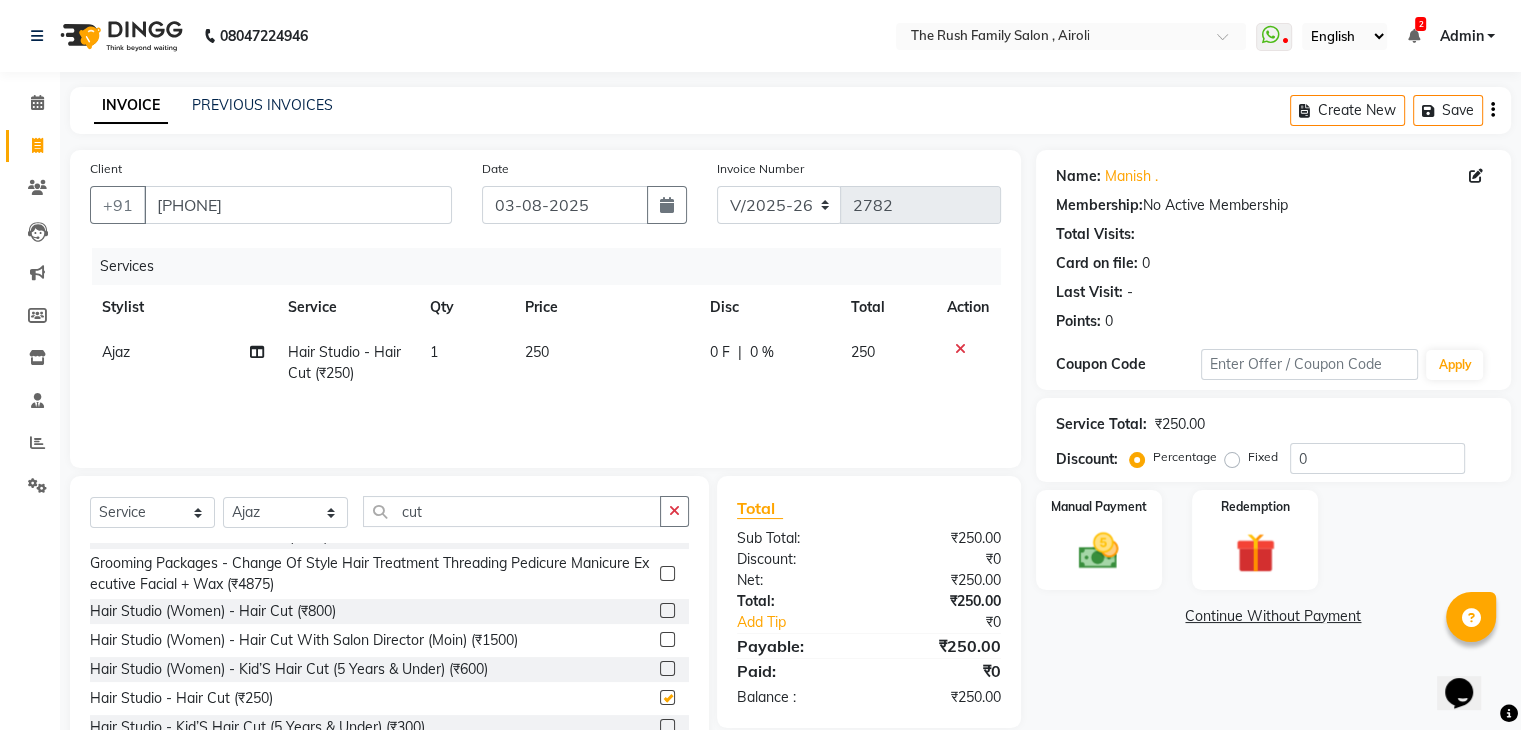 checkbox on "false" 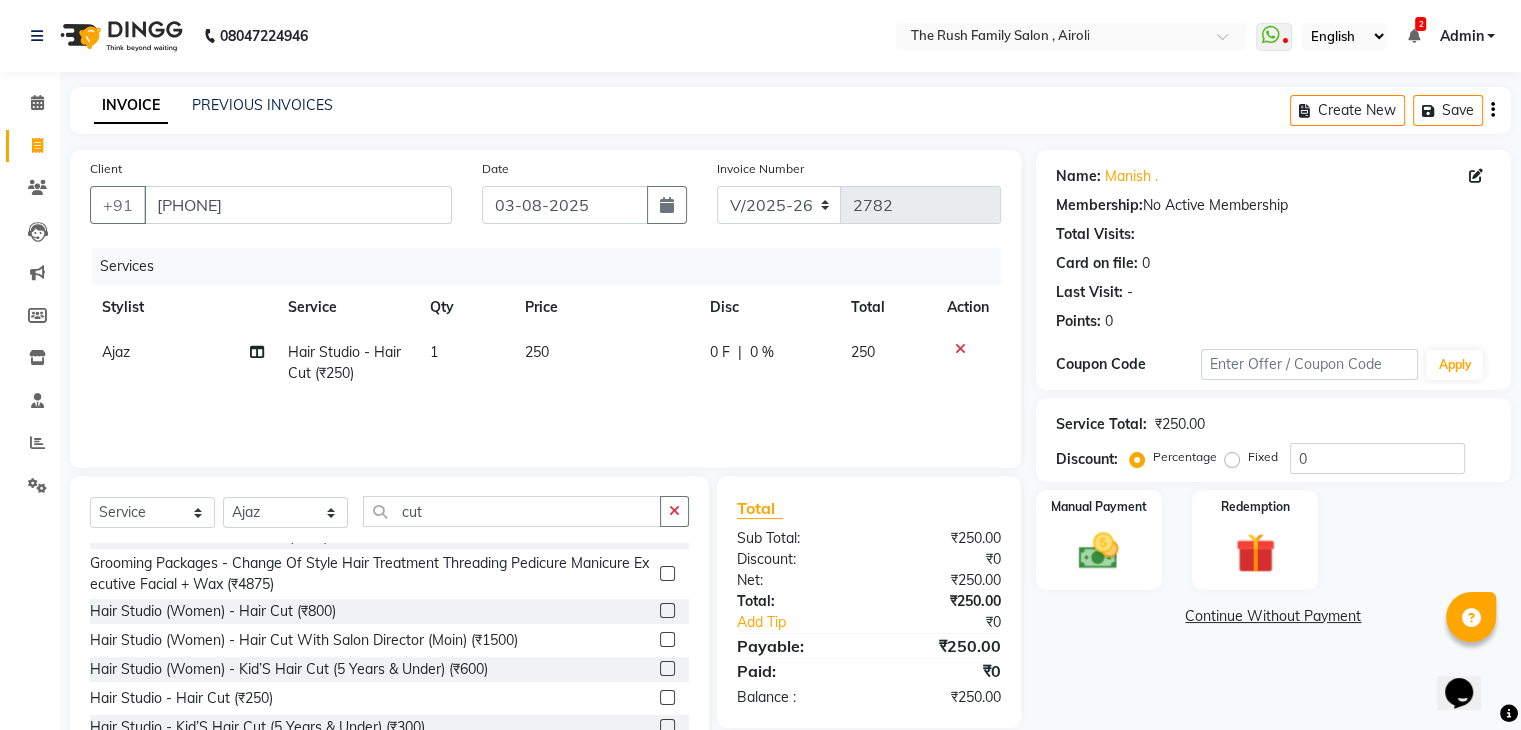 click on "0 F" 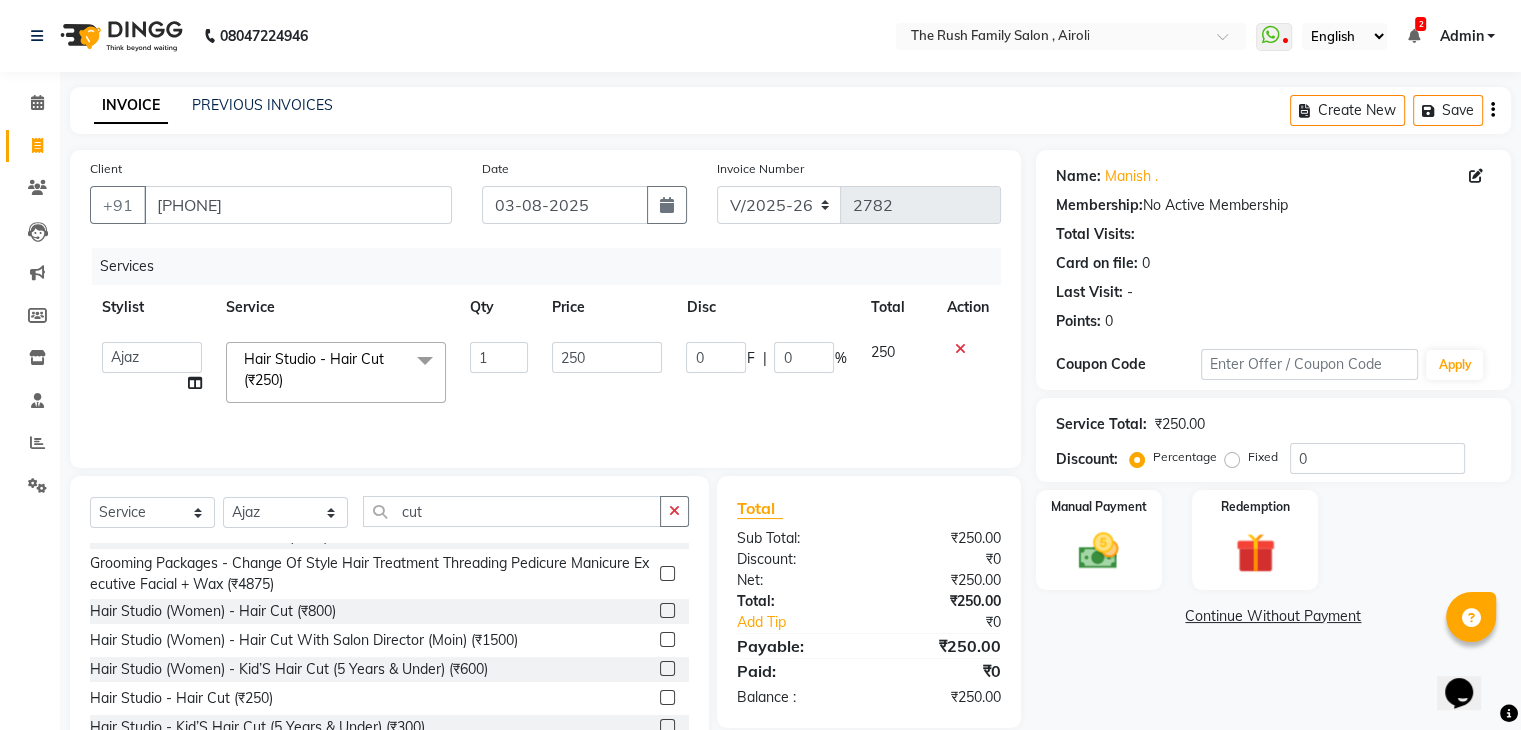 click on "0" 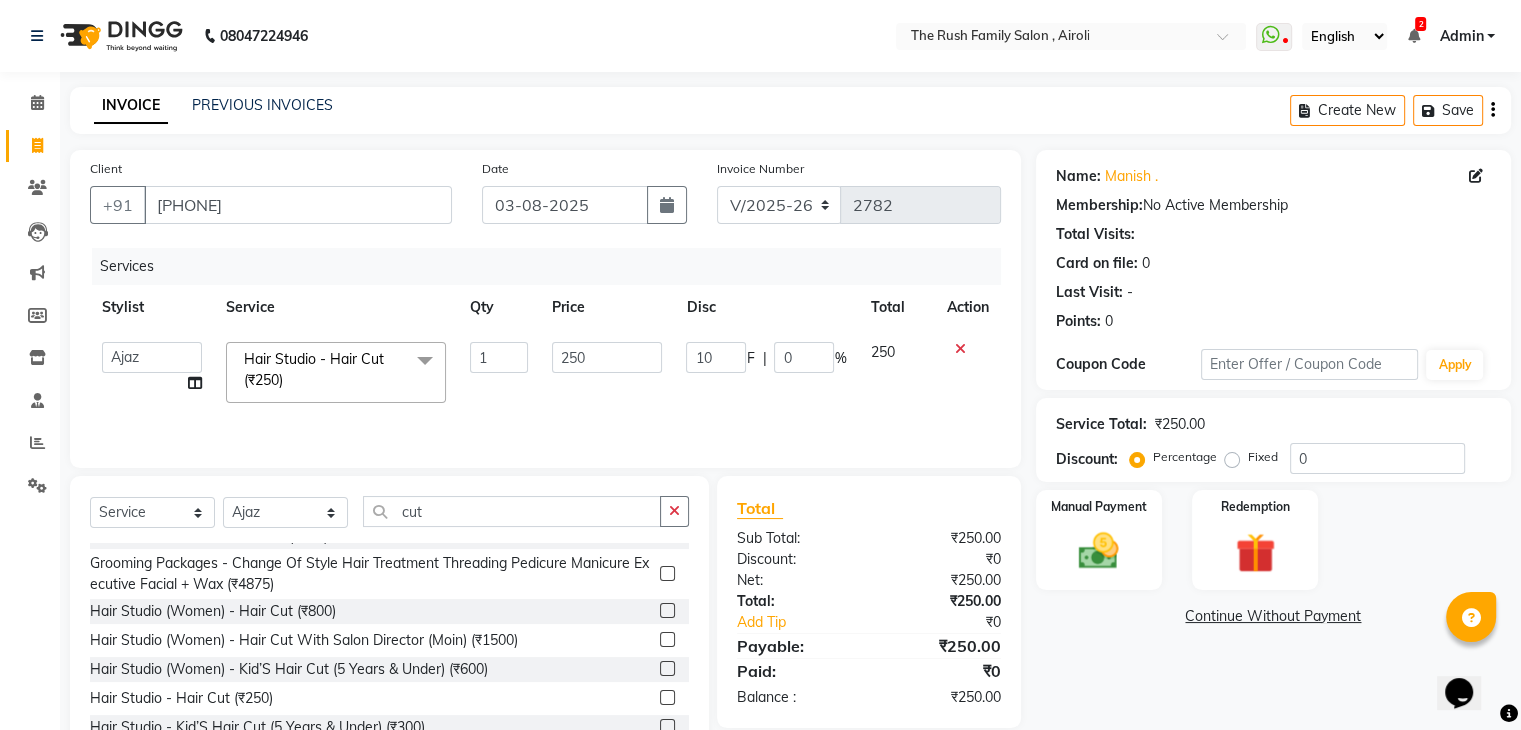 type on "100" 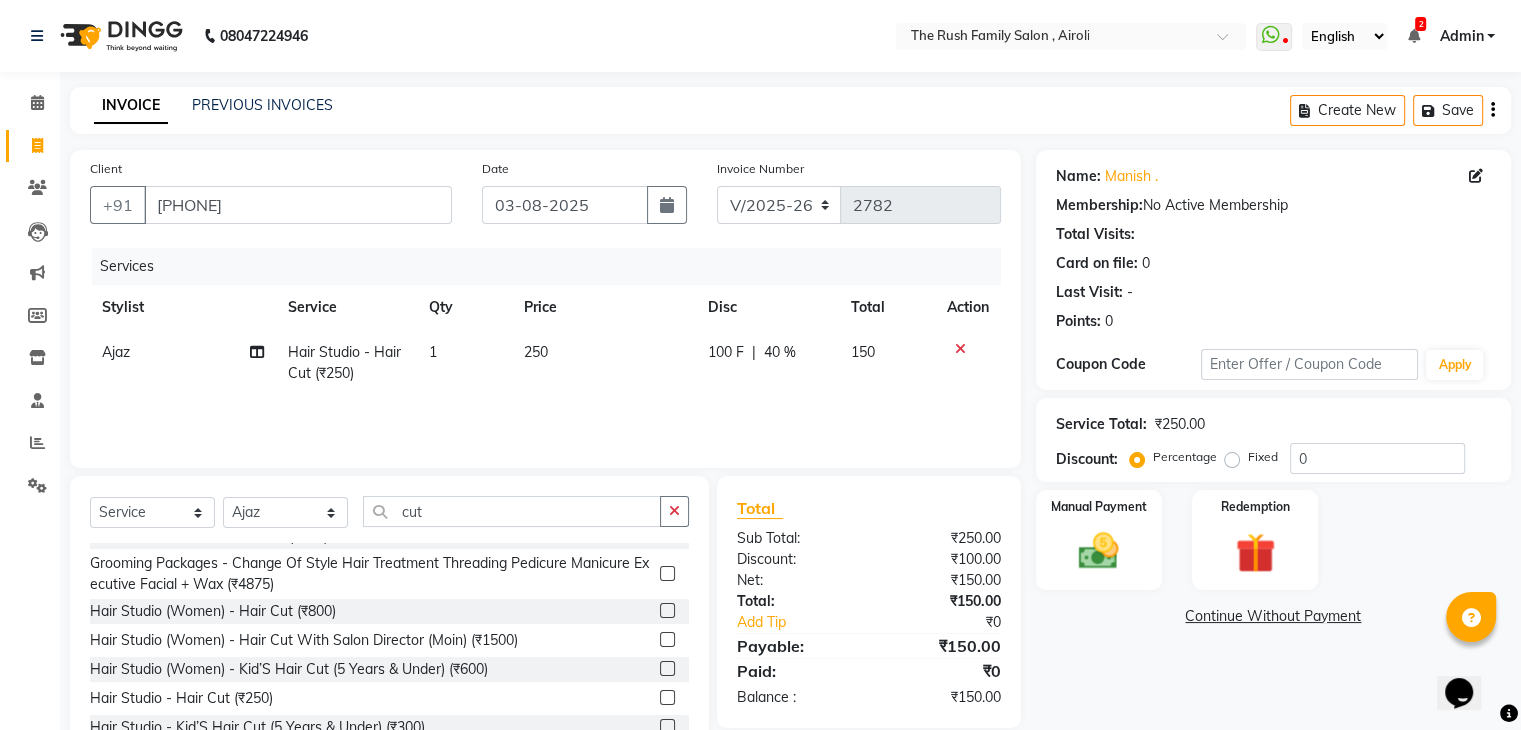 click on "Services Stylist Service Qty Price Disc Total Action Ajaz Hair Studio - Hair Cut (₹250) 1 250 100 F | 40 % 150" 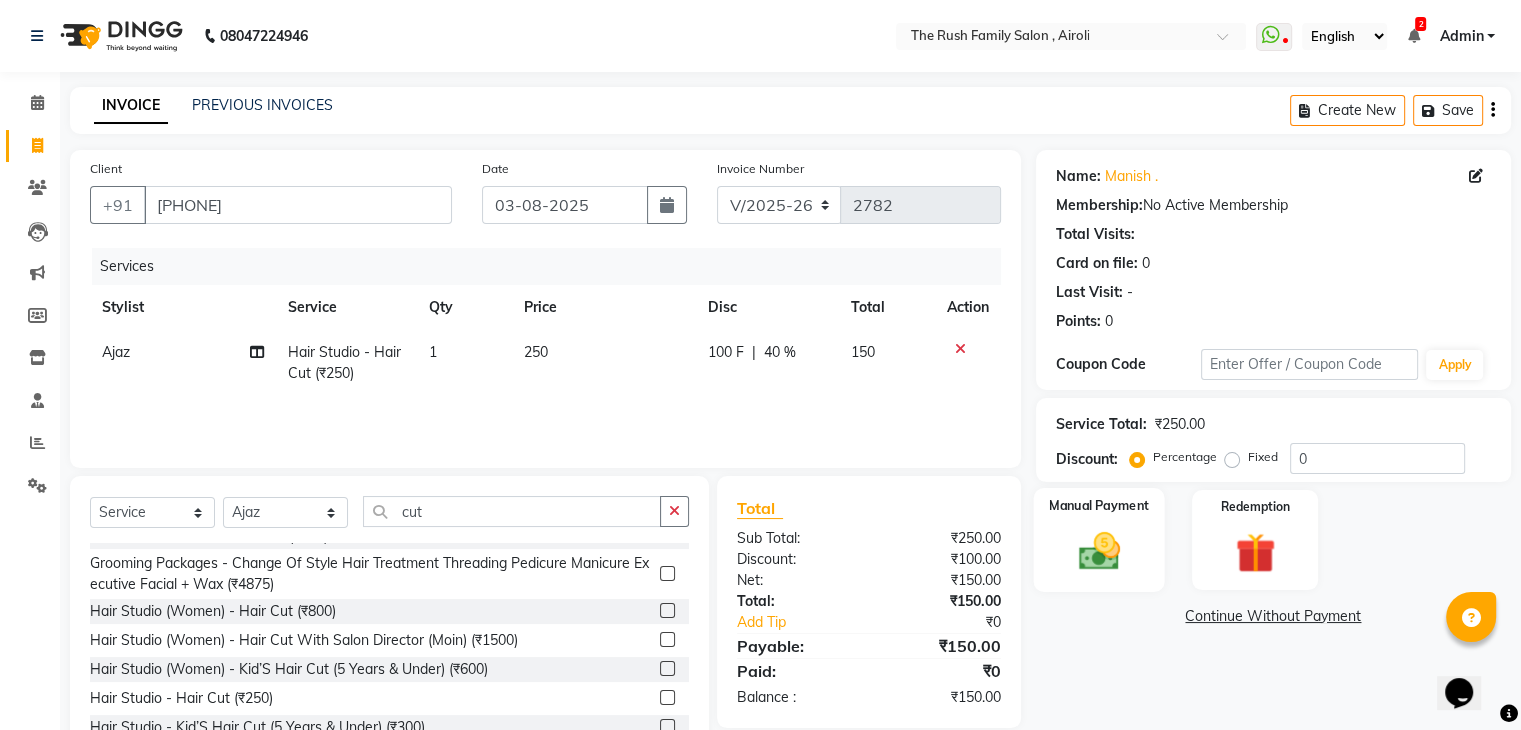 click 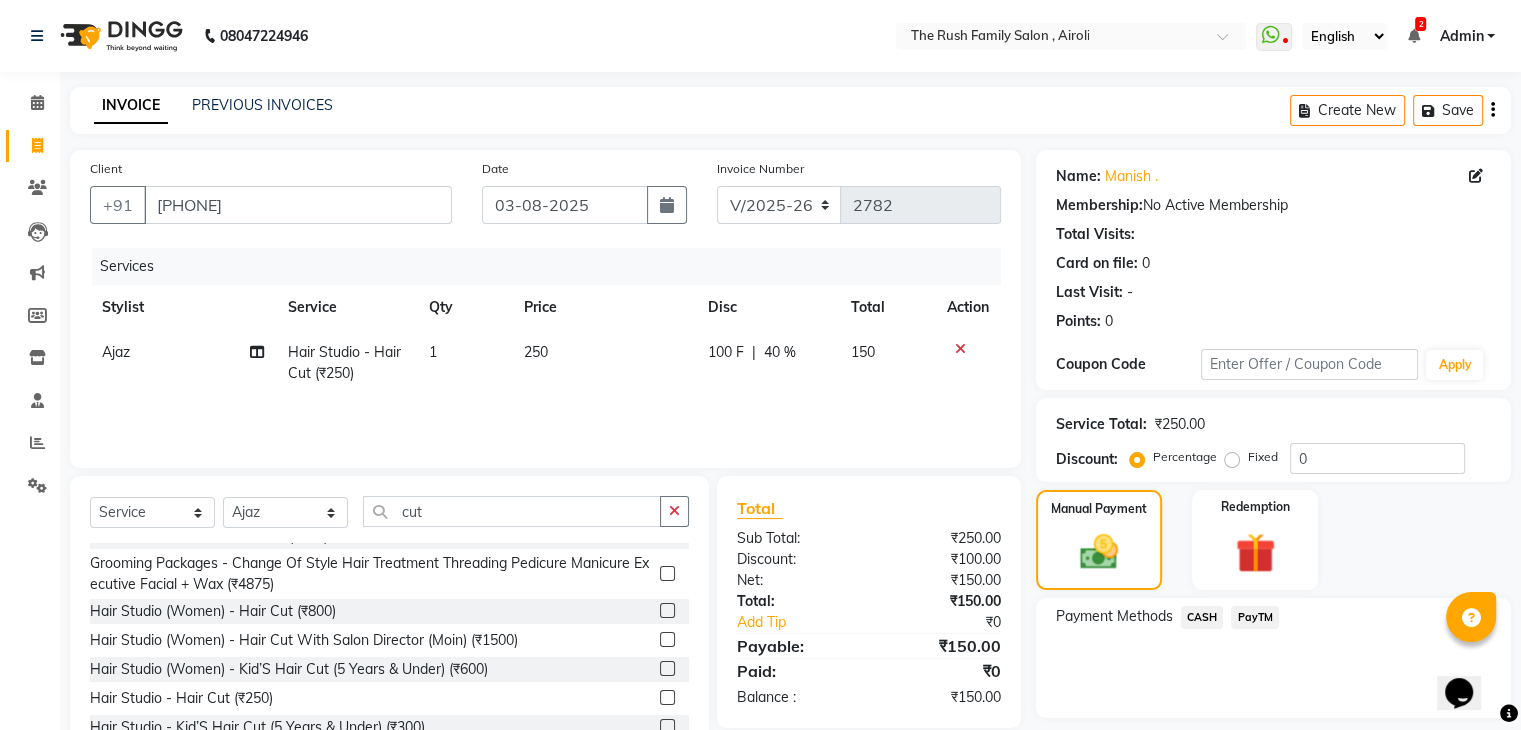 click on "PayTM" 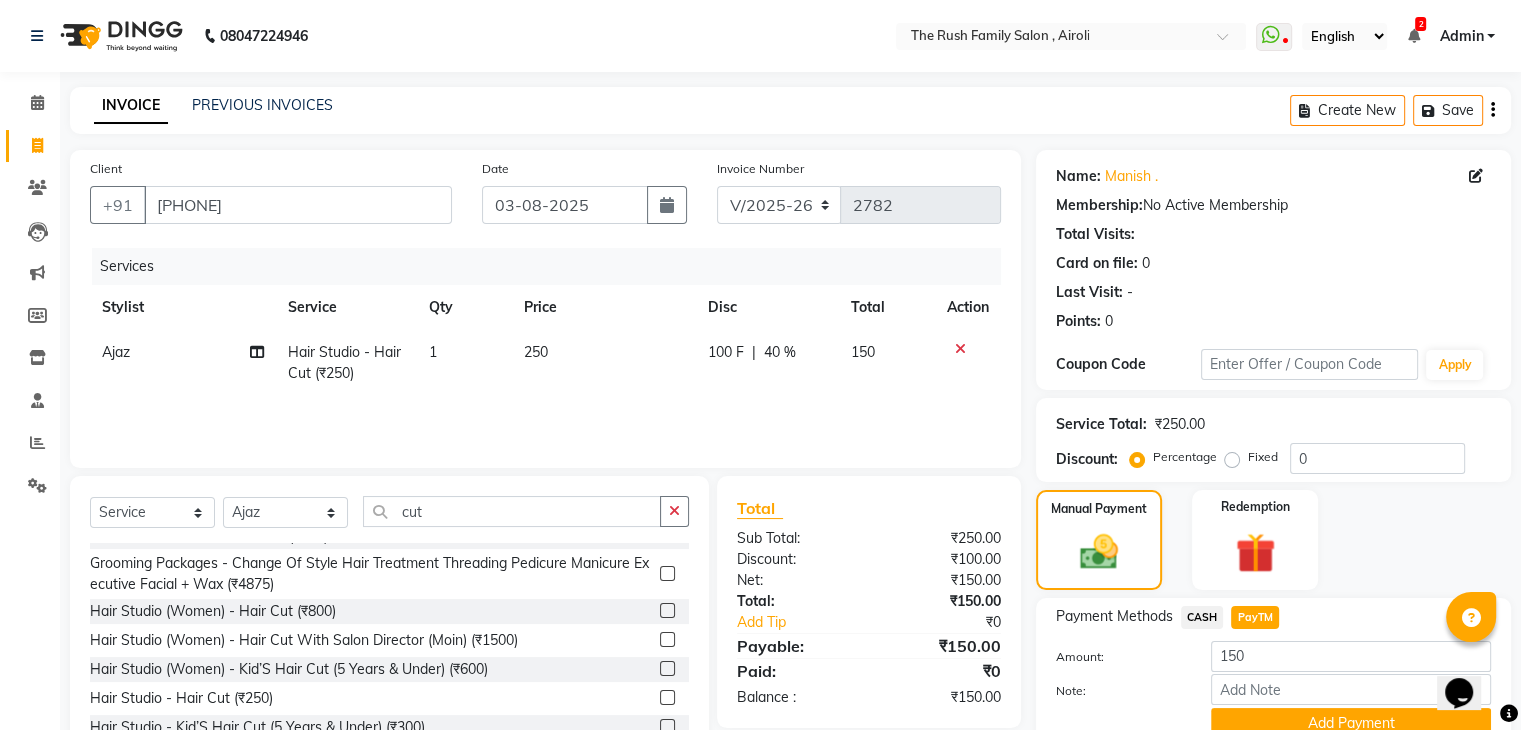 scroll, scrollTop: 89, scrollLeft: 0, axis: vertical 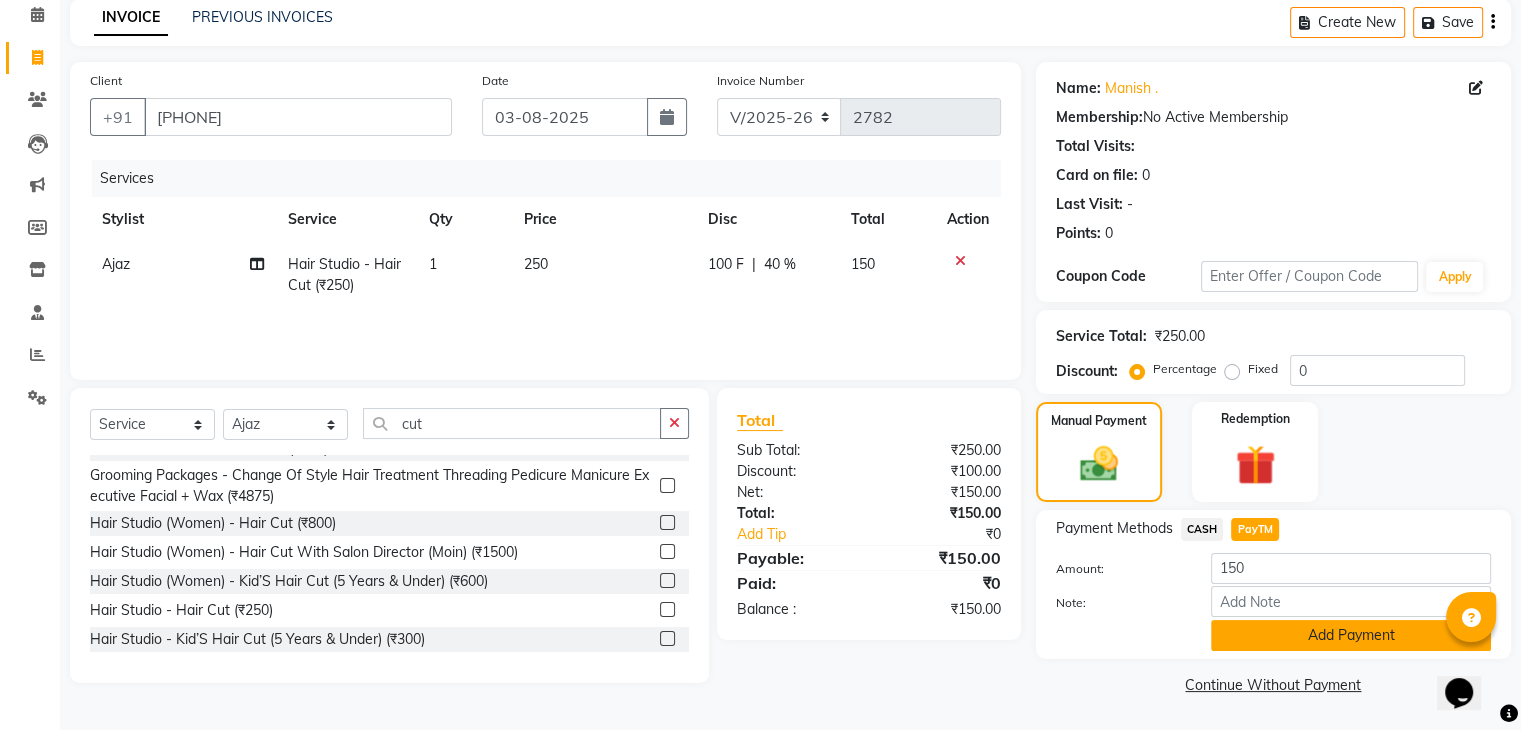 click on "Add Payment" 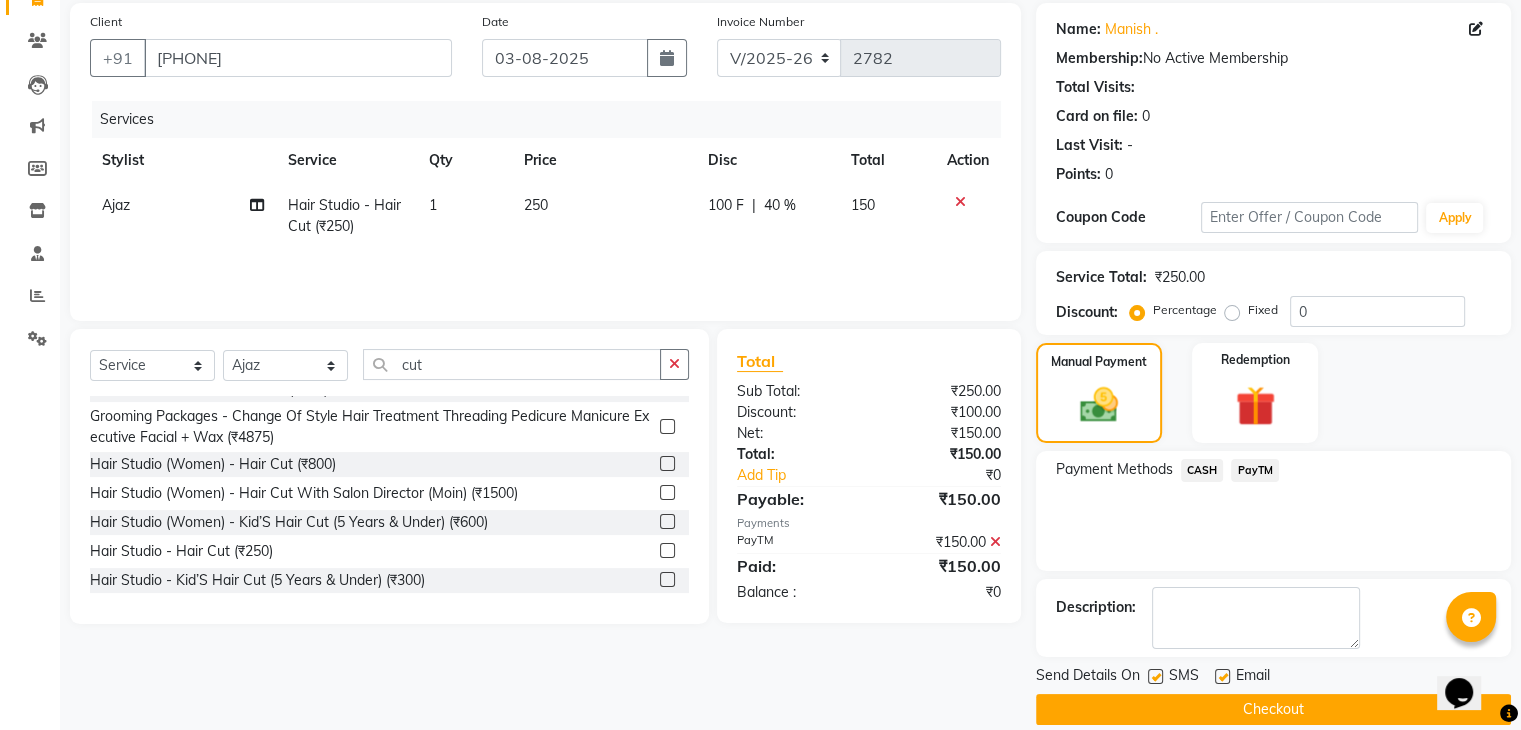 scroll, scrollTop: 171, scrollLeft: 0, axis: vertical 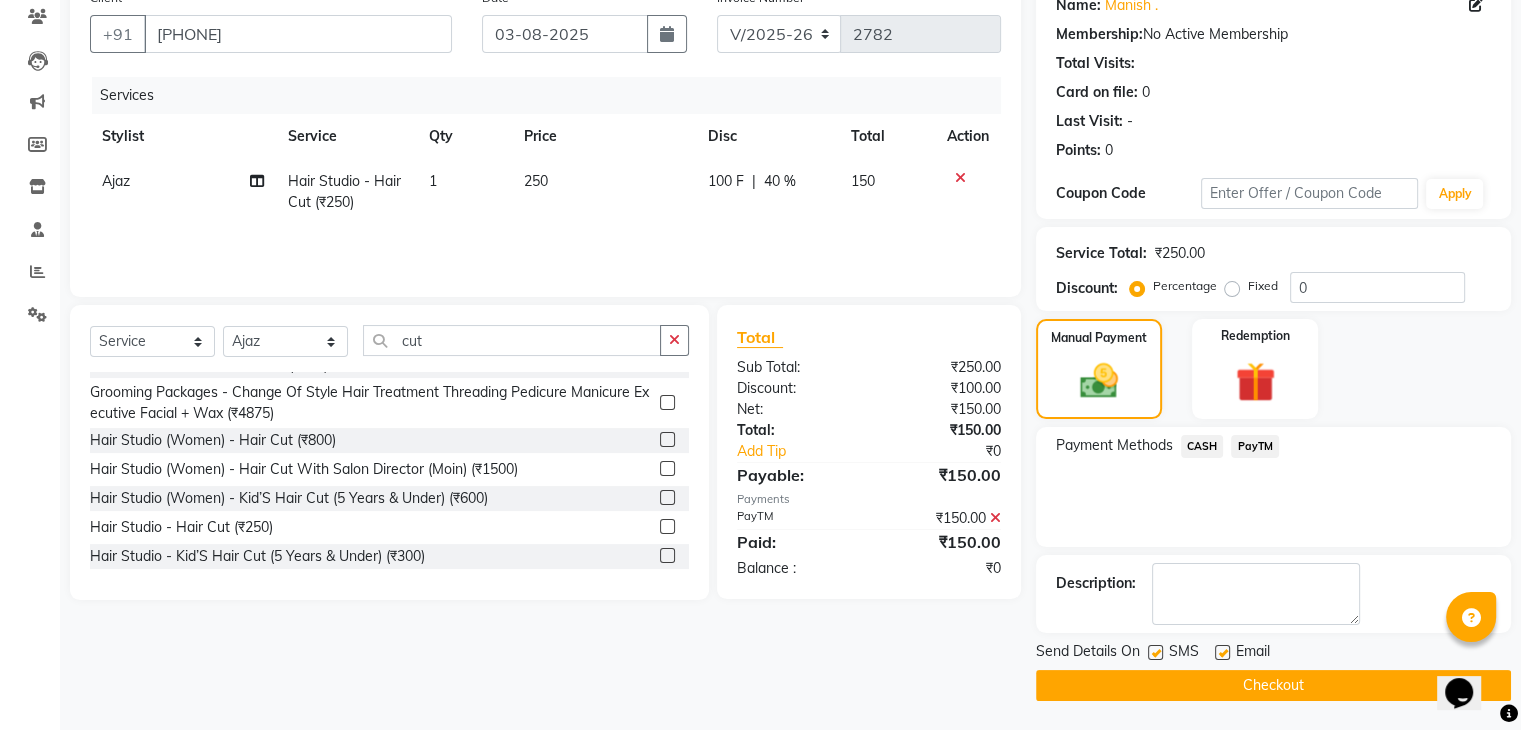 click 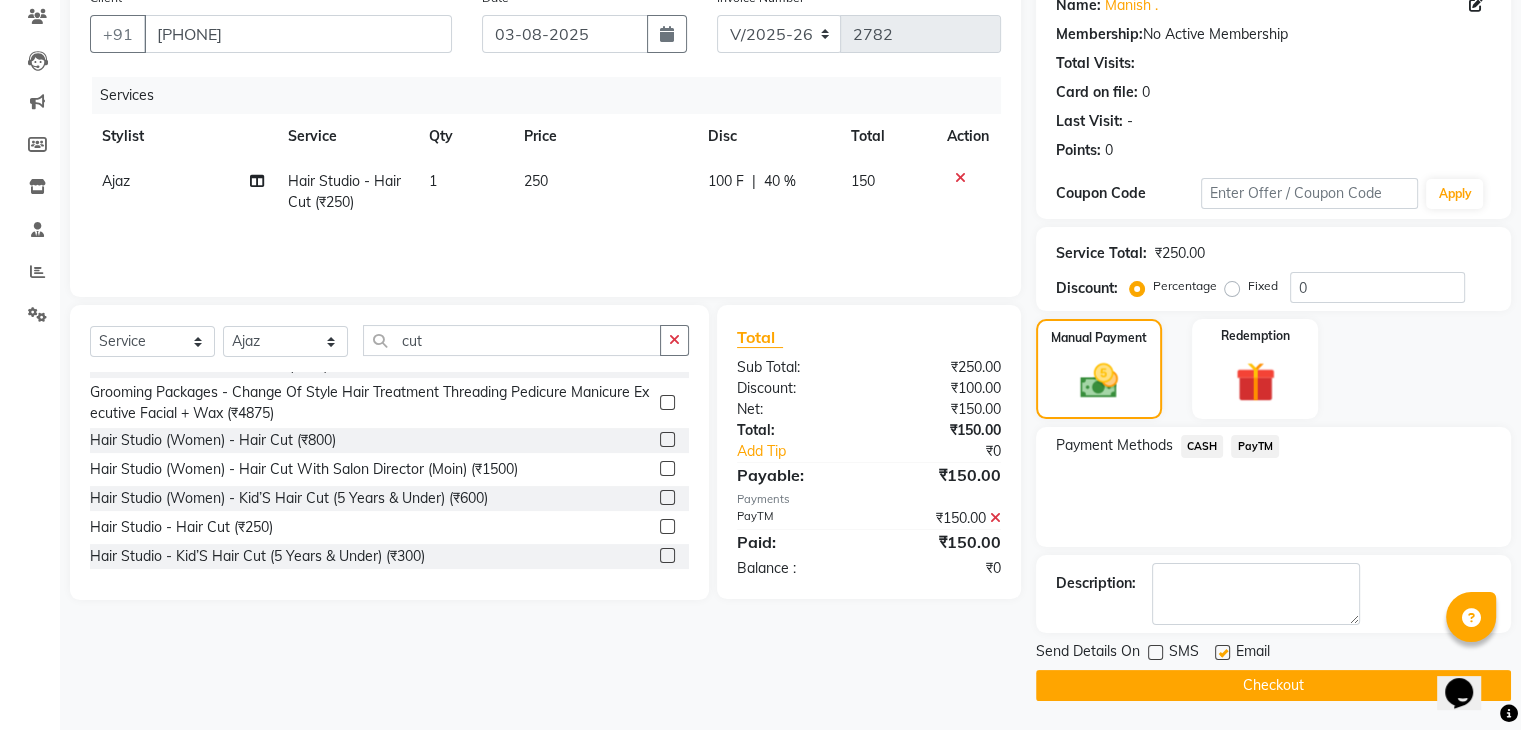 click 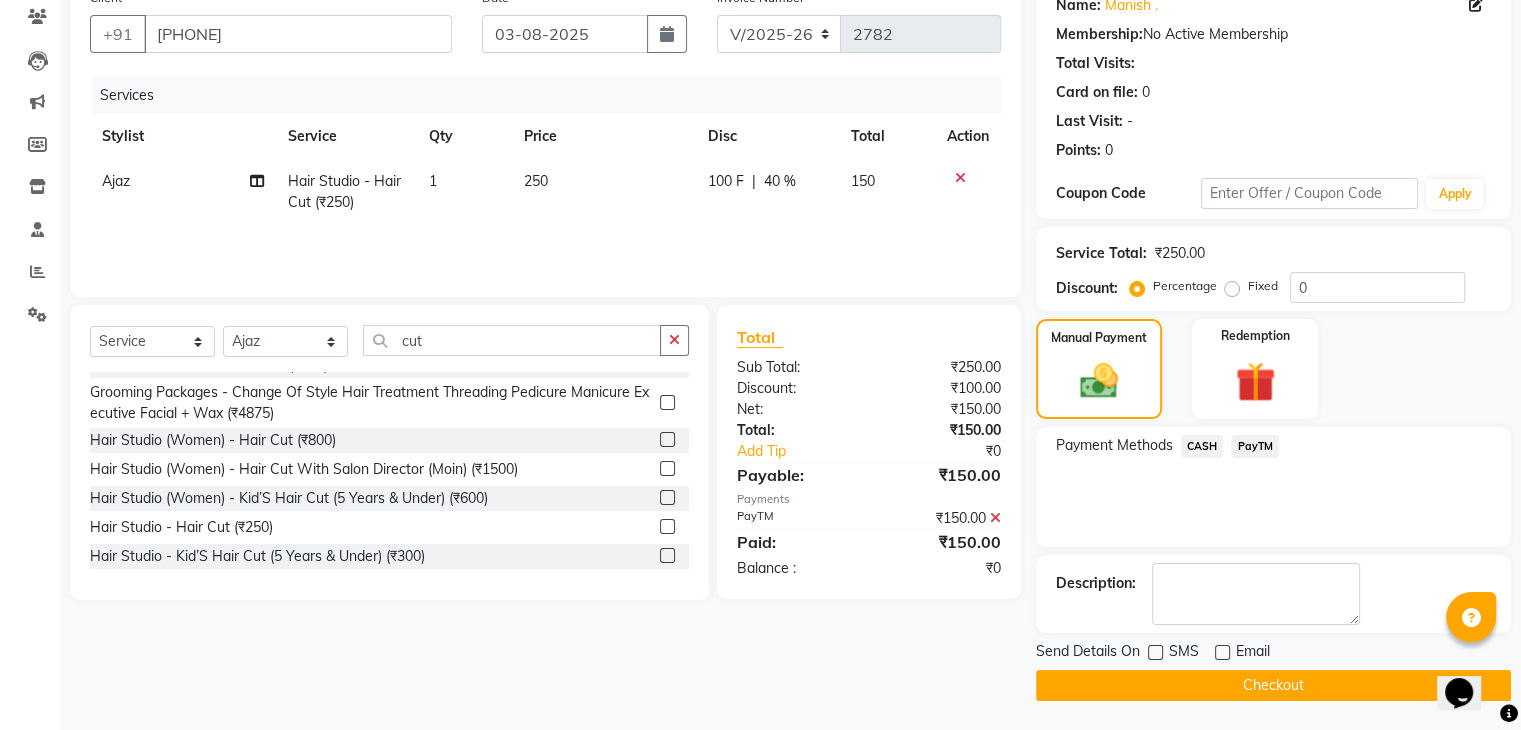 click on "Checkout" 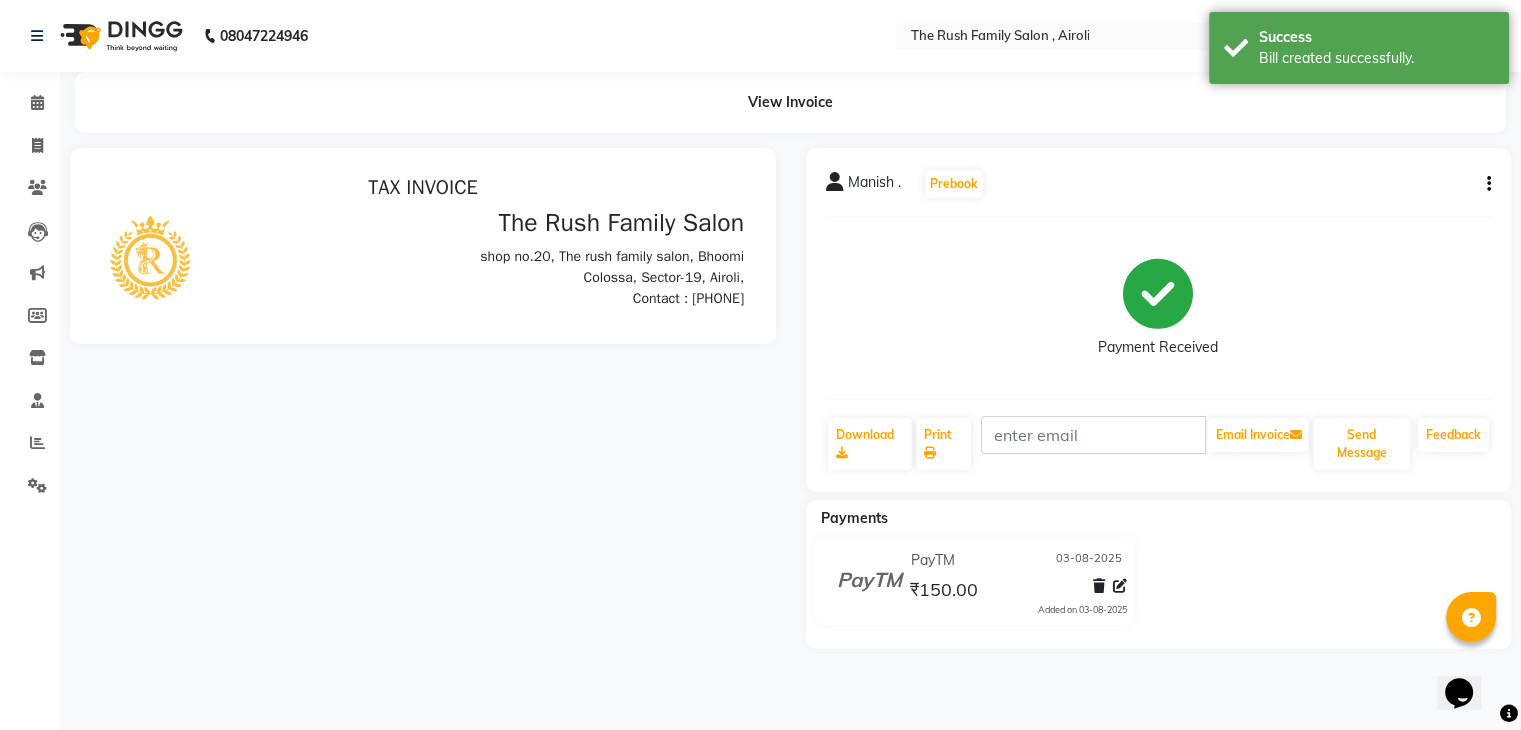 scroll, scrollTop: 0, scrollLeft: 0, axis: both 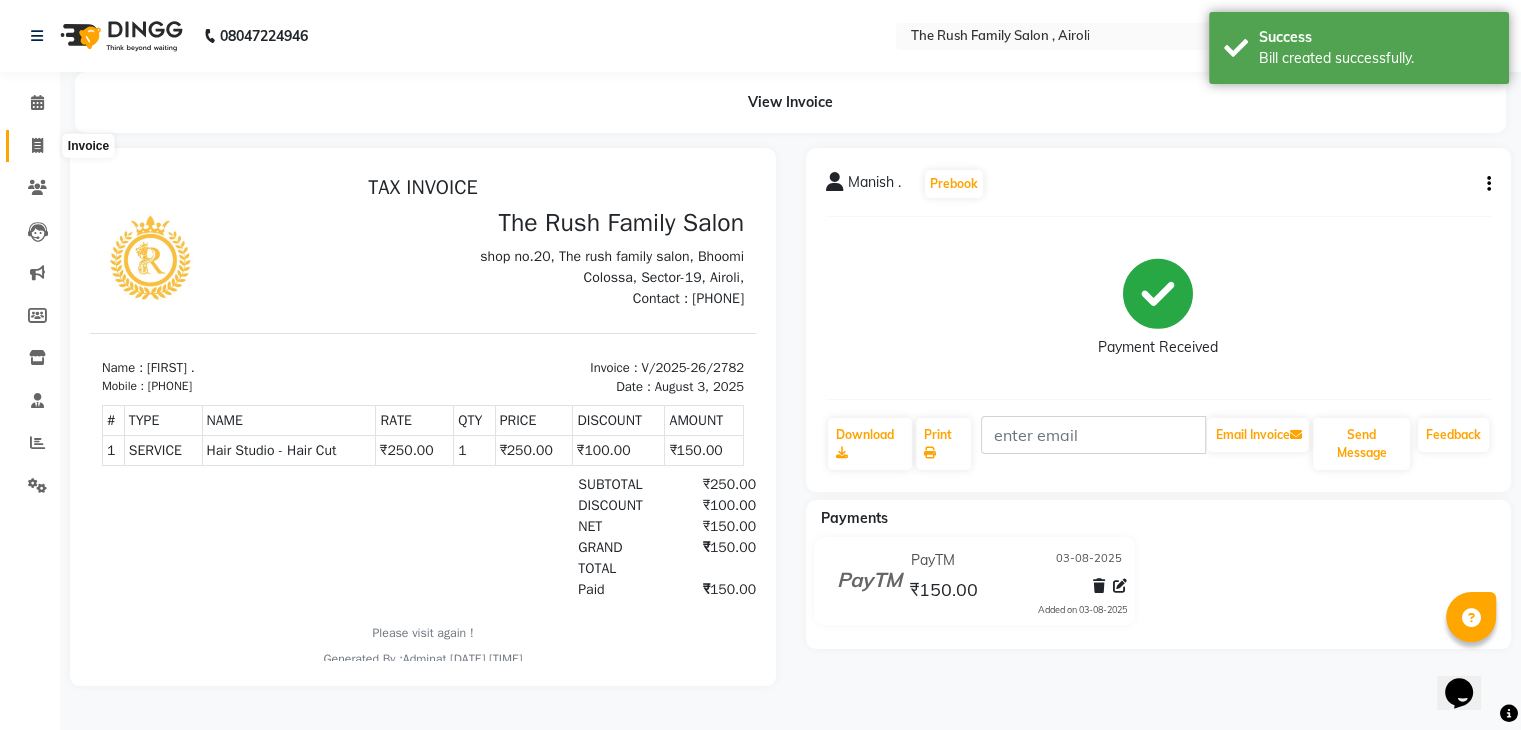 click 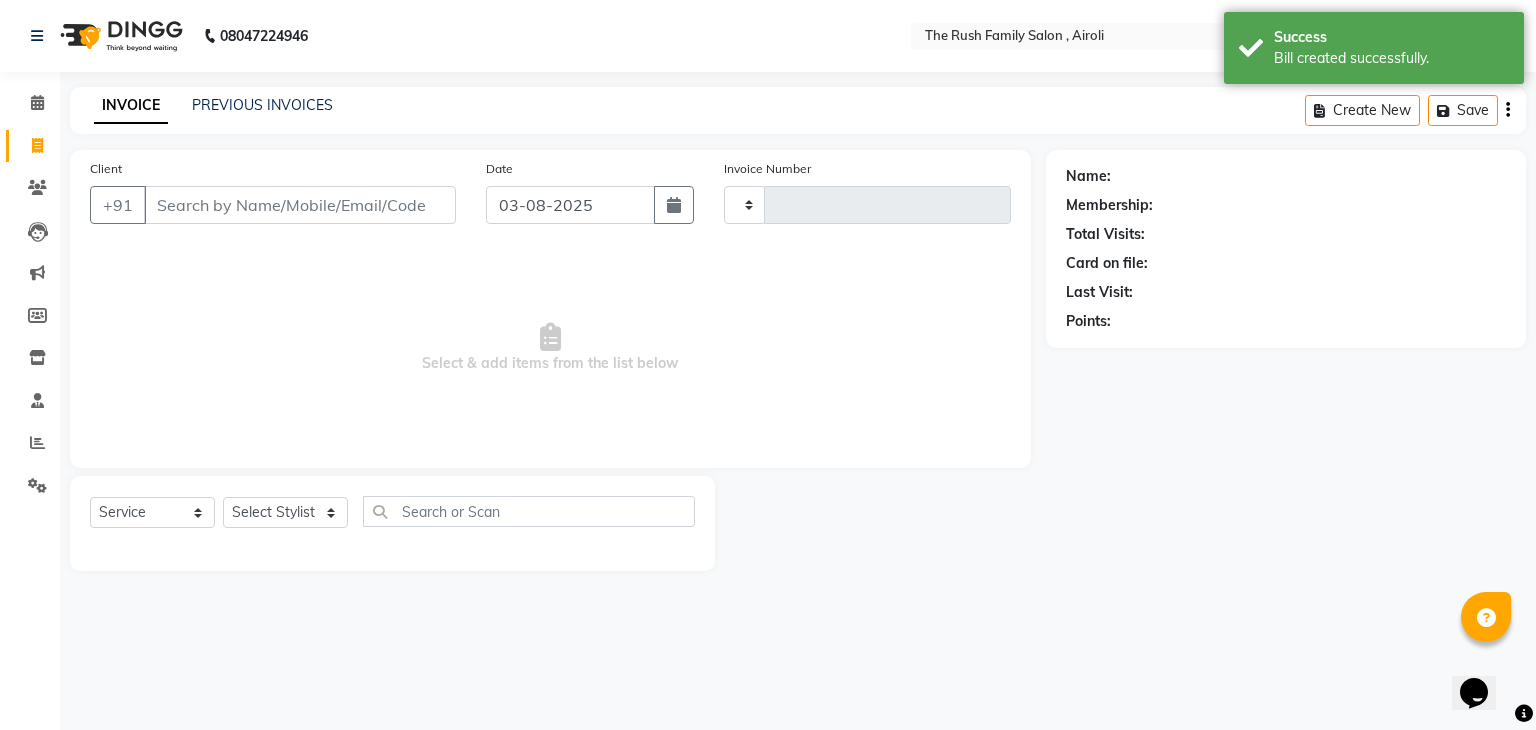 type on "2783" 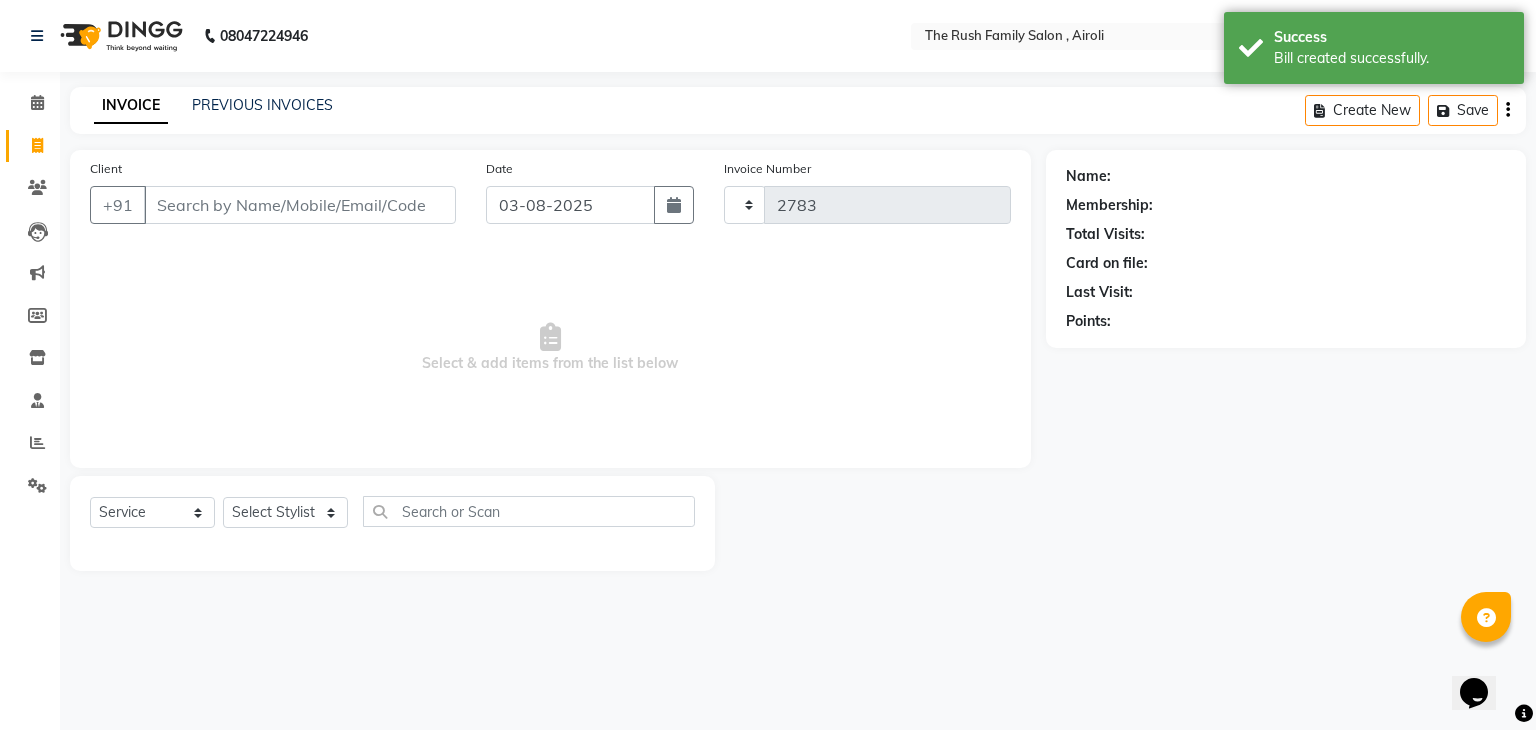 select on "5419" 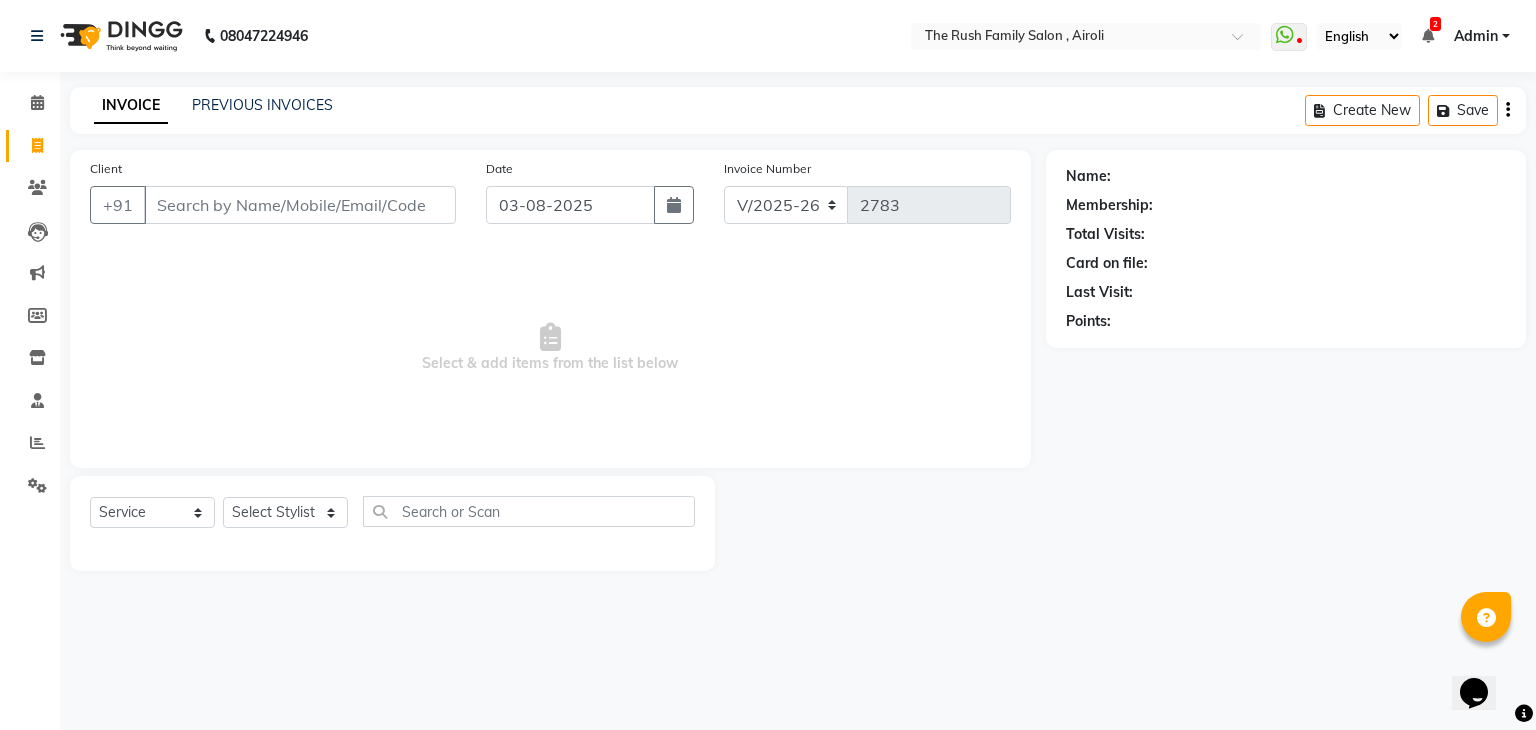 click on "Client" at bounding box center [300, 205] 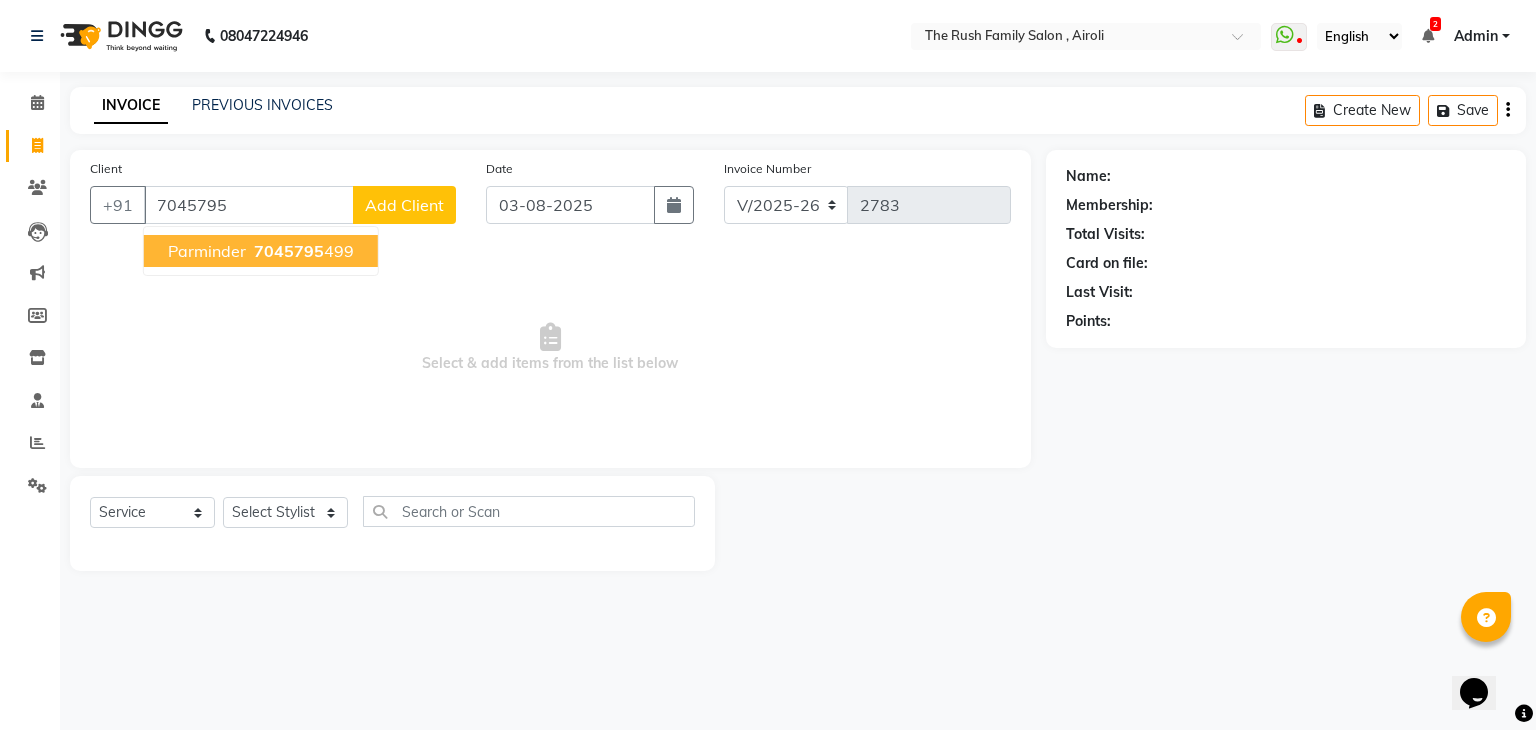 click on "parminder" at bounding box center [207, 251] 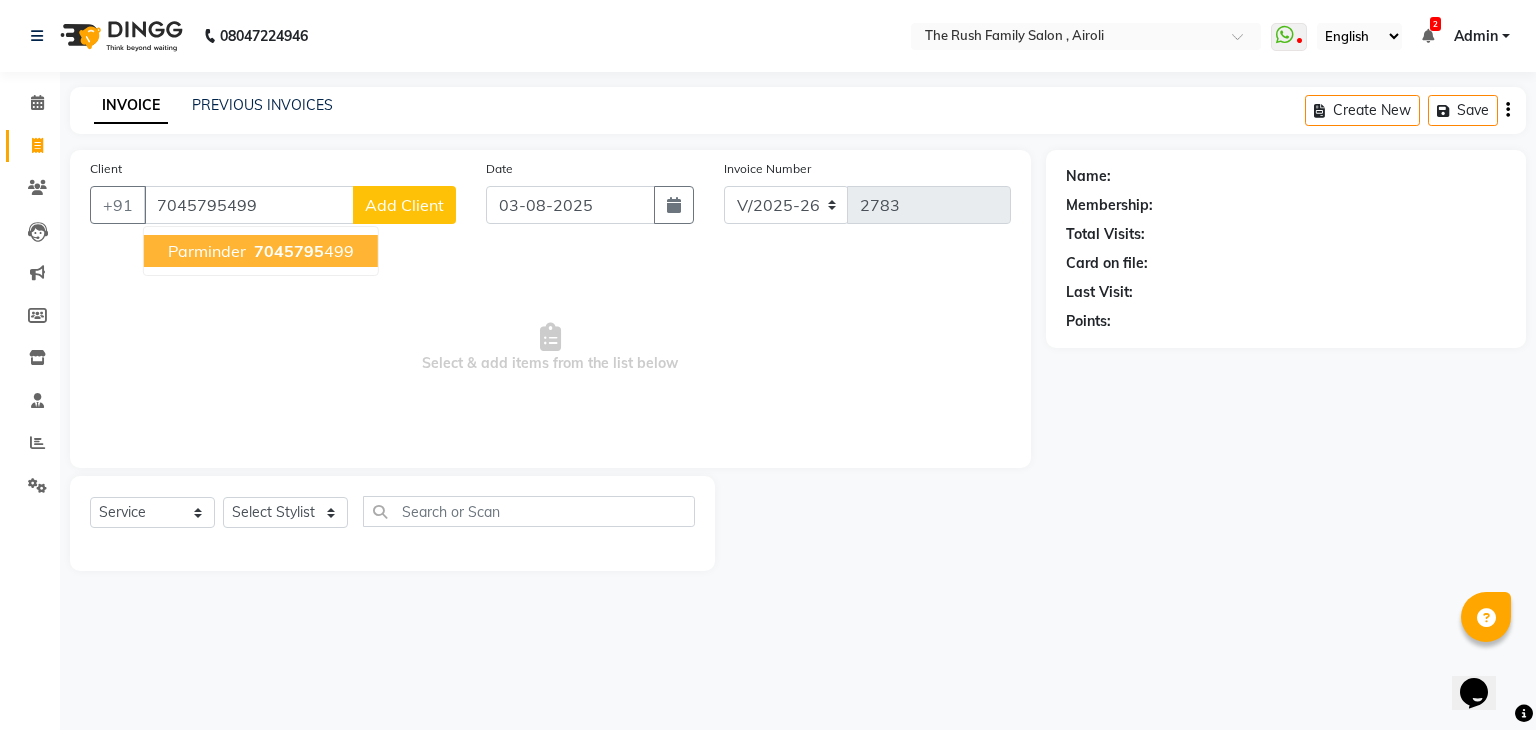 type on "7045795499" 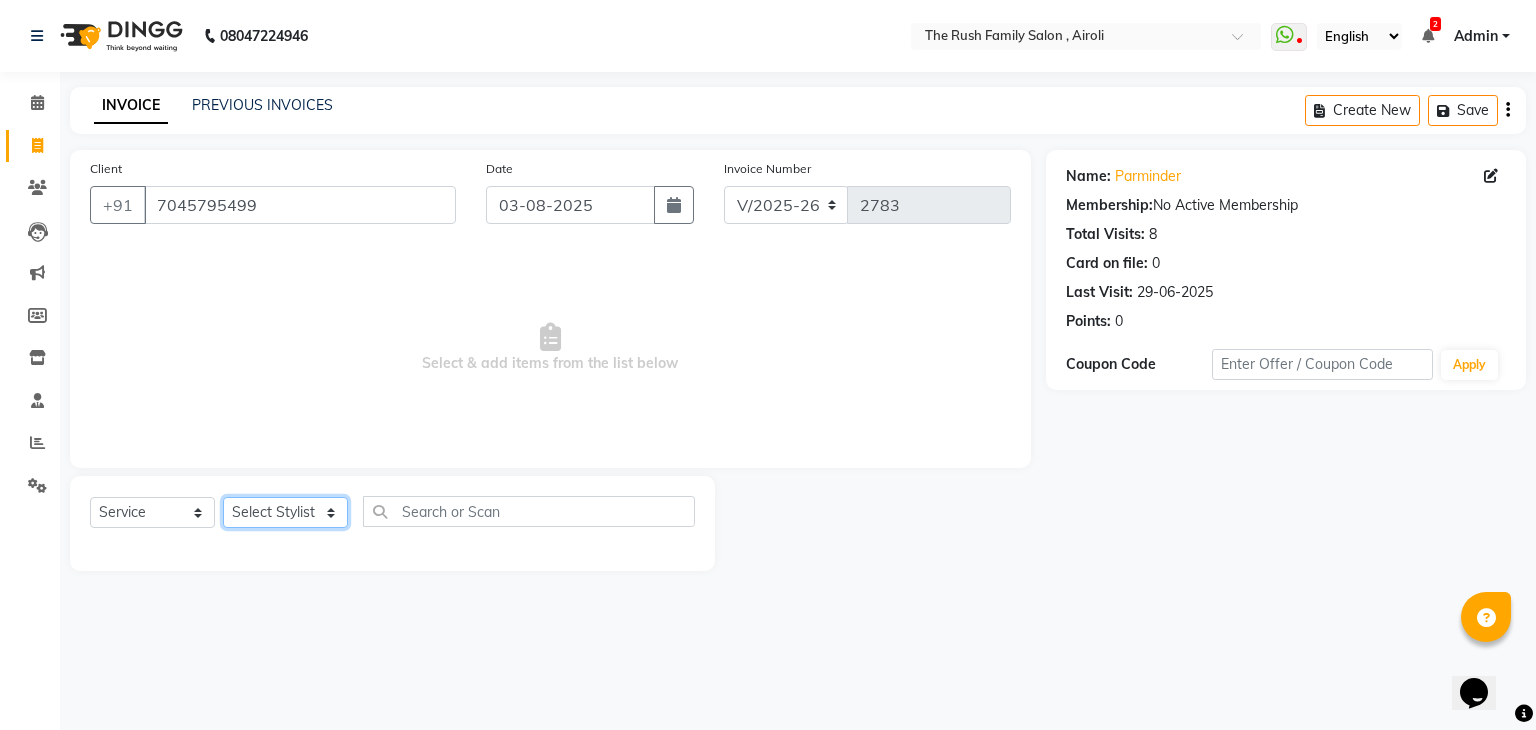 drag, startPoint x: 284, startPoint y: 509, endPoint x: 276, endPoint y: 244, distance: 265.12073 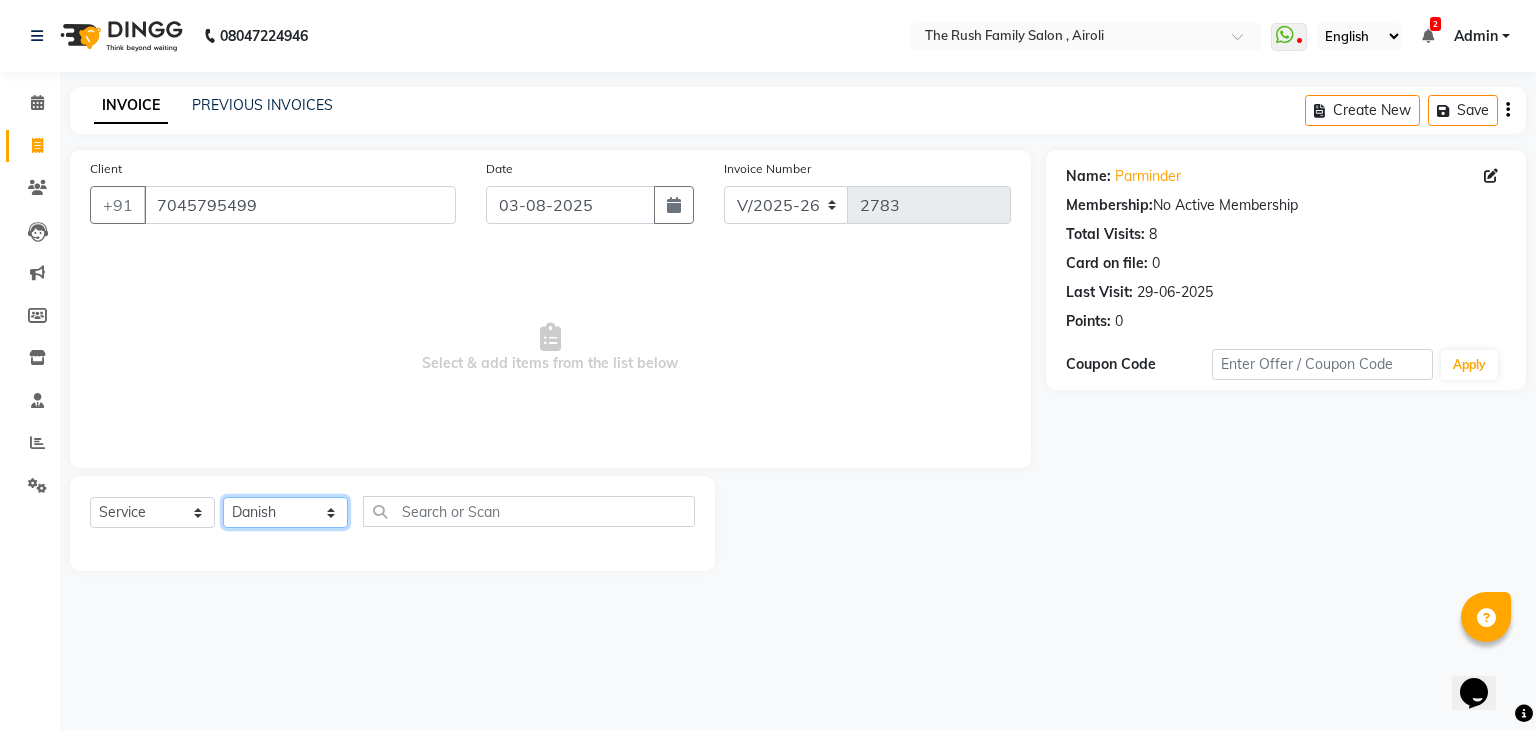 click on "Select Stylist Ajaz Alvira Danish Guddi Jayesh Josh  mumtaz Naeem   nishu Riya    Rush Swati" 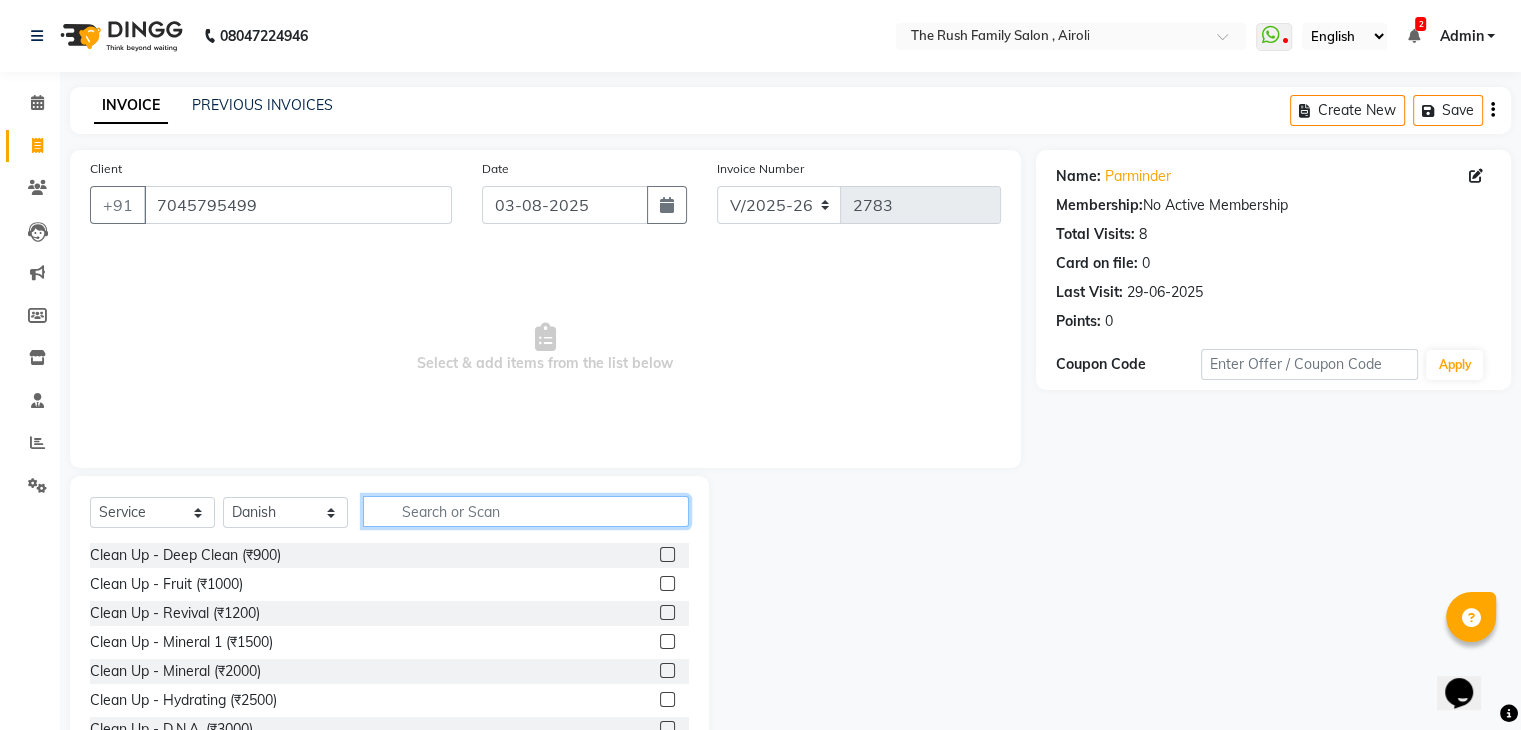 click 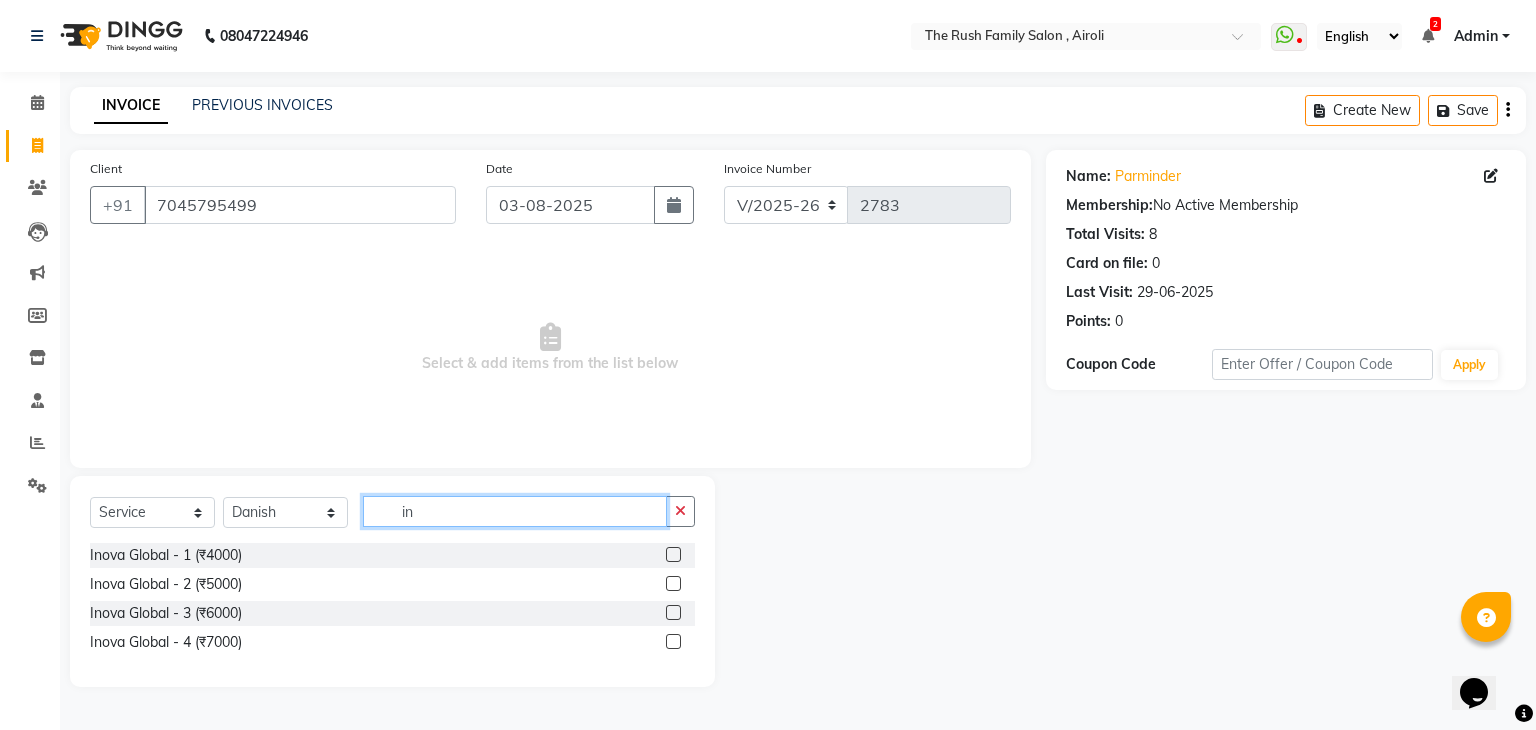type on "i" 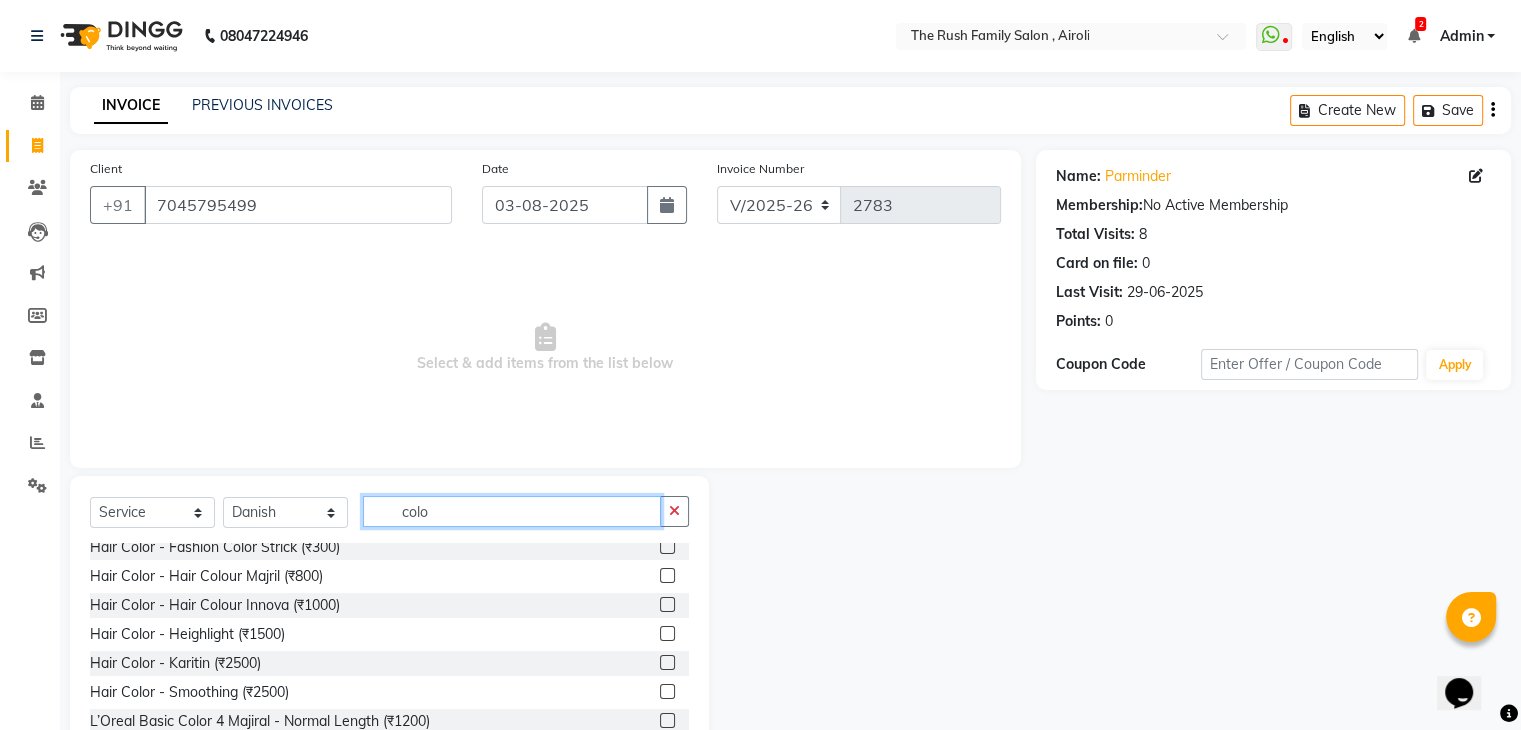 scroll, scrollTop: 122, scrollLeft: 0, axis: vertical 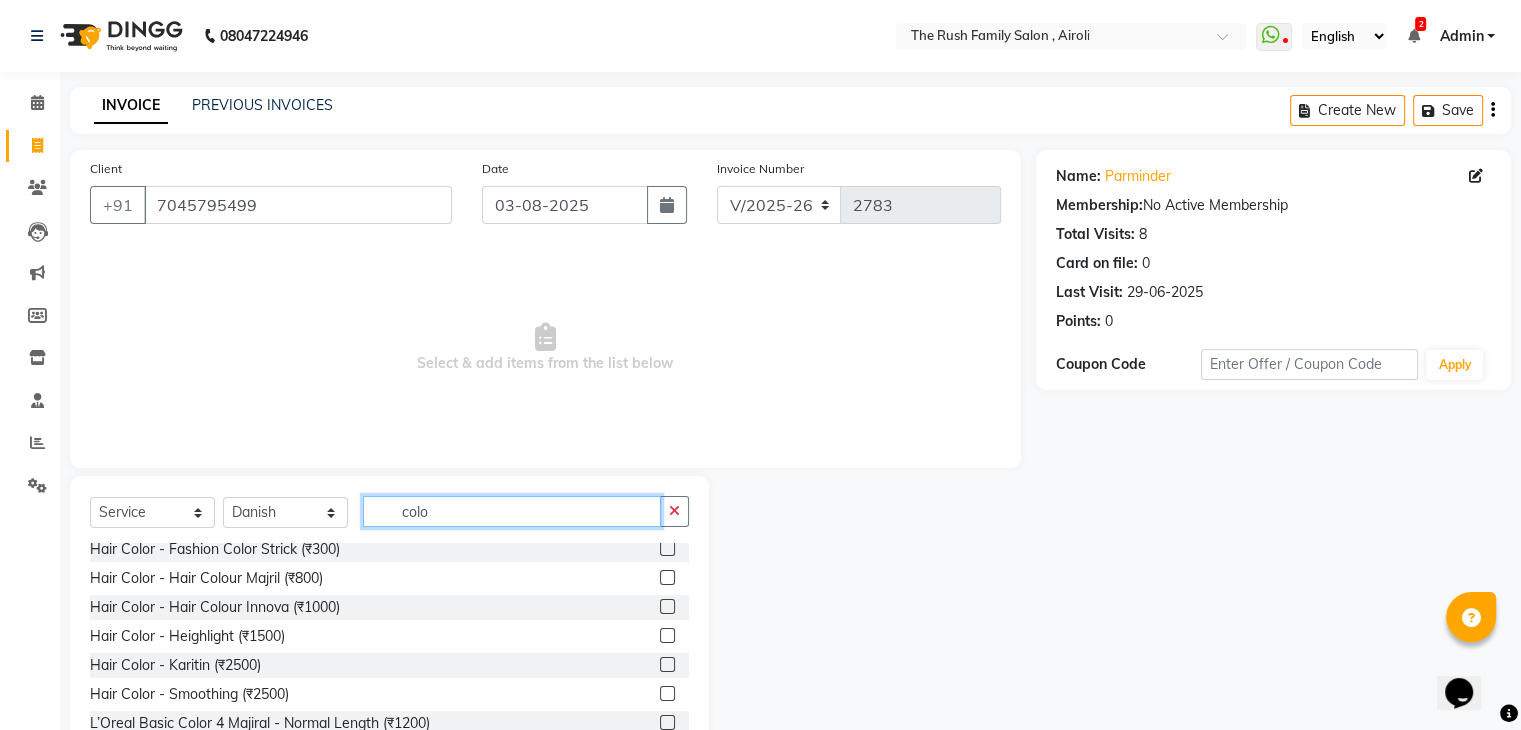 type on "colo" 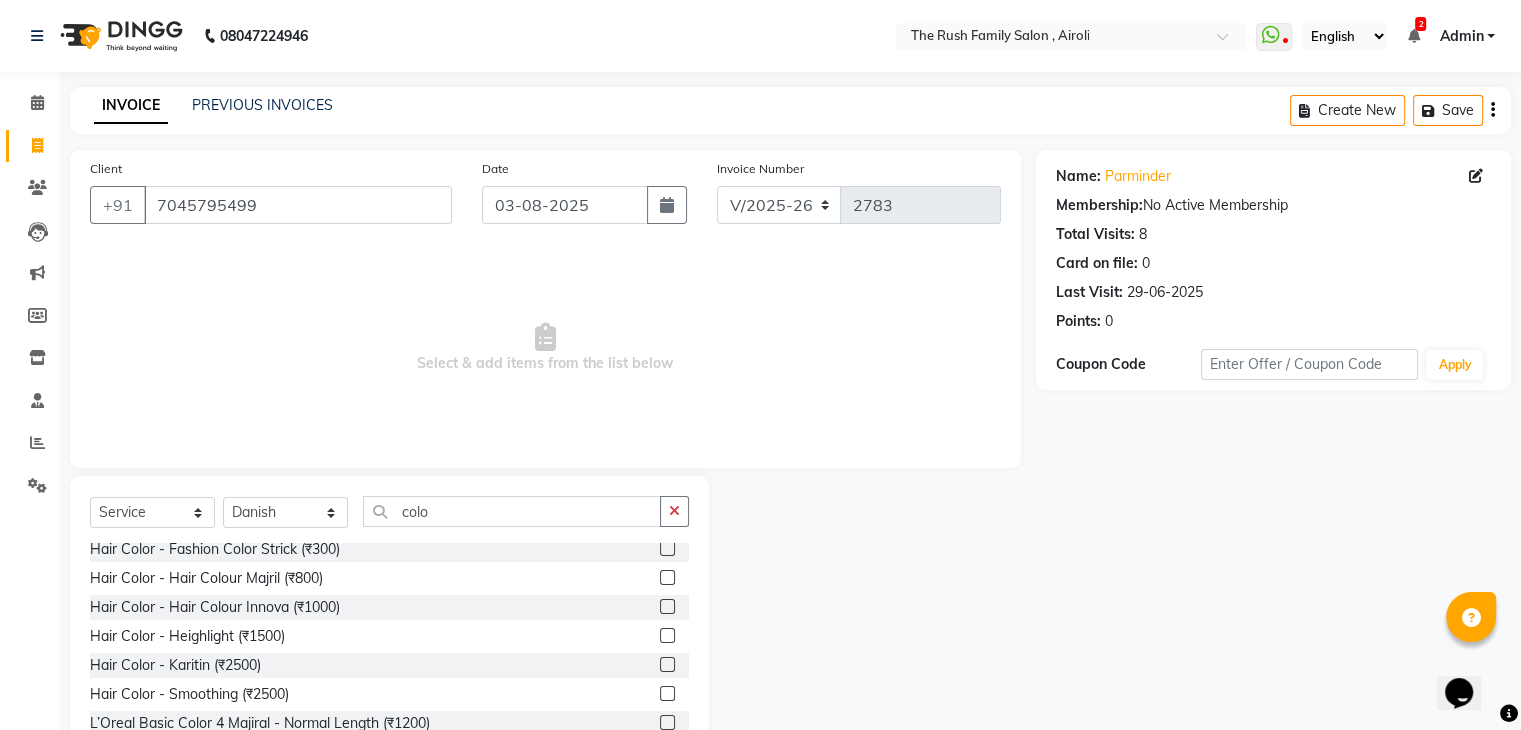 click 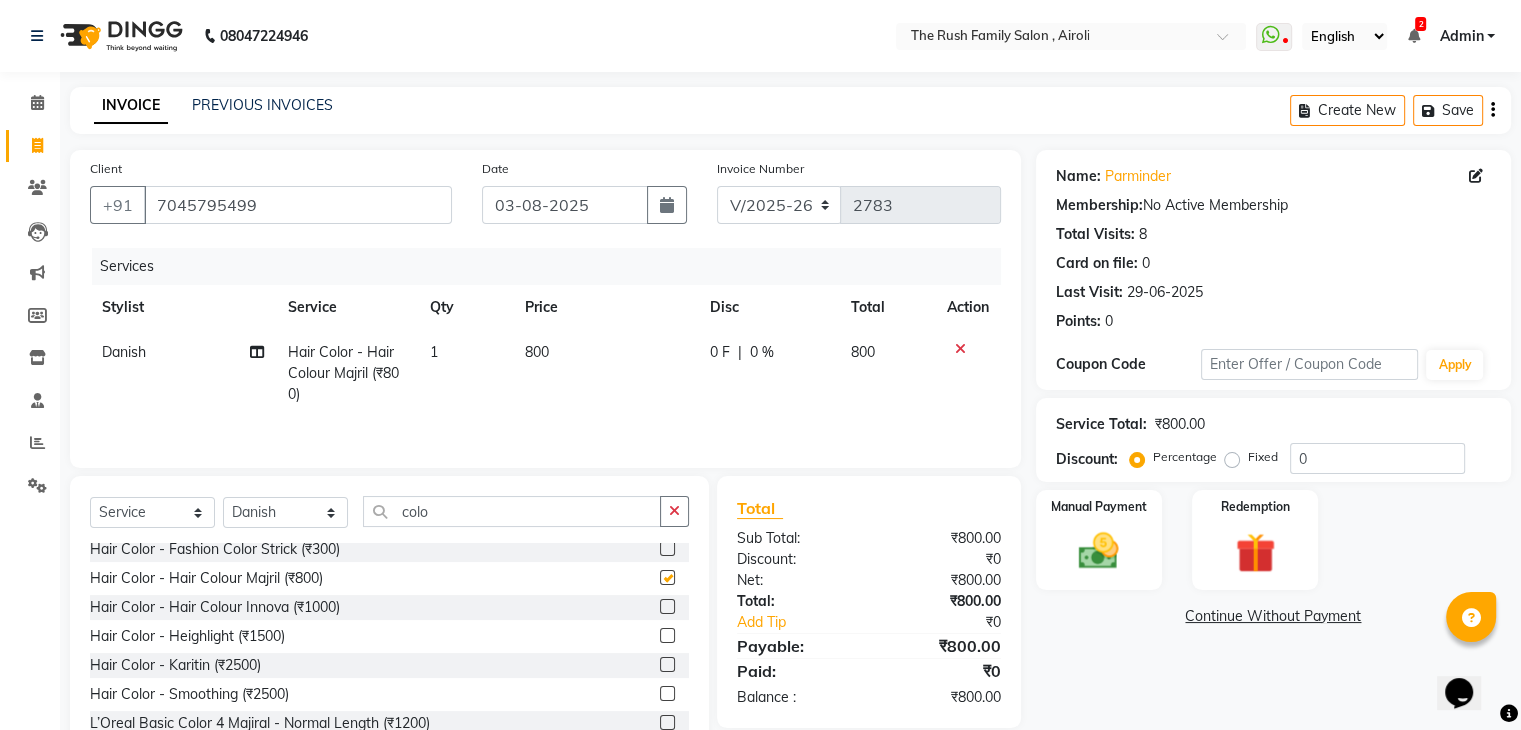 checkbox on "false" 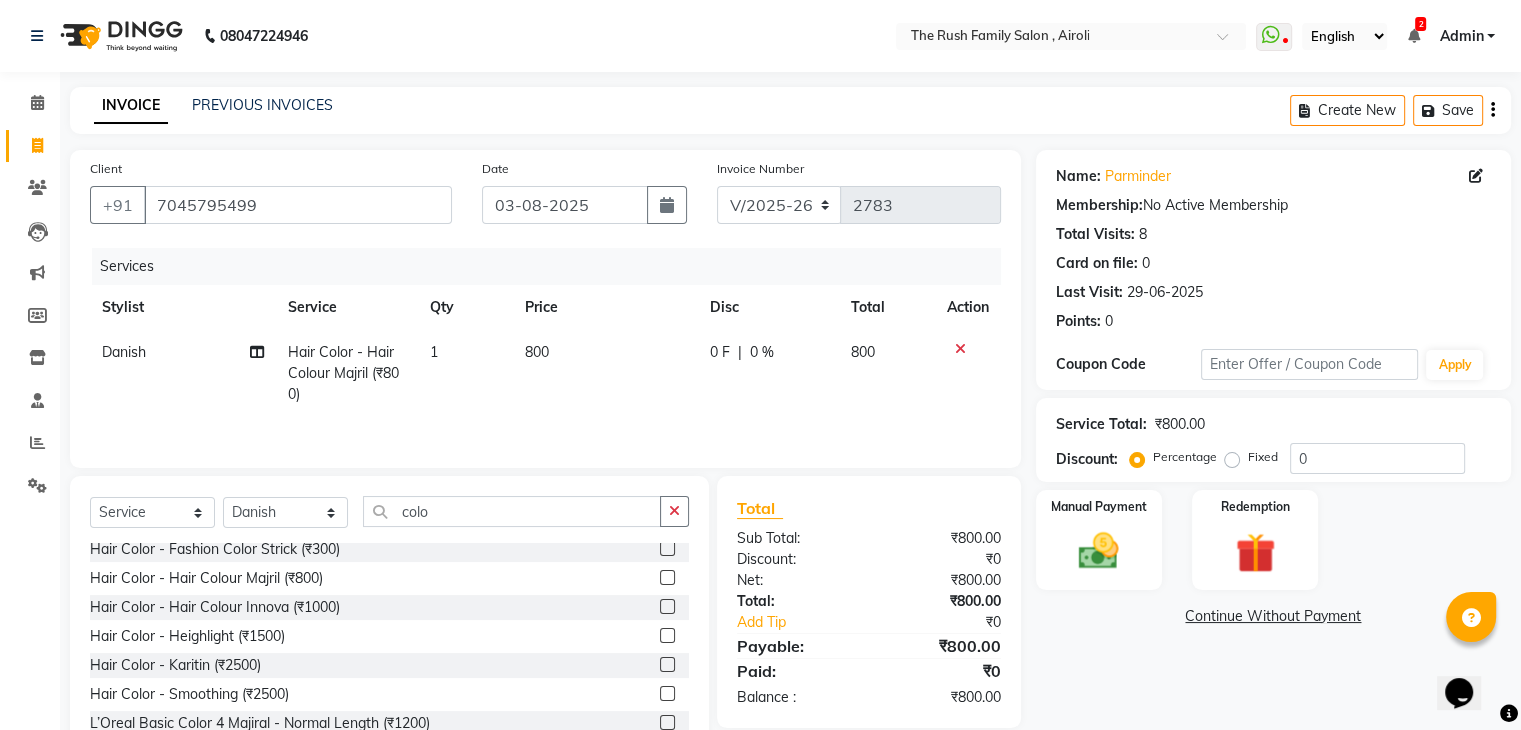 click on "0 F" 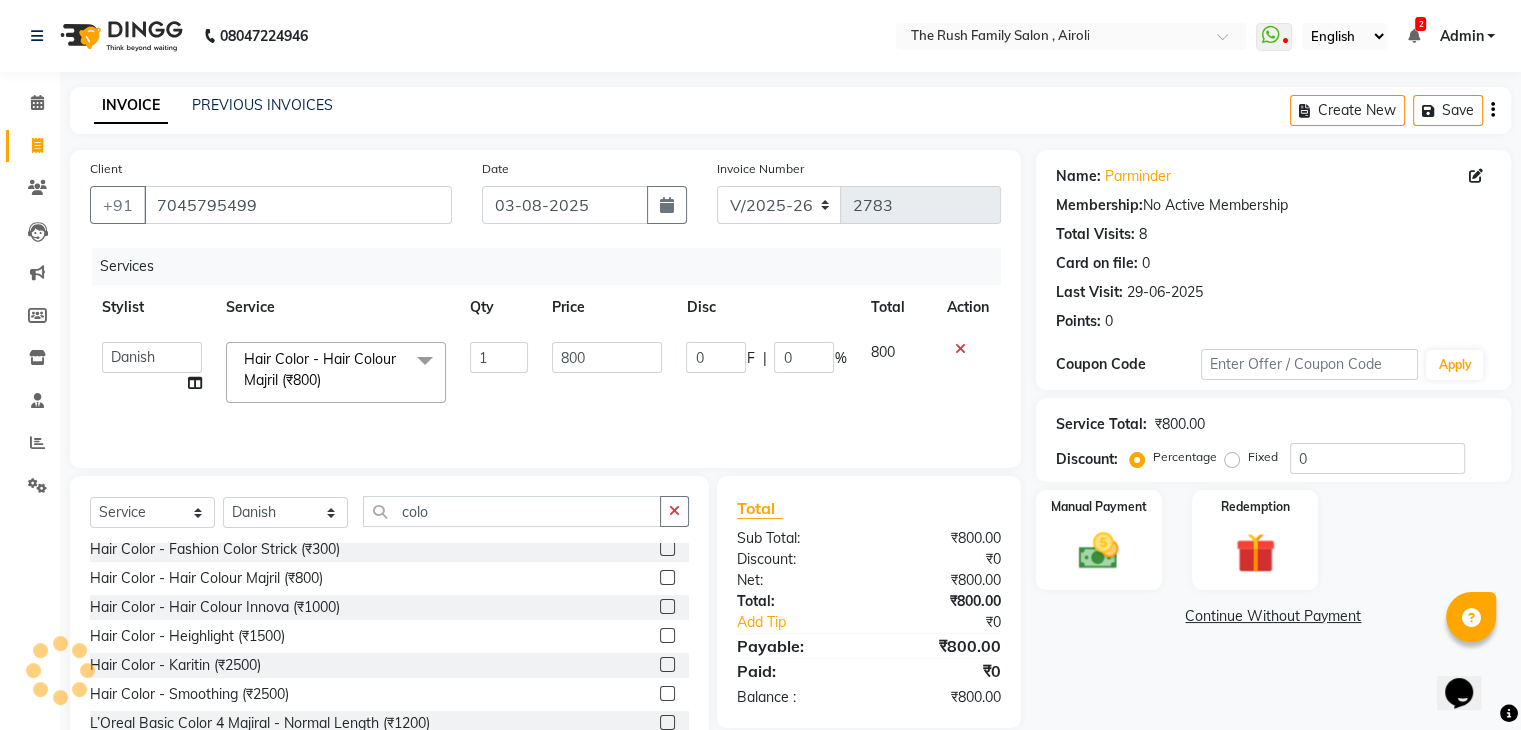 click on "0" 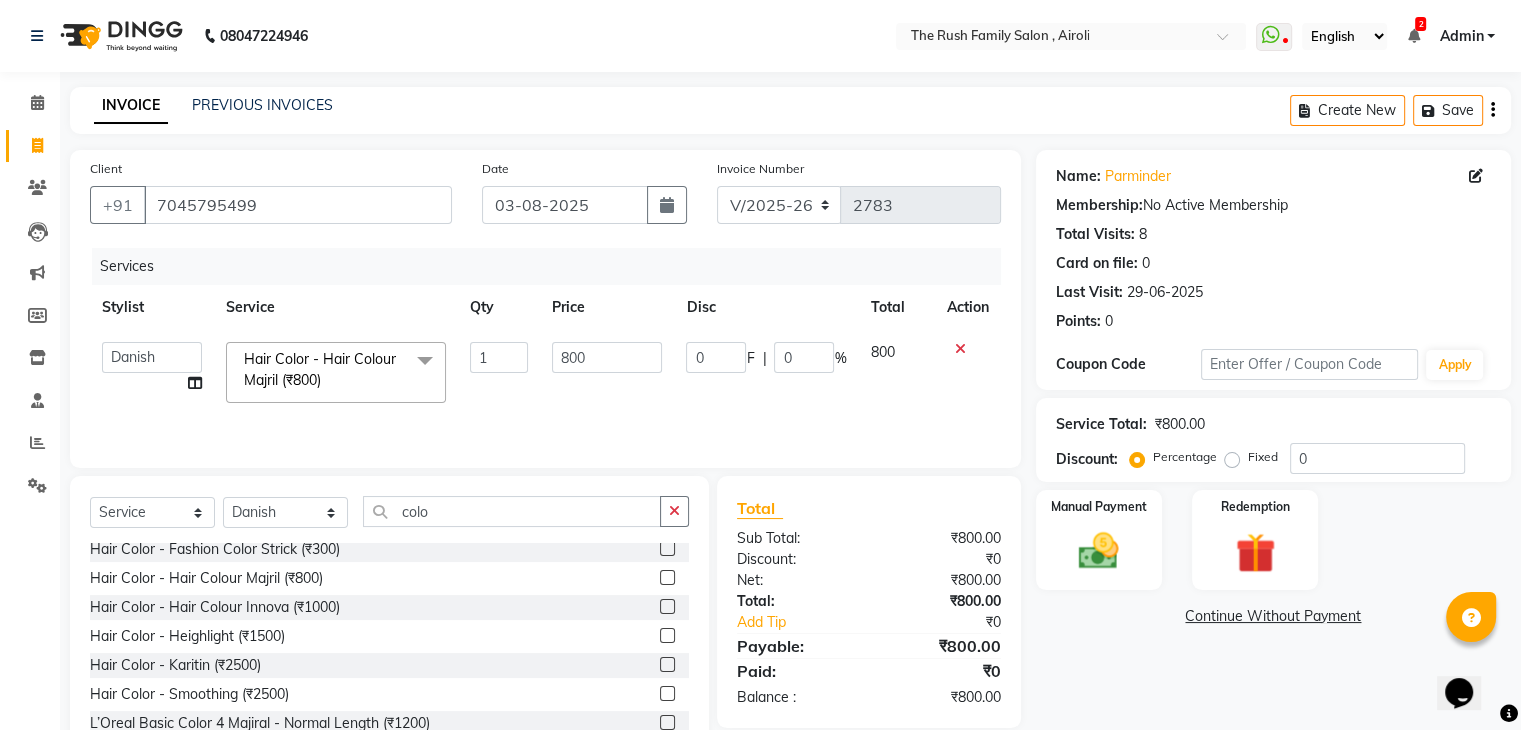 click on "0" 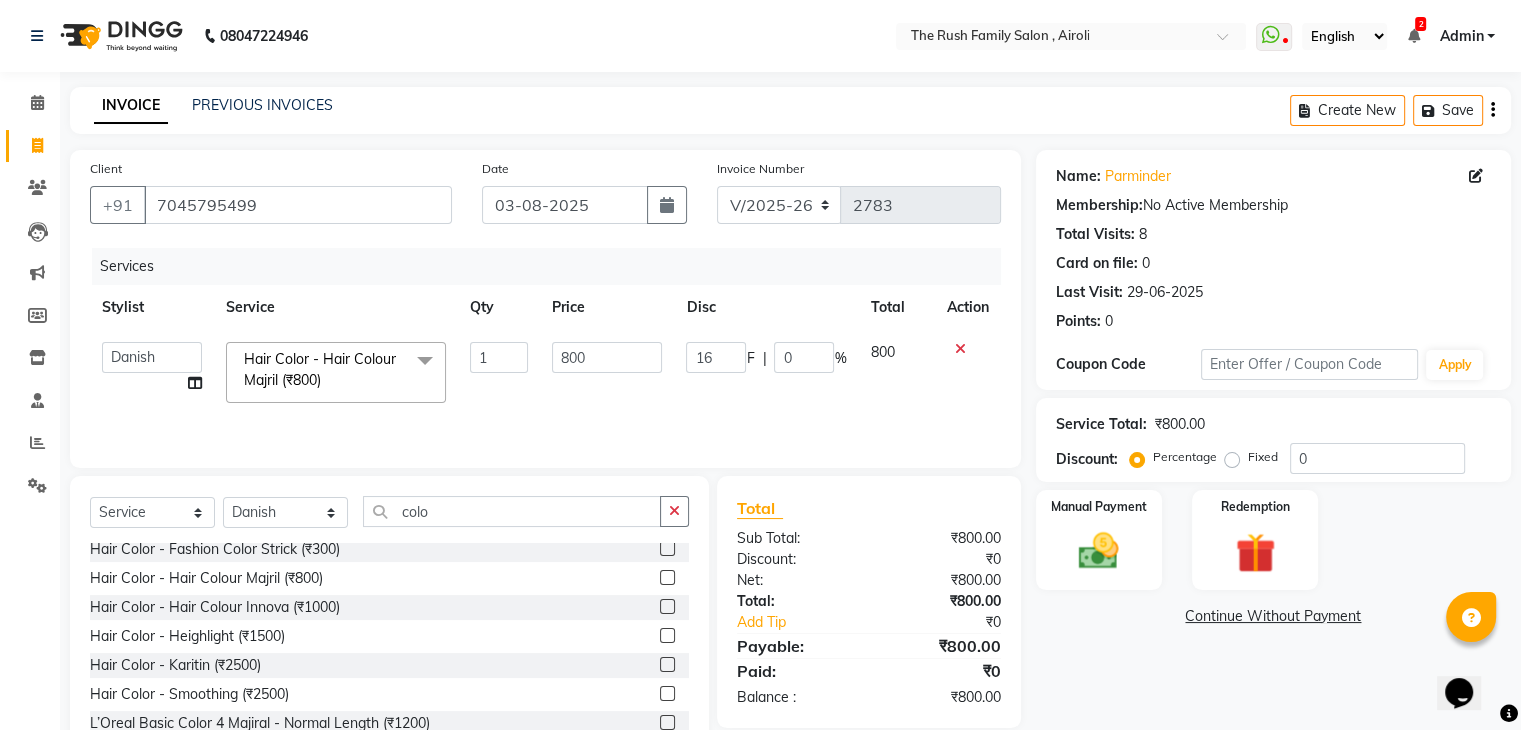 type on "160" 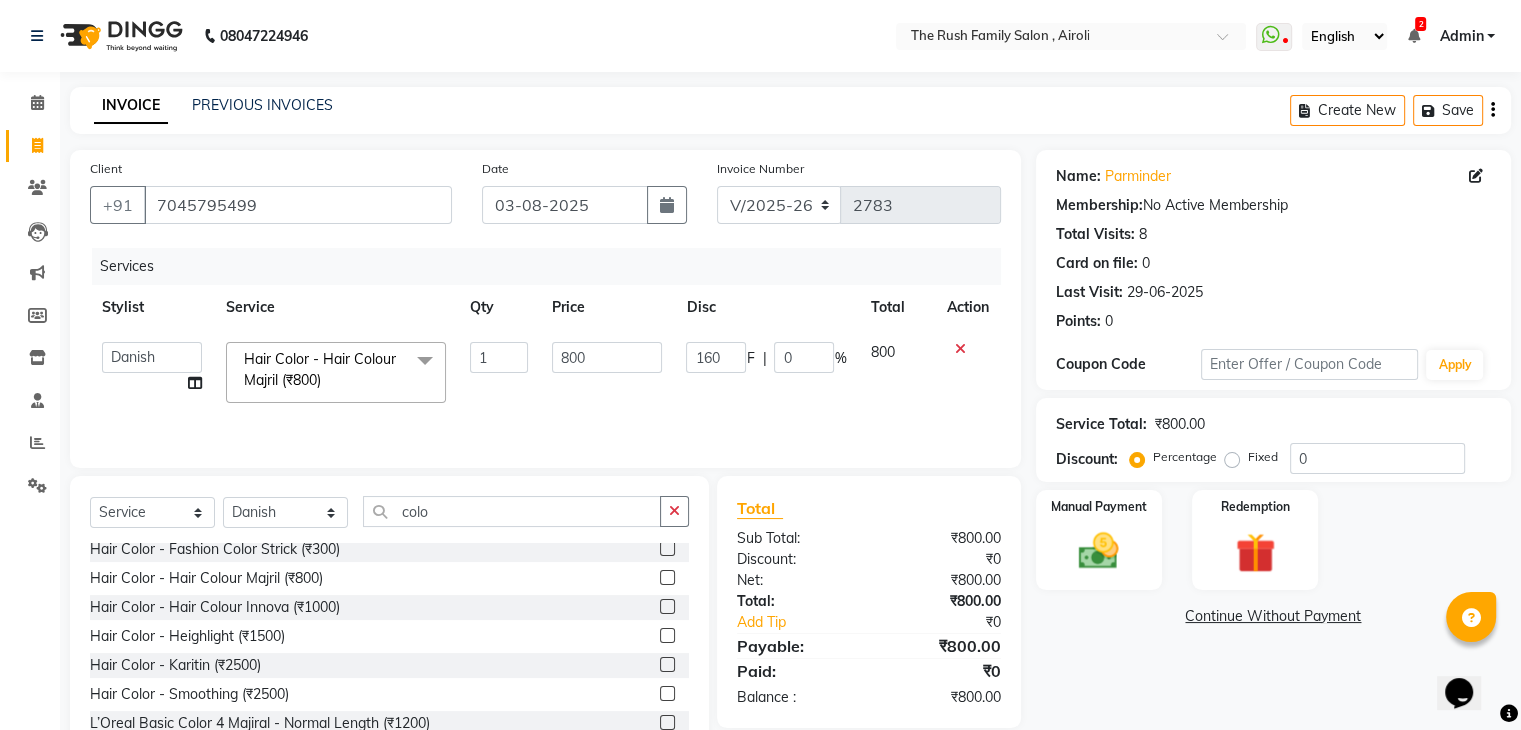 click on "160 F | 0 %" 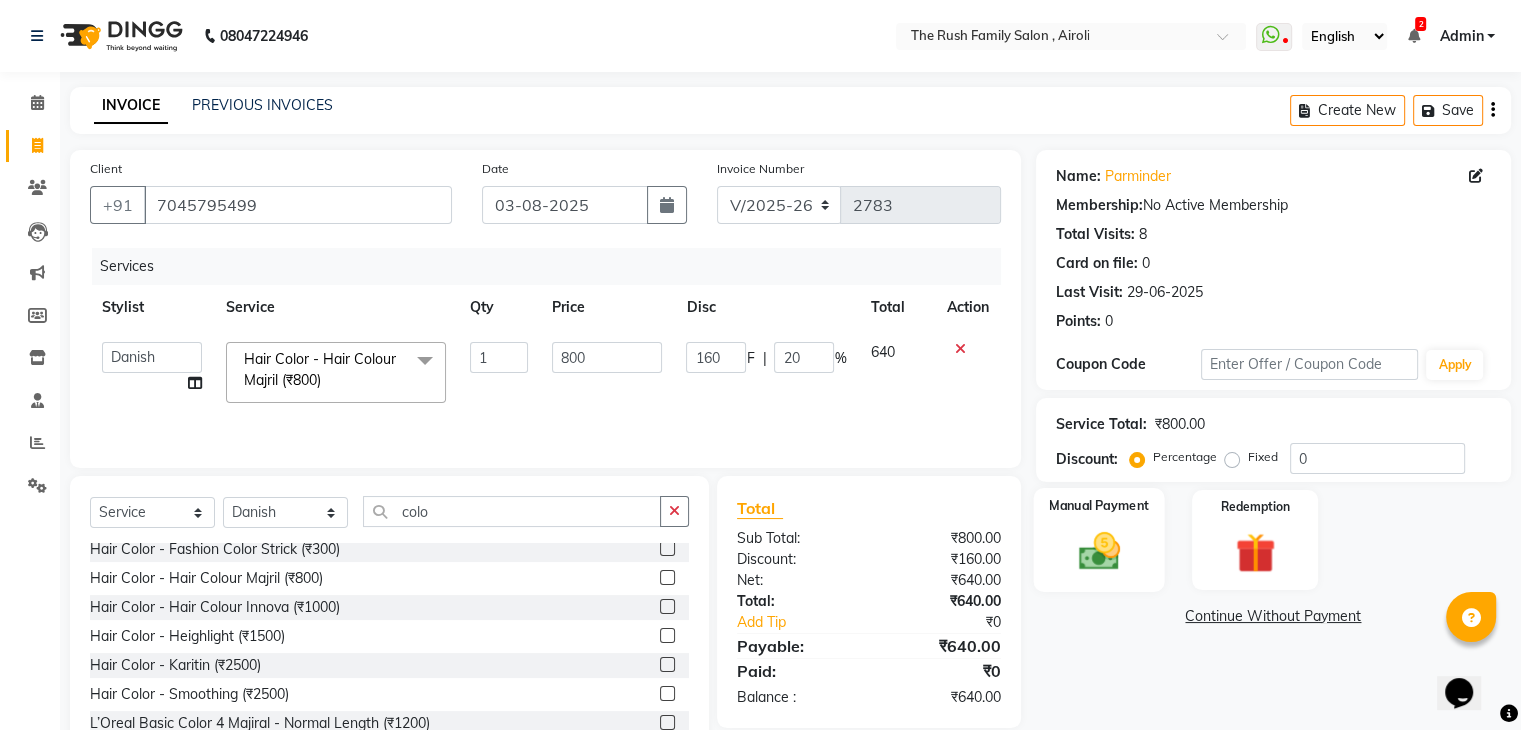 click on "Manual Payment" 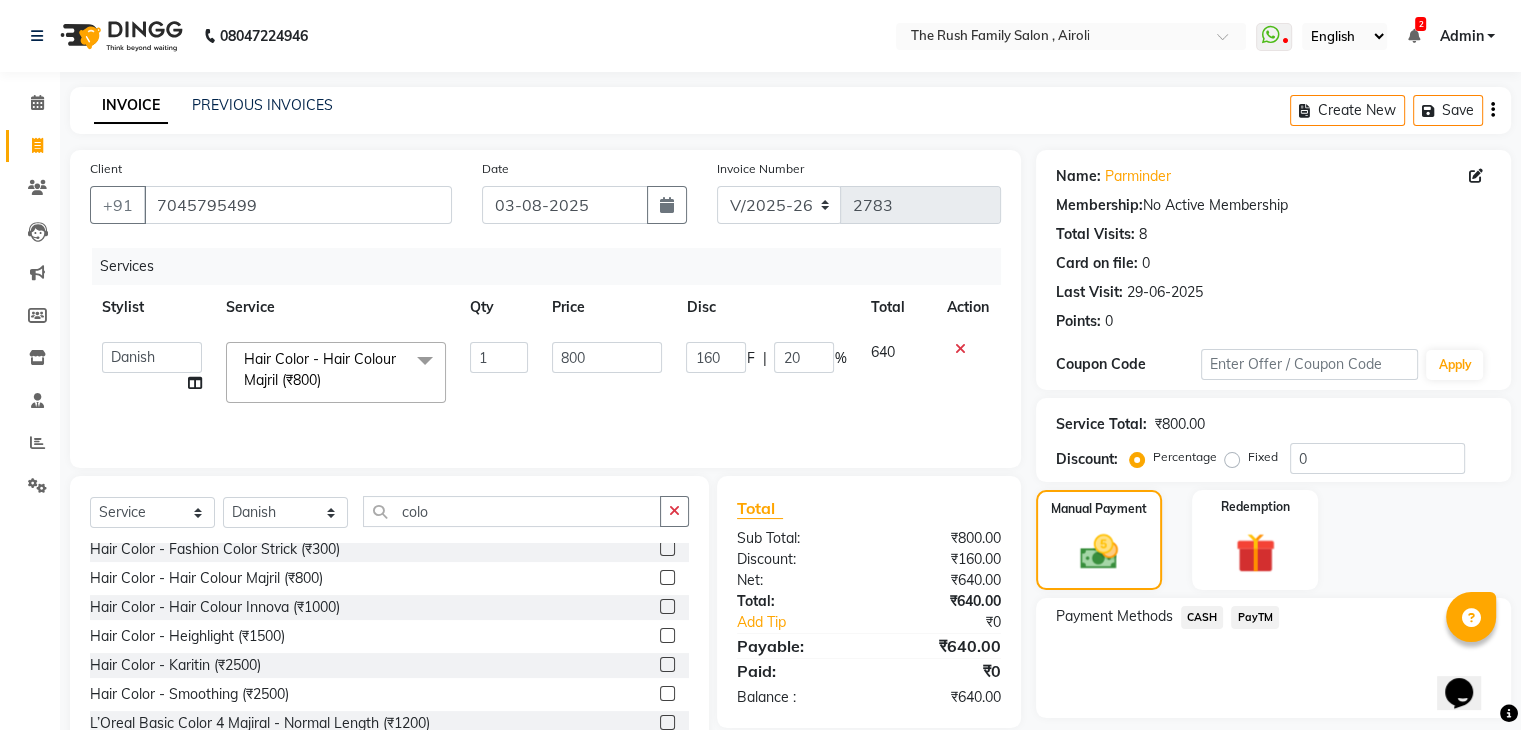 click on "PayTM" 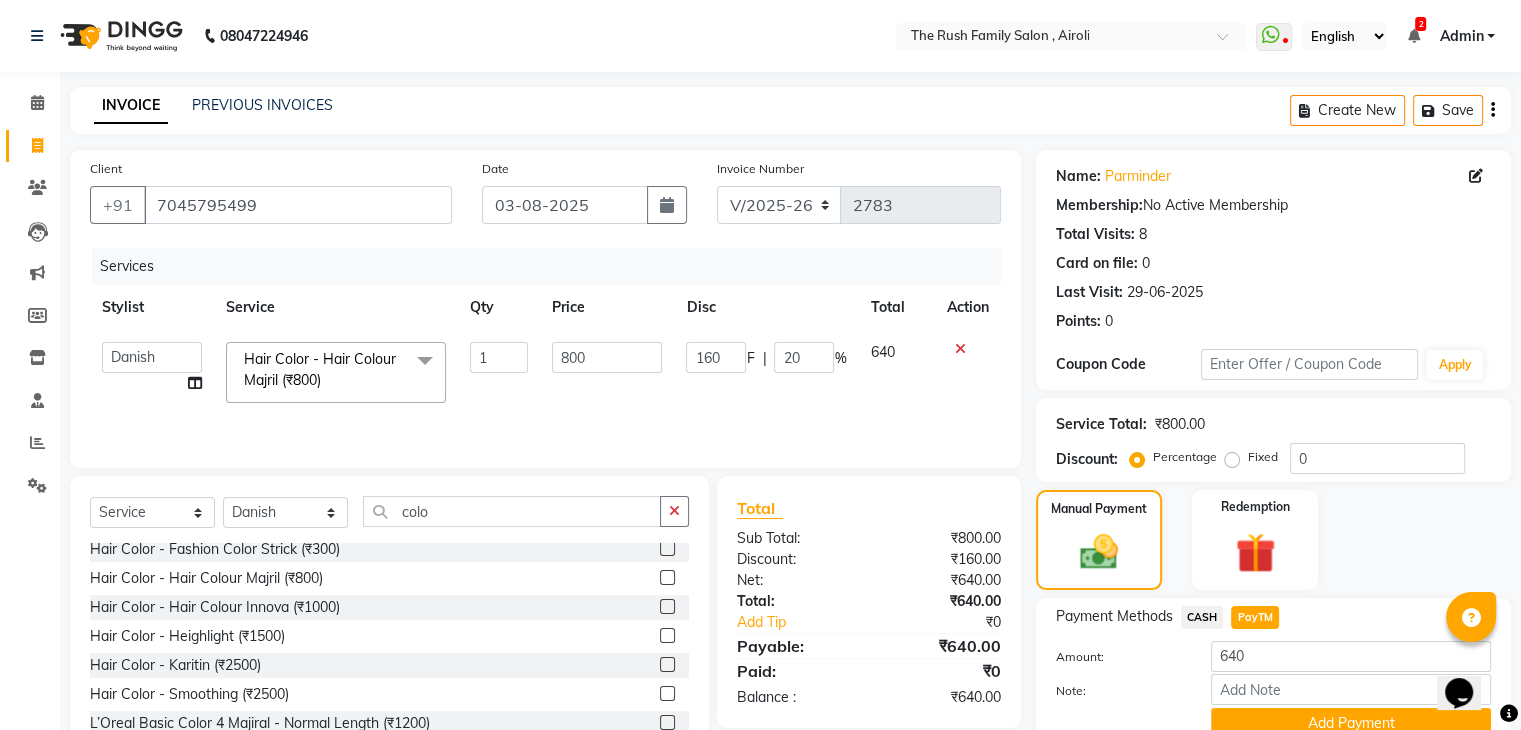 scroll, scrollTop: 89, scrollLeft: 0, axis: vertical 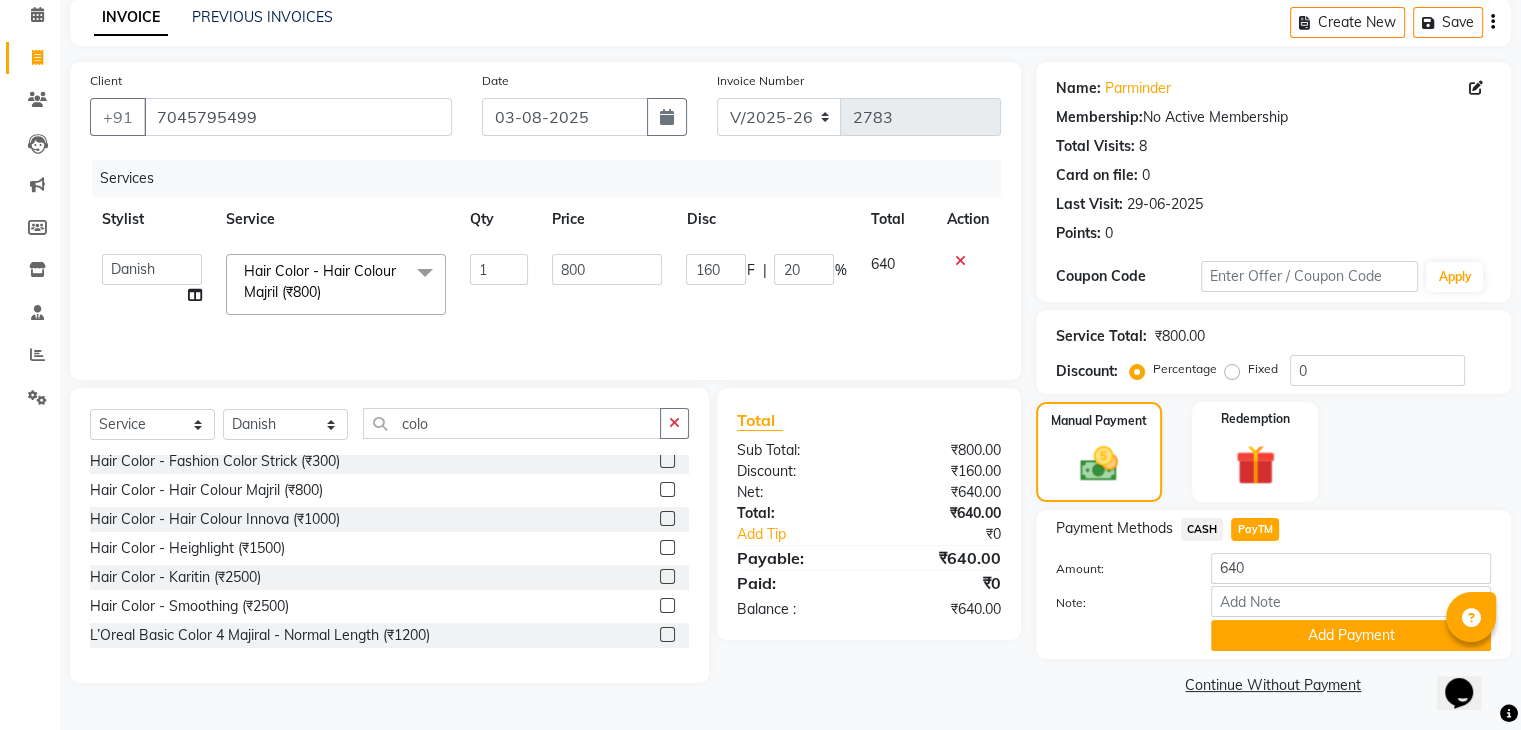 click on "Add Payment" 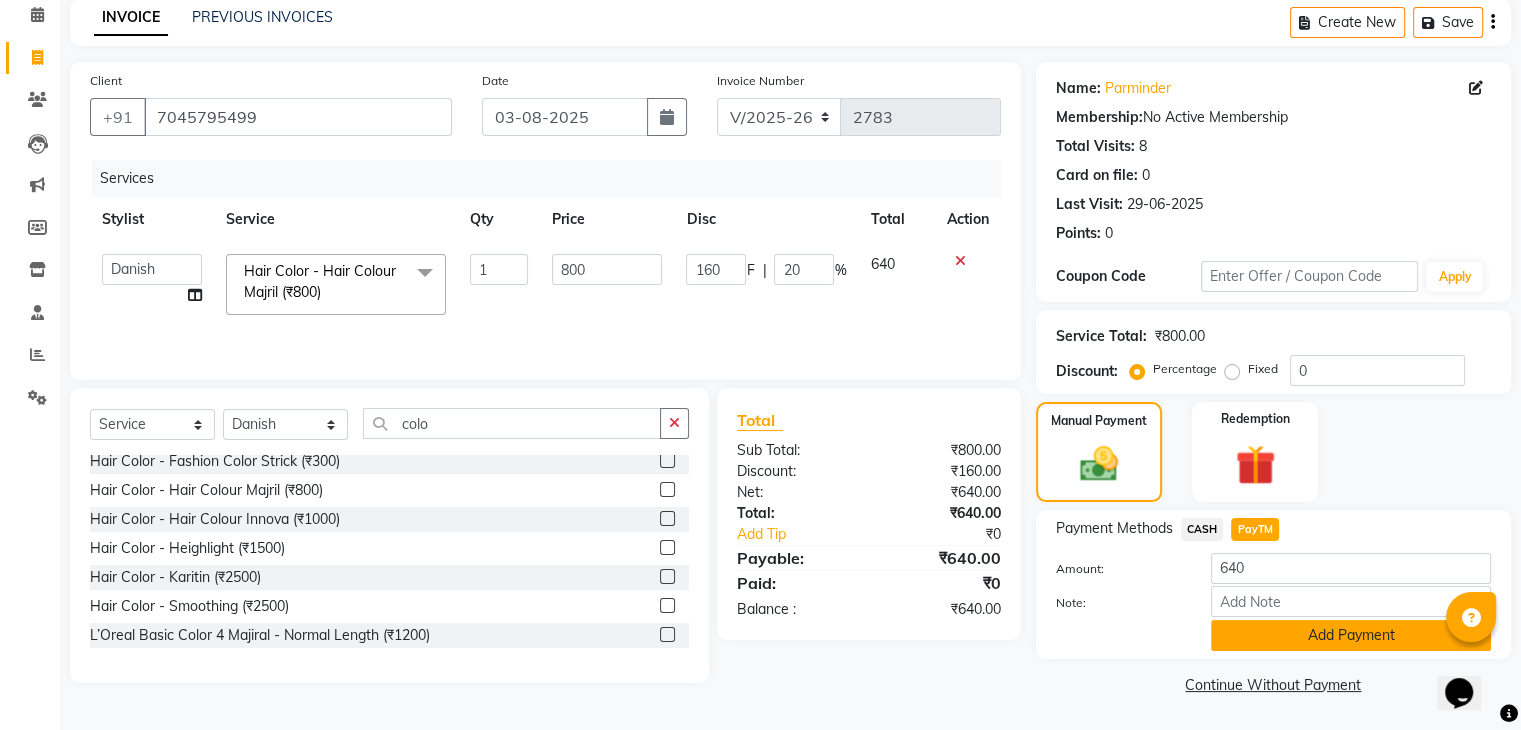 click on "Add Payment" 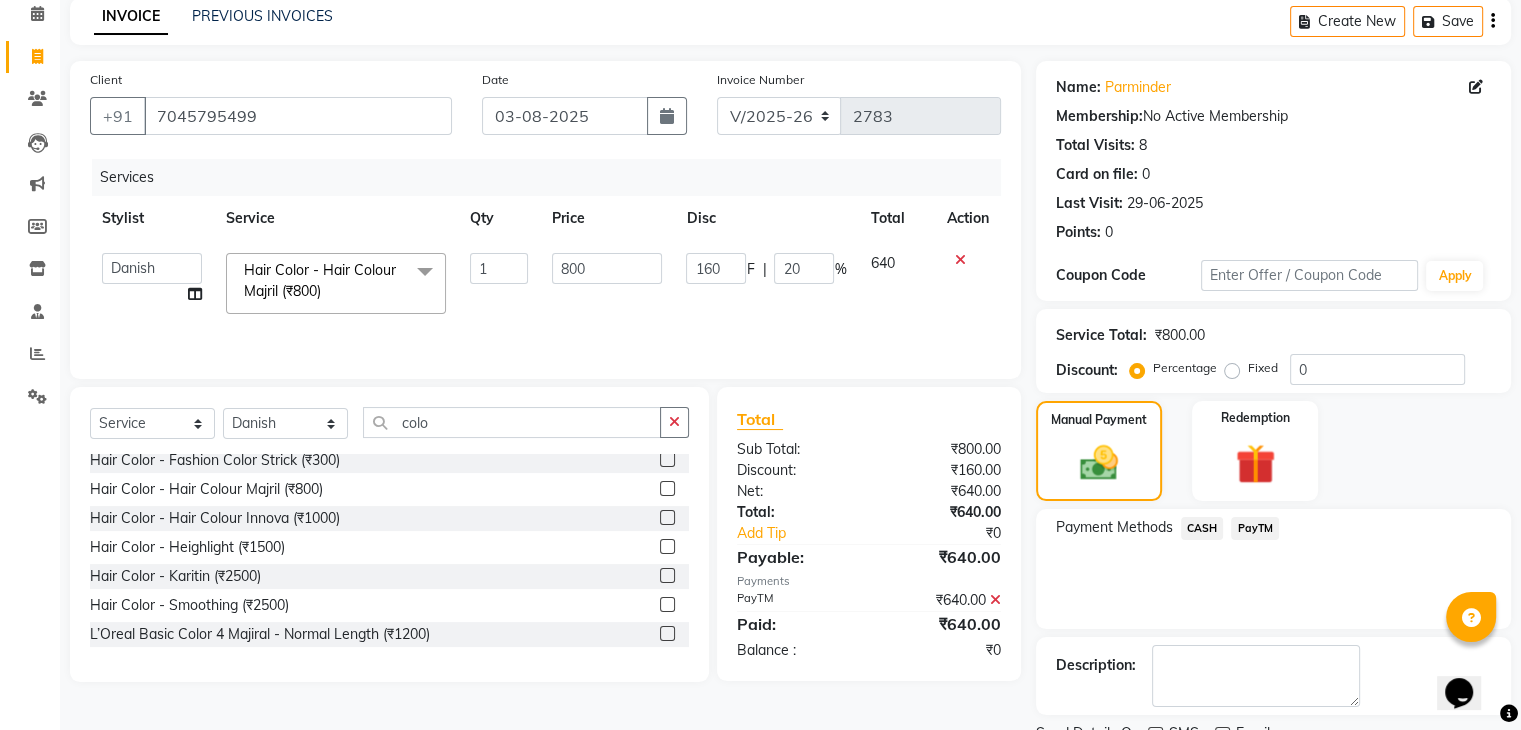drag, startPoint x: 1517, startPoint y: 359, endPoint x: 1519, endPoint y: 417, distance: 58.034473 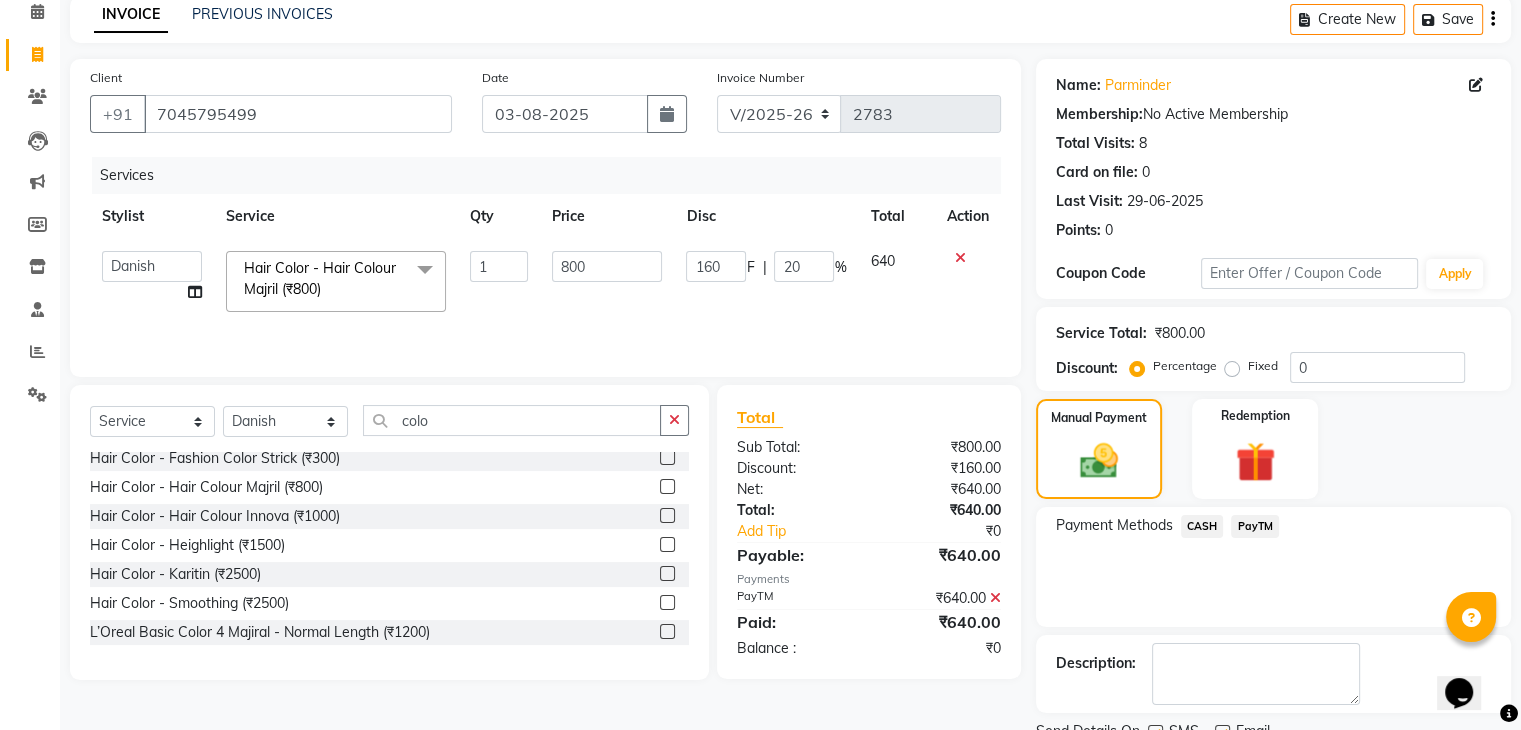 scroll, scrollTop: 92, scrollLeft: 0, axis: vertical 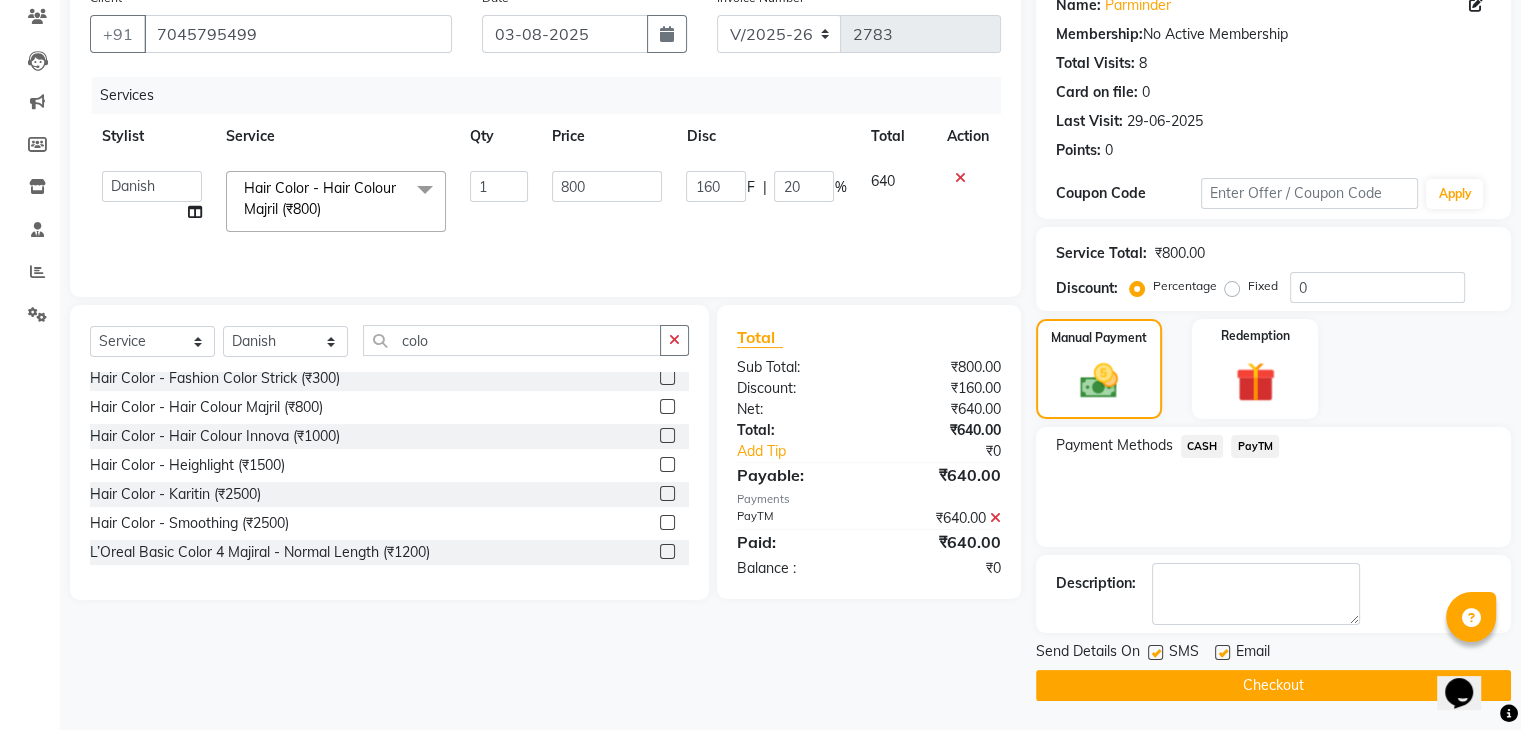 click 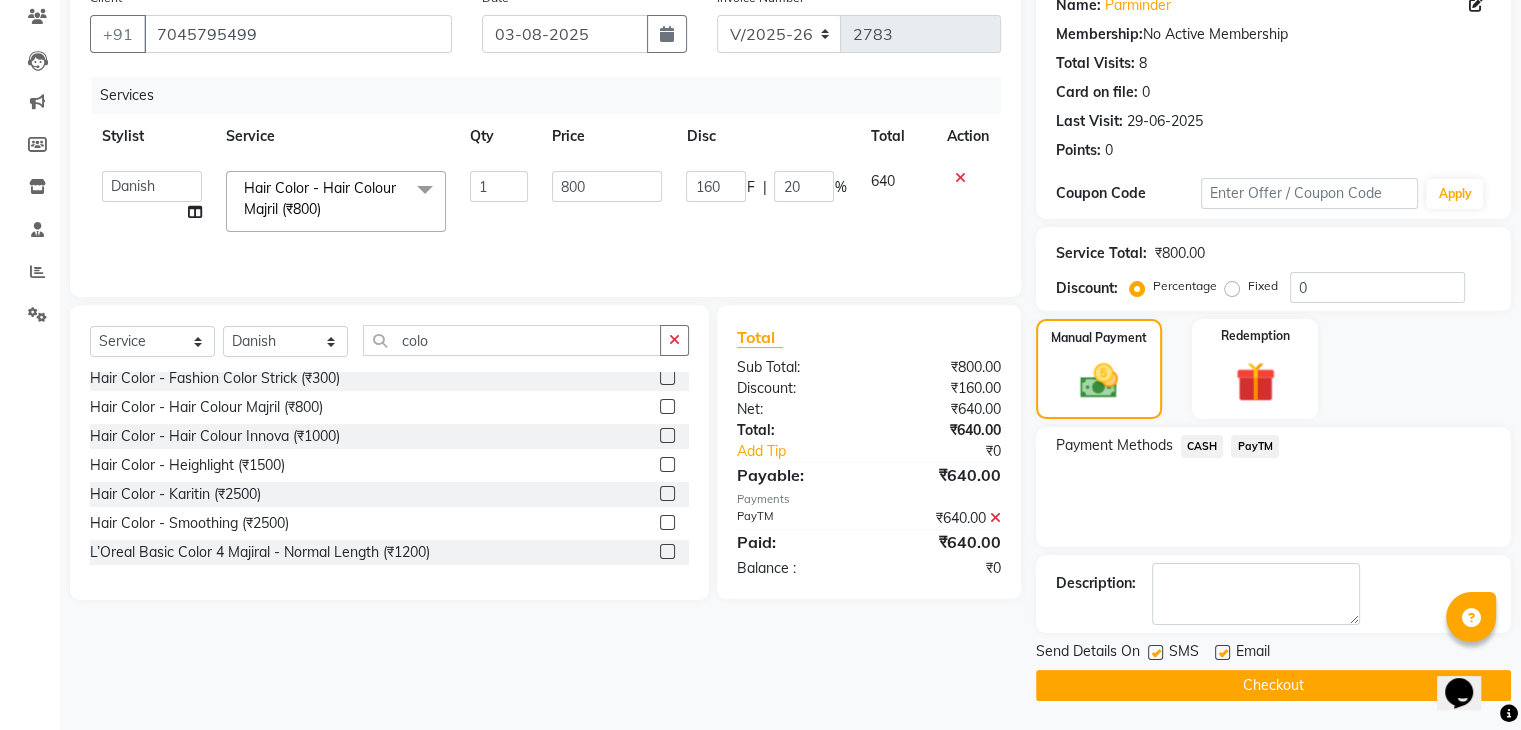 click at bounding box center [1154, 653] 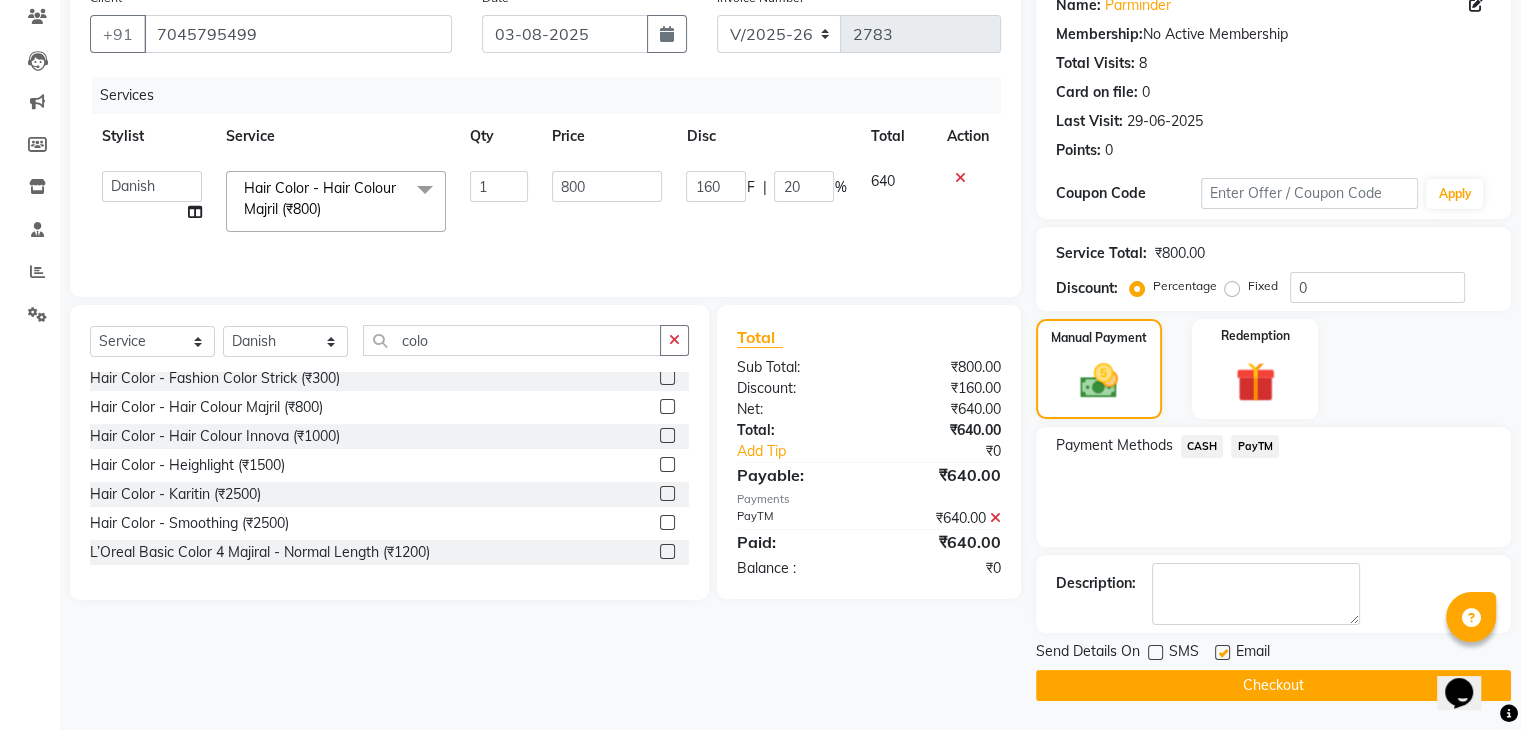 click 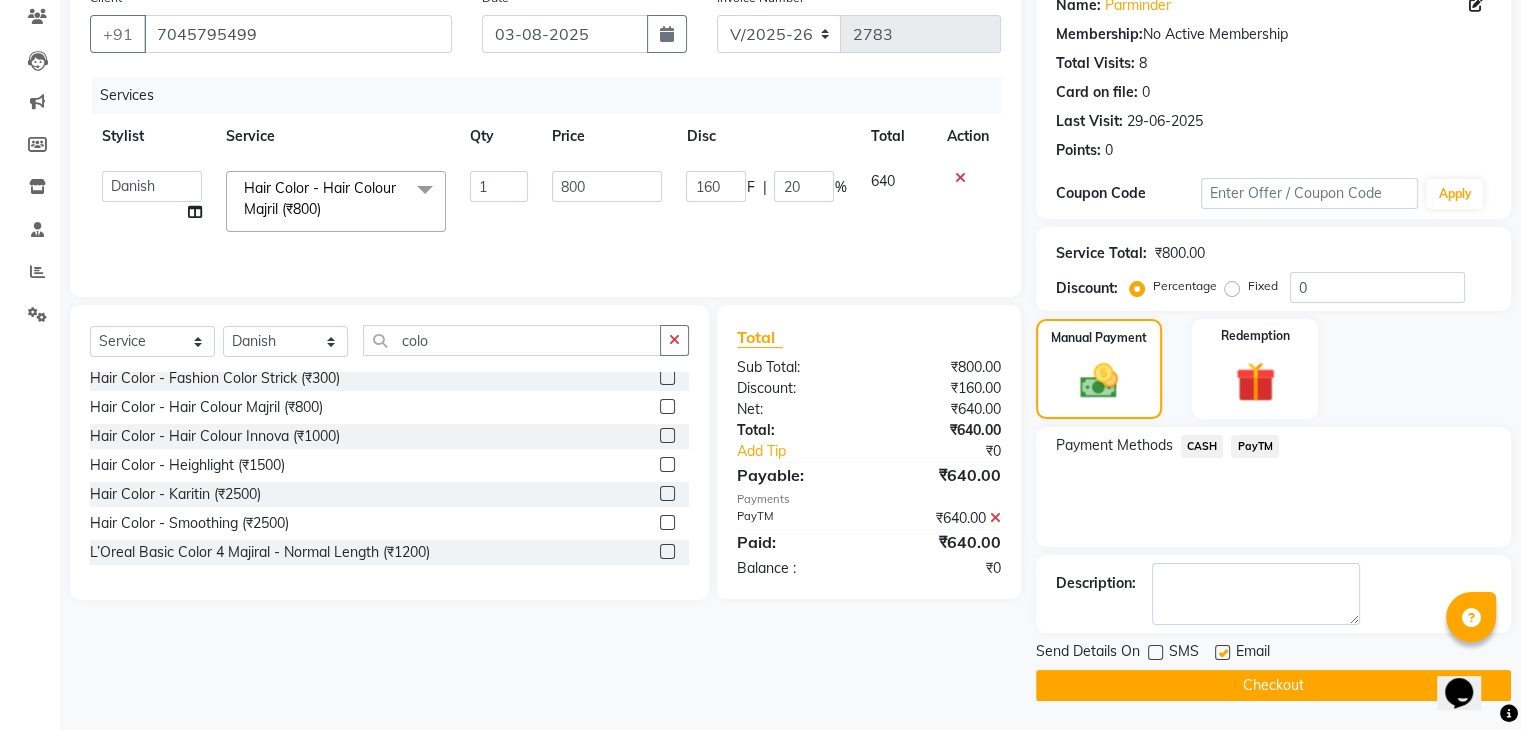 click at bounding box center [1221, 653] 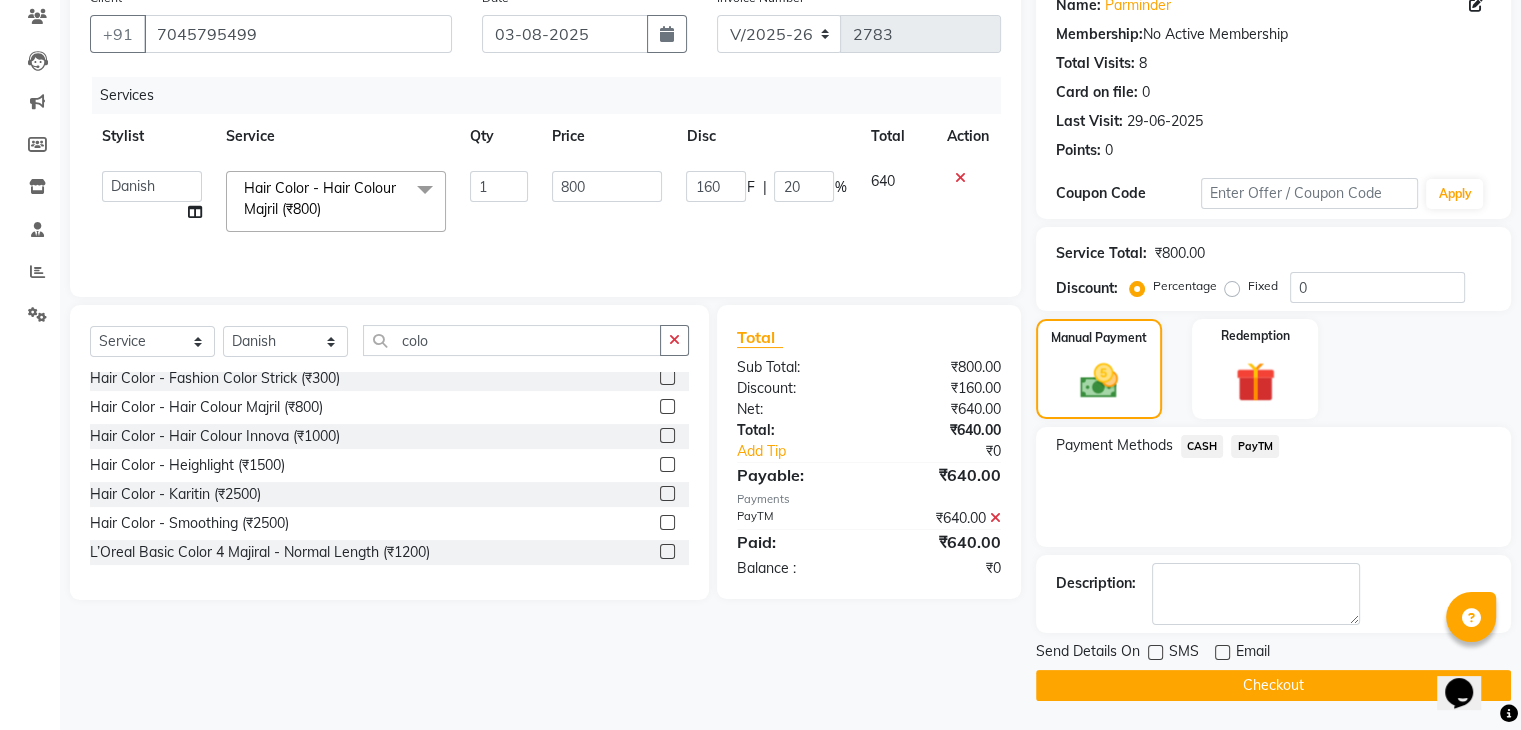 click on "Checkout" 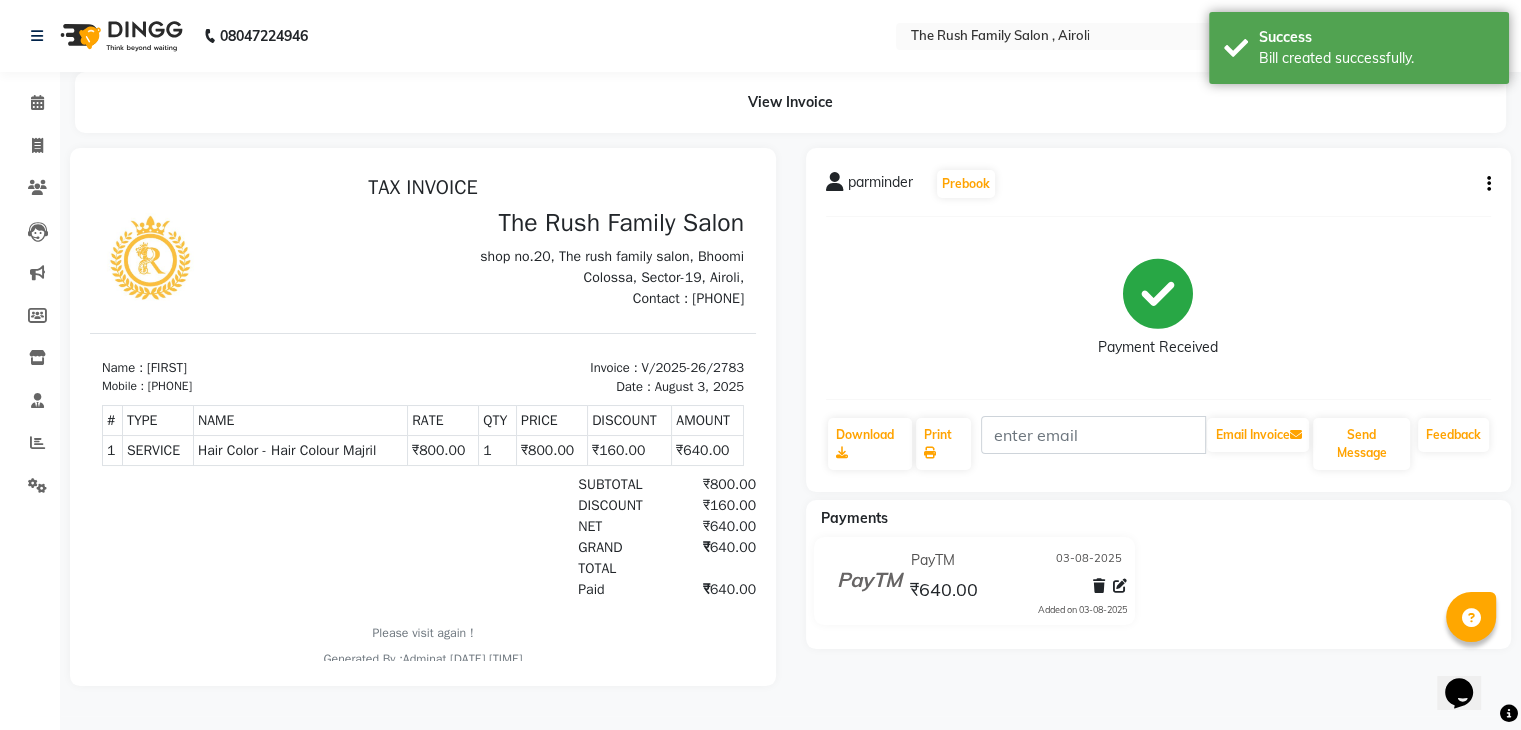 scroll, scrollTop: 0, scrollLeft: 0, axis: both 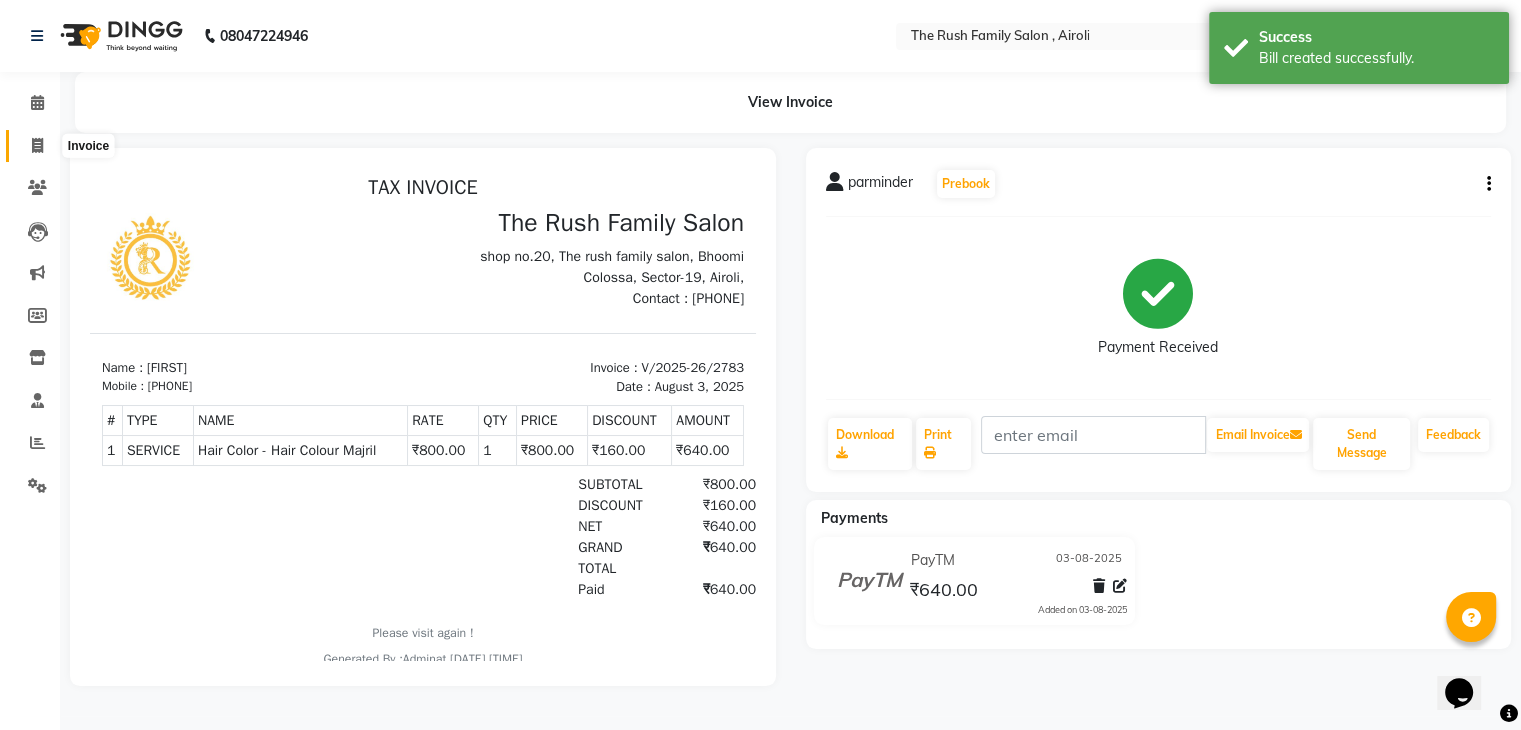 click 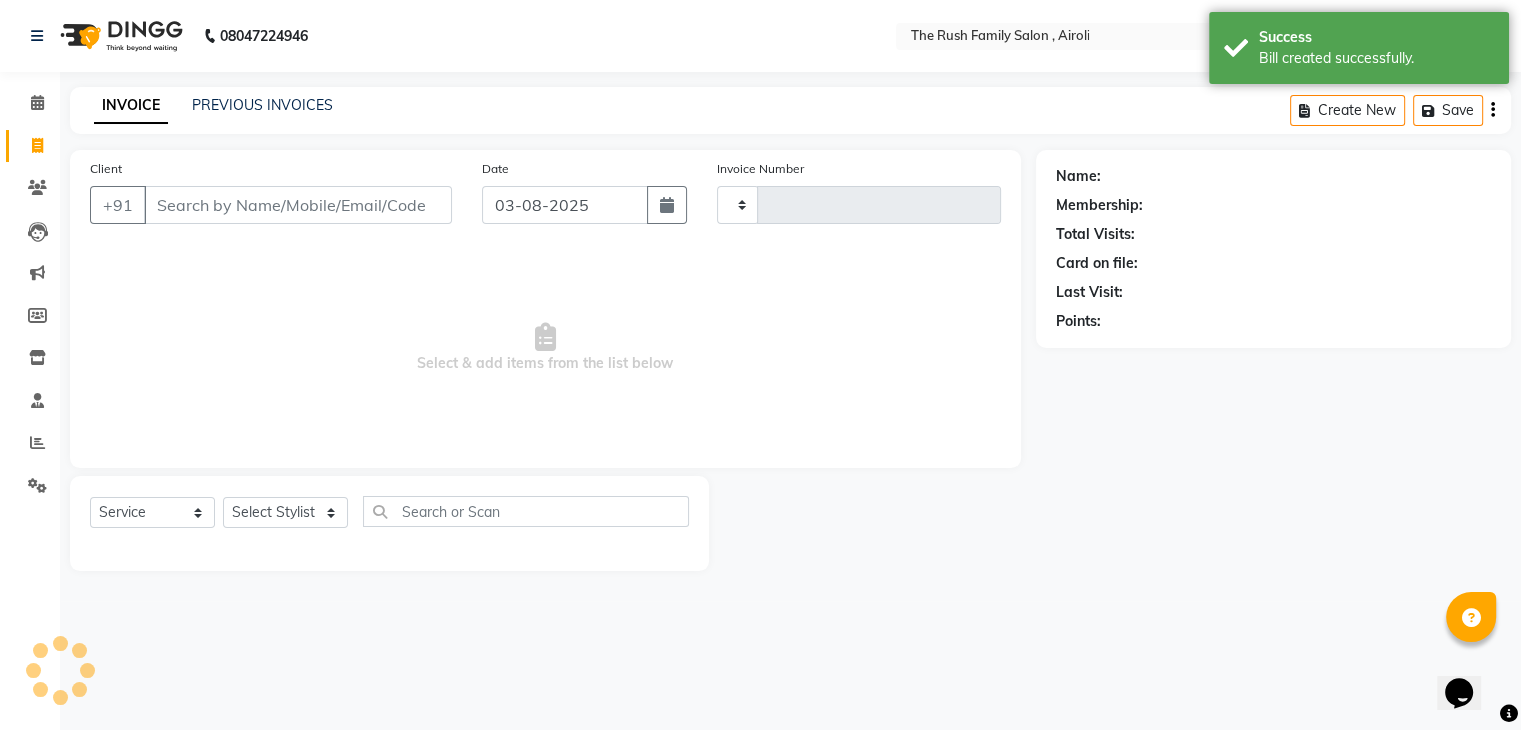 type on "2784" 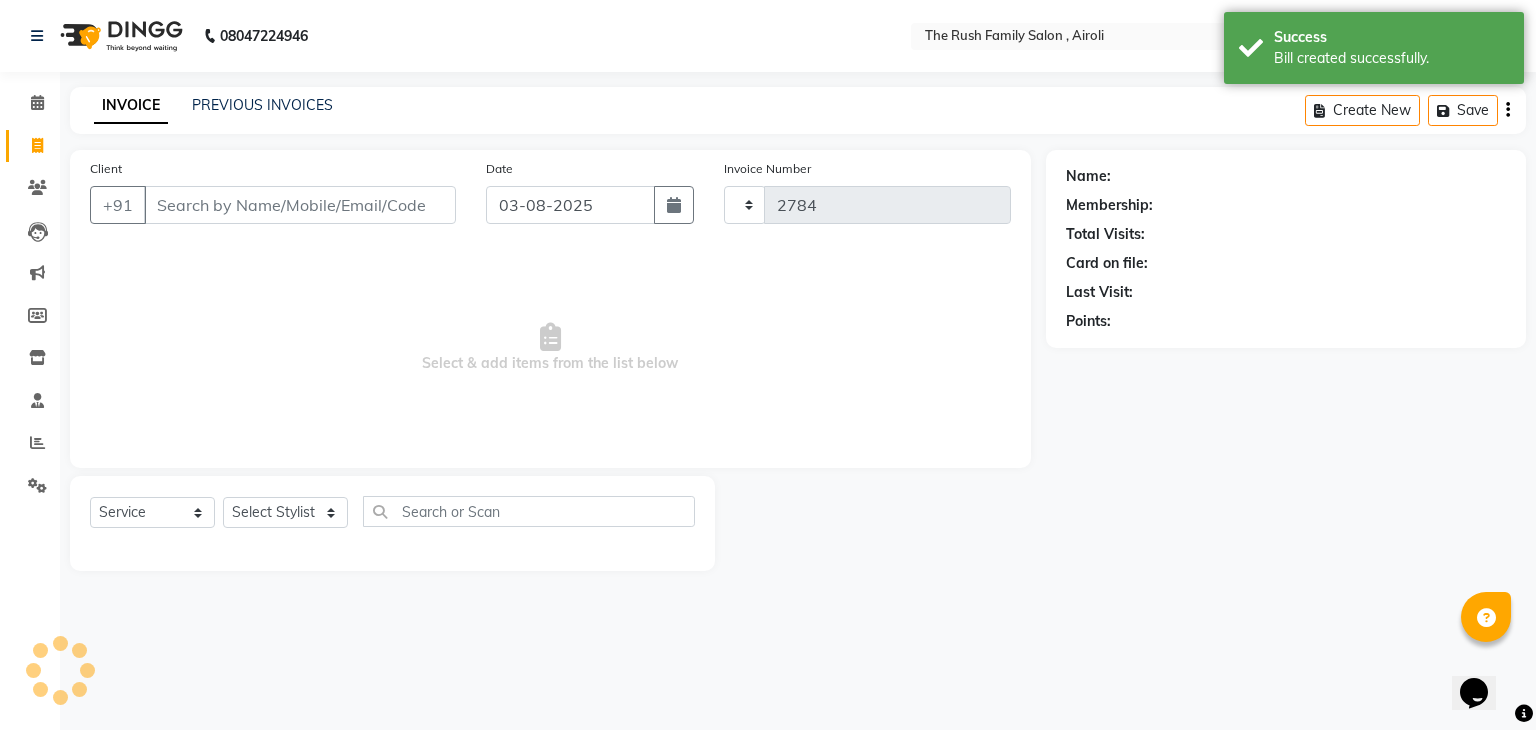 select on "5419" 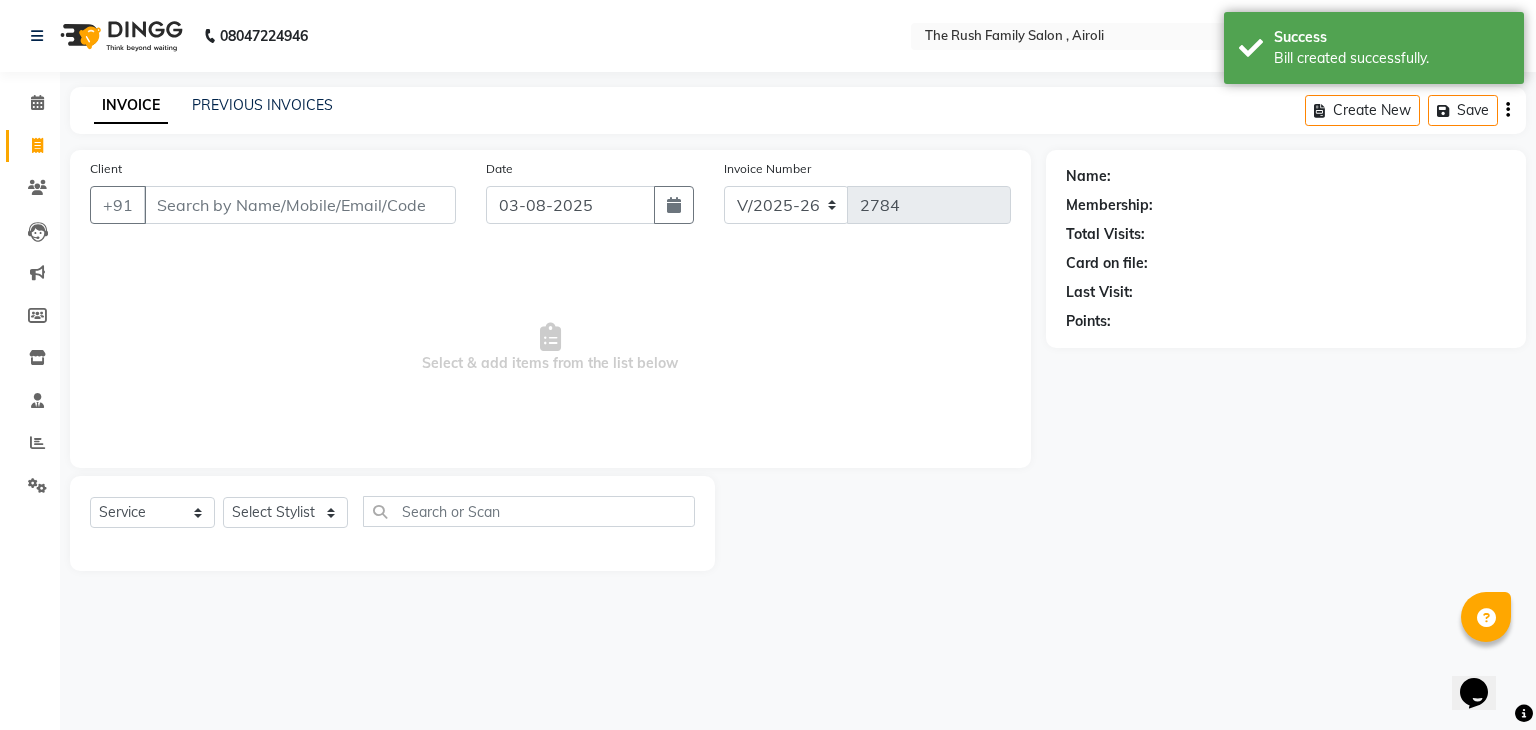 click on "Client" at bounding box center [300, 205] 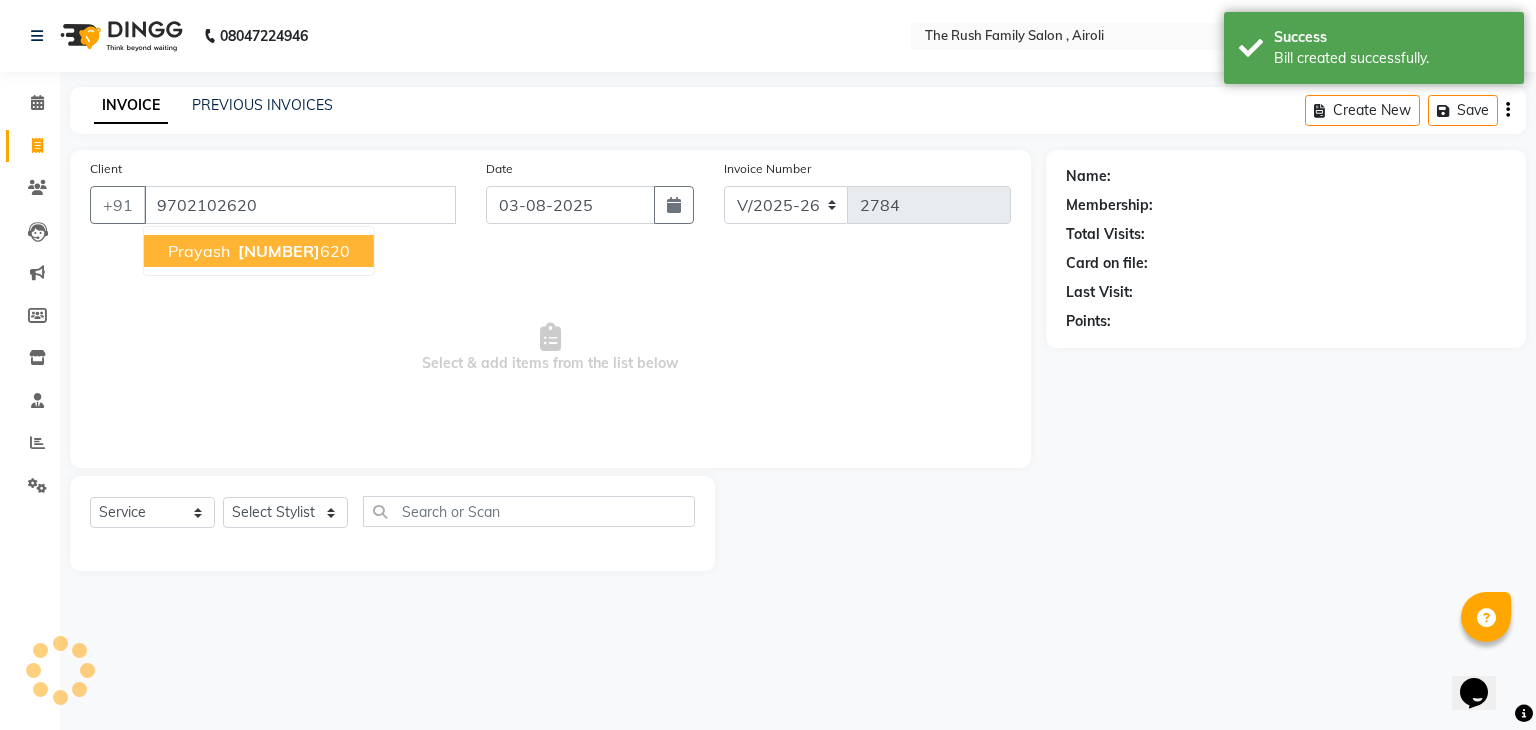 type on "9702102620" 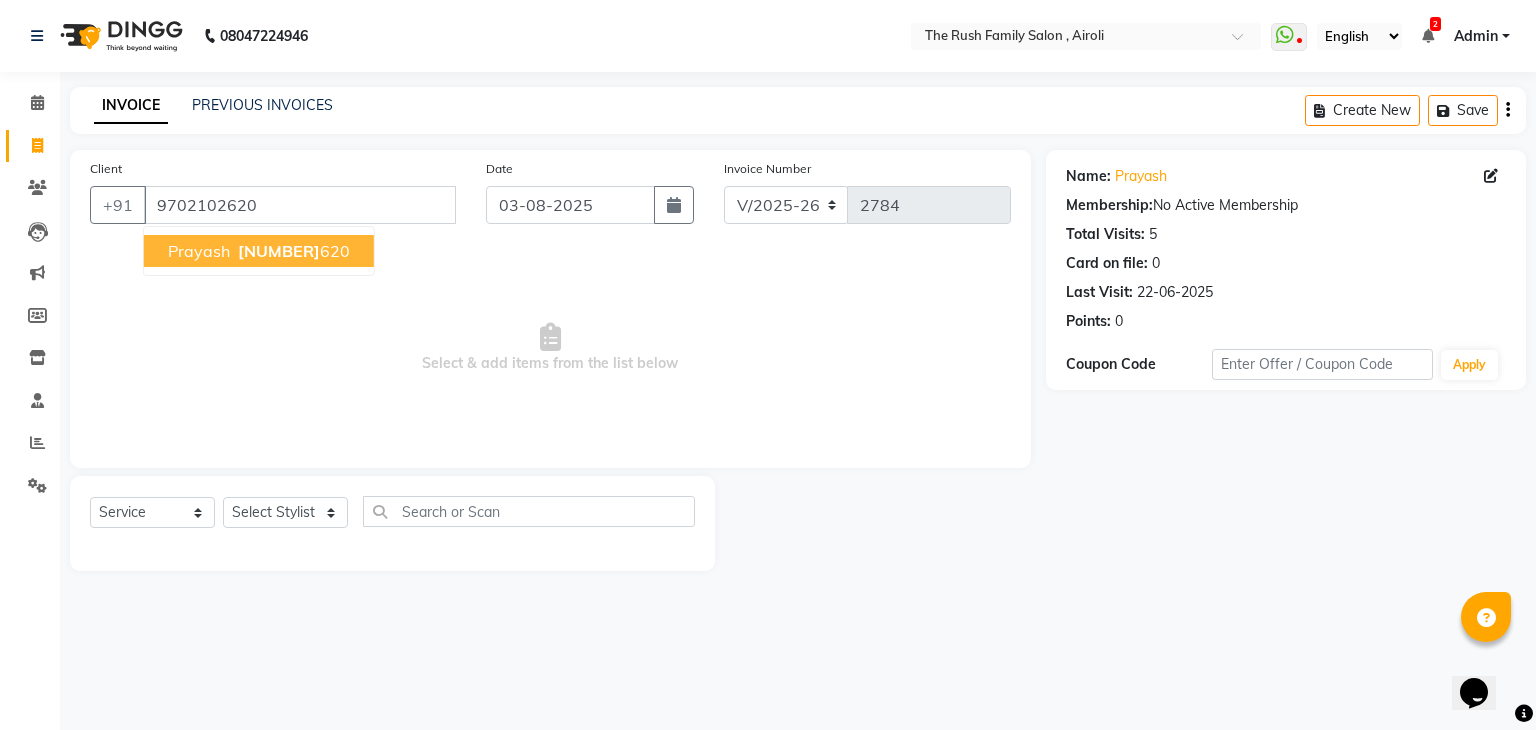 click on "9702102 620" at bounding box center [292, 251] 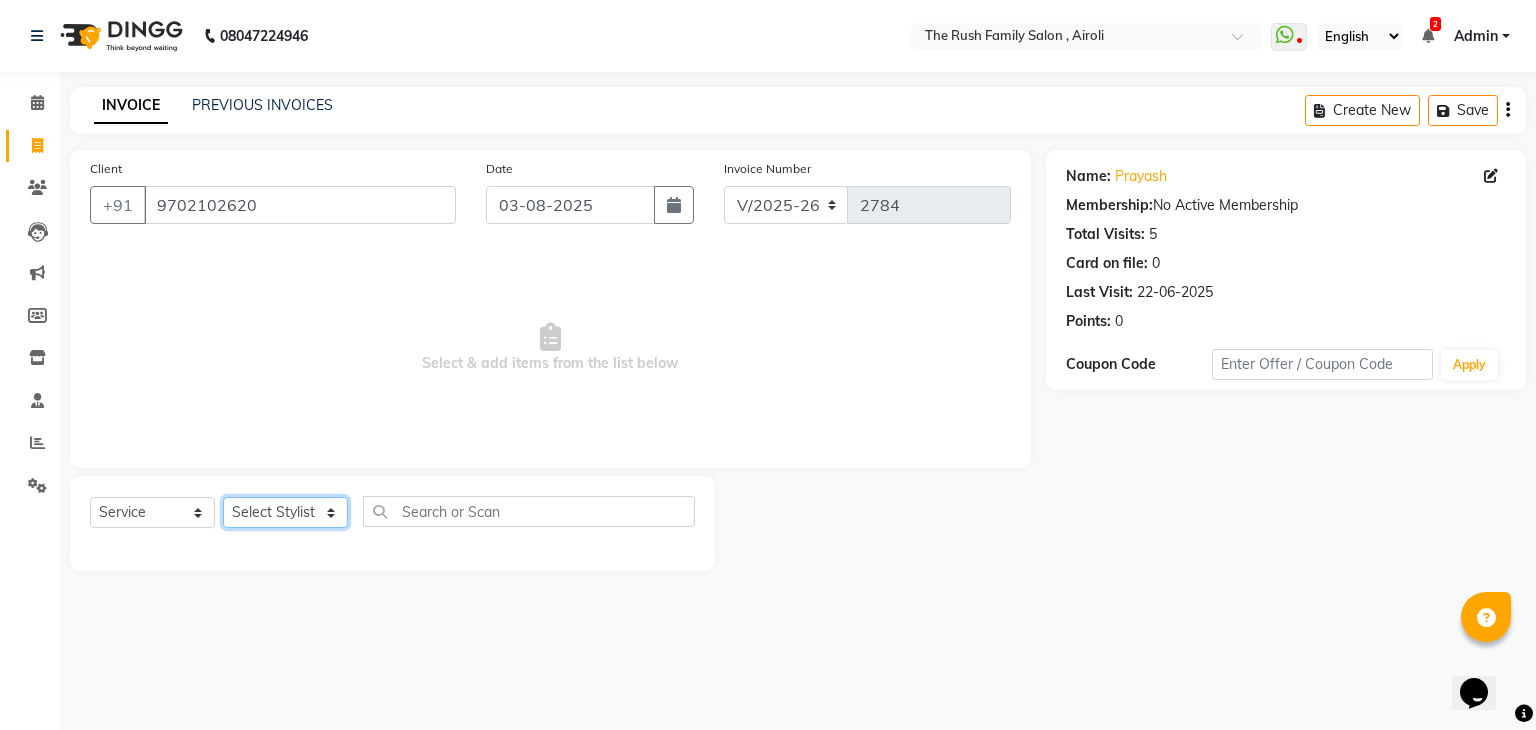 click on "Select Stylist Ajaz Alvira Danish Guddi Jayesh Josh  mumtaz Naeem   nishu Riya    Rush Swati" 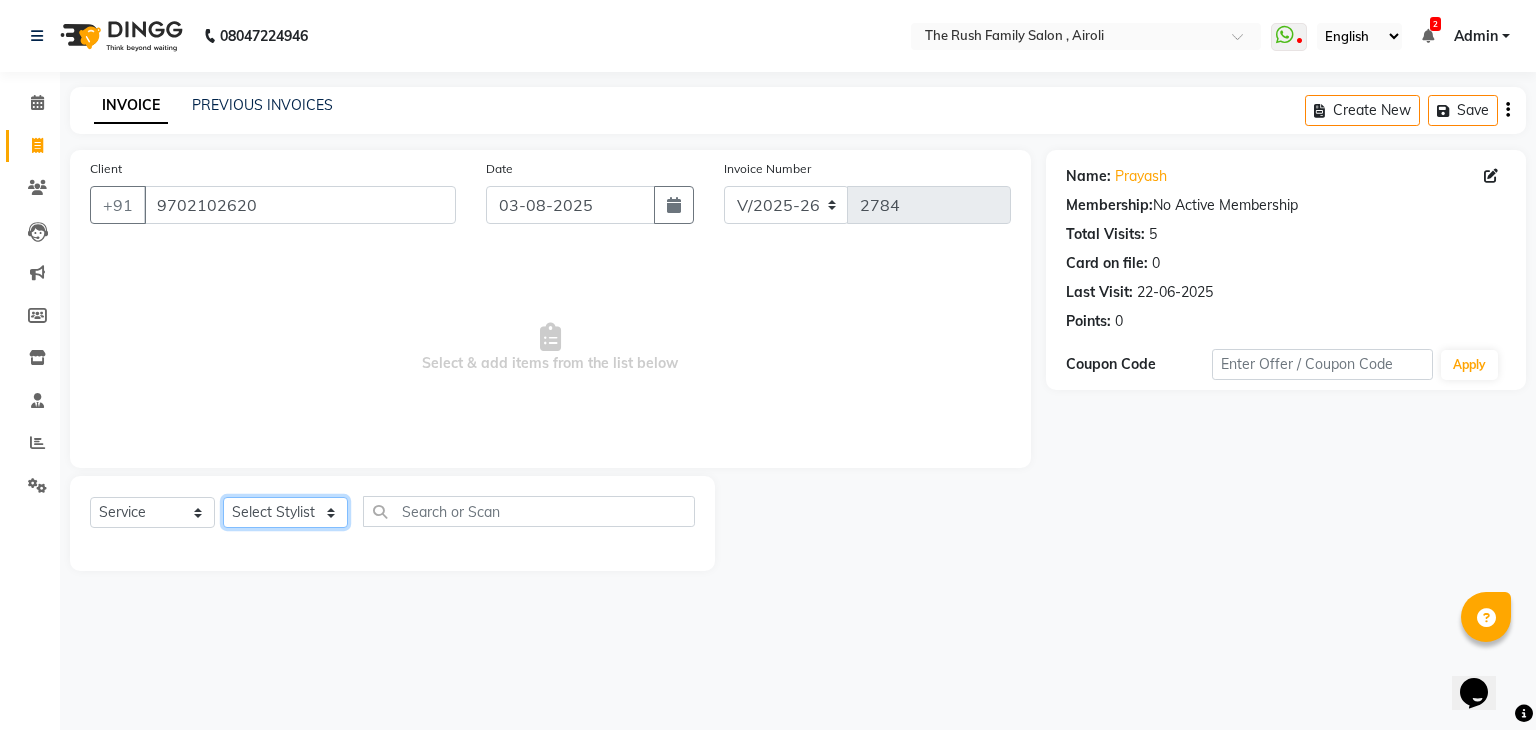 select on "87642" 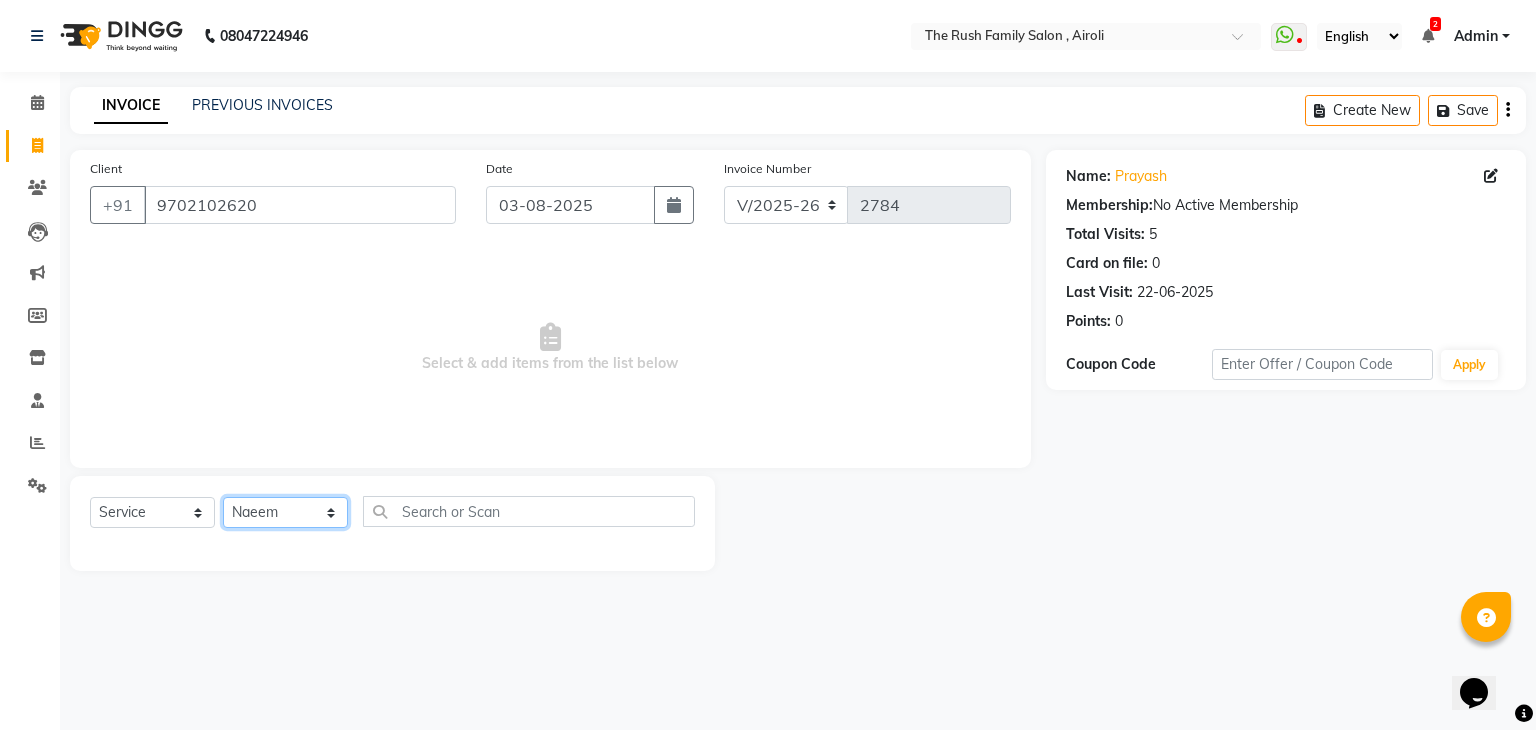 click on "Select Stylist Ajaz Alvira Danish Guddi Jayesh Josh  mumtaz Naeem   nishu Riya    Rush Swati" 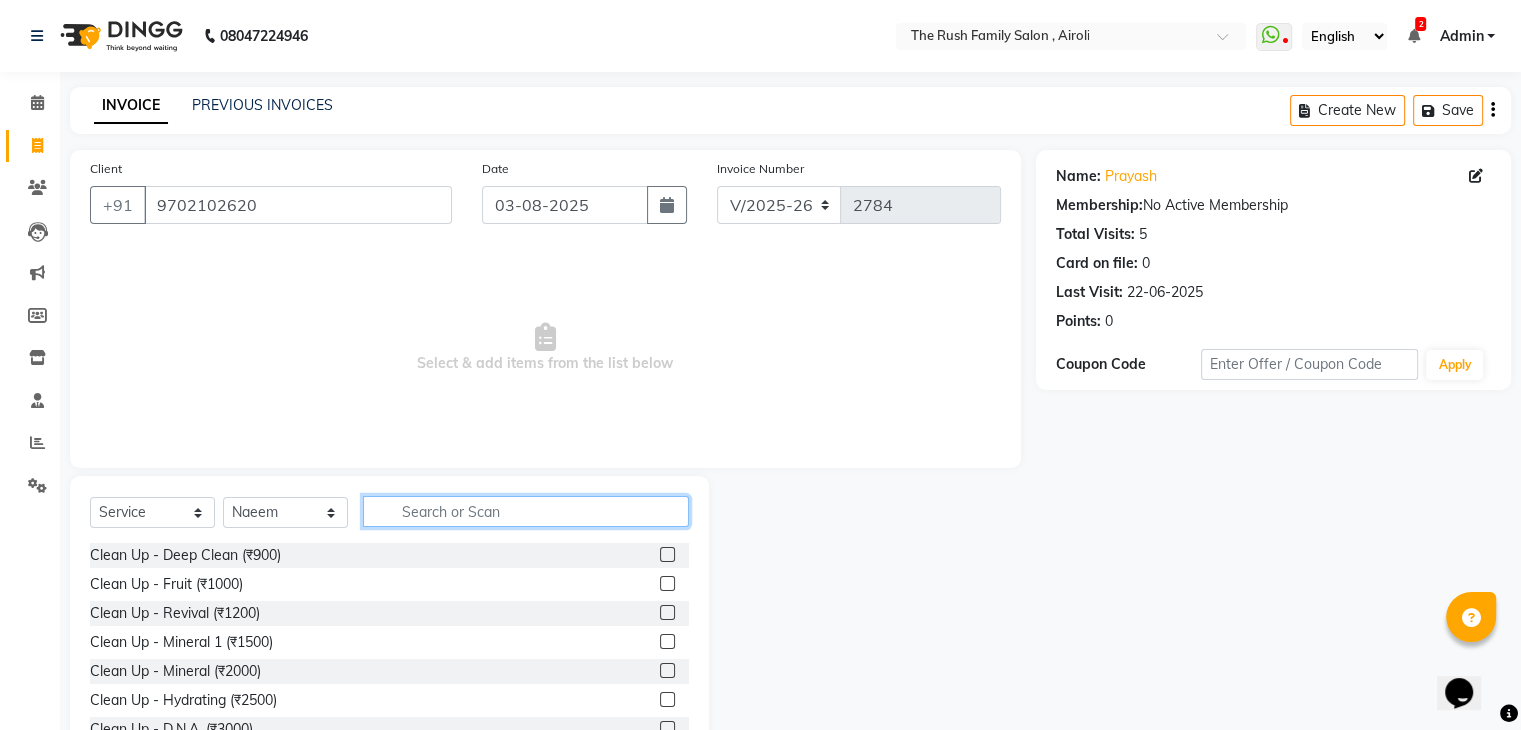 click 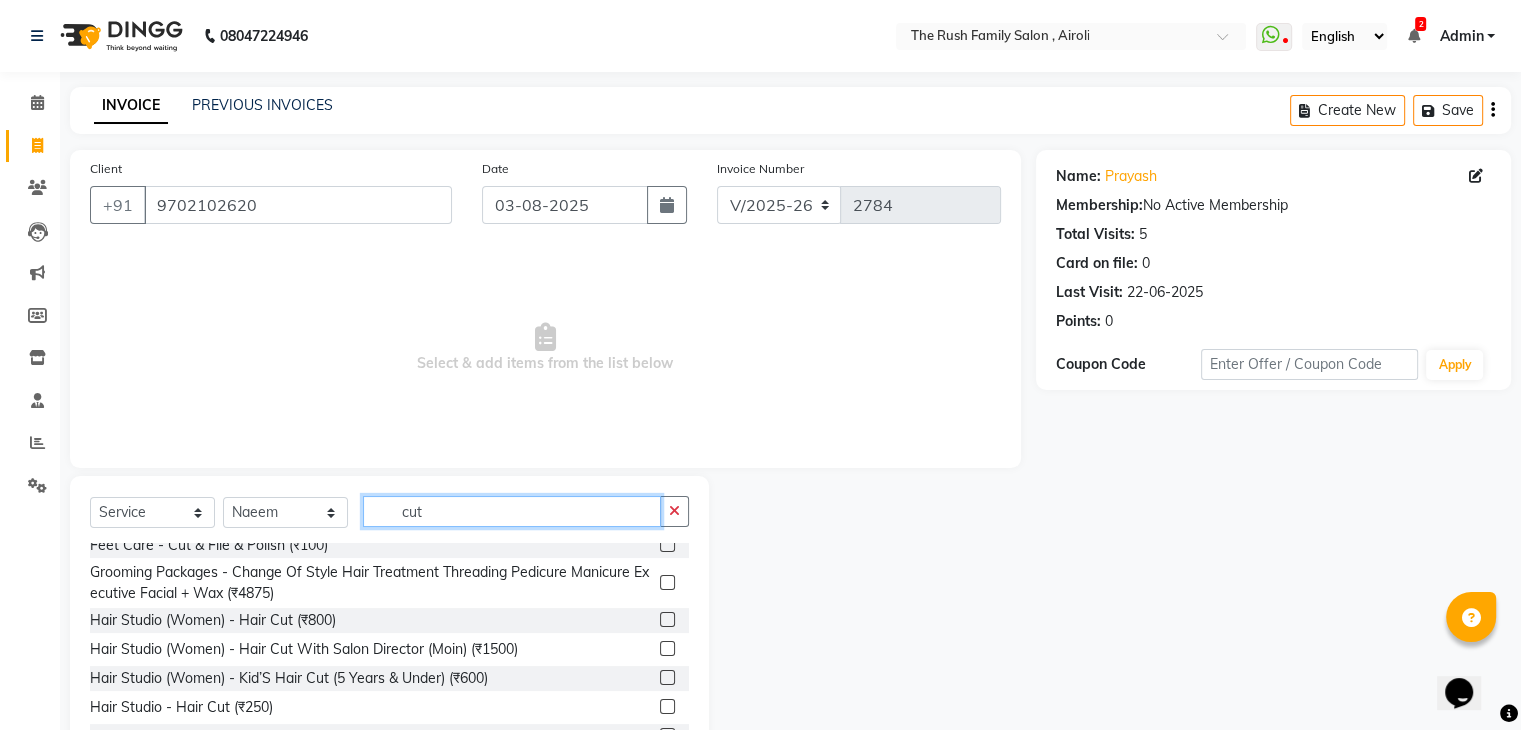 scroll, scrollTop: 77, scrollLeft: 0, axis: vertical 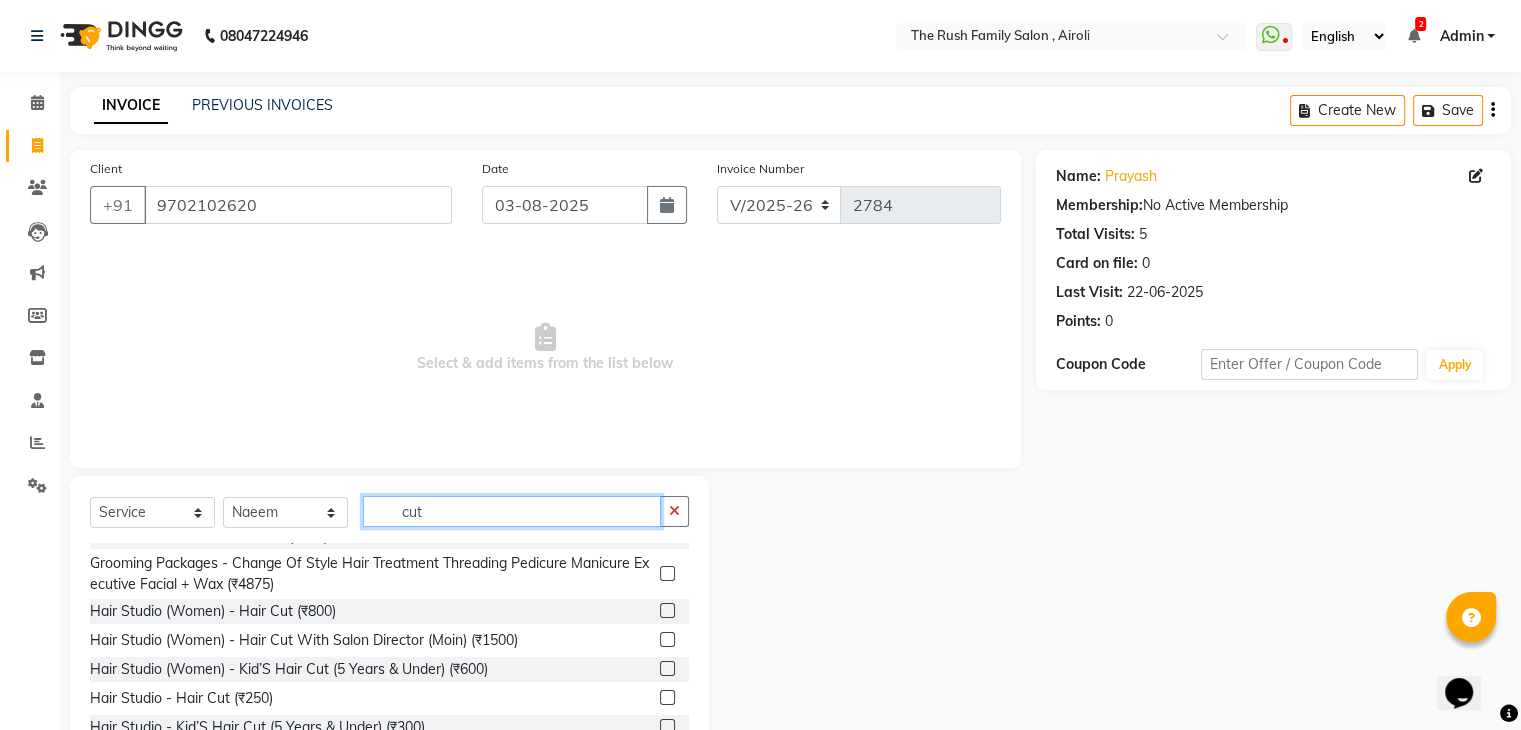 type on "cut" 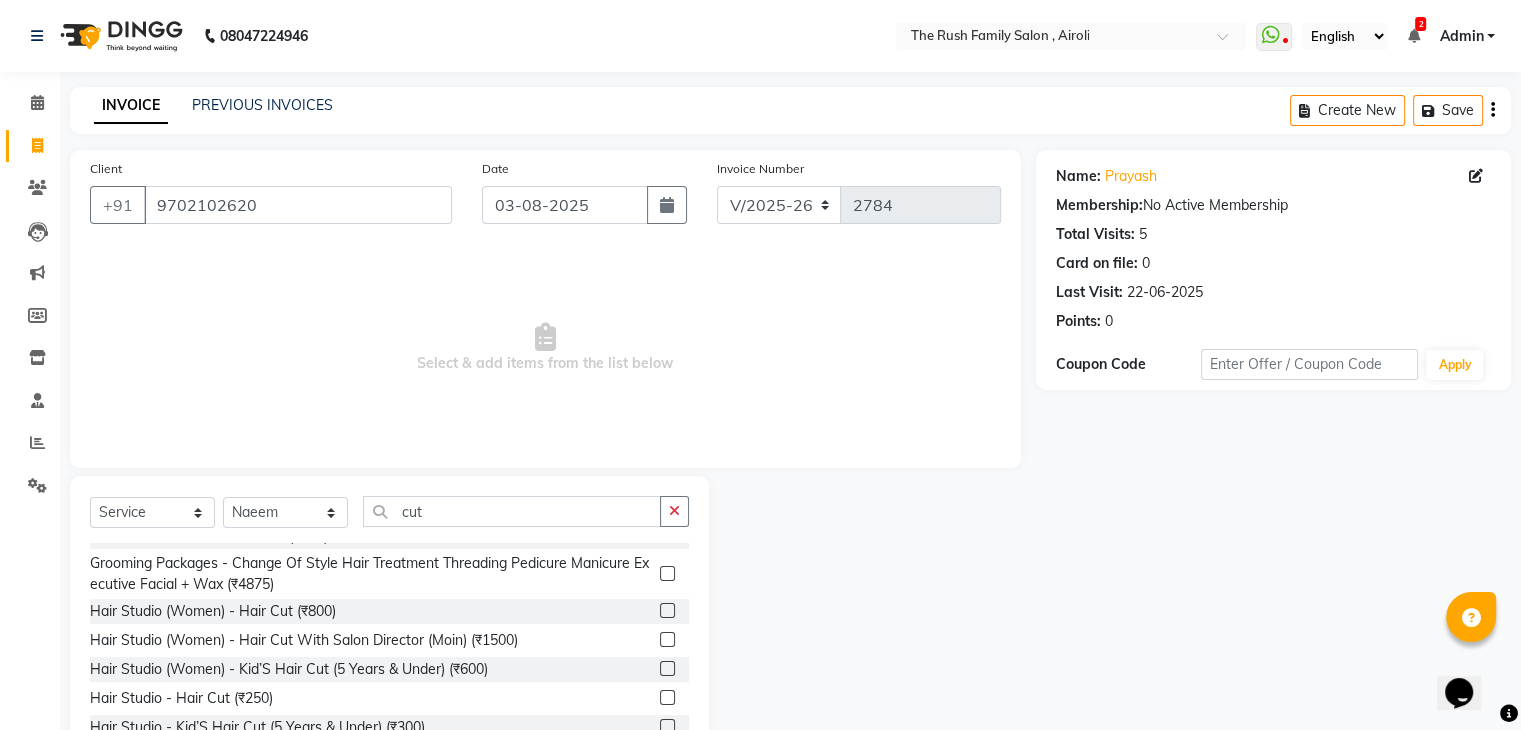 click 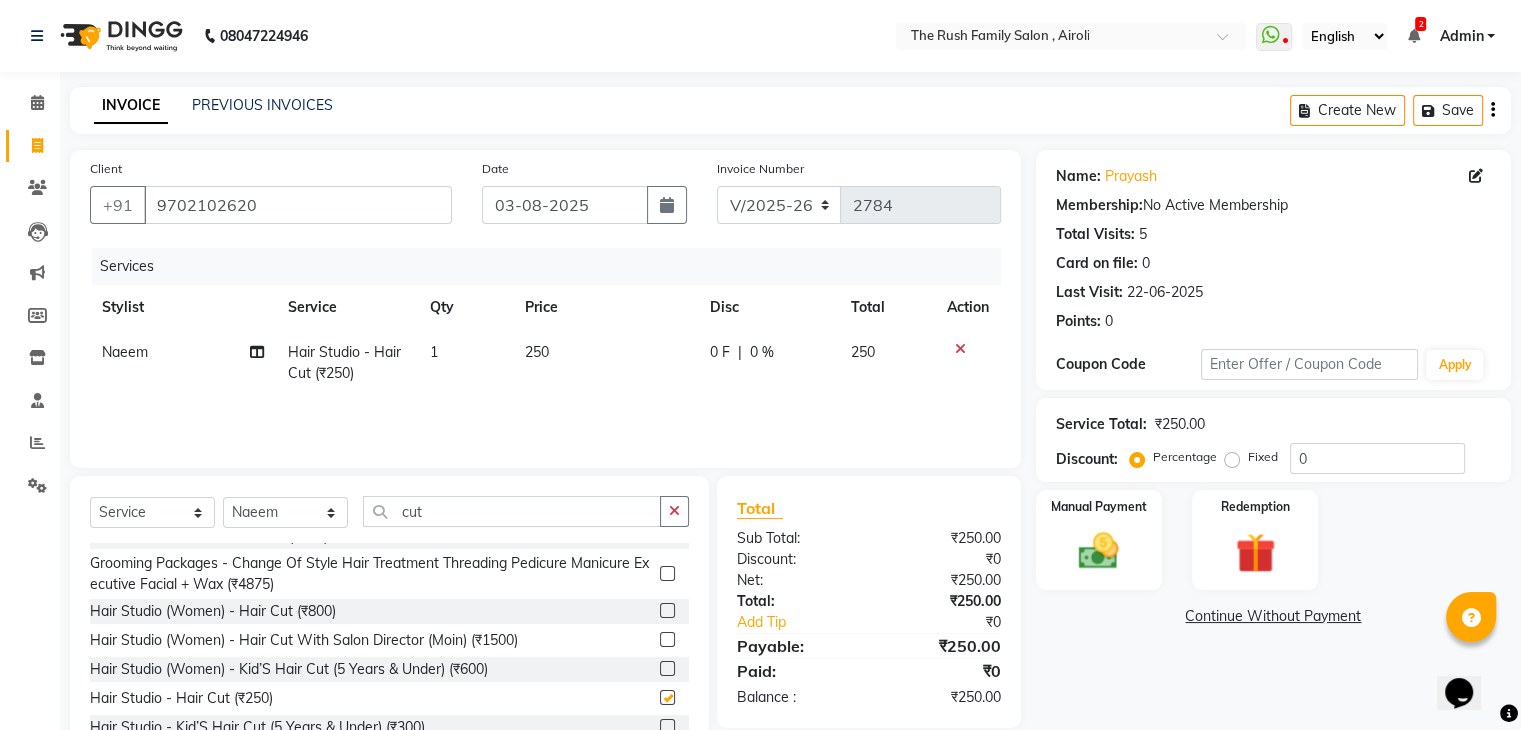 checkbox on "false" 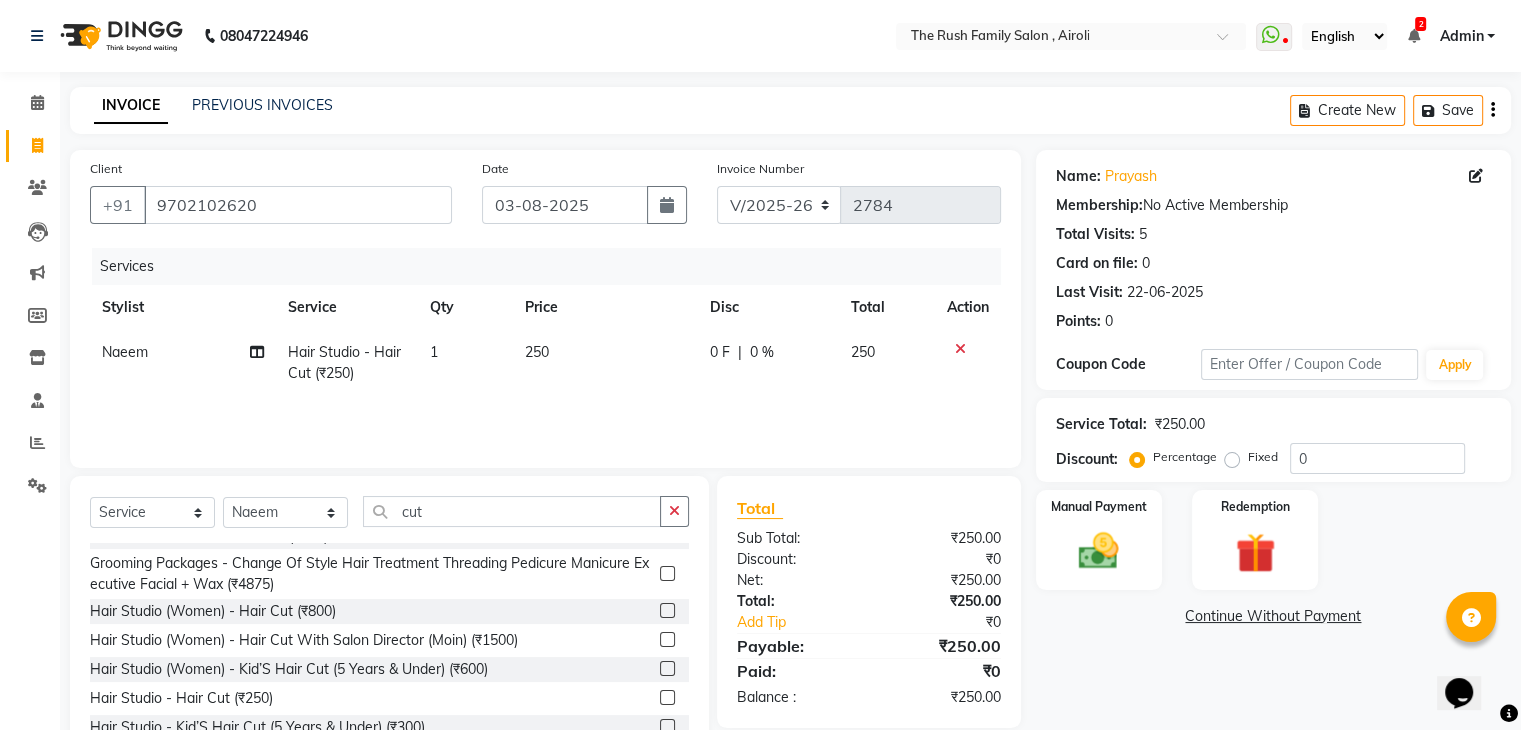 click on "0 F" 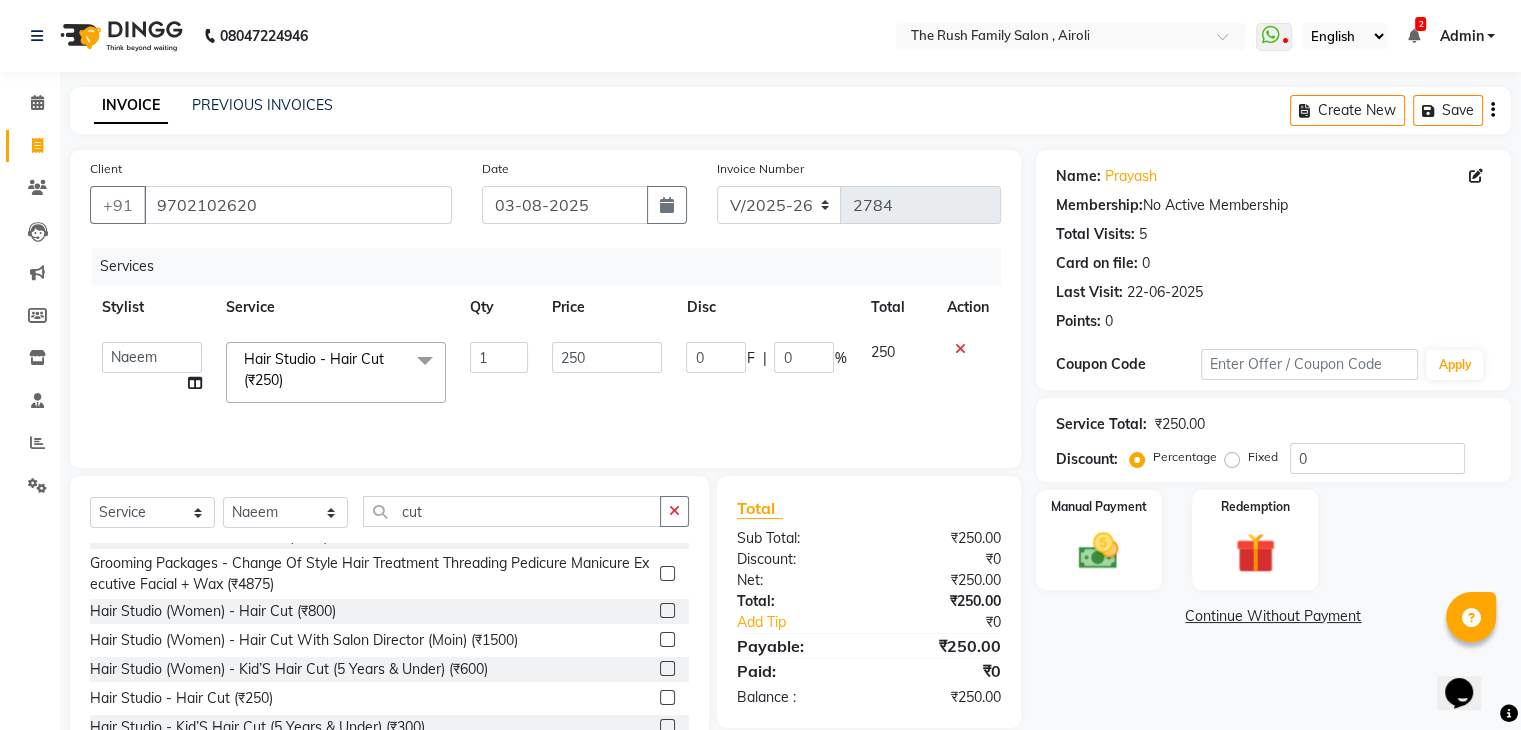 click on "0" 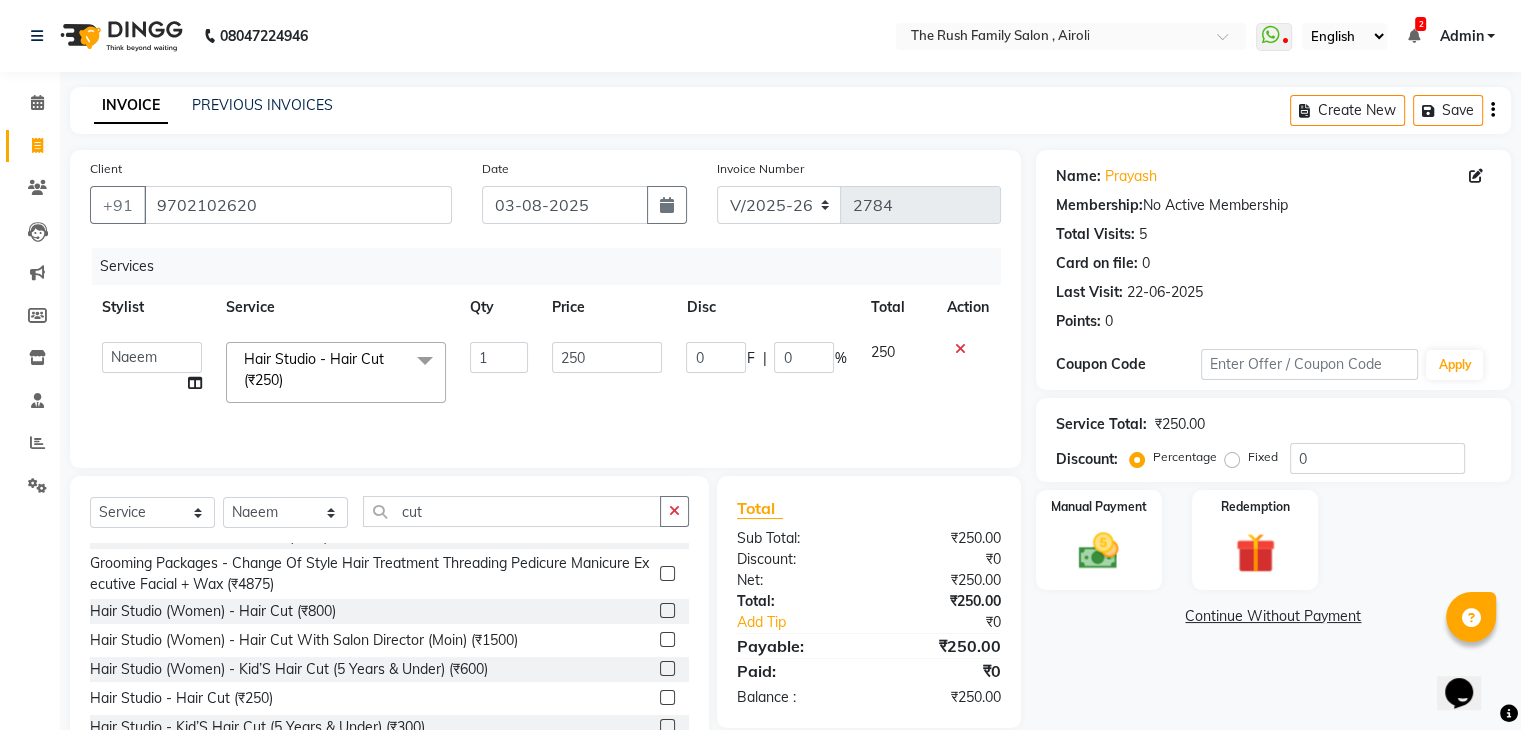 click on "0" 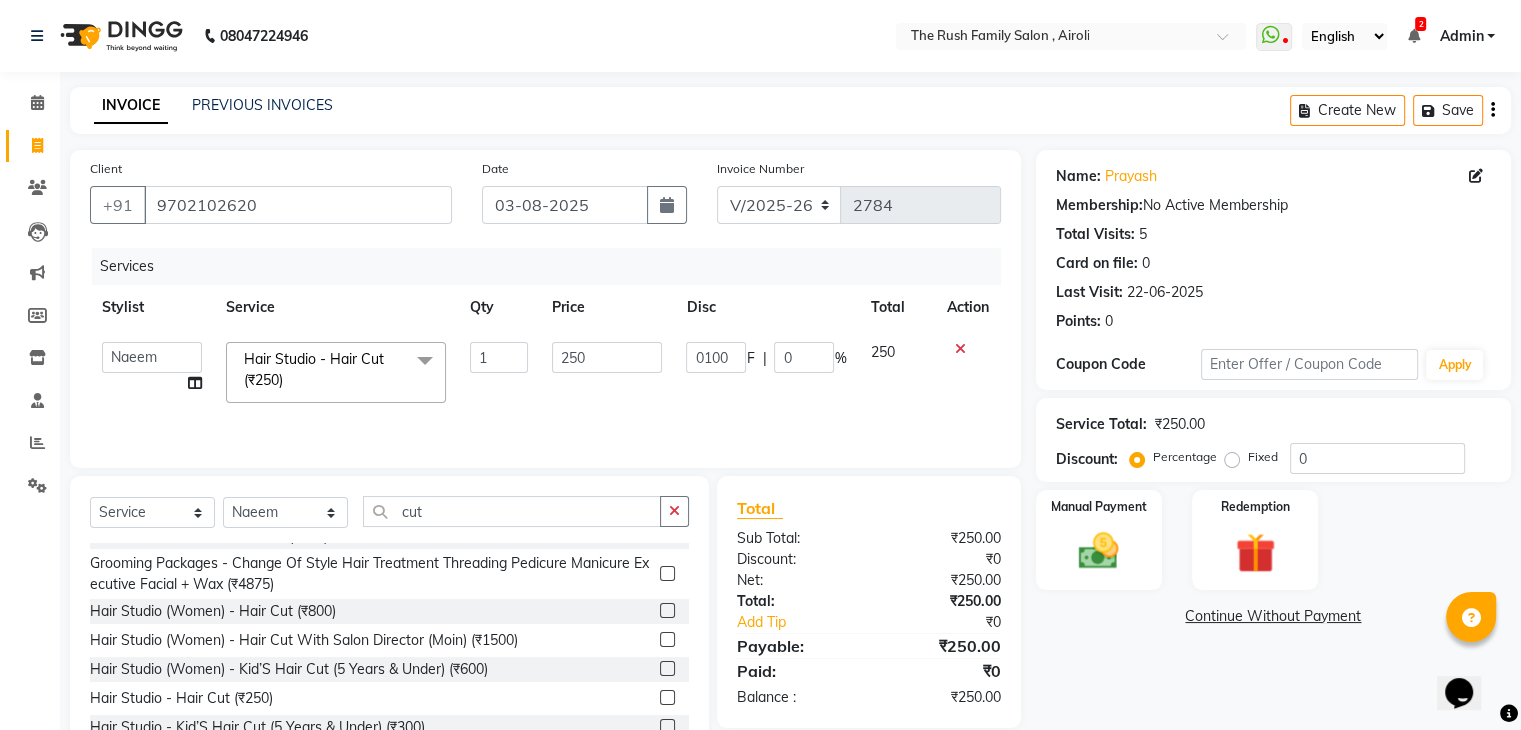click on "0100" 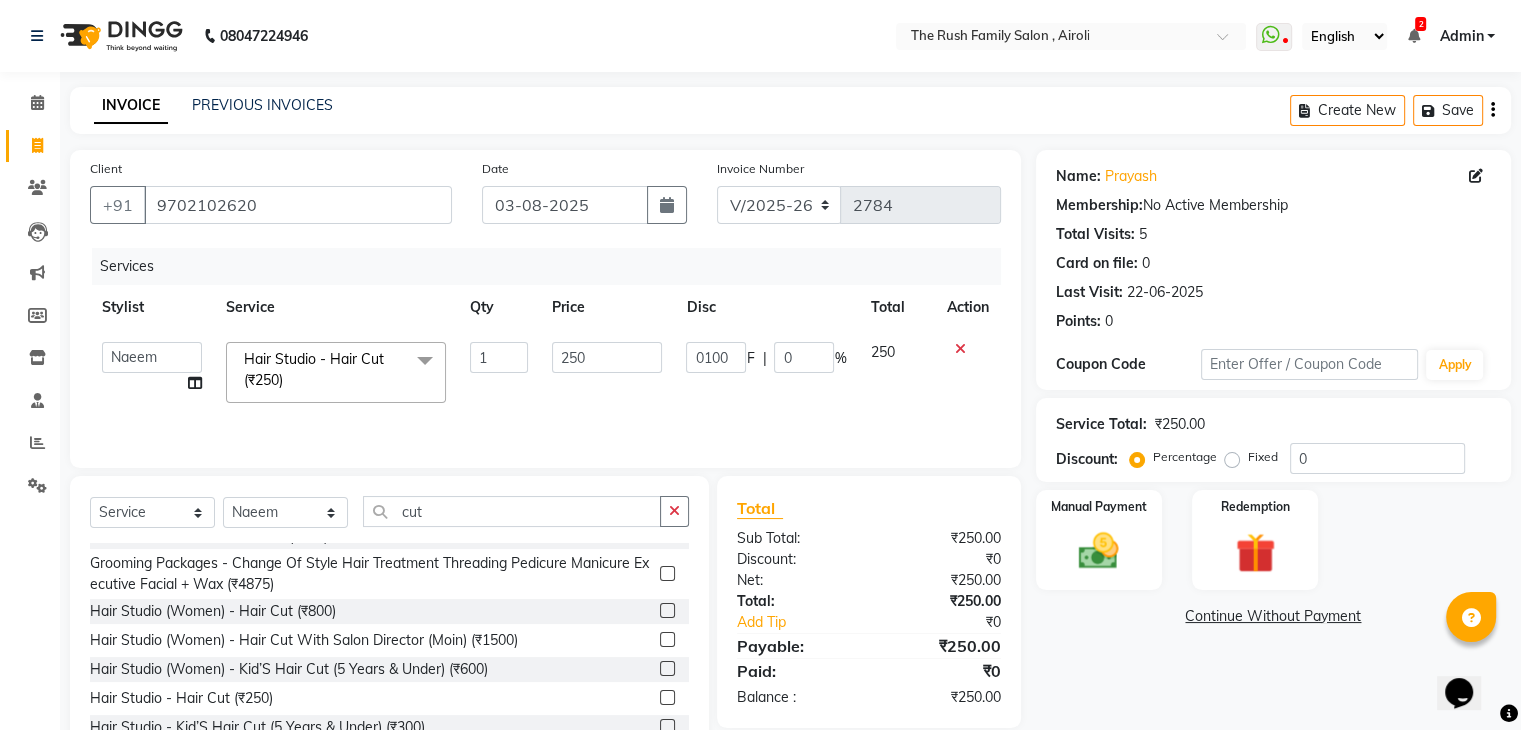 type on "100" 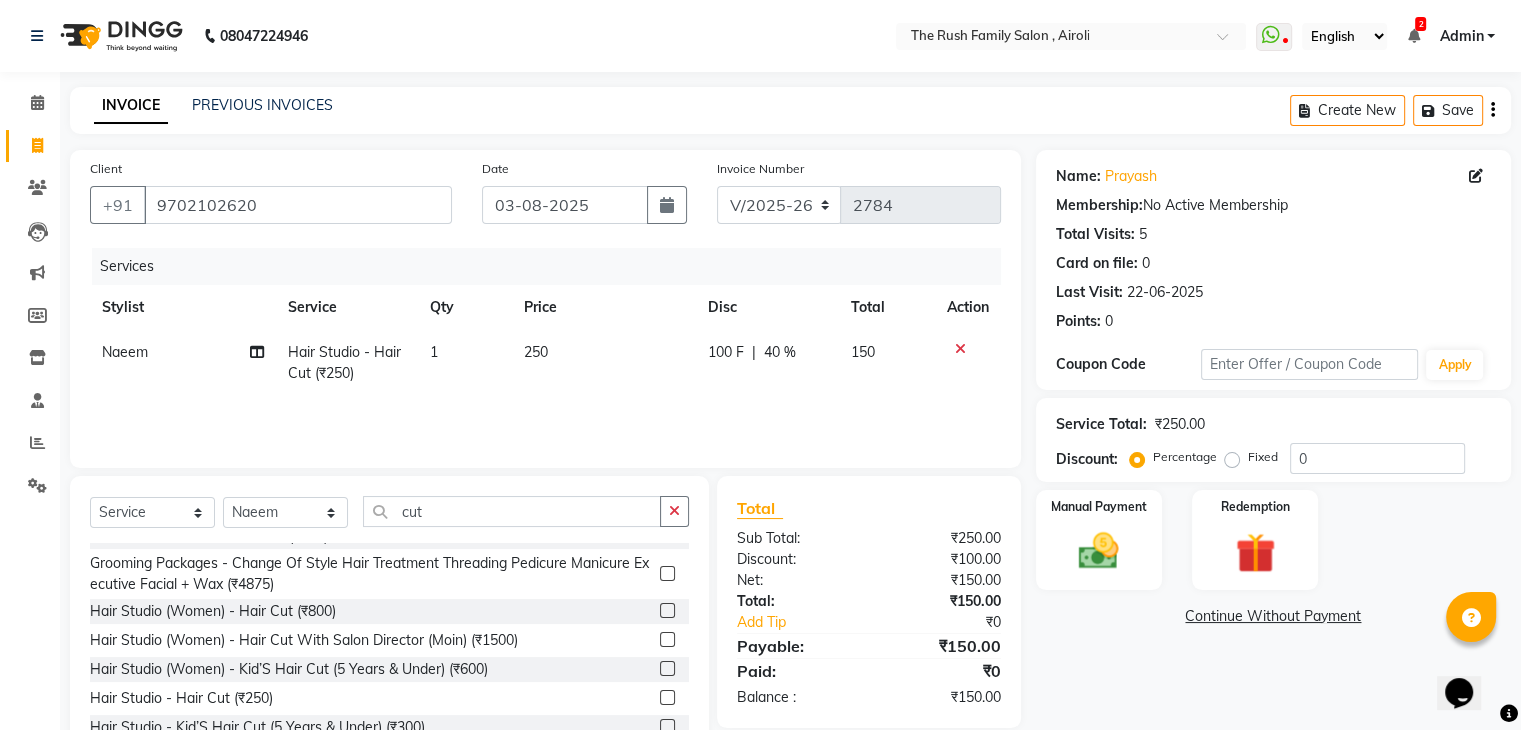 click on "Services Stylist Service Qty Price Disc Total Action Naeem Hair Studio - Hair Cut (₹250) 1 250 100 F | 40 % 150" 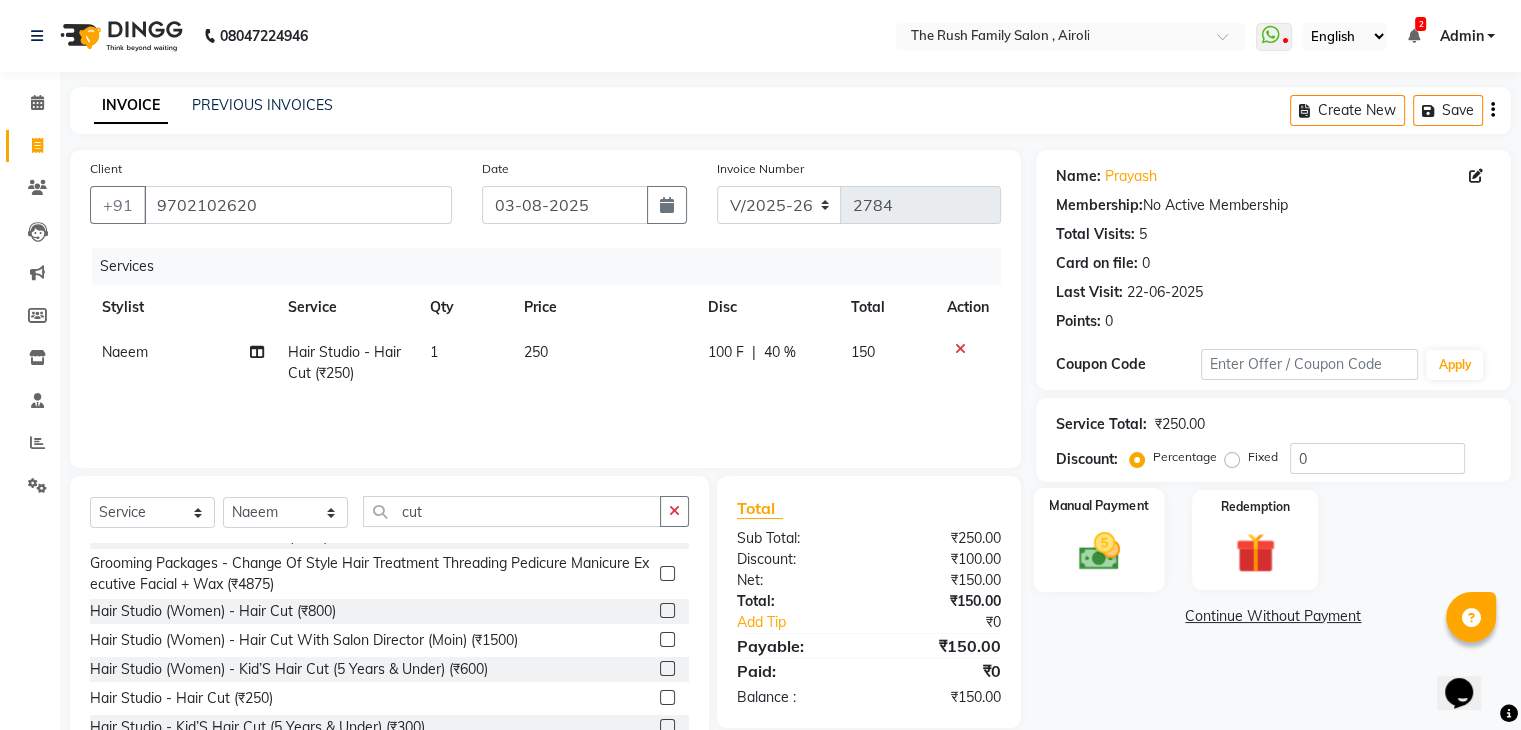 click 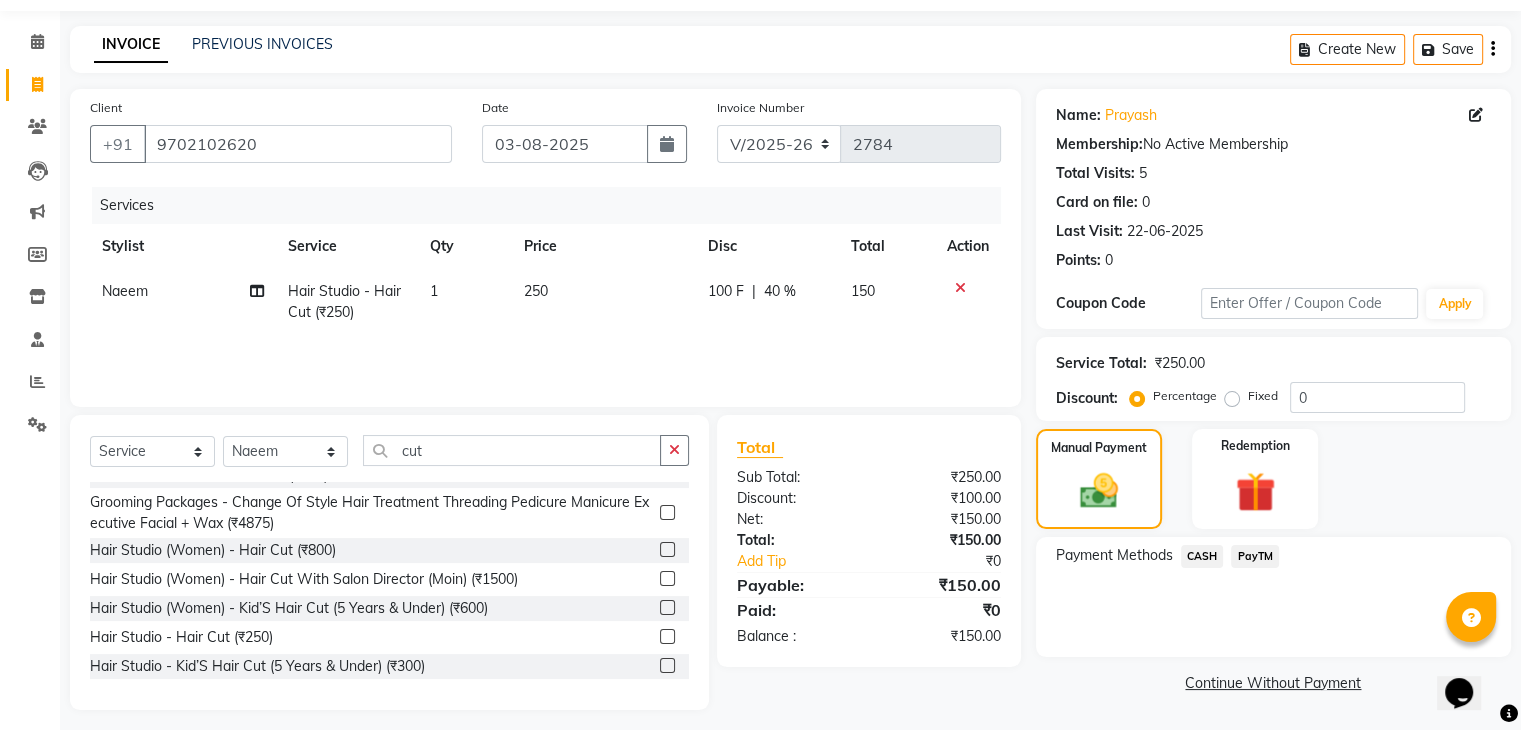 scroll, scrollTop: 72, scrollLeft: 0, axis: vertical 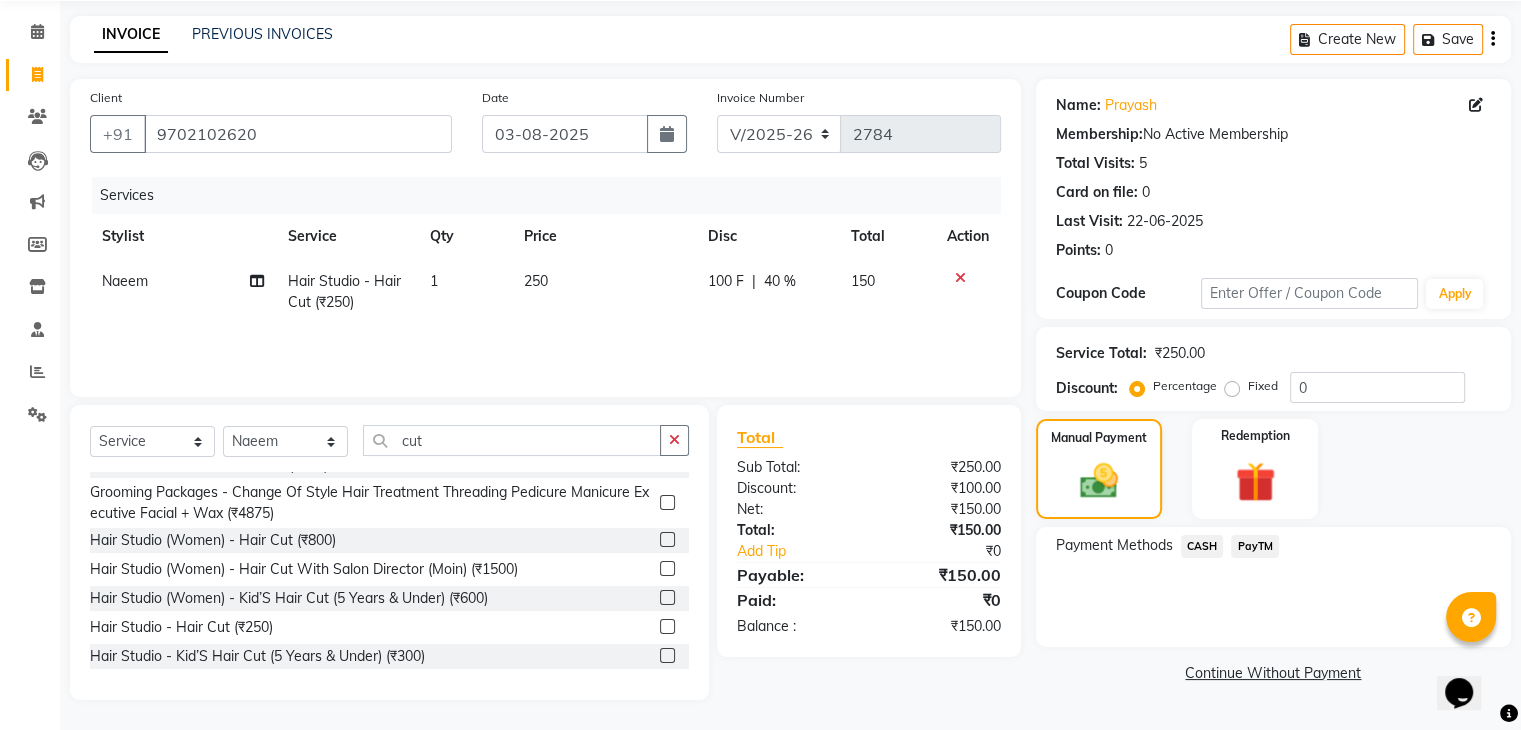 click on "PayTM" 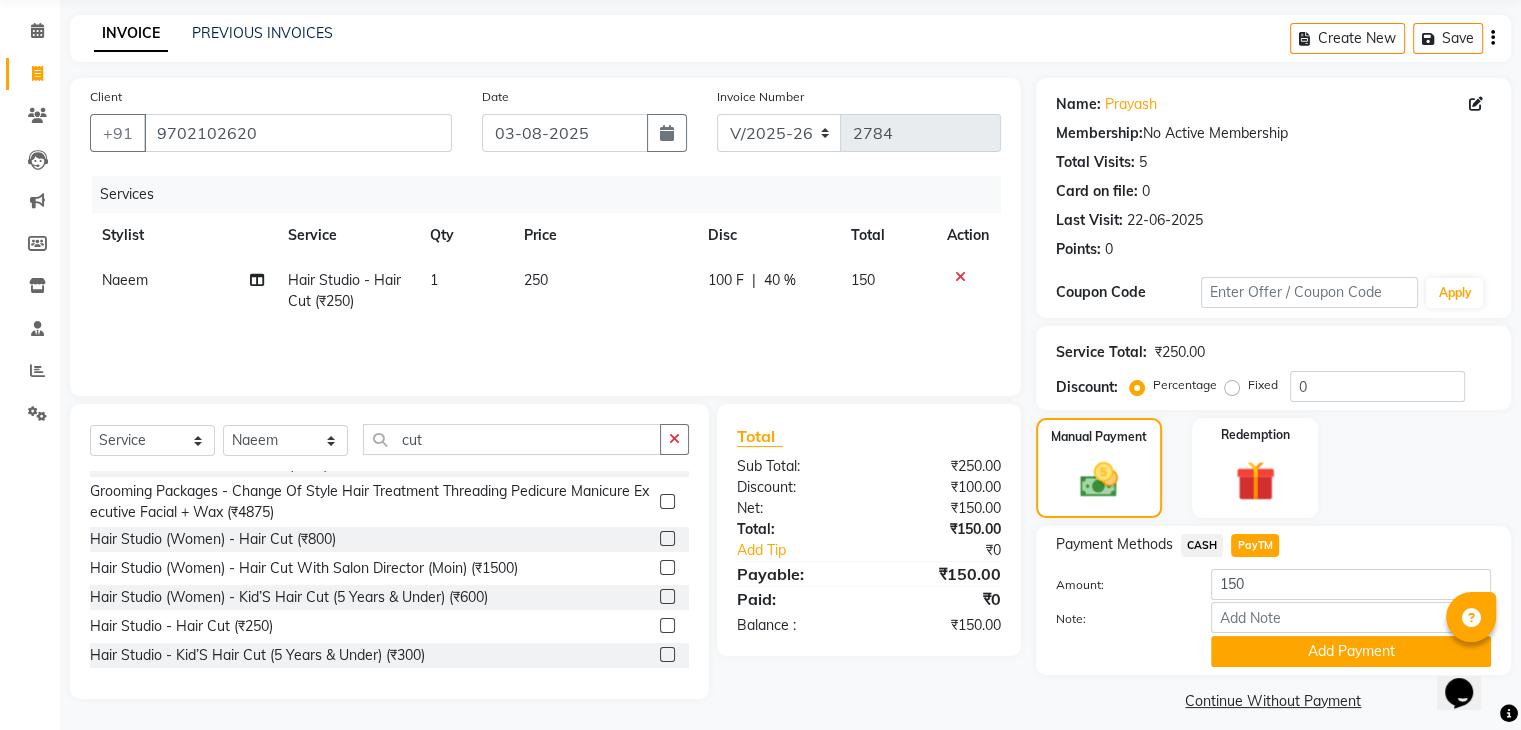 scroll, scrollTop: 89, scrollLeft: 0, axis: vertical 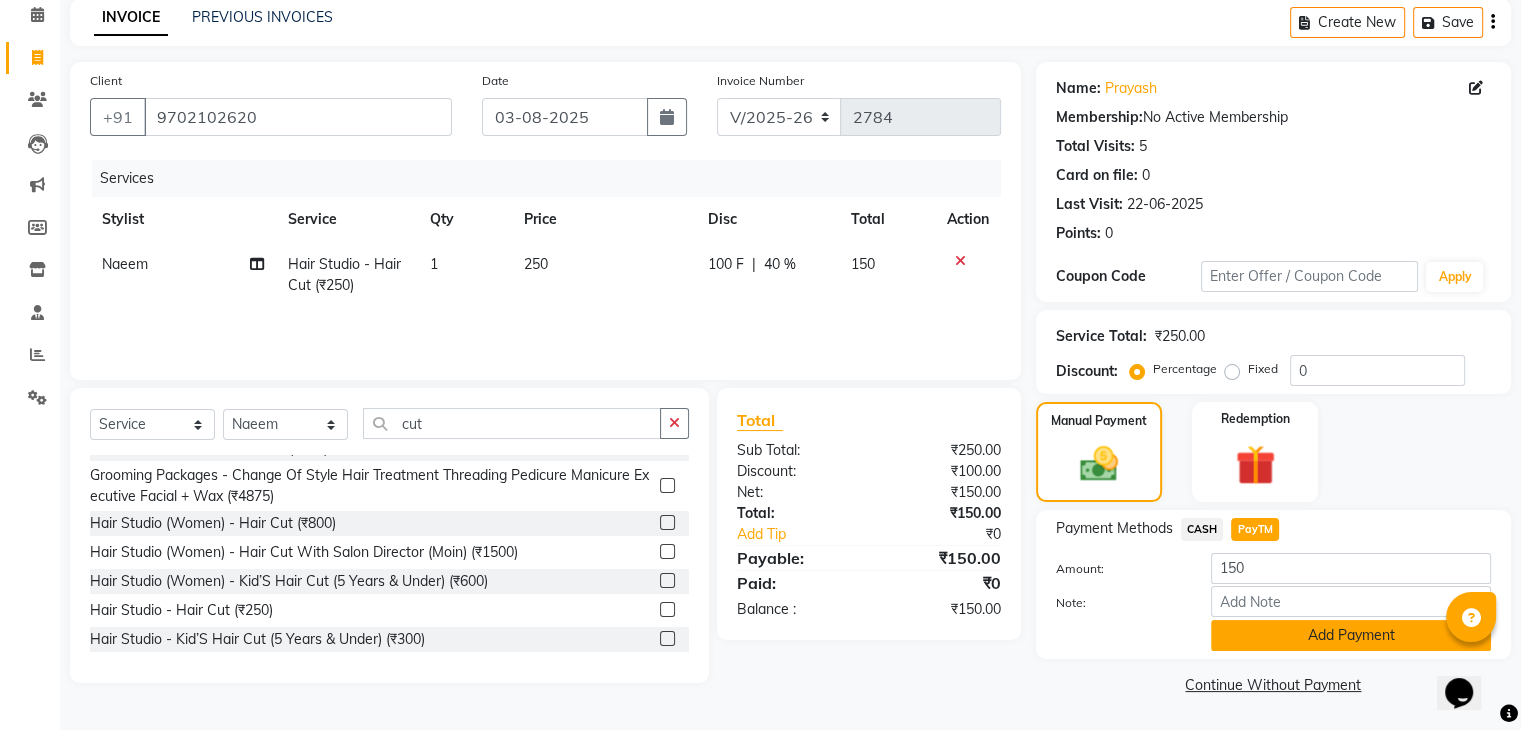 click on "Add Payment" 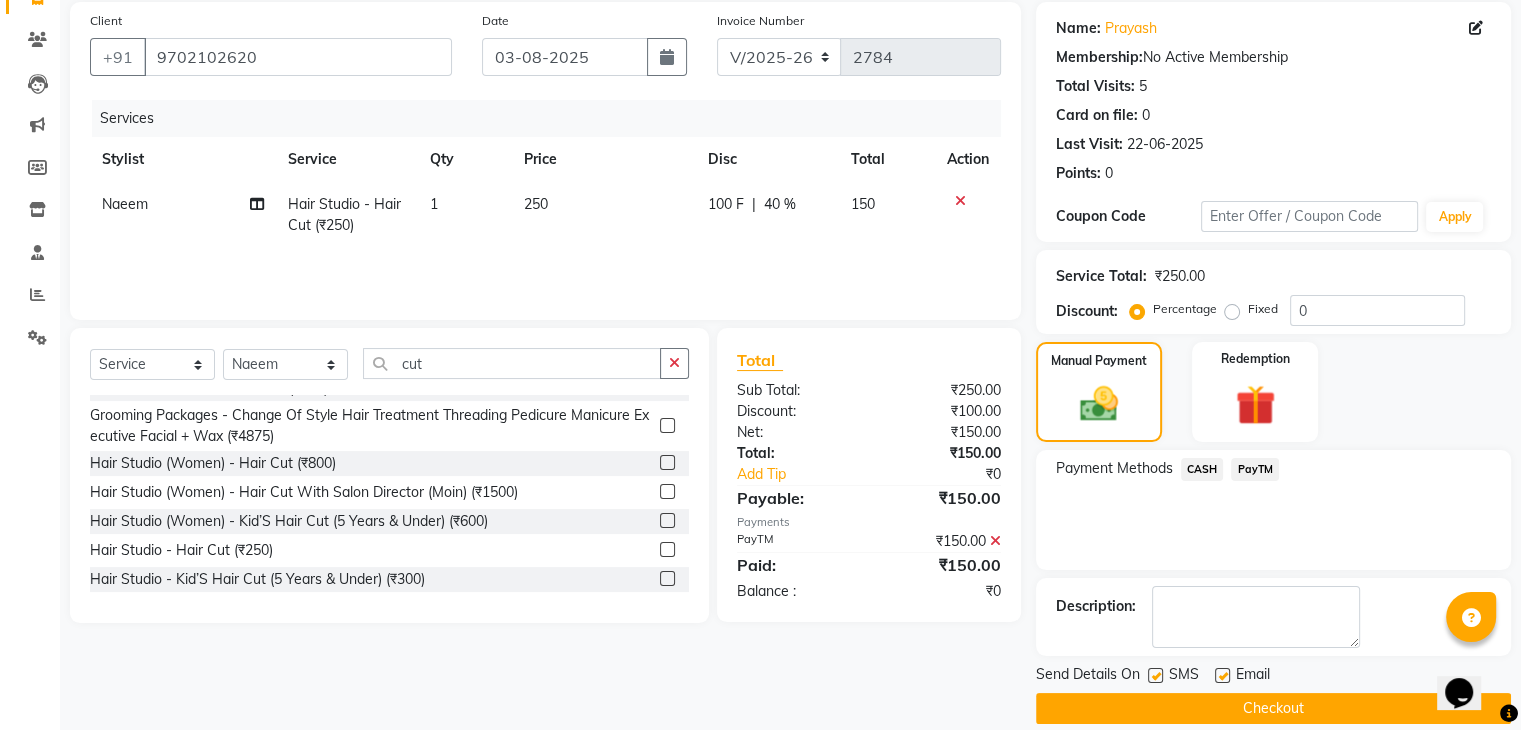 scroll, scrollTop: 150, scrollLeft: 0, axis: vertical 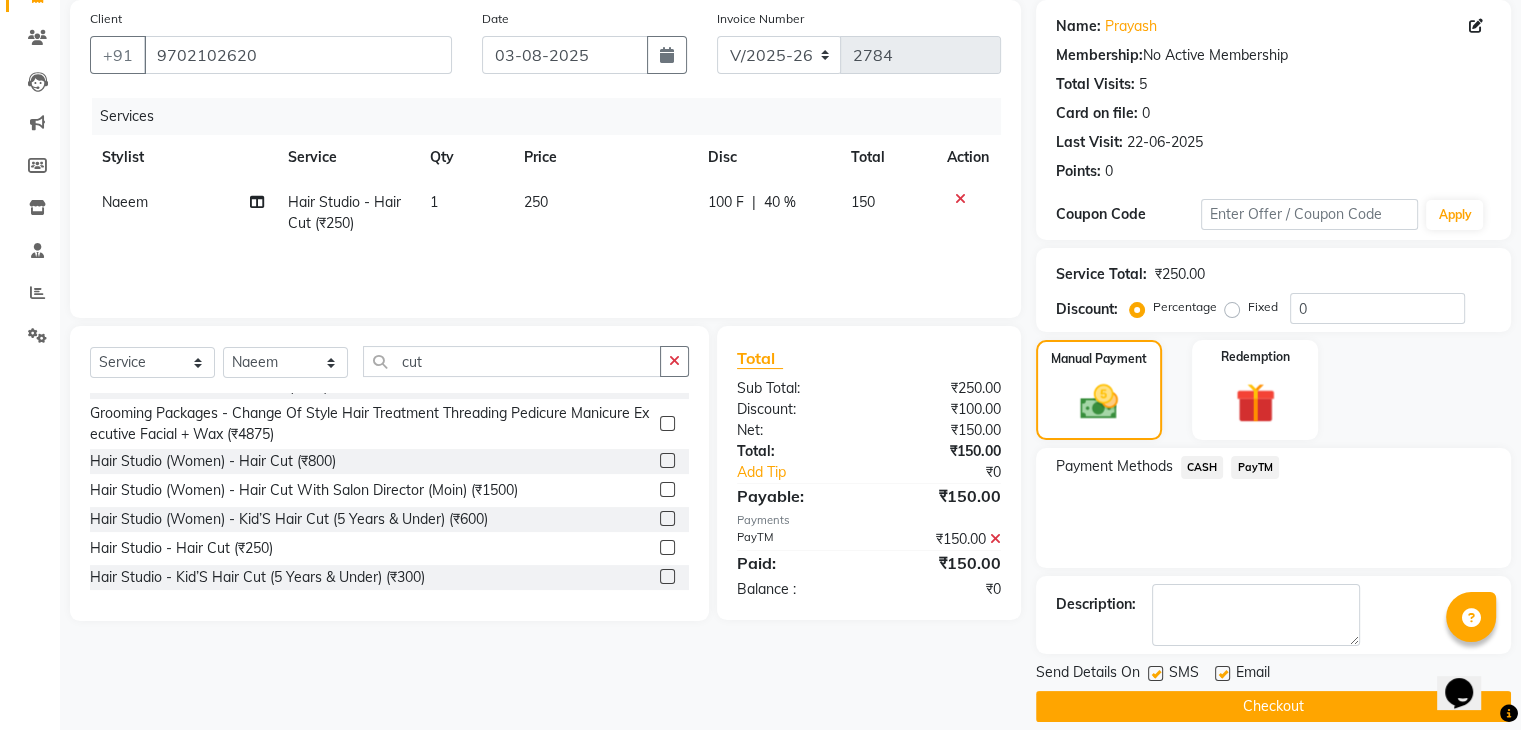 click 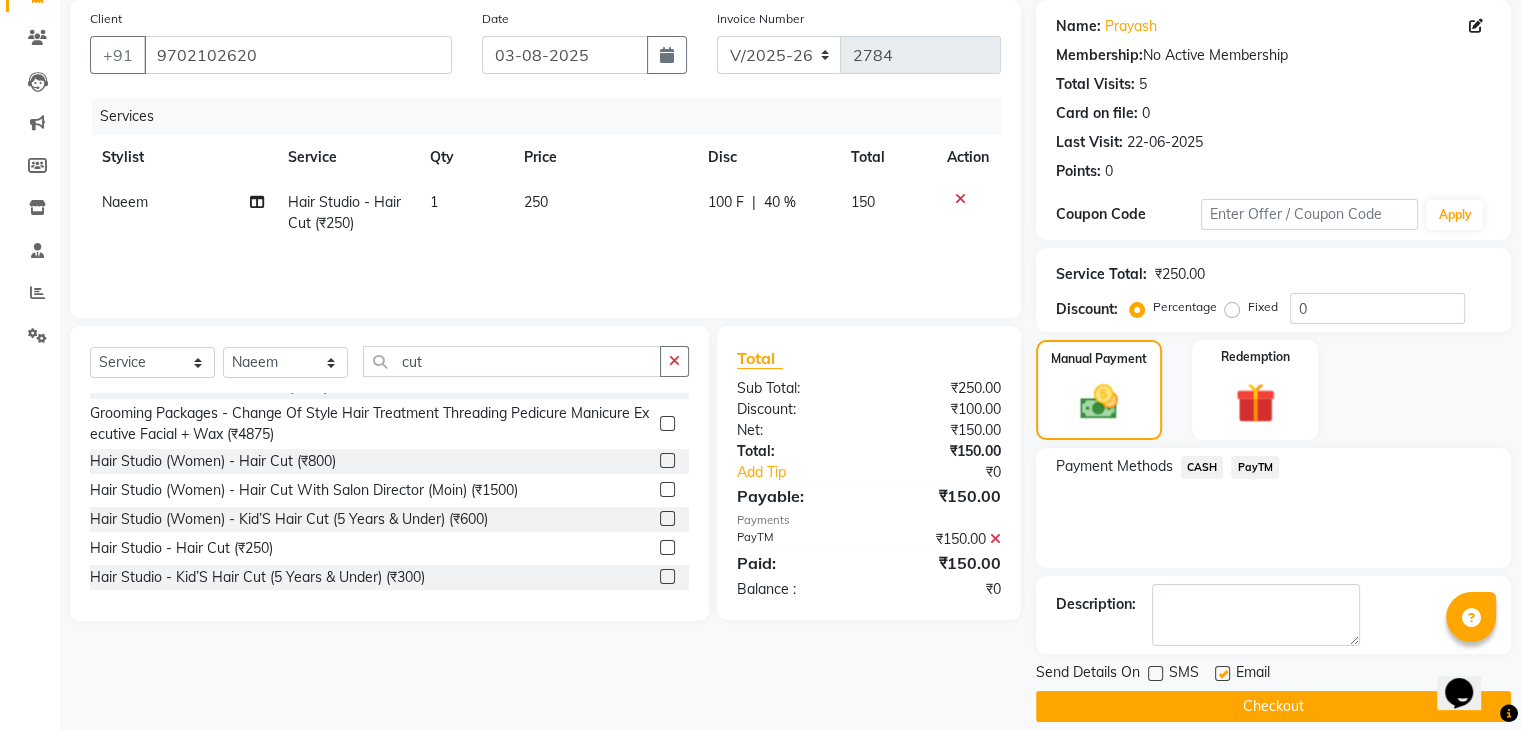 click 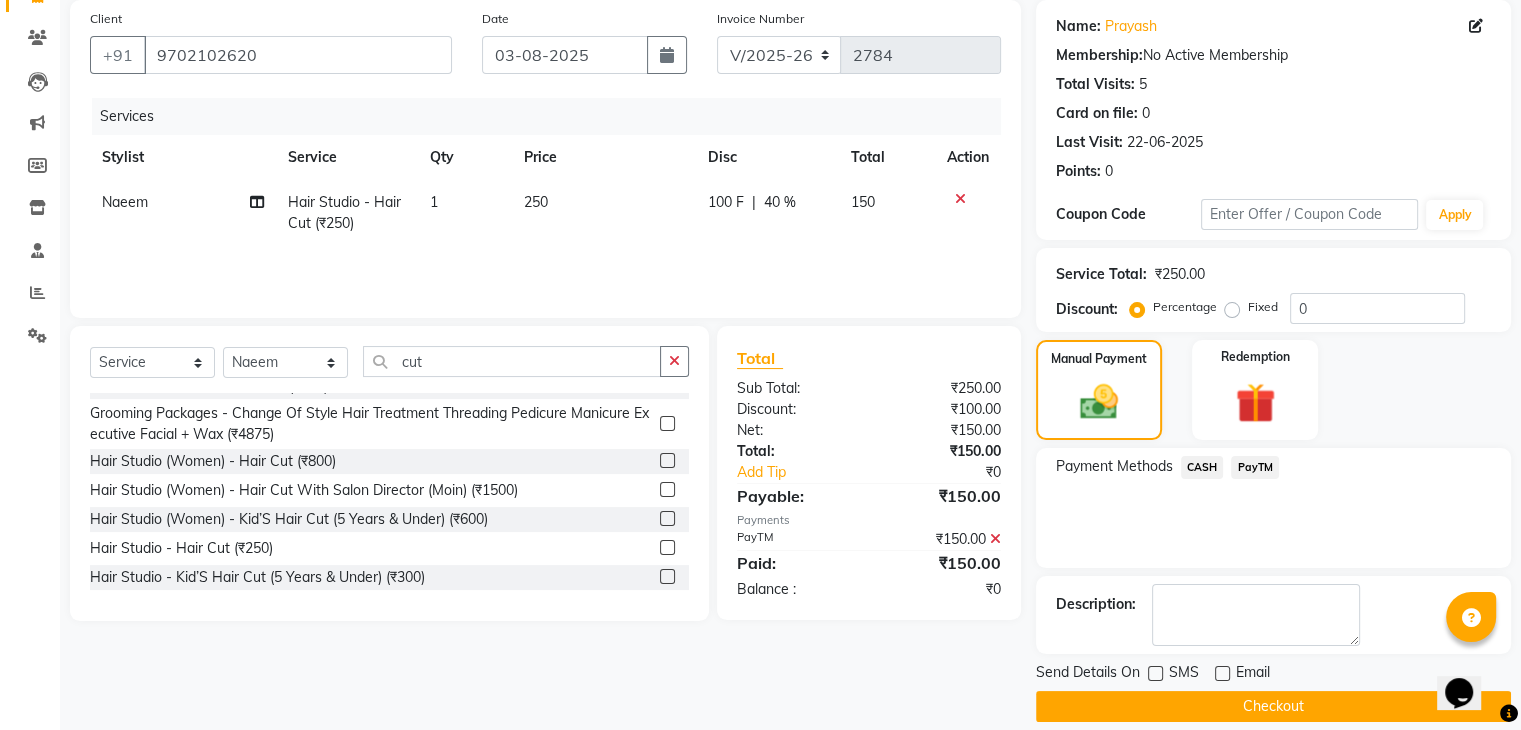 click on "Checkout" 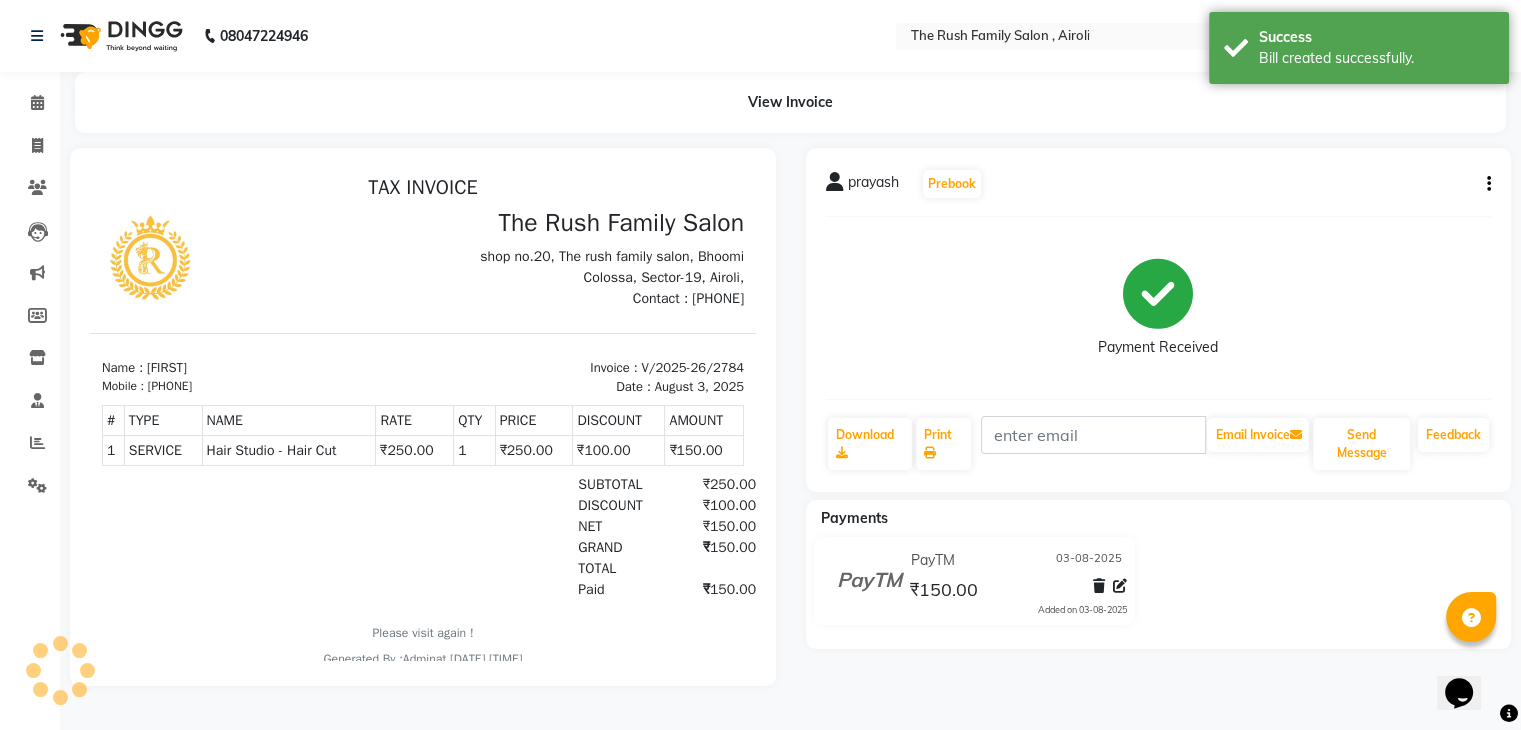 scroll, scrollTop: 0, scrollLeft: 0, axis: both 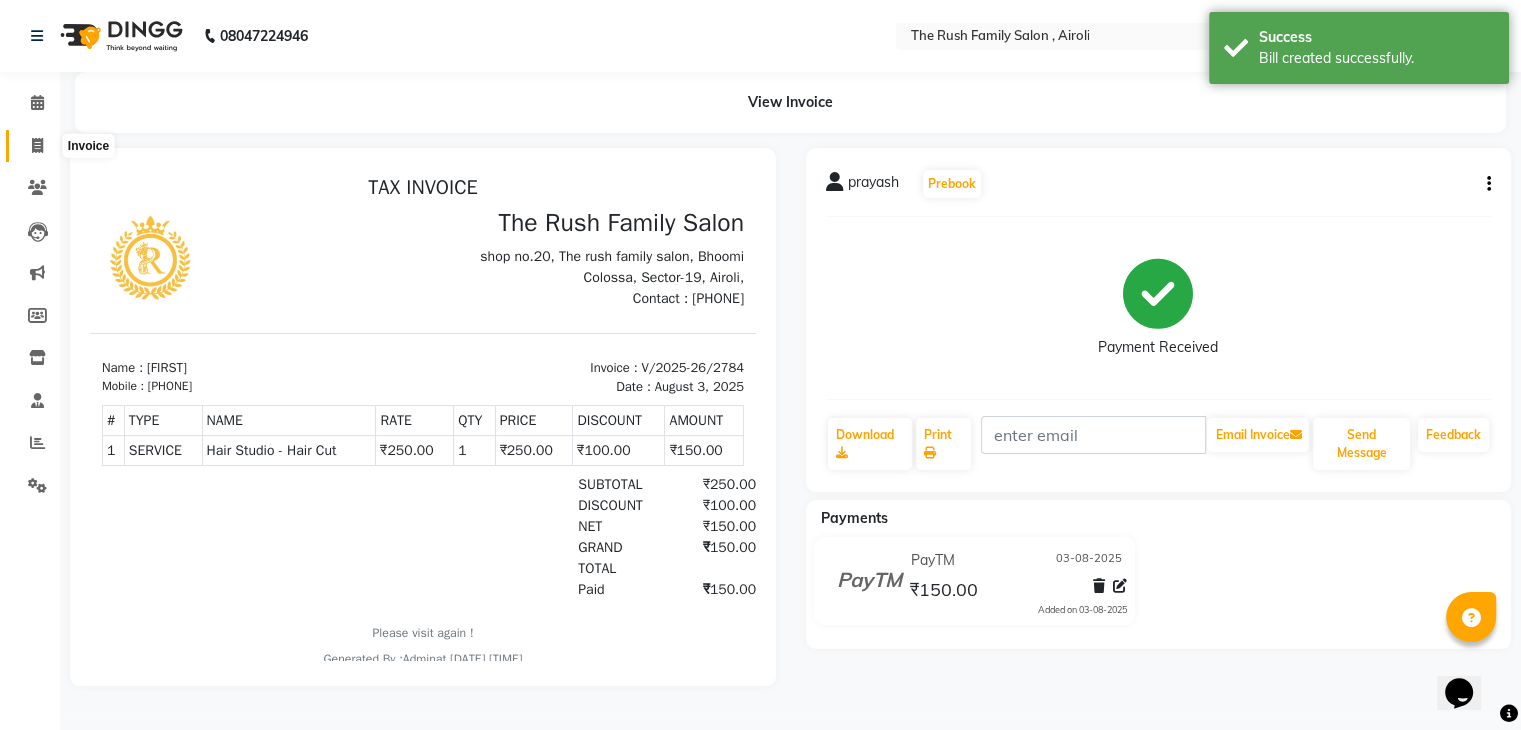 click 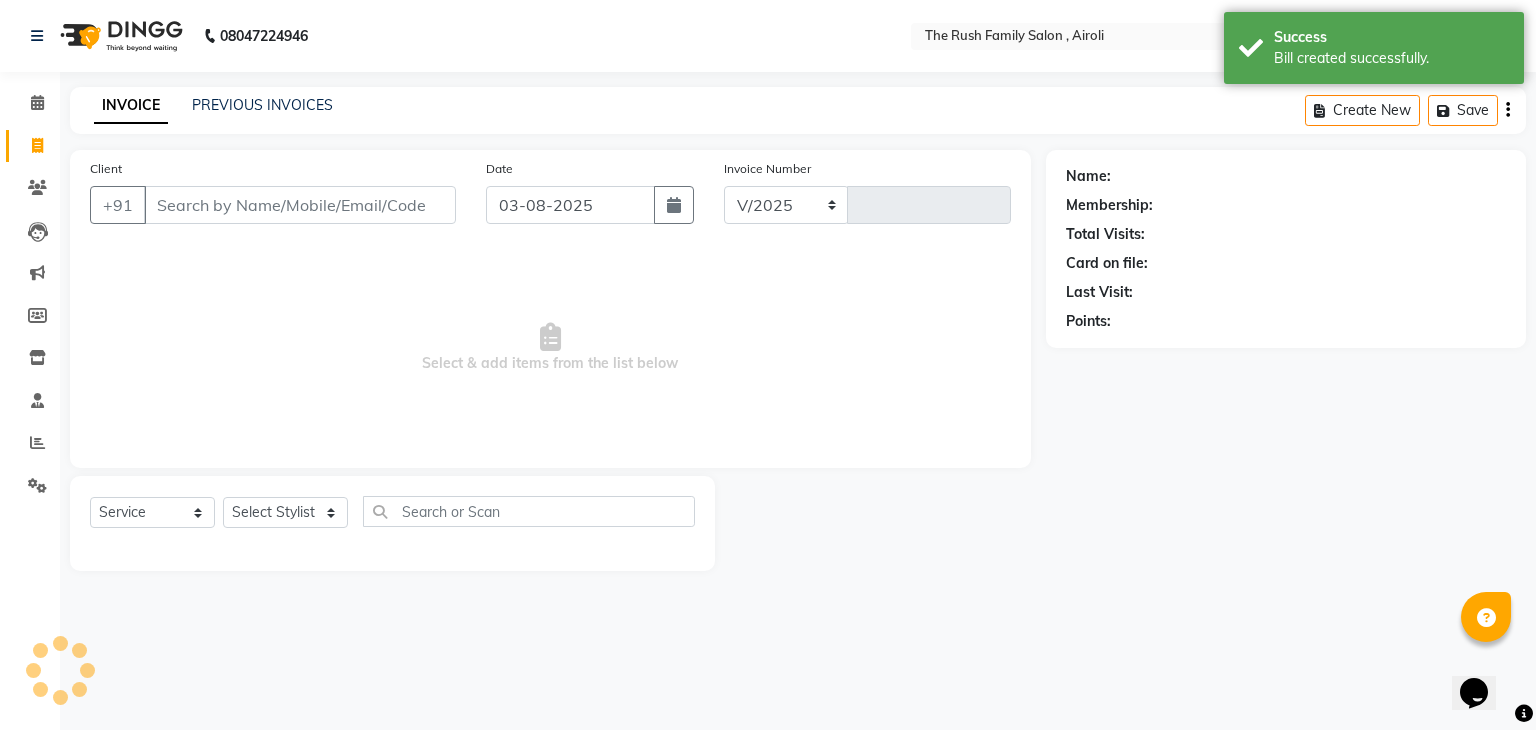 select on "5419" 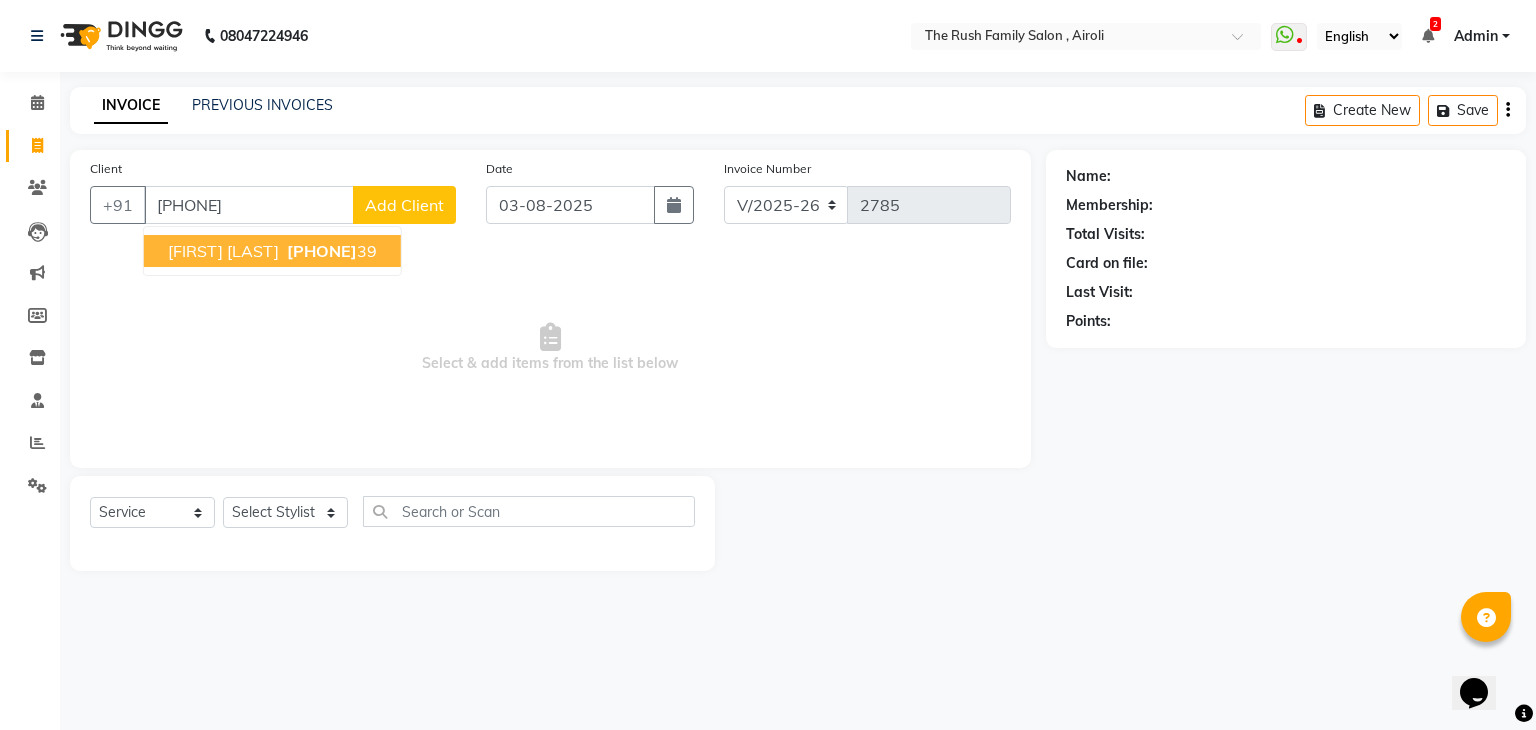click on "manas Khole" at bounding box center [223, 251] 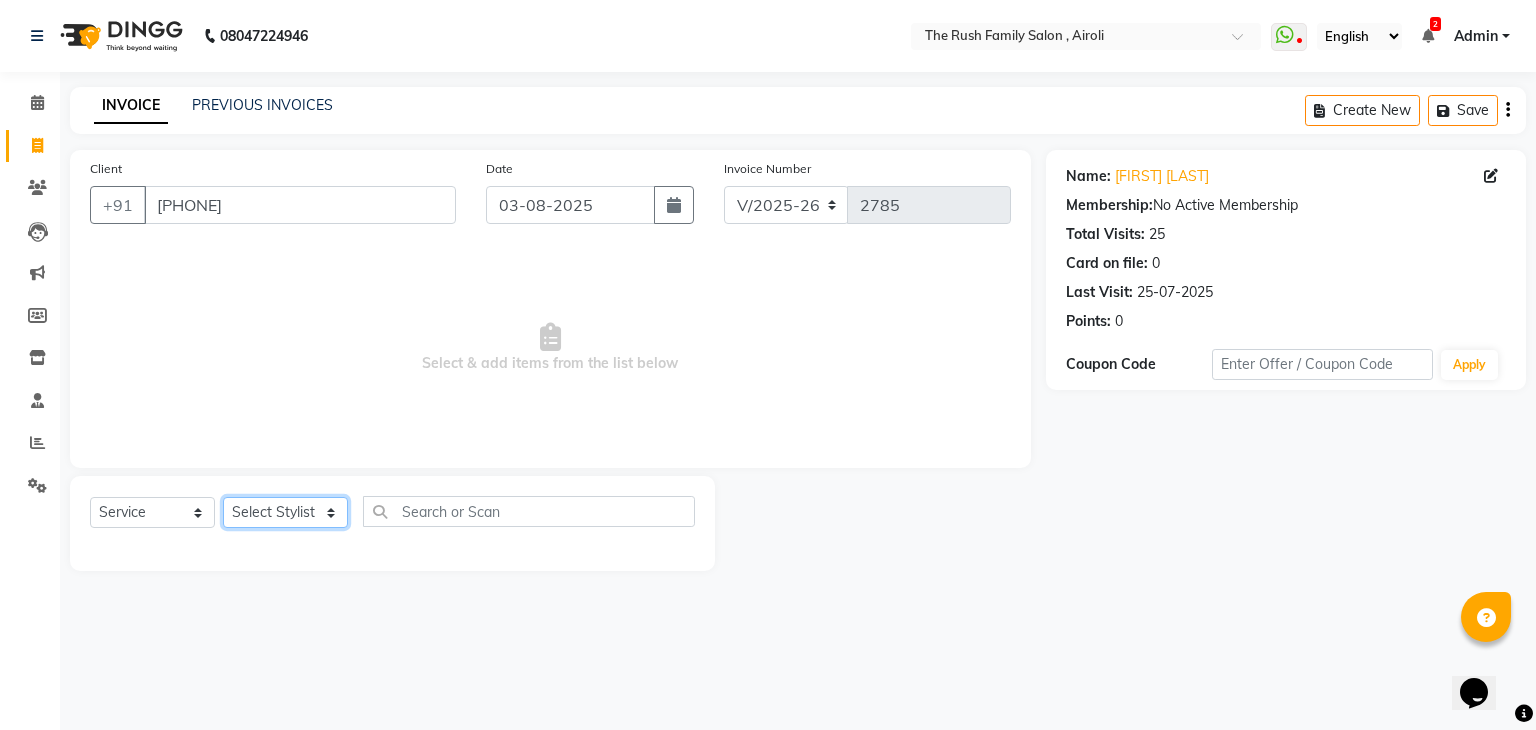click on "Select Stylist Ajaz Alvira Danish Guddi Jayesh Josh  mumtaz Naeem   nishu Riya    Rush Swati" 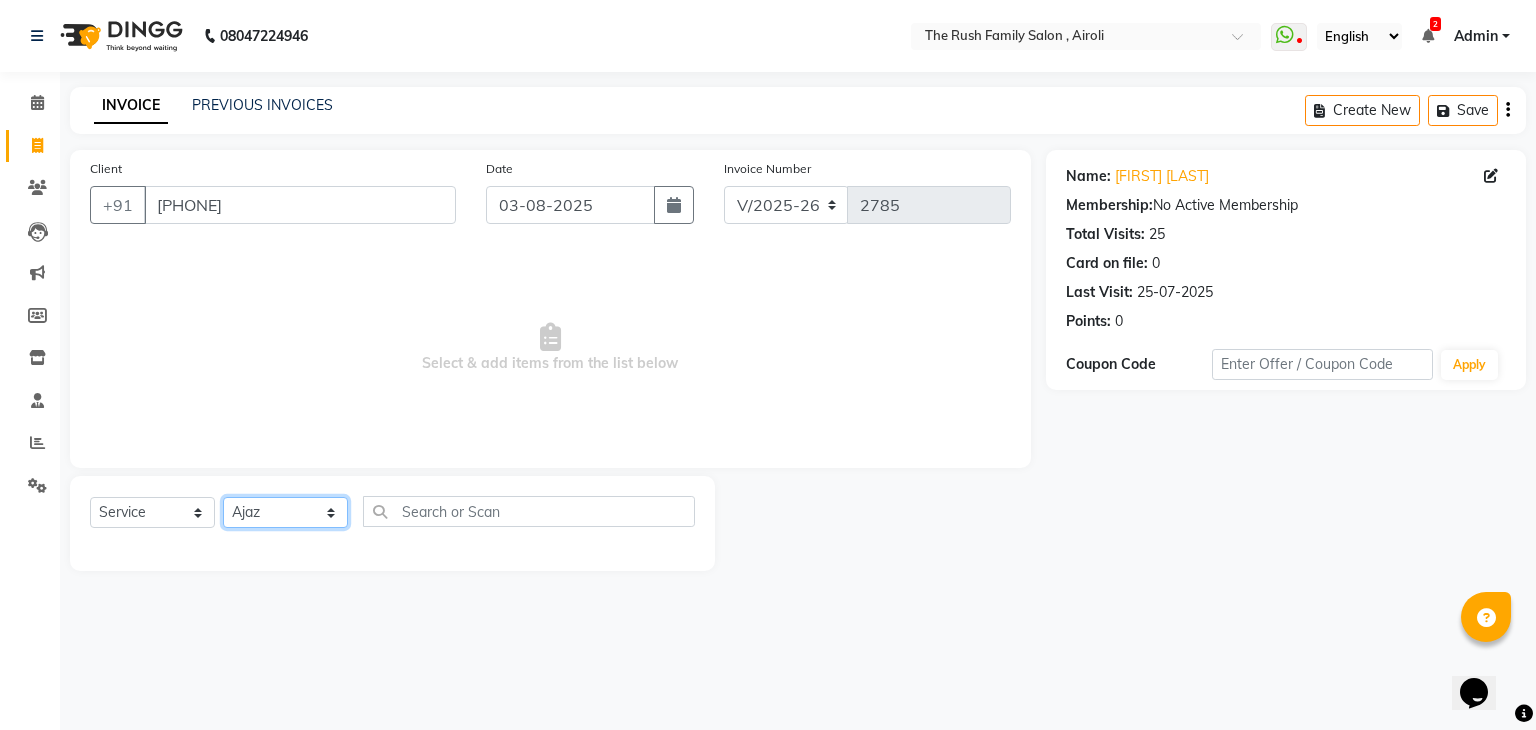 click on "Select Stylist Ajaz Alvira Danish Guddi Jayesh Josh  mumtaz Naeem   nishu Riya    Rush Swati" 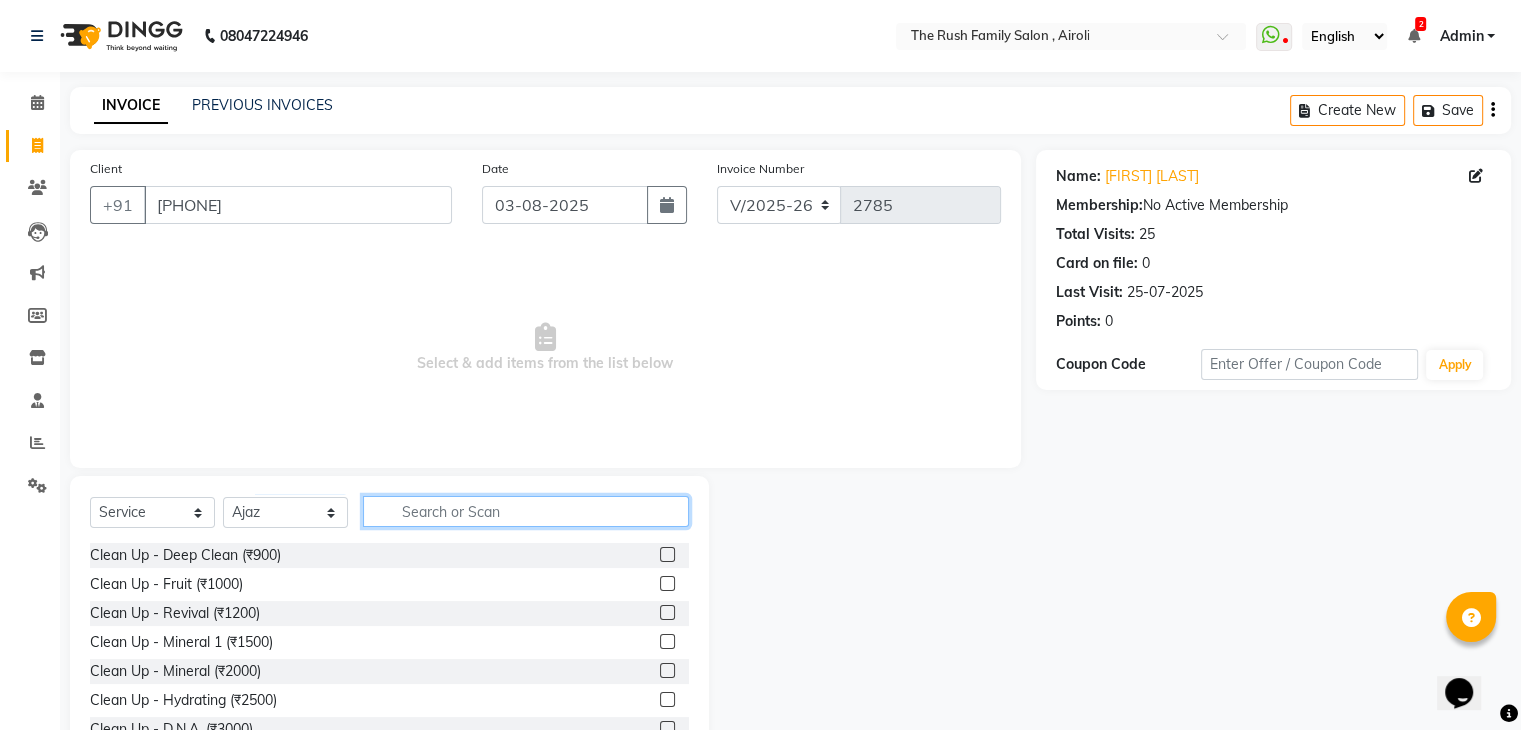 click 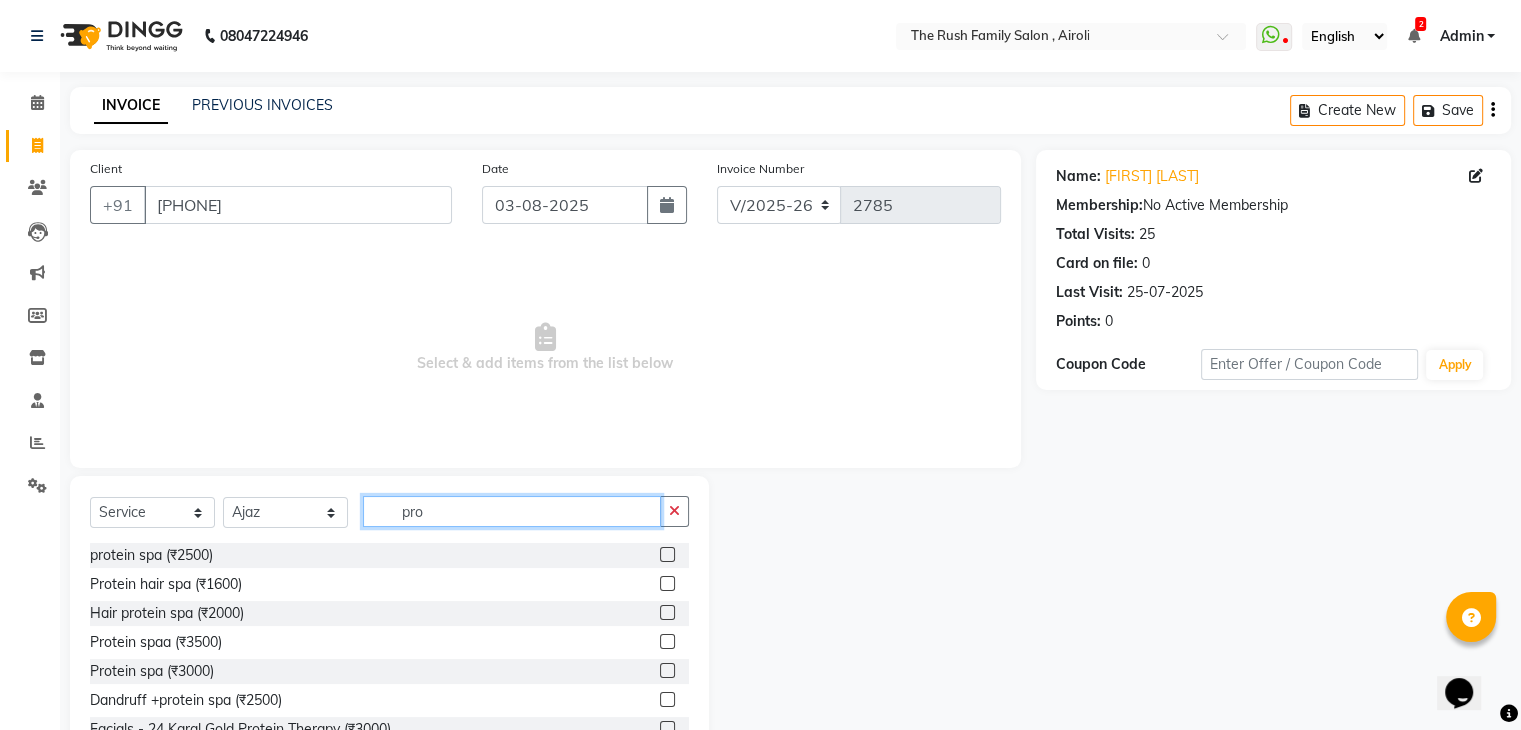 type on "pro" 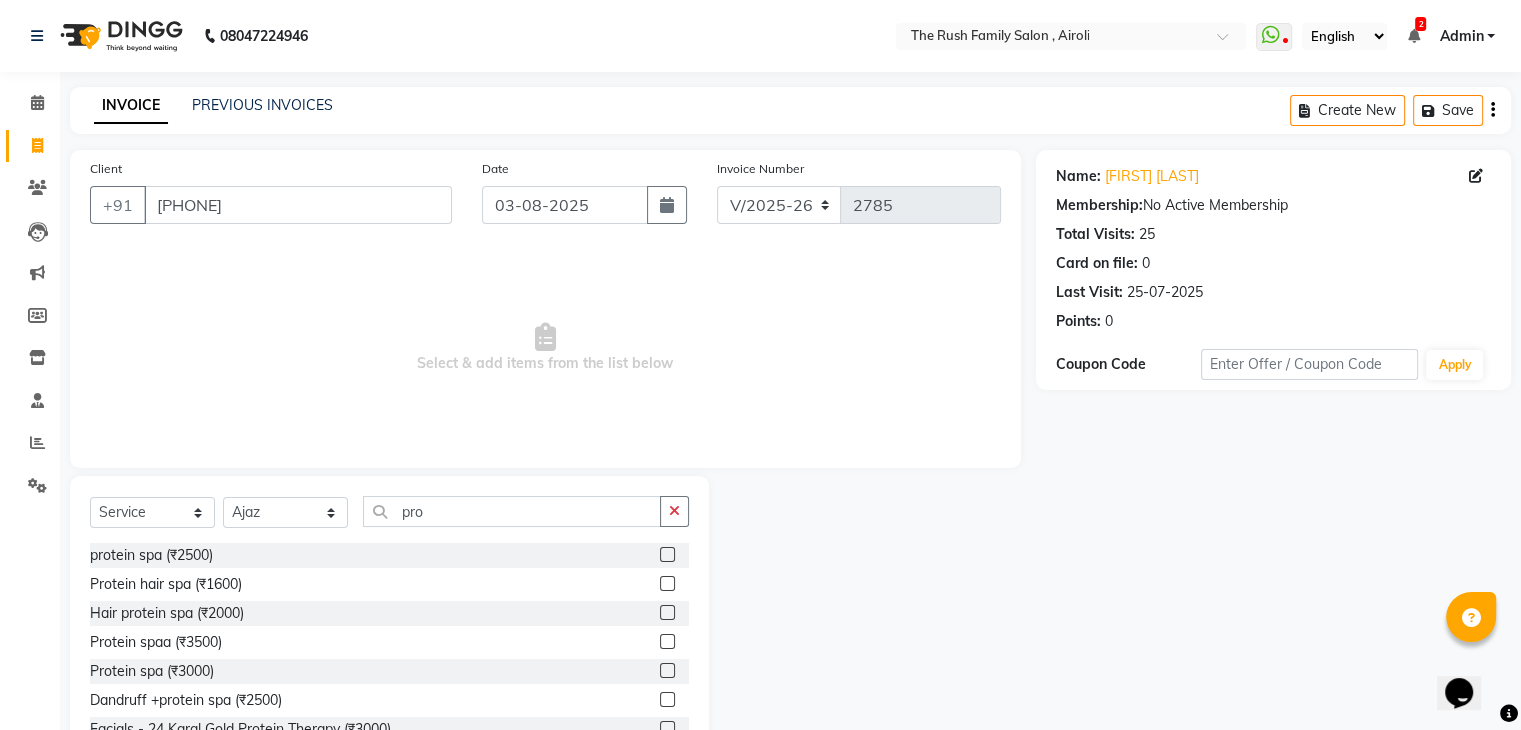 click 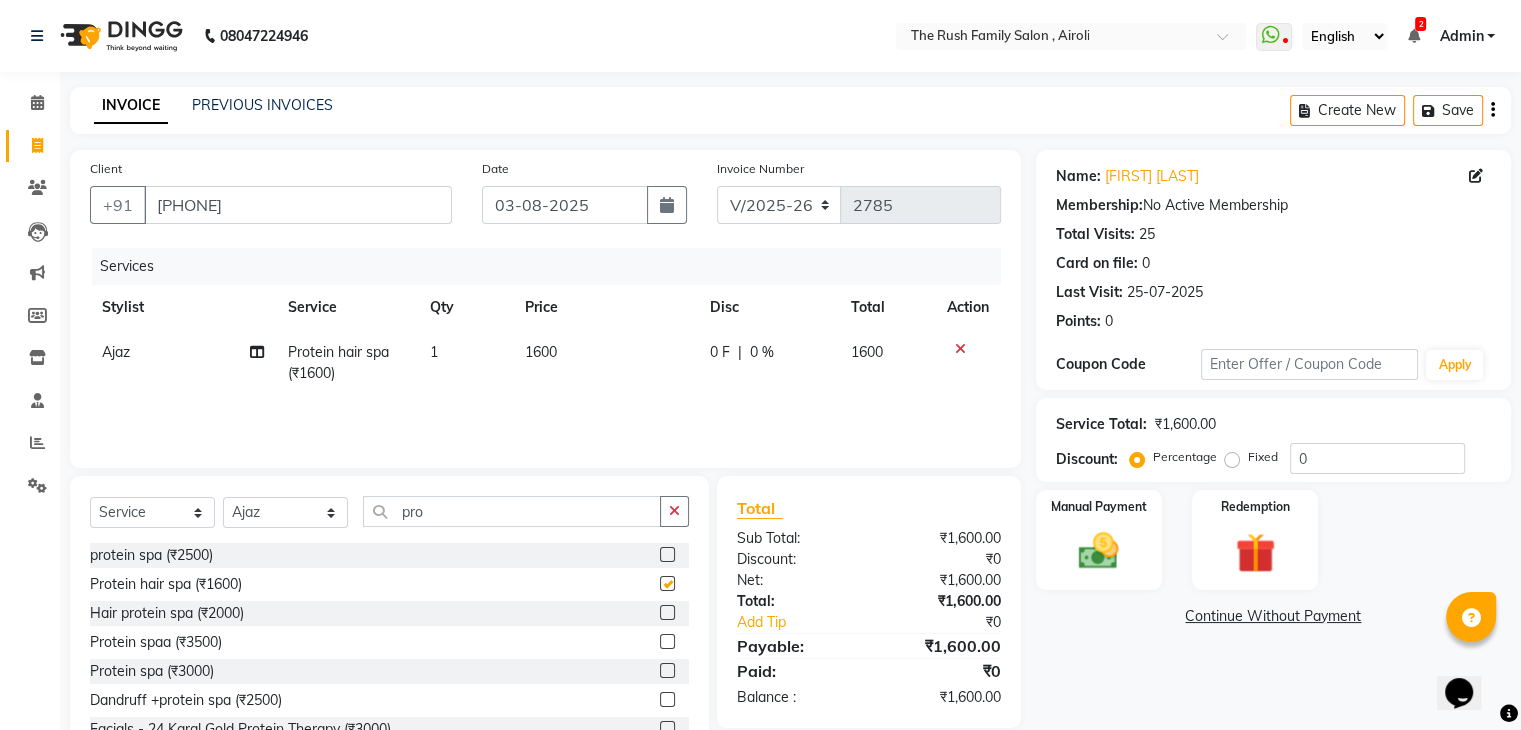 checkbox on "false" 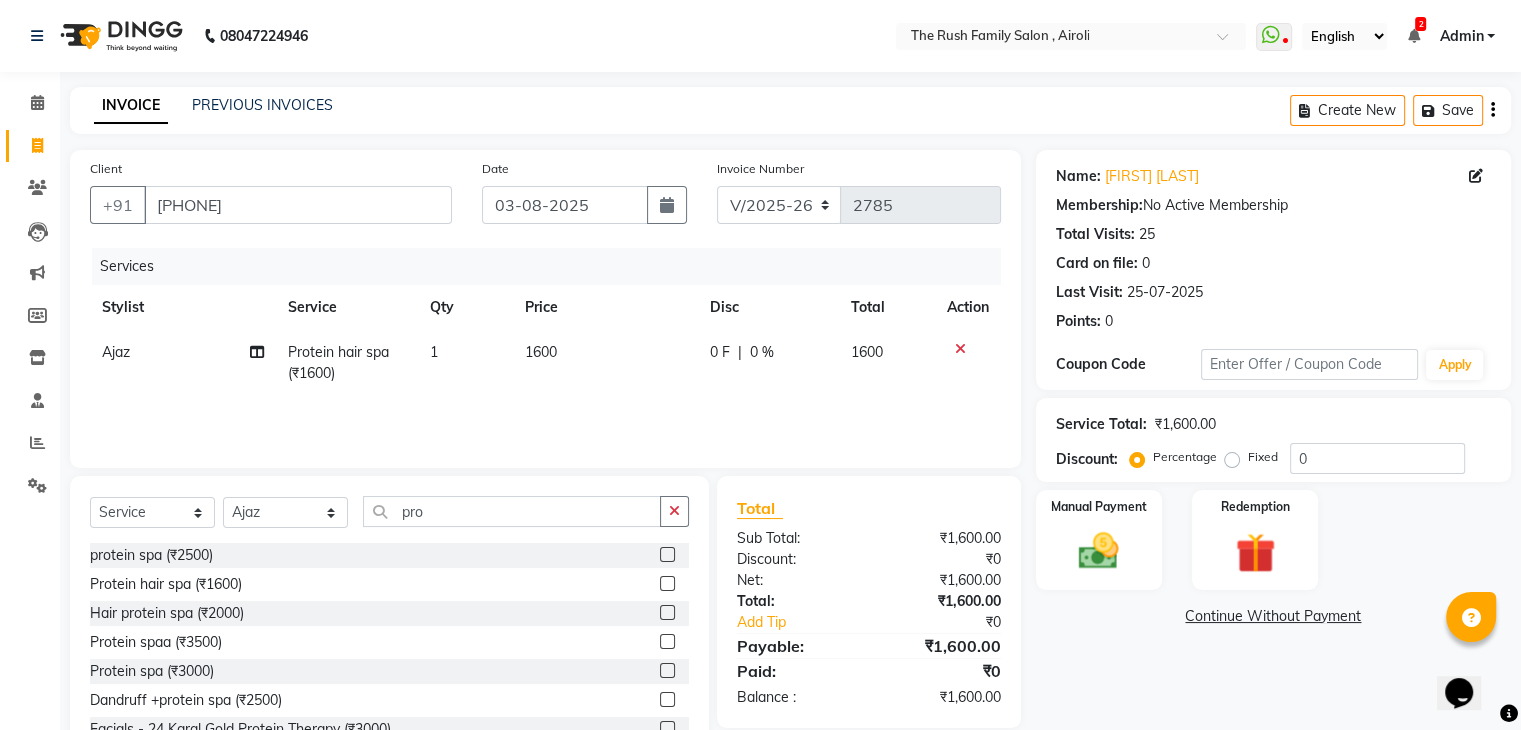 click on "0 F" 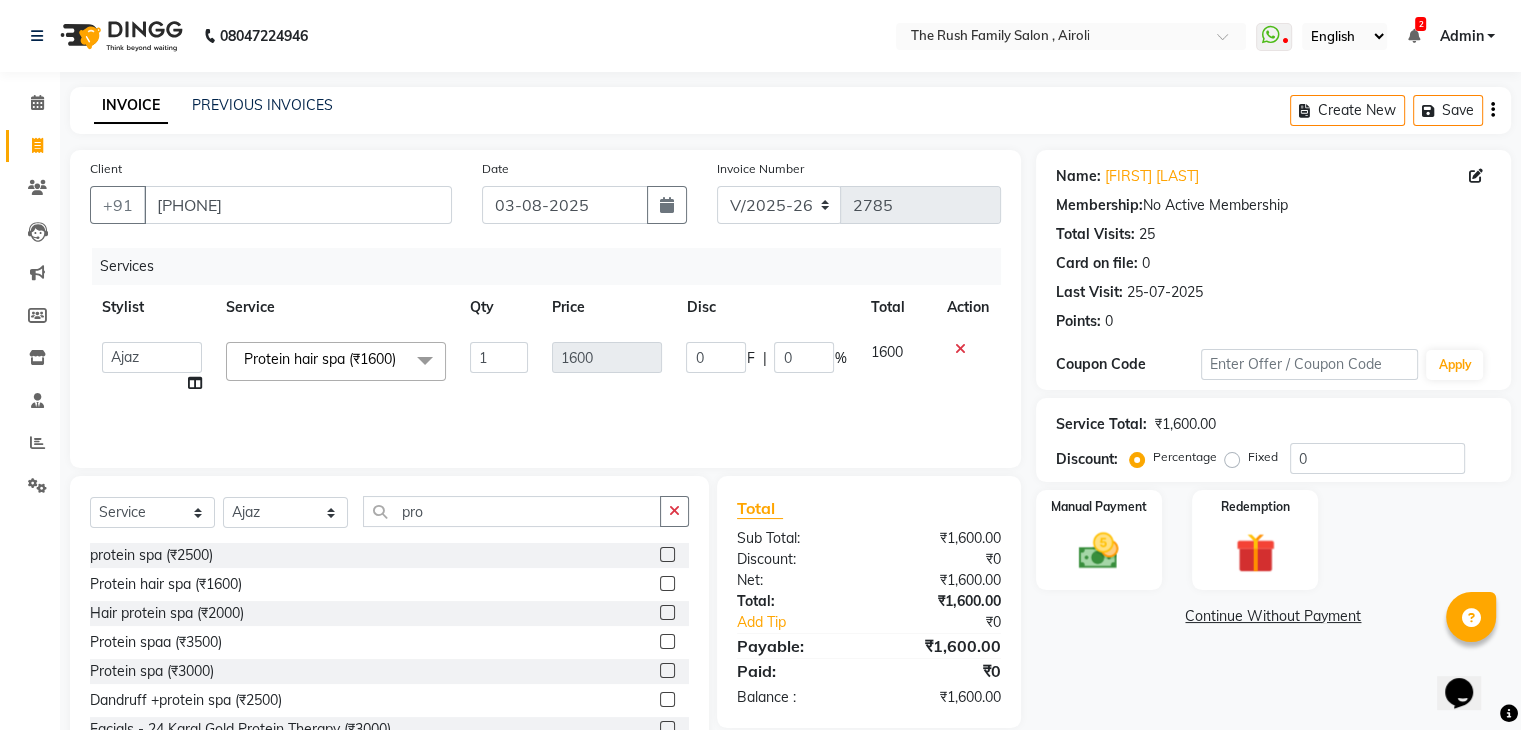 click on "0" 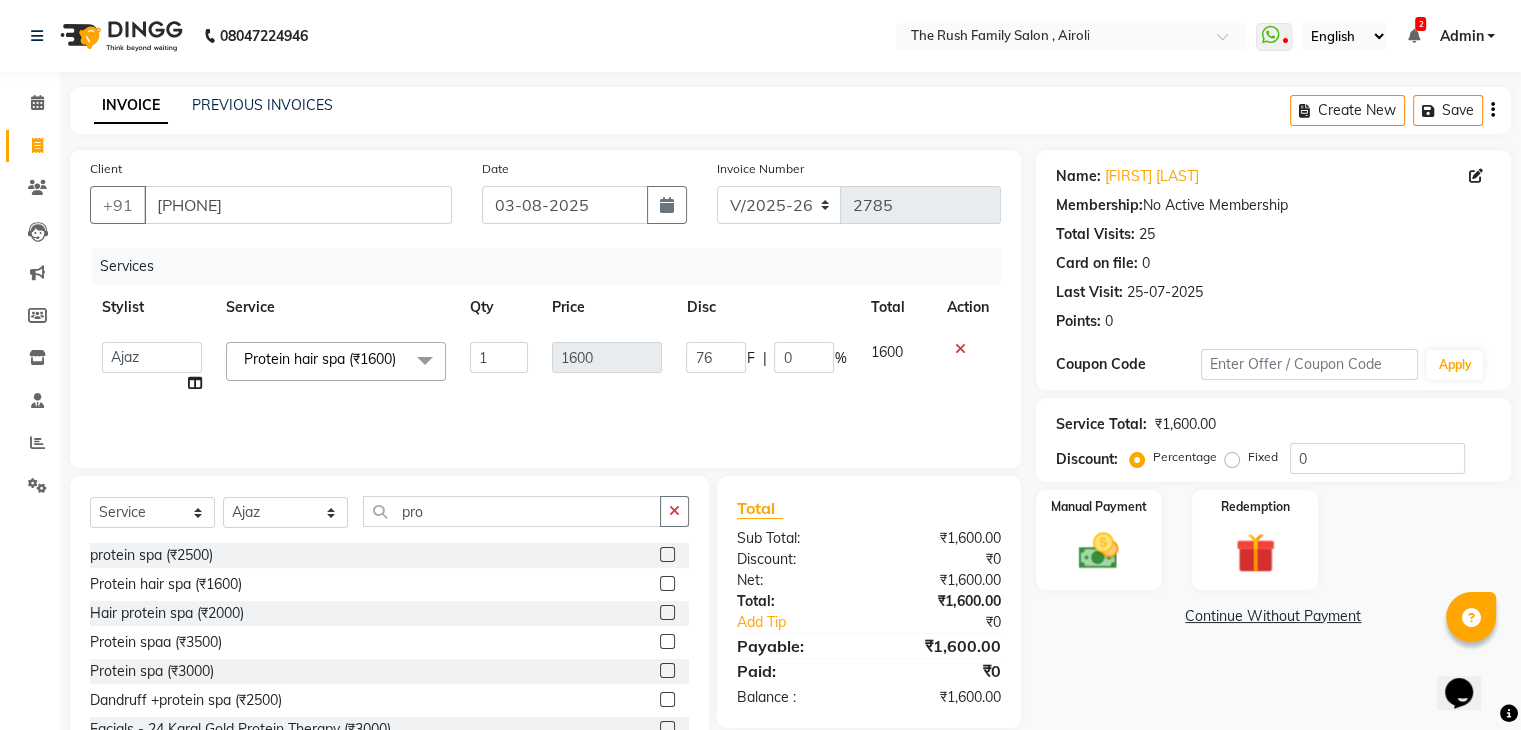 type on "760" 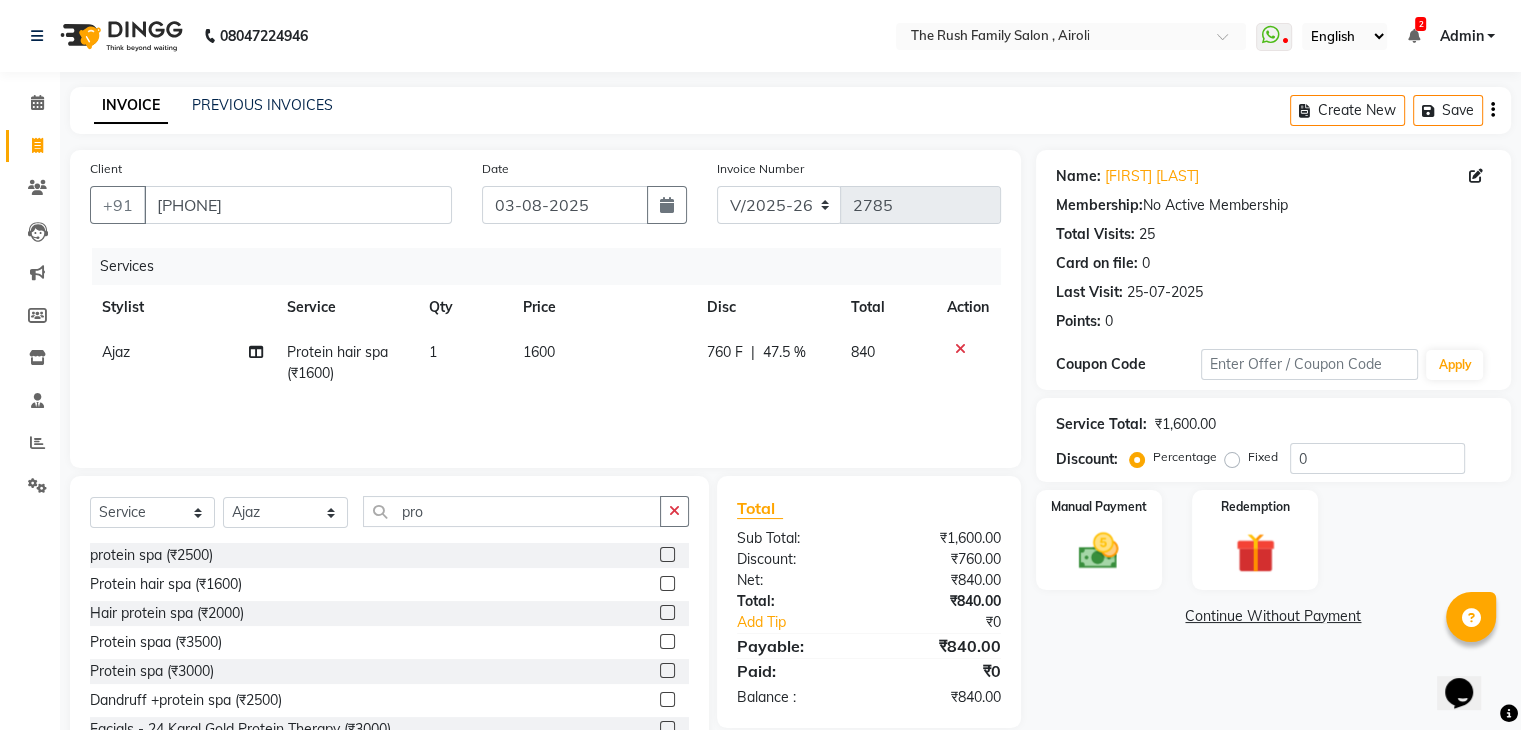 click on "Services Stylist Service Qty Price Disc Total Action Ajaz Protein hair spa (₹1600) 1 1600 760 F | 47.5 % 840" 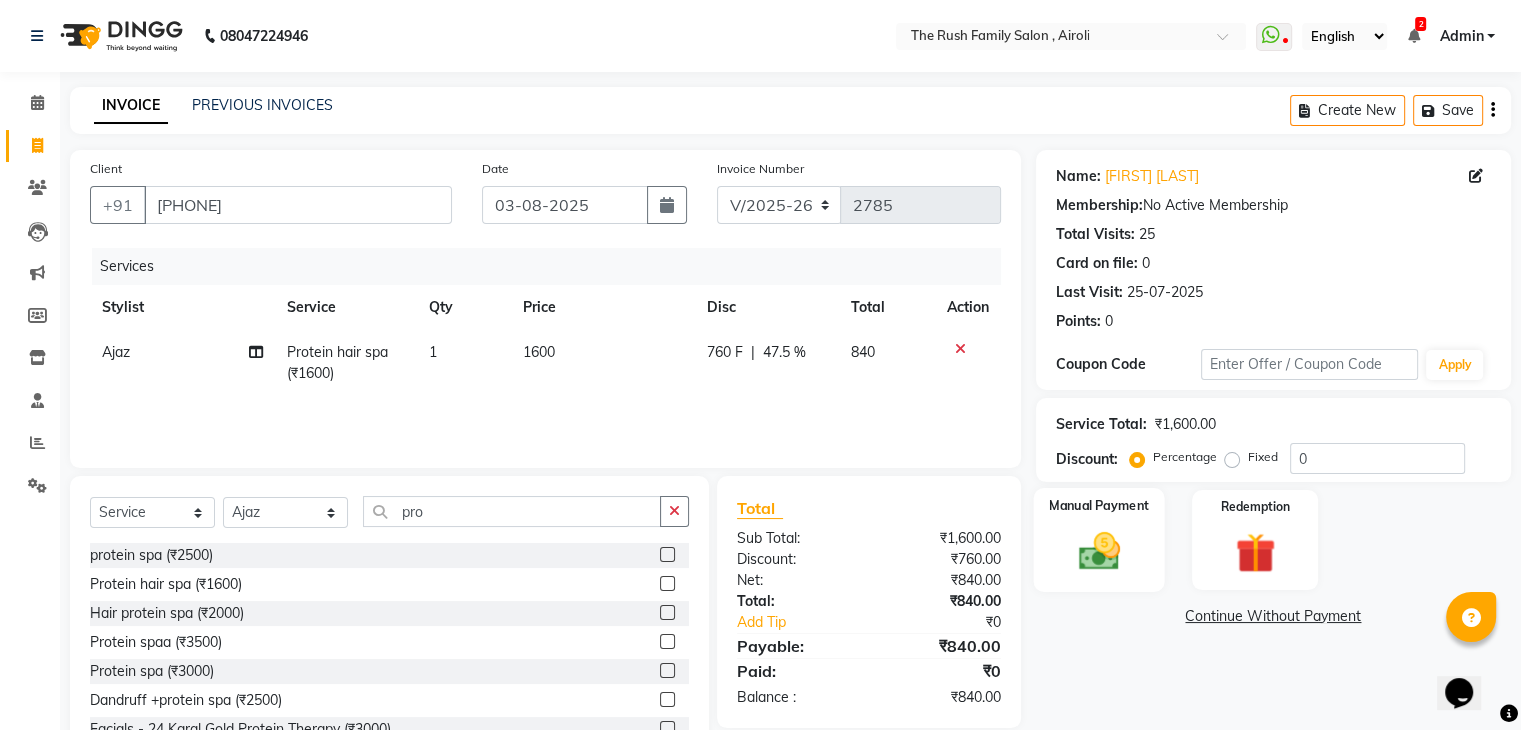 click on "Manual Payment" 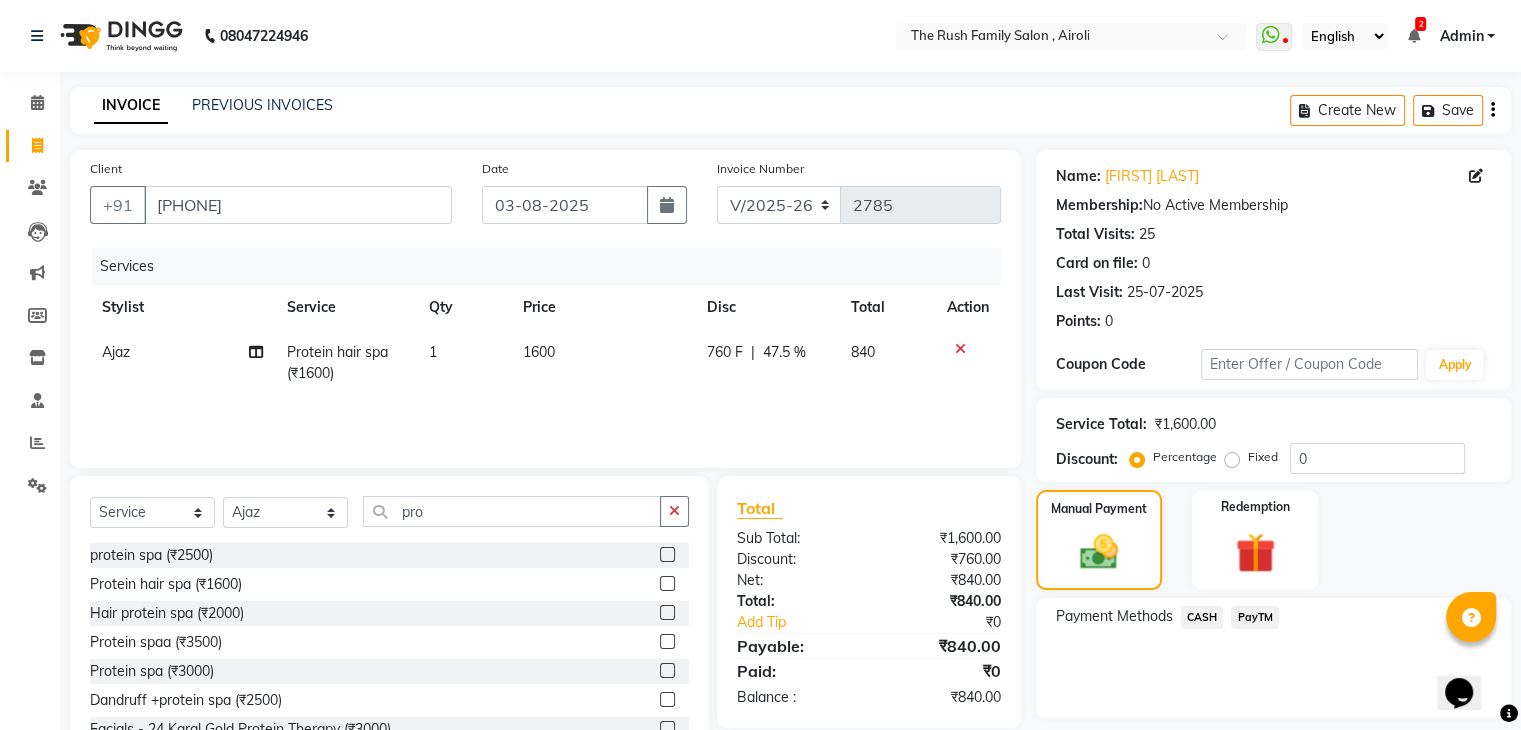 click on "PayTM" 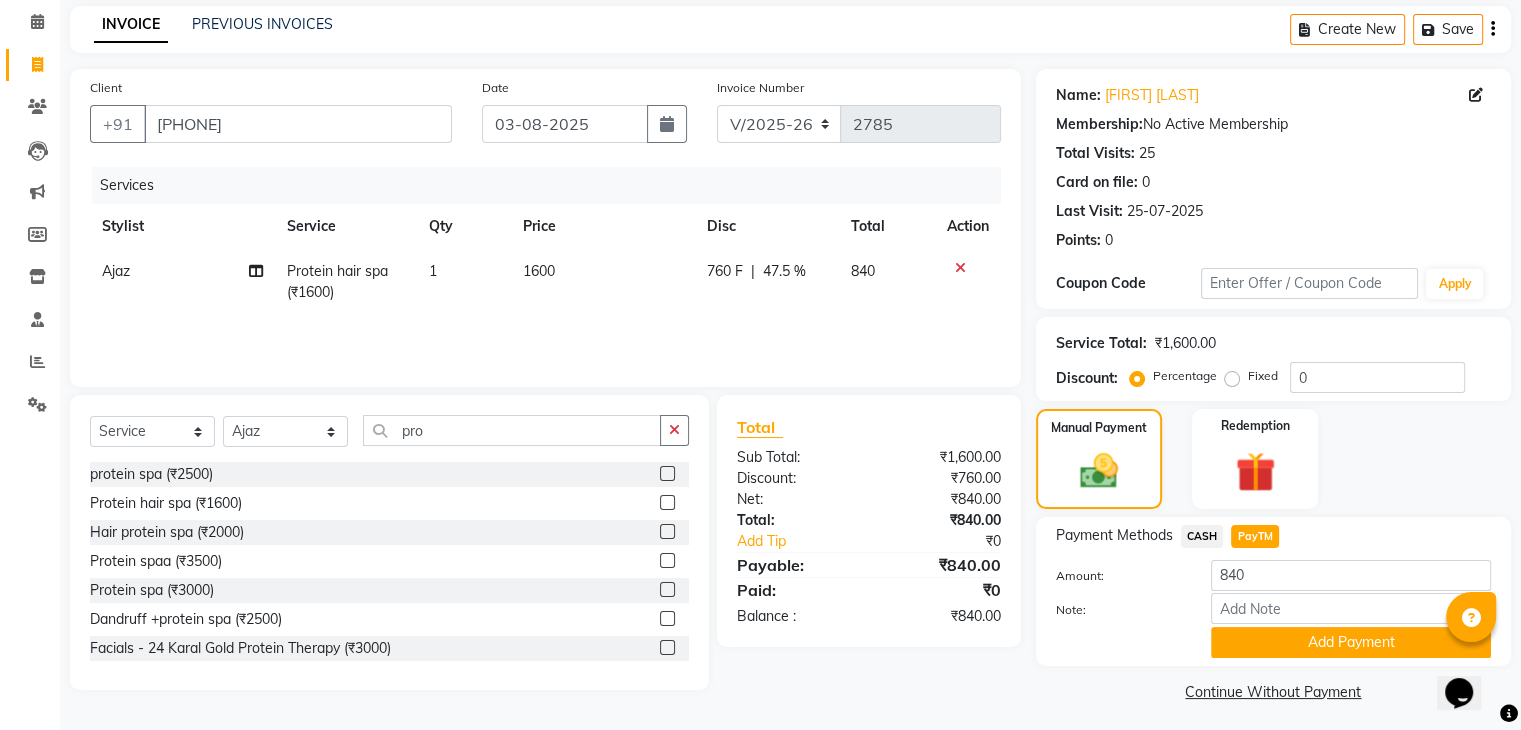 scroll, scrollTop: 85, scrollLeft: 0, axis: vertical 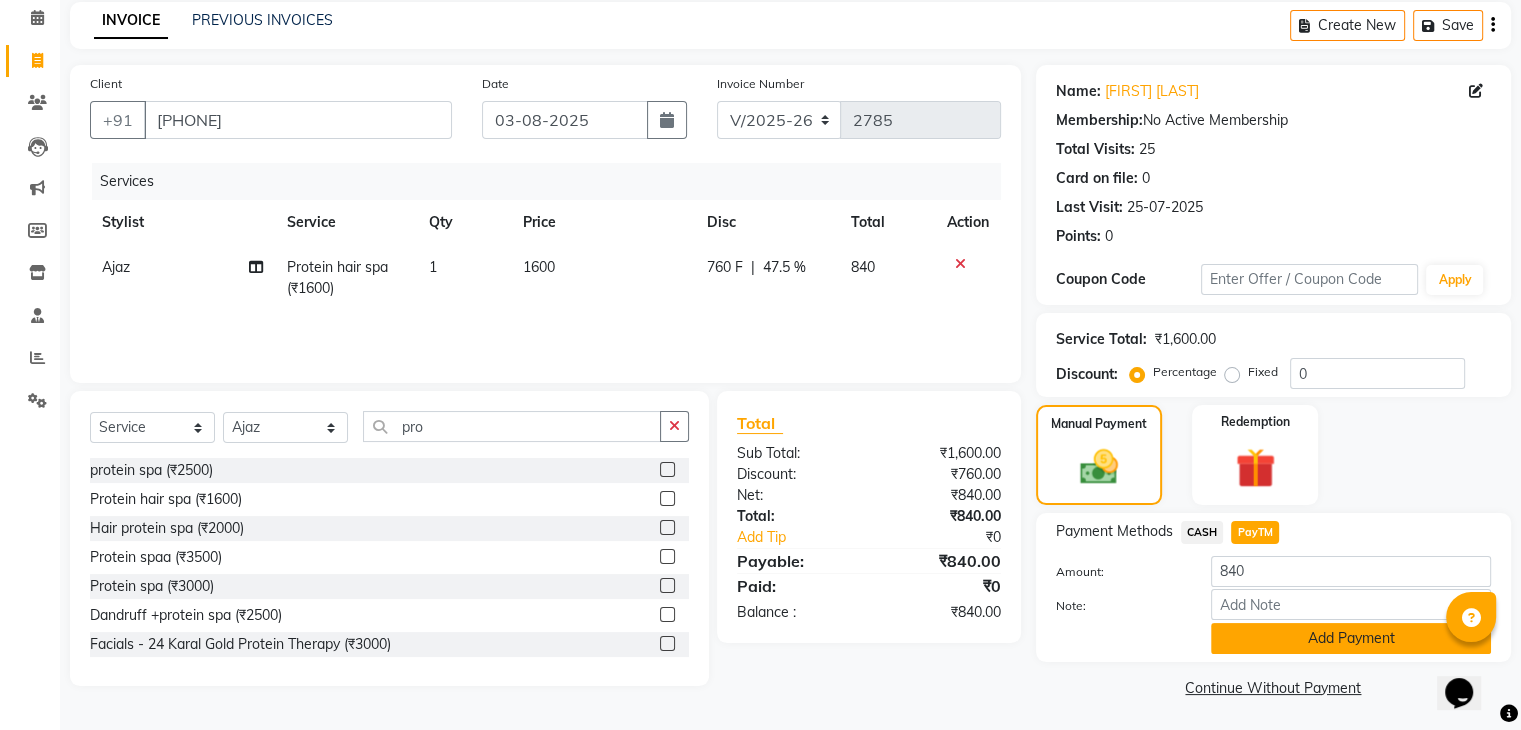 click on "Add Payment" 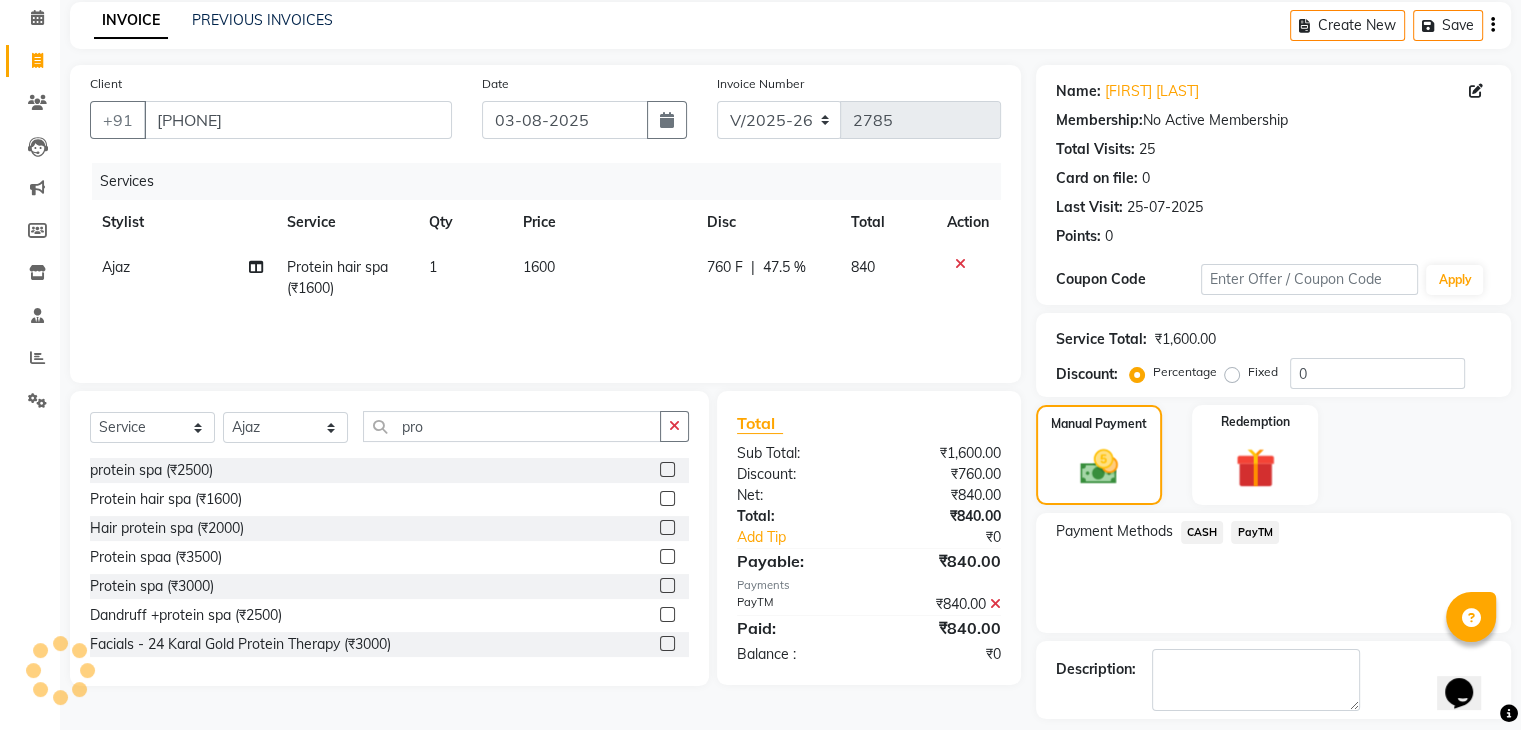 scroll, scrollTop: 171, scrollLeft: 0, axis: vertical 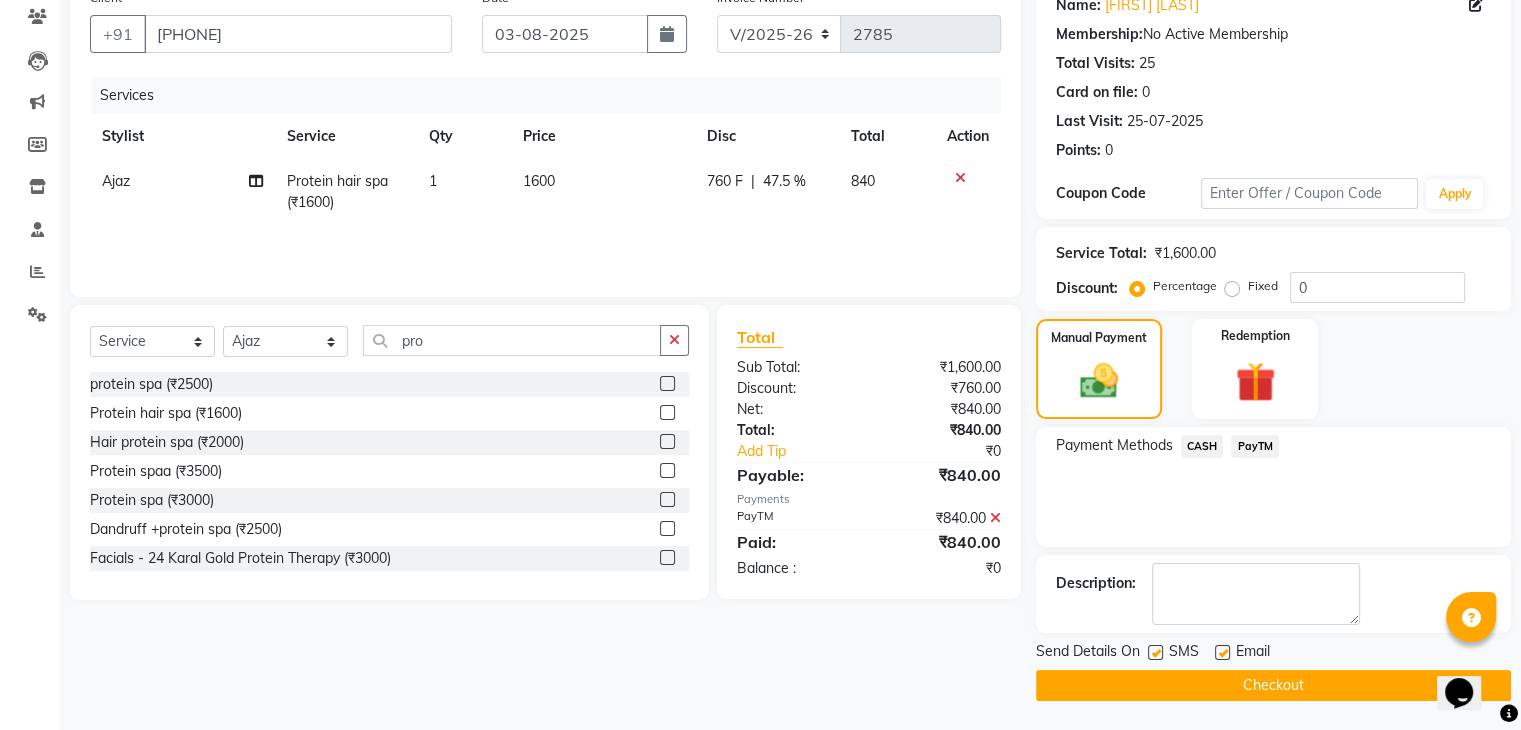 click 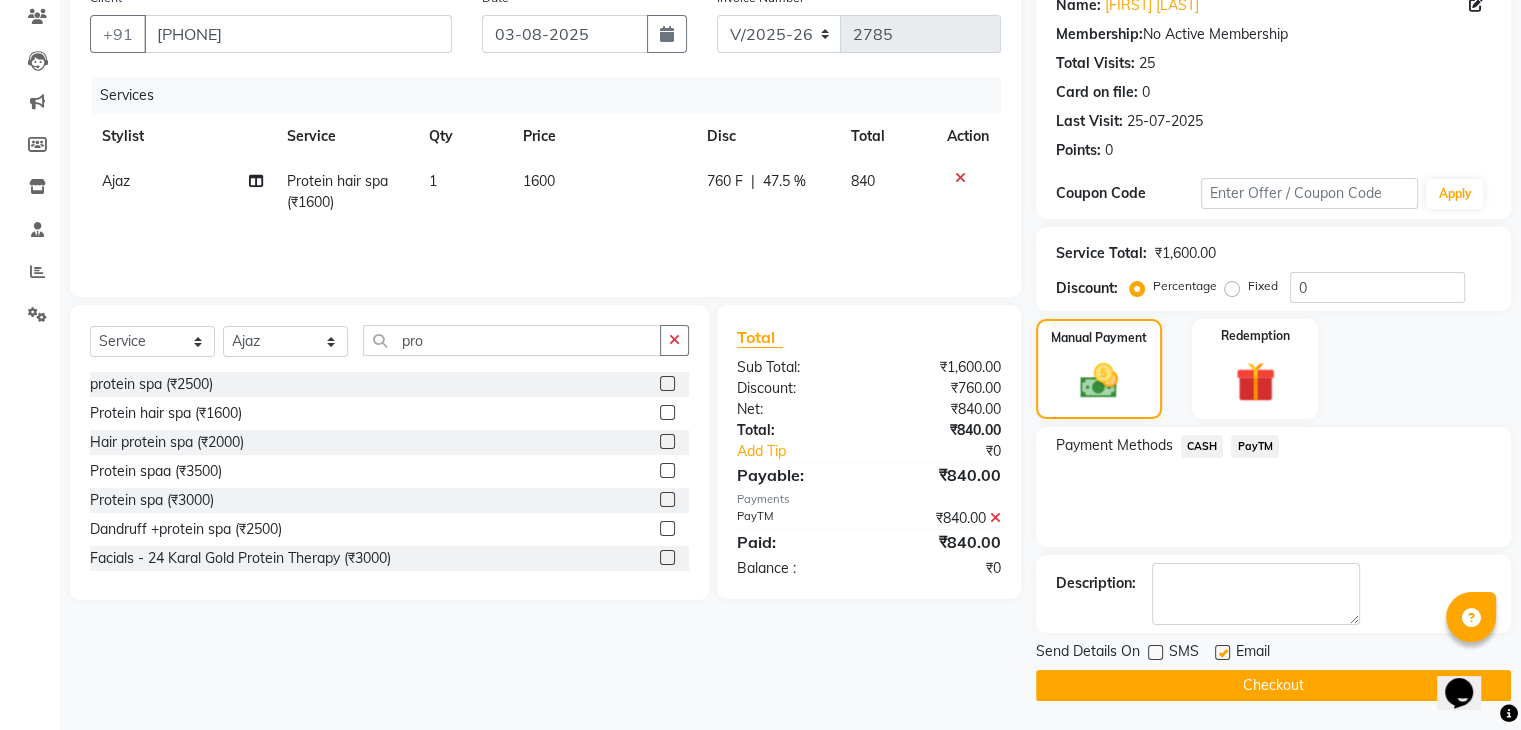 click 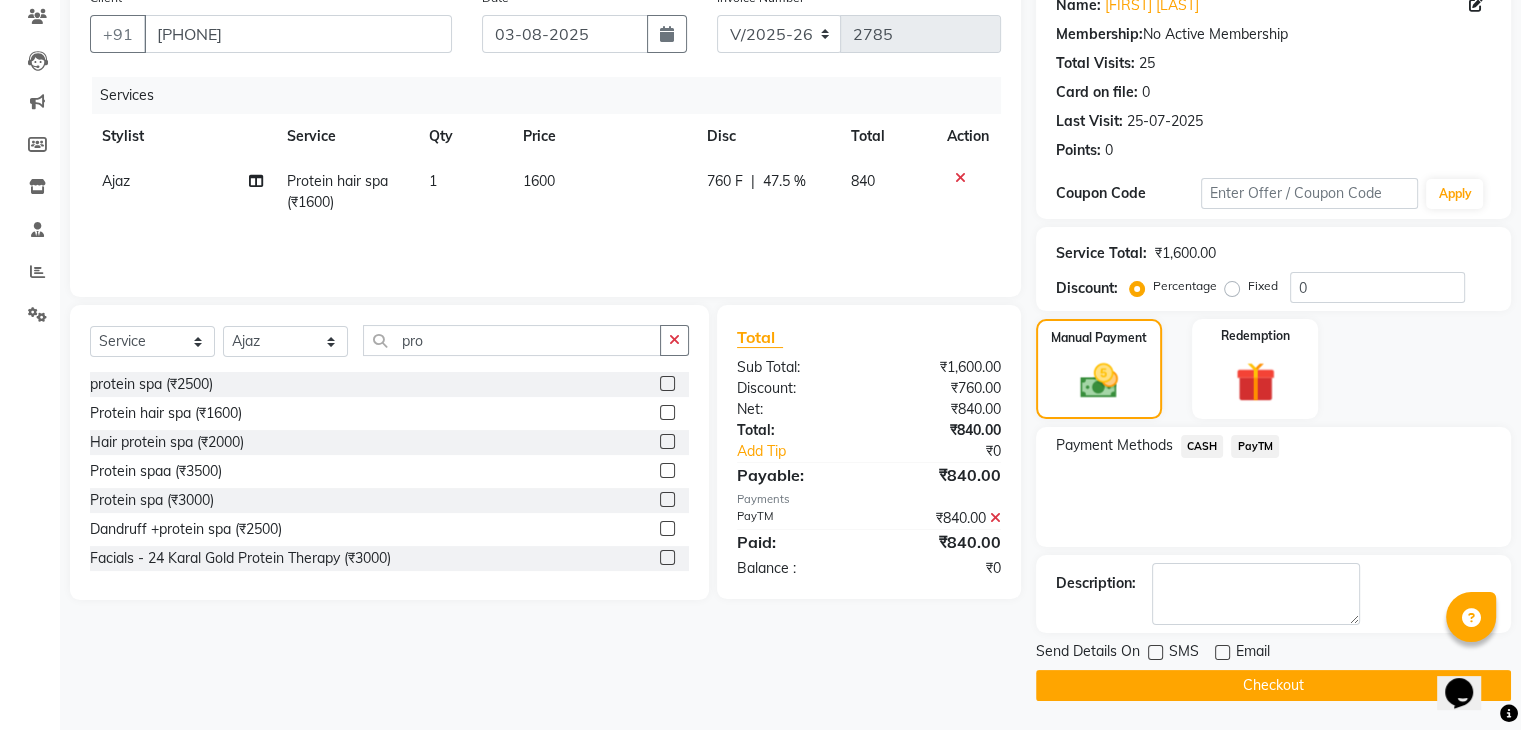 click on "Checkout" 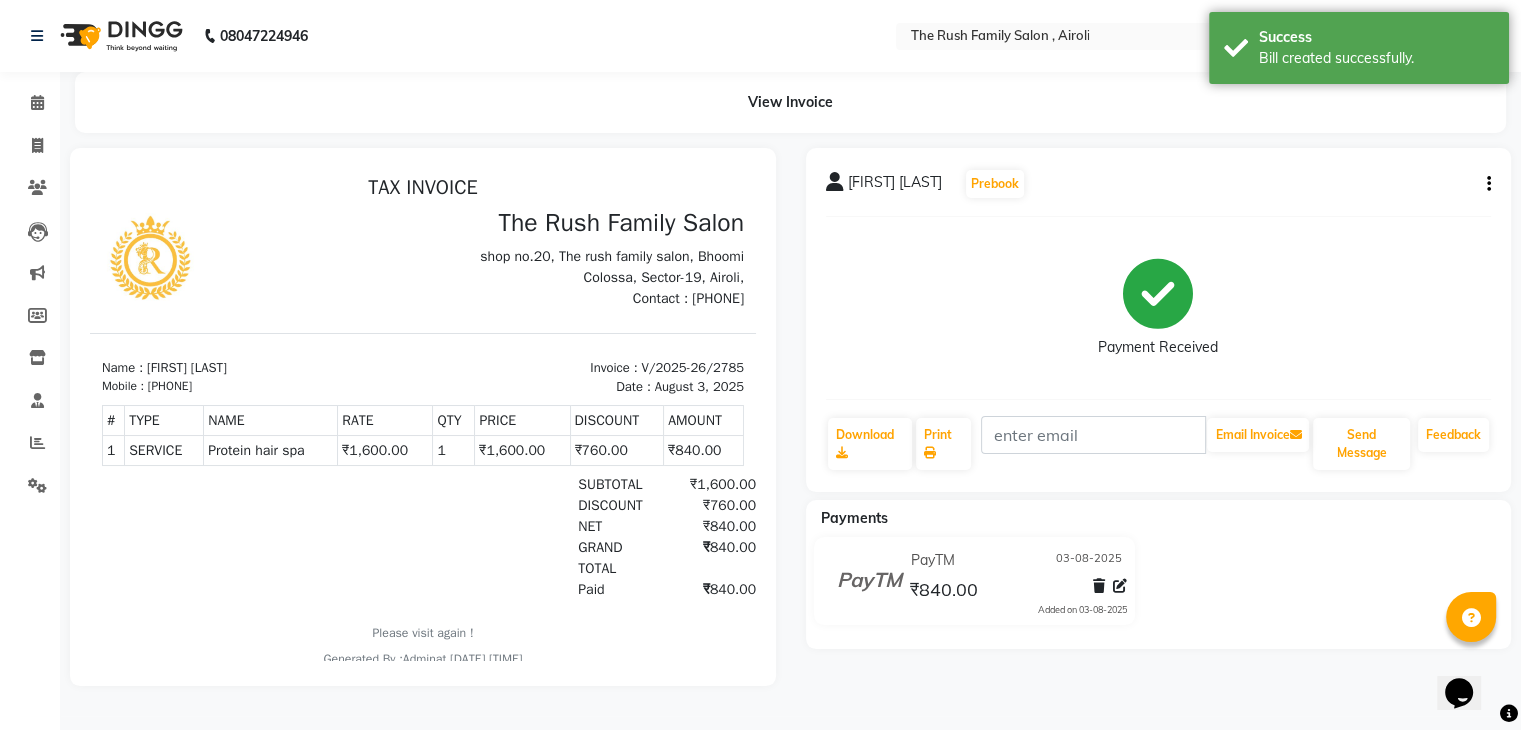 scroll, scrollTop: 0, scrollLeft: 0, axis: both 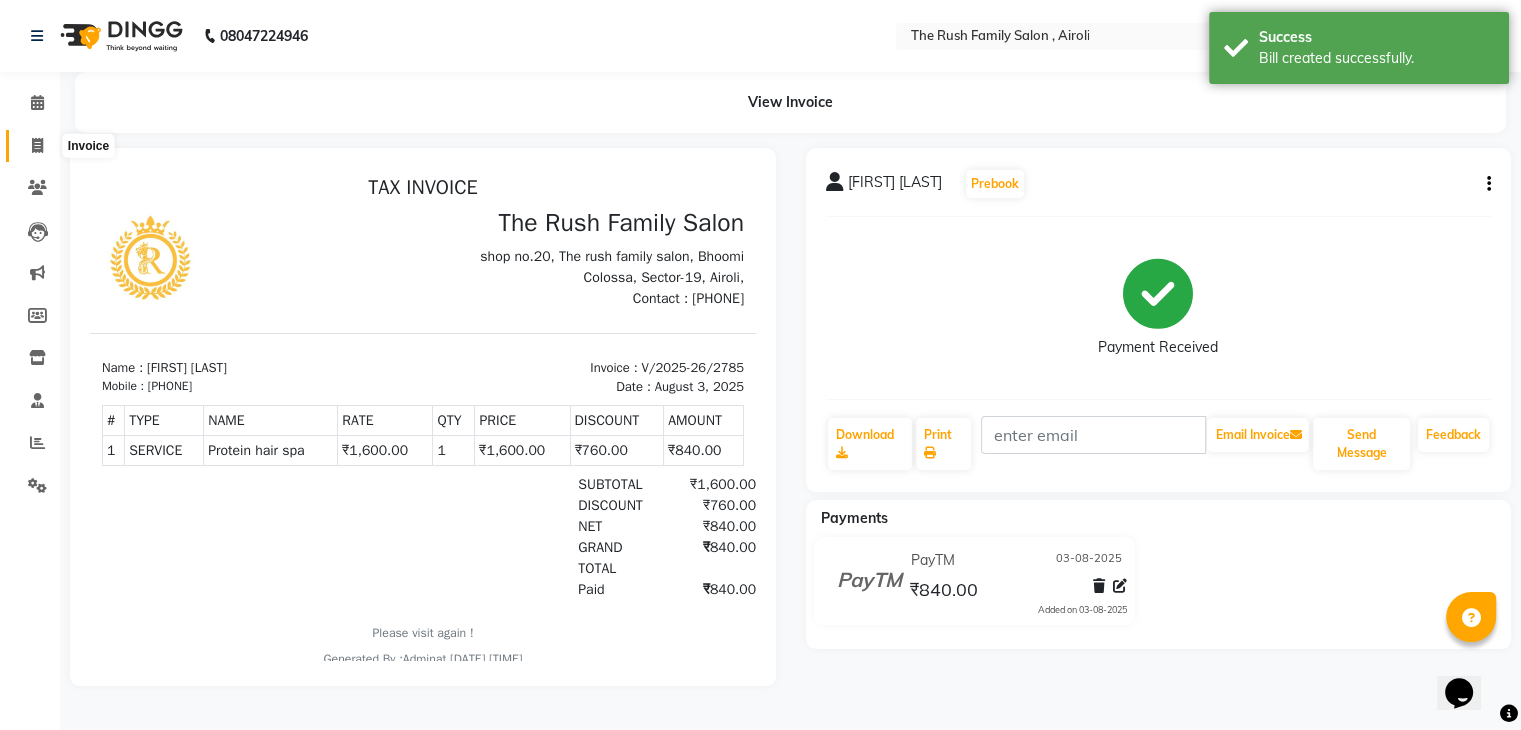 click 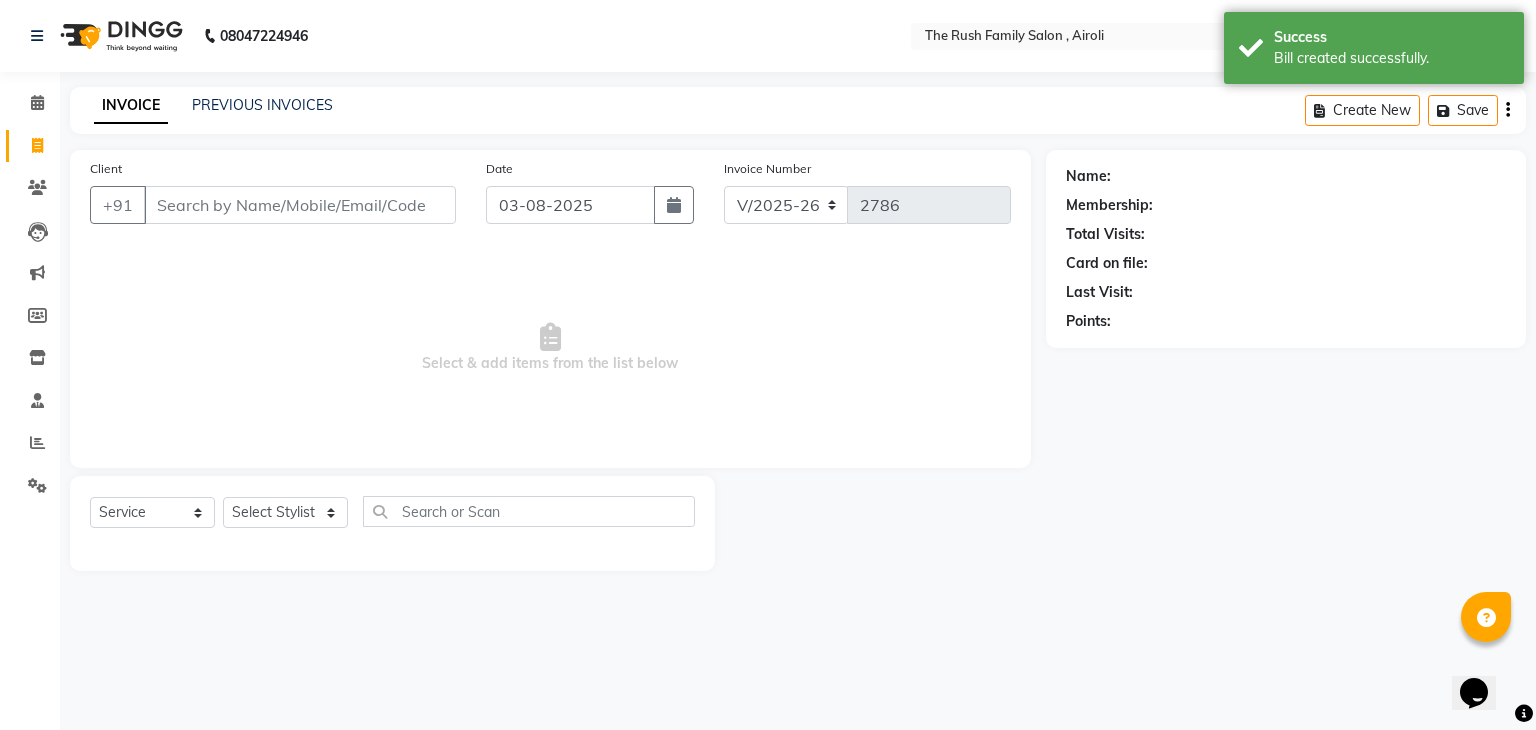 click on "Client" at bounding box center (300, 205) 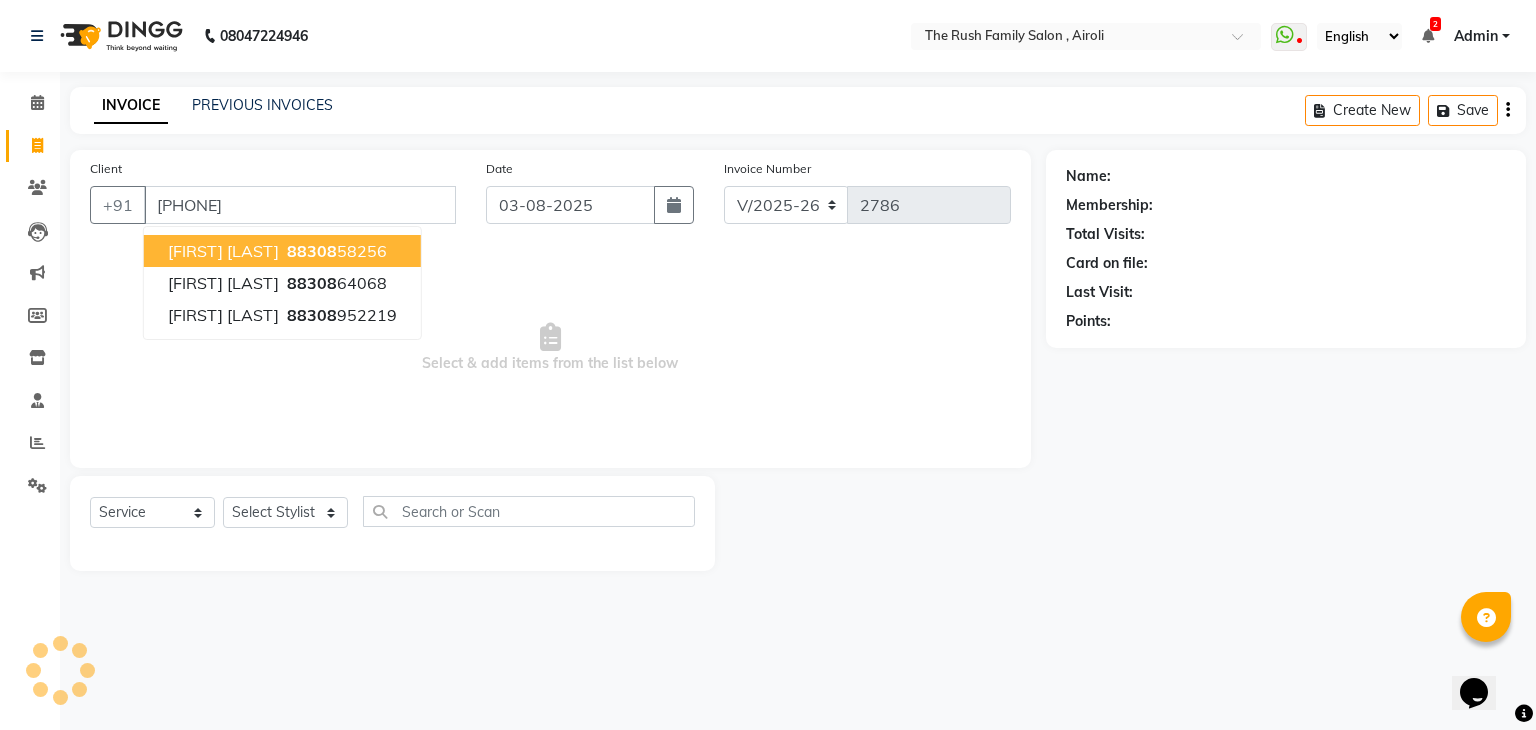 type on "[PHONE]" 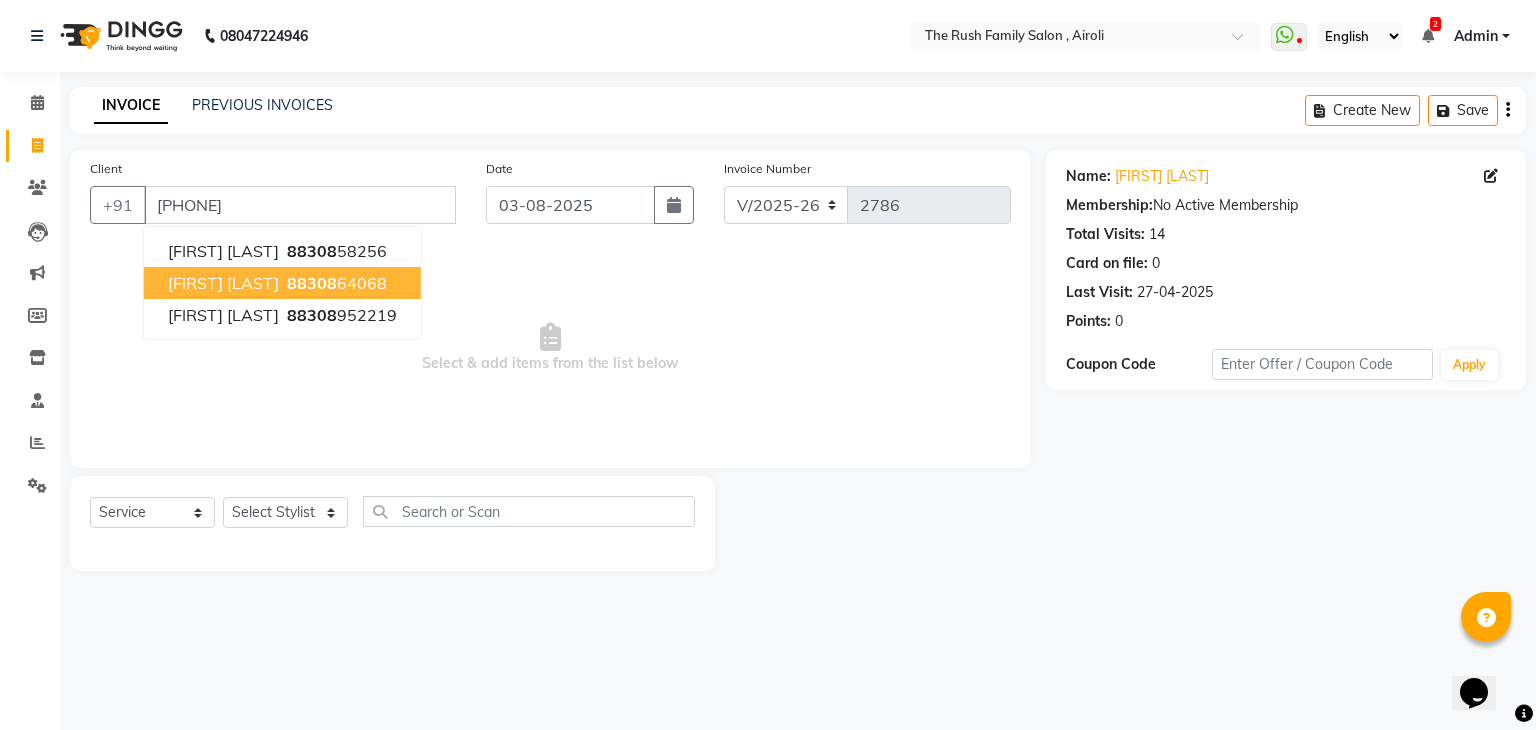 click on "nakul sambhe" at bounding box center [223, 283] 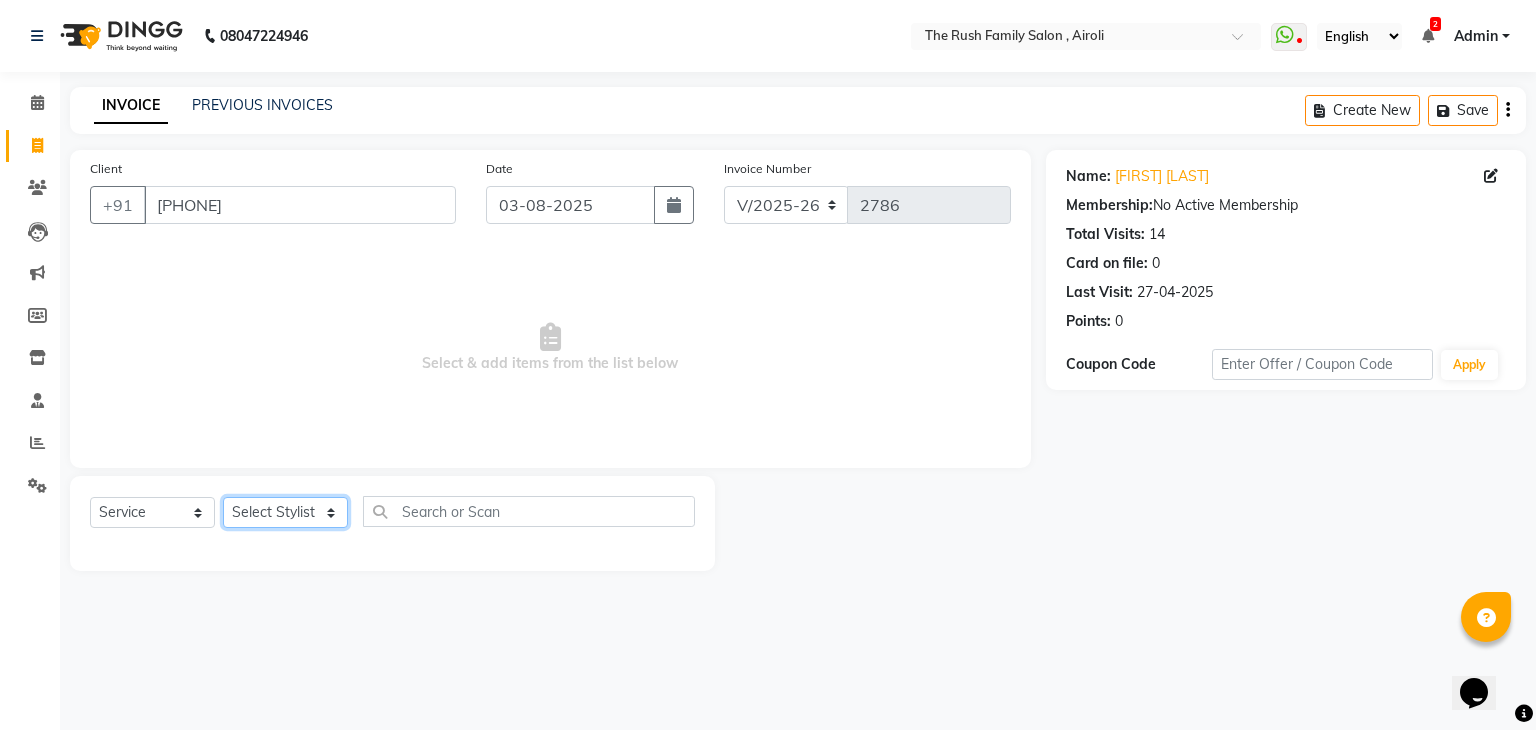 click on "Select Stylist Ajaz Alvira Danish Guddi Jayesh Josh  mumtaz Naeem   nishu Riya    Rush Swati" 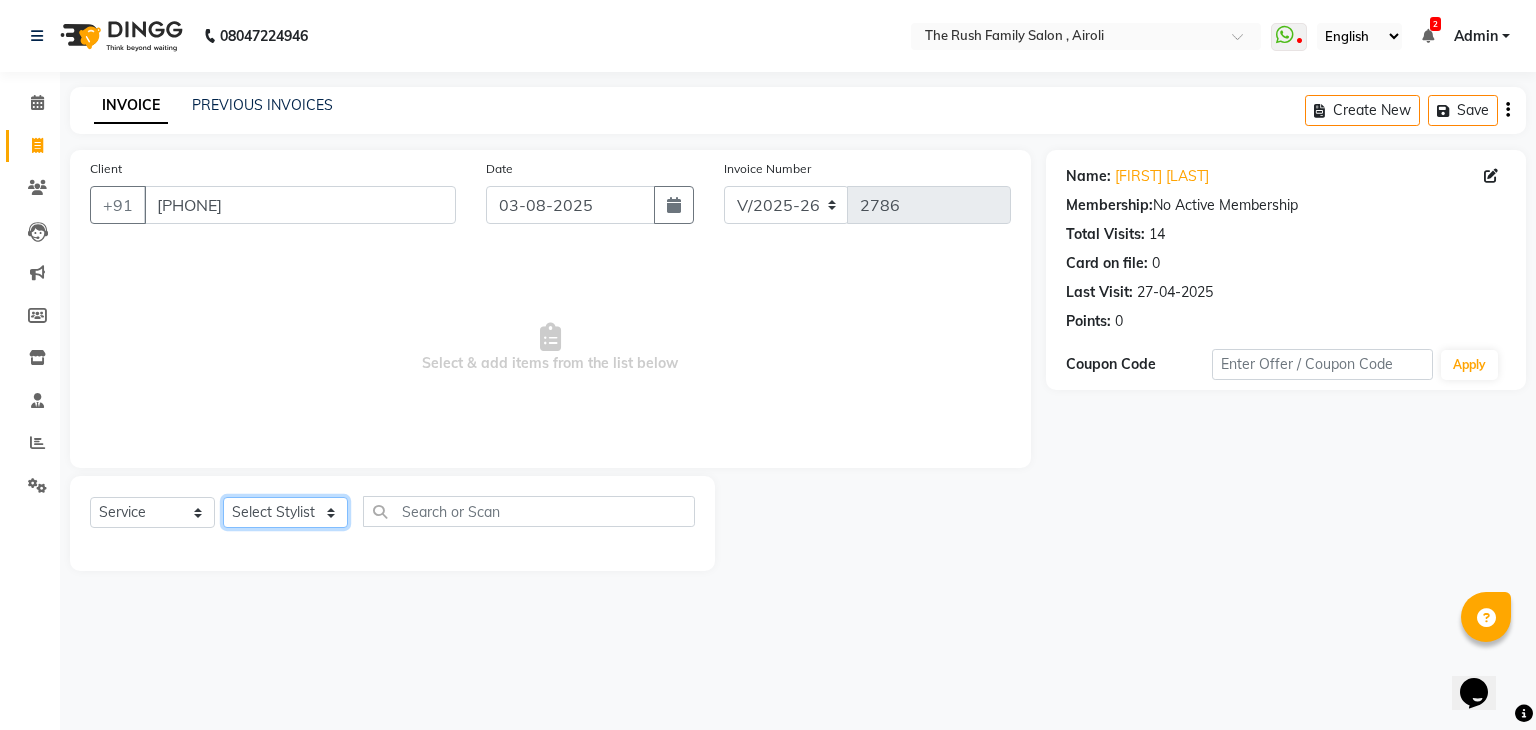 select on "87642" 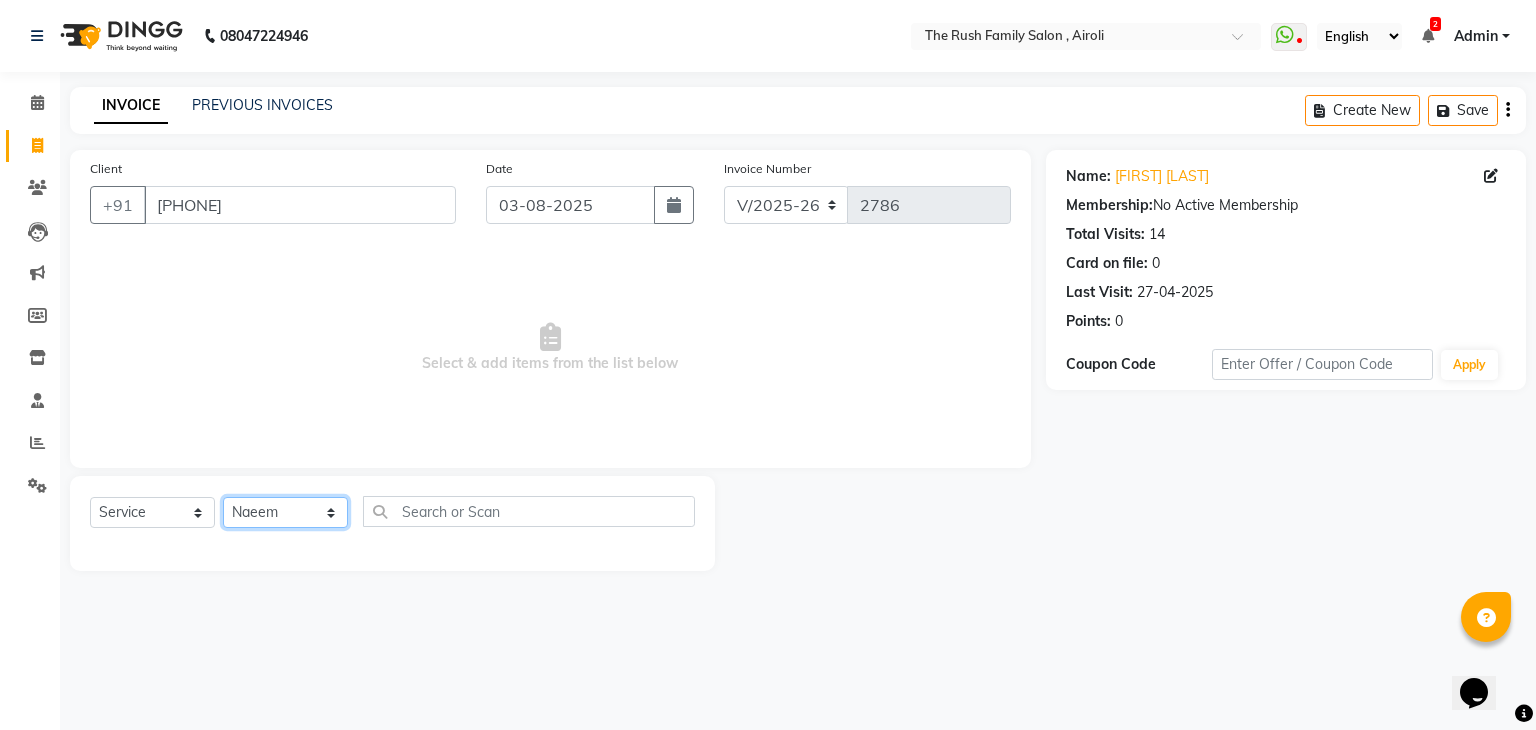 click on "Select Stylist Ajaz Alvira Danish Guddi Jayesh Josh  mumtaz Naeem   nishu Riya    Rush Swati" 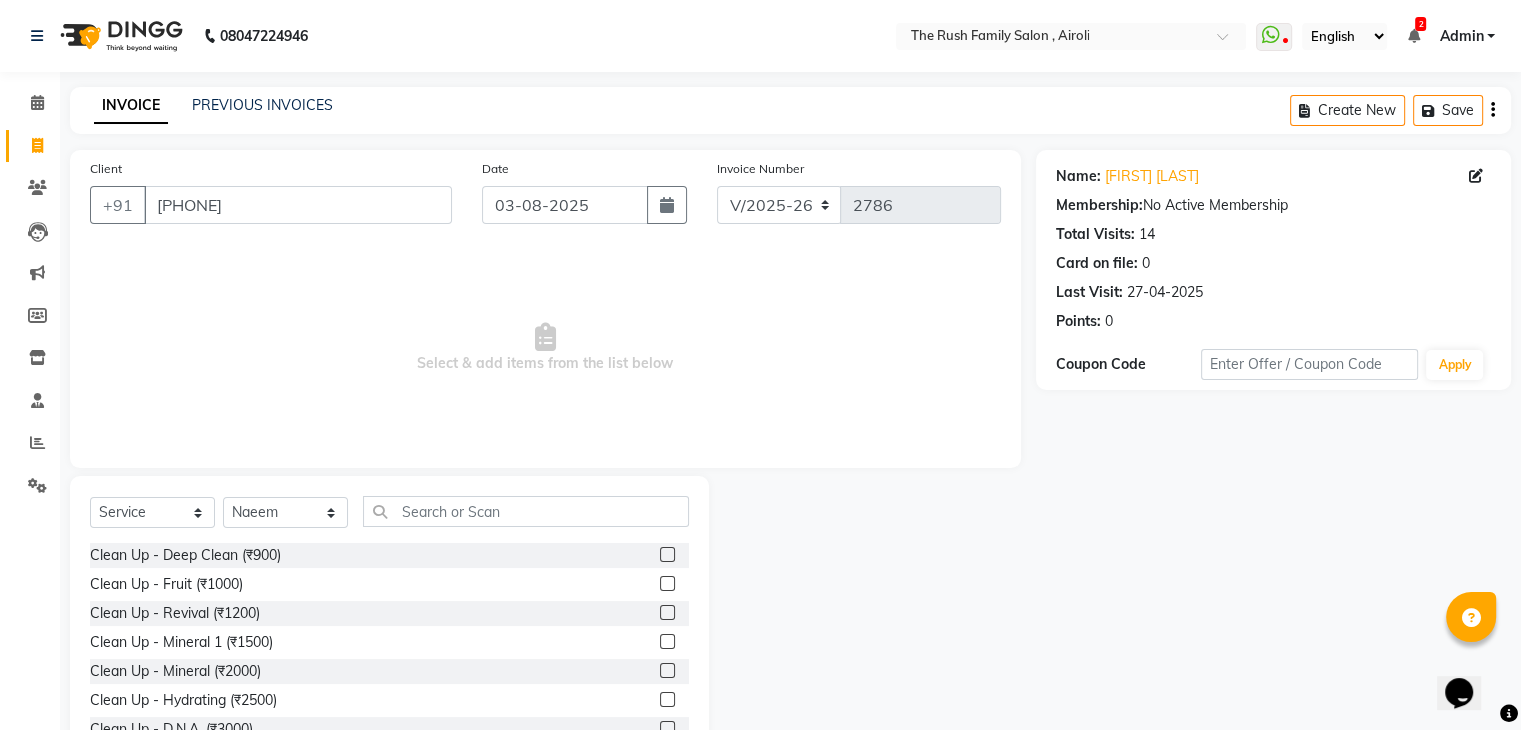 click on "Select & add items from the list below" at bounding box center (545, 348) 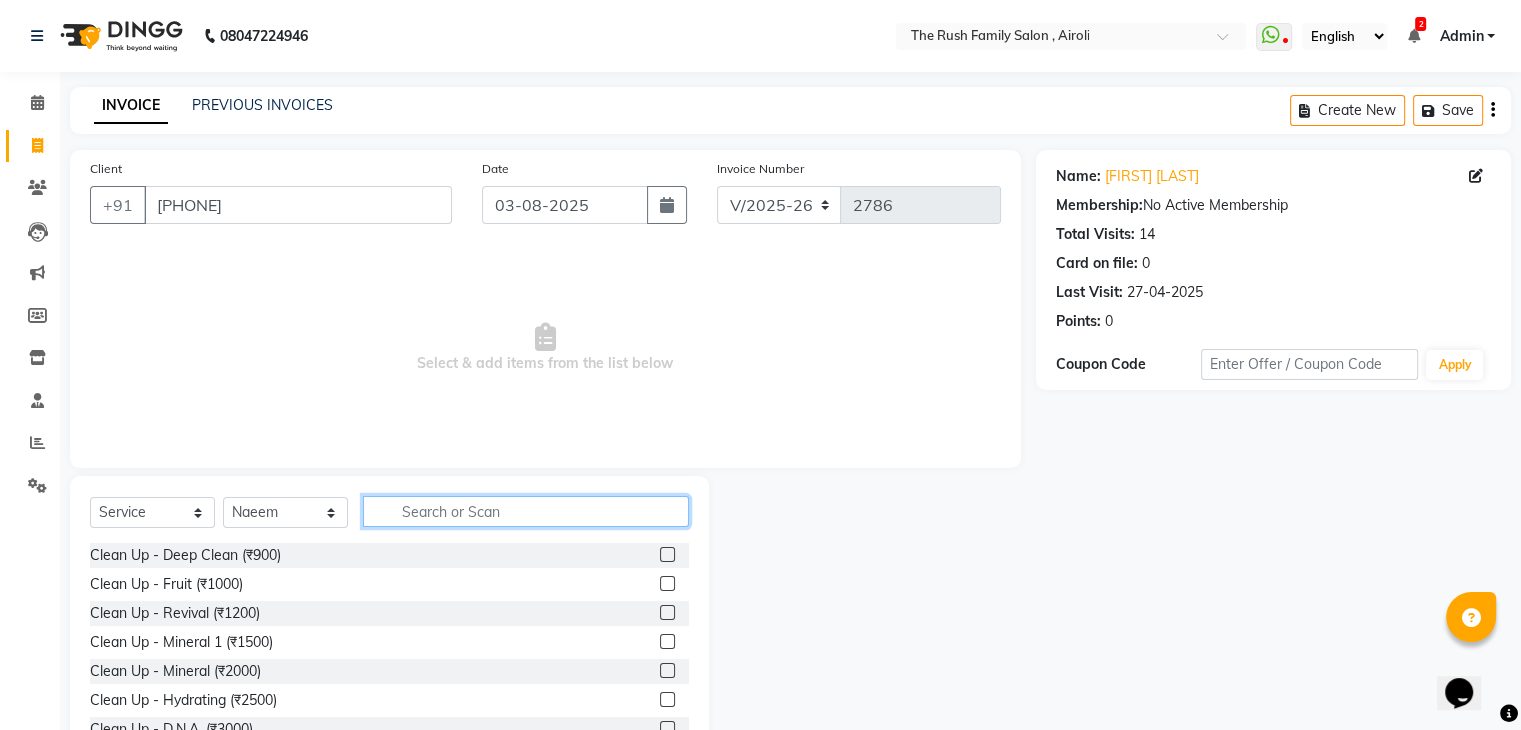 click 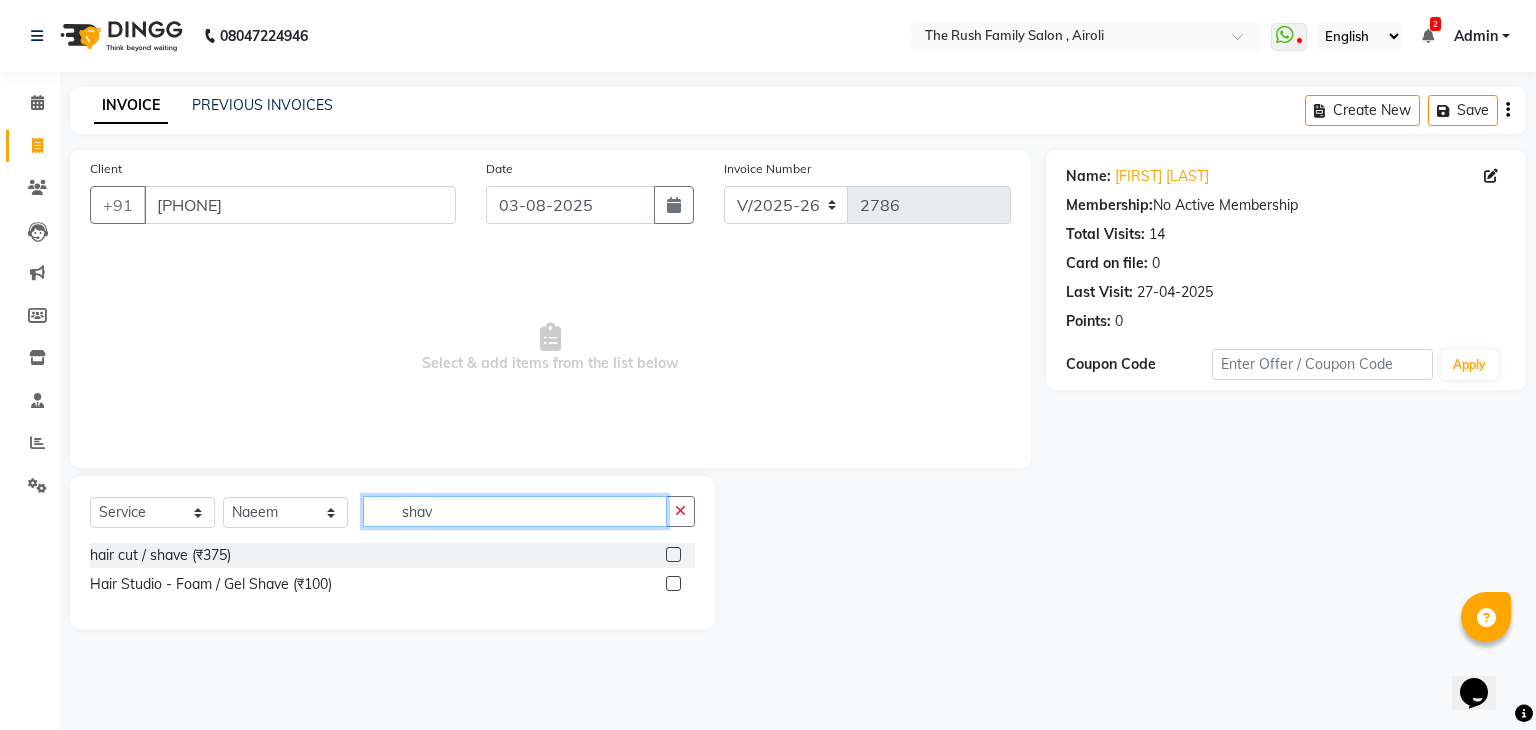 type on "shav" 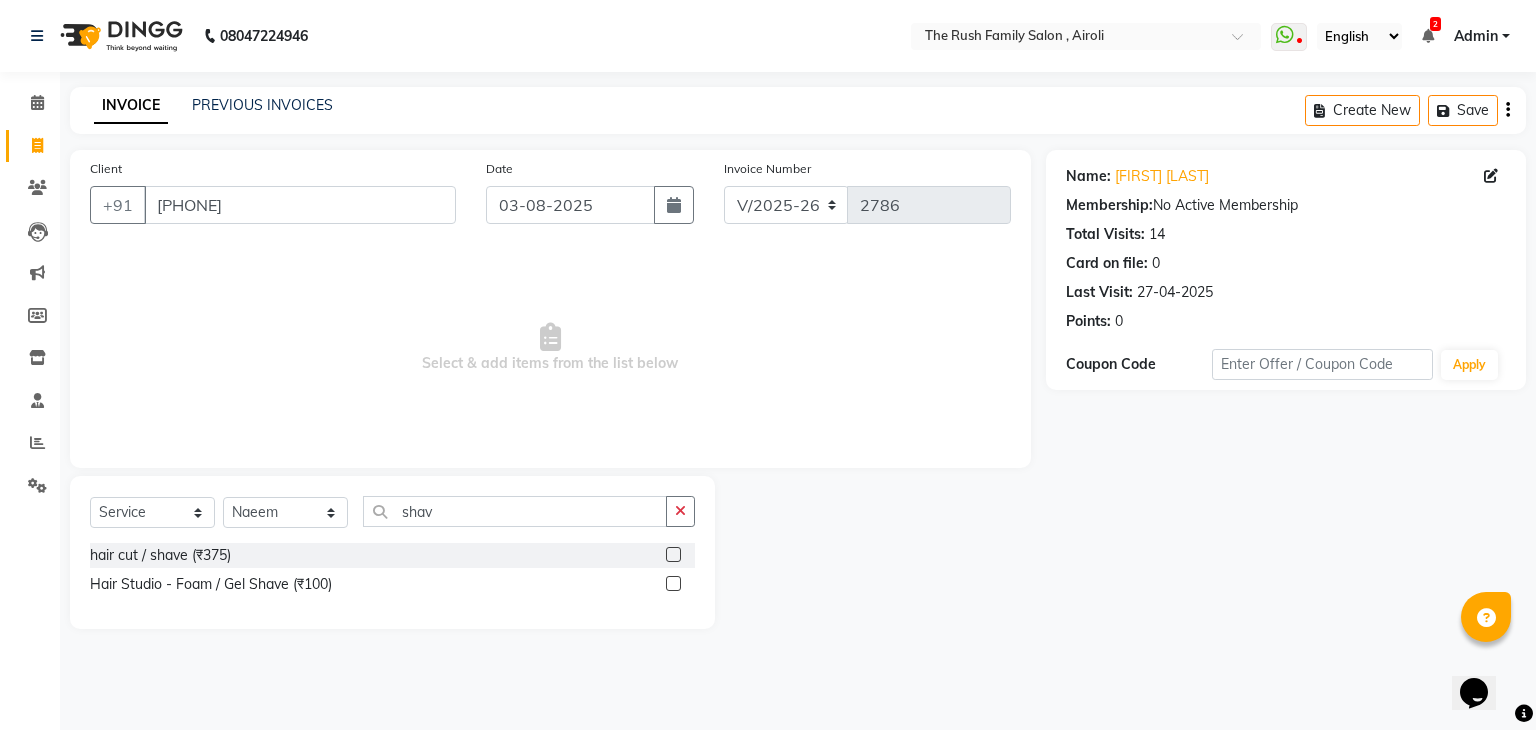 click on "Hair Studio - Foam / Gel Shave (₹100)" 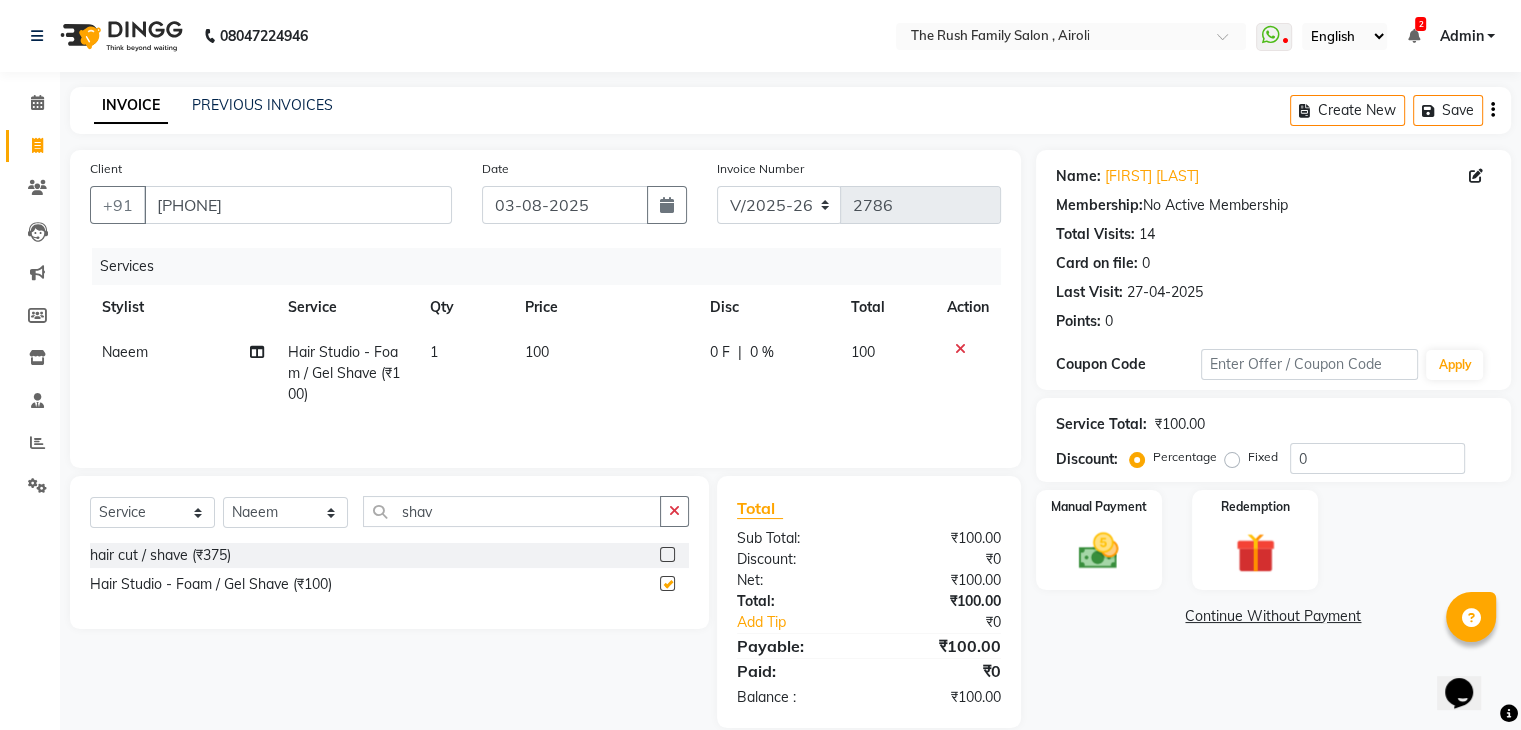 checkbox on "false" 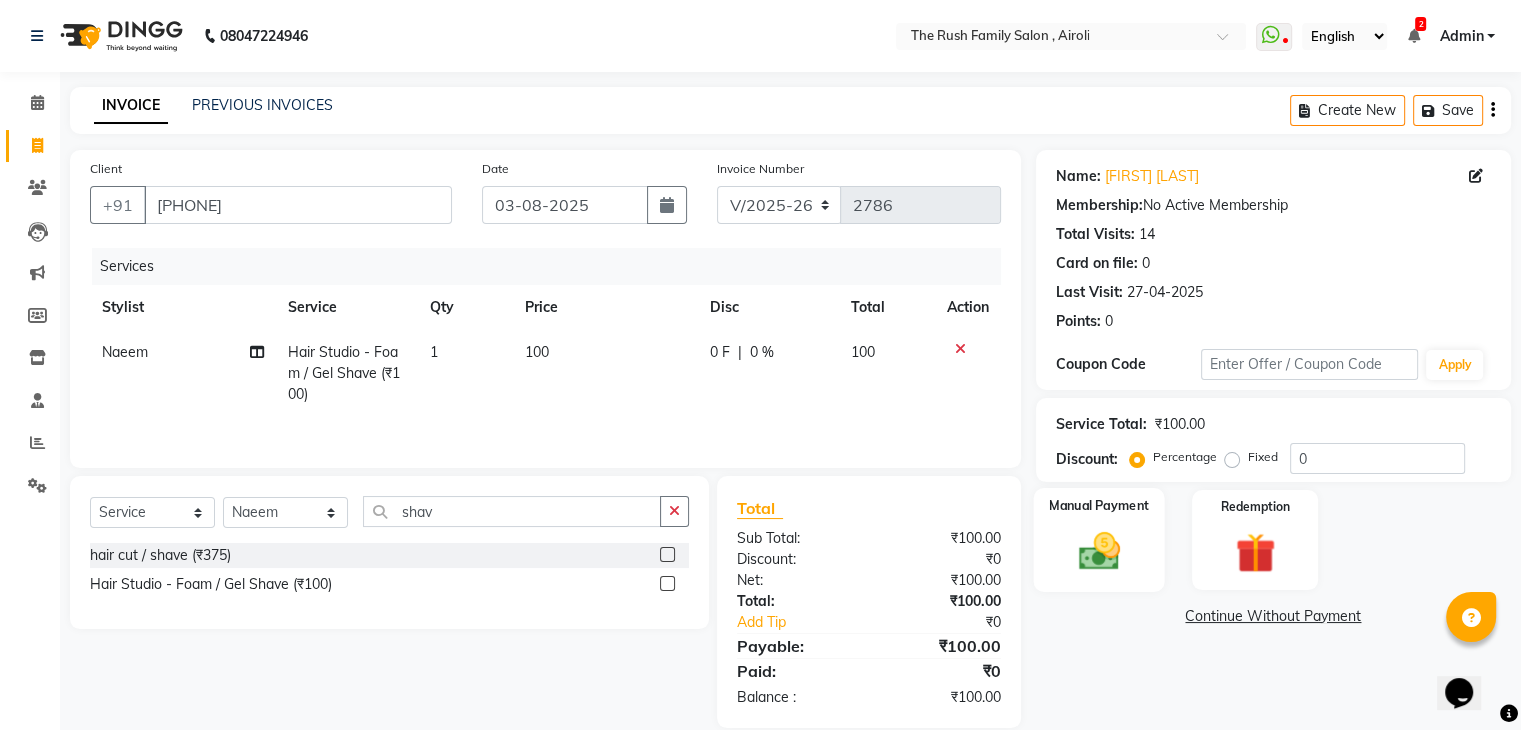 click on "Manual Payment" 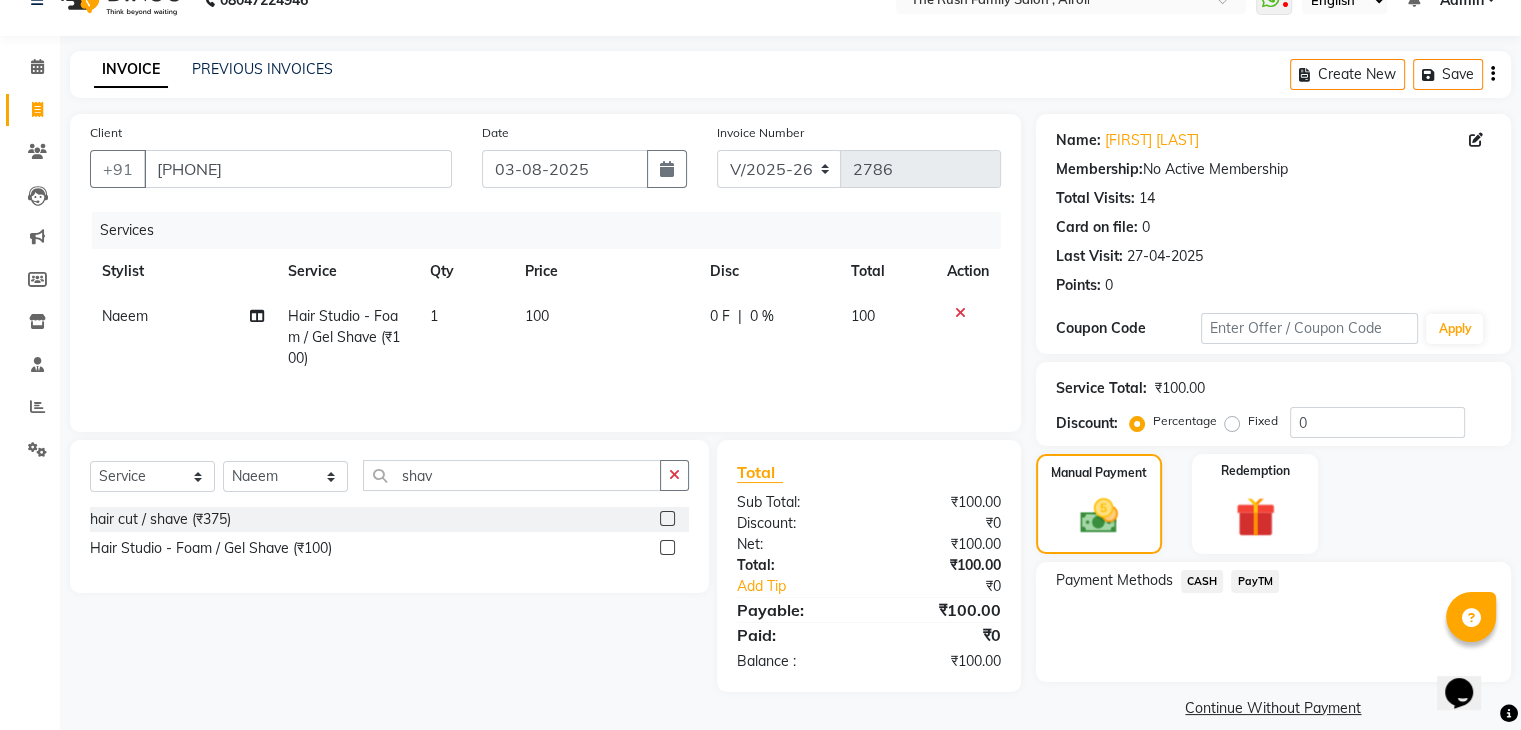scroll, scrollTop: 58, scrollLeft: 0, axis: vertical 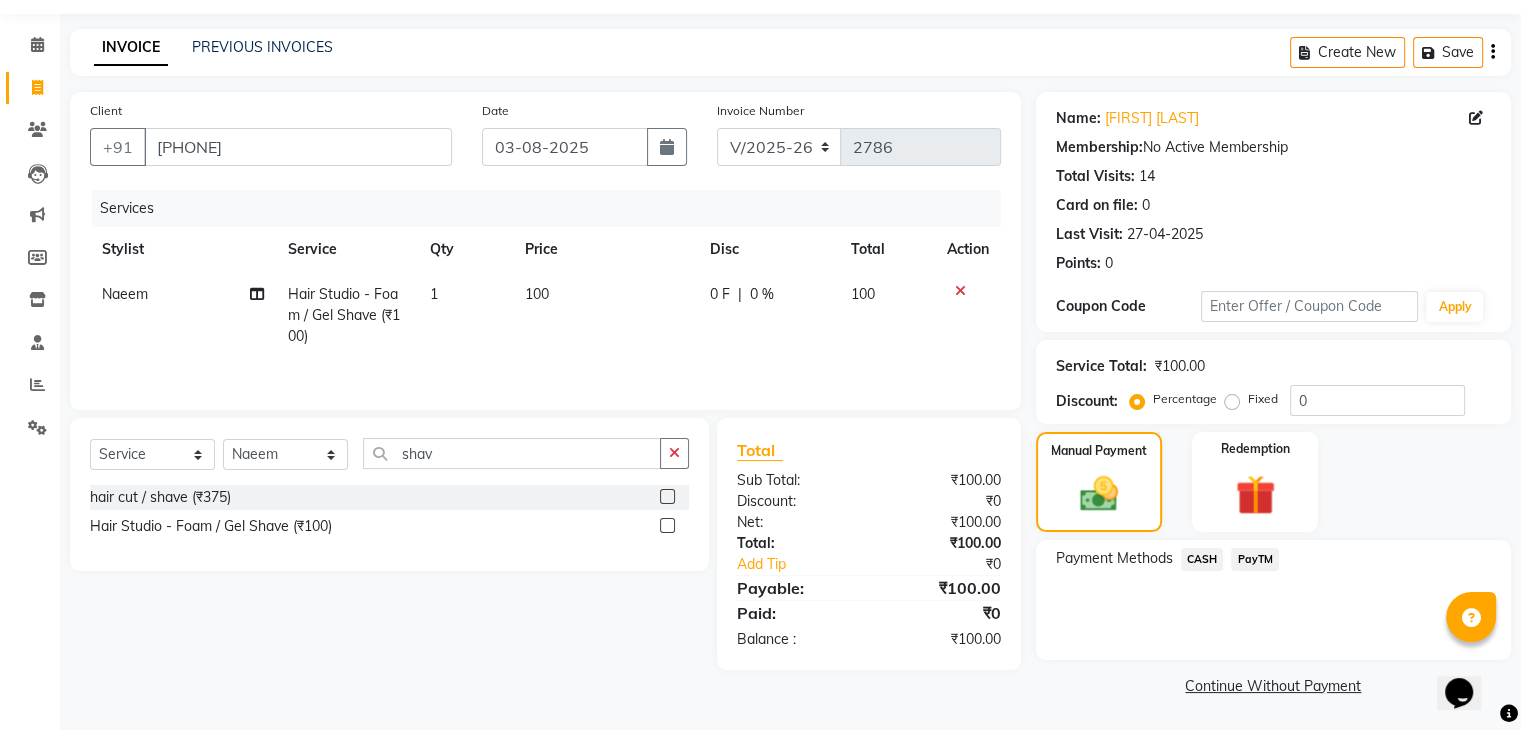 click on "PayTM" 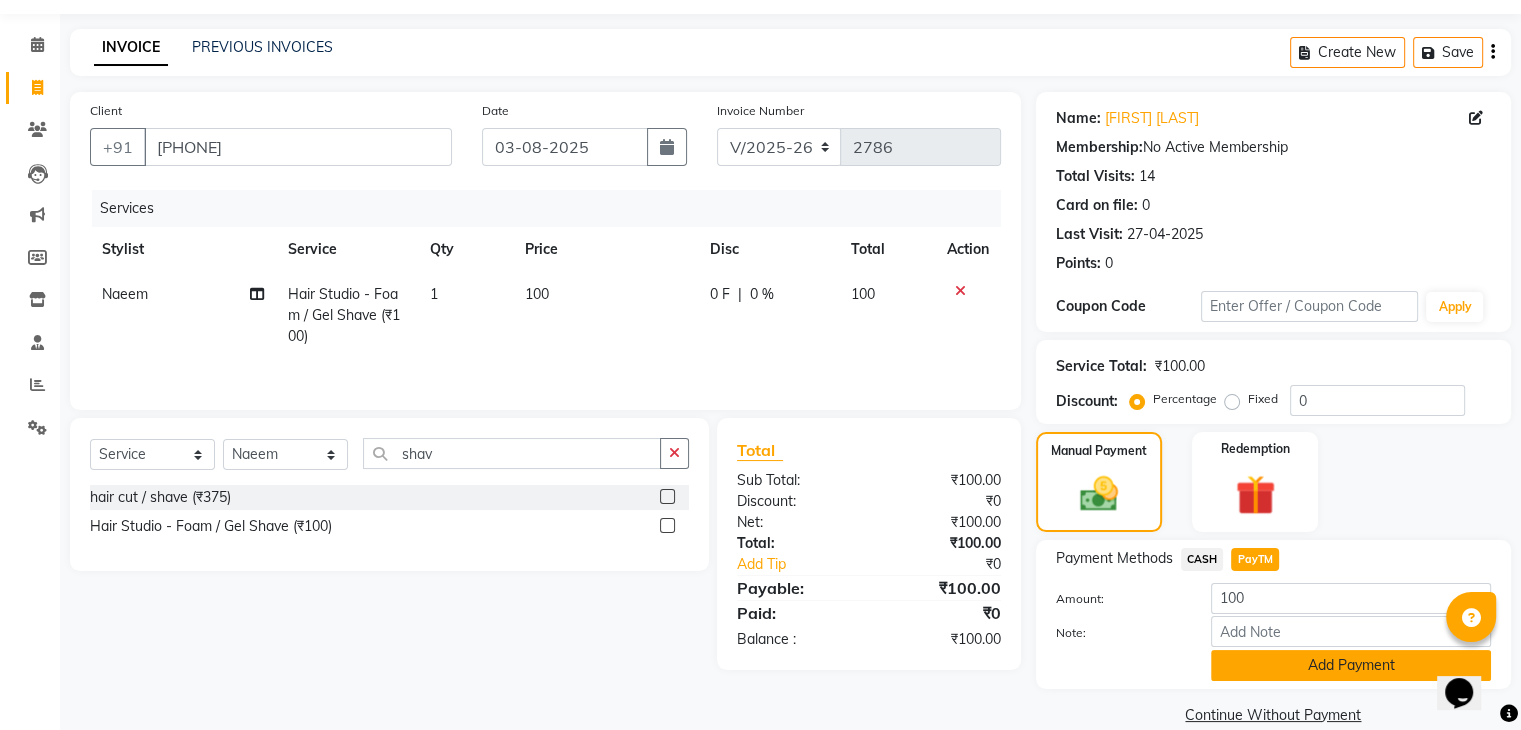 click on "Add Payment" 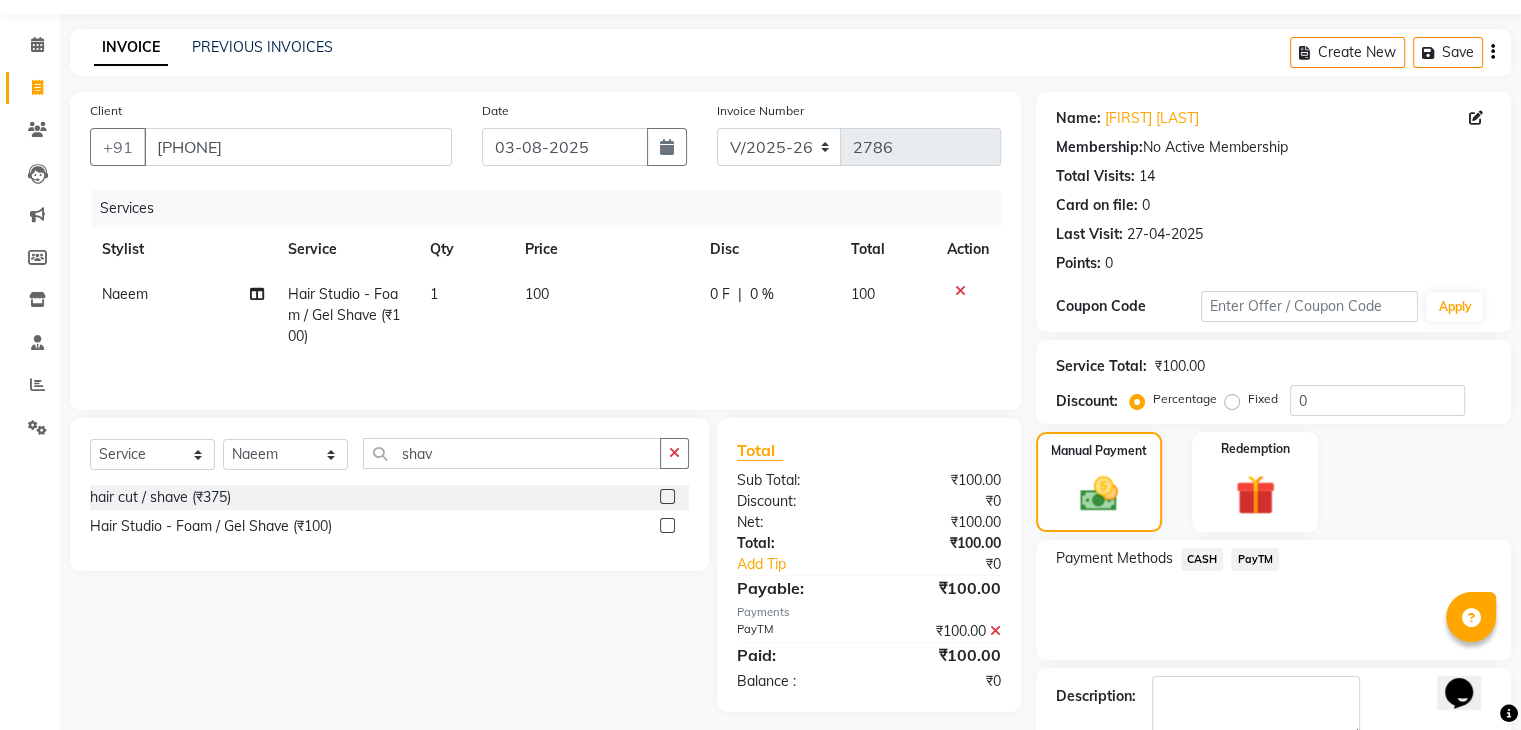 scroll, scrollTop: 171, scrollLeft: 0, axis: vertical 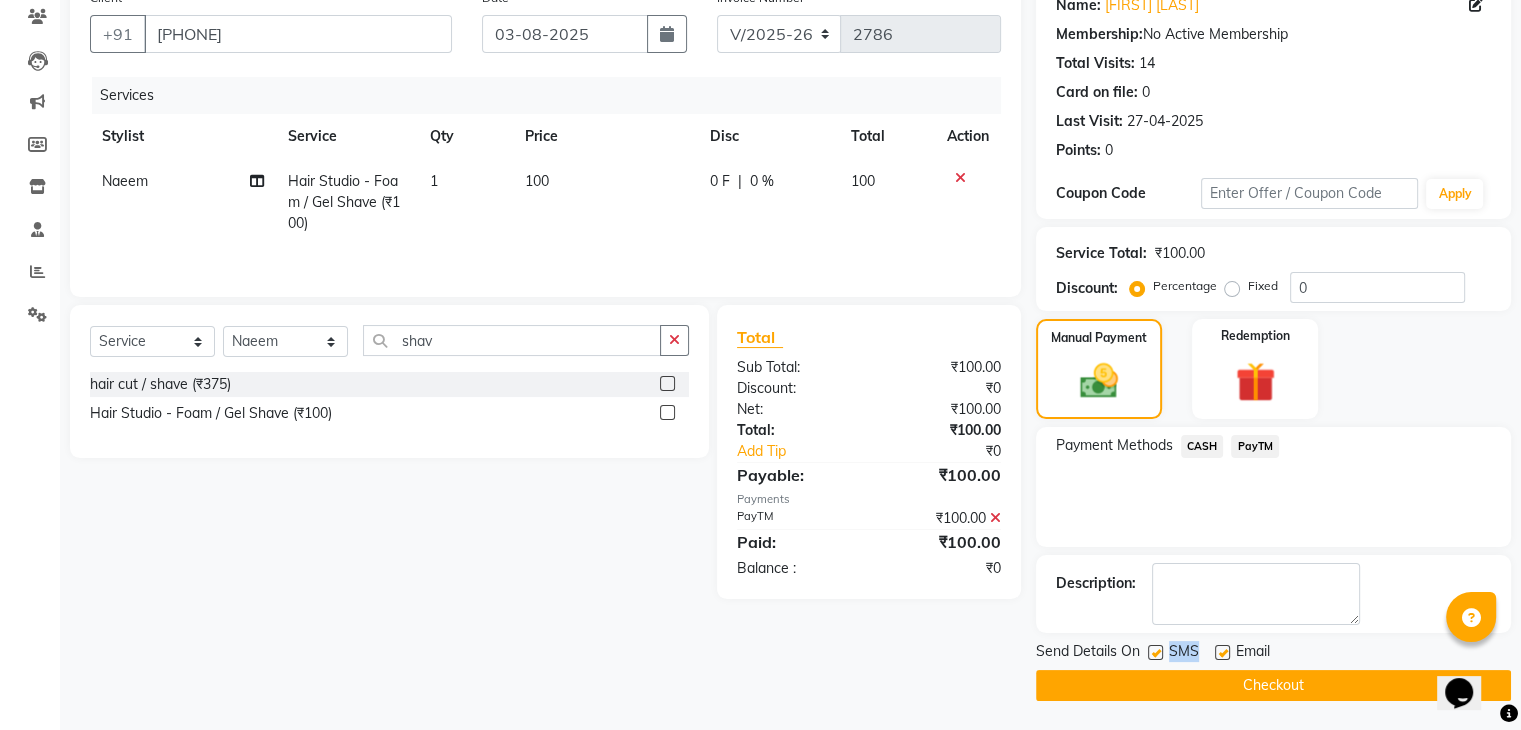 drag, startPoint x: 1223, startPoint y: 655, endPoint x: 1156, endPoint y: 658, distance: 67.06713 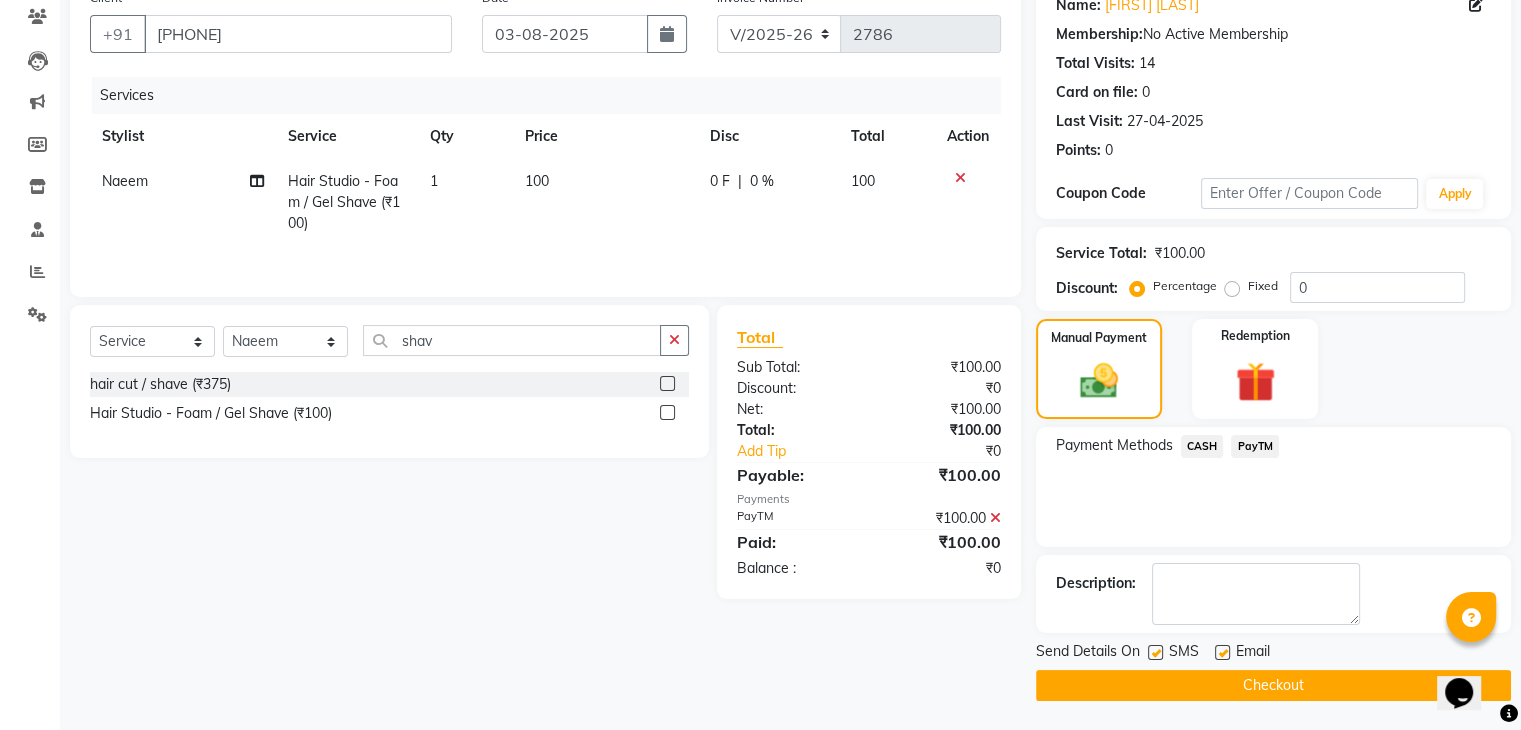 click 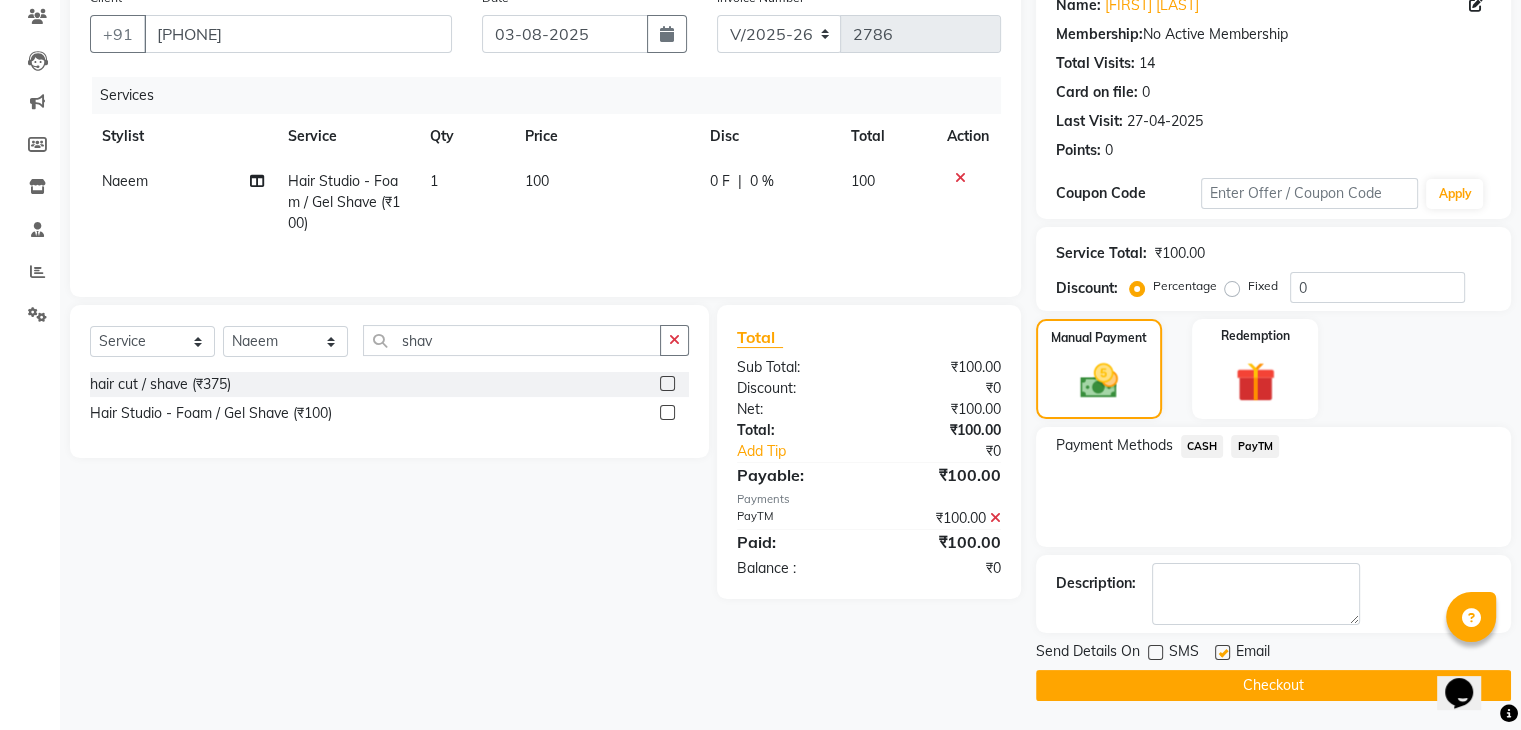 click 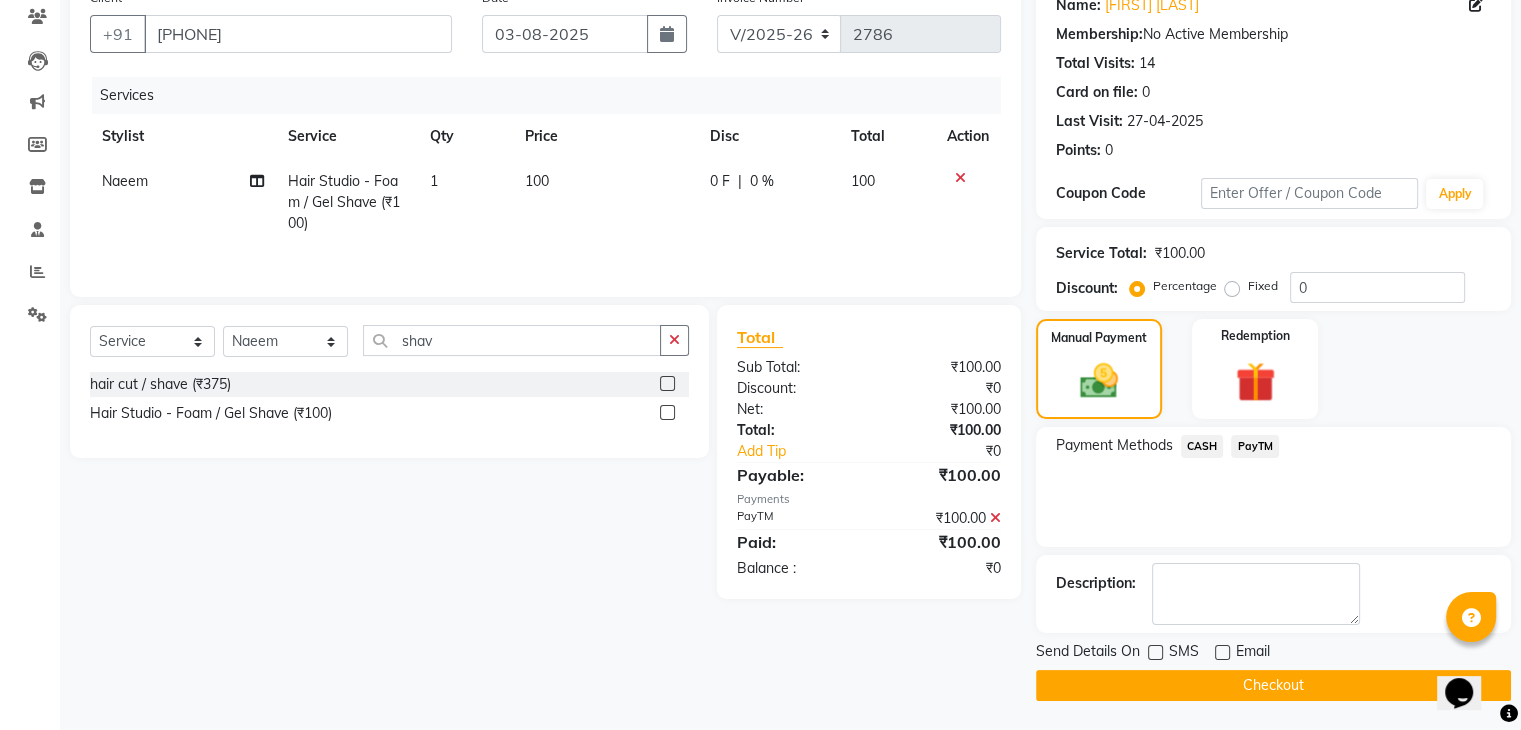 click on "Checkout" 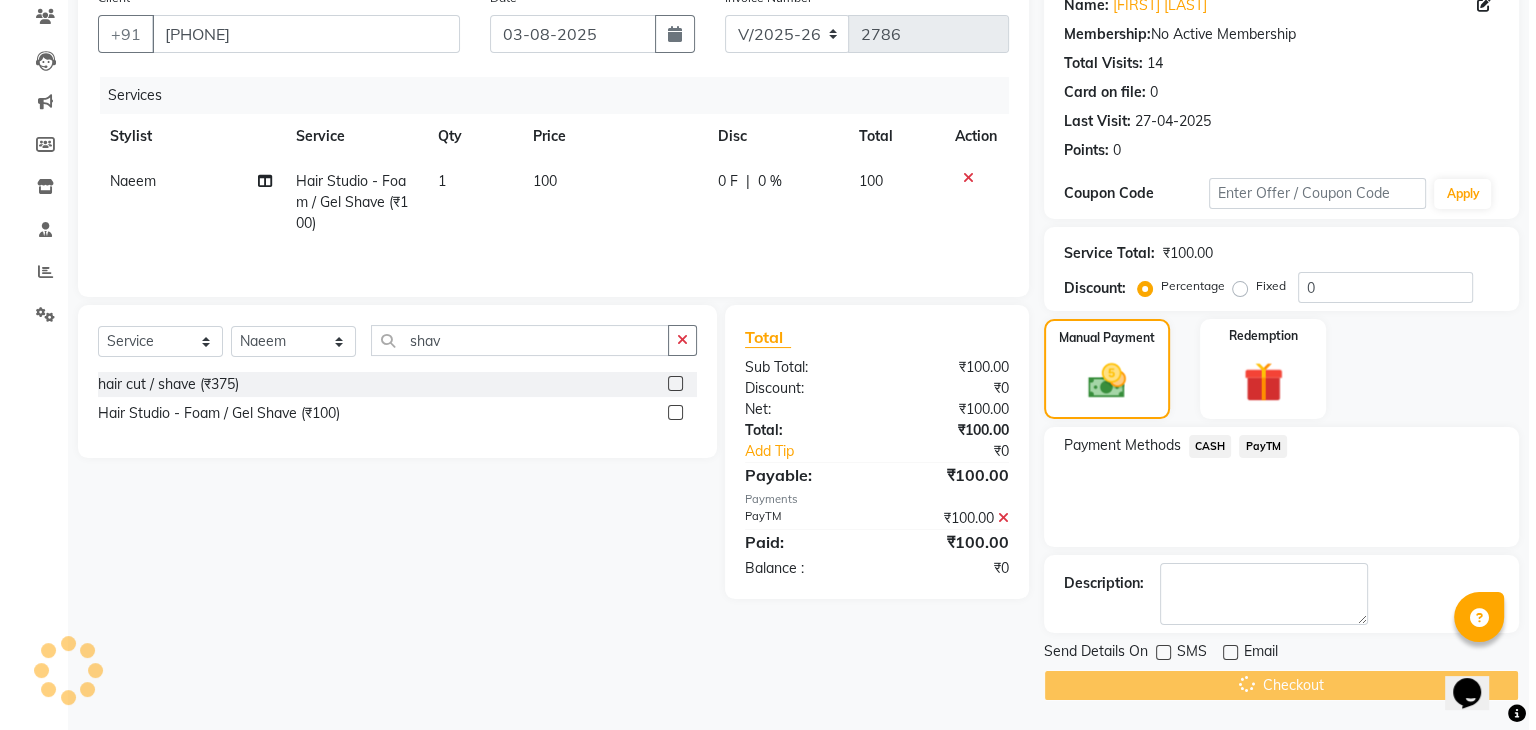 scroll, scrollTop: 0, scrollLeft: 0, axis: both 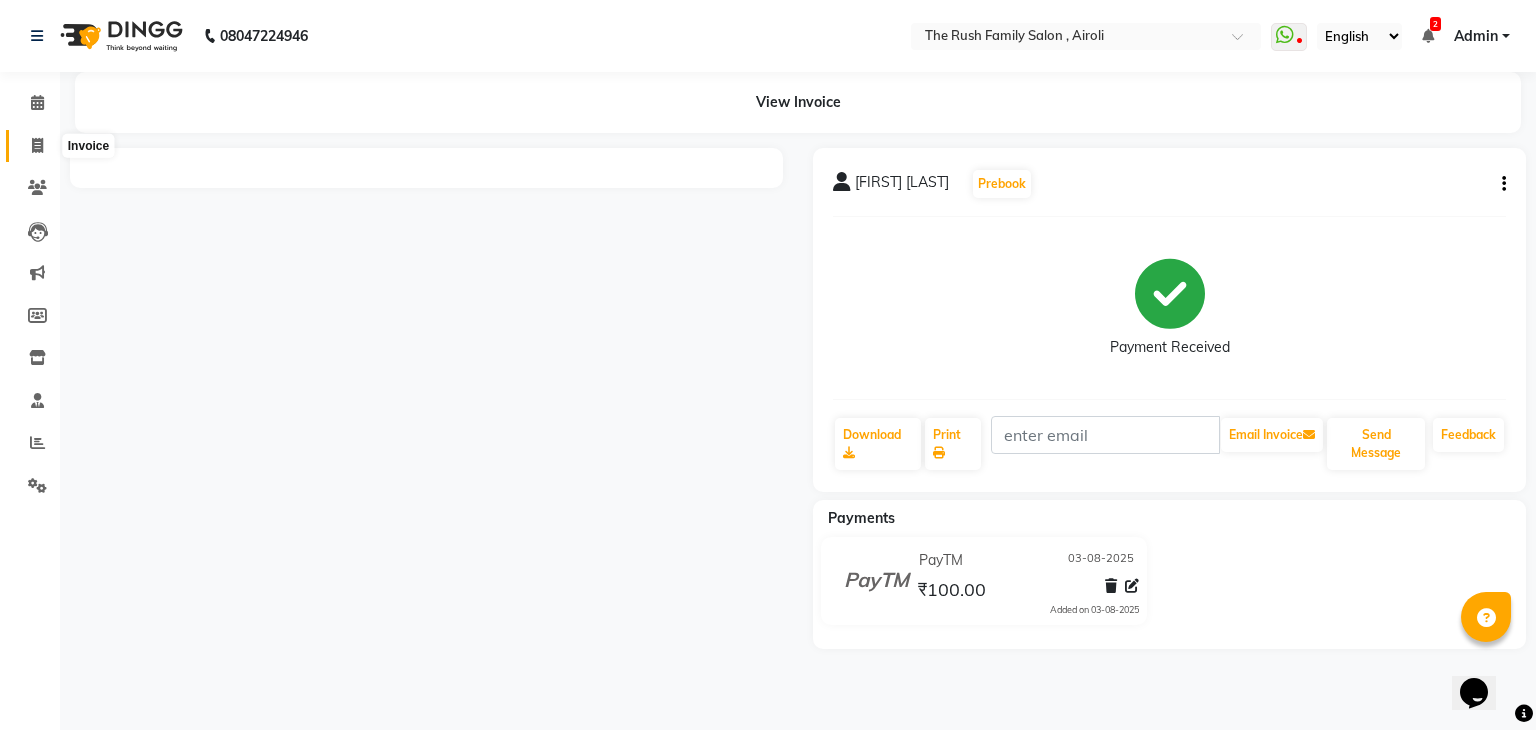 click 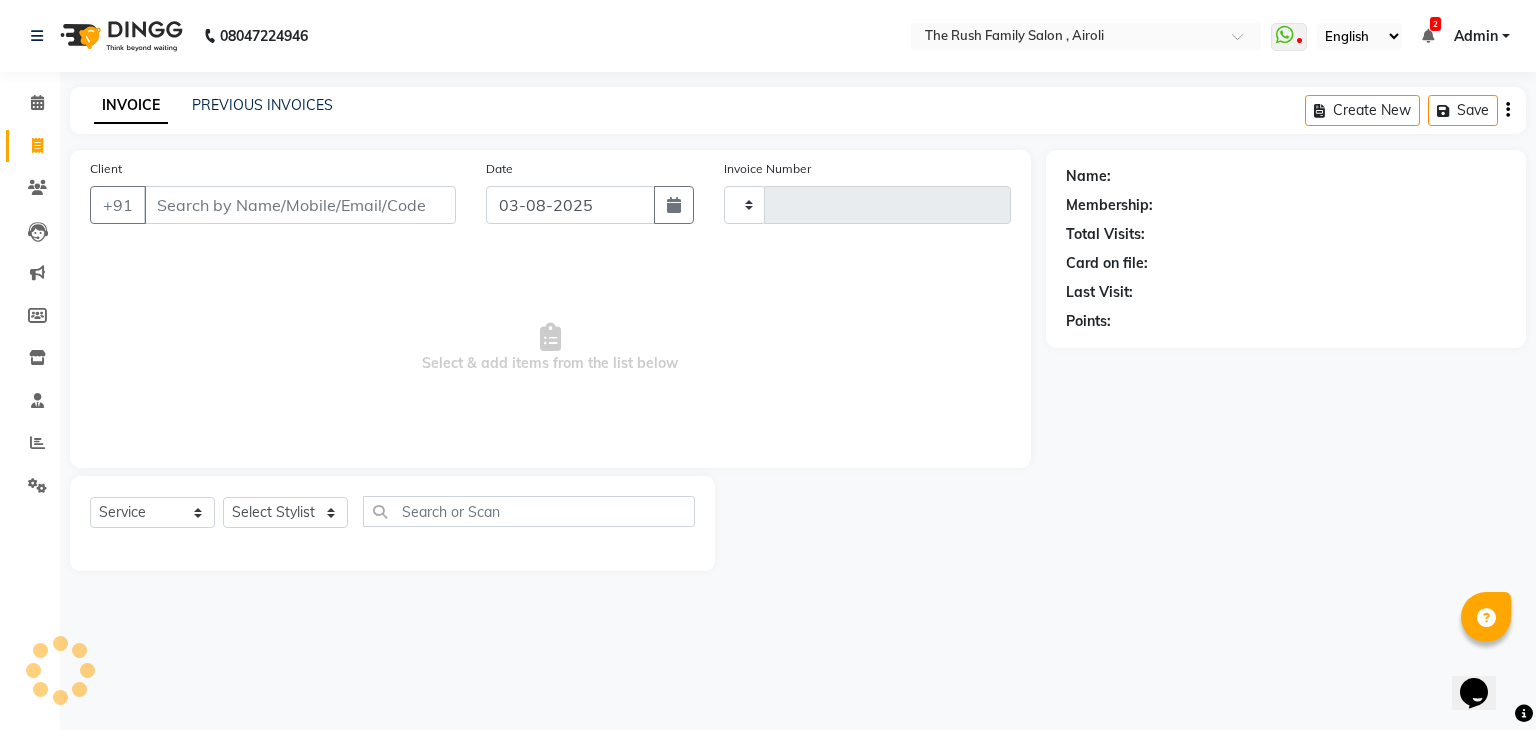 type on "2787" 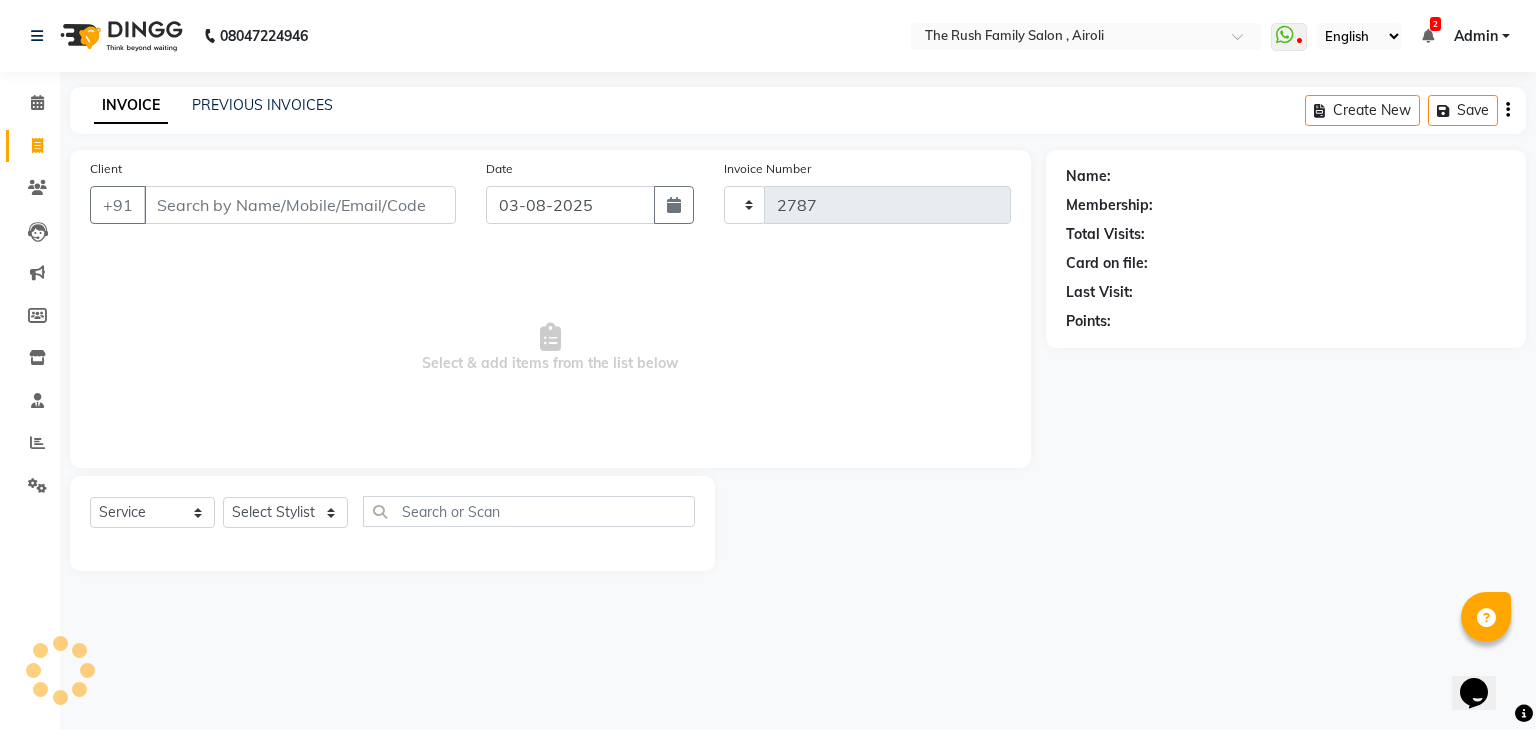select on "5419" 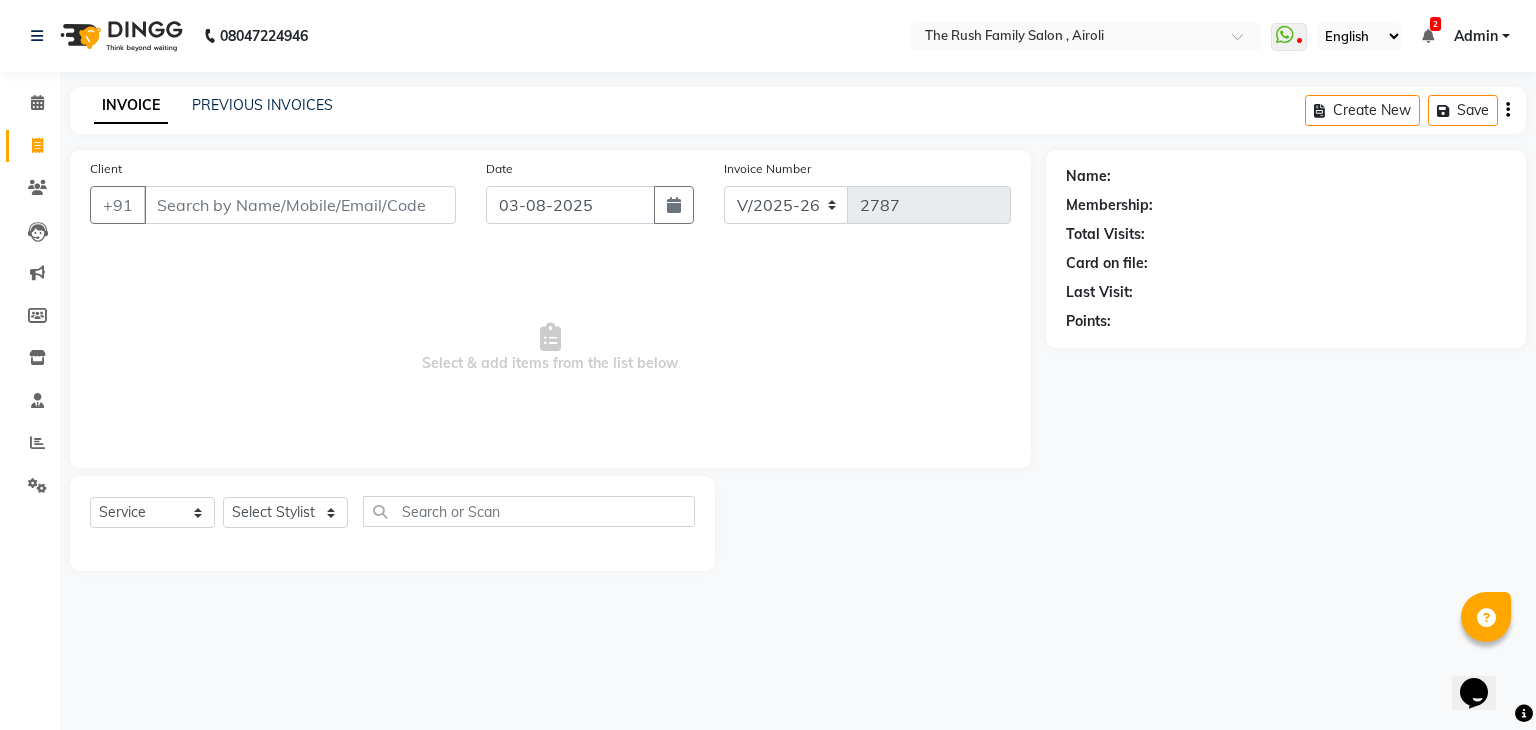 click on "Client" at bounding box center [300, 205] 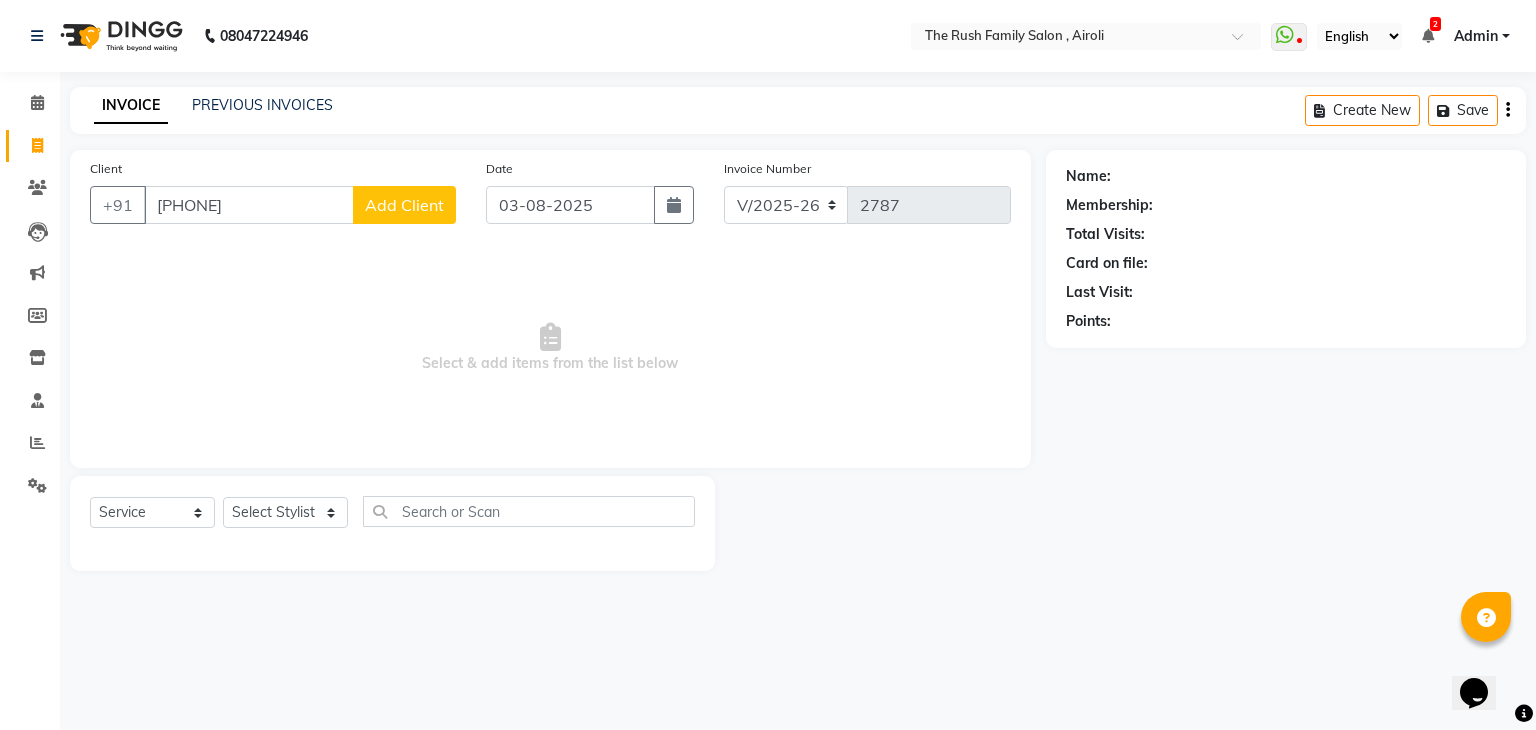 type on "[PHONE]" 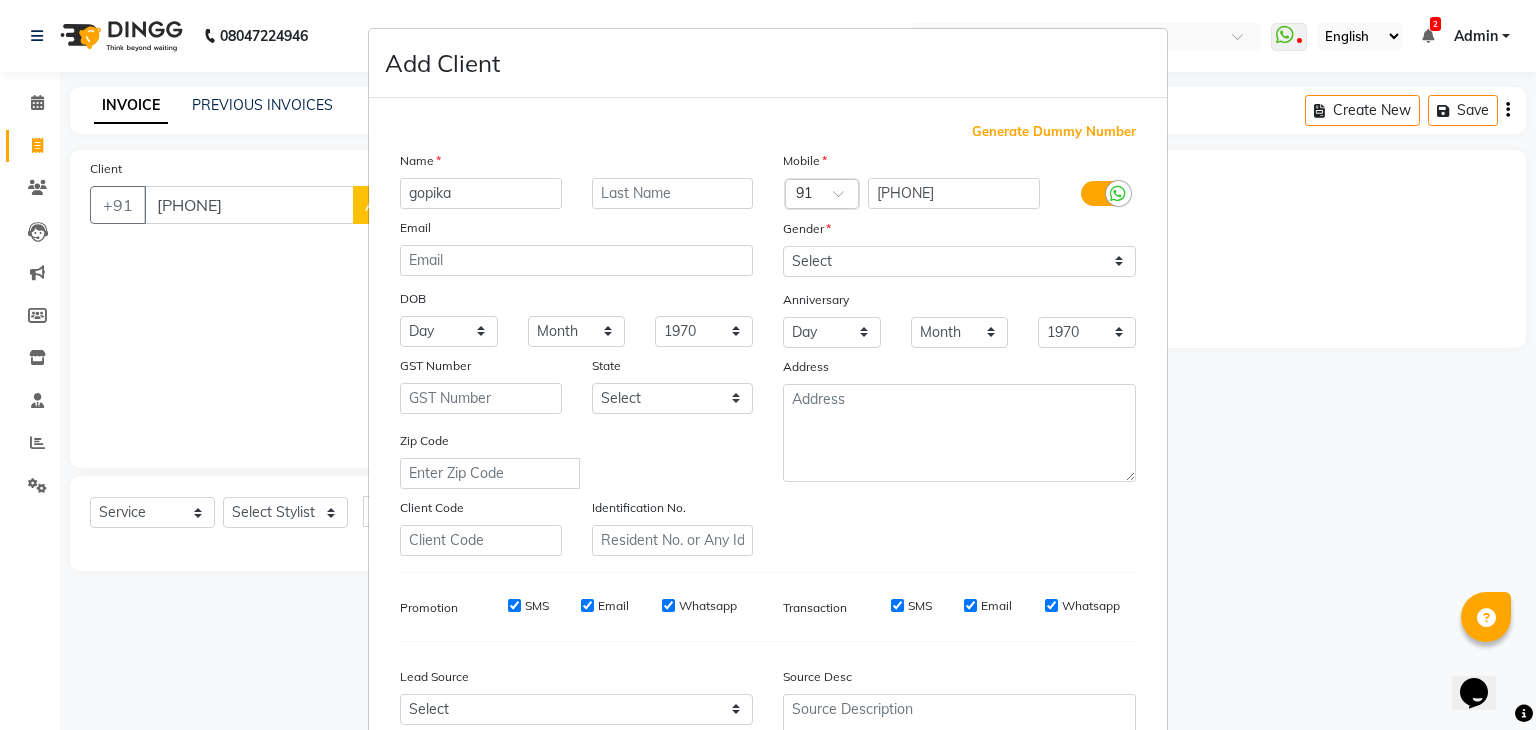 click on "gopika" at bounding box center (481, 193) 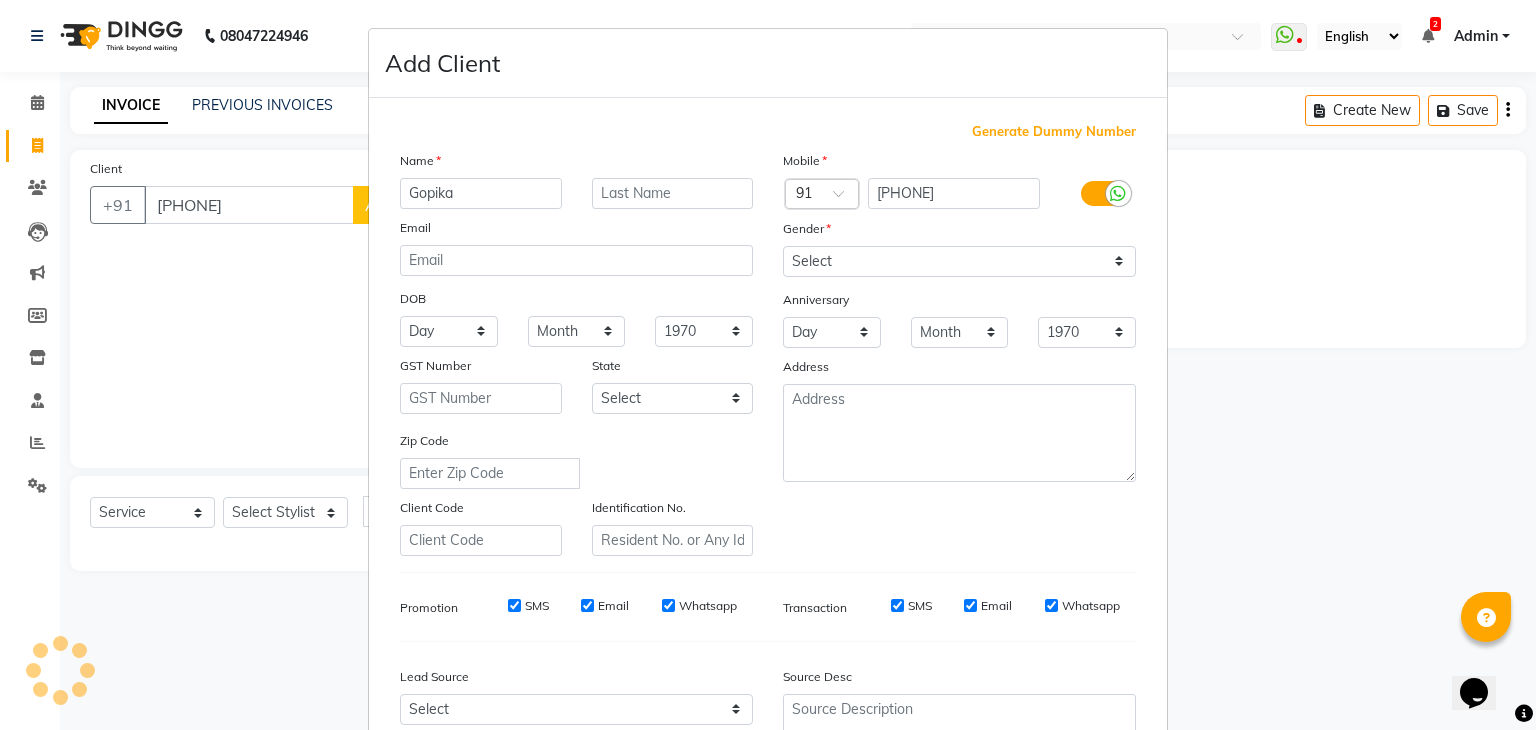 type on "Gopika" 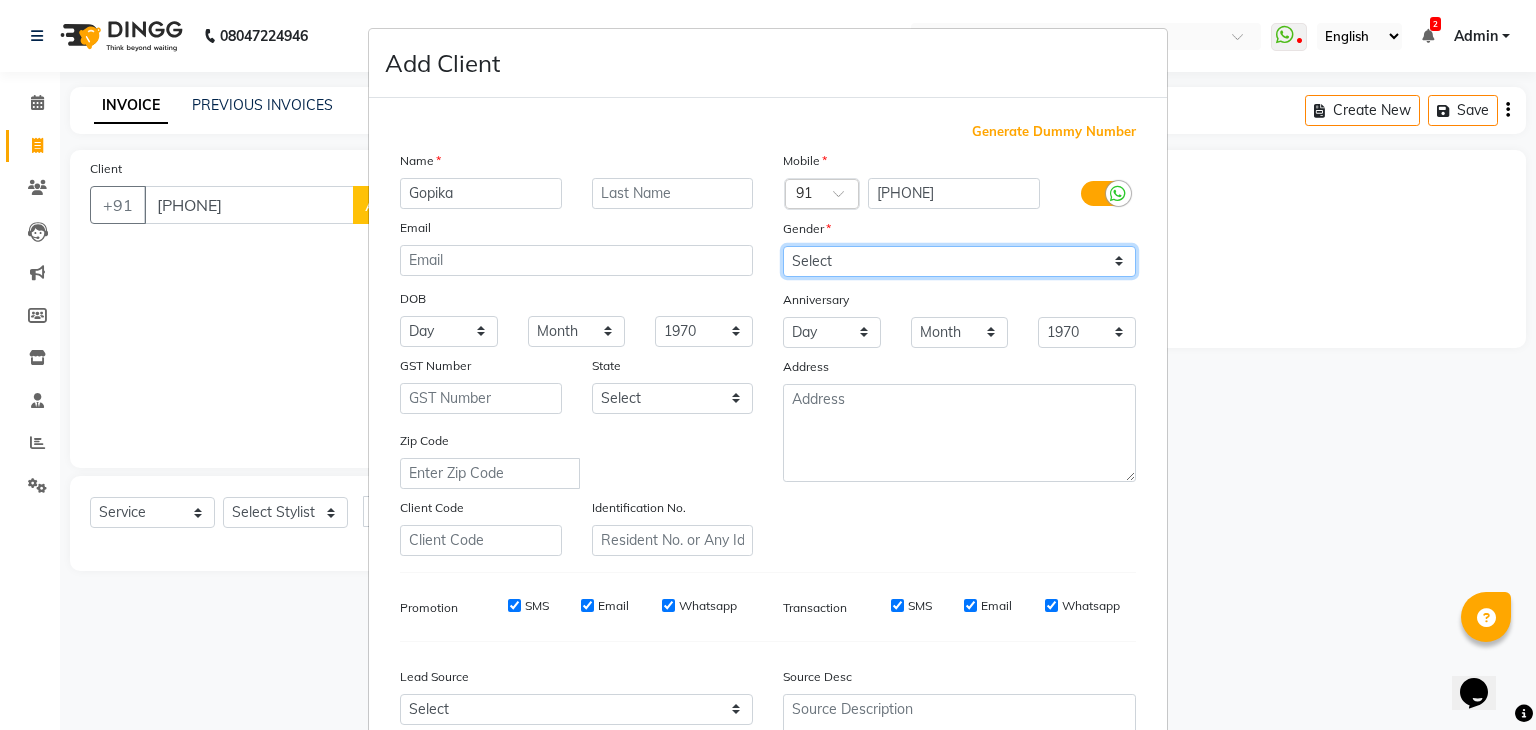 click on "Select Male Female Other Prefer Not To Say" at bounding box center (959, 261) 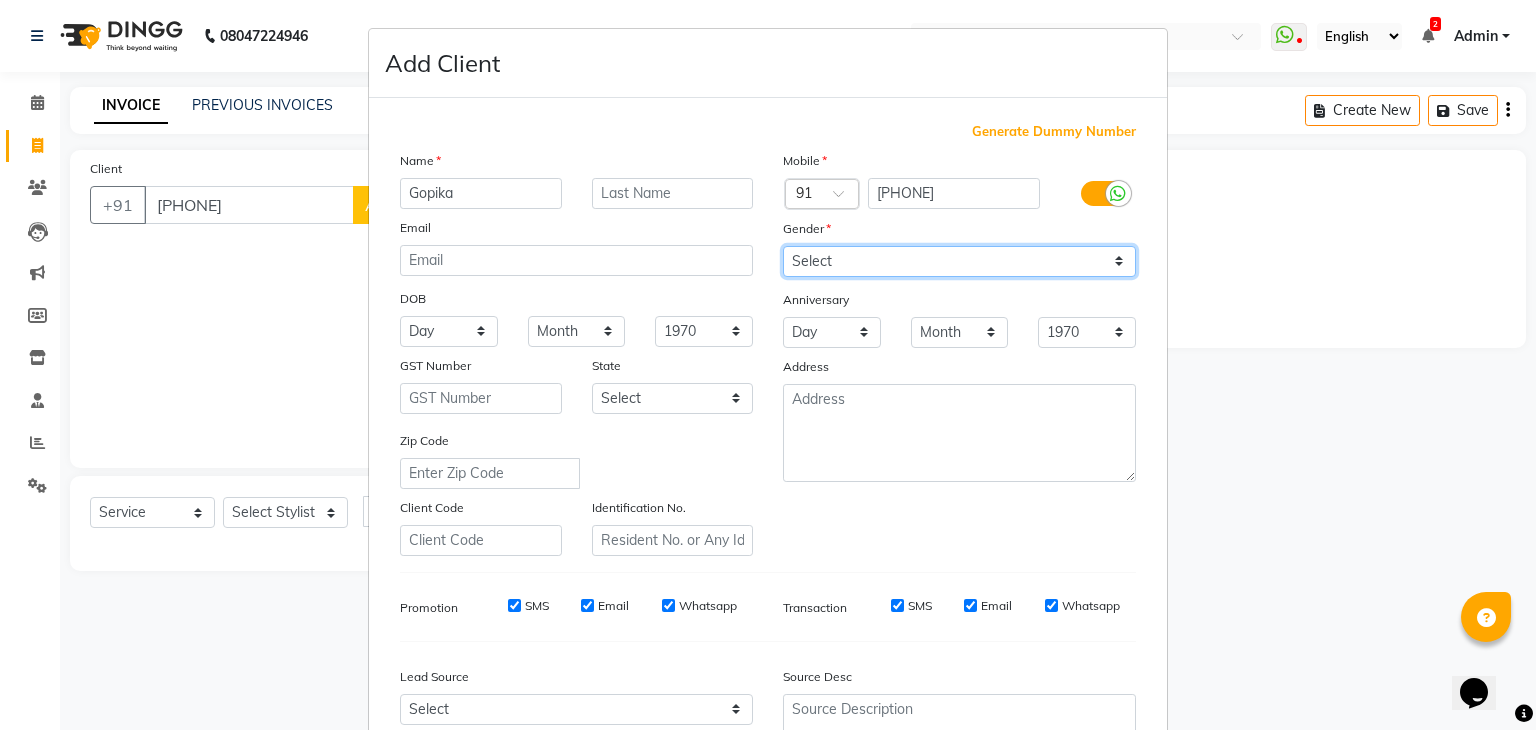 select on "female" 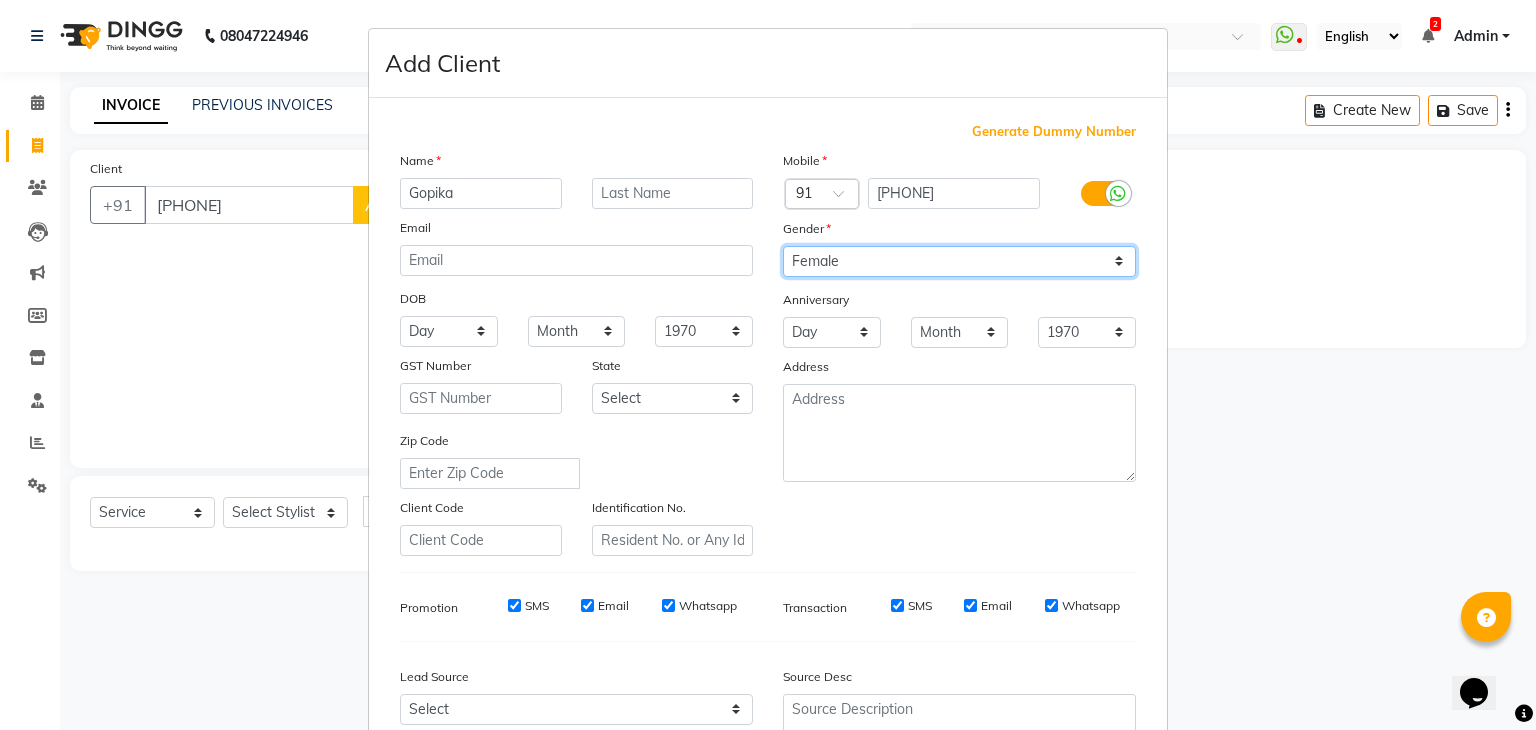 click on "Select Male Female Other Prefer Not To Say" at bounding box center (959, 261) 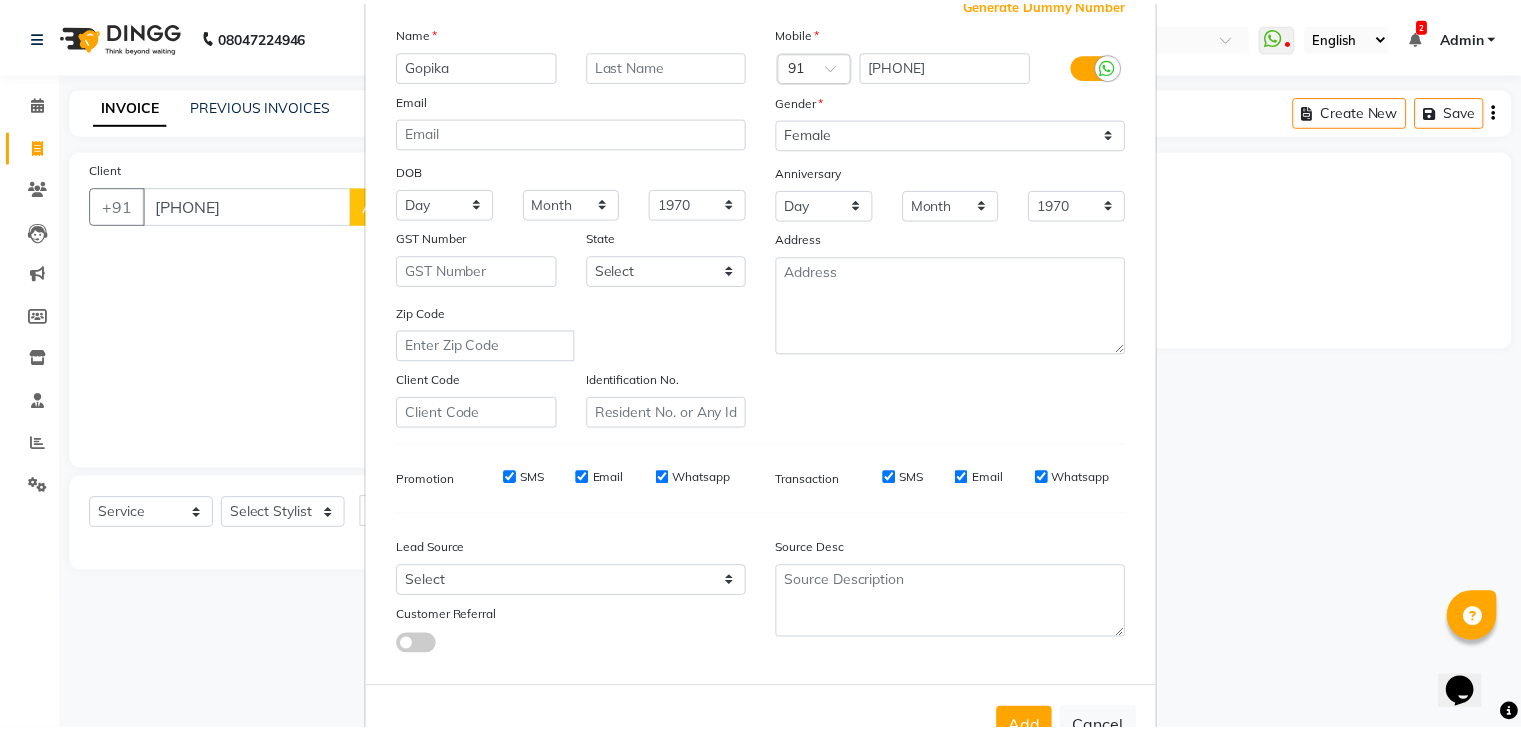 scroll, scrollTop: 203, scrollLeft: 0, axis: vertical 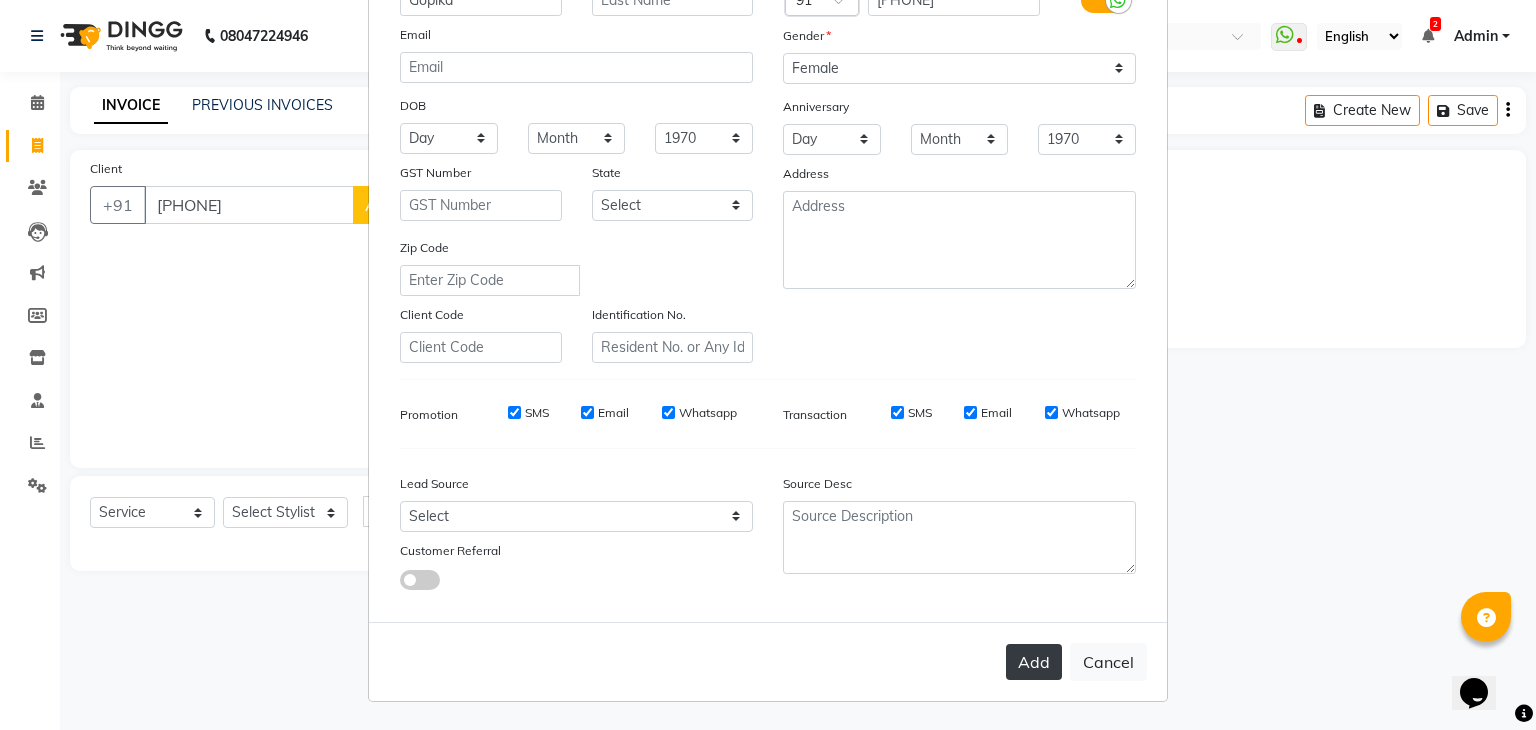 click on "Add" at bounding box center (1034, 662) 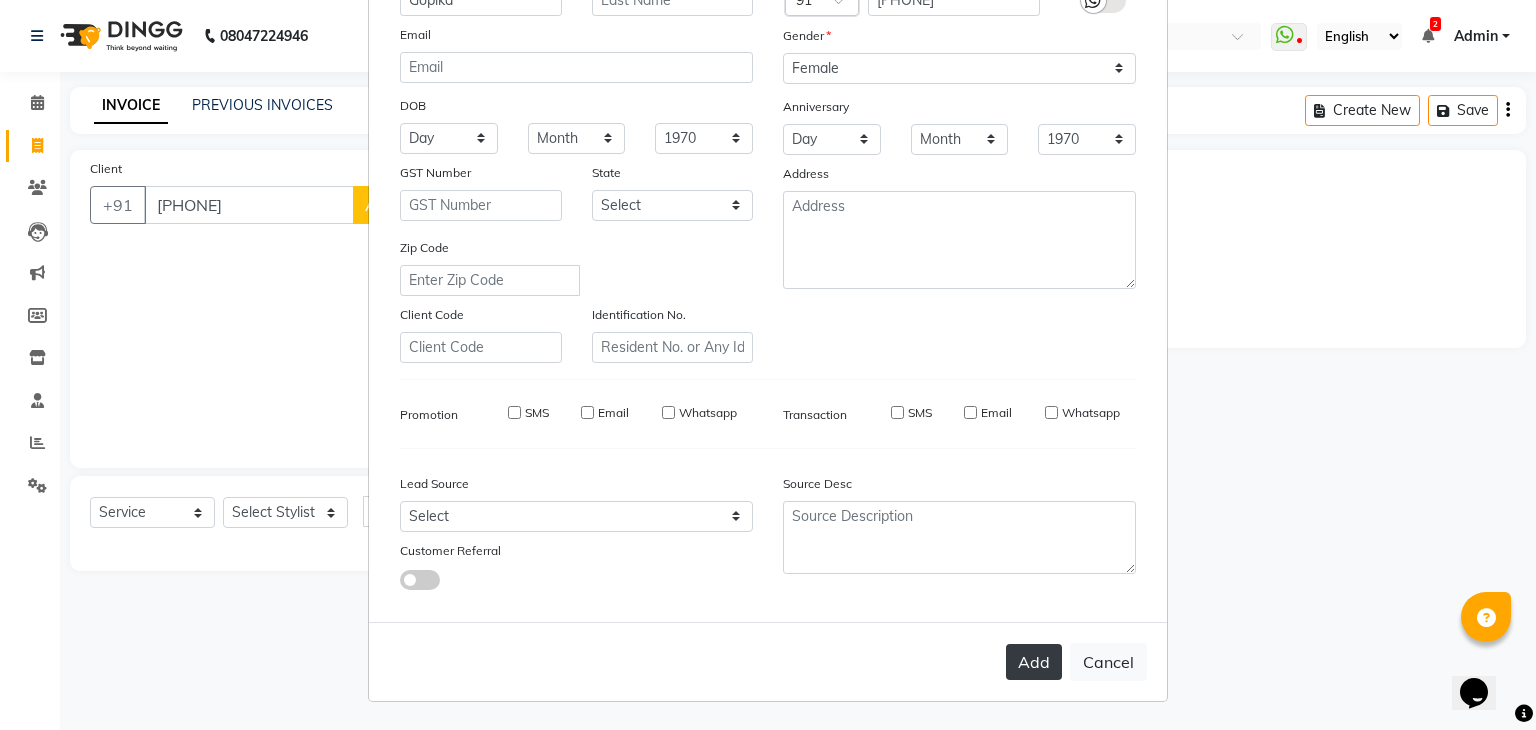 type 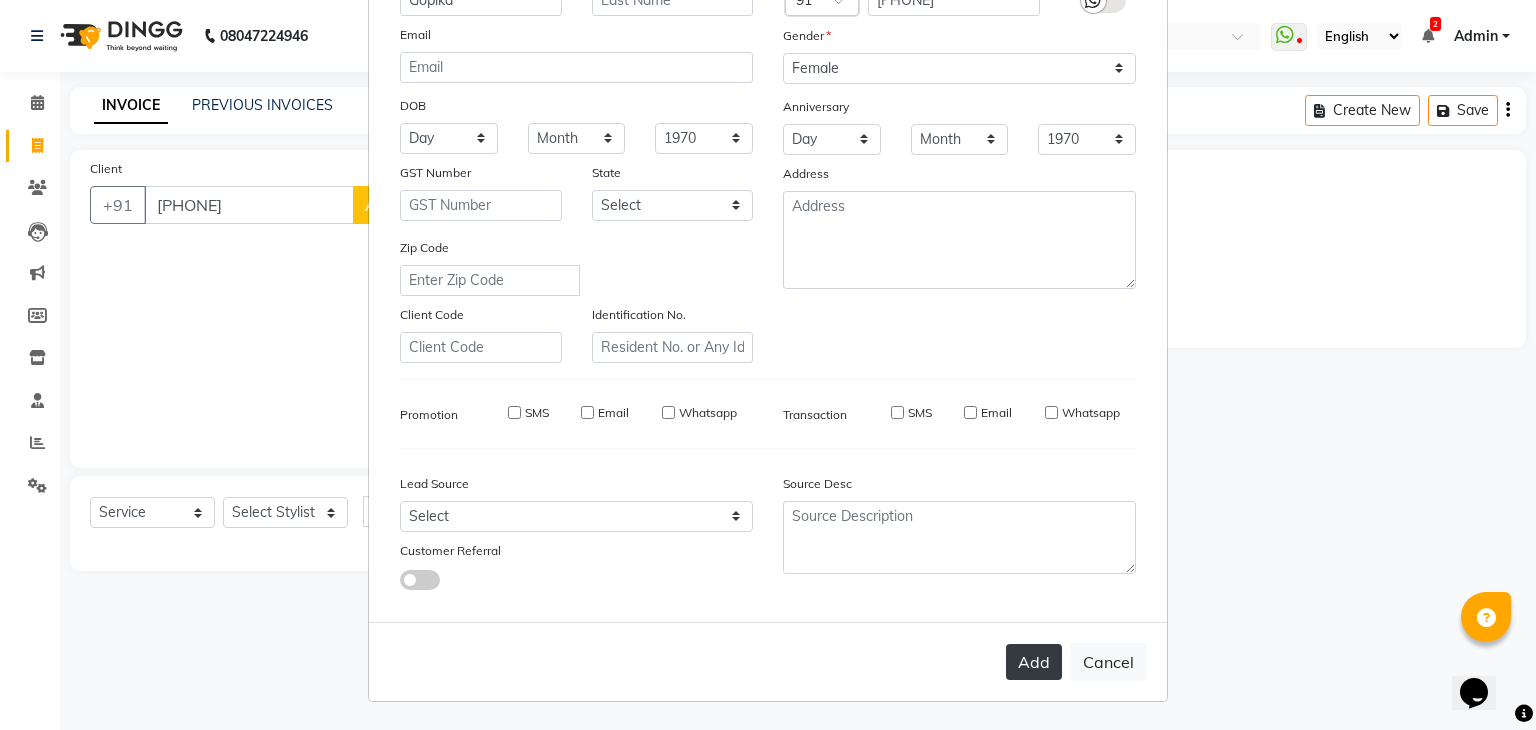select 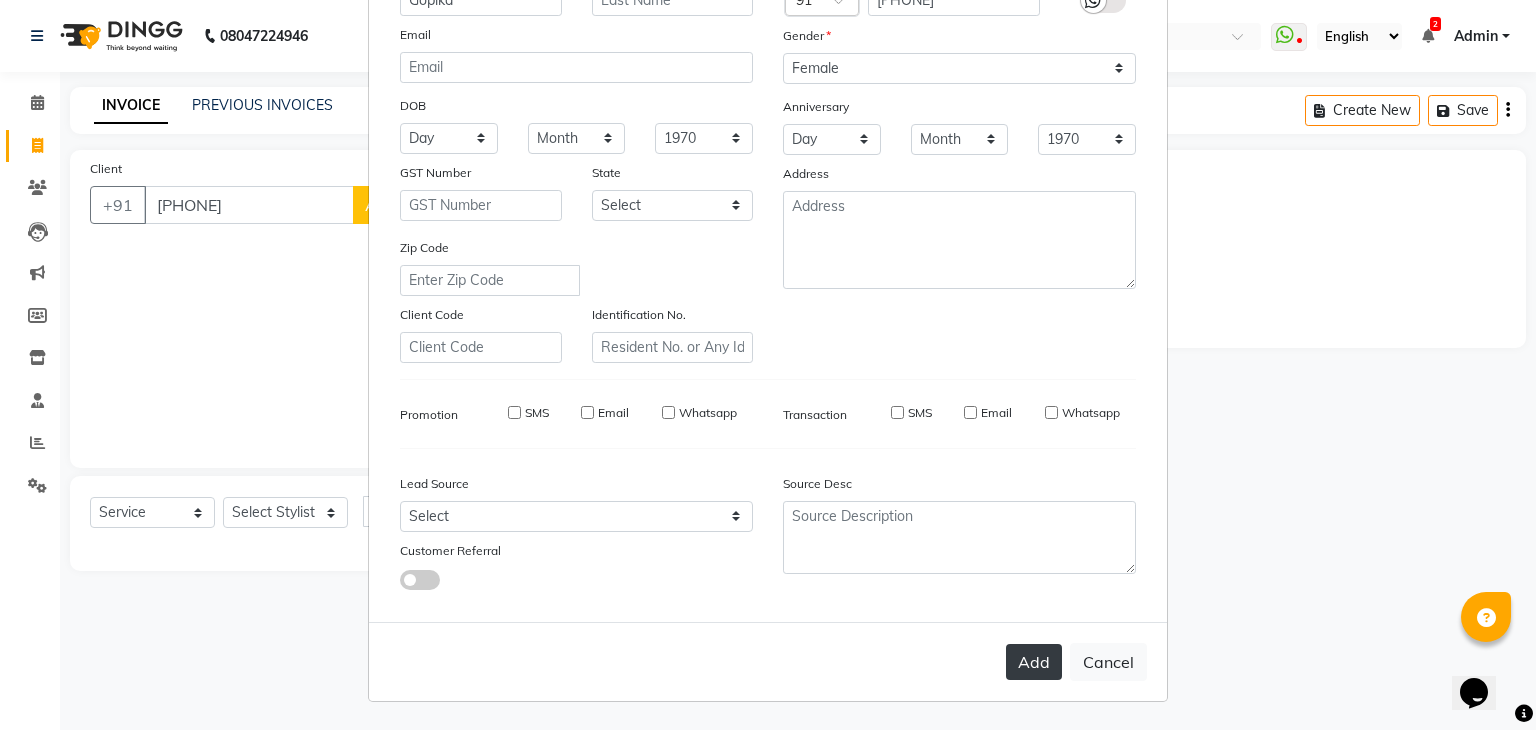select 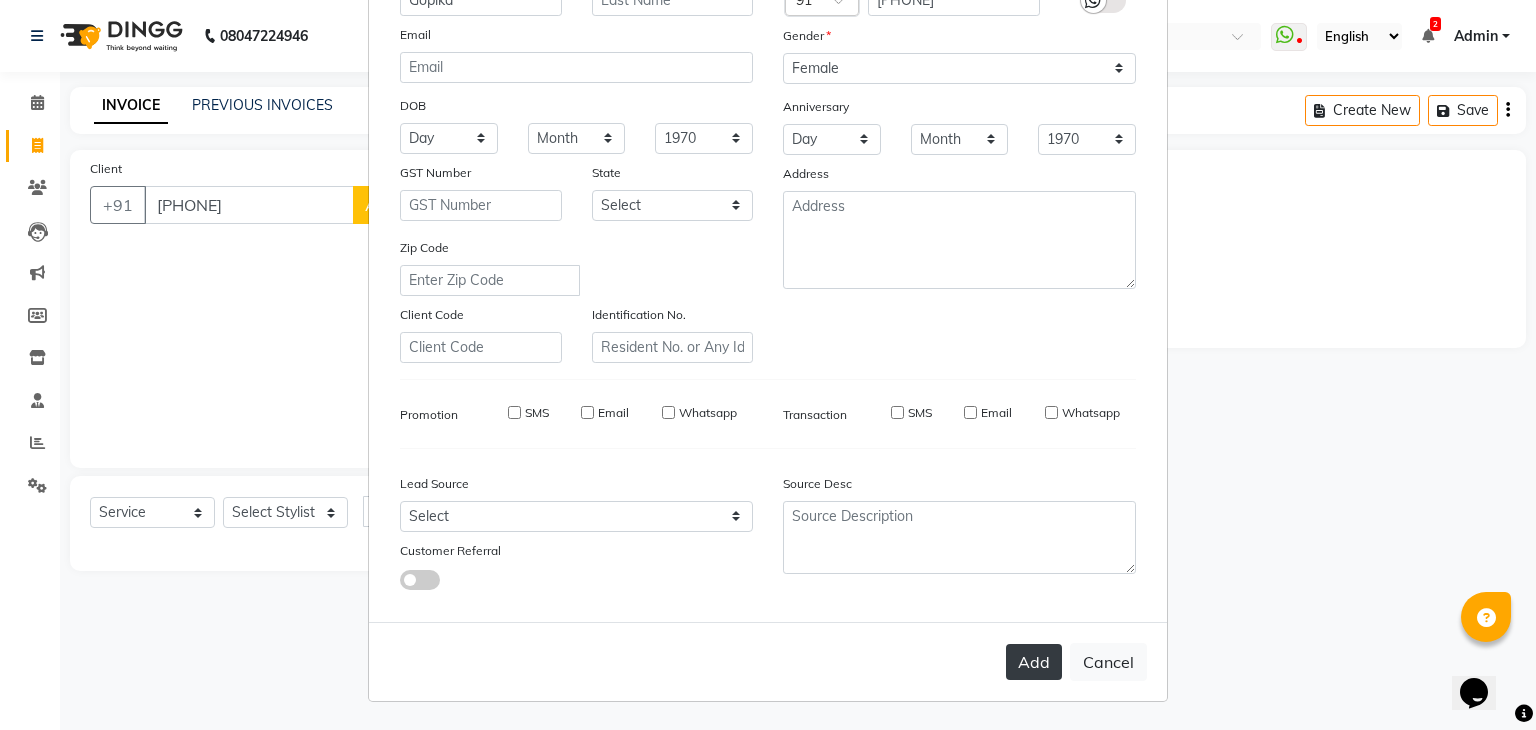 checkbox on "false" 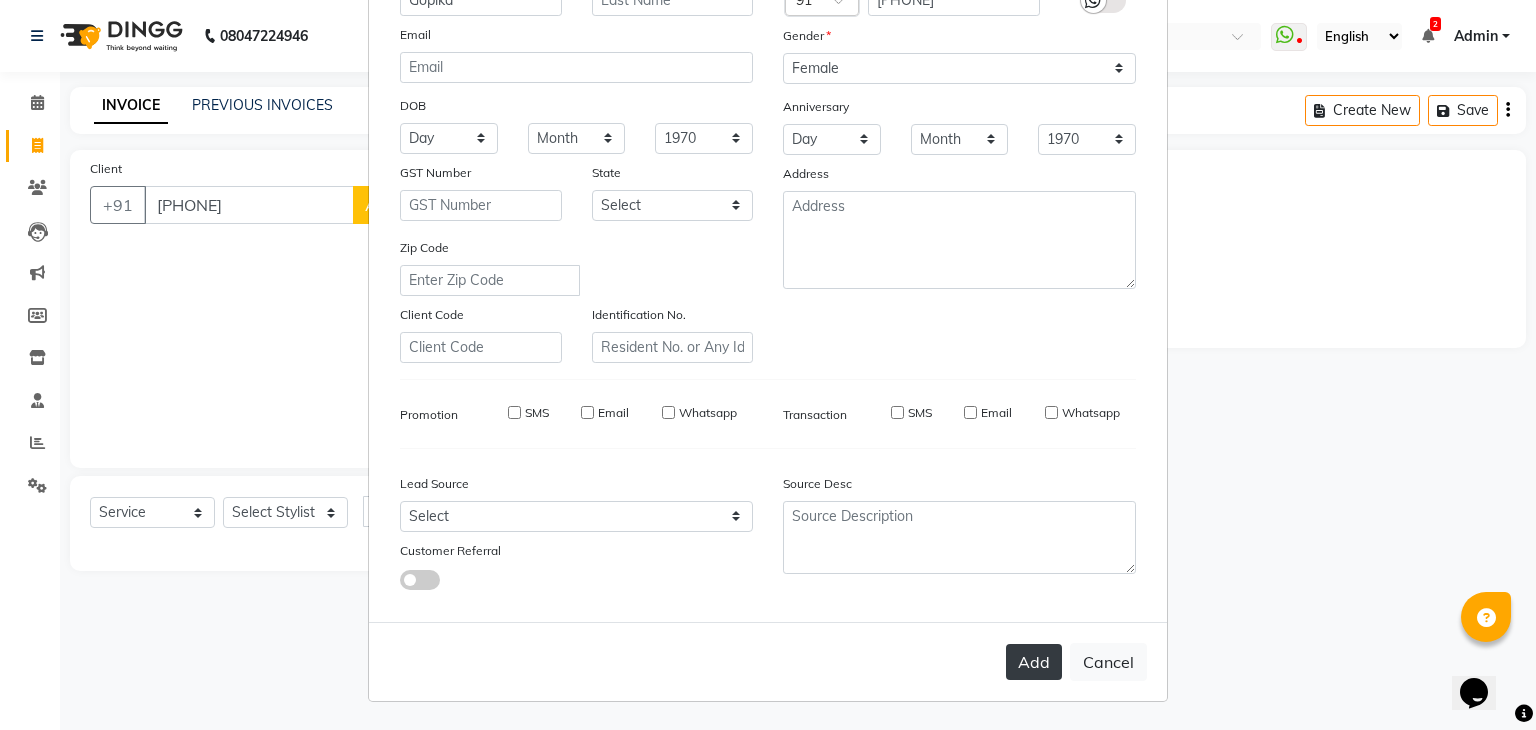 checkbox on "false" 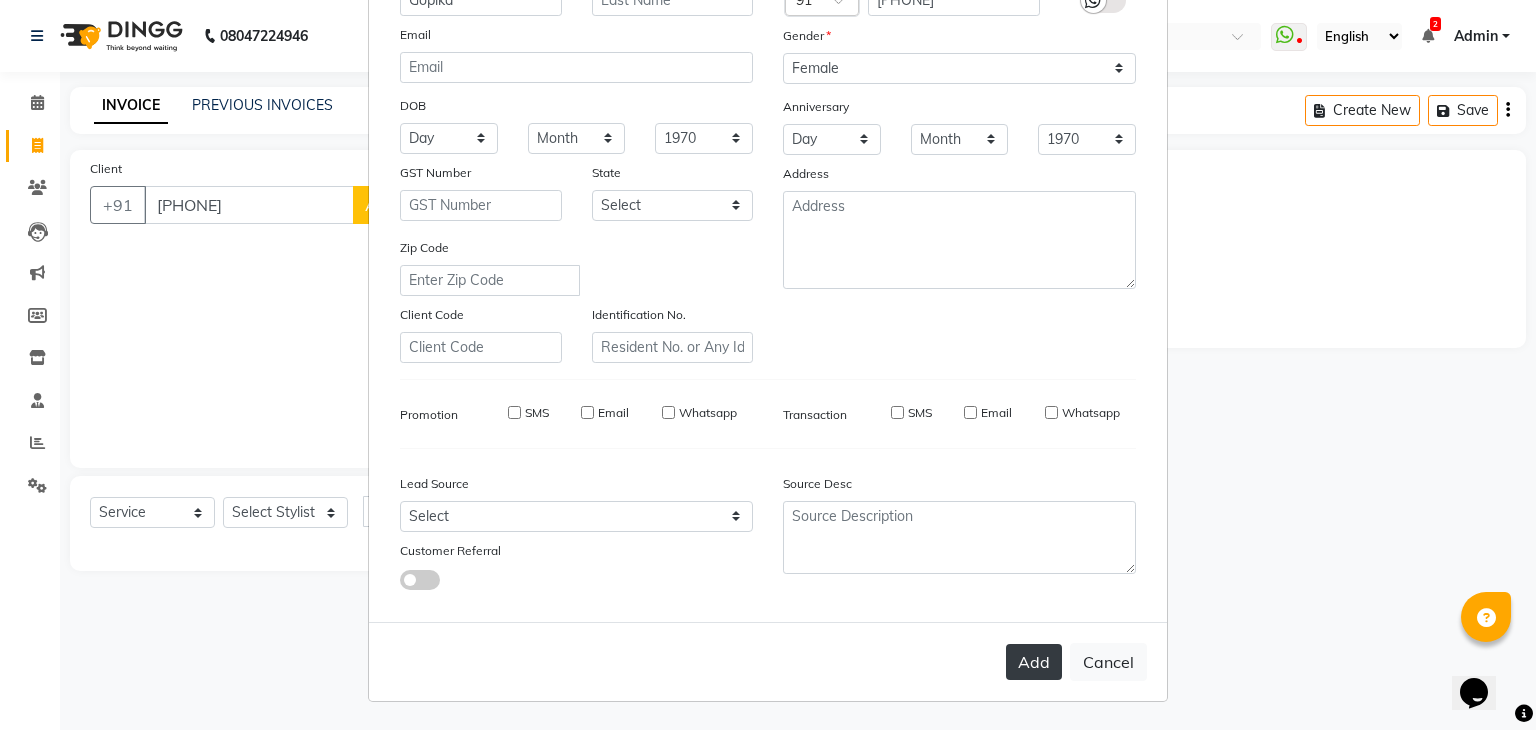 checkbox on "false" 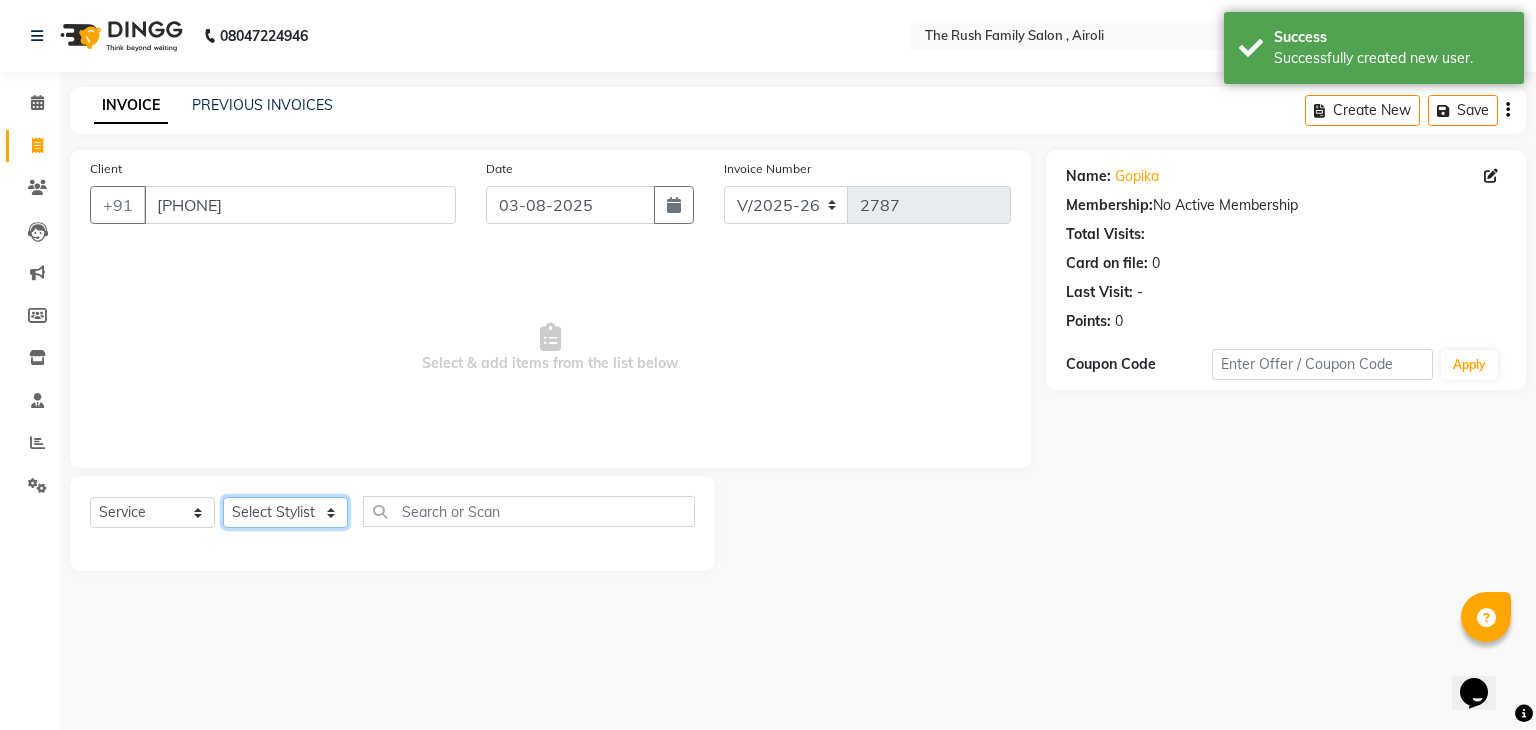click on "Select Stylist Ajaz Alvira Danish Guddi Jayesh Josh  mumtaz Naeem   nishu Riya    Rush Swati" 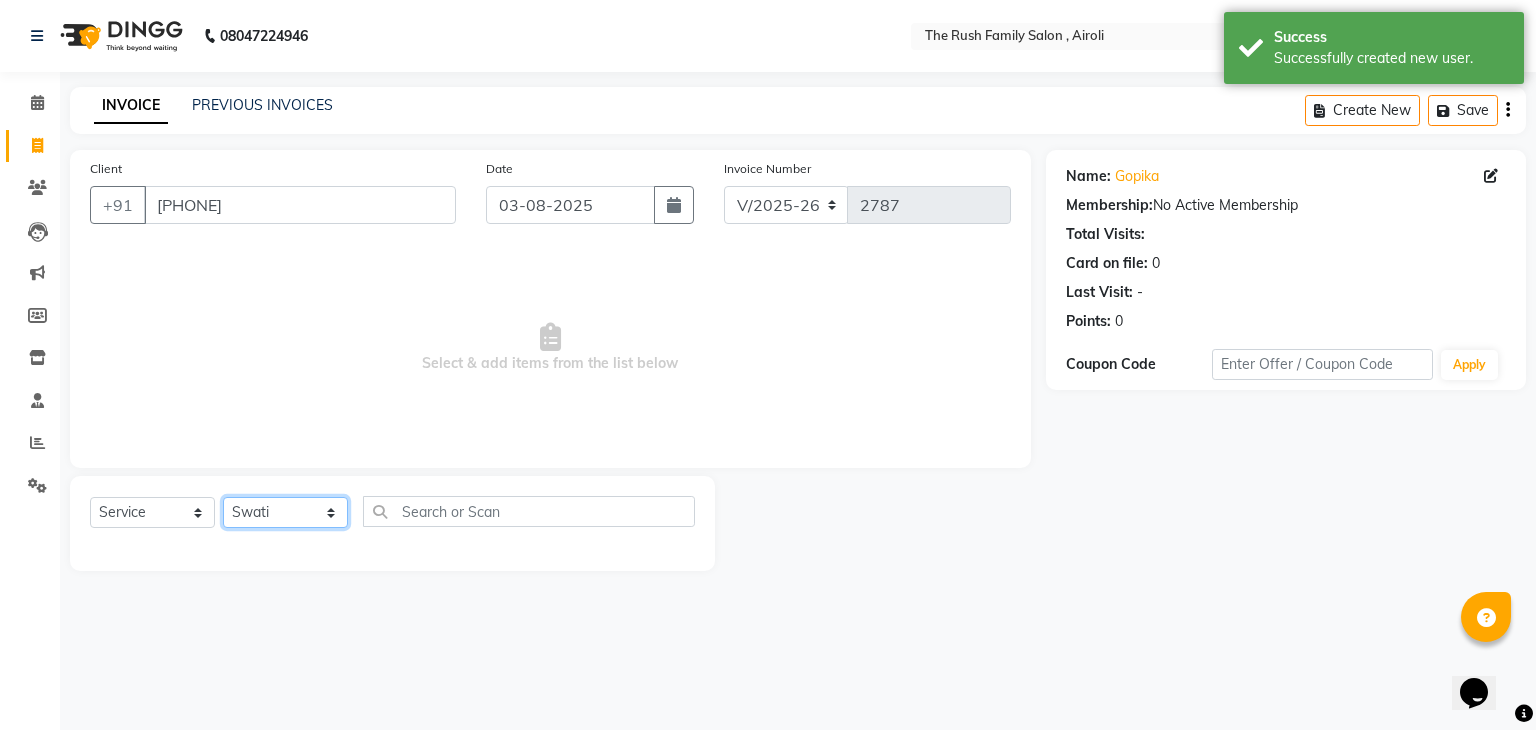click on "Select Stylist Ajaz Alvira Danish Guddi Jayesh Josh  mumtaz Naeem   nishu Riya    Rush Swati" 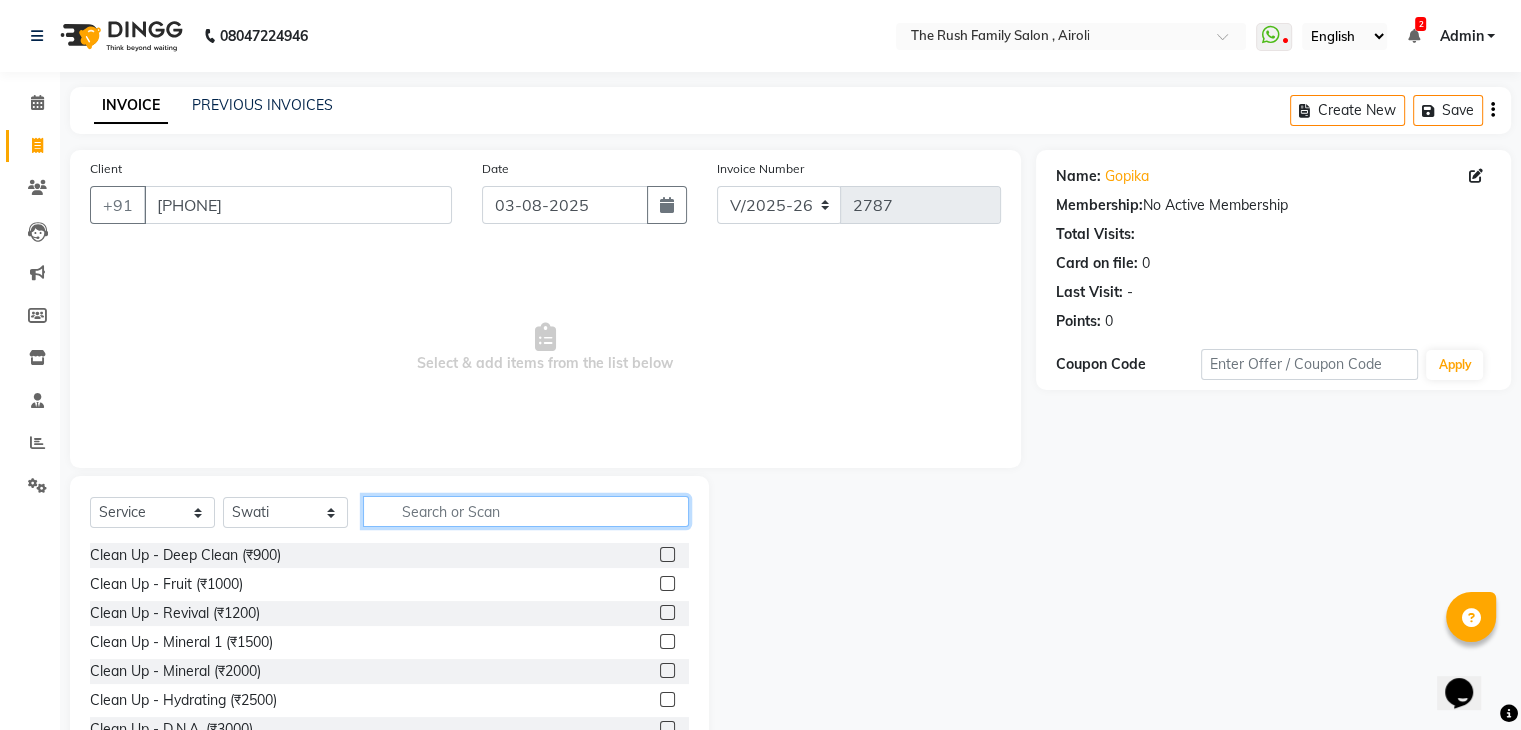click 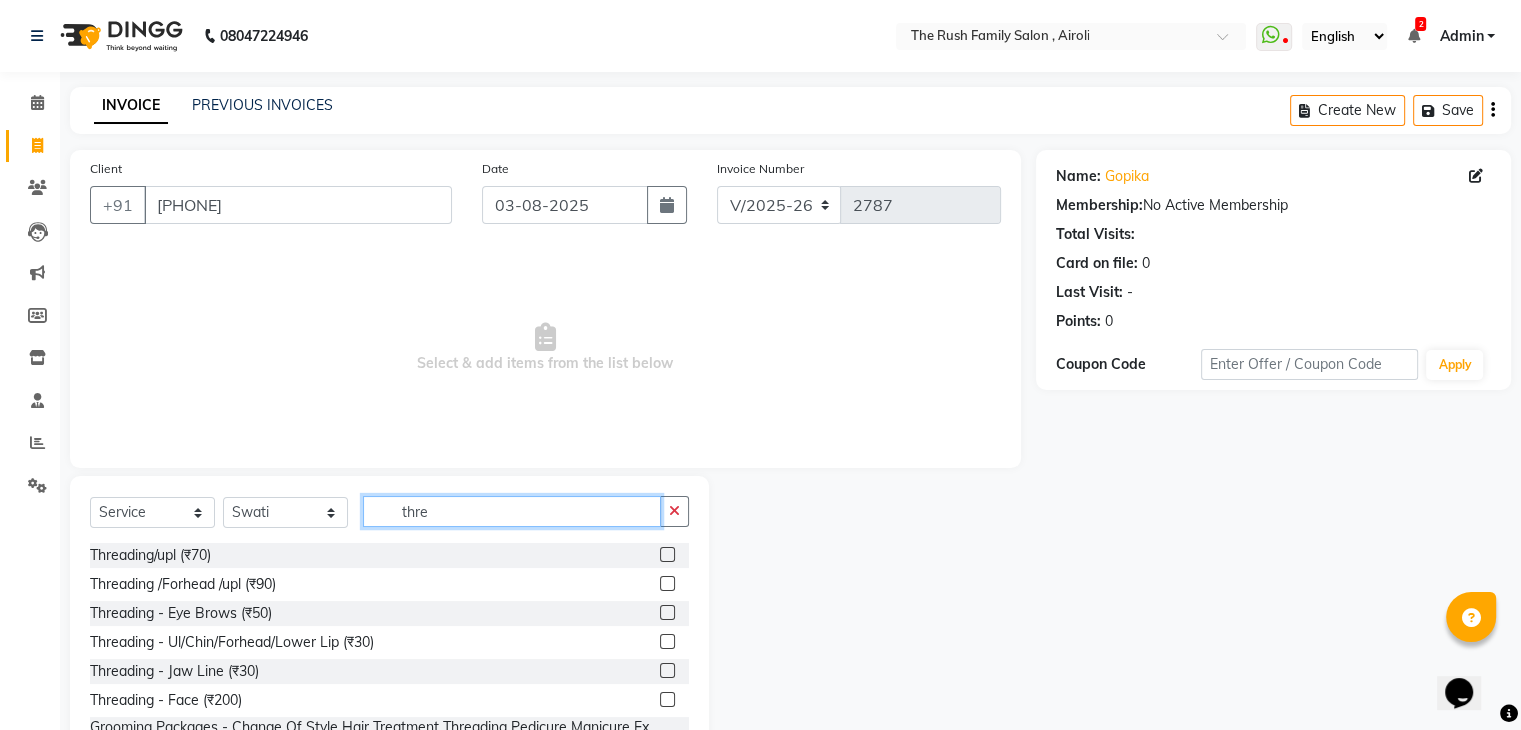 type on "thre" 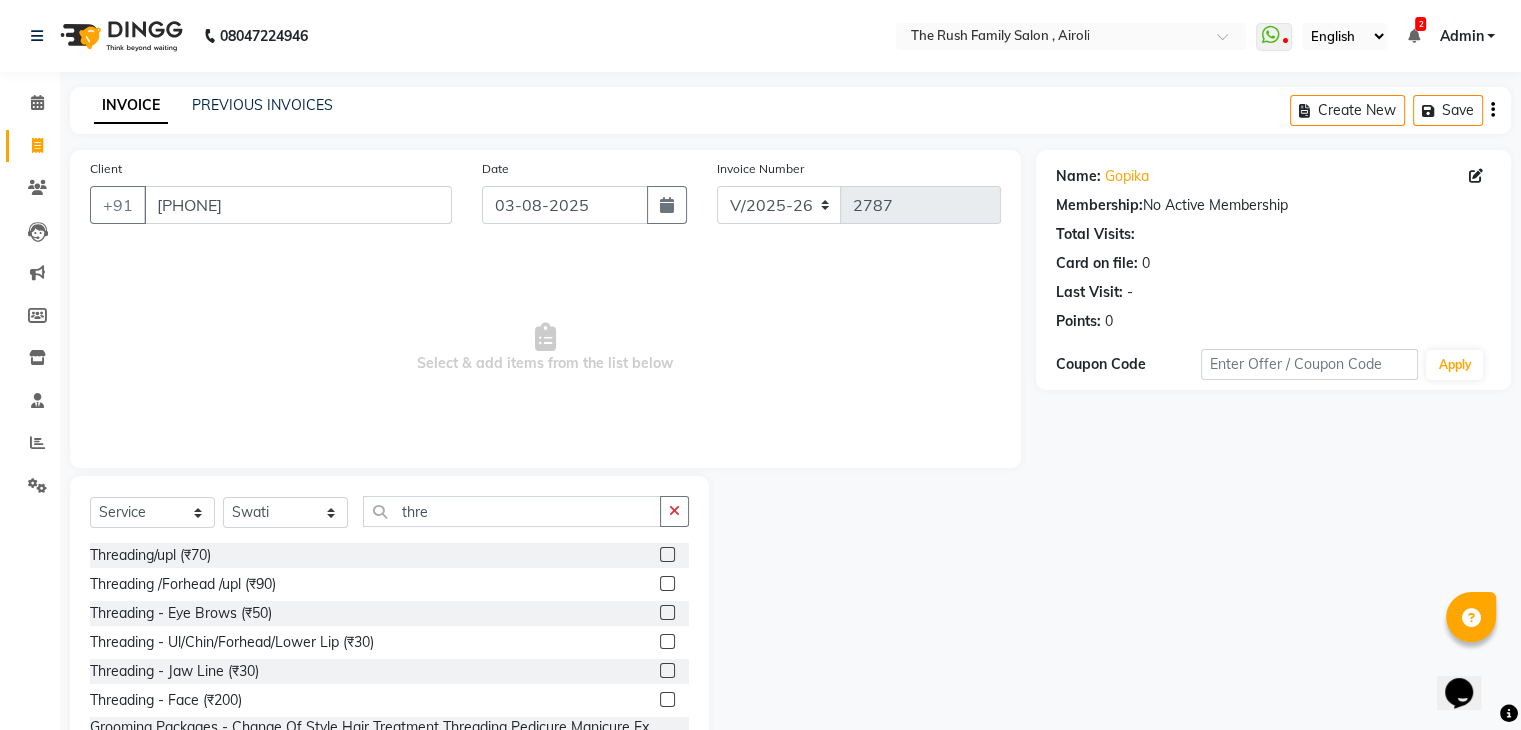 click 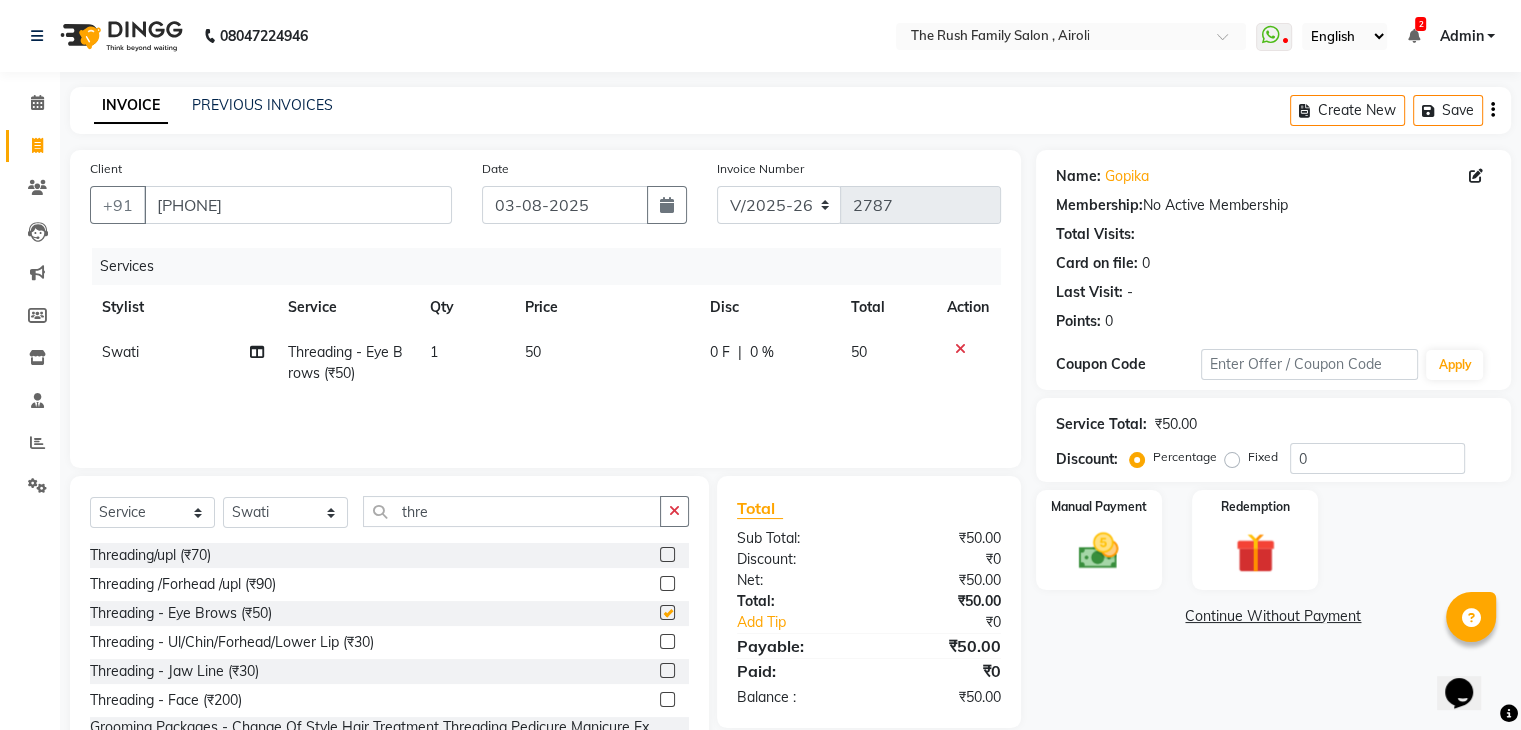 checkbox on "false" 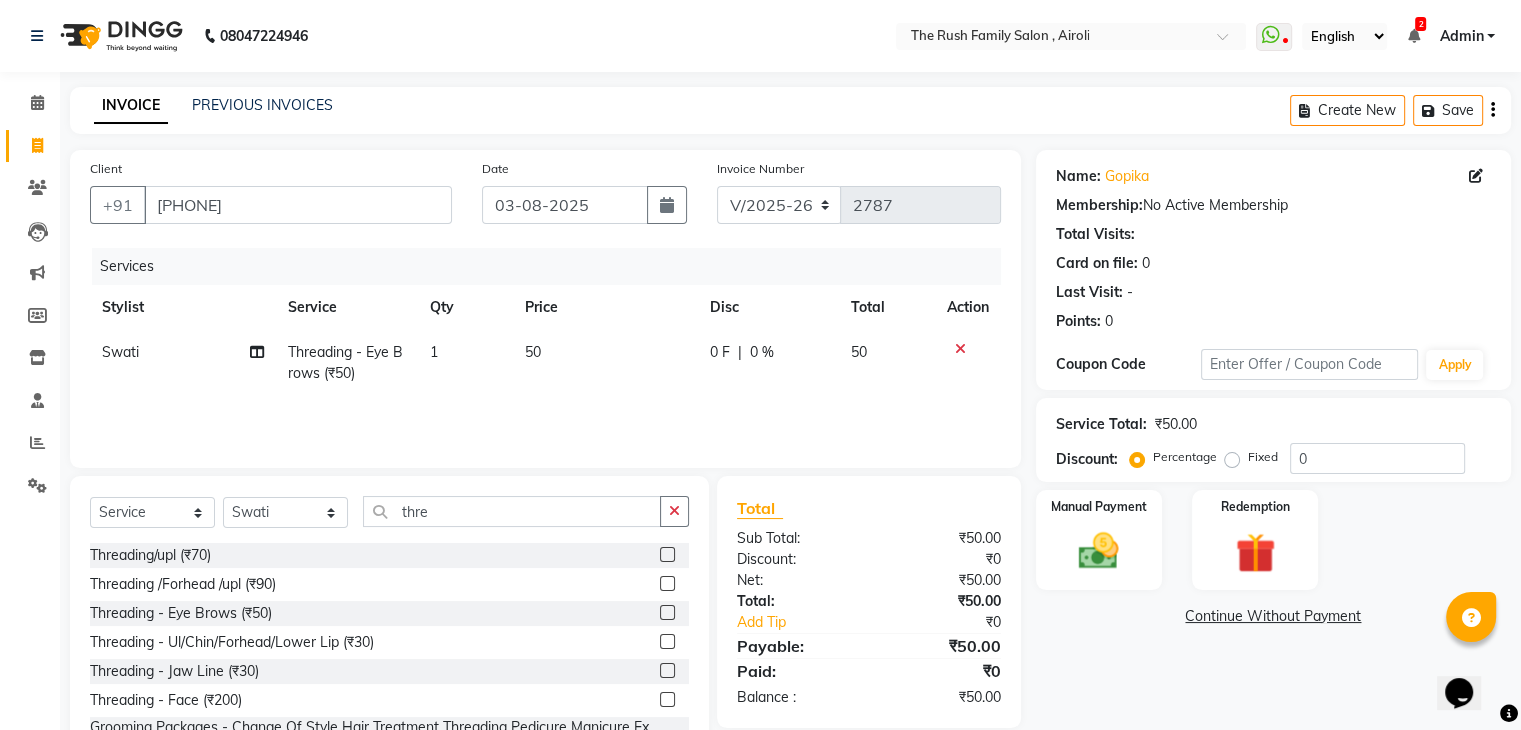 click 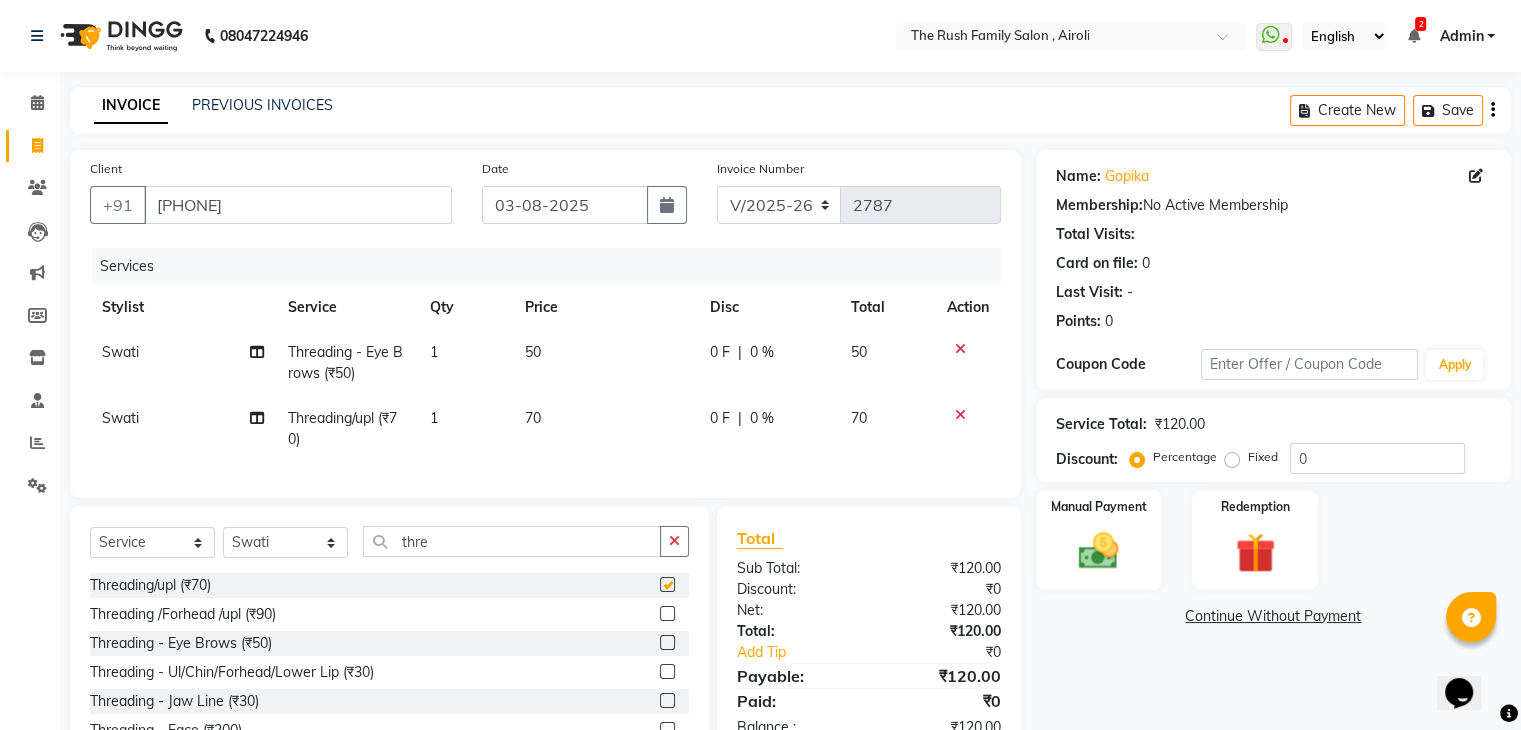 checkbox on "false" 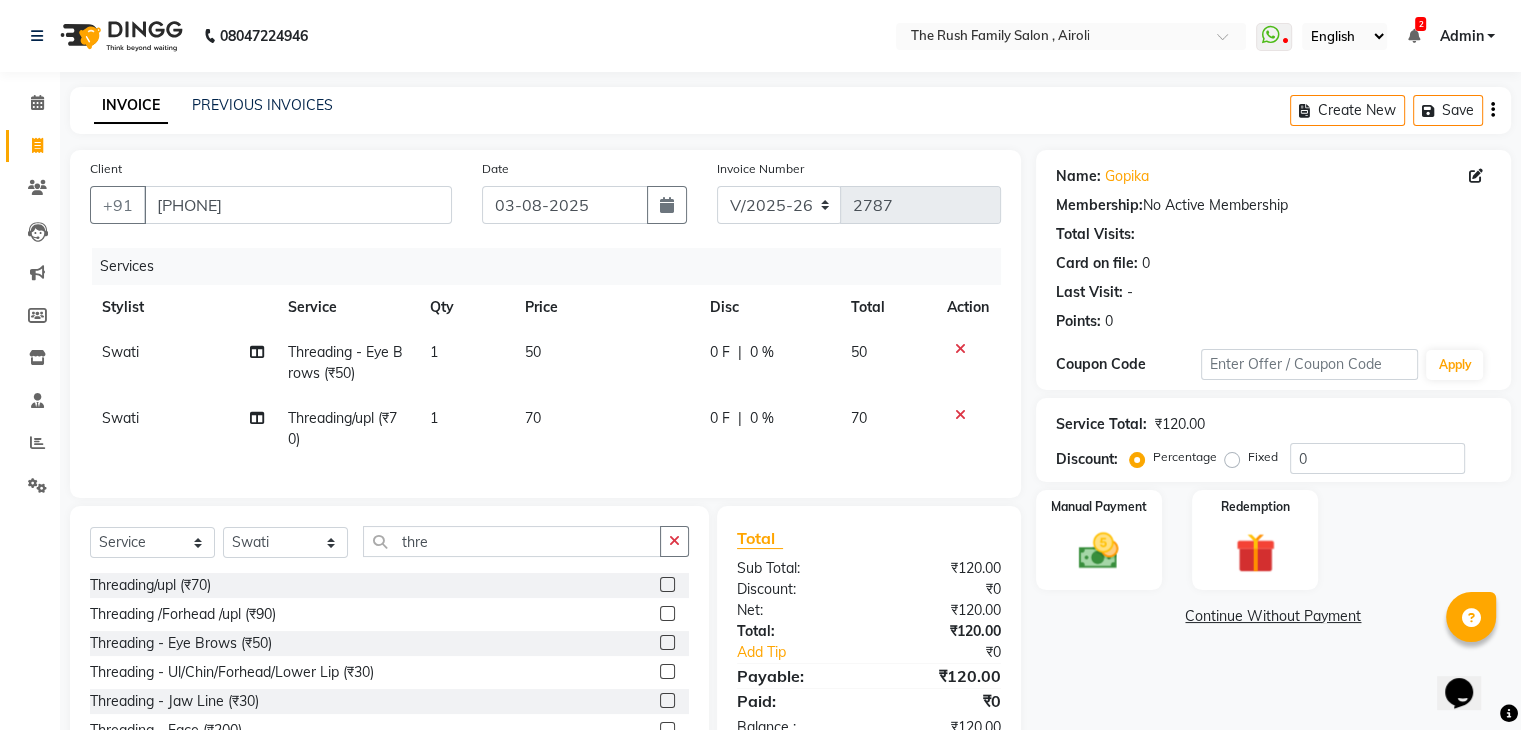 click 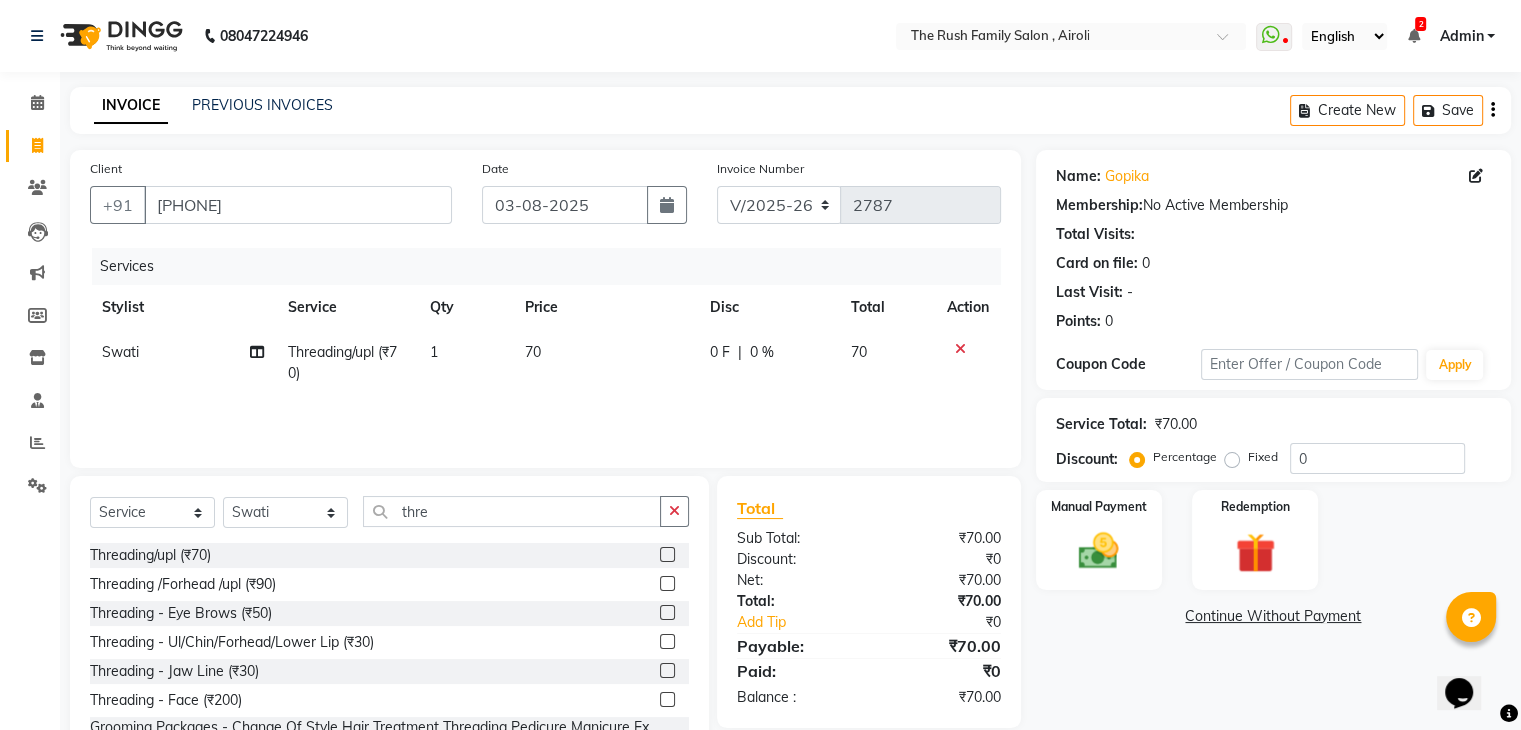 click on "Manual Payment Redemption" 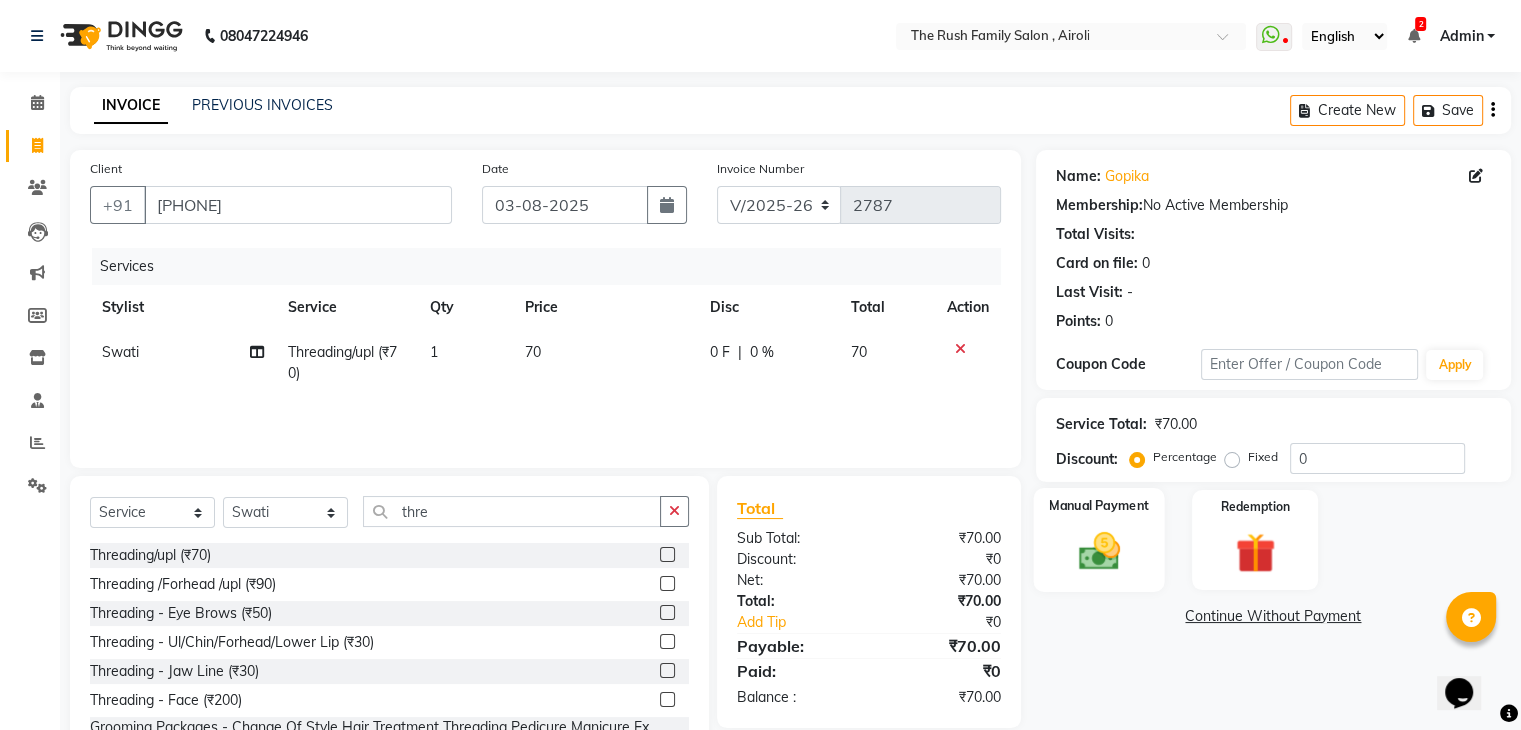 click on "Manual Payment" 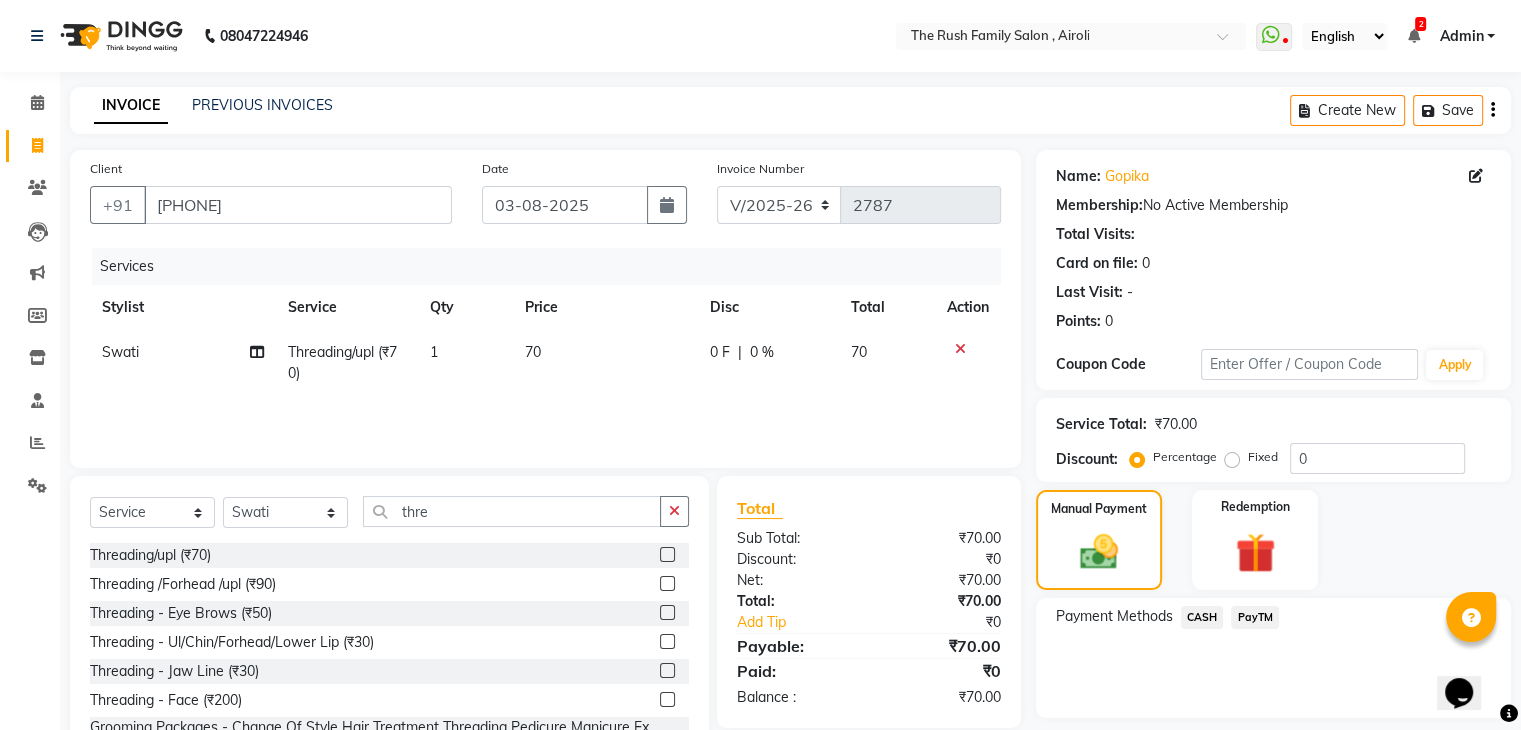 click on "PayTM" 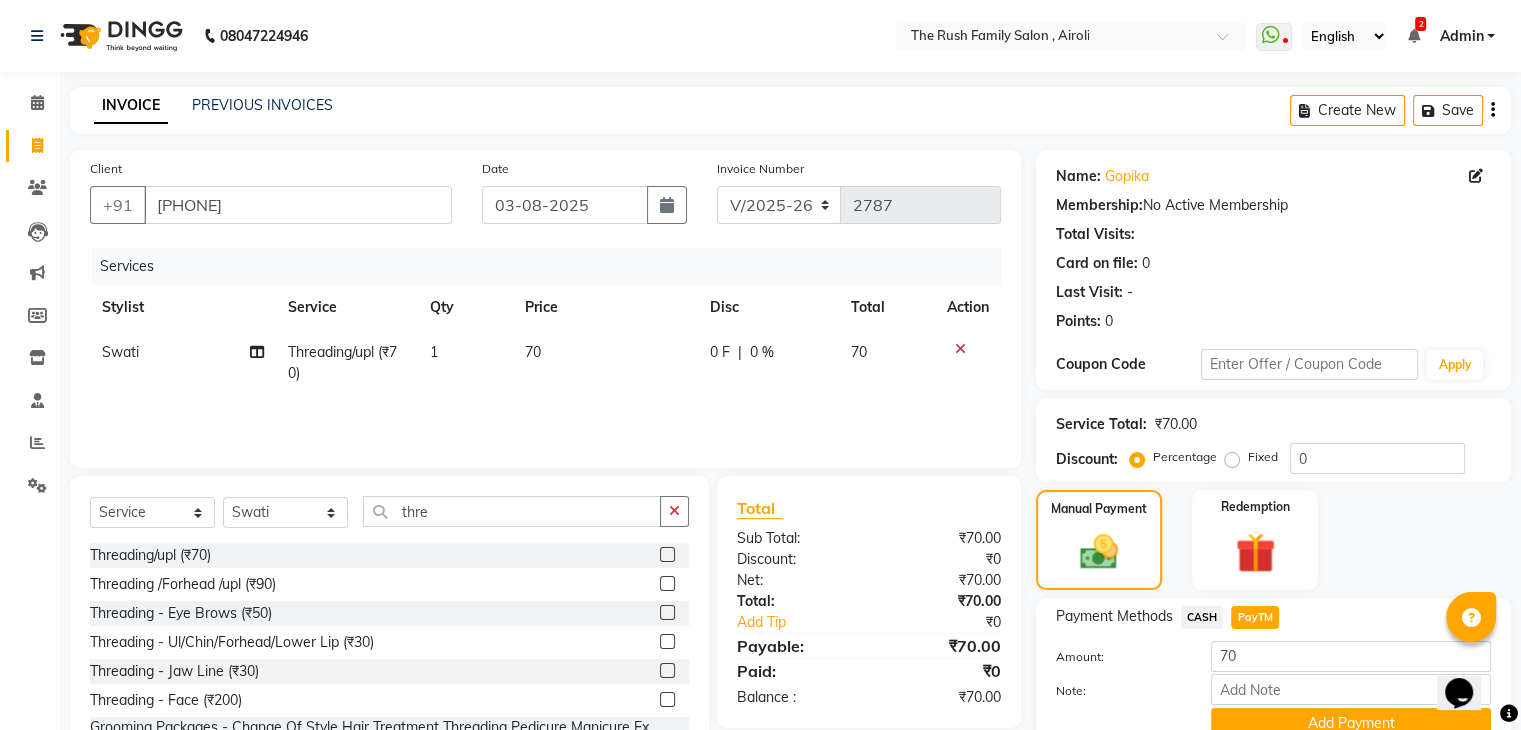scroll, scrollTop: 89, scrollLeft: 0, axis: vertical 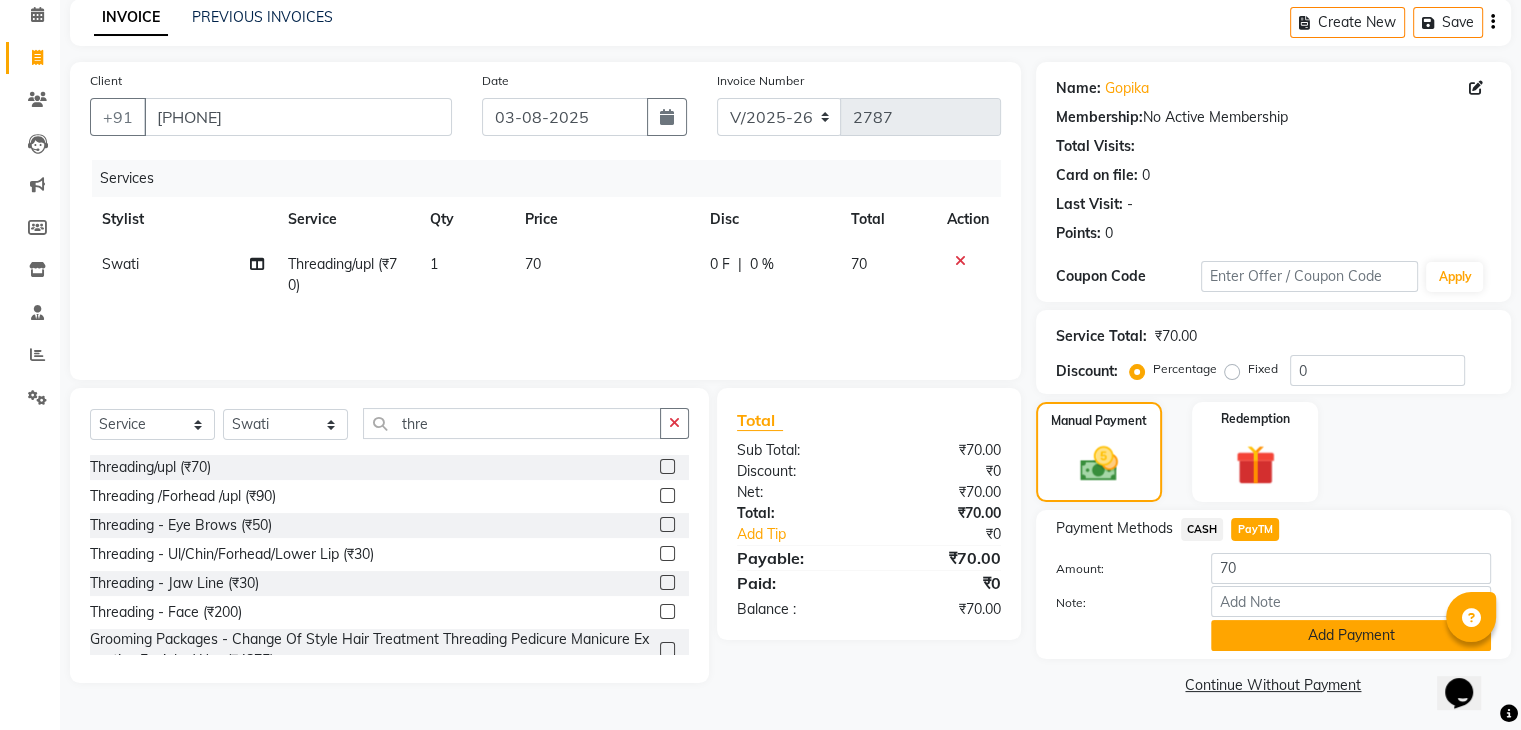 click on "Add Payment" 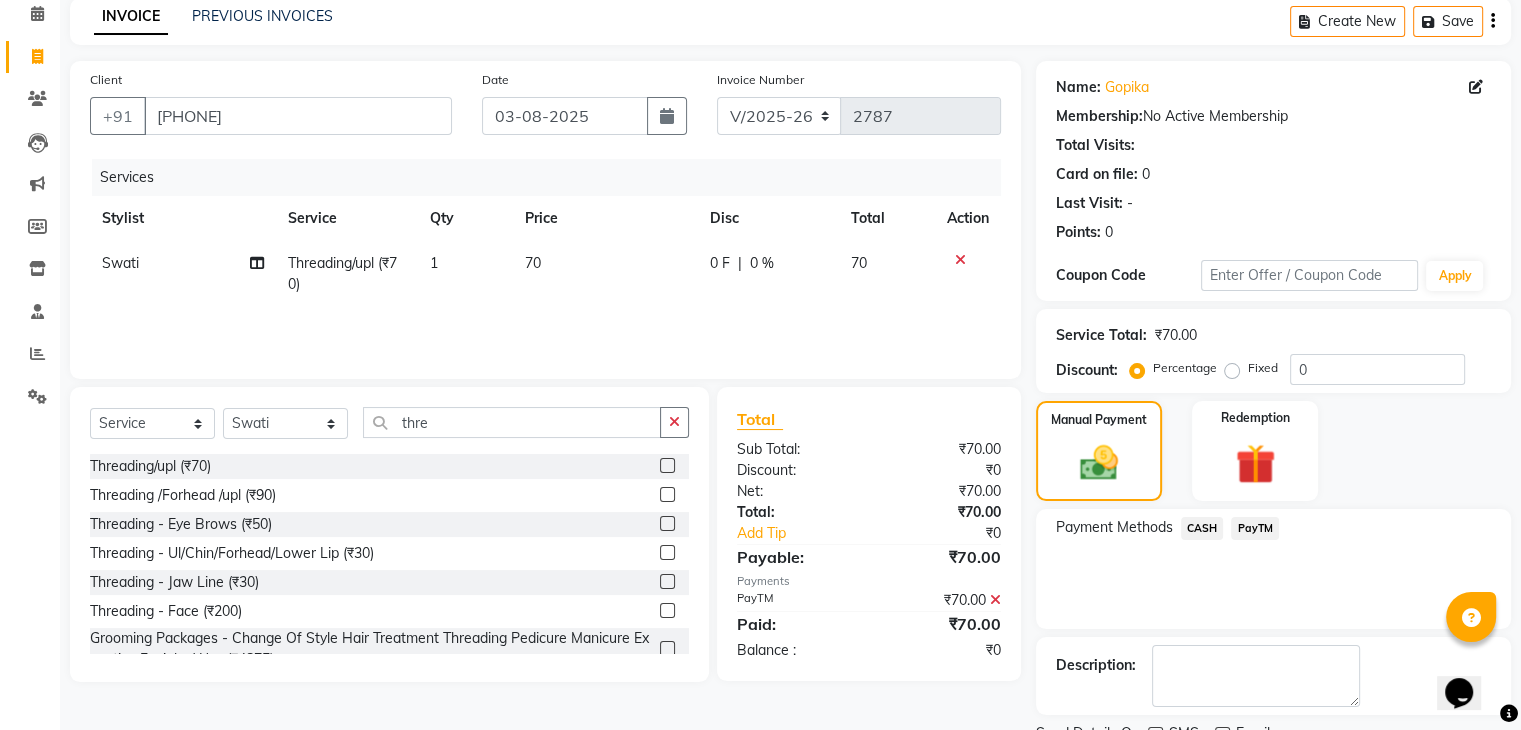 scroll, scrollTop: 171, scrollLeft: 0, axis: vertical 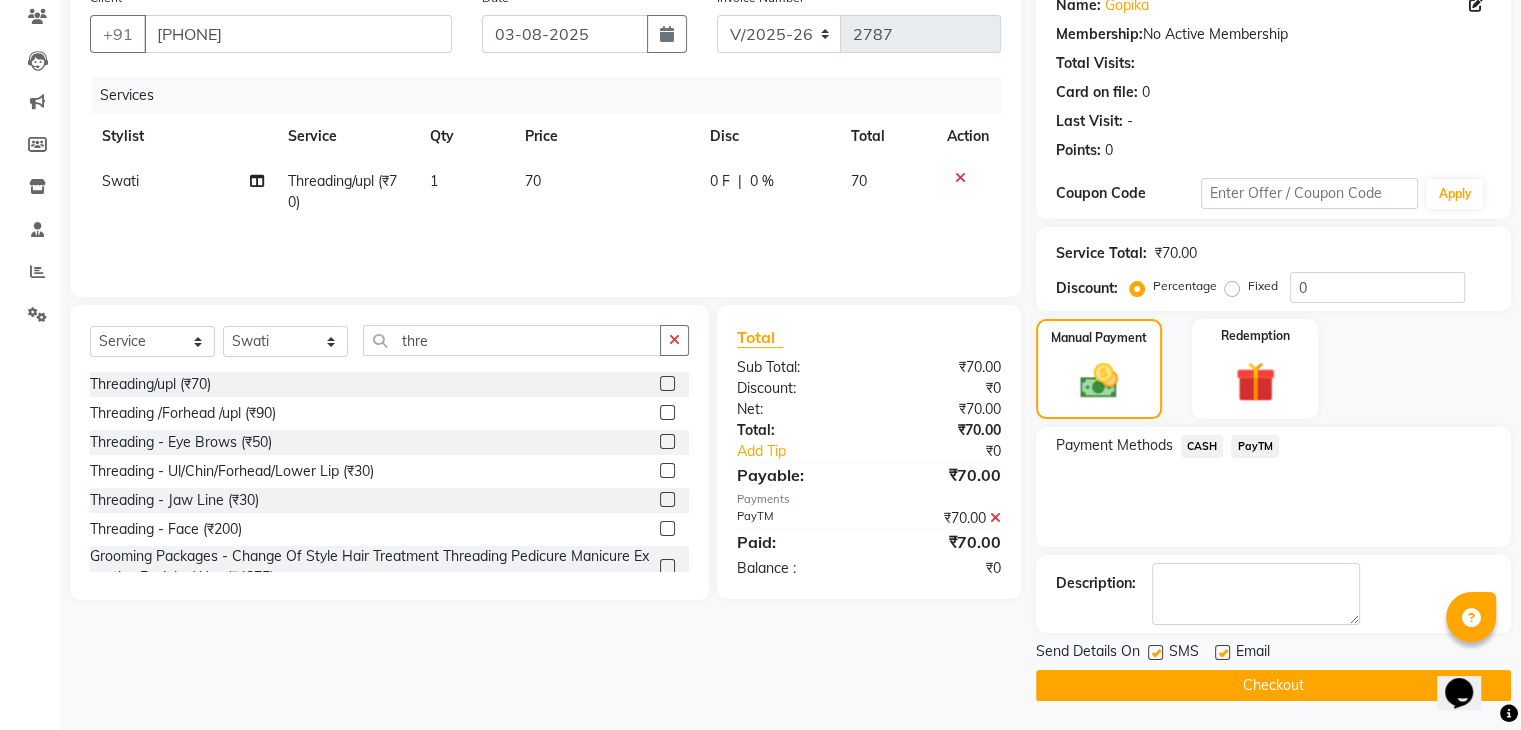 click 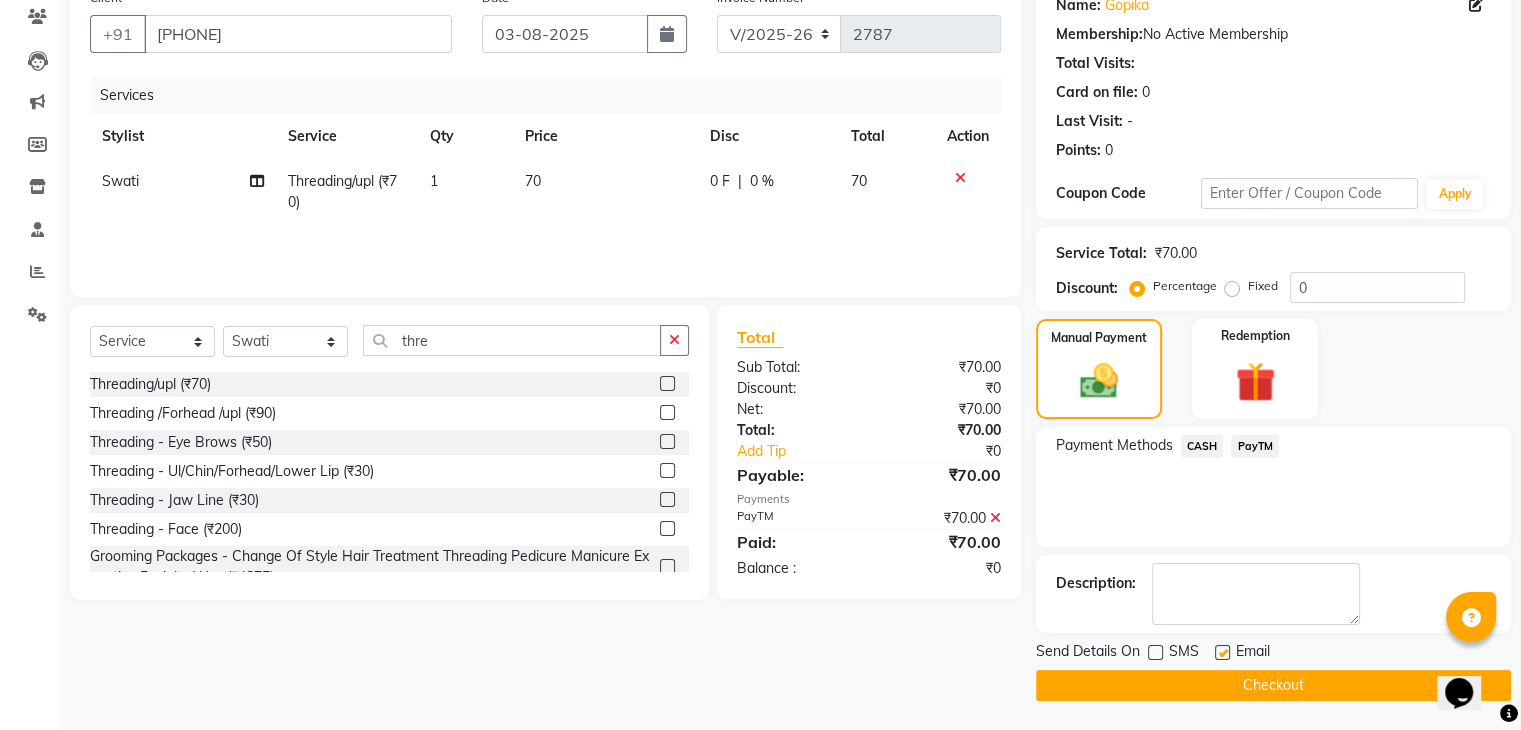 click 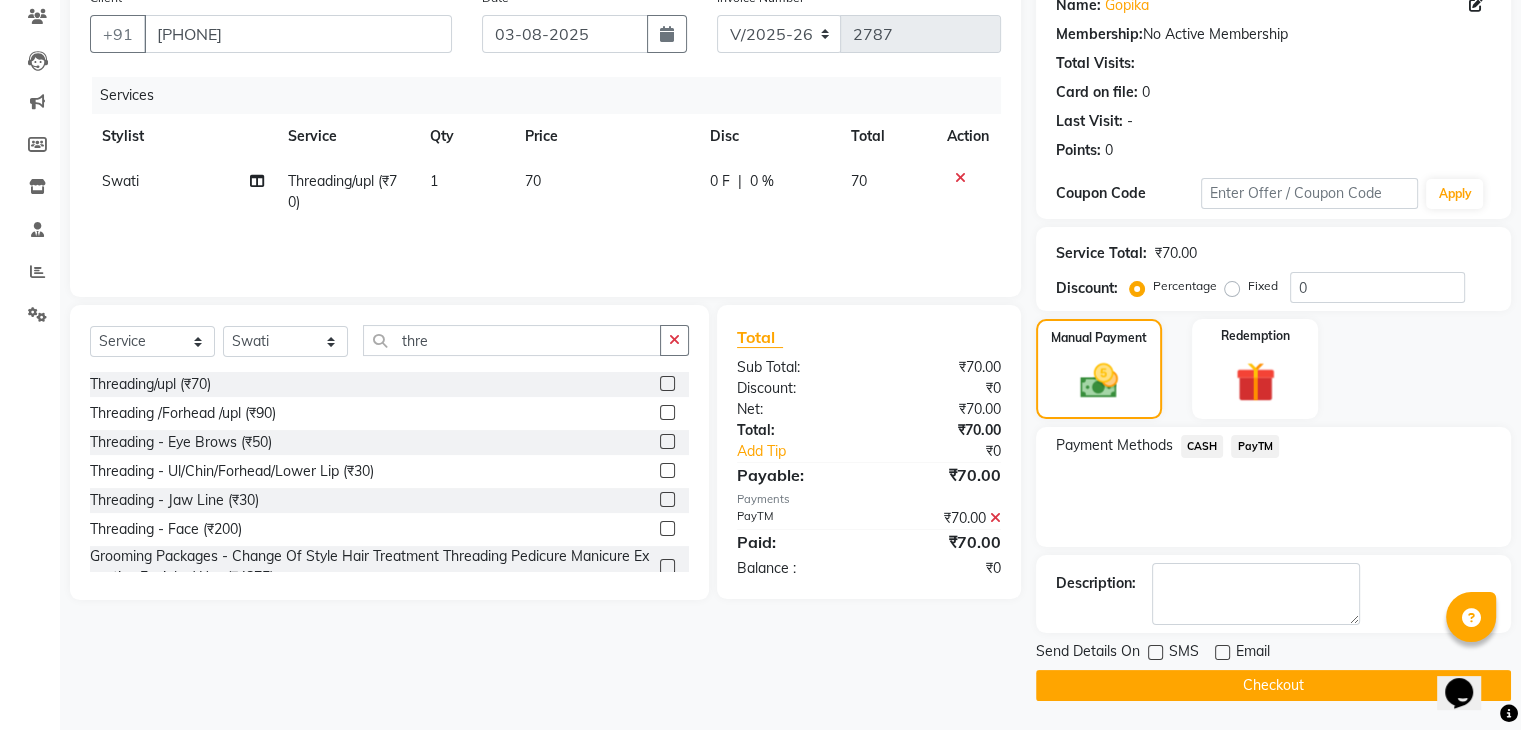 click on "Checkout" 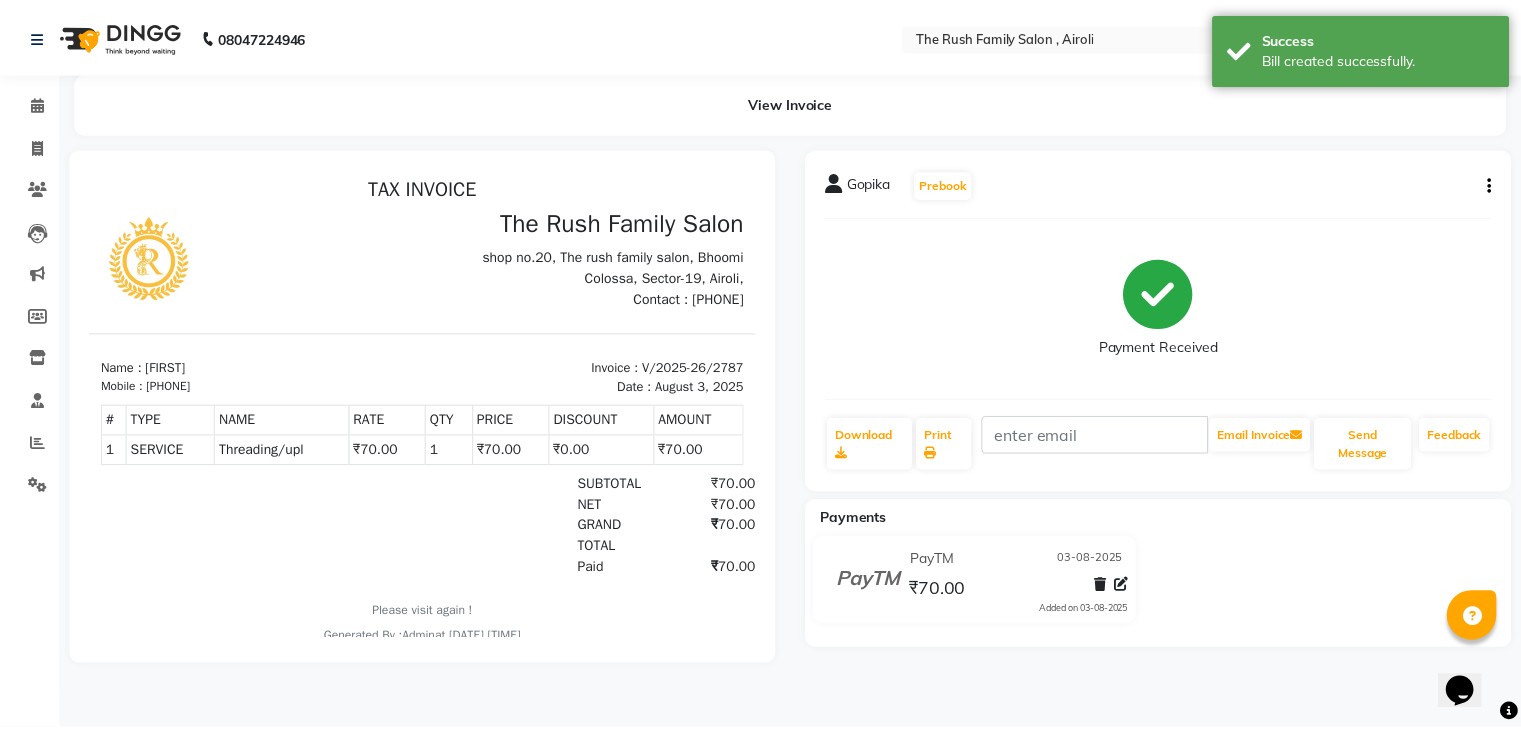 scroll, scrollTop: 0, scrollLeft: 0, axis: both 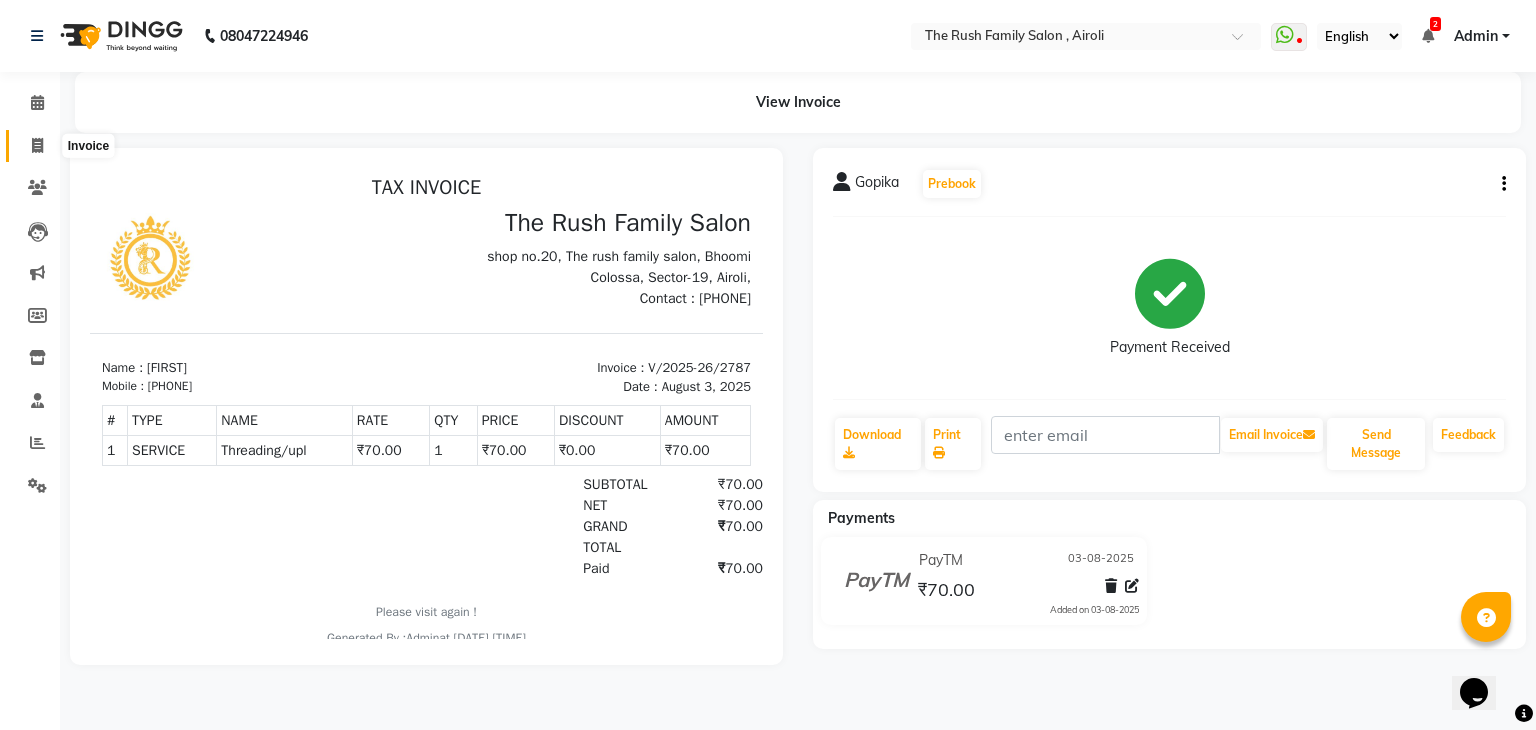 click 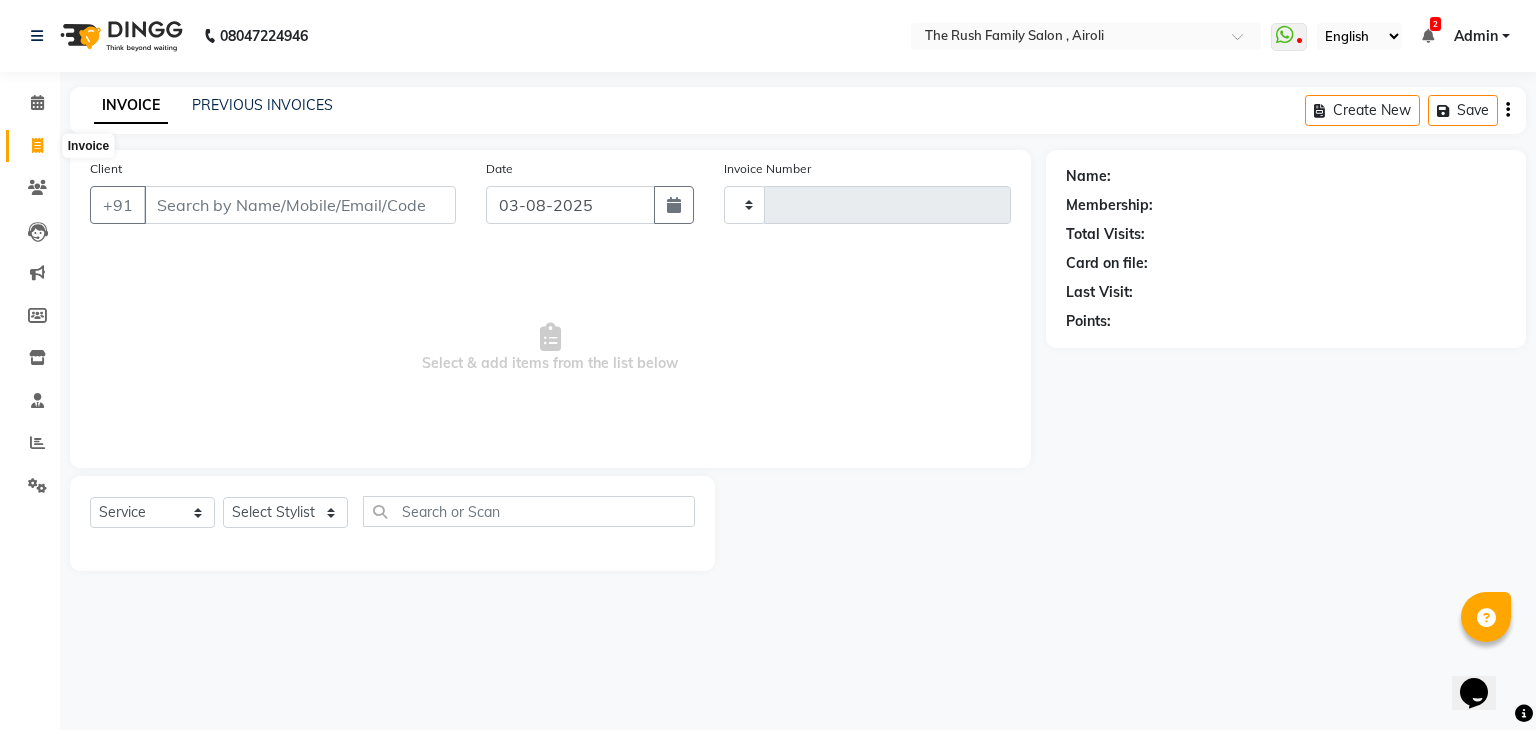 type on "2788" 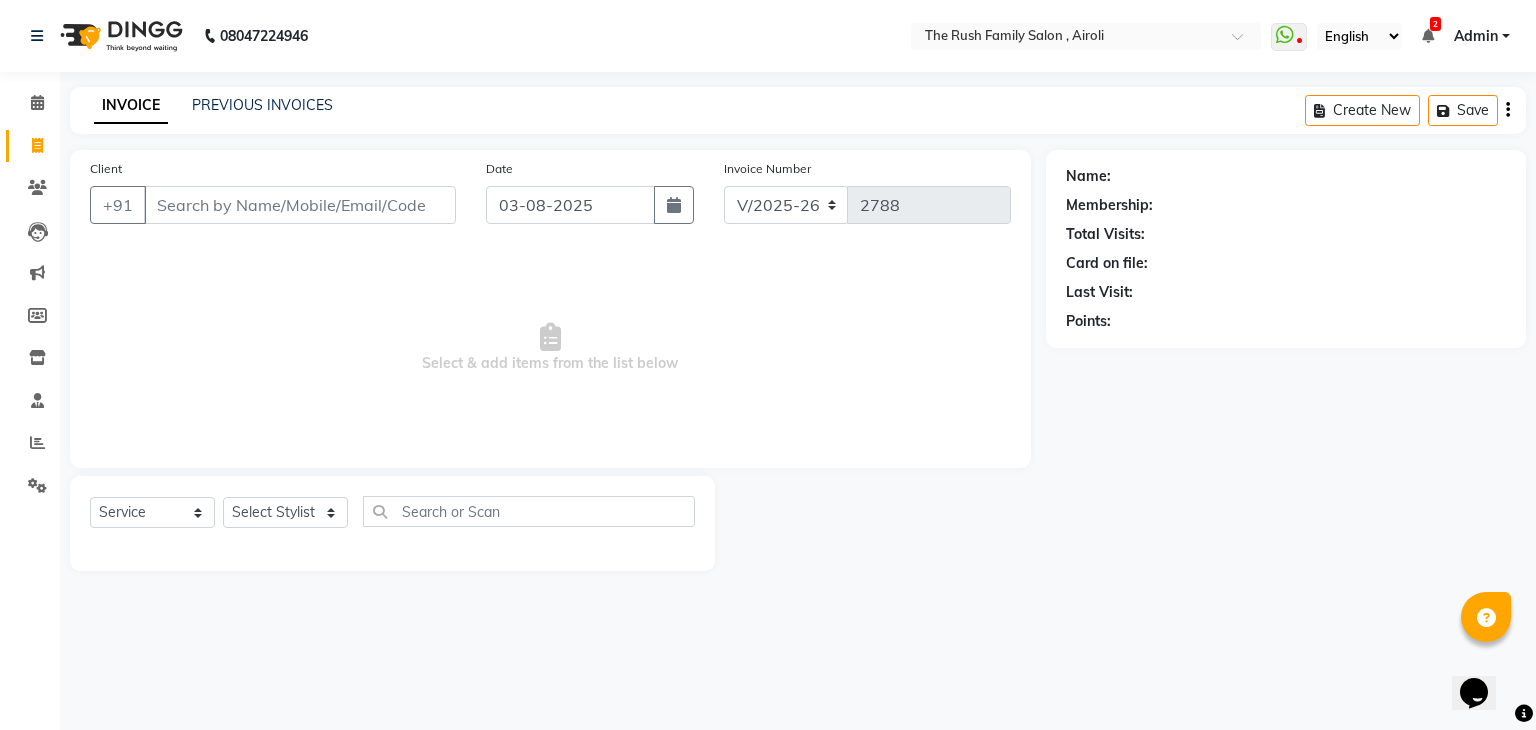 click on "Client" at bounding box center (300, 205) 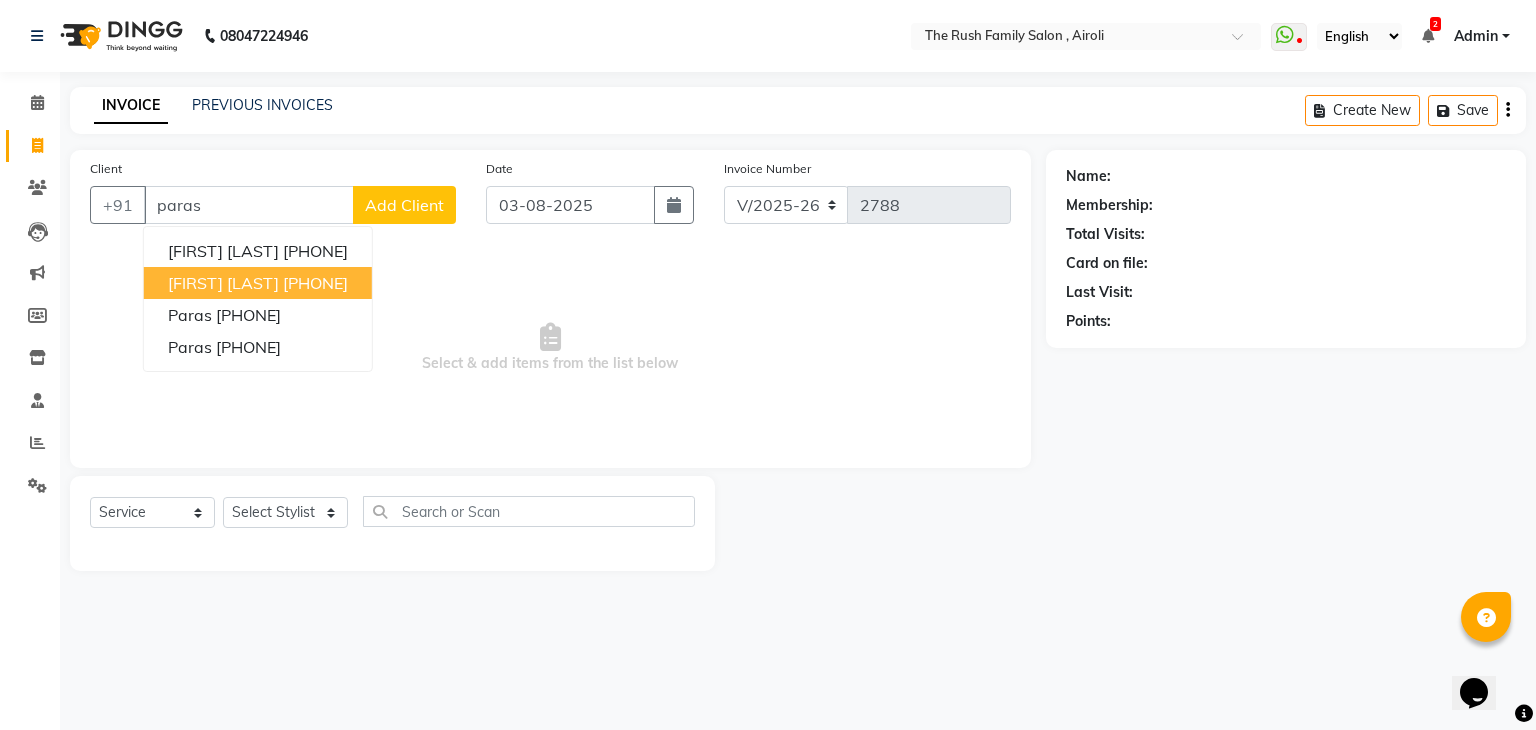 click on "paras Jain" at bounding box center [223, 283] 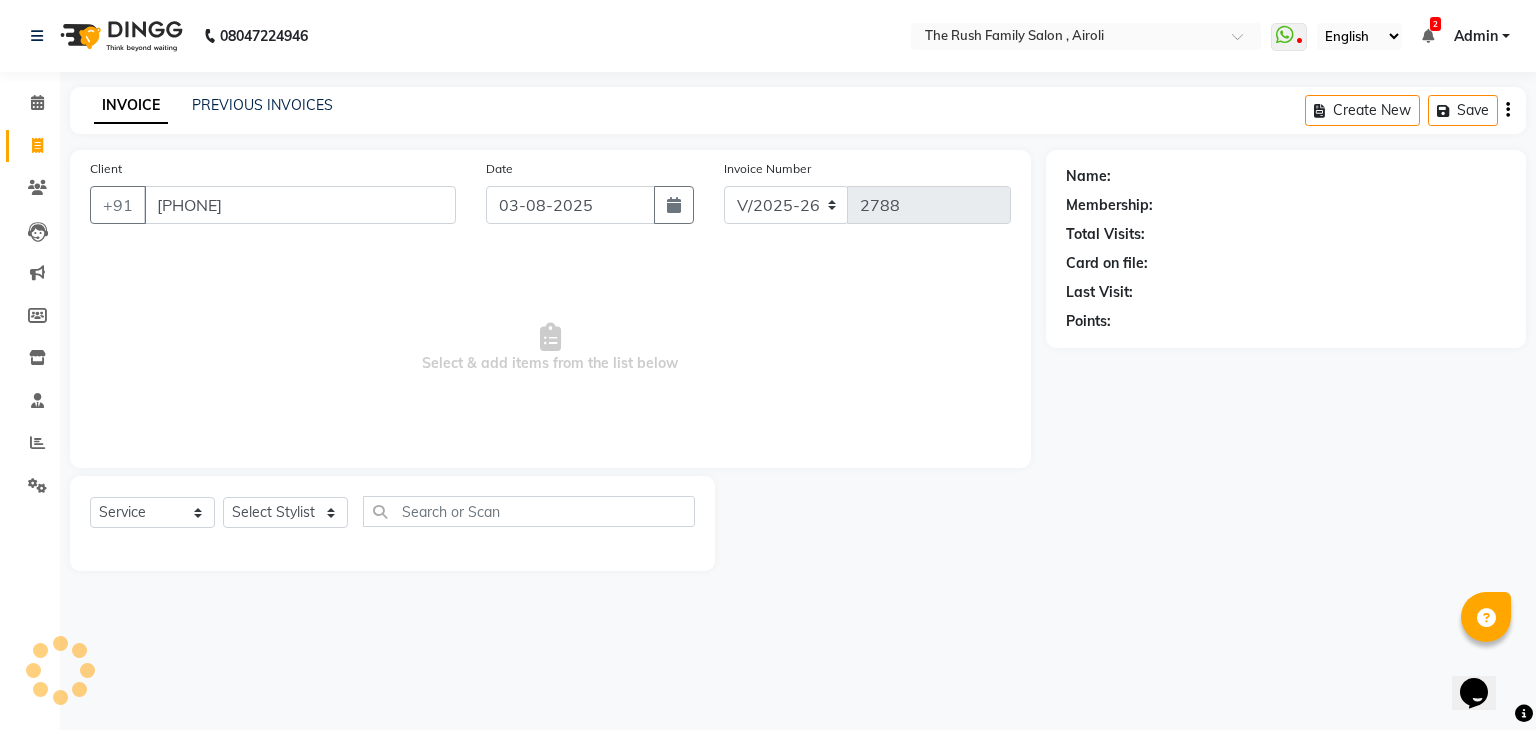 type on "[PHONE]" 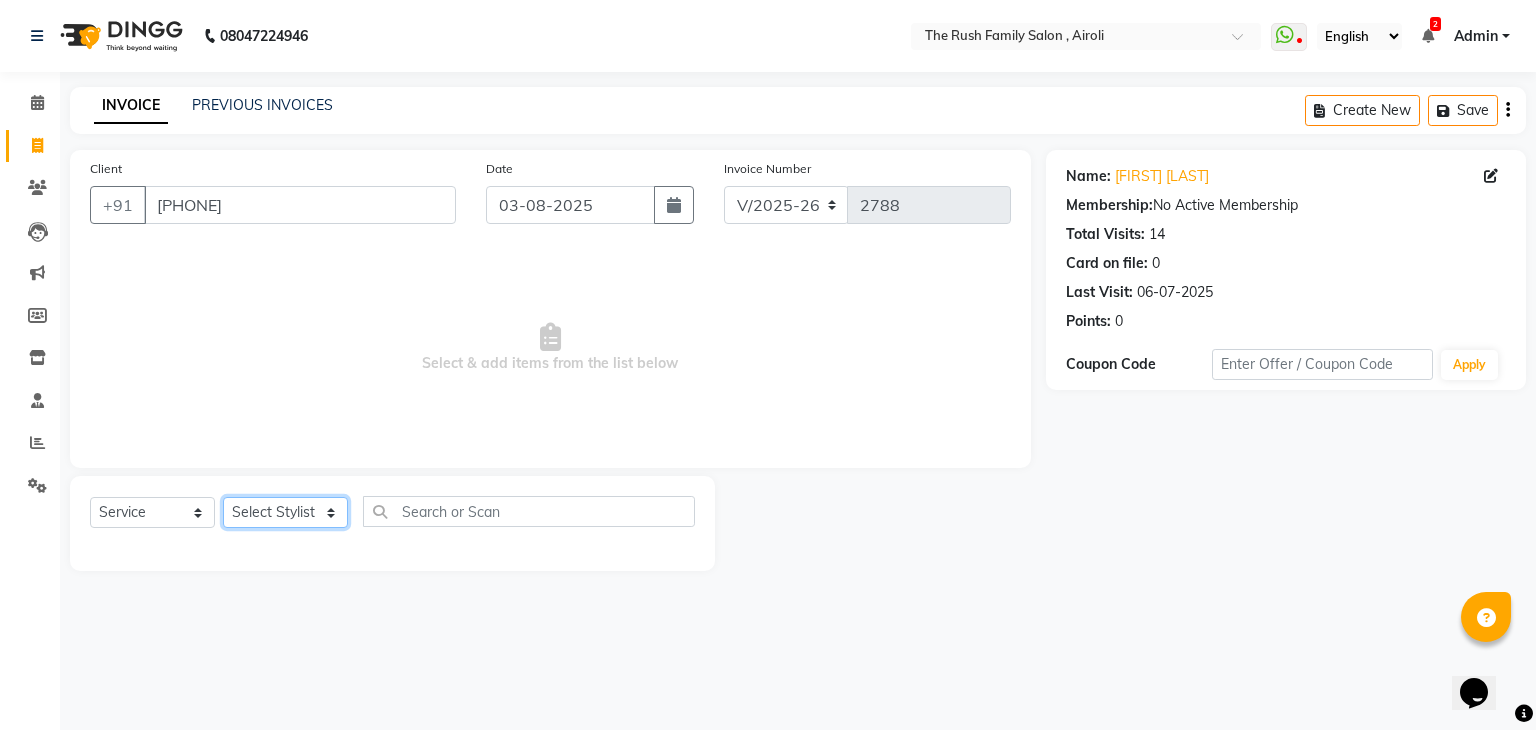 click on "Select Stylist Ajaz Alvira Danish Guddi Jayesh Josh  mumtaz Naeem   nishu Riya    Rush Swati" 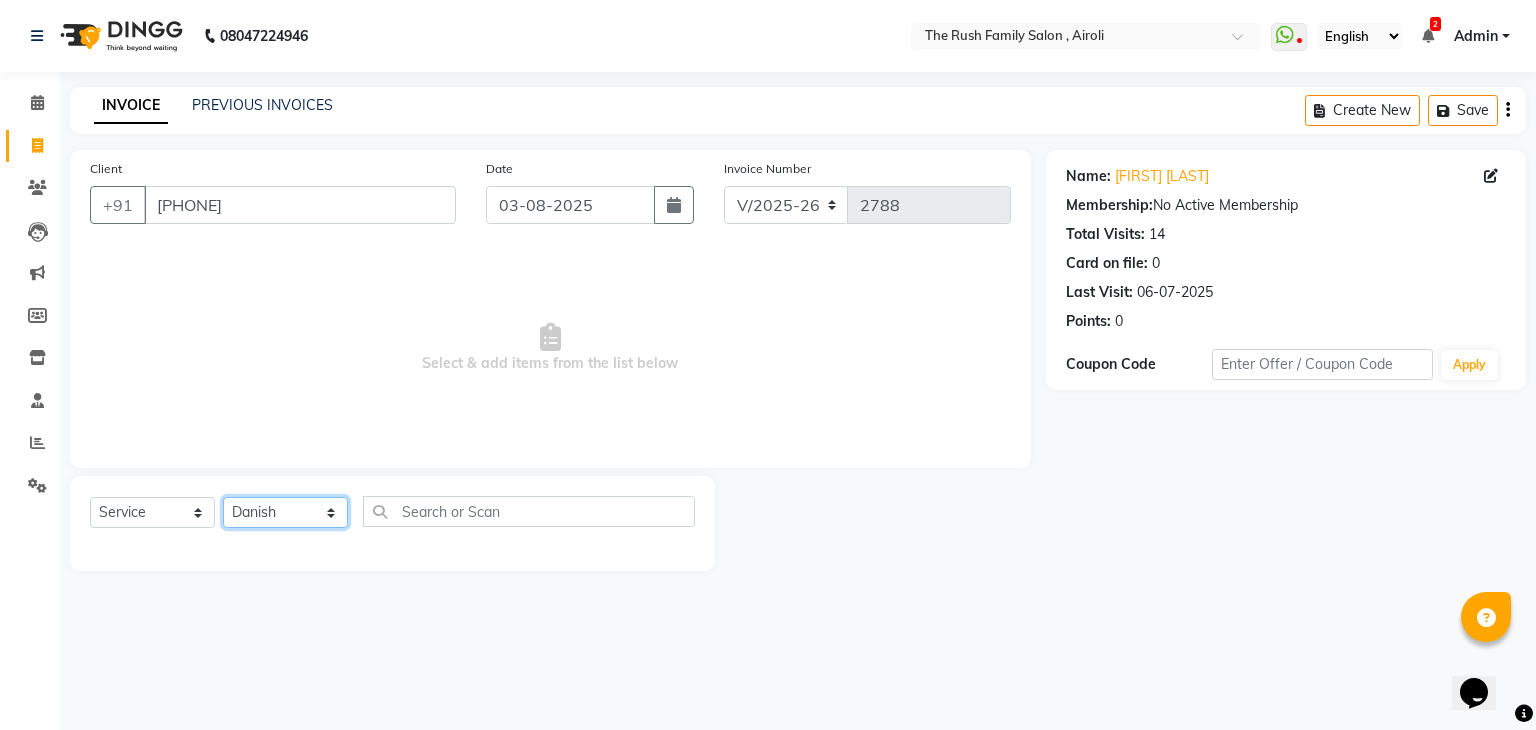 click on "Select Stylist Ajaz Alvira Danish Guddi Jayesh Josh  mumtaz Naeem   nishu Riya    Rush Swati" 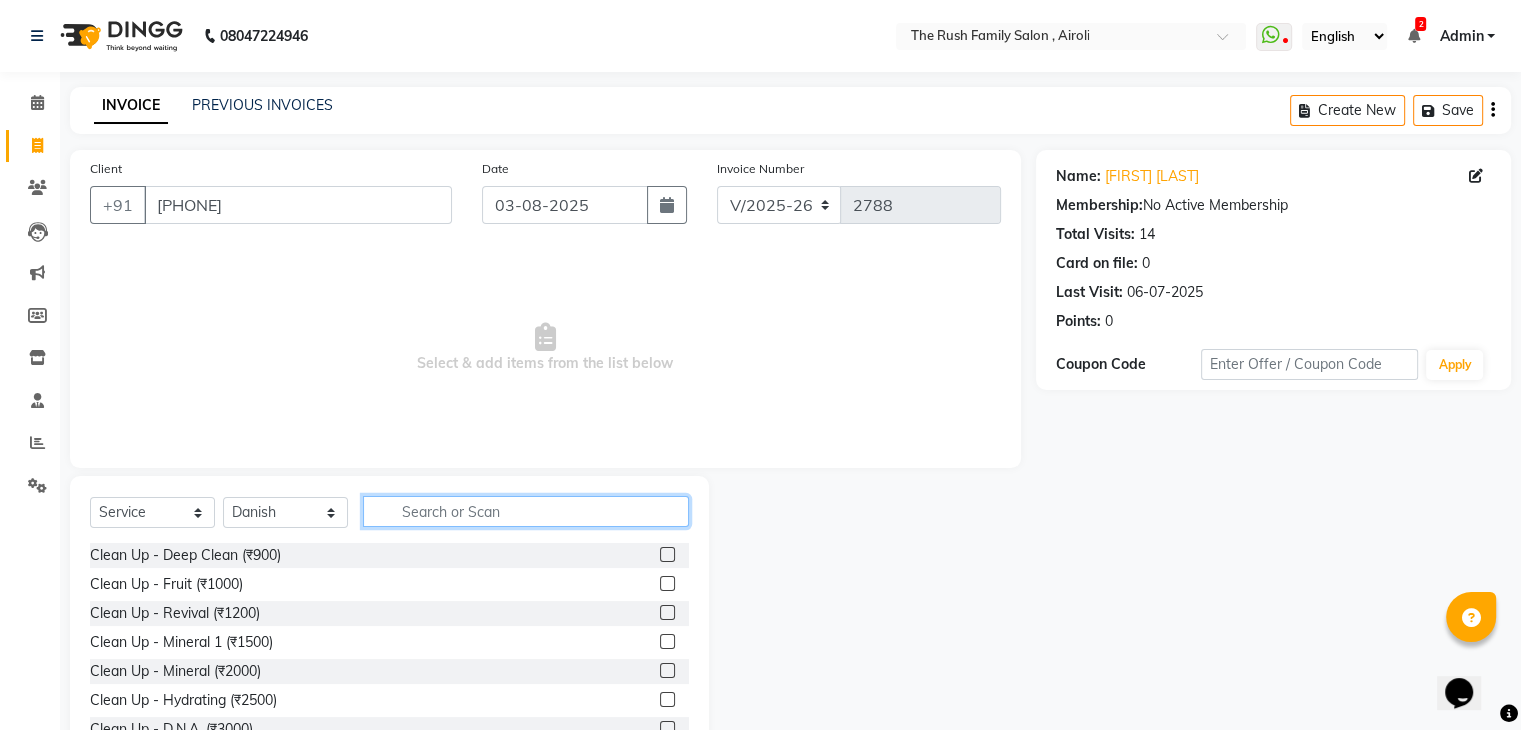 click 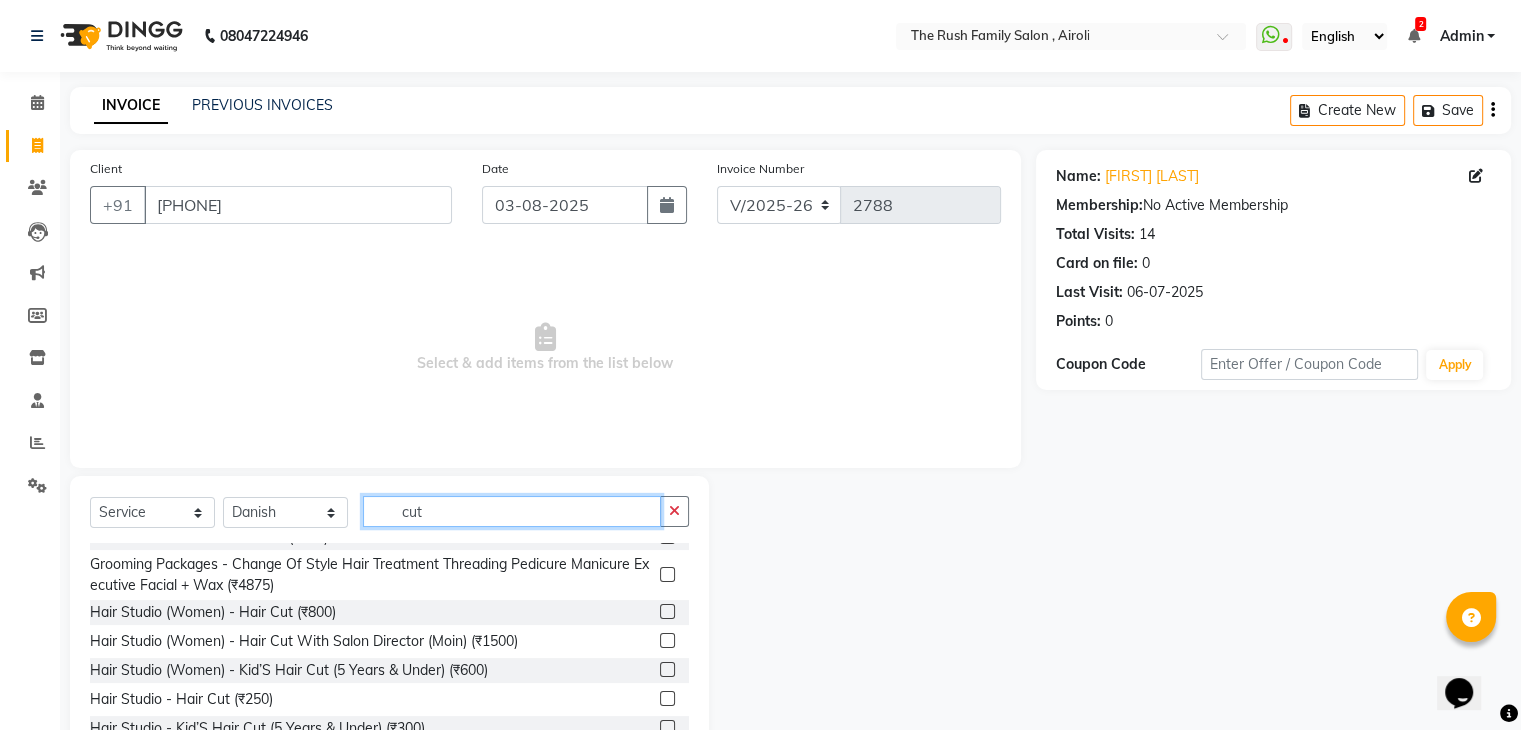scroll, scrollTop: 77, scrollLeft: 0, axis: vertical 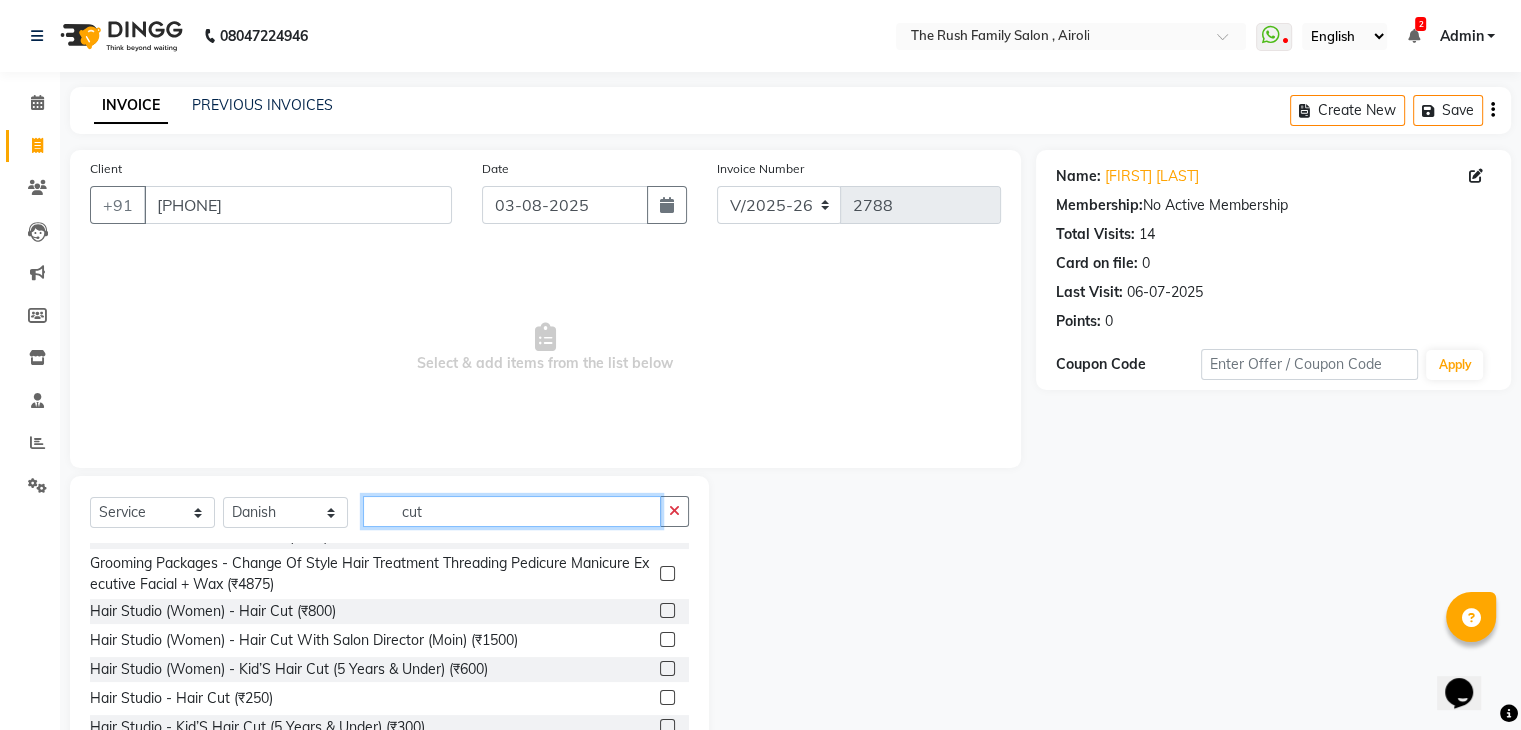type on "cut" 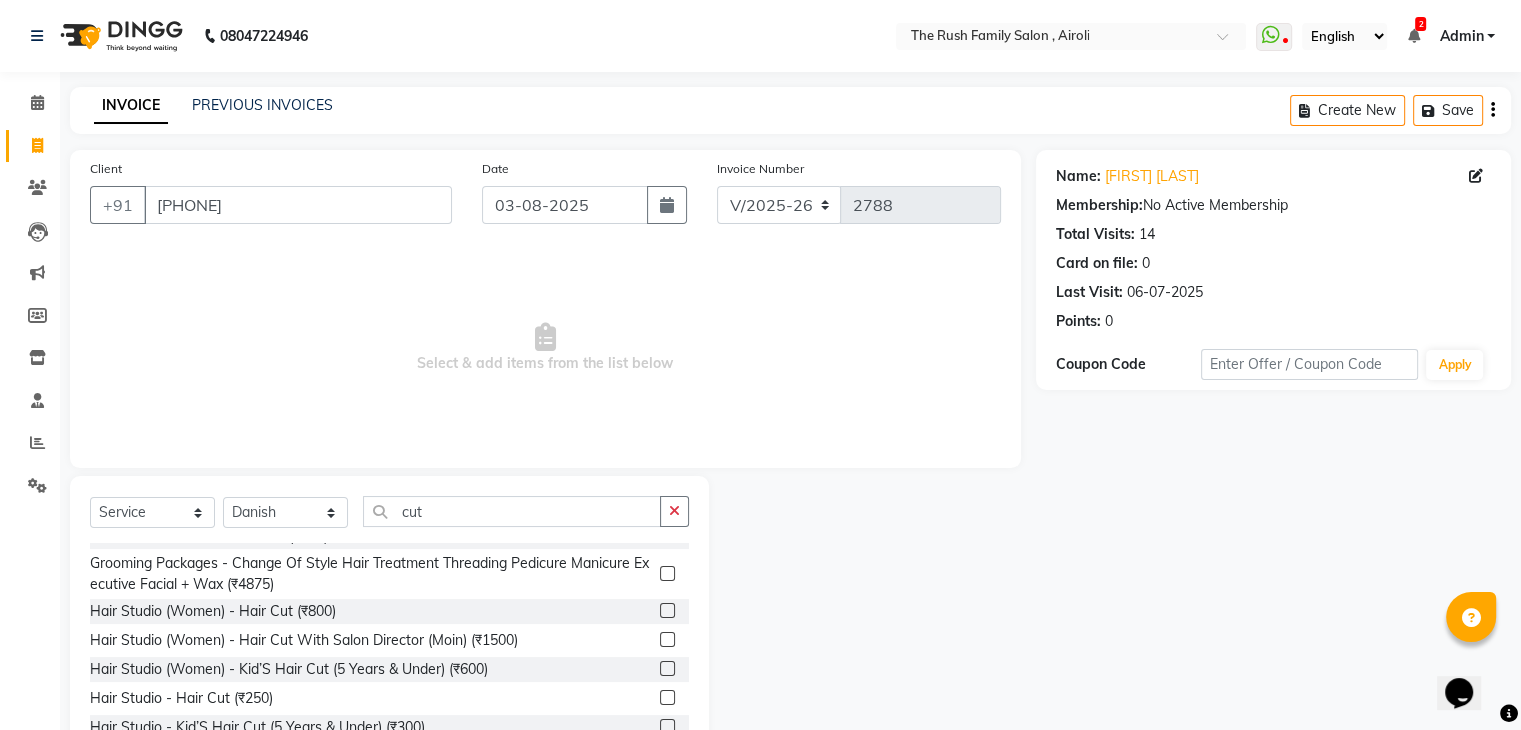 click 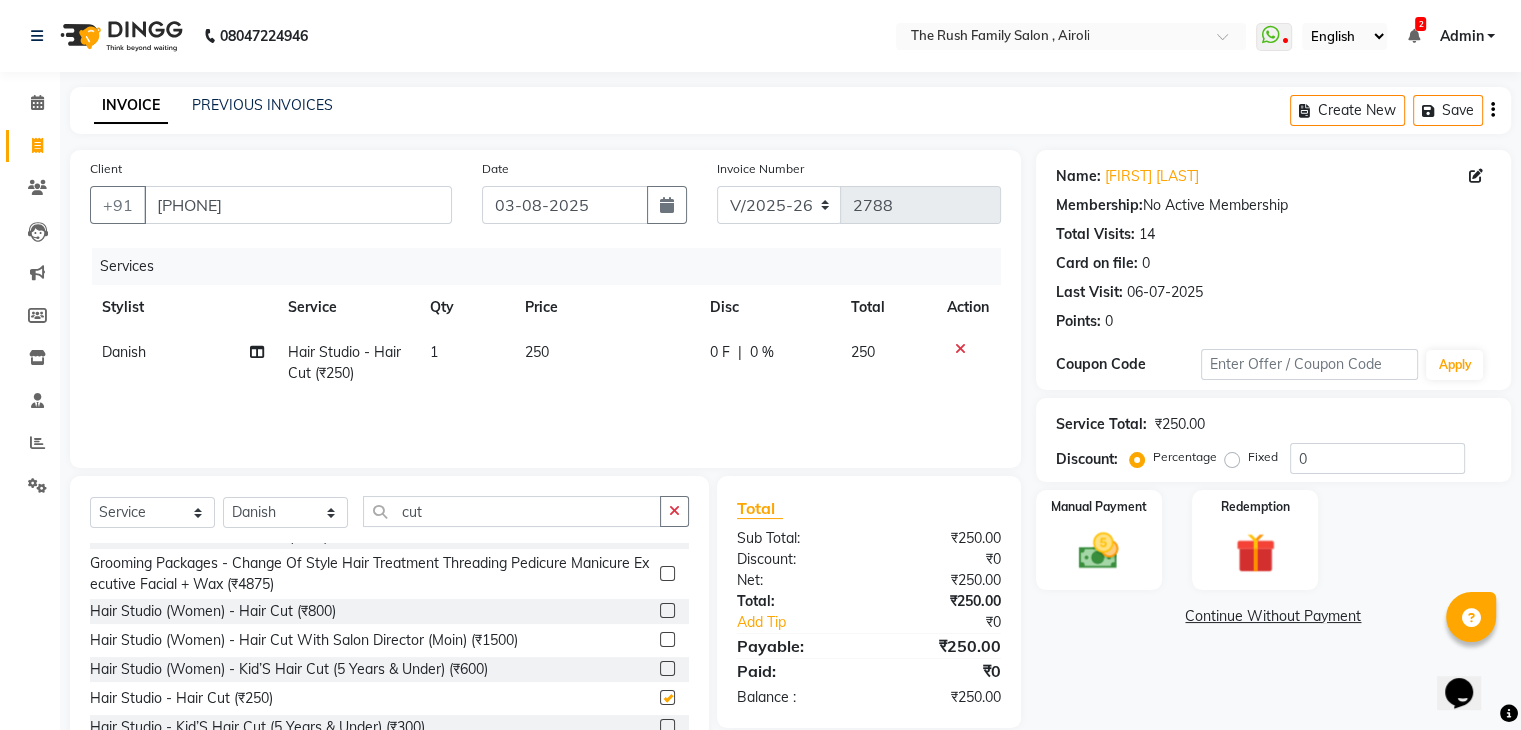 checkbox on "false" 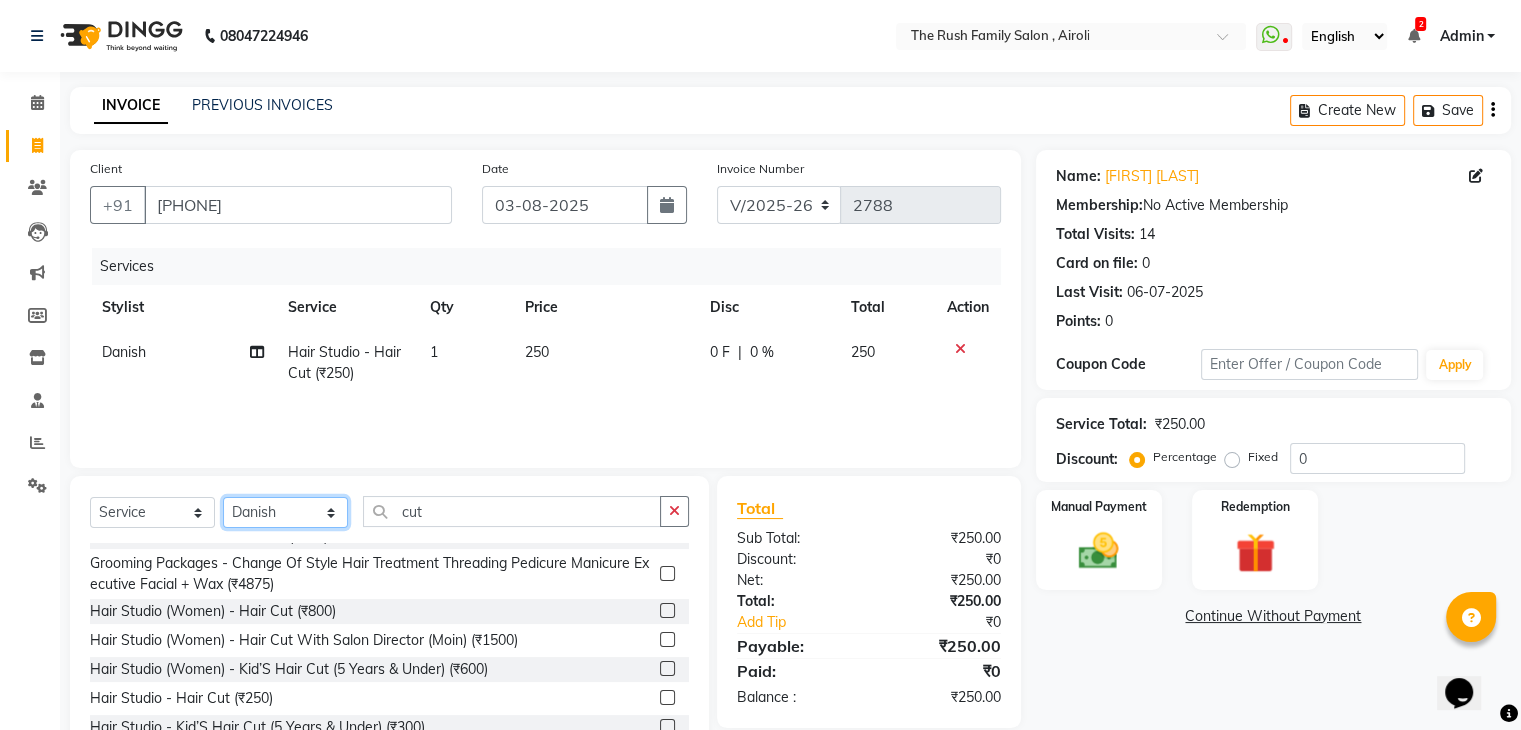 click on "Select Stylist Ajaz Alvira Danish Guddi Jayesh Josh  mumtaz Naeem   nishu Riya    Rush Swati" 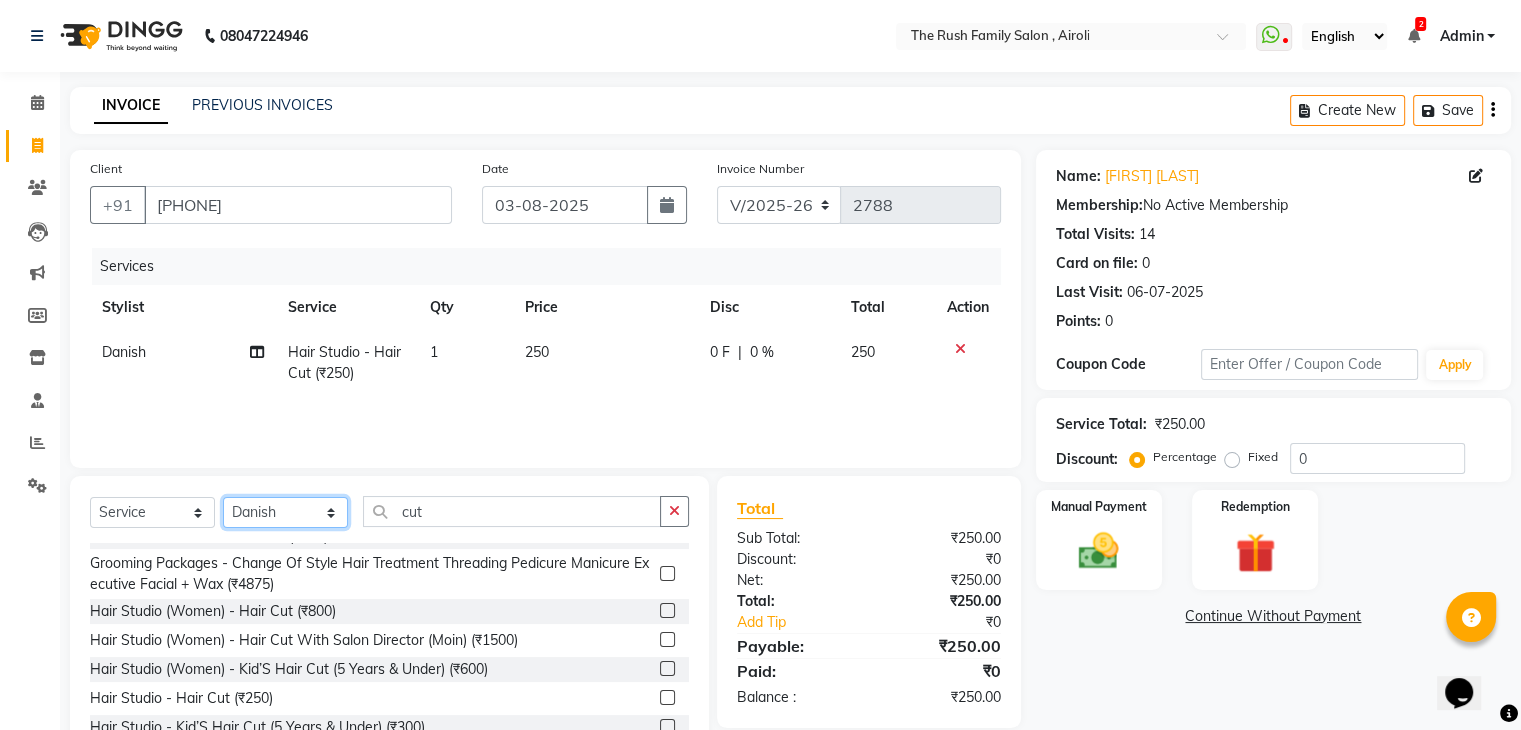 select on "87642" 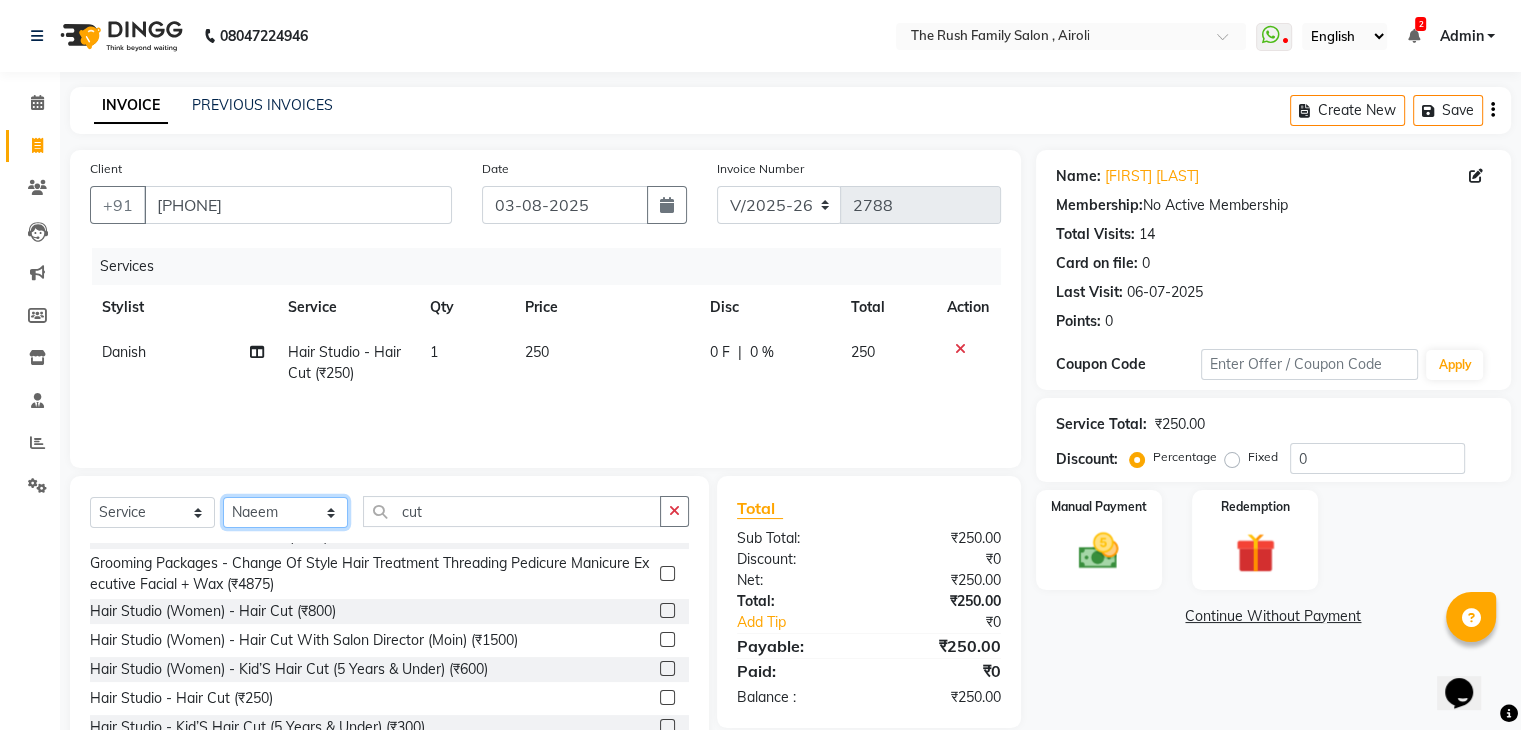 click on "Select Stylist Ajaz Alvira Danish Guddi Jayesh Josh  mumtaz Naeem   nishu Riya    Rush Swati" 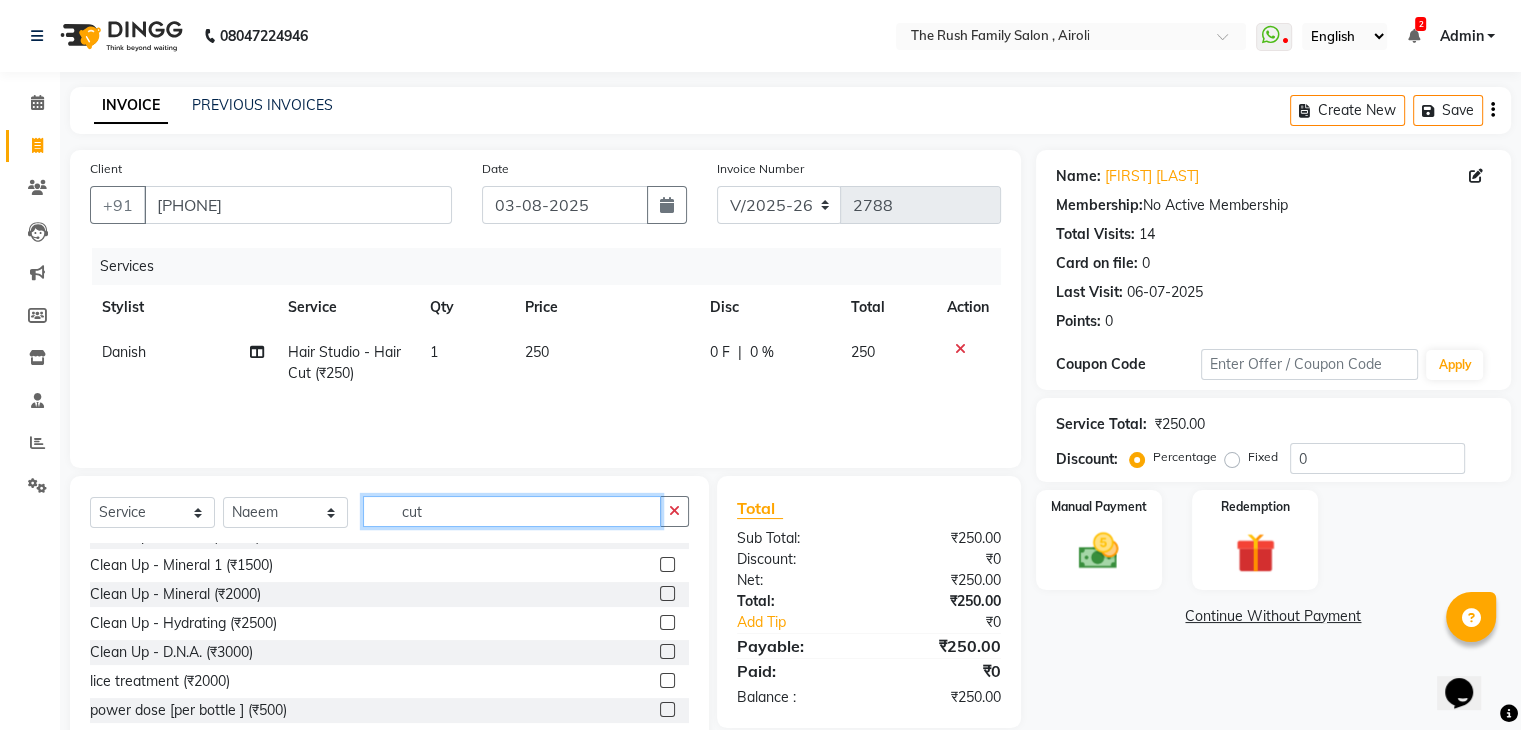 click on "cut" 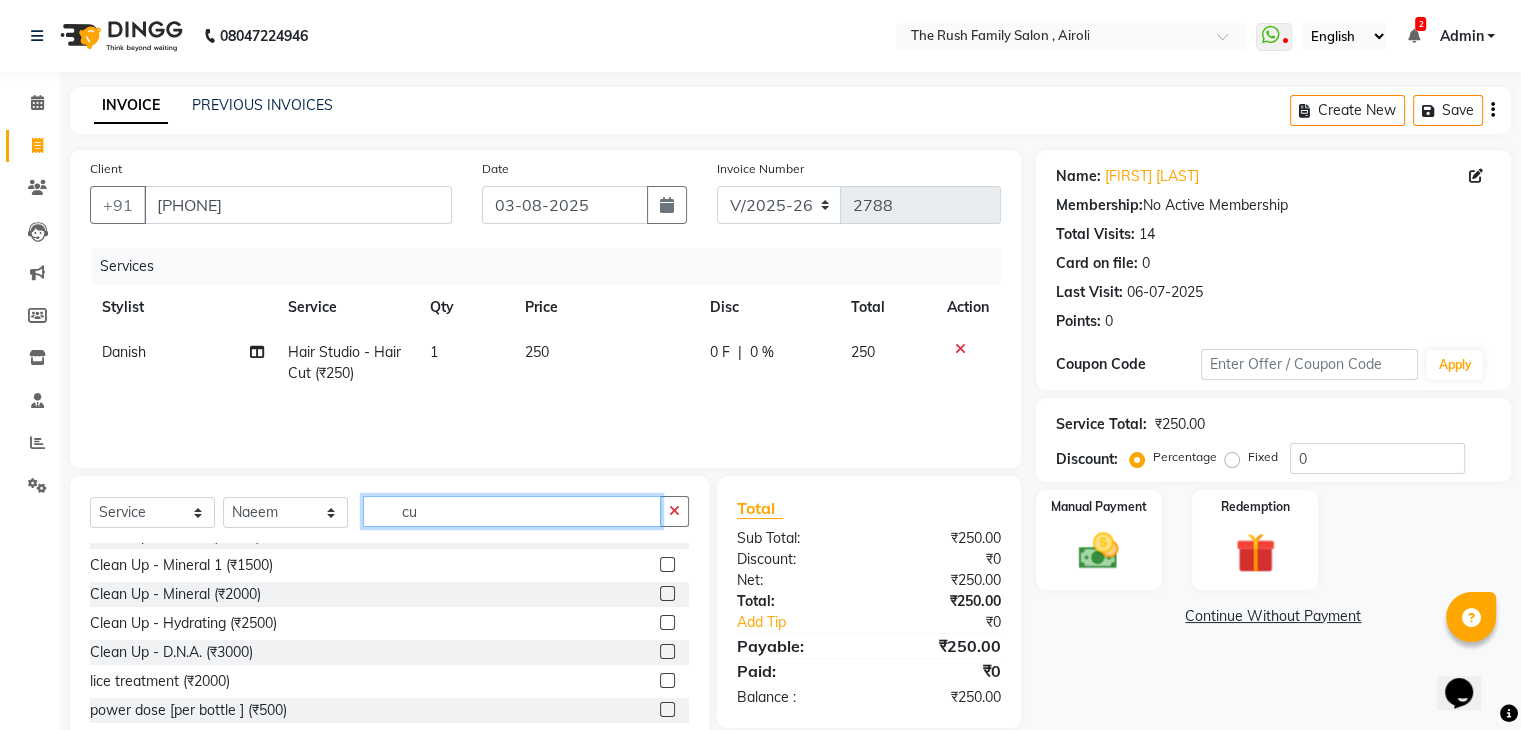 type on "c" 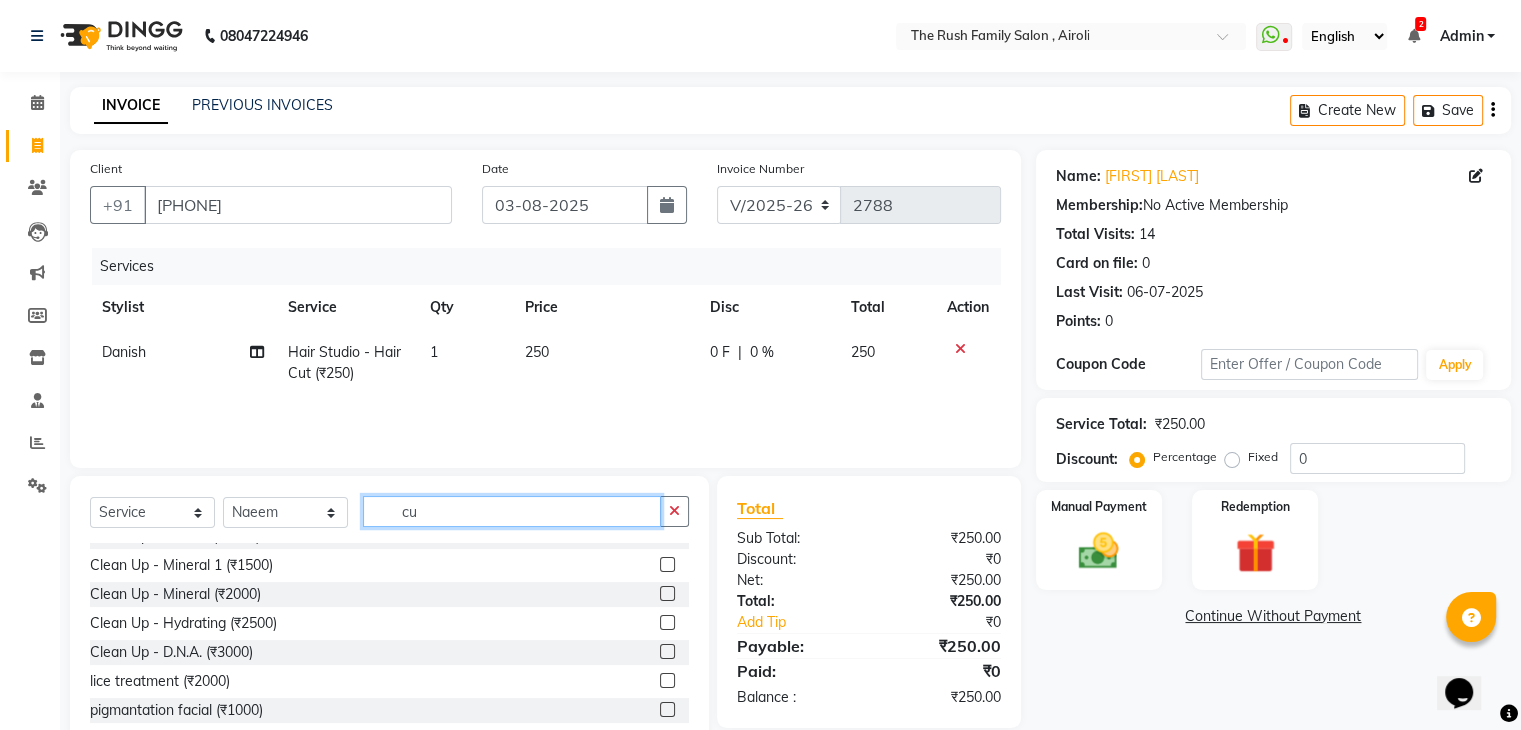 type on "cut" 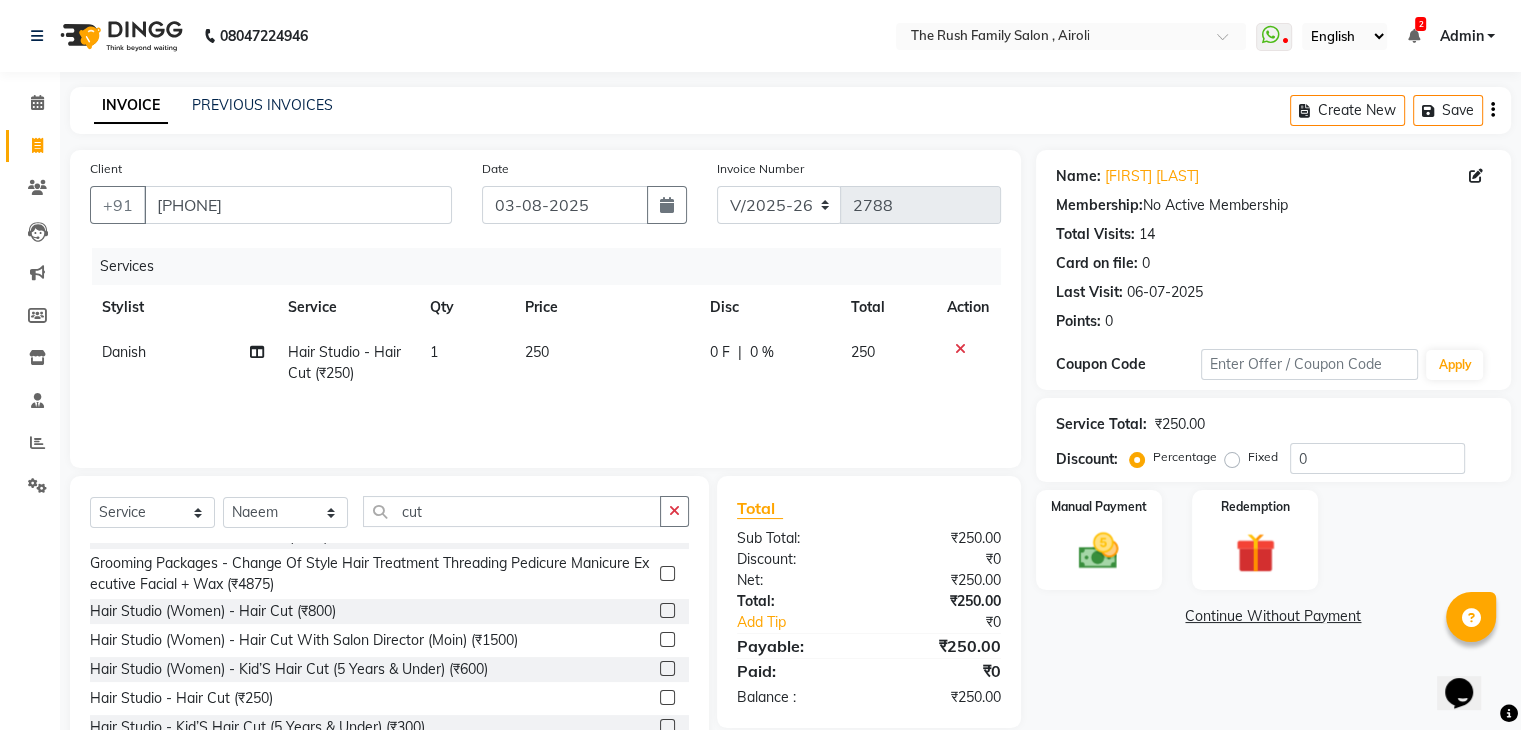 click 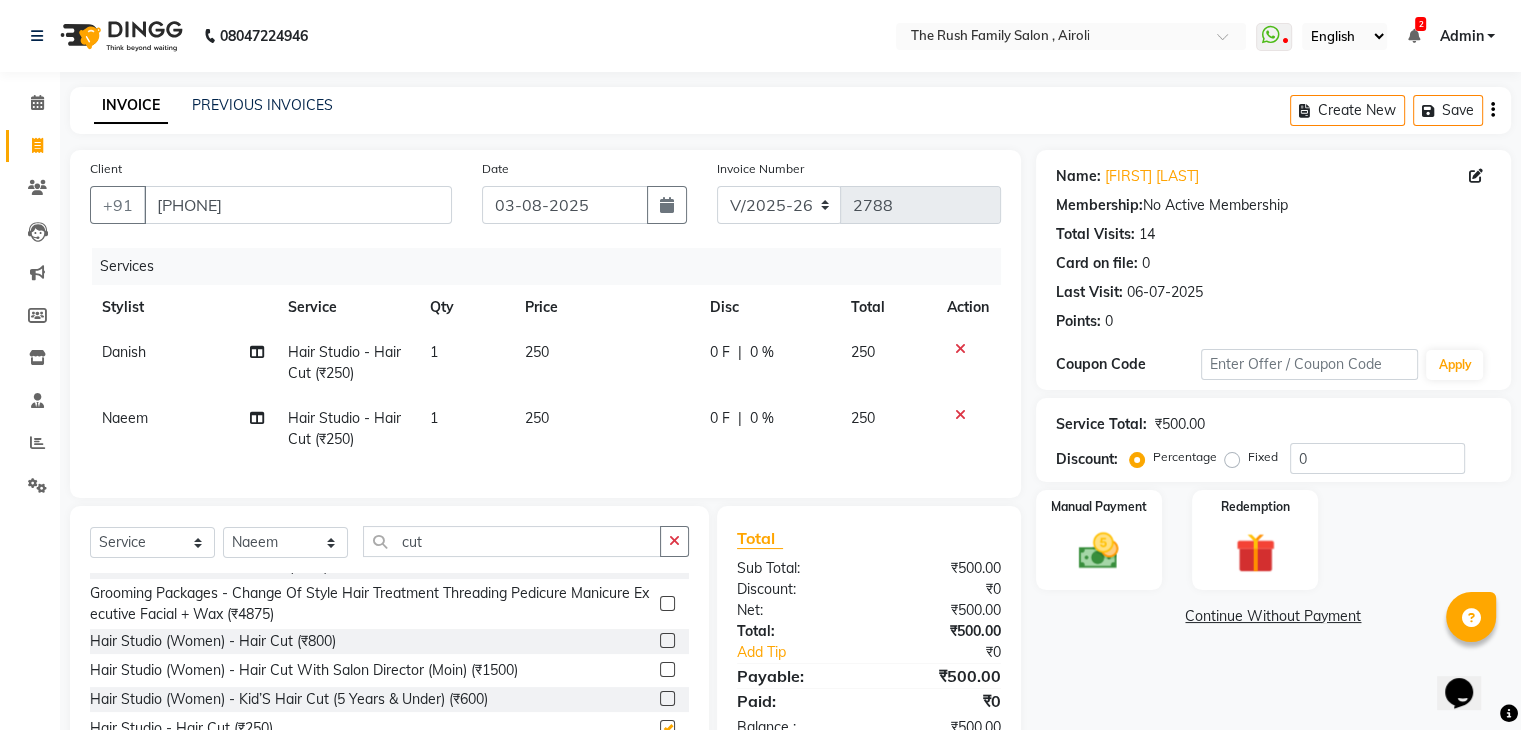 checkbox on "false" 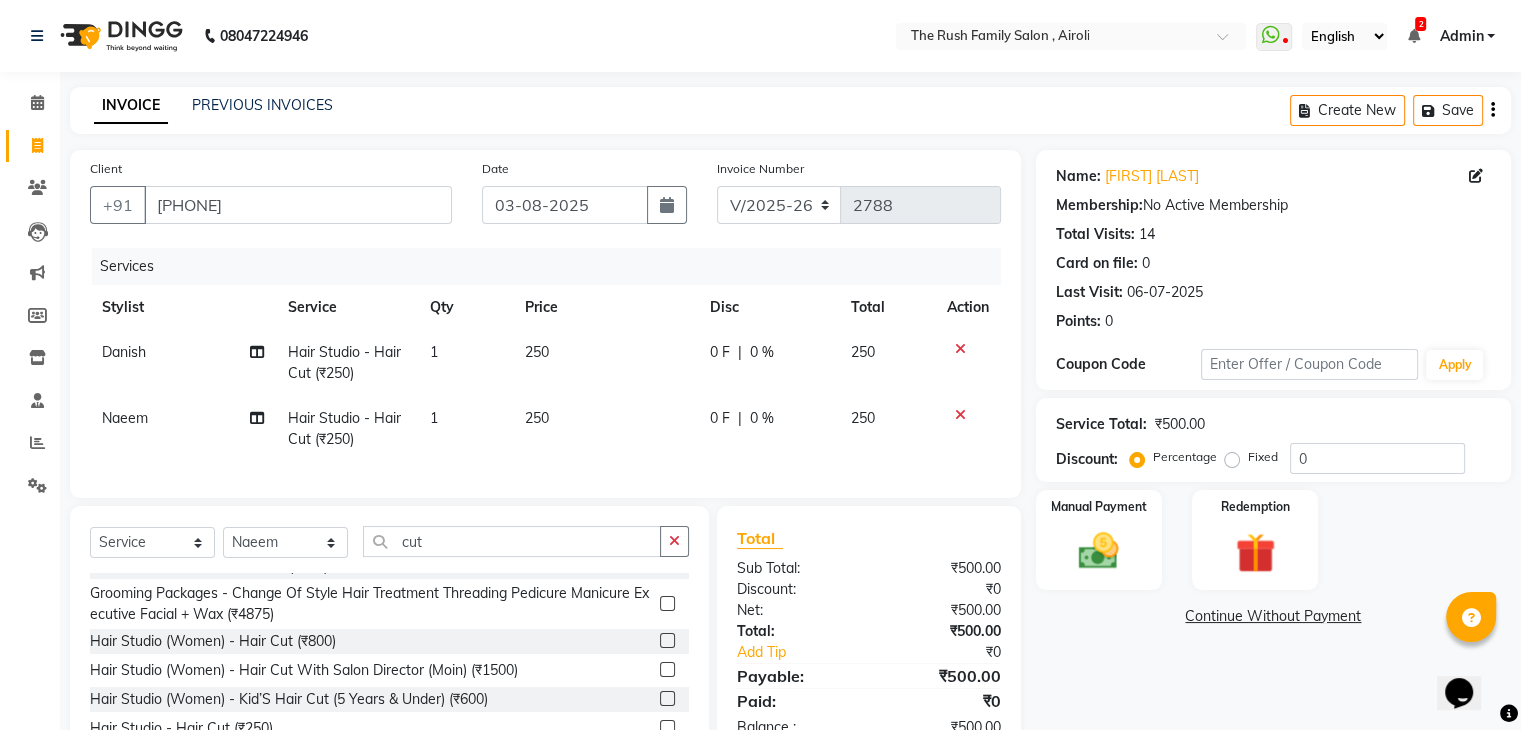 click on "0 F" 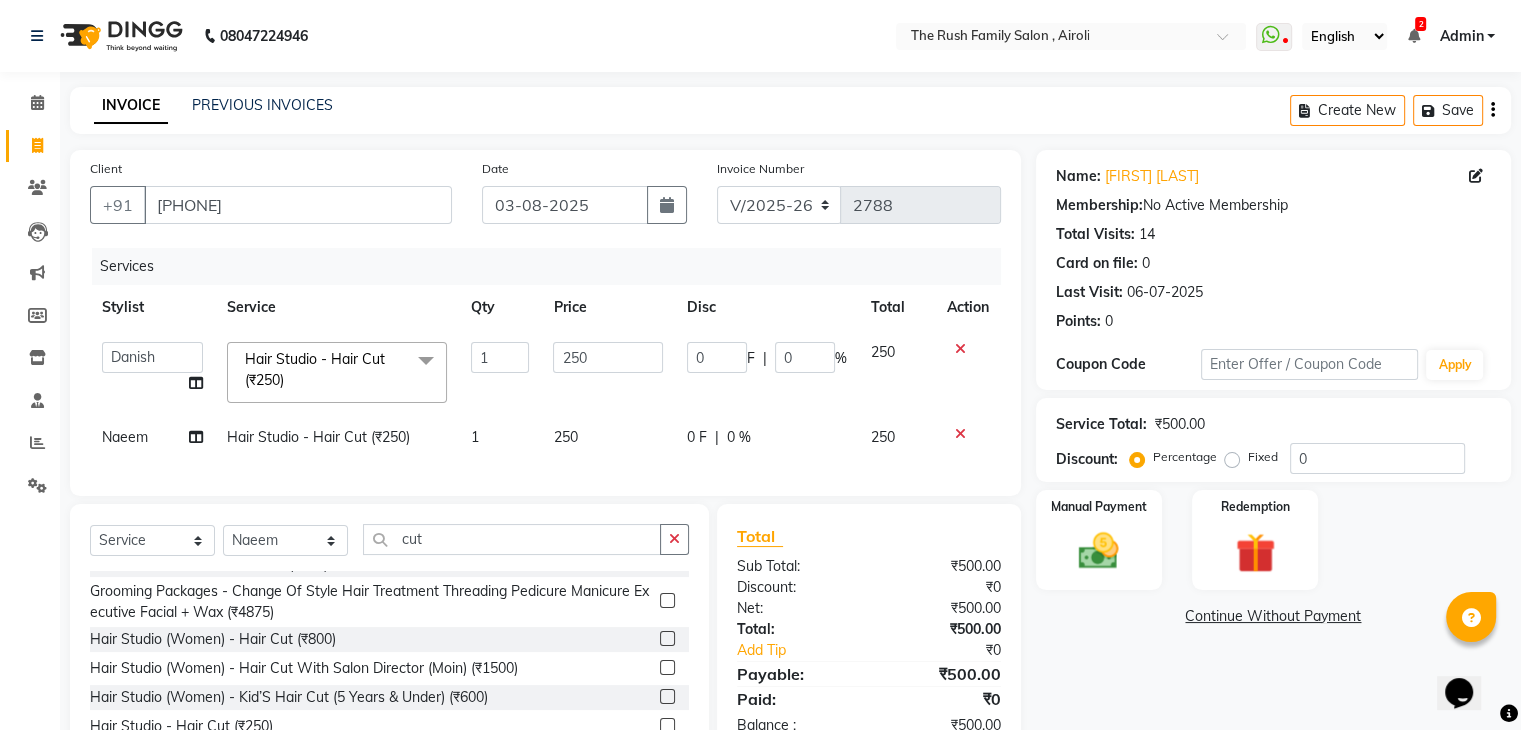 click on "0" 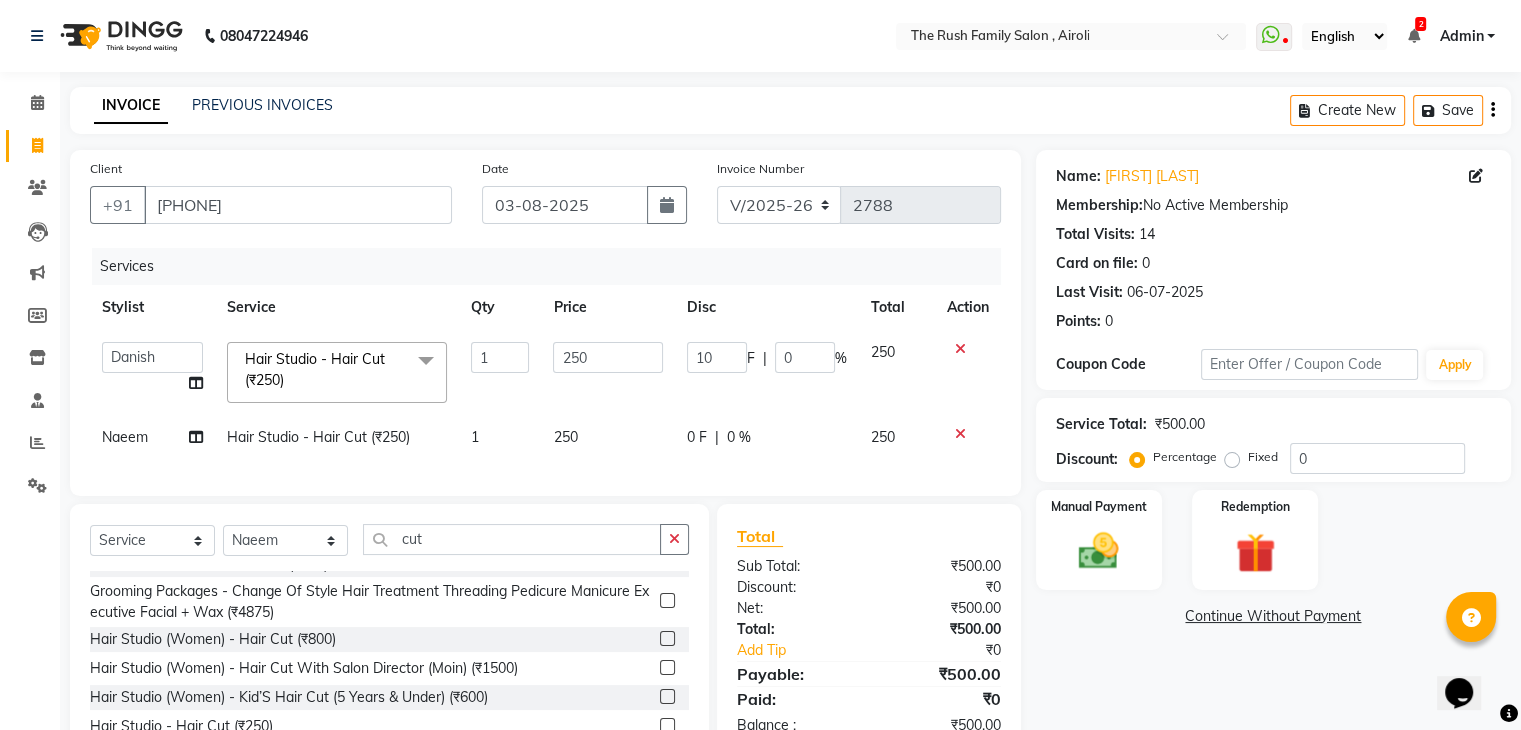 type on "100" 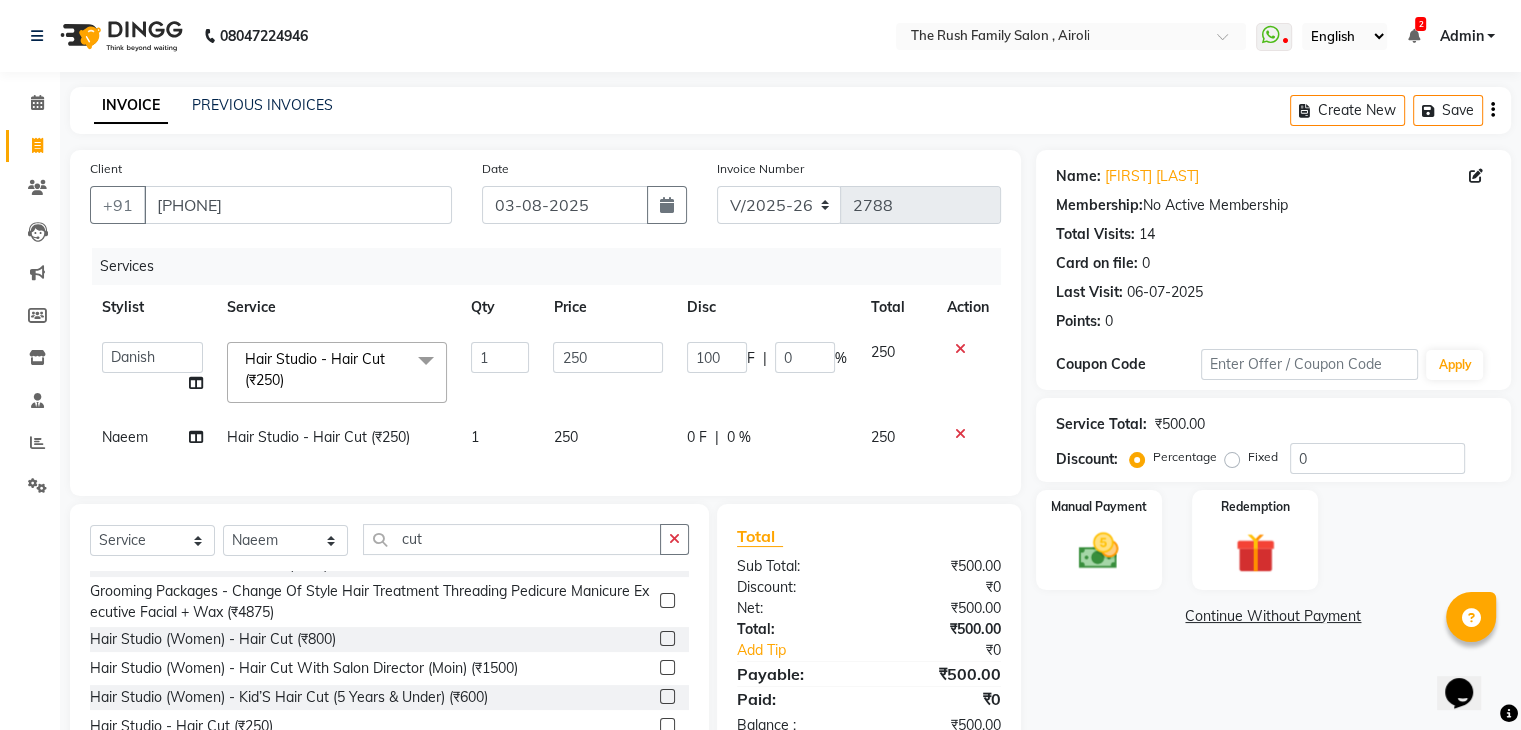 click on "0 F | 0 %" 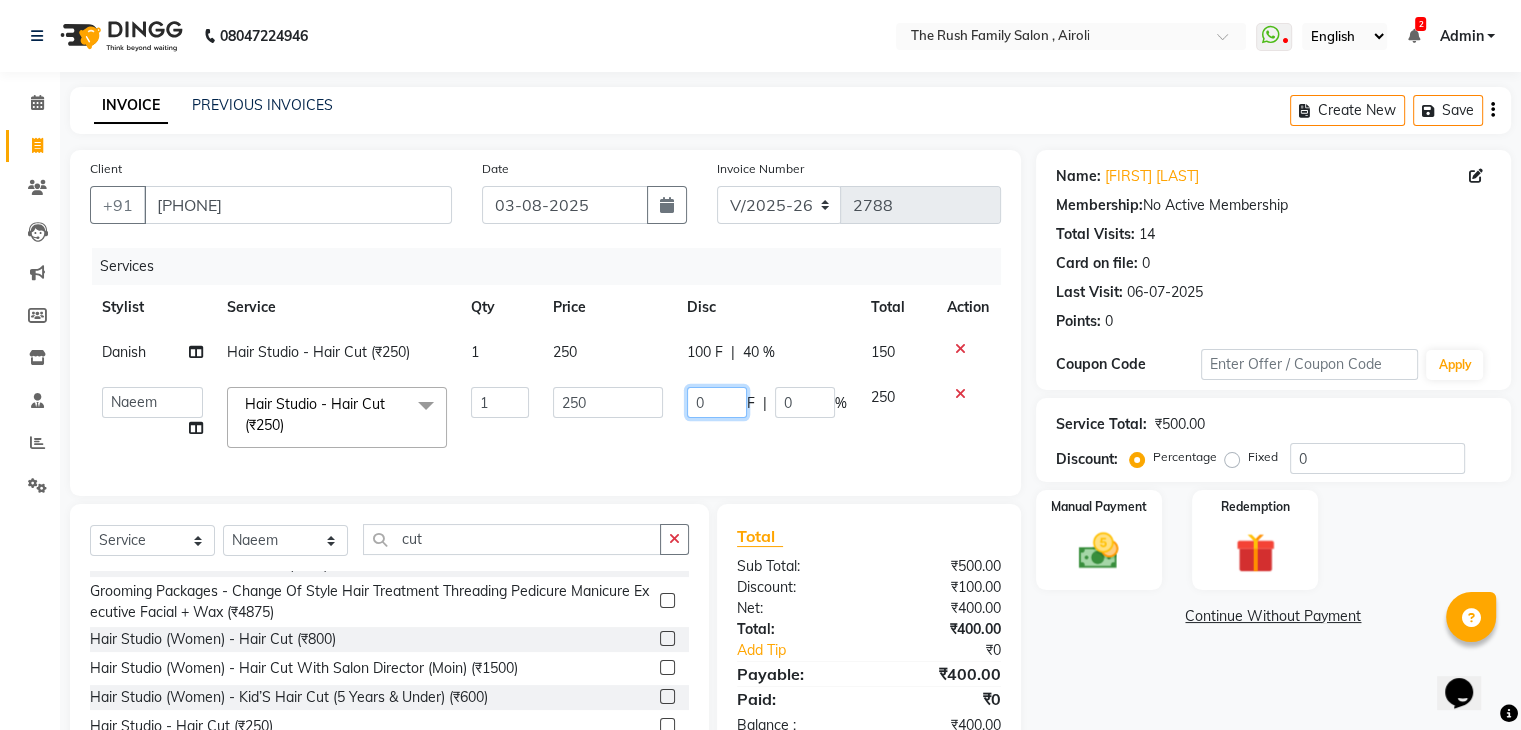 click on "0" 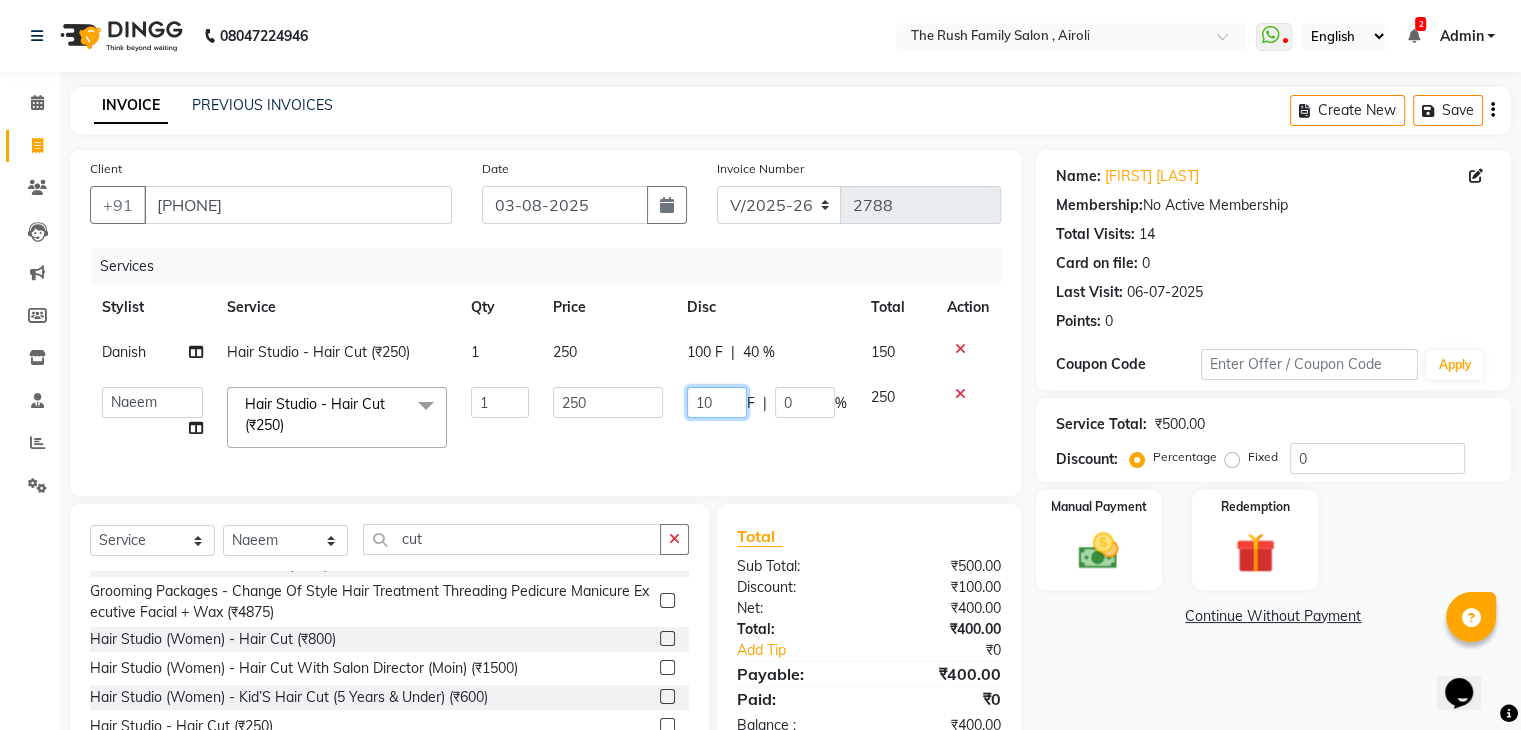 type on "100" 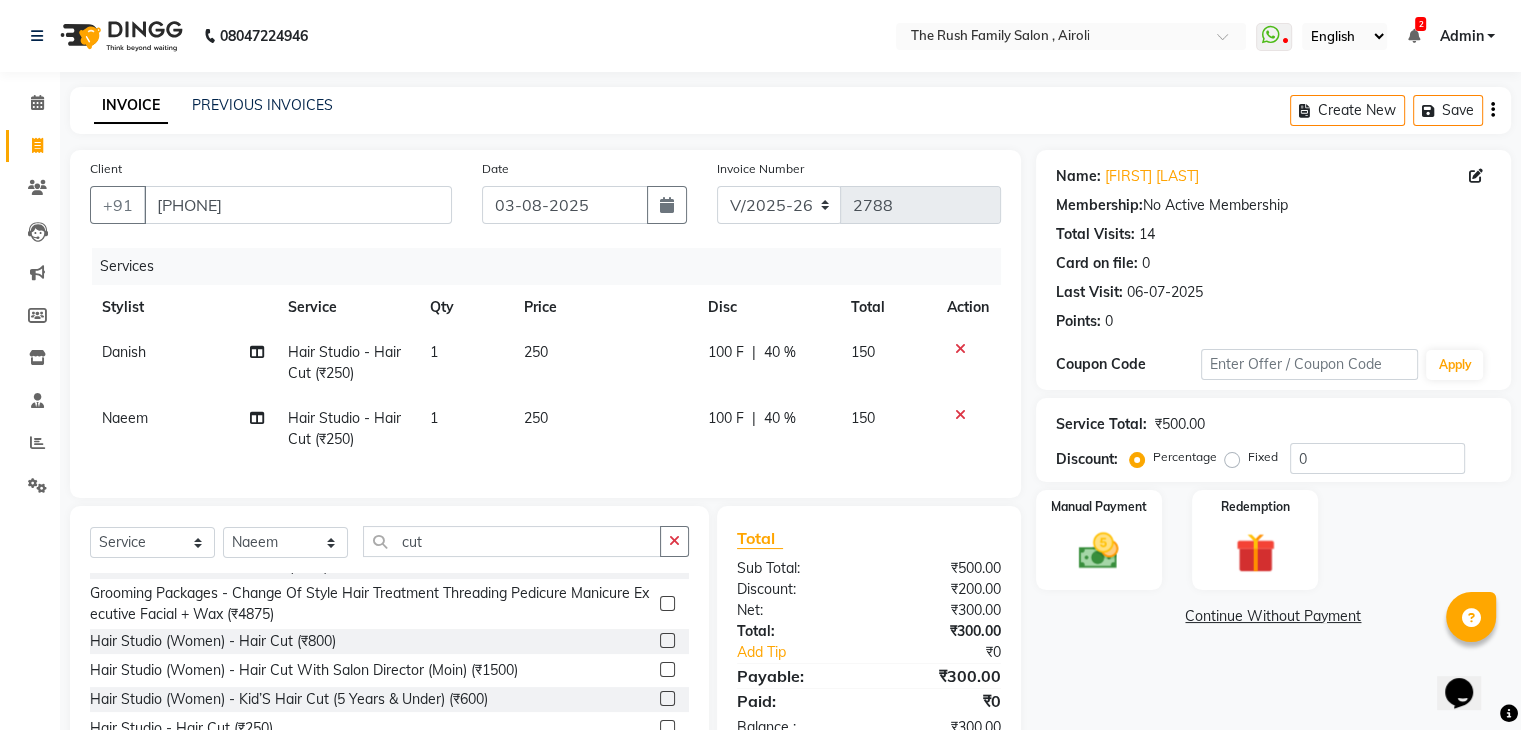 click on "Naeem Hair Studio - Hair Cut (₹250) 1 250 100 F | 40 % 150" 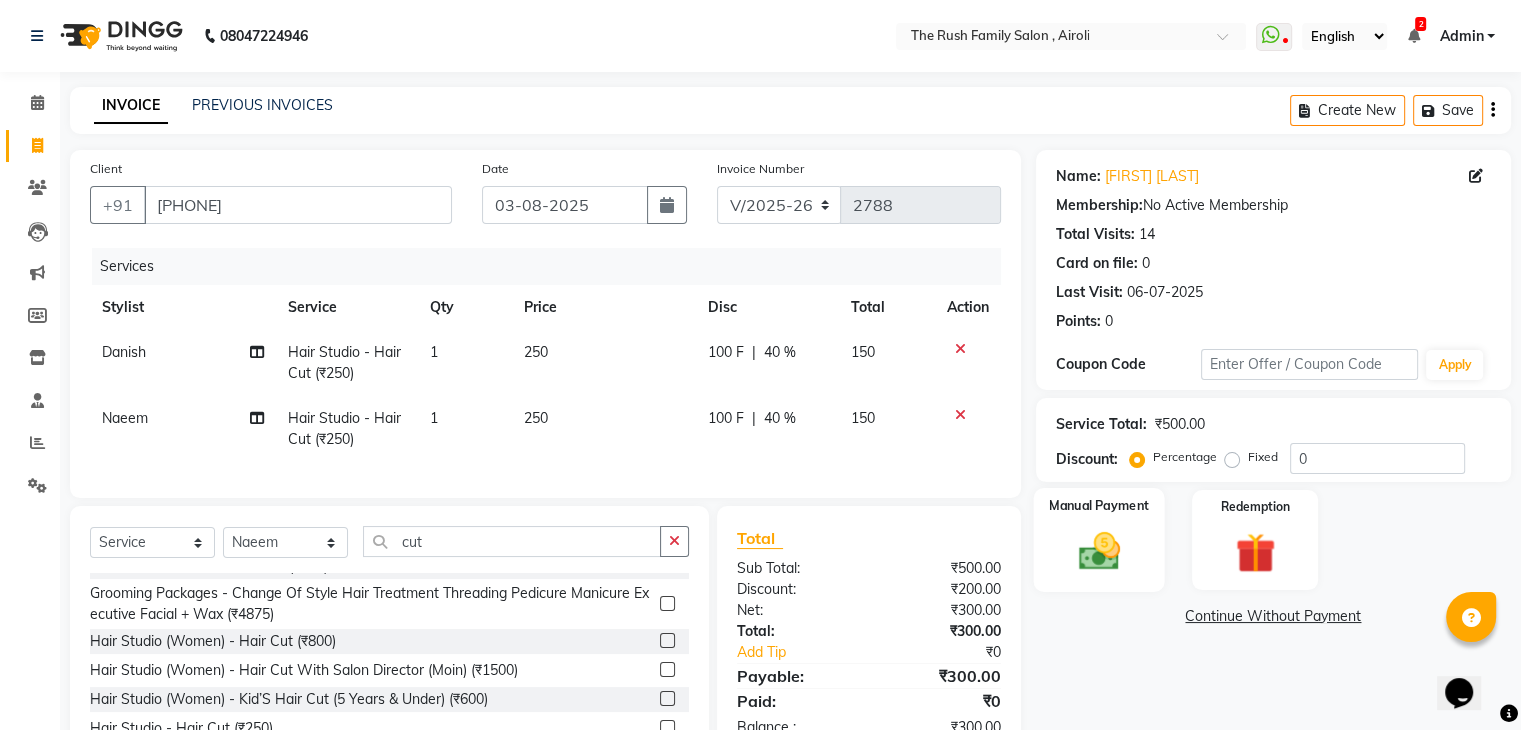 click 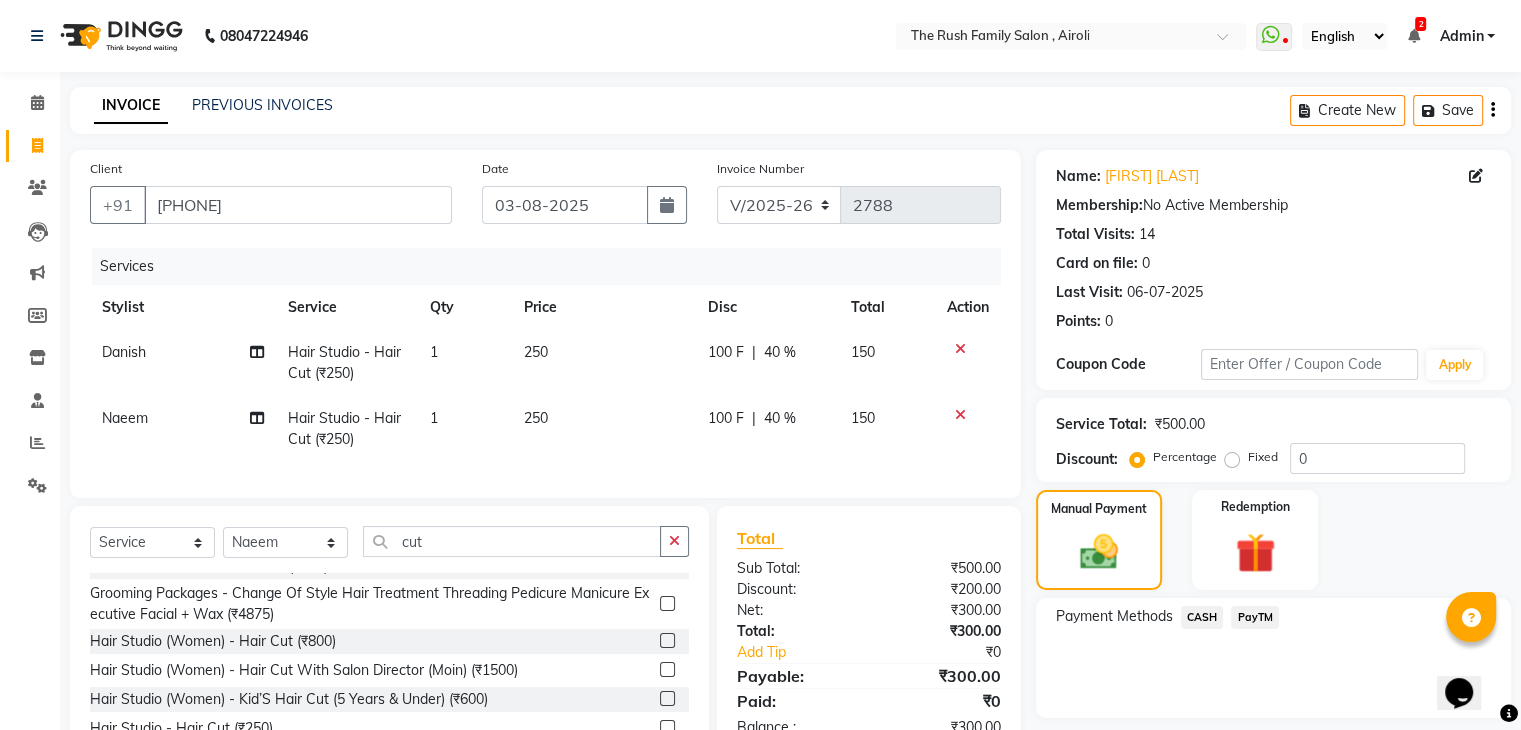 click on "PayTM" 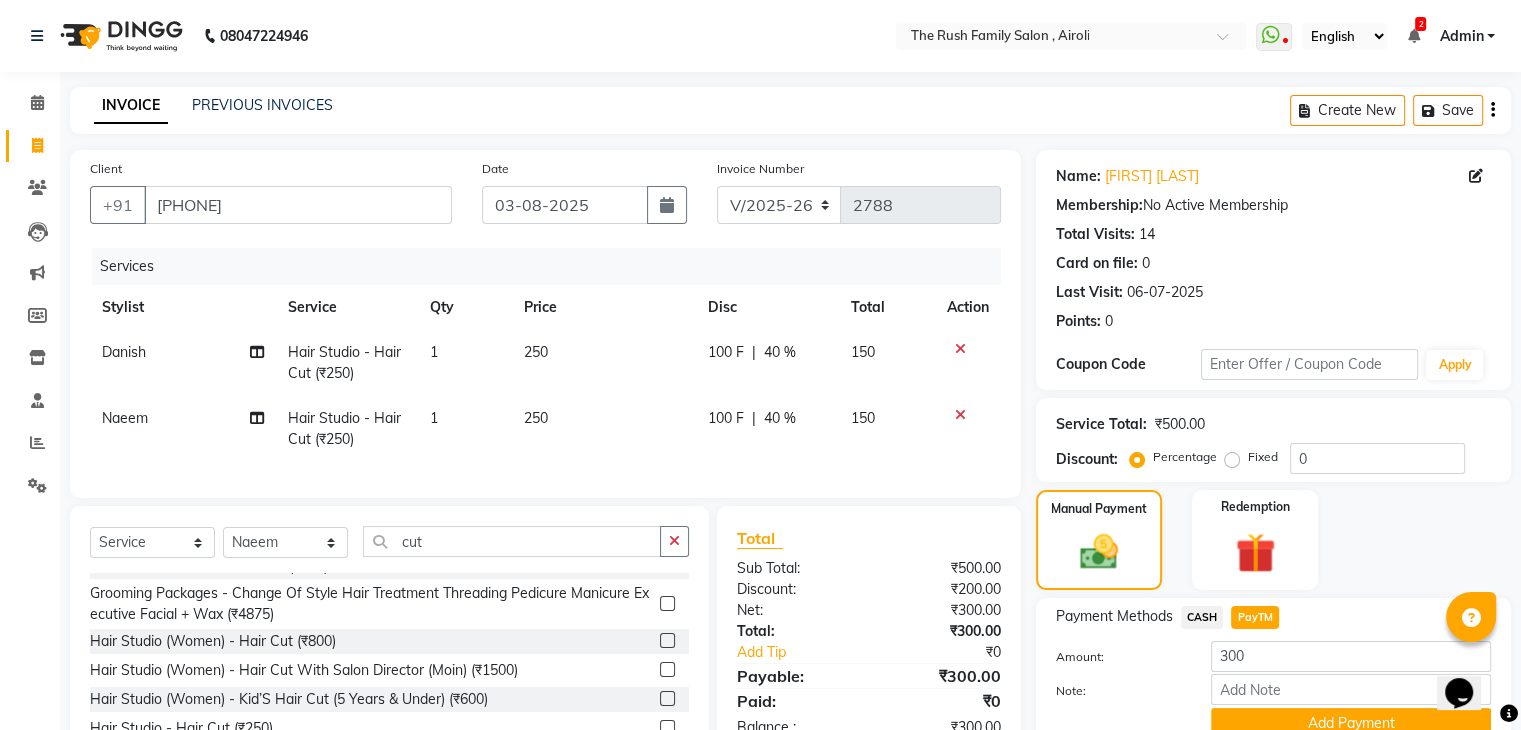 scroll, scrollTop: 115, scrollLeft: 0, axis: vertical 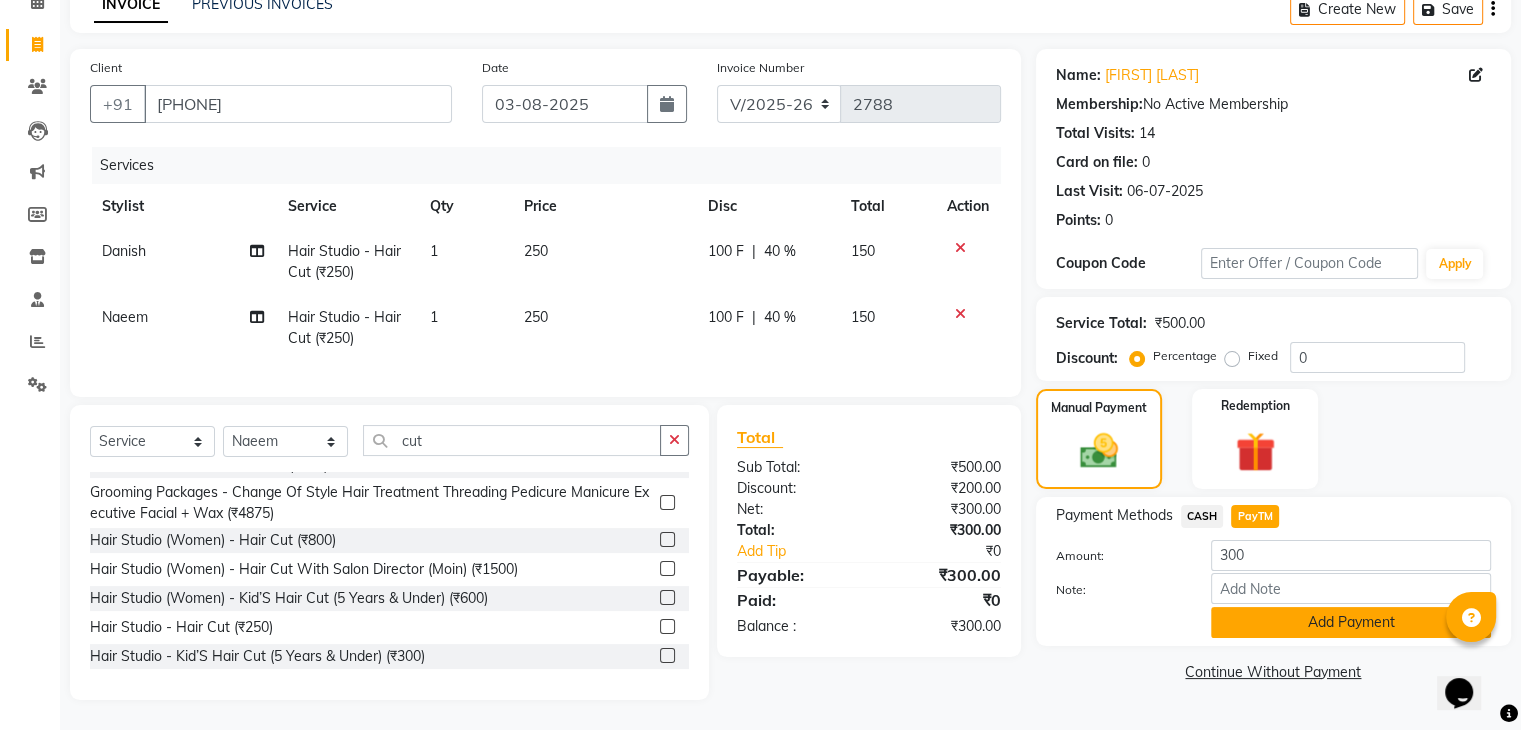 click on "Add Payment" 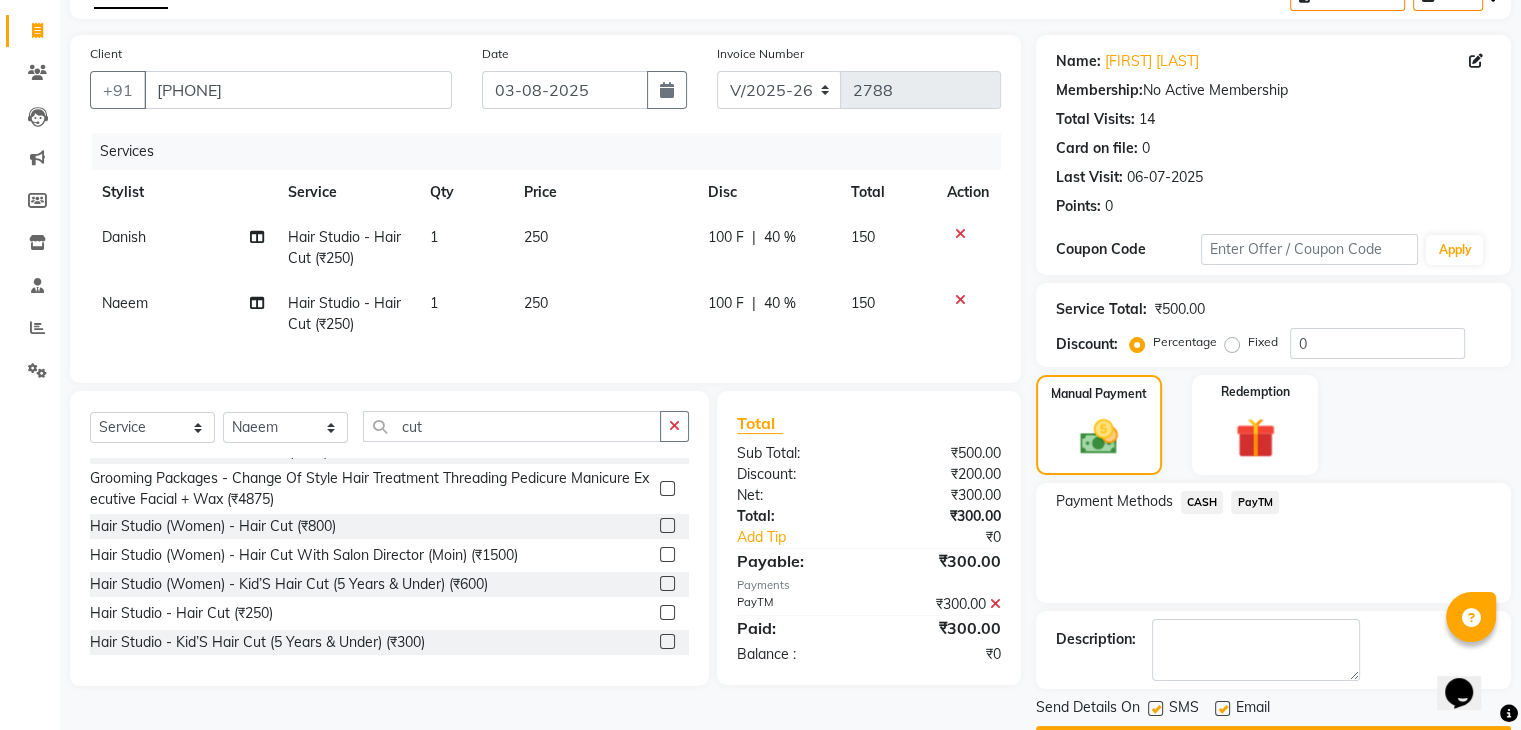 scroll, scrollTop: 171, scrollLeft: 0, axis: vertical 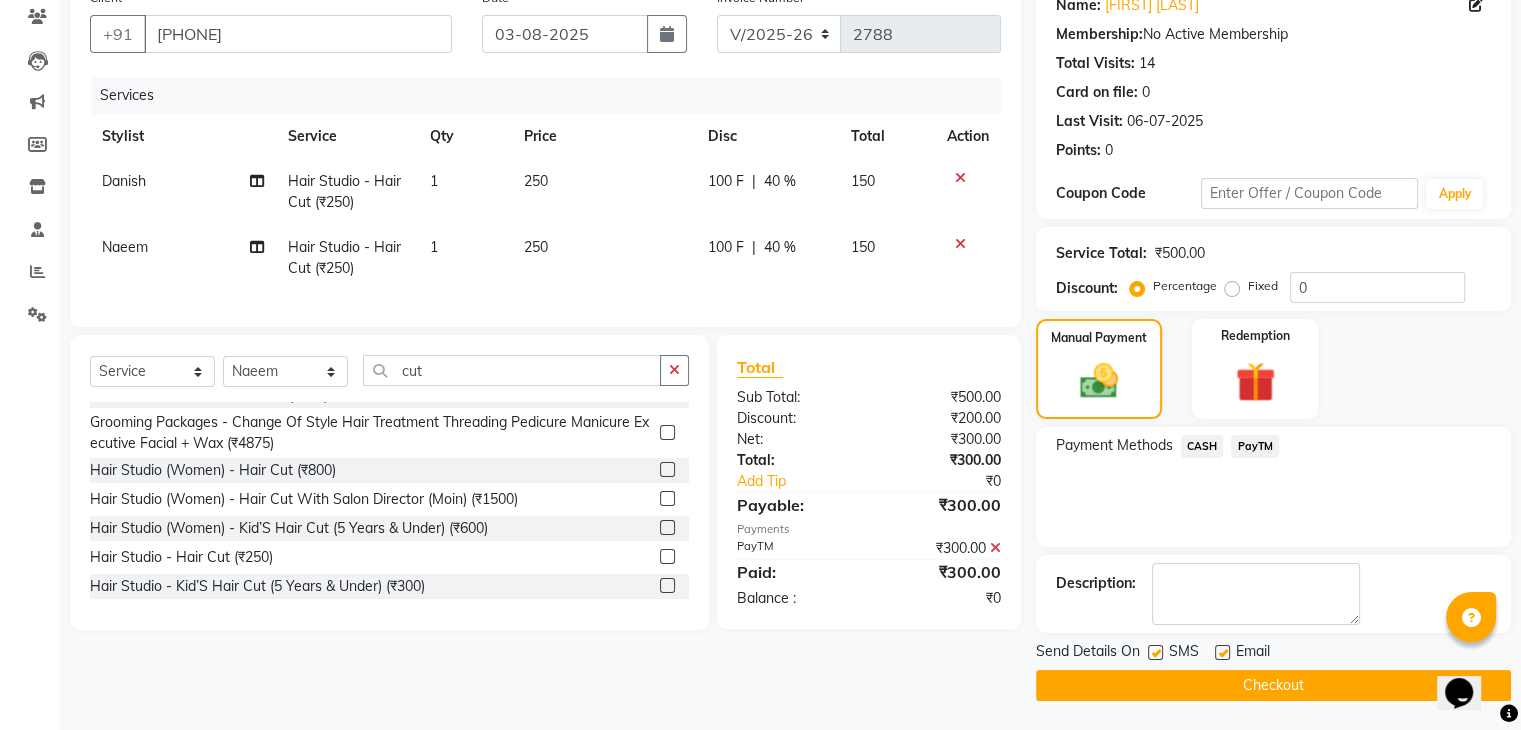 click 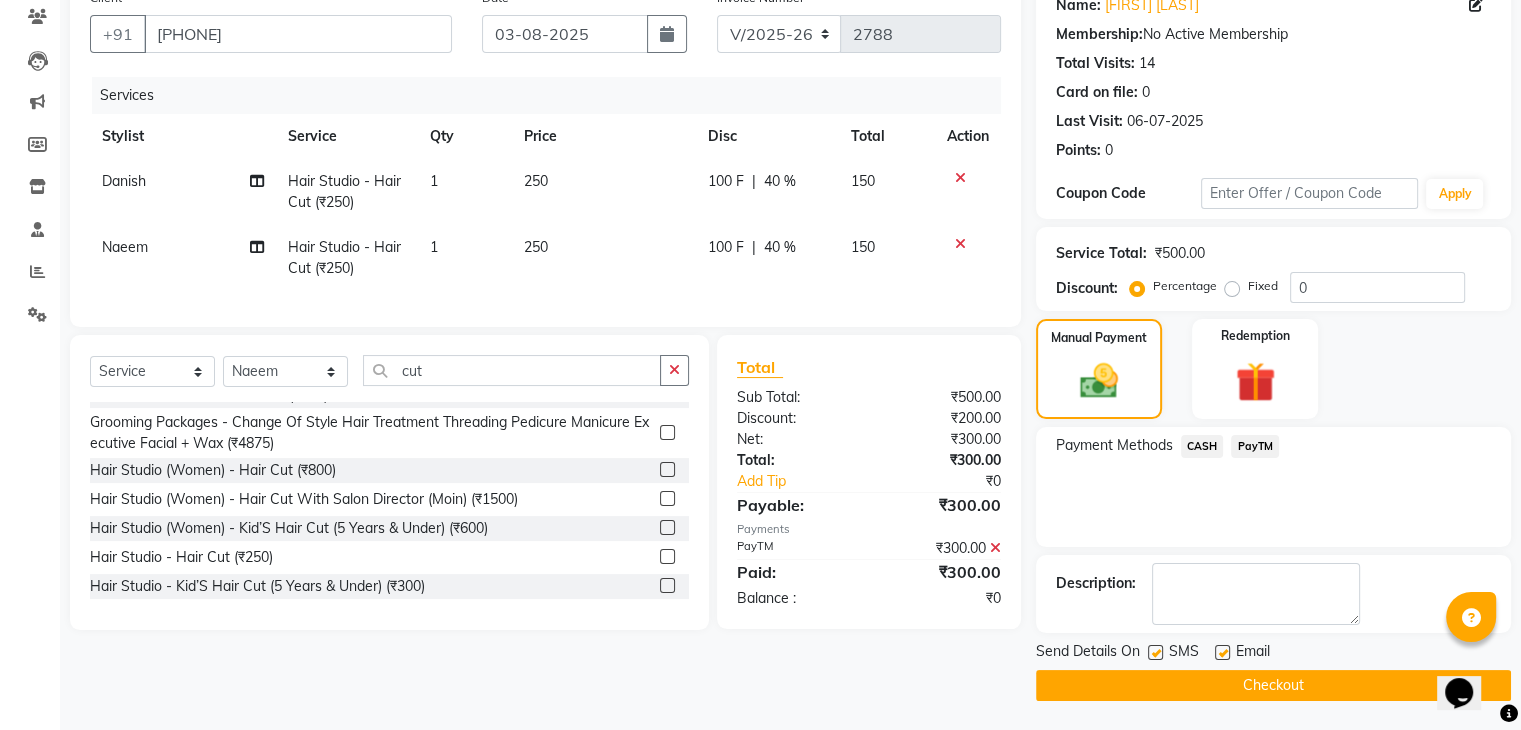 click at bounding box center [1154, 653] 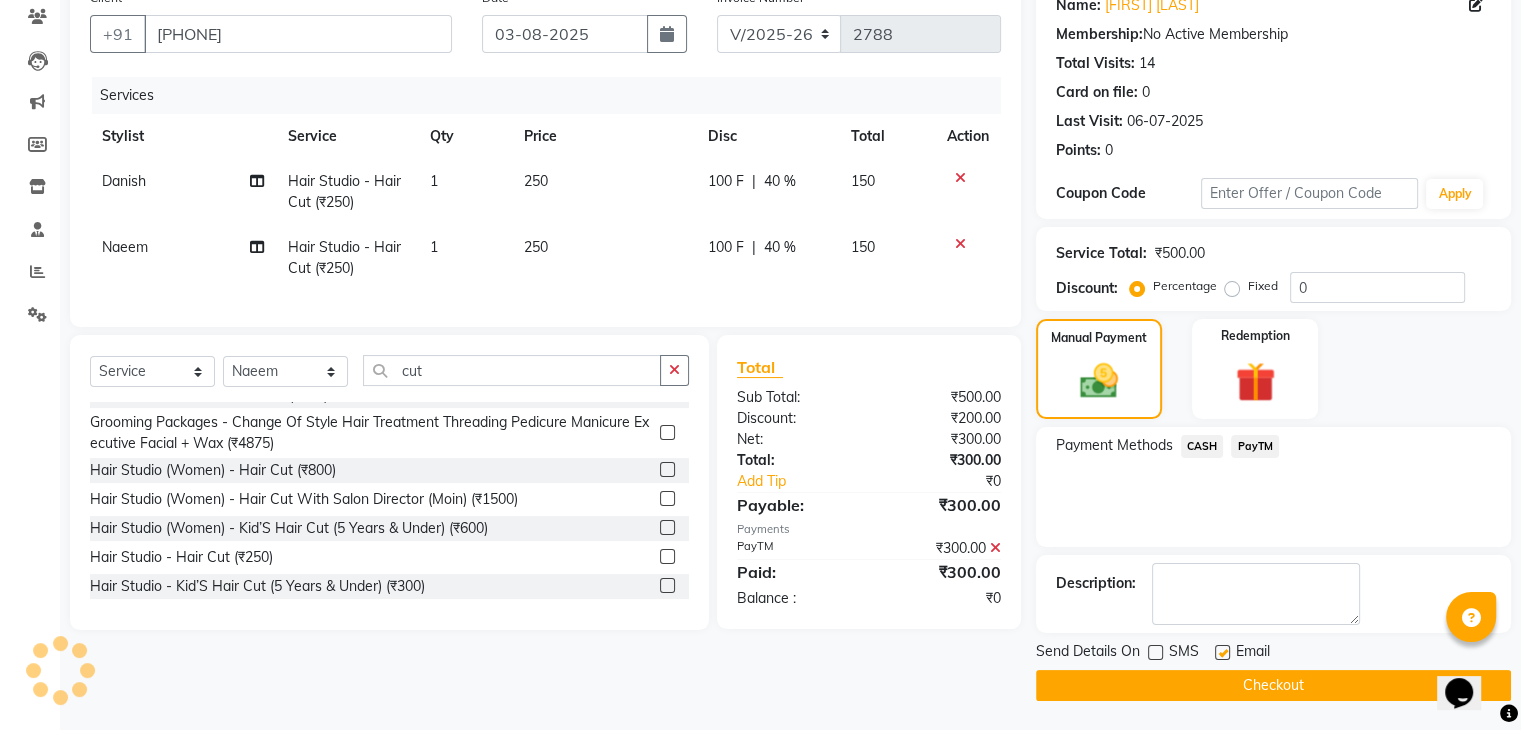 click 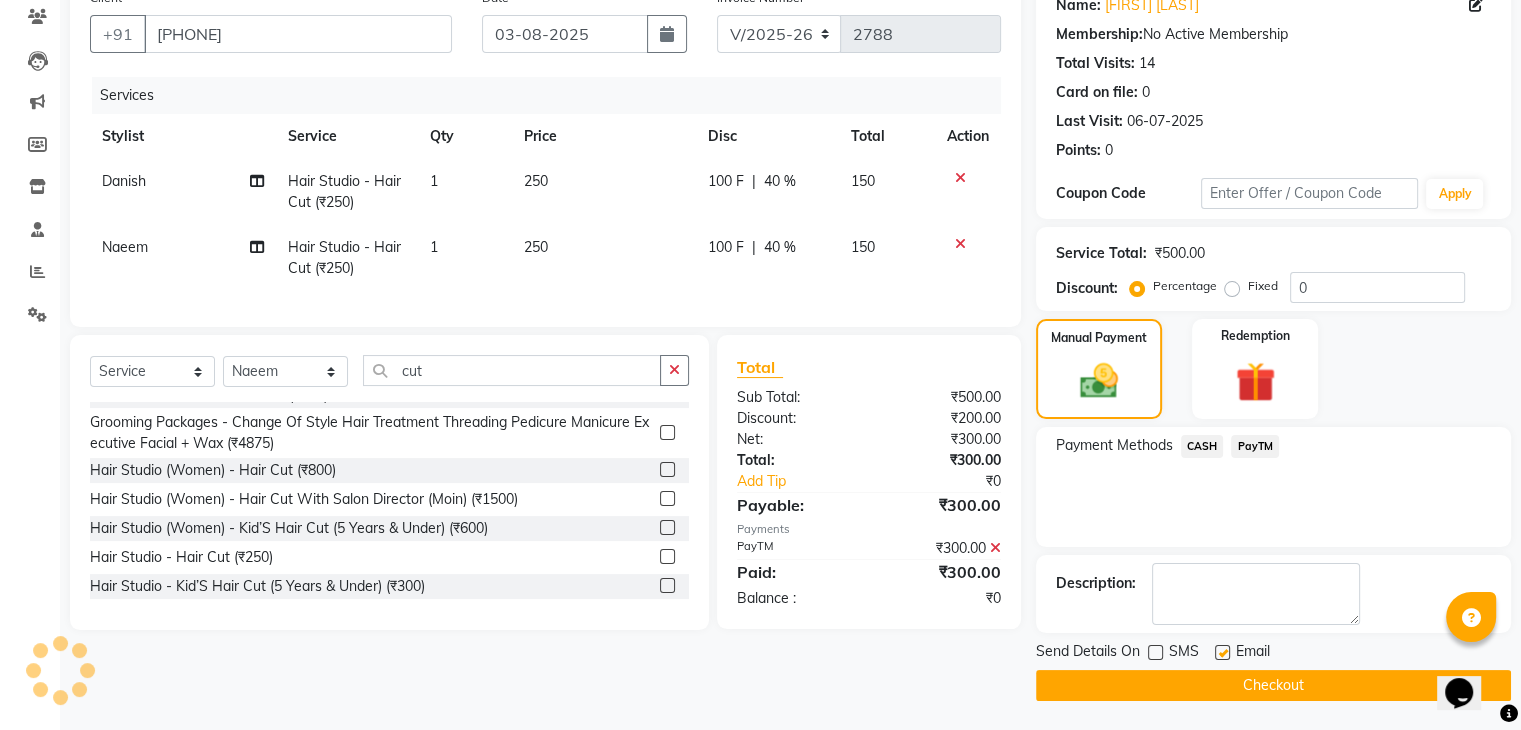 click at bounding box center [1221, 653] 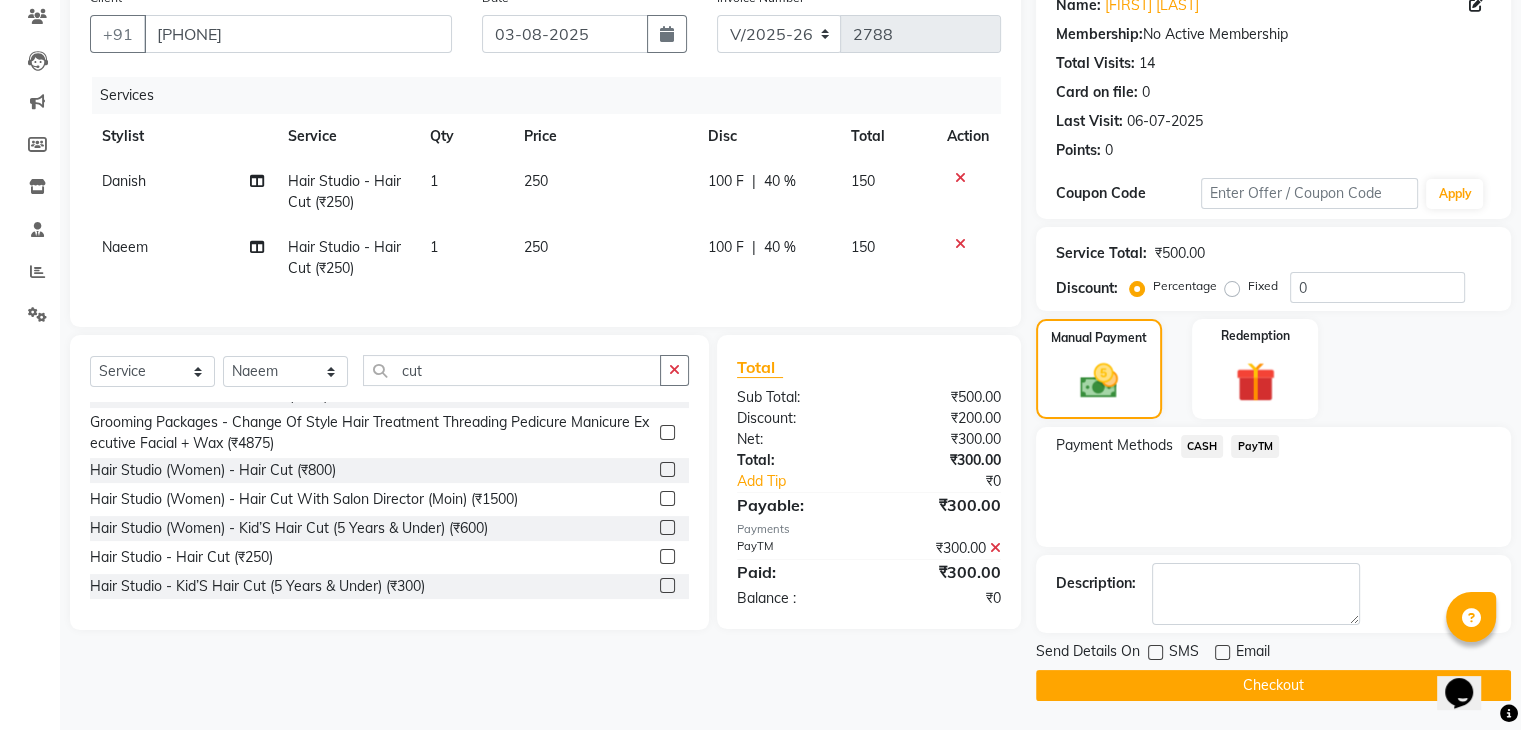 click on "Checkout" 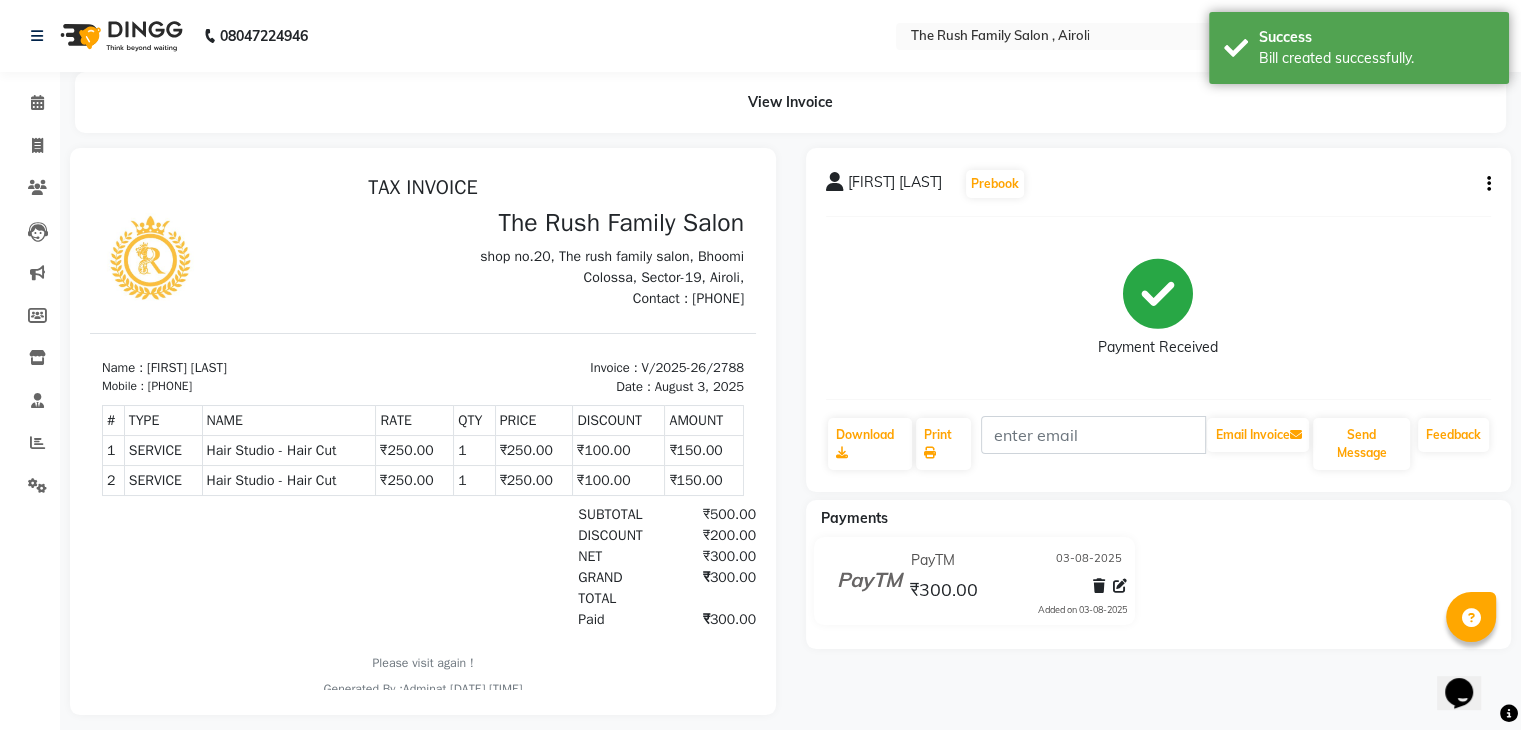scroll, scrollTop: 0, scrollLeft: 0, axis: both 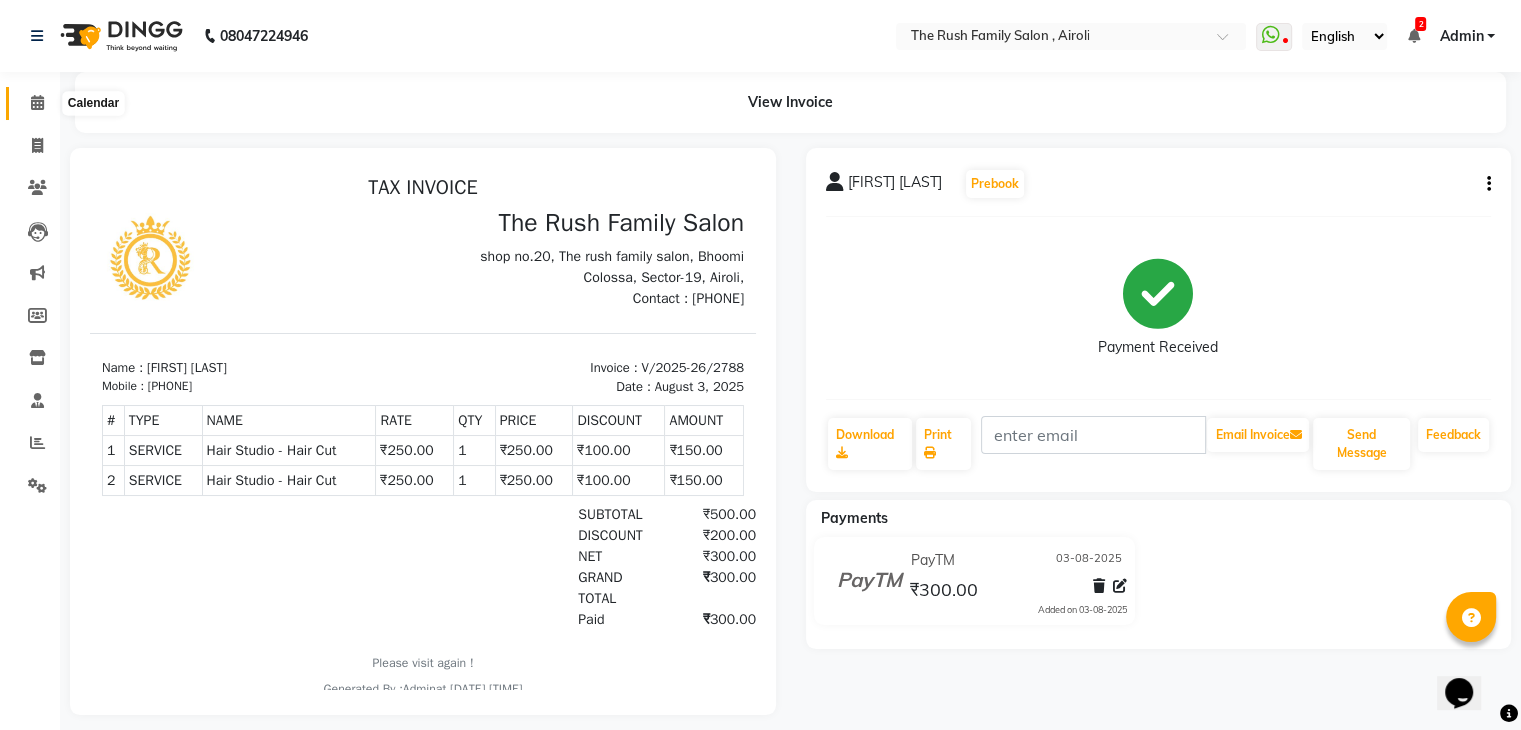 click 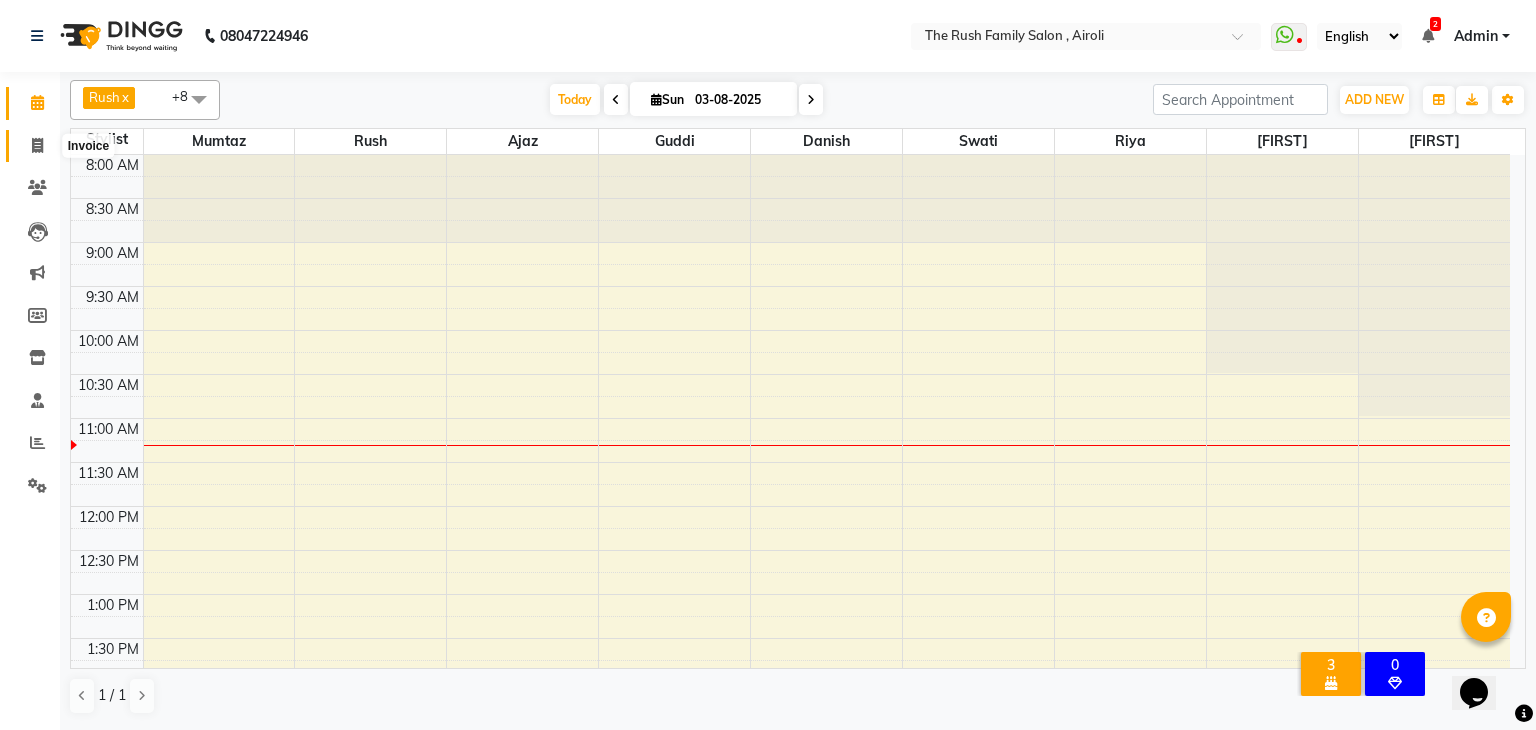 click 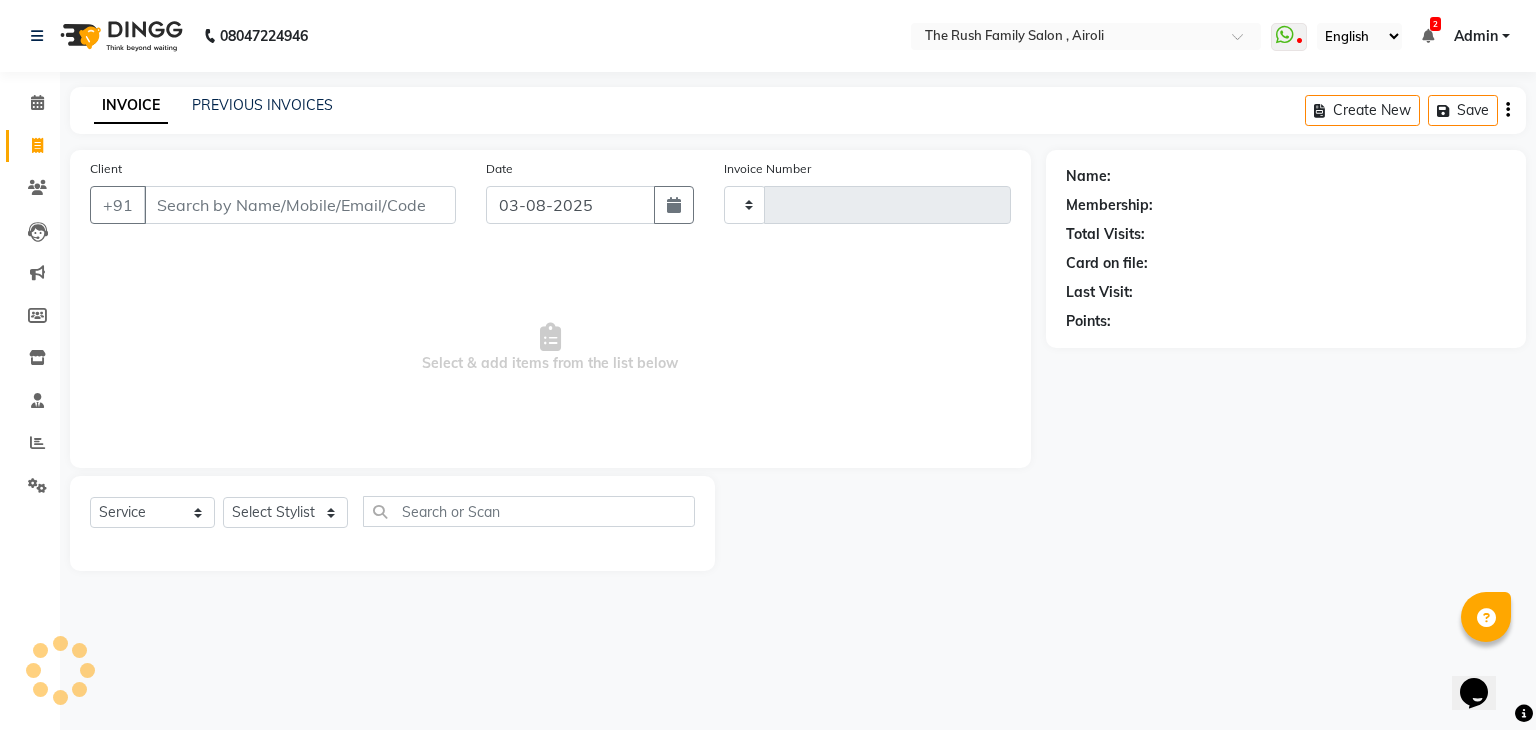 type on "2789" 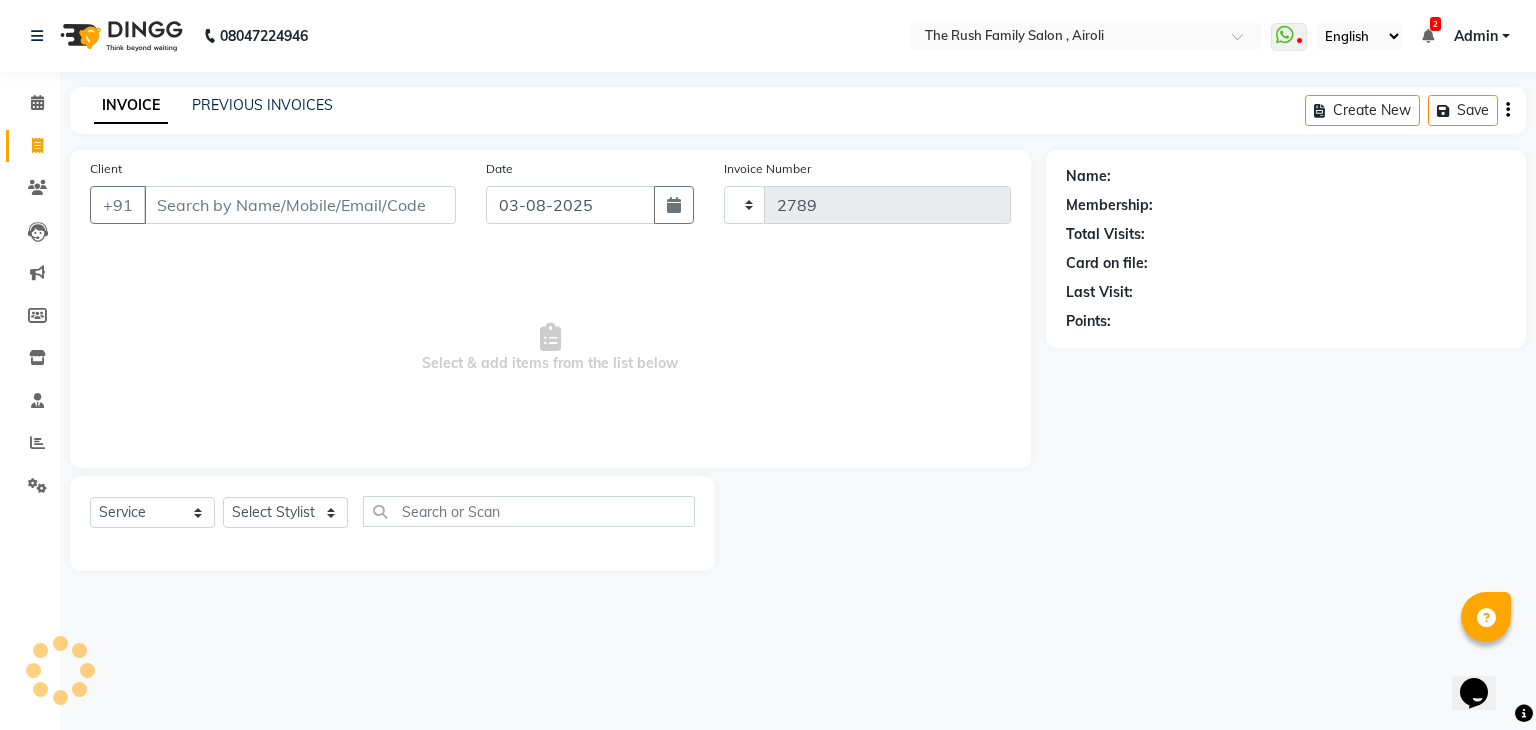 select on "5419" 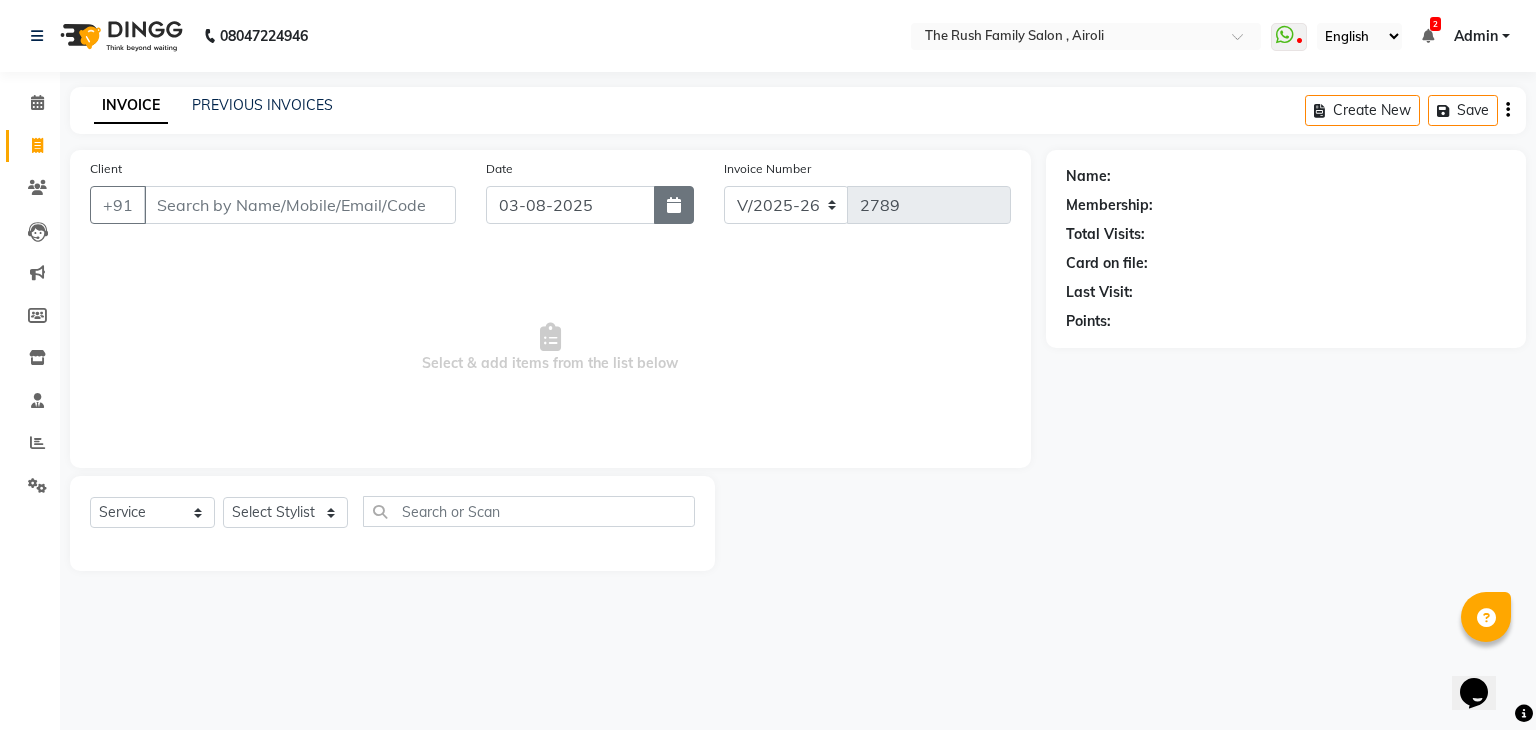 click 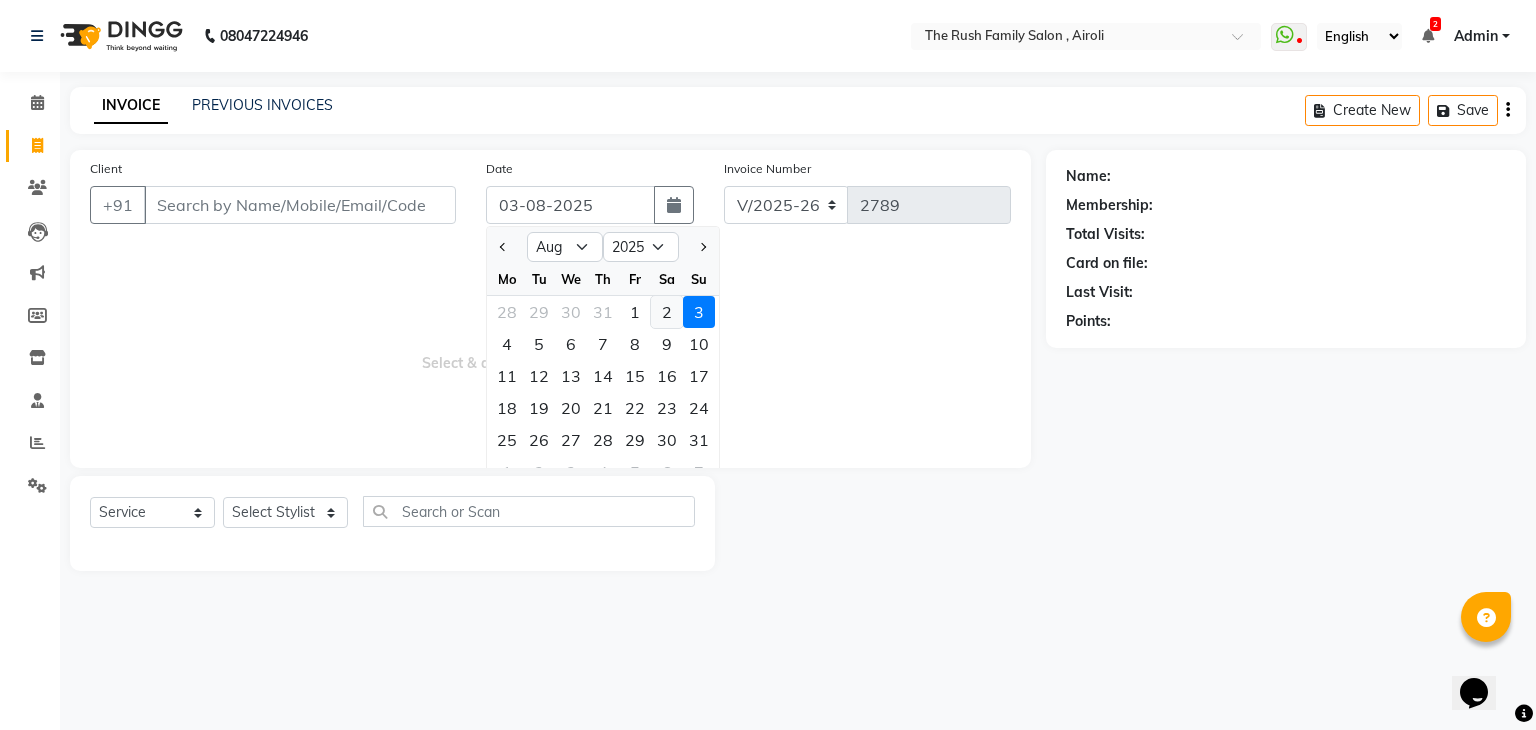 click on "2" 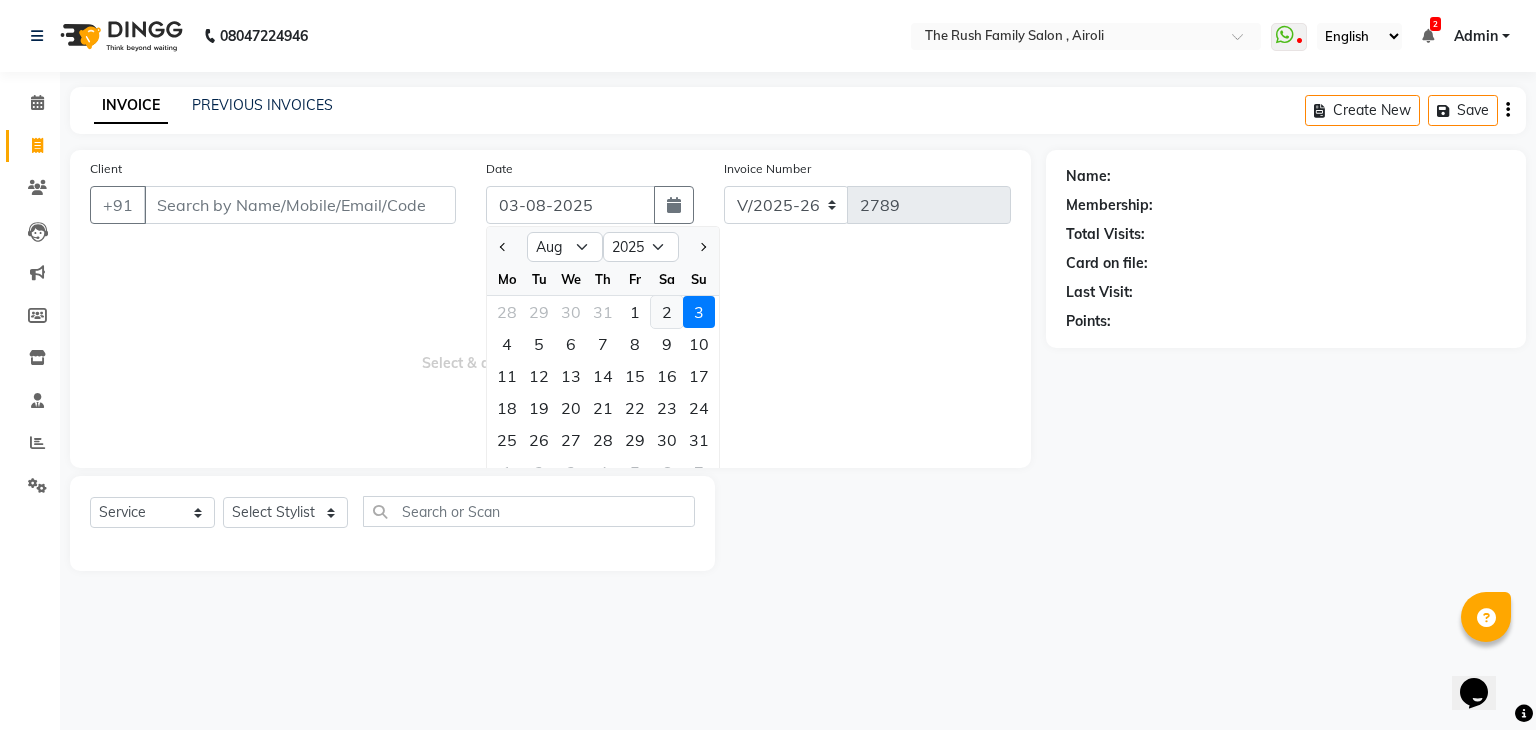 type on "02-08-2025" 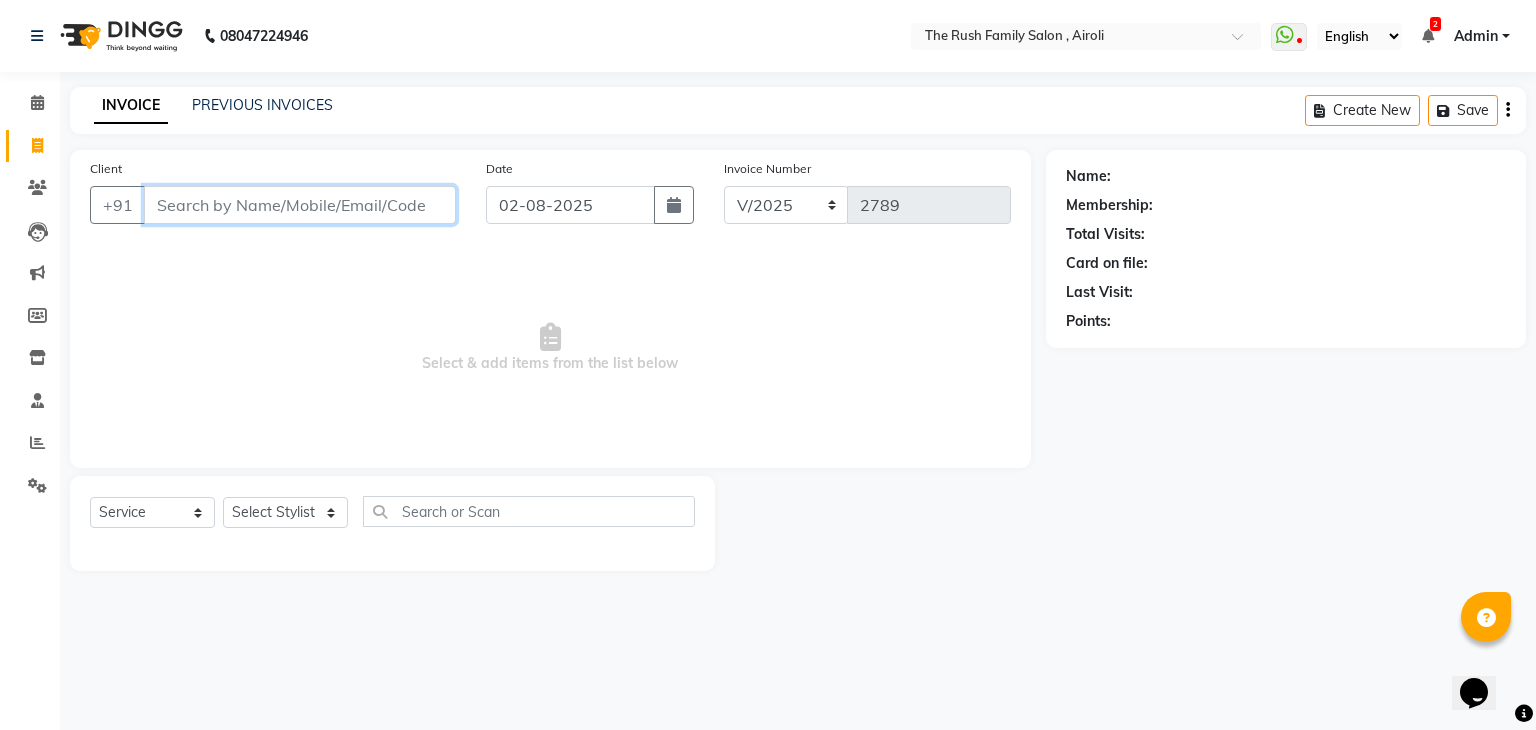 click on "Client" at bounding box center [300, 205] 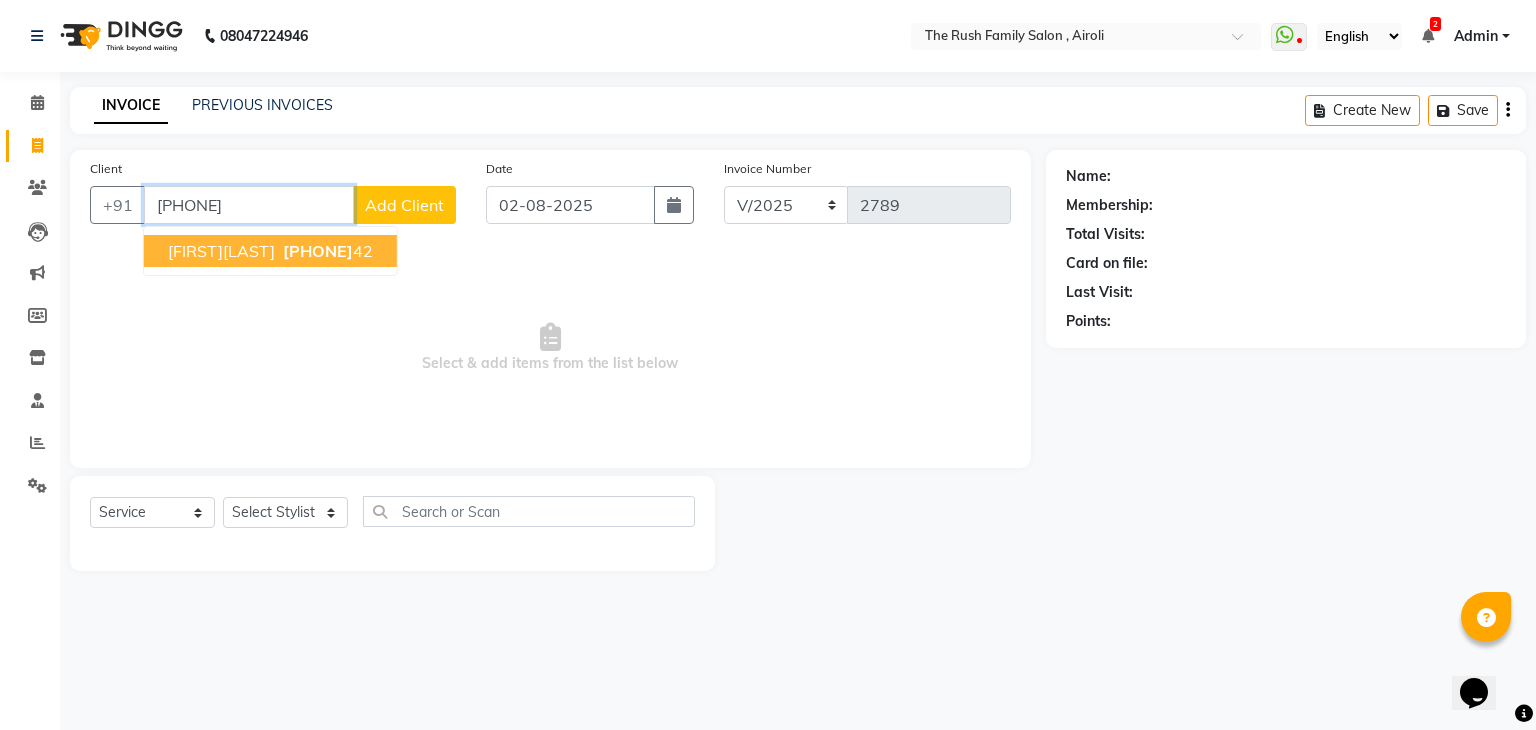 click on "98677747" at bounding box center [318, 251] 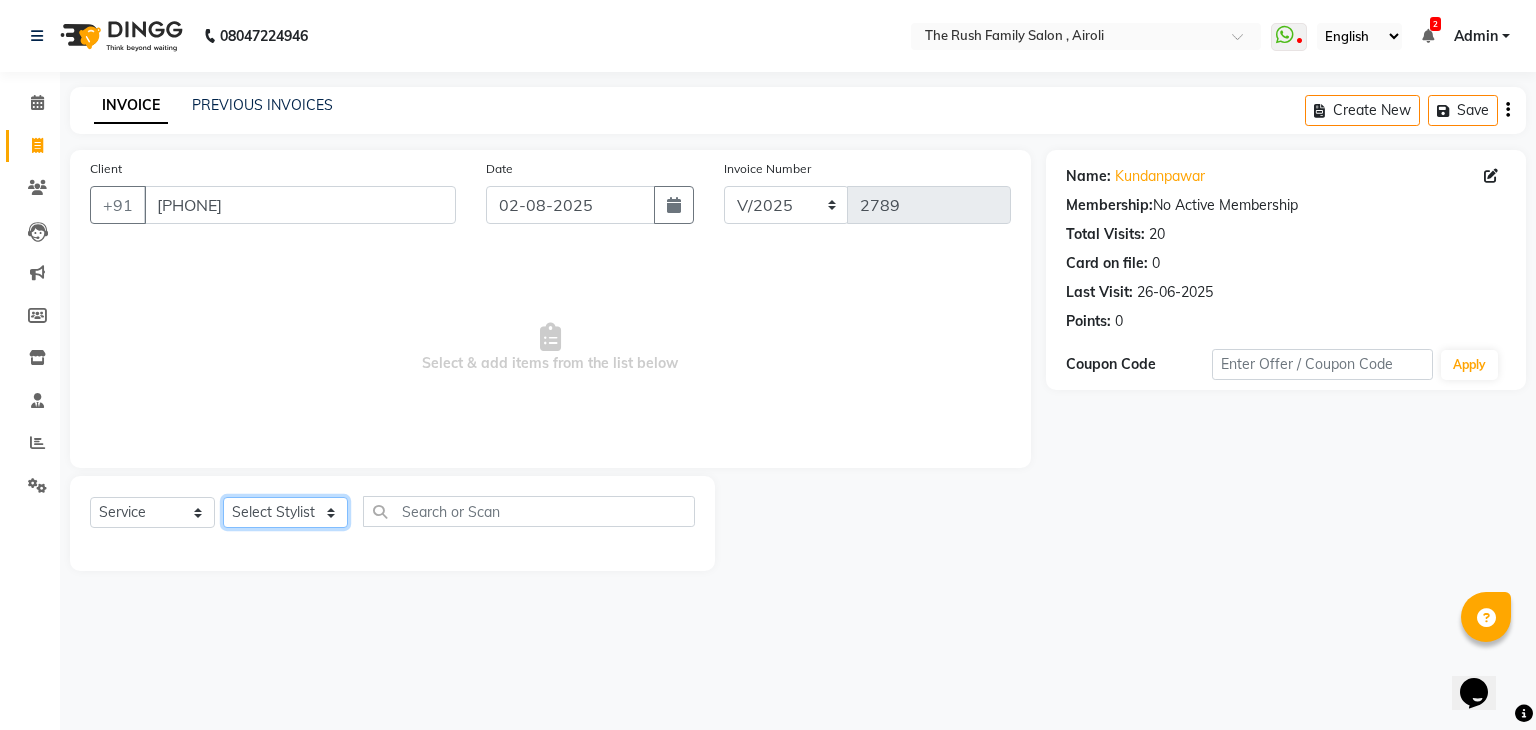 click on "Select Stylist Ajaz Alvira Danish Guddi Jayesh Josh  mumtaz Naeem   nishu Riya    Rush Swati" 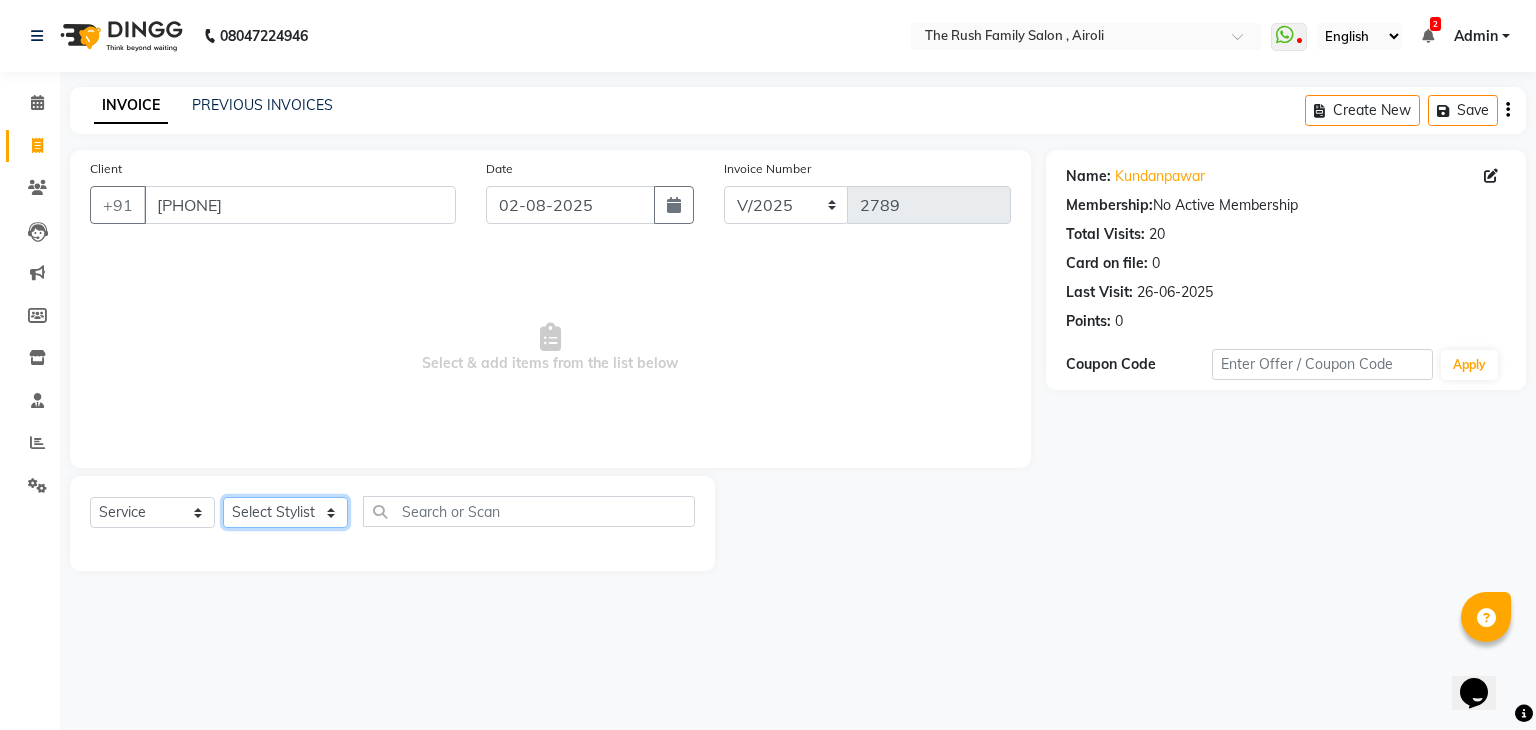 select on "53300" 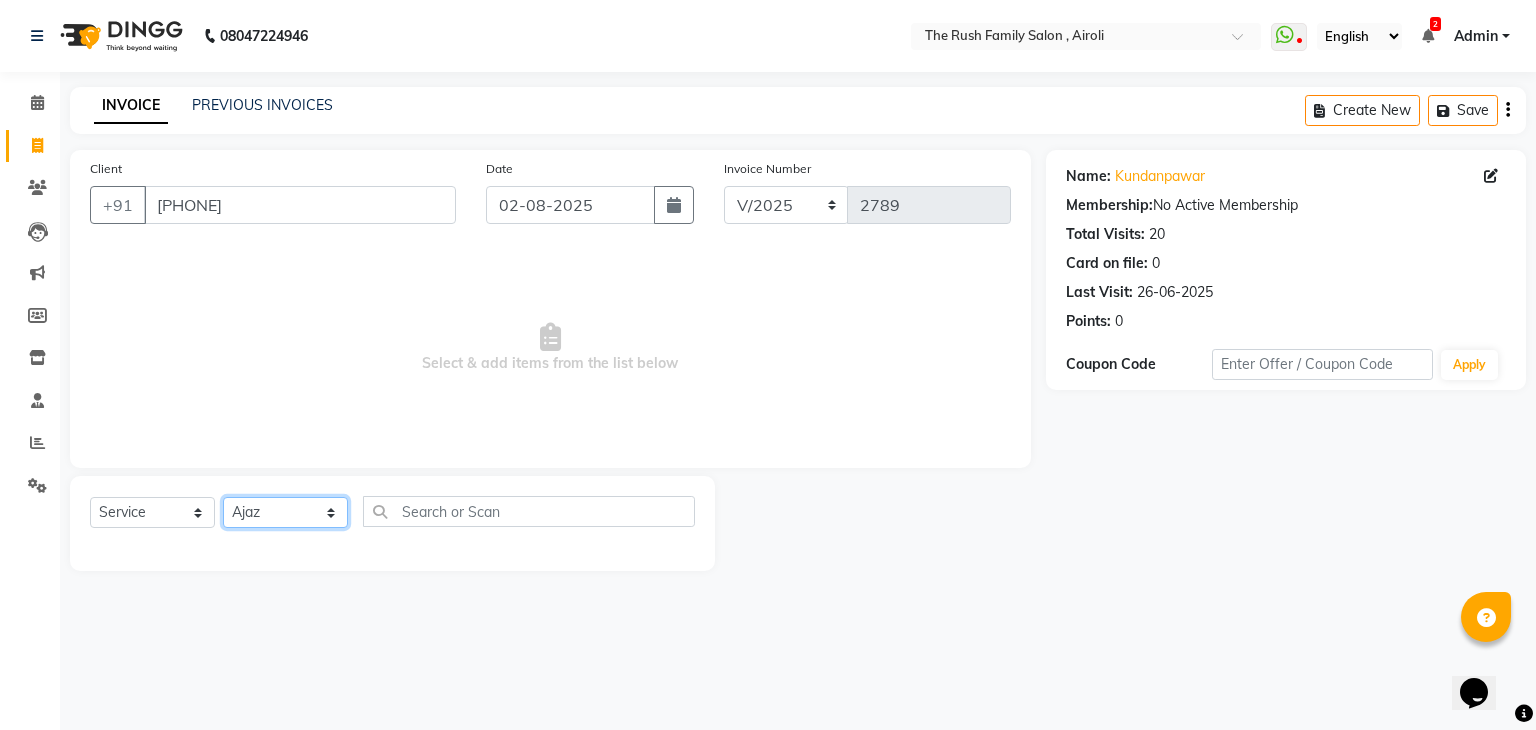 click on "Select Stylist Ajaz Alvira Danish Guddi Jayesh Josh  mumtaz Naeem   nishu Riya    Rush Swati" 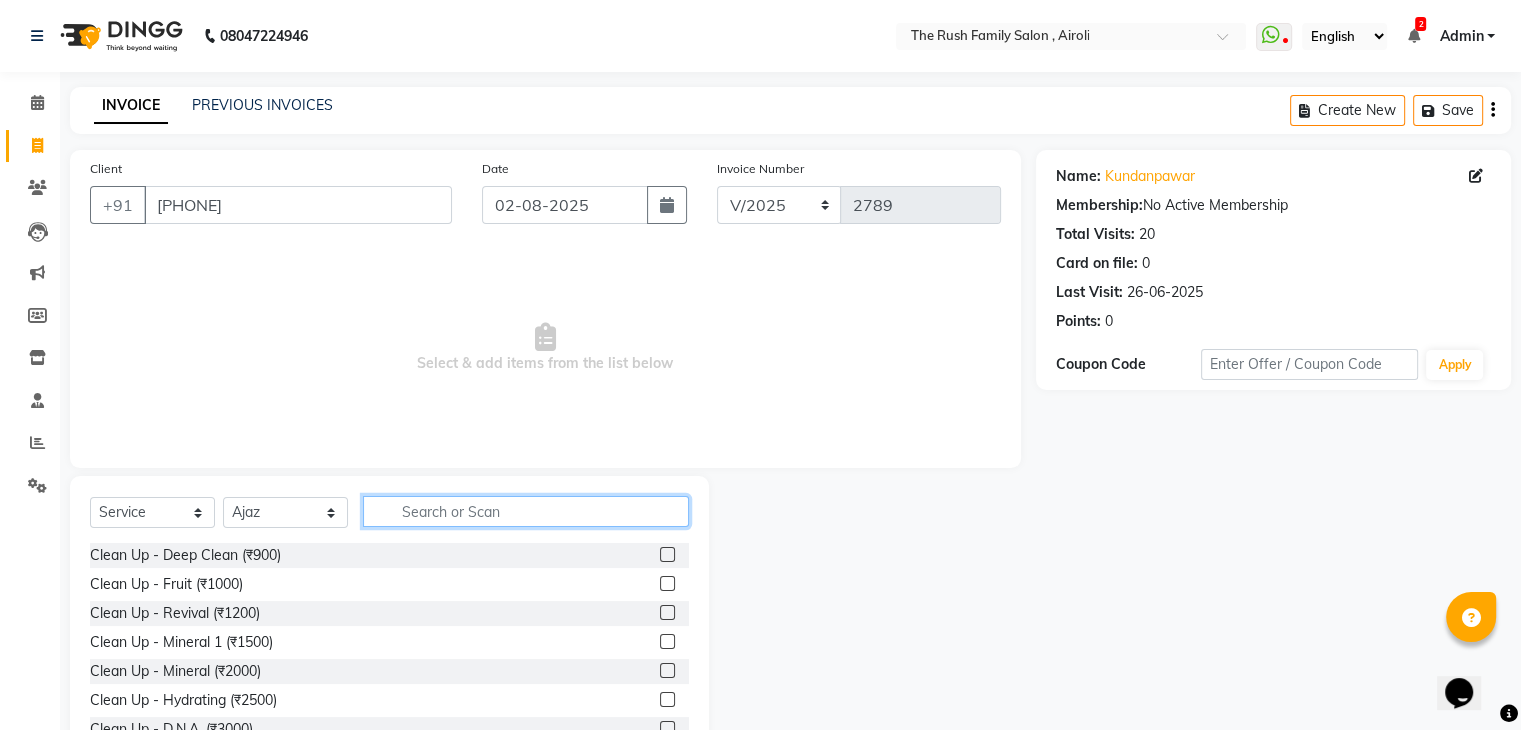 click 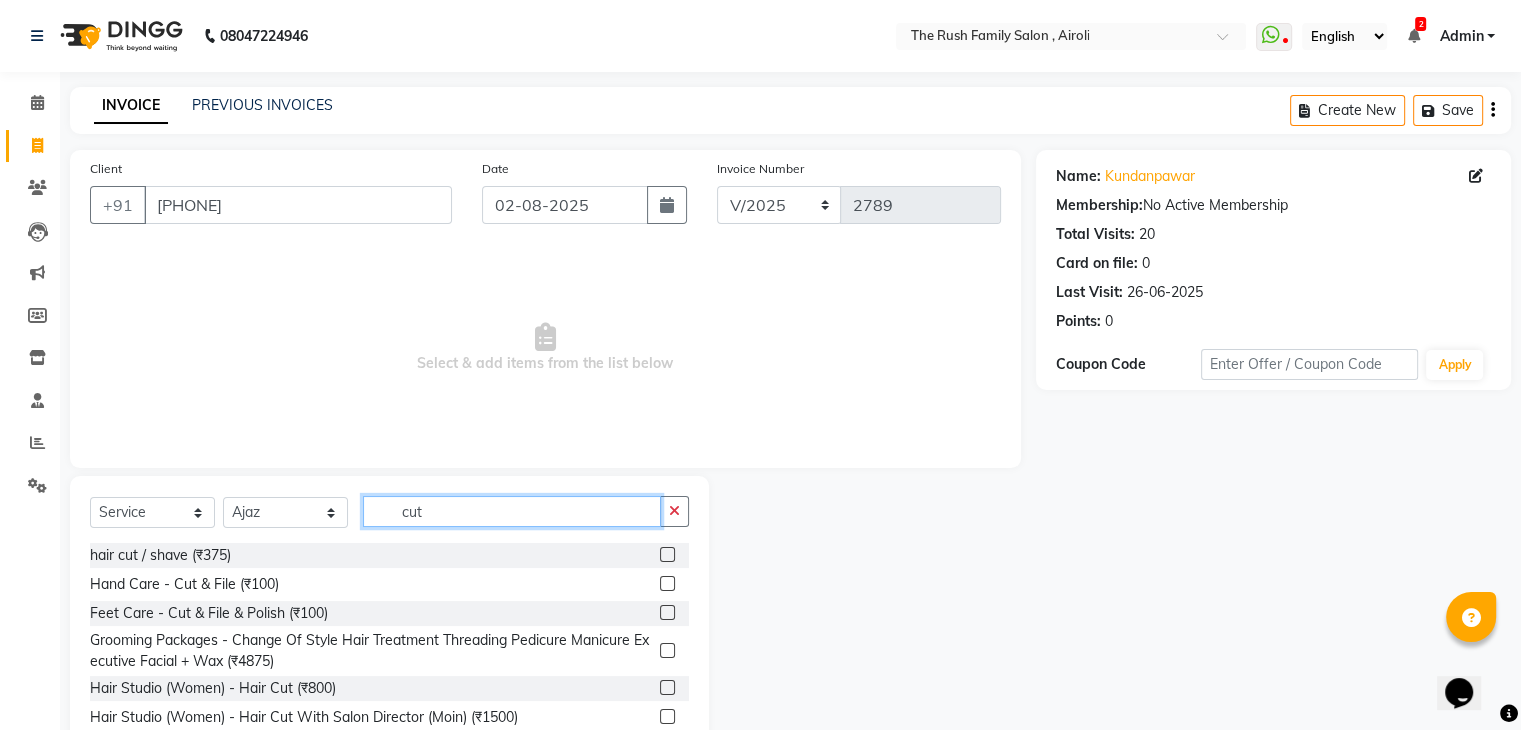 type on "cut" 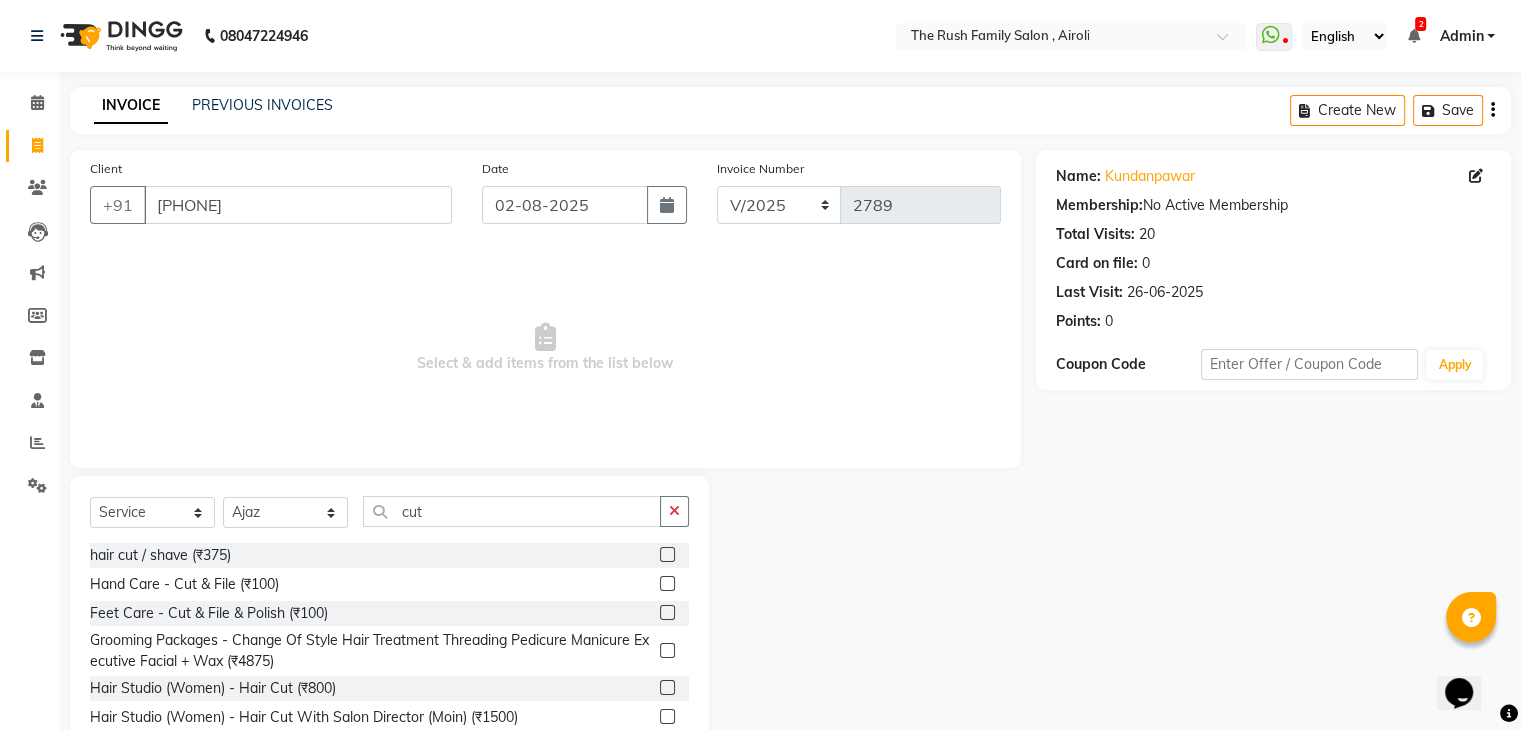 click 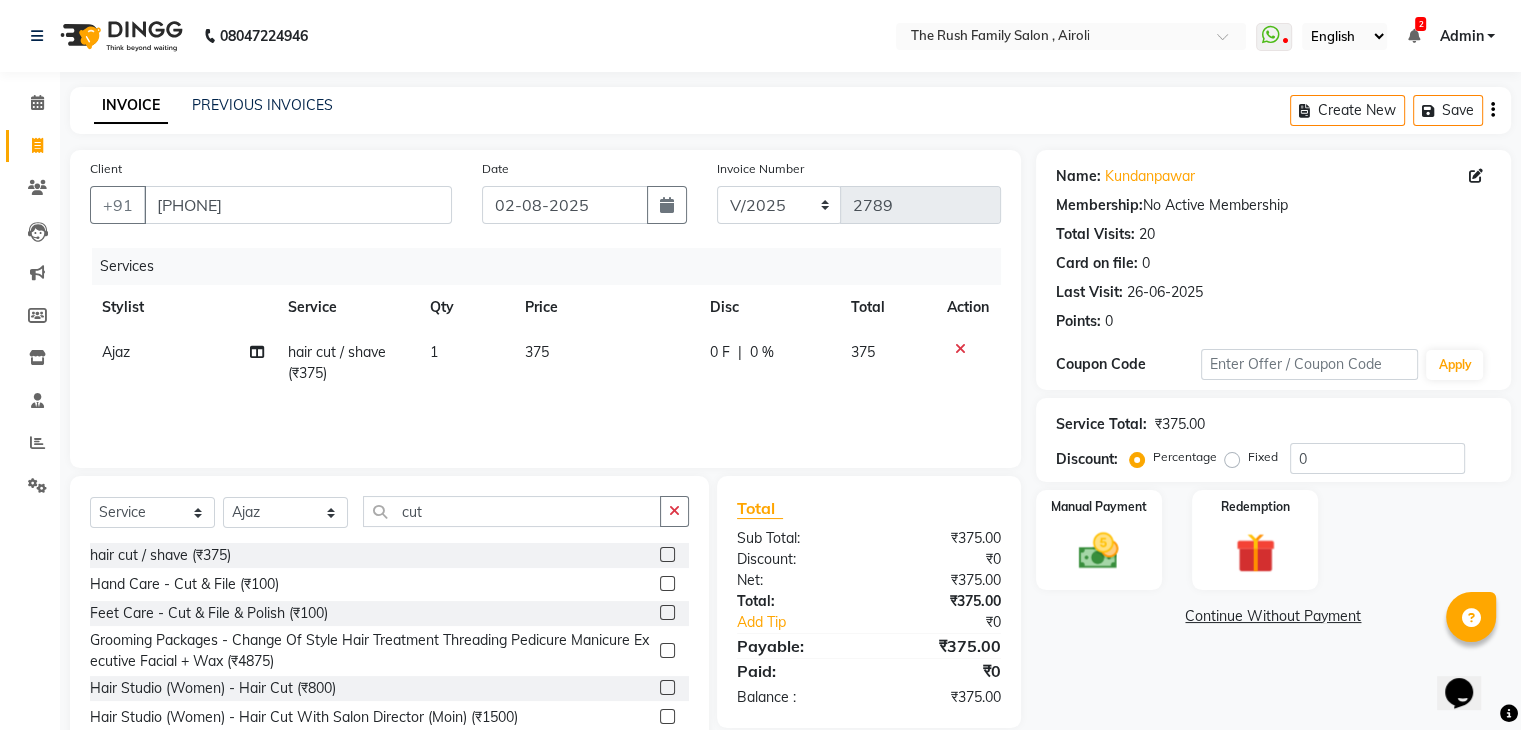 click 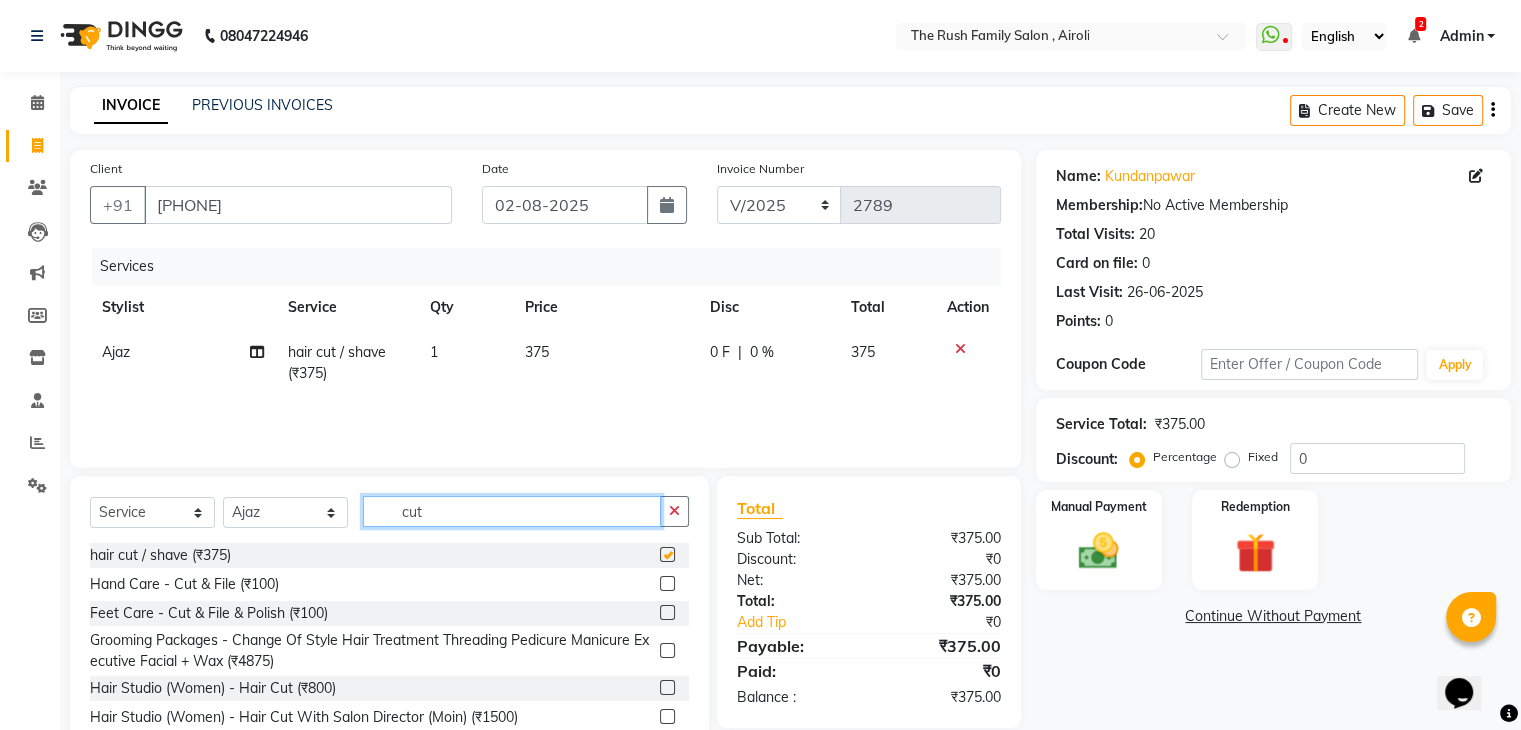 click on "cut" 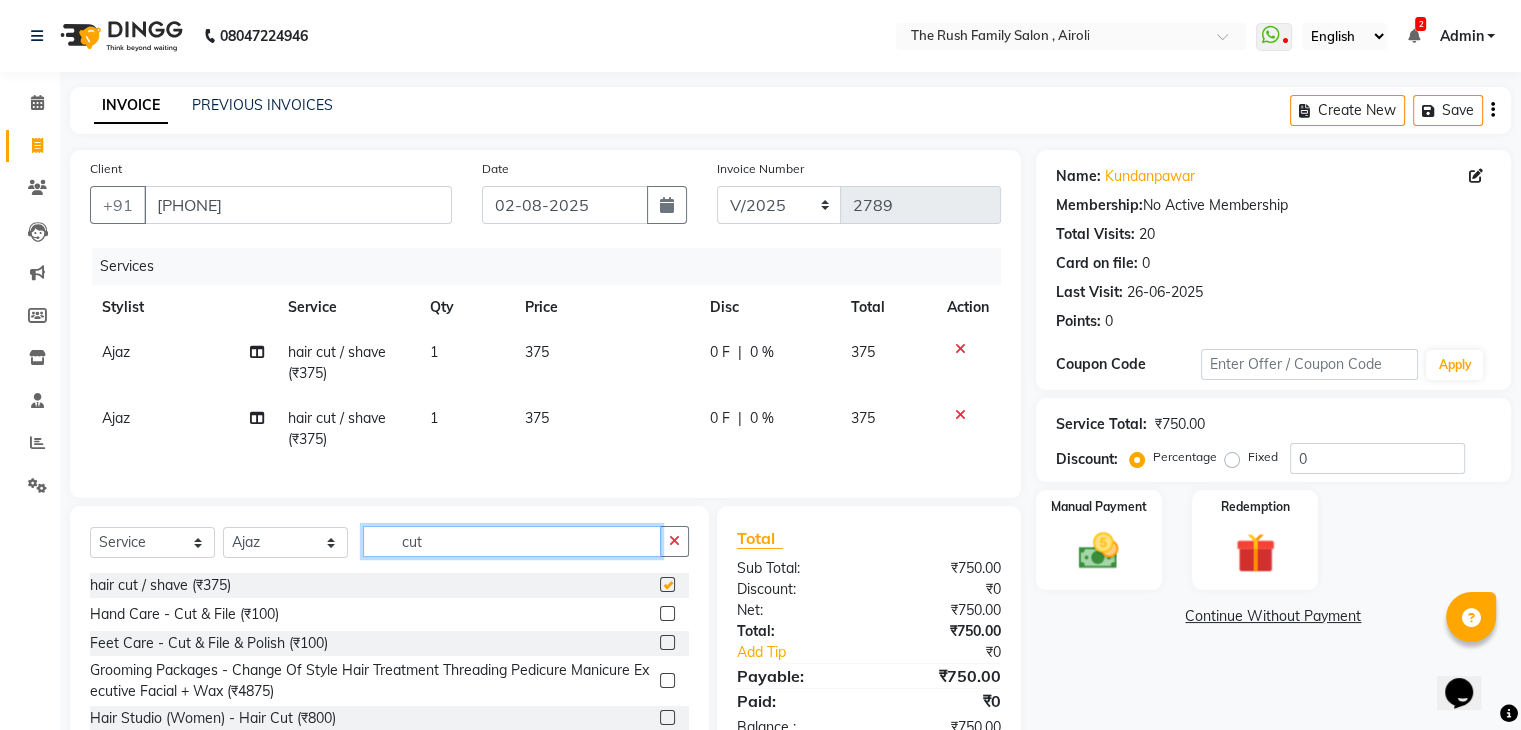 click on "cut" 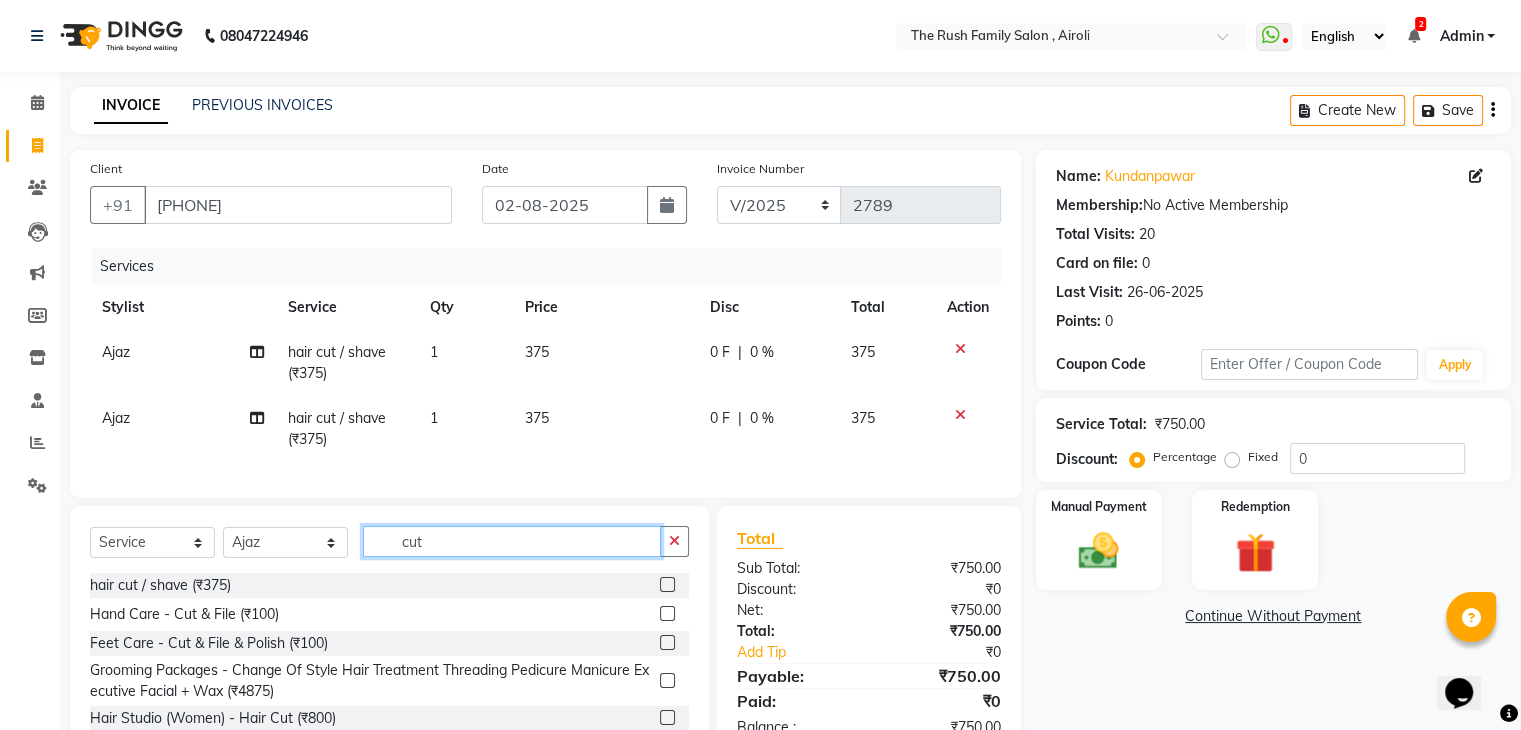 drag, startPoint x: 650, startPoint y: 559, endPoint x: 620, endPoint y: 516, distance: 52.43091 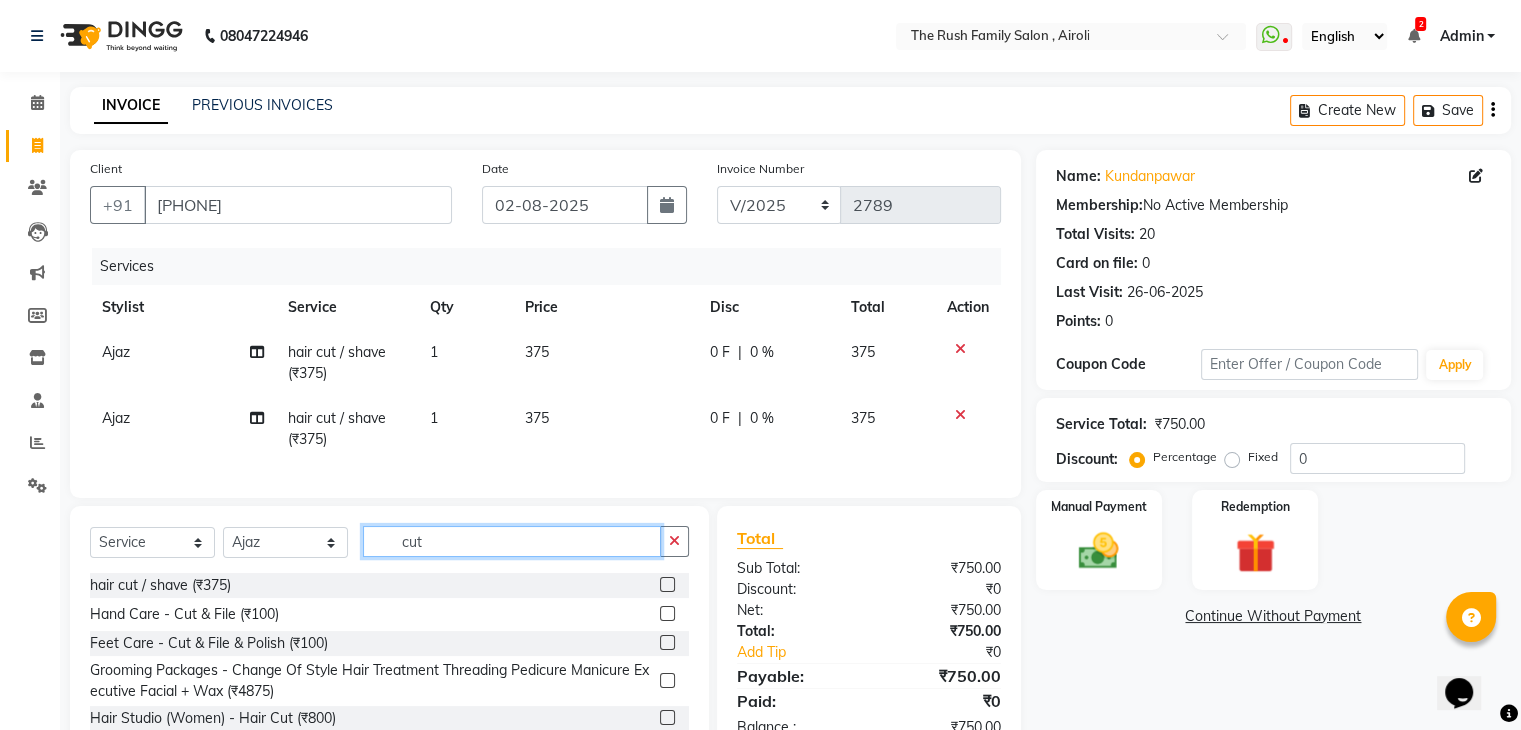 click on "Client +91 9867774742 Date 02-08-2025 Invoice Number V/2025 V/2025-26 2789 Services Stylist Service Qty Price Disc Total Action Ajaz hair cut / shave (₹375) 1 375 0 F | 0 % 375 Ajaz hair cut / shave (₹375) 1 375 0 F | 0 % 375 Select  Service  Product  Membership  Package Voucher Prepaid Gift Card  Select Stylist Ajaz Alvira Danish Guddi Jayesh Josh  mumtaz Naeem   nishu Riya    Rush Swati cut hair cut / shave (₹375)  Hand Care - Cut & File (₹100)  Feet Care - Cut & File & Polish (₹100)  Grooming Packages - Change Of Style Hair Treatment Threading Pedicure Manicure Executive Facial + Wax (₹4875)  Hair Studio (Women) - Hair Cut (₹800)  Hair Studio (Women) - Hair Cut With Salon Director (Moin) (₹1500)  Hair Studio (Women) - Kid’S Hair Cut (5 Years & Under) (₹600)  Hair Studio - Hair Cut (₹250)  Hair Studio - Kid’S Hair Cut (5 Years & Under) (₹300)  Total Sub Total: ₹750.00 Discount: ₹0 Net: ₹750.00 Total: ₹750.00 Add Tip ₹0 Payable: ₹750.00 Paid: ₹0 Balance   : ₹750.00" 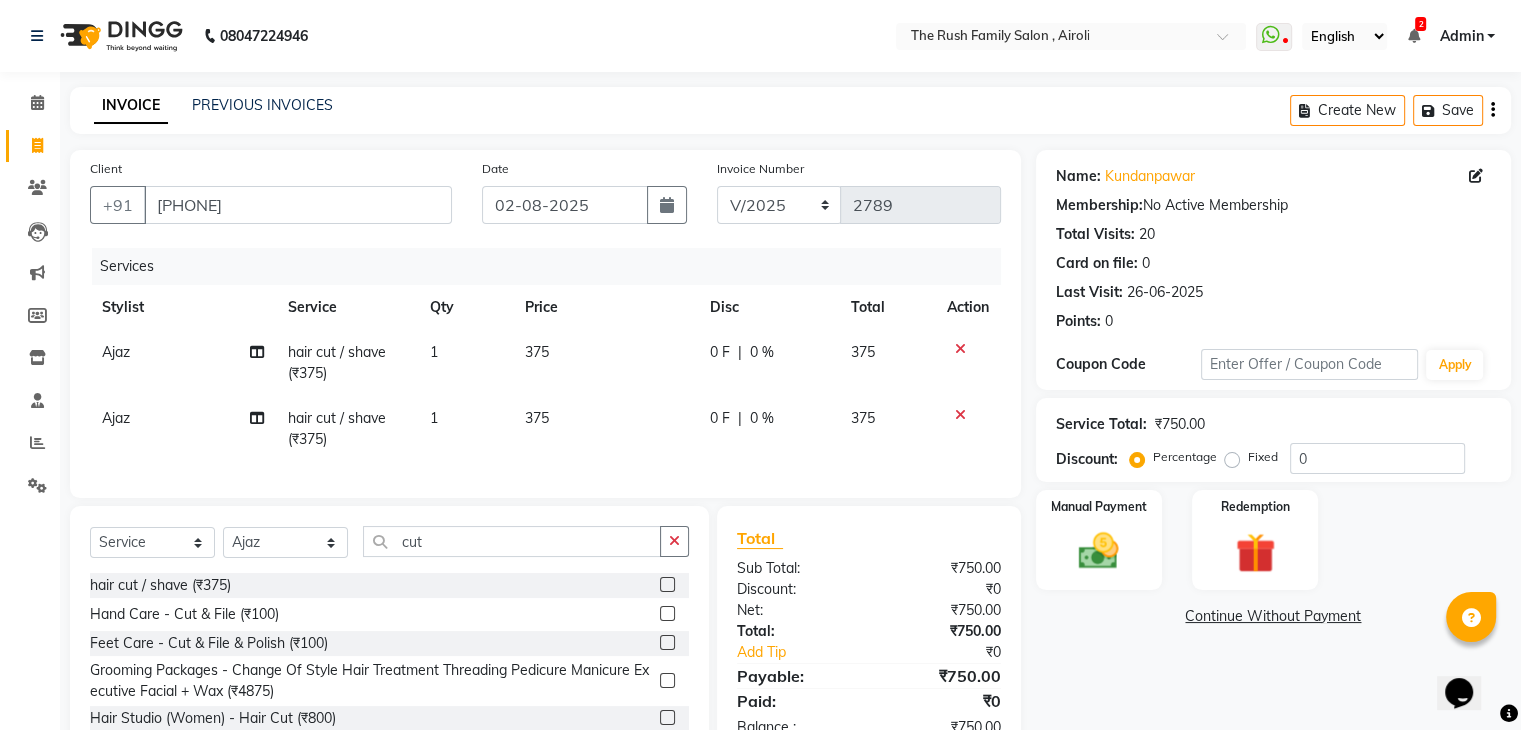 click 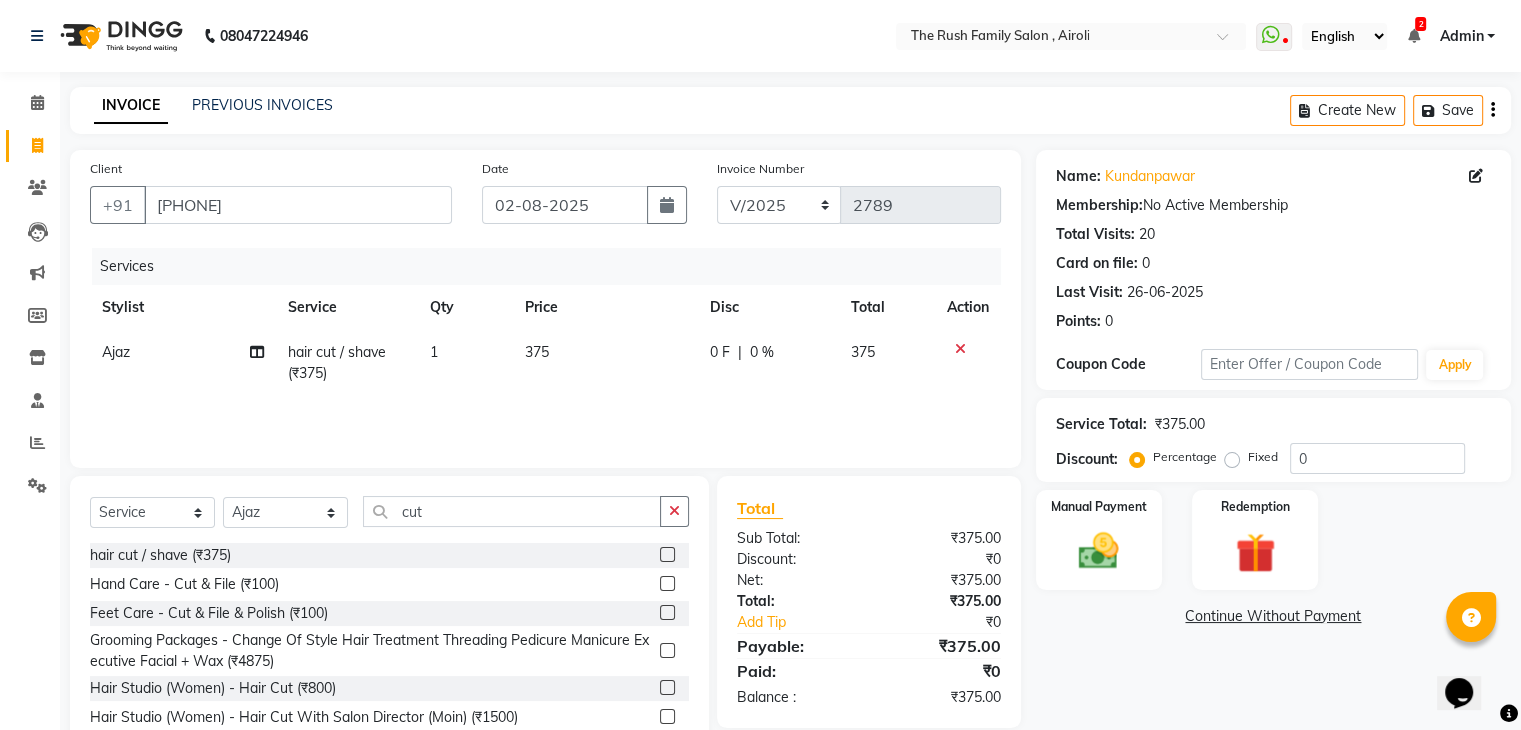 click on "Ajaz" 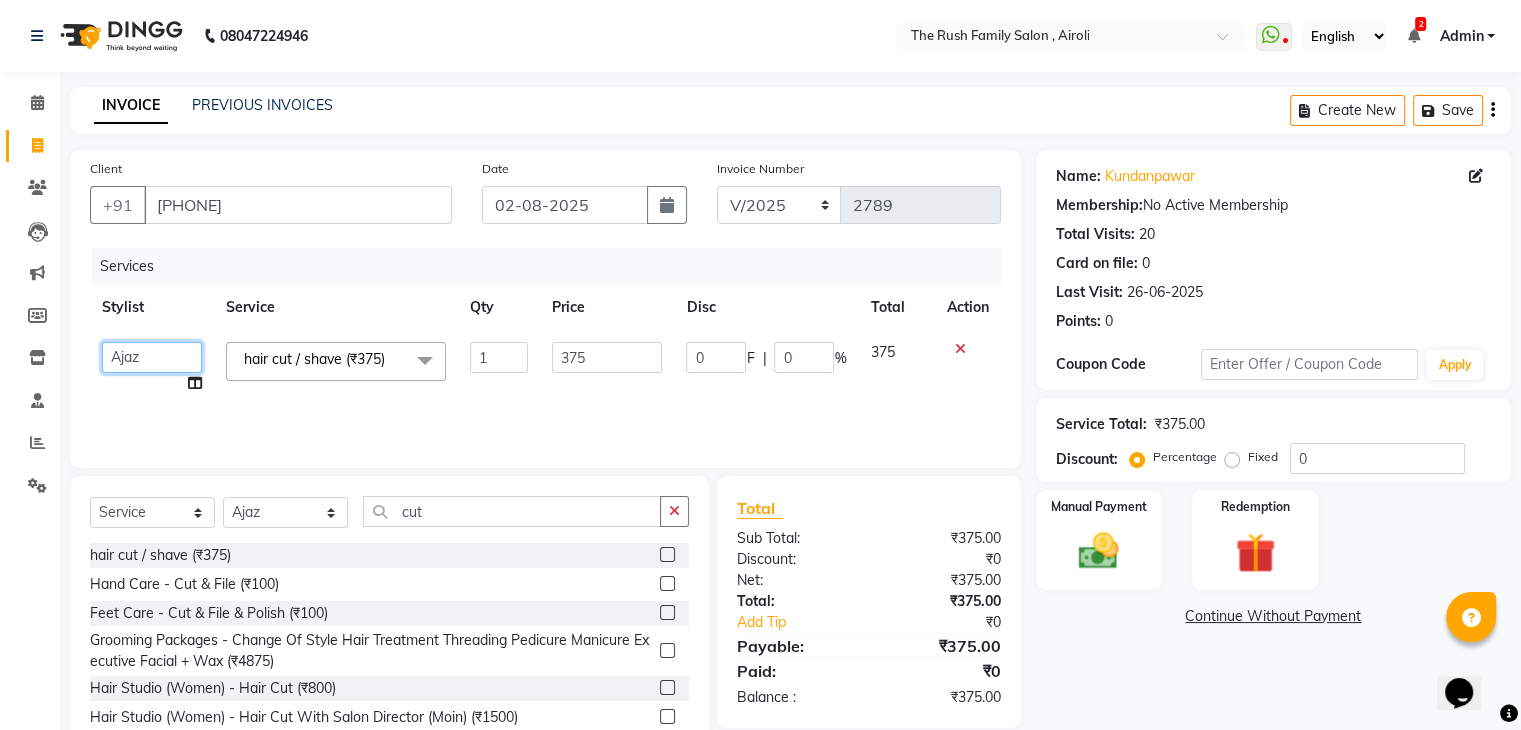 click on "Ajaz   Alvira   Danish   Guddi   Jayesh   Josh    mumtaz   Naeem     nishu   Riya      Rush   Swati" 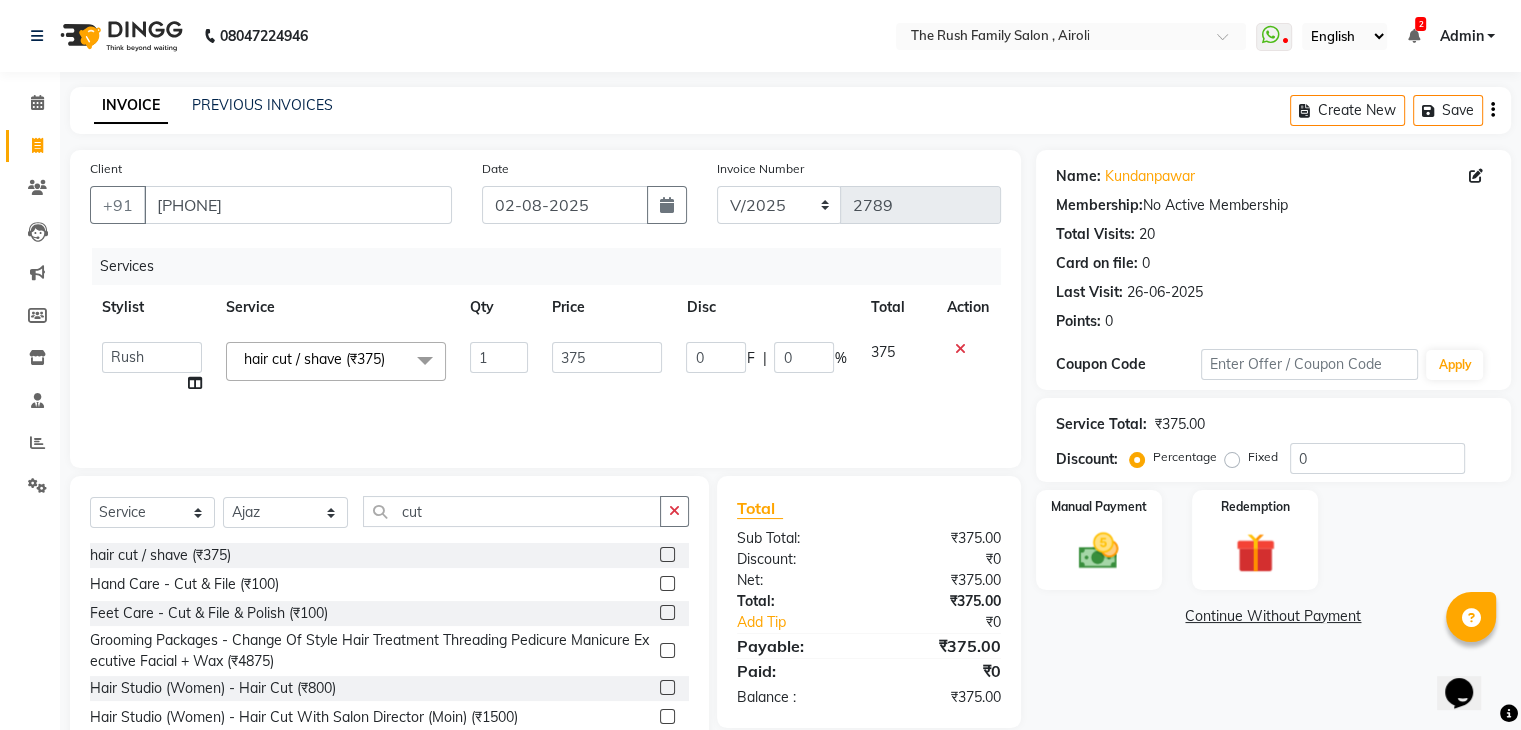 select on "53299" 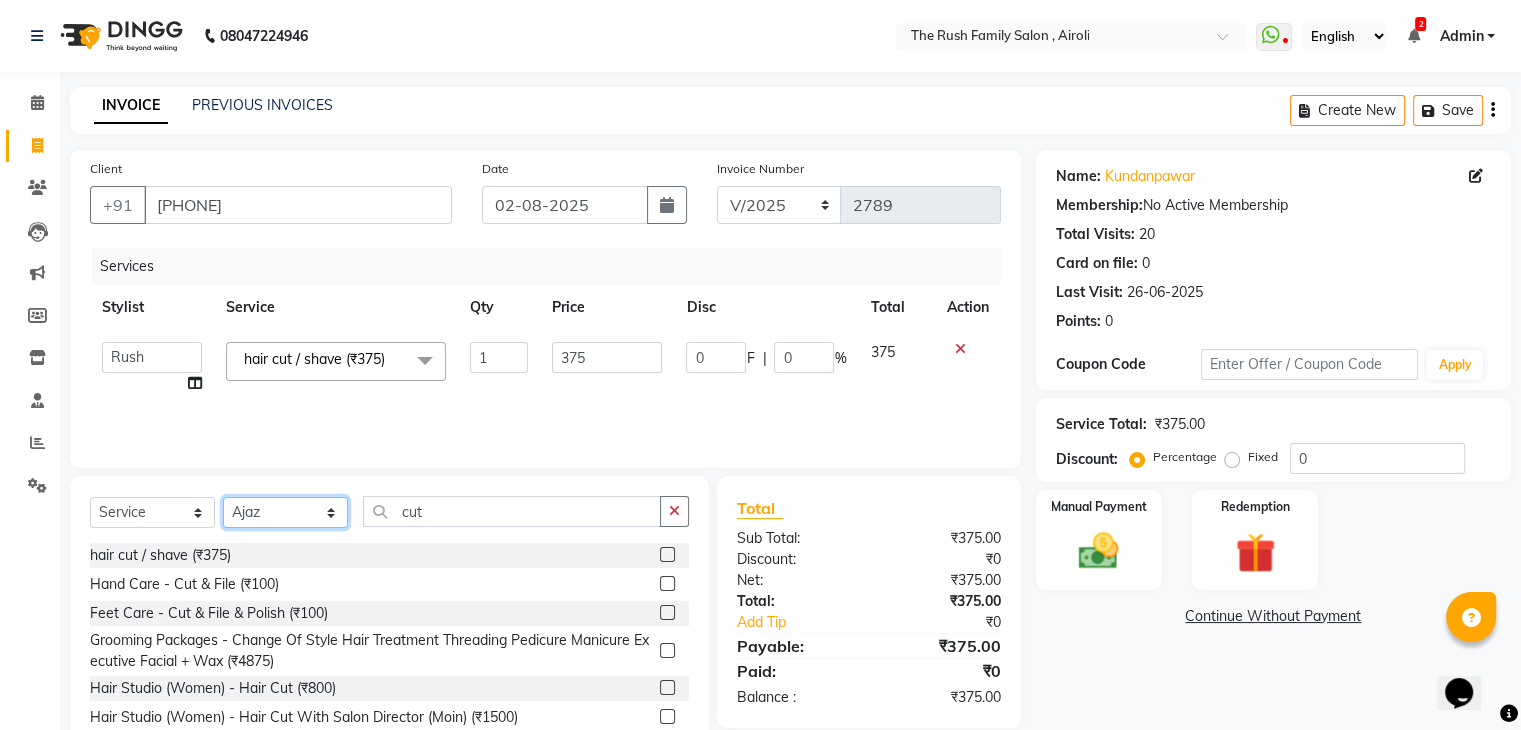 click on "Select Stylist Ajaz Alvira Danish Guddi Jayesh Josh  mumtaz Naeem   nishu Riya    Rush Swati" 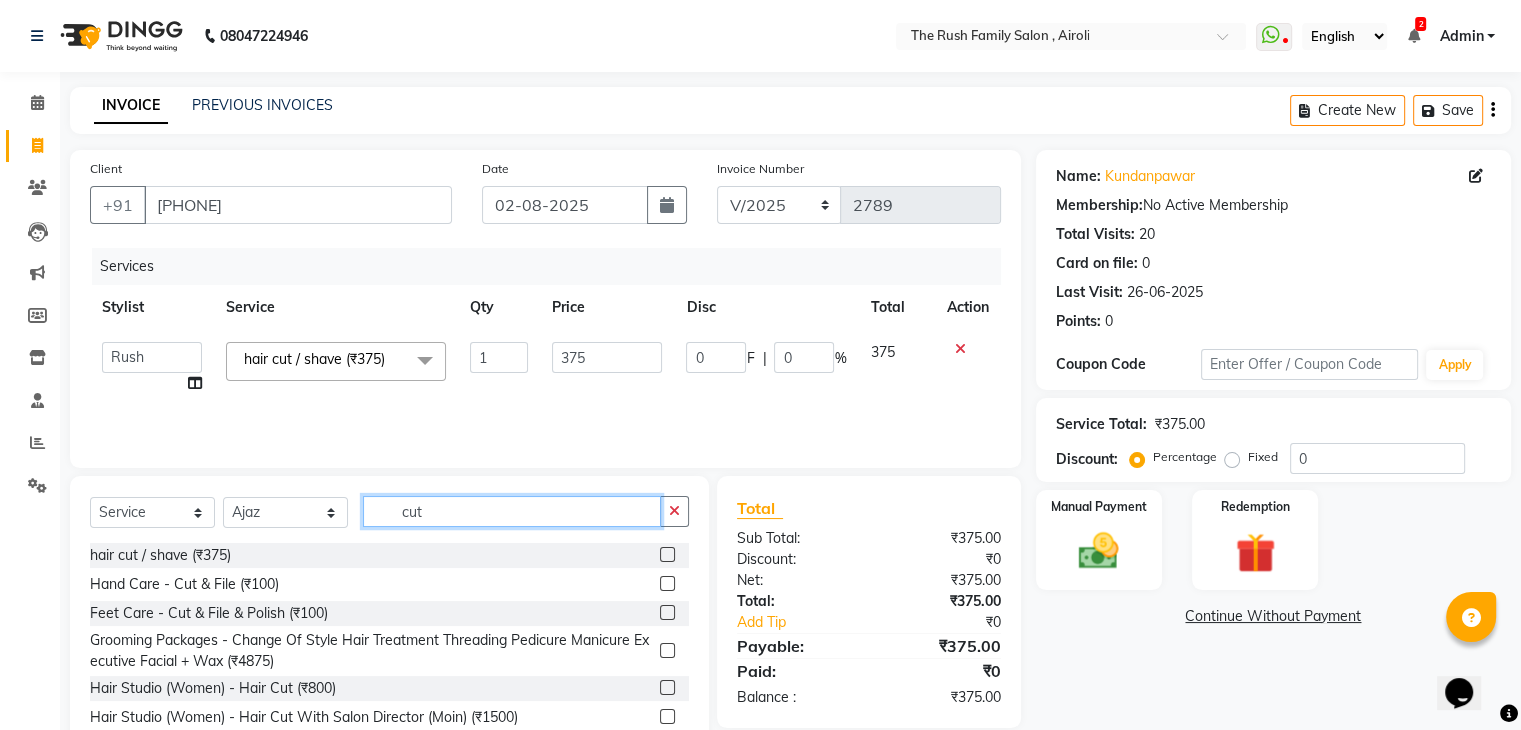 click on "cut" 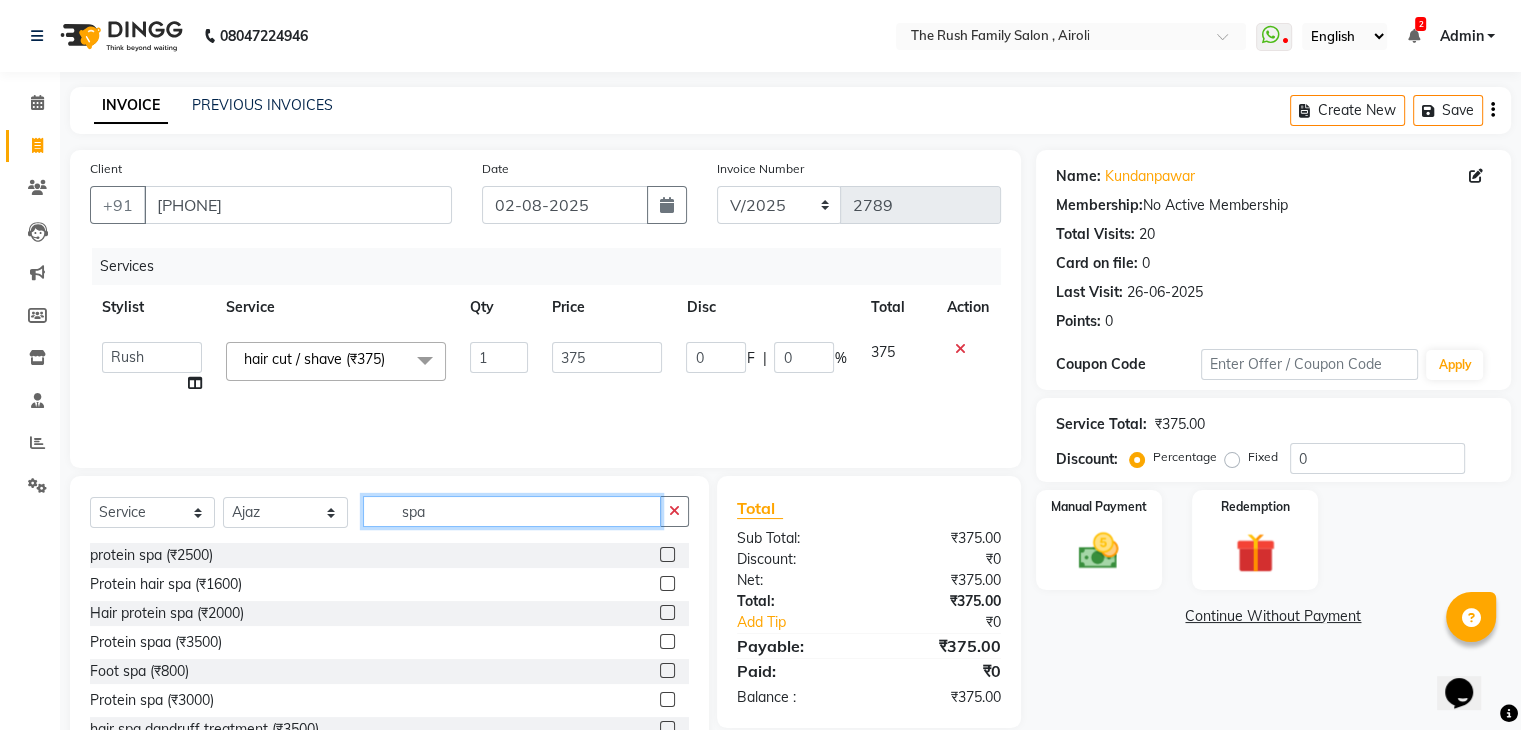 type on "spa" 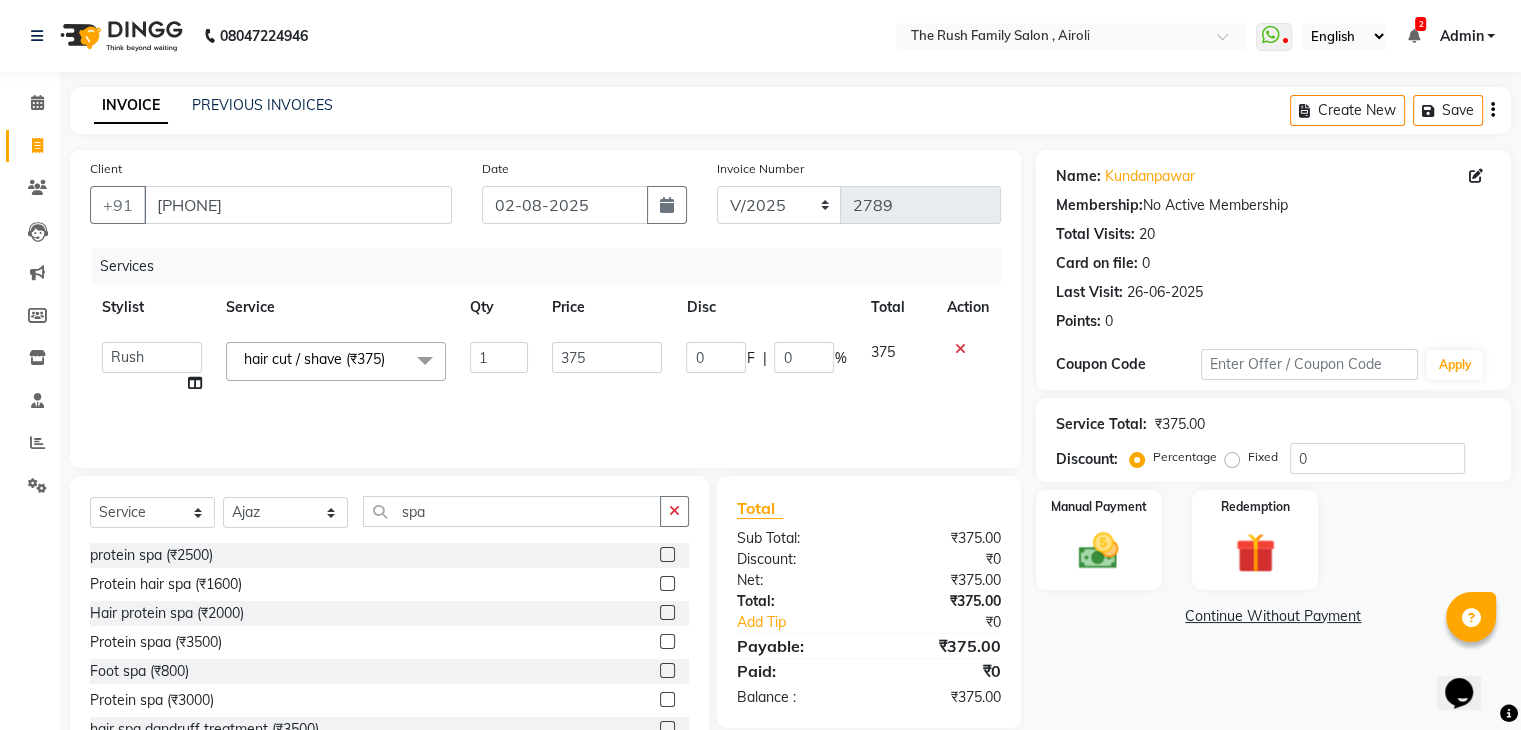 click on "Select  Service  Product  Membership  Package Voucher Prepaid Gift Card  Select Stylist Ajaz Alvira Danish Guddi Jayesh Josh  mumtaz Naeem   nishu Riya    Rush Swati spa protein spa (₹2500)  Protein hair spa (₹1600)  Hair protein spa (₹2000)  Protein spaa (₹3500)  Foot spa (₹800)  Protein spa (₹3000)  hair spa dandruff treatment (₹3500)  Dandruff +protein spa (₹2500)  Keratin hair spa (₹499)  Loreal hair spa (₹1500)  Hand Care - Hand Spa (₹2000)  Feet Care - Foot Spa (₹2000)  Spa - Hand Spa (₹1500)  Spa - Foot Spa (₹1700)  Spa - Sparkling Back (₹2500)  Spa - Body Relaxing (₹10000)  Groom Package - During 15 Days - Hair Spa / Colour (₹700)  Hair Spa - Hair Spa Protein (₹1000)  Hair Spa - Hair Spa Relaxing Normal (₹800)  Hair Spa - Hair Spa Relaxing Long (₹1000)  Hair Spa - Extra Scoop (₹100)  Hair Spa - Shine Treatment Normal (₹3000)  Hair Spa - Shine Treatment Long (₹3500)  Hair Spa Relaxing - Upto Shoulder (₹1000)  Hair Spa Relaxing - Below Shoulder (₹1200)" 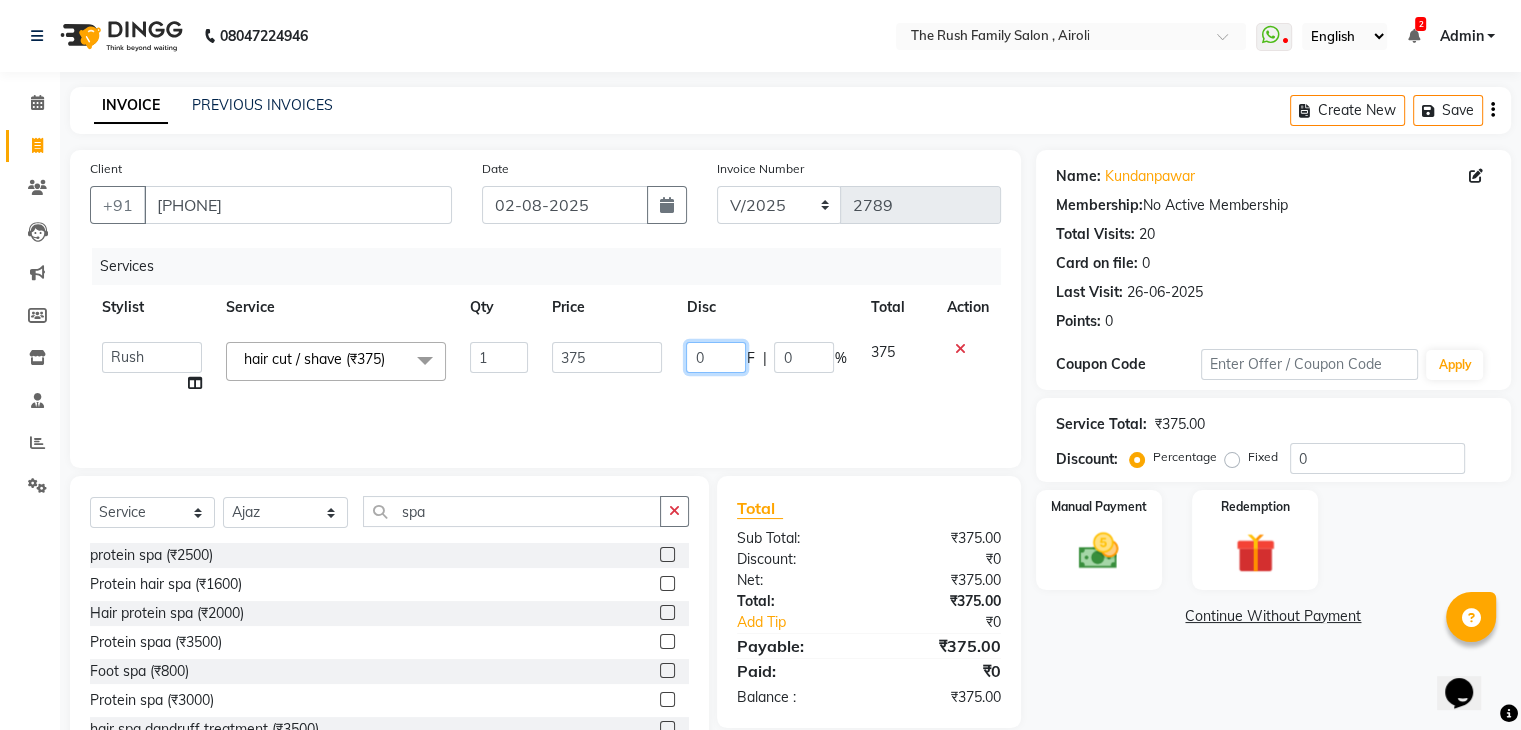 click on "0" 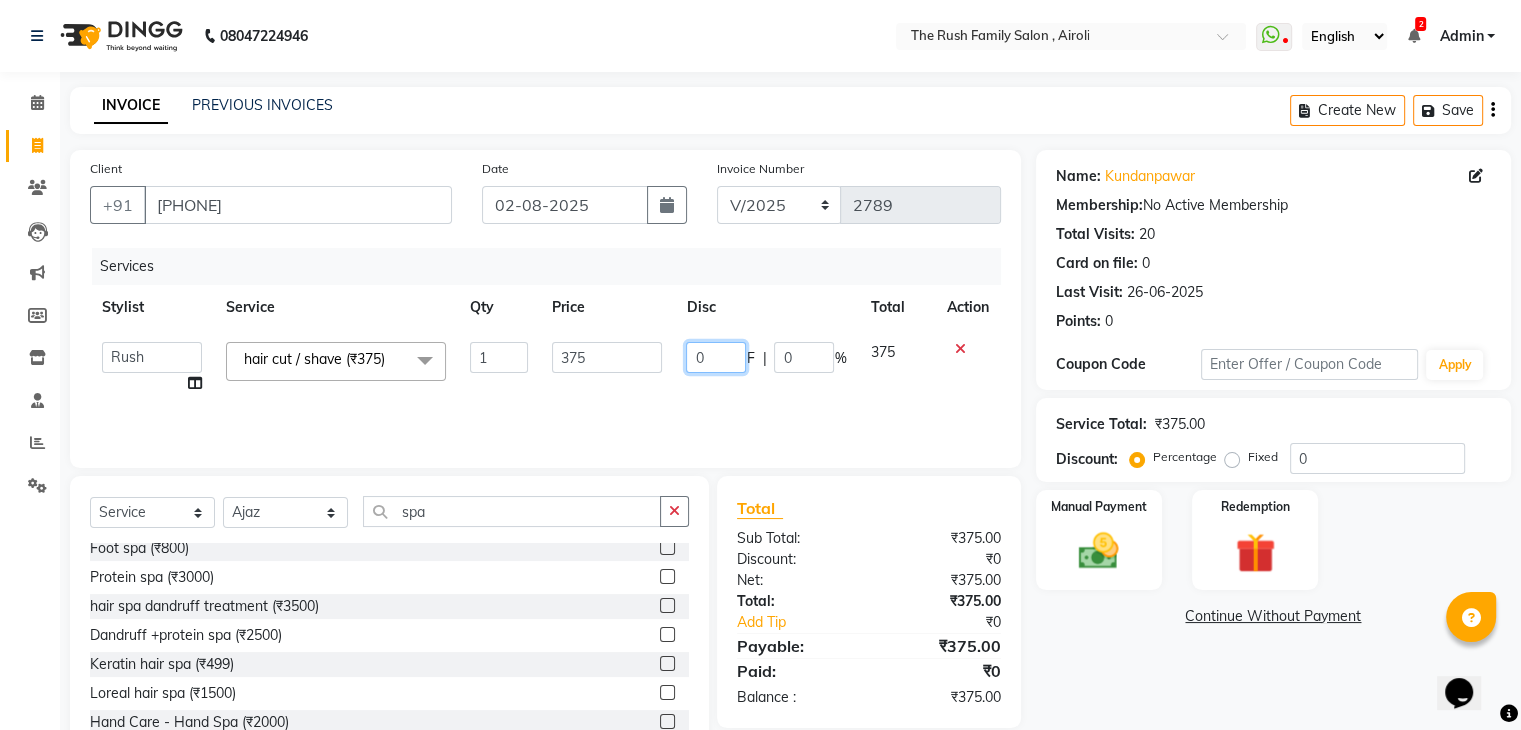 scroll, scrollTop: 144, scrollLeft: 0, axis: vertical 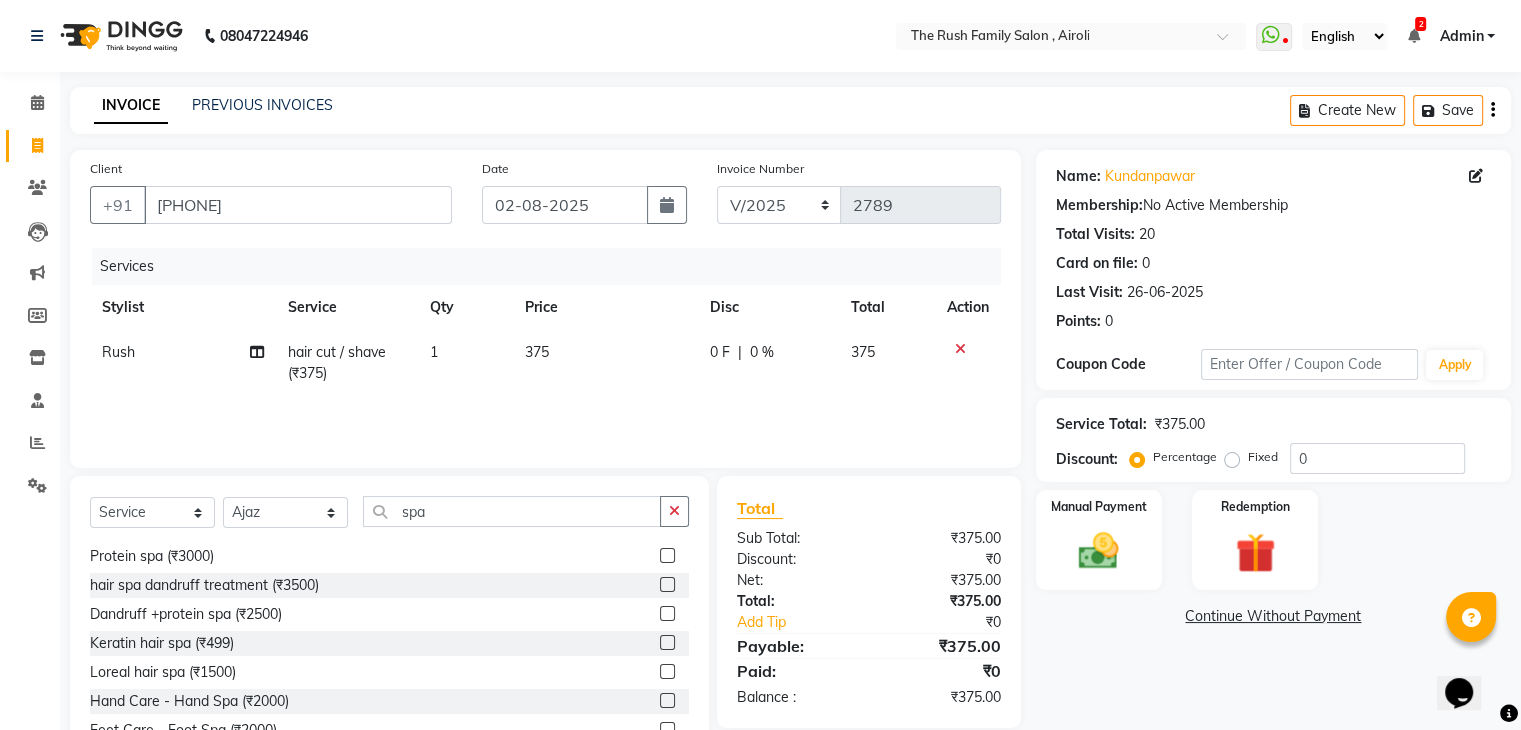 click 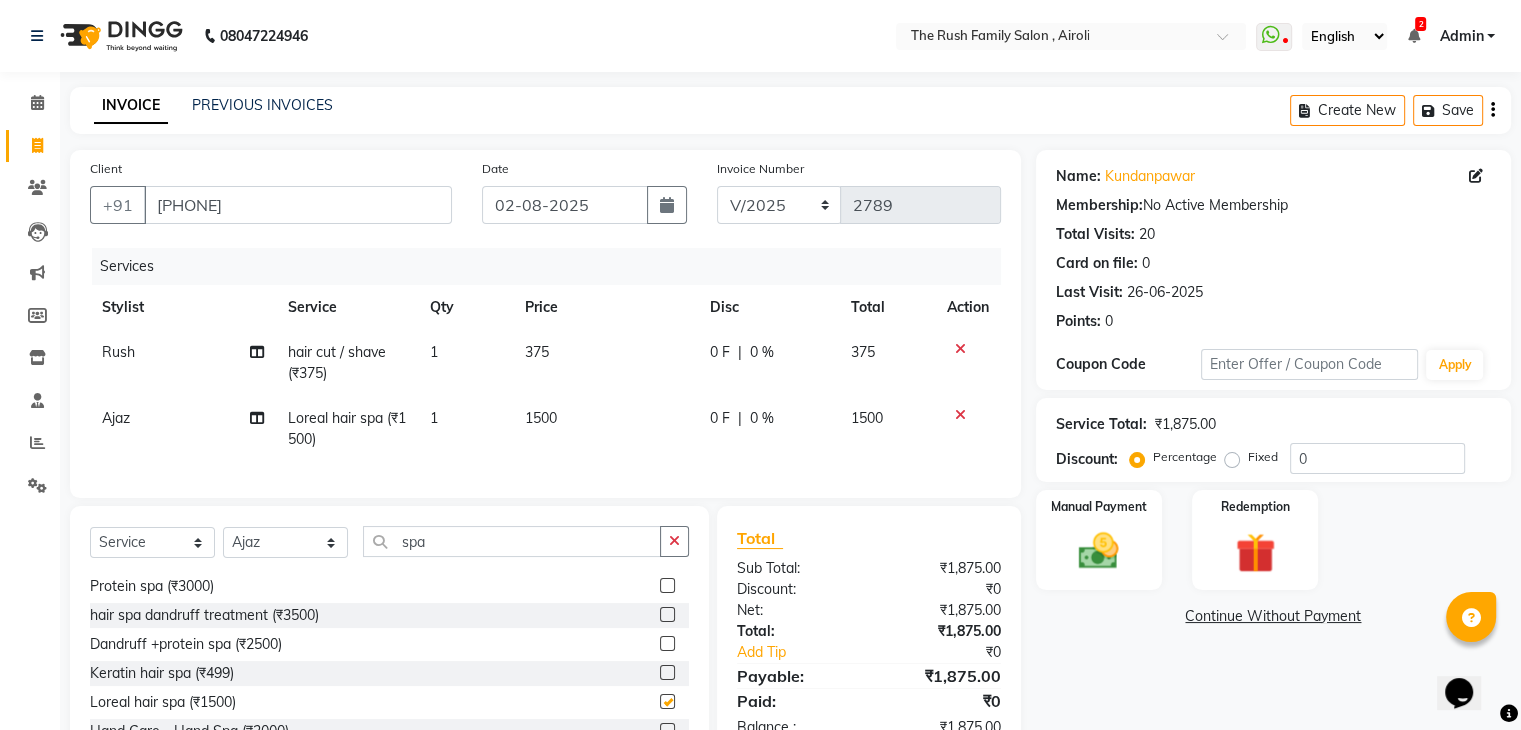checkbox on "false" 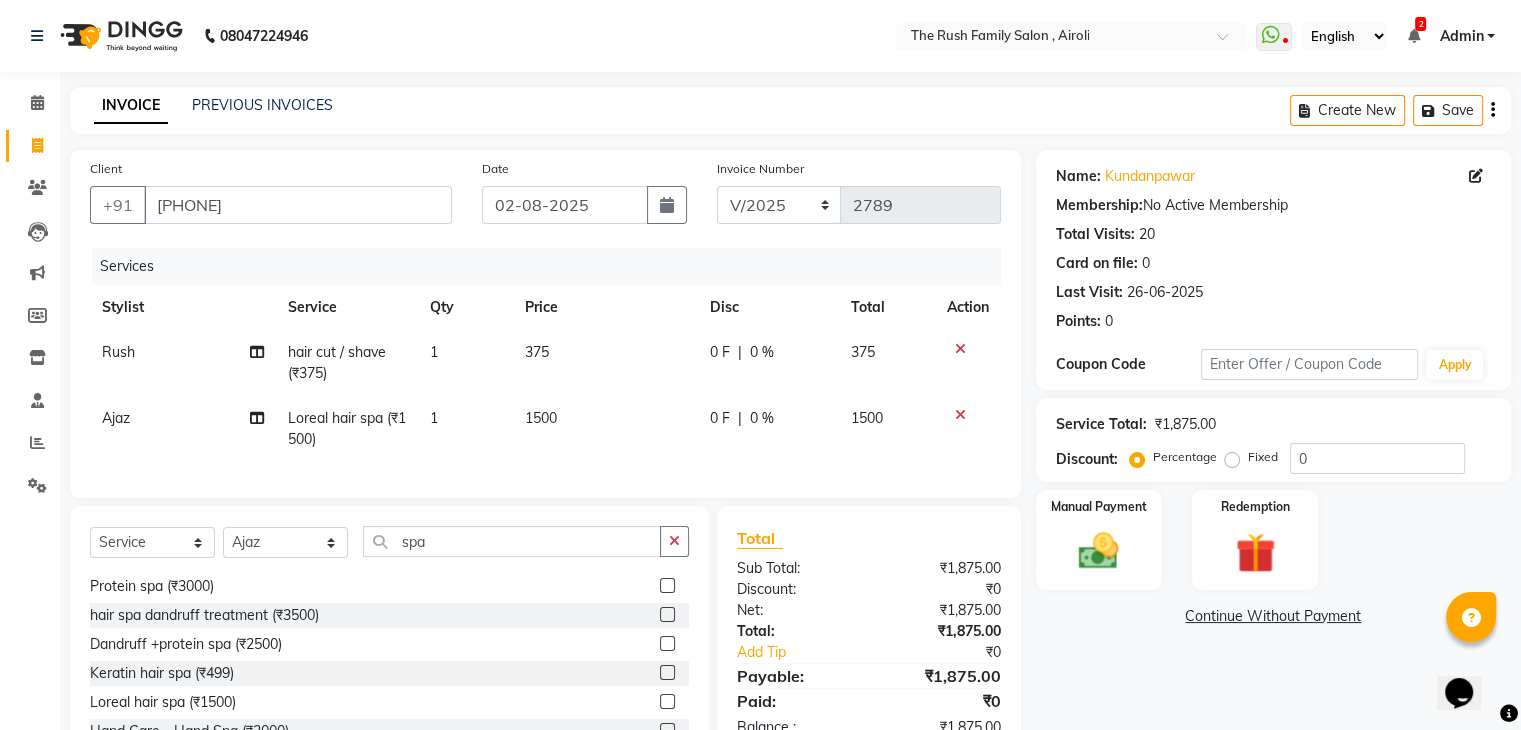 click on "0 F" 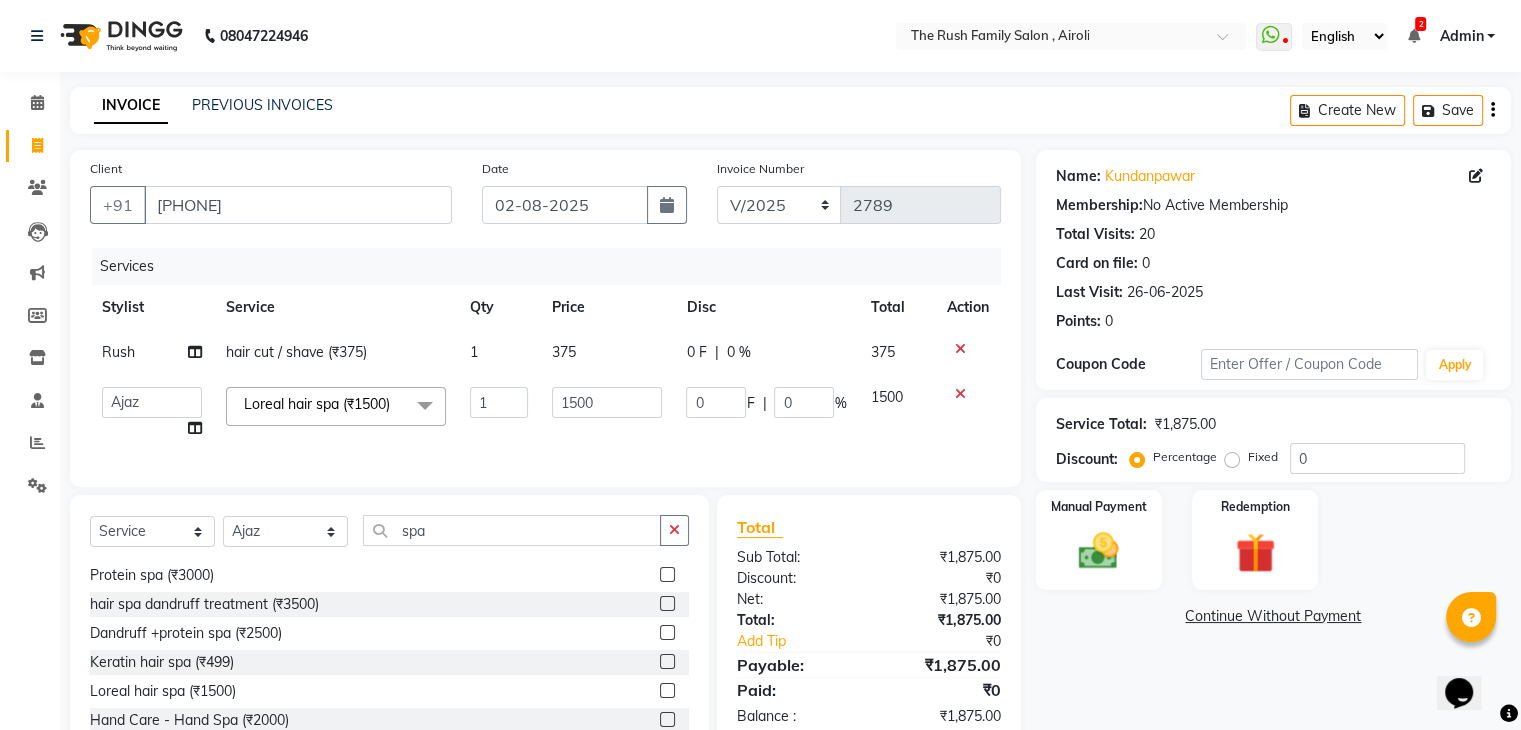click on "0" 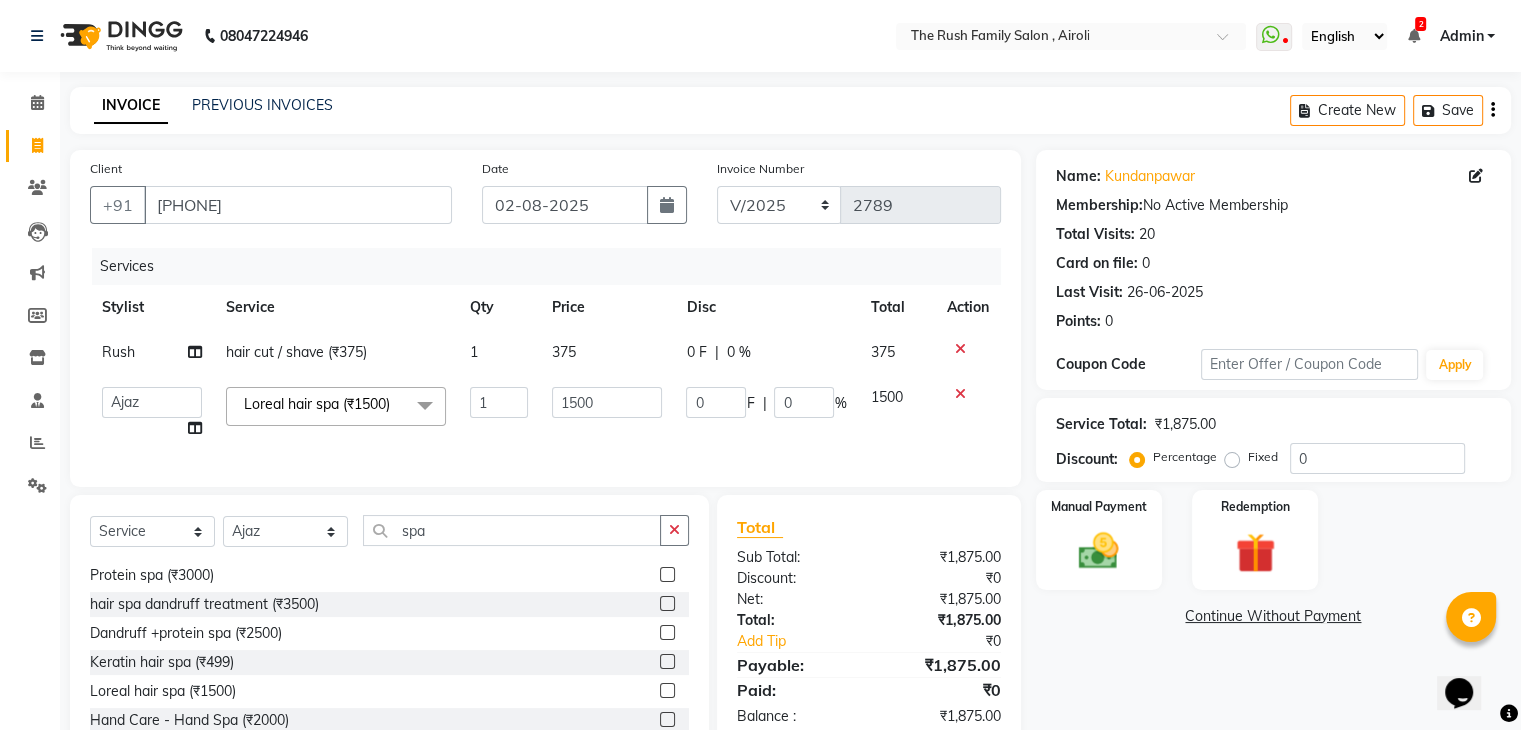 click on "0" 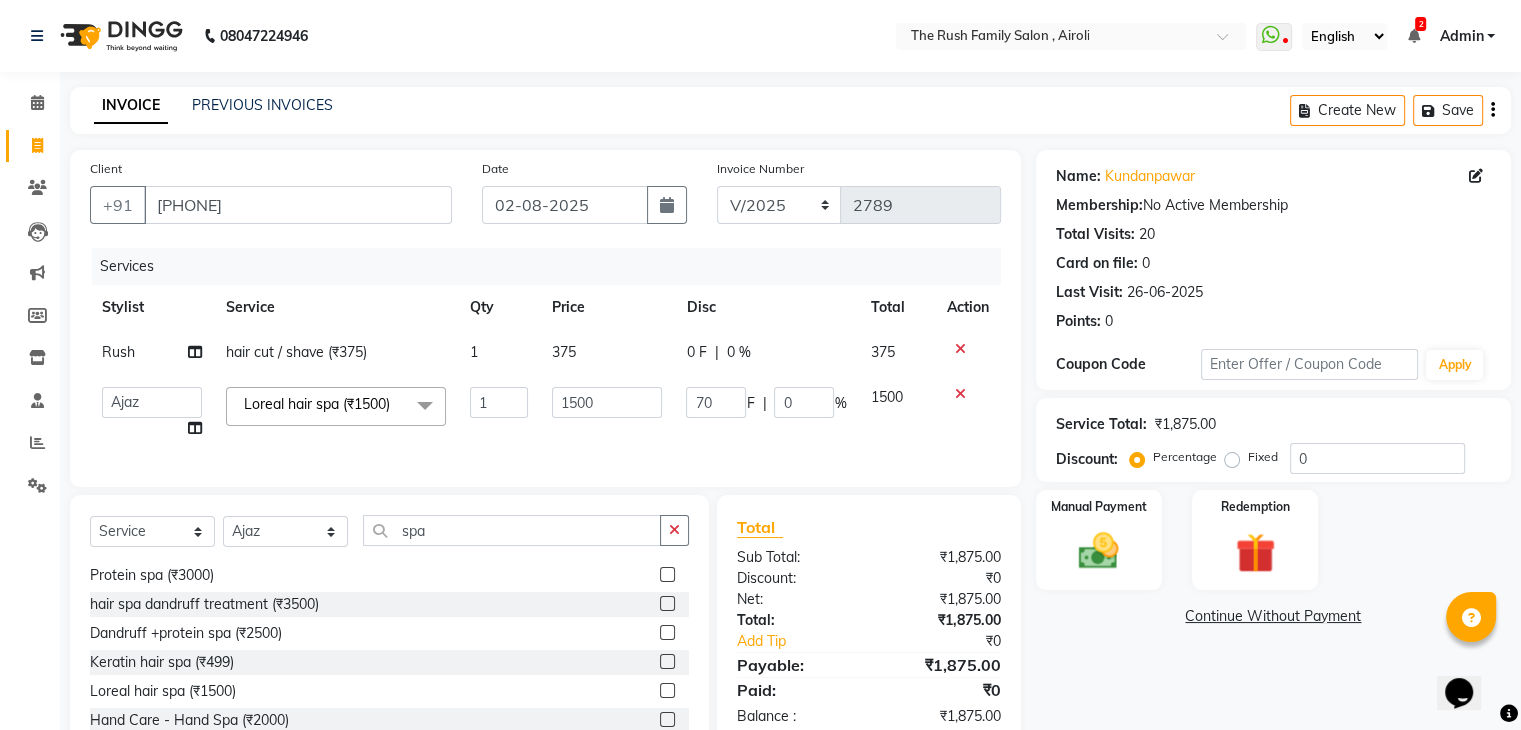 type on "700" 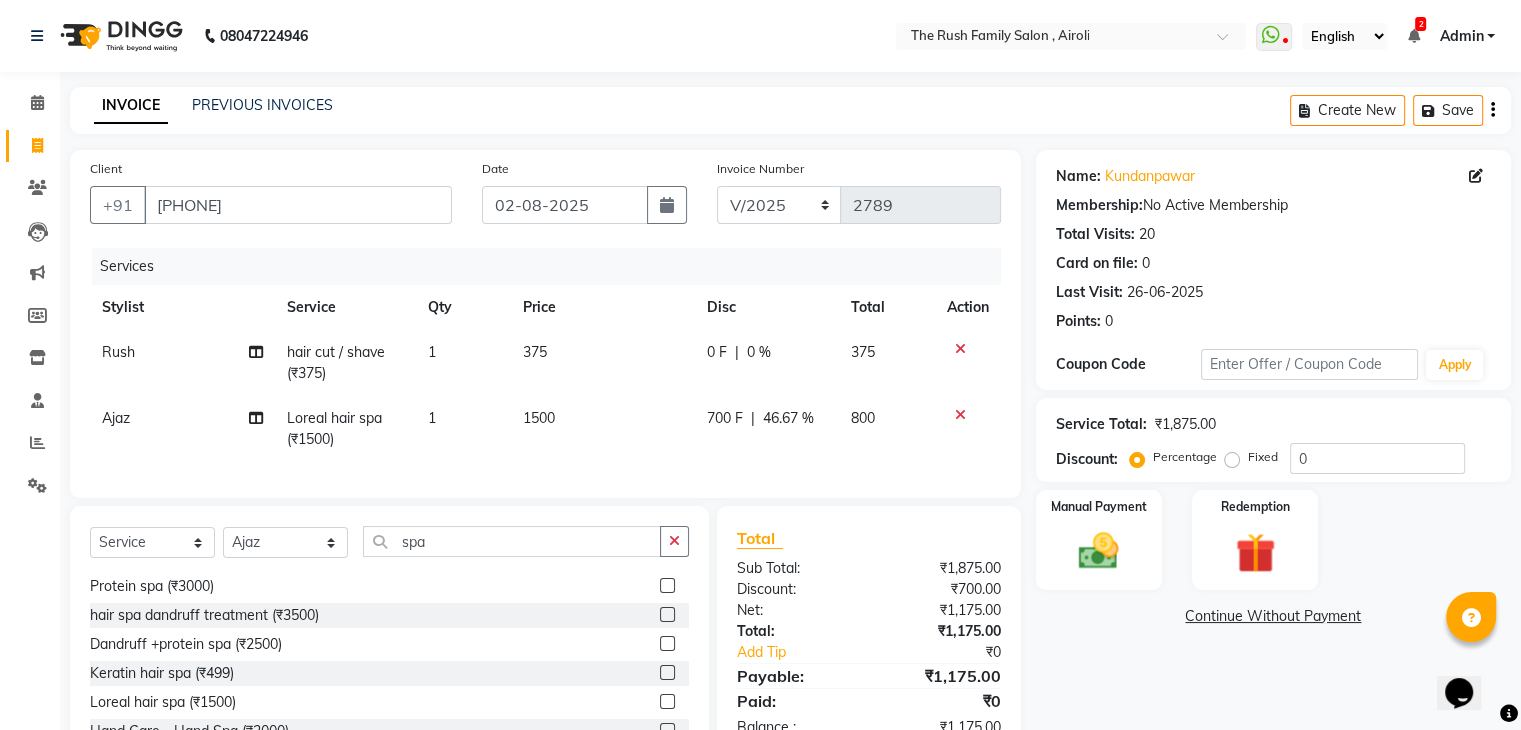 click on "Rush hair cut / shave (₹375) 1 375 0 F | 0 % 375" 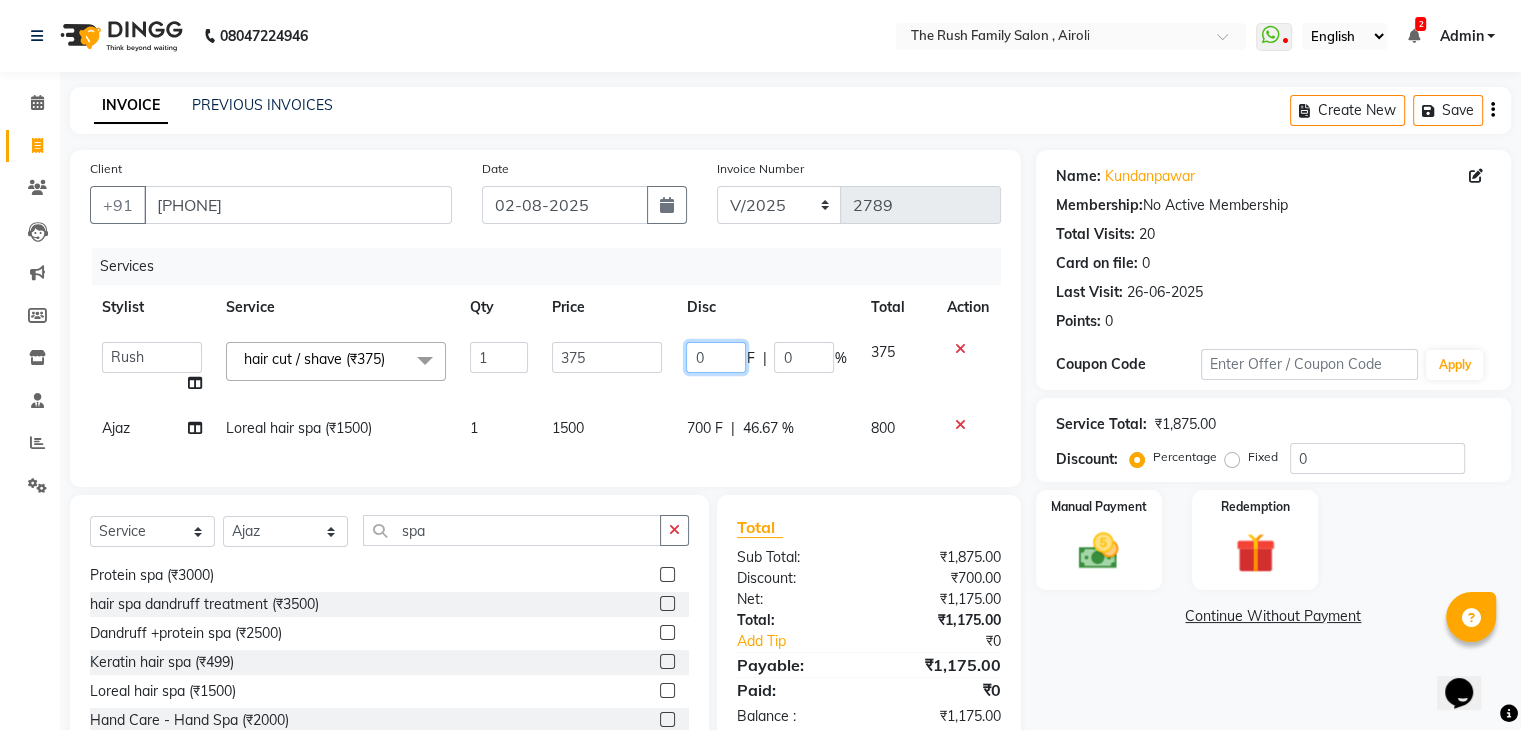 click on "0" 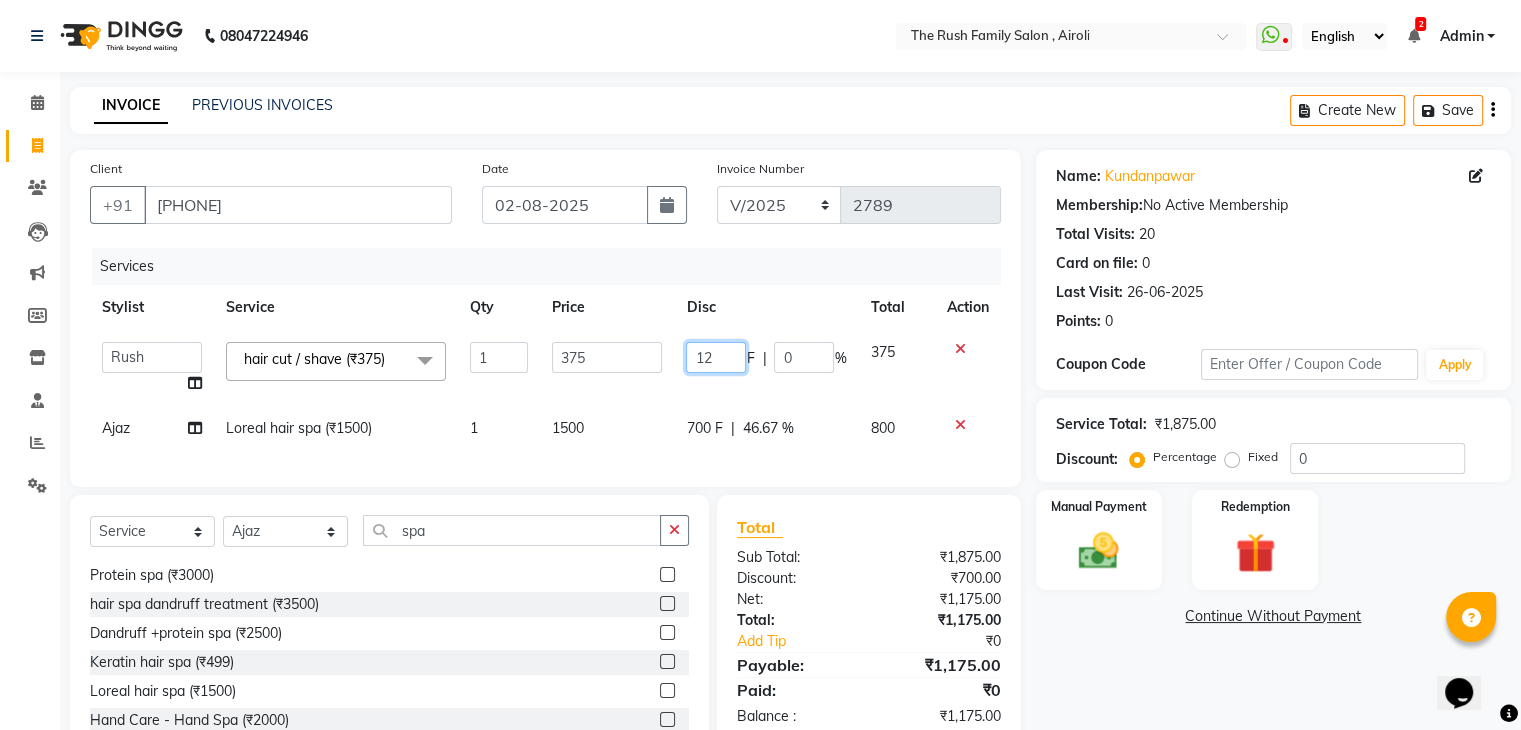 type on "125" 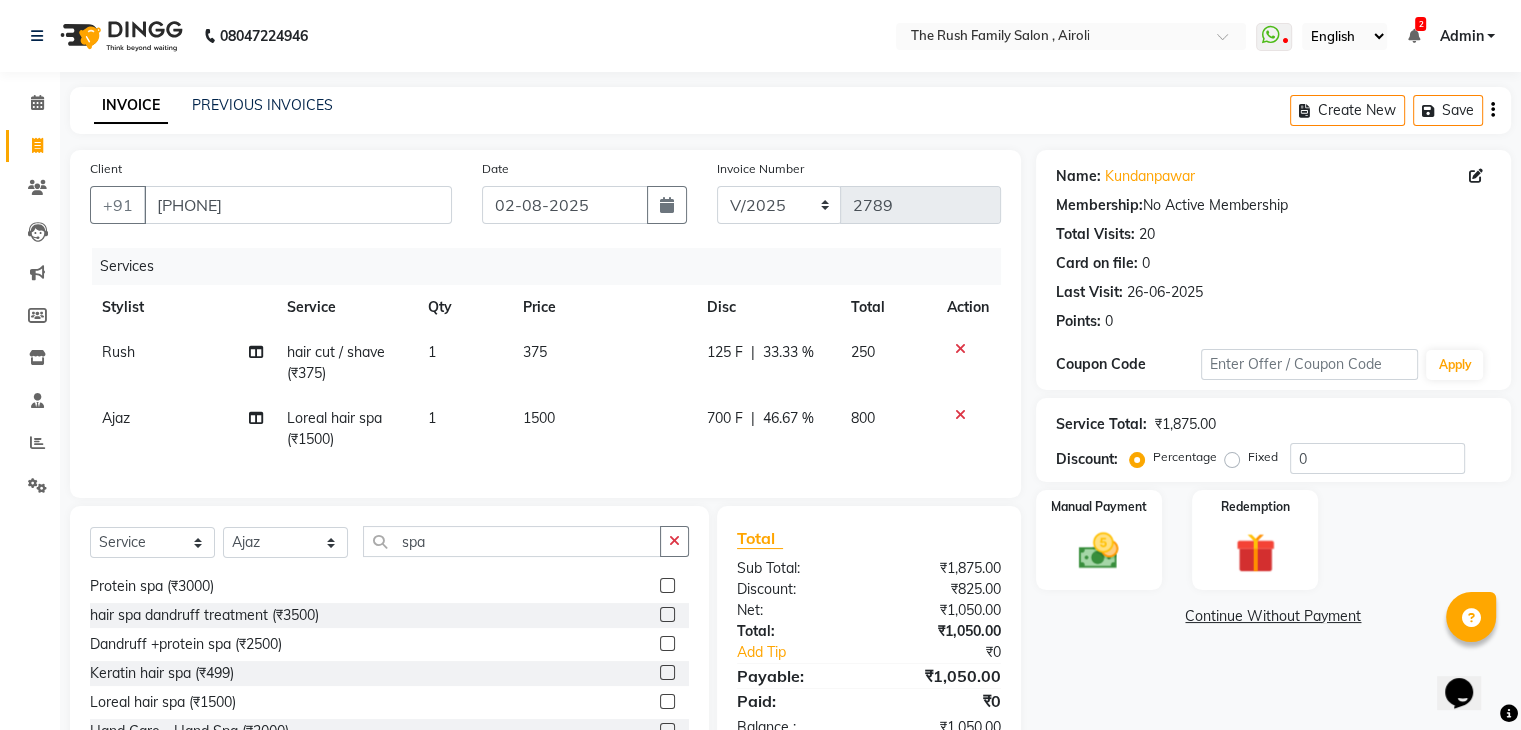 click on "700 F | 46.67 %" 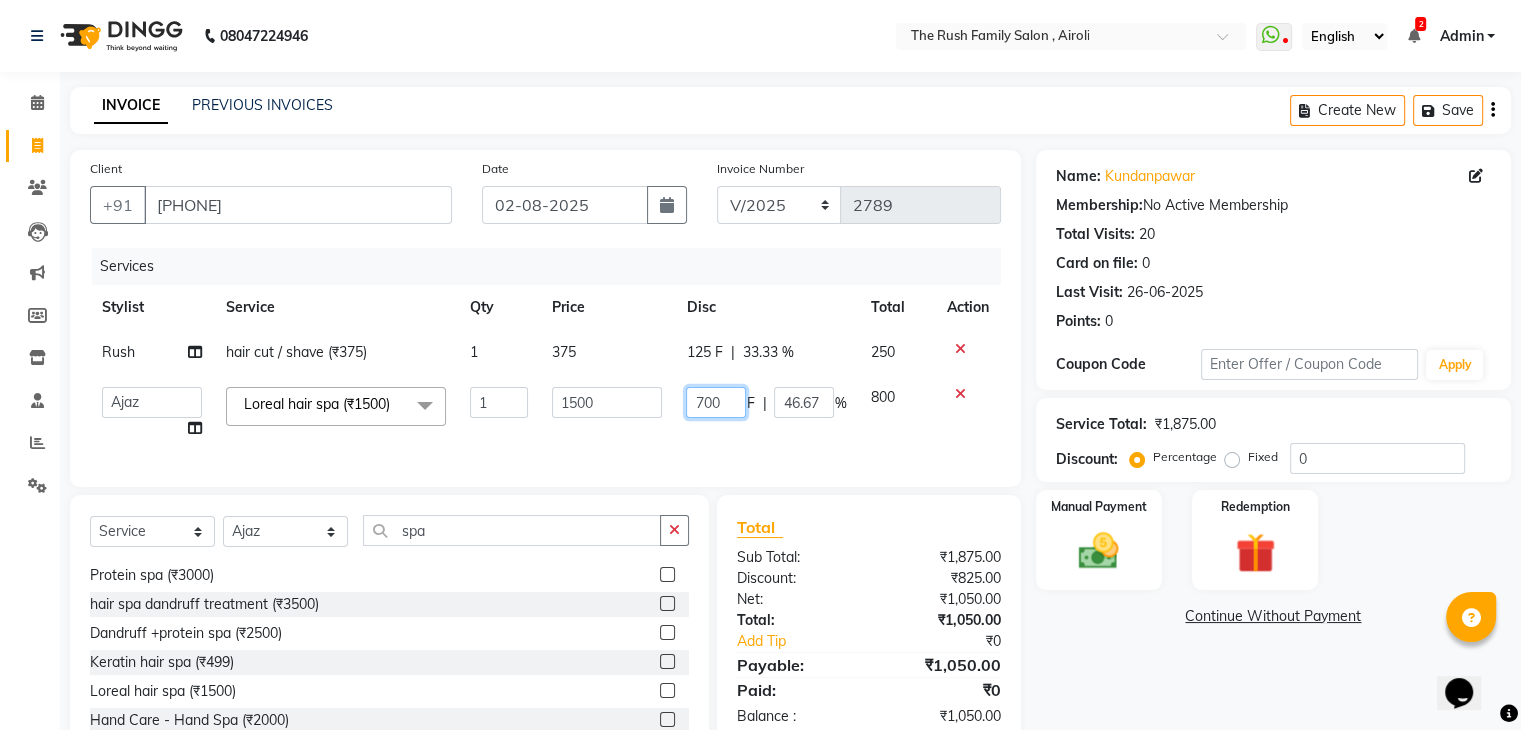 click on "700" 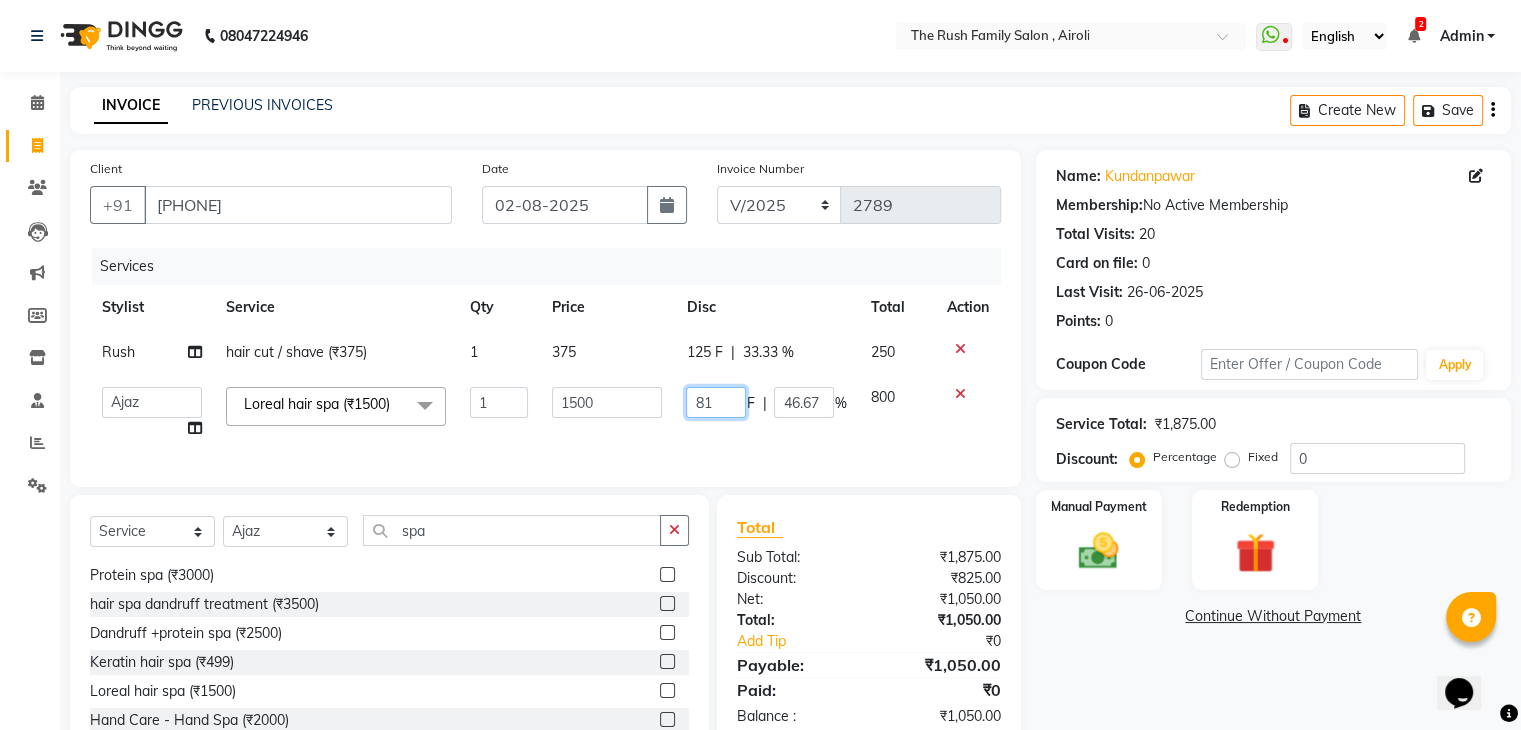 type on "810" 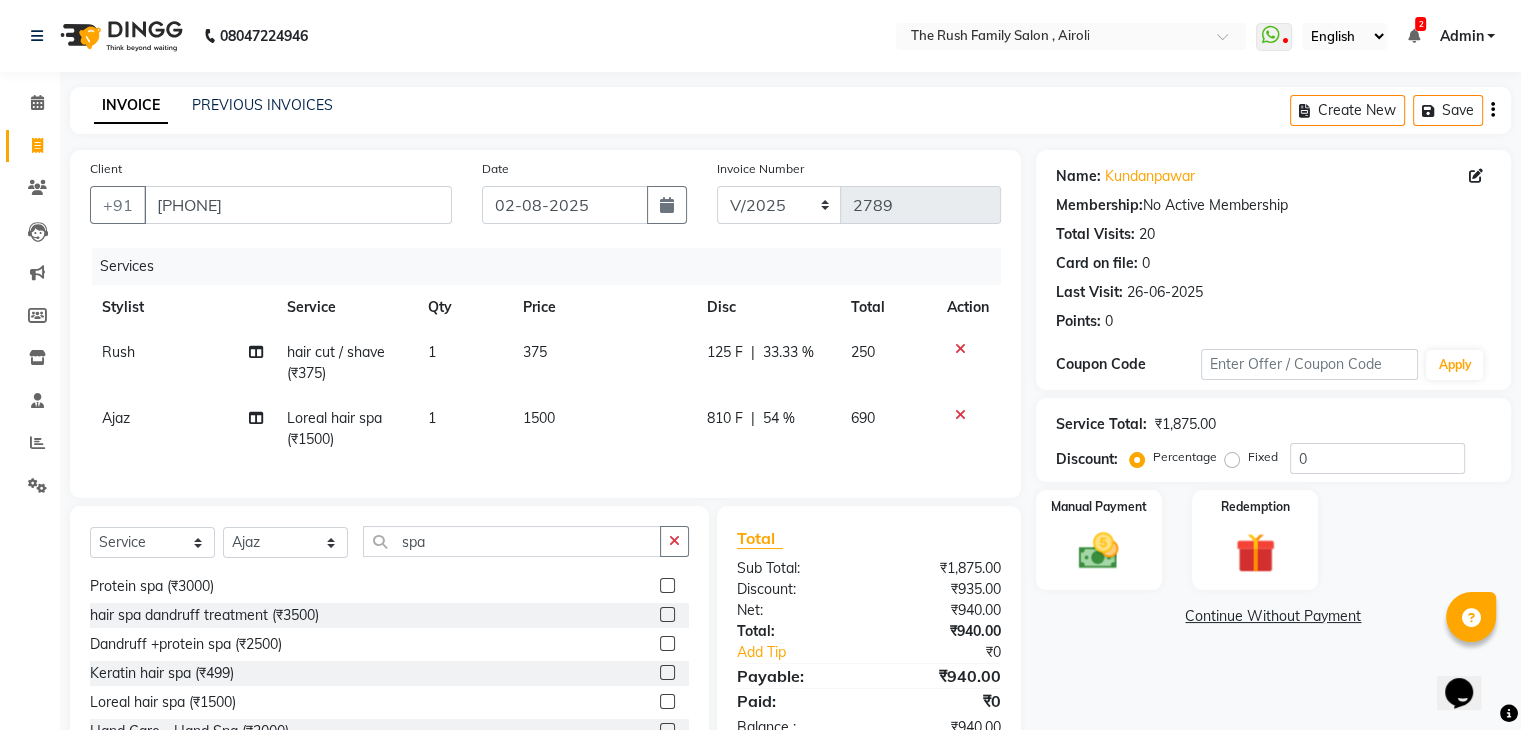 click on "Services Stylist Service Qty Price Disc Total Action   Rush hair cut / shave (₹375) 1 375 125 F | 33.33 % 250 Ajaz Loreal hair spa (₹1500) 1 1500 810 F | 54 % 690" 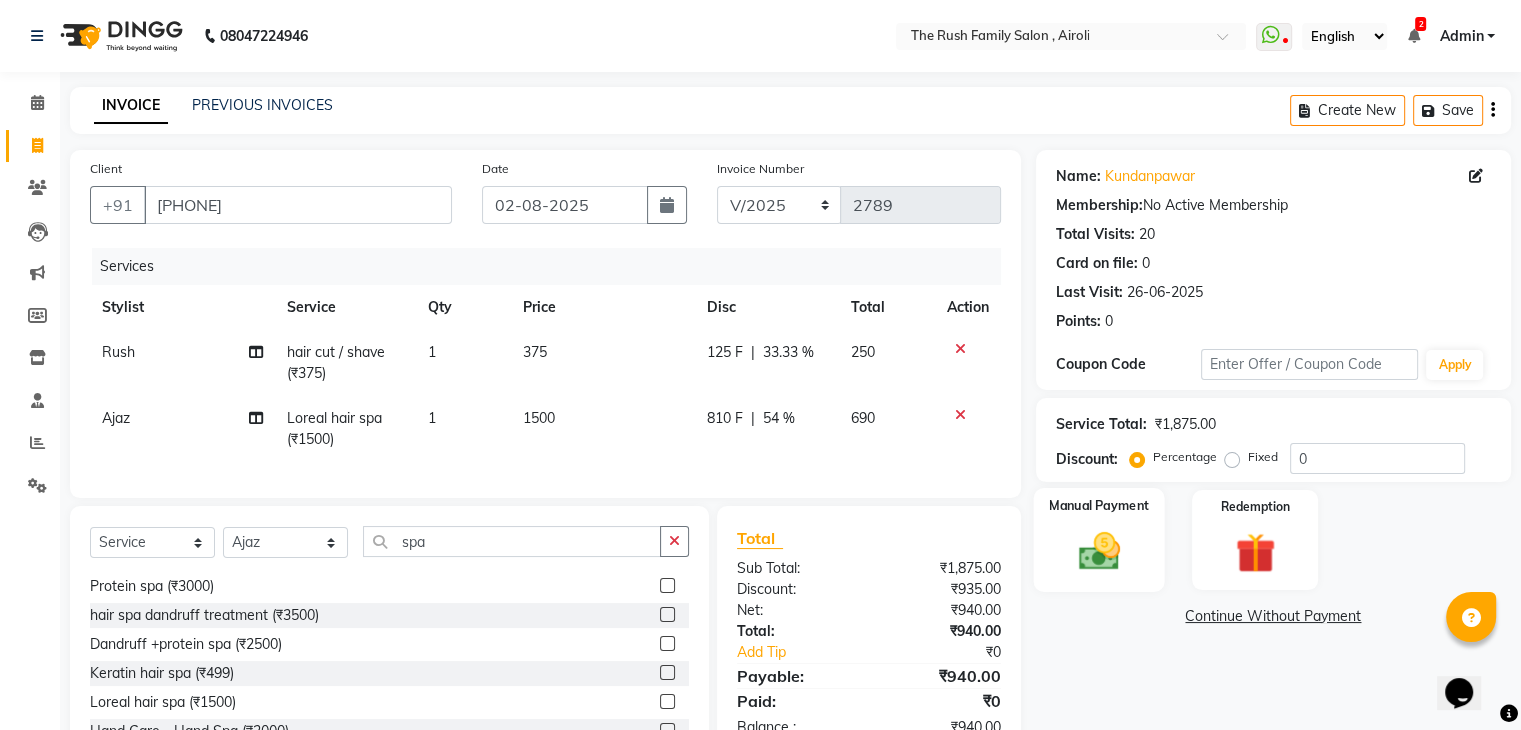 click 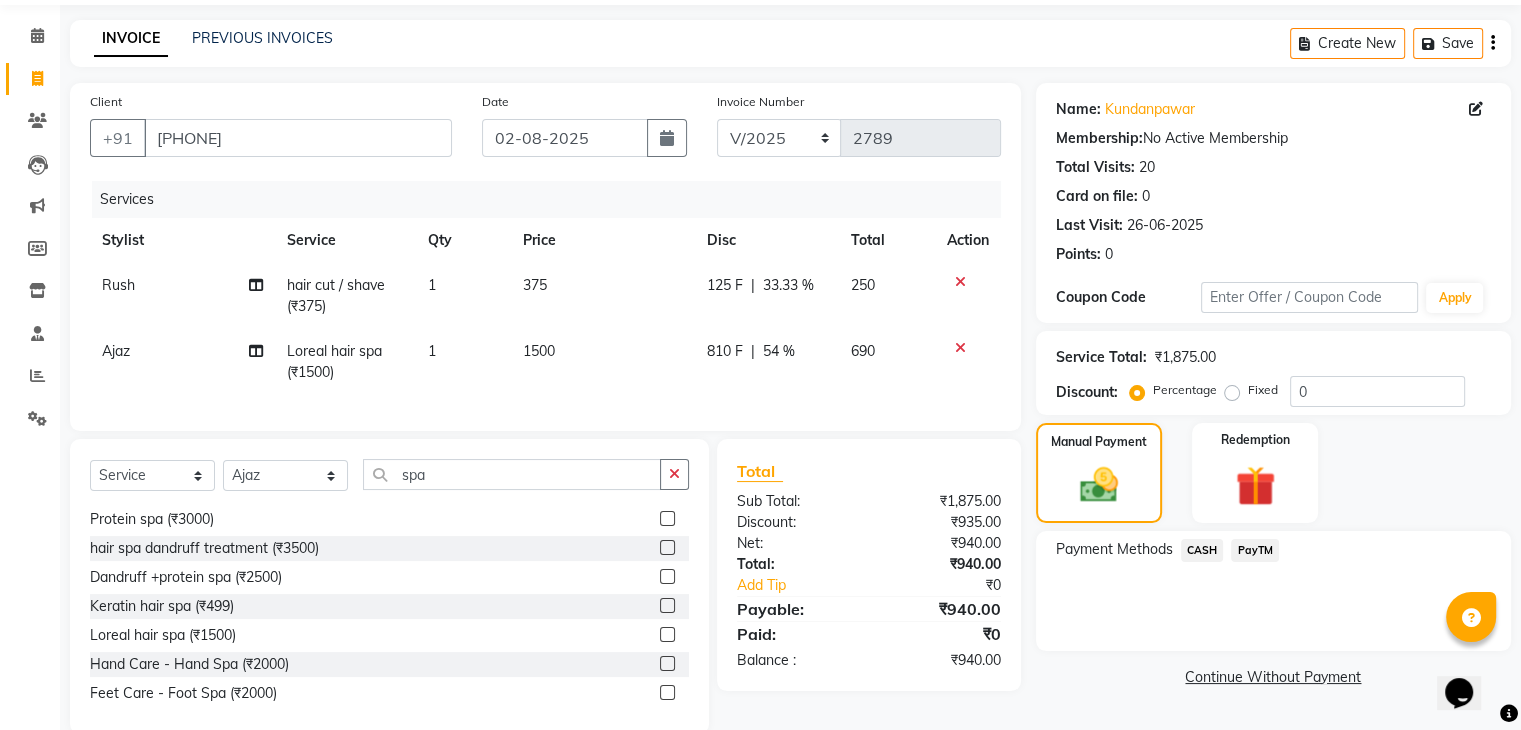 scroll, scrollTop: 117, scrollLeft: 0, axis: vertical 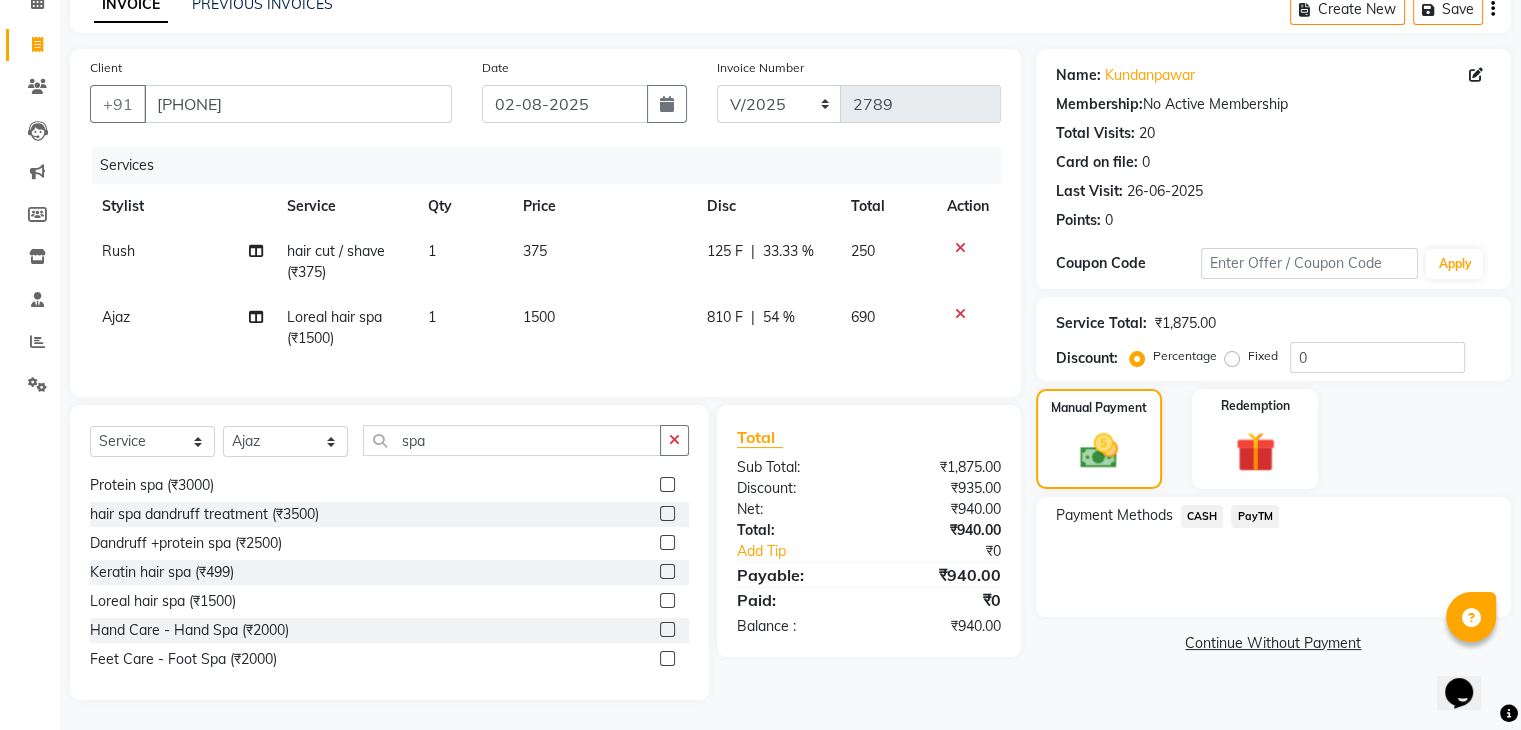 click on "PayTM" 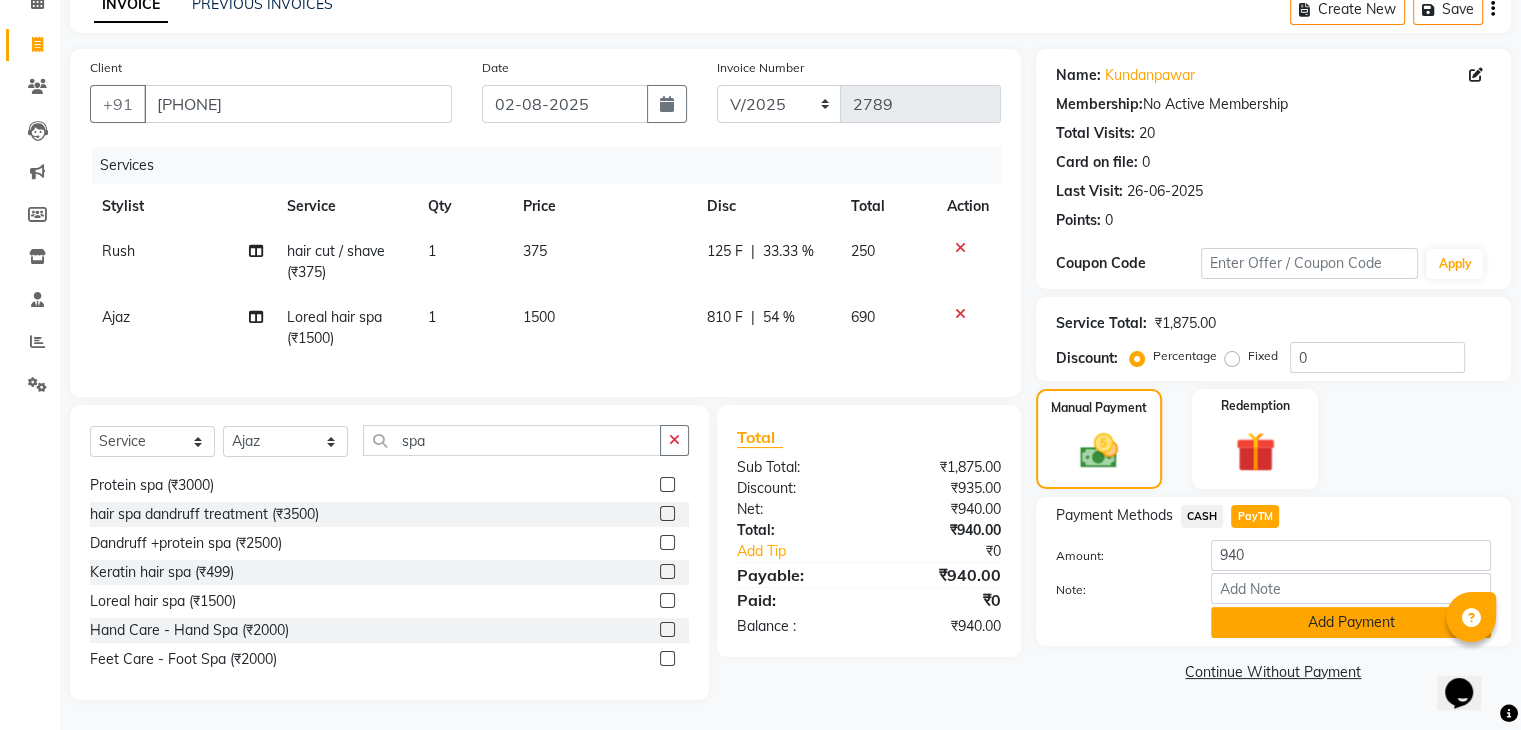 click on "Add Payment" 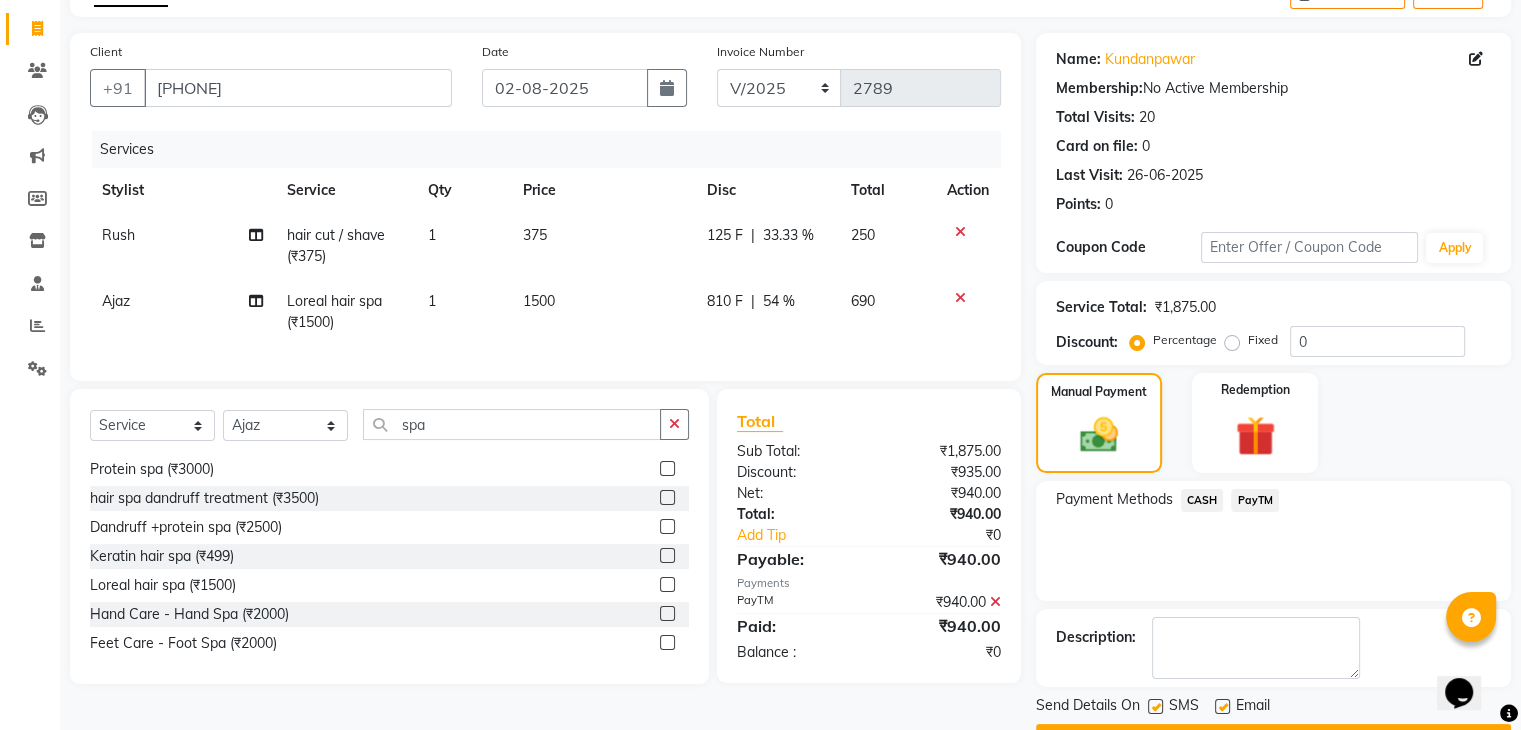 scroll, scrollTop: 171, scrollLeft: 0, axis: vertical 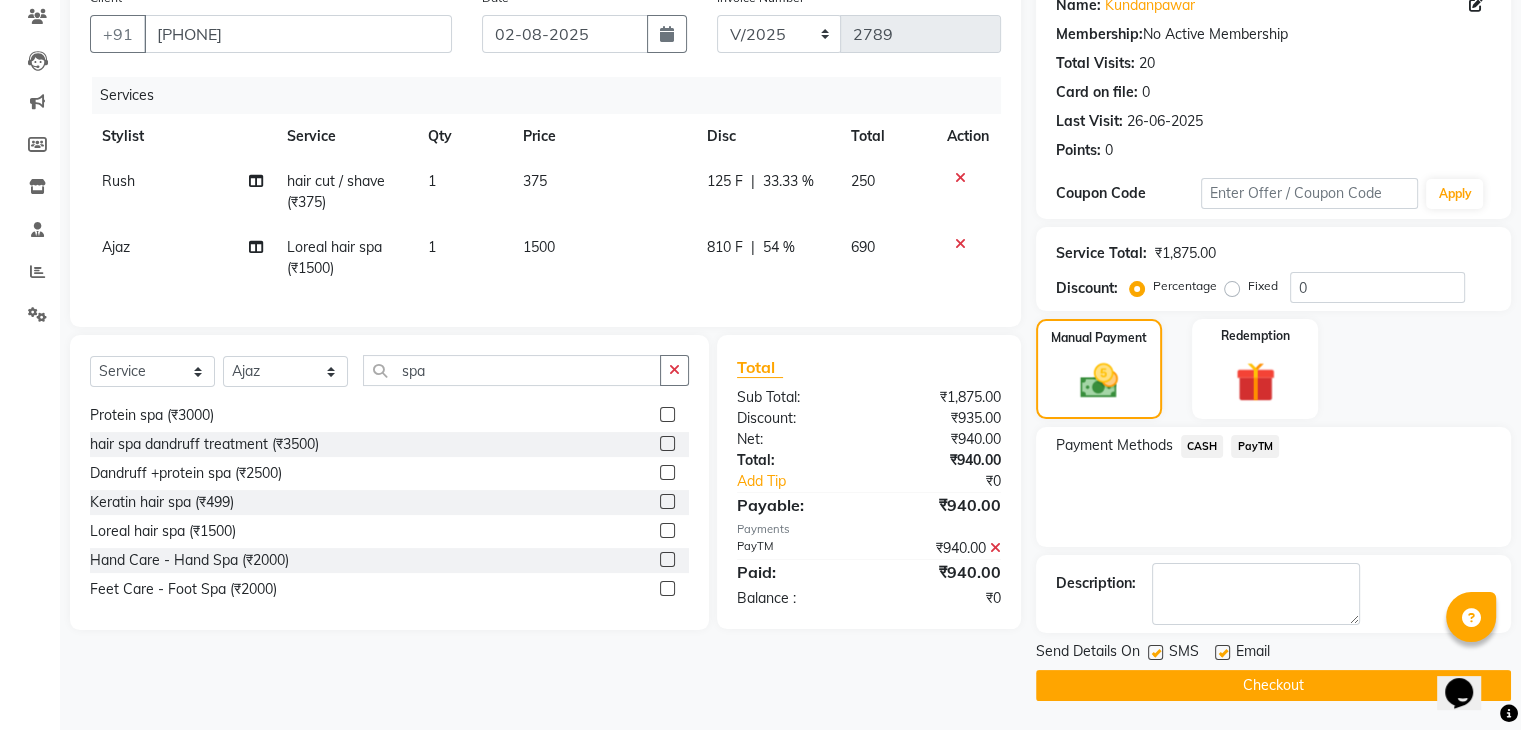click 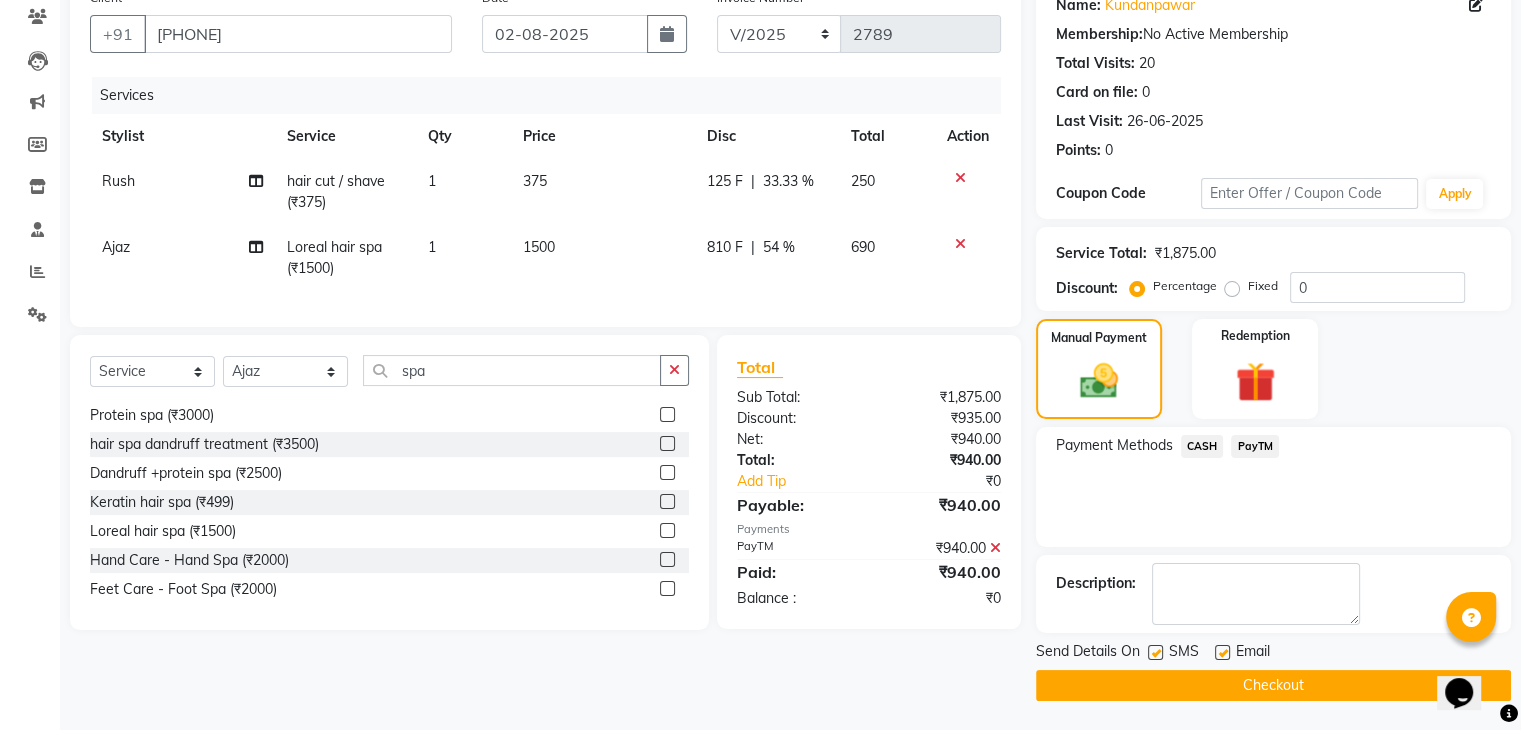 click at bounding box center [1154, 653] 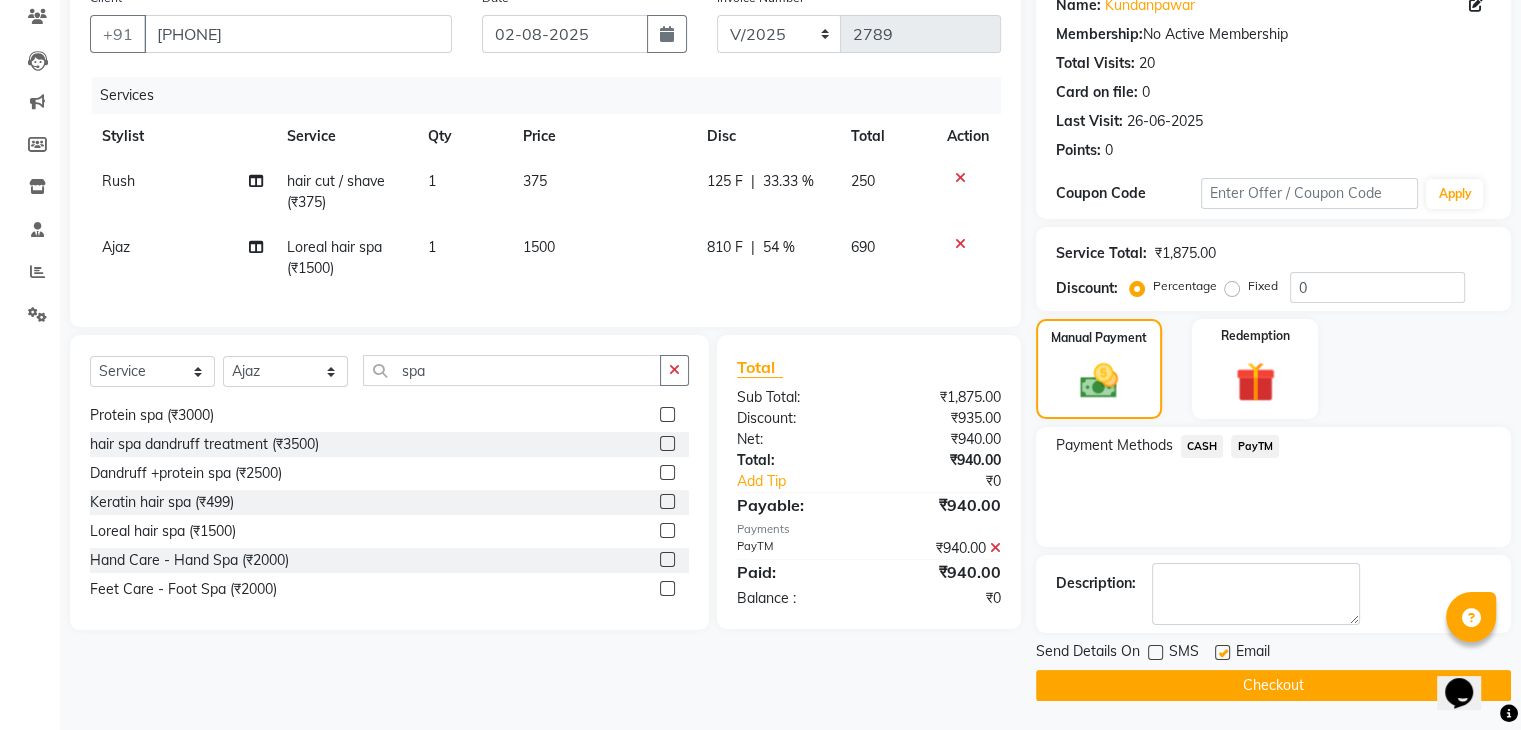 click 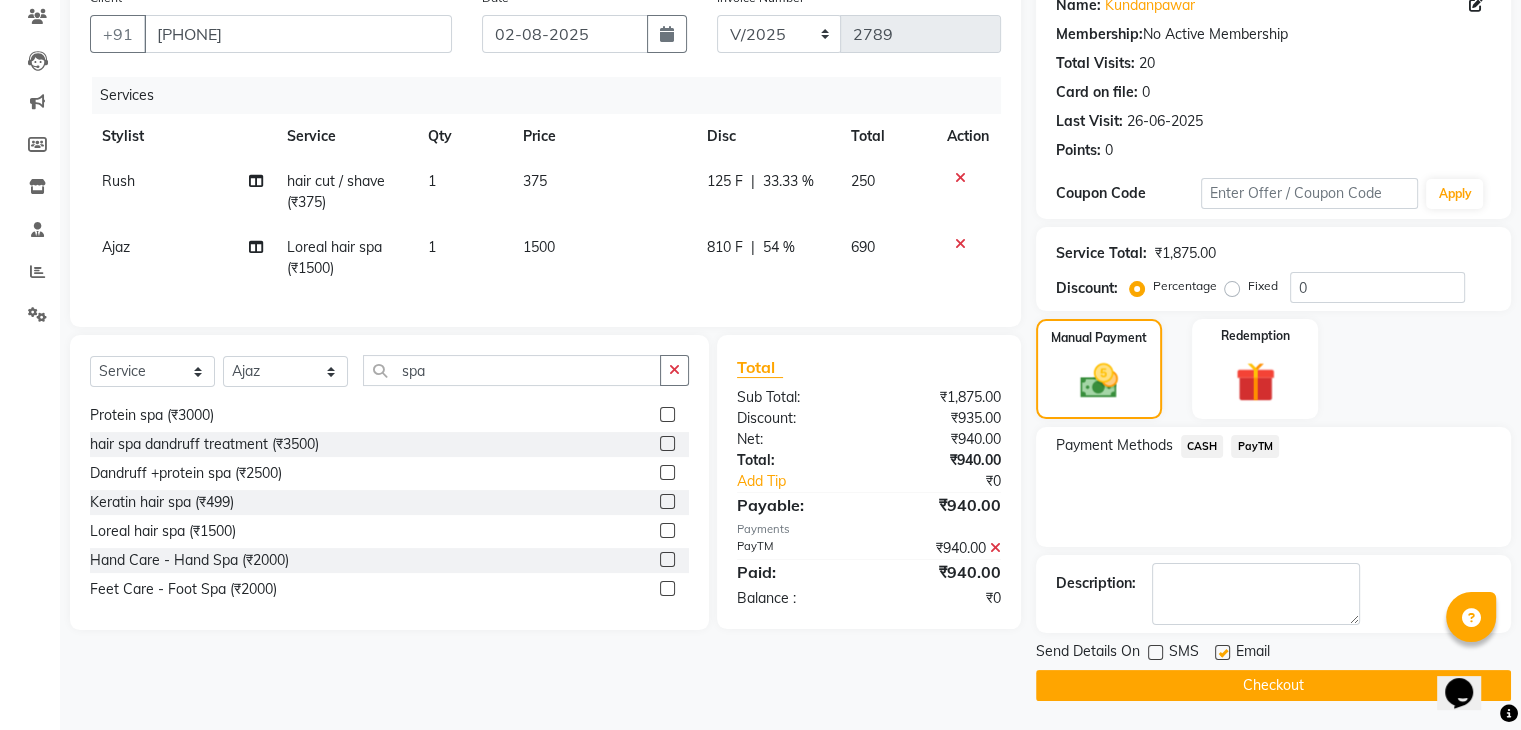 click at bounding box center [1221, 653] 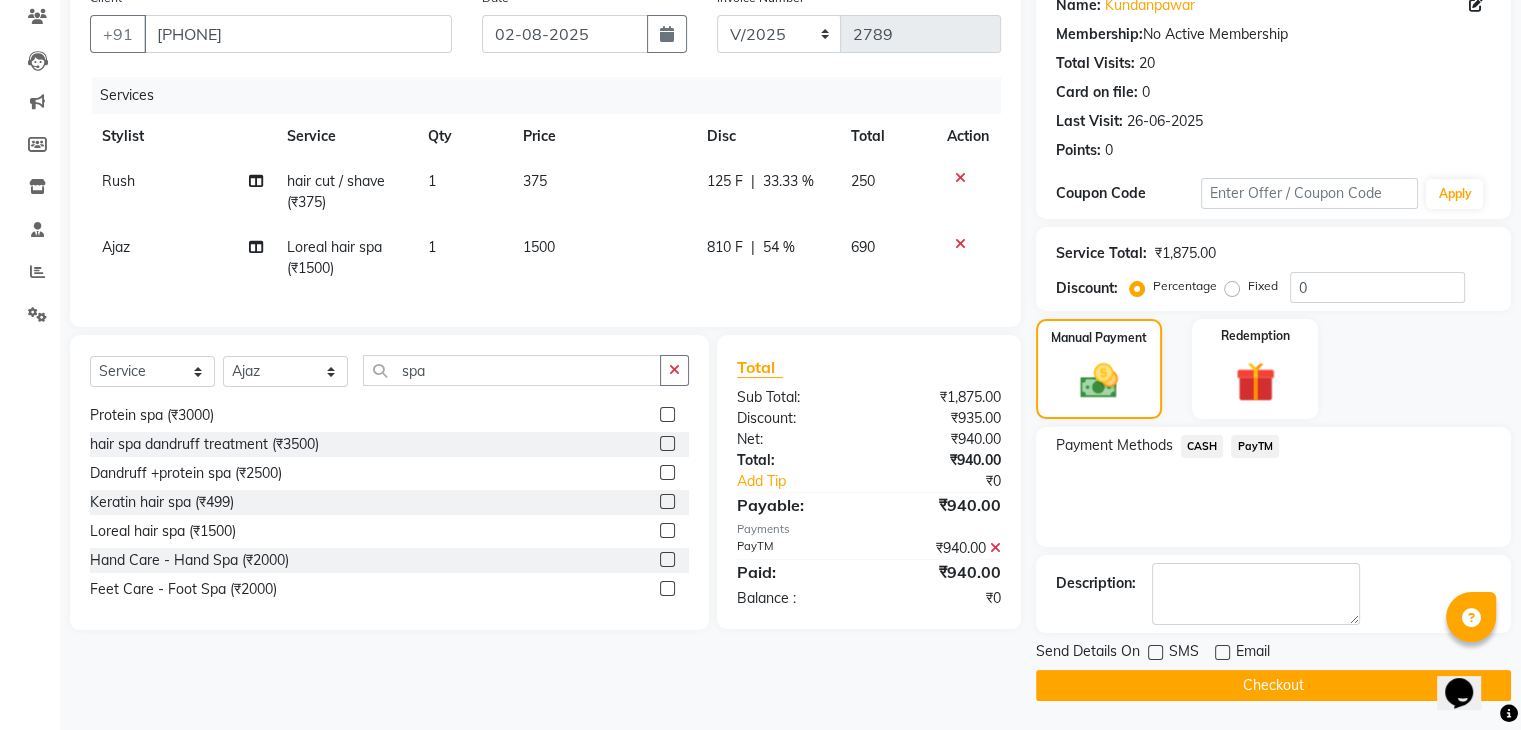 click on "Checkout" 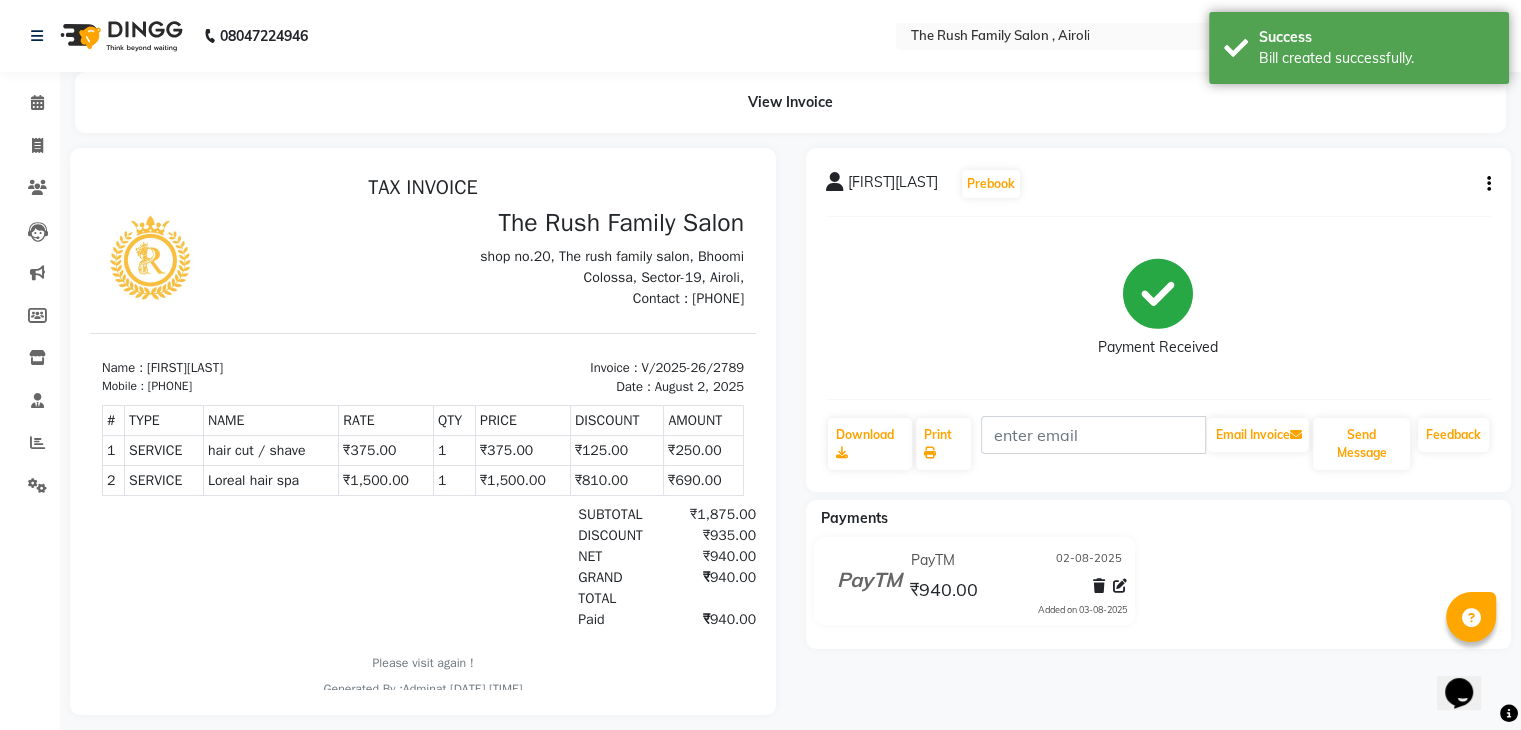 scroll, scrollTop: 0, scrollLeft: 0, axis: both 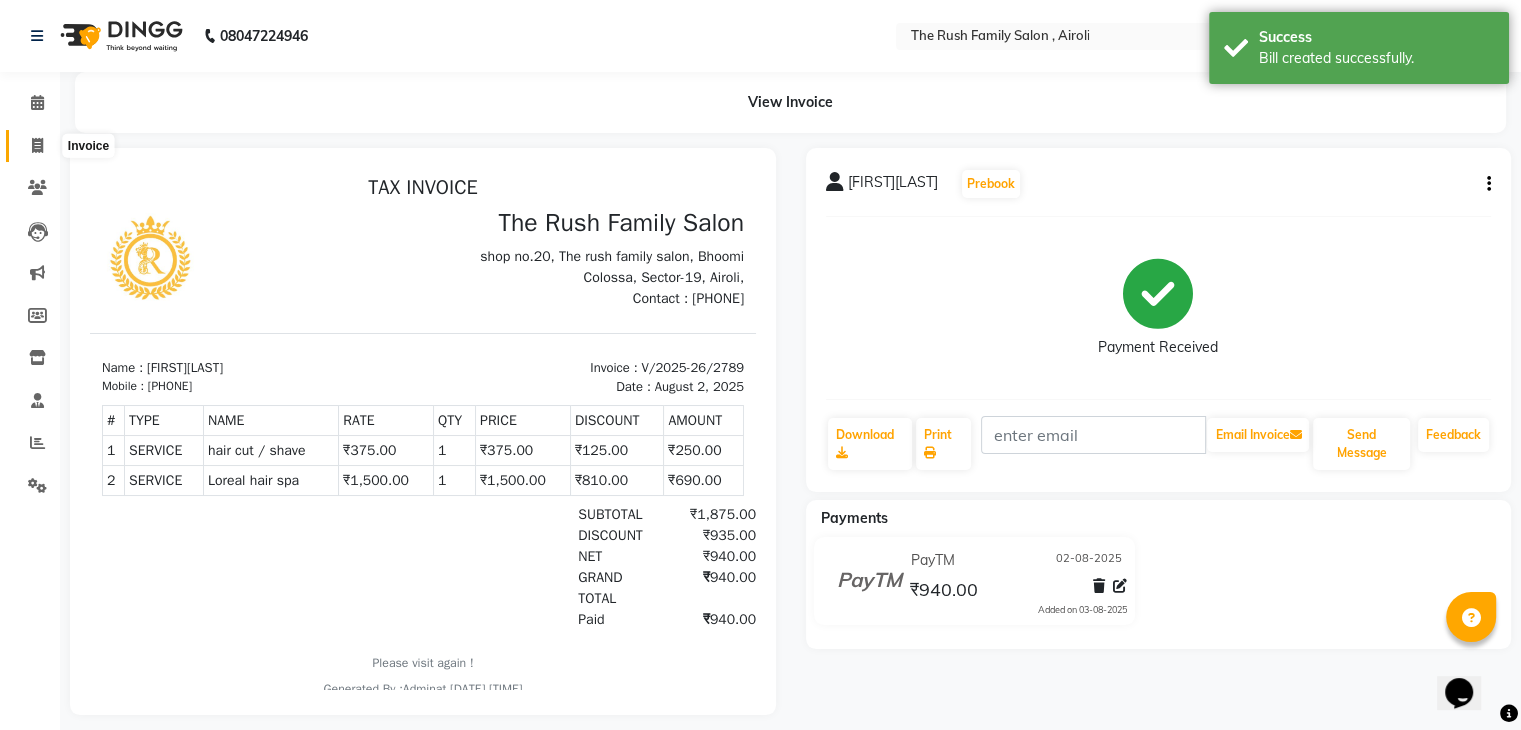 click 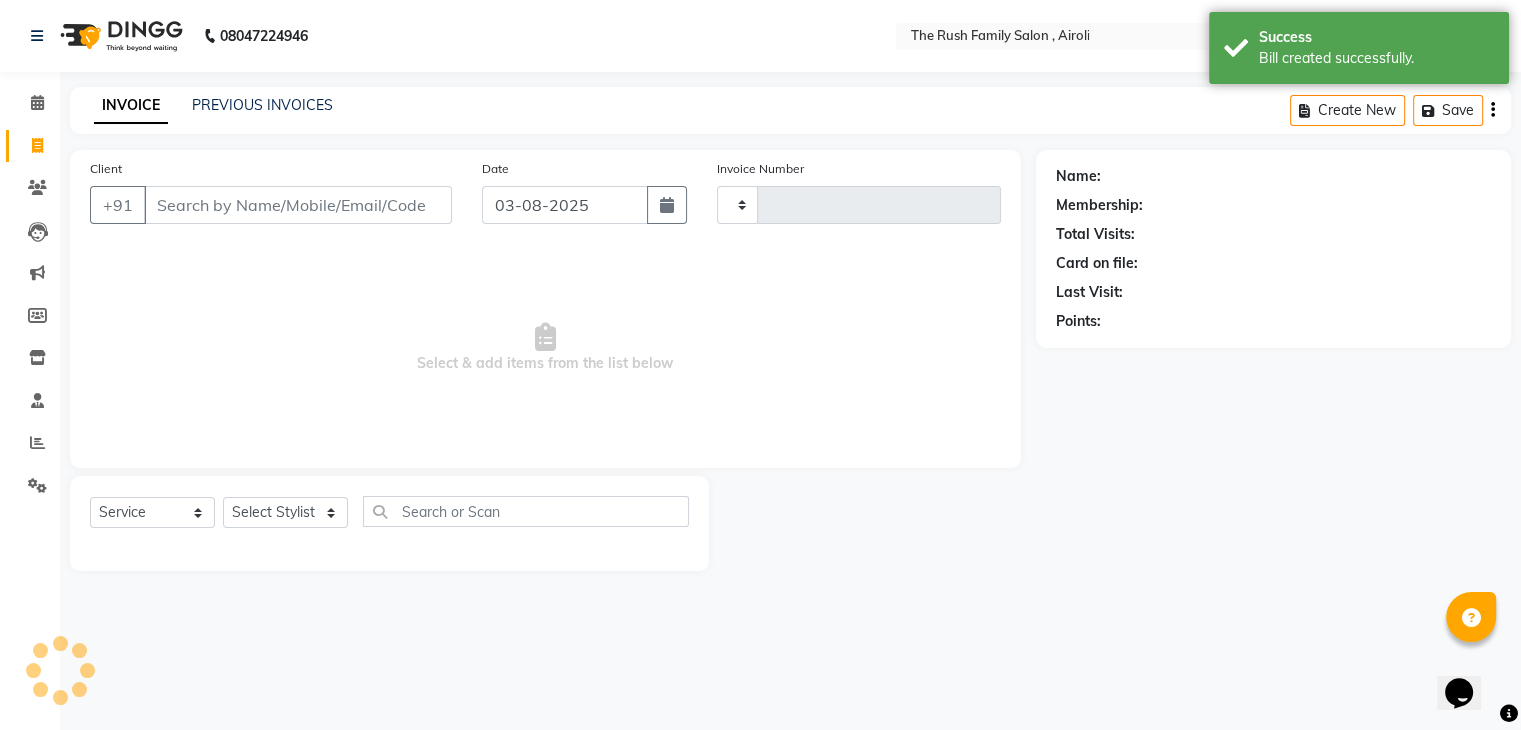 type on "2790" 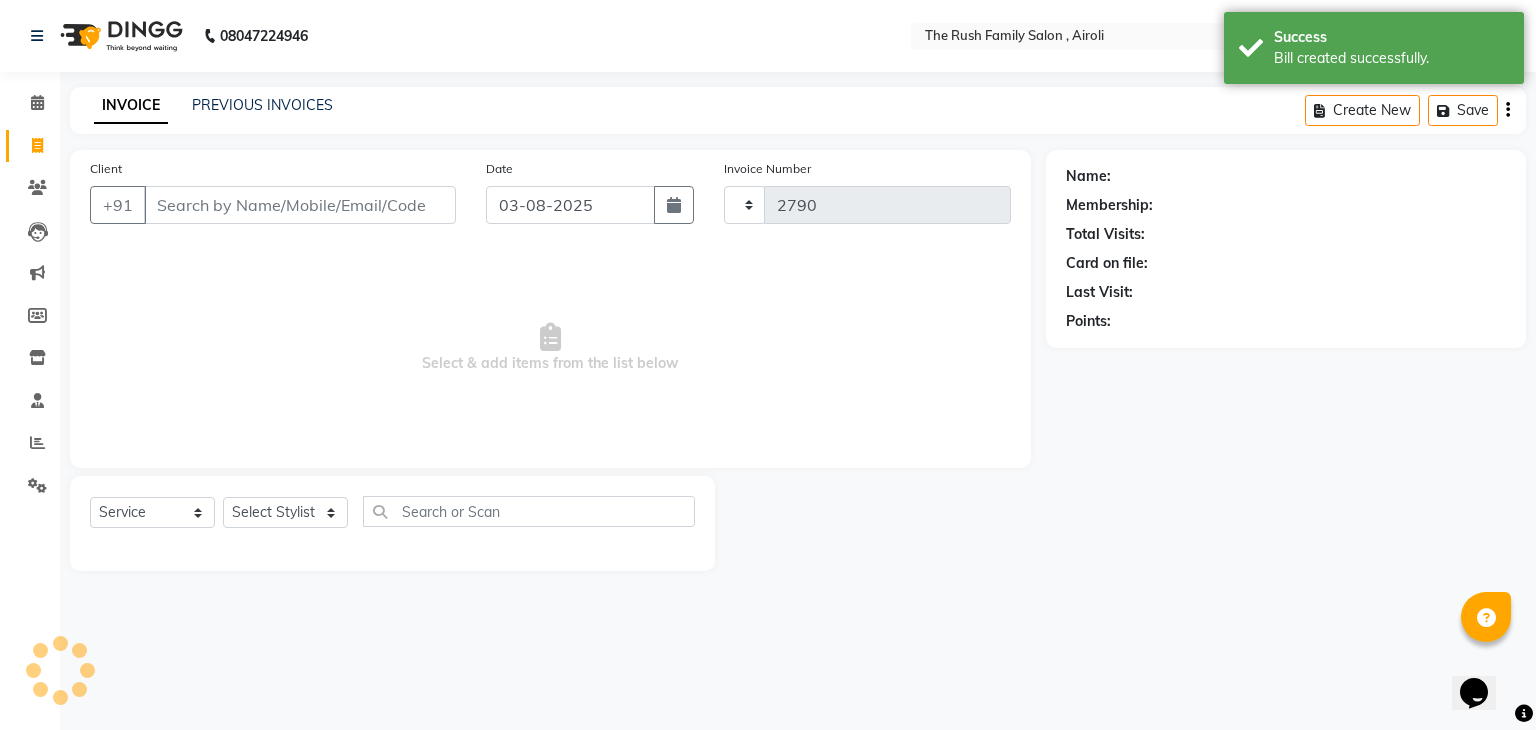 select on "5419" 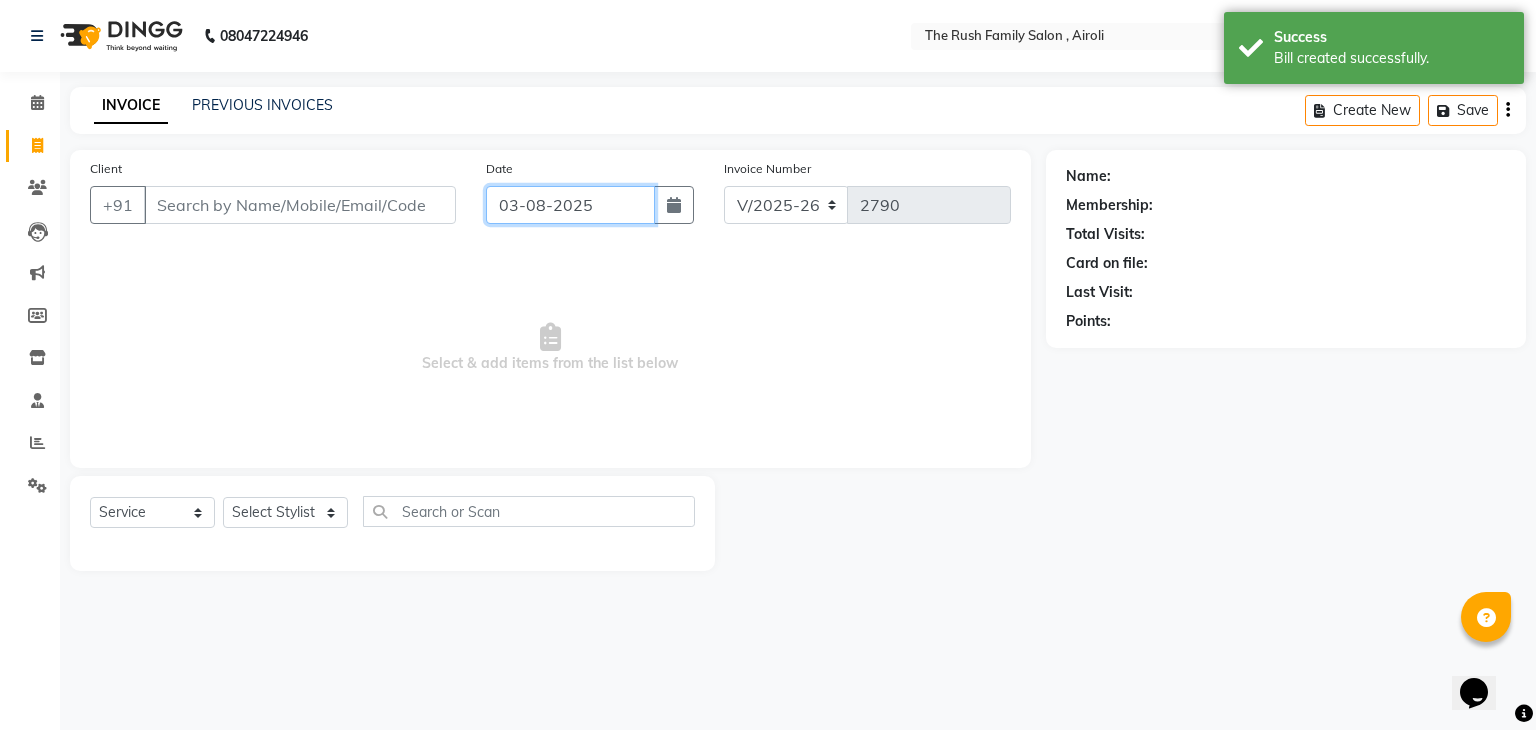 click on "03-08-2025" 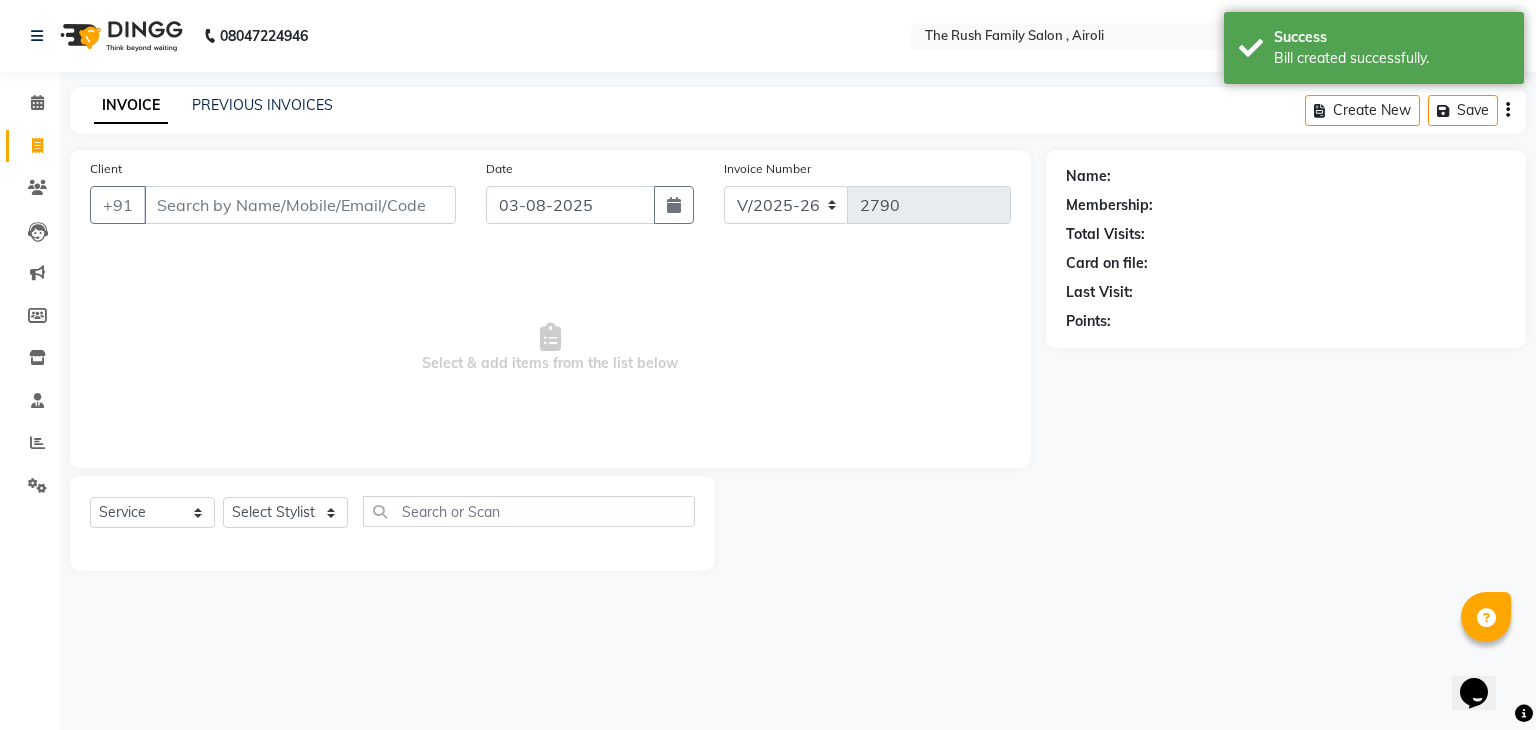 select on "8" 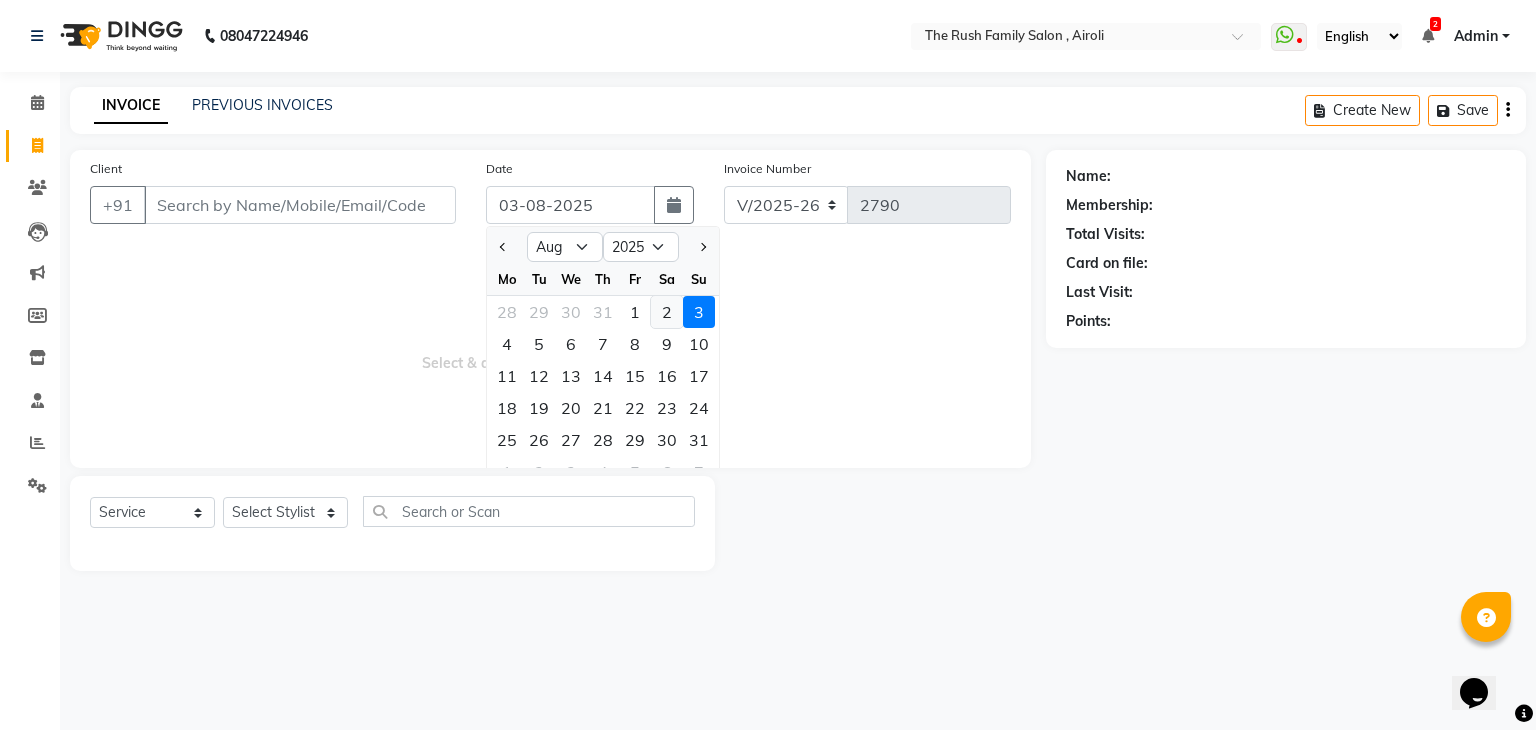 click on "2" 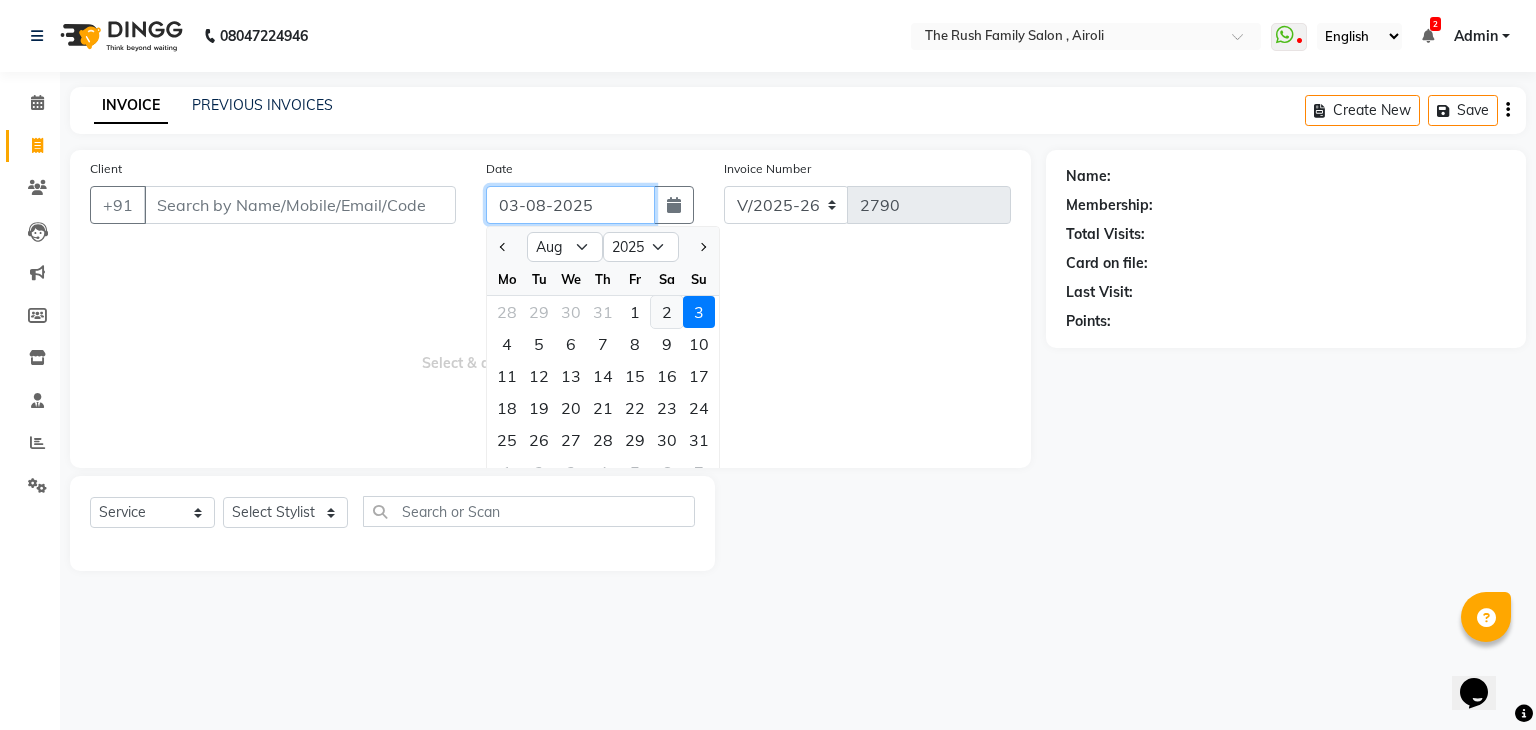 type on "02-08-2025" 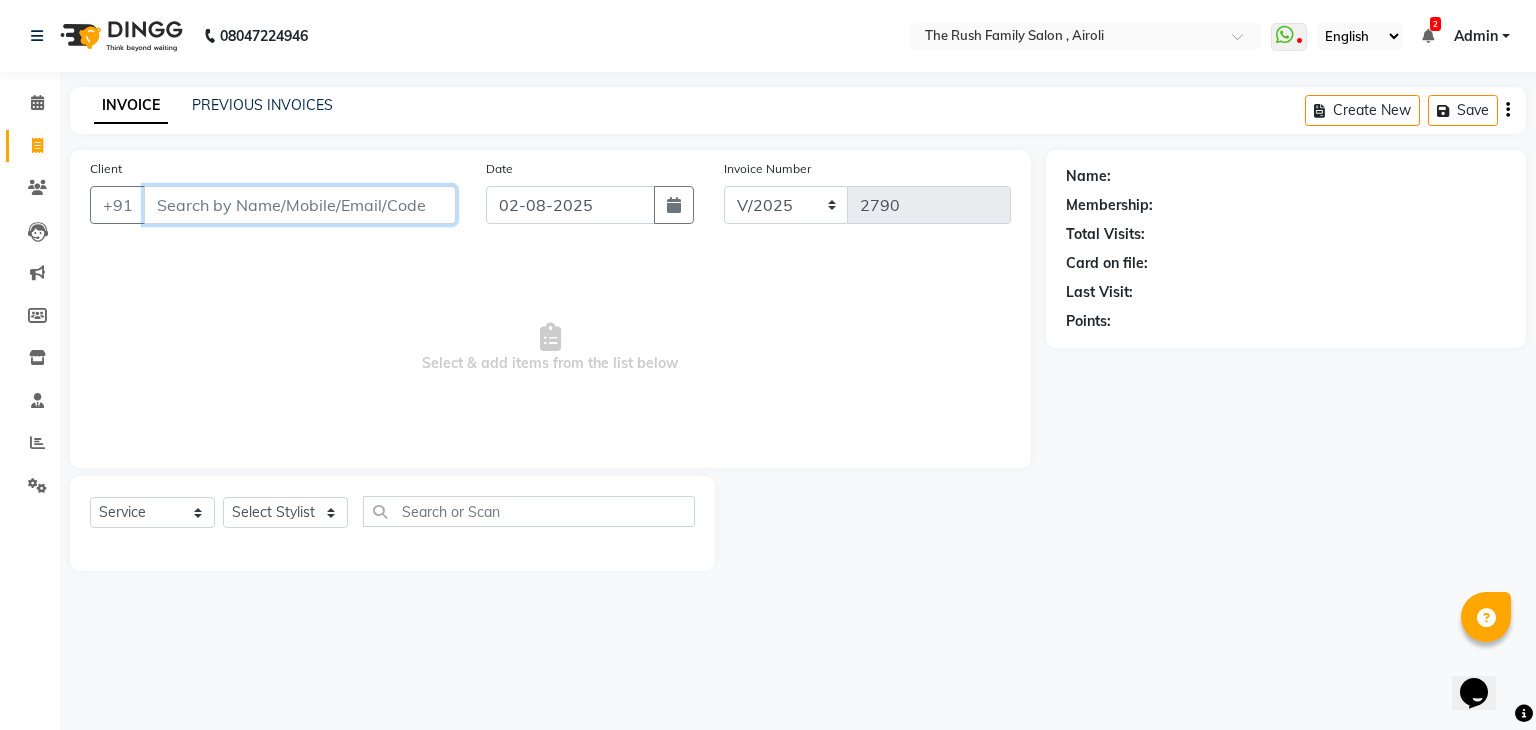 click on "Client" at bounding box center (300, 205) 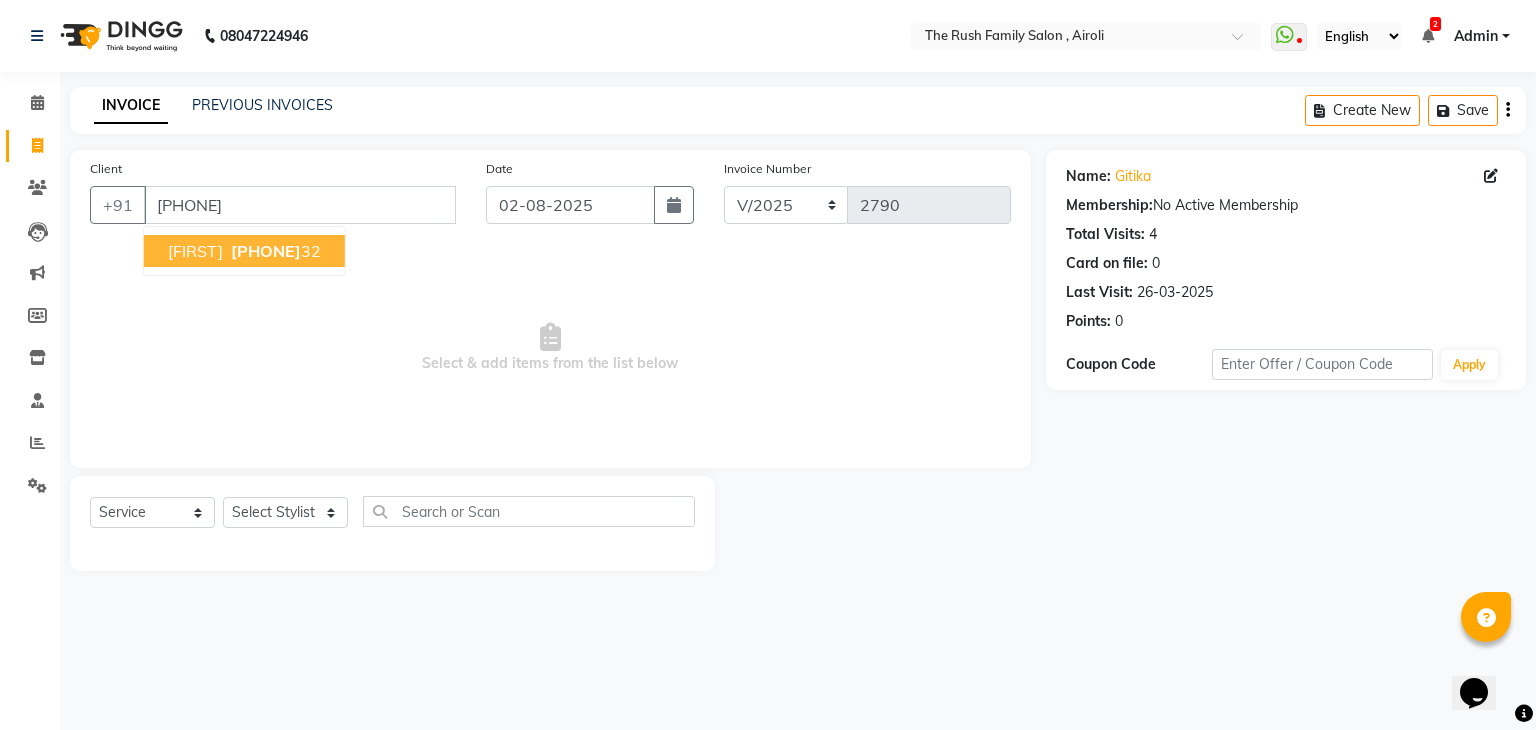 click on "Client +91 9137217932 gitika   91372179 32" 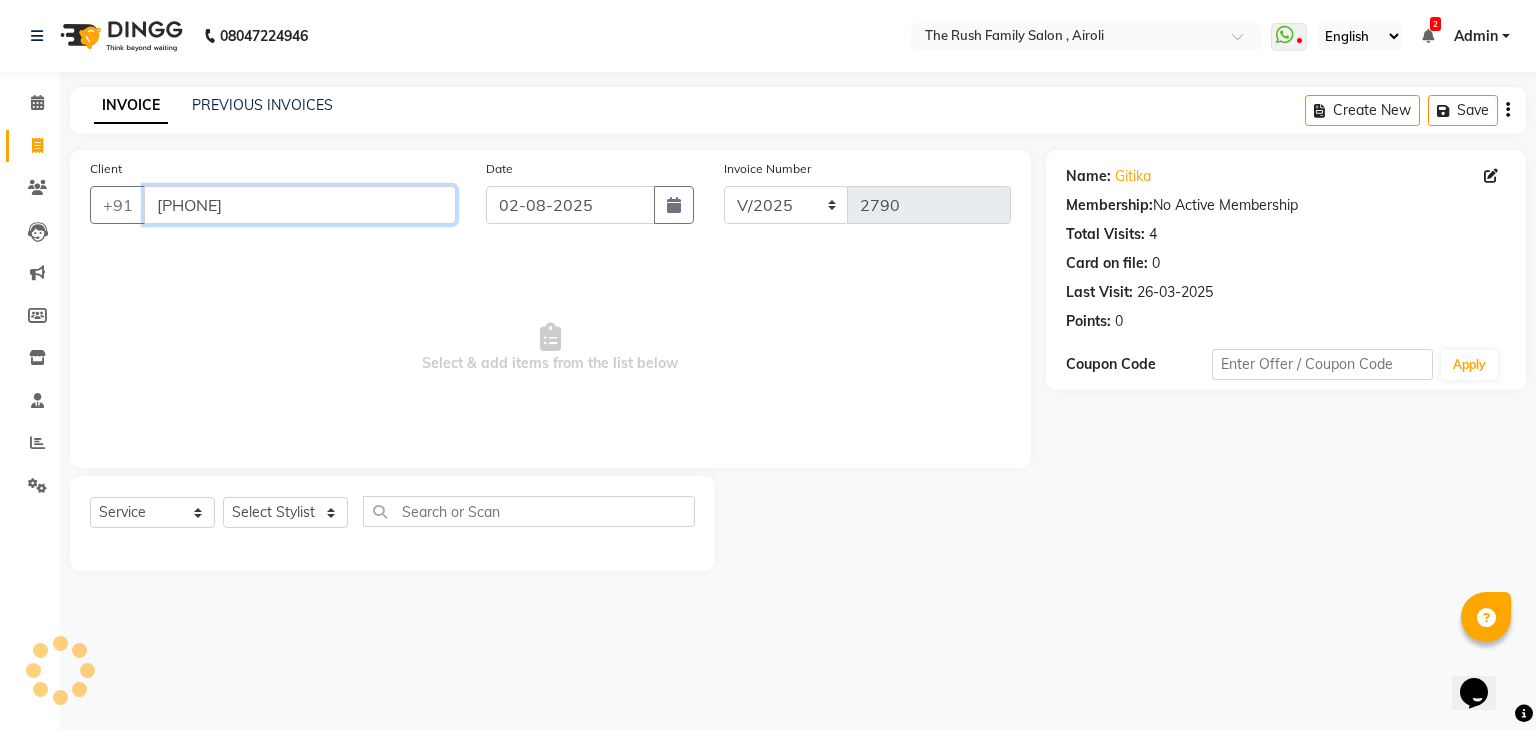 click on "[PHONE]" at bounding box center [300, 205] 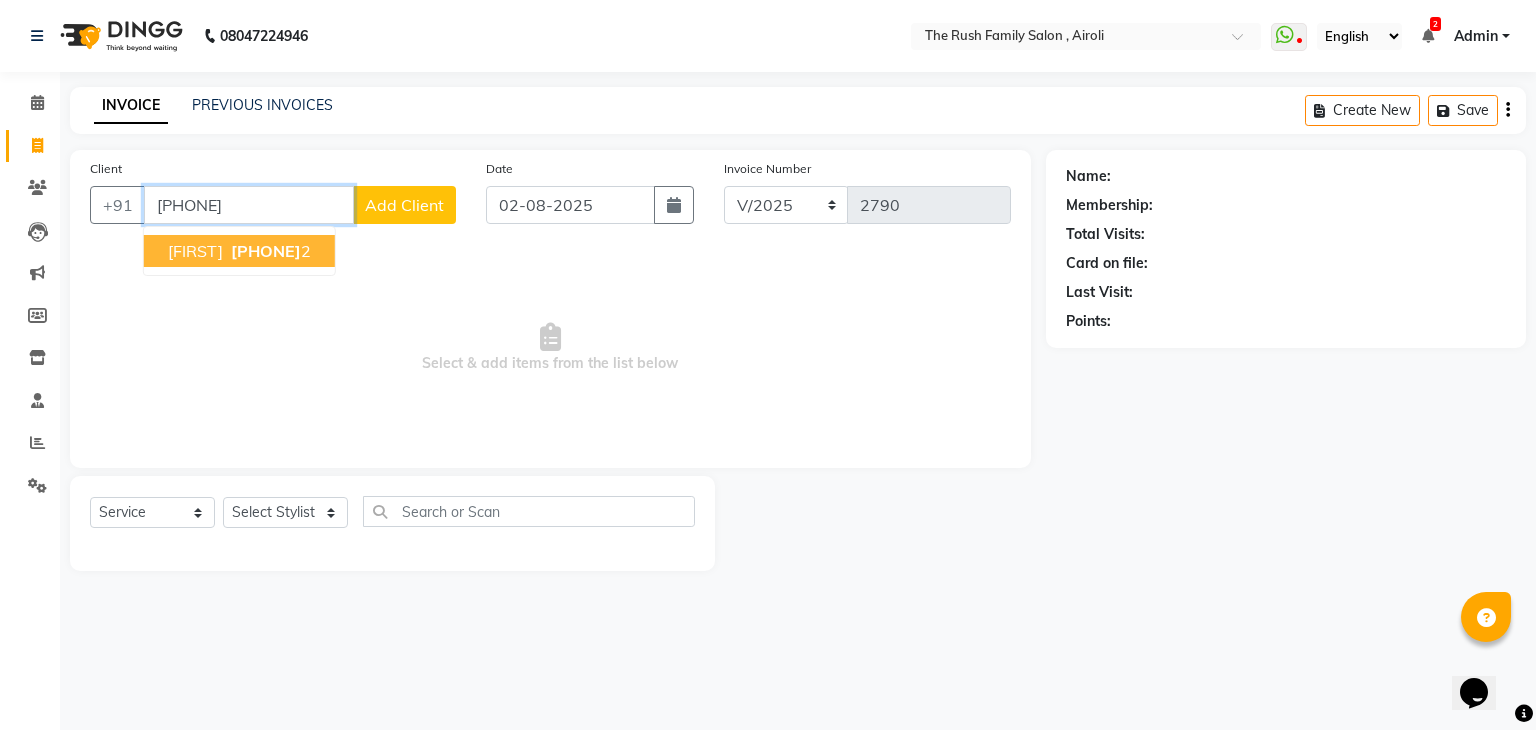 click on "gitika   913721793 2" at bounding box center [239, 251] 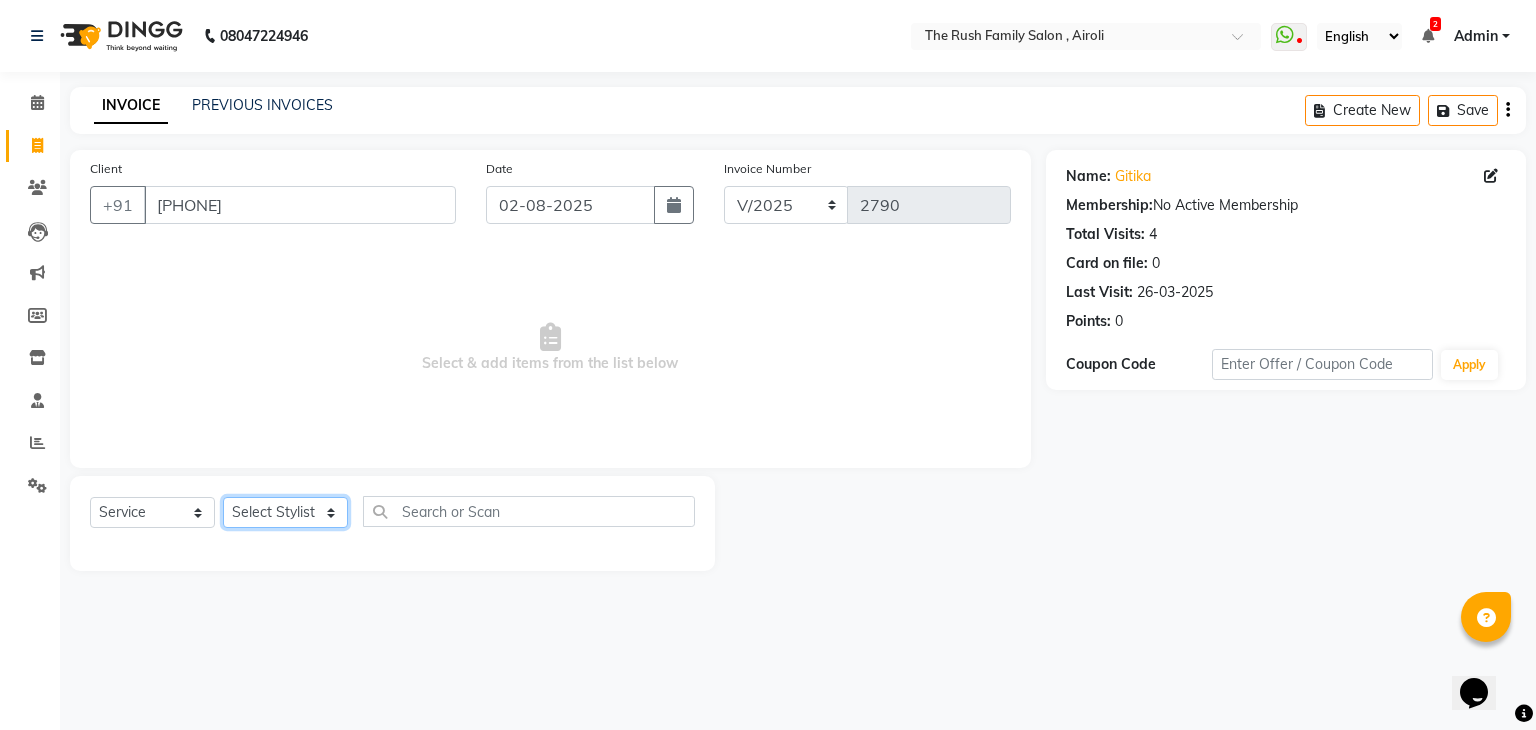 click on "Select Stylist Ajaz Alvira Danish Guddi Jayesh Josh  mumtaz Naeem   nishu Riya    Rush Swati" 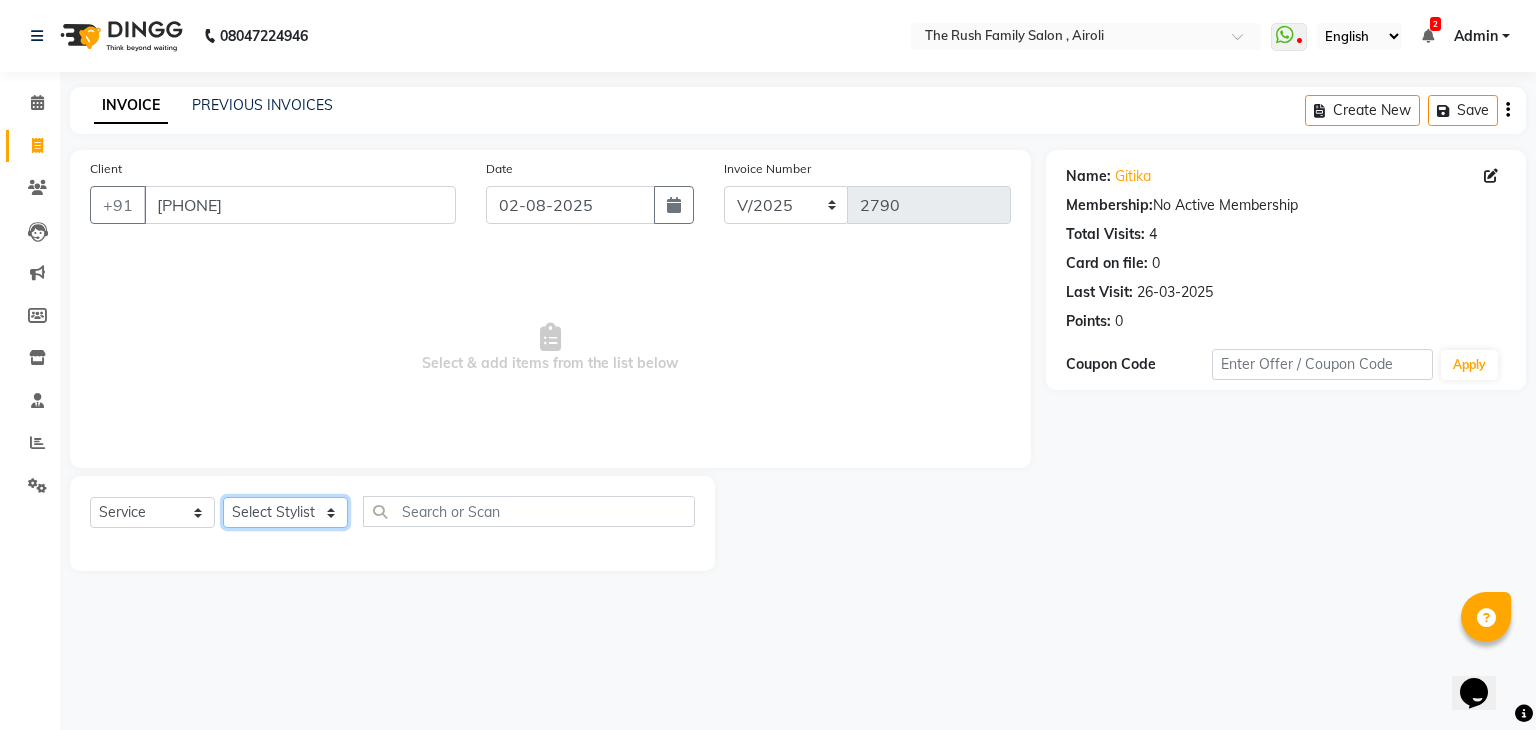 select on "60158" 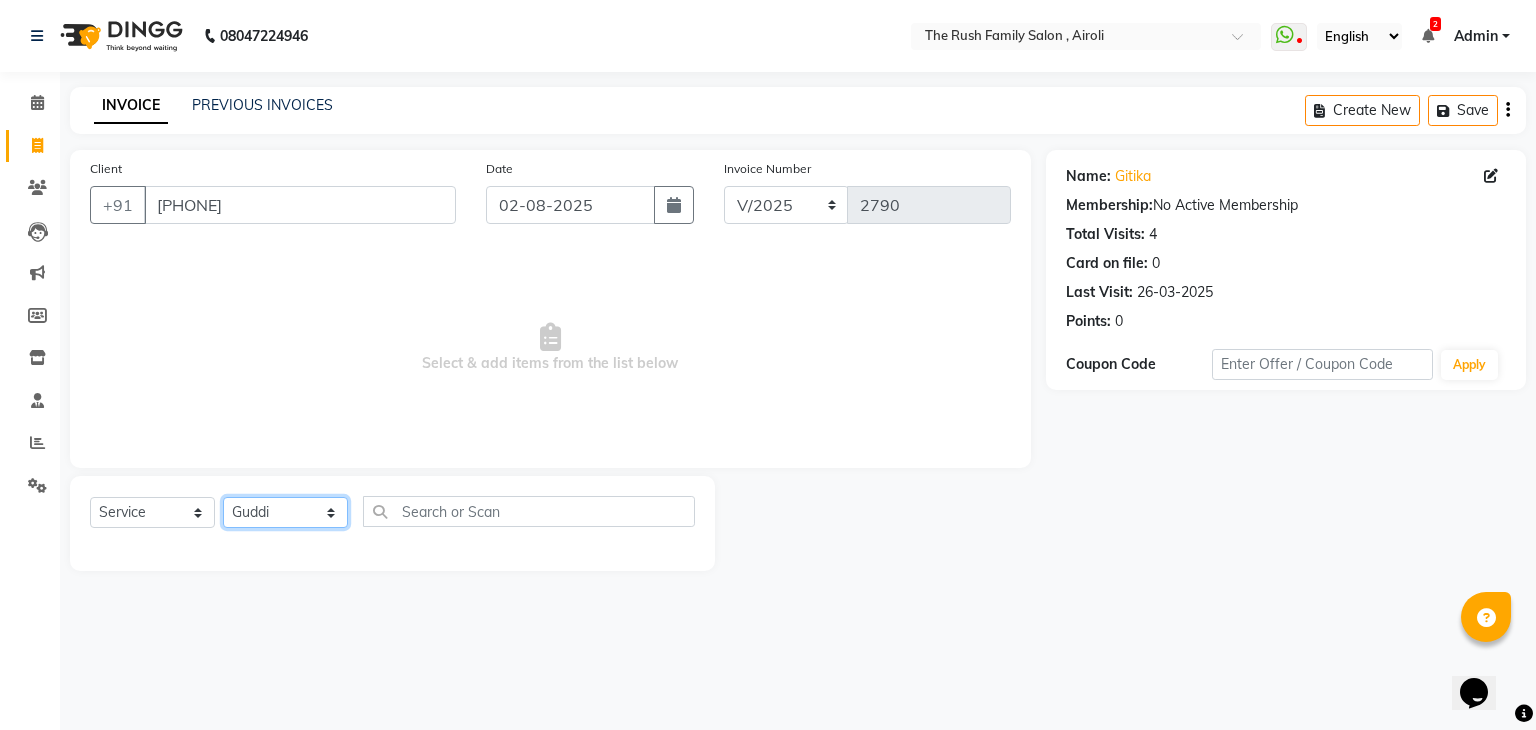 click on "Select Stylist Ajaz Alvira Danish Guddi Jayesh Josh  mumtaz Naeem   nishu Riya    Rush Swati" 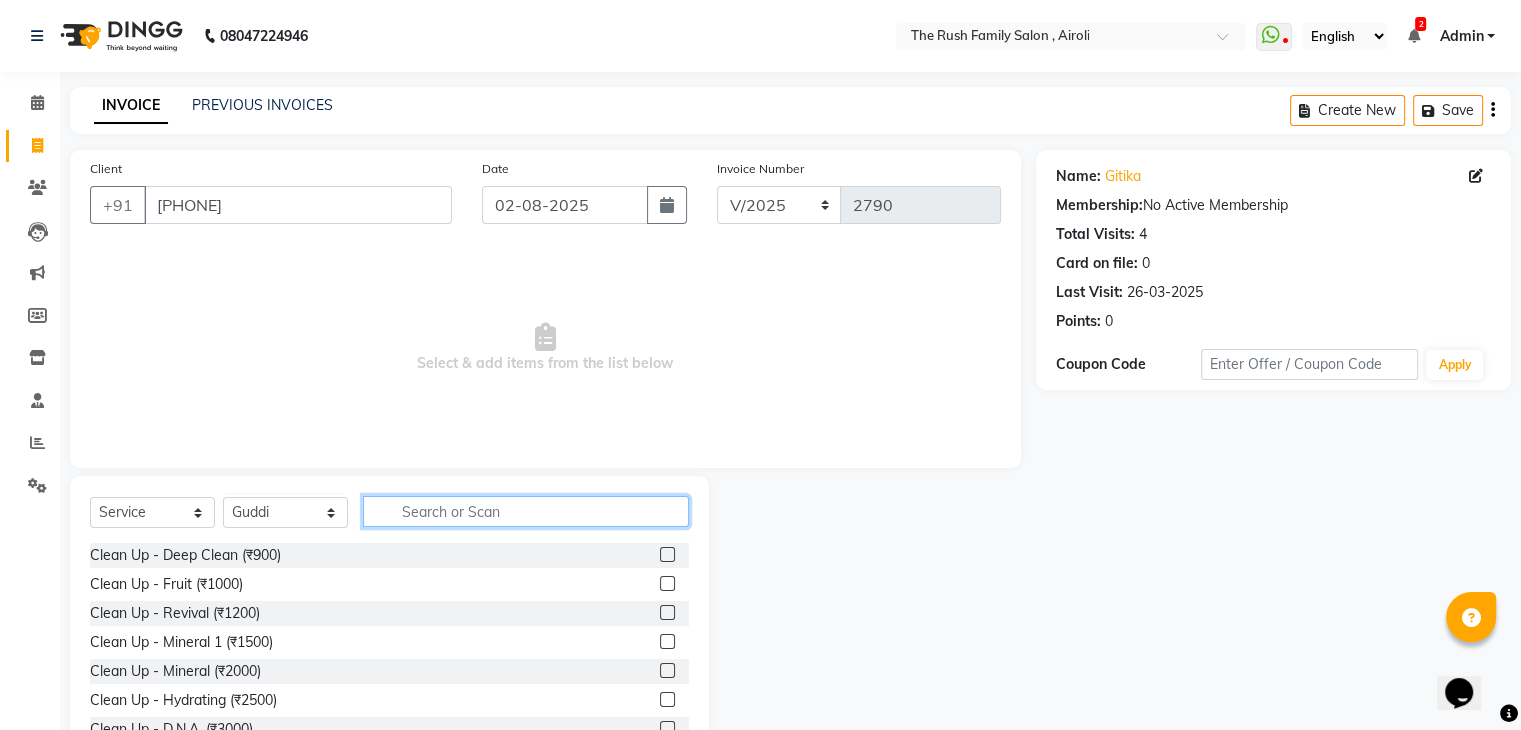 click 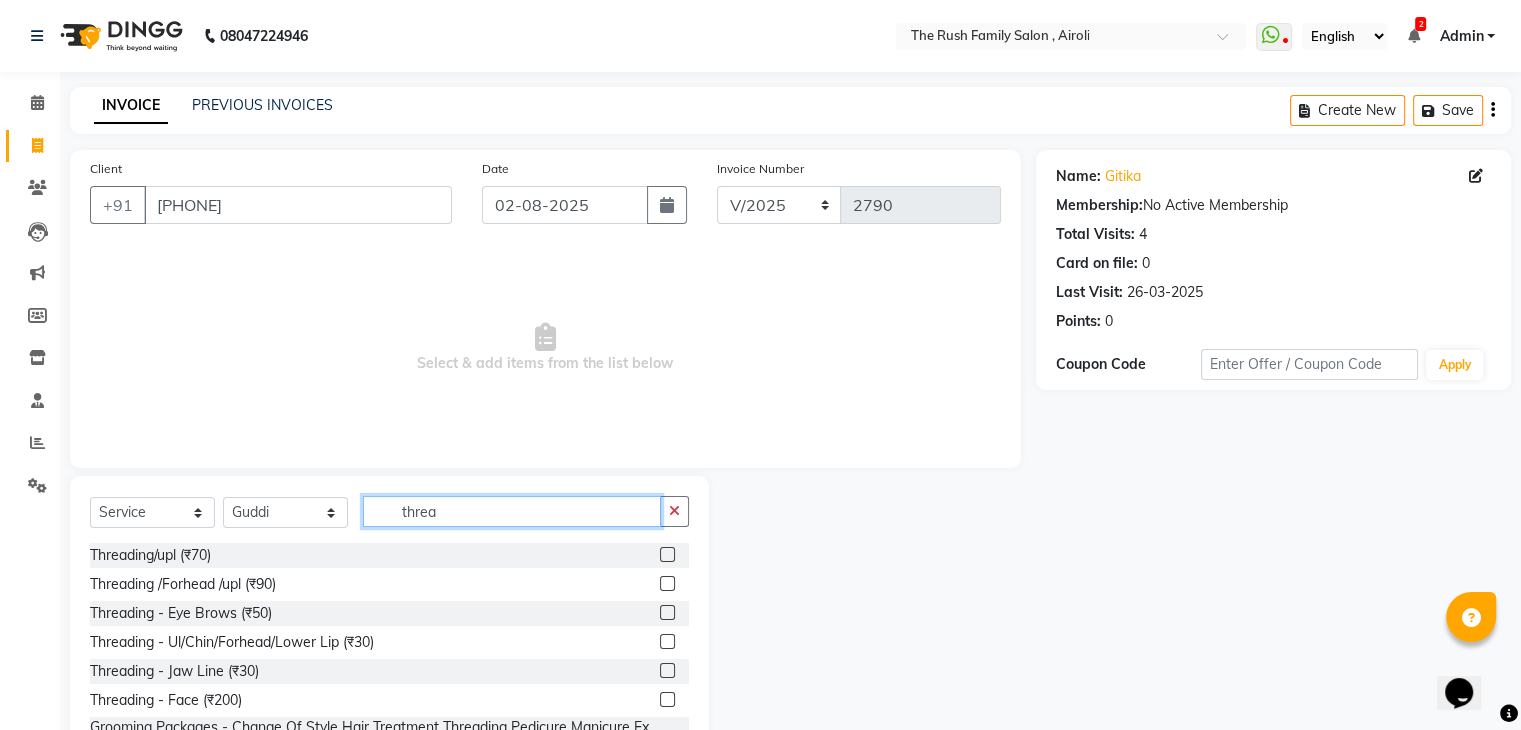 type on "threa" 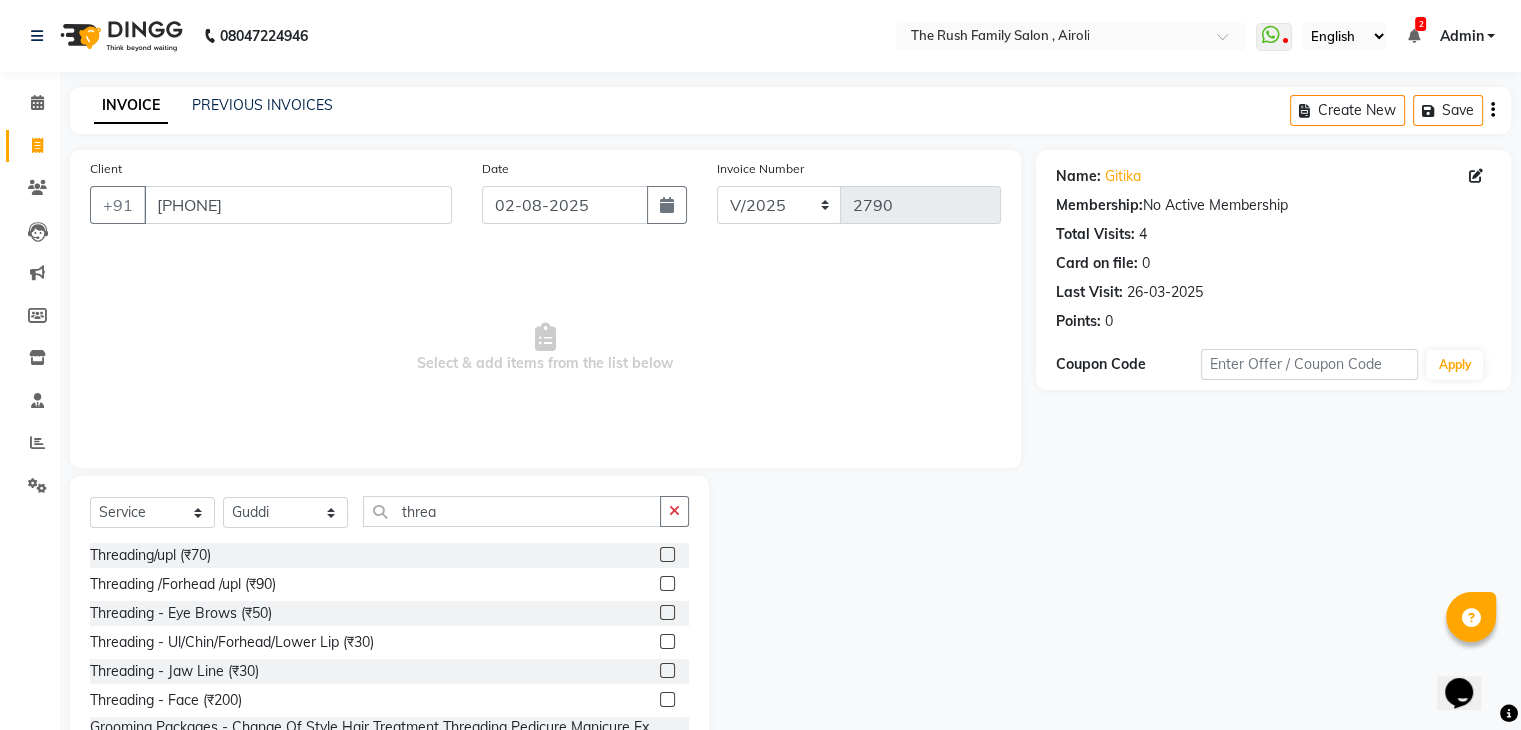 click 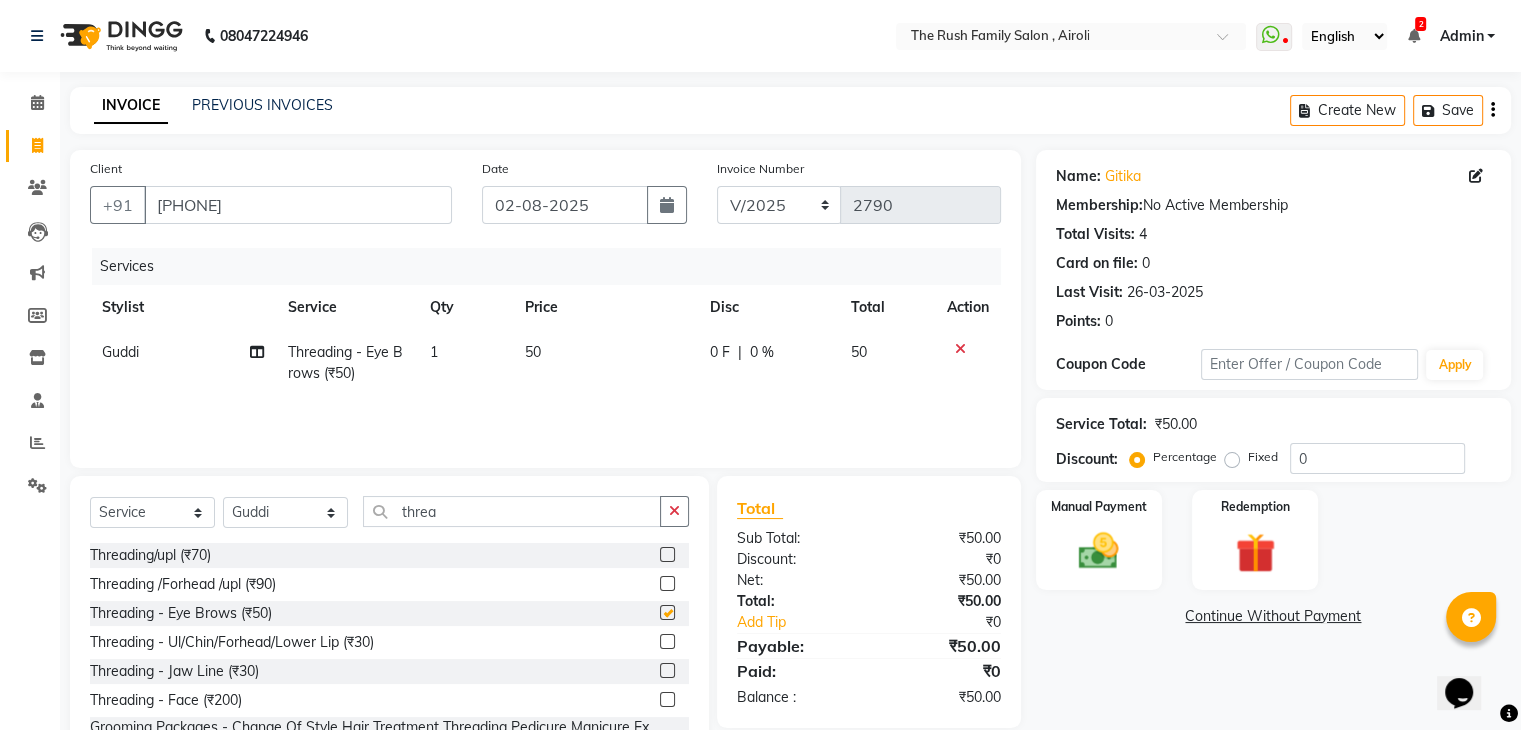 checkbox on "false" 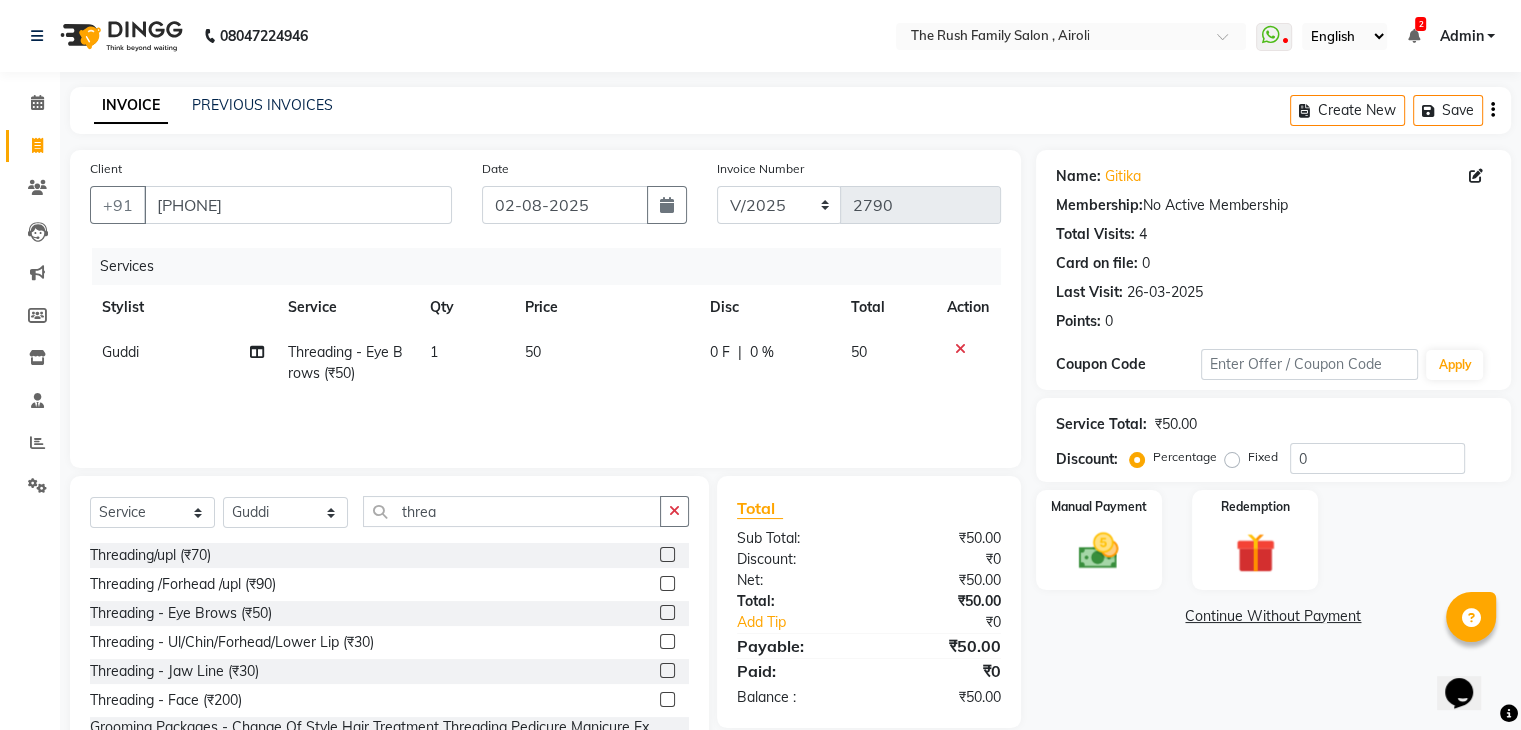 click on "1" 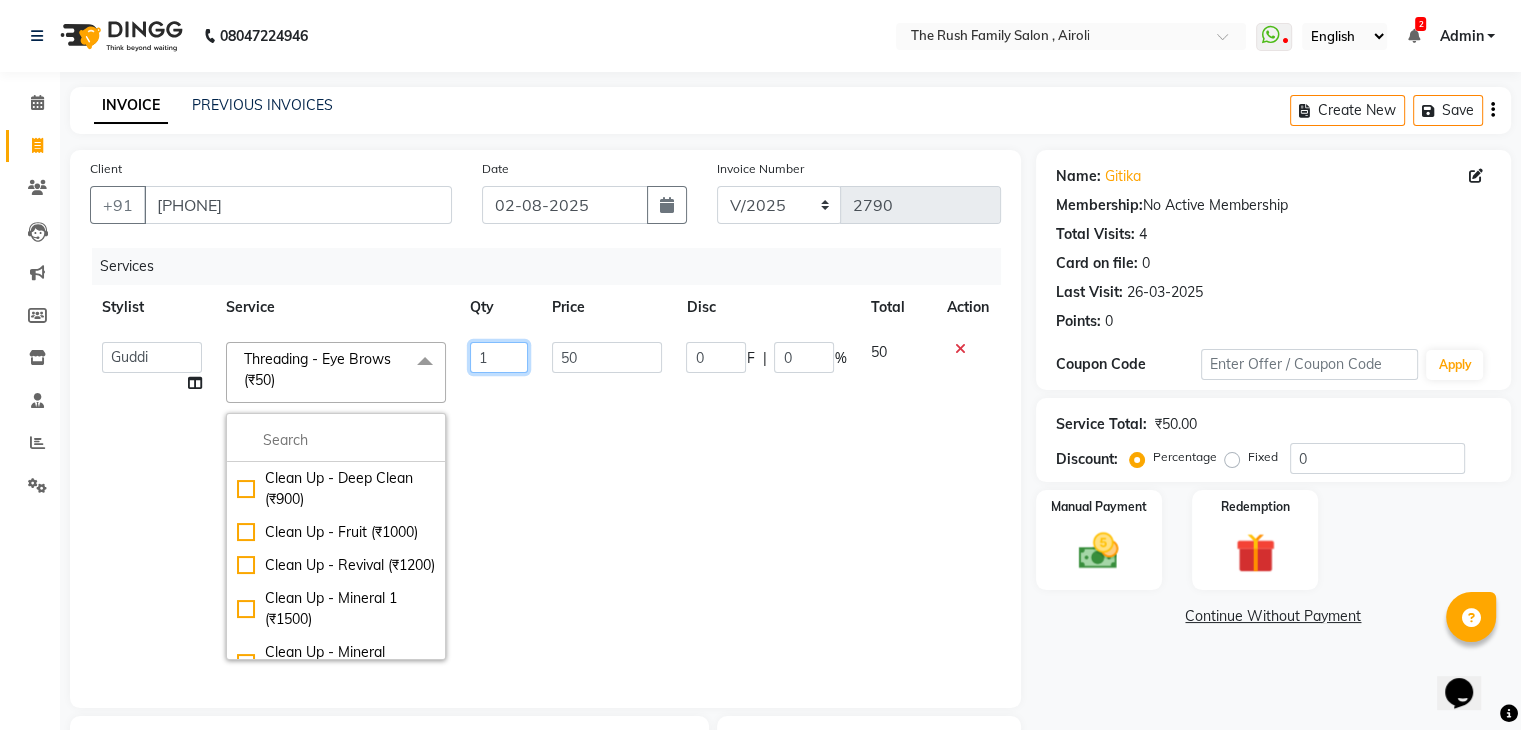 click on "1" 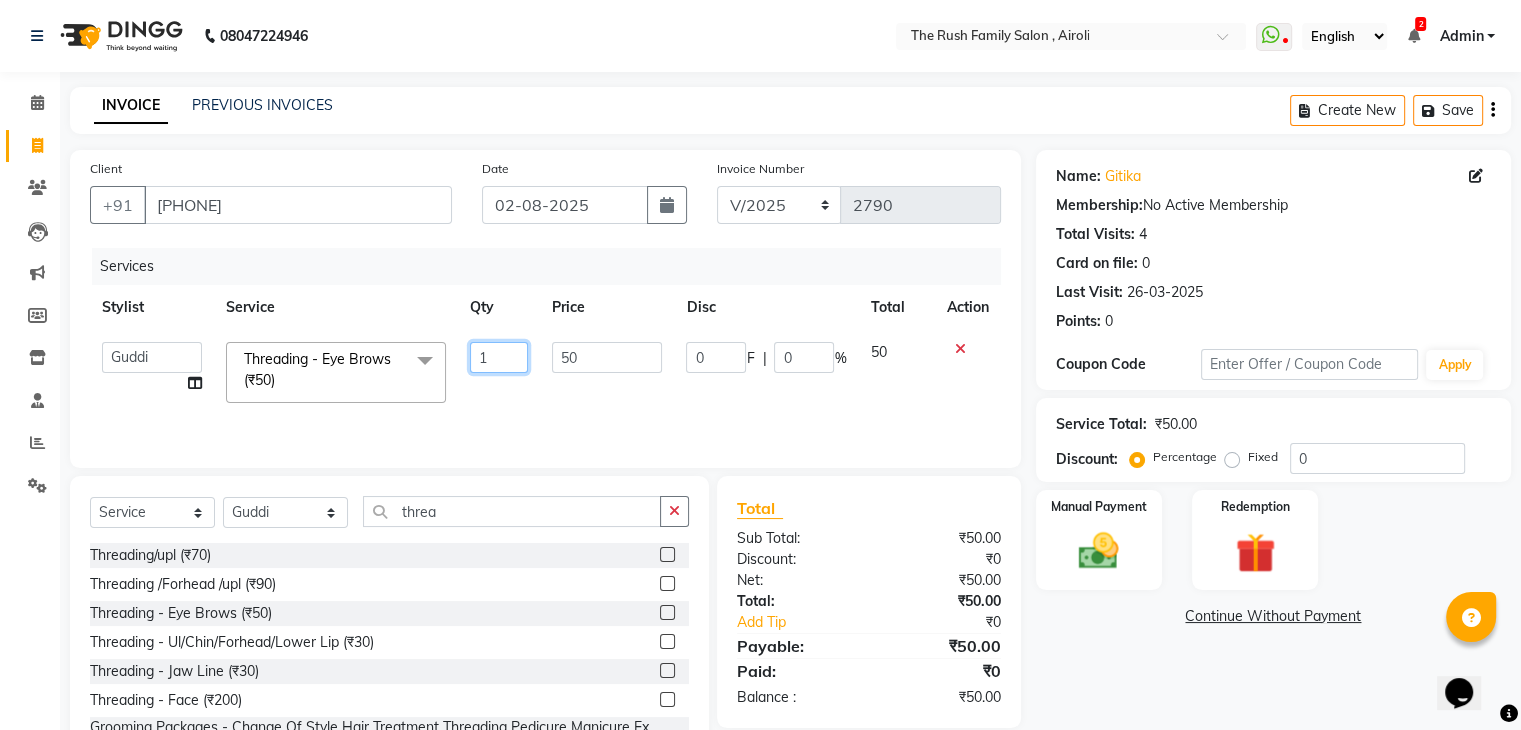 click on "1" 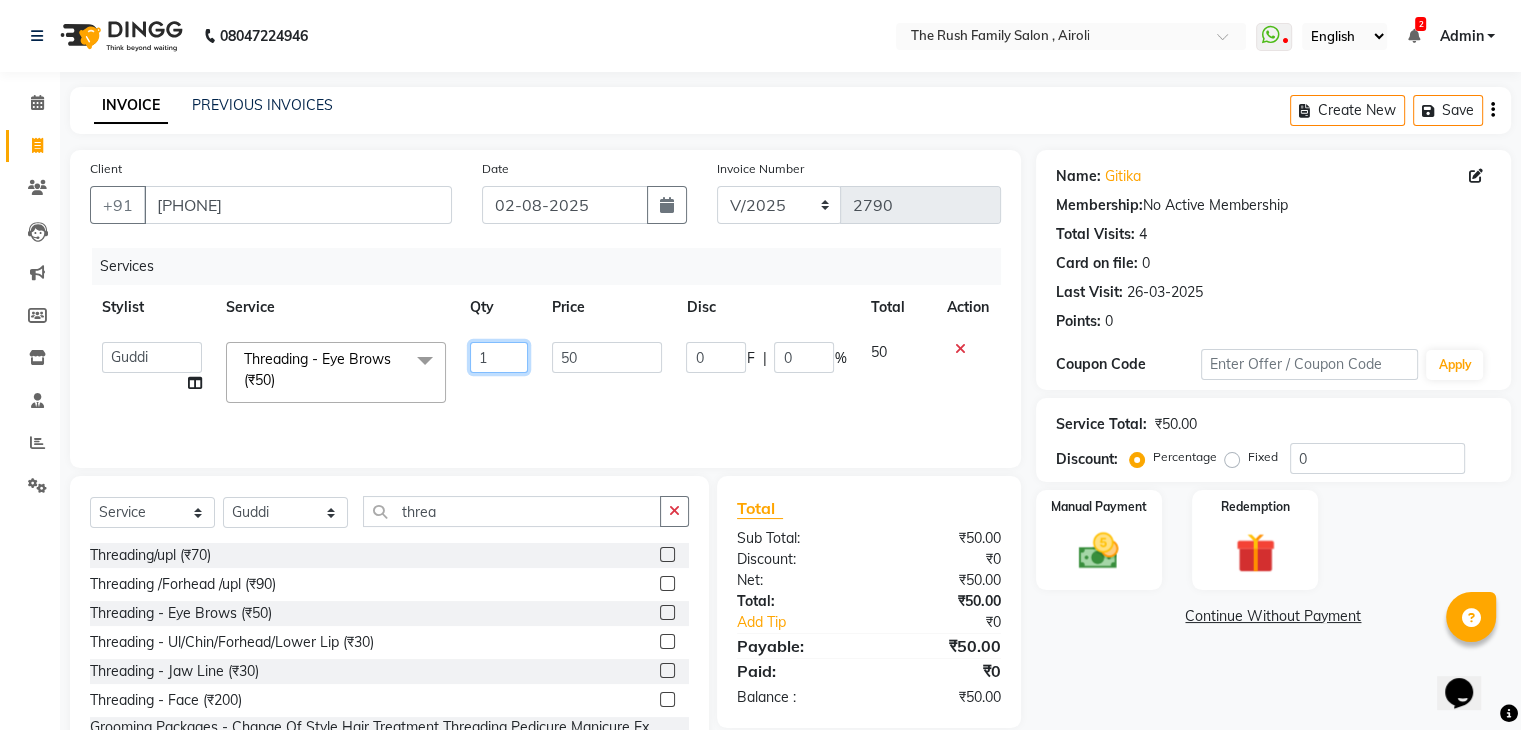 click on "1" 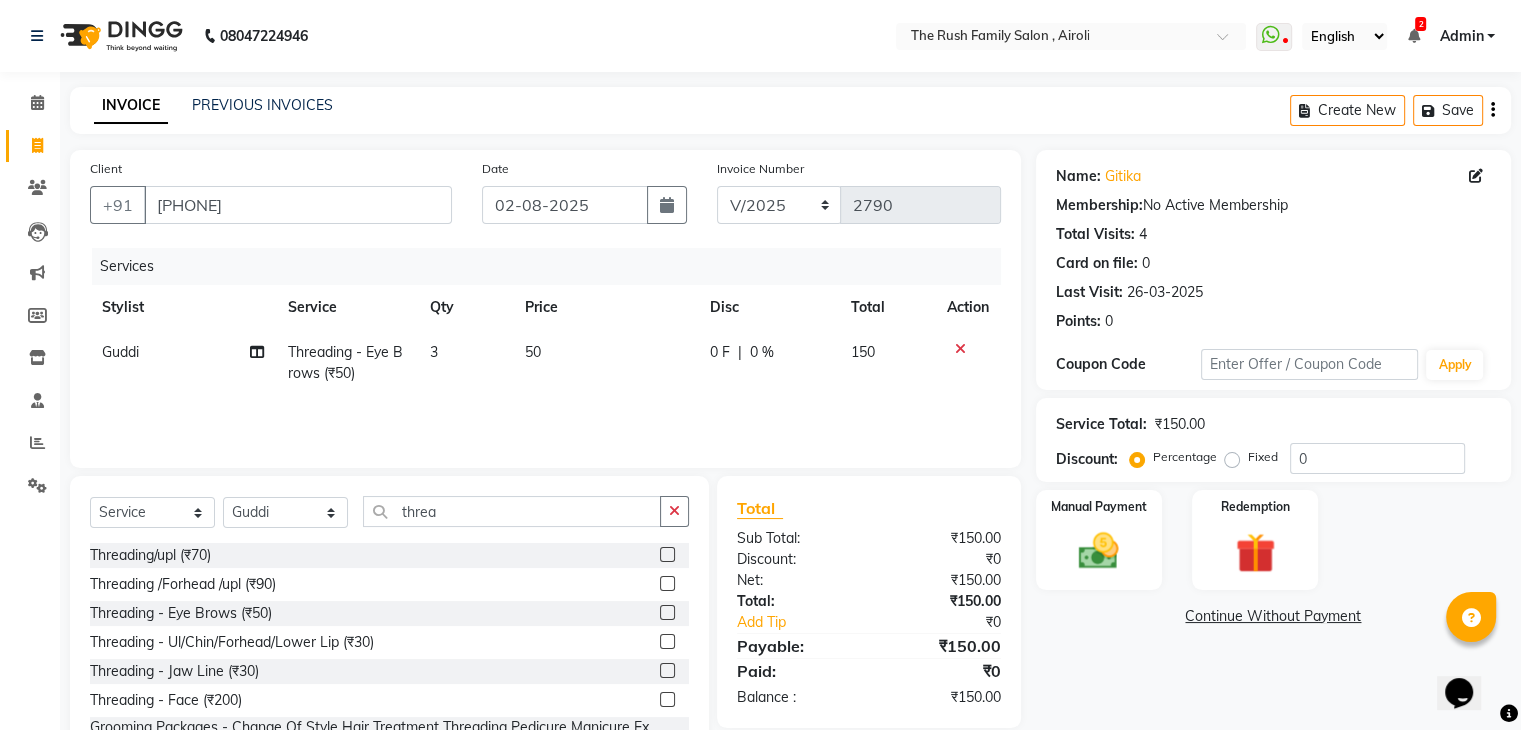 click on "Services Stylist Service Qty Price Disc Total Action Guddi Threading - Eye Brows (₹50) 3 50 0 F | 0 % 150" 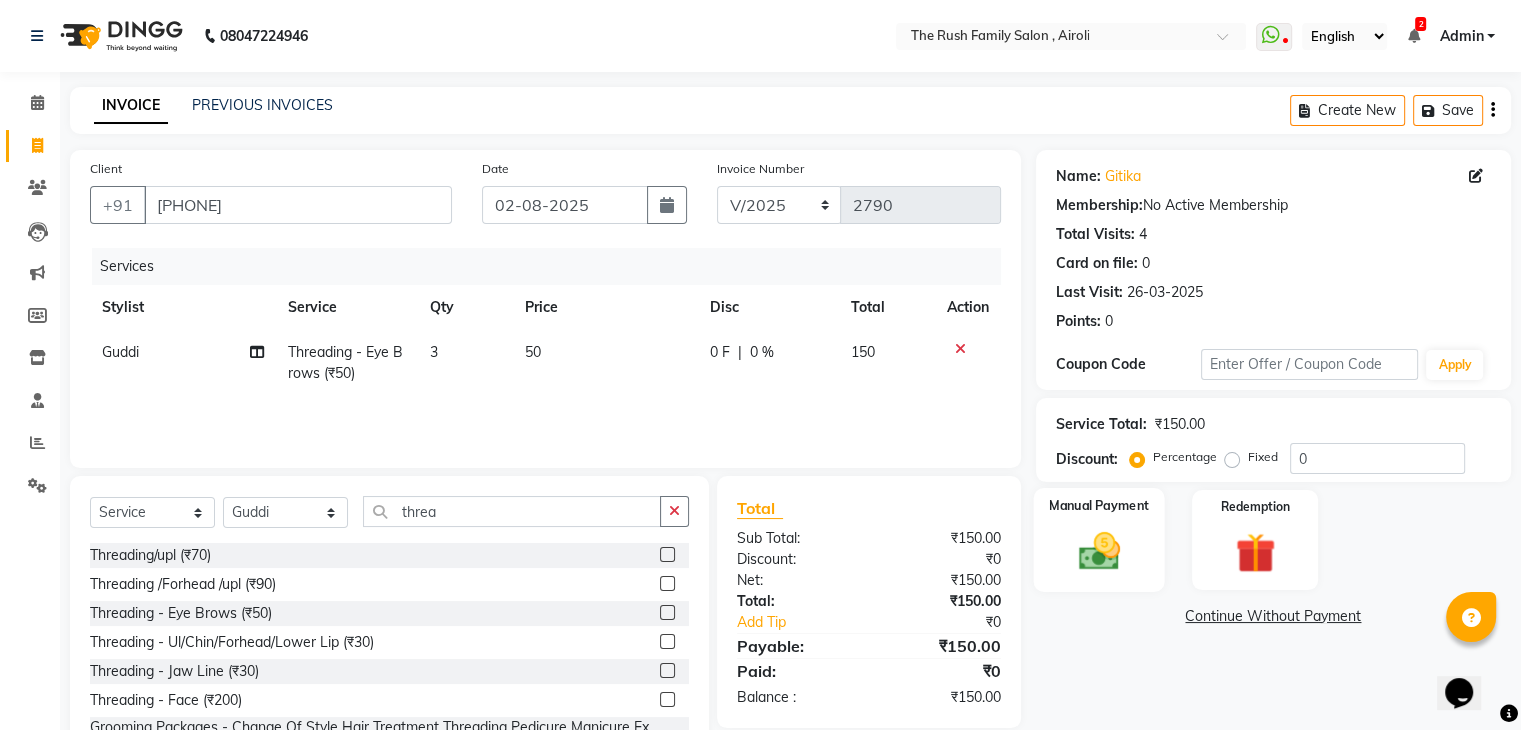 click on "Manual Payment" 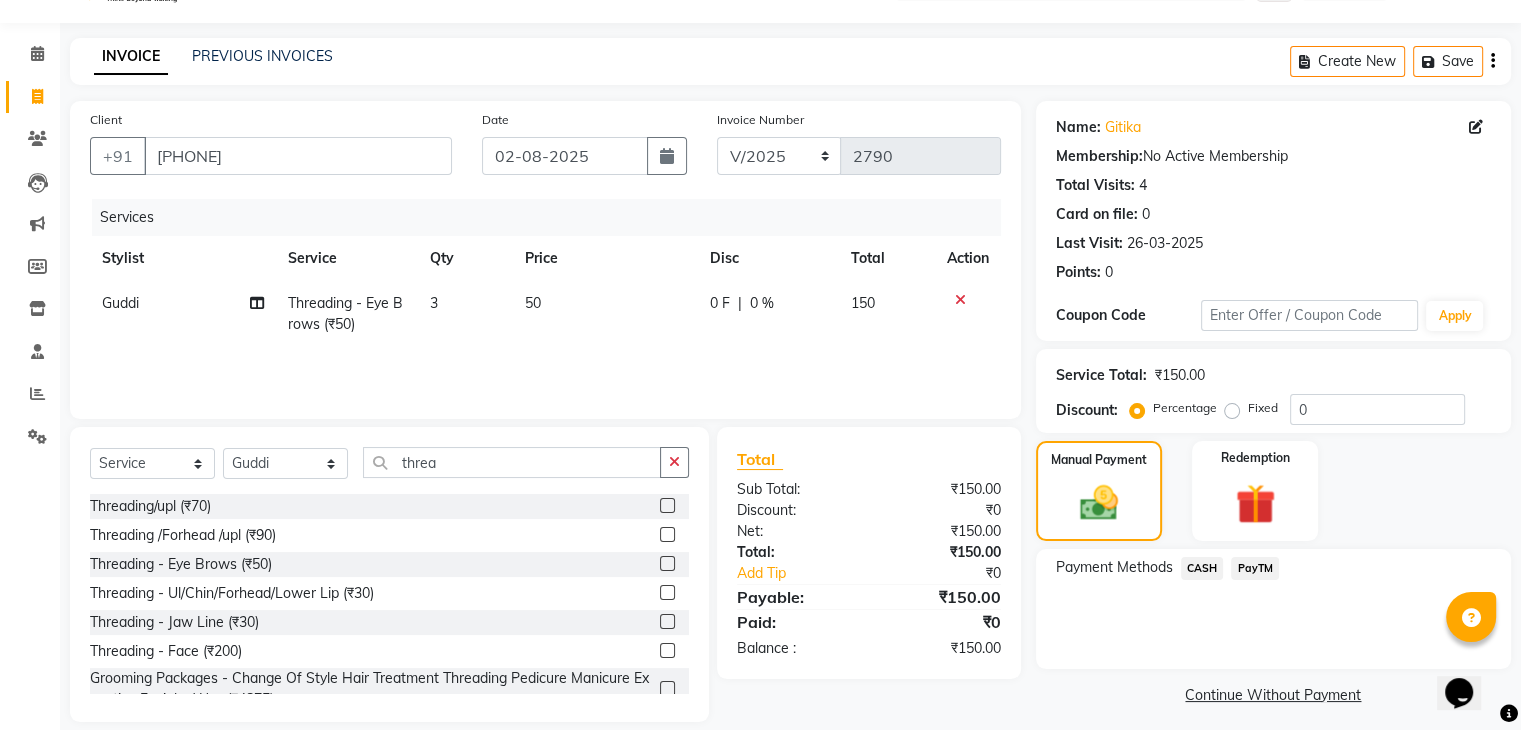 scroll, scrollTop: 72, scrollLeft: 0, axis: vertical 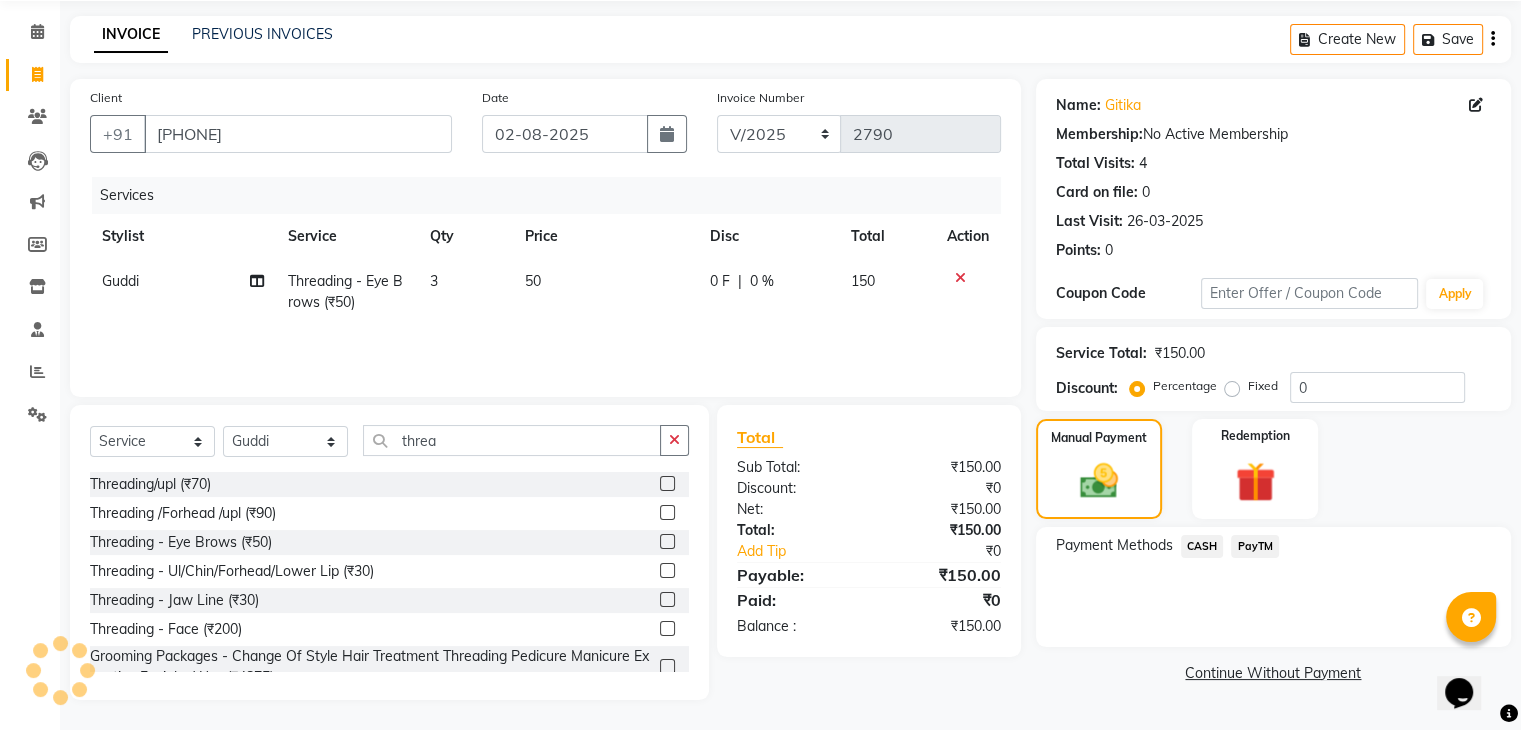 click on "CASH" 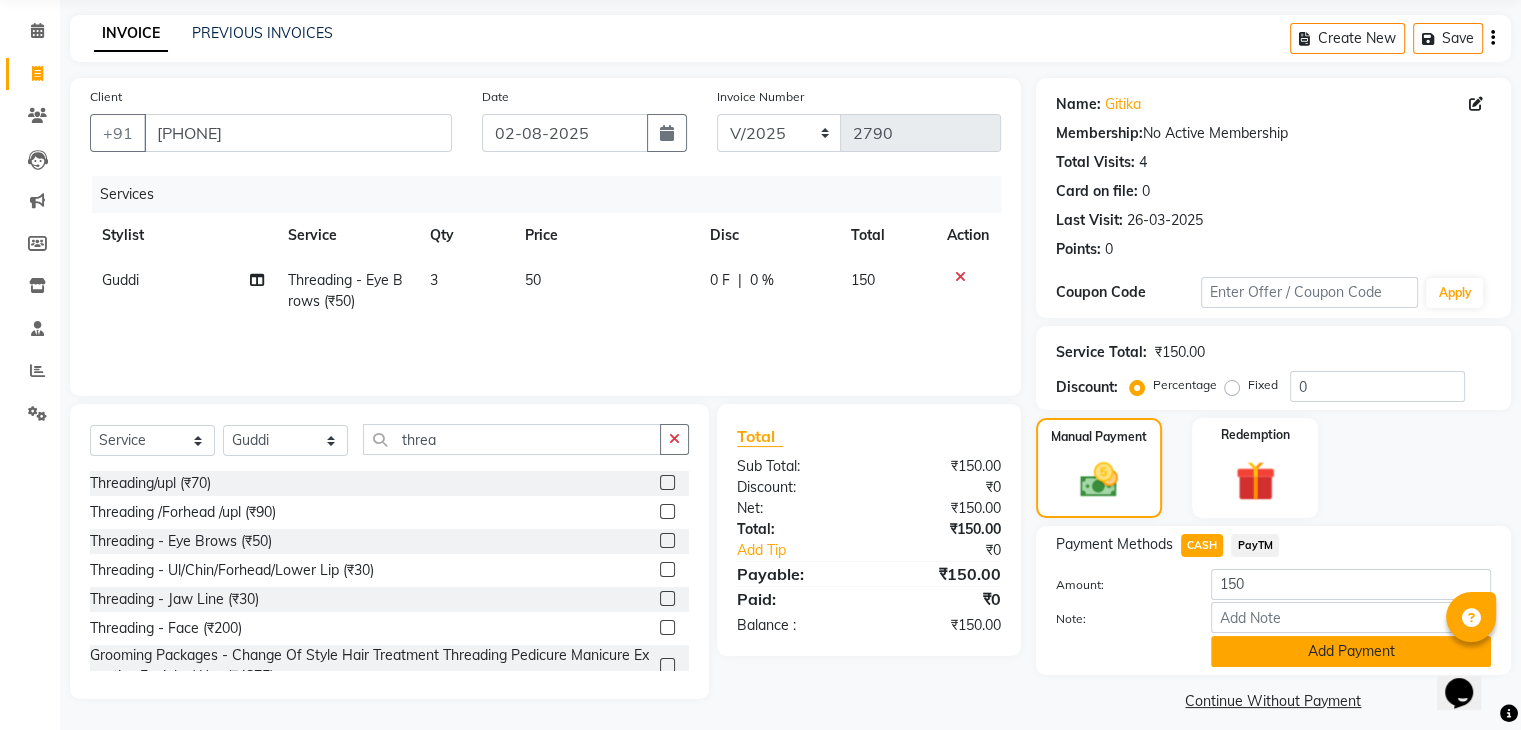 click on "Add Payment" 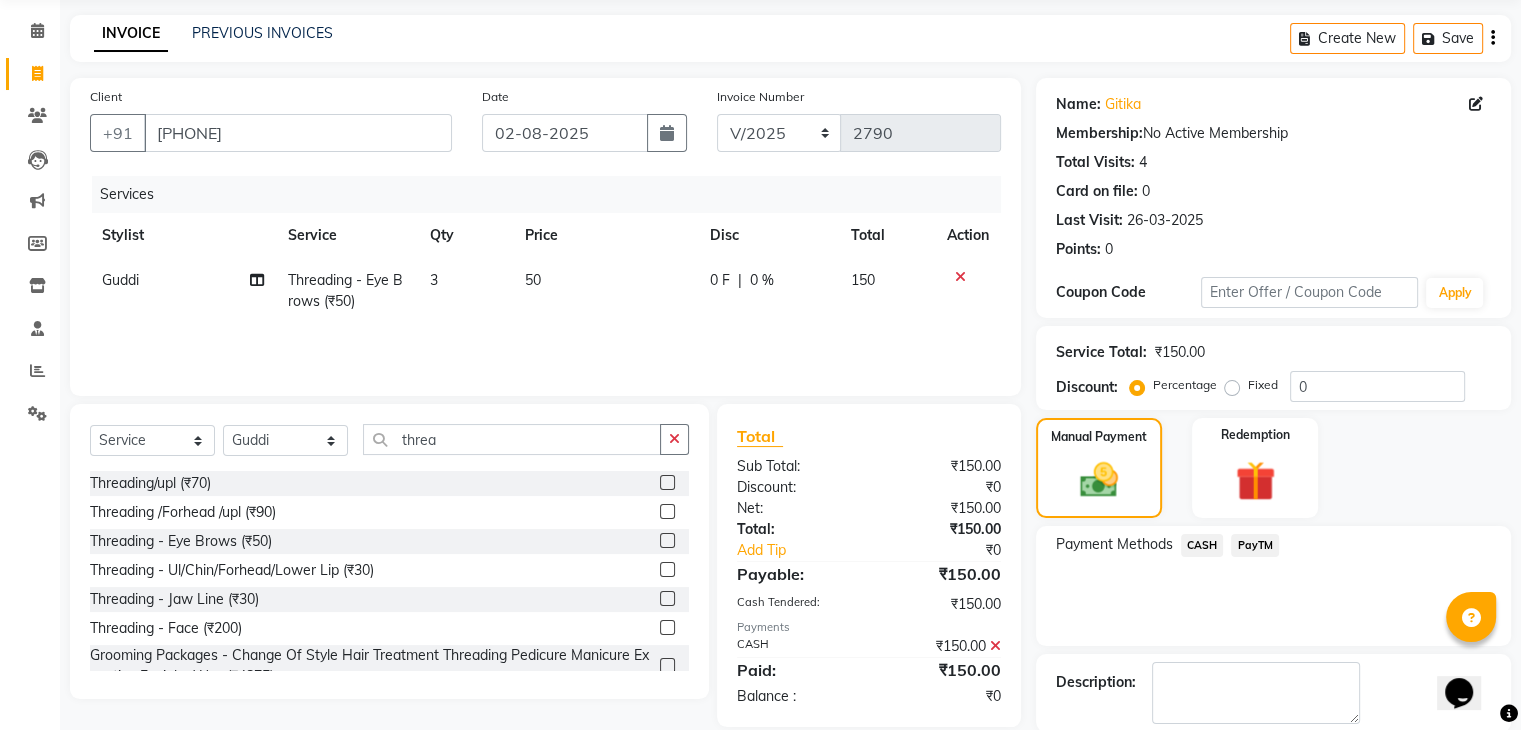 scroll, scrollTop: 171, scrollLeft: 0, axis: vertical 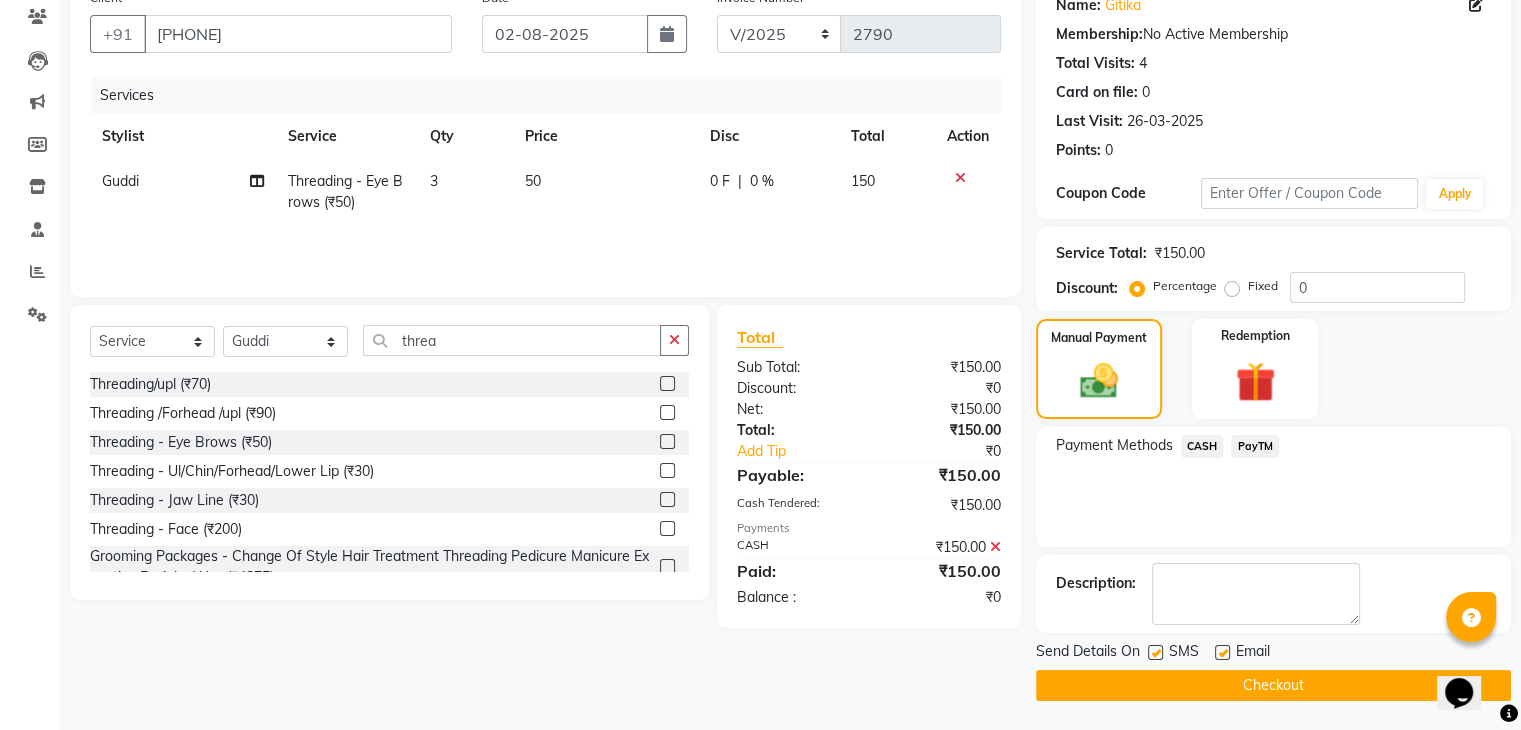 click 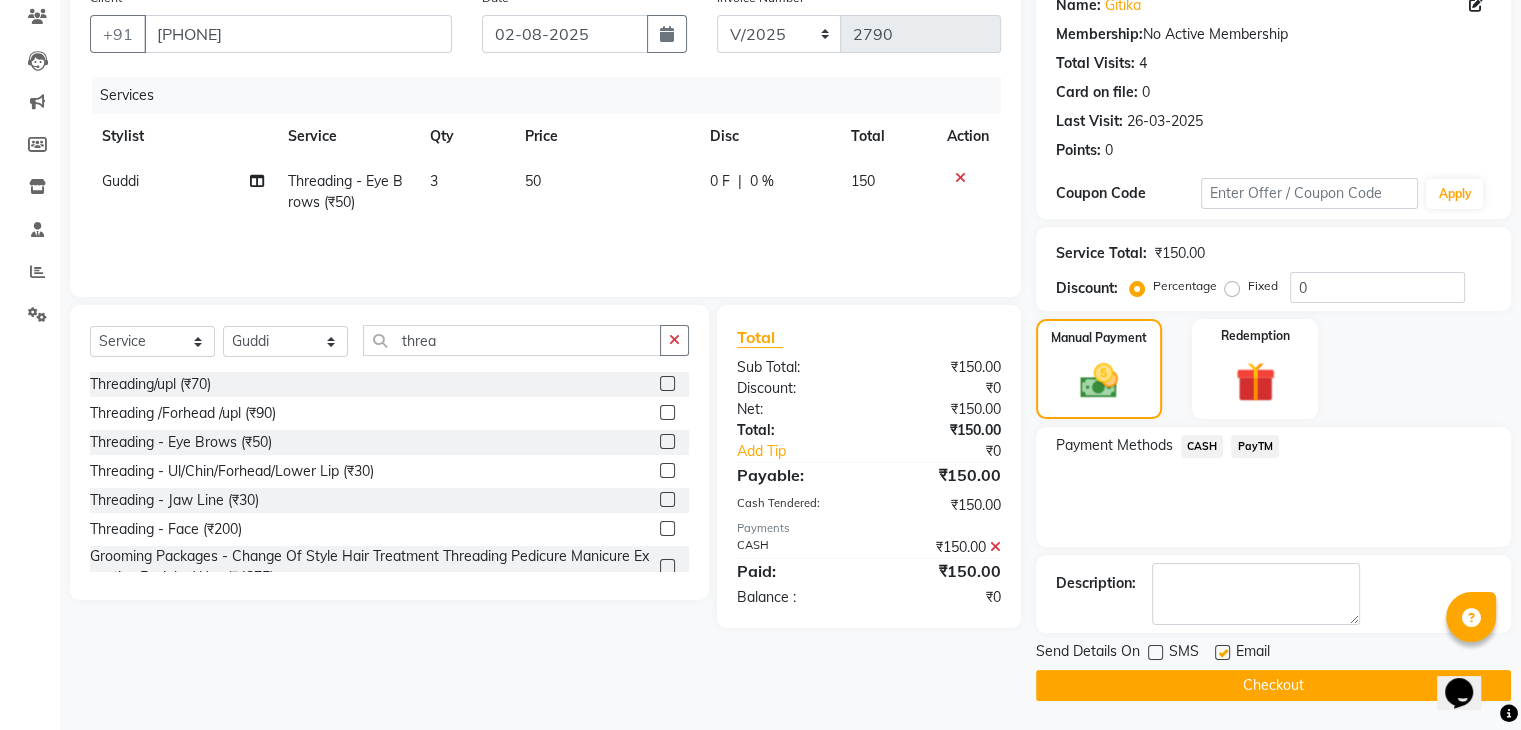 click 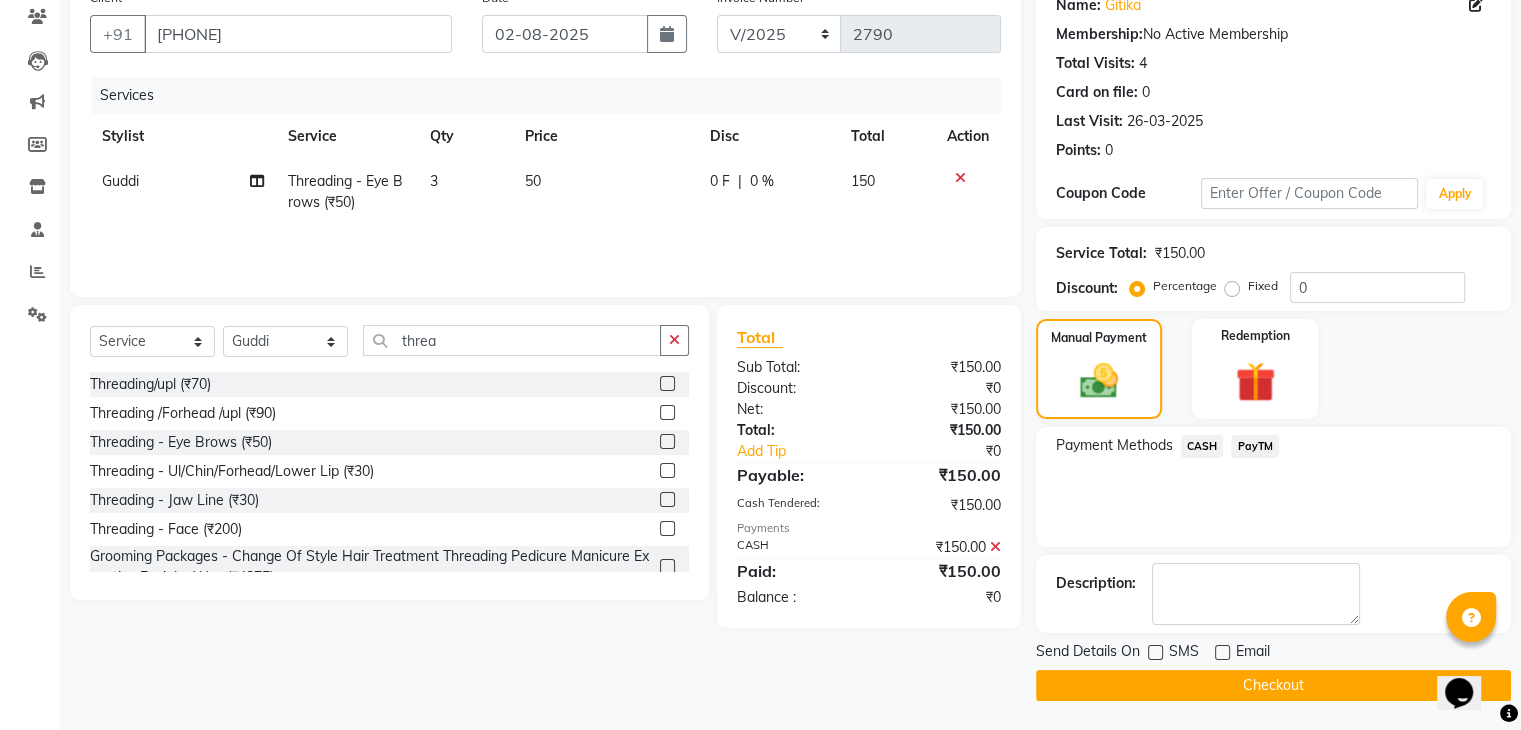 click on "Checkout" 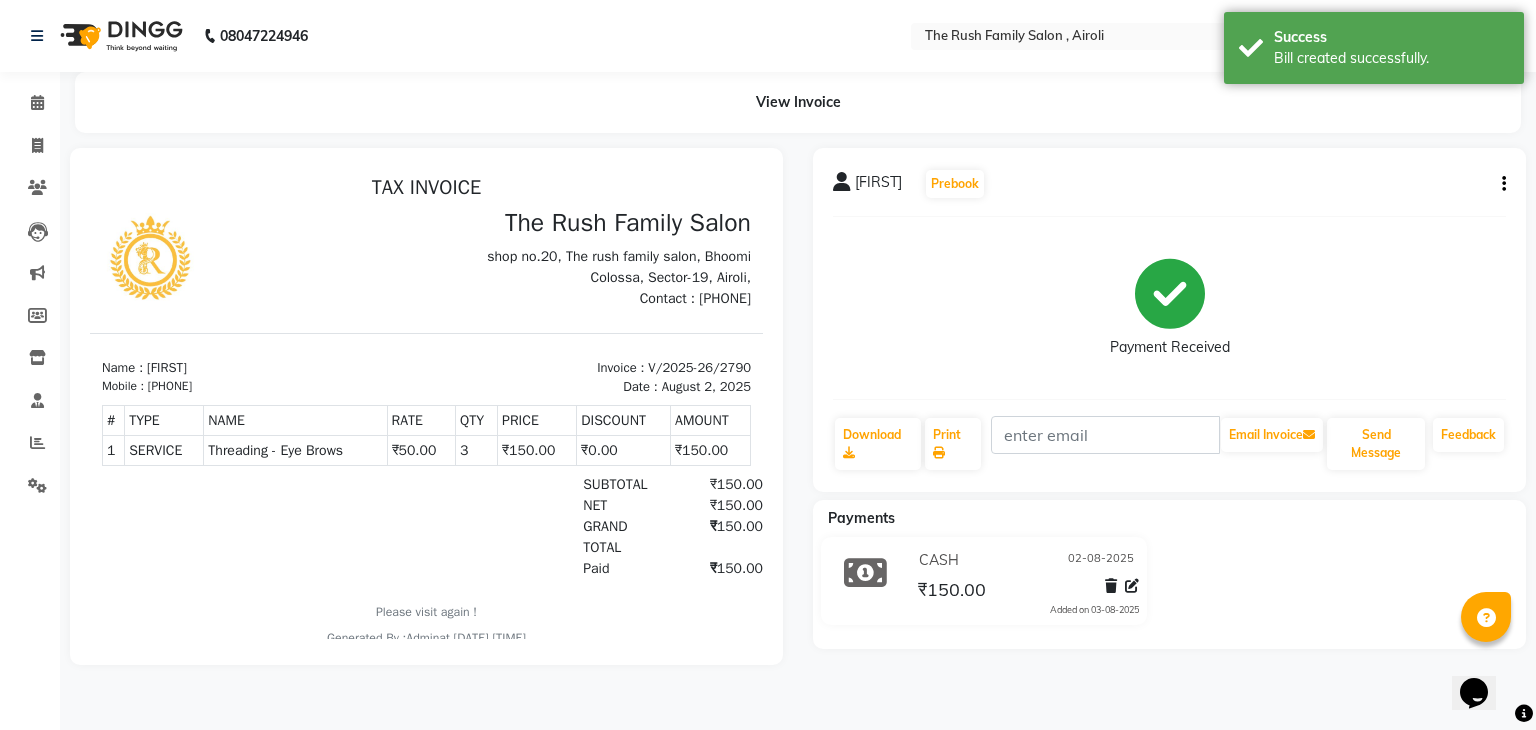 scroll, scrollTop: 0, scrollLeft: 0, axis: both 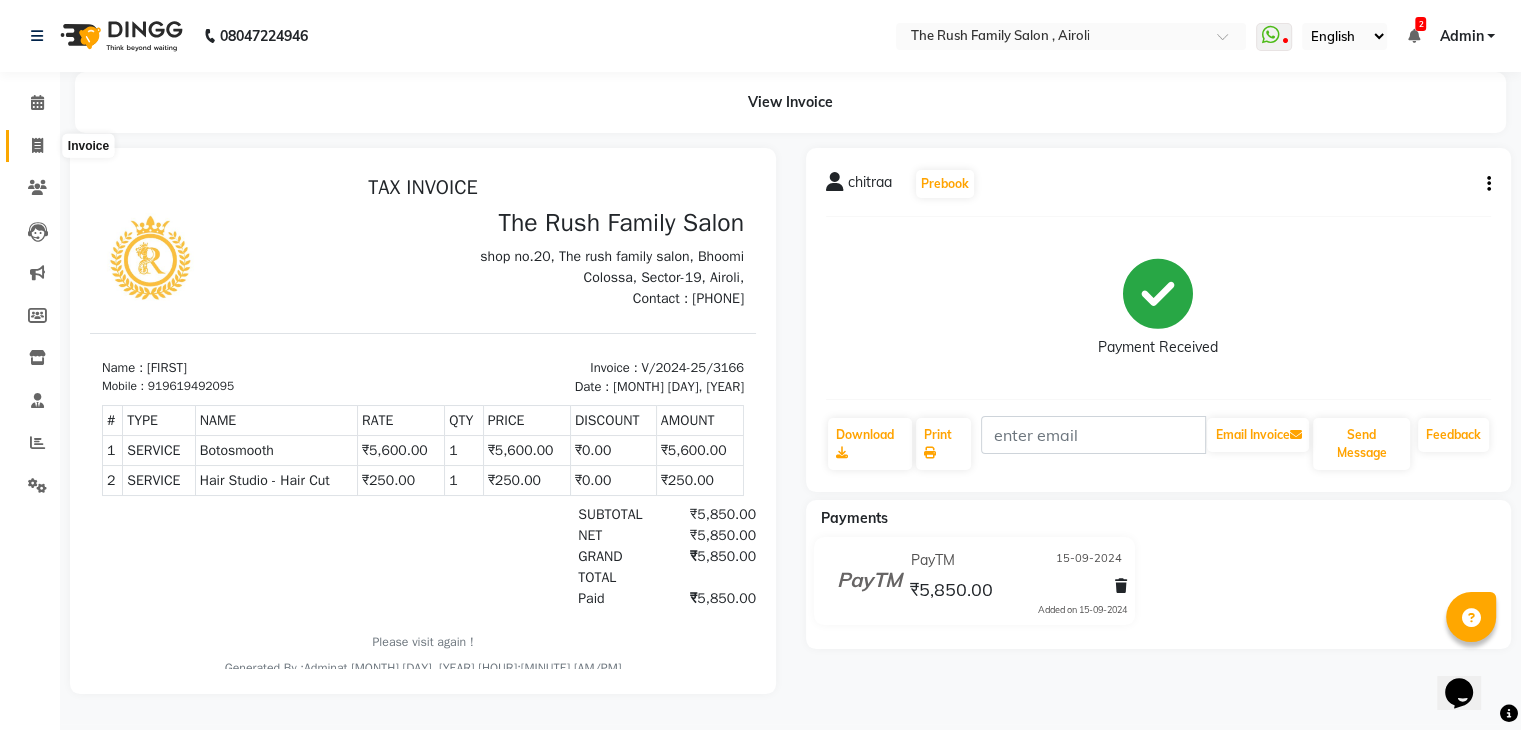 click 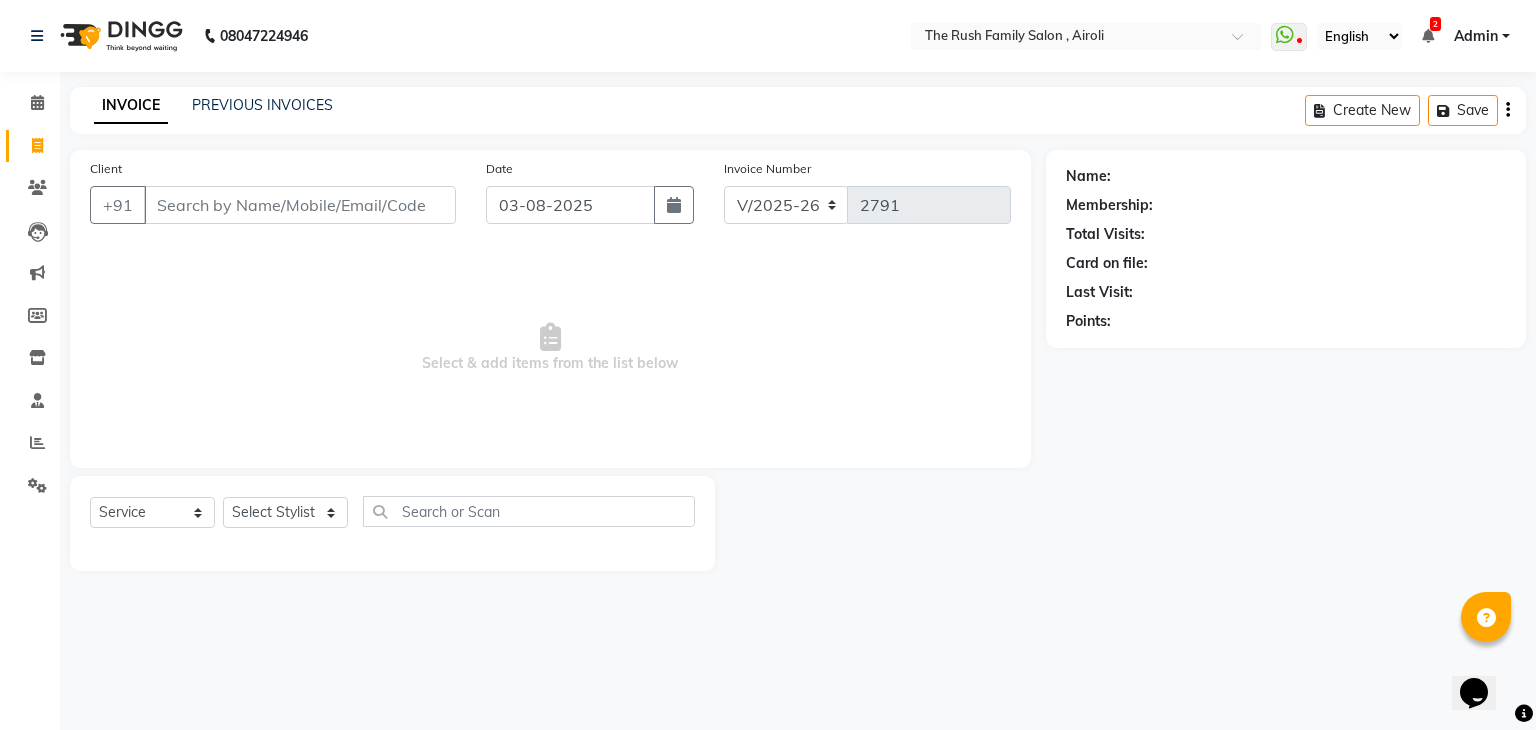 click on "Client" at bounding box center (300, 205) 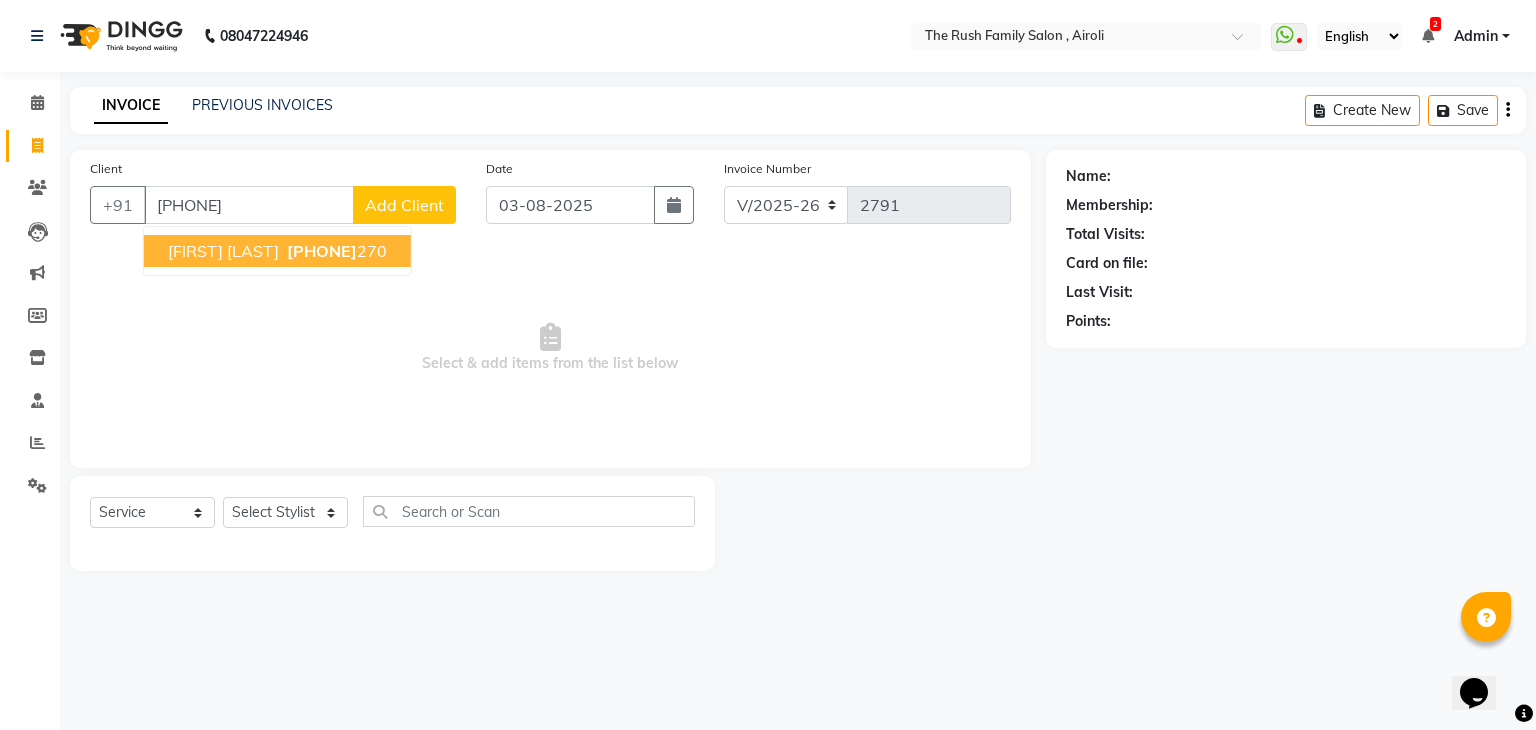 click on "Nikita Borawake" at bounding box center (223, 251) 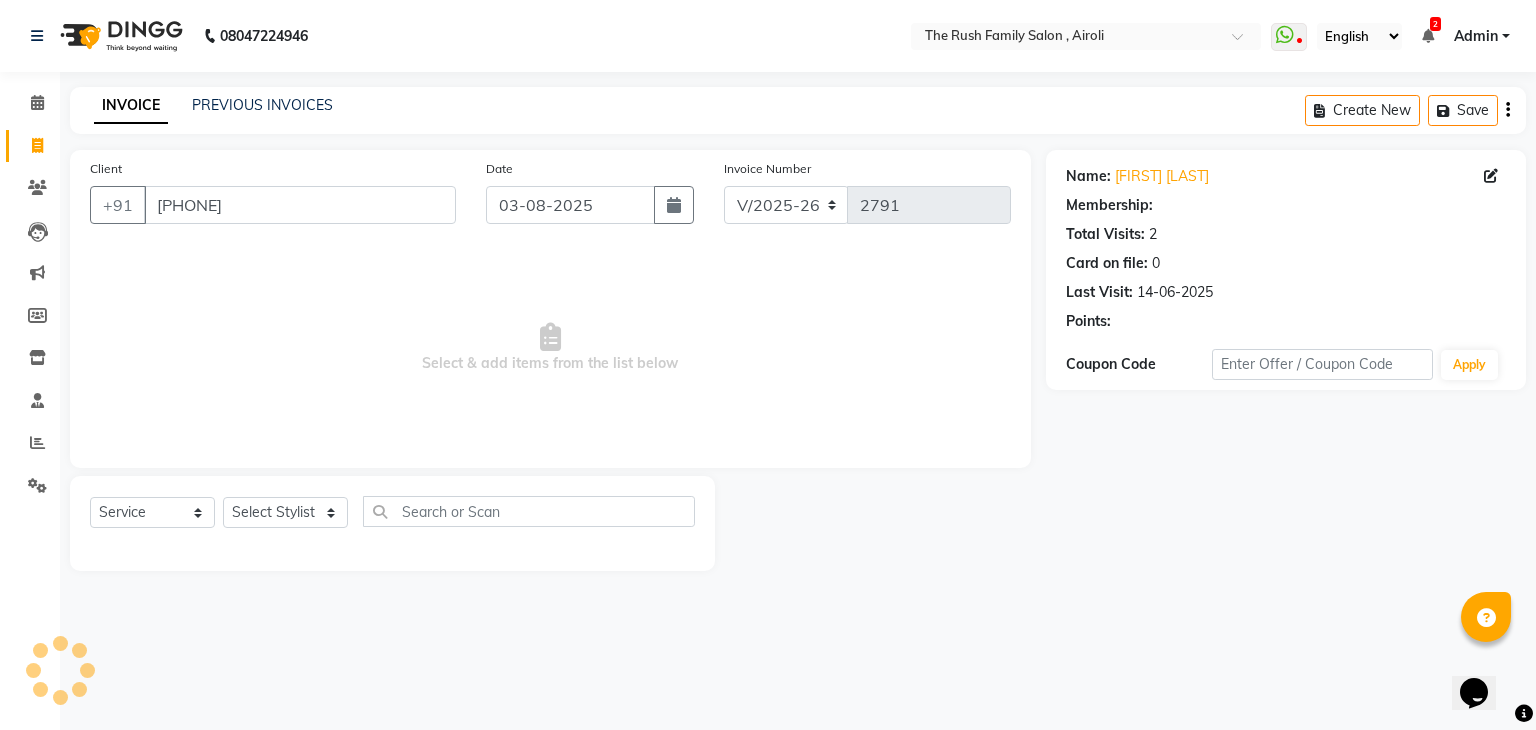 select on "1: Object" 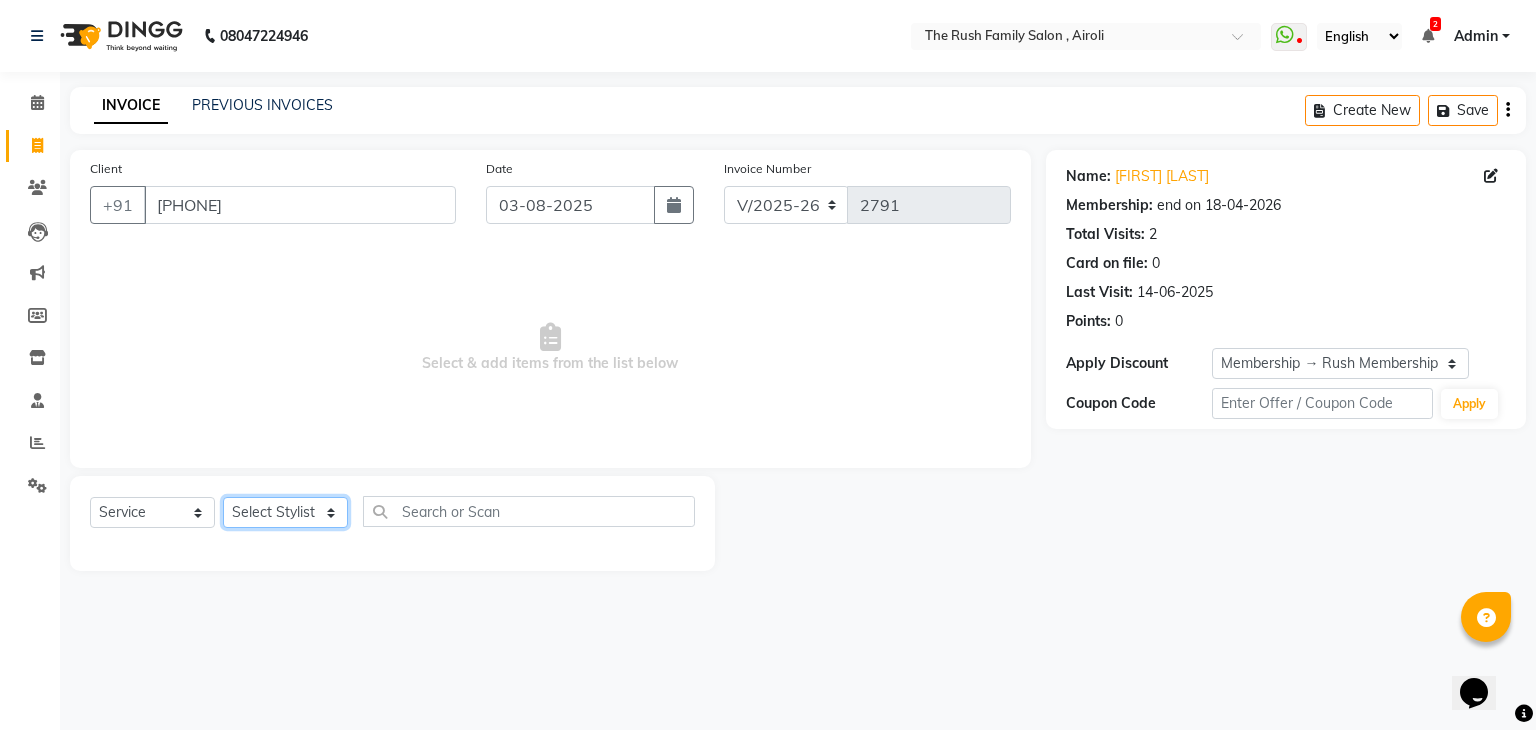 drag, startPoint x: 282, startPoint y: 515, endPoint x: 256, endPoint y: 206, distance: 310.09192 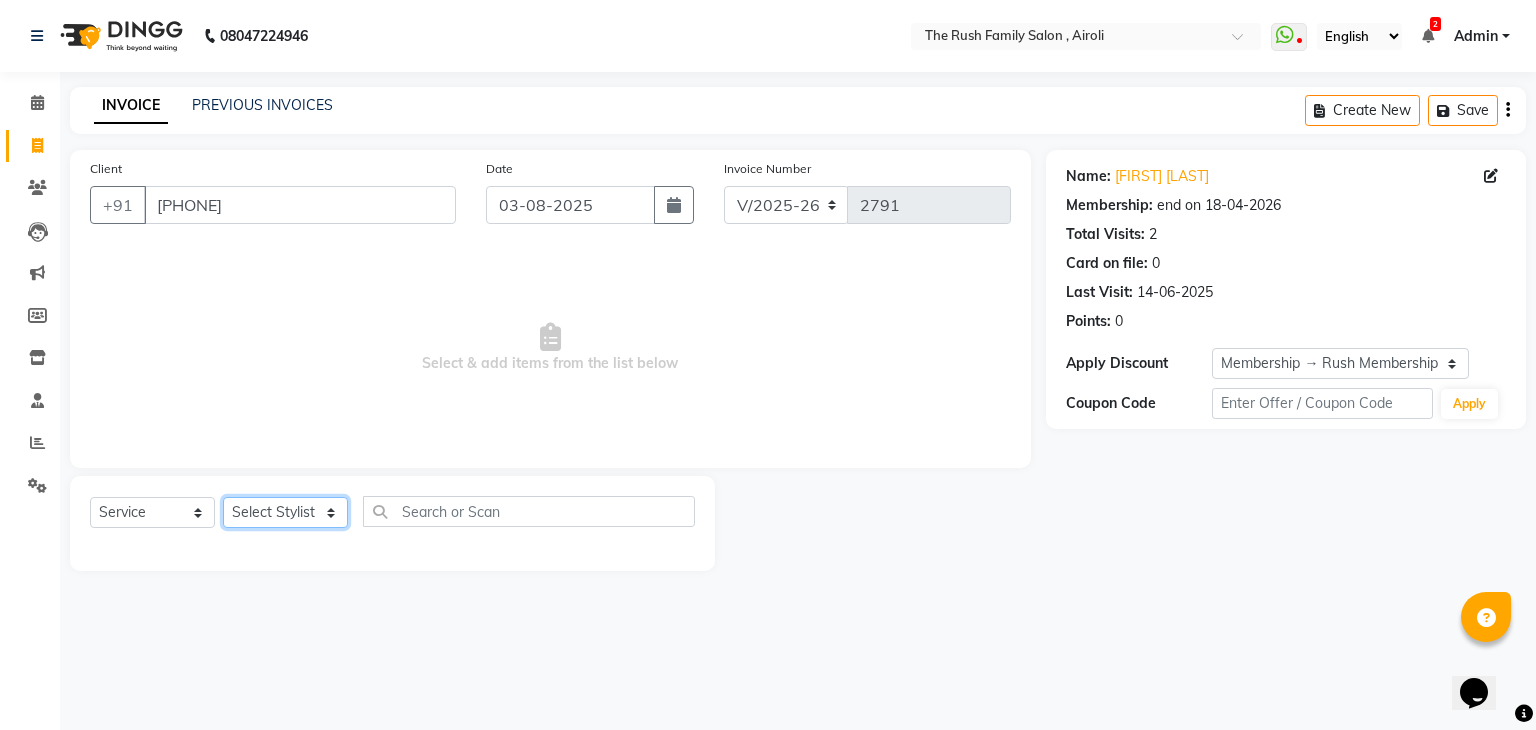 select on "65380" 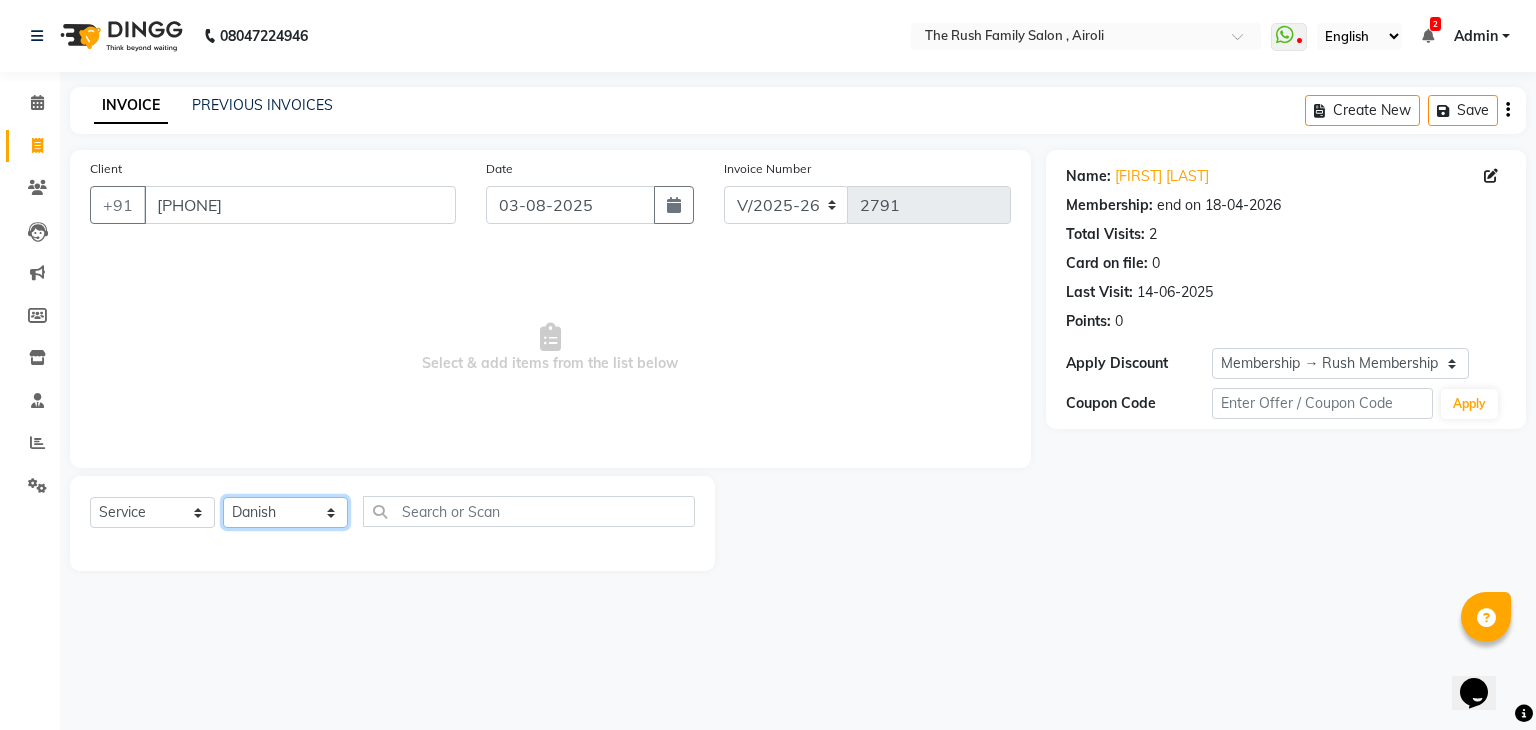 click on "Select Stylist Ajaz Alvira Danish Guddi Jayesh Josh  mumtaz Naeem   nishu Riya    Rush Swati" 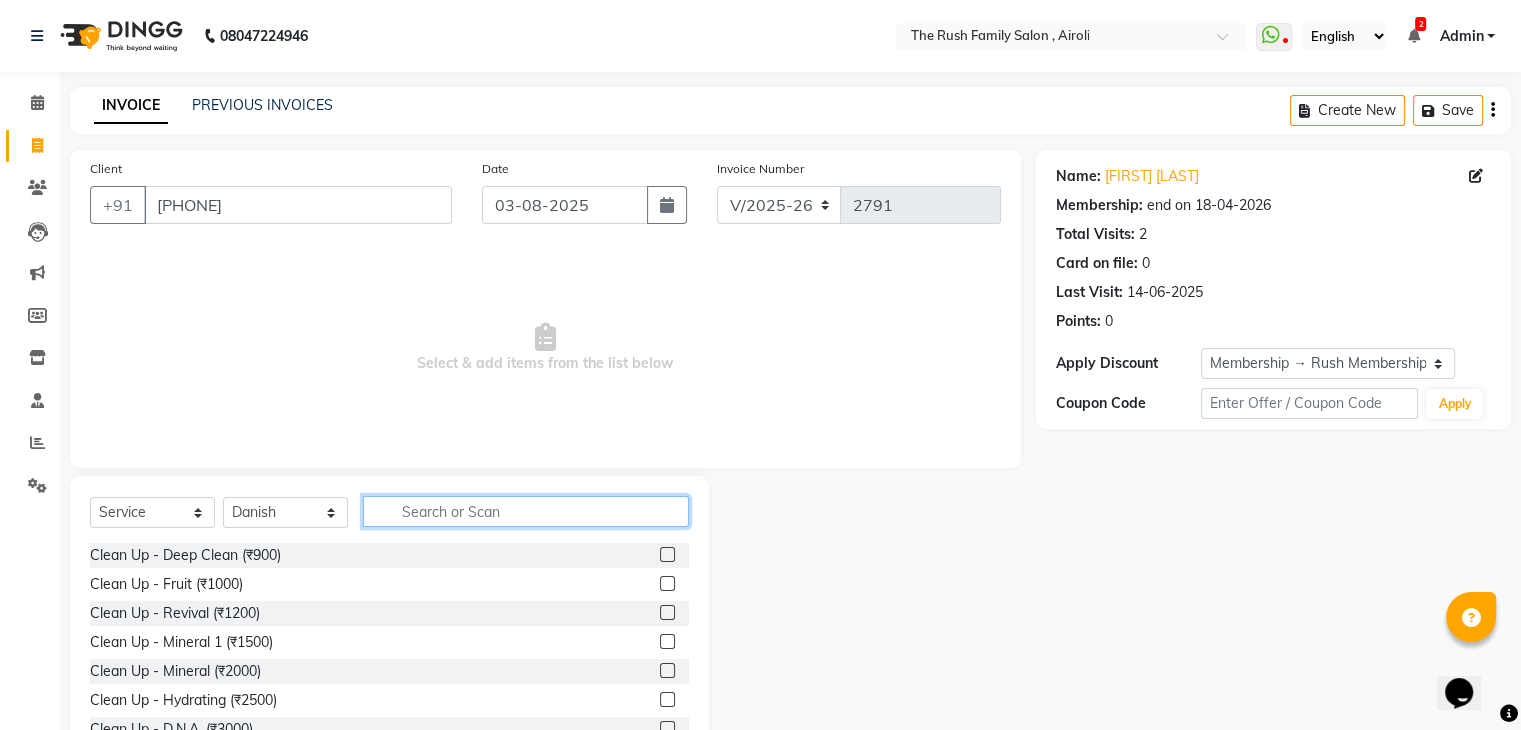 click 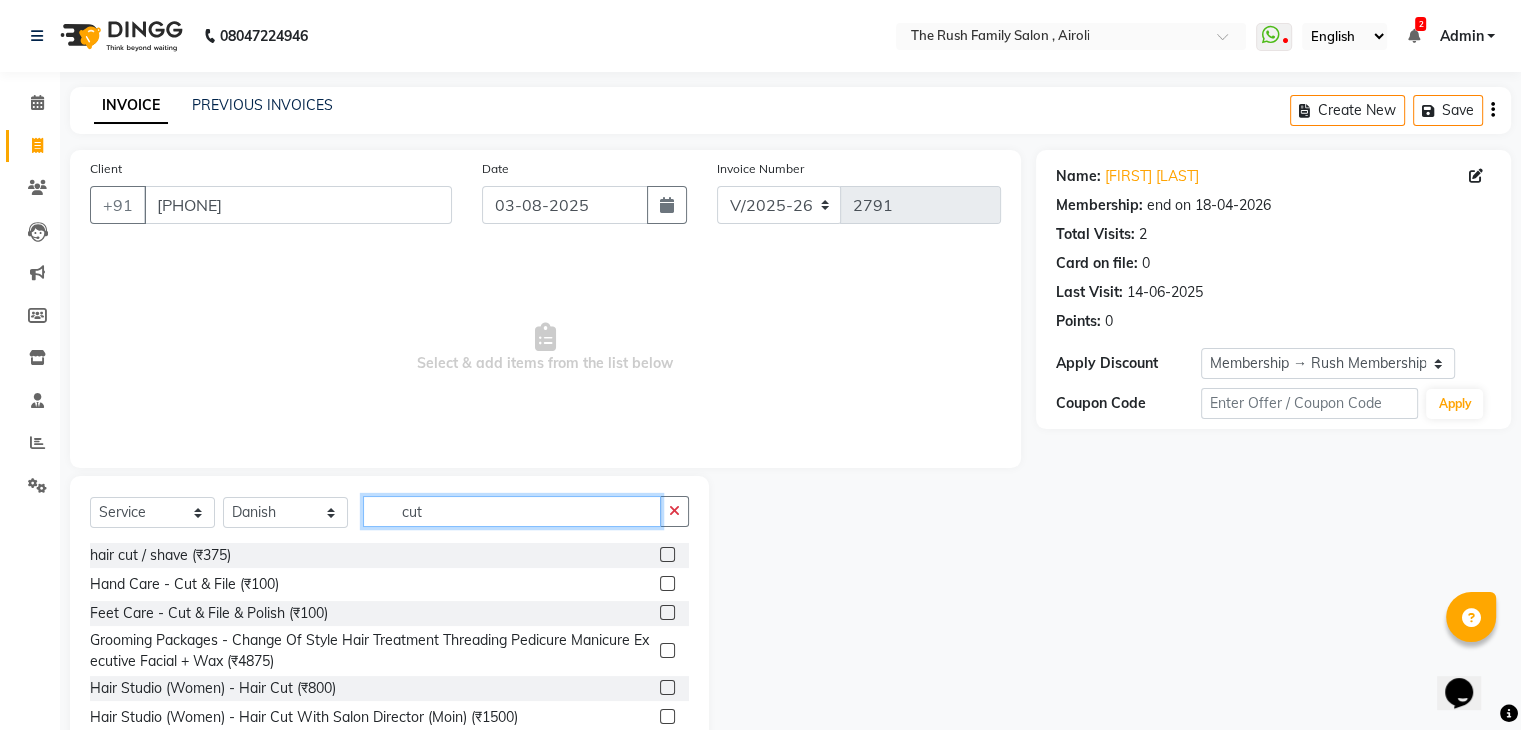scroll, scrollTop: 77, scrollLeft: 0, axis: vertical 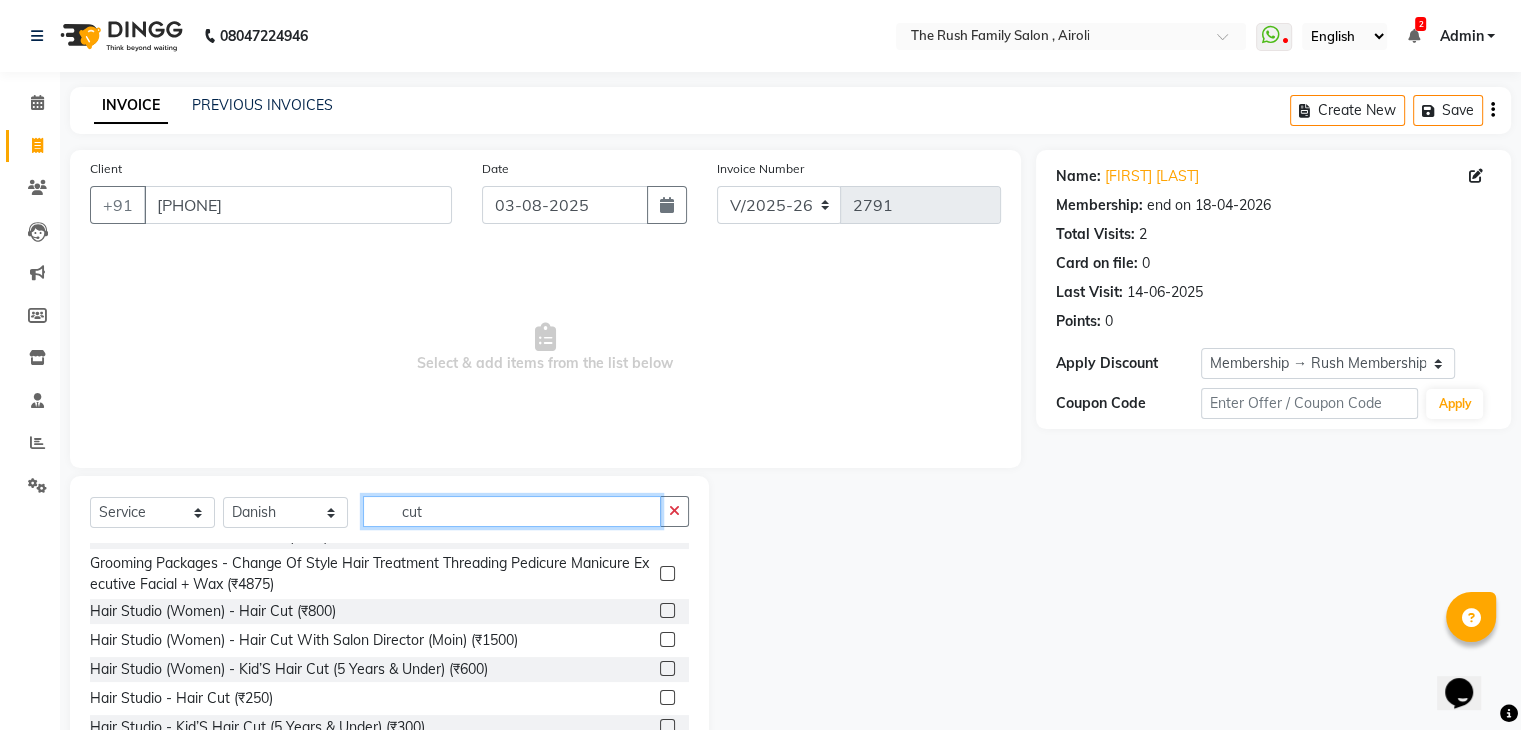 type on "cut" 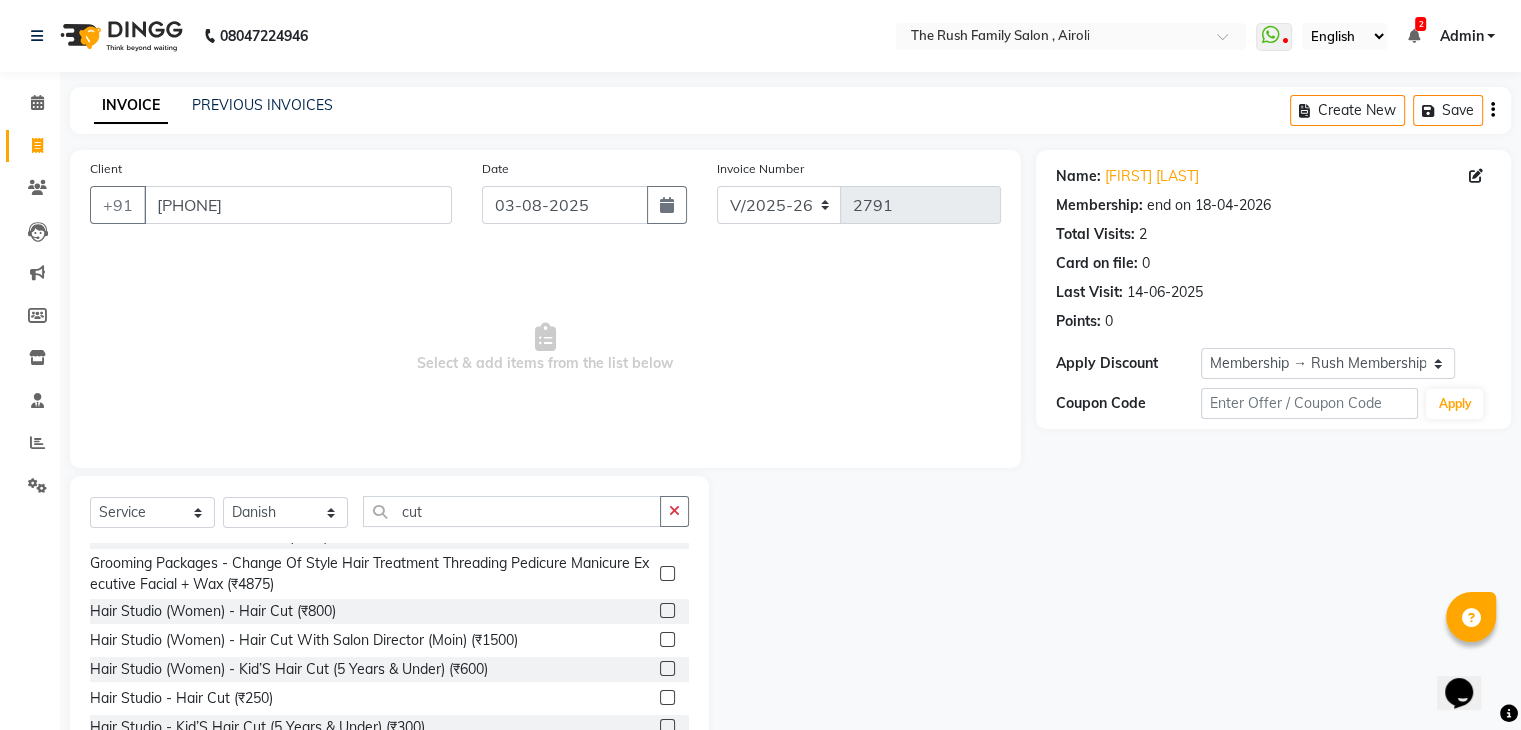 click 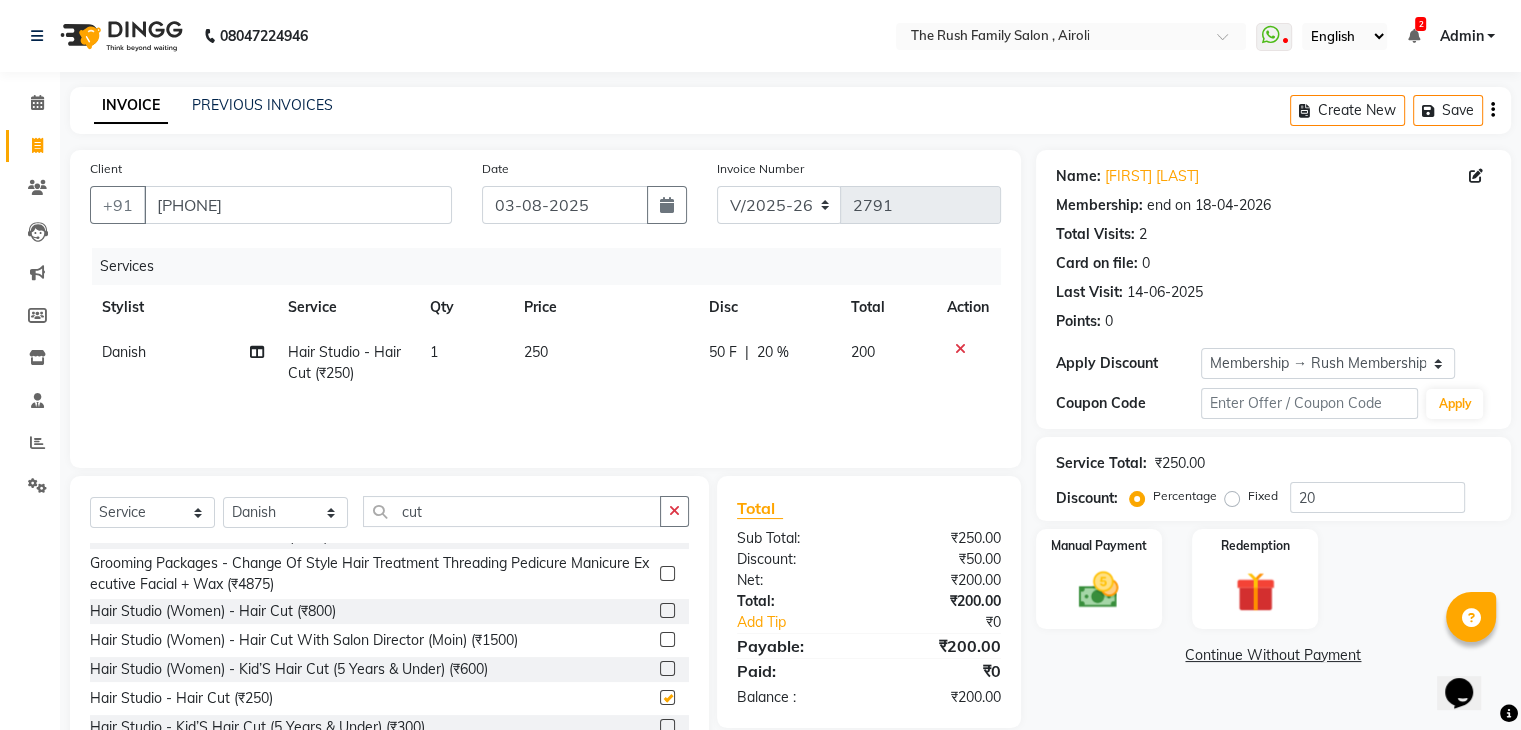 checkbox on "false" 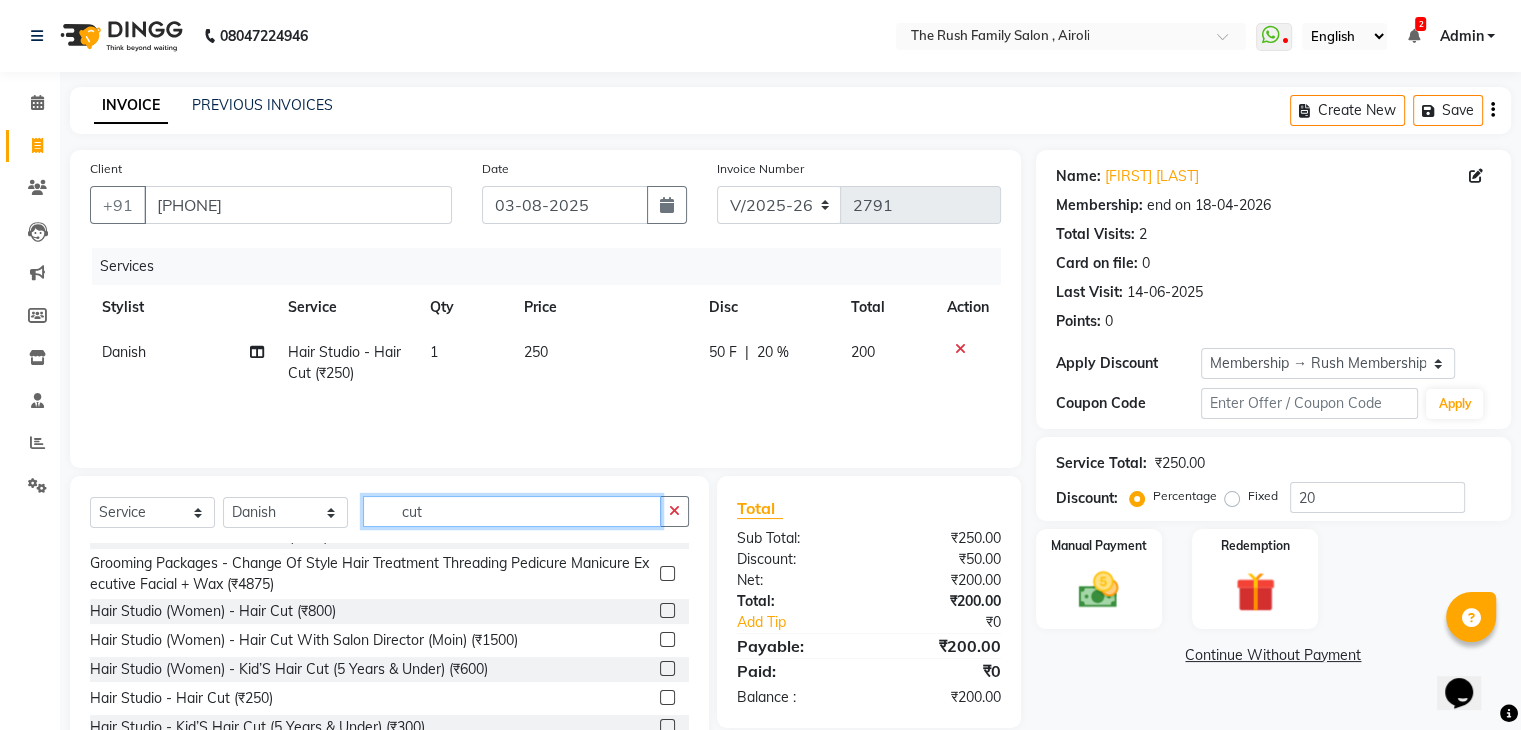 click on "cut" 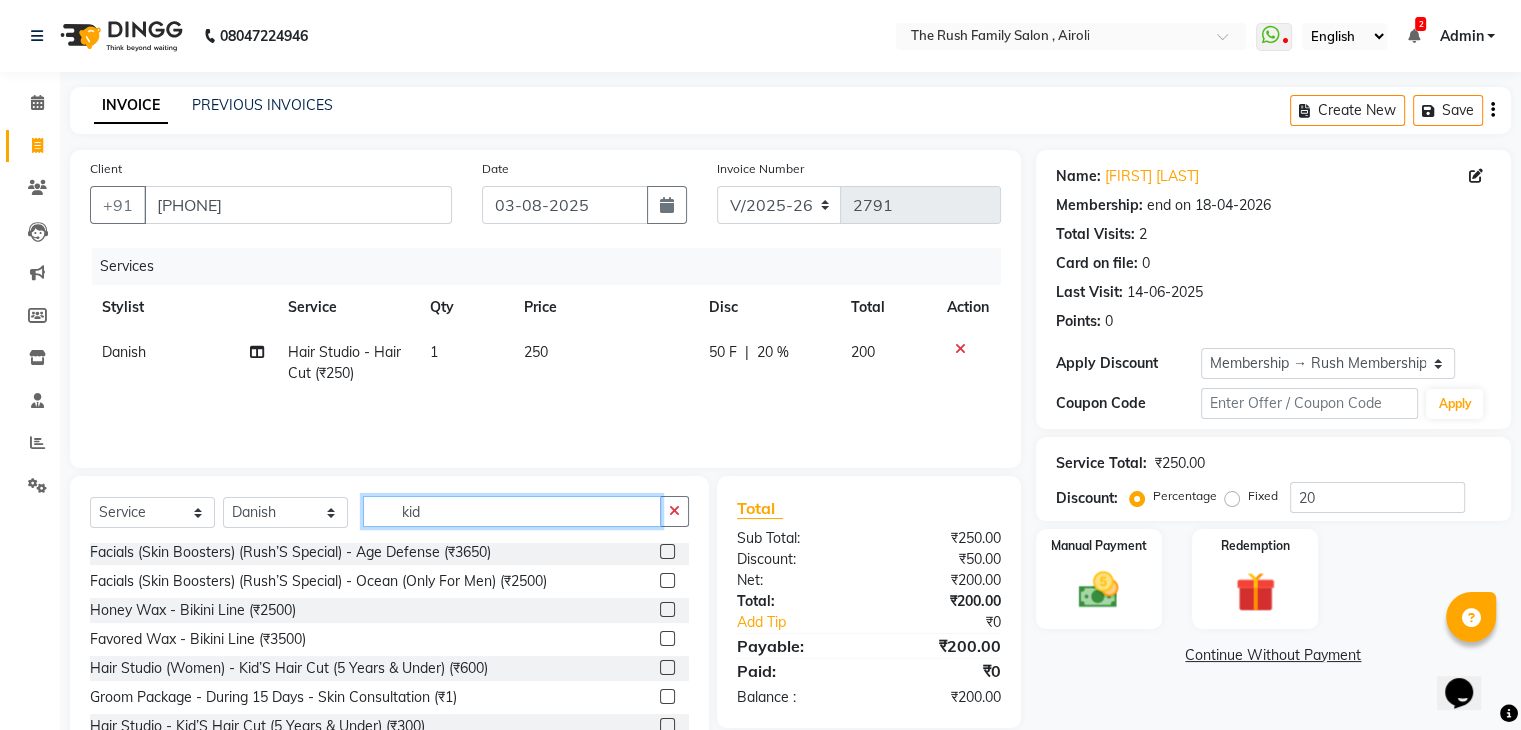 scroll, scrollTop: 0, scrollLeft: 0, axis: both 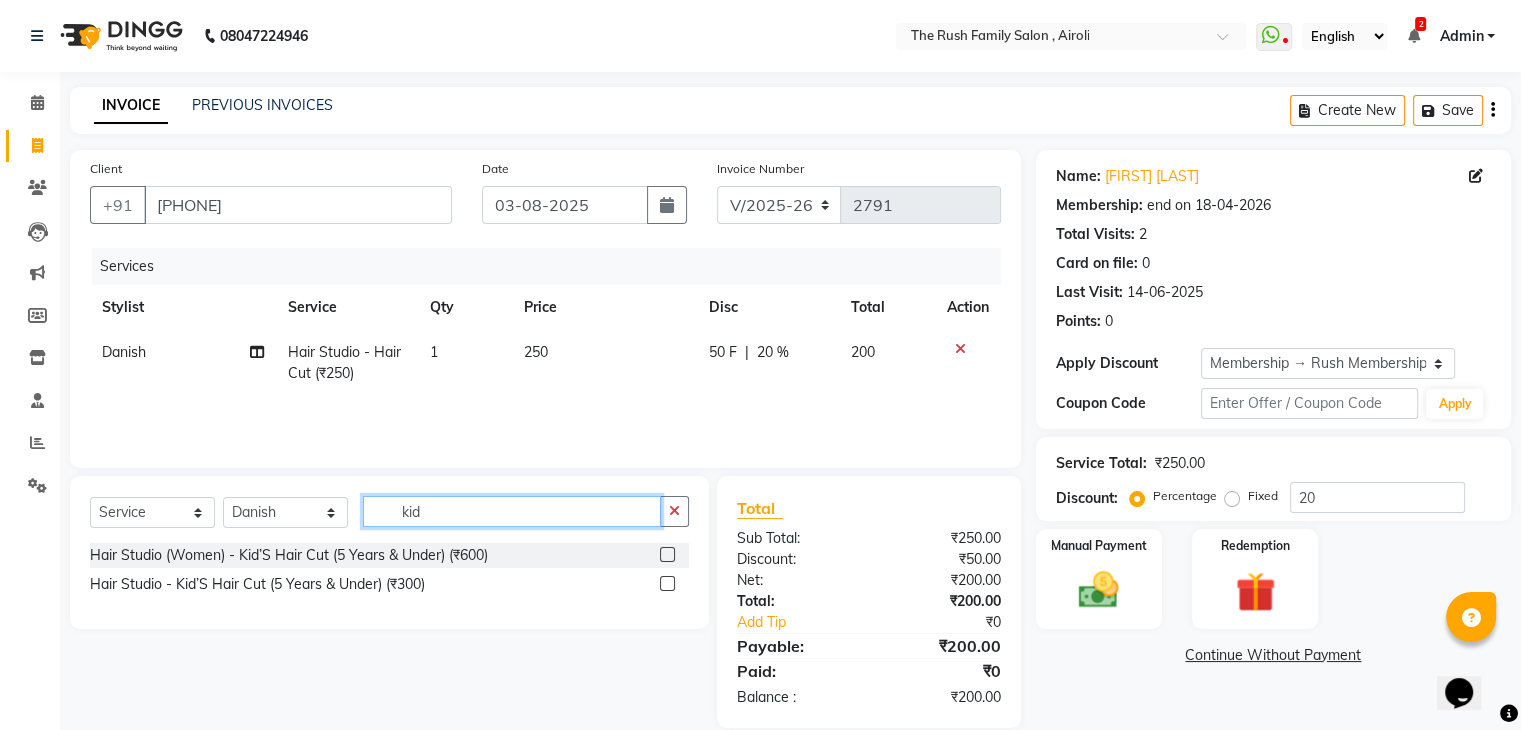 type on "kid" 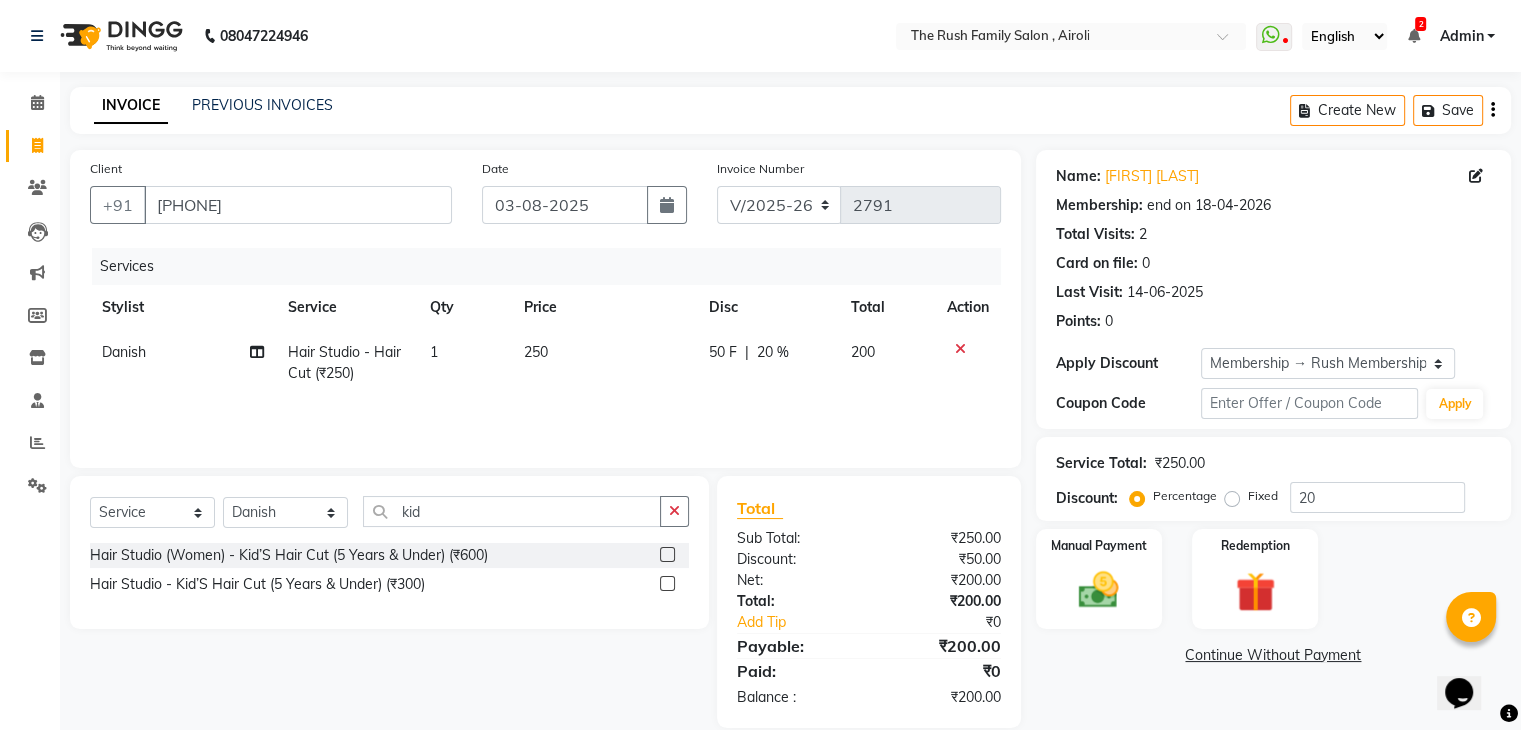 click 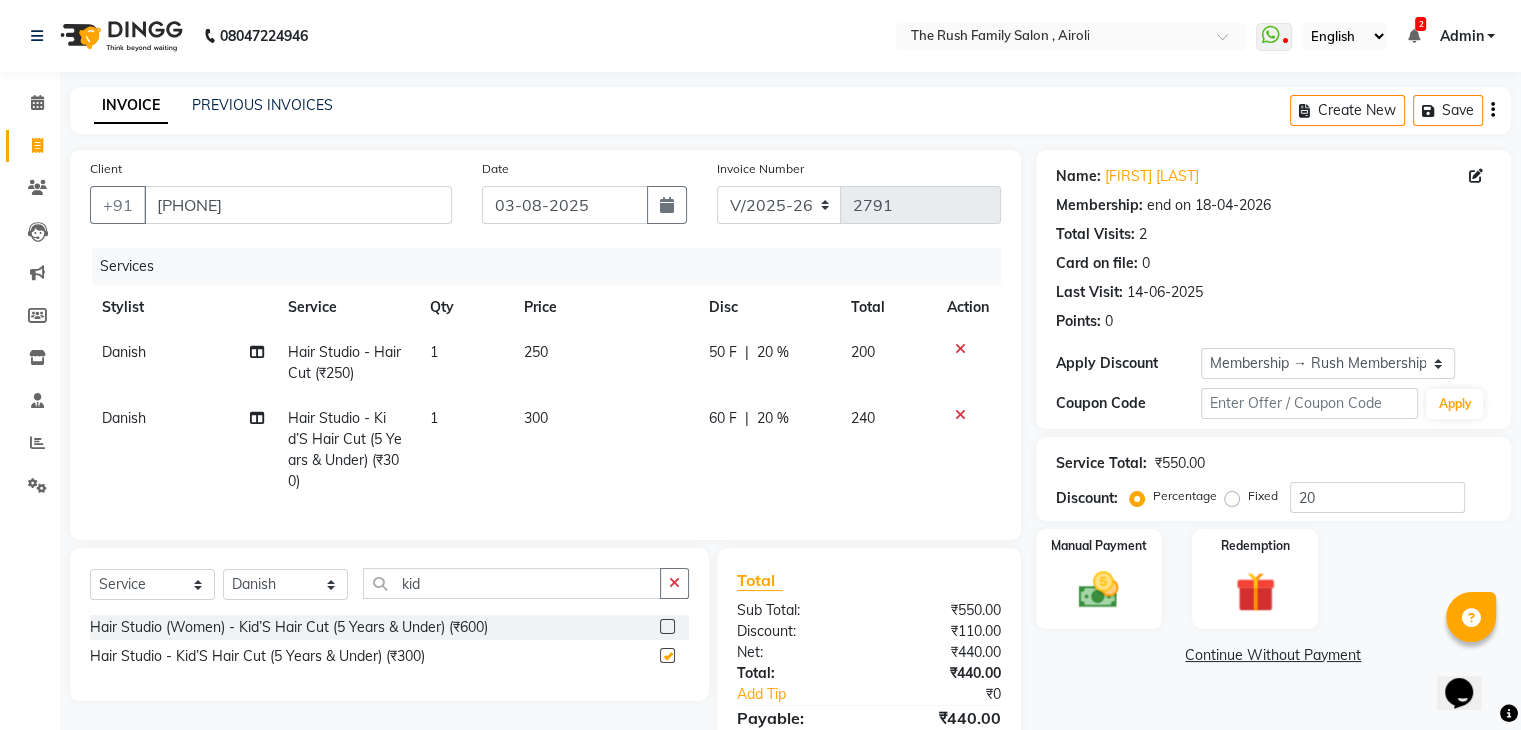 checkbox on "false" 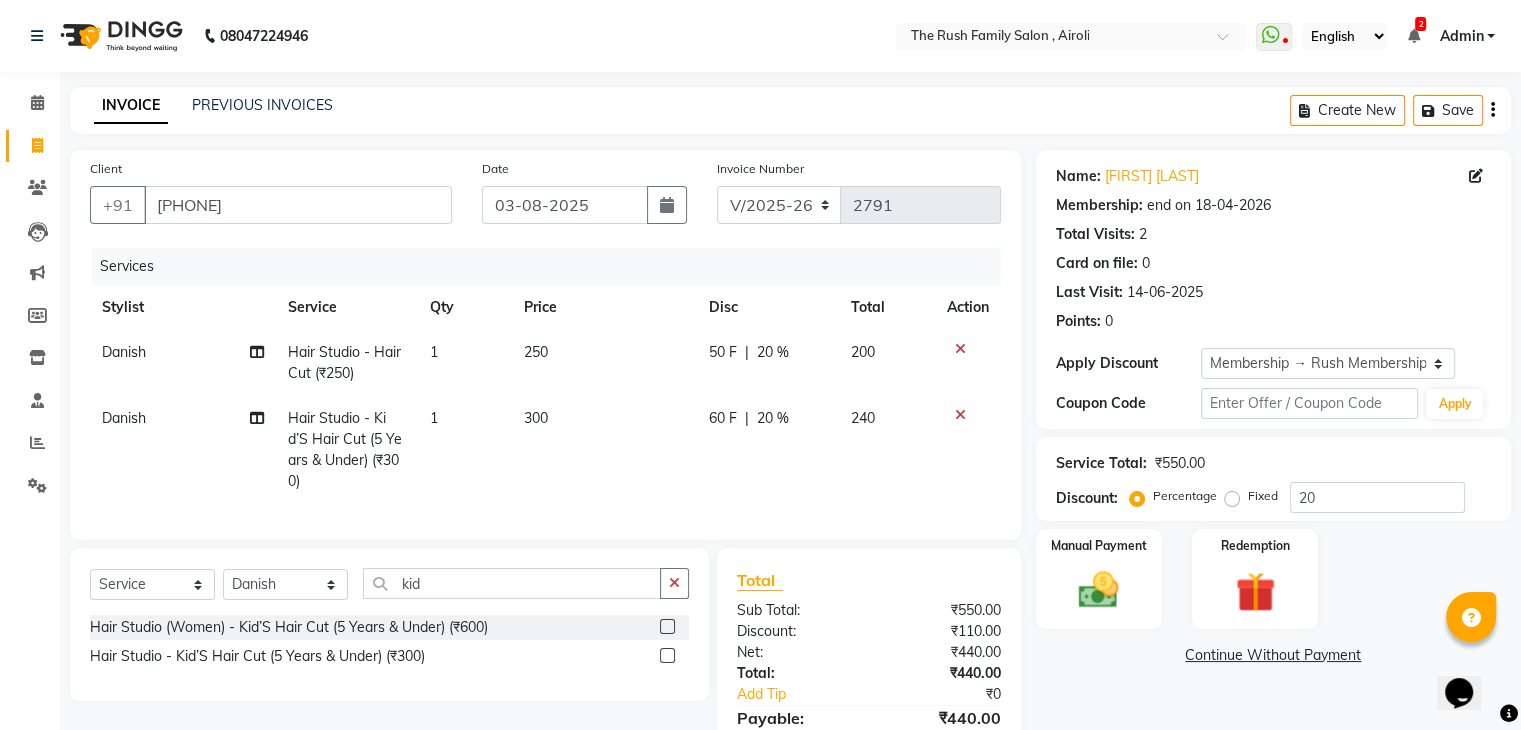 click on "60 F" 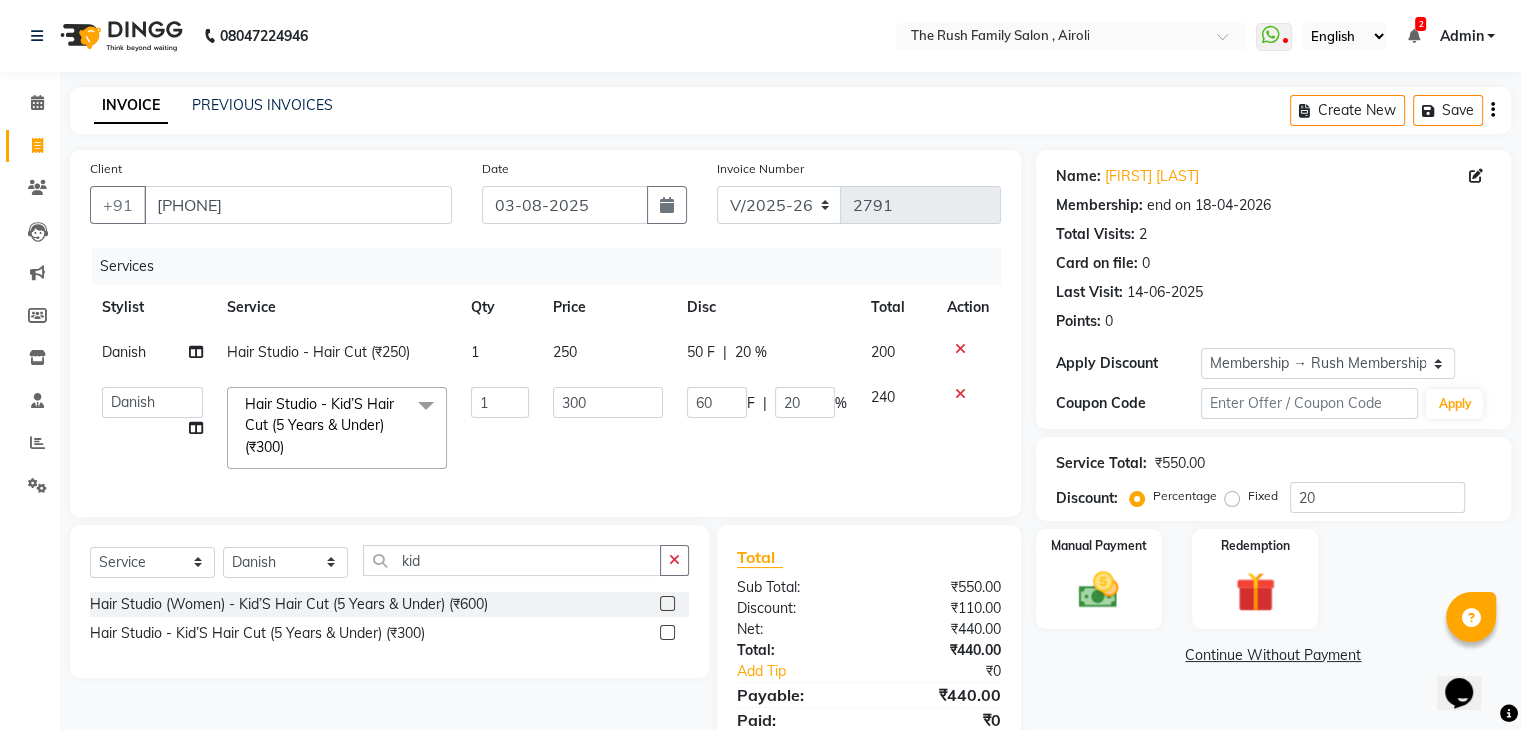 click on "60" 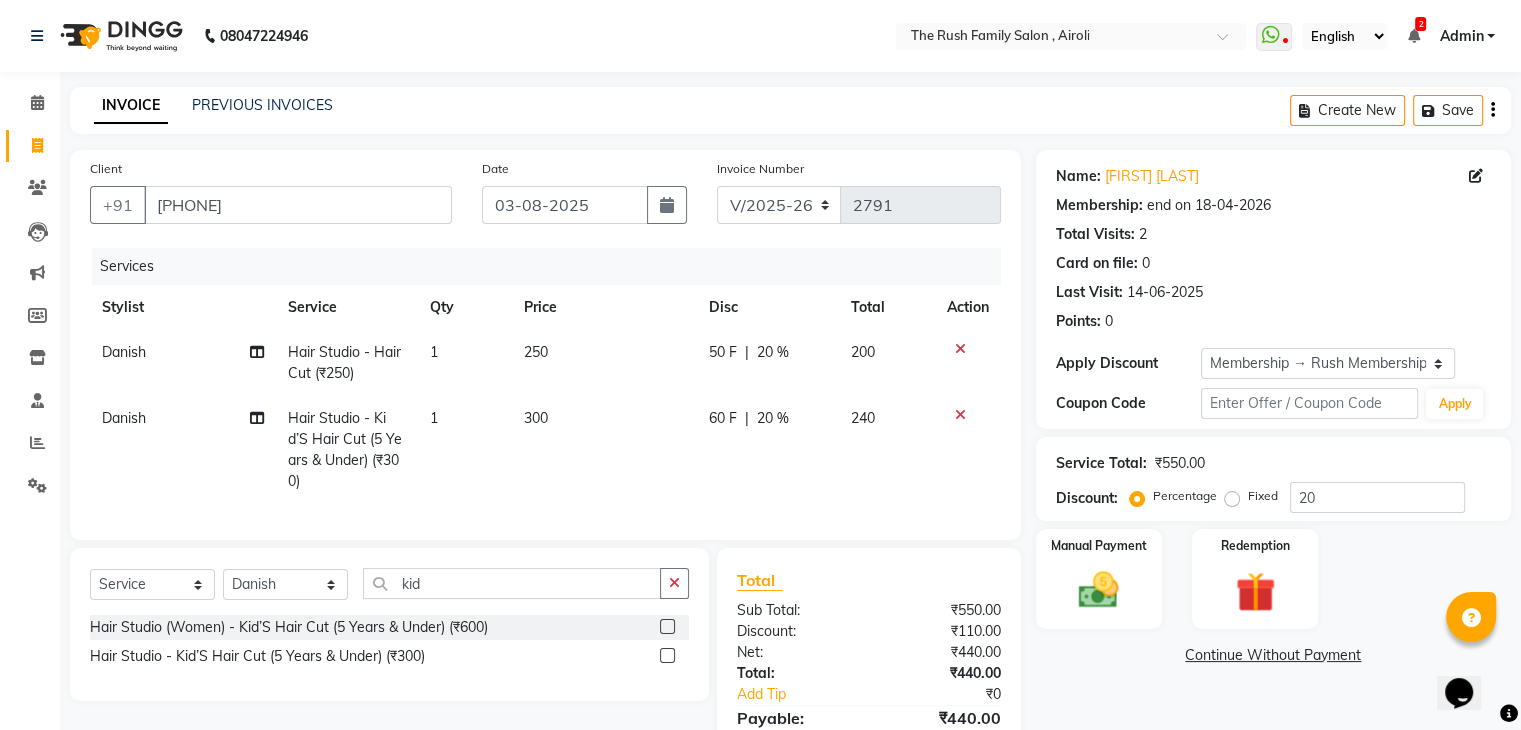 click on "50 F | 20 %" 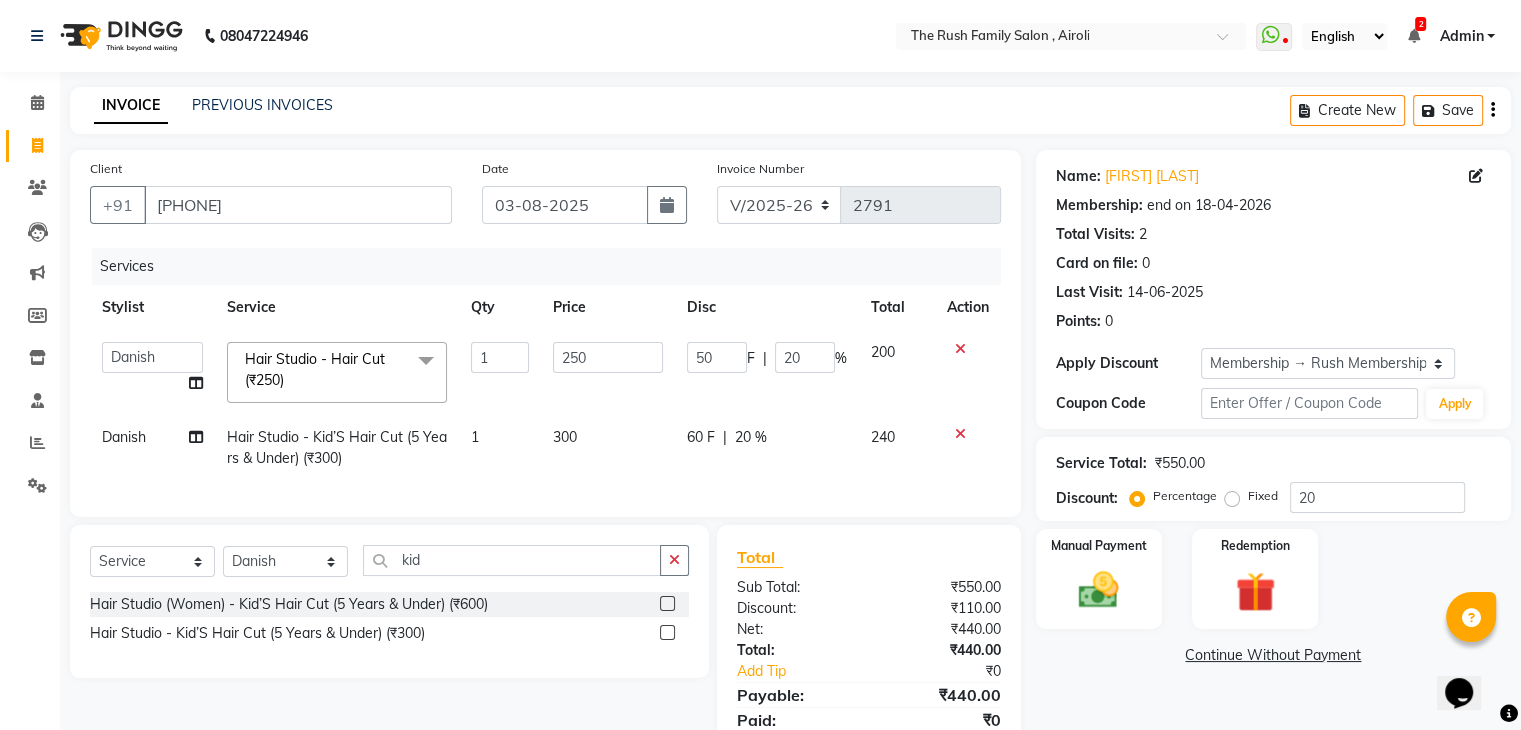 click on "50" 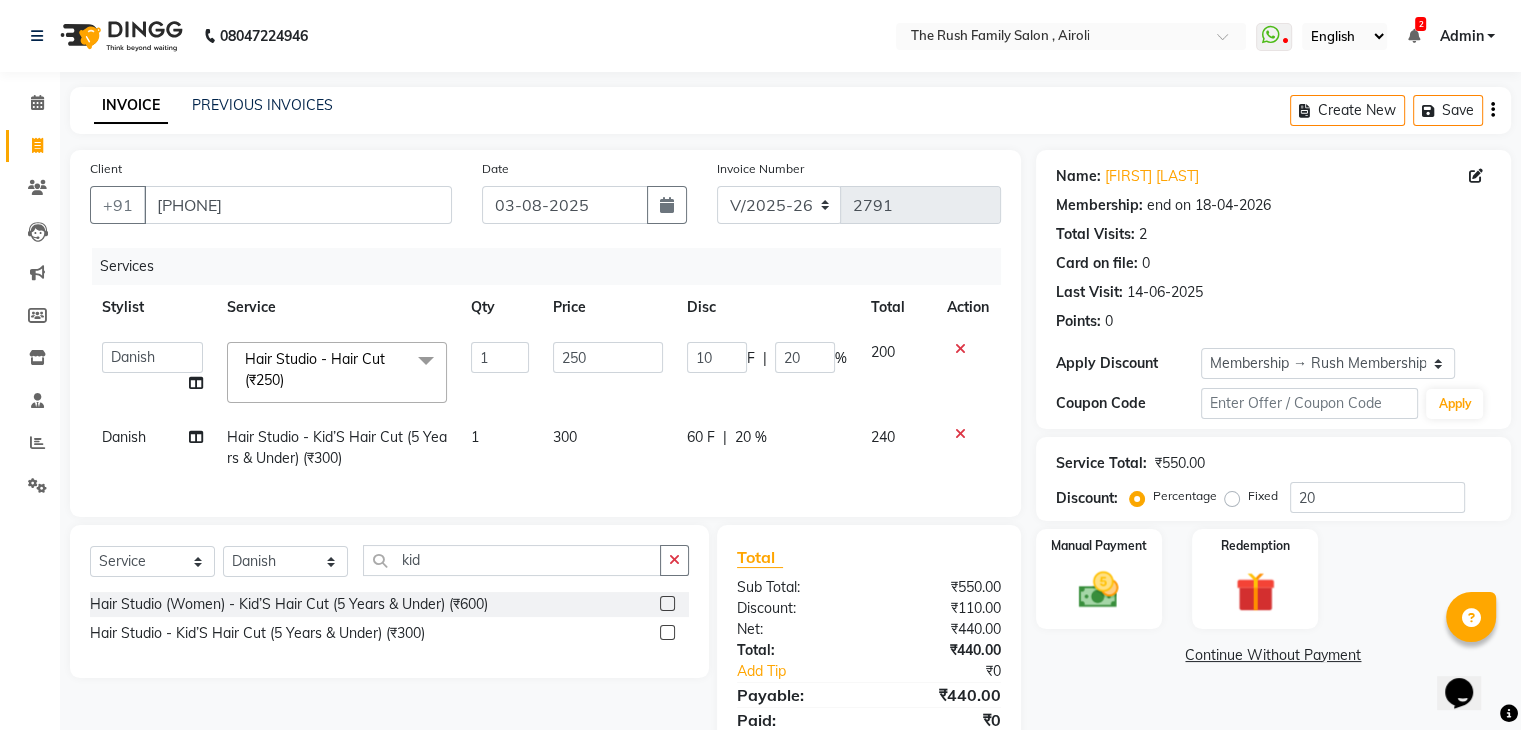 type on "100" 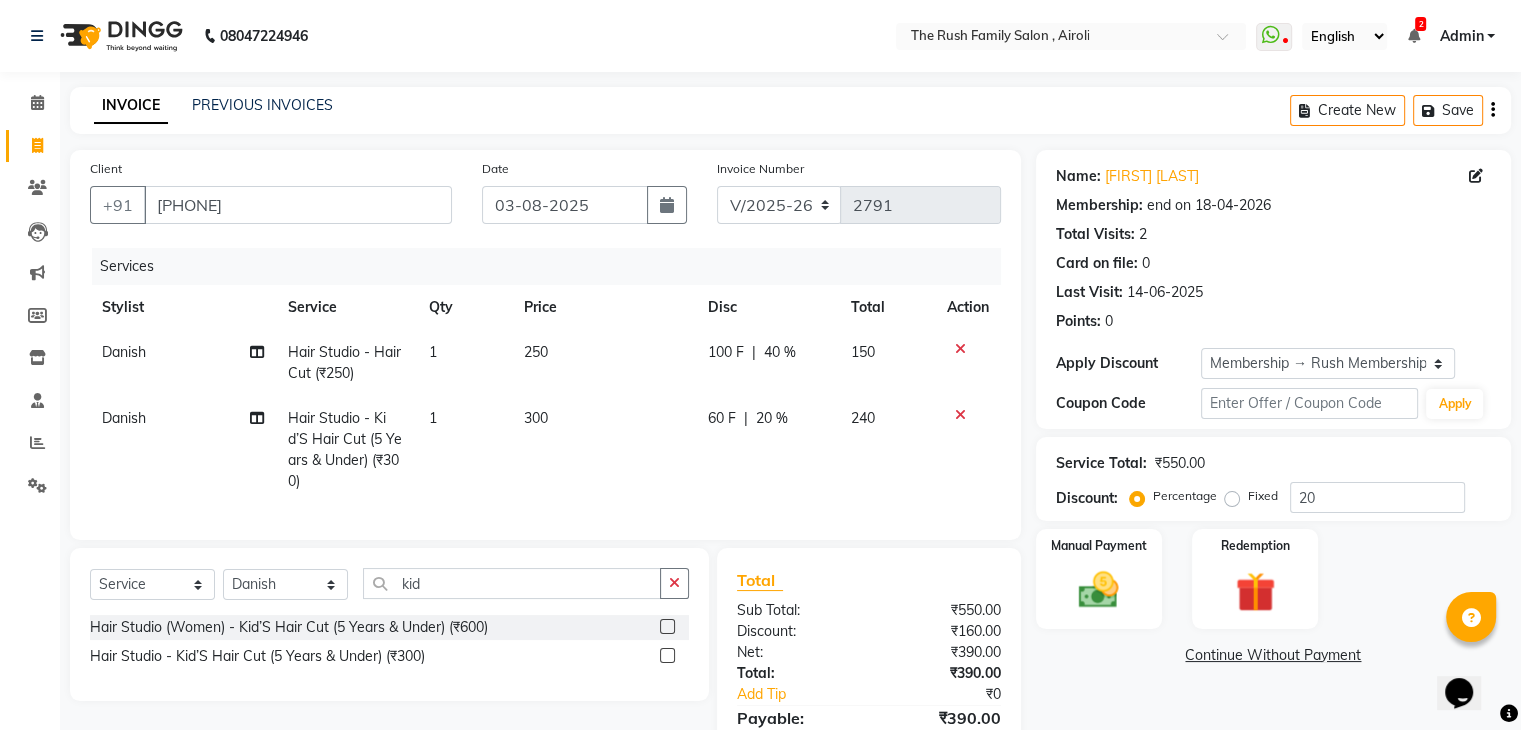 click on "100 F | 40 %" 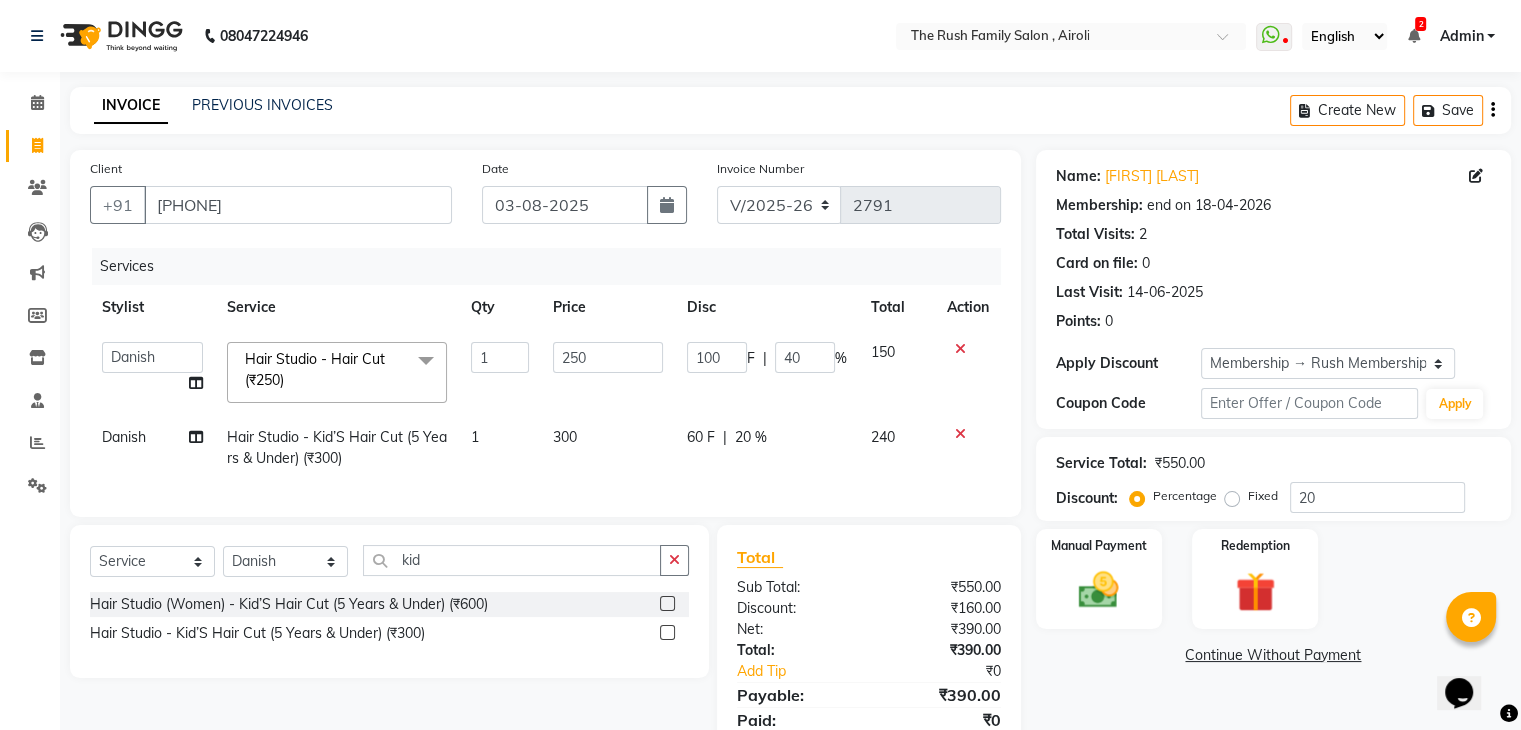 click on "60 F" 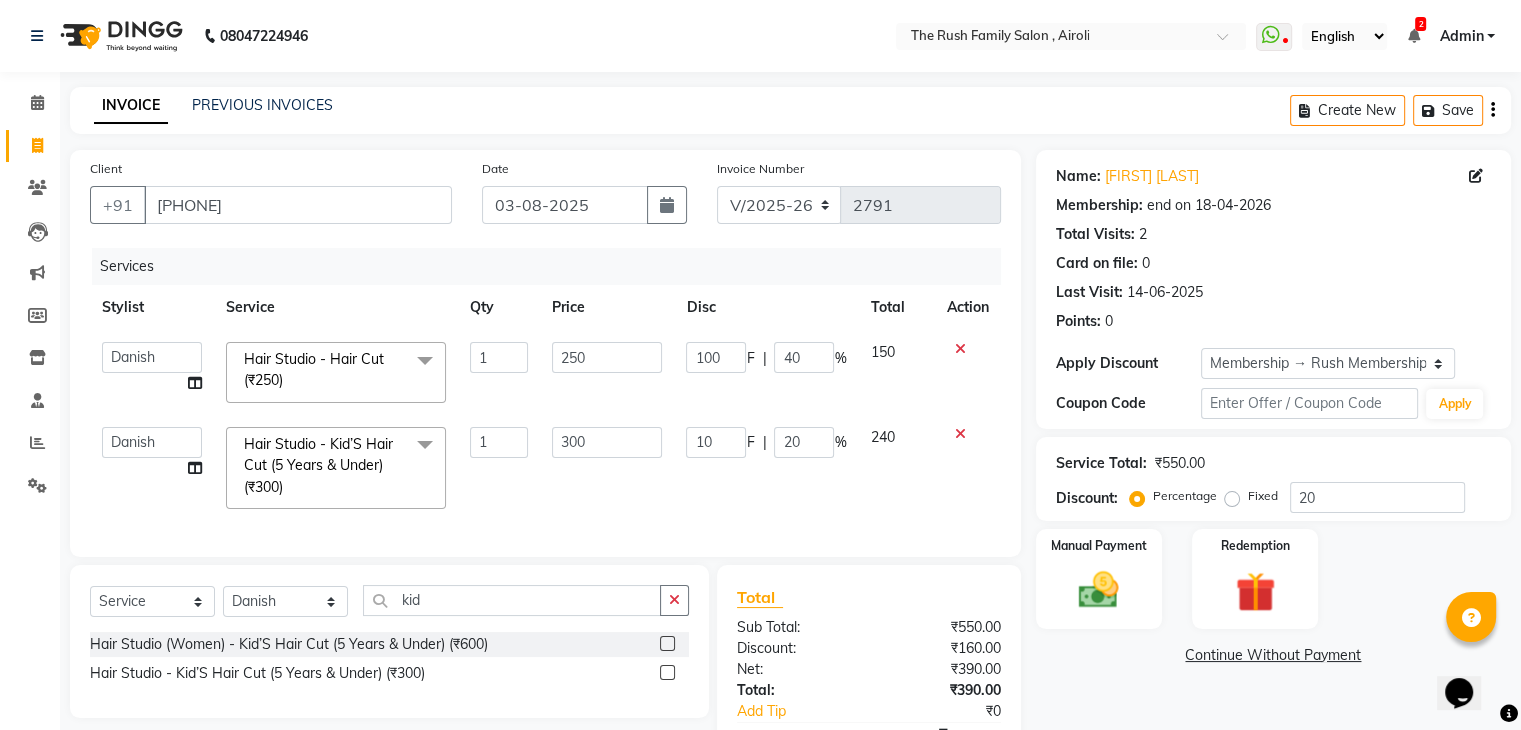 type on "100" 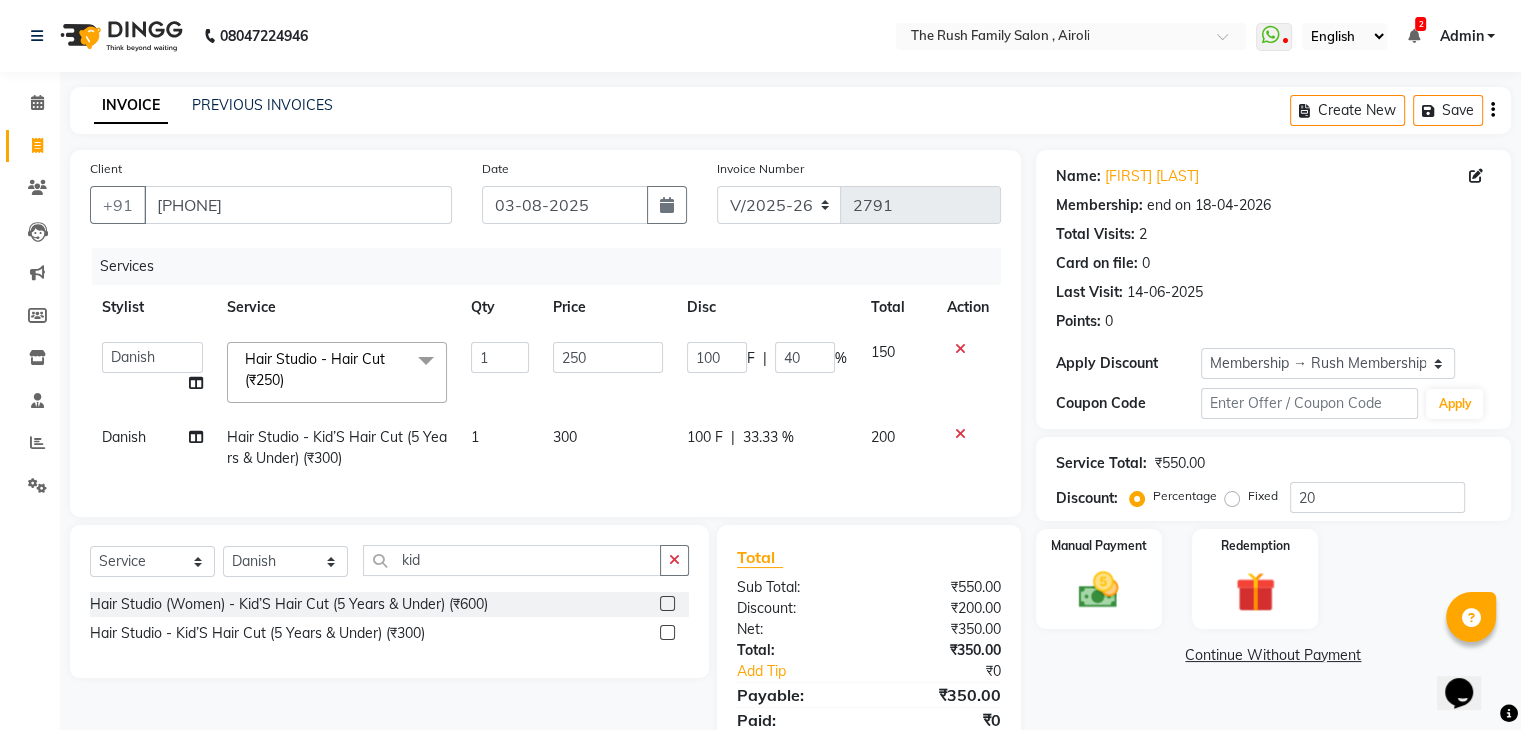 click on "Services Stylist Service Qty Price Disc Total Action  Ajaz   Alvira   Danish   Guddi   Jayesh   Josh    mumtaz   Naeem     nishu   Riya      Rush   Swati  Hair Studio - Hair Cut (₹250)  x Clean Up - Deep Clean (₹900) Clean Up - Fruit (₹1000) Clean Up - Revival (₹1200) Clean Up - Mineral 1 (₹1500) Clean Up - Mineral (₹2000) Clean Up - Hydrating (₹2500) Clean Up - D.N.A. (₹3000) lice treatment (₹2000) power dose [per bottle ] (₹500) pigmantation facial (₹1000) protein spa (₹2500) Bota smooth (₹8000) Bota smooth  (₹10000) bota smooth (₹6500) Protein hair spa (₹1600) nanoplatia (₹2500) Hair protein spa (₹2000) Protein spaa (₹3500) Foot spa (₹800) Protein spa (₹3000) Nose pill off (₹250) hair spa dandruff treatment (₹3500) Threading/upl (₹70) Threading /Forhead /upl (₹90) Botosmooth (₹7000) Pigmentation treatment (₹3000) Hydra  facial (₹7000) hair cut / shave (₹375) Pill off upl (₹50) Advance payment (₹600) Diamond clean up (₹1200) Ola plex (₹5000)" 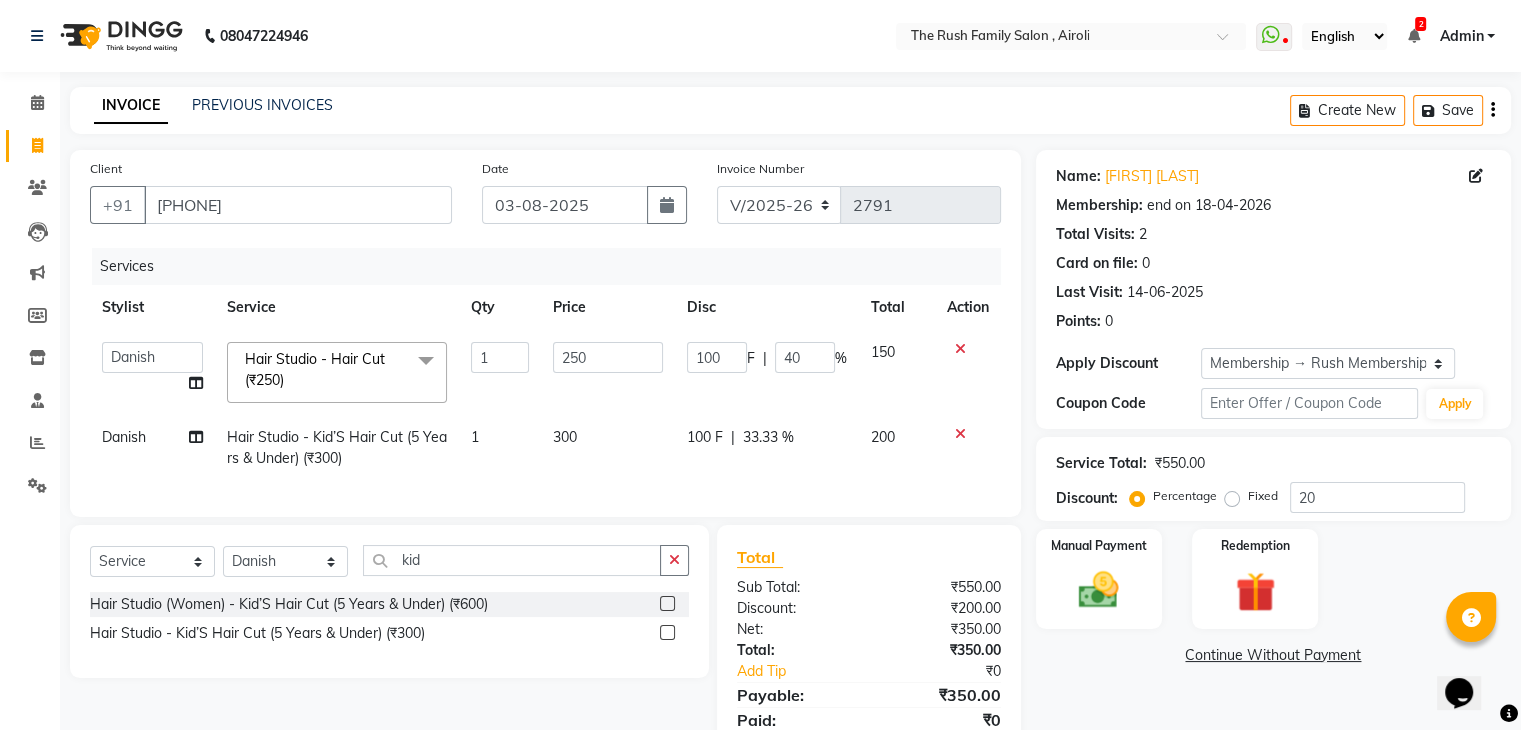 click on "100 F" 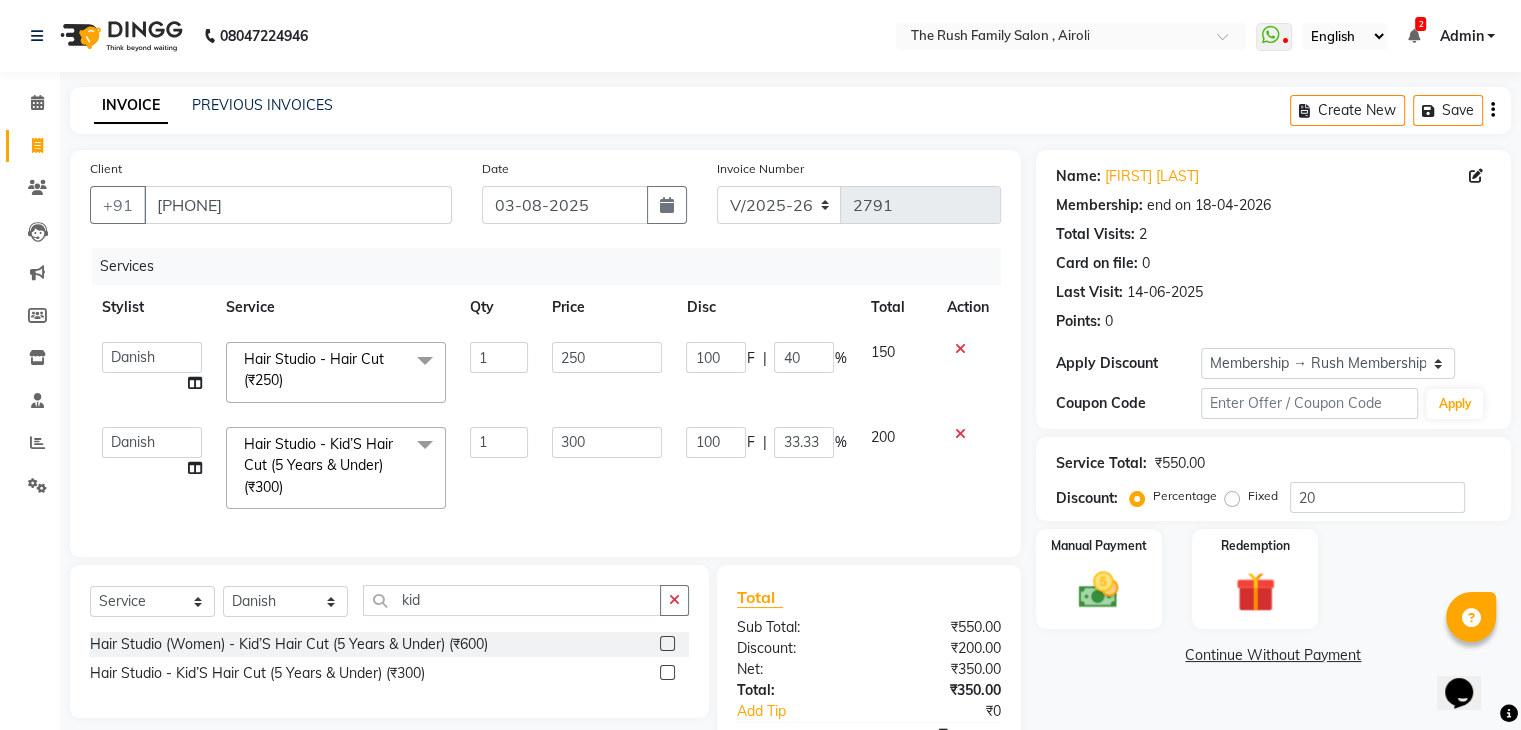 click on "100" 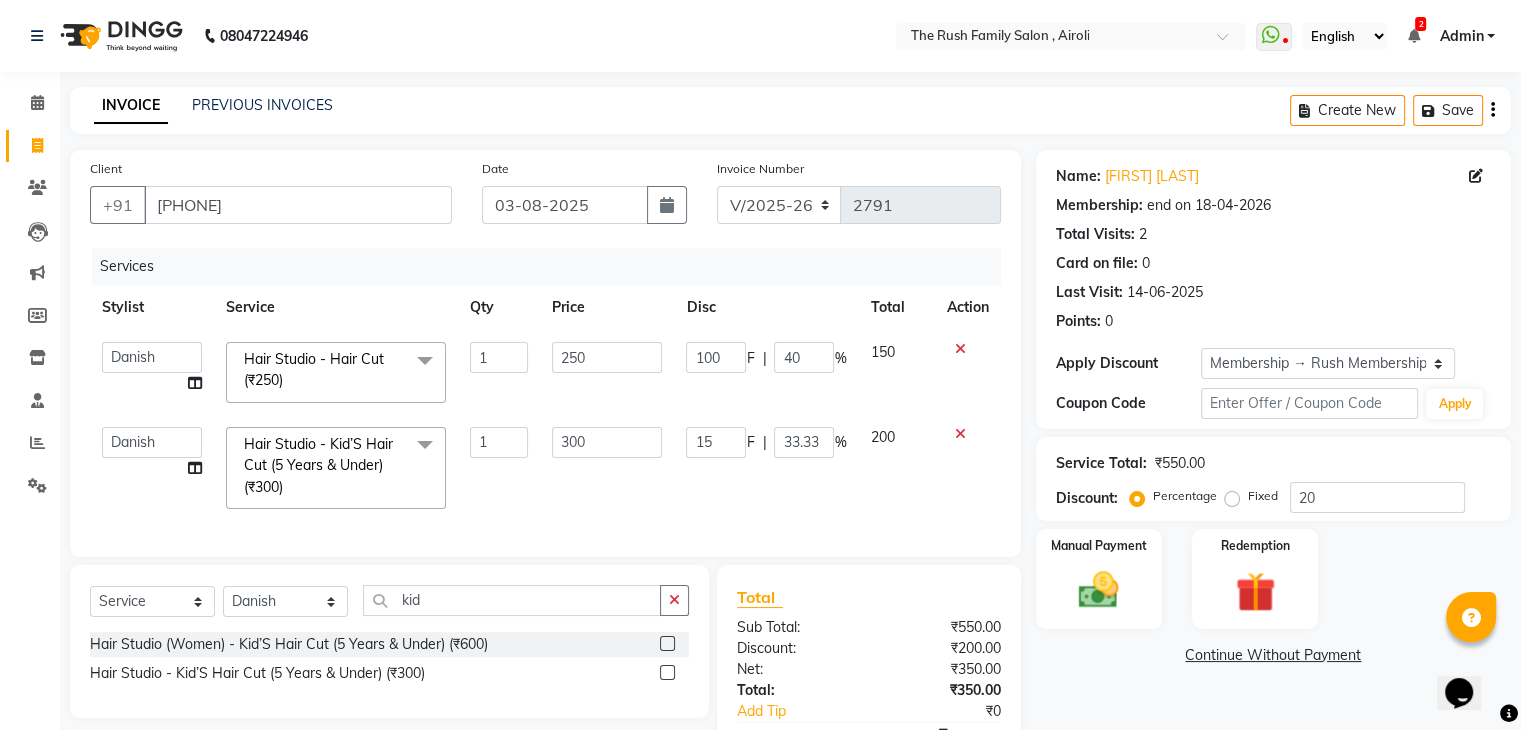type on "150" 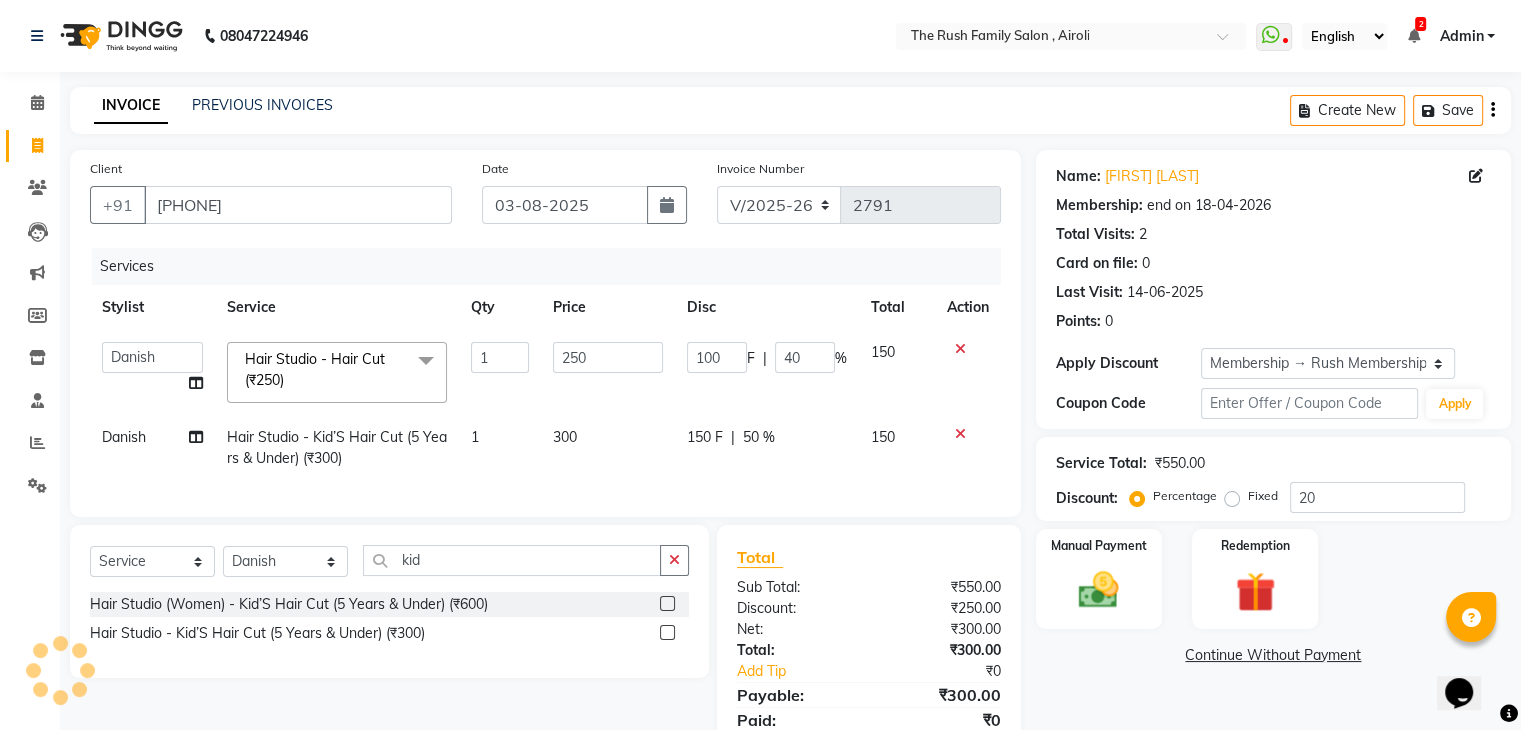 click on "Services Stylist Service Qty Price Disc Total Action  Ajaz   Alvira   Danish   Guddi   Jayesh   Josh    mumtaz   Naeem     nishu   Riya      Rush   Swati  Hair Studio - Hair Cut (₹250)  x Clean Up - Deep Clean (₹900) Clean Up - Fruit (₹1000) Clean Up - Revival (₹1200) Clean Up - Mineral 1 (₹1500) Clean Up - Mineral (₹2000) Clean Up - Hydrating (₹2500) Clean Up - D.N.A. (₹3000) lice treatment (₹2000) power dose [per bottle ] (₹500) pigmantation facial (₹1000) protein spa (₹2500) Bota smooth (₹8000) Bota smooth  (₹10000) bota smooth (₹6500) Protein hair spa (₹1600) nanoplatia (₹2500) Hair protein spa (₹2000) Protein spaa (₹3500) Foot spa (₹800) Protein spa (₹3000) Nose pill off (₹250) hair spa dandruff treatment (₹3500) Threading/upl (₹70) Threading /Forhead /upl (₹90) Botosmooth (₹7000) Pigmentation treatment (₹3000) Hydra  facial (₹7000) hair cut / shave (₹375) Pill off upl (₹50) Advance payment (₹600) Diamond clean up (₹1200) Ola plex (₹5000)" 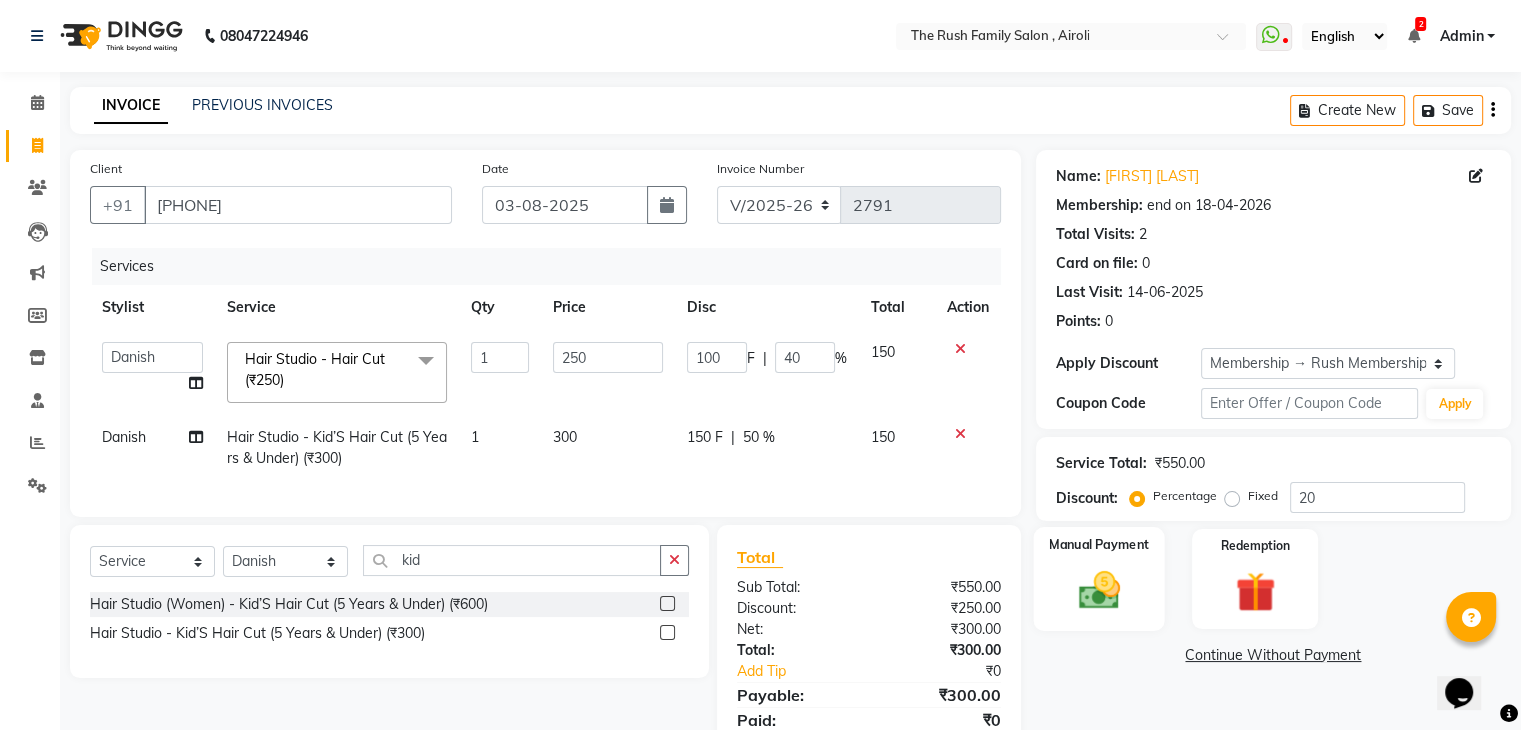 click 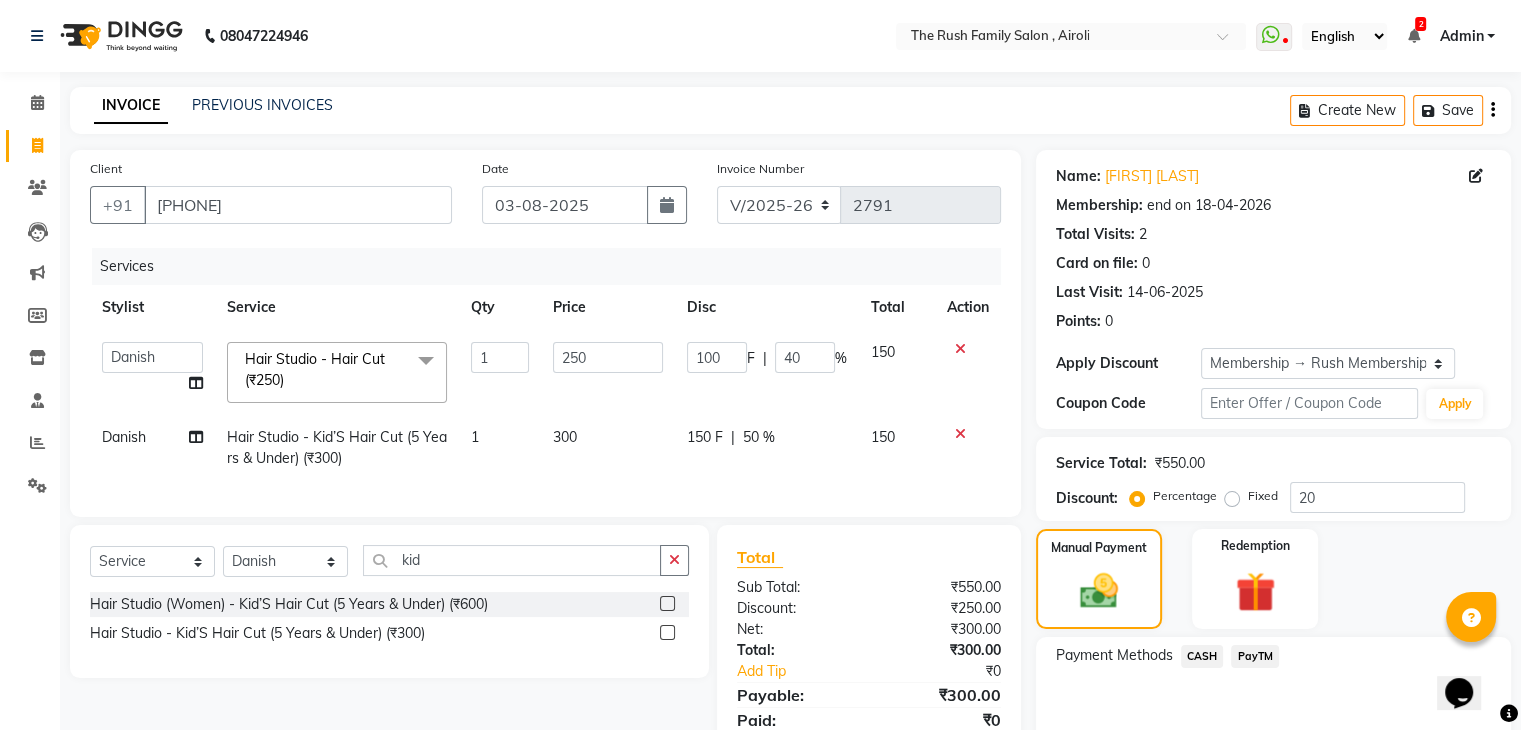 click on "PayTM" 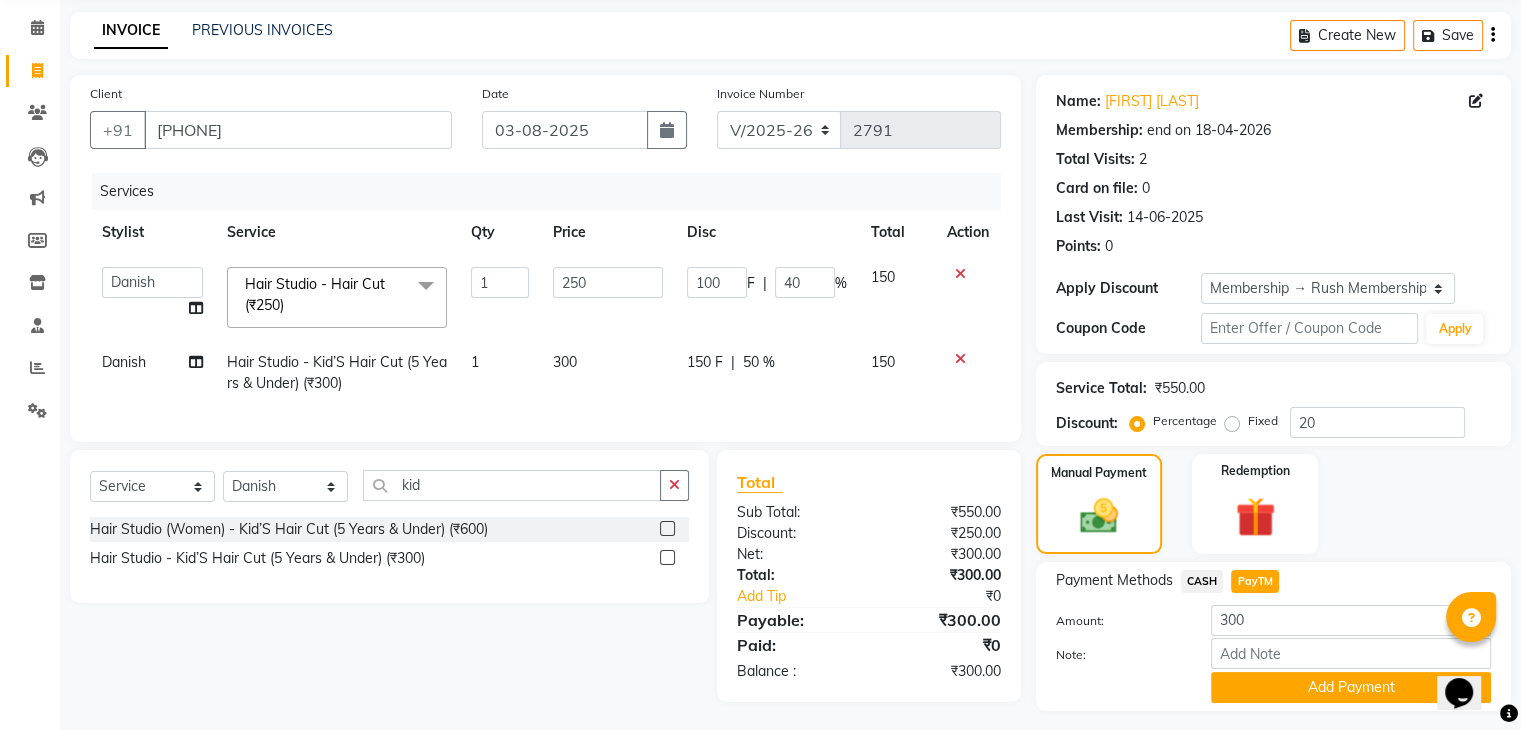 scroll, scrollTop: 128, scrollLeft: 0, axis: vertical 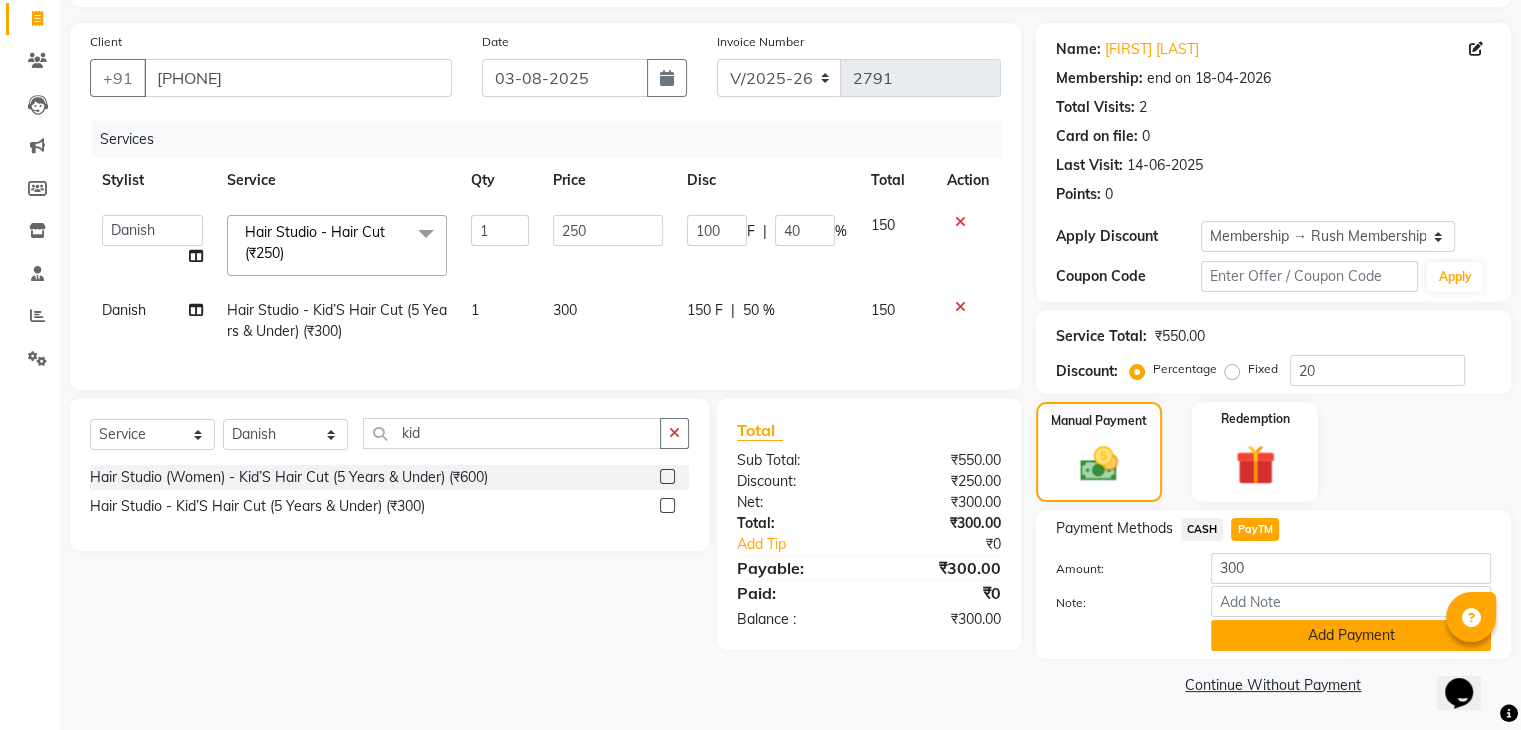 click on "Add Payment" 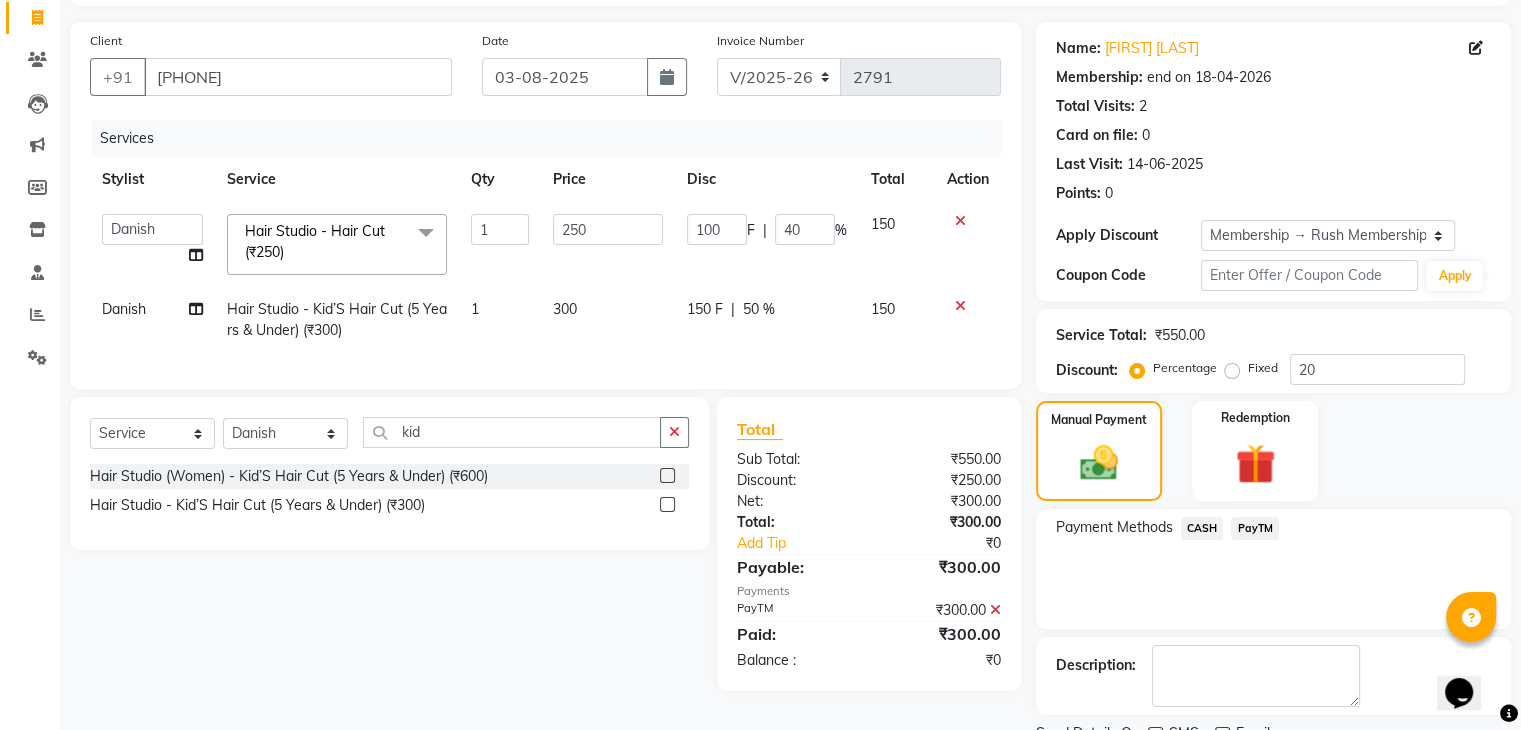 scroll, scrollTop: 209, scrollLeft: 0, axis: vertical 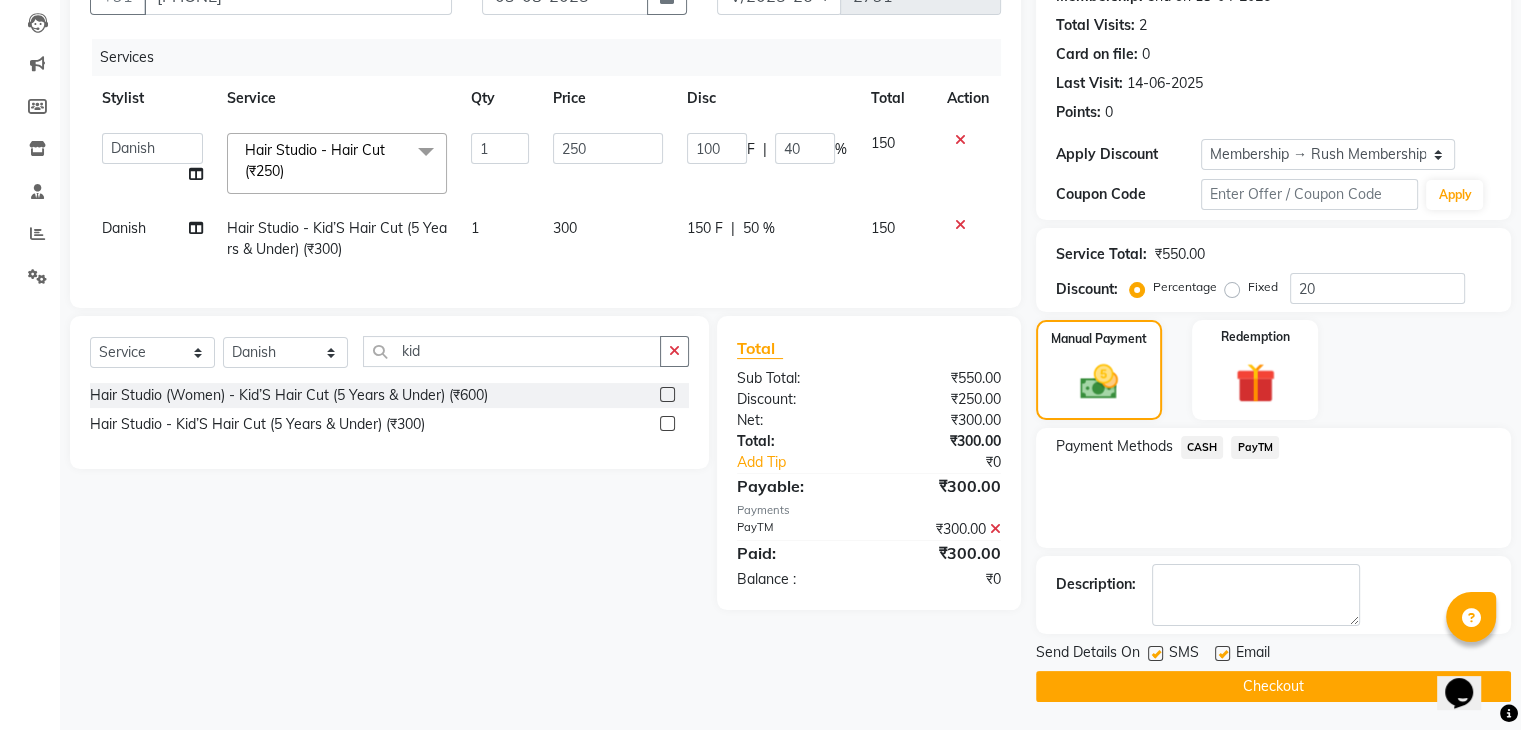 click 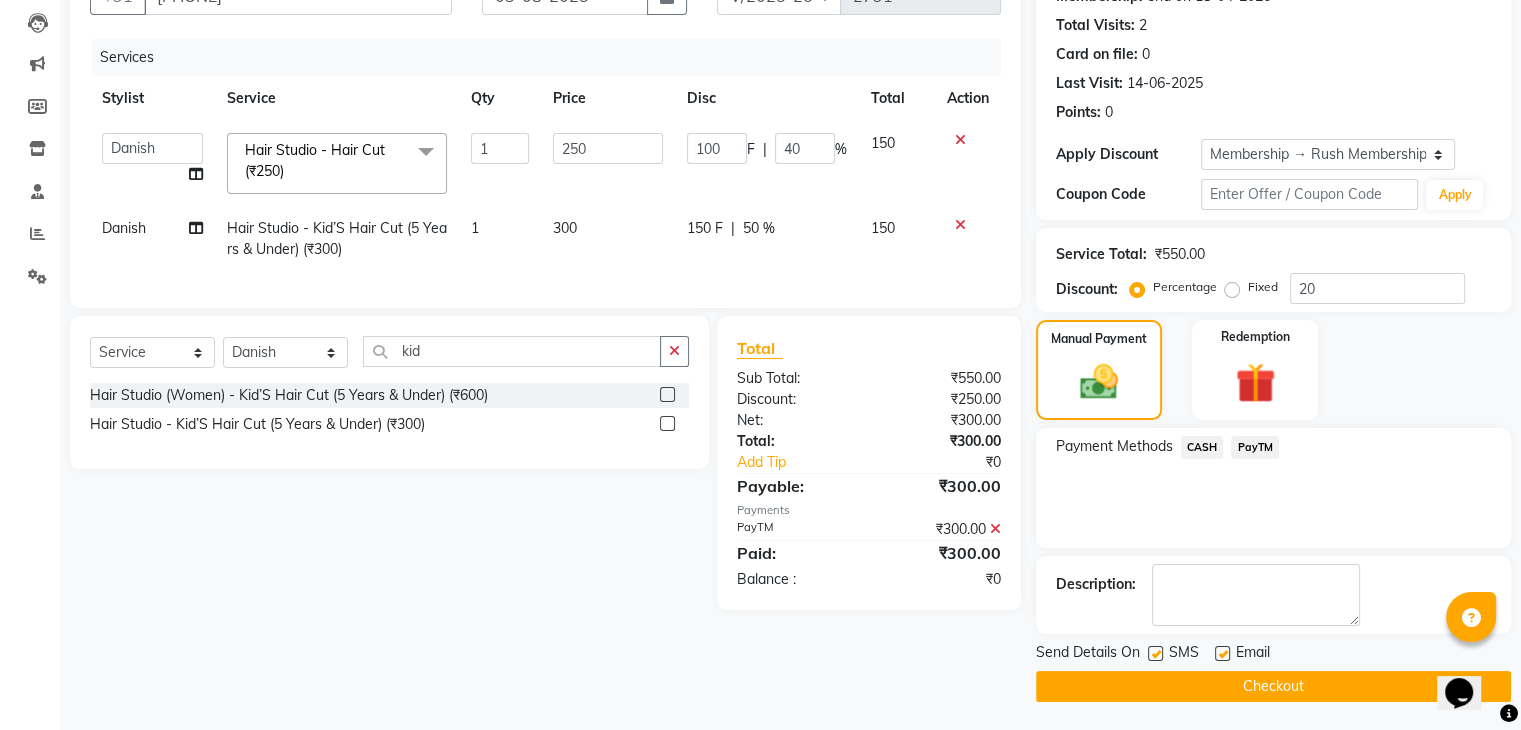 click at bounding box center (1154, 654) 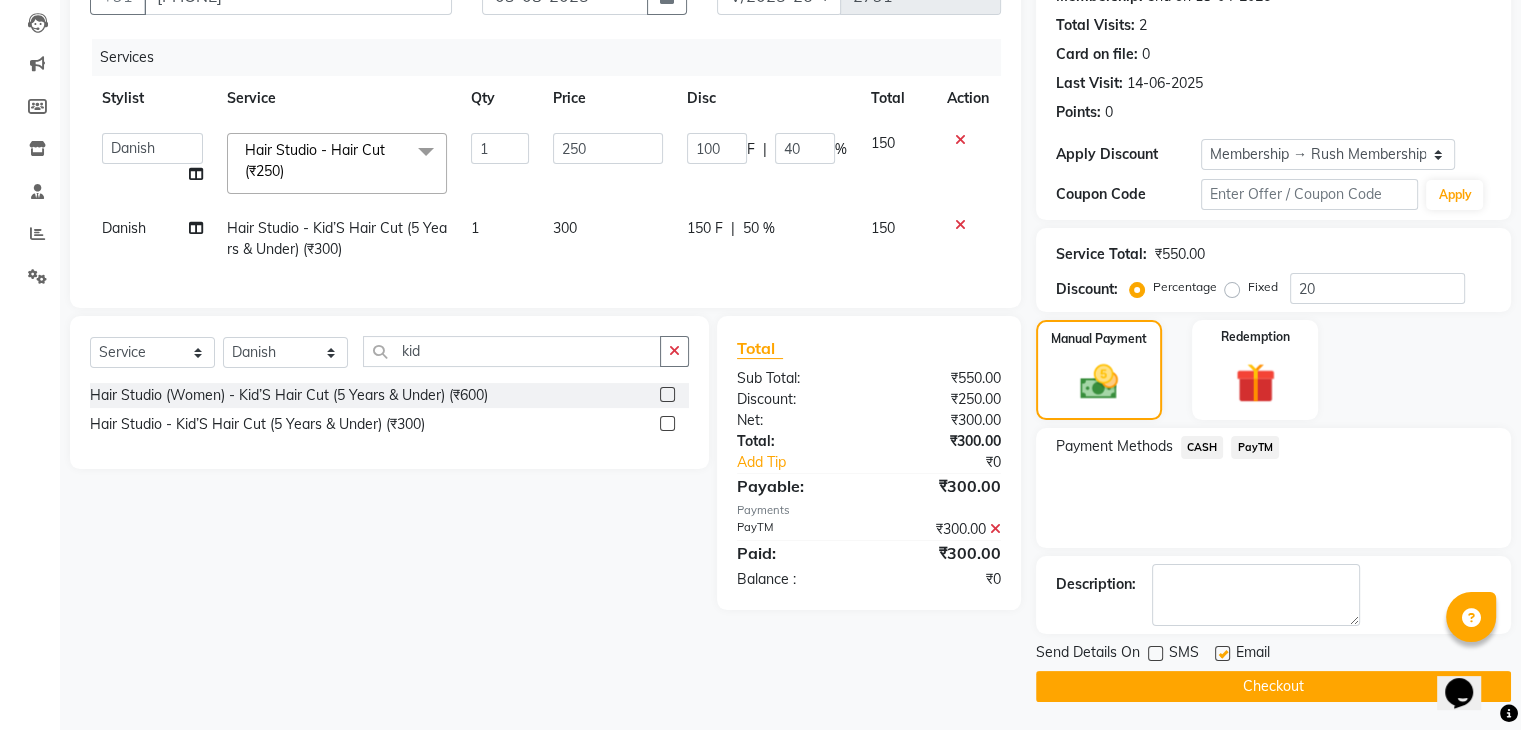 click 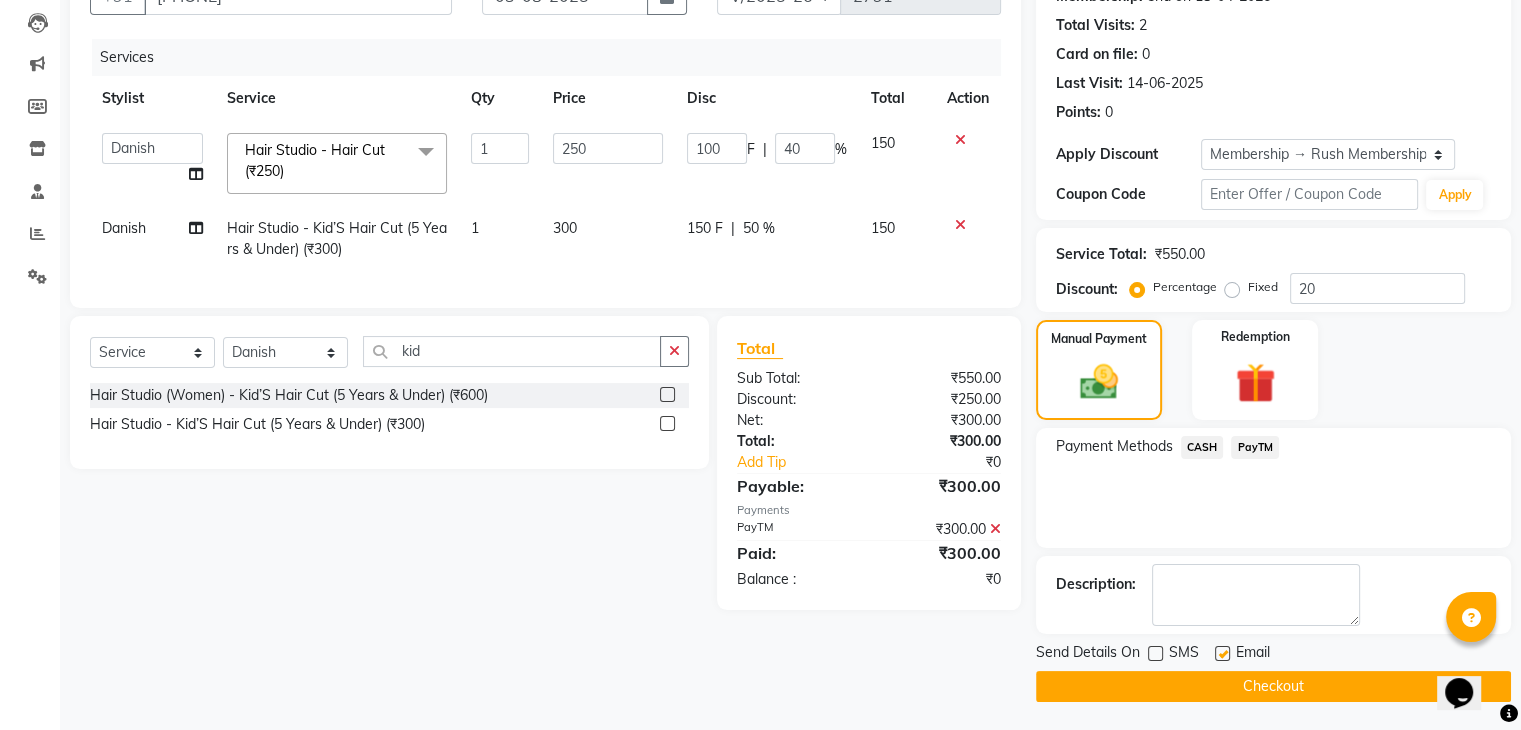 click at bounding box center [1221, 654] 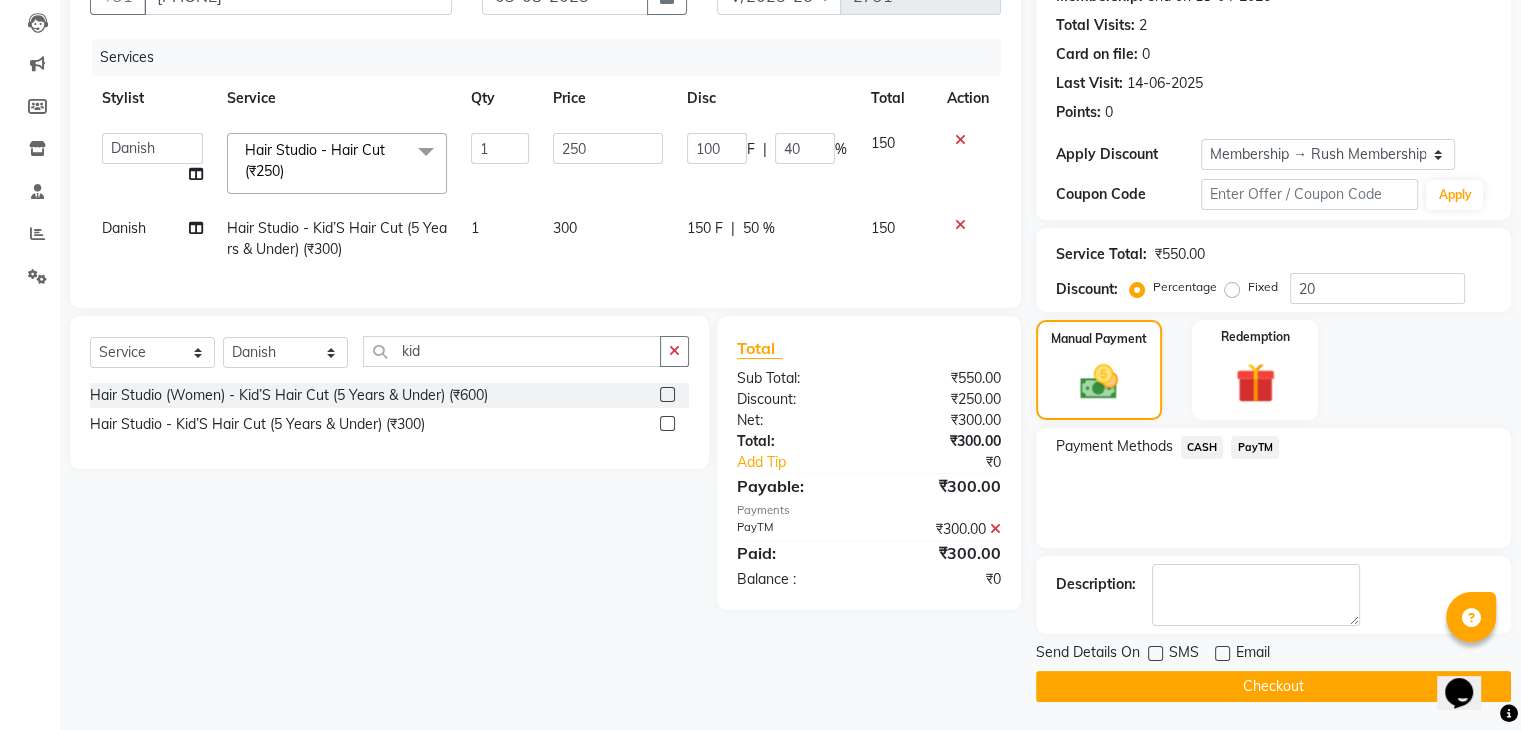 click on "Checkout" 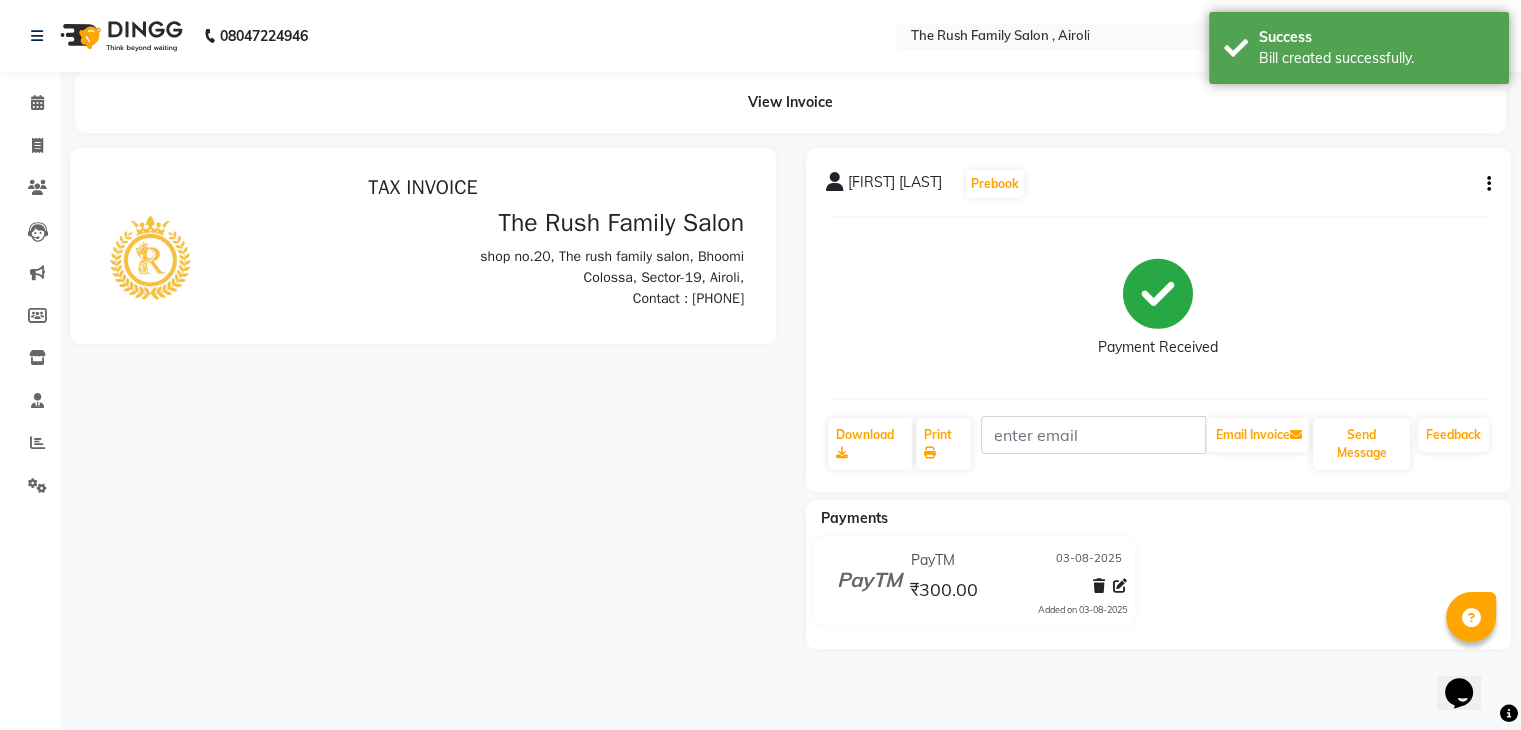 scroll, scrollTop: 0, scrollLeft: 0, axis: both 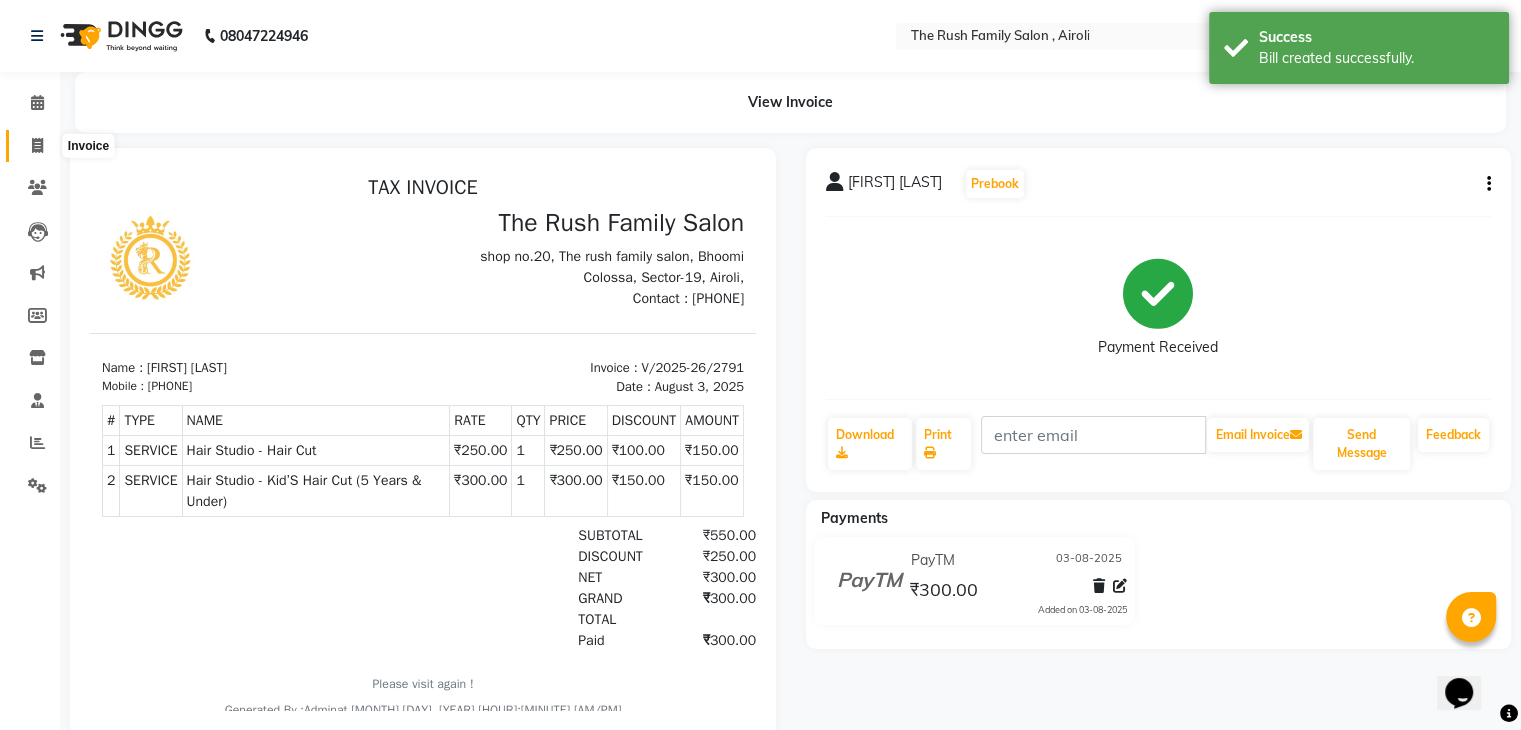 click 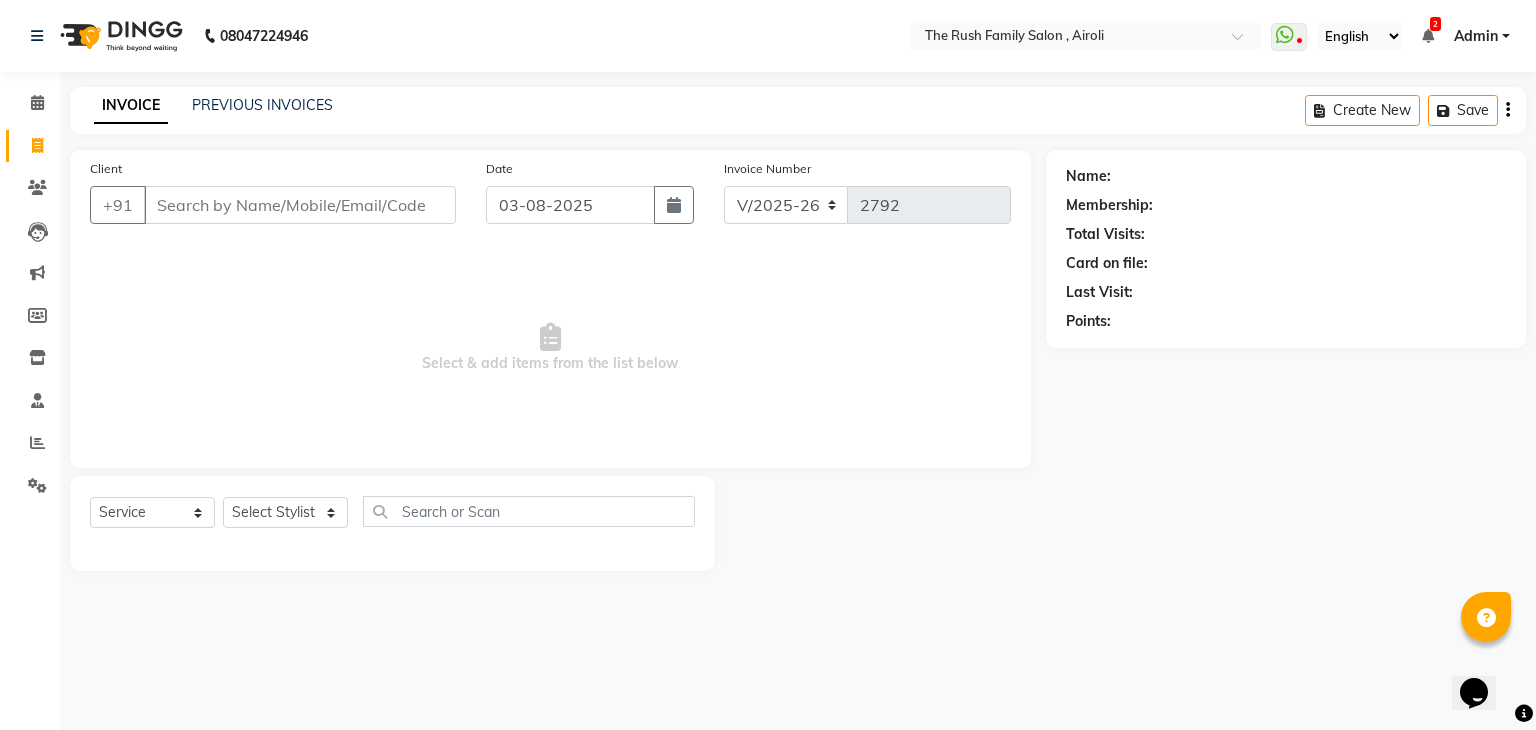 click on "Client" at bounding box center (300, 205) 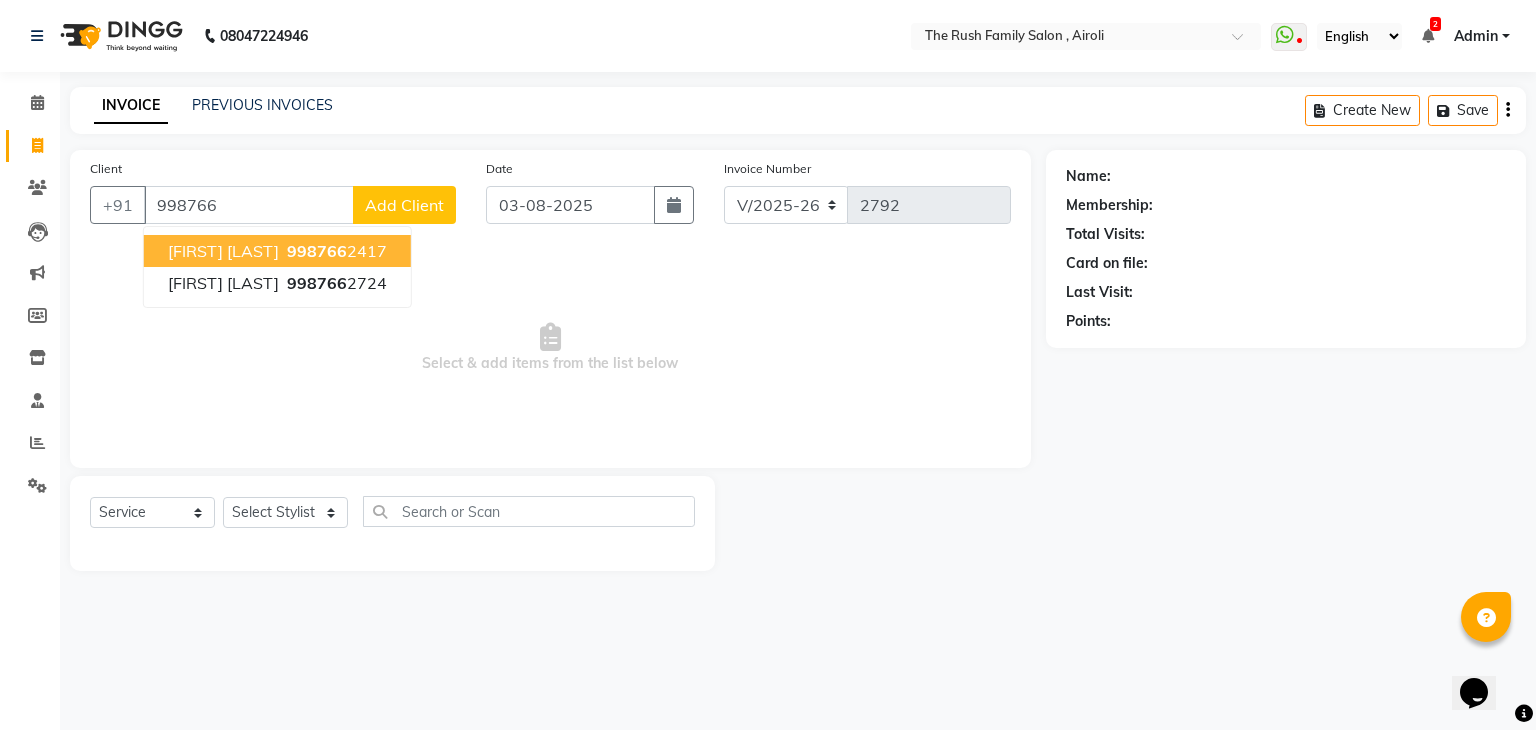 click on "Abhijeet Dixit   998766 2417" at bounding box center [277, 251] 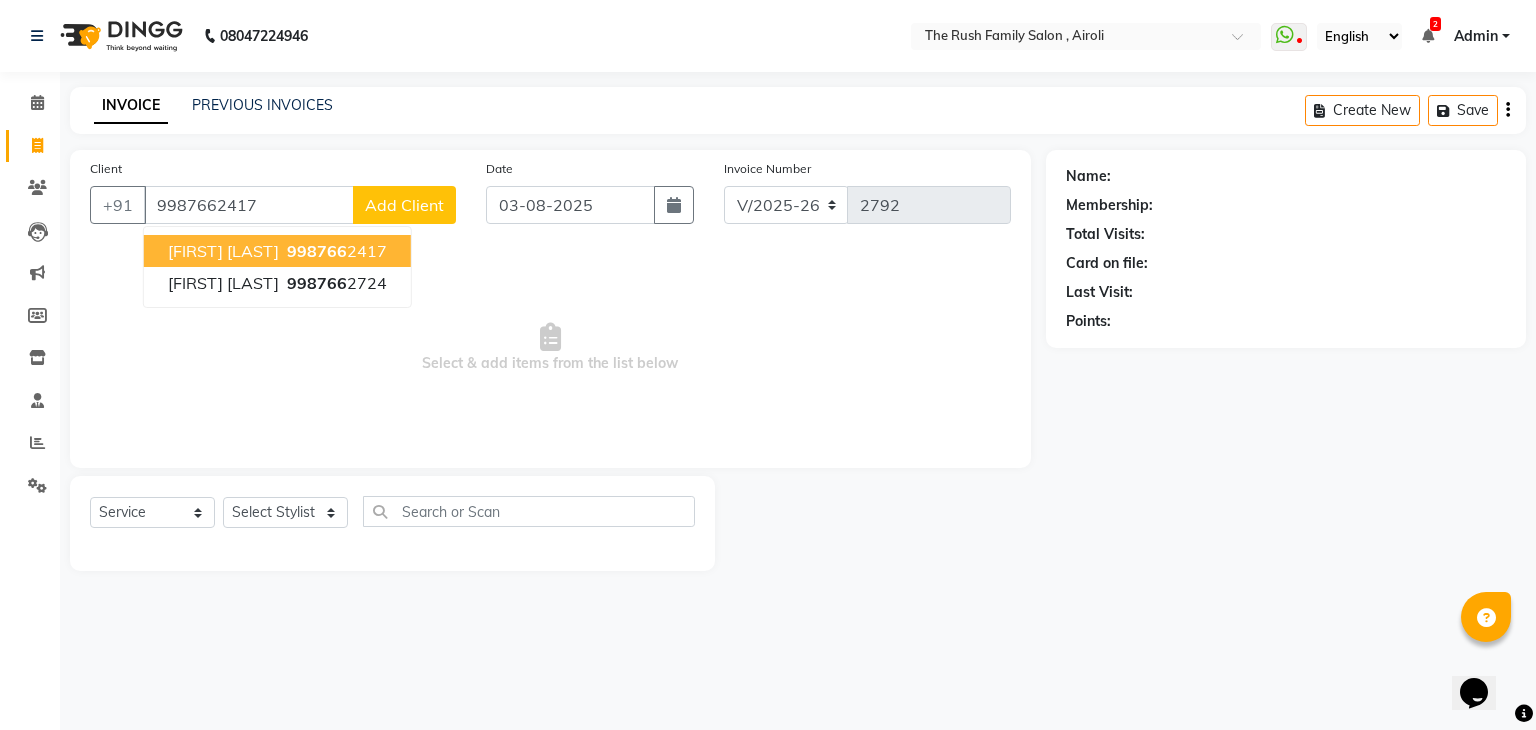 type on "9987662417" 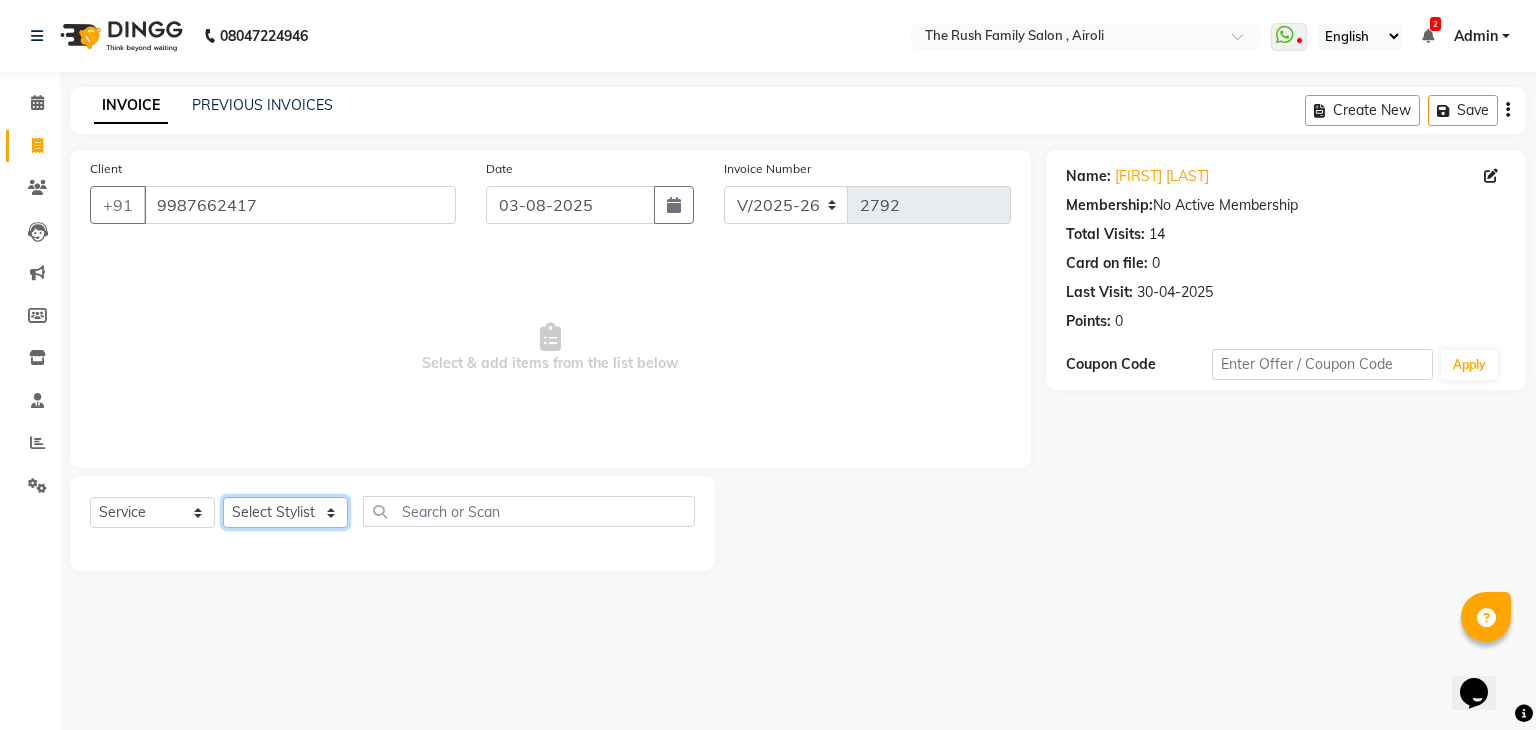 click on "Select Stylist Ajaz Alvira Danish Guddi Jayesh Josh  mumtaz Naeem   nishu Riya    Rush Swati" 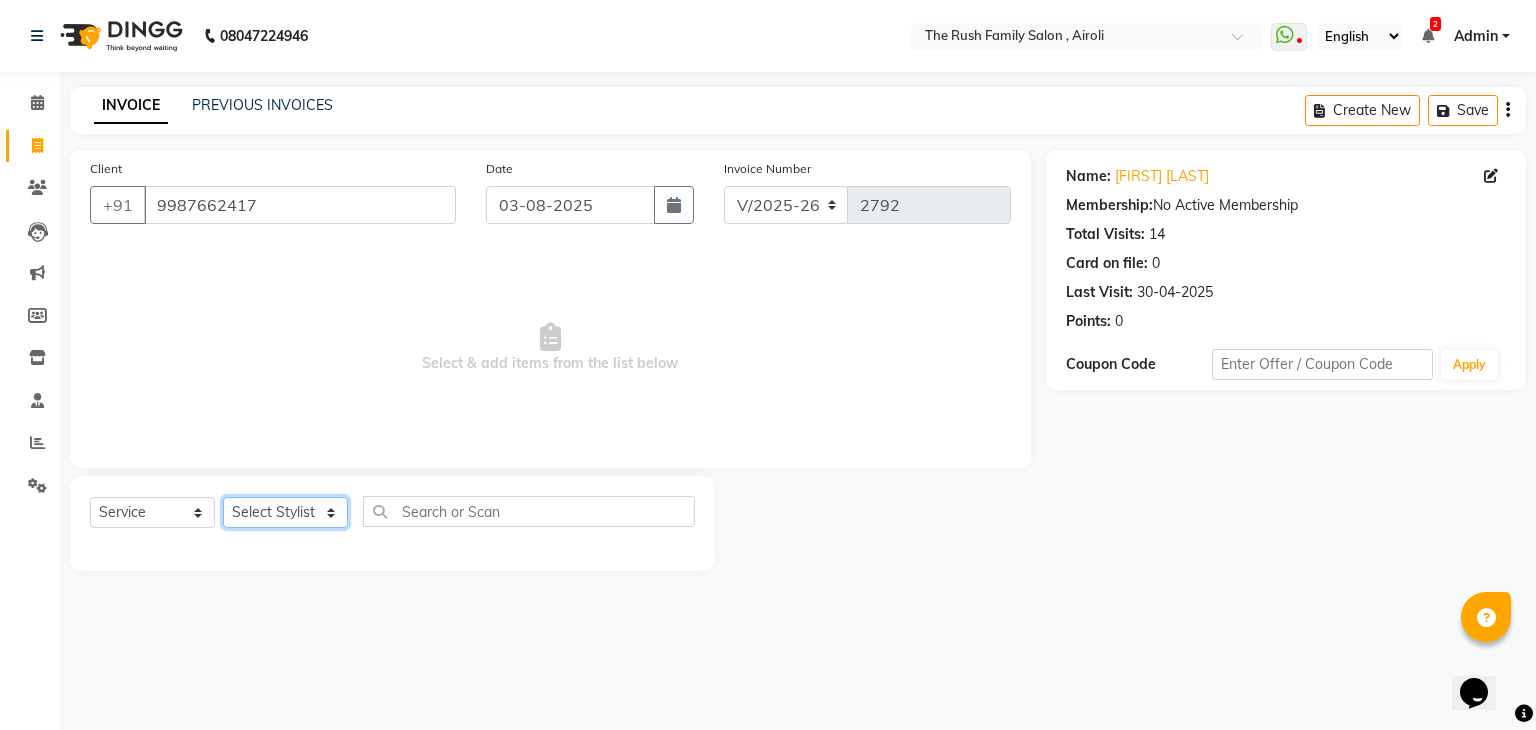 select on "53300" 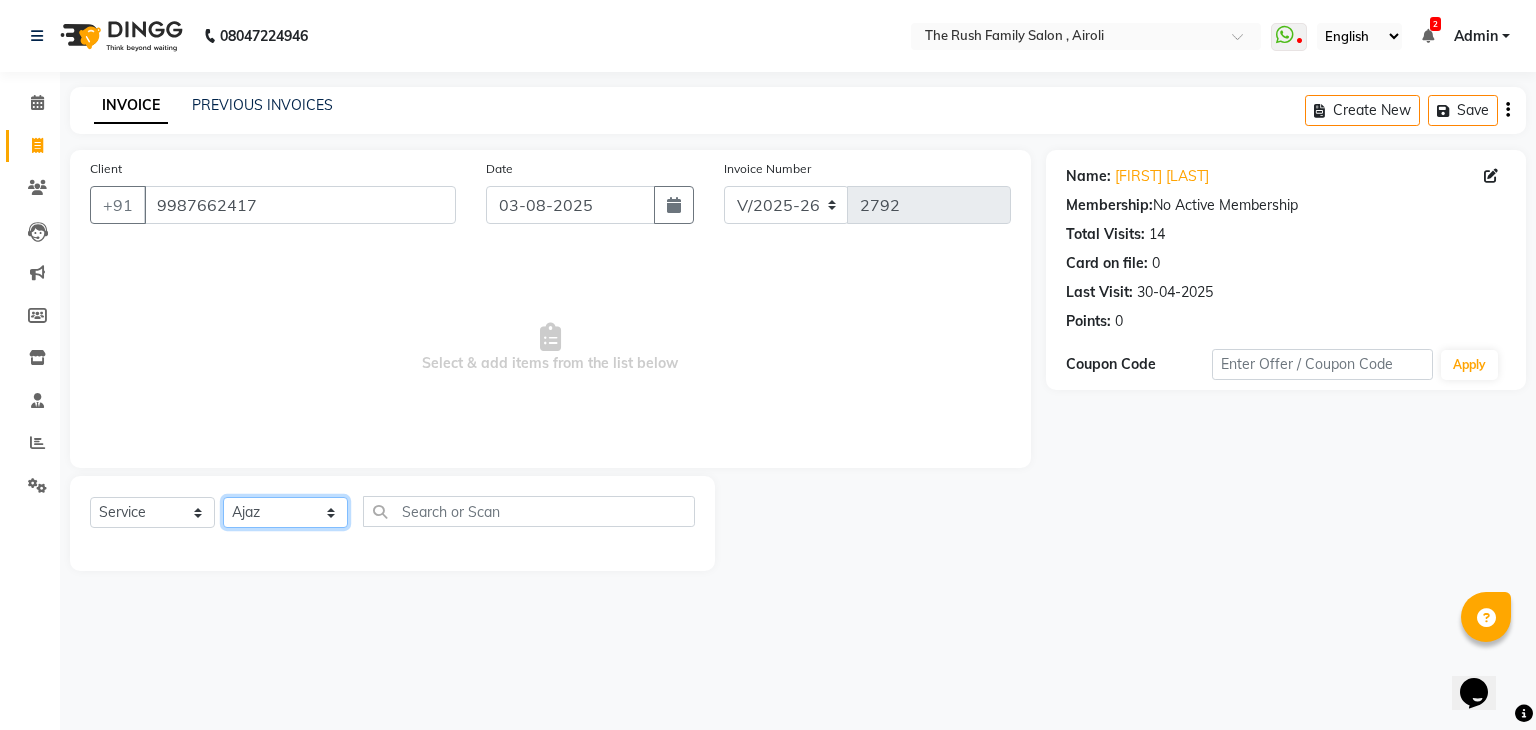 click on "Select Stylist Ajaz Alvira Danish Guddi Jayesh Josh  mumtaz Naeem   nishu Riya    Rush Swati" 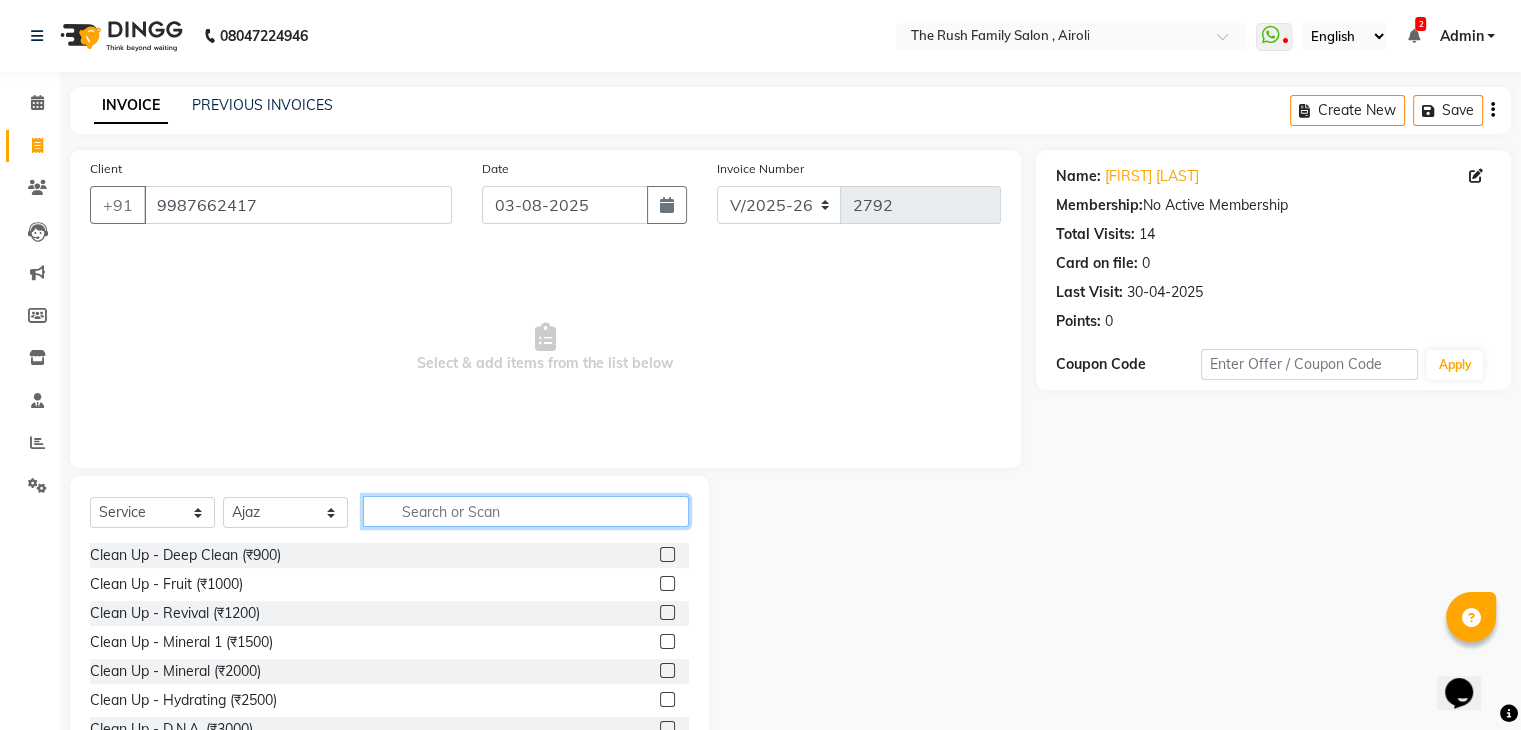 click 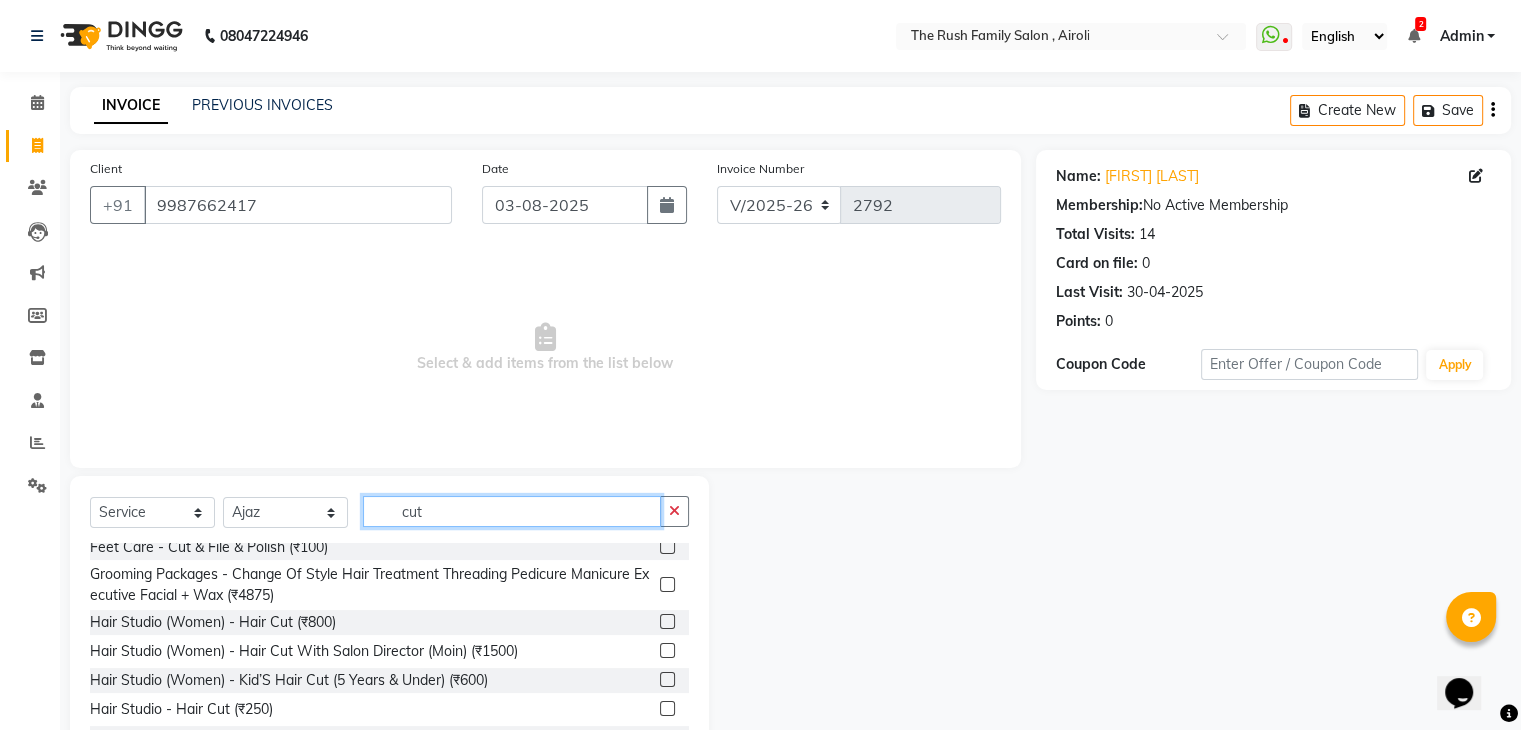 scroll, scrollTop: 77, scrollLeft: 0, axis: vertical 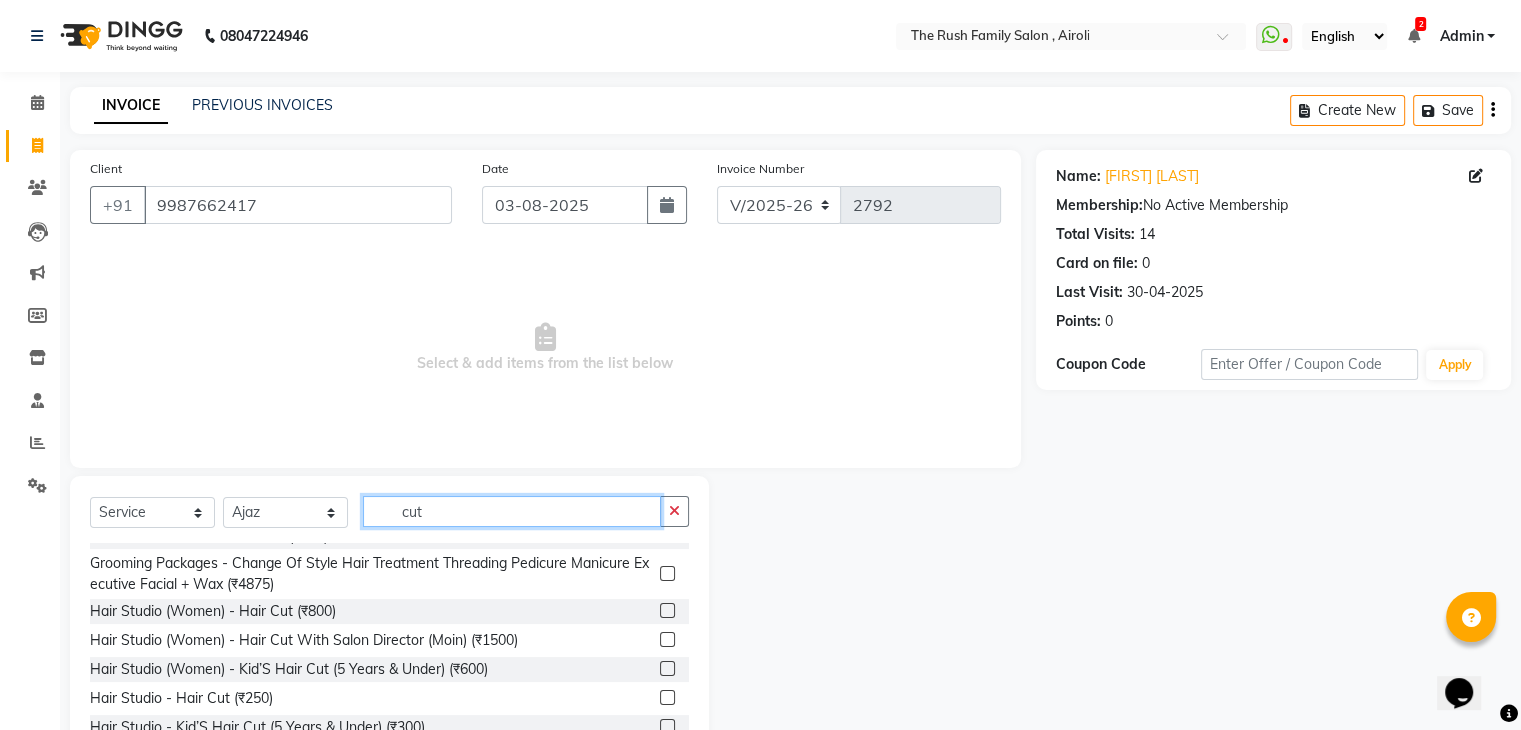 type on "cut" 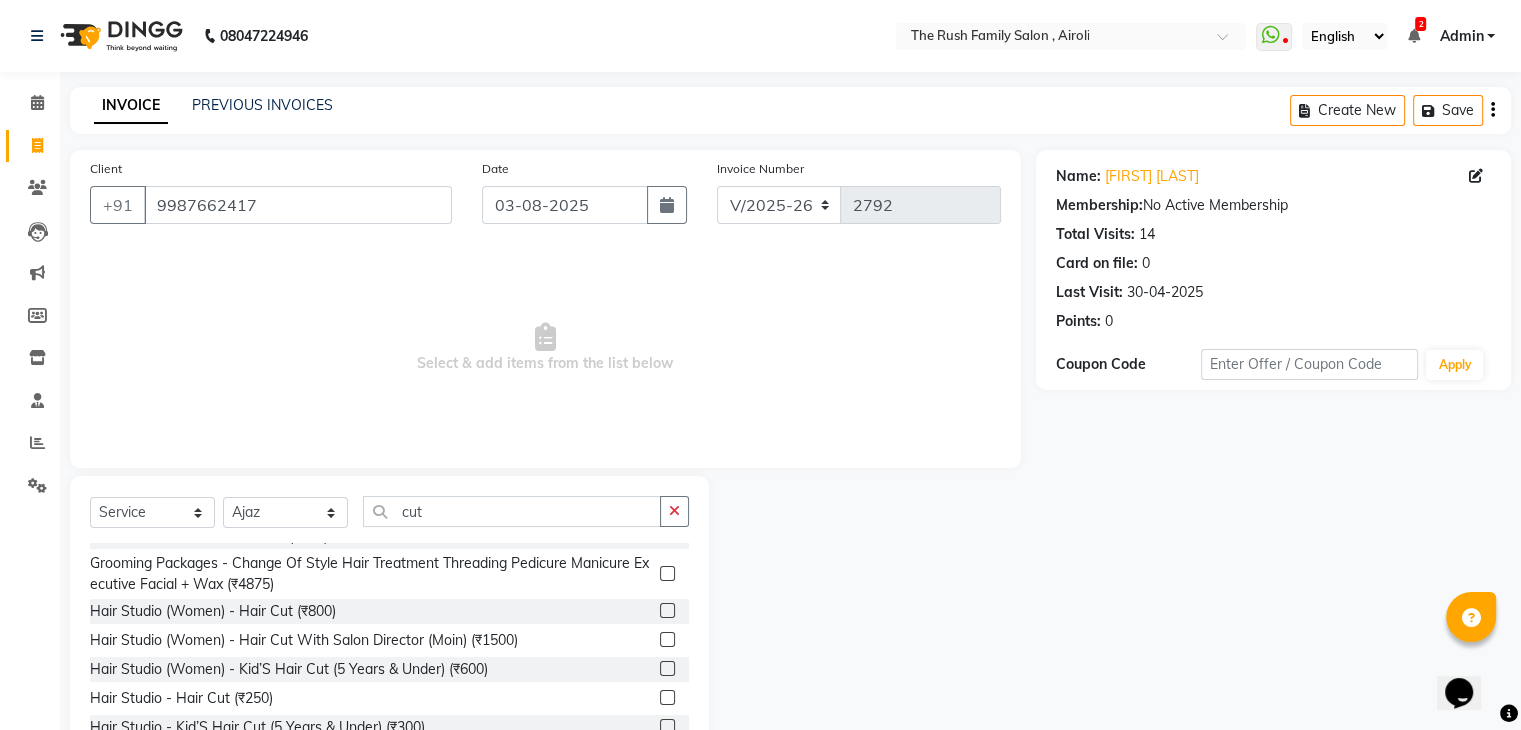 click 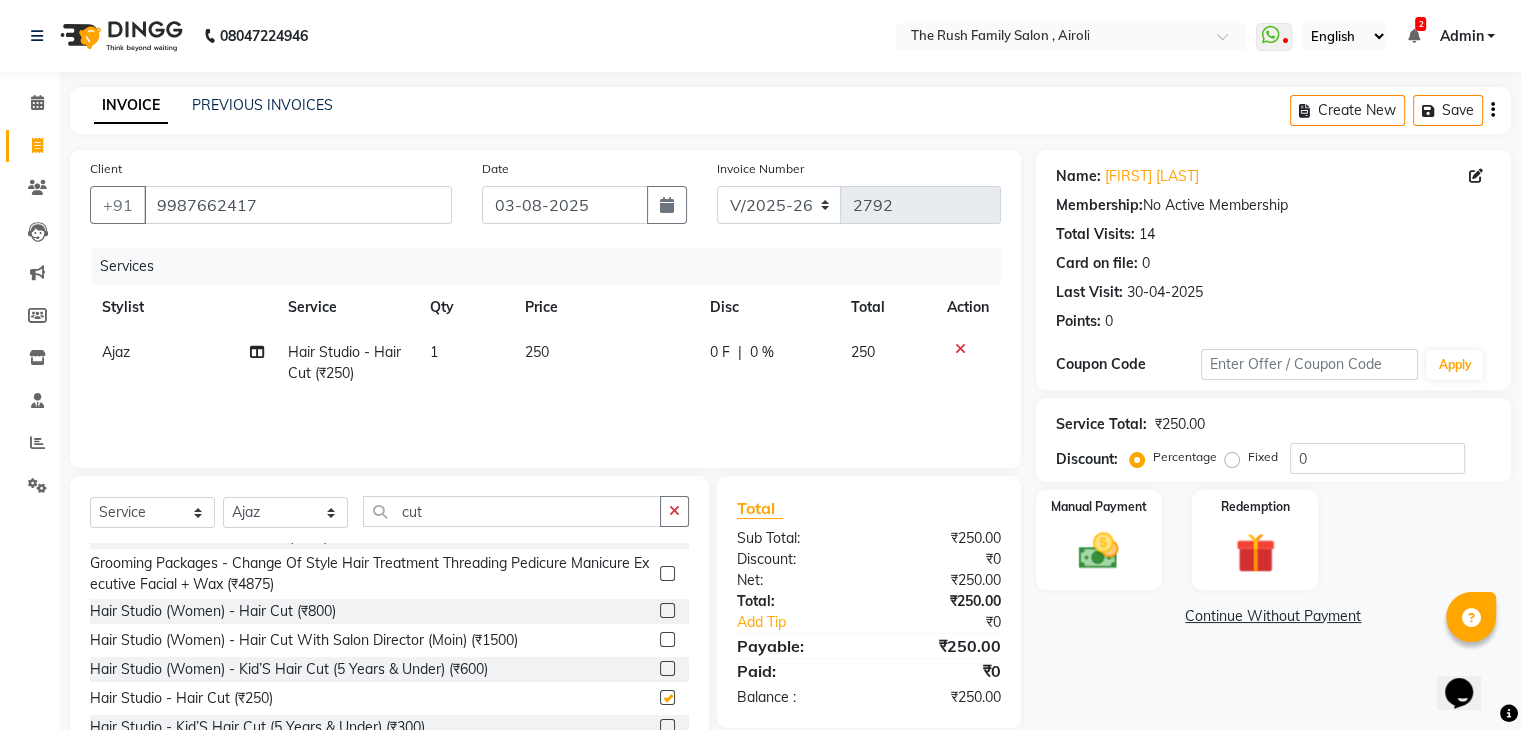 checkbox on "false" 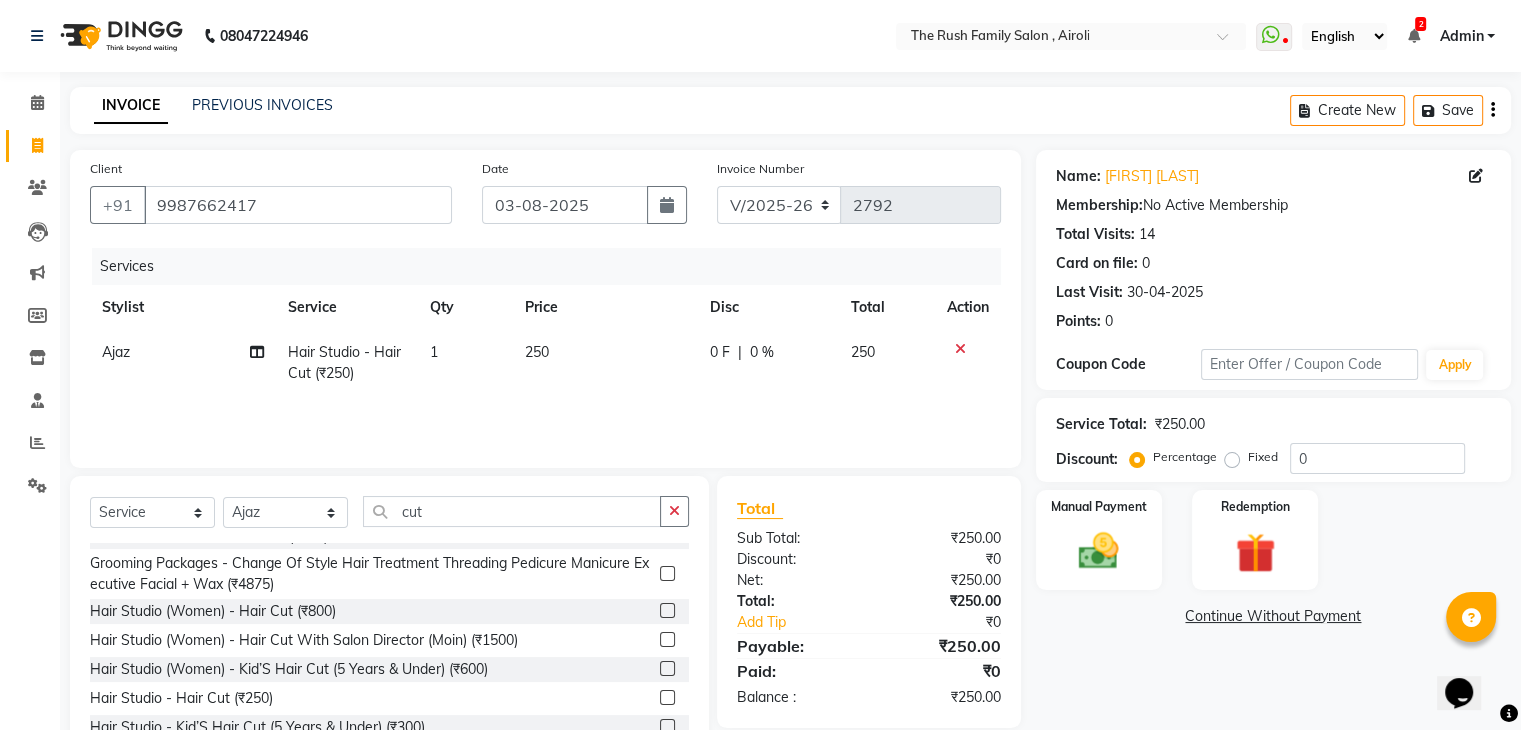 click on "0 F" 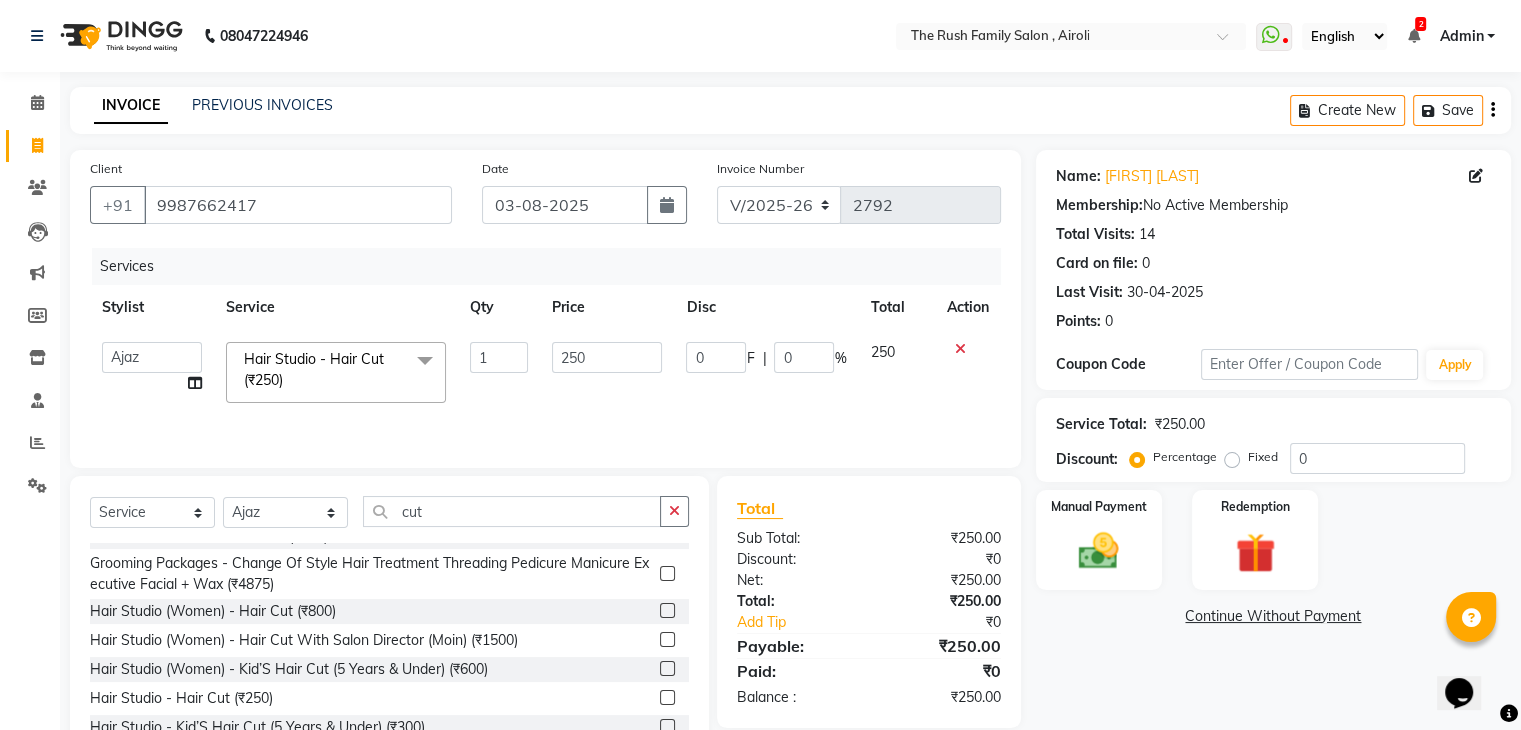 click on "0" 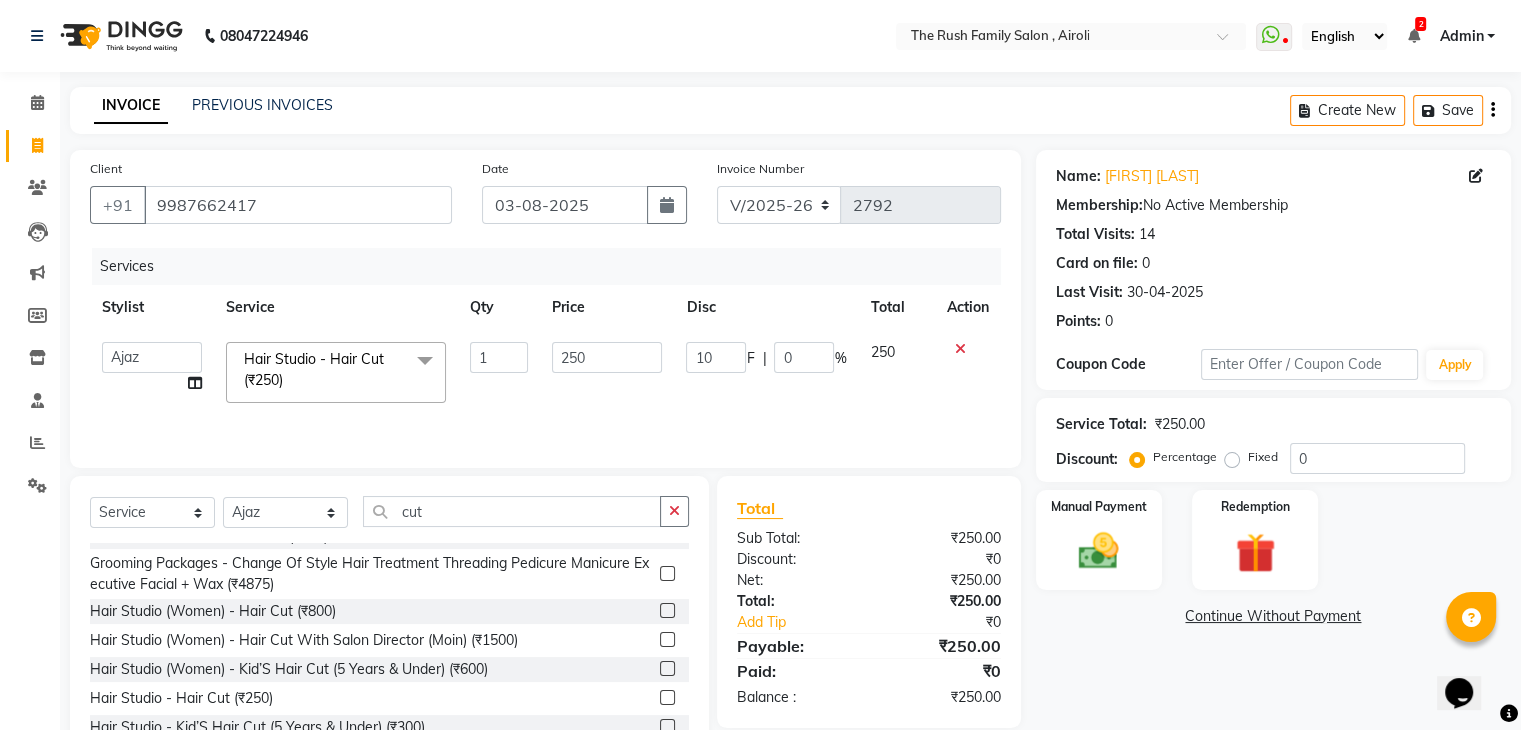 type on "100" 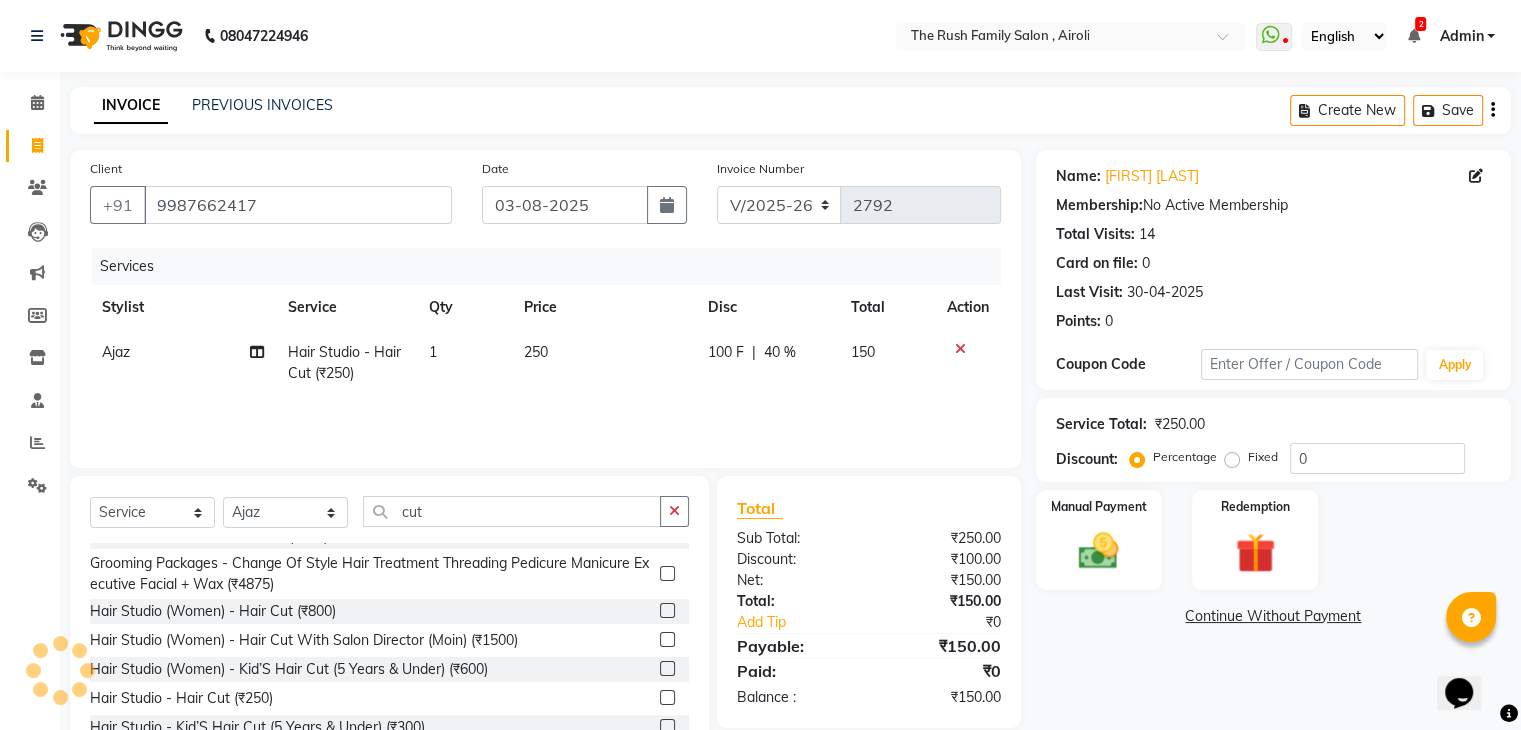 click on "100 F | 40 %" 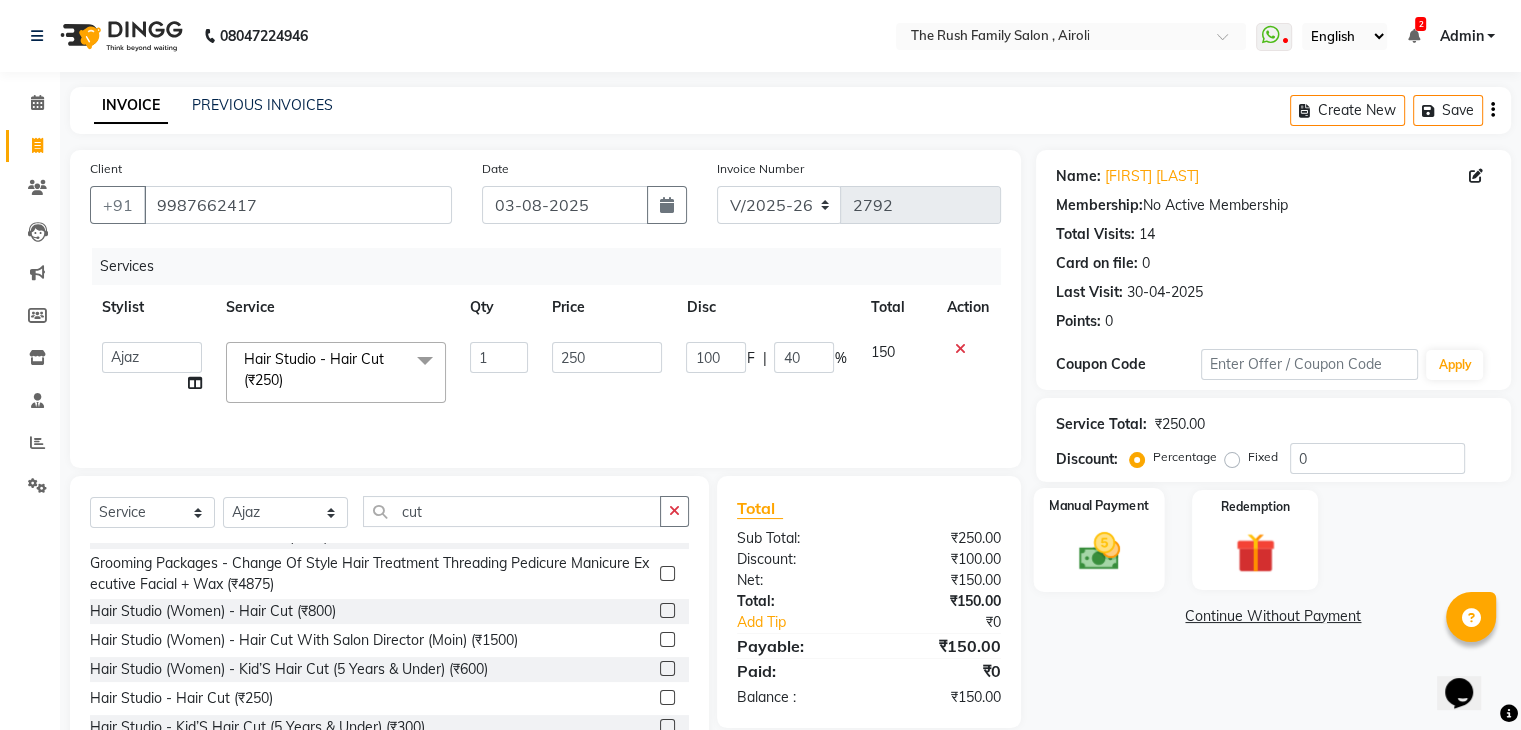 click on "Manual Payment" 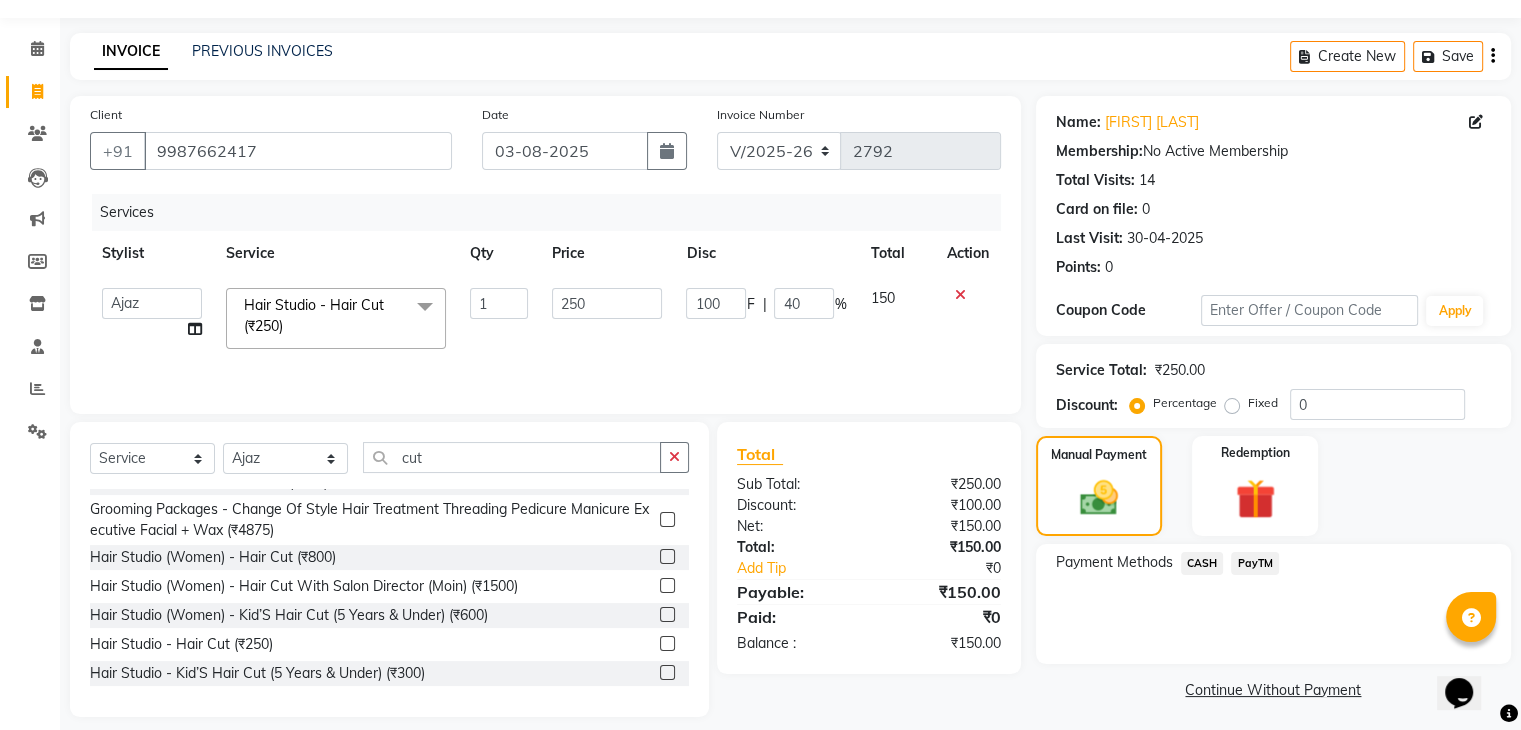 scroll, scrollTop: 72, scrollLeft: 0, axis: vertical 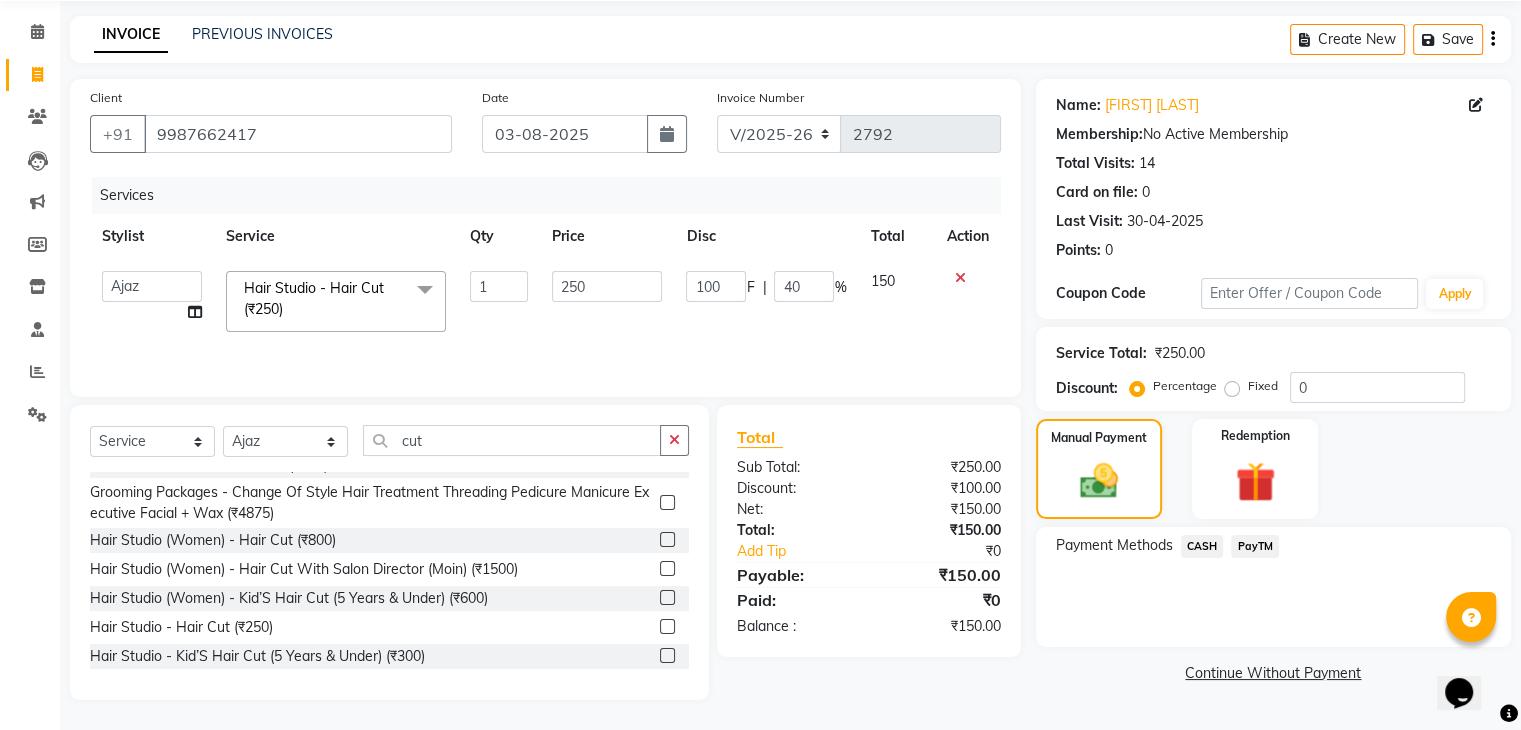 click on "PayTM" 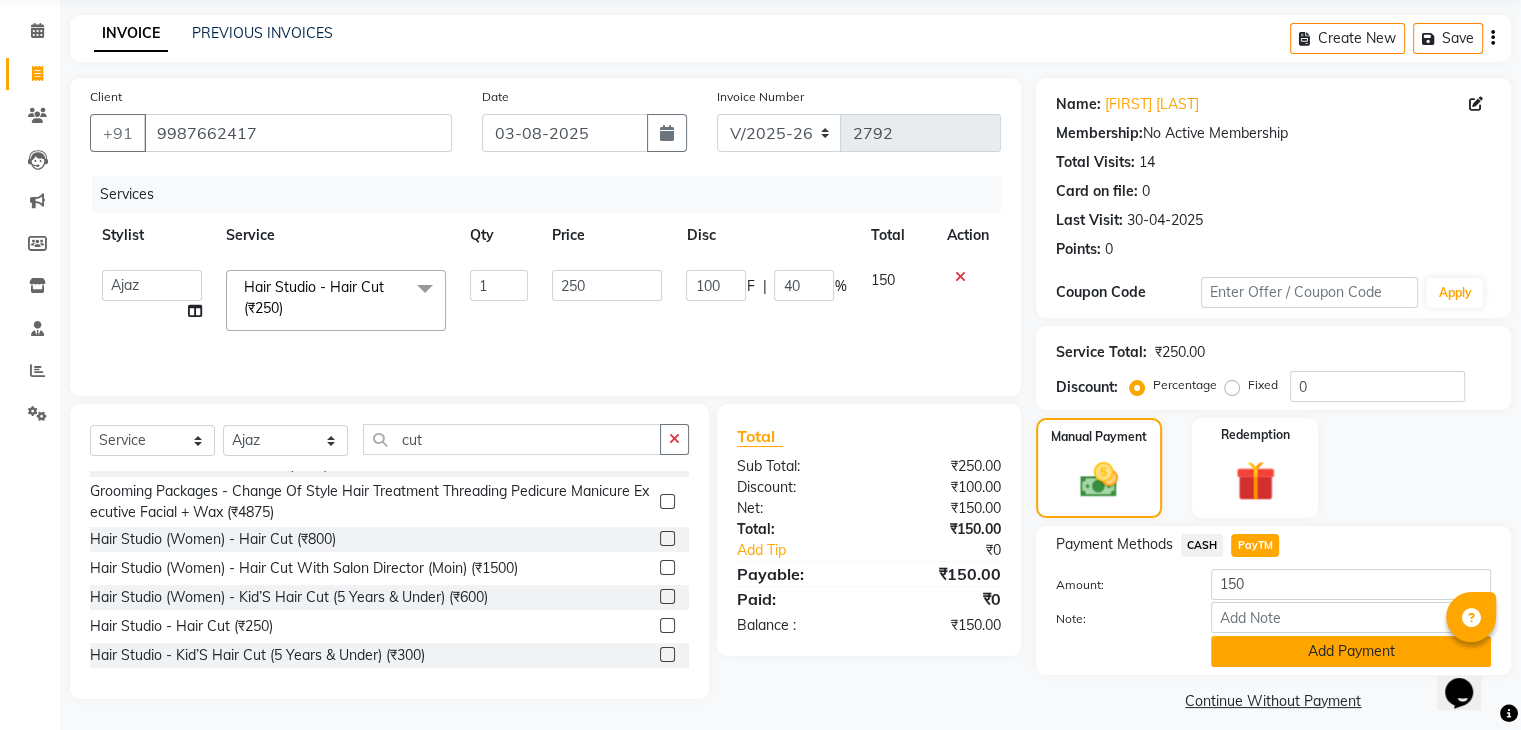 click on "Add Payment" 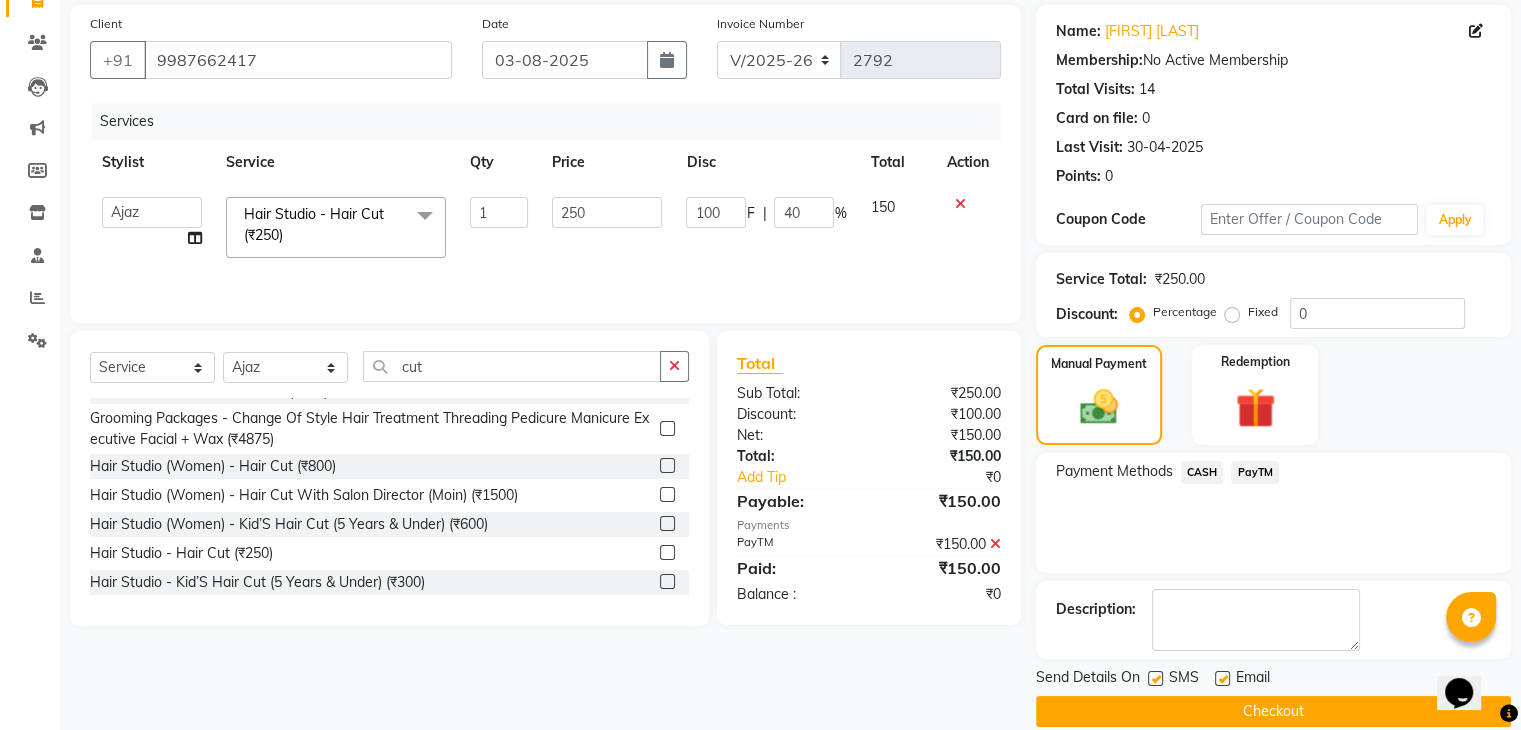 scroll, scrollTop: 171, scrollLeft: 0, axis: vertical 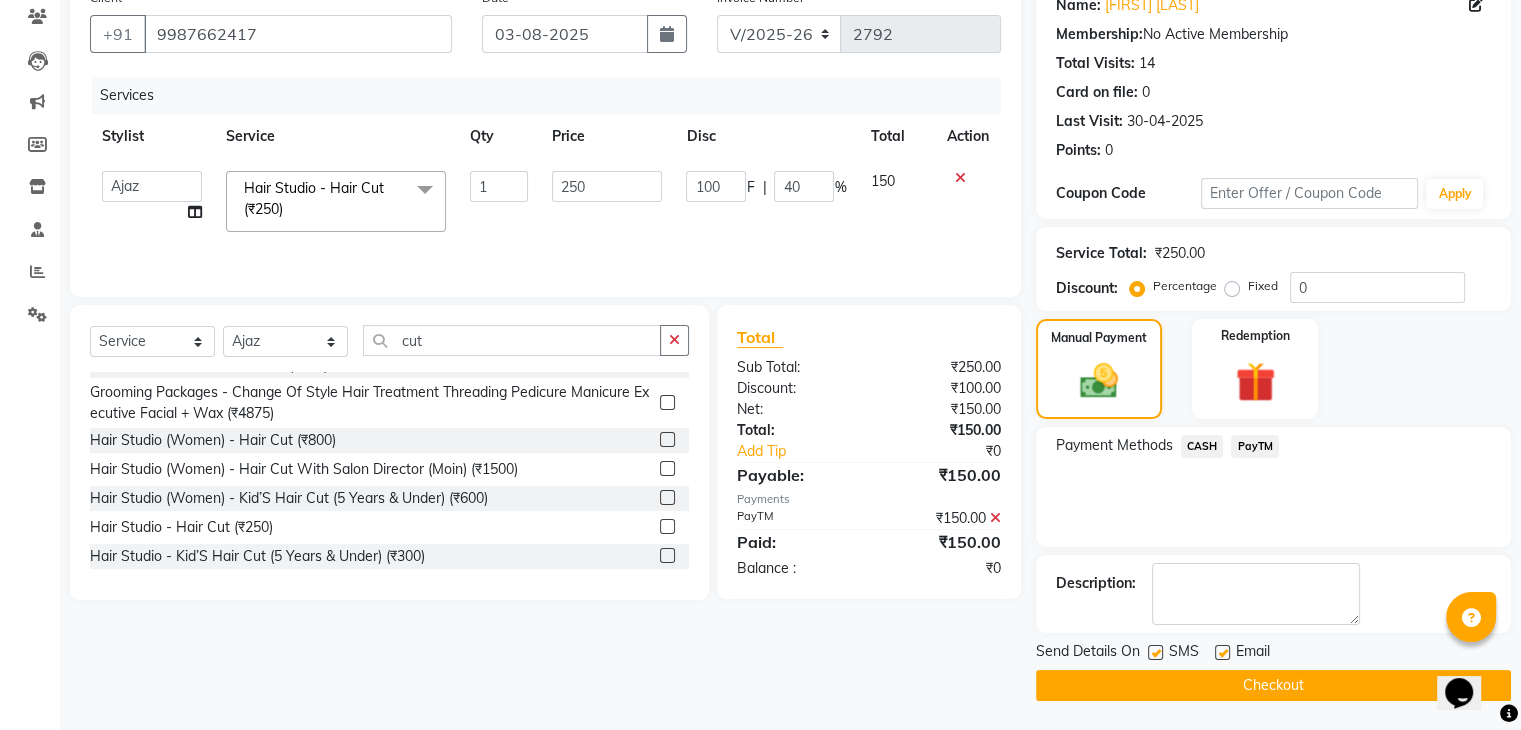click 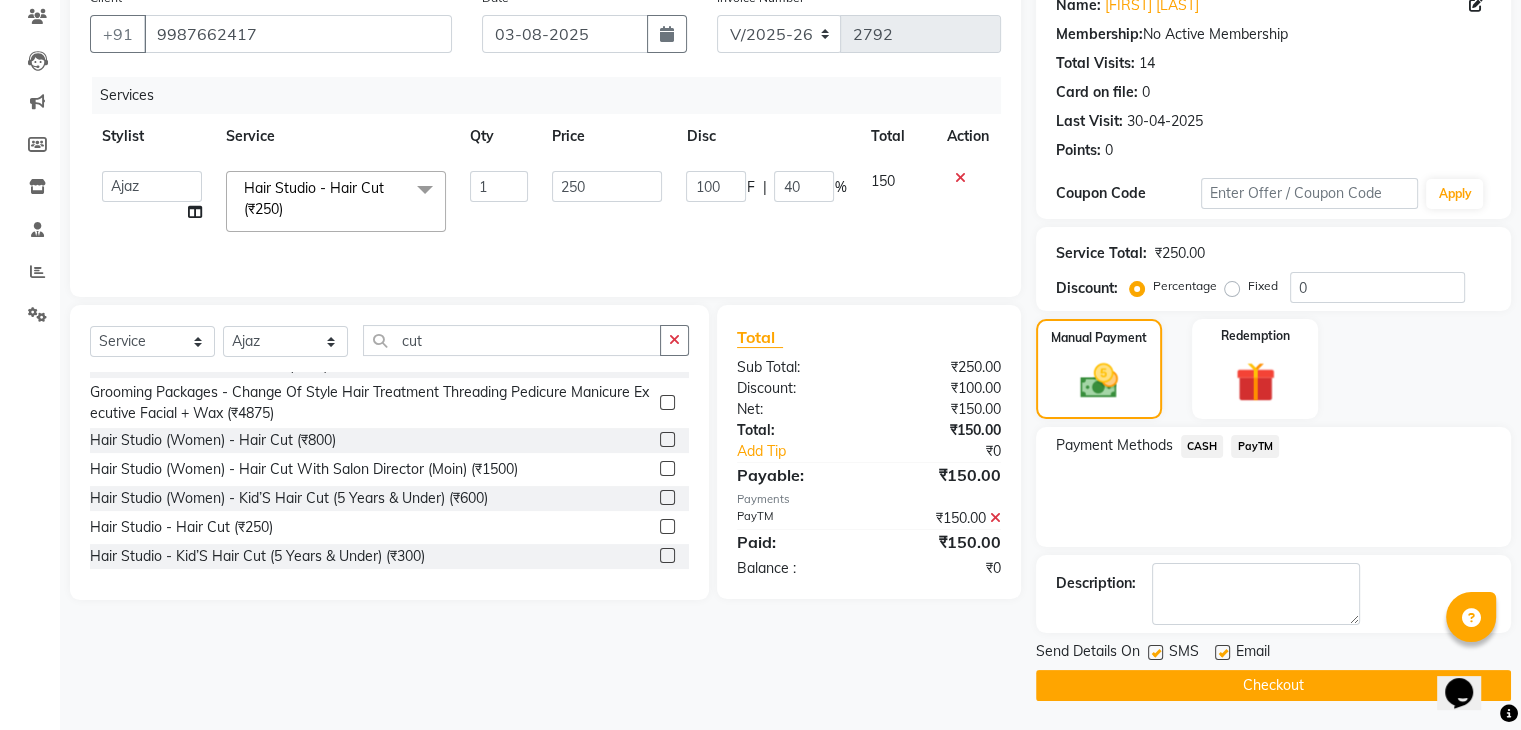 click at bounding box center [1154, 653] 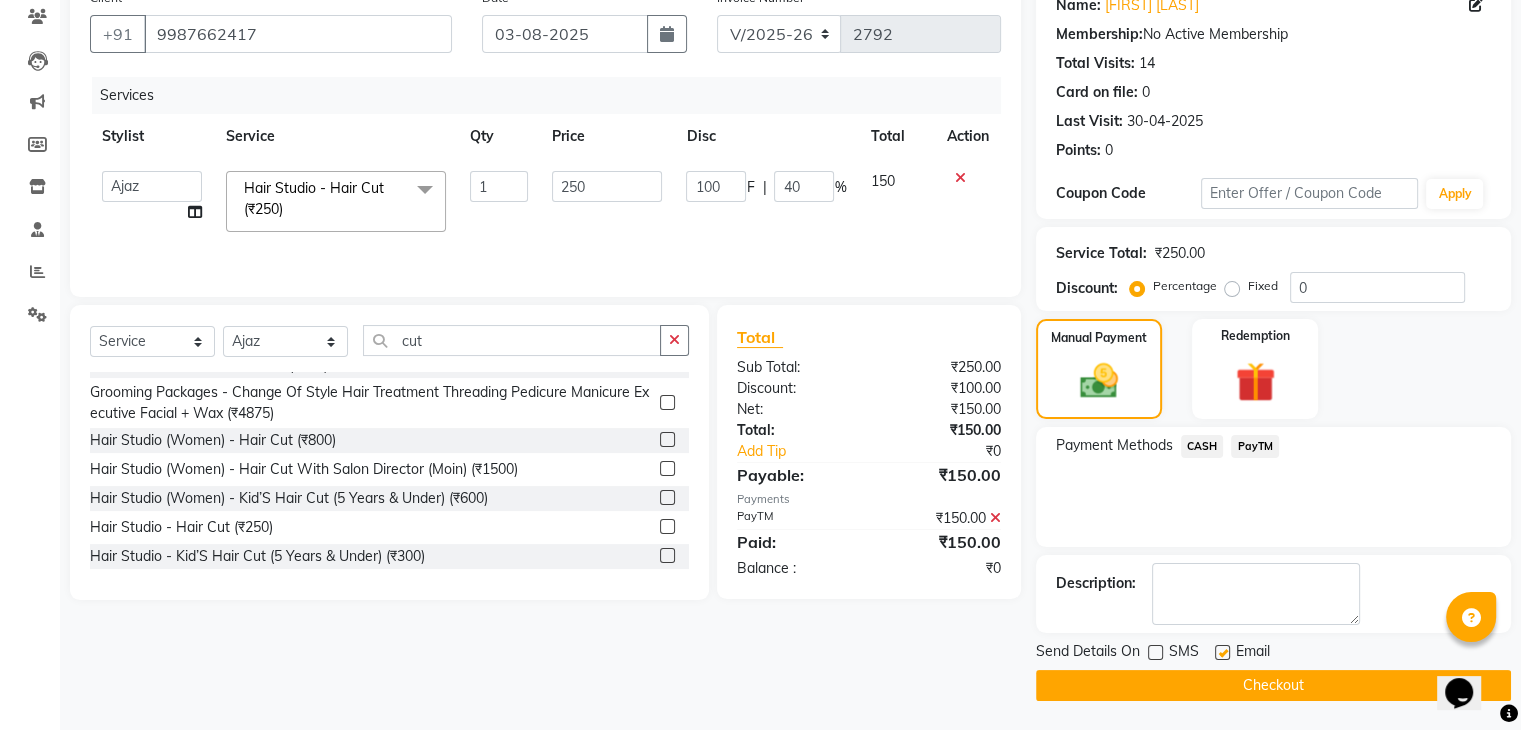 click 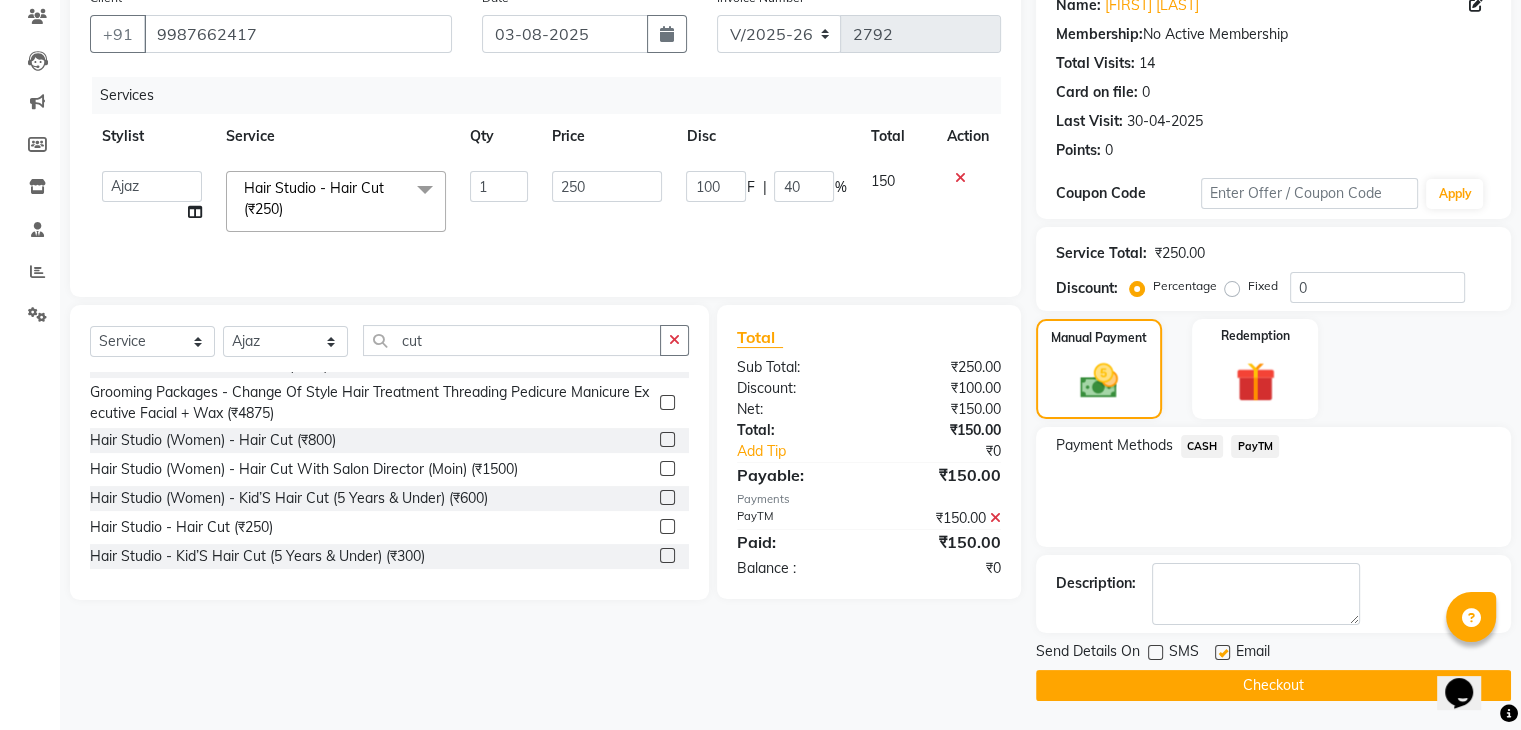 click at bounding box center (1221, 653) 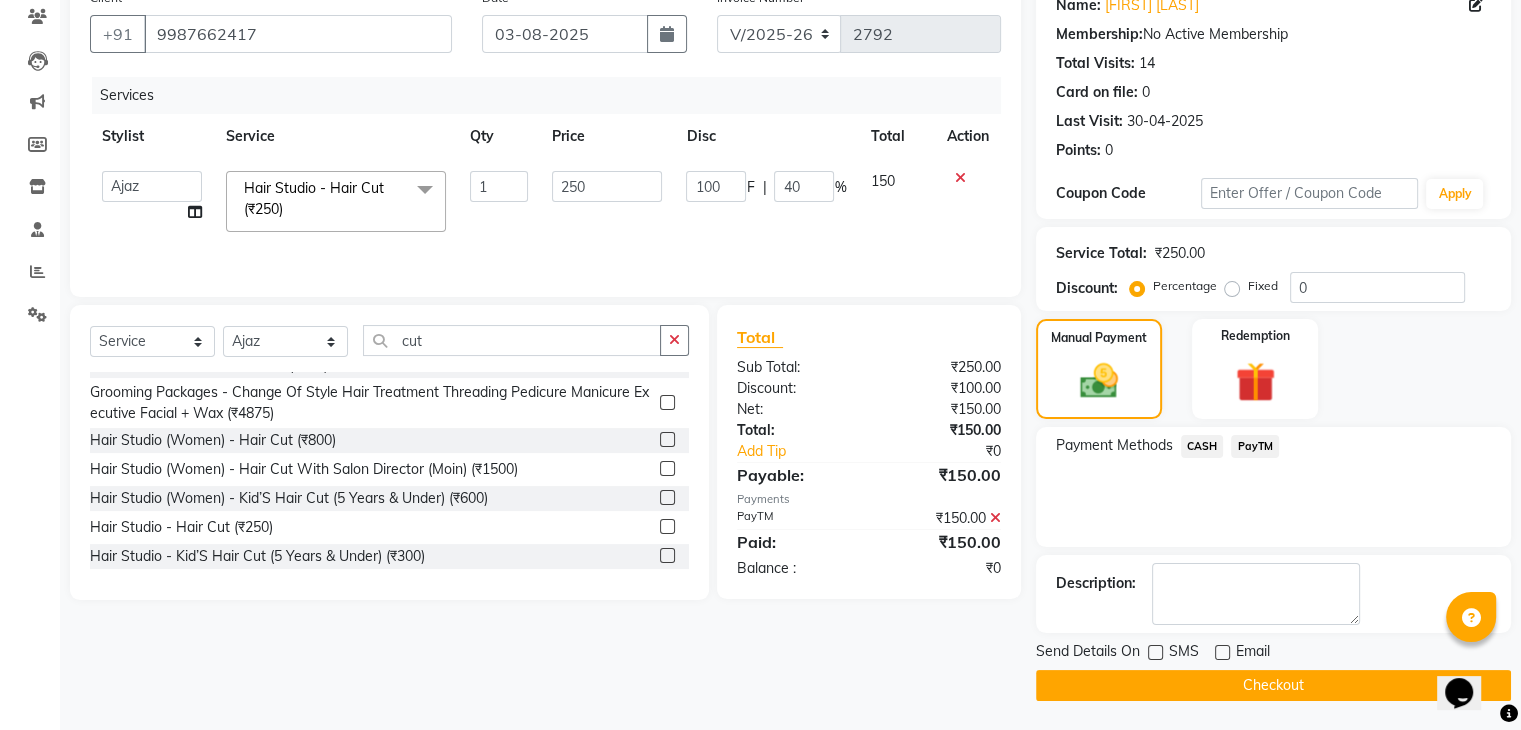 click on "Checkout" 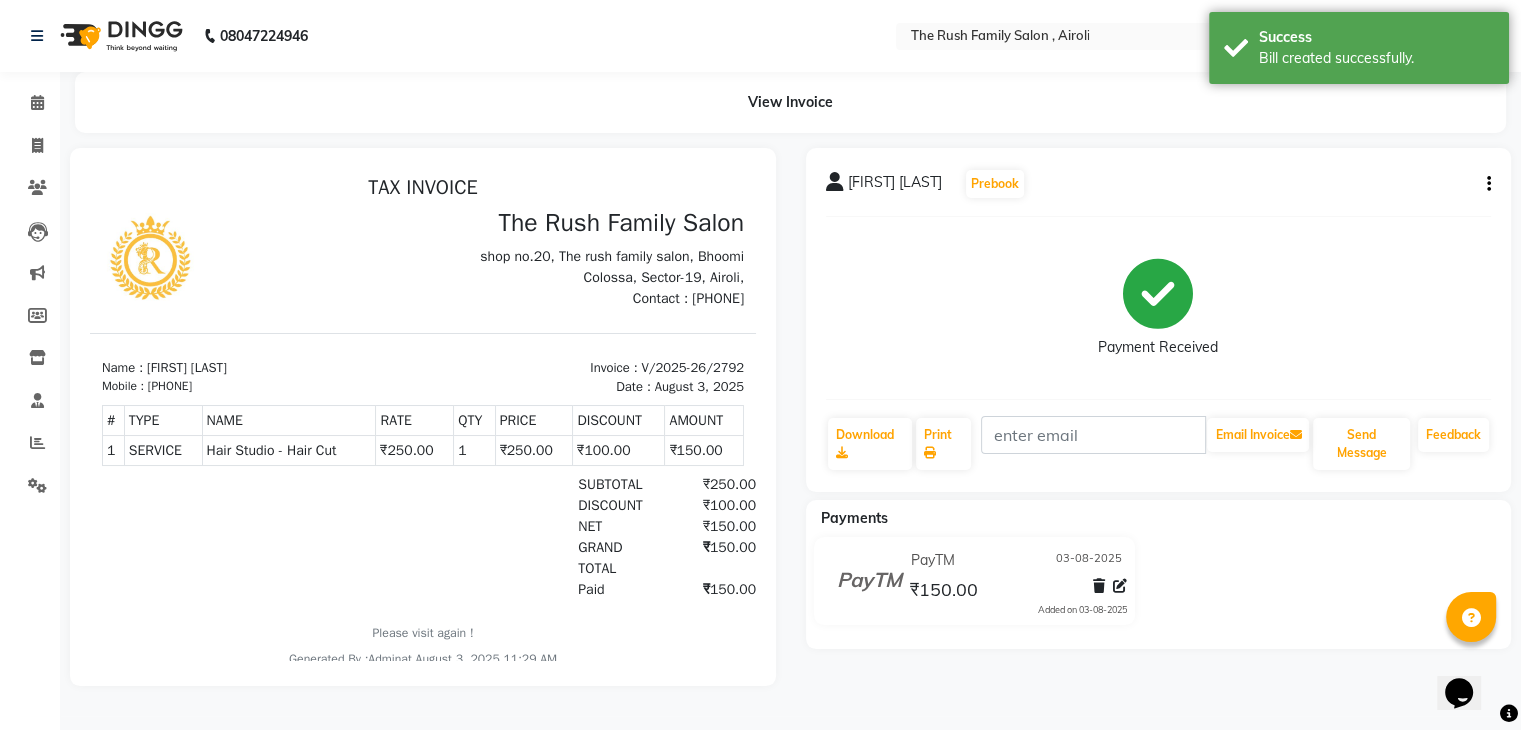 scroll, scrollTop: 0, scrollLeft: 0, axis: both 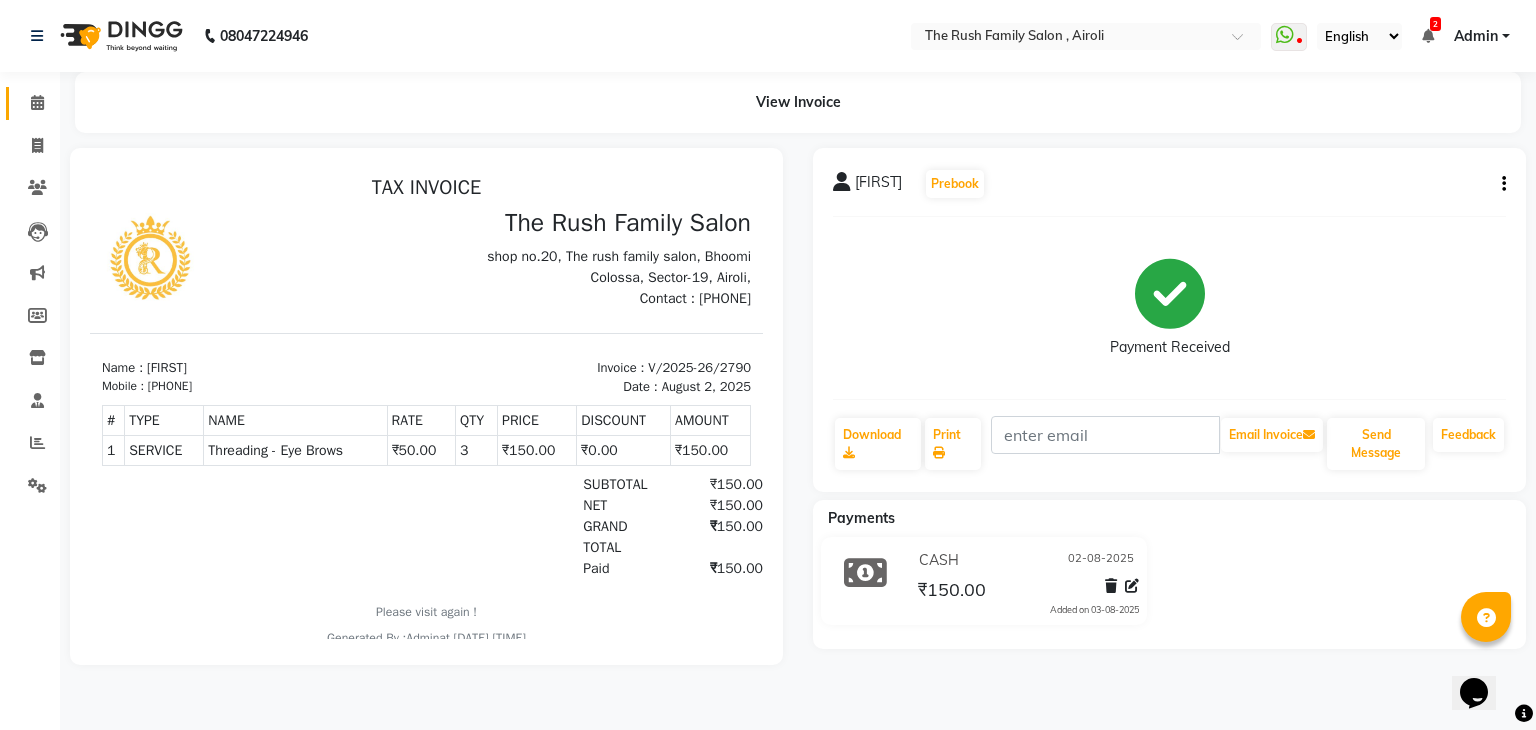 click on "Calendar" 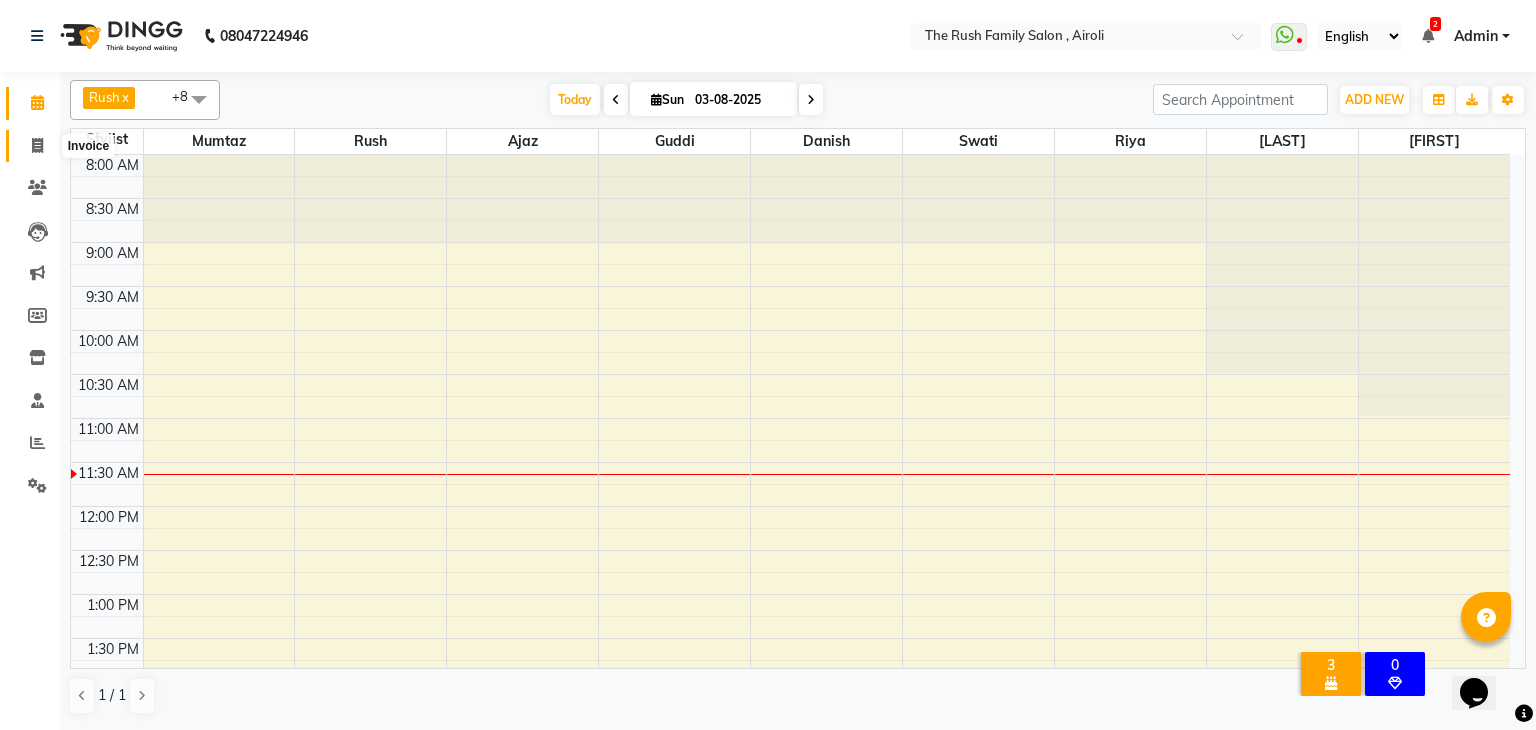 click 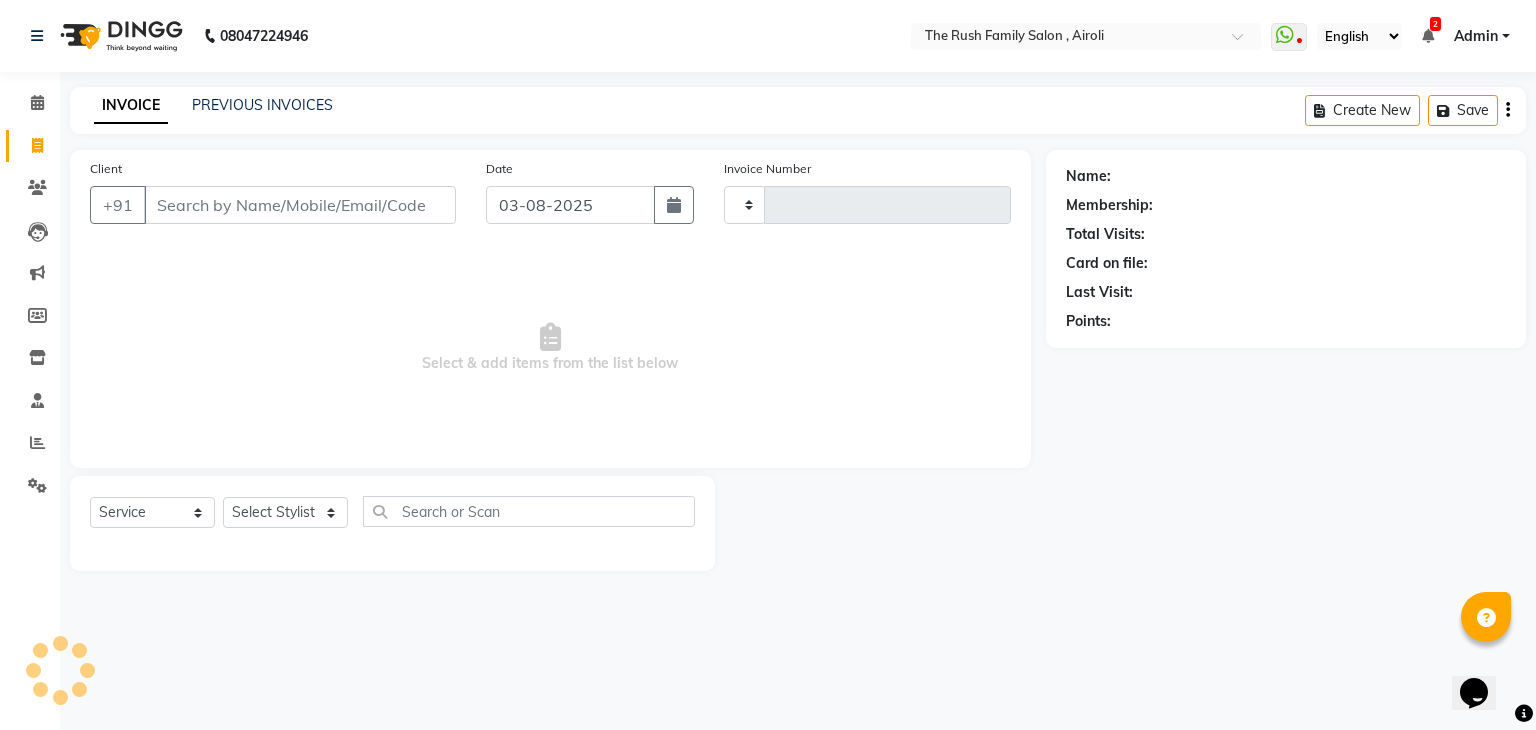 type on "2793" 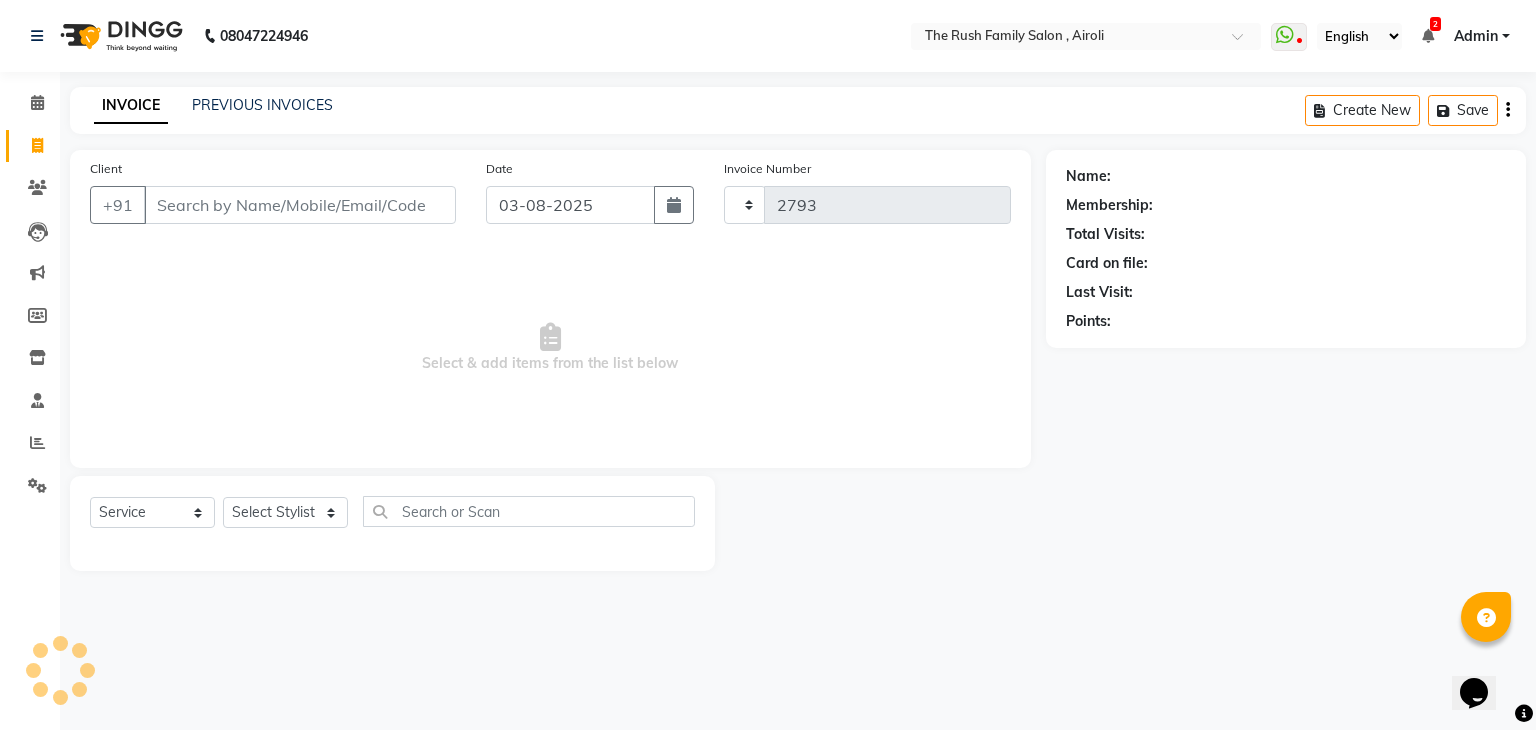 select on "5419" 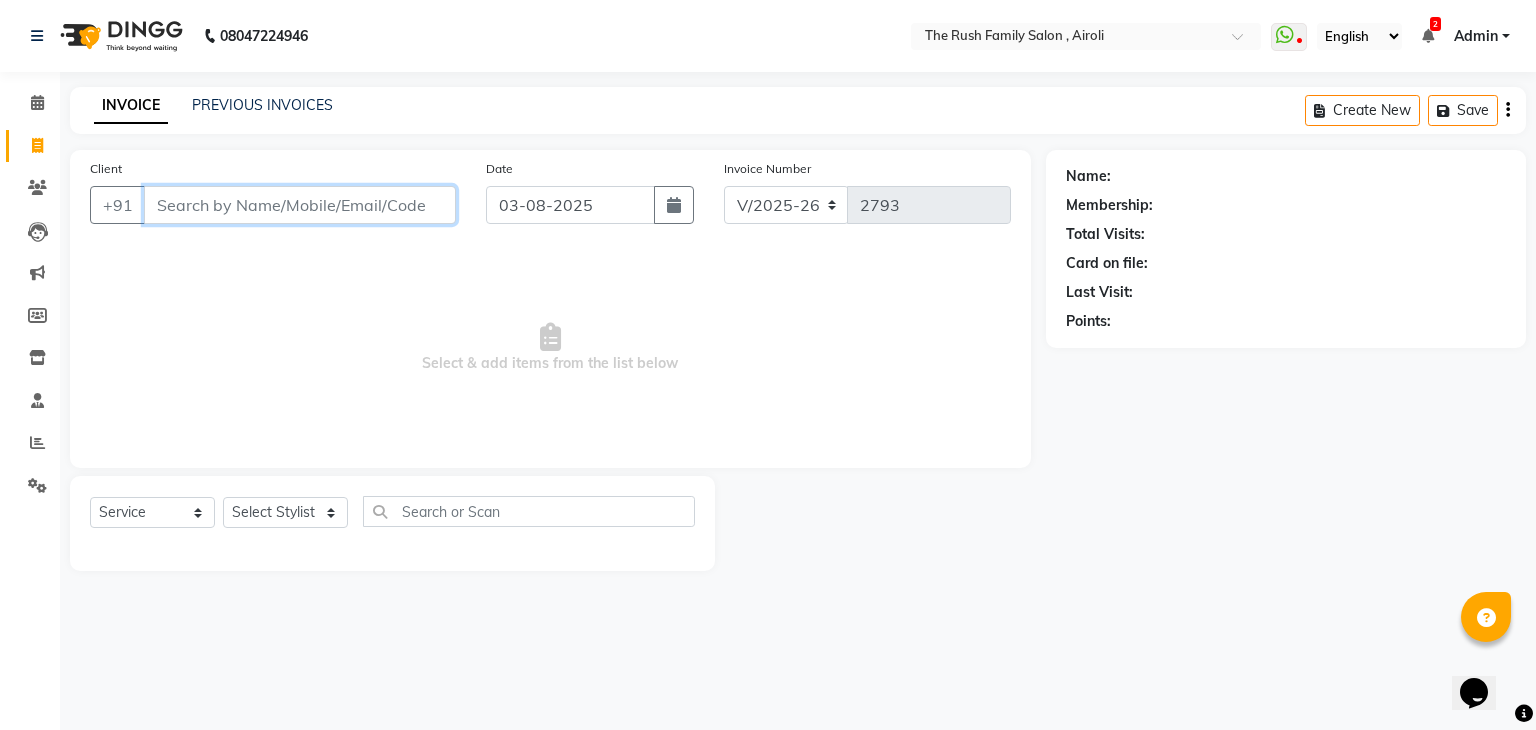 click on "Client" at bounding box center [300, 205] 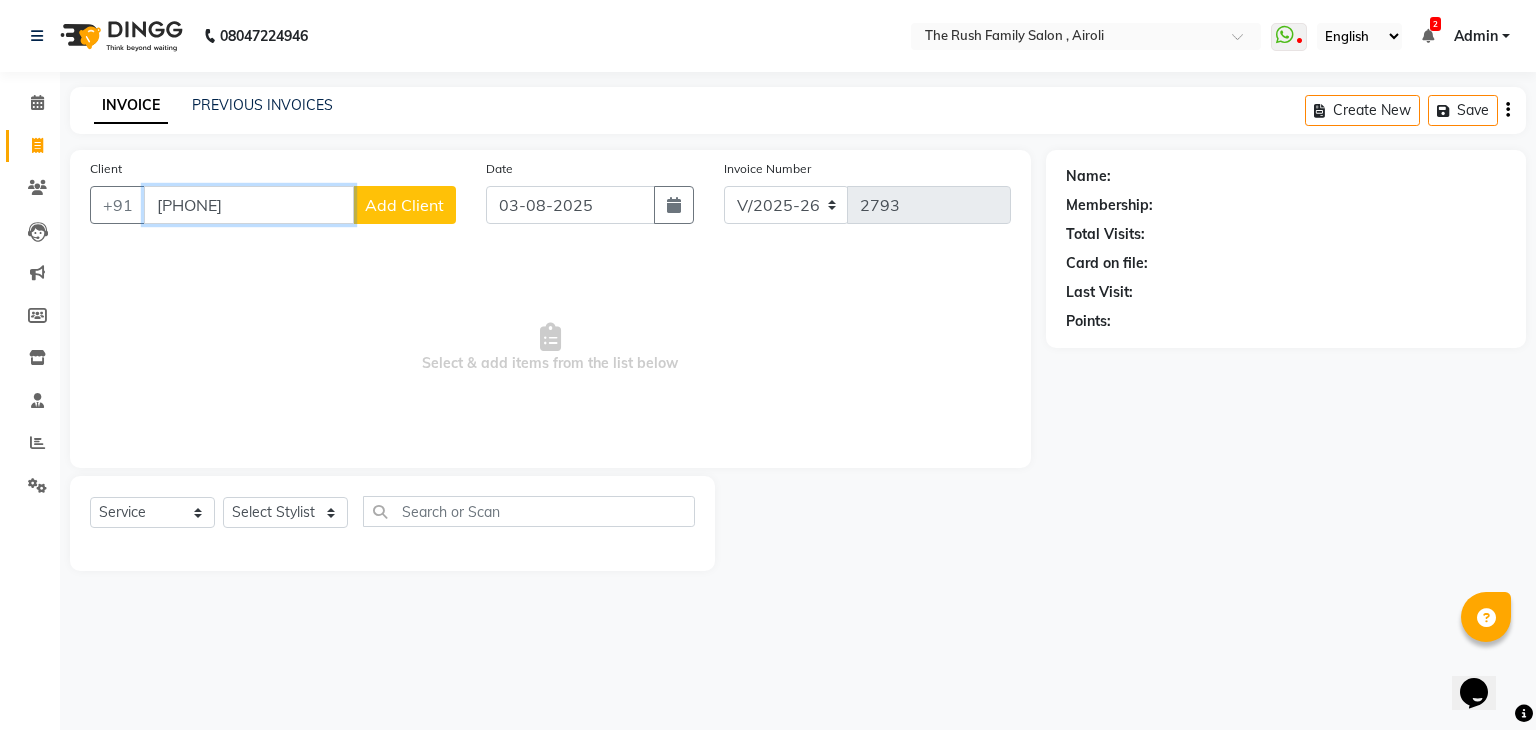 click on "[PHONE]" at bounding box center (249, 205) 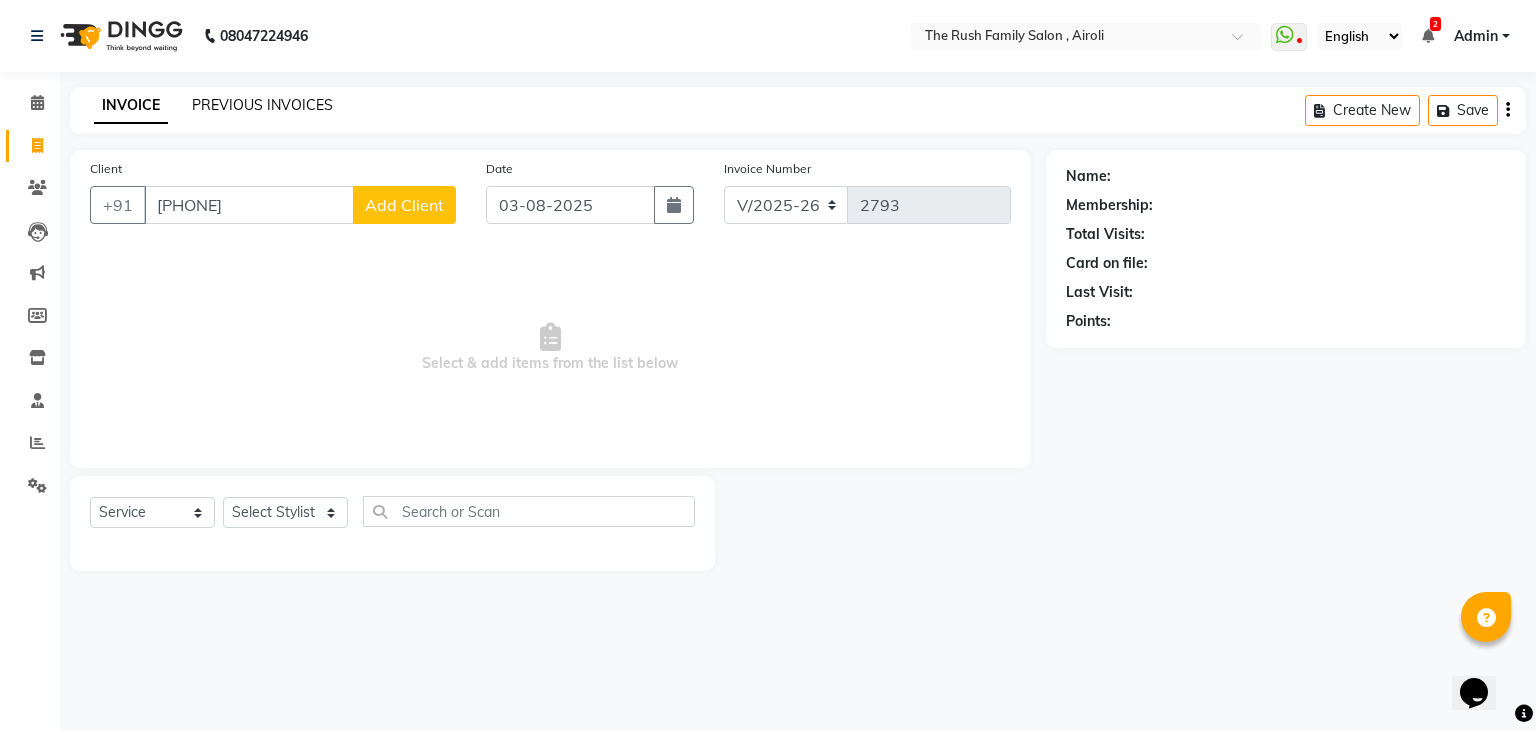 click on "PREVIOUS INVOICES" 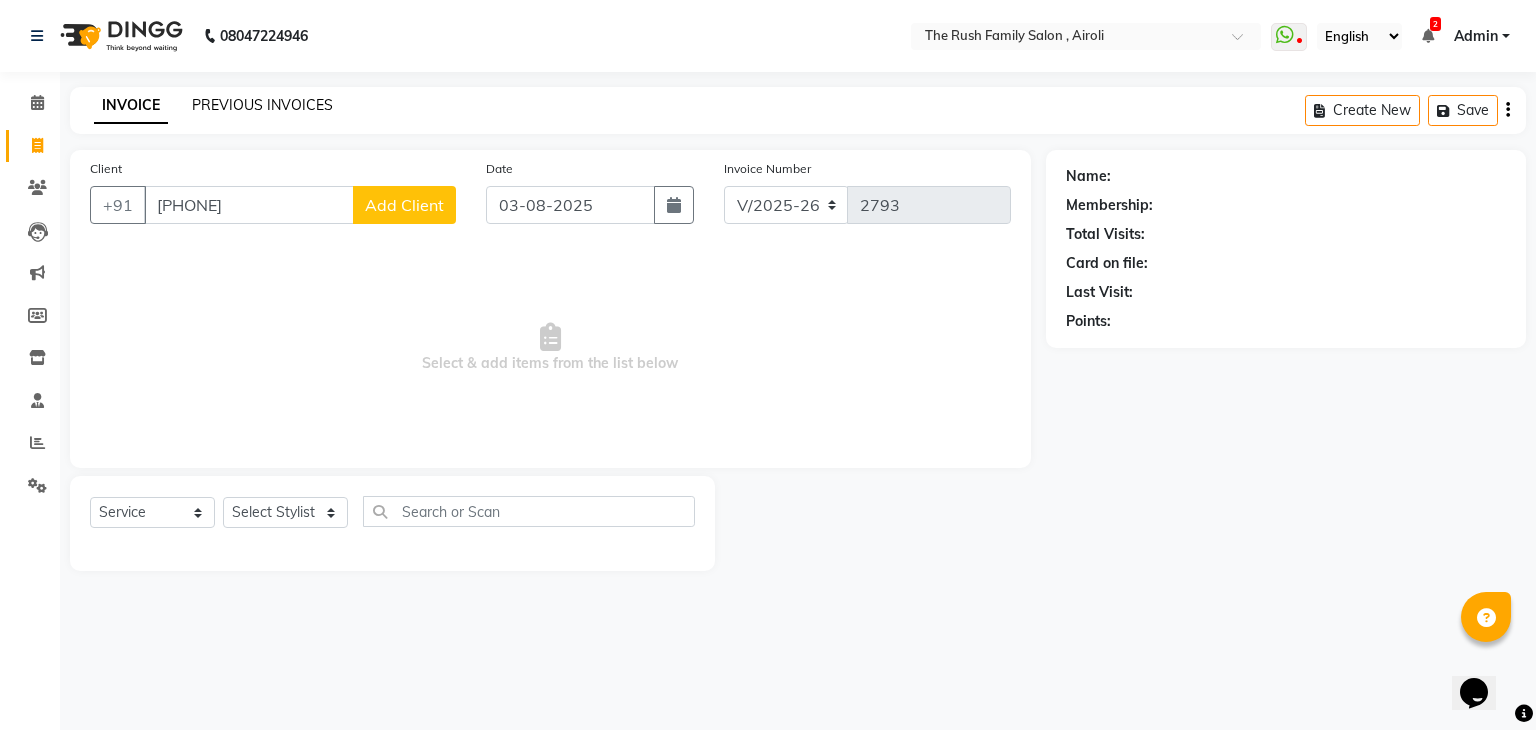 click on "PREVIOUS INVOICES" 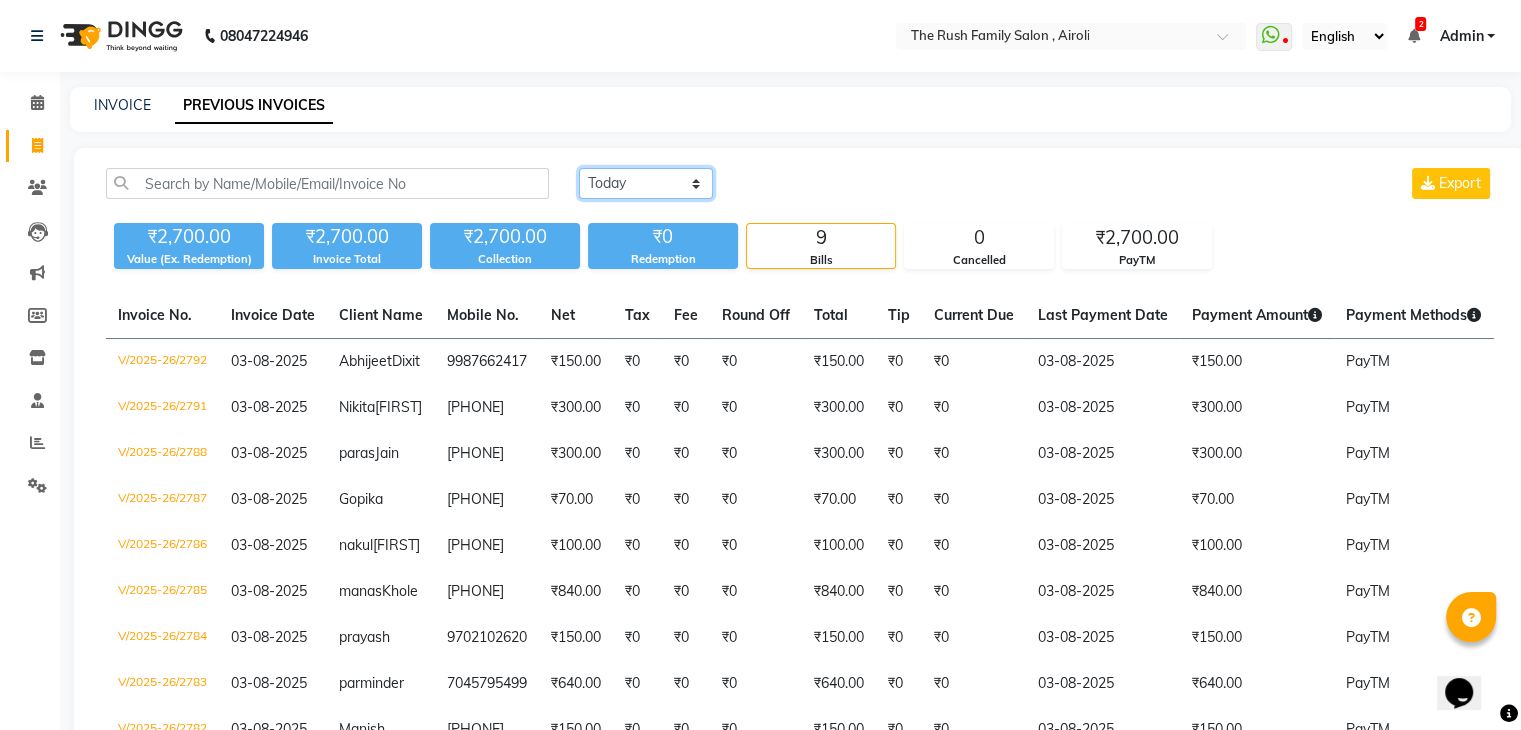 click on "Today Yesterday Custom Range" 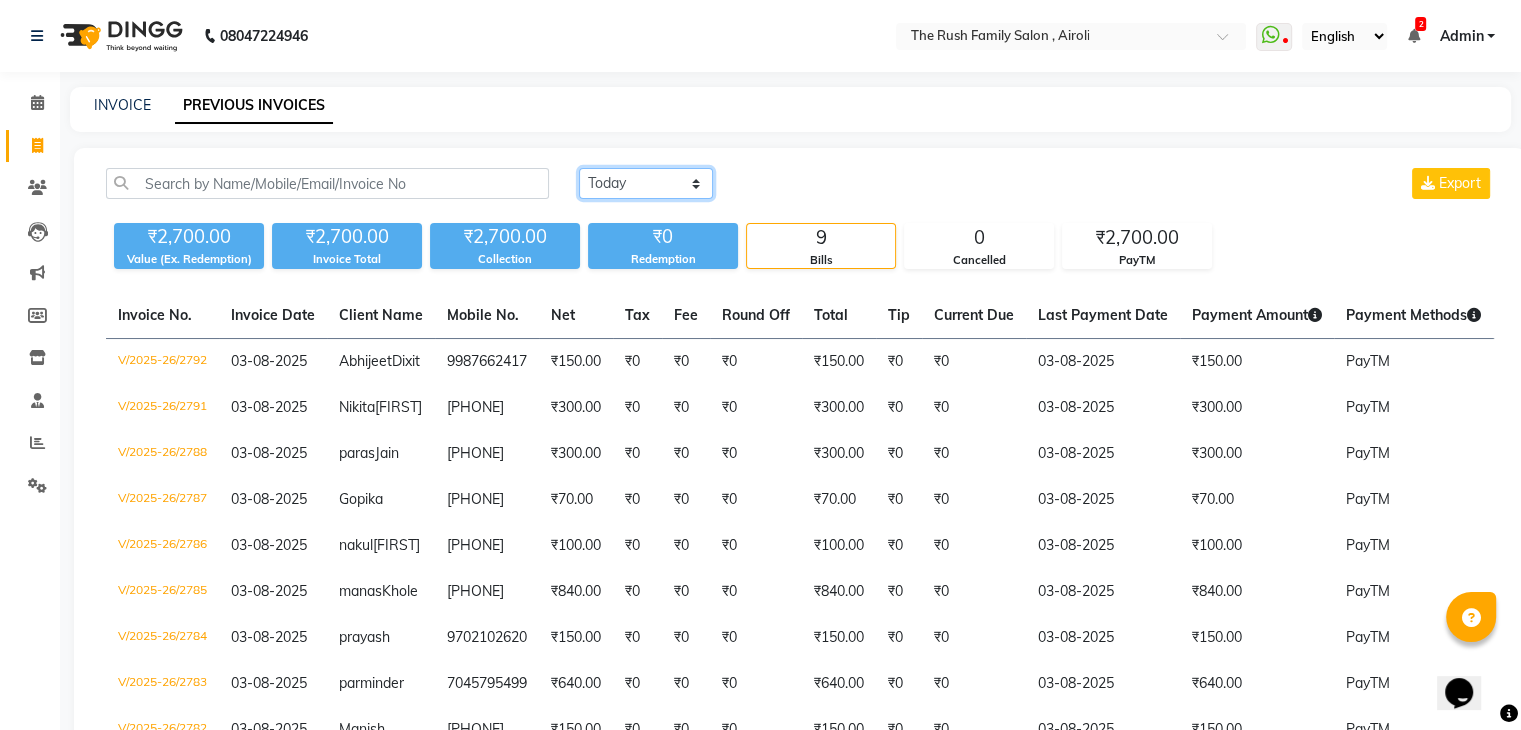 select on "yesterday" 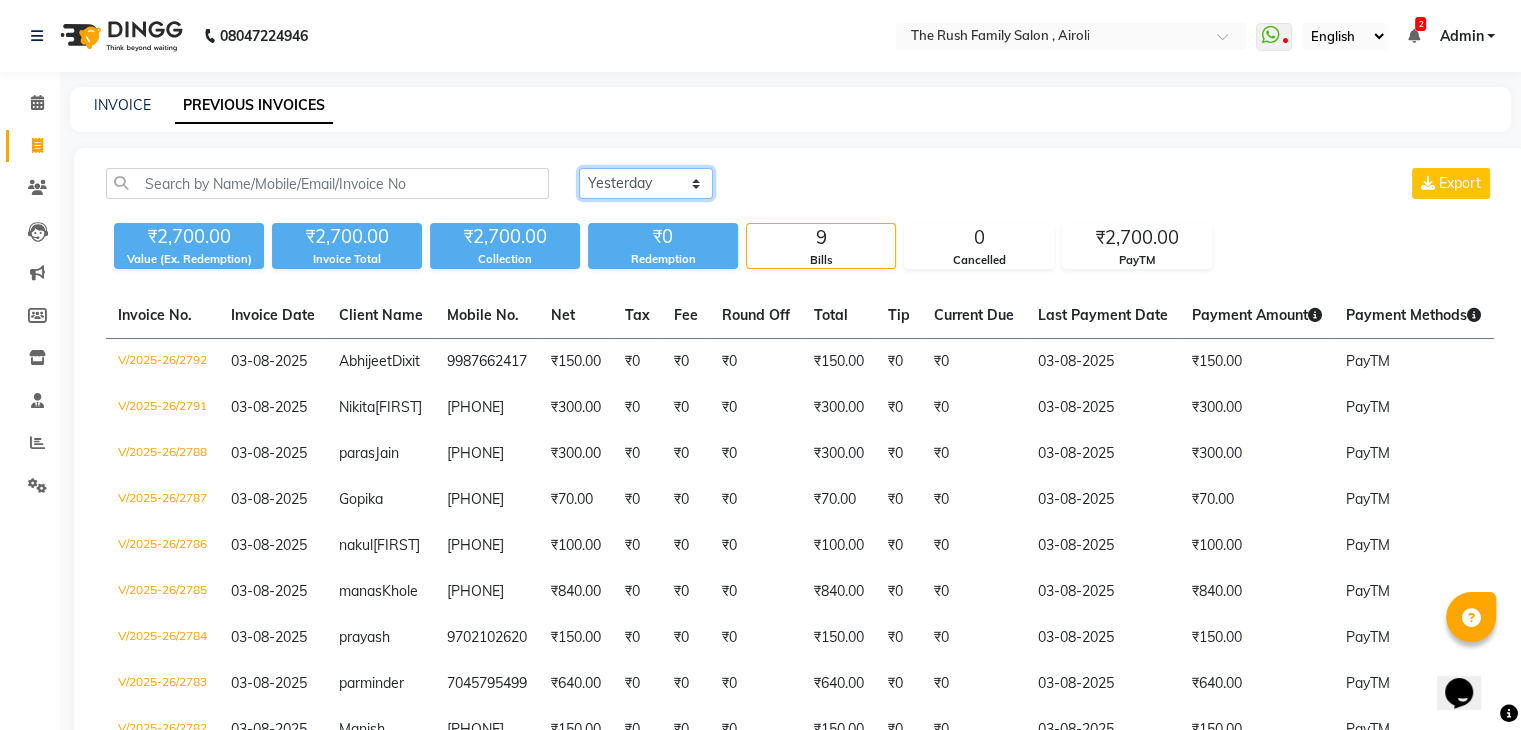 click on "Today Yesterday Custom Range" 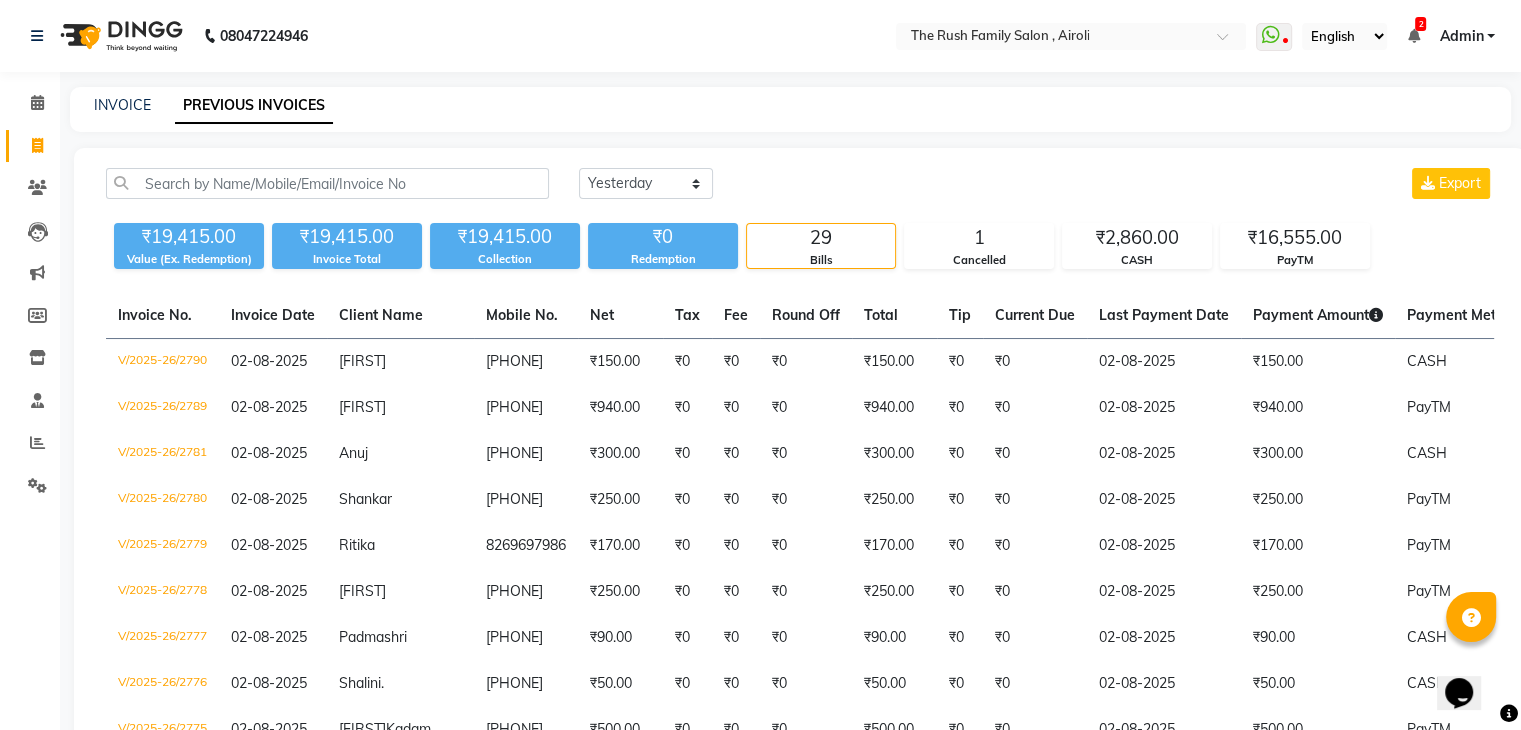 click on "INVOICE" 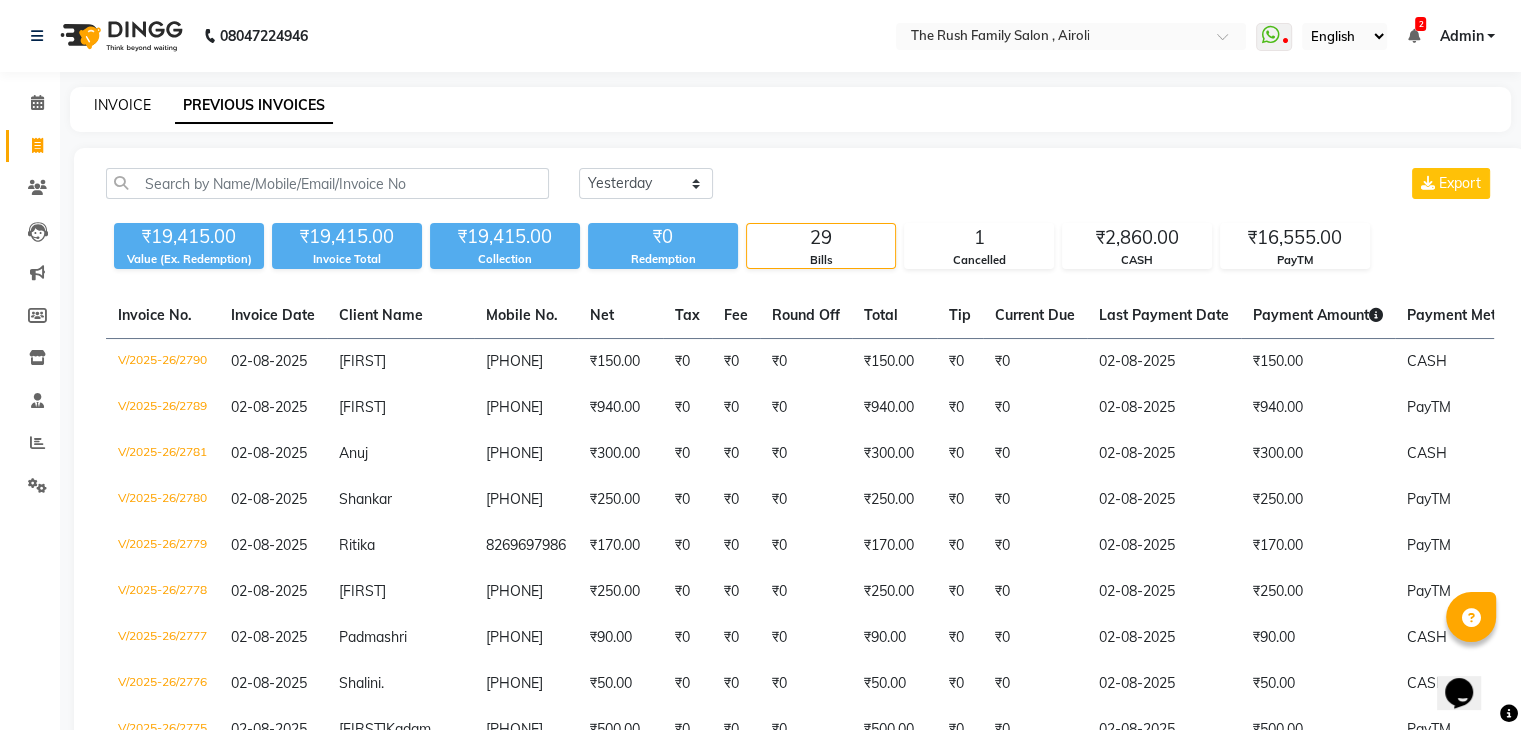 click on "INVOICE" 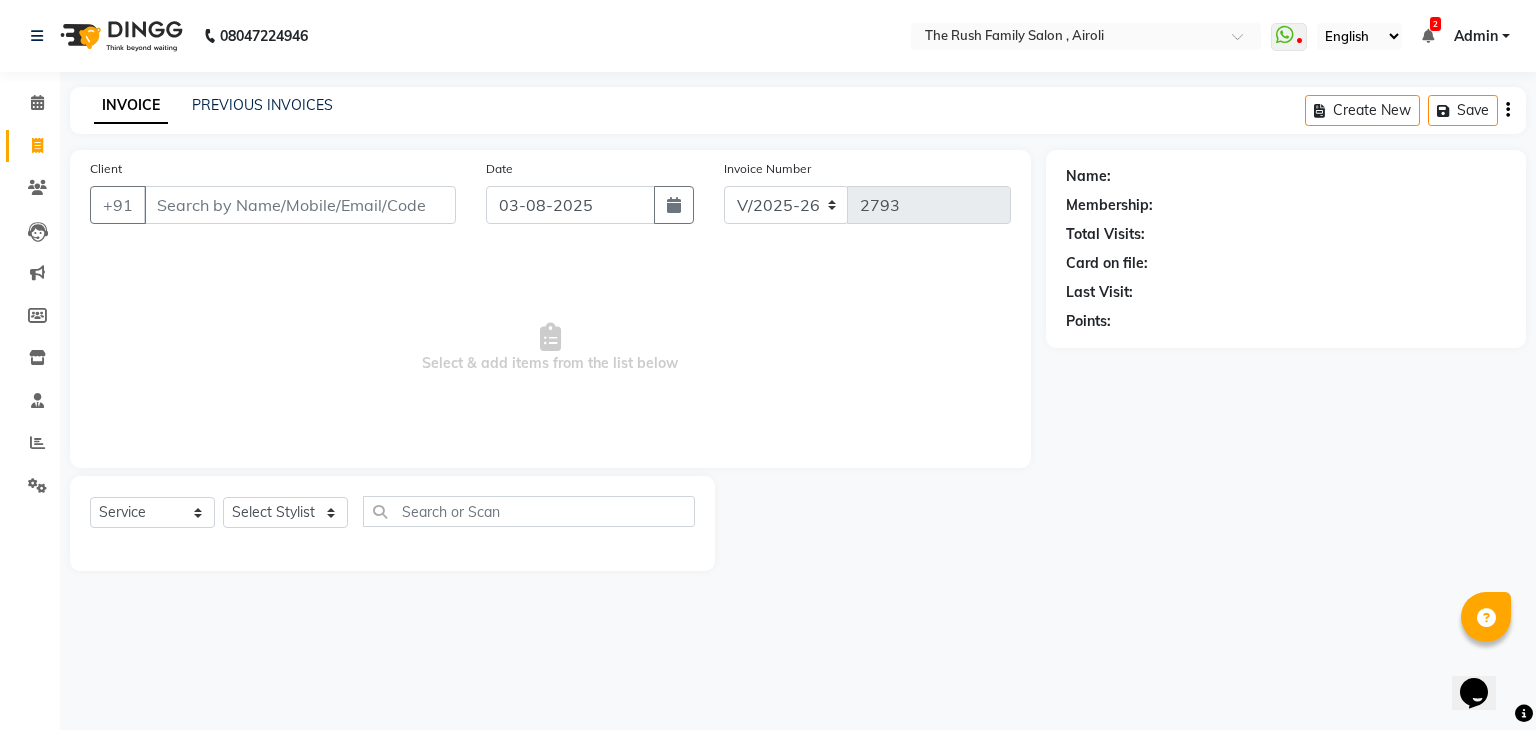 click on "Client" at bounding box center [300, 205] 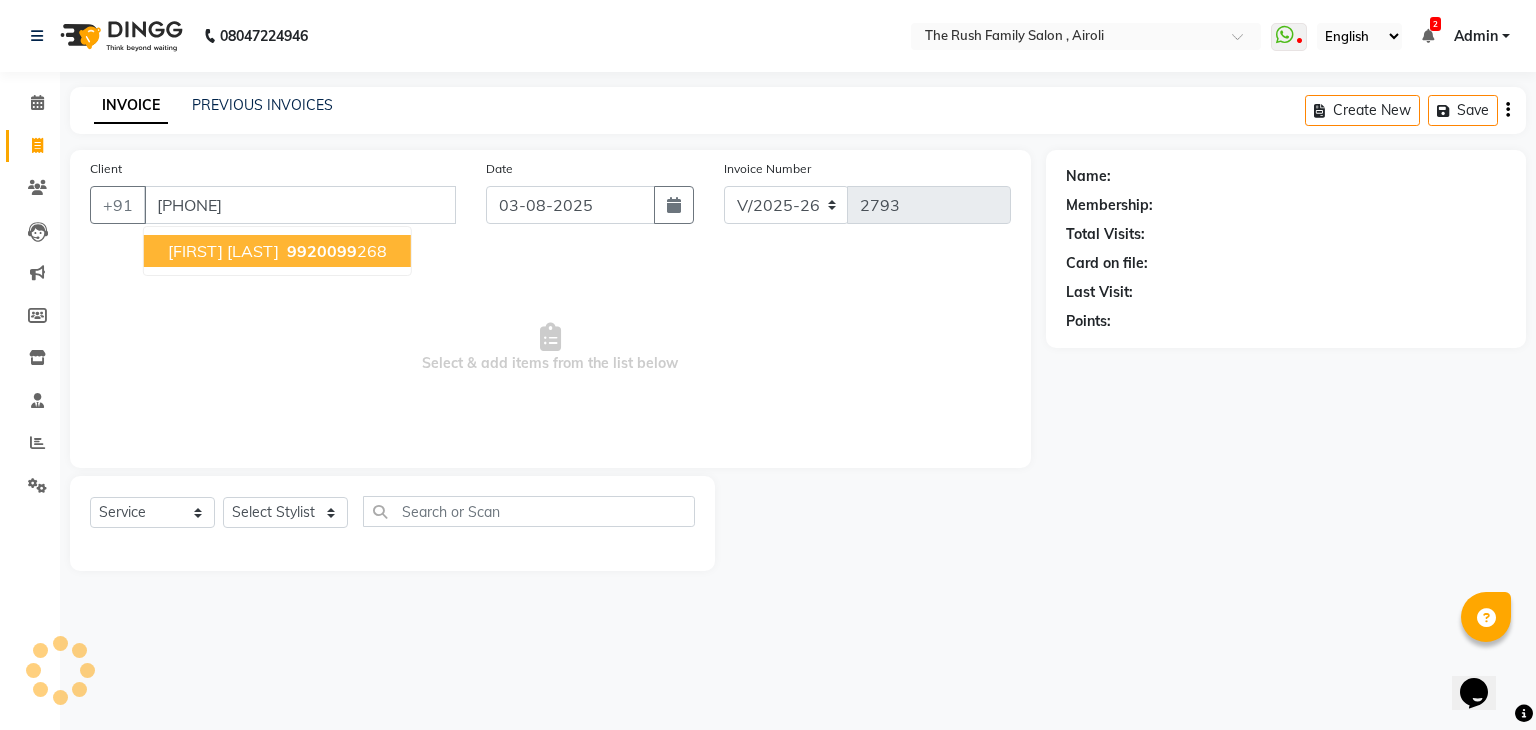 type on "[PHONE]" 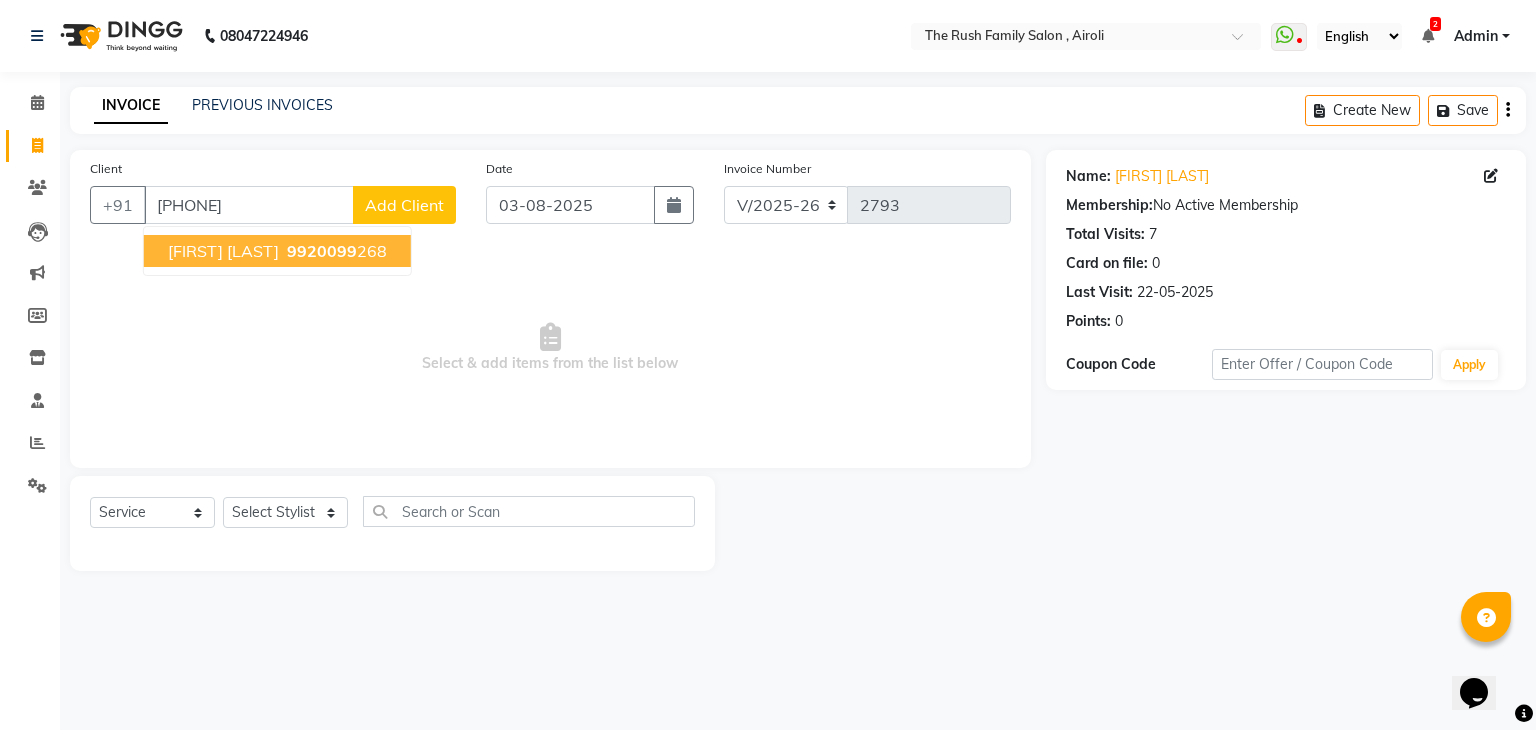 click on "[FIRST] [LAST]   [PHONE]" at bounding box center (277, 251) 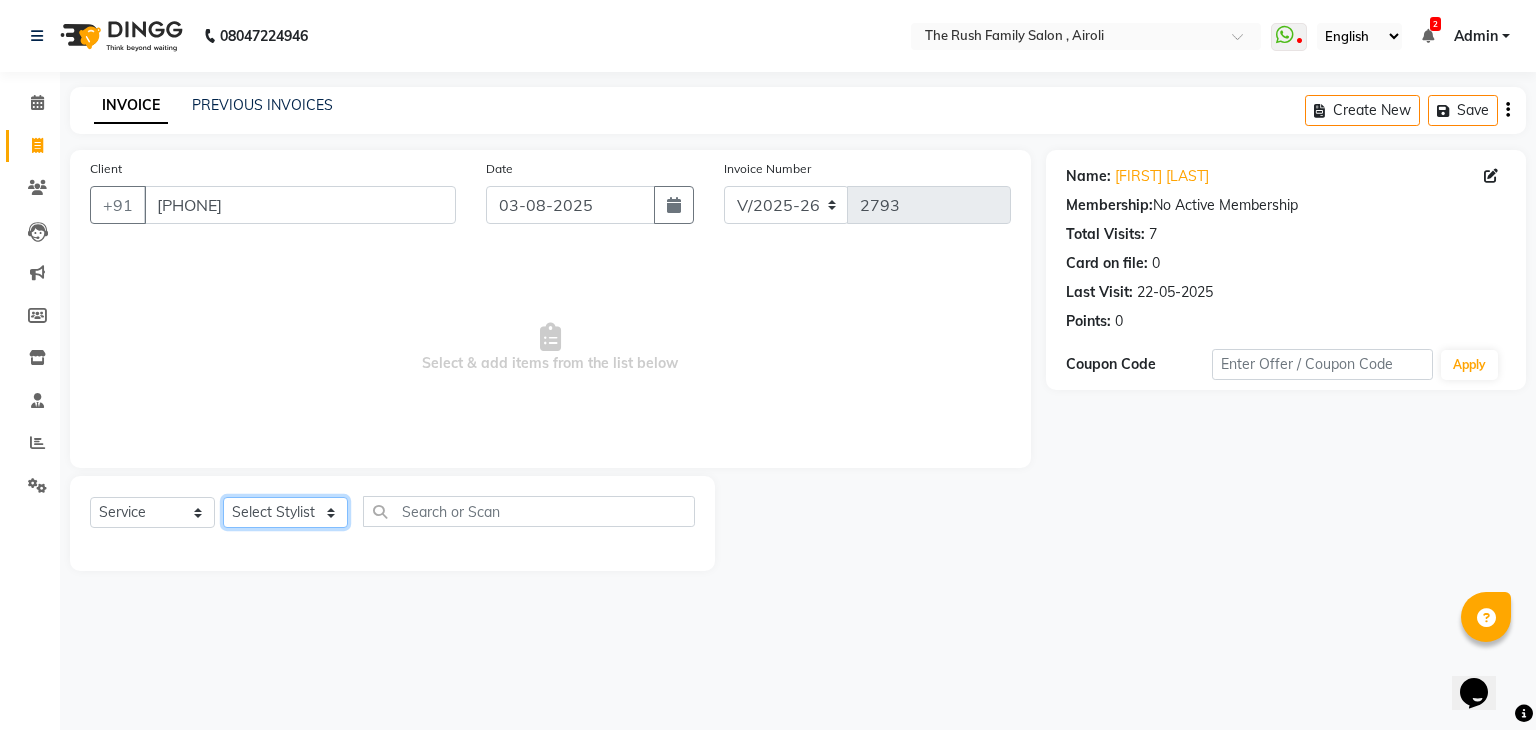 click on "Select Stylist Ajaz Alvira Danish Guddi Jayesh Josh  mumtaz Naeem   nishu Riya    Rush Swati" 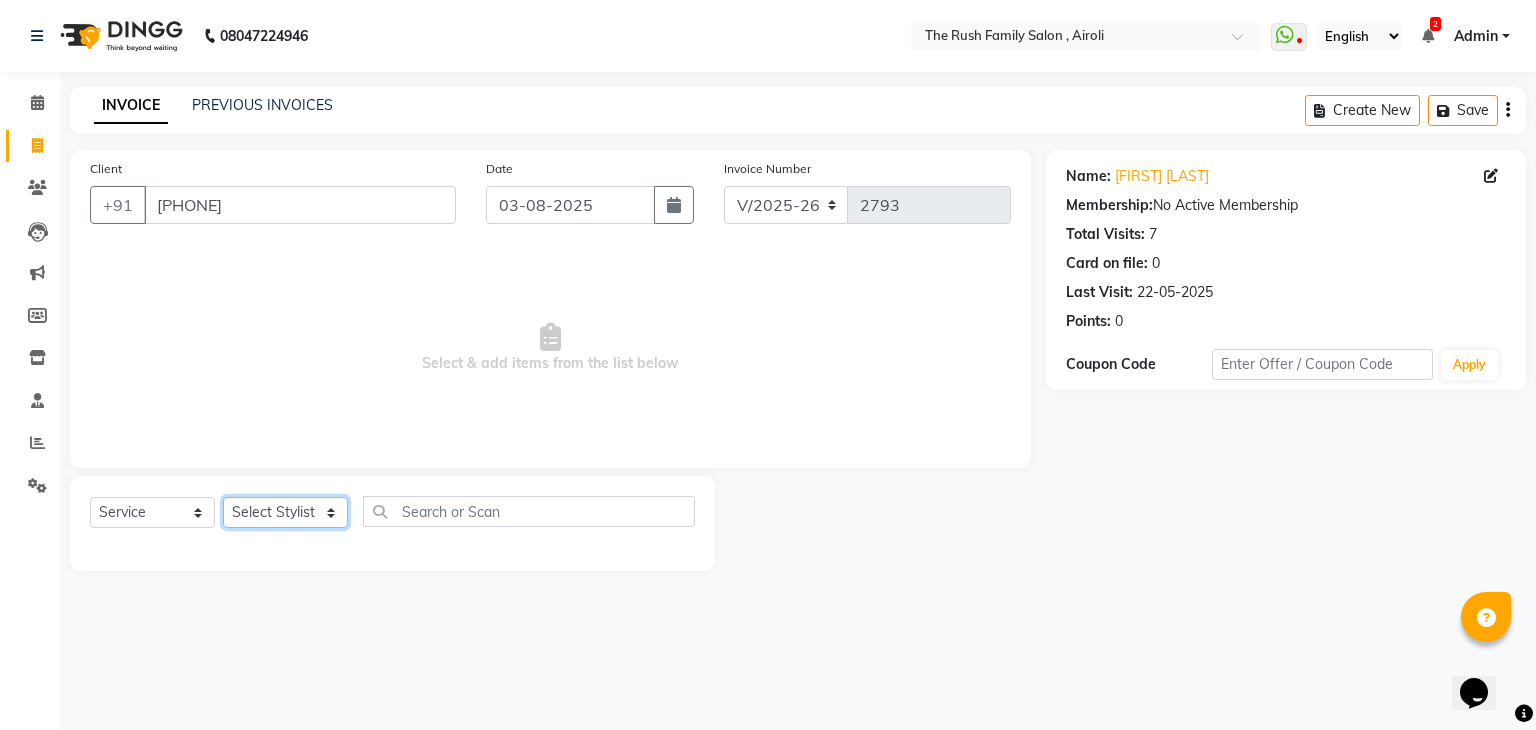 select on "53300" 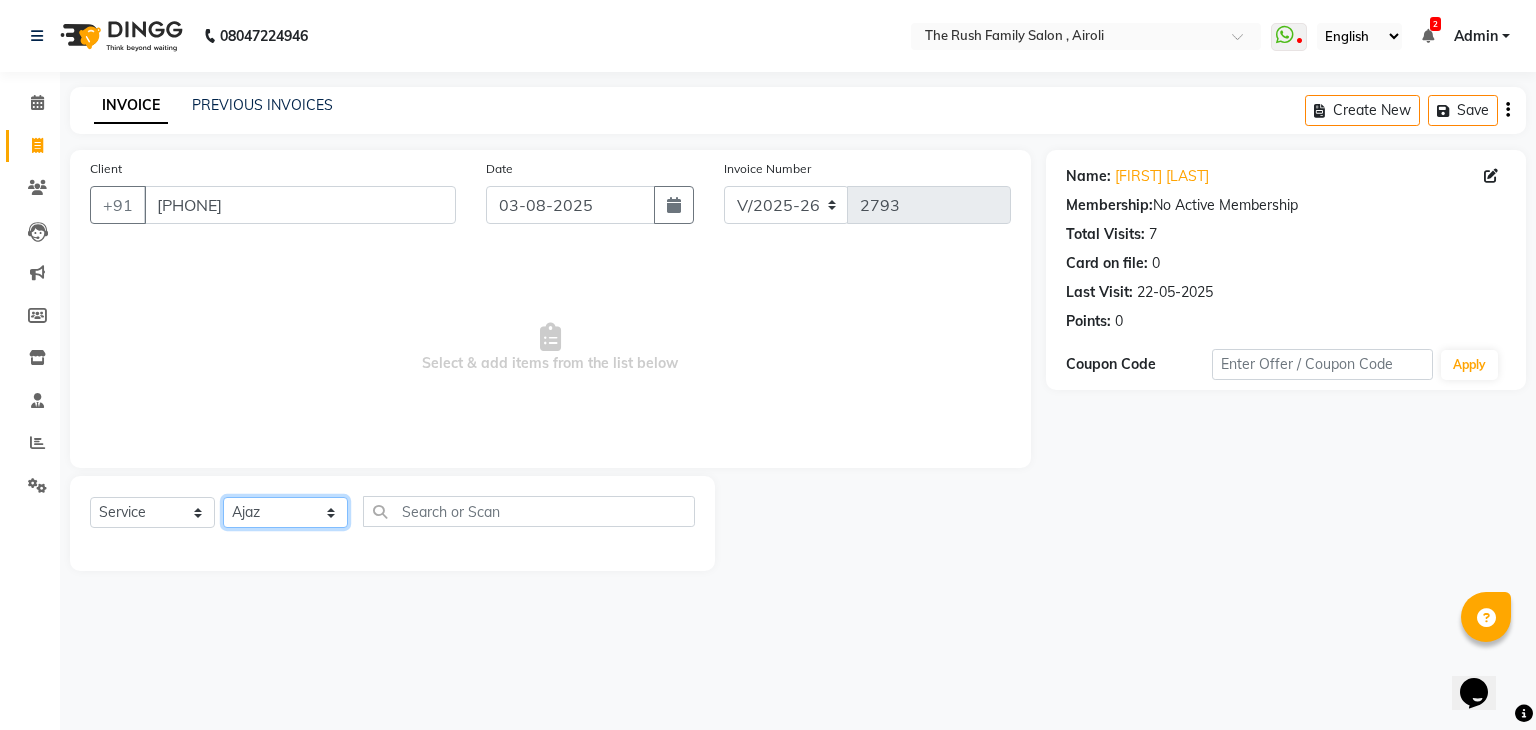 click on "Select Stylist Ajaz Alvira Danish Guddi Jayesh Josh  mumtaz Naeem   nishu Riya    Rush Swati" 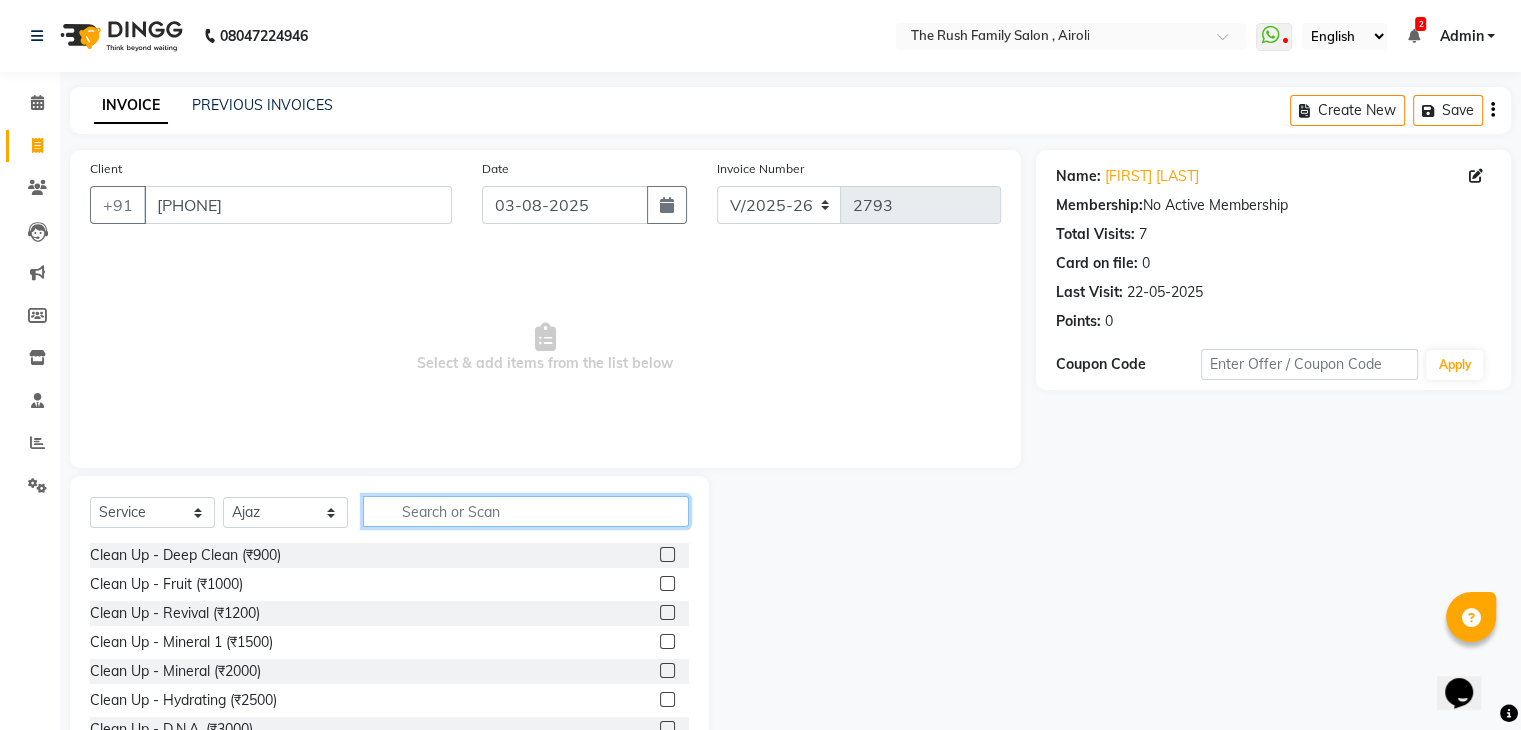 click 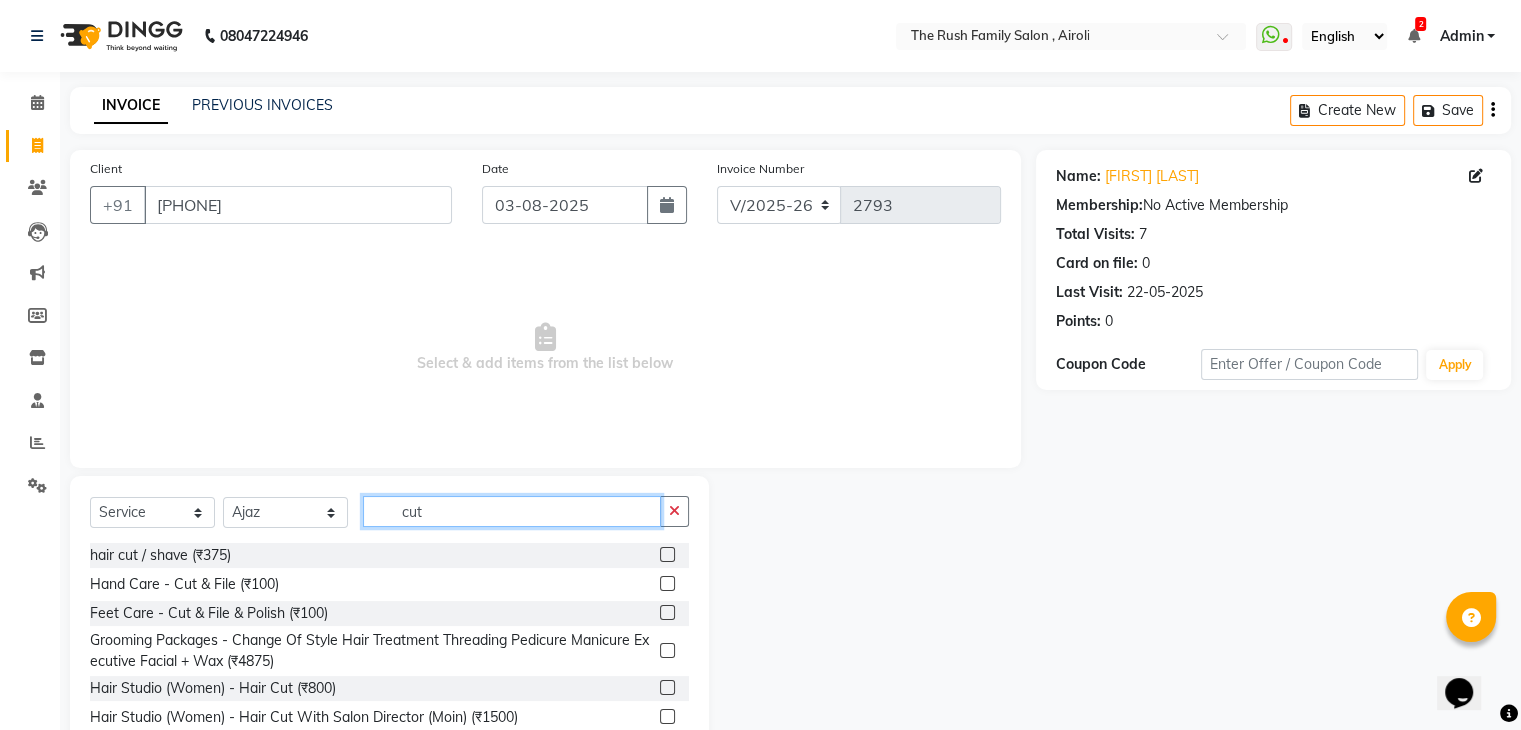 scroll, scrollTop: 77, scrollLeft: 0, axis: vertical 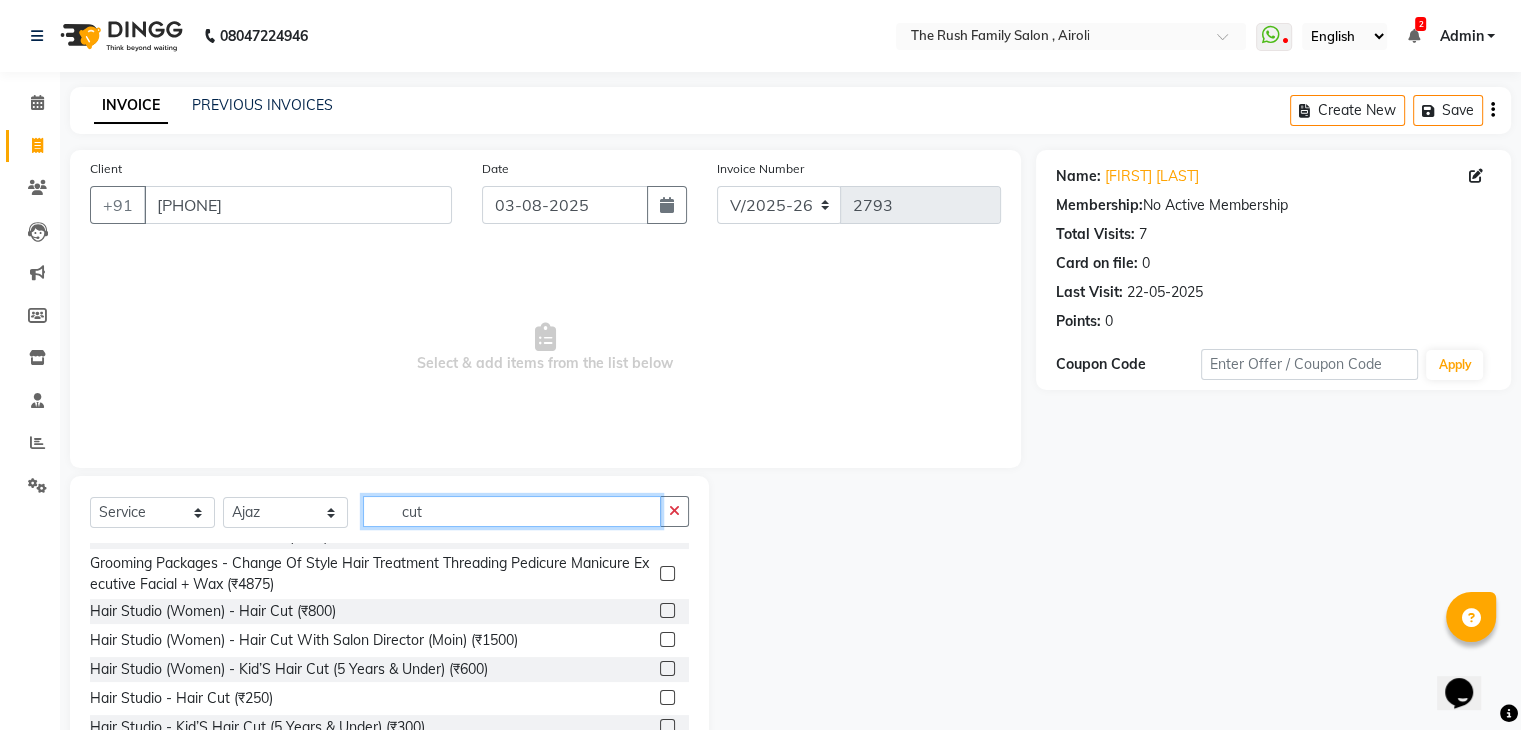 type on "cut" 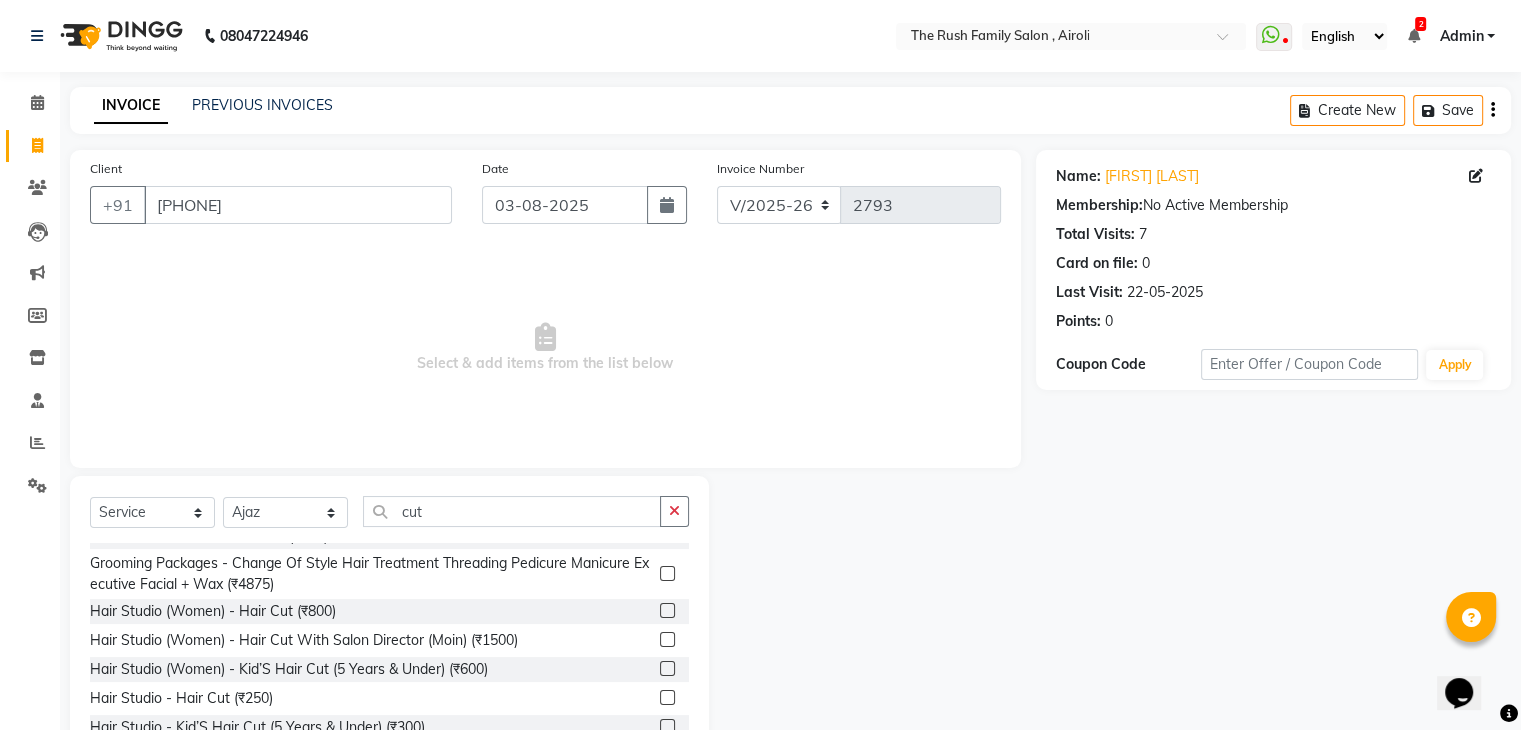 click 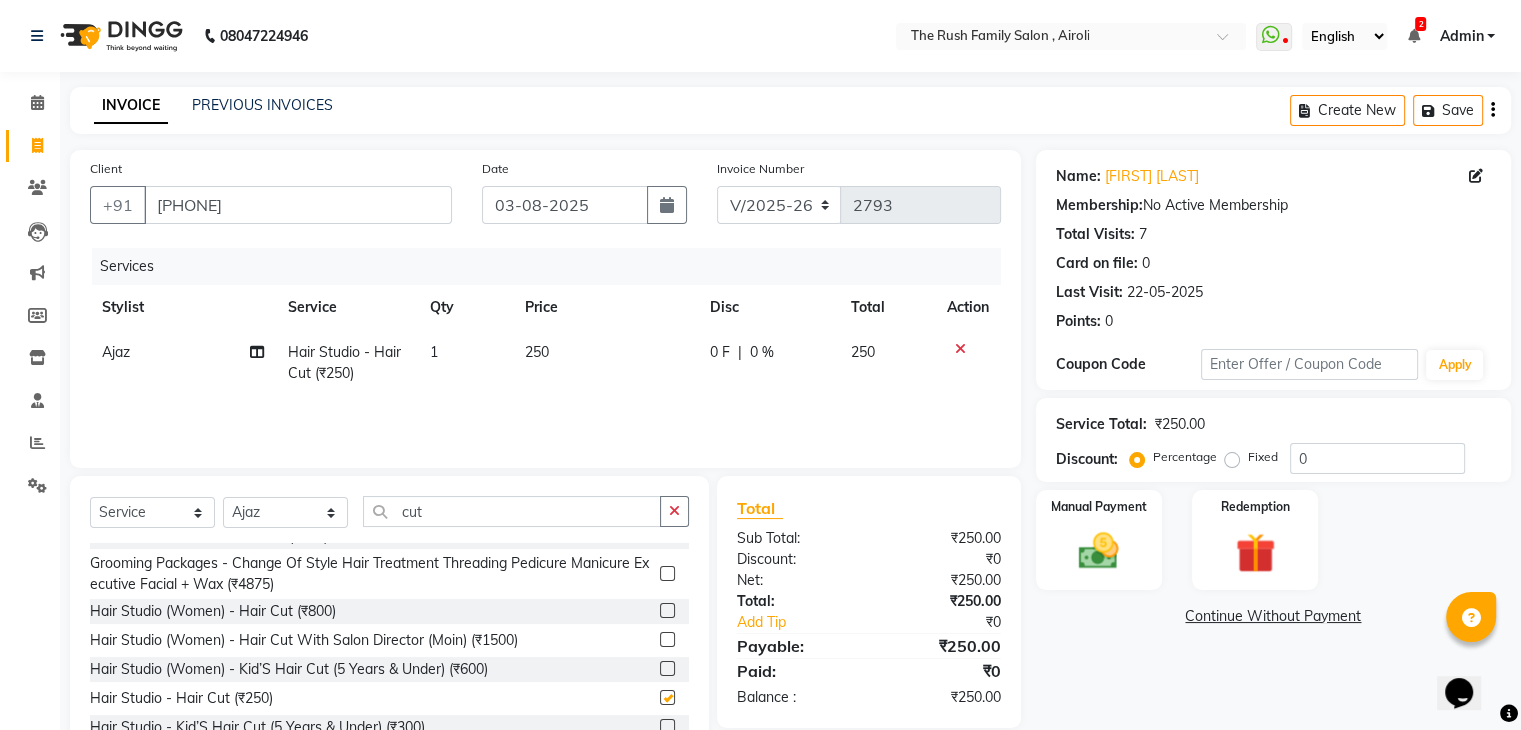 checkbox on "false" 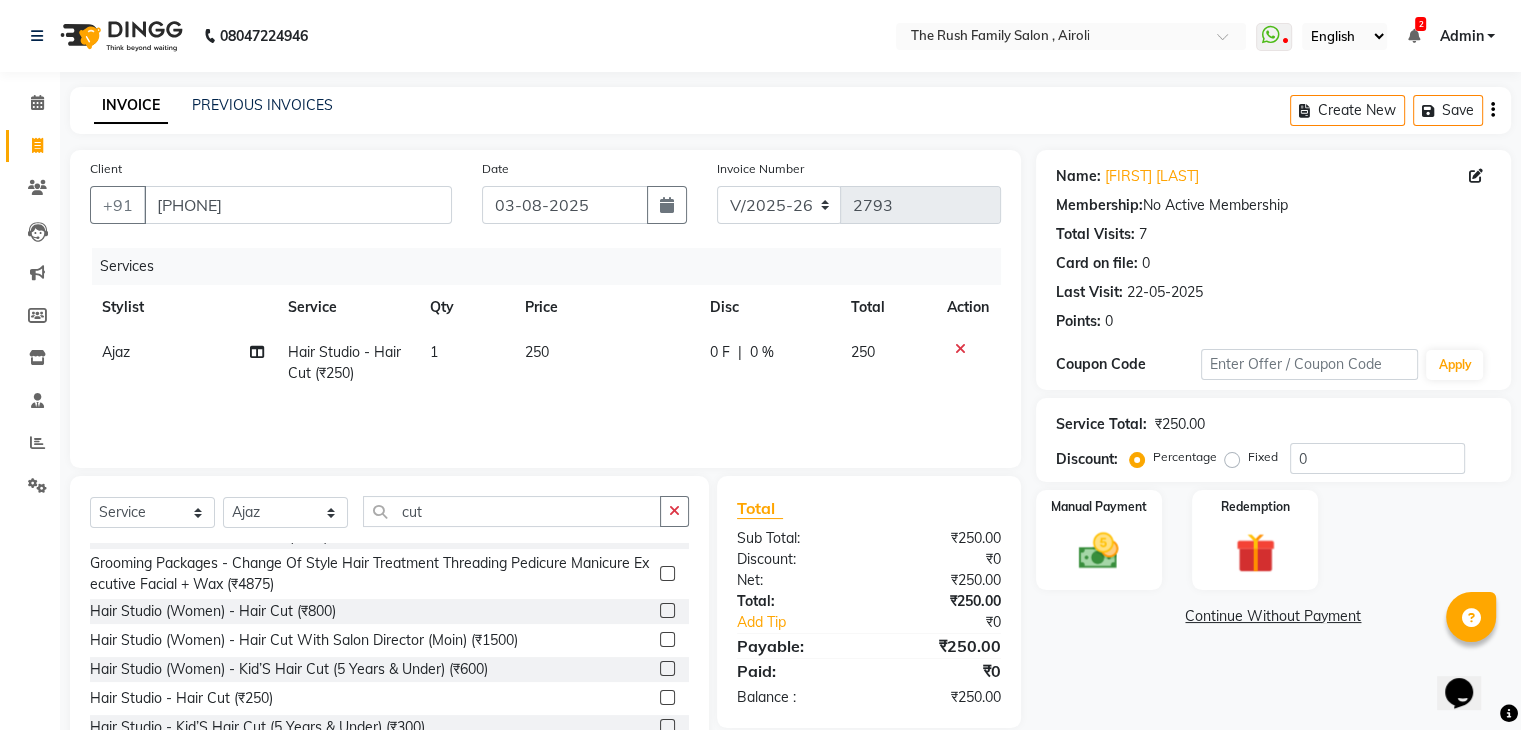 click on "250" 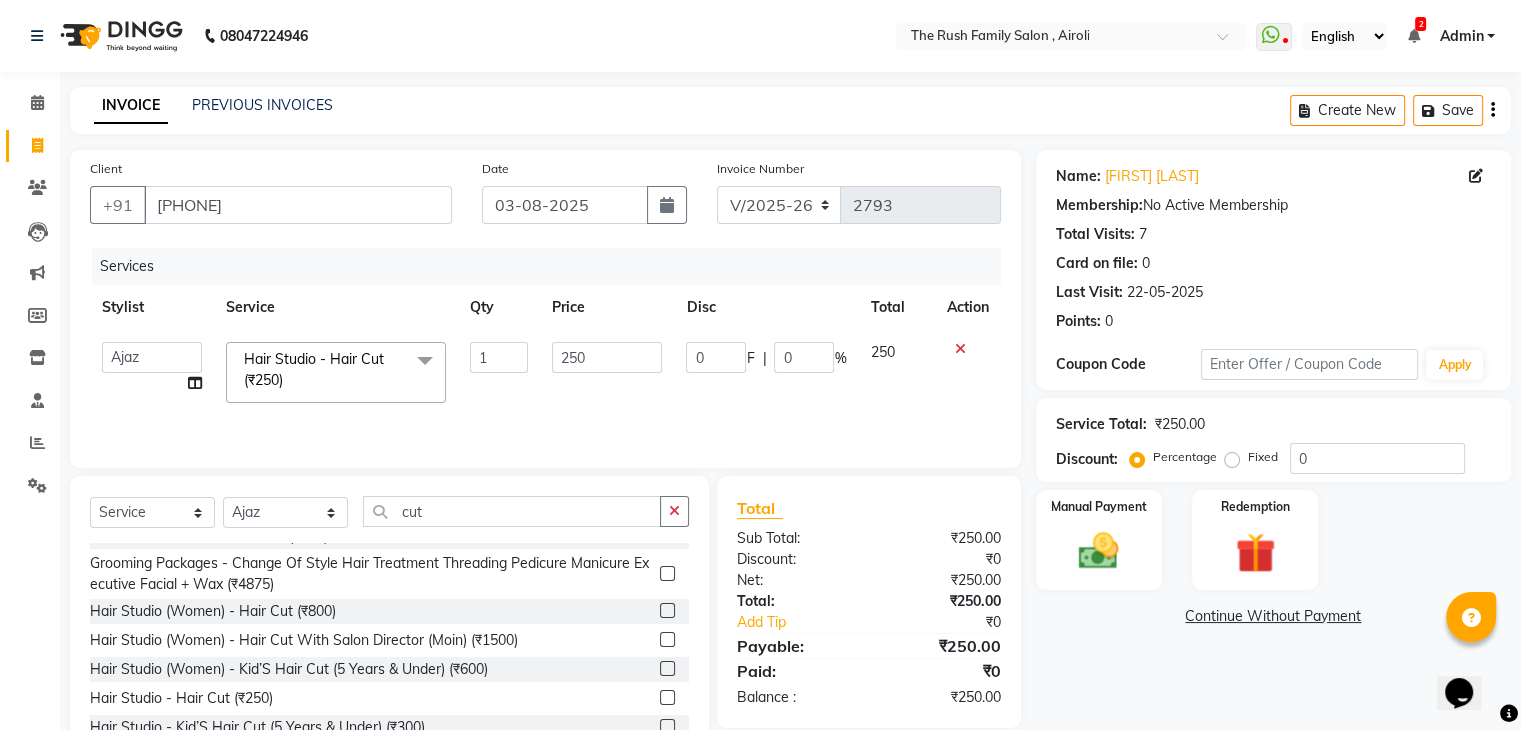 click on "250" 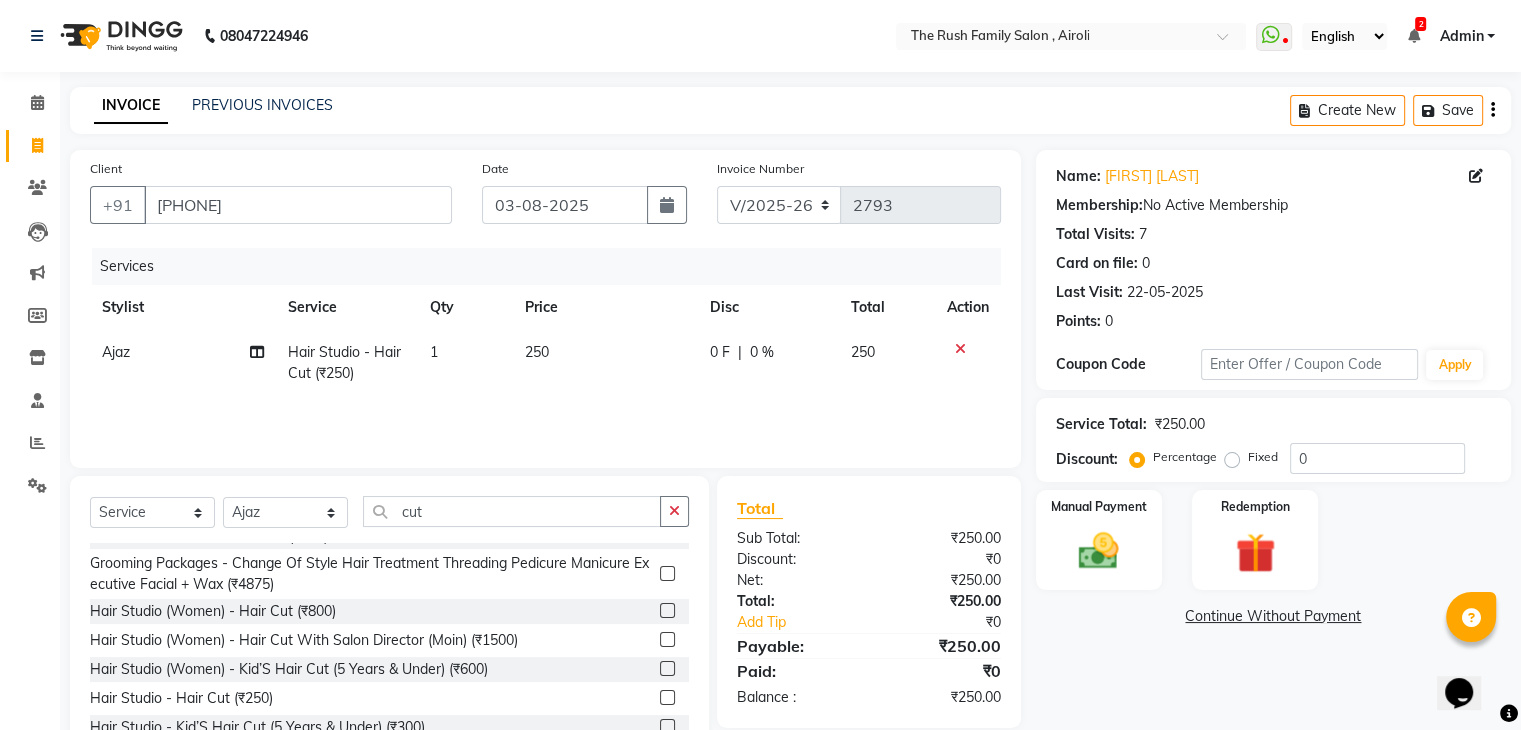 click on "Hair Studio - Hair Cut (₹250)" 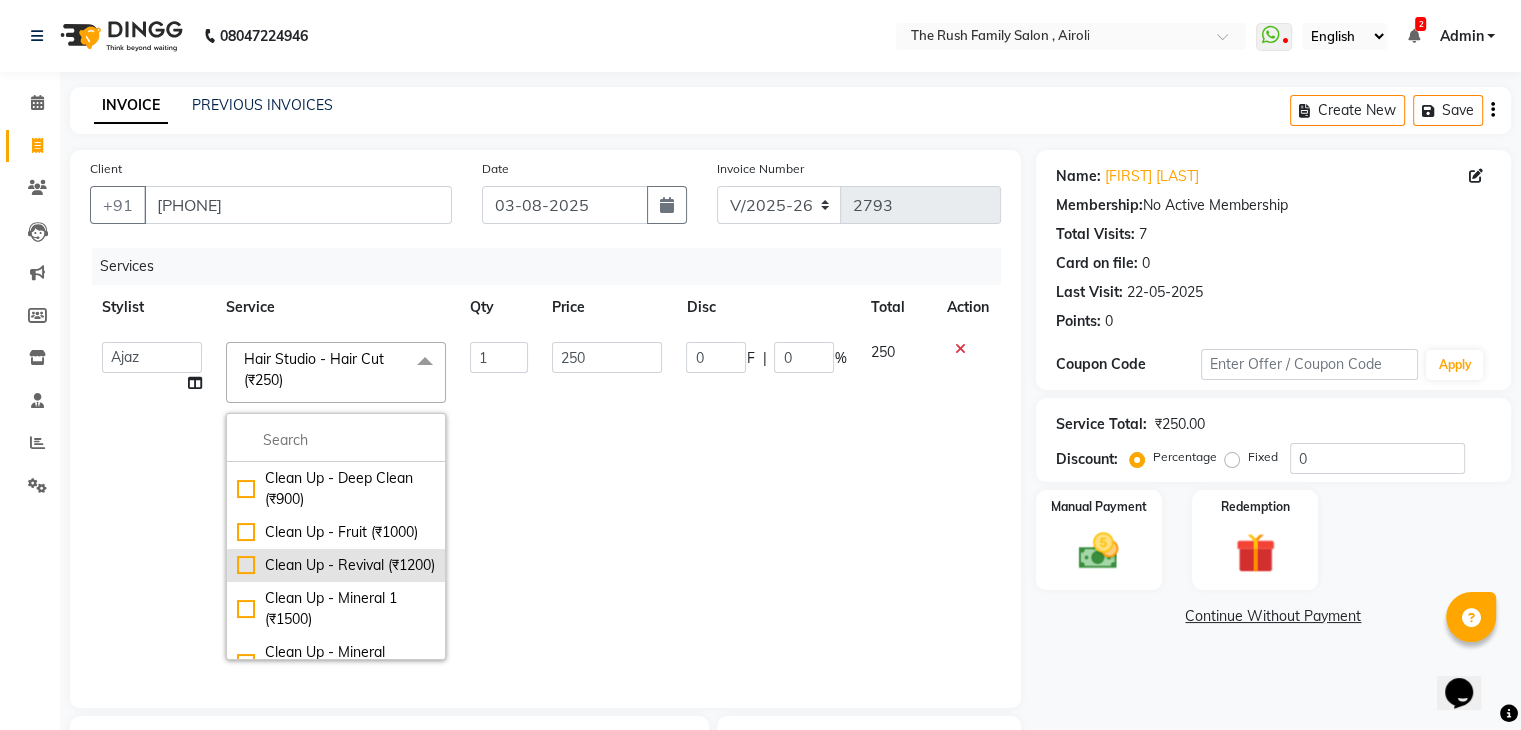 click on "Clean Up - Revival (₹1200)" 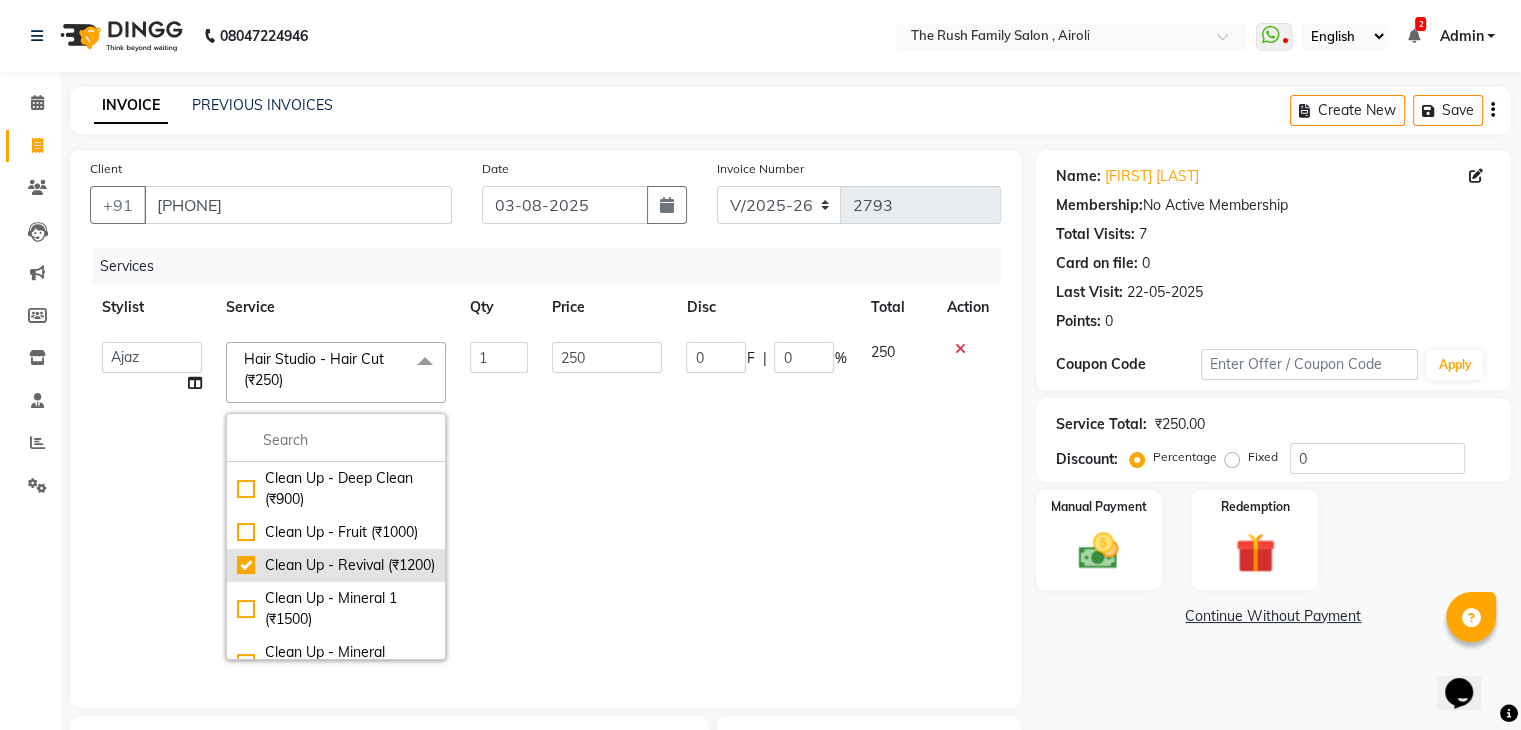 checkbox on "true" 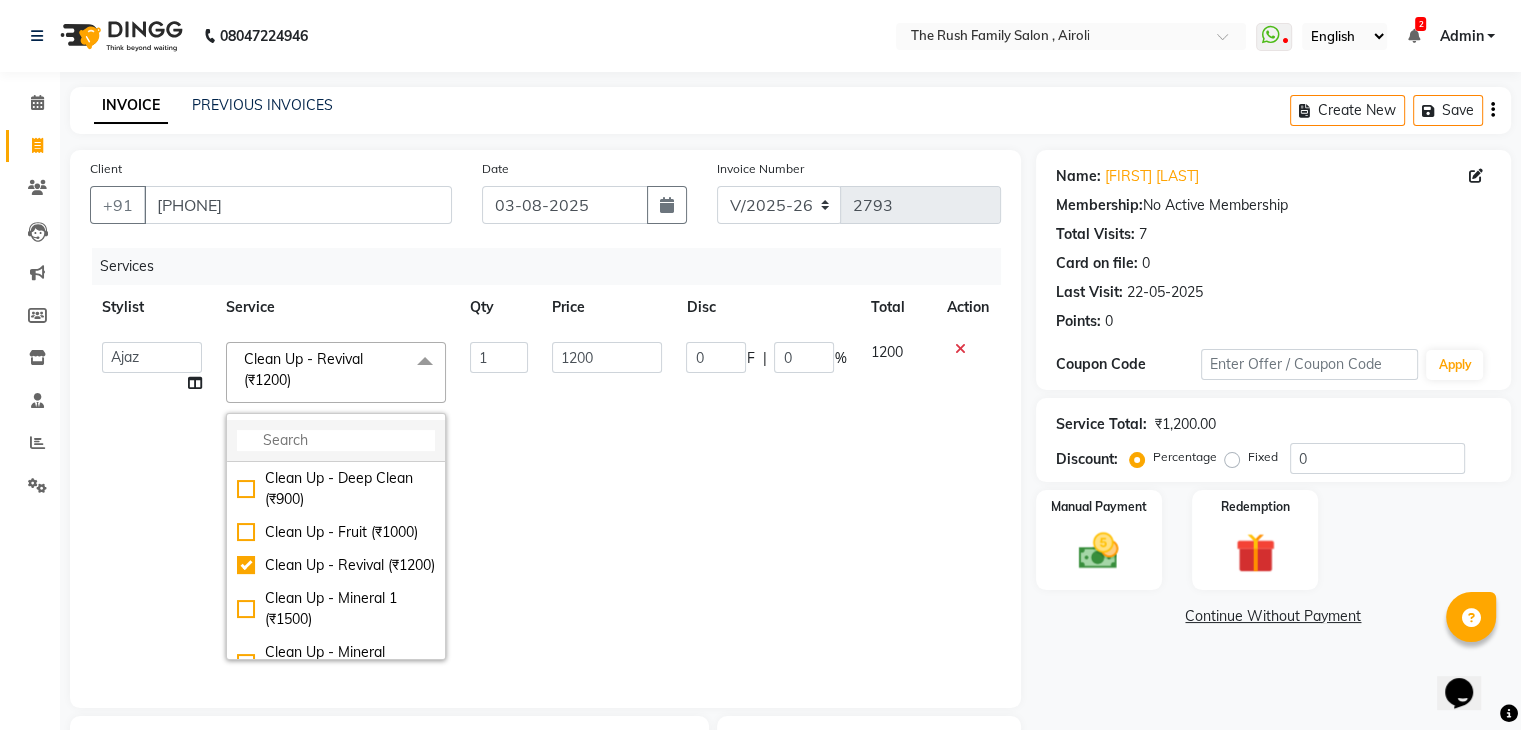 click 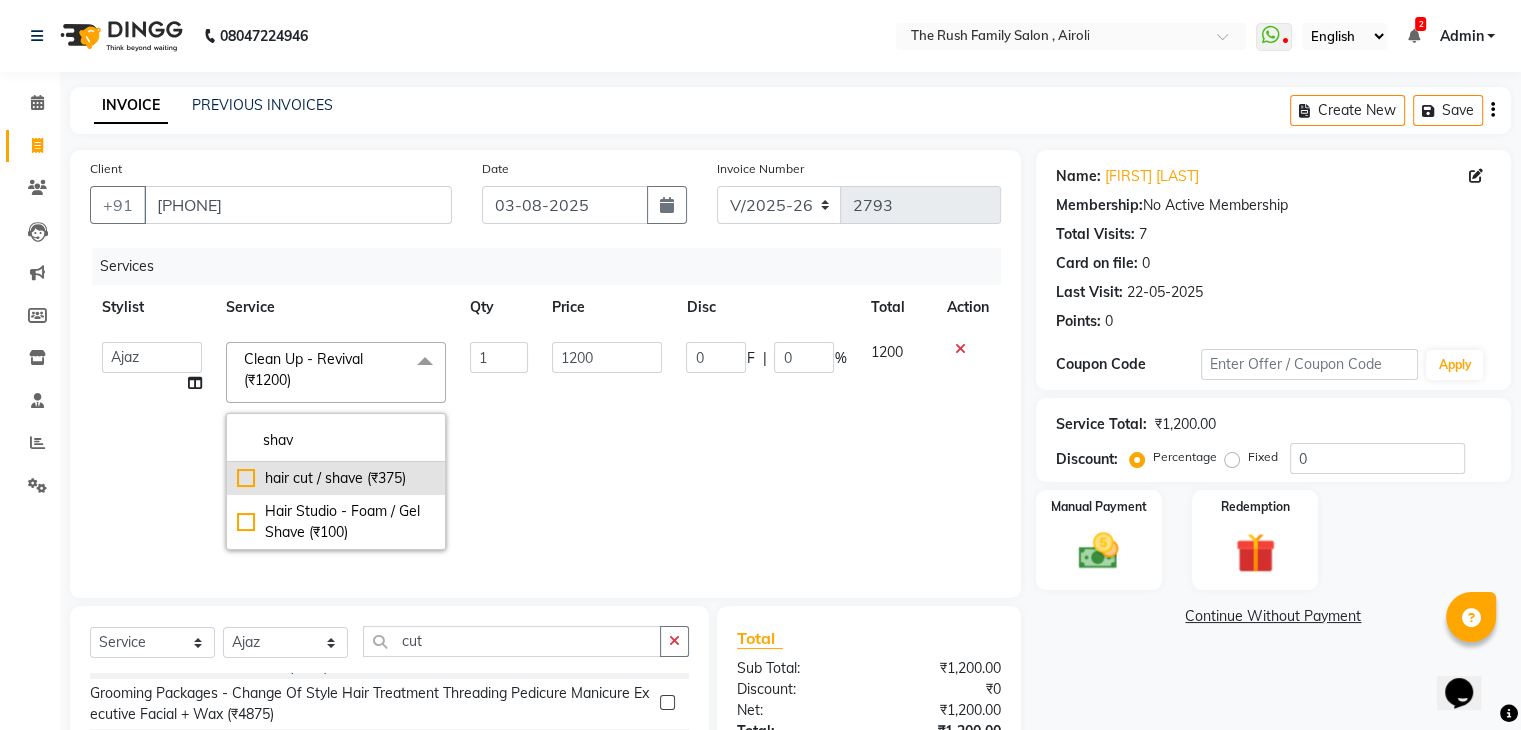 type on "shav" 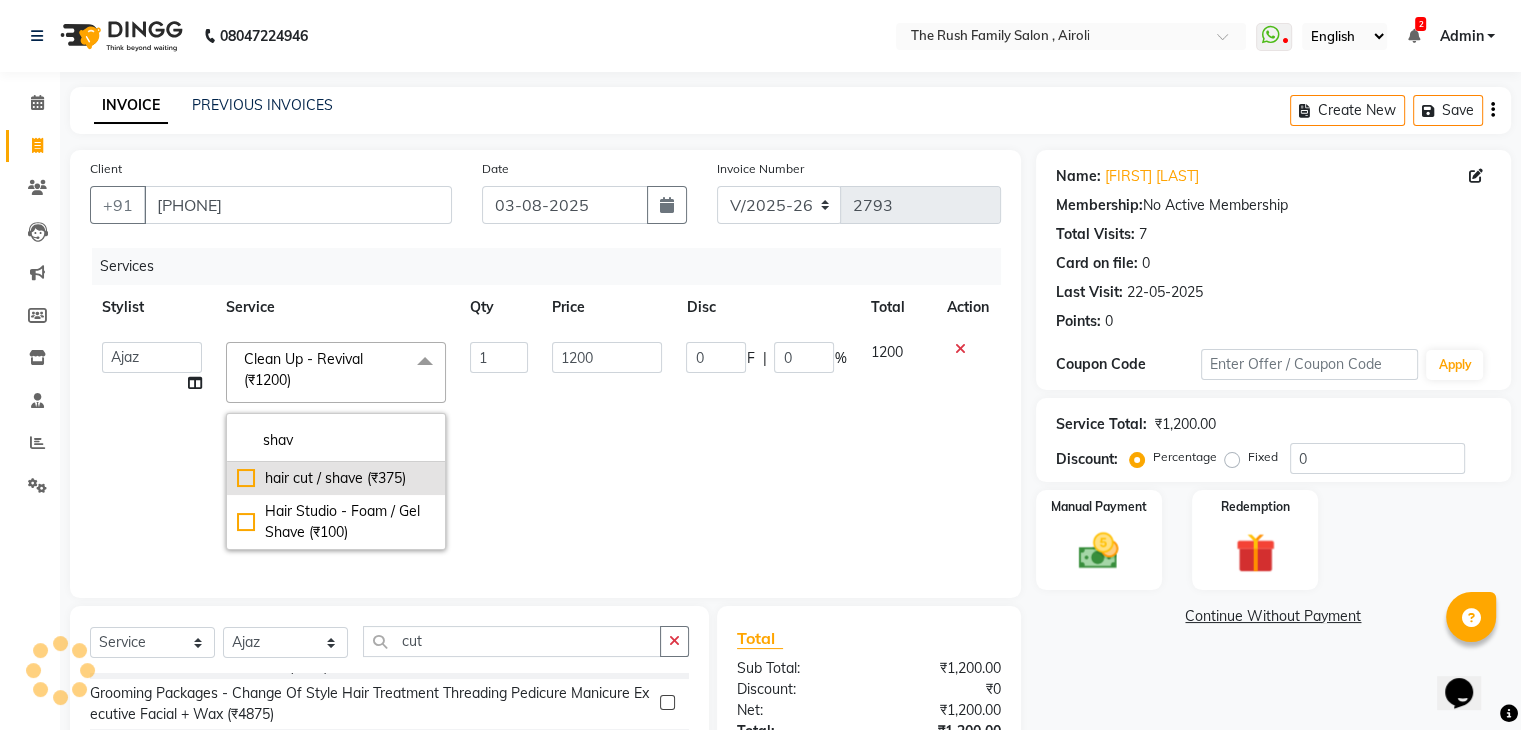click on "hair cut / shave (₹375)" 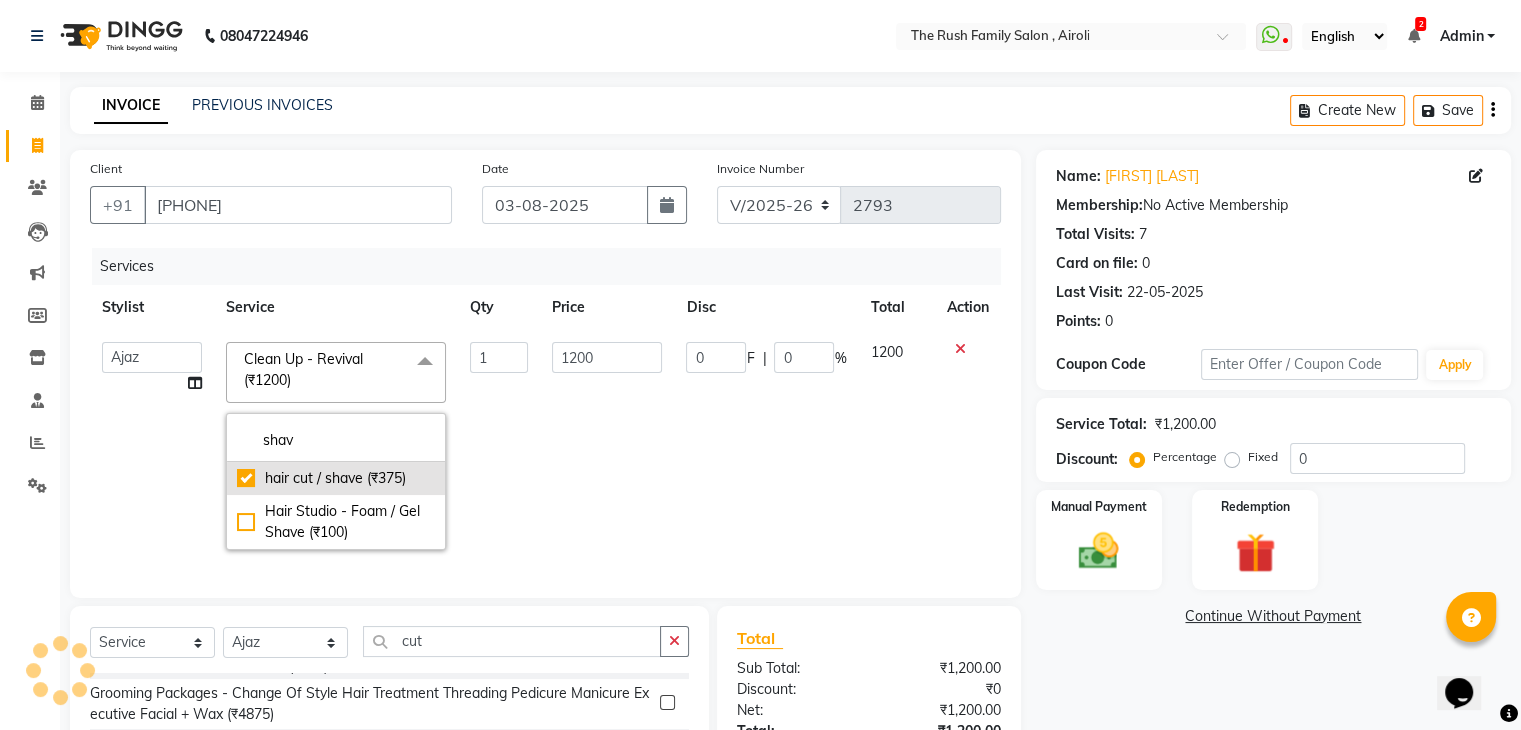 checkbox on "true" 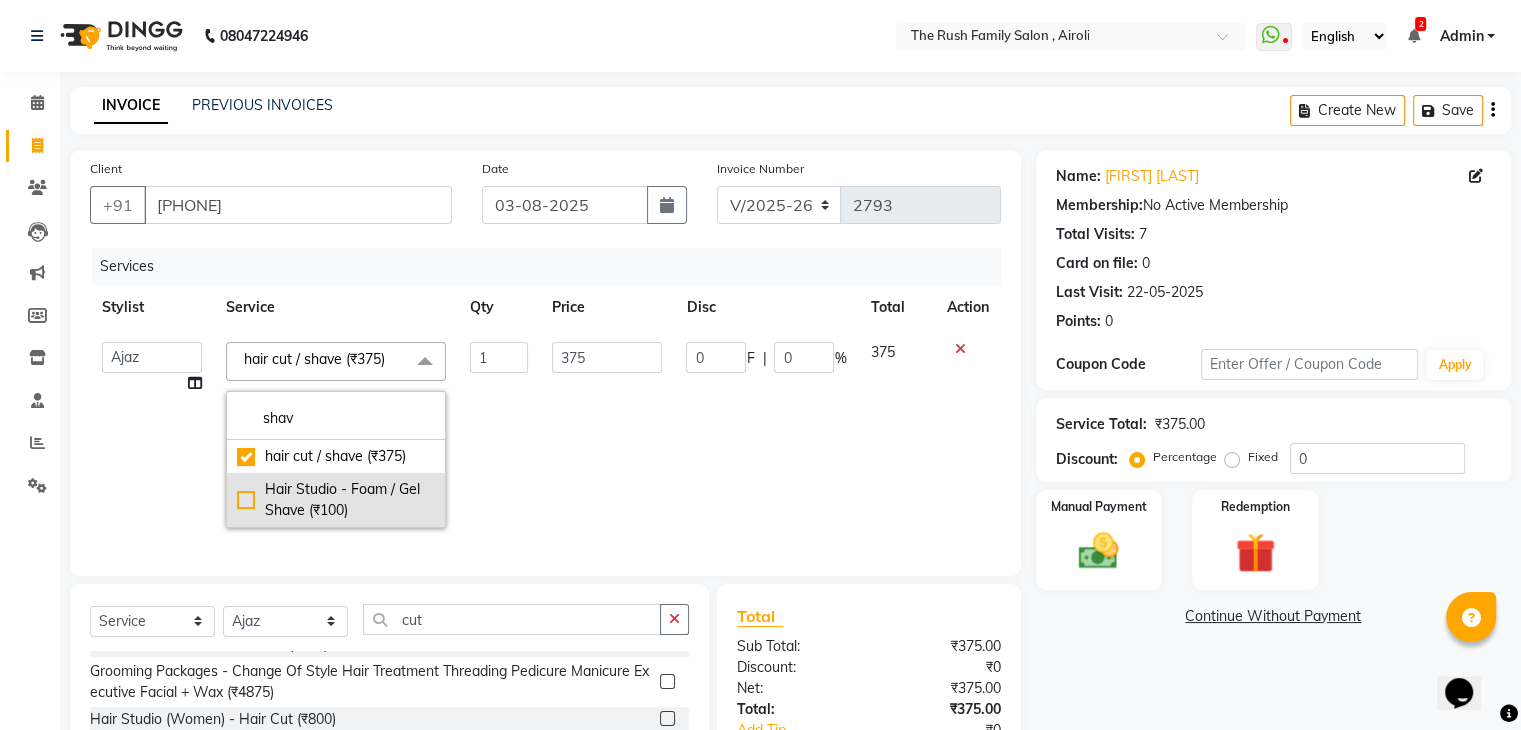 click on "Hair Studio - Foam / Gel Shave (₹100)" 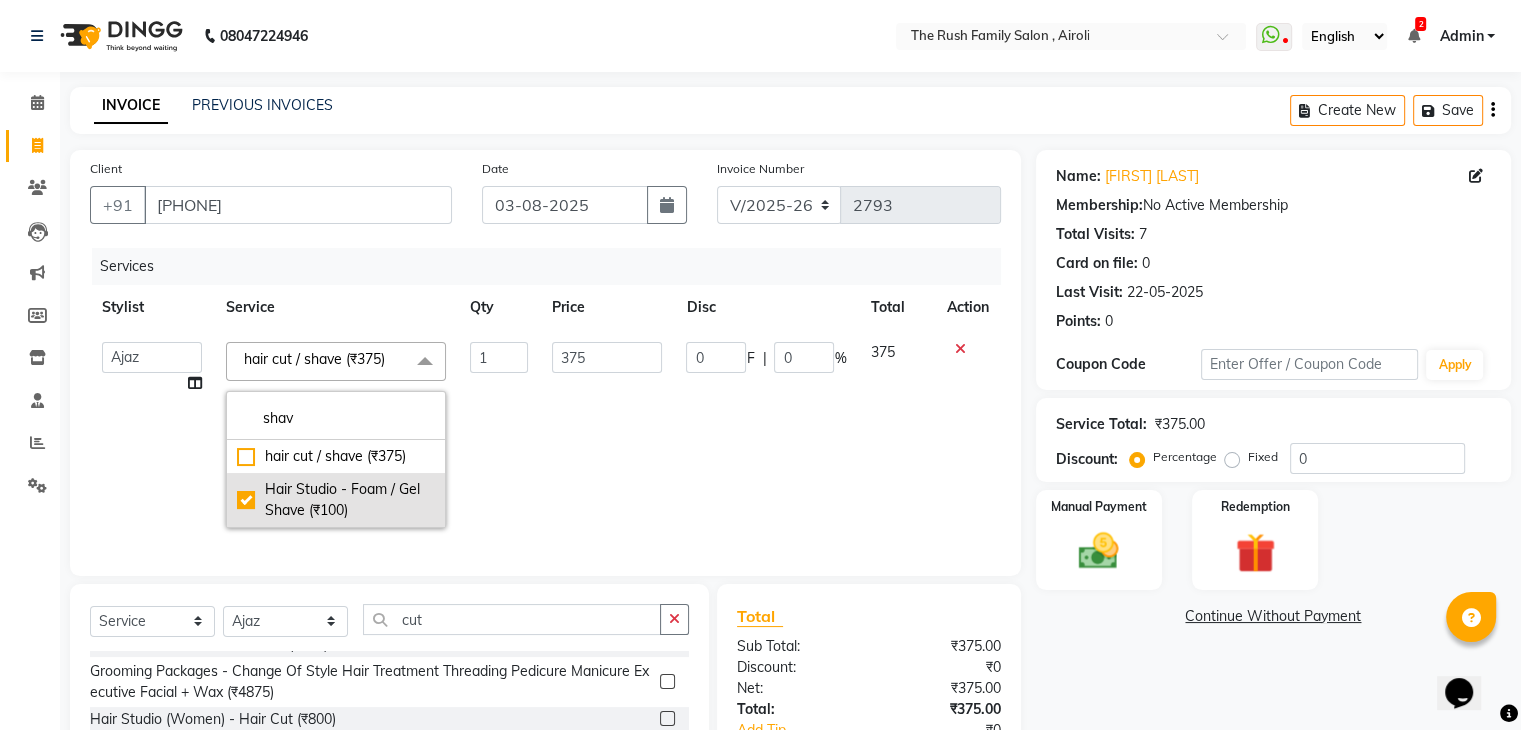 checkbox on "false" 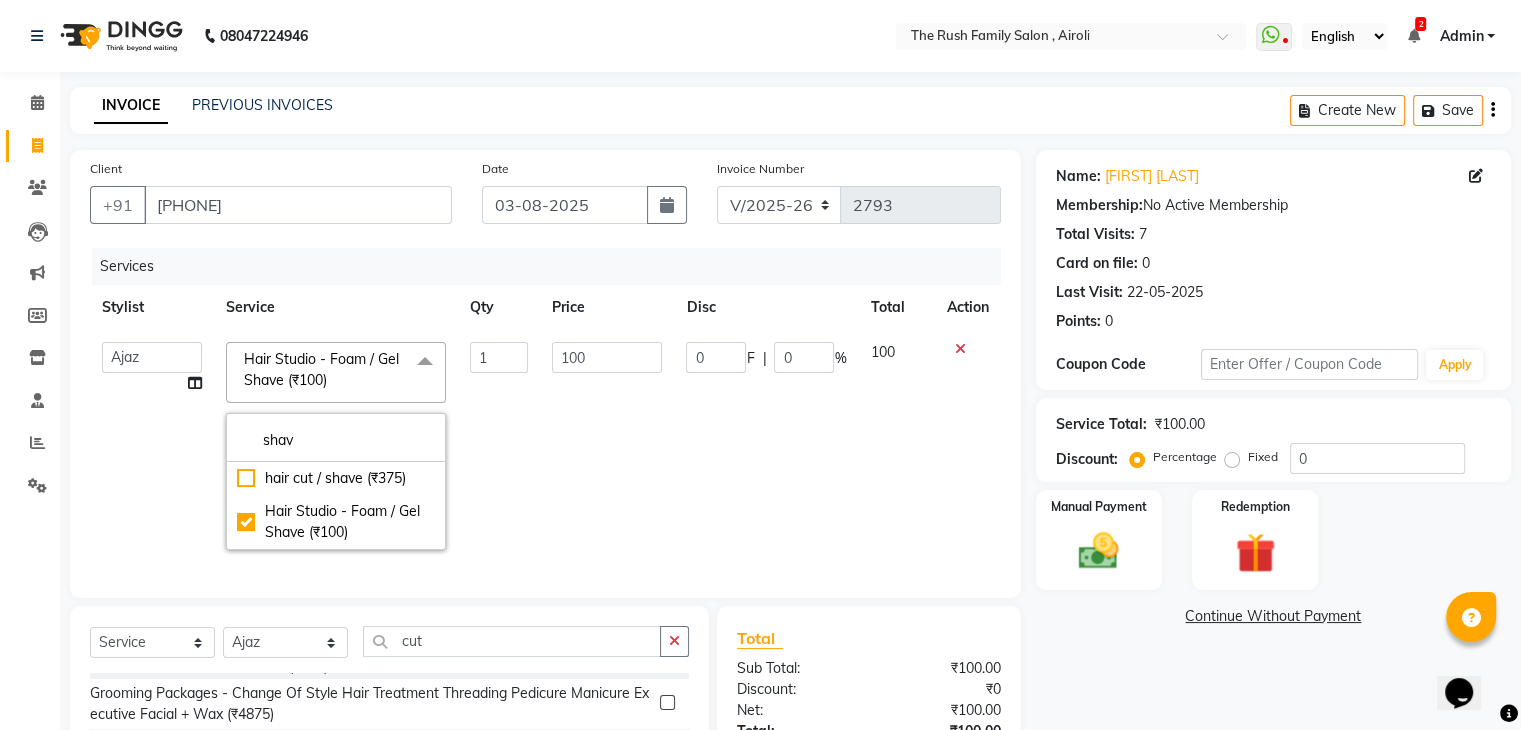 click on "0 F | 0 %" 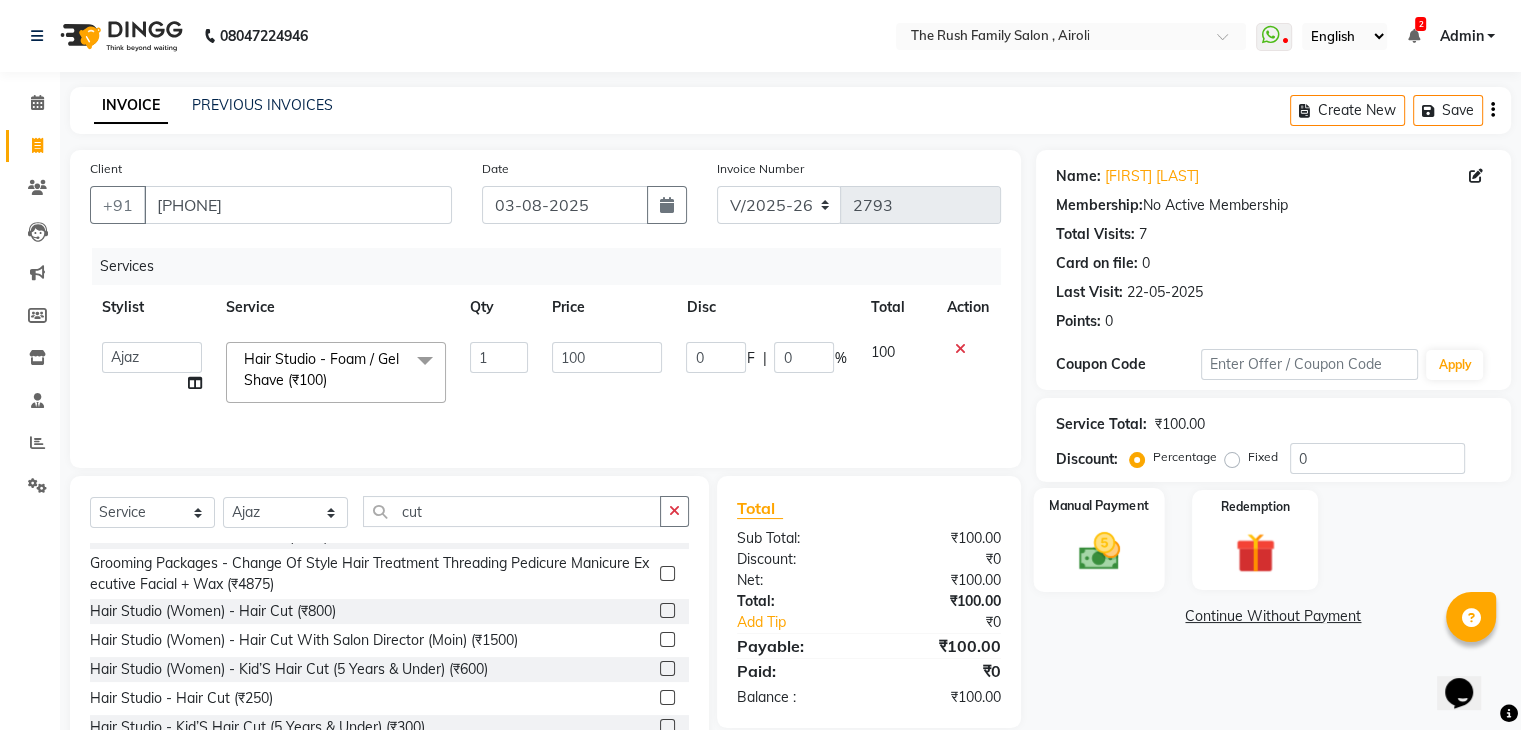 click on "Manual Payment" 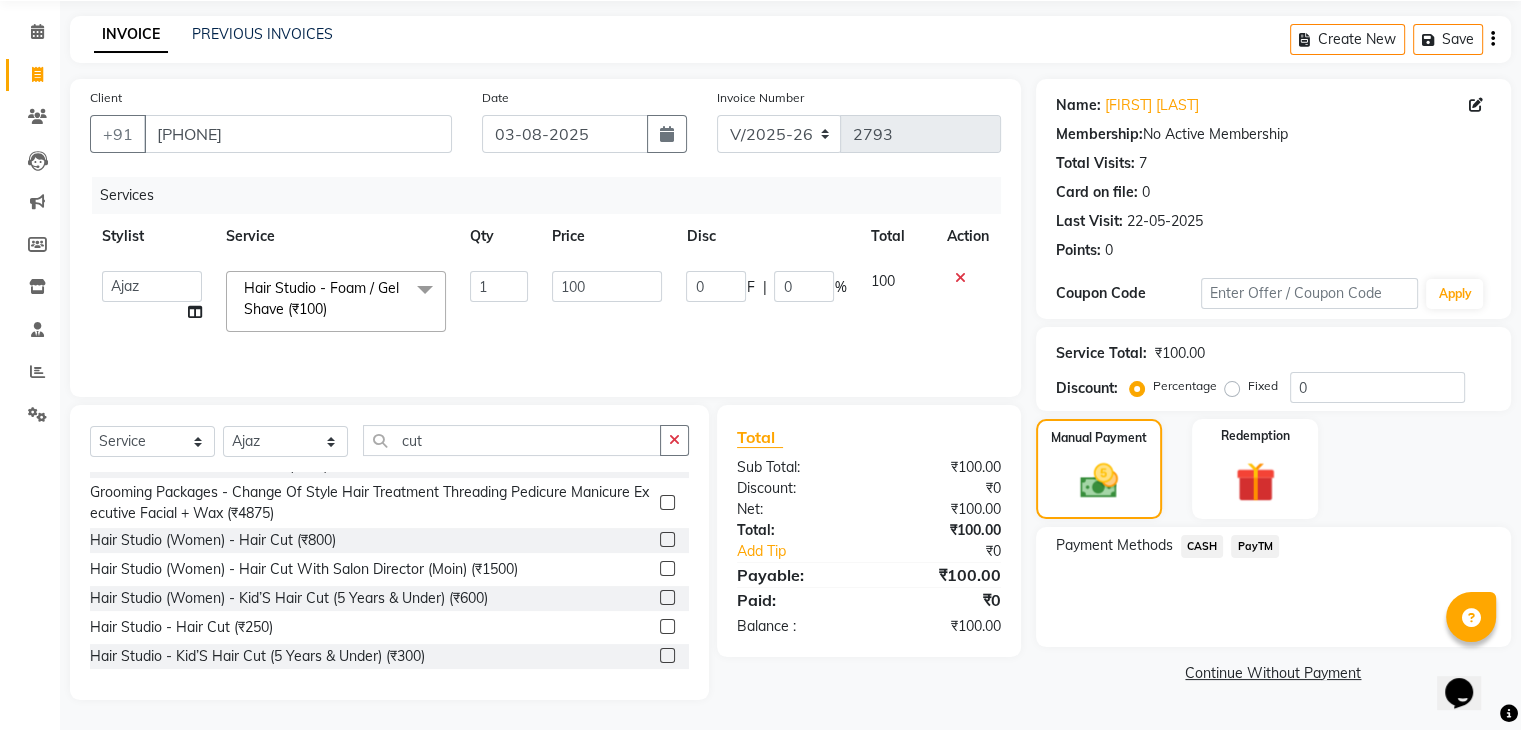 scroll, scrollTop: 72, scrollLeft: 0, axis: vertical 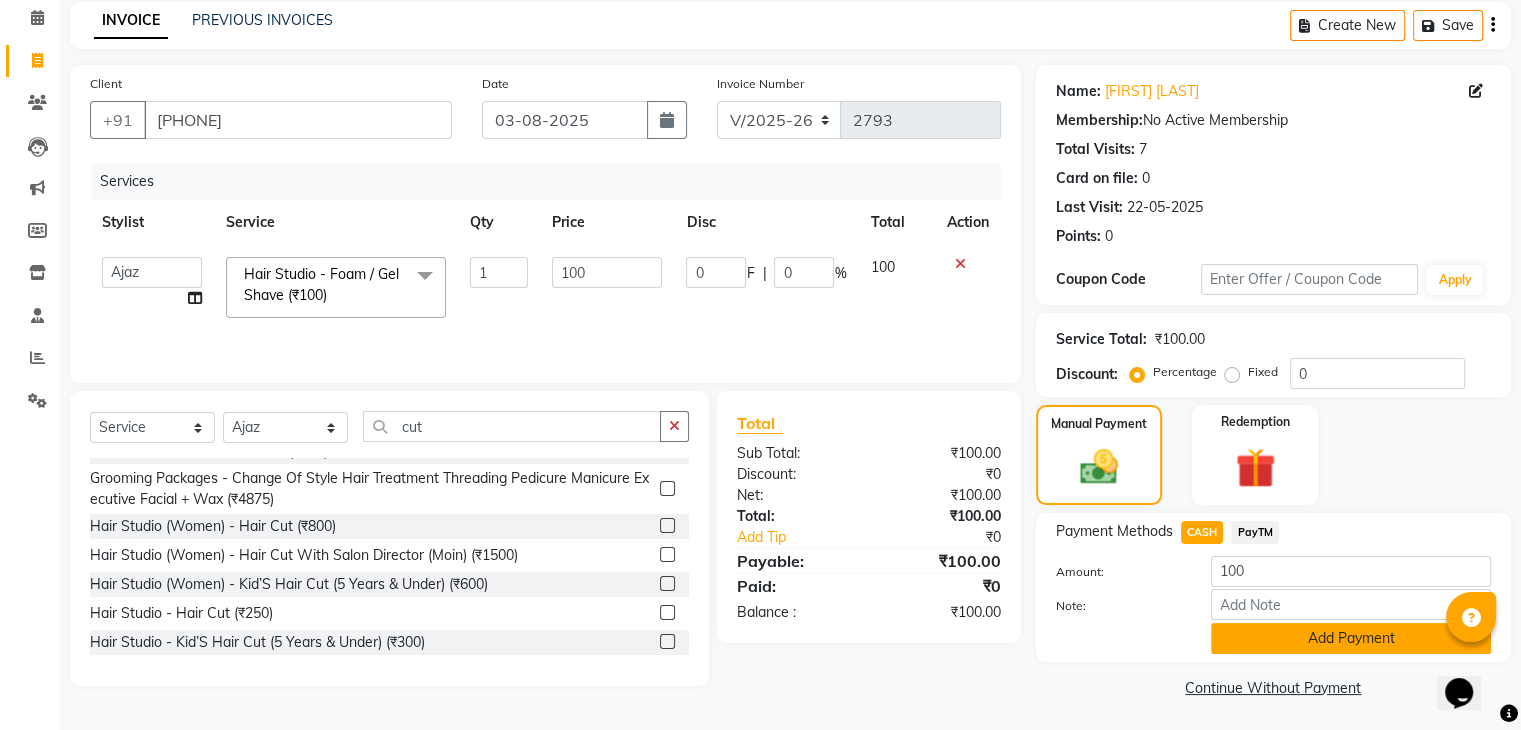 click on "Add Payment" 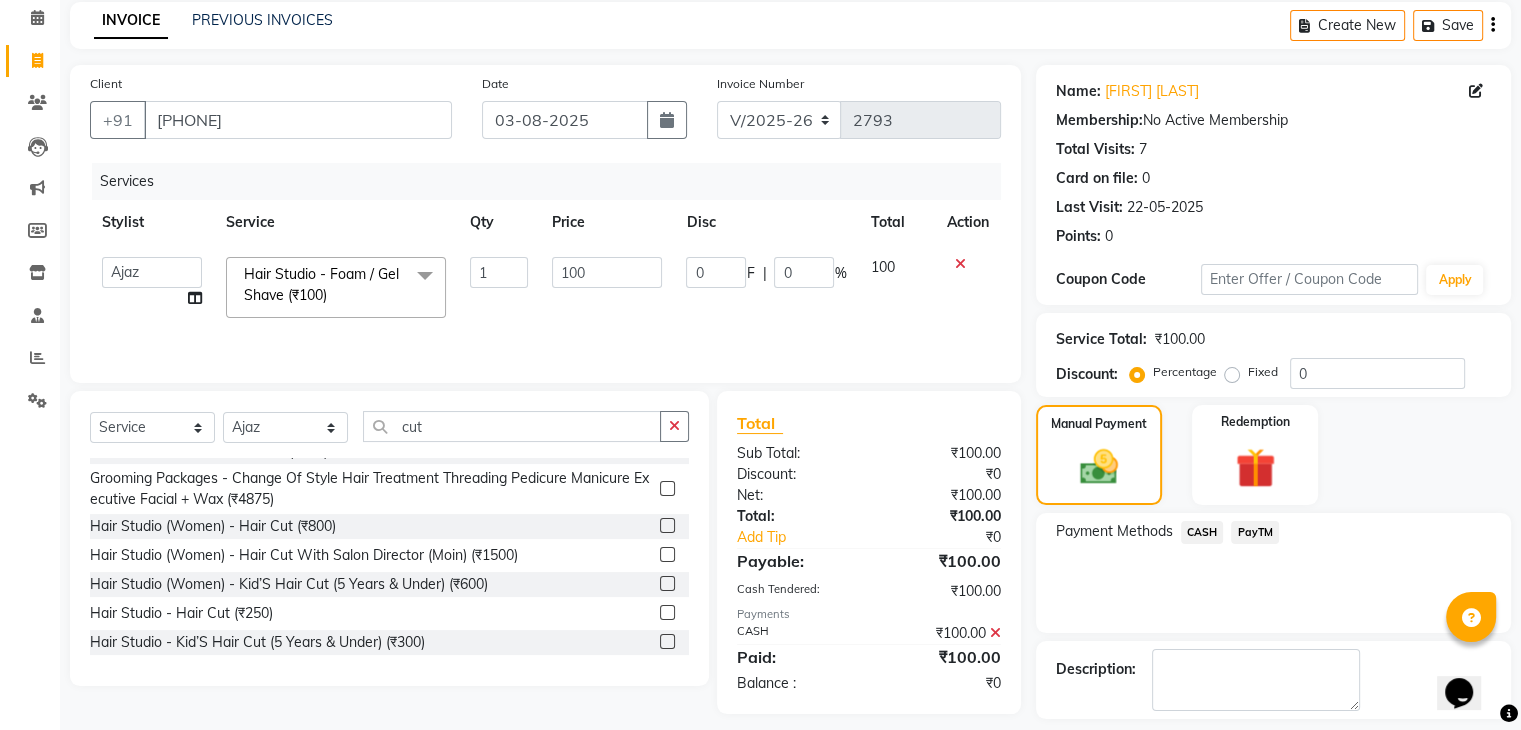 scroll, scrollTop: 171, scrollLeft: 0, axis: vertical 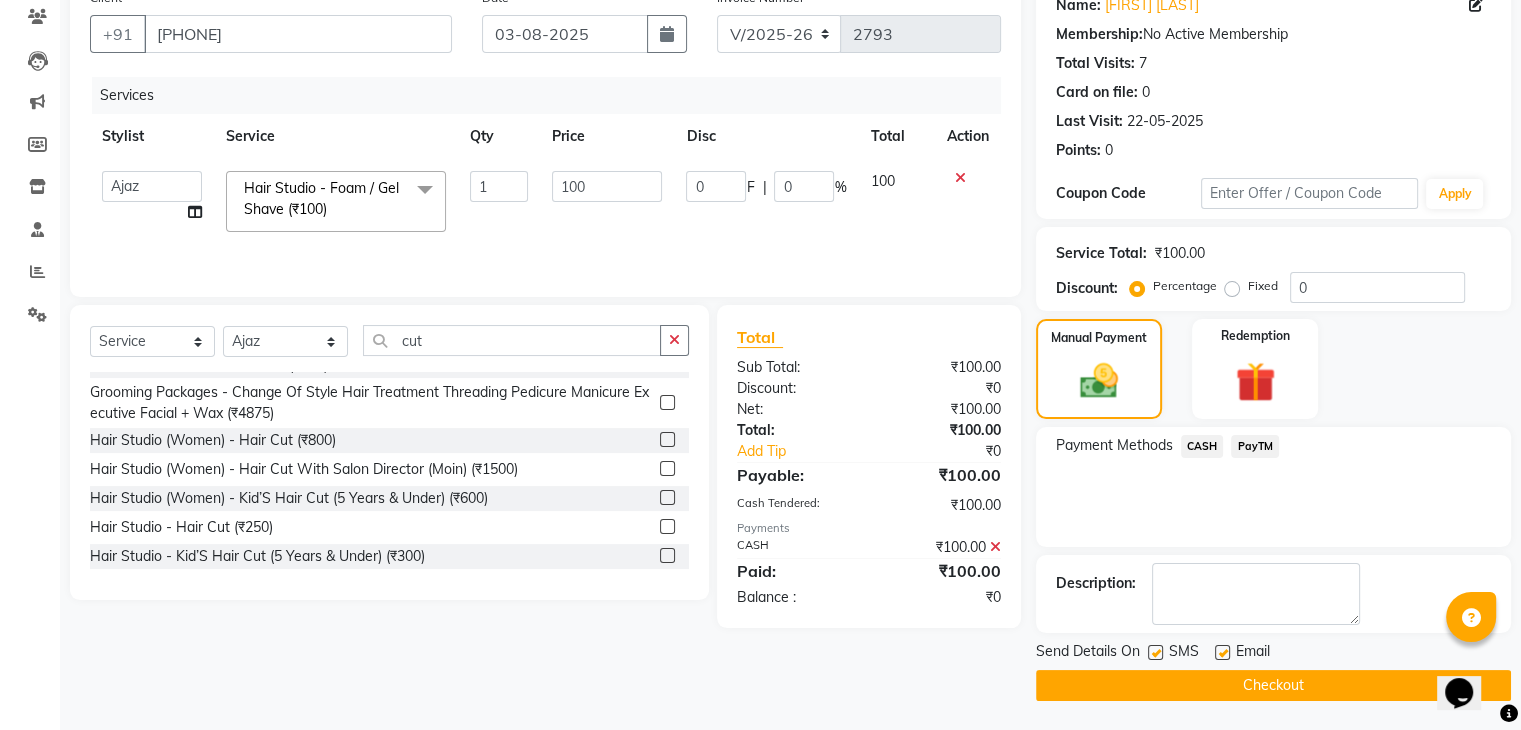click 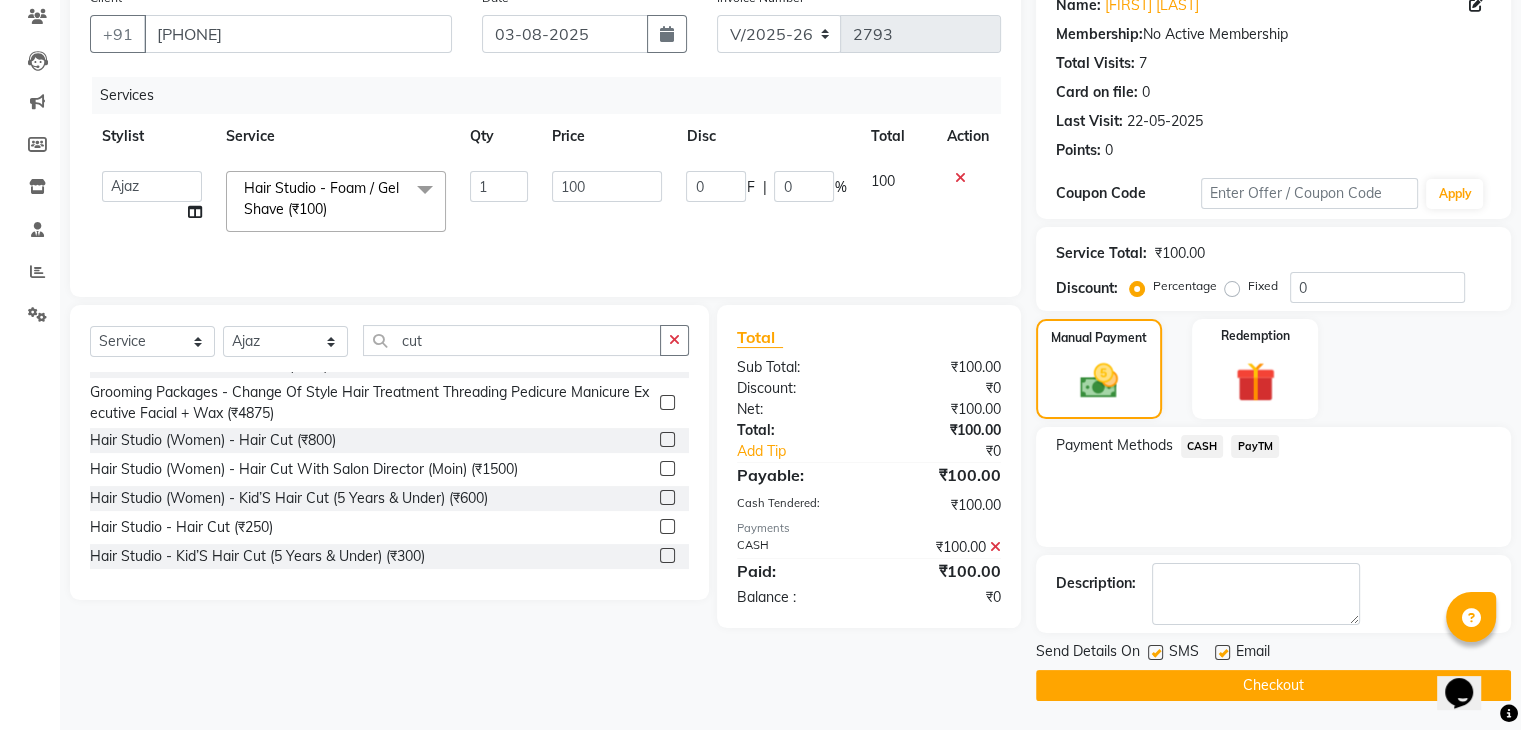 click at bounding box center (1154, 653) 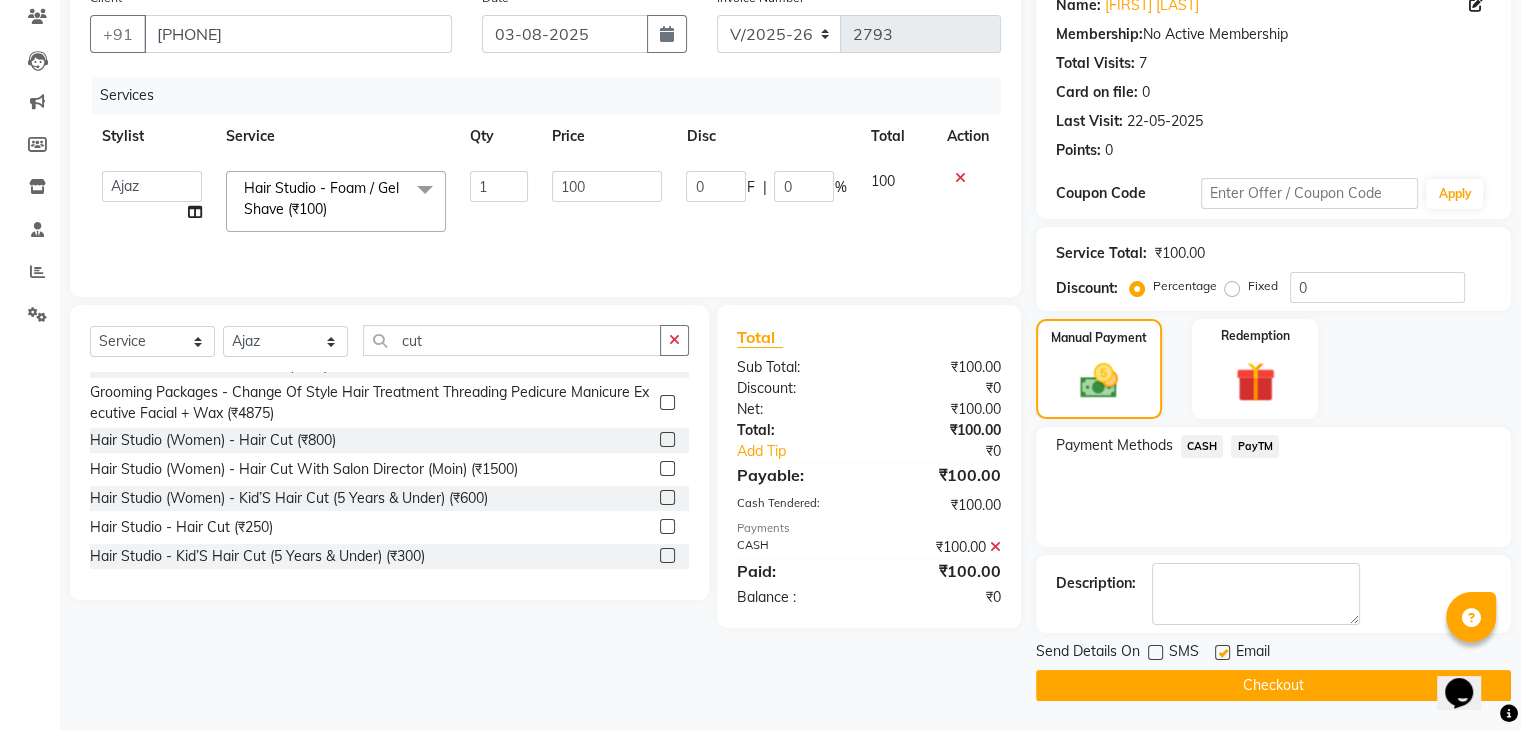 click 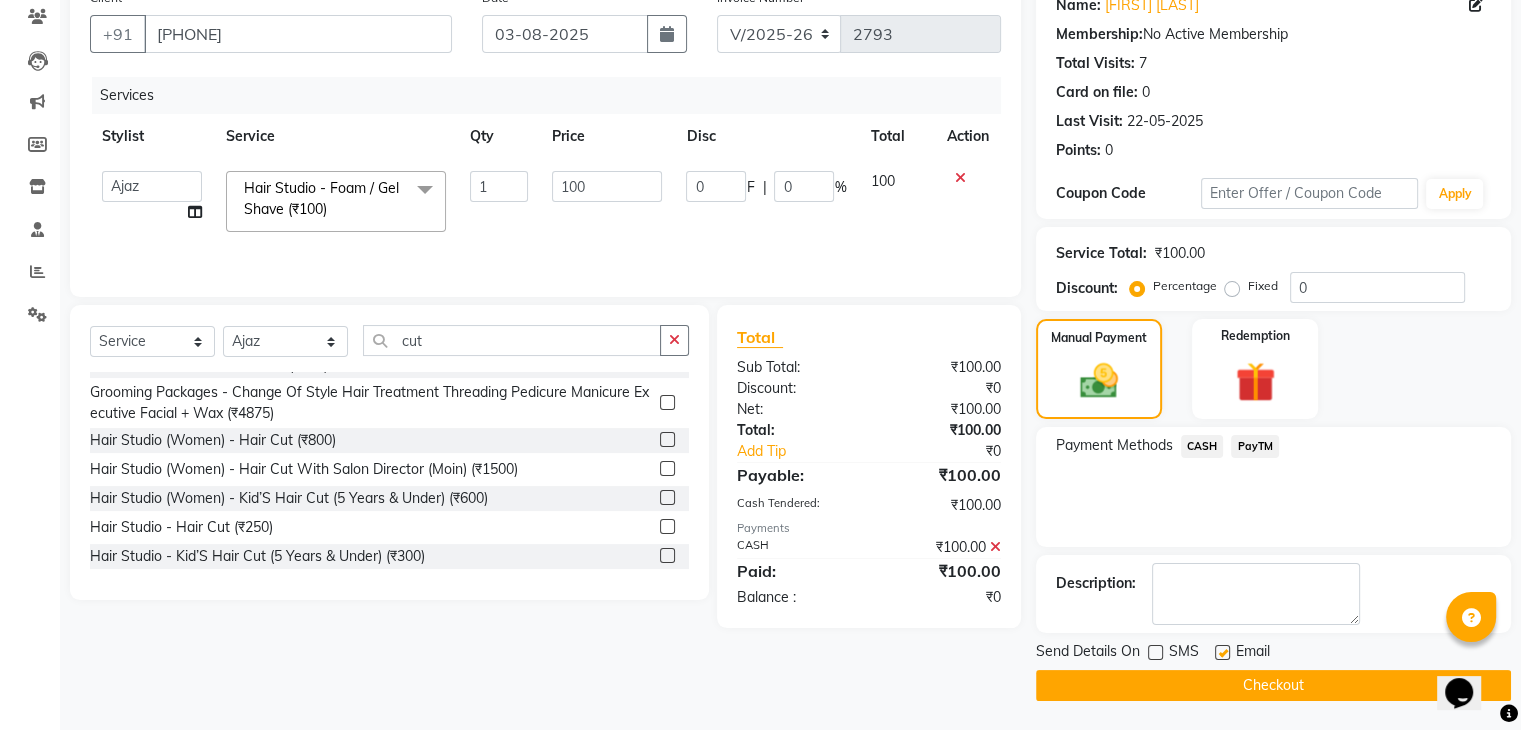 click at bounding box center [1221, 653] 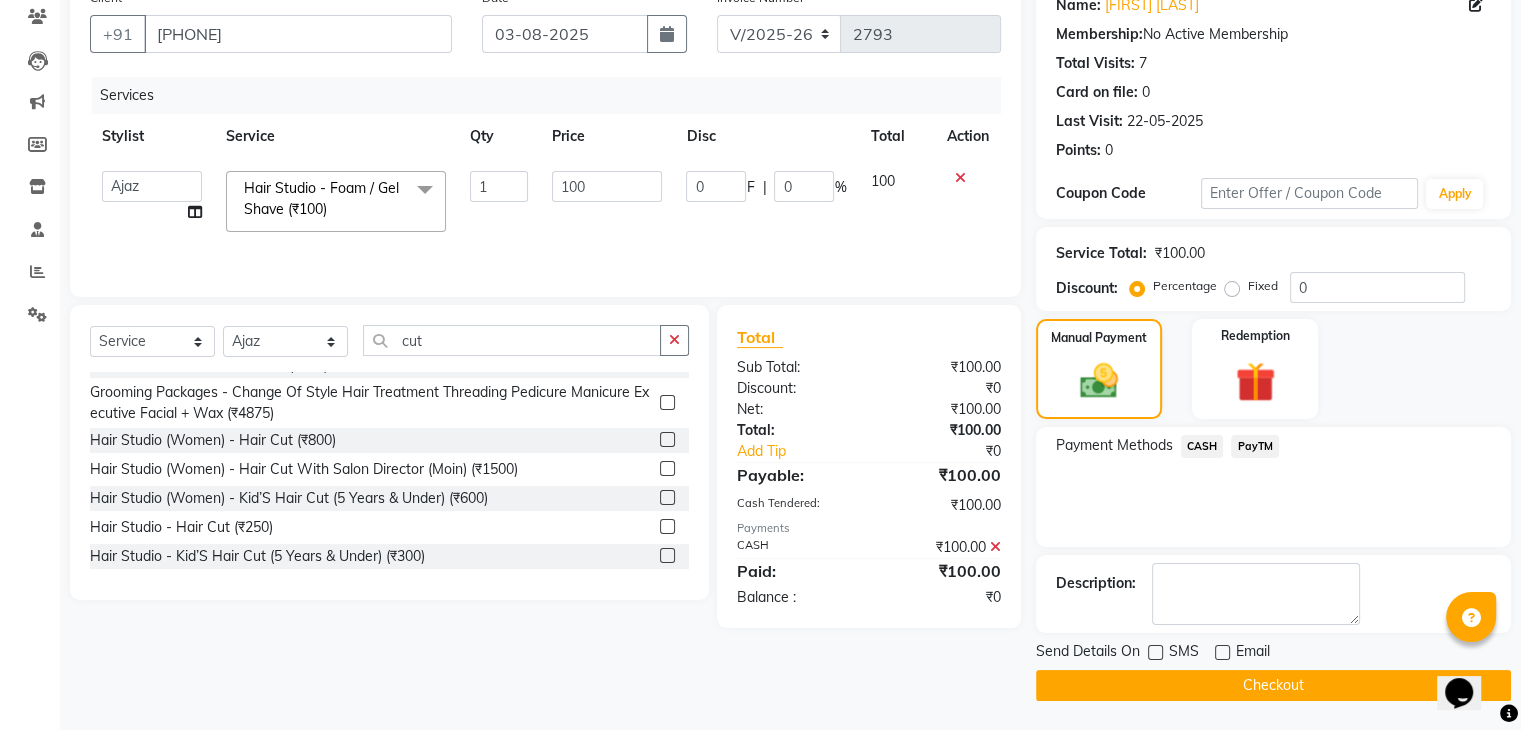 click on "Checkout" 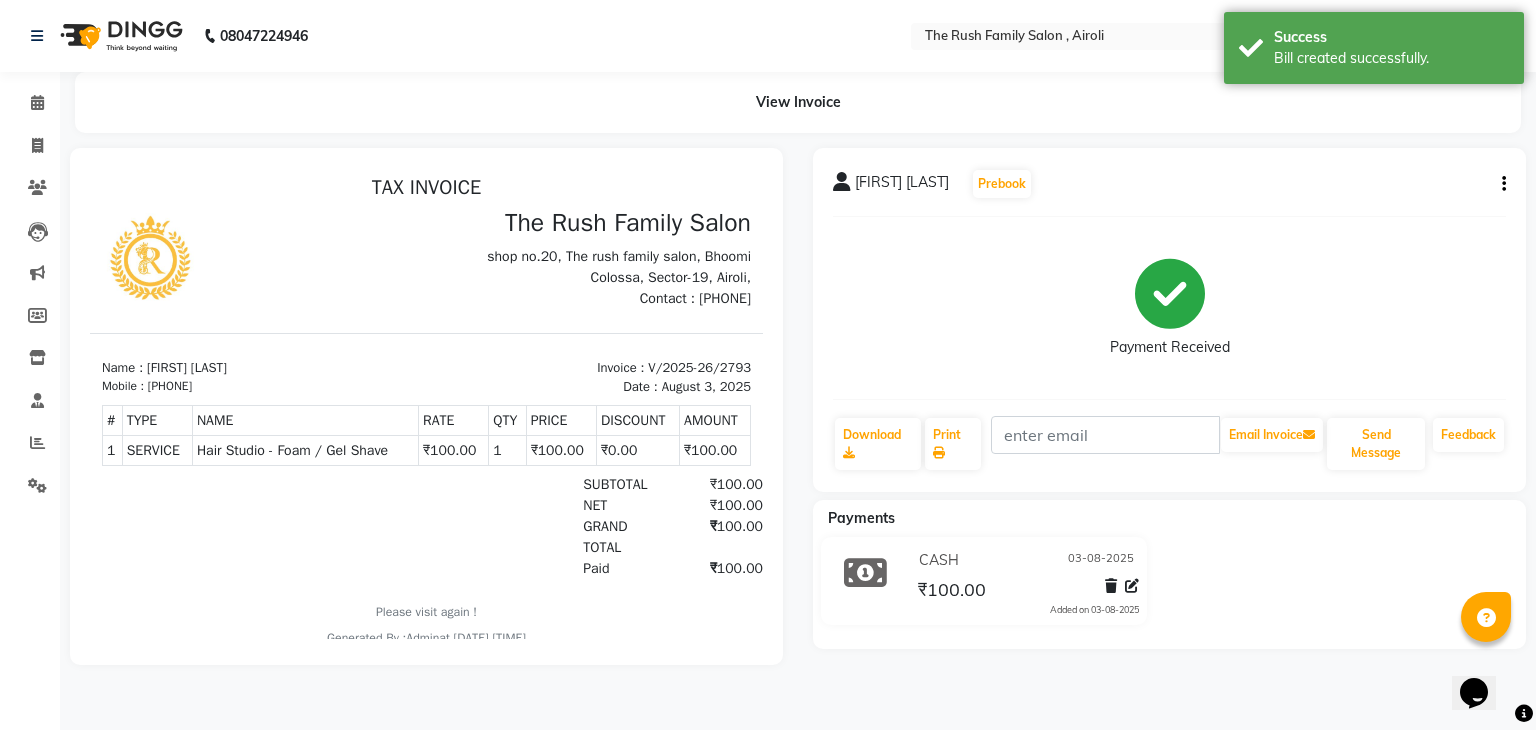 scroll, scrollTop: 0, scrollLeft: 0, axis: both 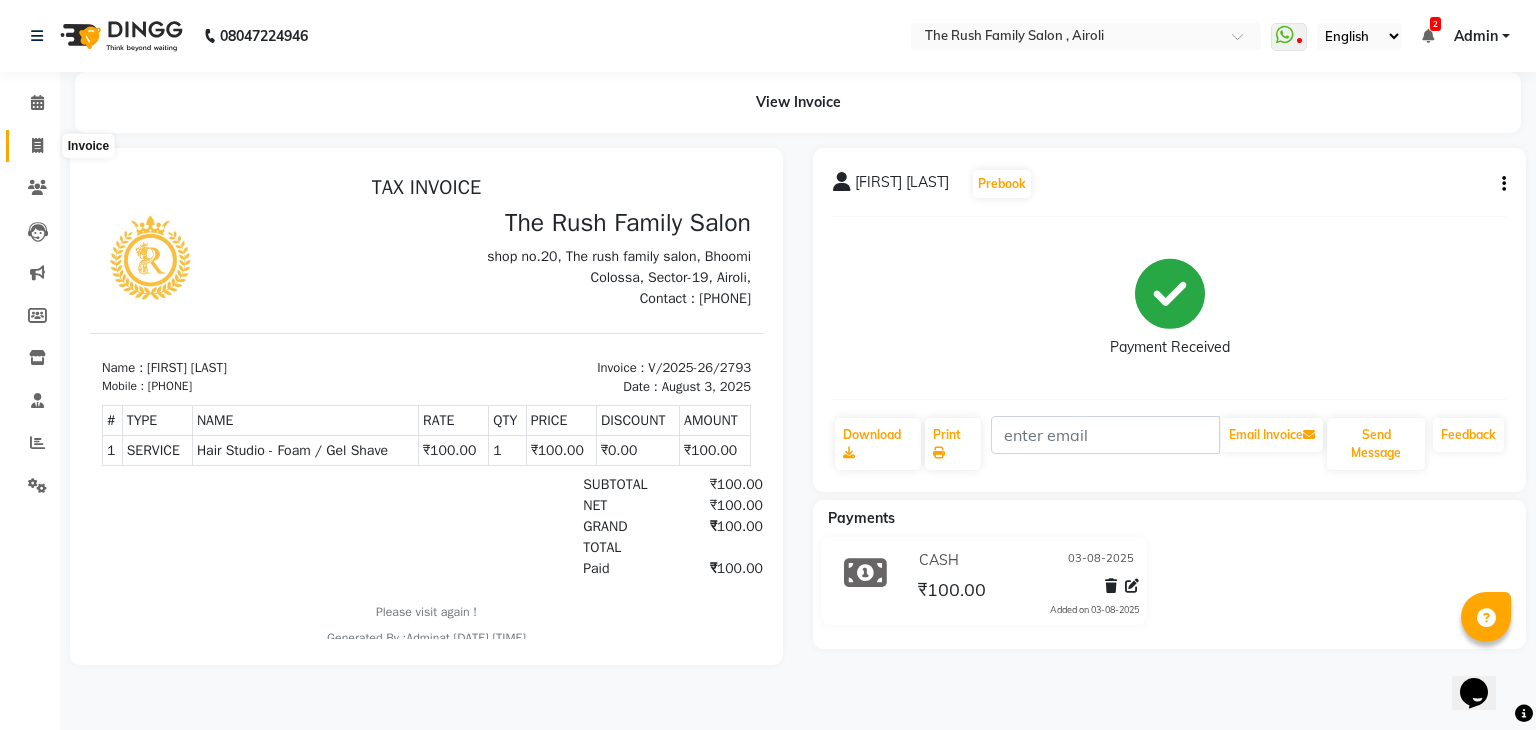 click 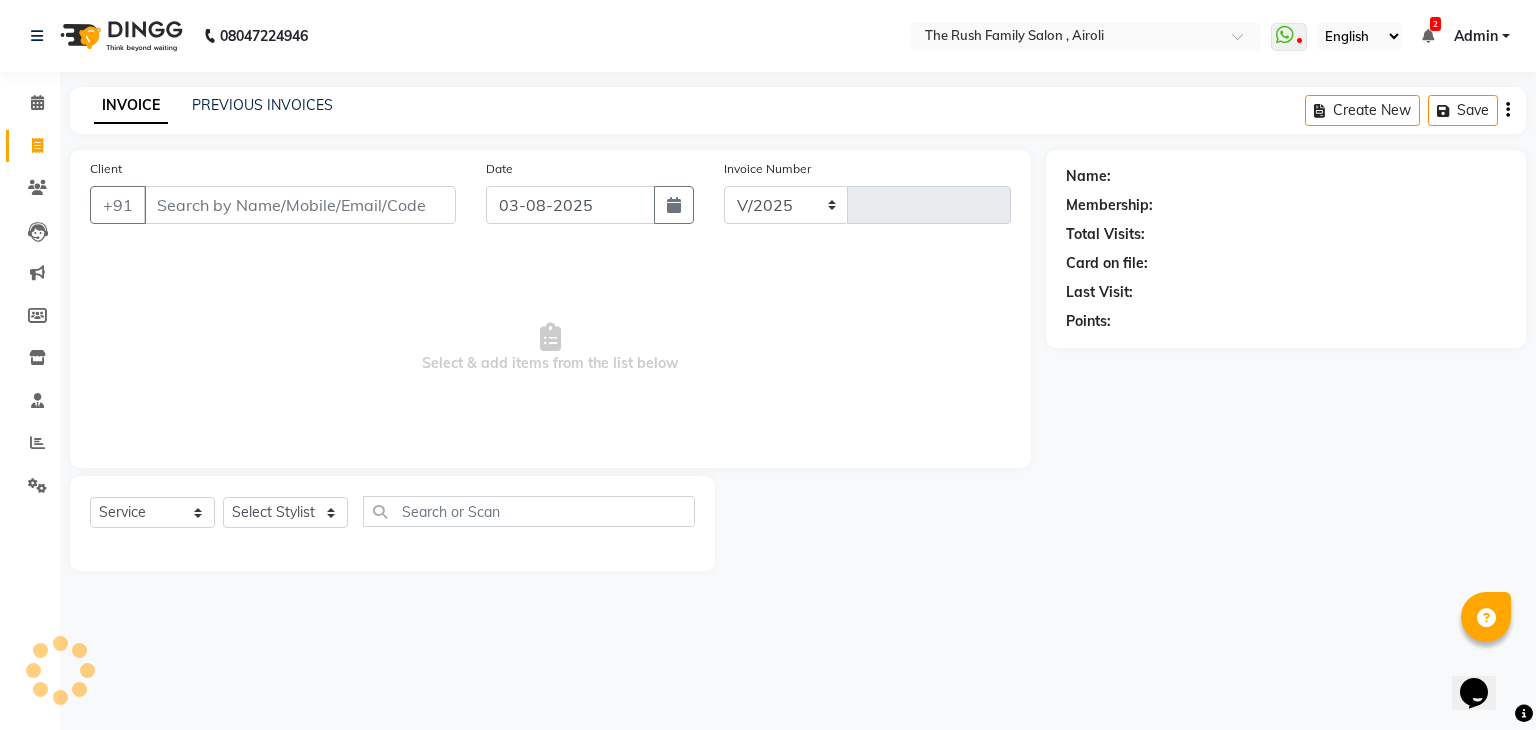 select on "5419" 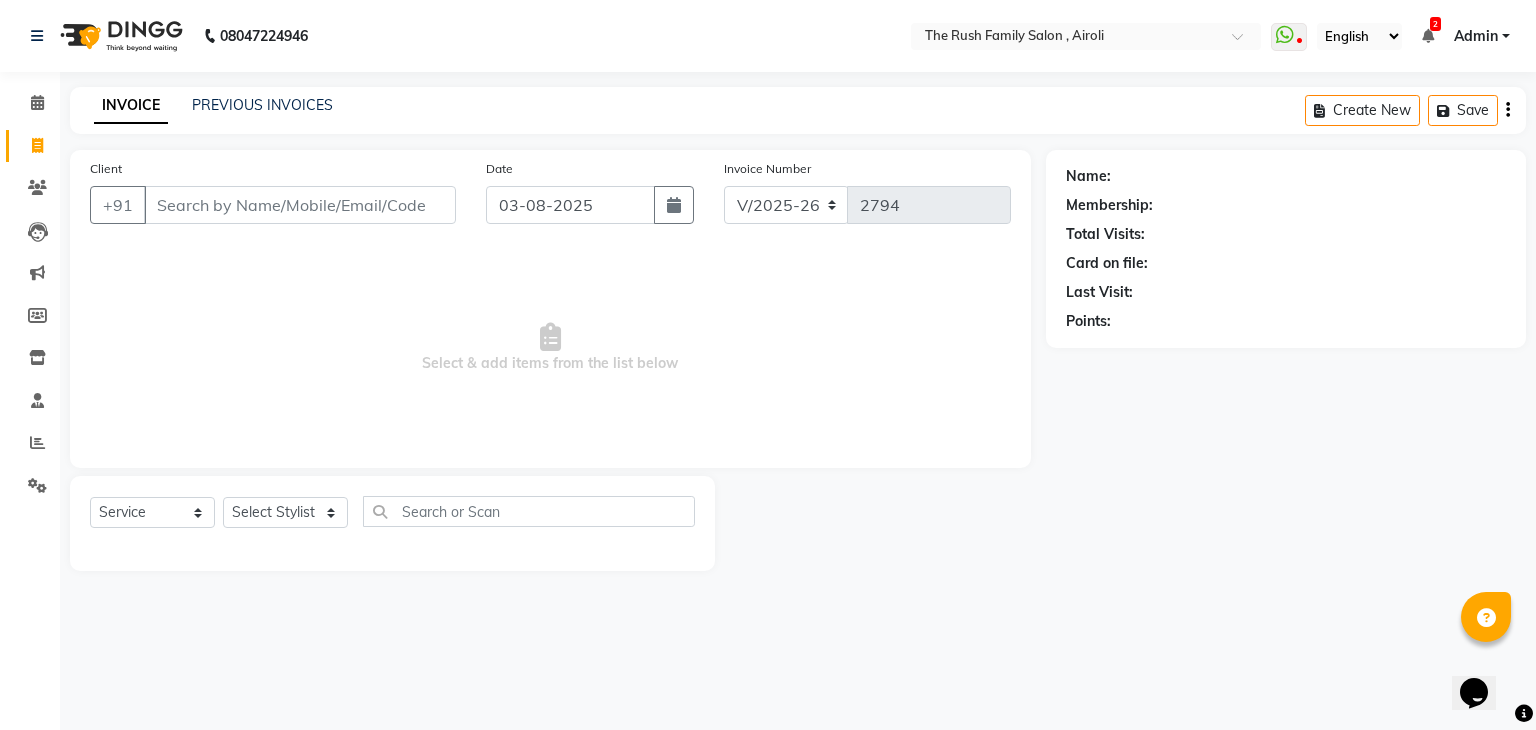 click on "Client" at bounding box center (300, 205) 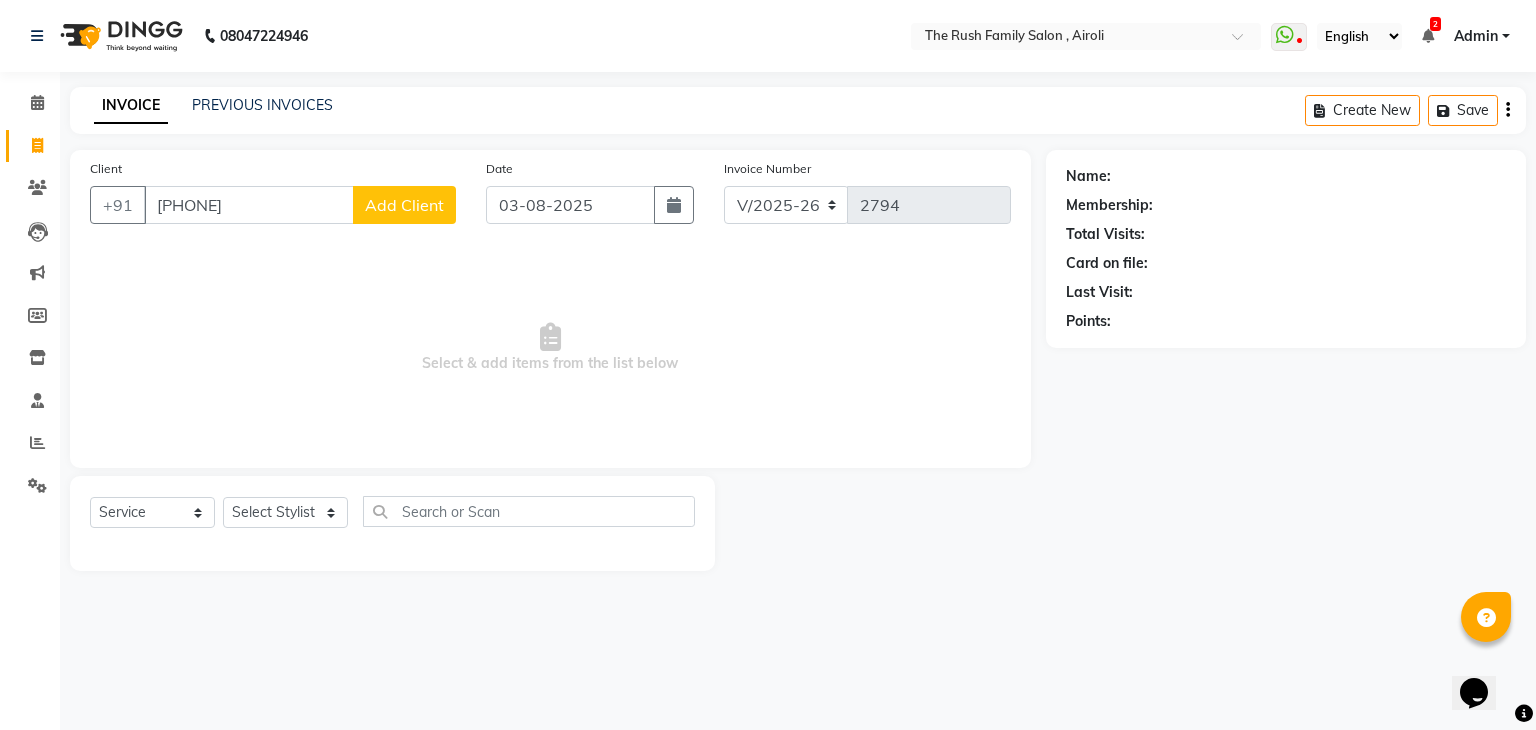 type on "[PHONE]" 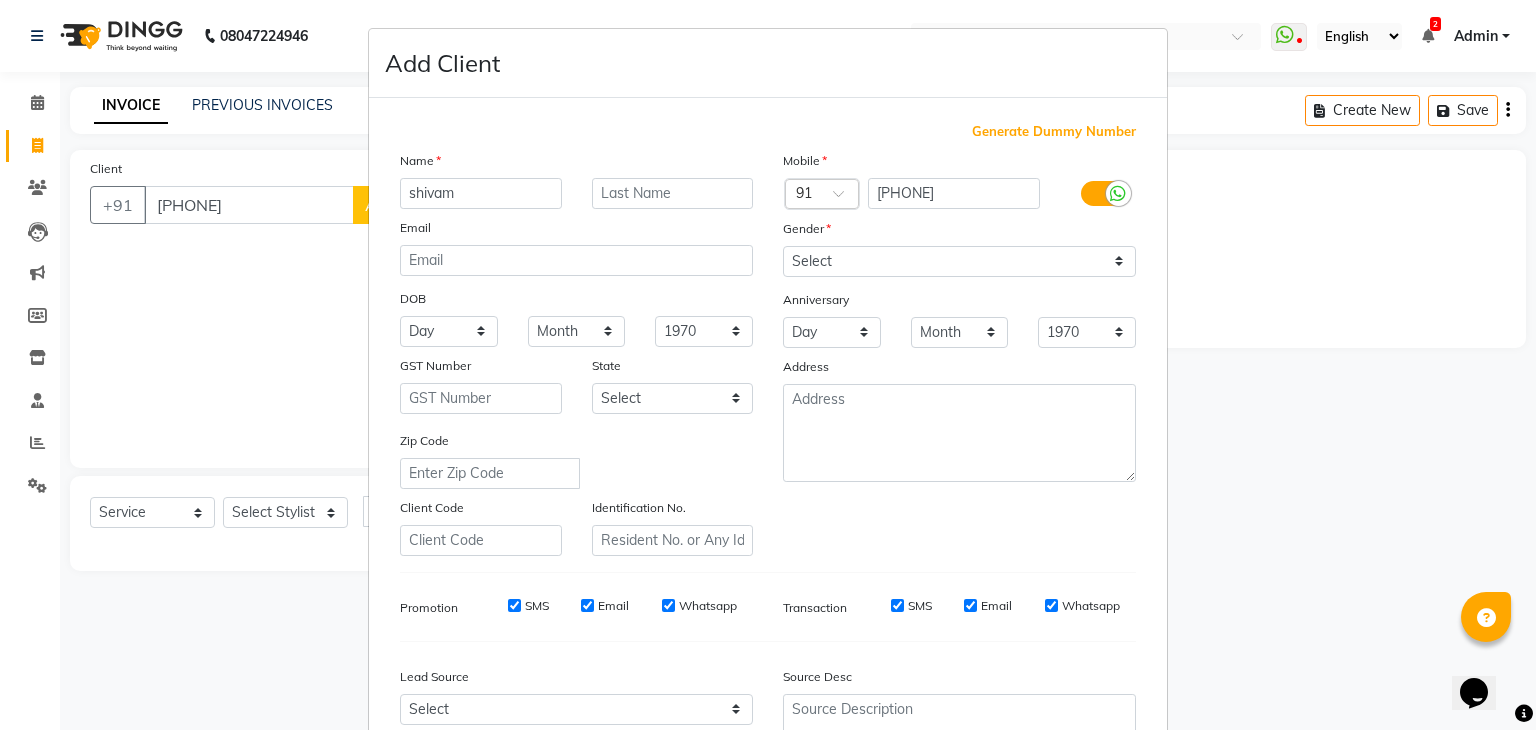 type on "shivam" 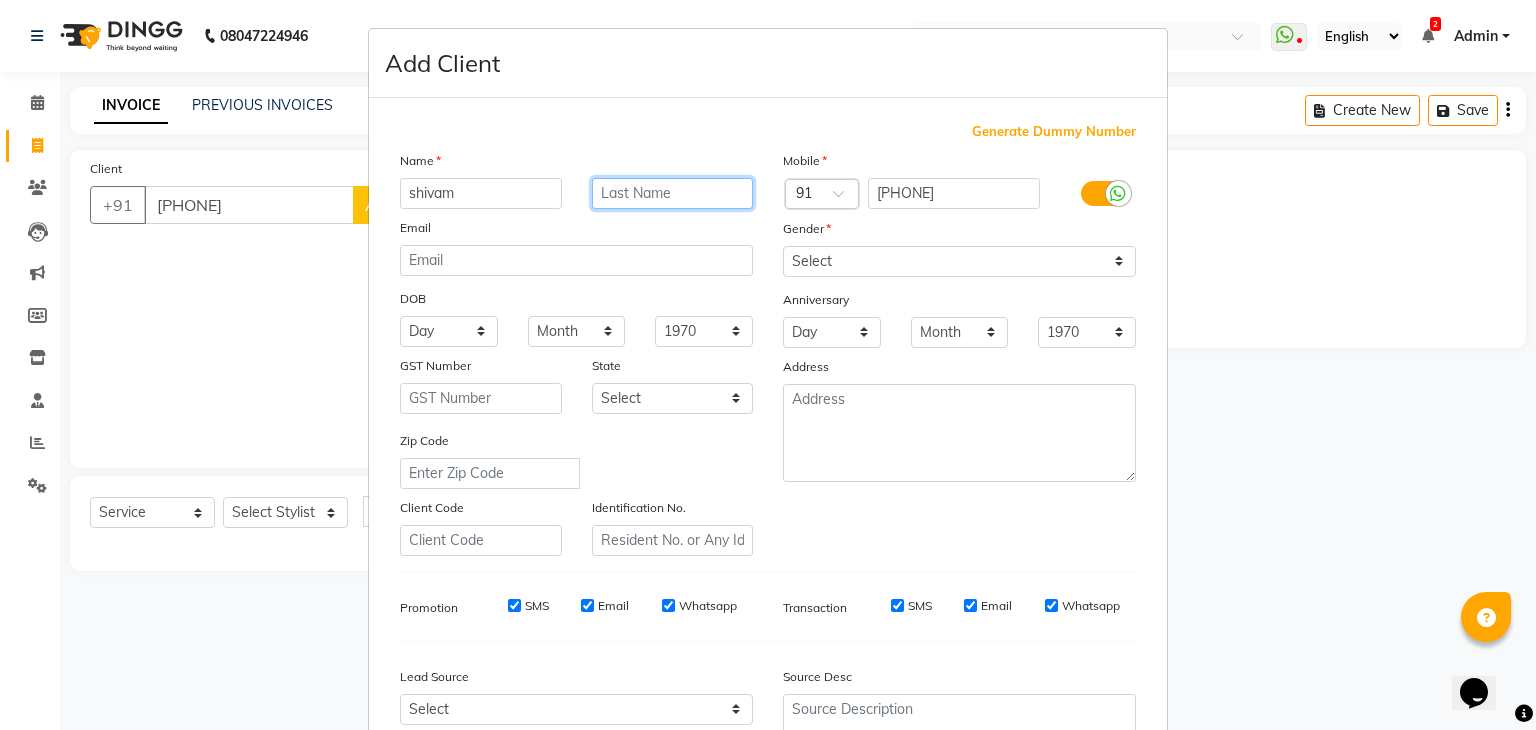 click at bounding box center [673, 193] 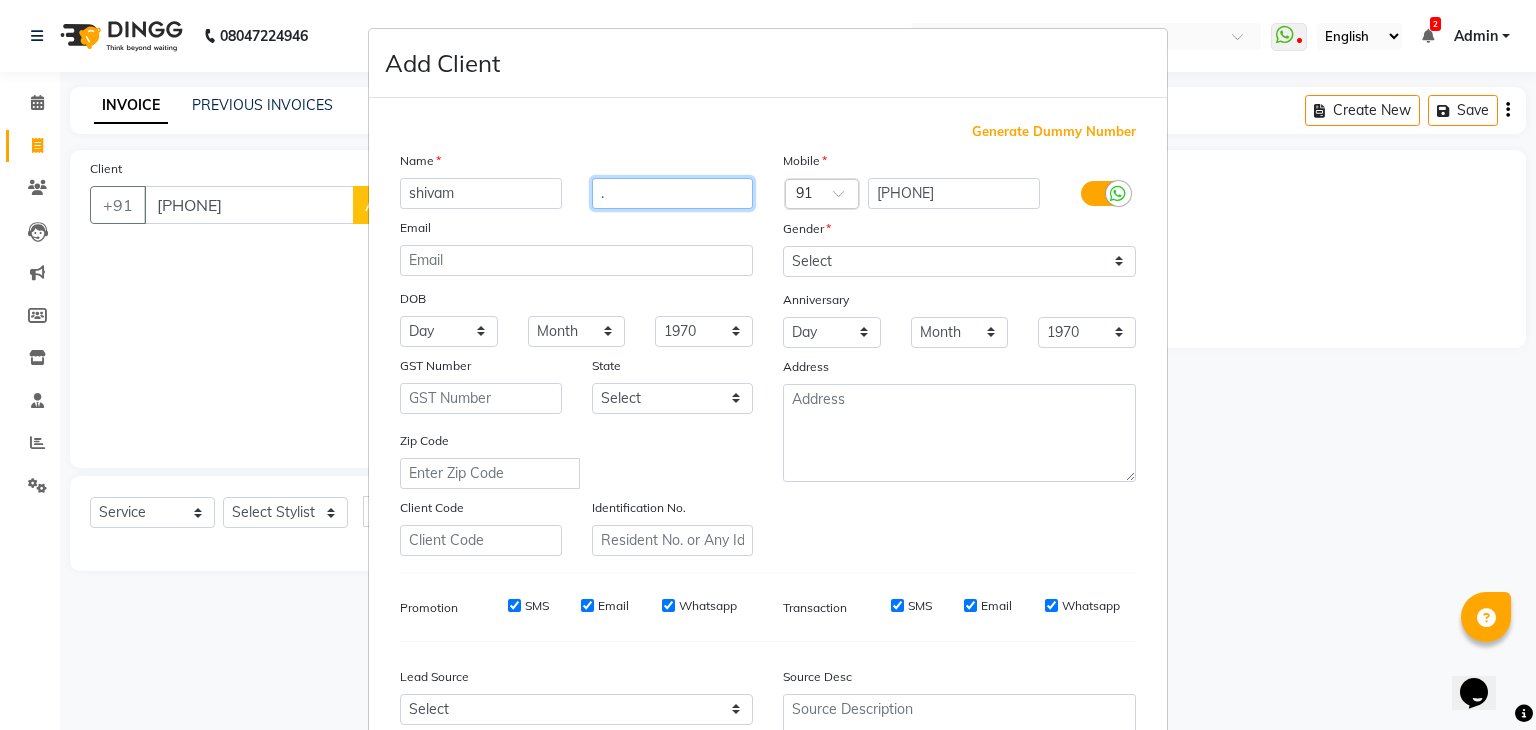 type on "." 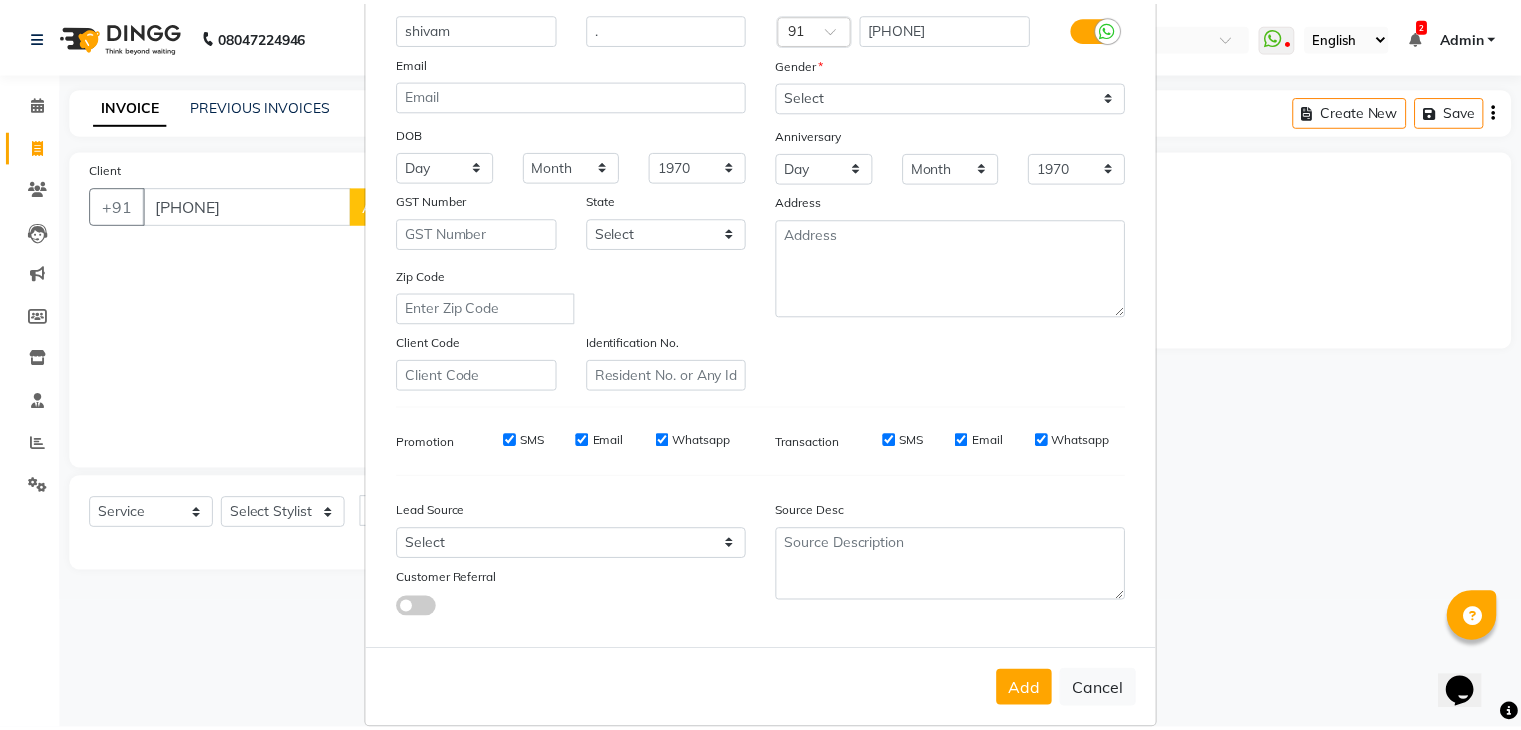 scroll, scrollTop: 167, scrollLeft: 0, axis: vertical 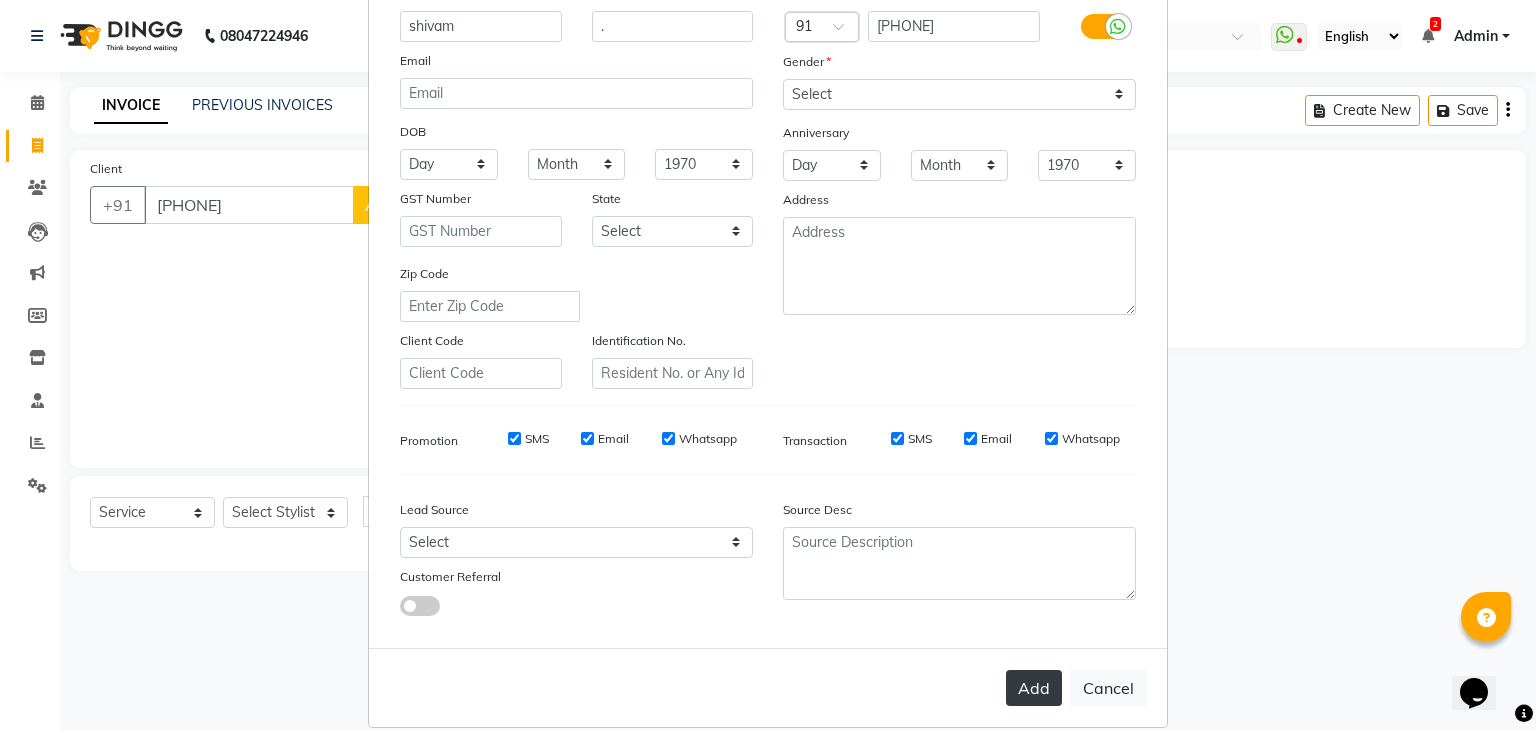 click on "Add" at bounding box center [1034, 688] 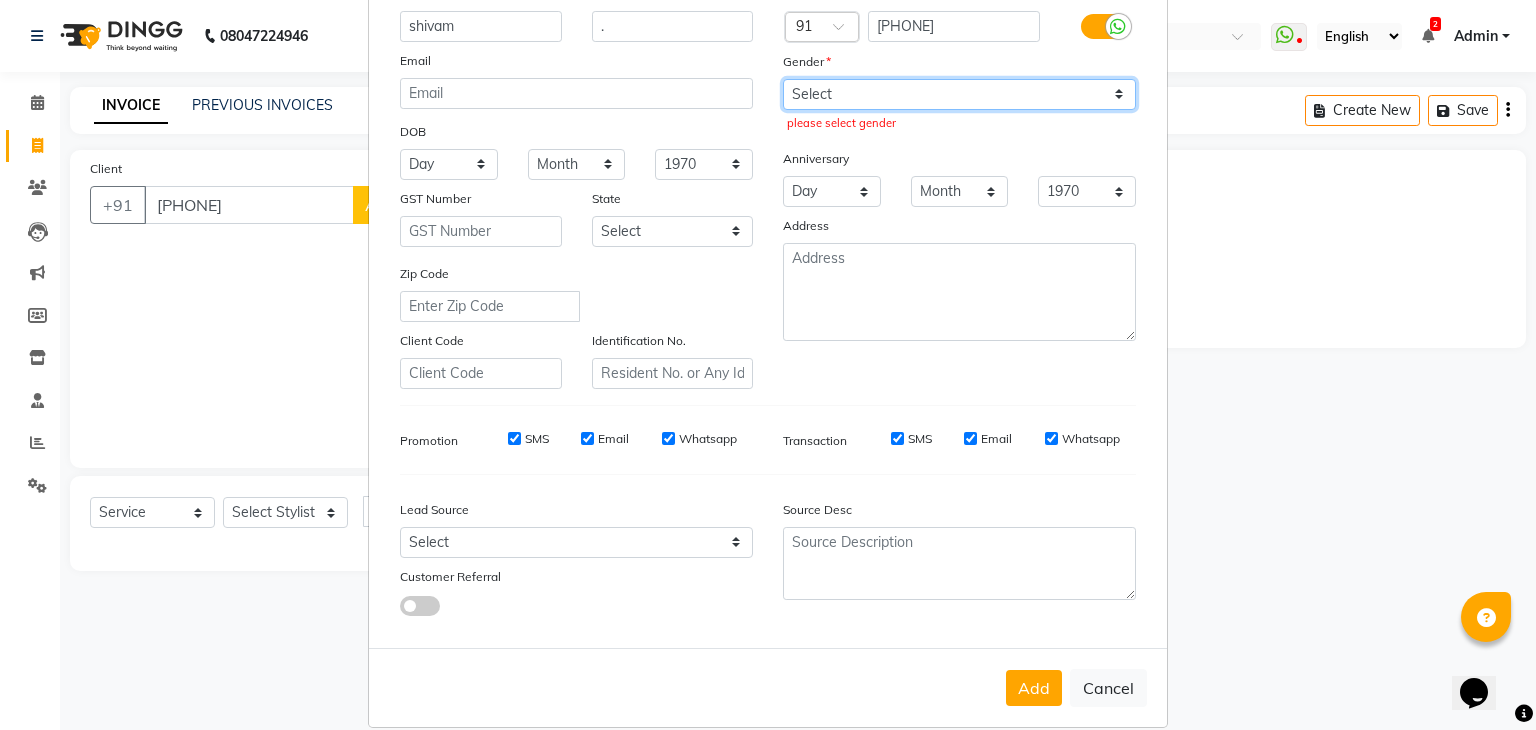 click on "Select Male Female Other Prefer Not To Say" at bounding box center (959, 94) 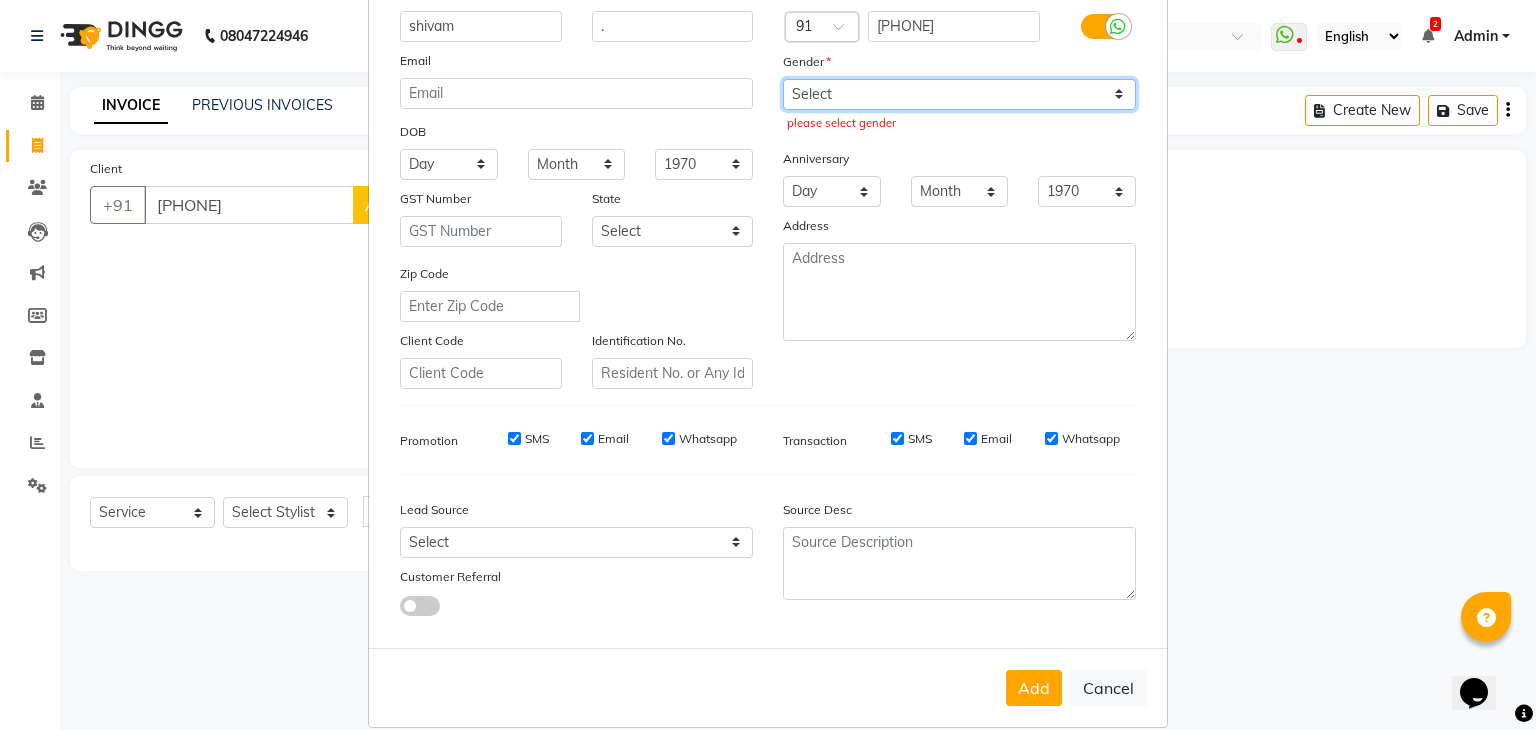 select on "female" 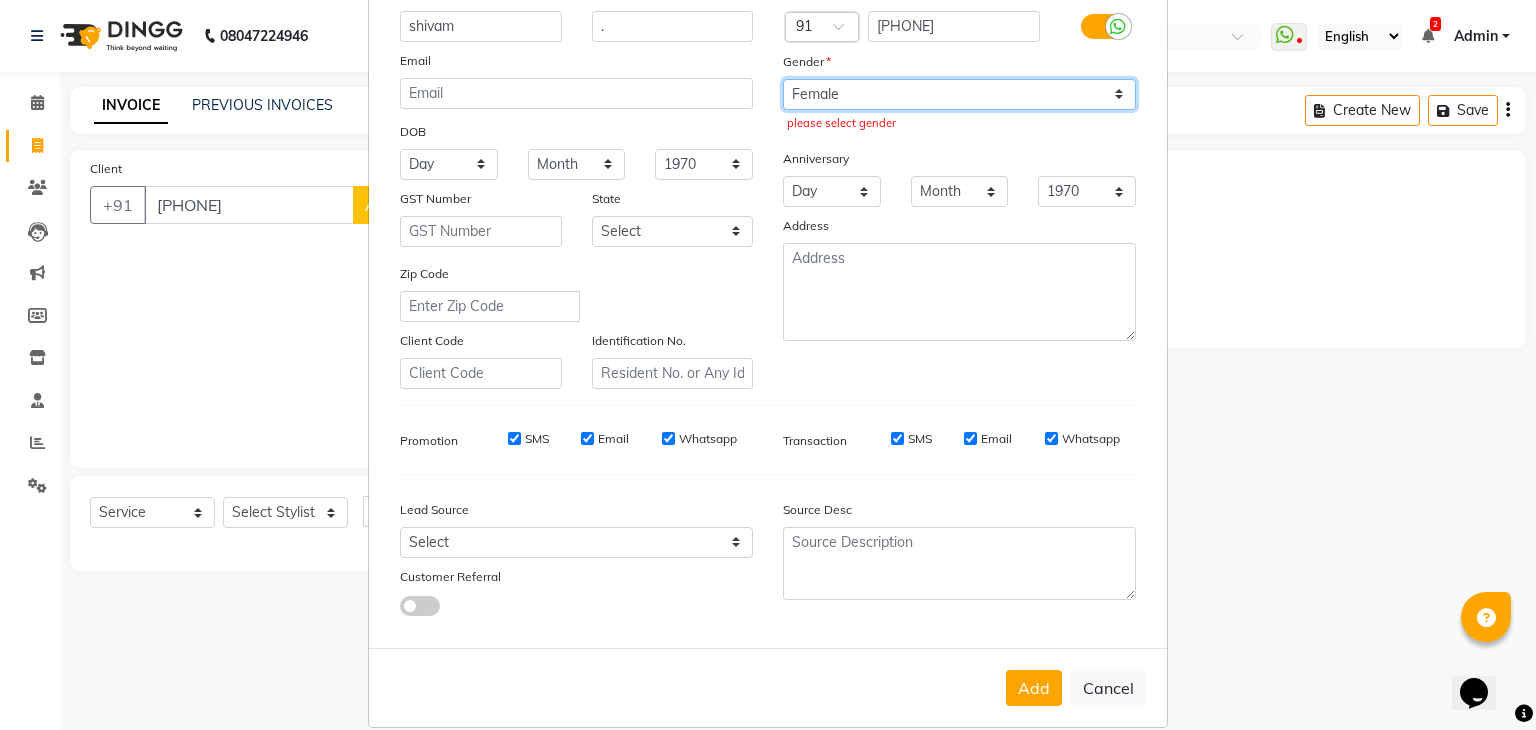 click on "Select Male Female Other Prefer Not To Say" at bounding box center [959, 94] 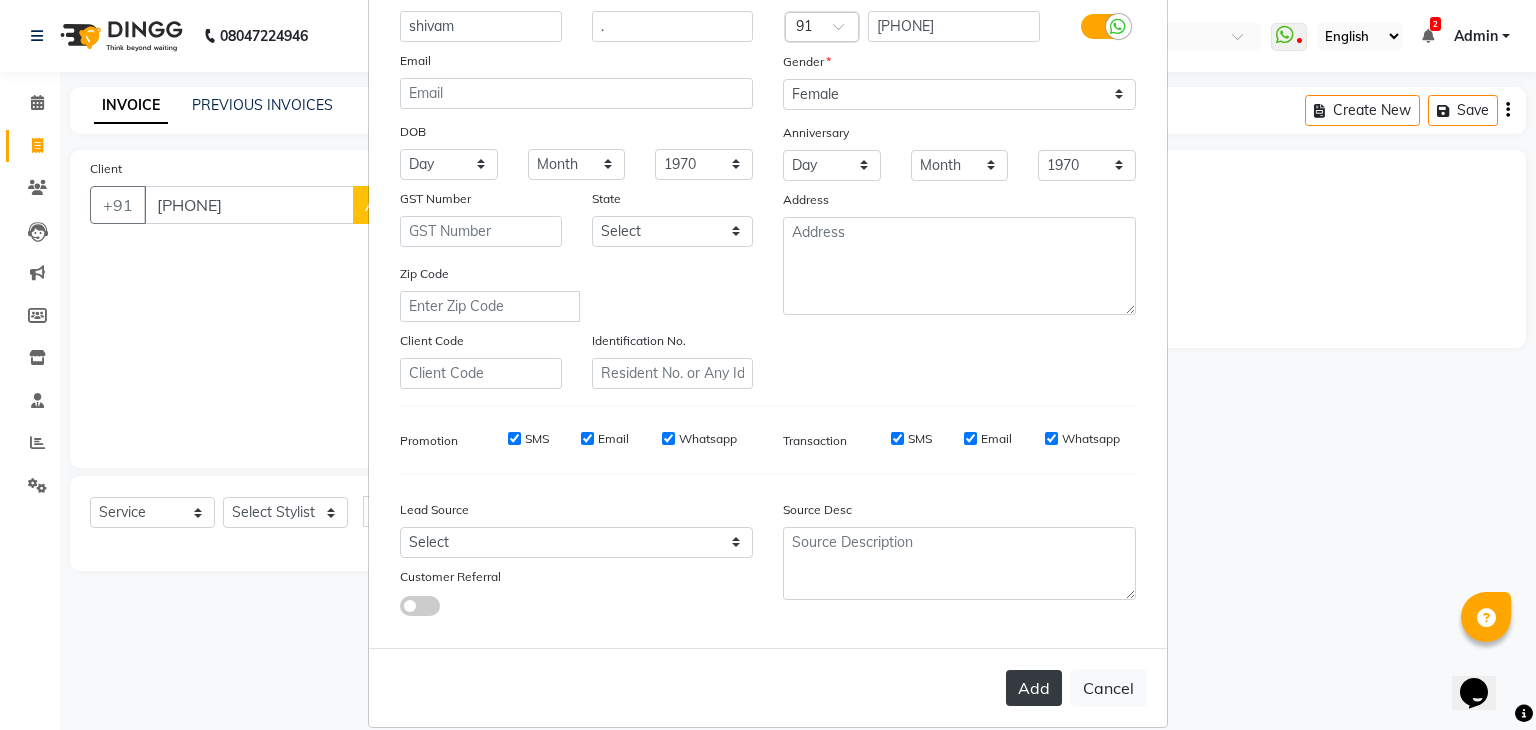 click on "Add" at bounding box center (1034, 688) 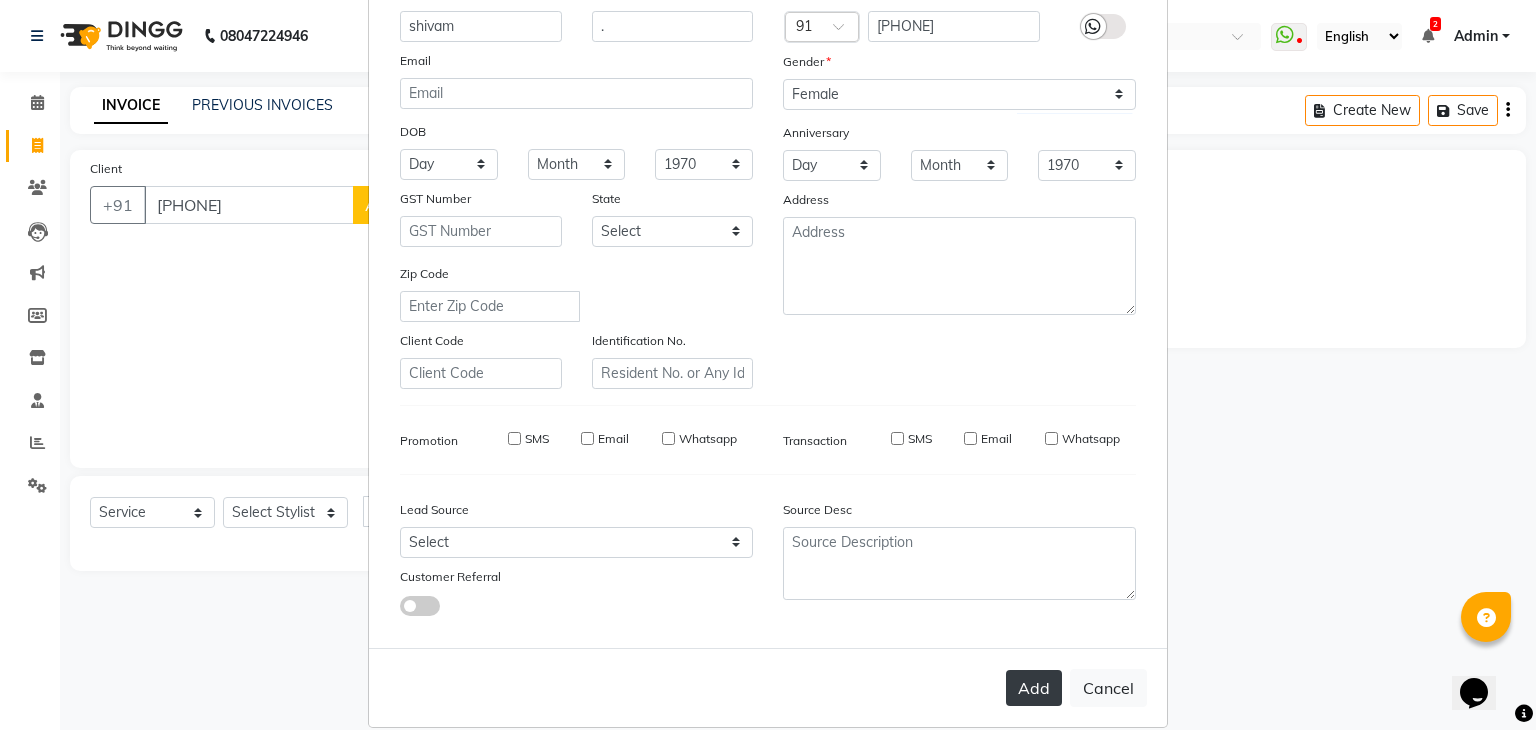 type 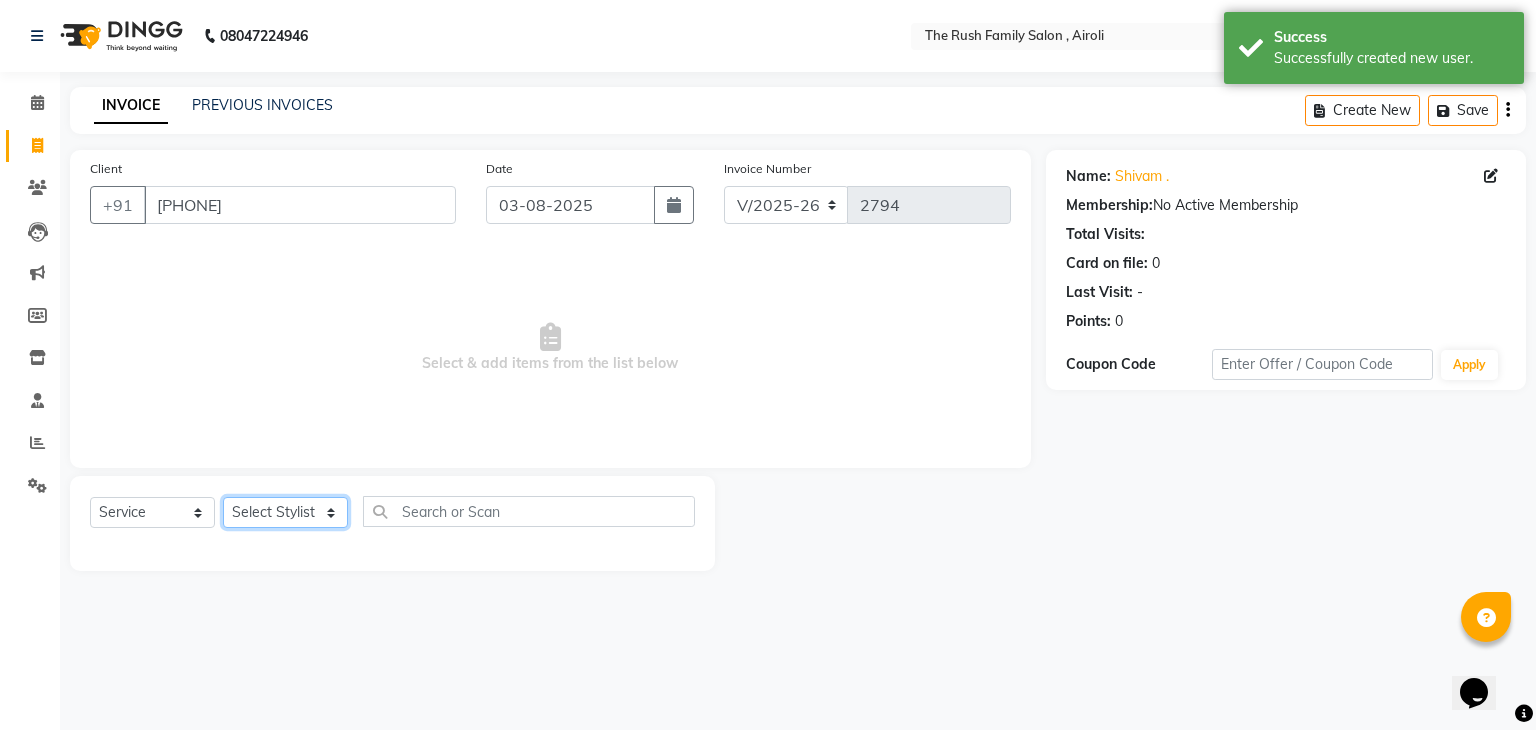 click on "Select Stylist Ajaz Alvira Danish Guddi Jayesh Josh  mumtaz Naeem   nishu Riya    Rush Swati" 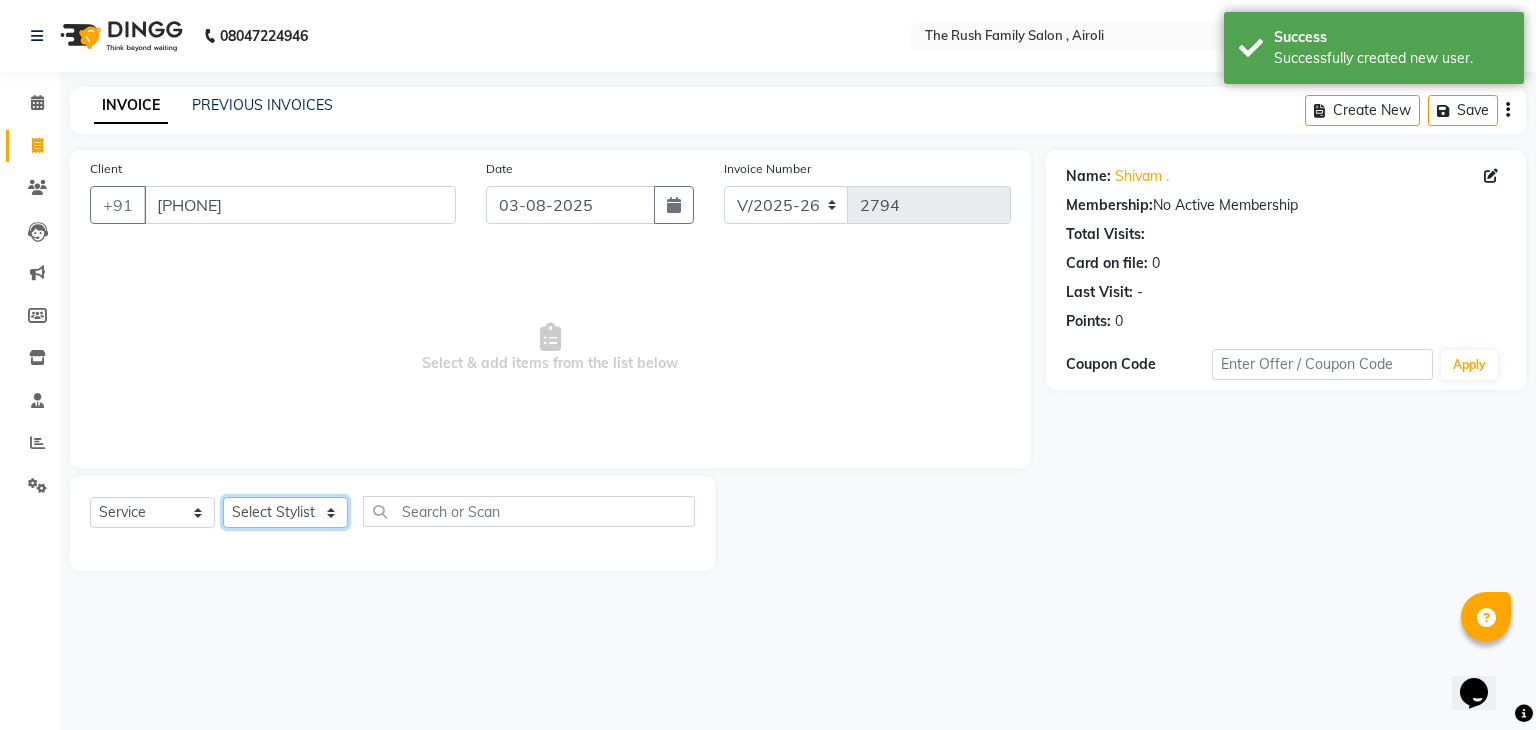 select on "53300" 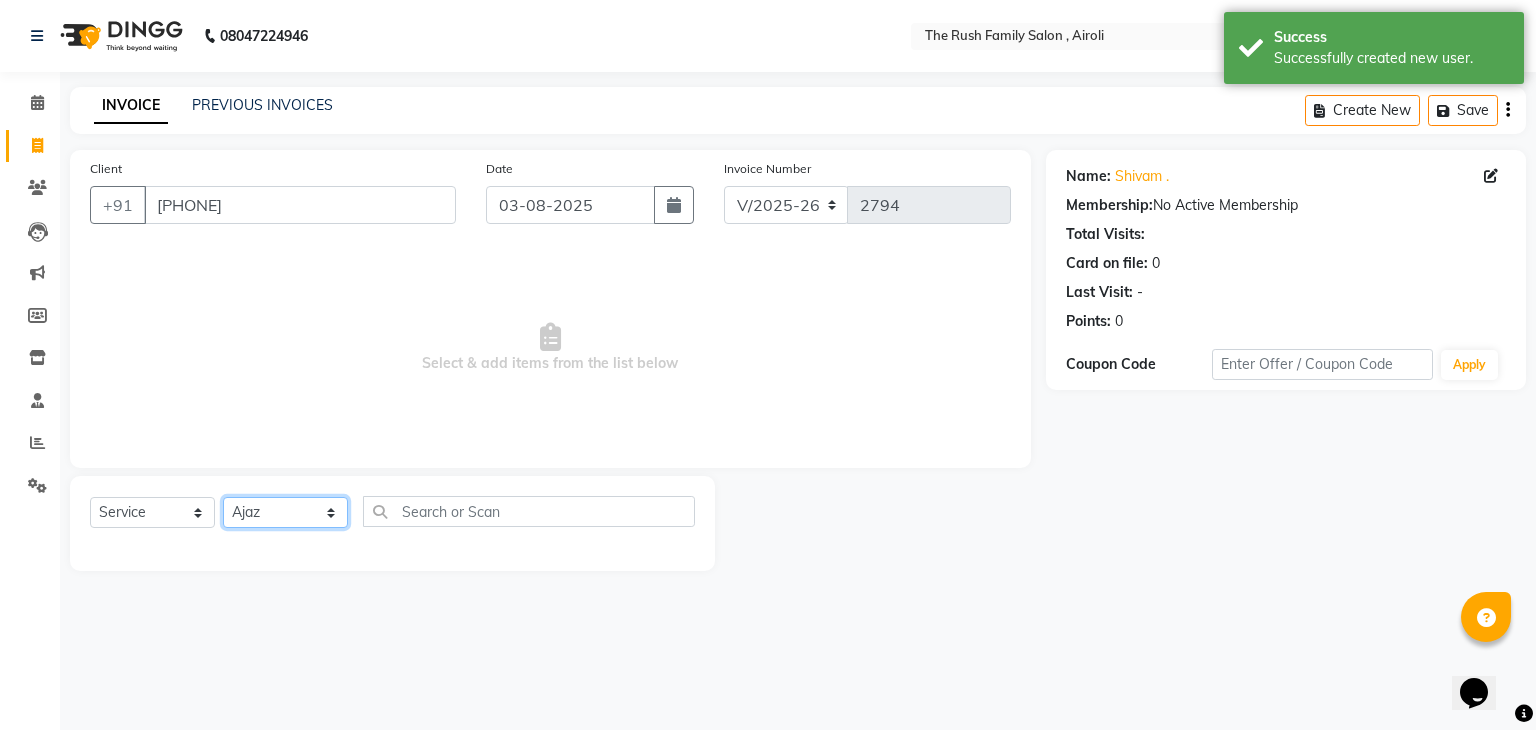 click on "Select Stylist Ajaz Alvira Danish Guddi Jayesh Josh  mumtaz Naeem   nishu Riya    Rush Swati" 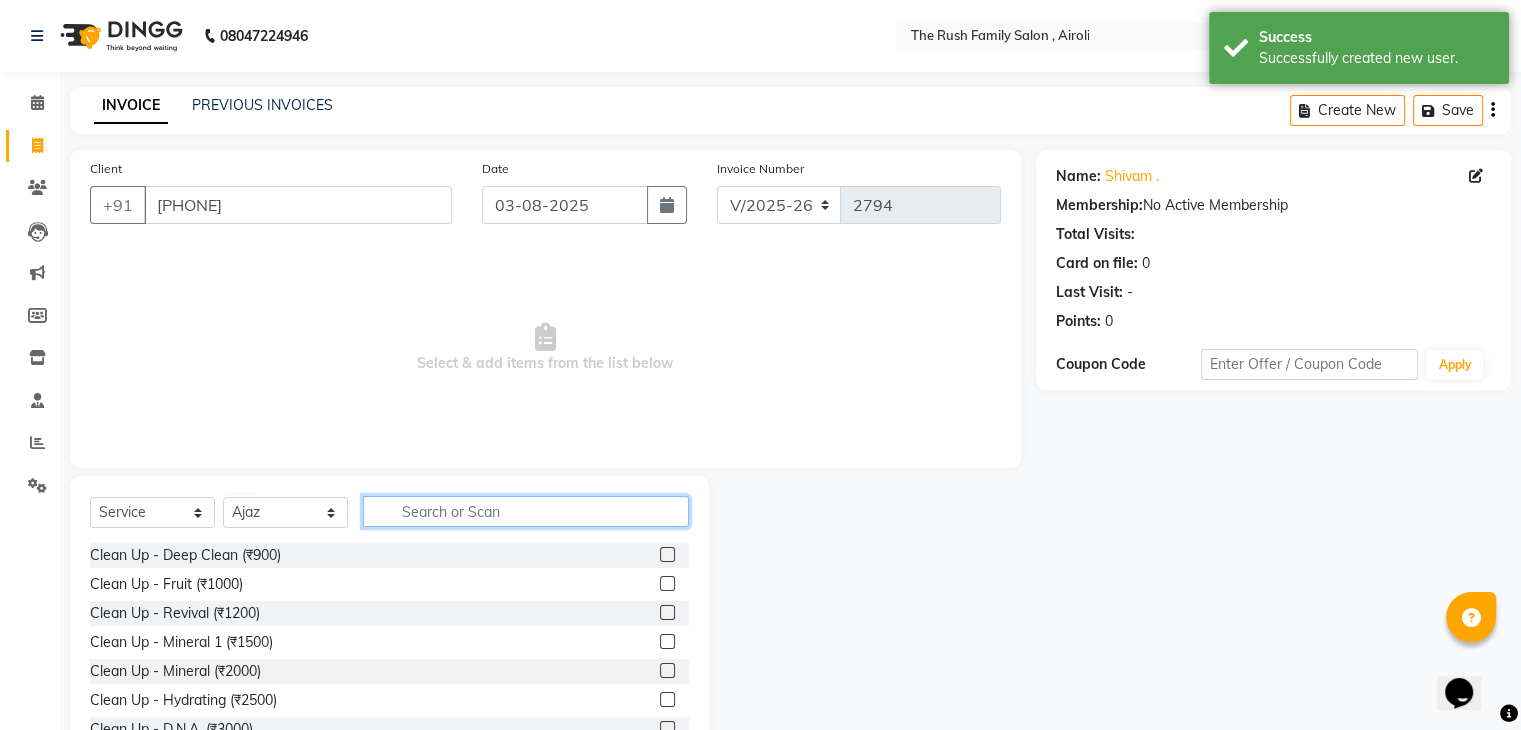 click 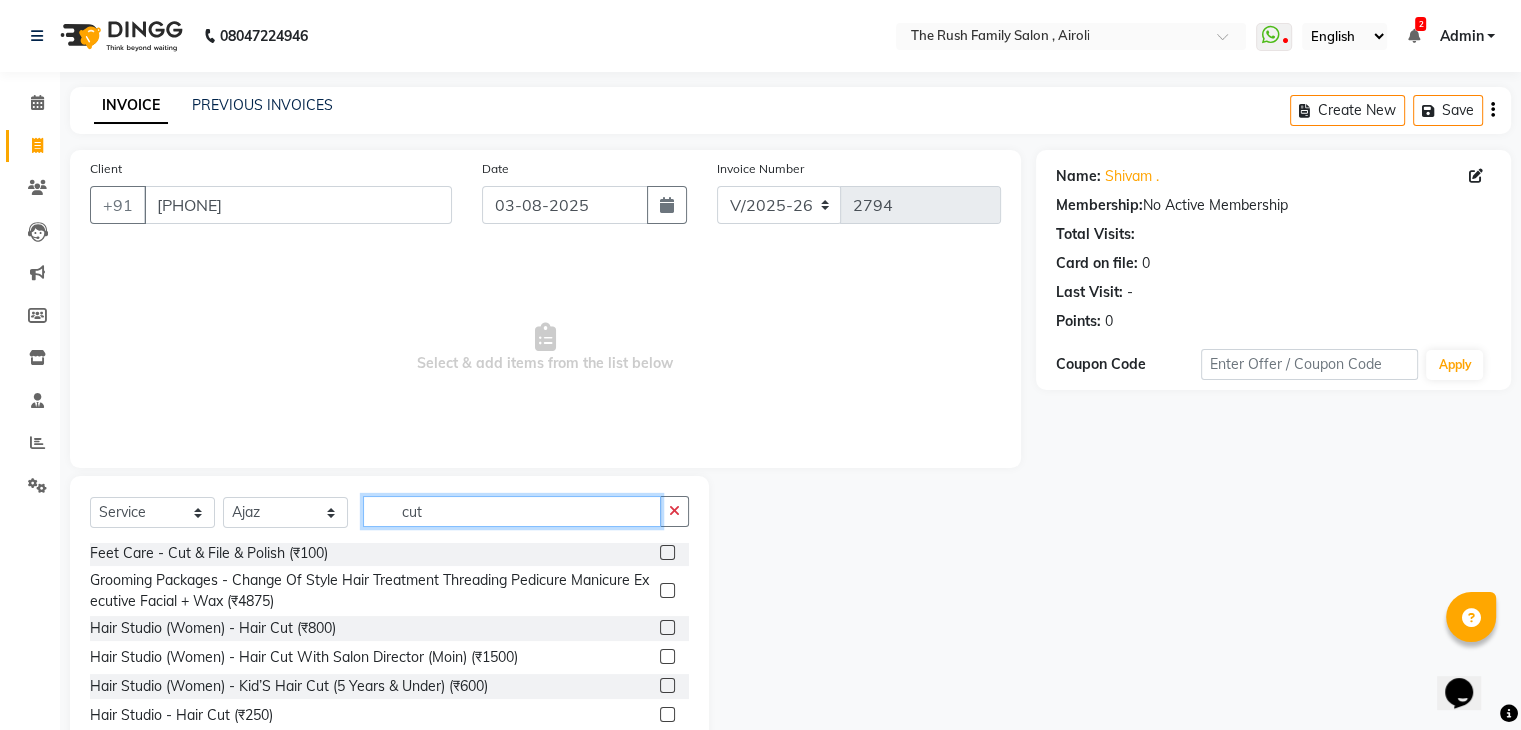 scroll, scrollTop: 77, scrollLeft: 0, axis: vertical 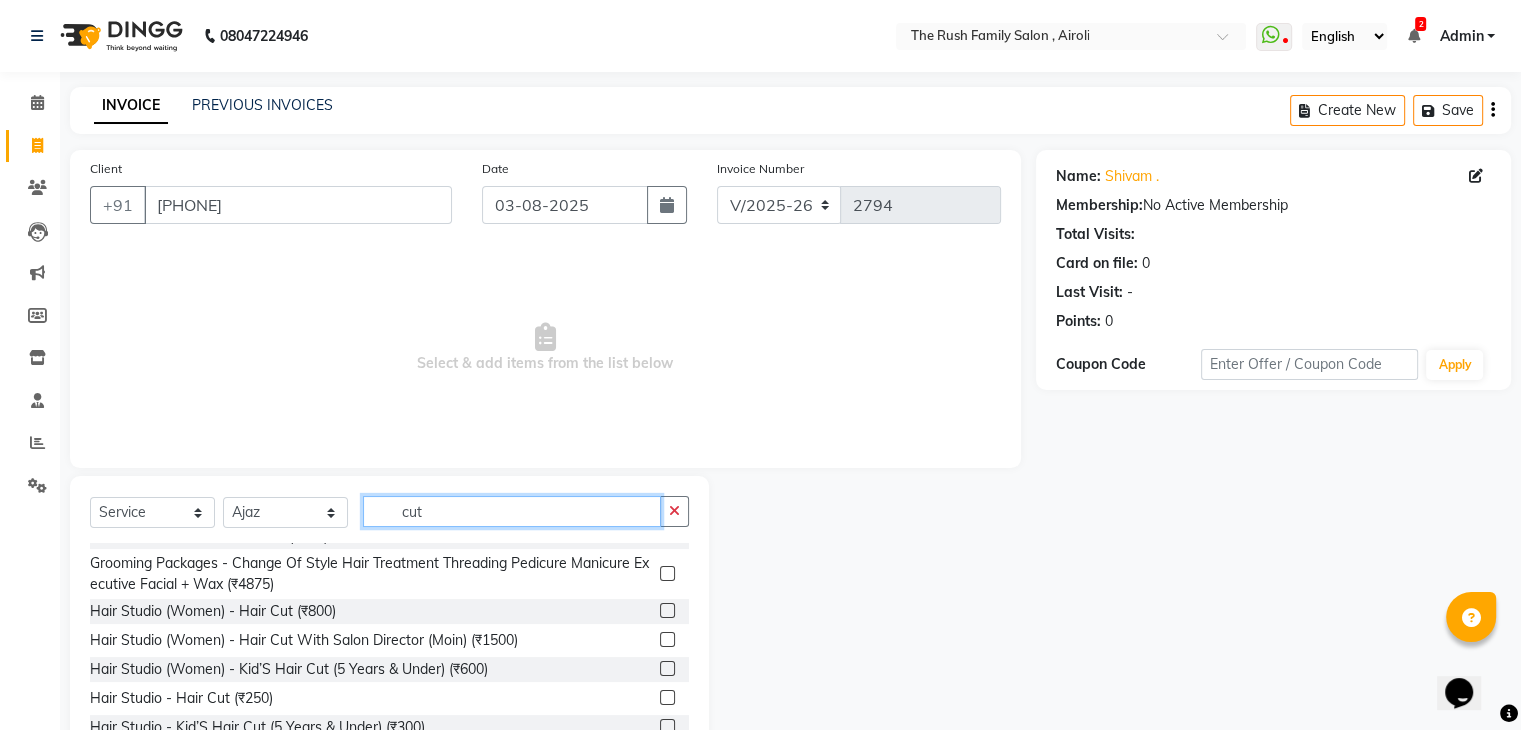 type on "cut" 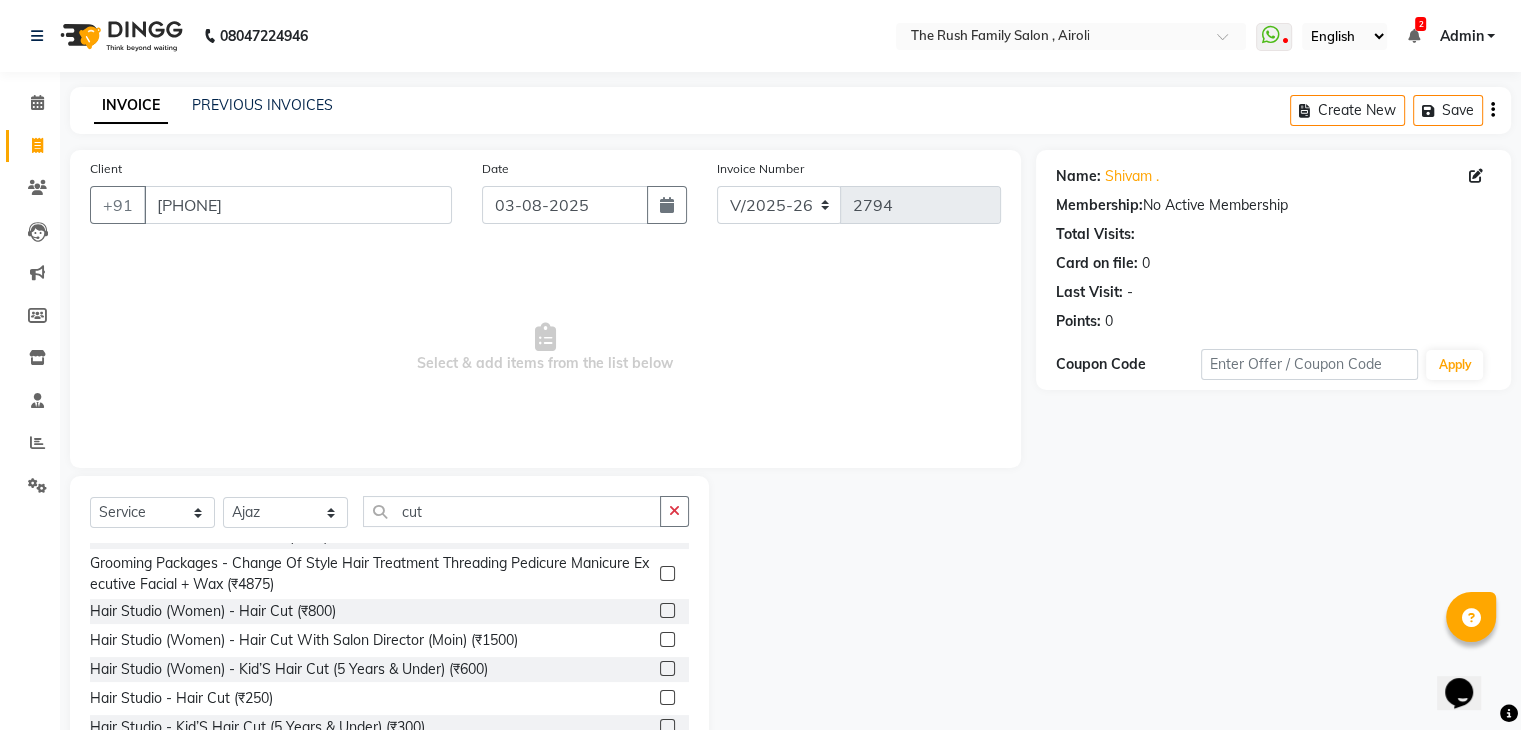 click 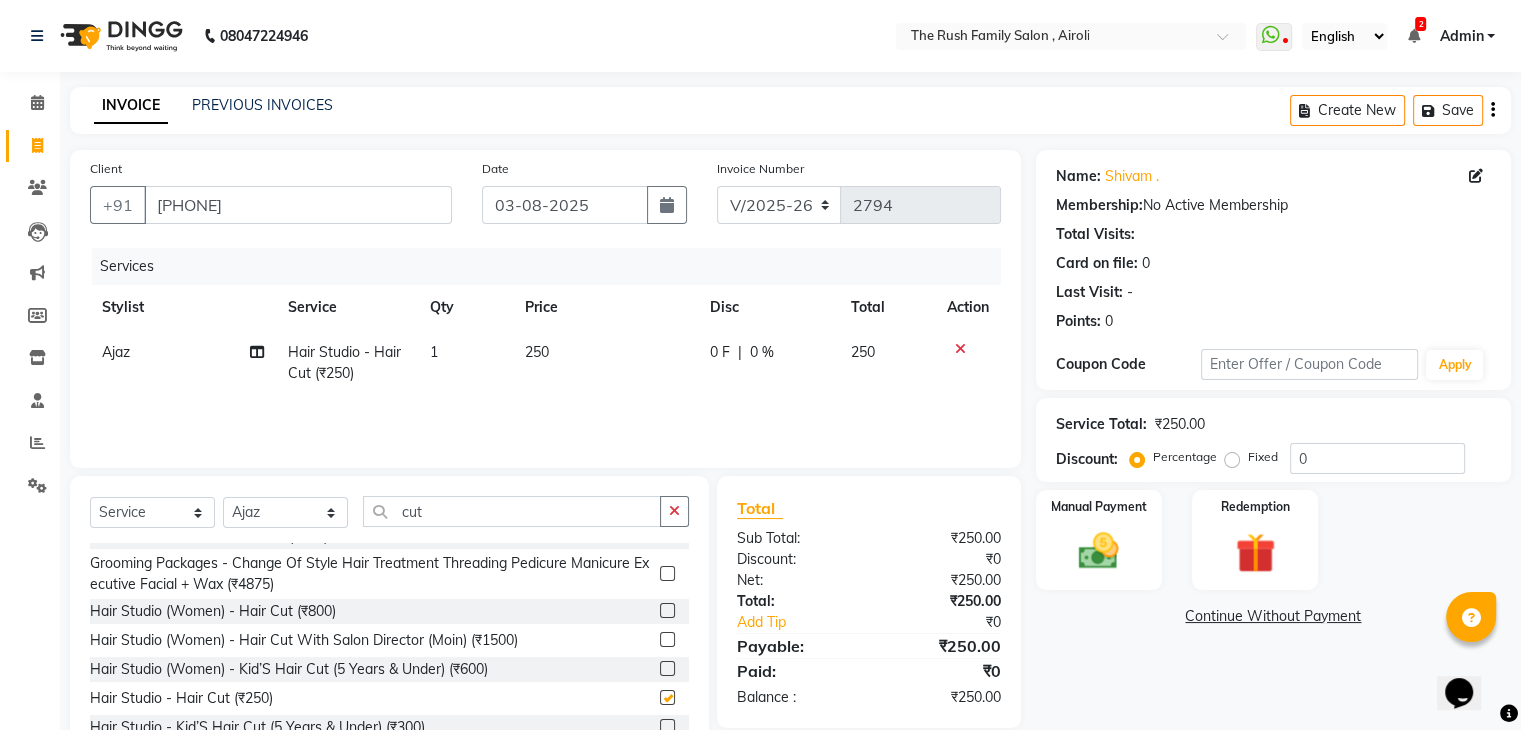 checkbox on "false" 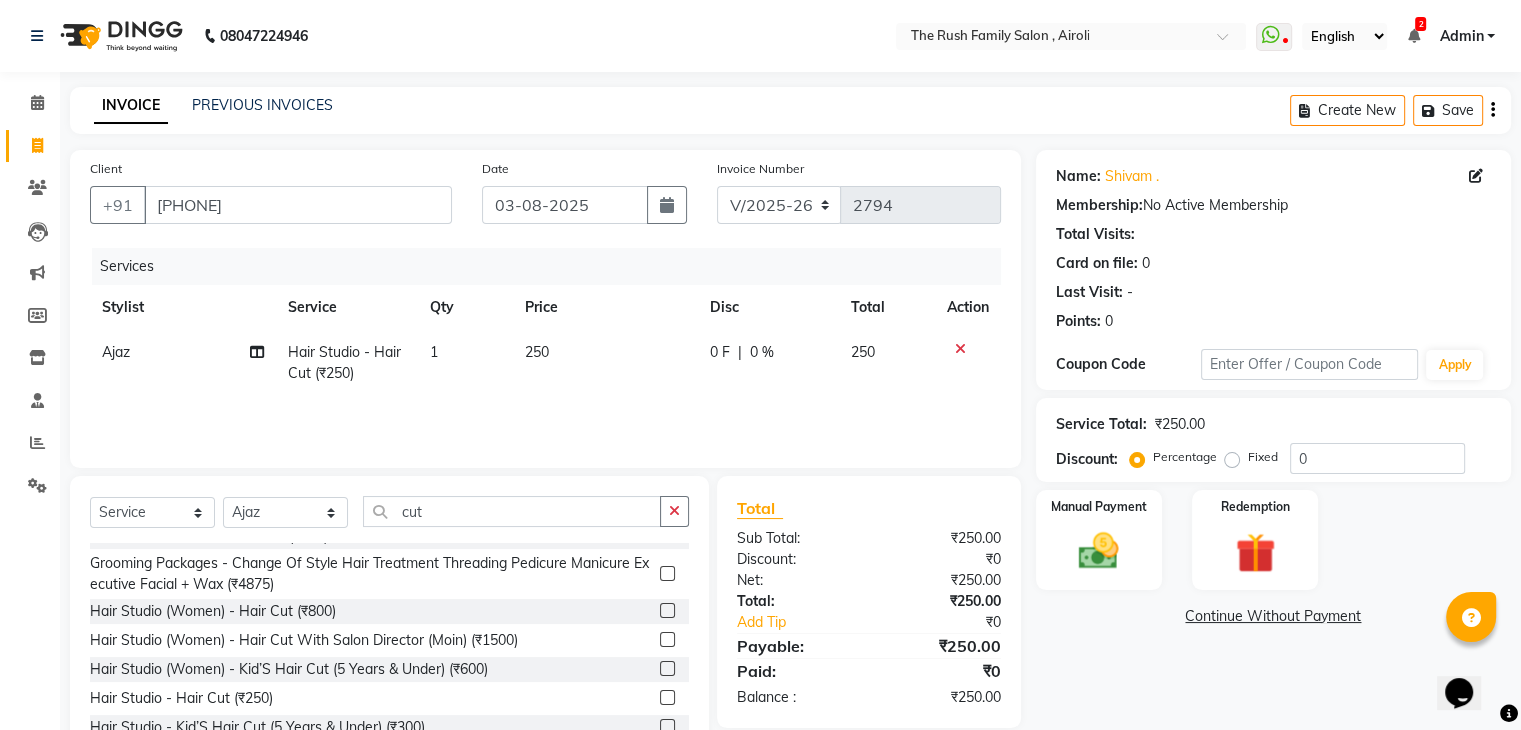 click on "0 F" 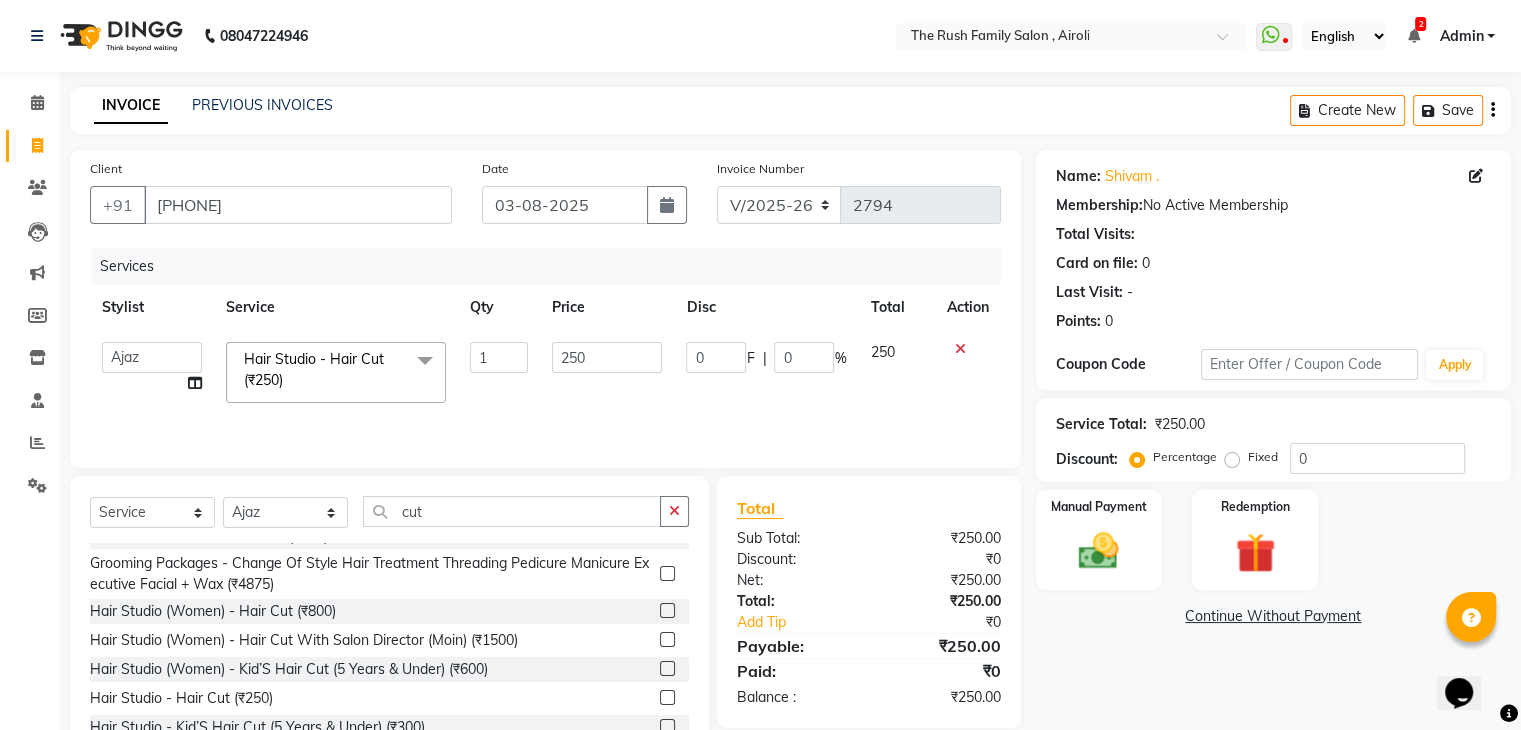 click on "0" 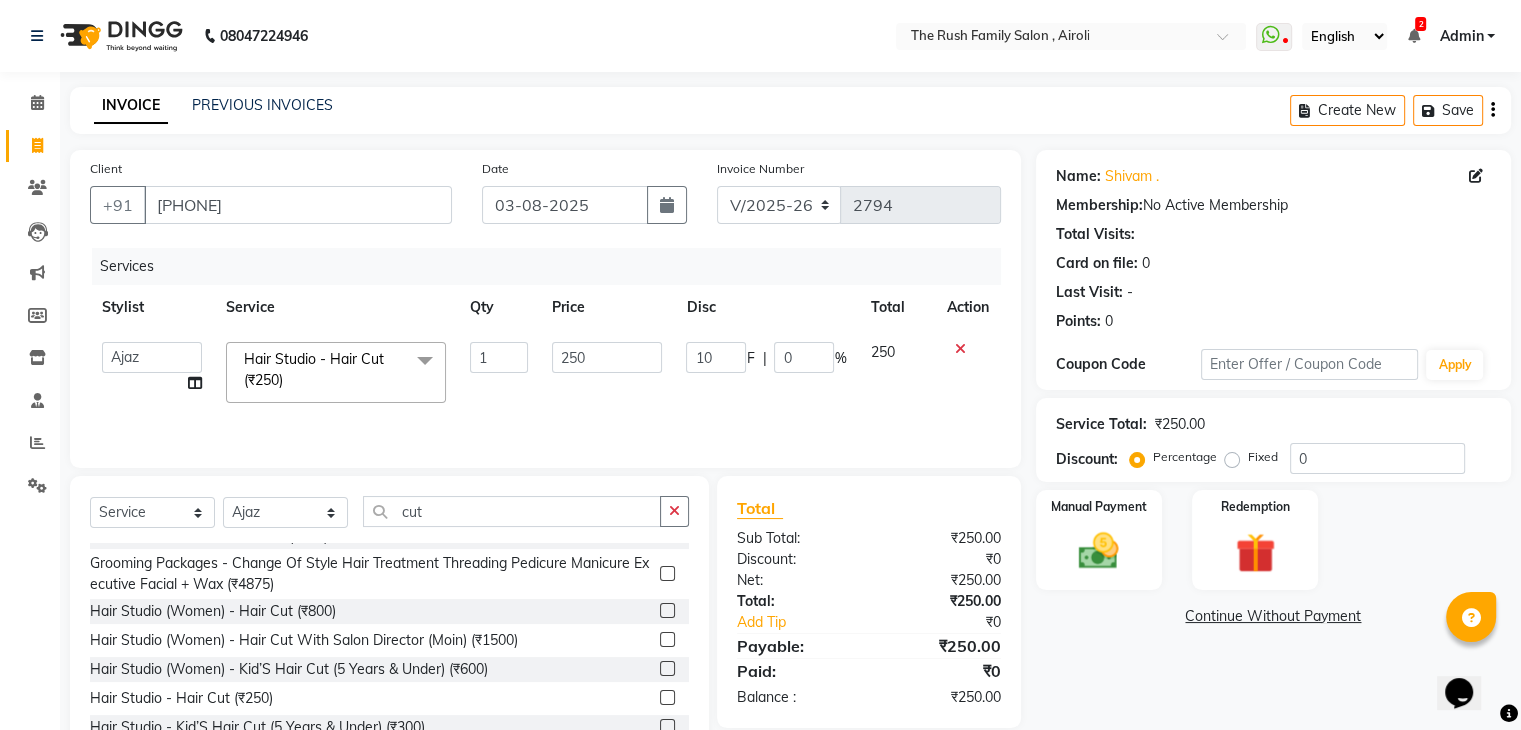 type on "100" 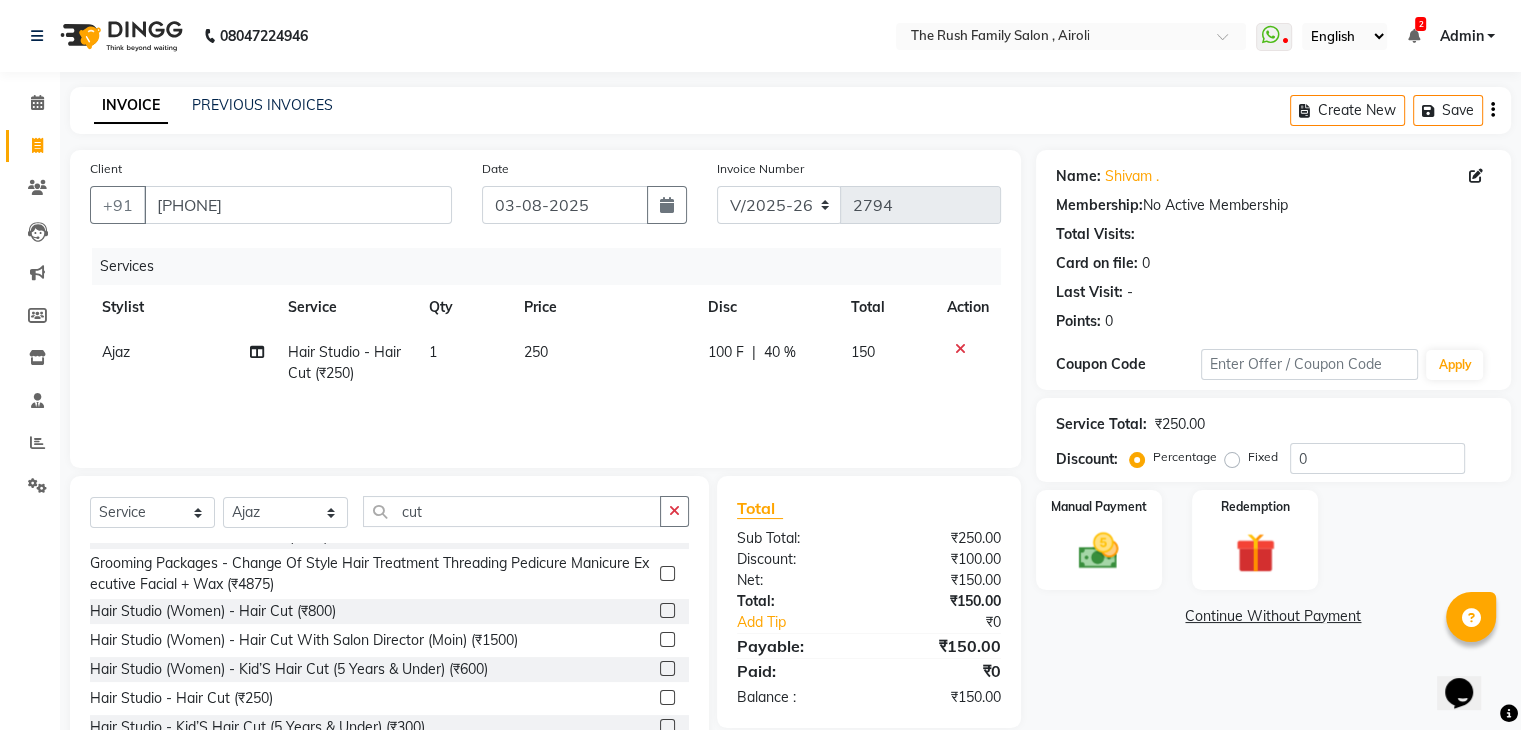 click on "Services Stylist Service Qty Price Disc Total Action Ajaz Hair Studio - Hair Cut (₹250) 1 250 100 F | 40 % 150" 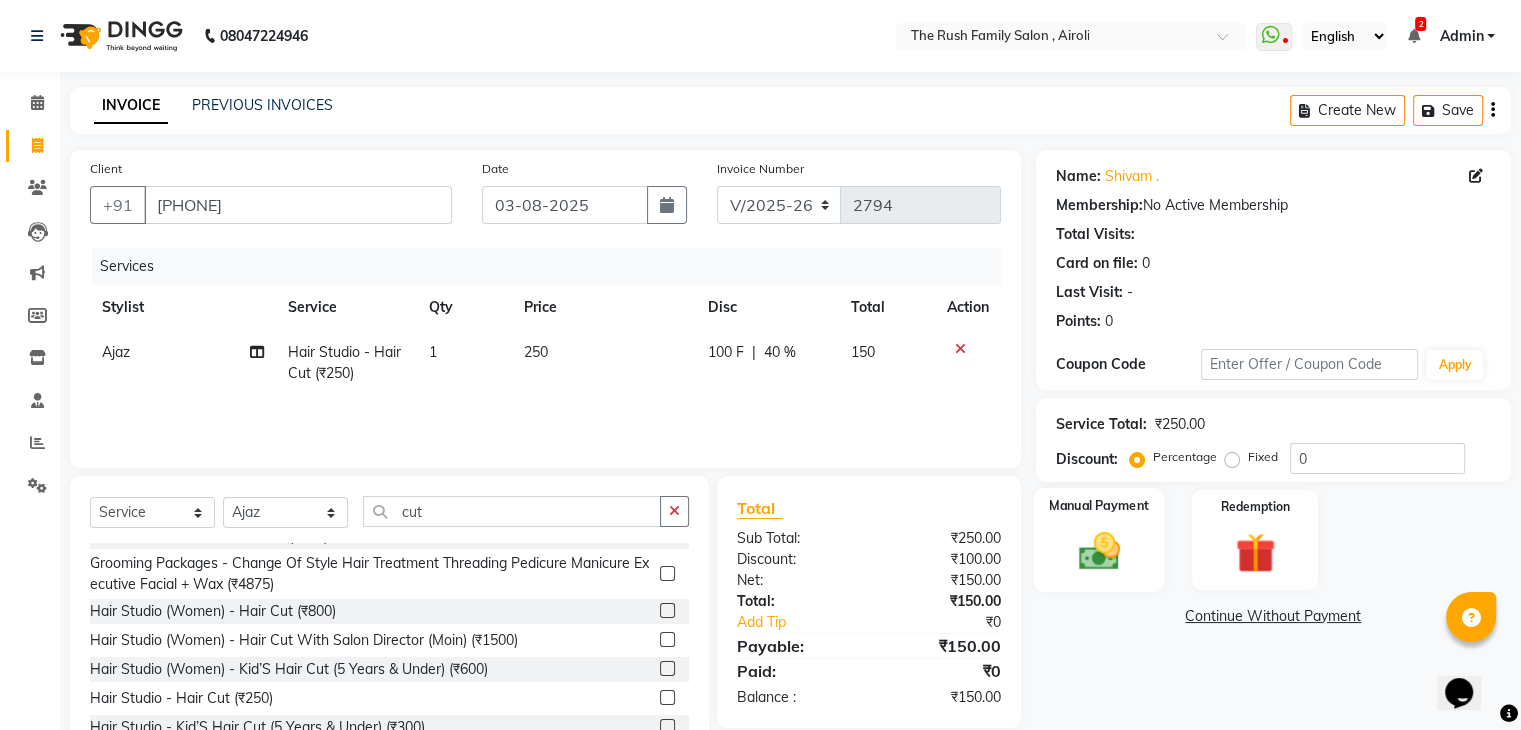 click on "Manual Payment" 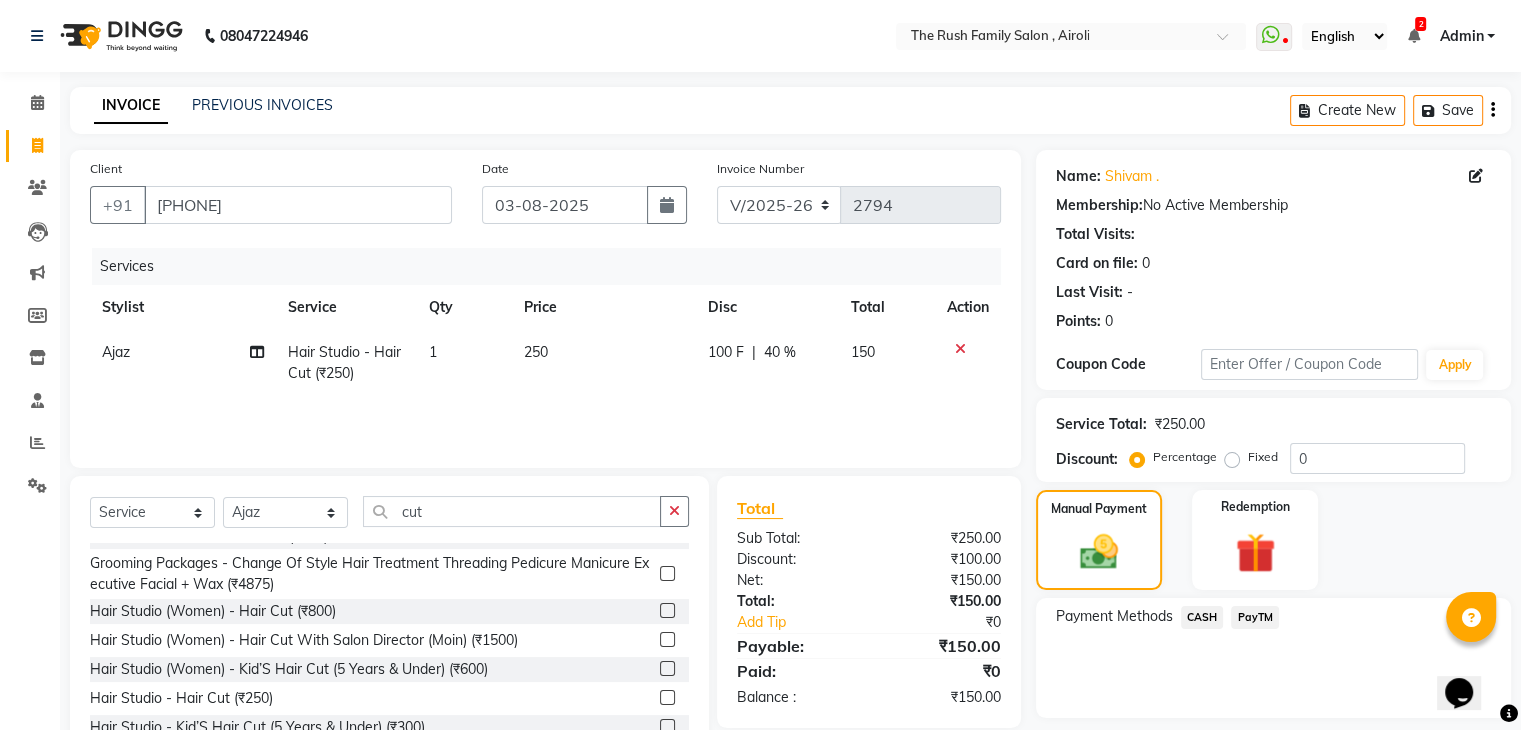 click on "PayTM" 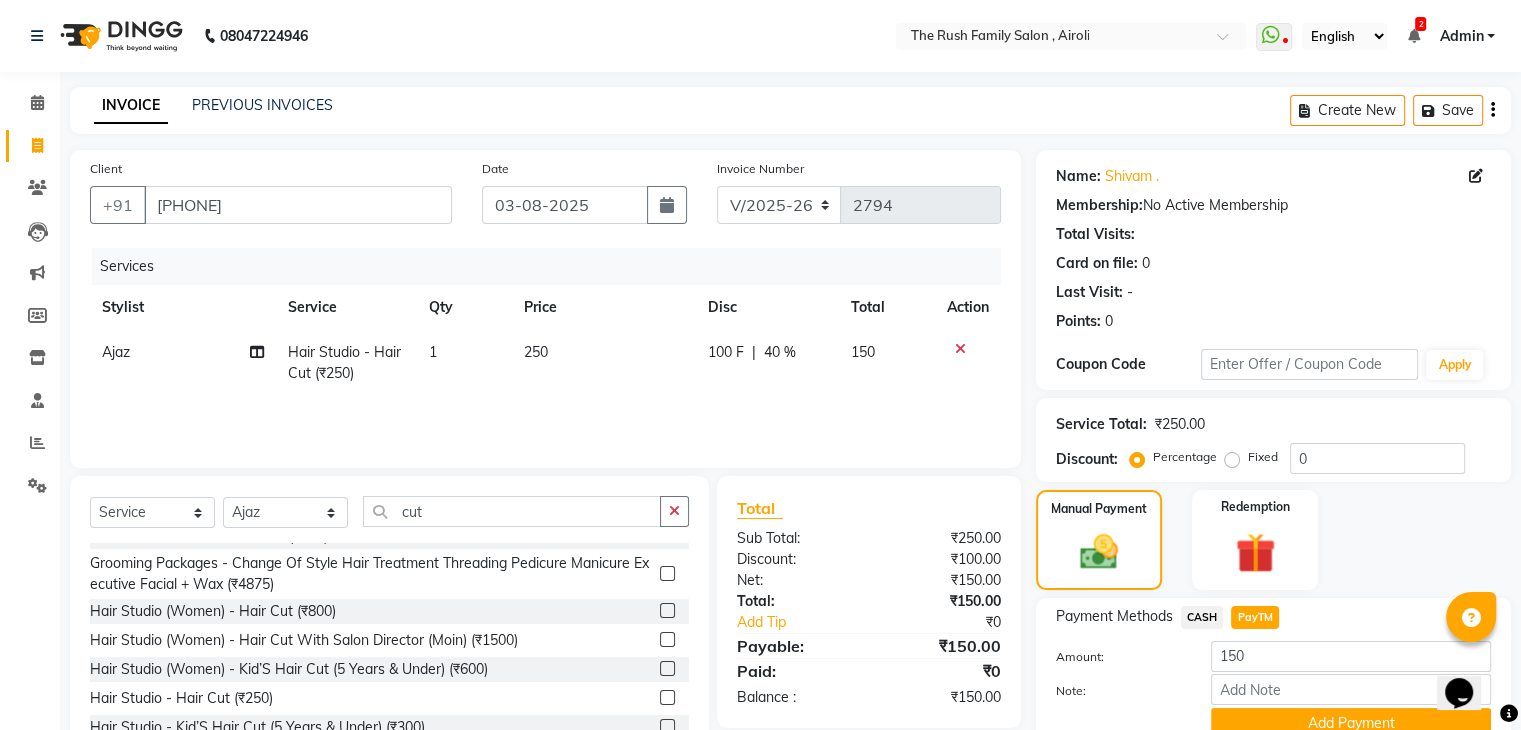scroll, scrollTop: 89, scrollLeft: 0, axis: vertical 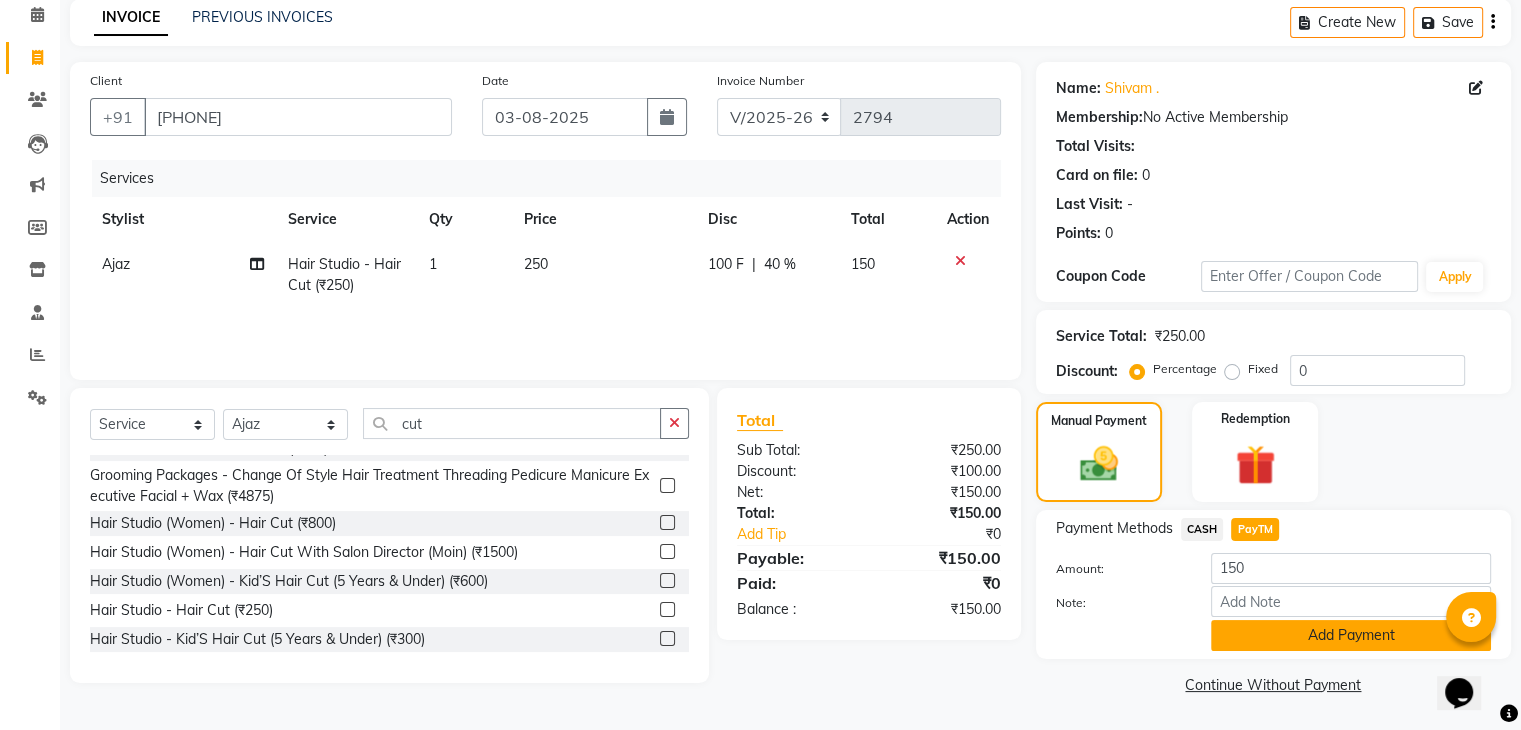 click on "Add Payment" 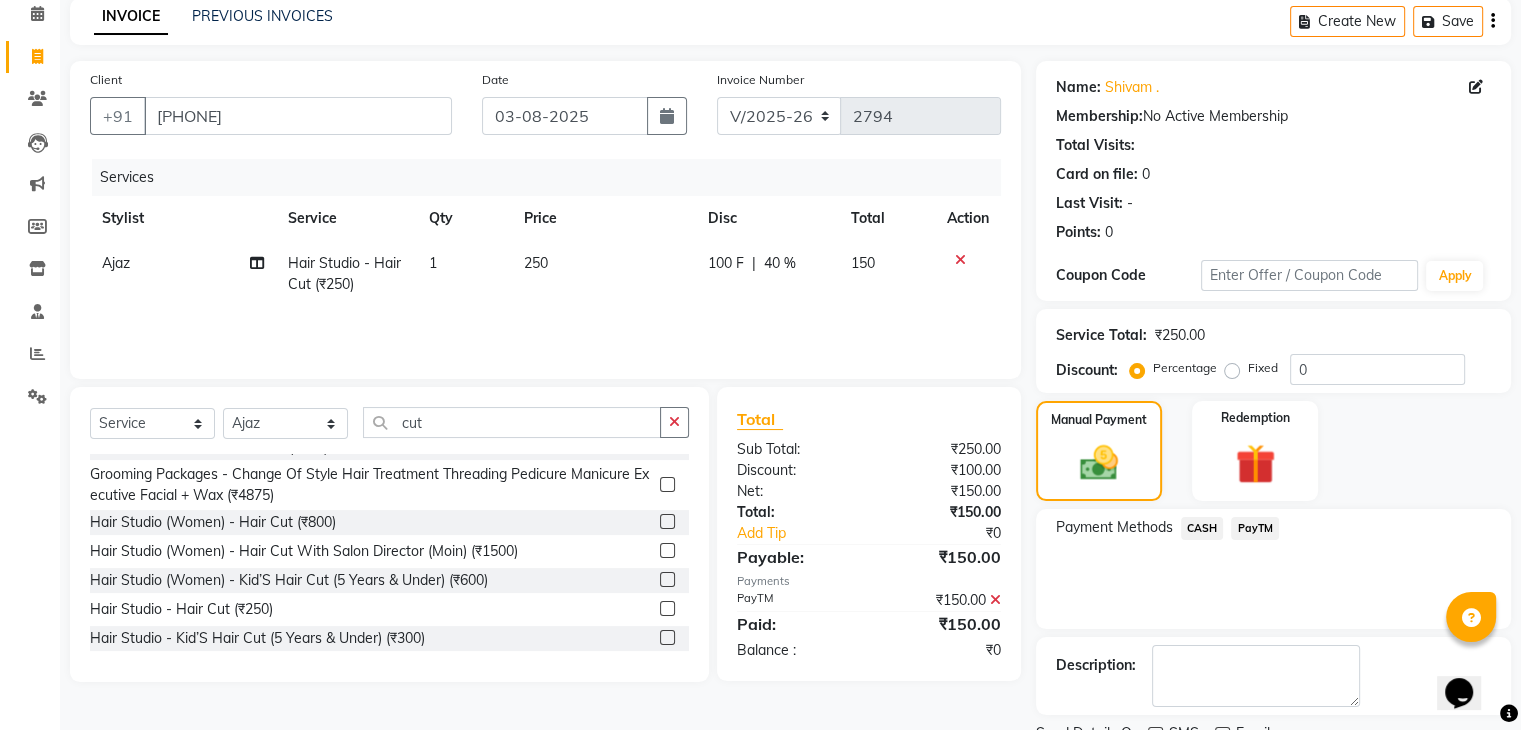 scroll, scrollTop: 171, scrollLeft: 0, axis: vertical 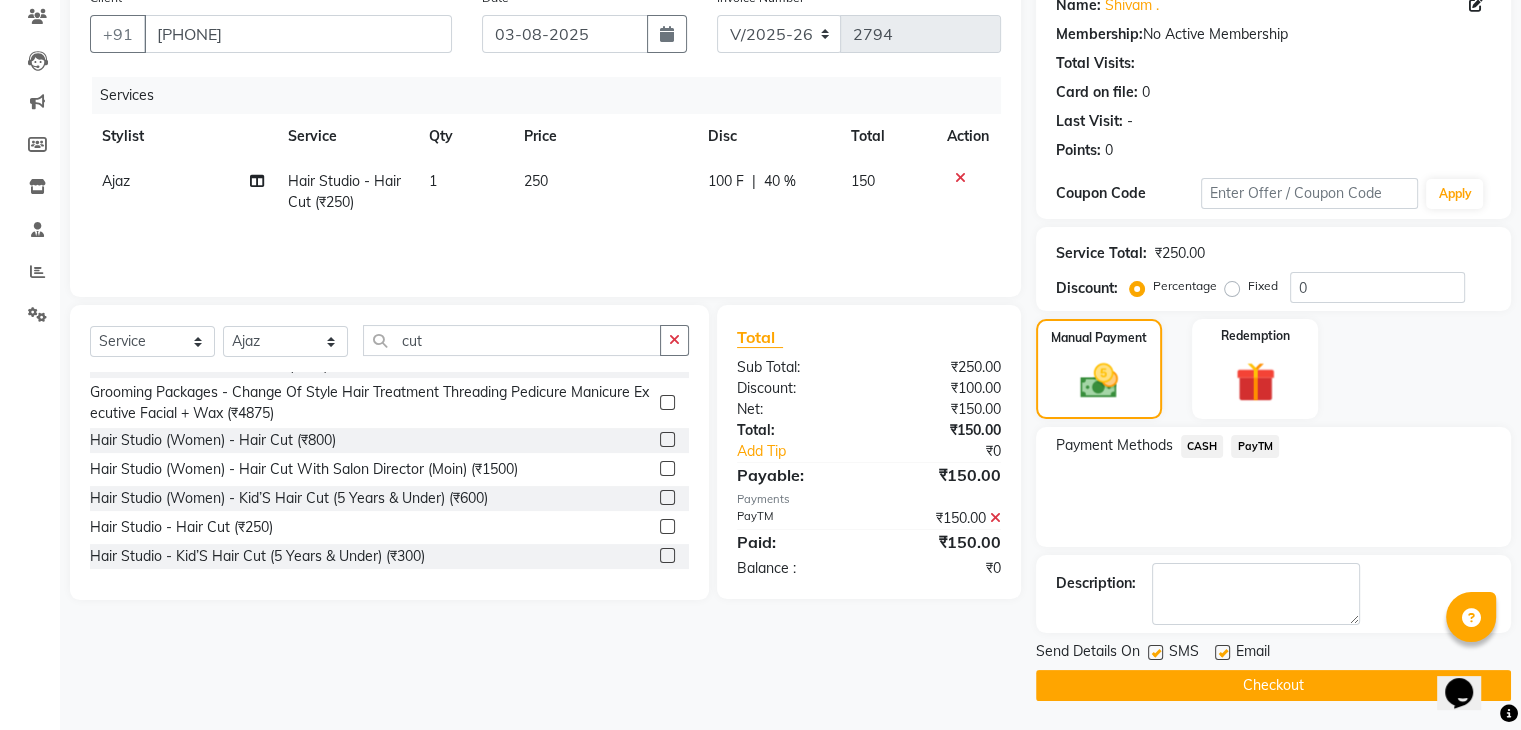 click 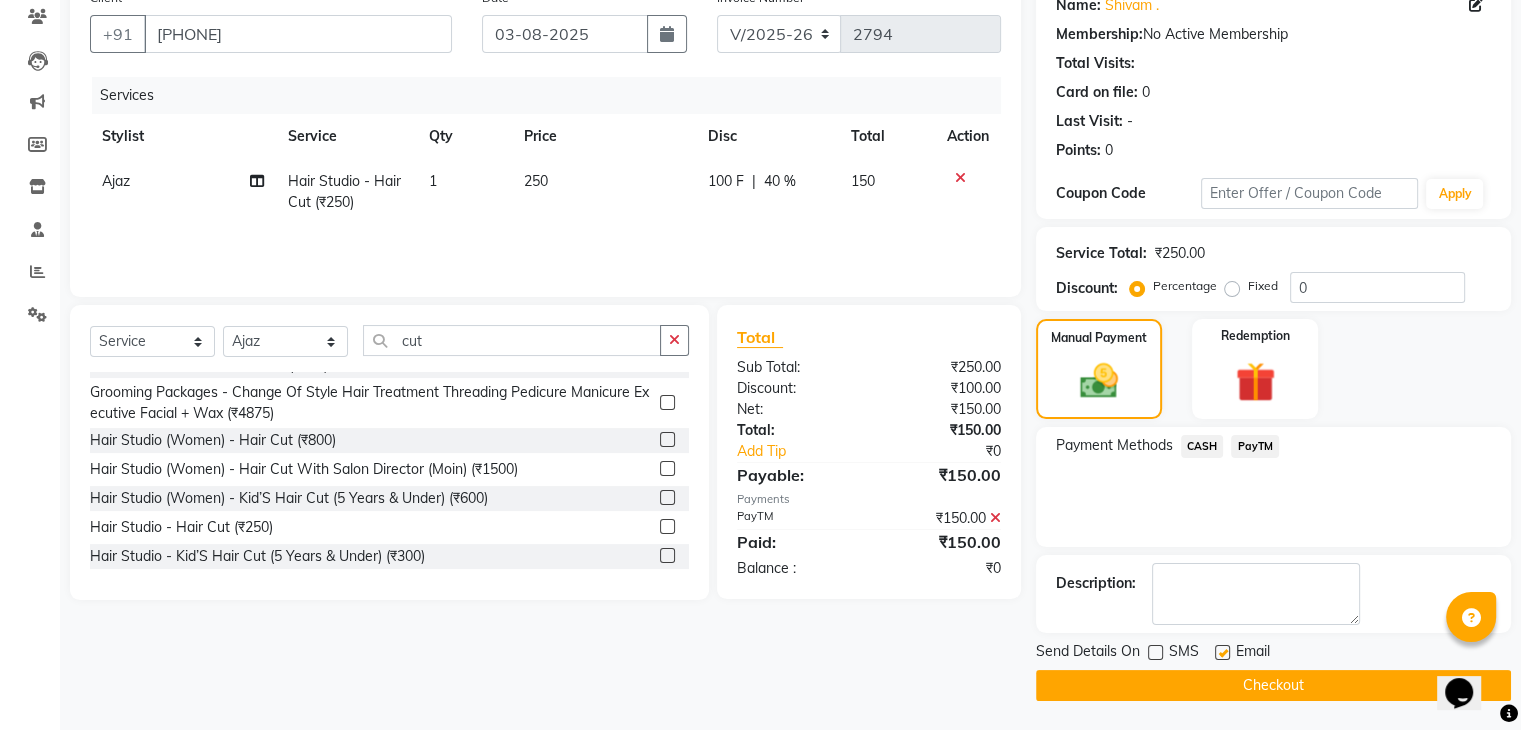 click 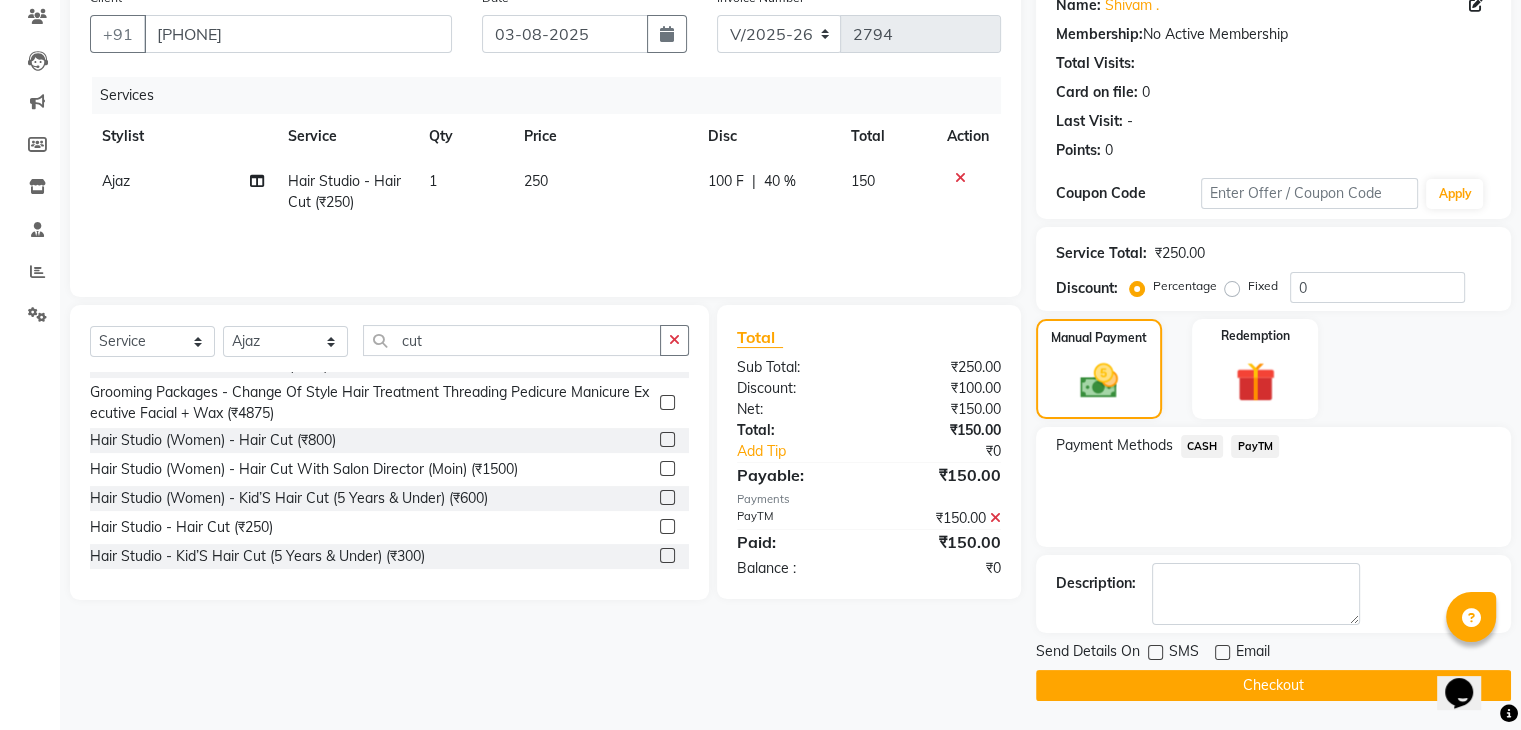 click on "Checkout" 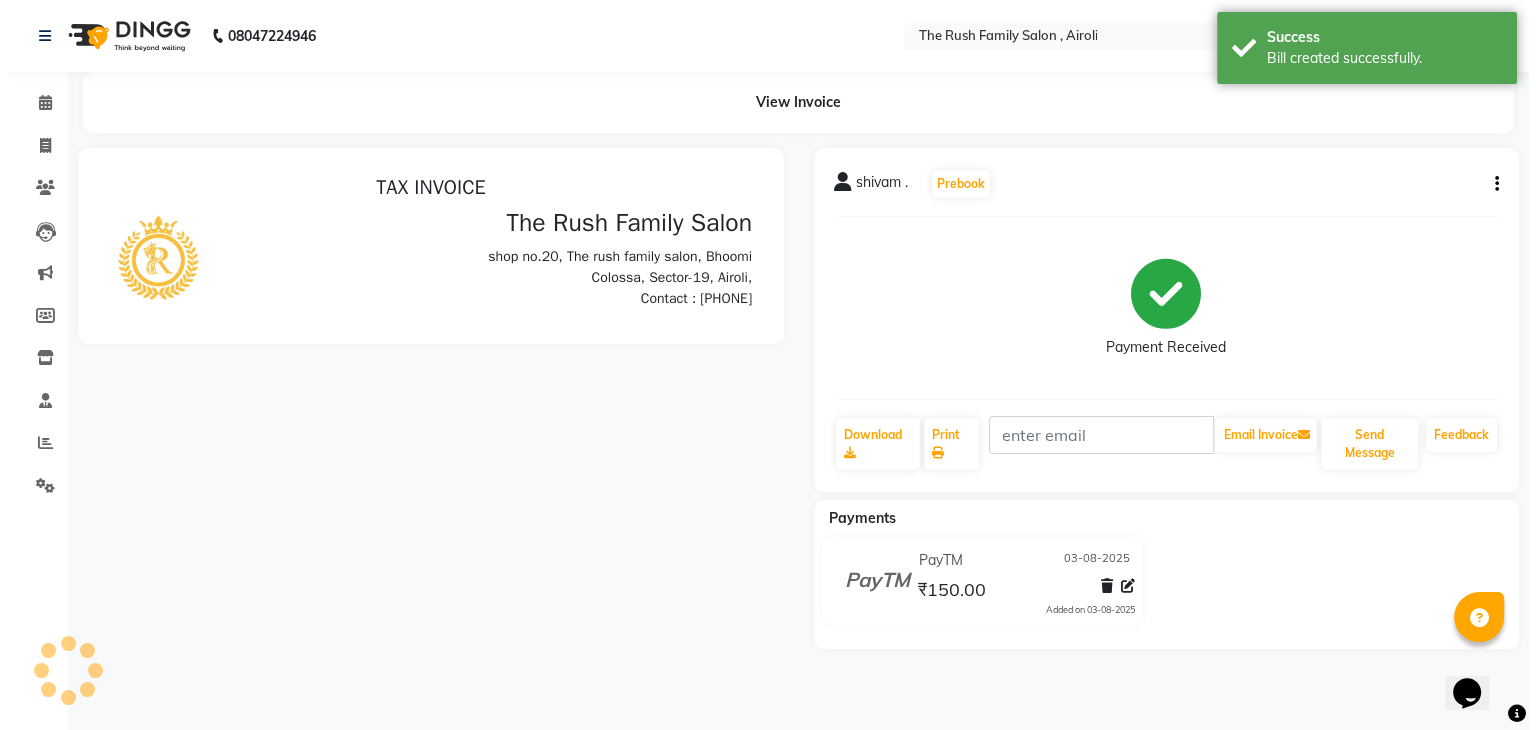 scroll, scrollTop: 0, scrollLeft: 0, axis: both 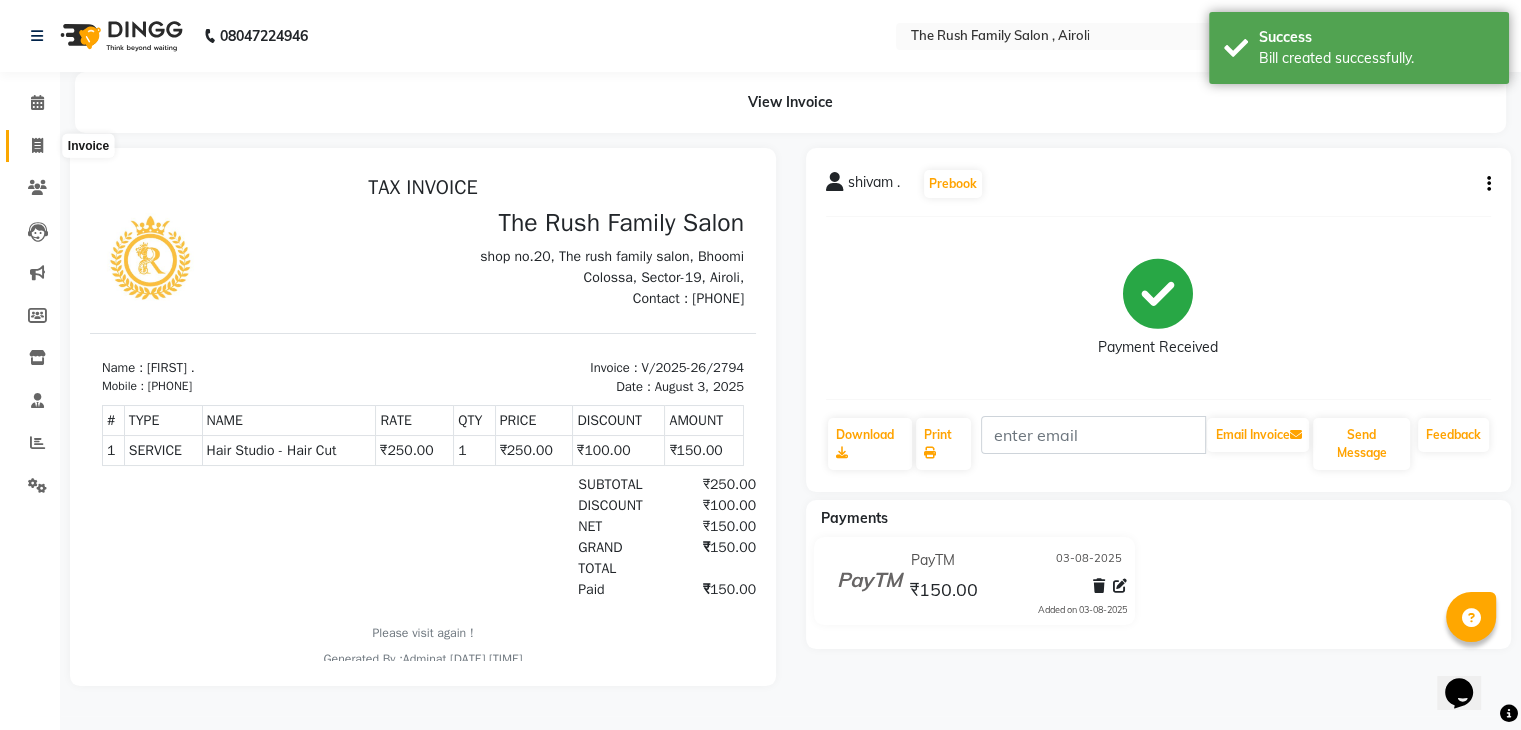 click 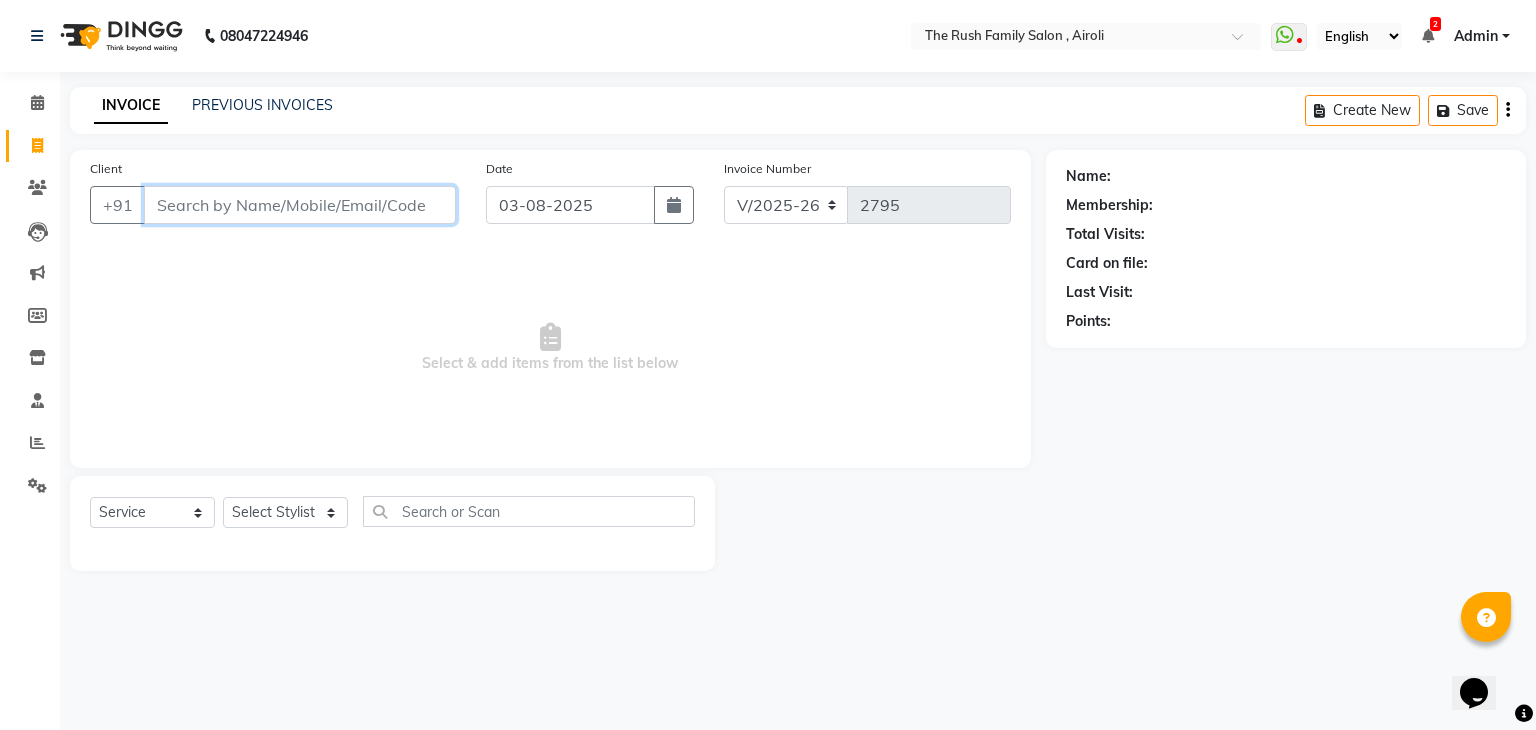 click on "Client" at bounding box center (300, 205) 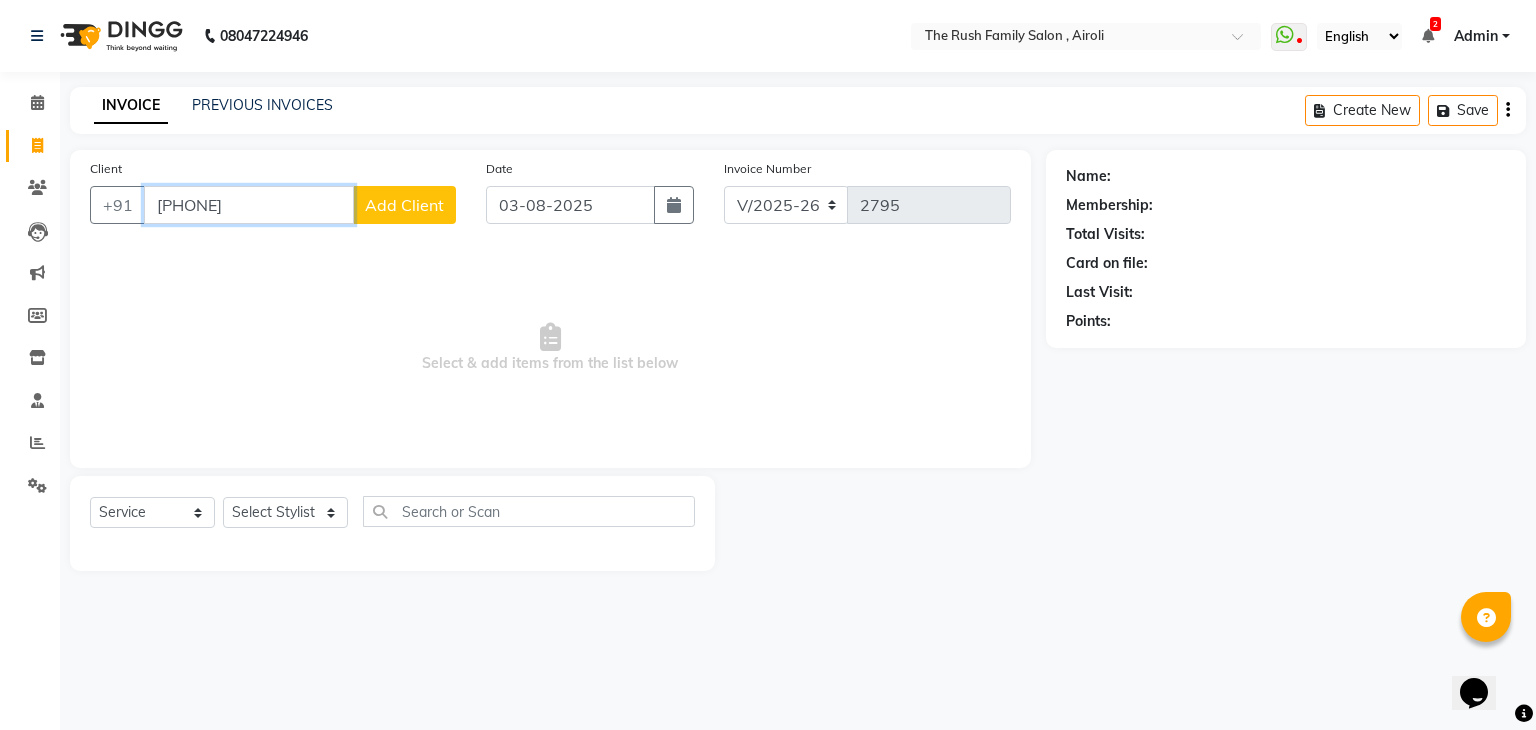 click on "[PHONE]" at bounding box center [249, 205] 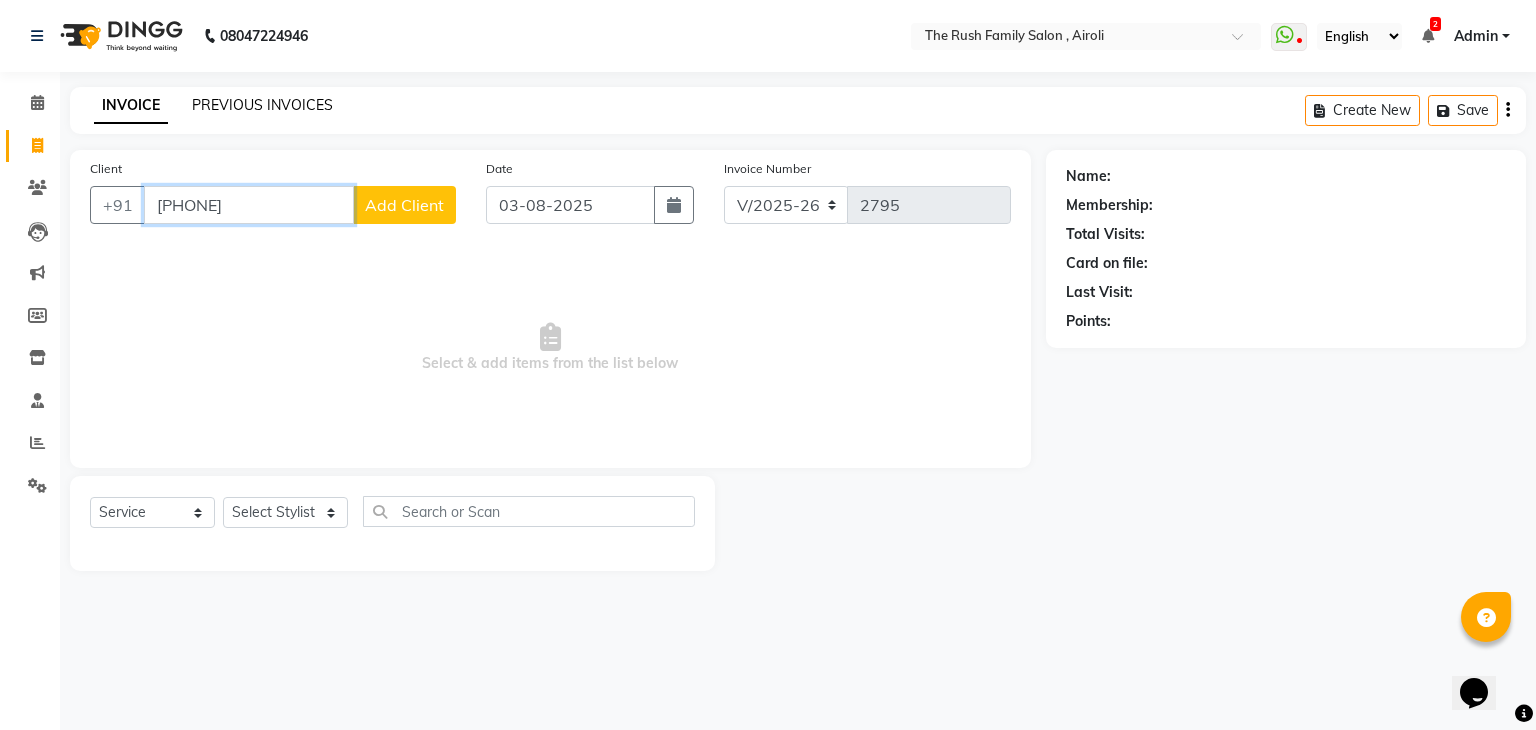 type on "[PHONE]" 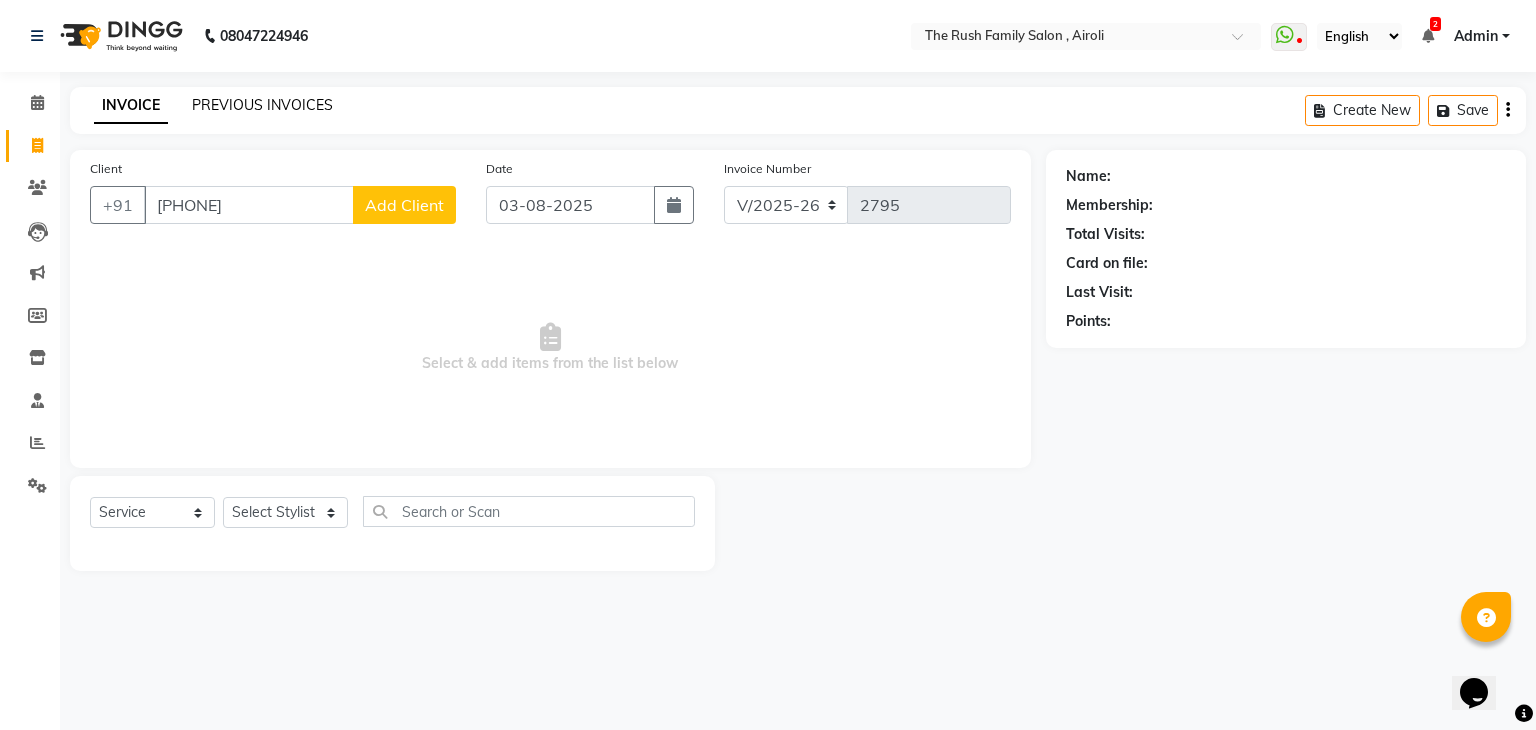 click on "PREVIOUS INVOICES" 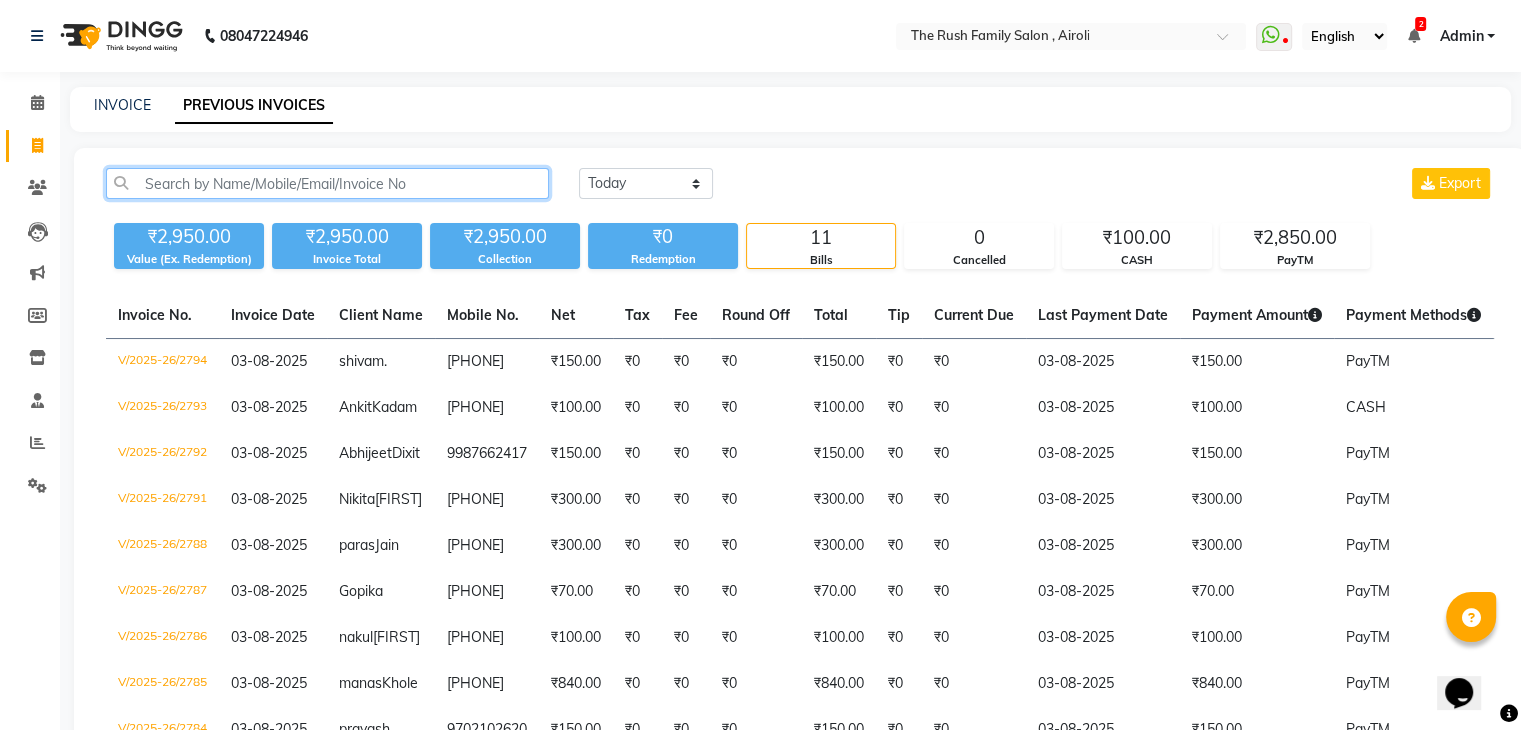 click 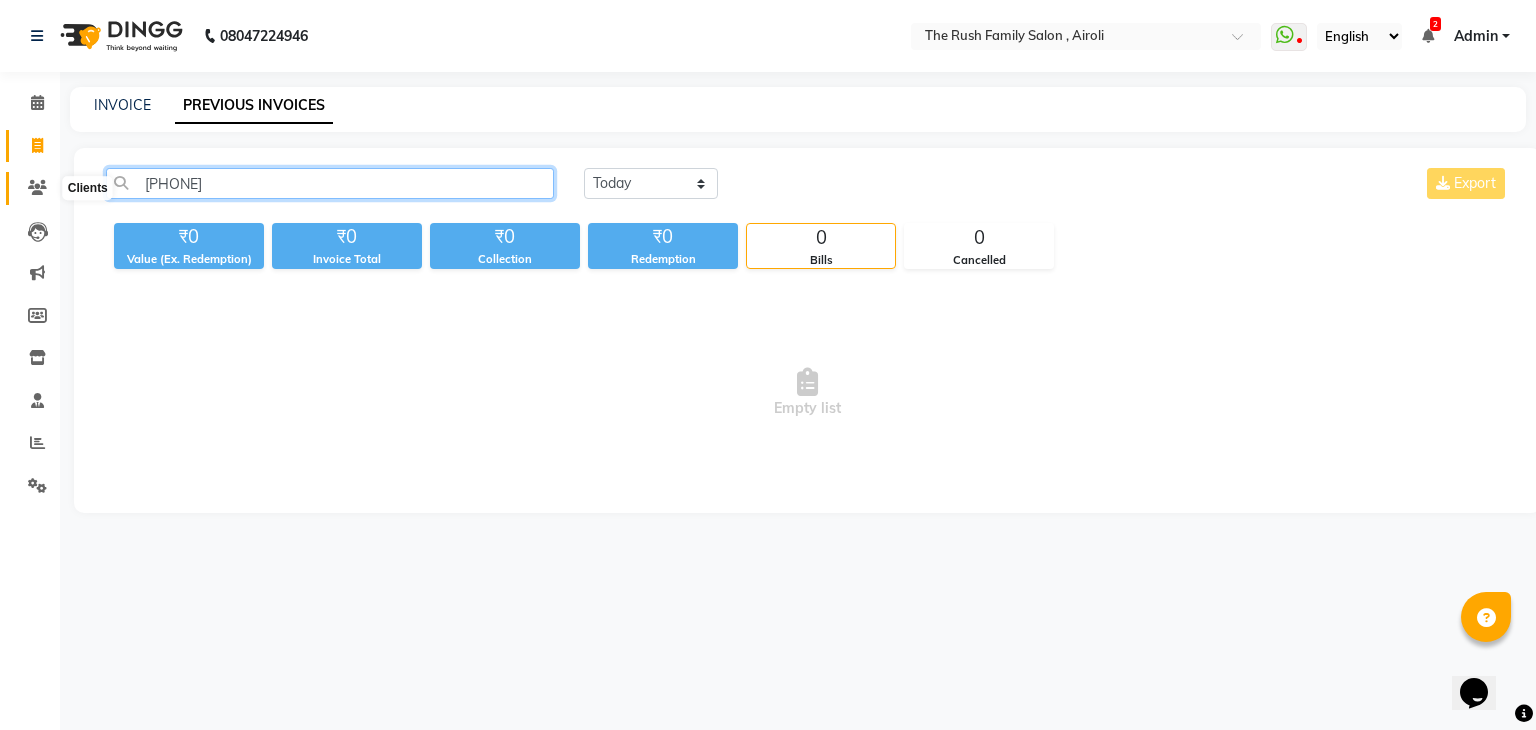 type on "[PHONE]" 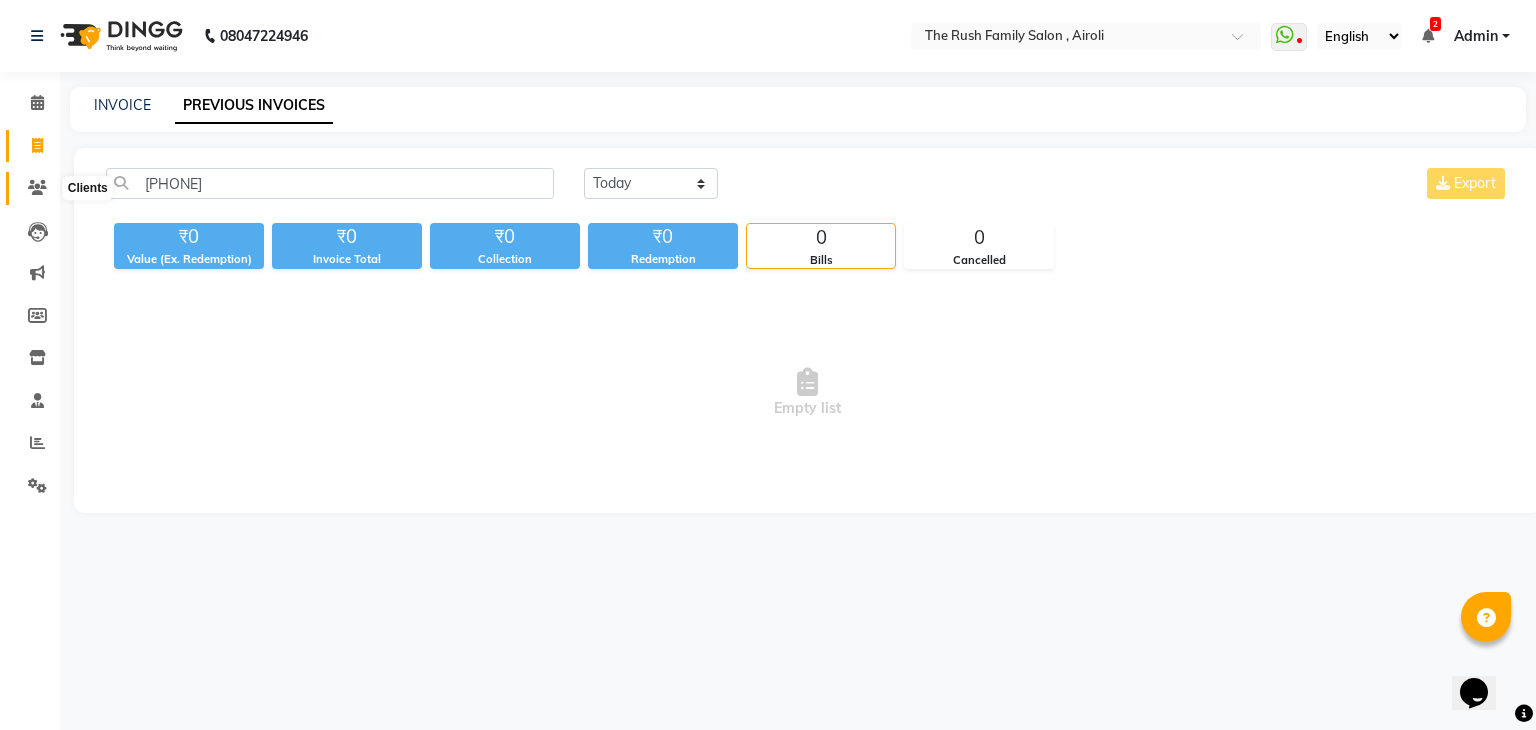 click 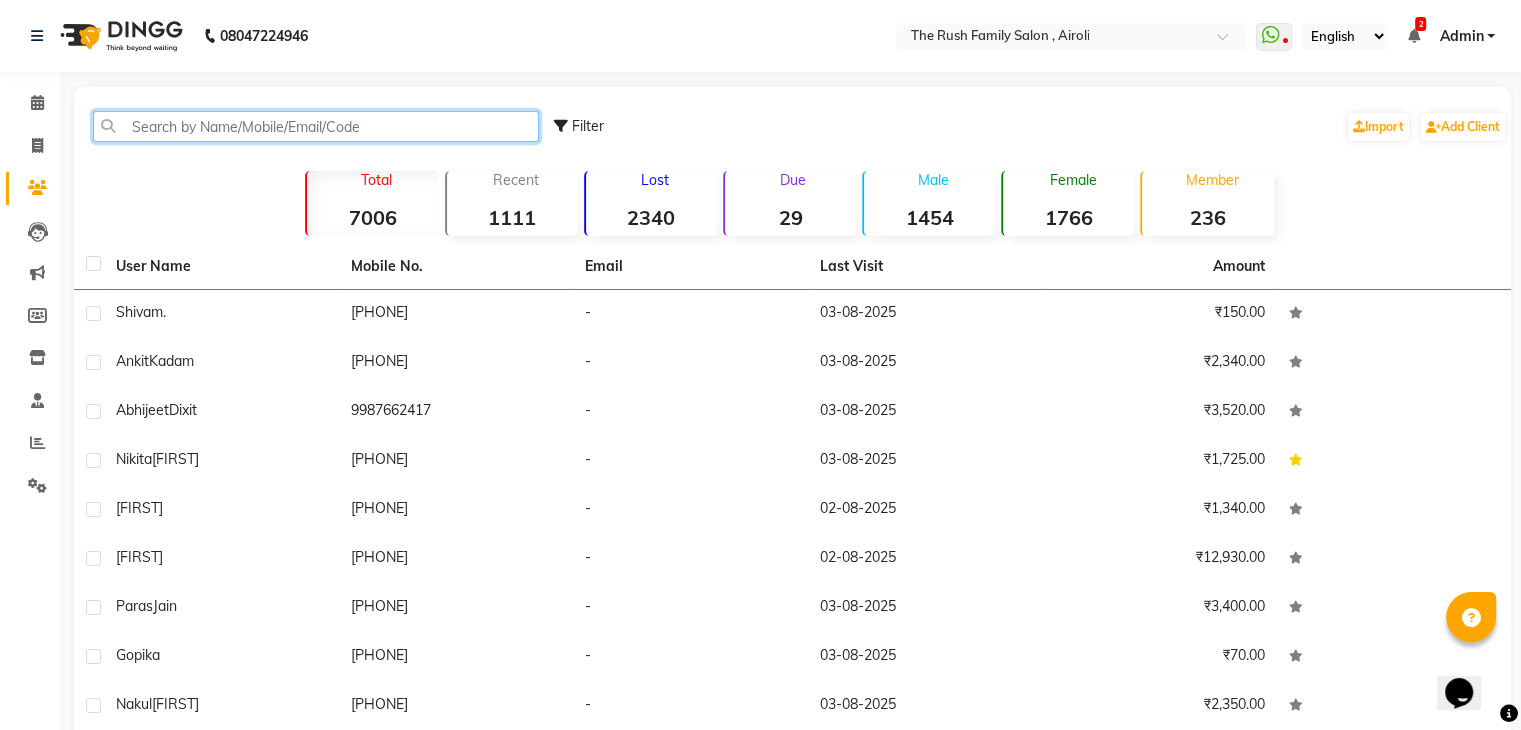 click 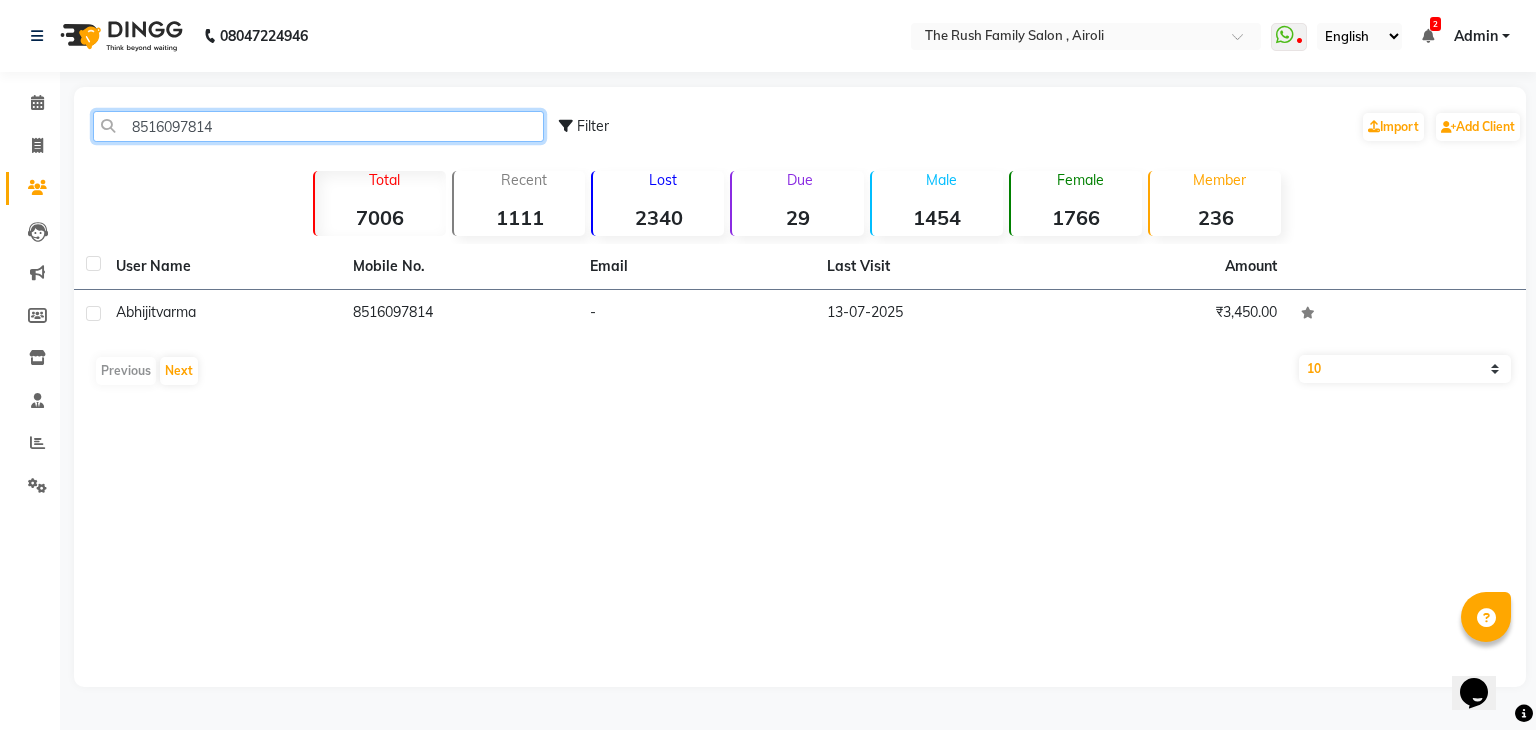 click on "8516097814" 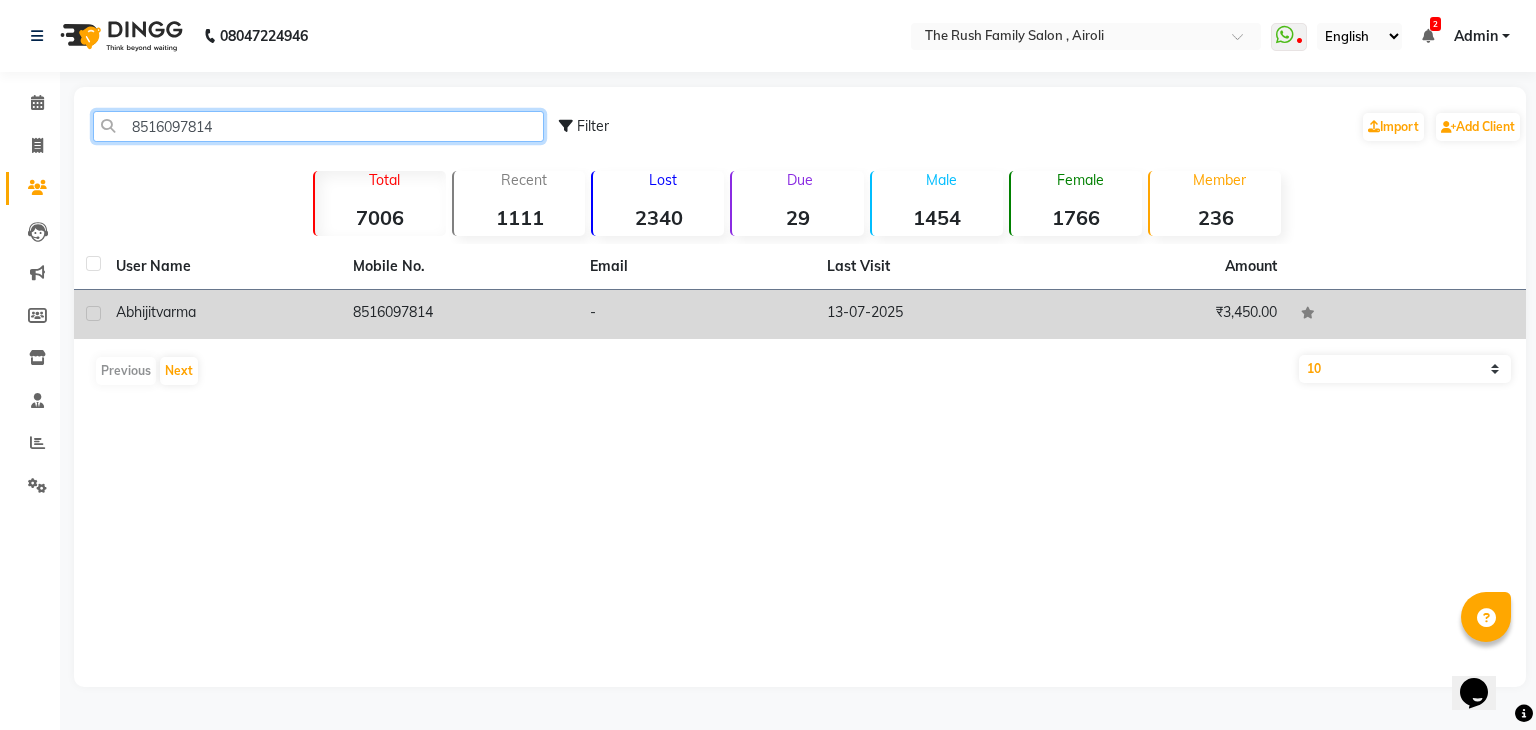 type on "8516097814" 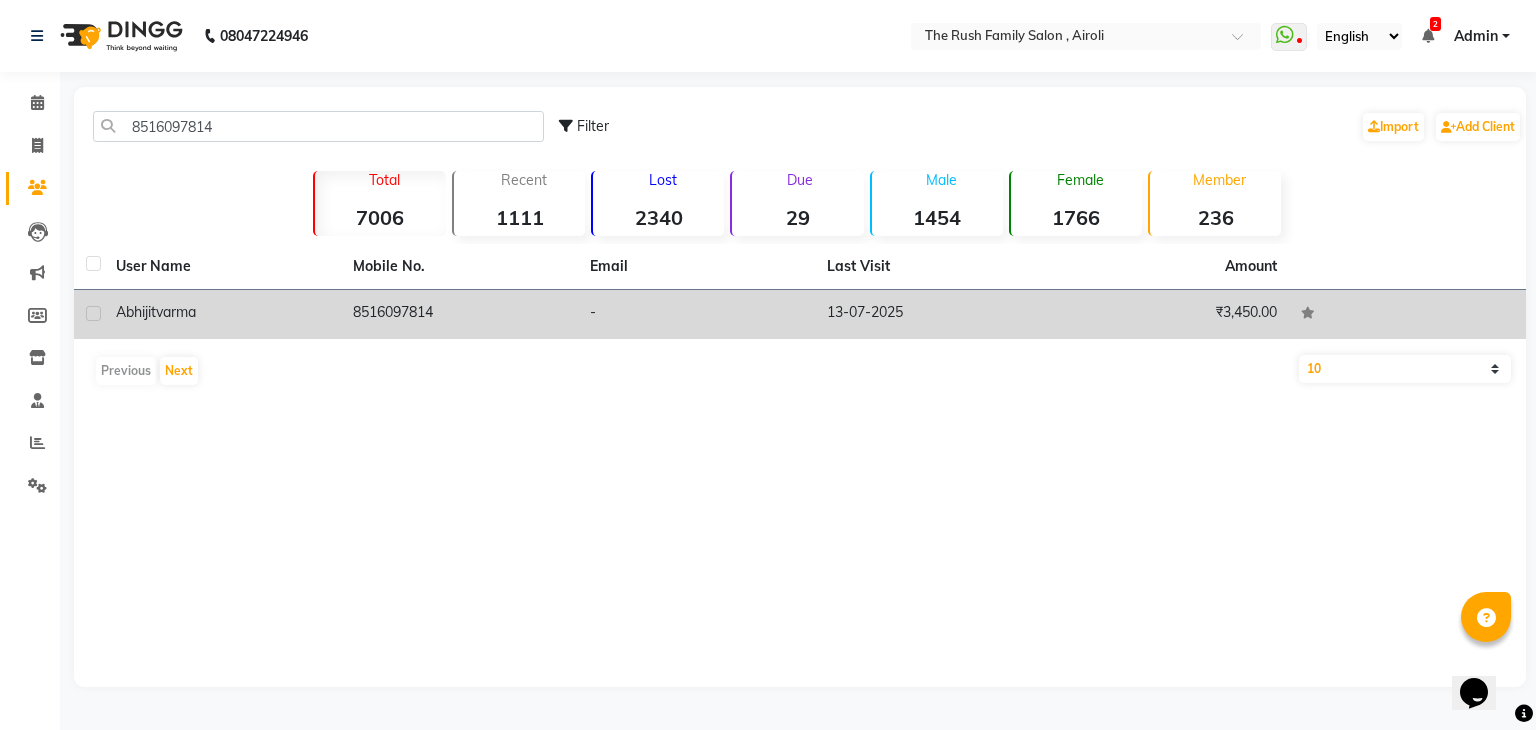 click on "varma" 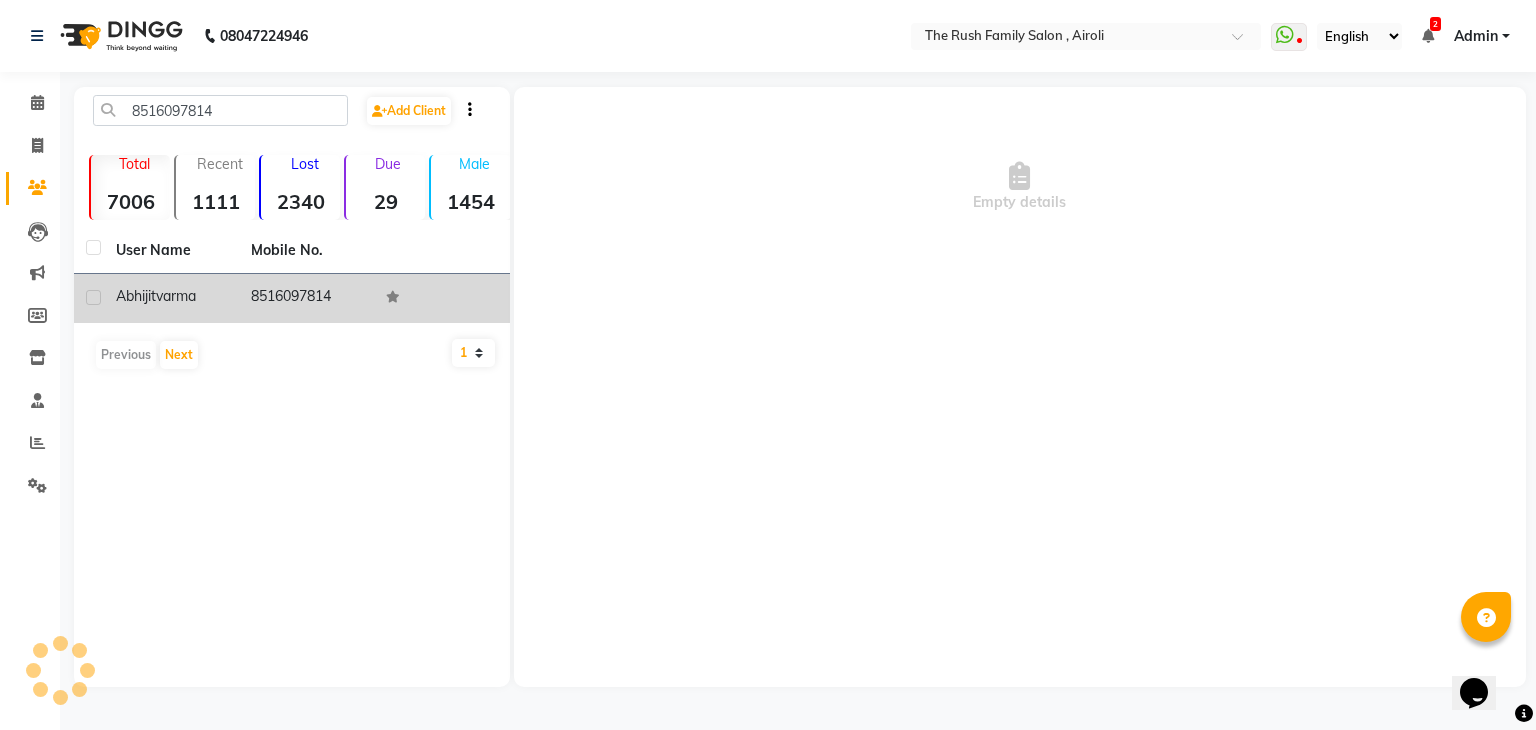click on "varma" 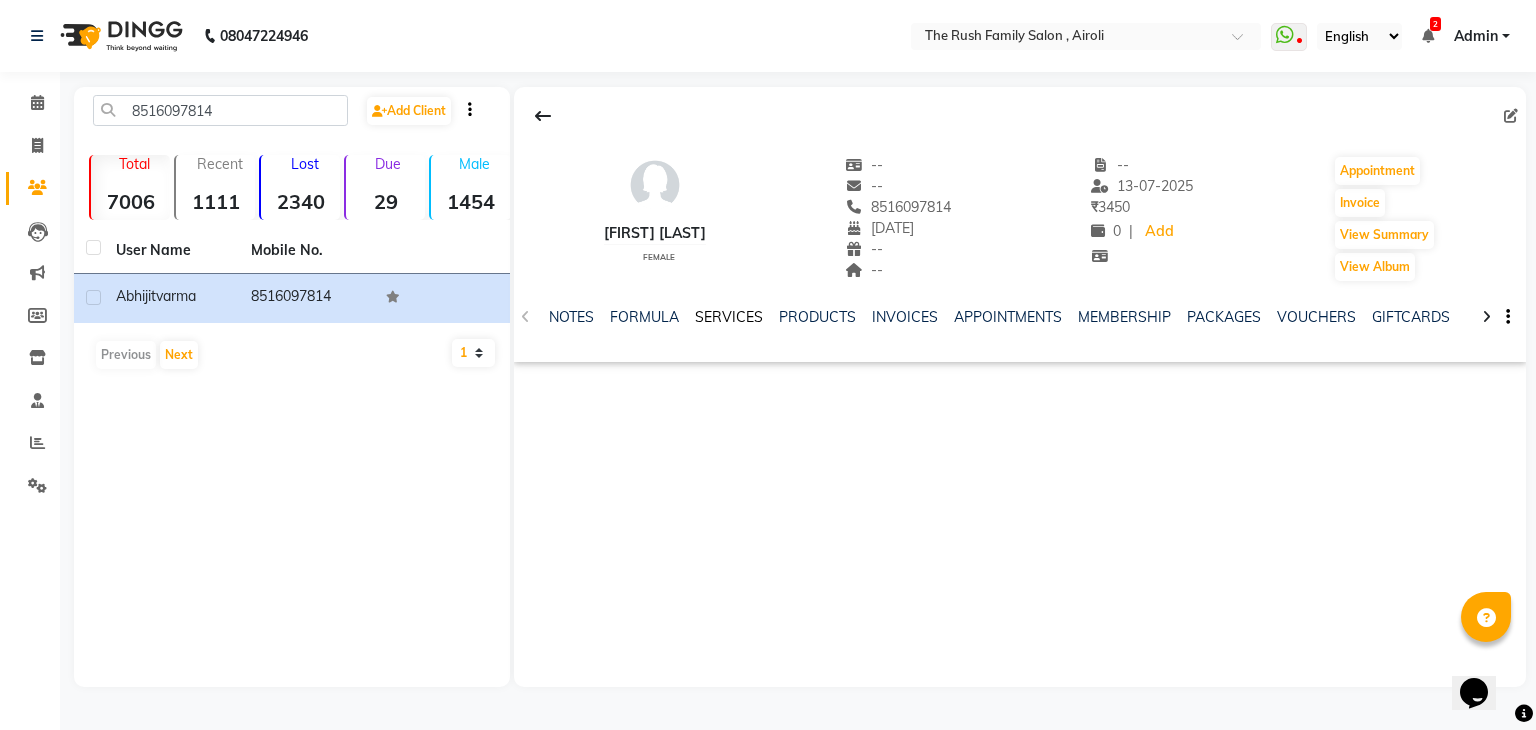 click on "SERVICES" 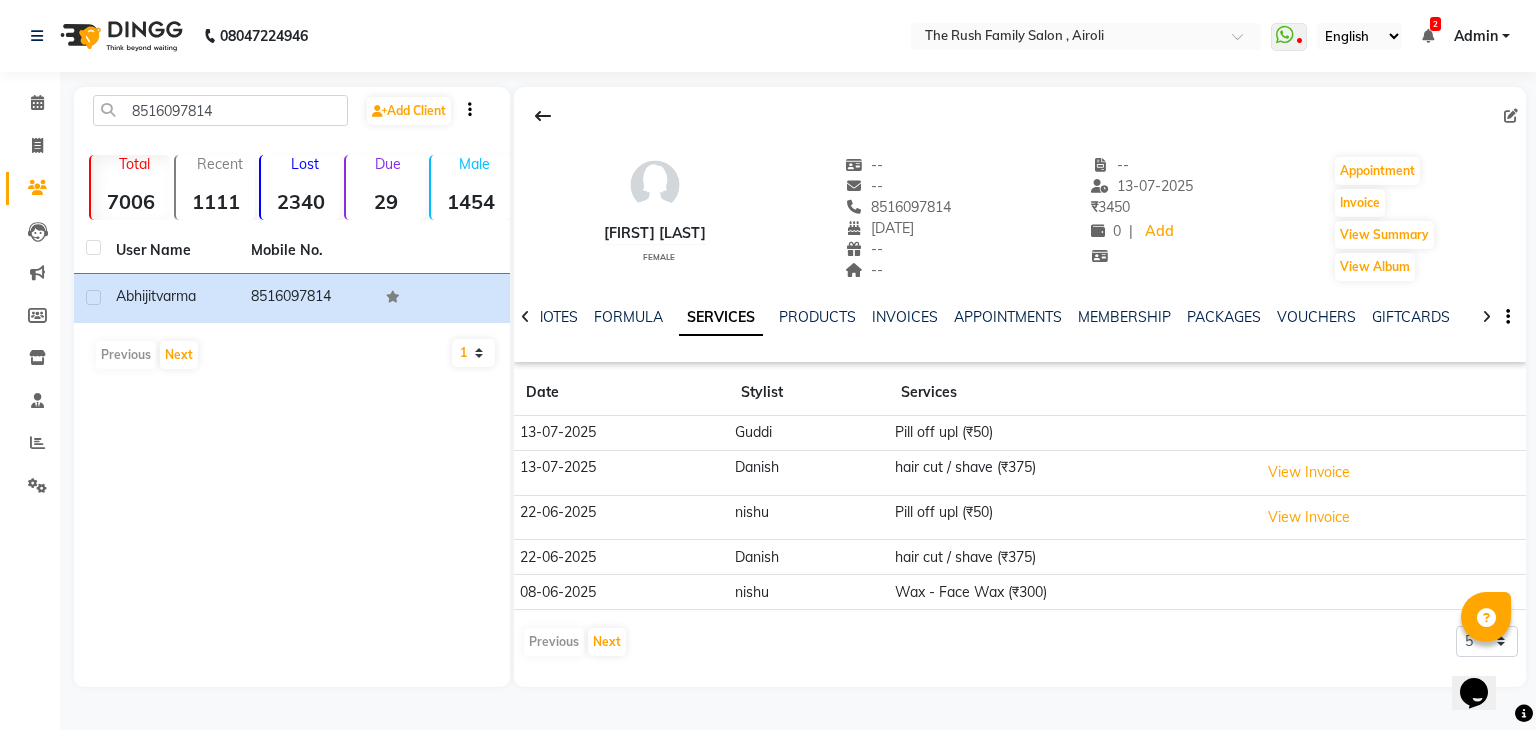 click on "22-06-2025" 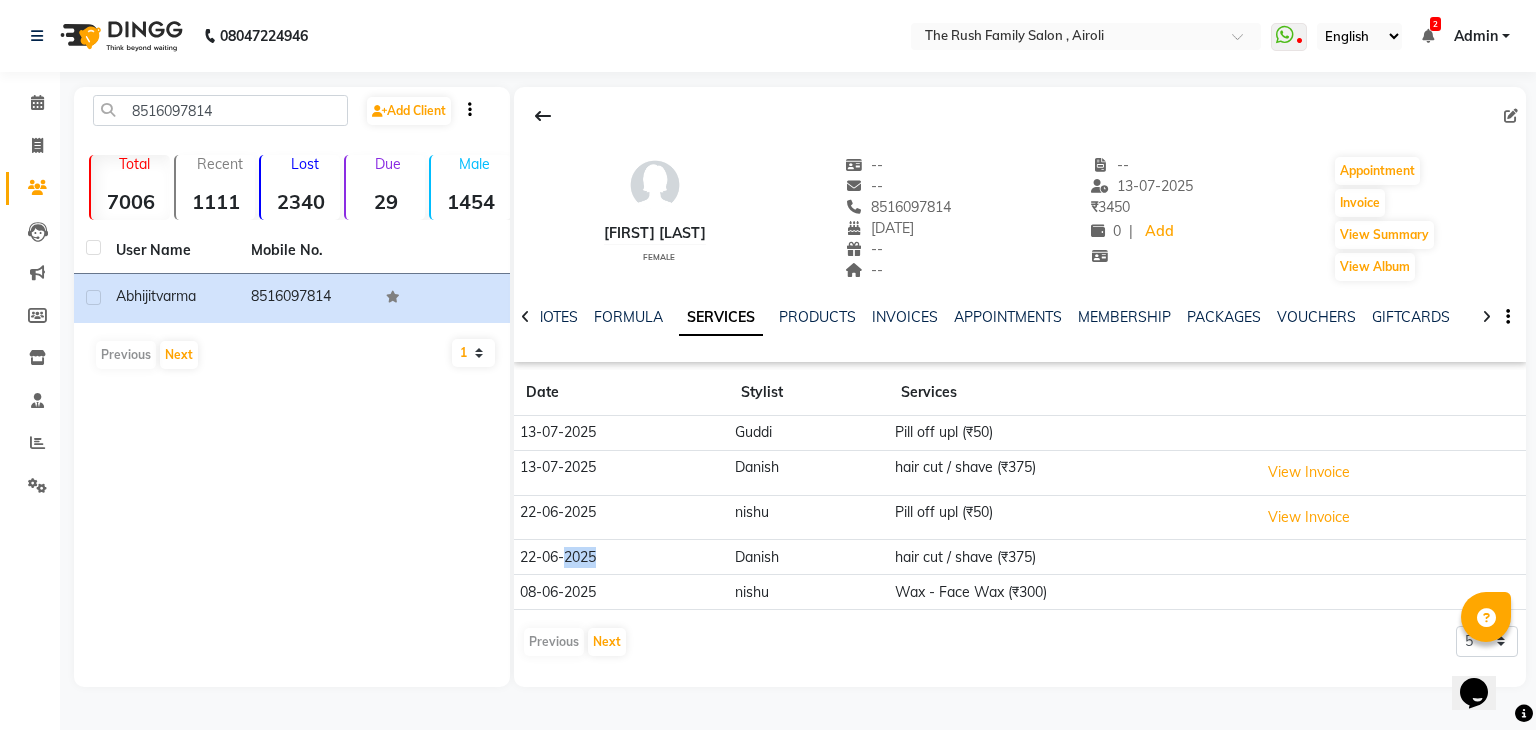 click on "22-06-2025" 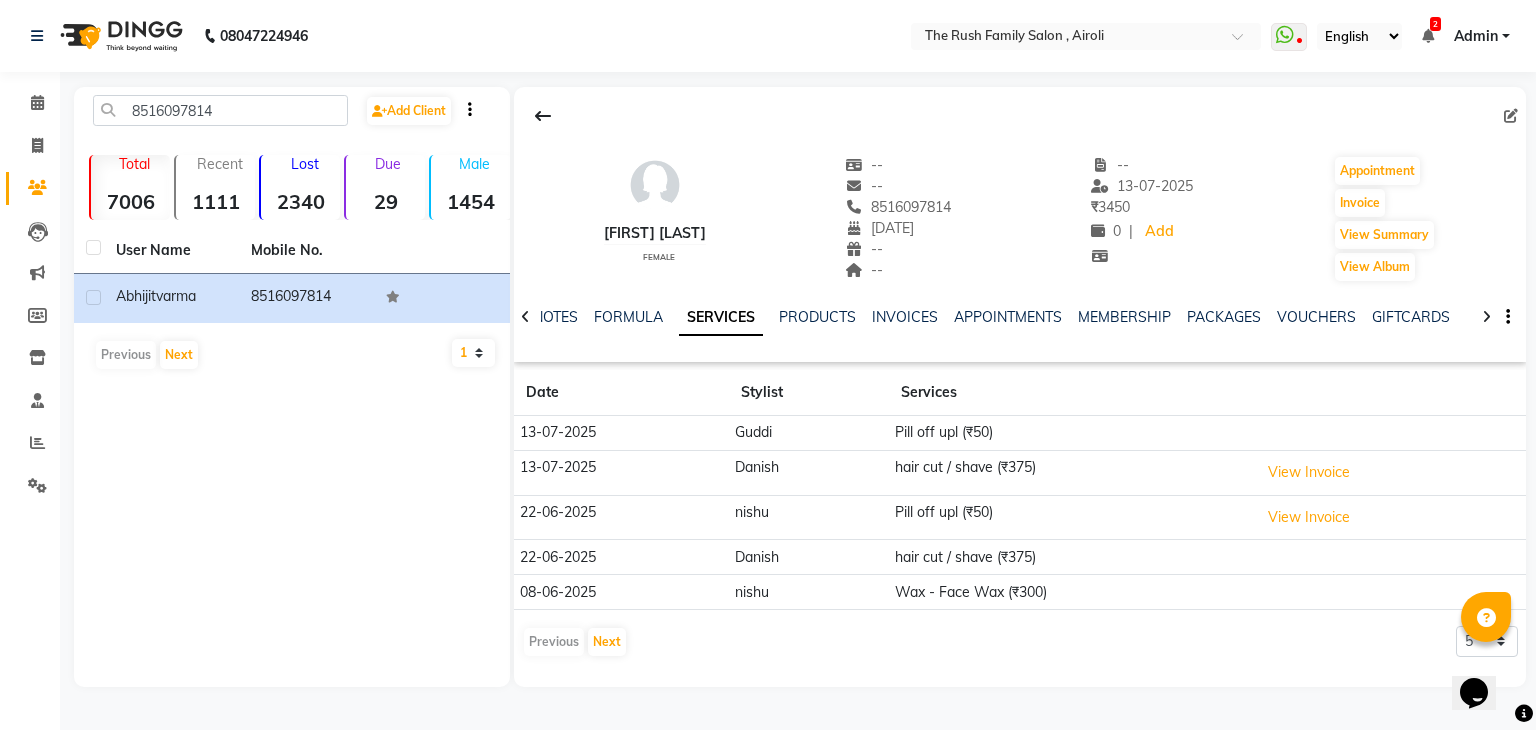 click on "hair cut / shave (₹375)" 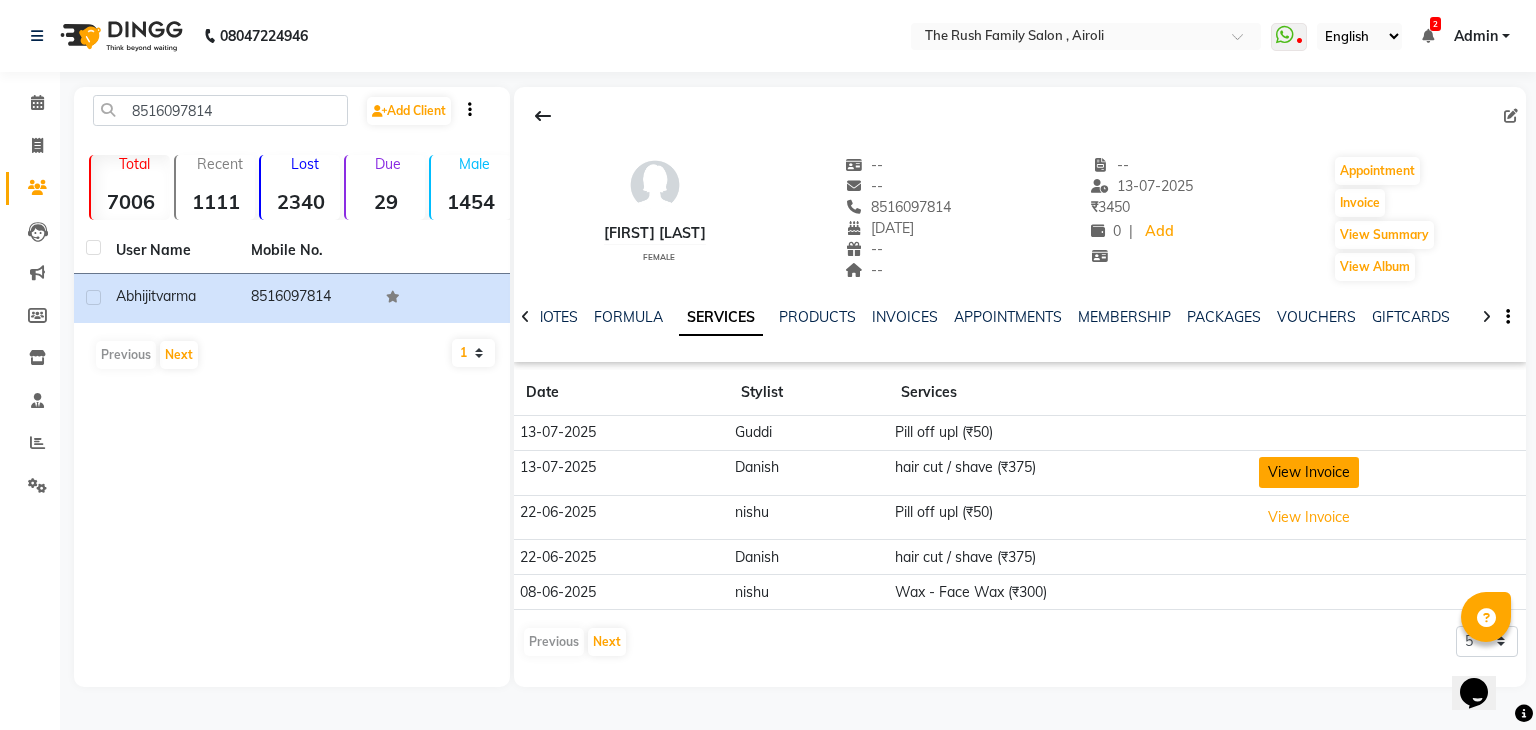 click on "View Invoice" 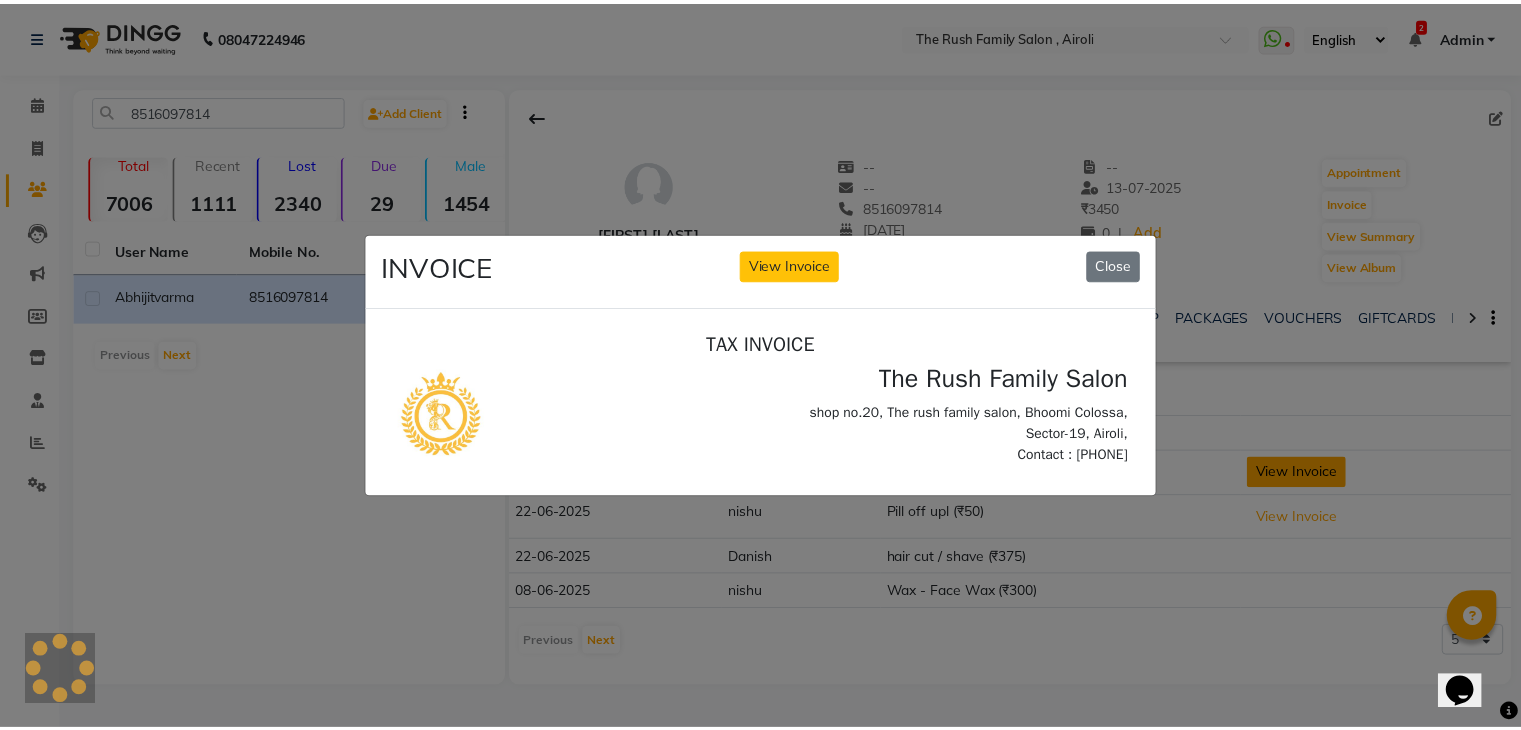 scroll, scrollTop: 0, scrollLeft: 0, axis: both 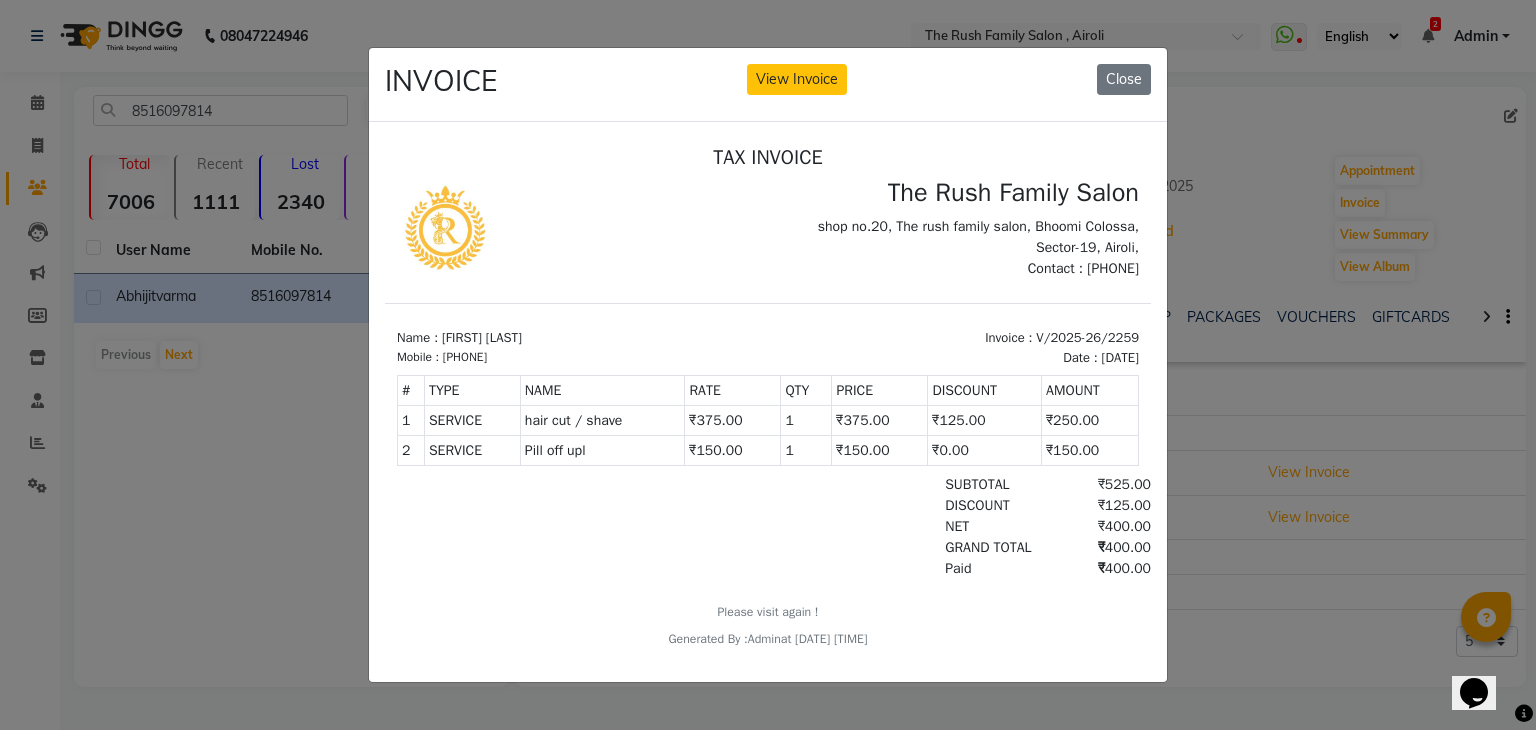 click on "1" at bounding box center (806, 421) 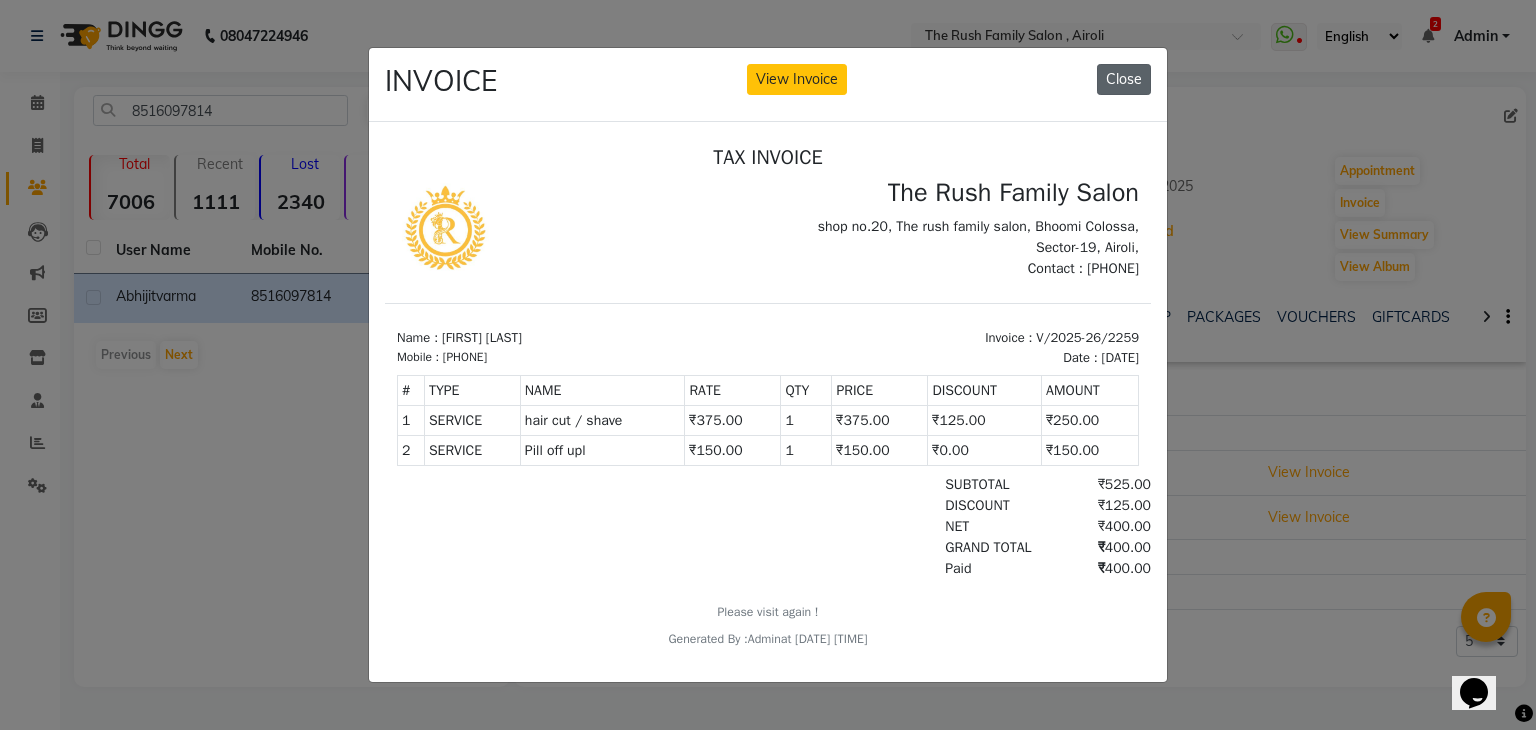 click on "Close" 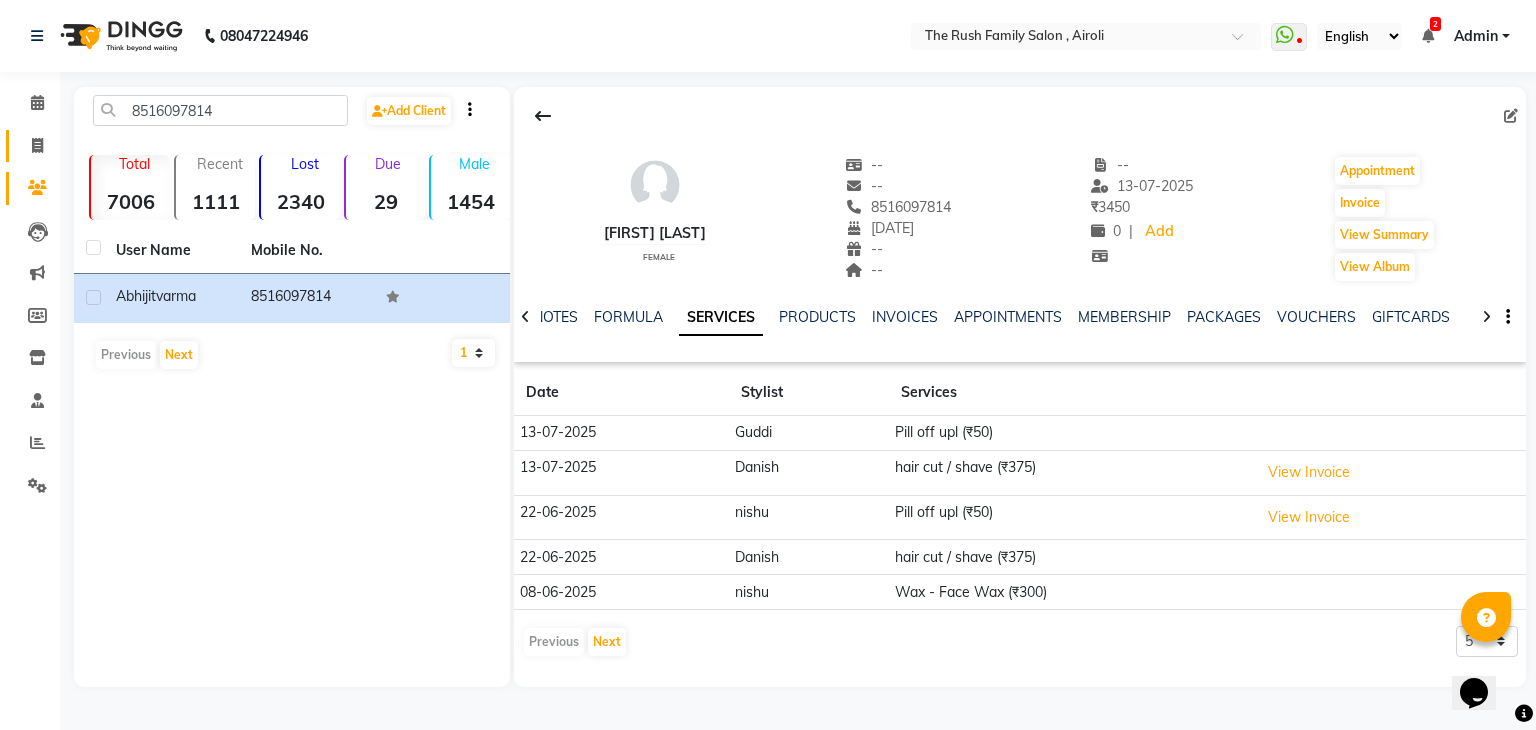 click on "Invoice" 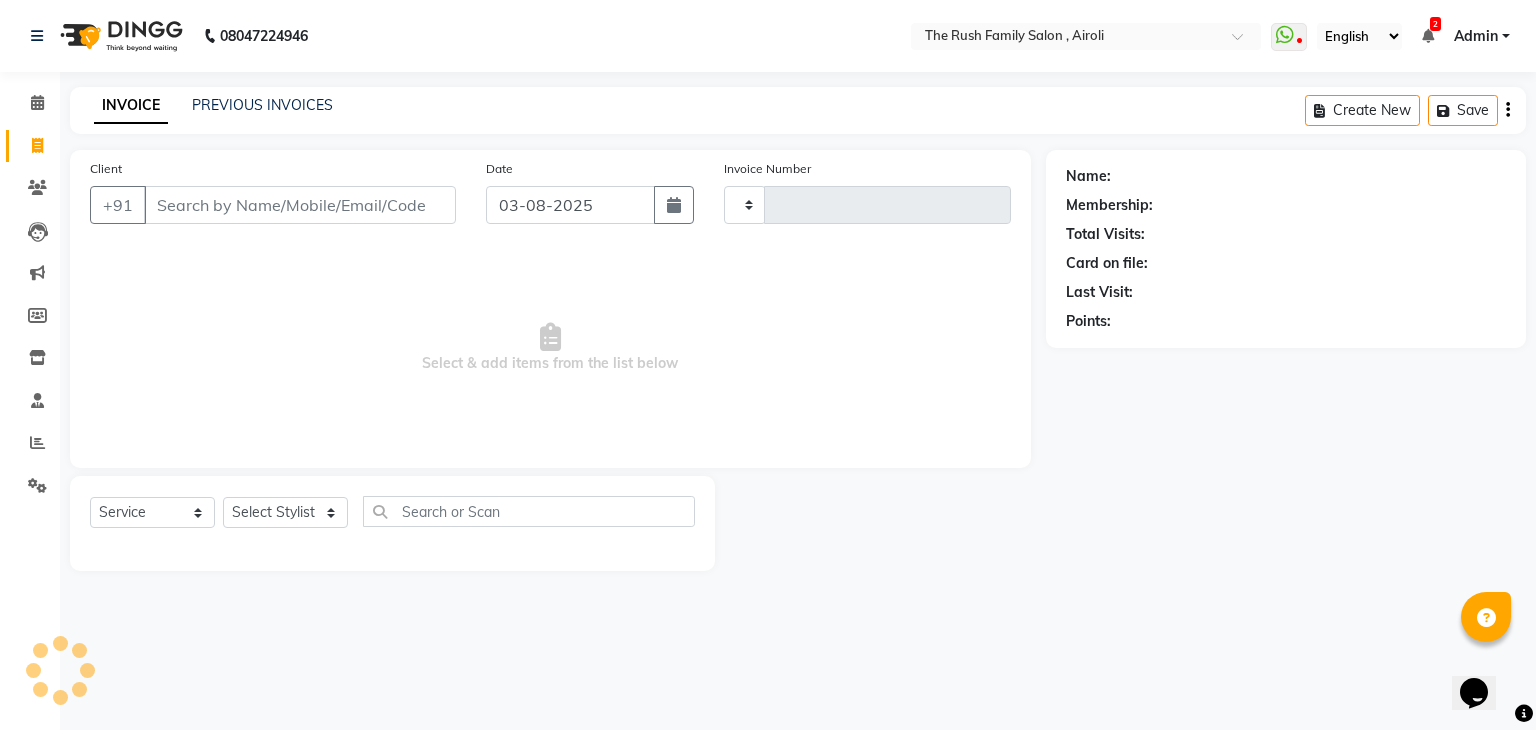 type on "2795" 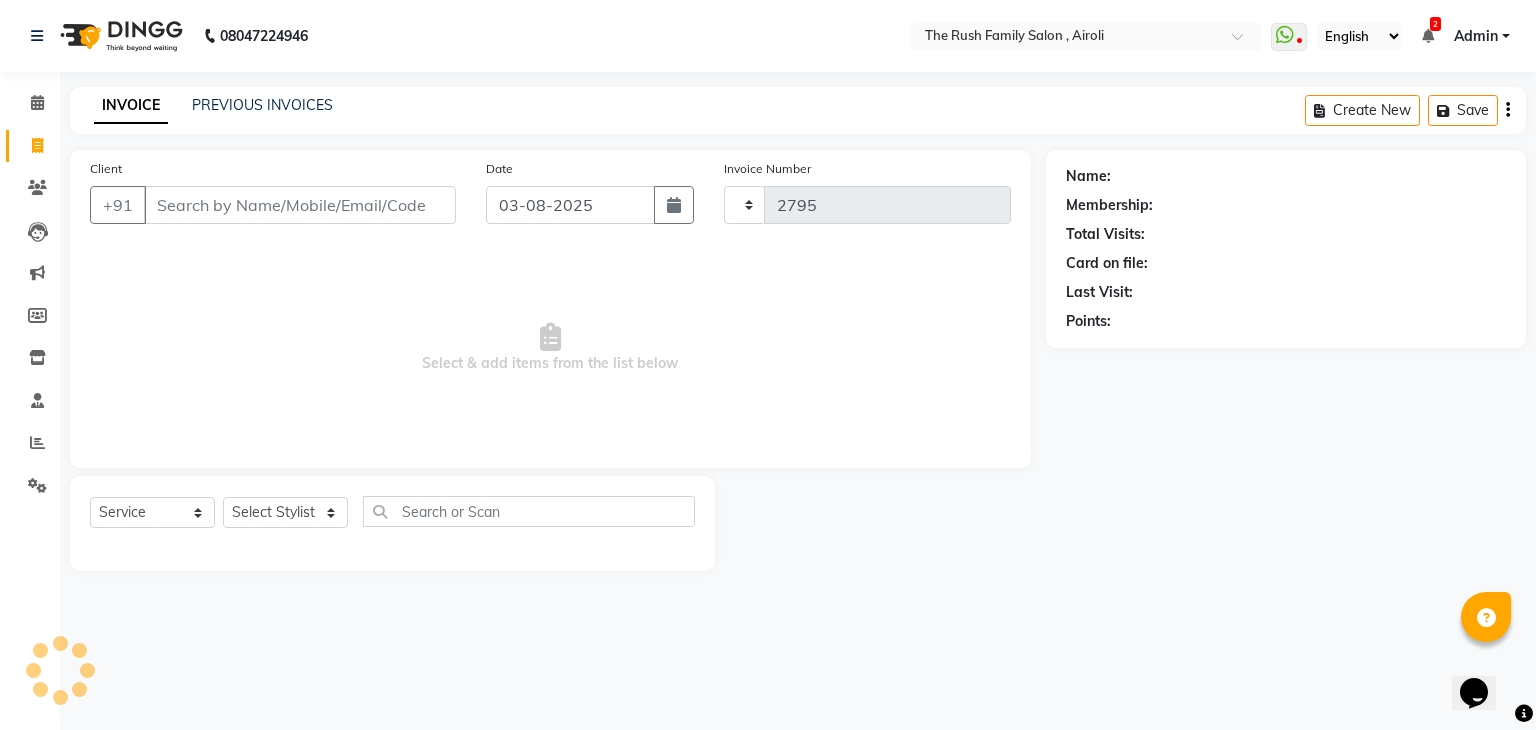 select on "5419" 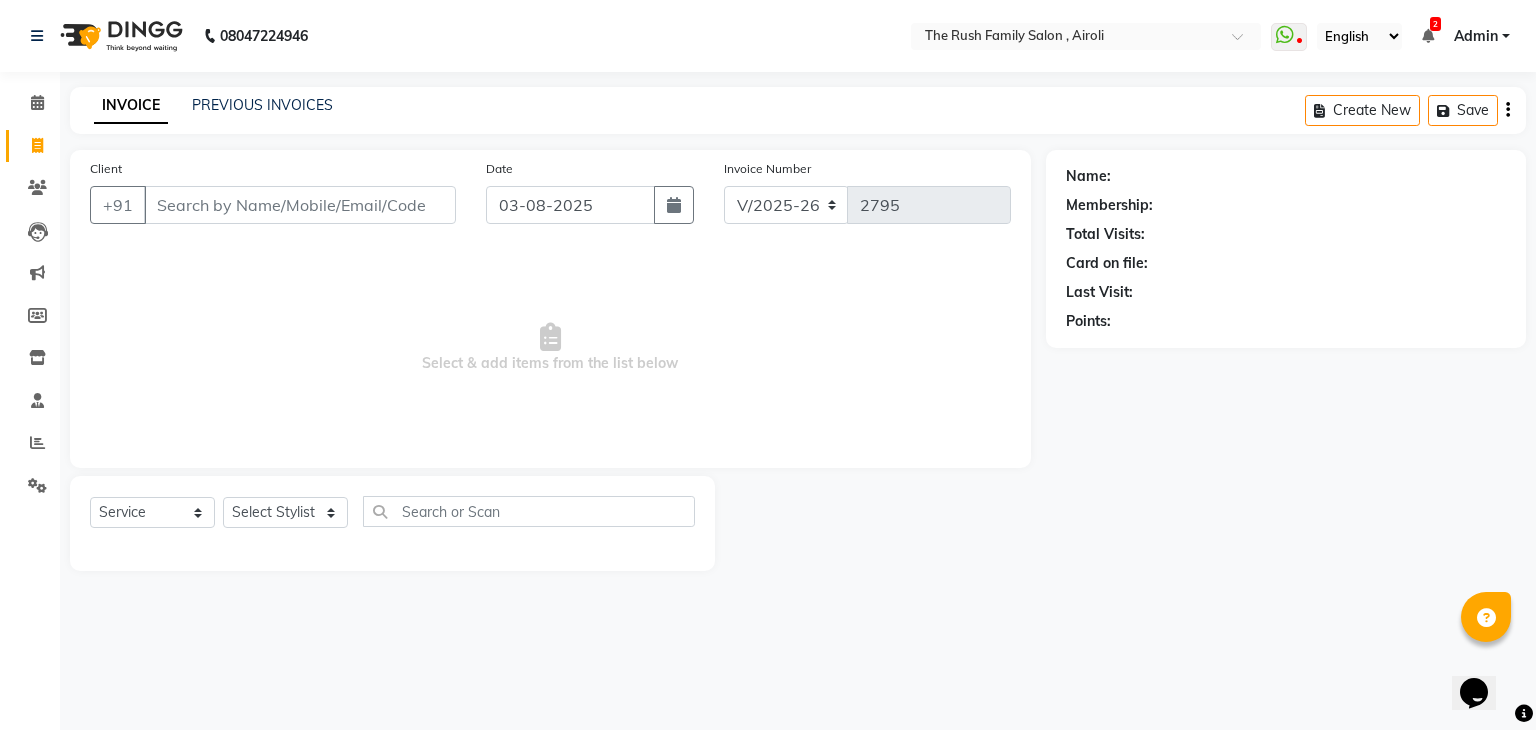 click on "Client" at bounding box center [300, 205] 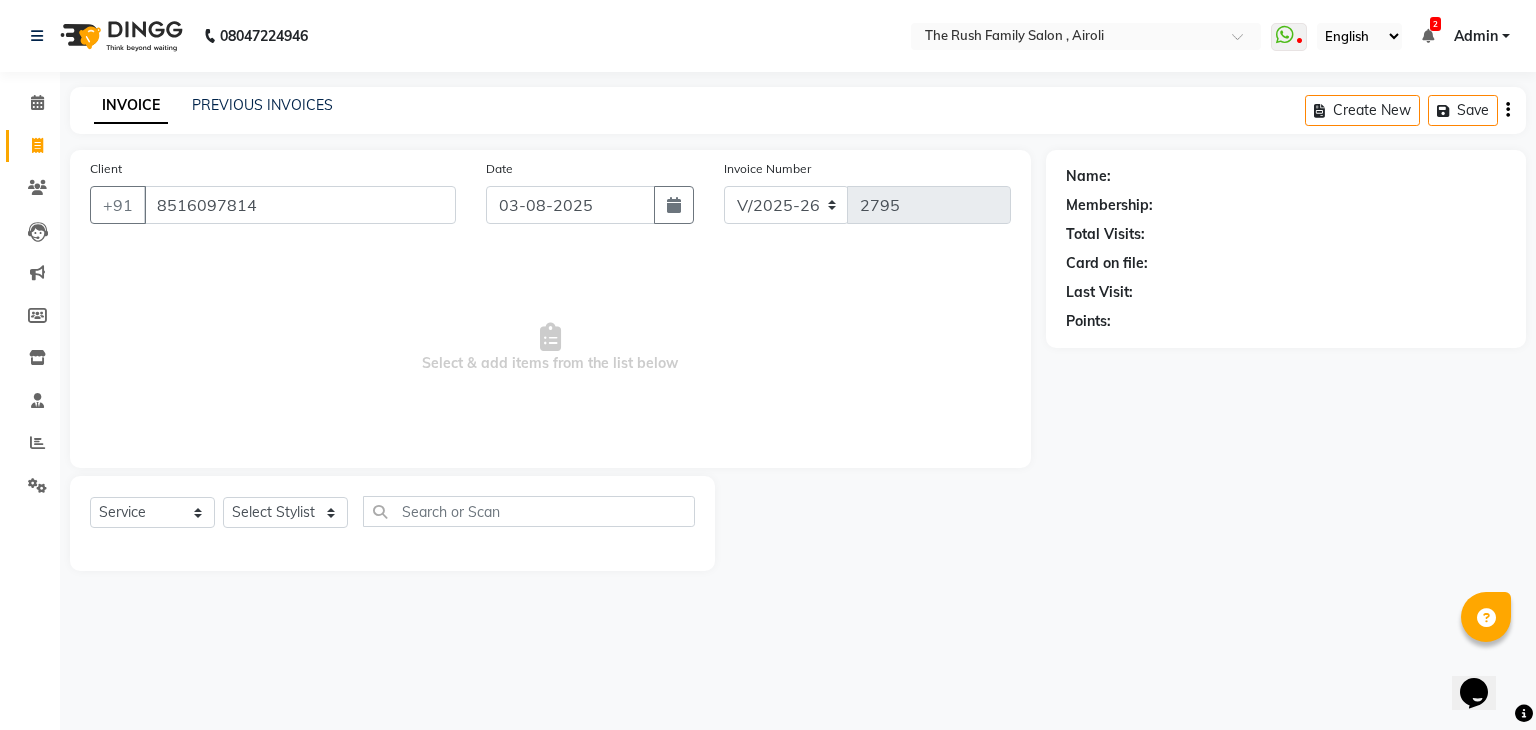 type on "8516097814" 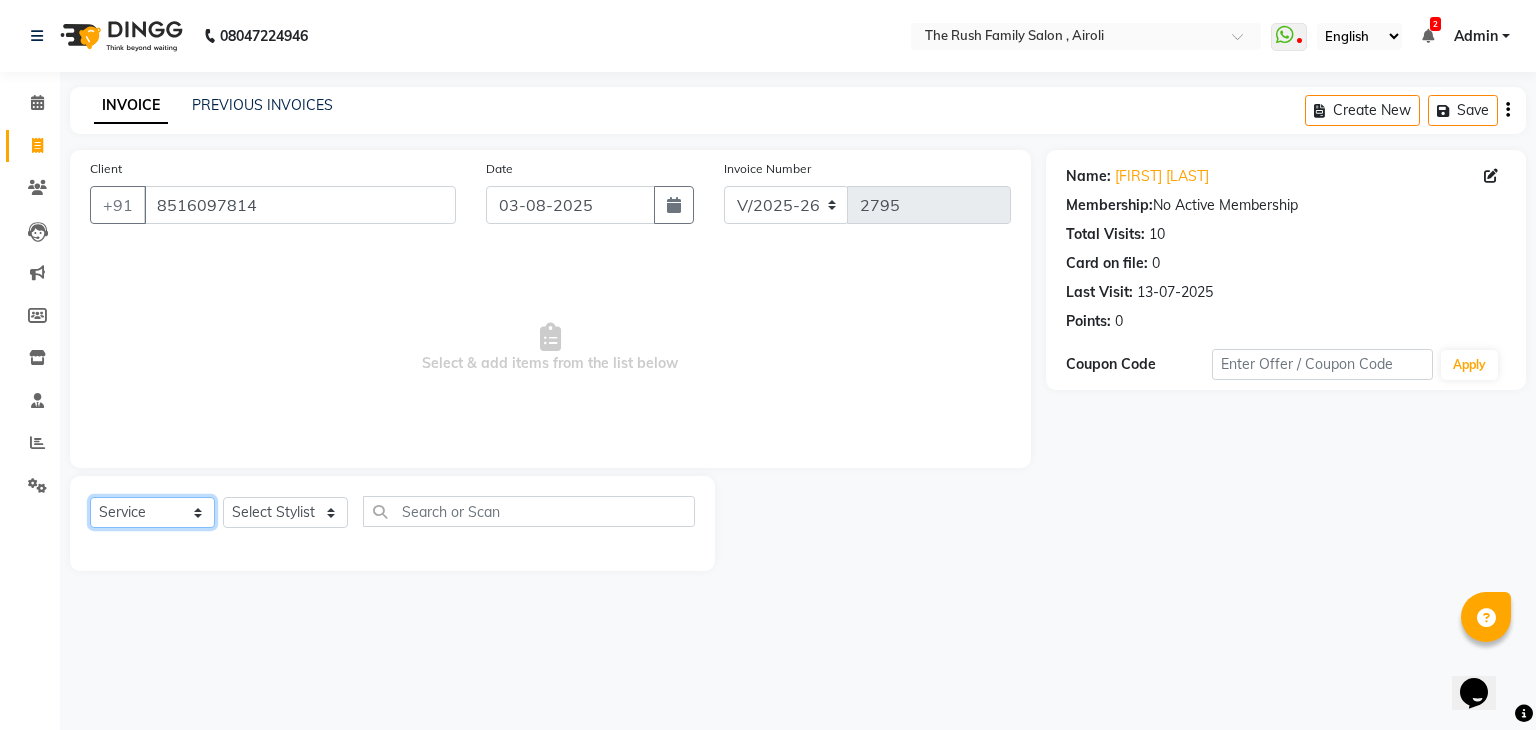 drag, startPoint x: 166, startPoint y: 517, endPoint x: 184, endPoint y: 337, distance: 180.89777 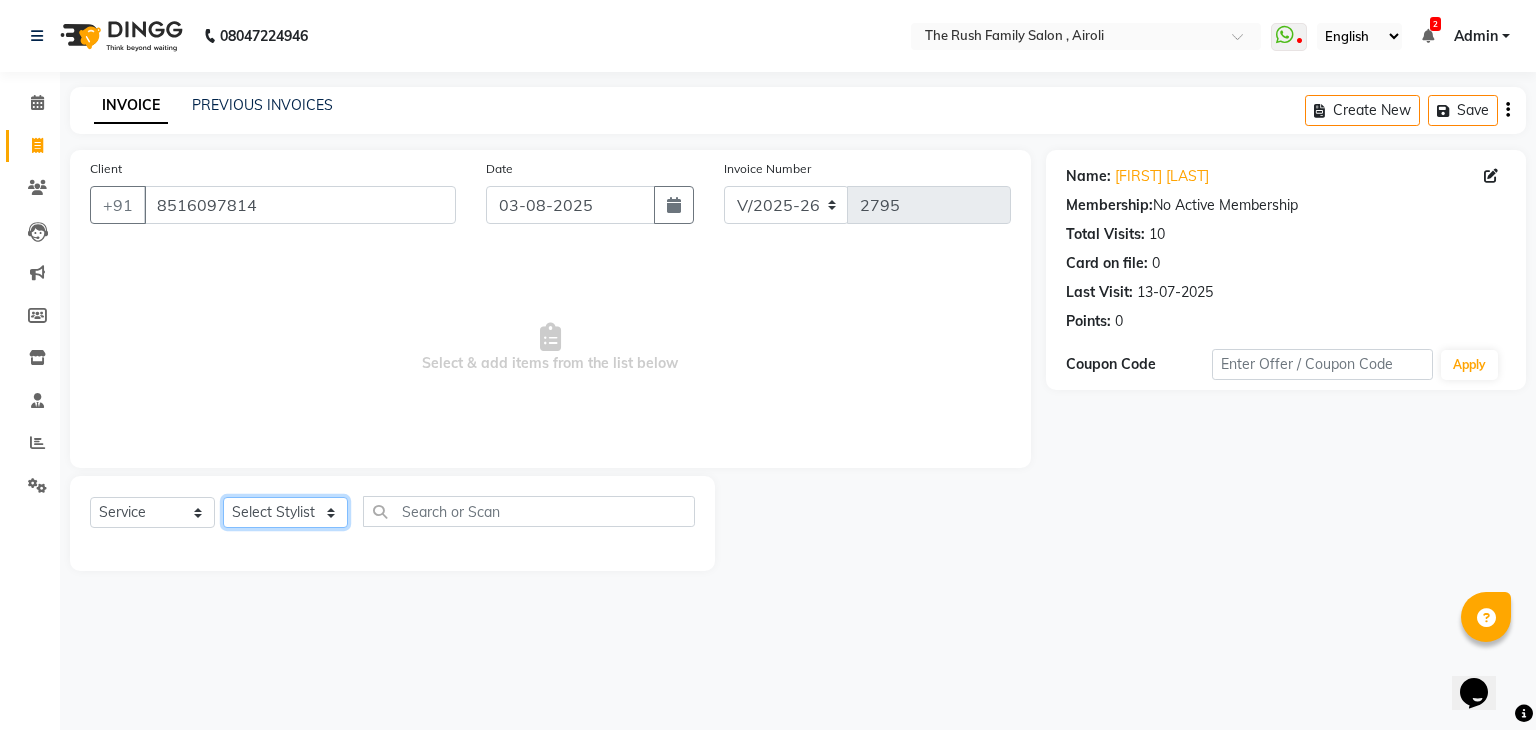 click on "Select Stylist Ajaz Alvira Danish Guddi Jayesh Josh  mumtaz Naeem   nishu Riya    Rush Swati" 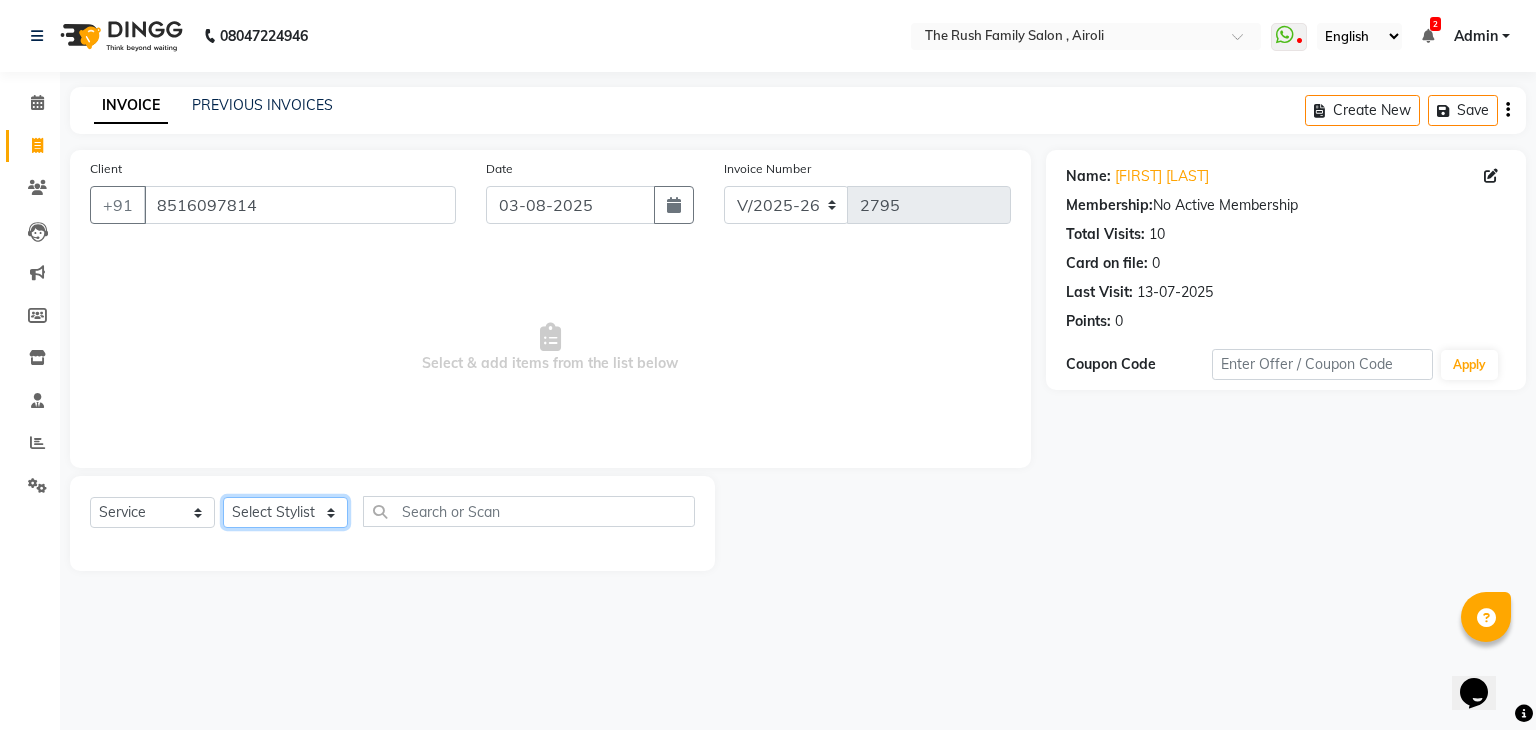 select on "65380" 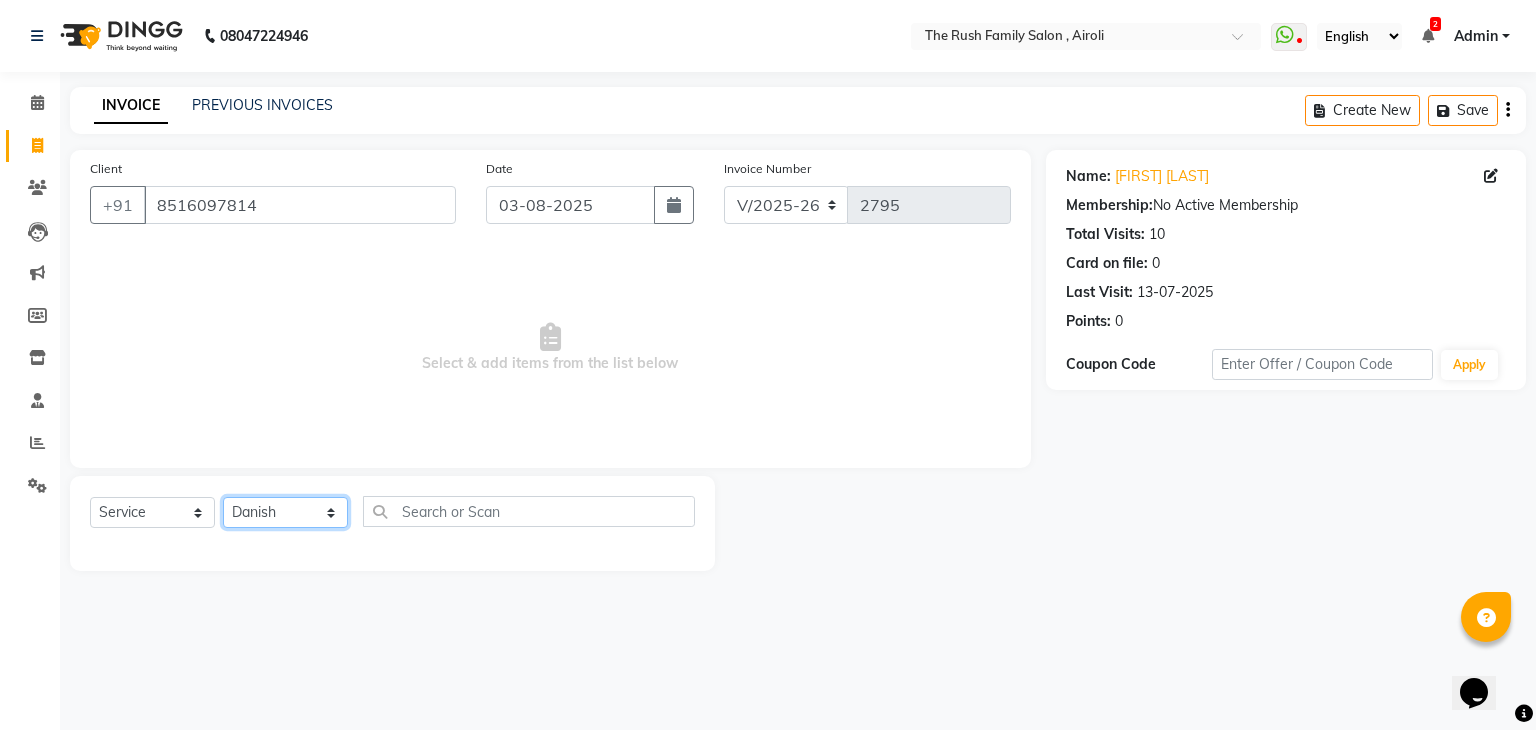 click on "Select Stylist Ajaz Alvira Danish Guddi Jayesh Josh  mumtaz Naeem   nishu Riya    Rush Swati" 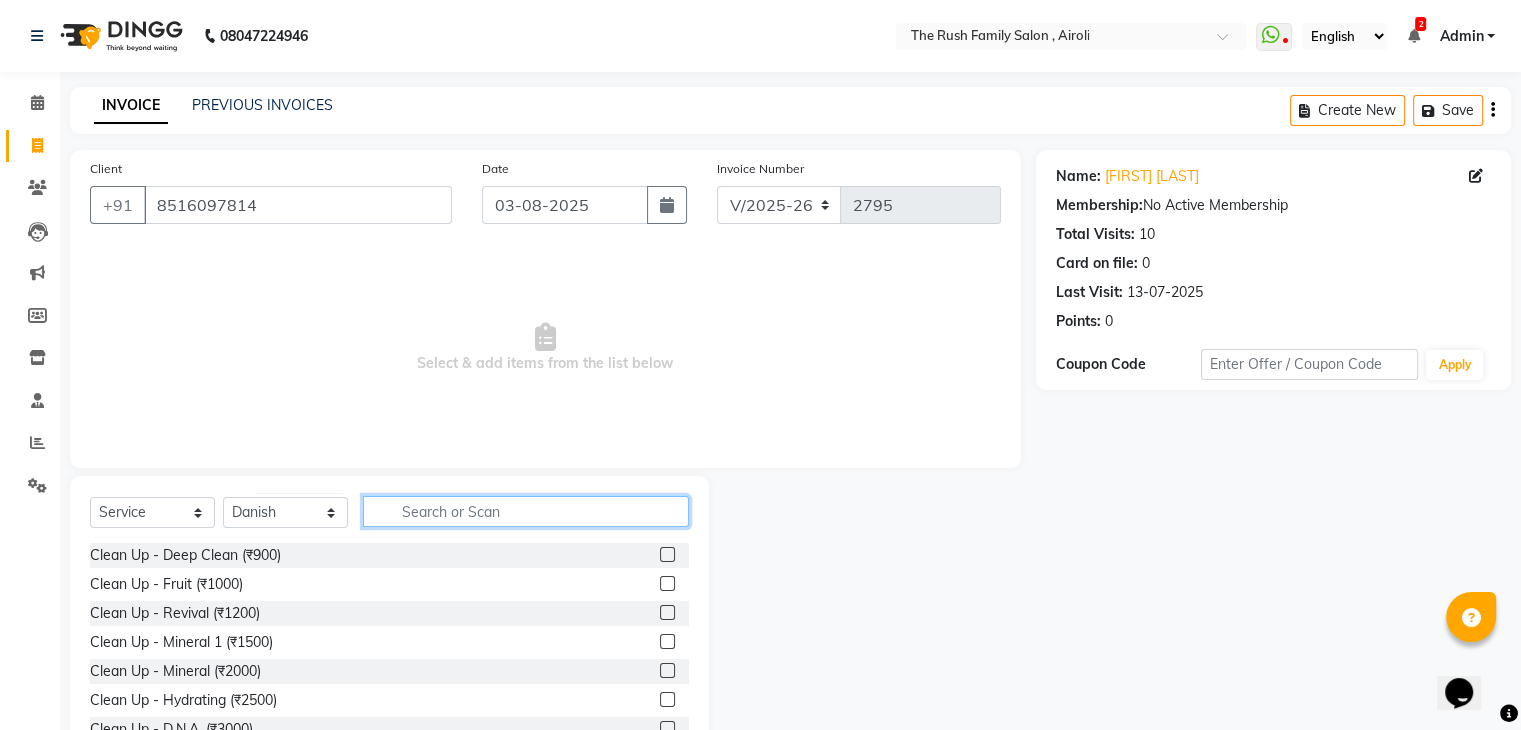 click 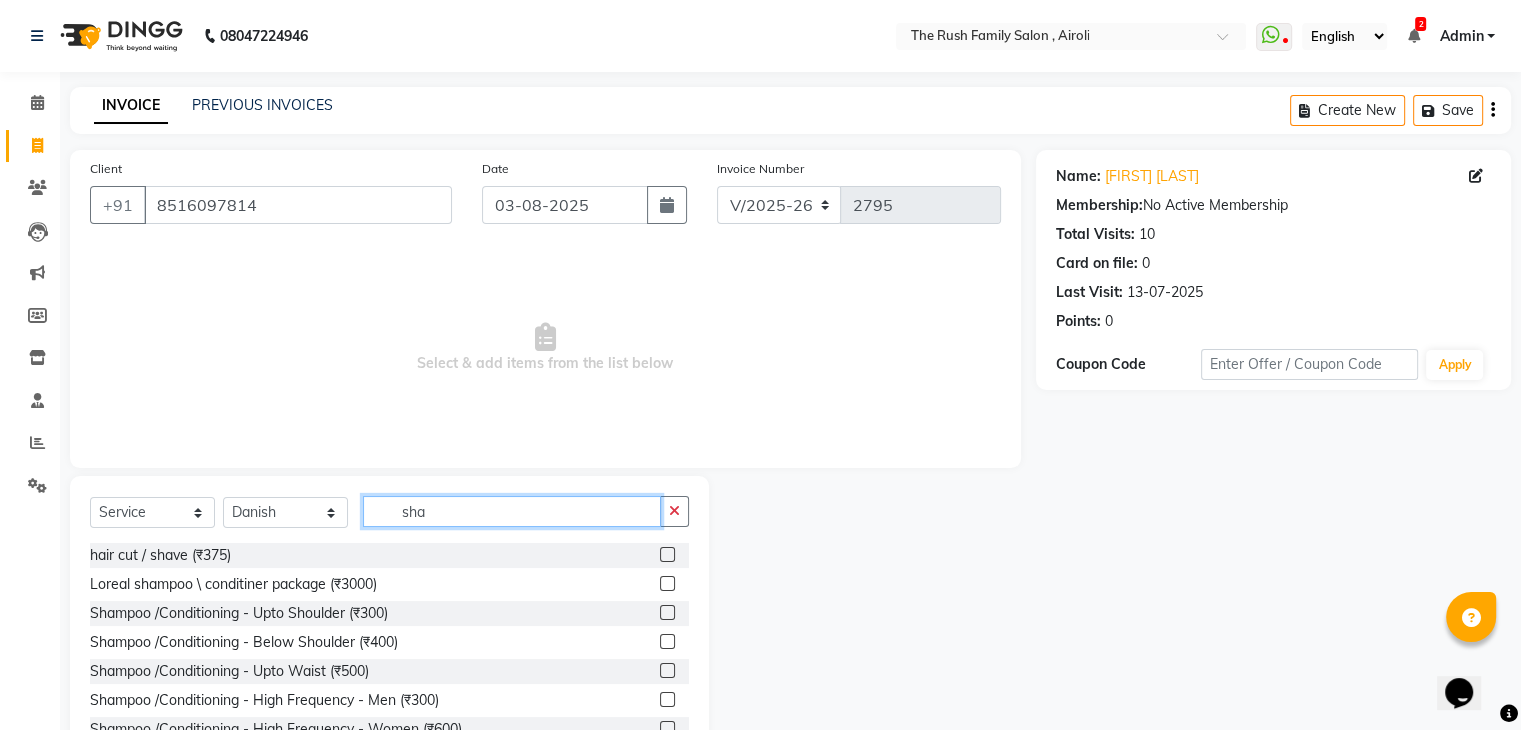 type on "sha" 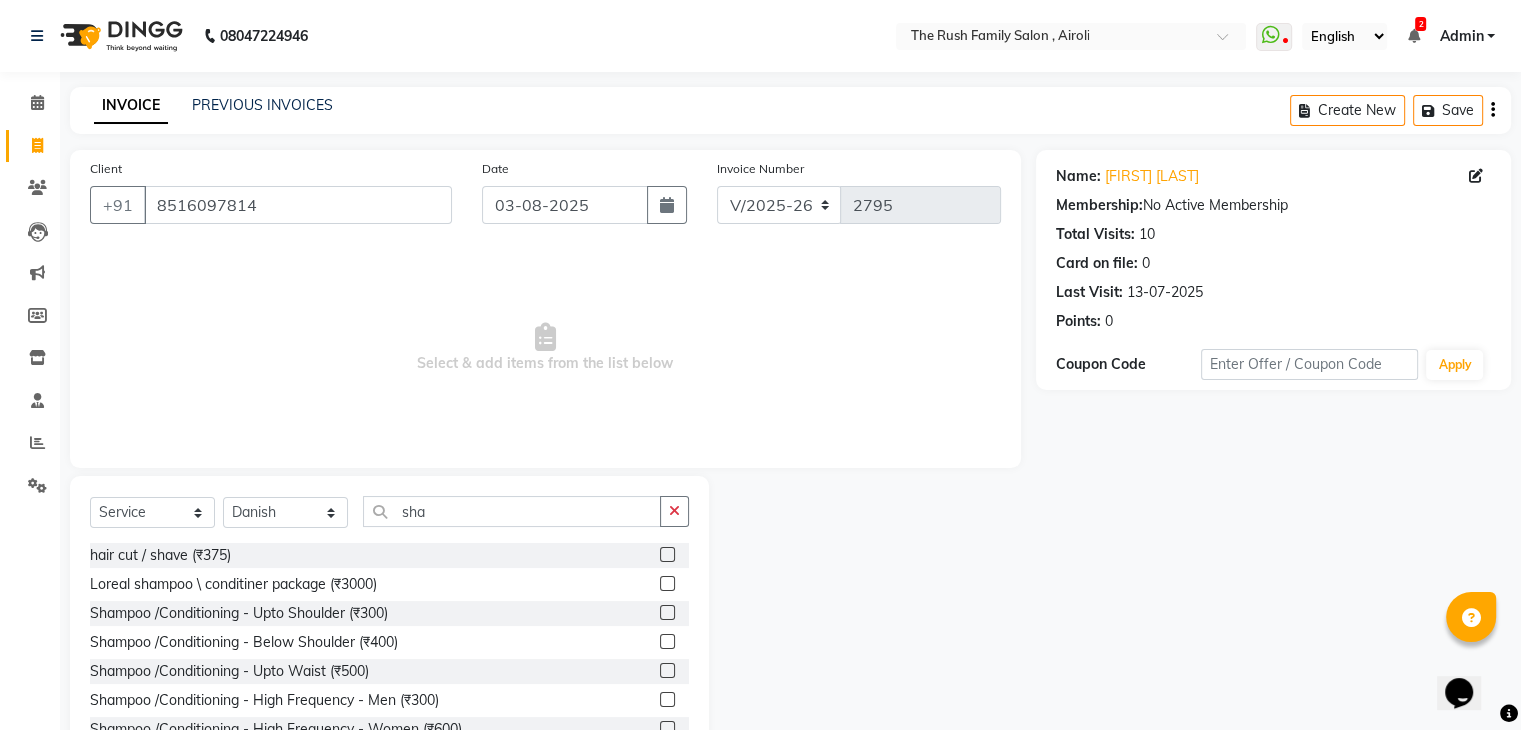click 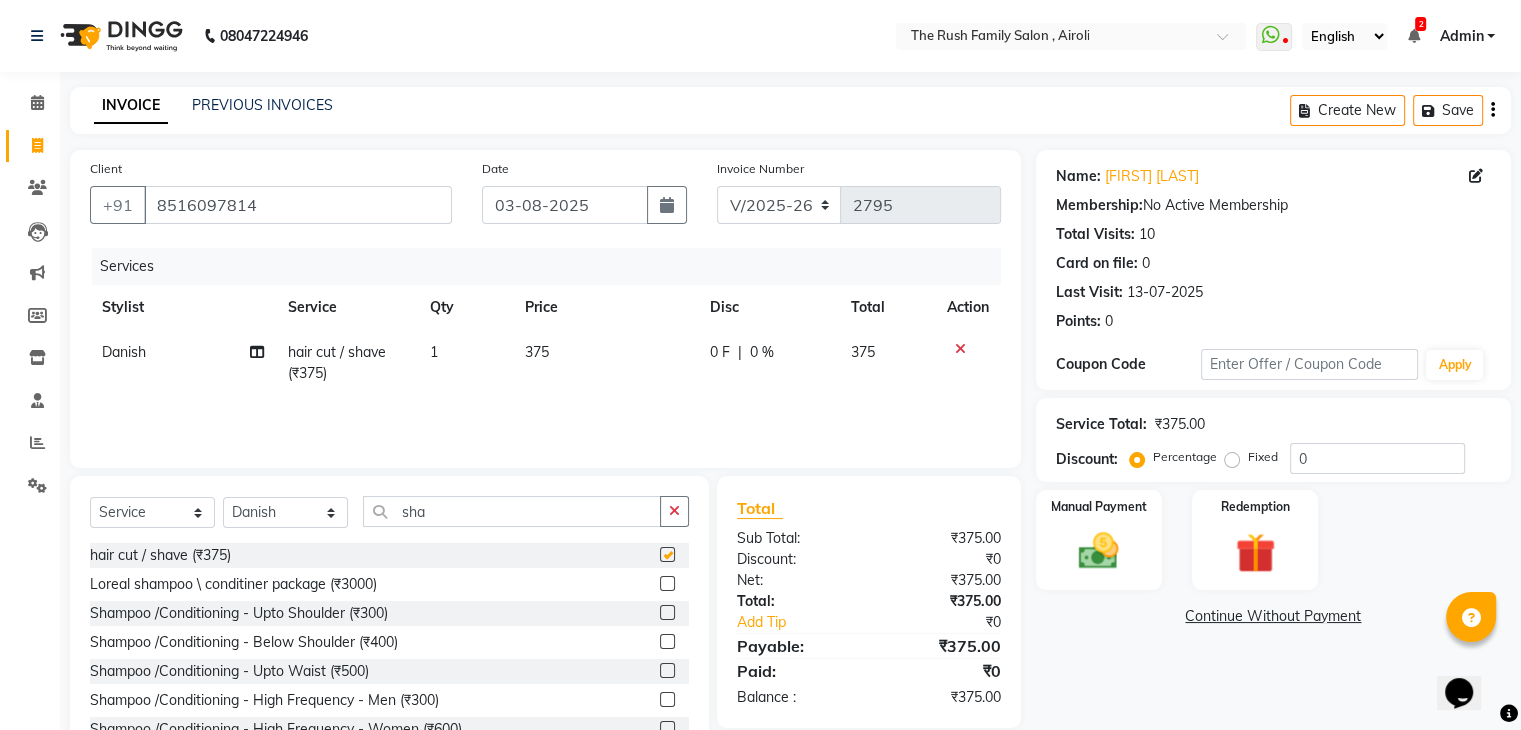 checkbox on "false" 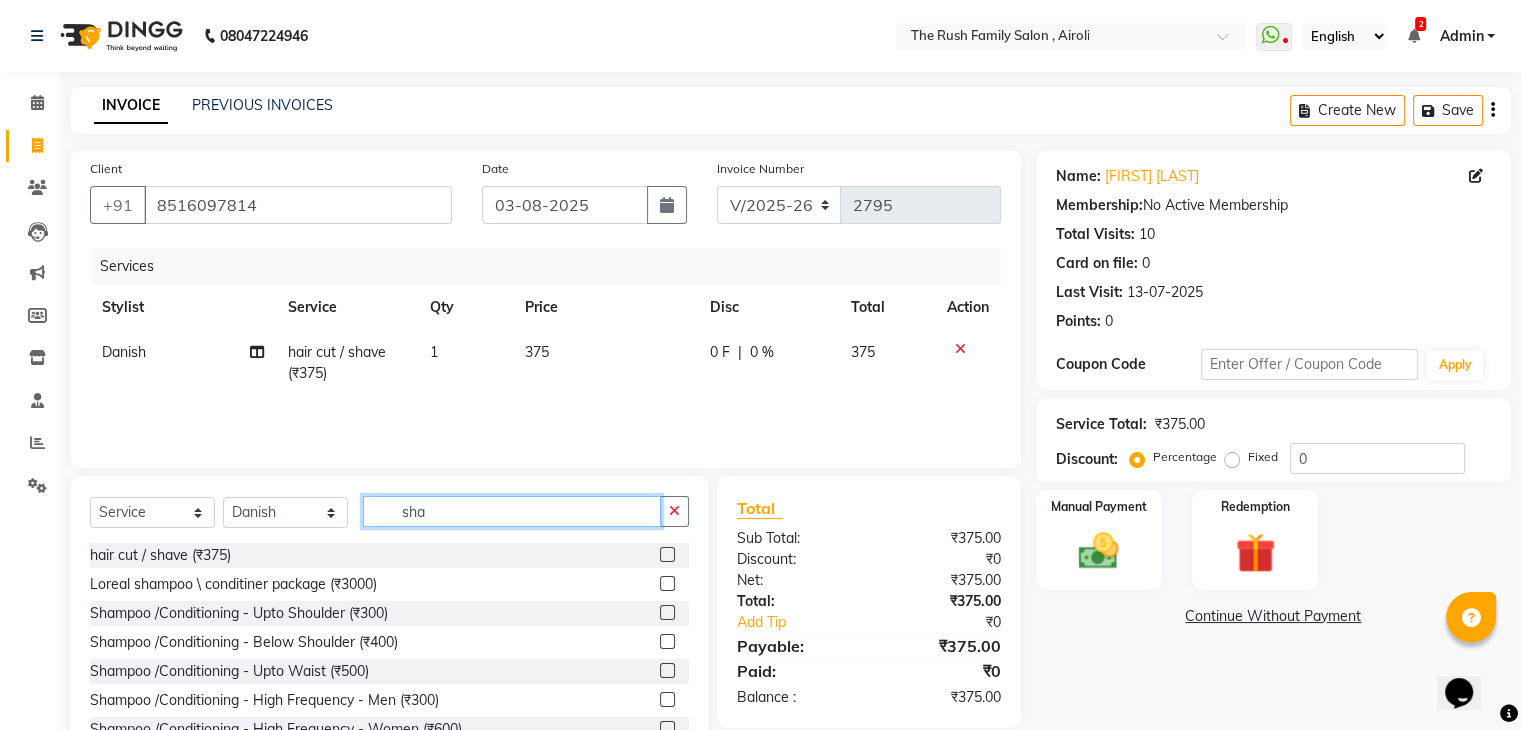 click on "sha" 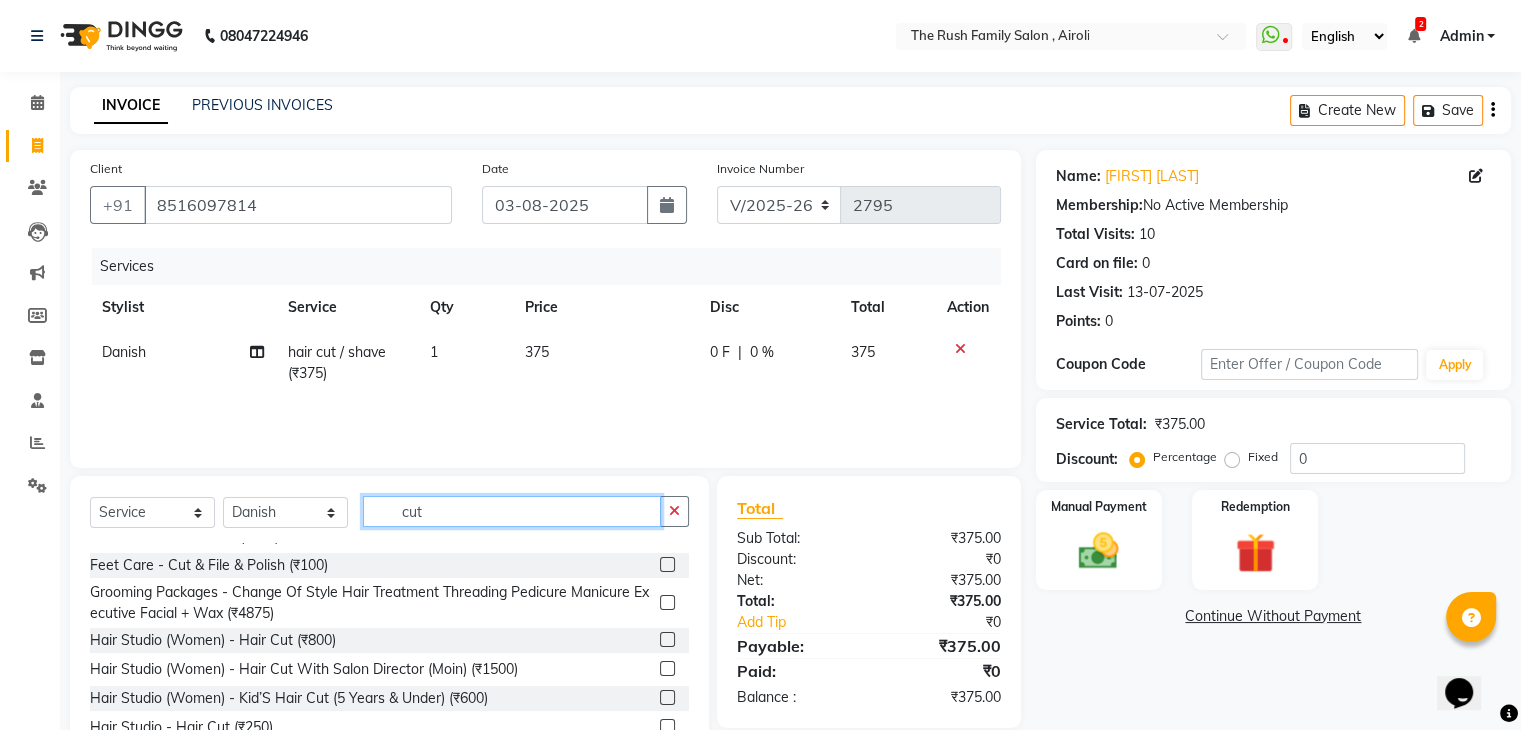 scroll, scrollTop: 77, scrollLeft: 0, axis: vertical 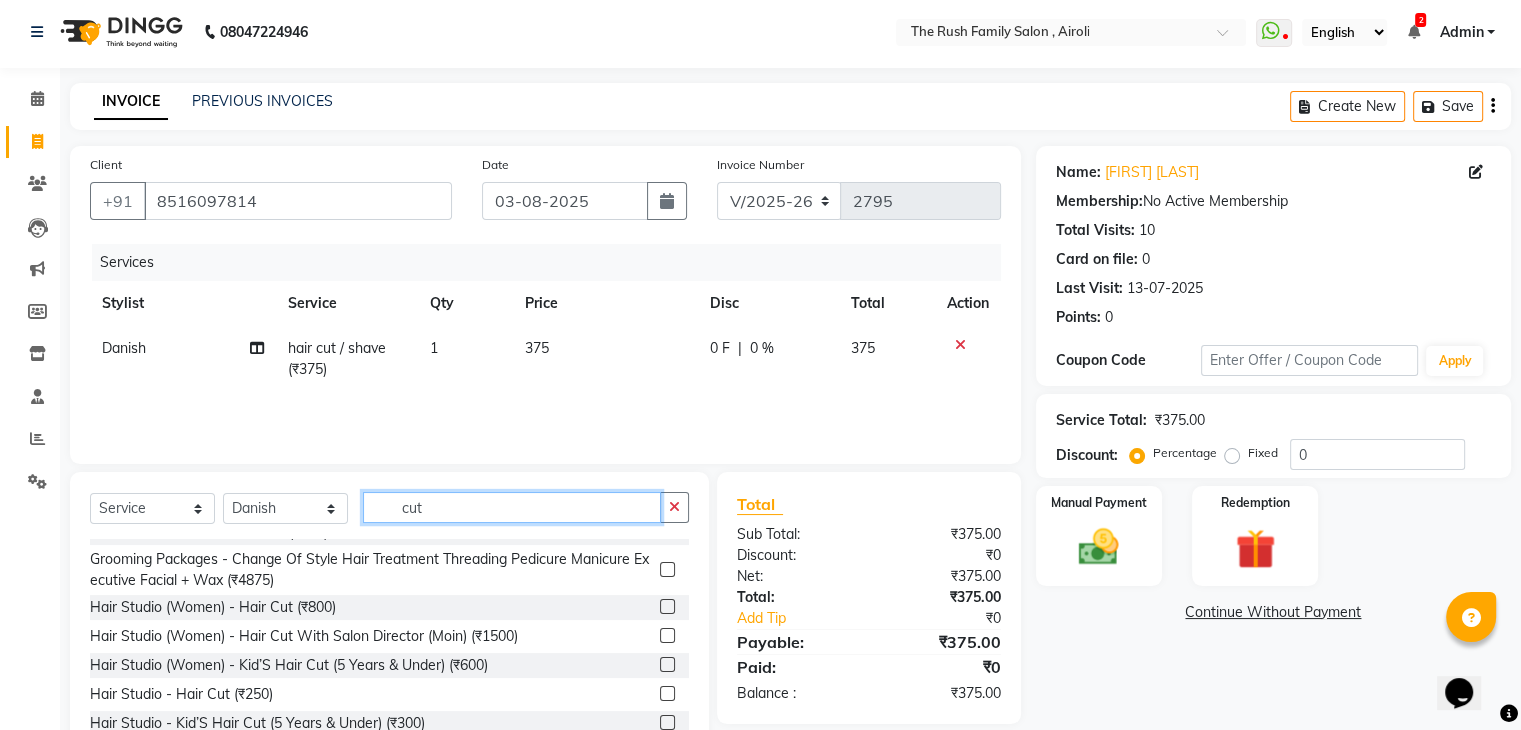 type on "cut" 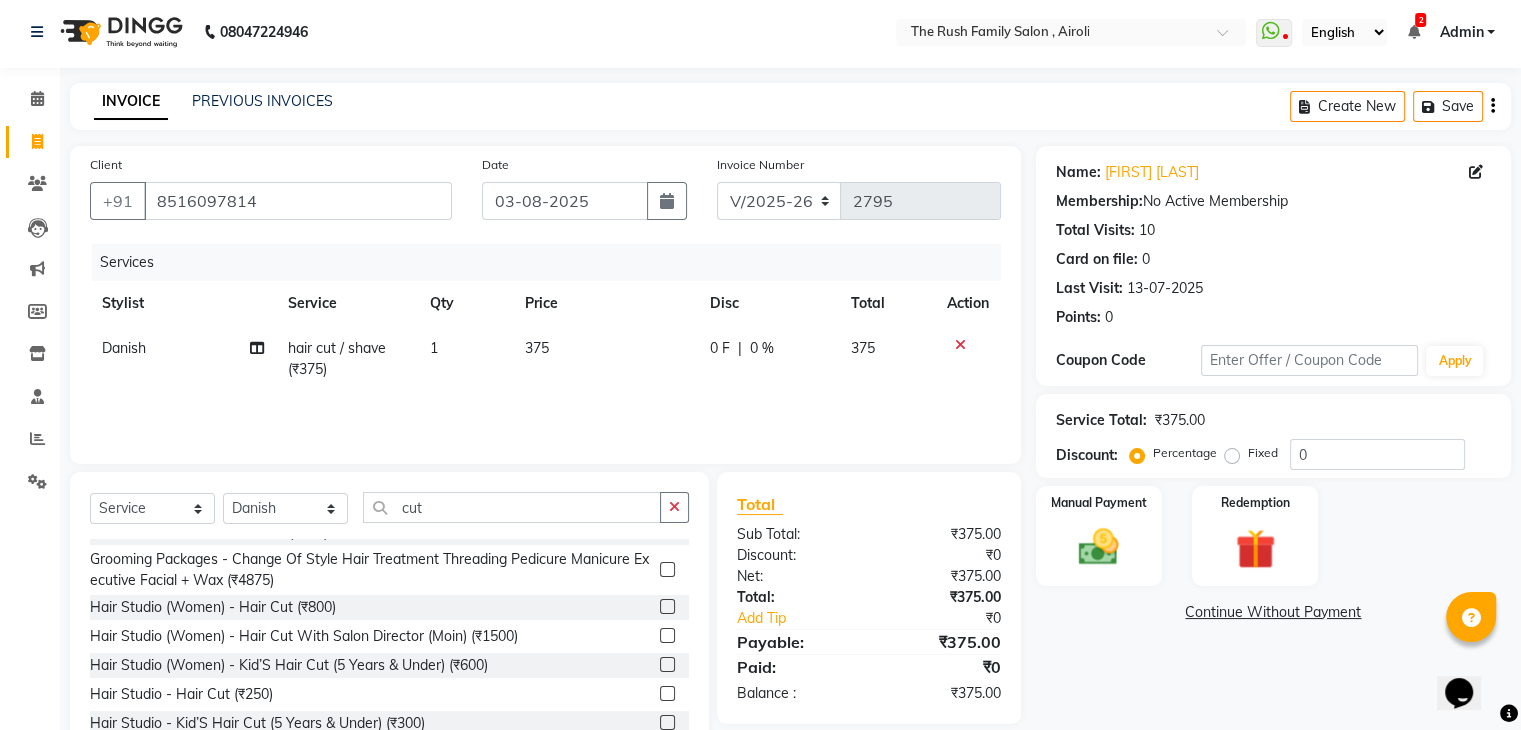 click 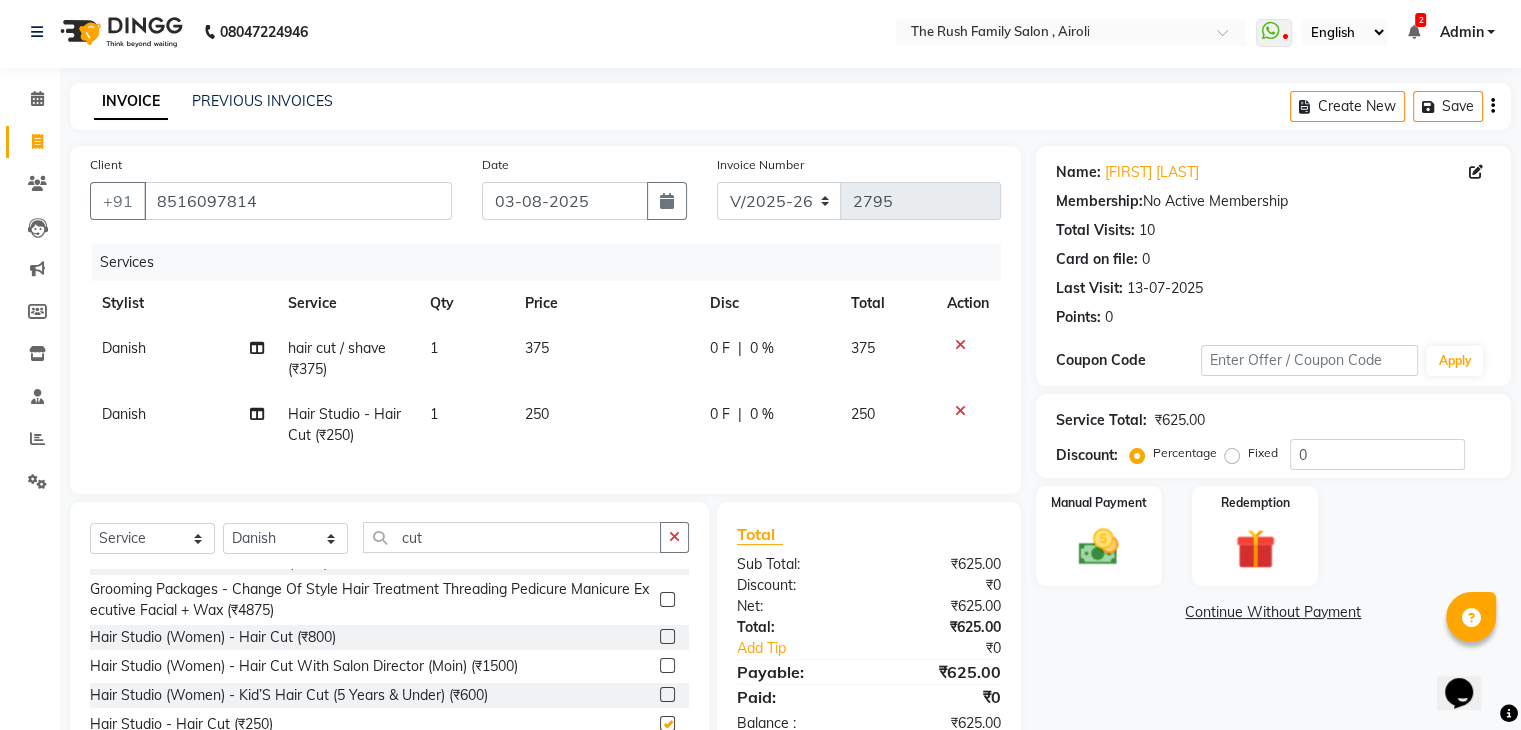 checkbox on "false" 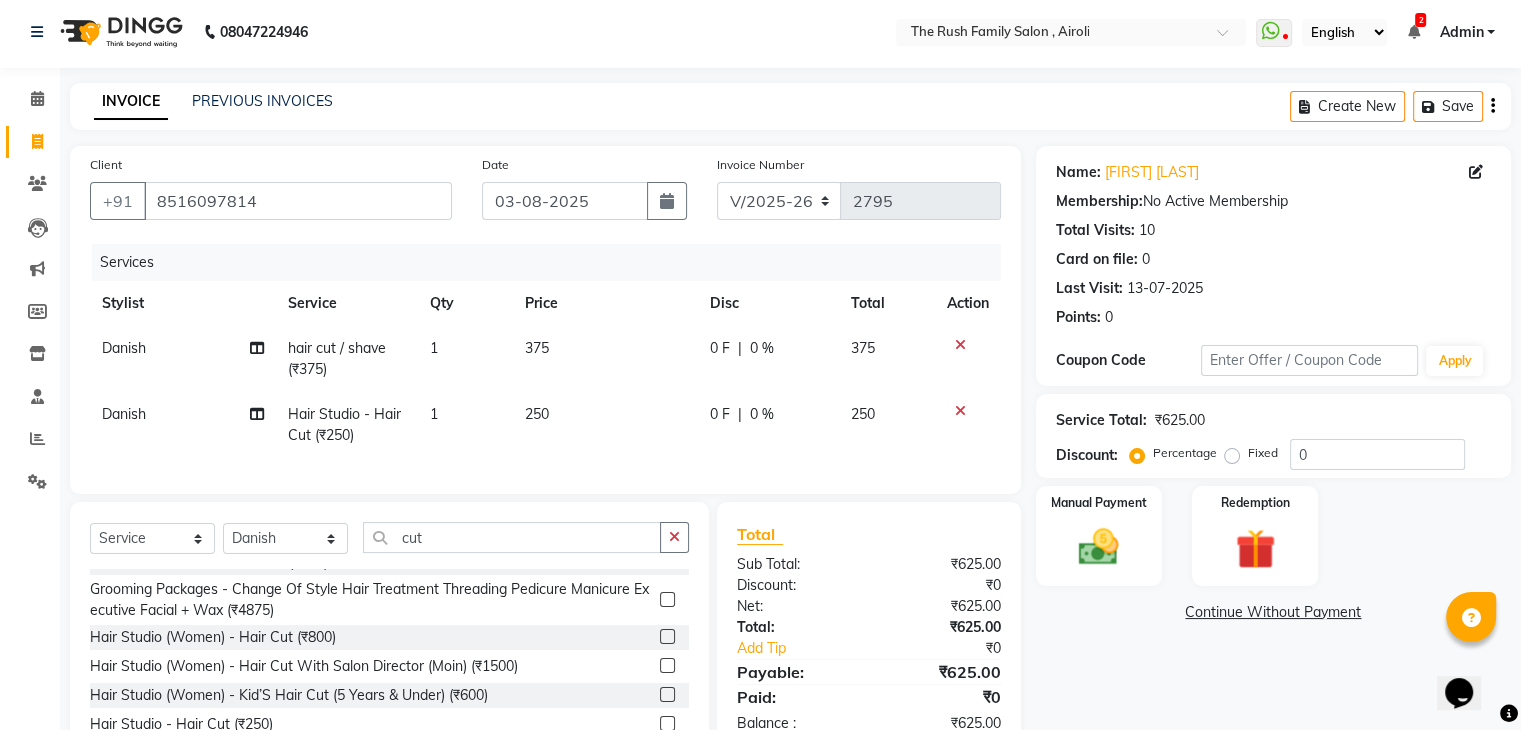click on "0 F" 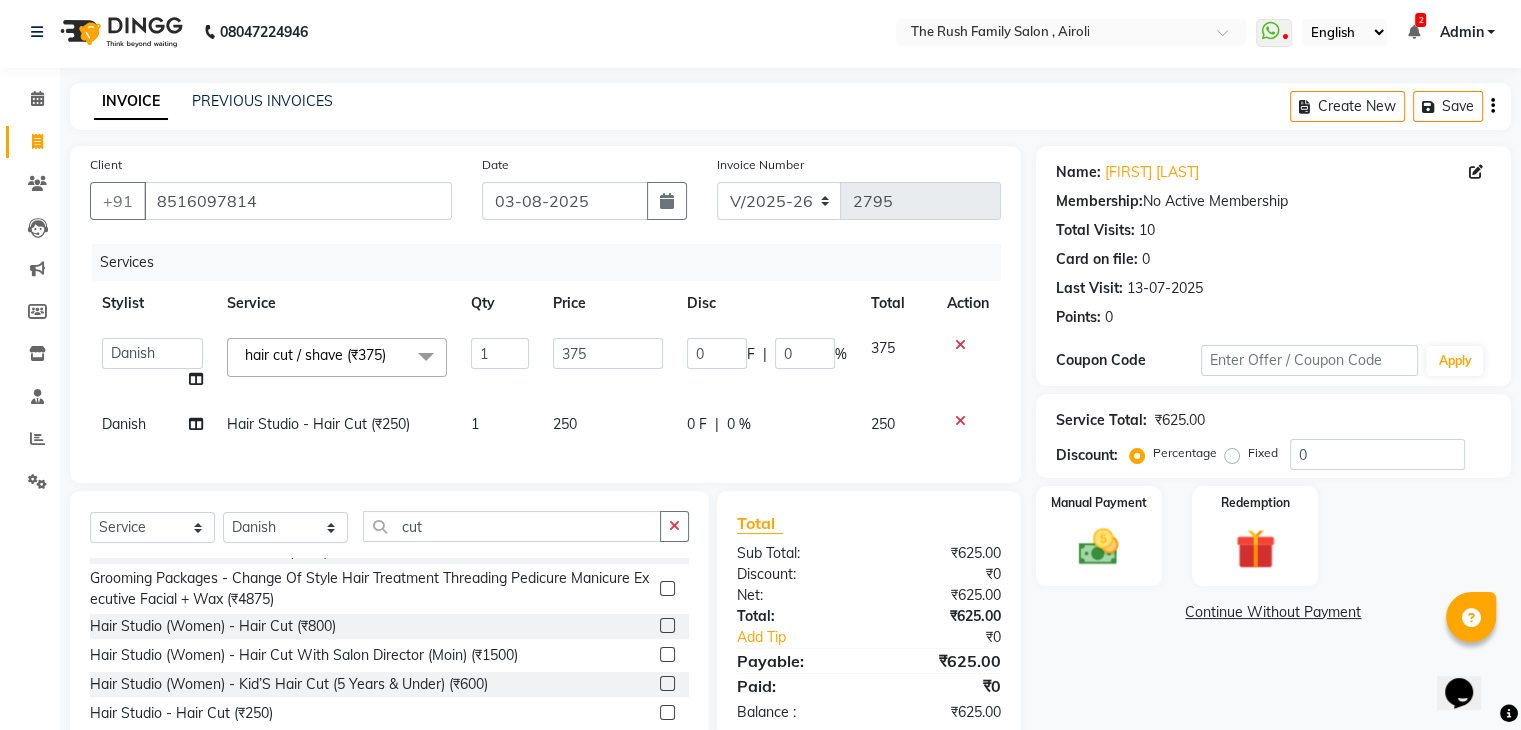 click on "0" 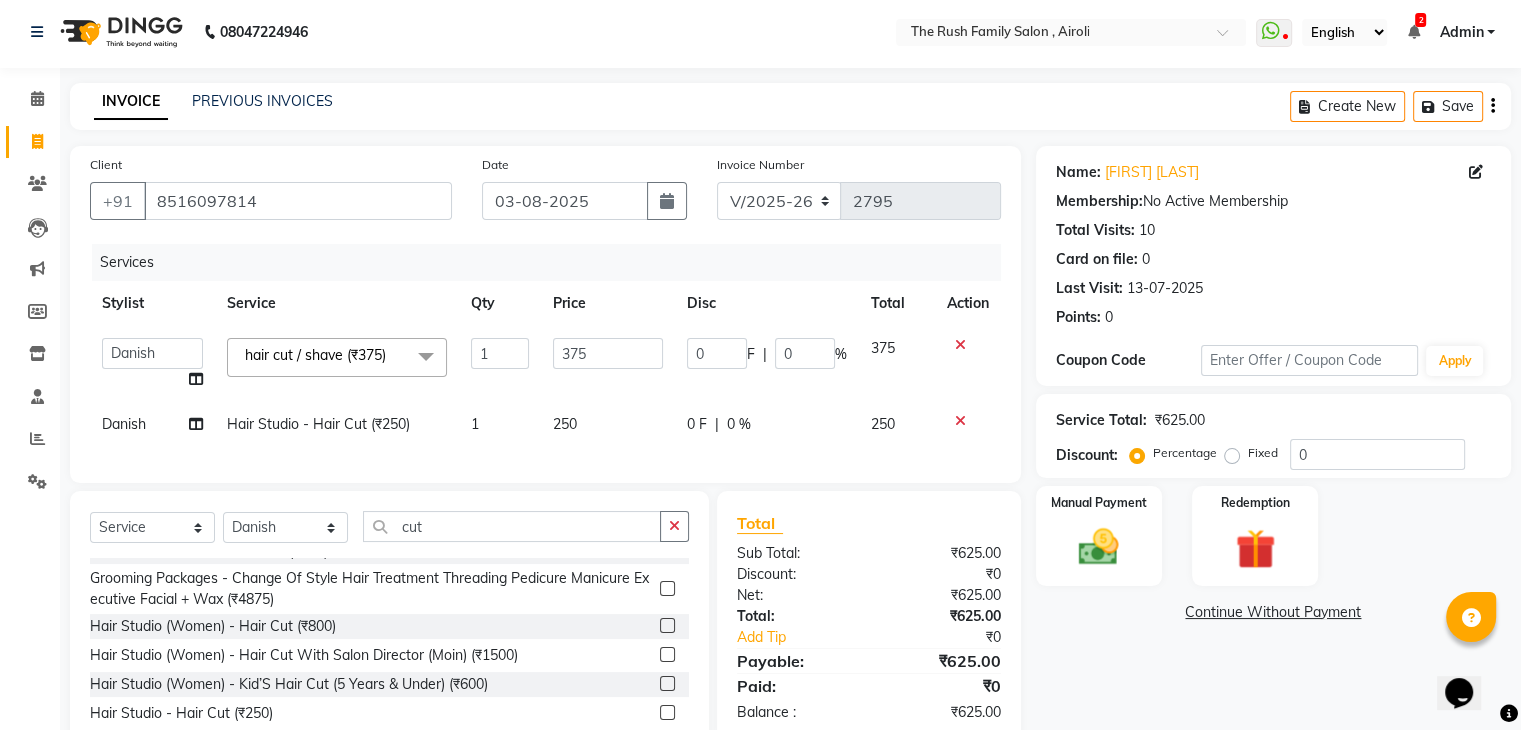 click on "0" 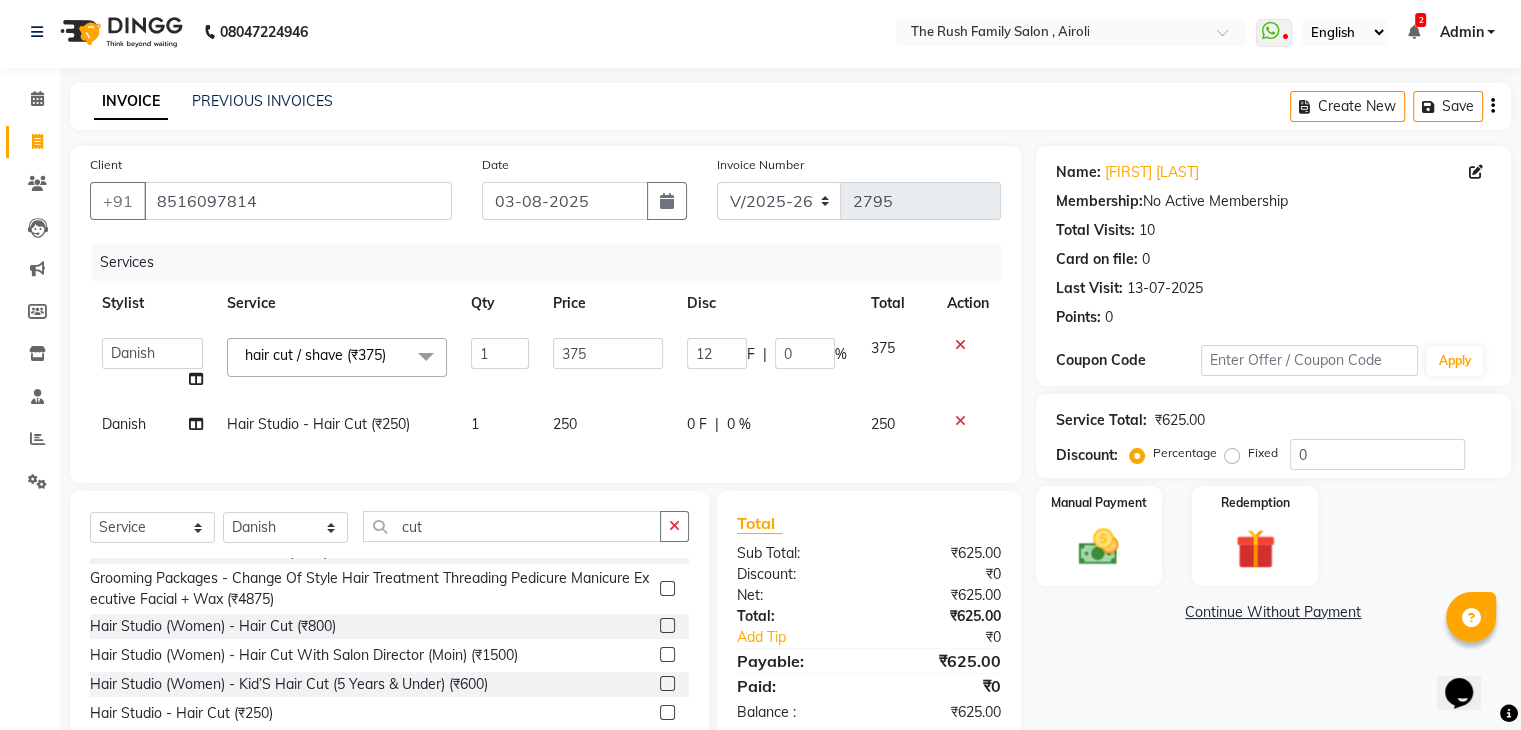 type on "125" 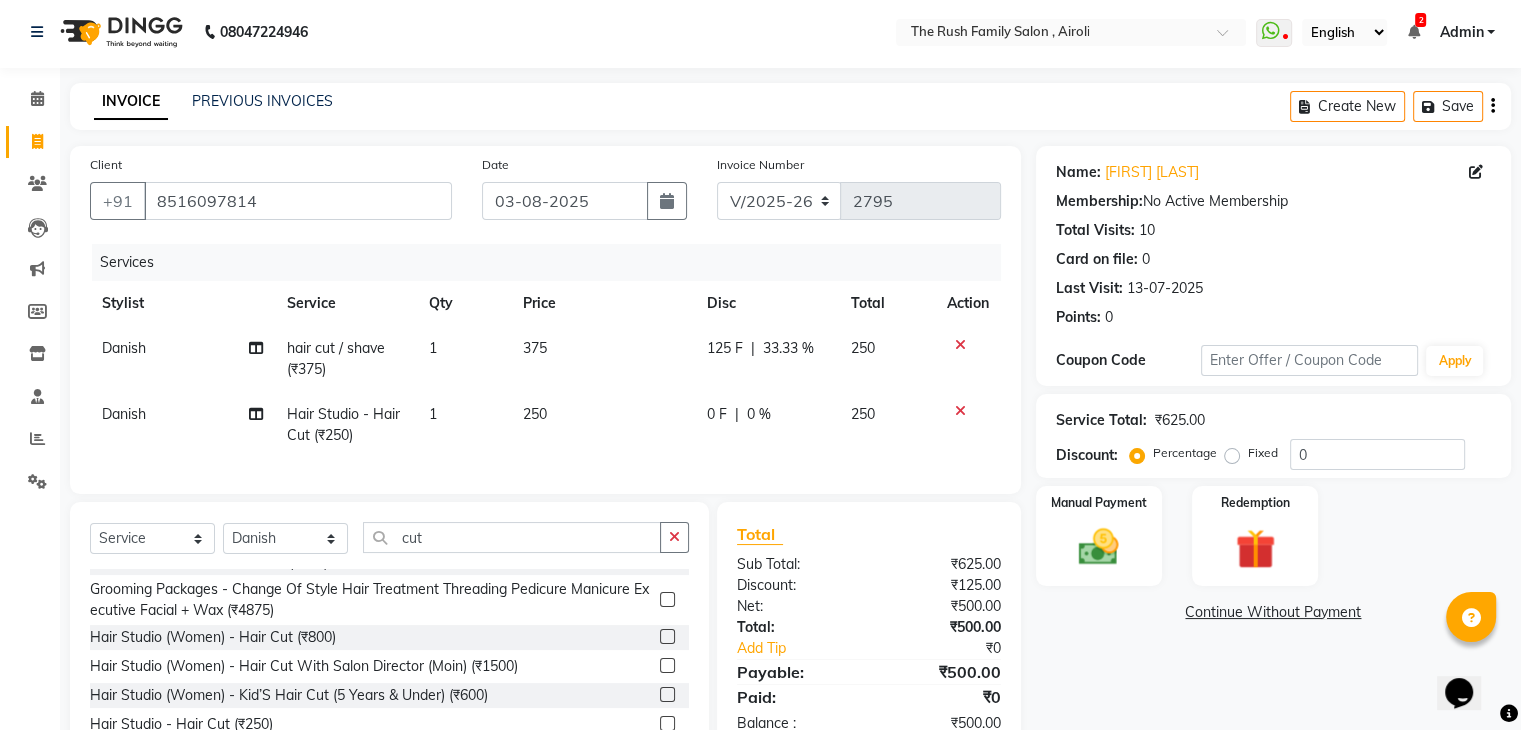 click on "Services Stylist Service Qty Price Disc Total Action Danish hair cut / shave (₹375) 1 375 125 F | 33.33 % 250 Danish Hair Studio - Hair Cut (₹250) 1 250 0 F | 0 % 250" 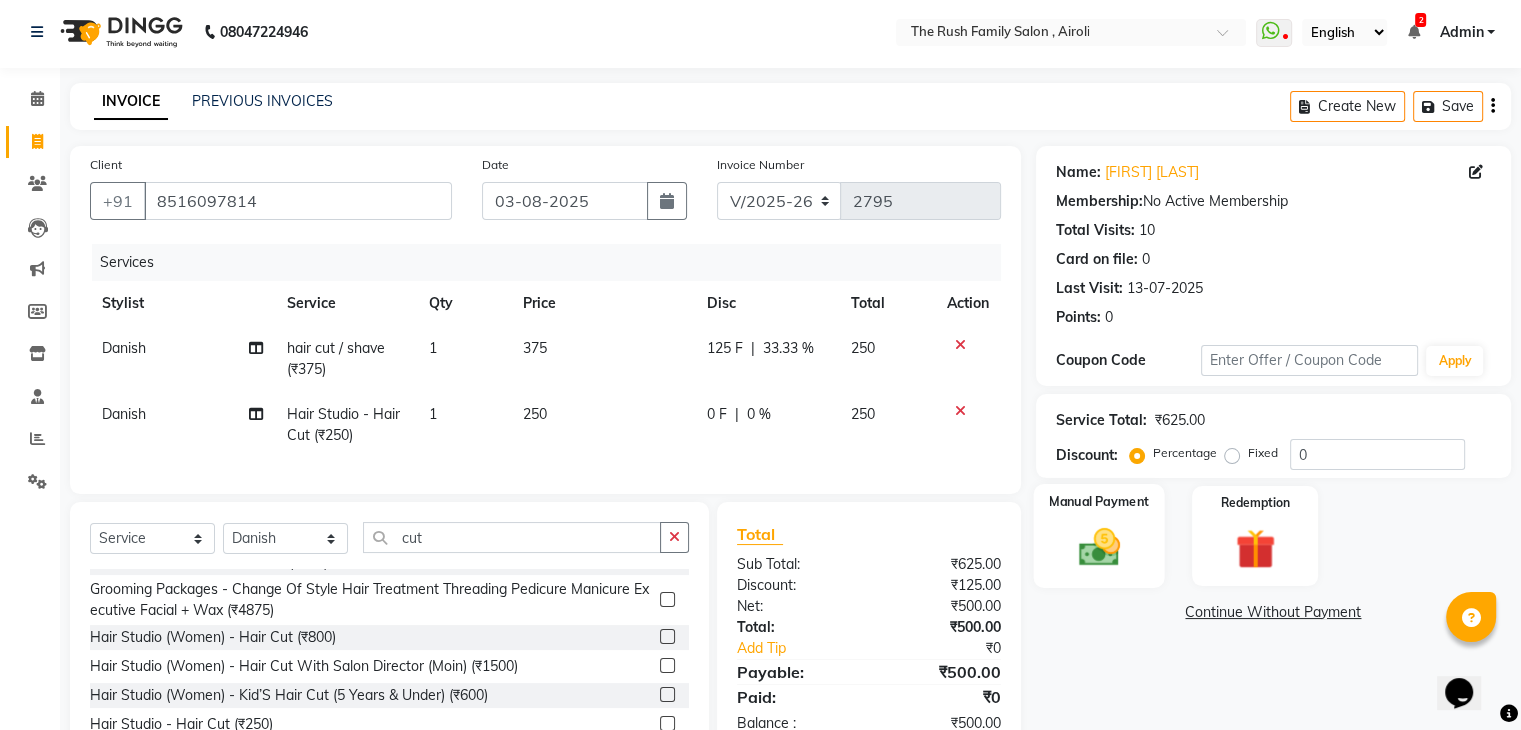click on "Manual Payment" 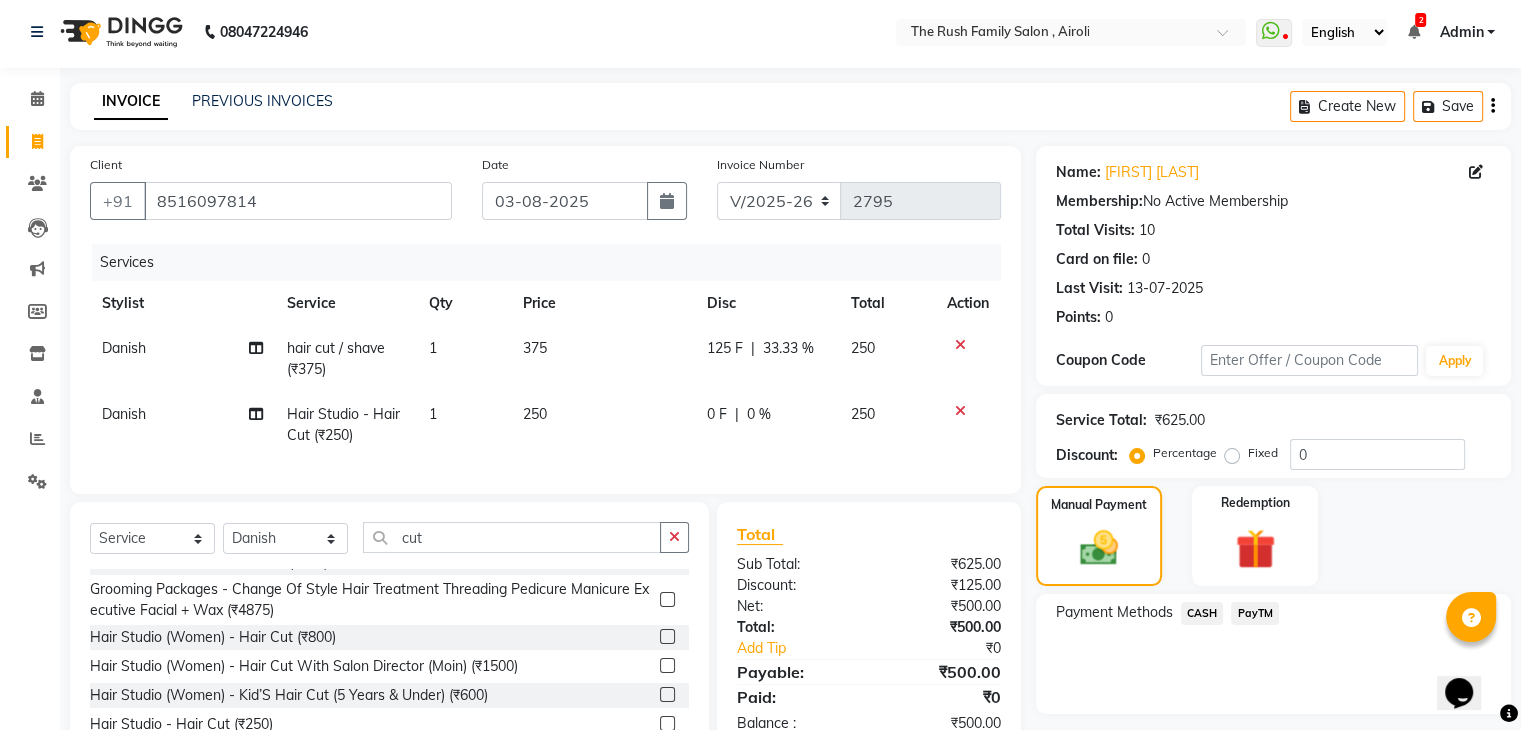 click on "PayTM" 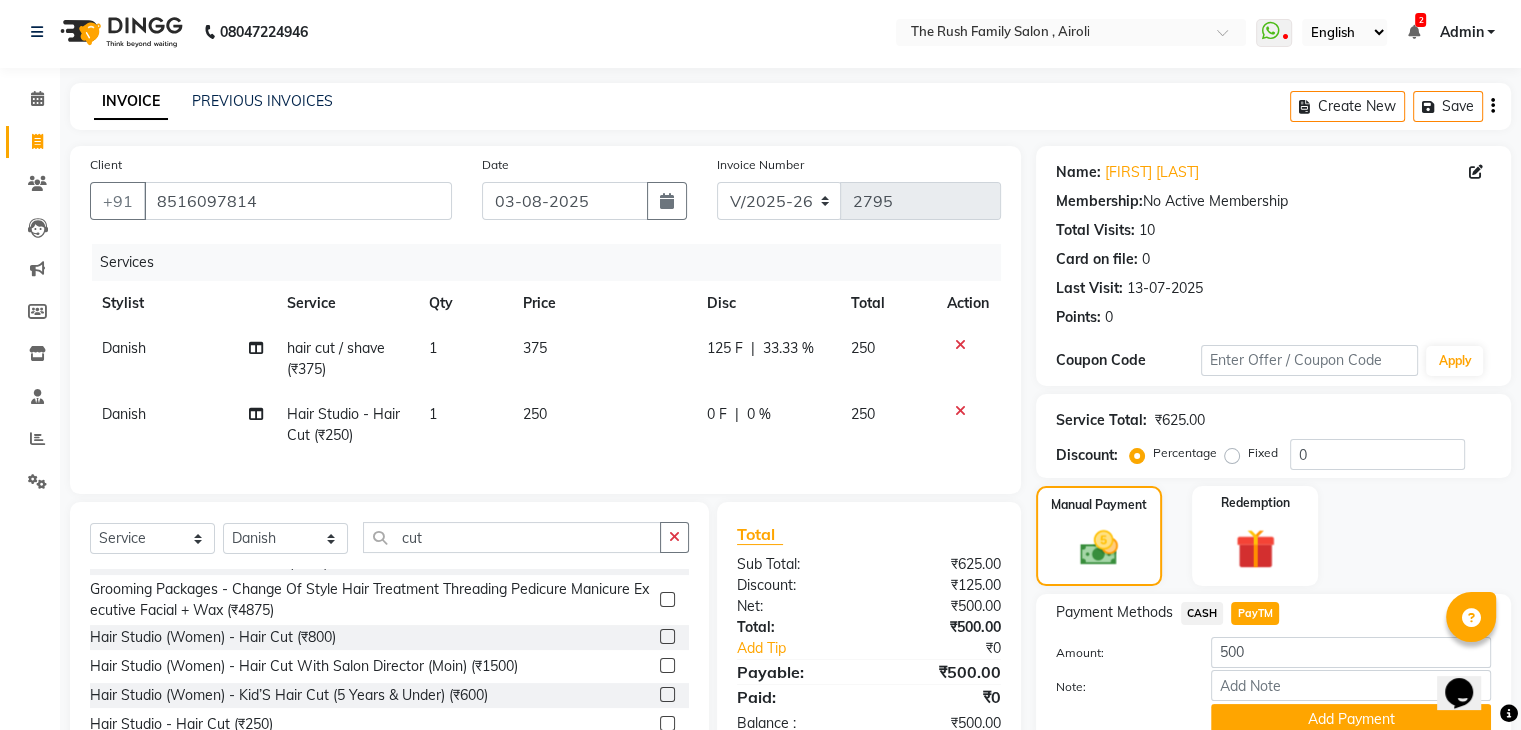 scroll, scrollTop: 117, scrollLeft: 0, axis: vertical 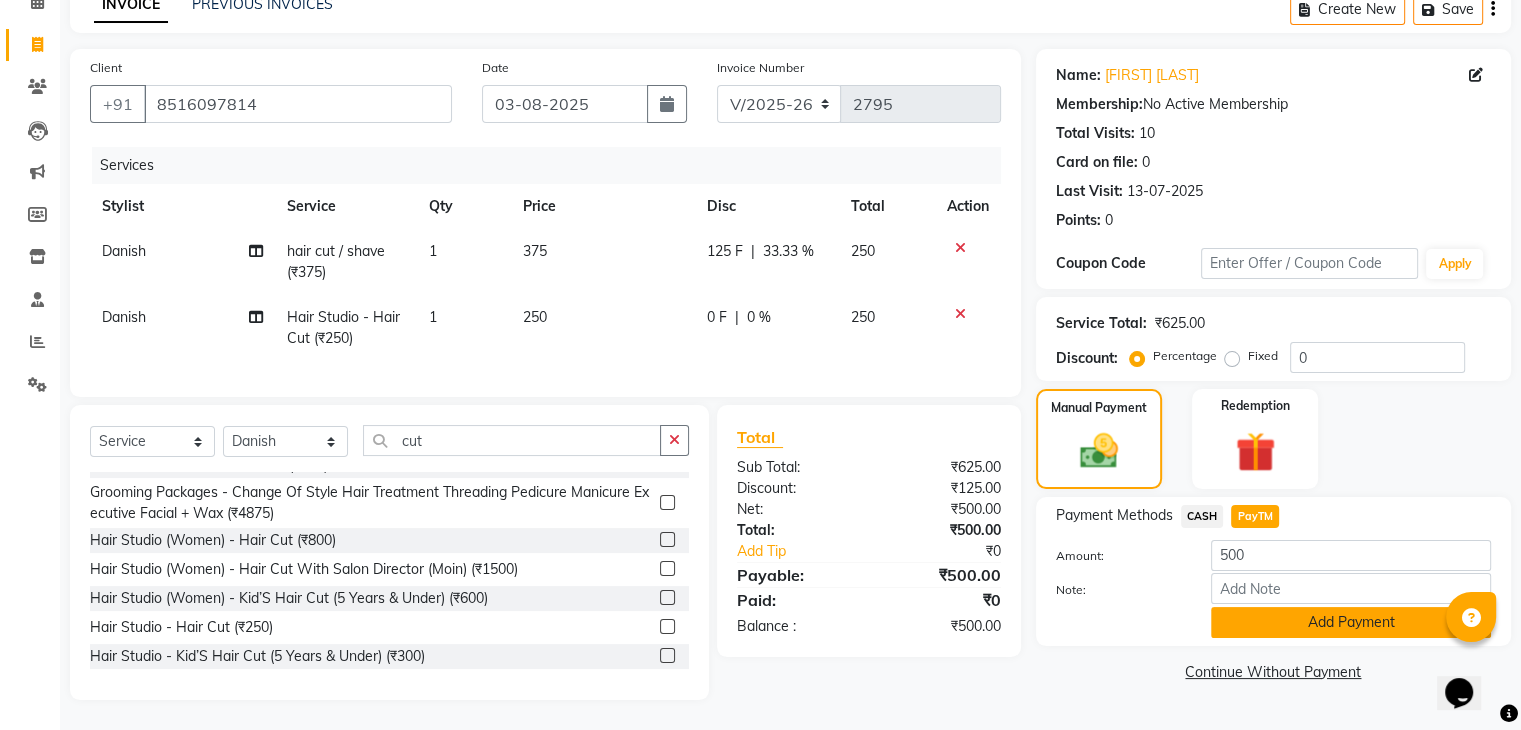 click on "Add Payment" 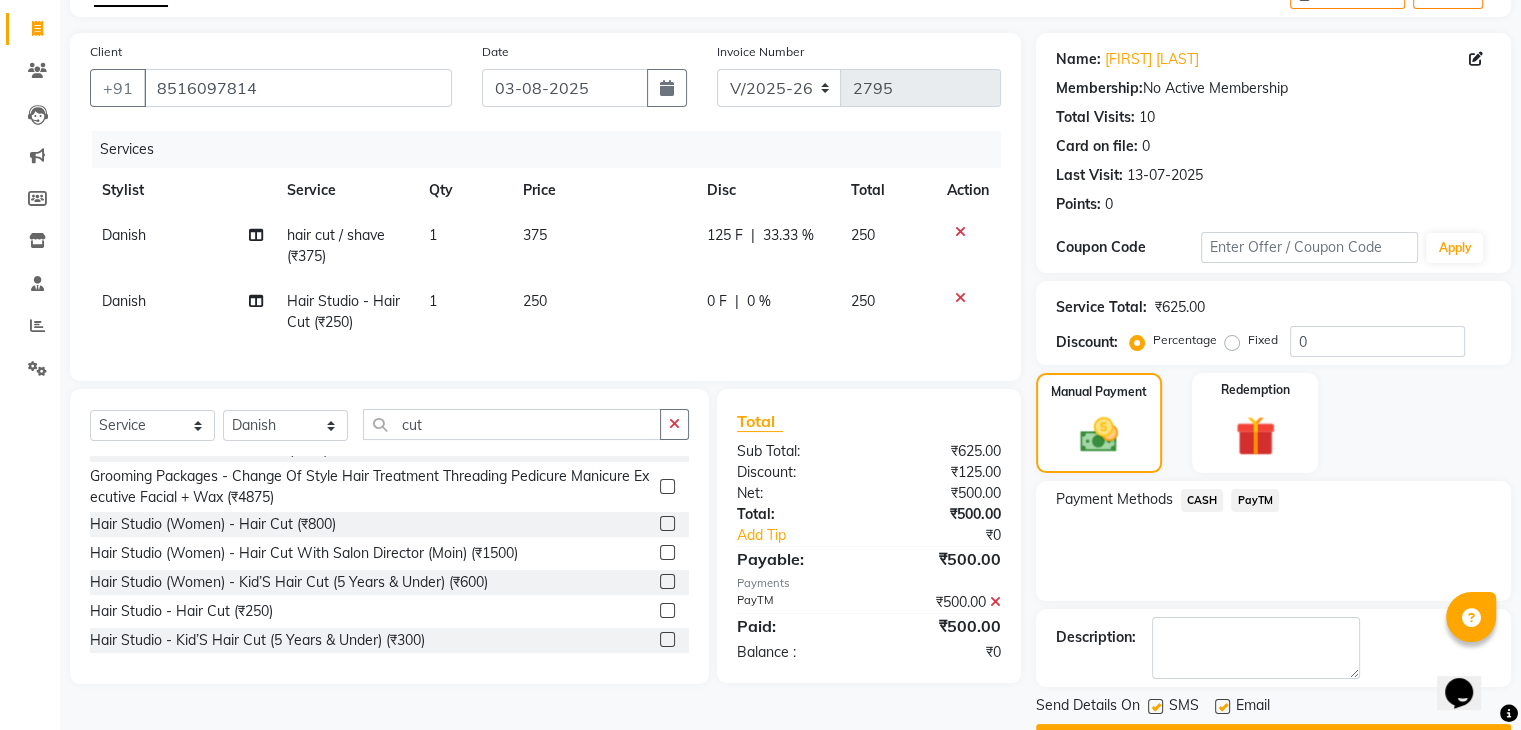 scroll, scrollTop: 171, scrollLeft: 0, axis: vertical 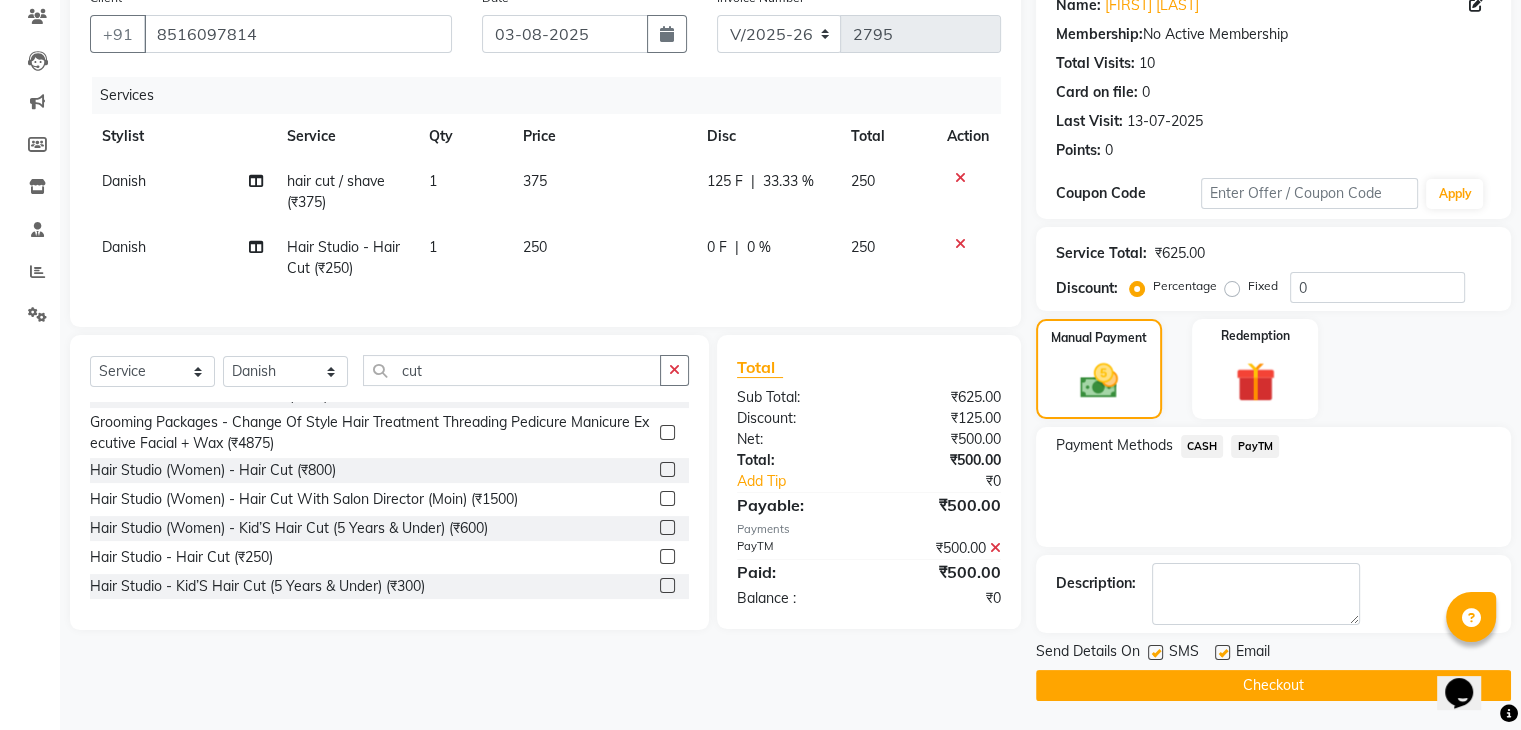 click 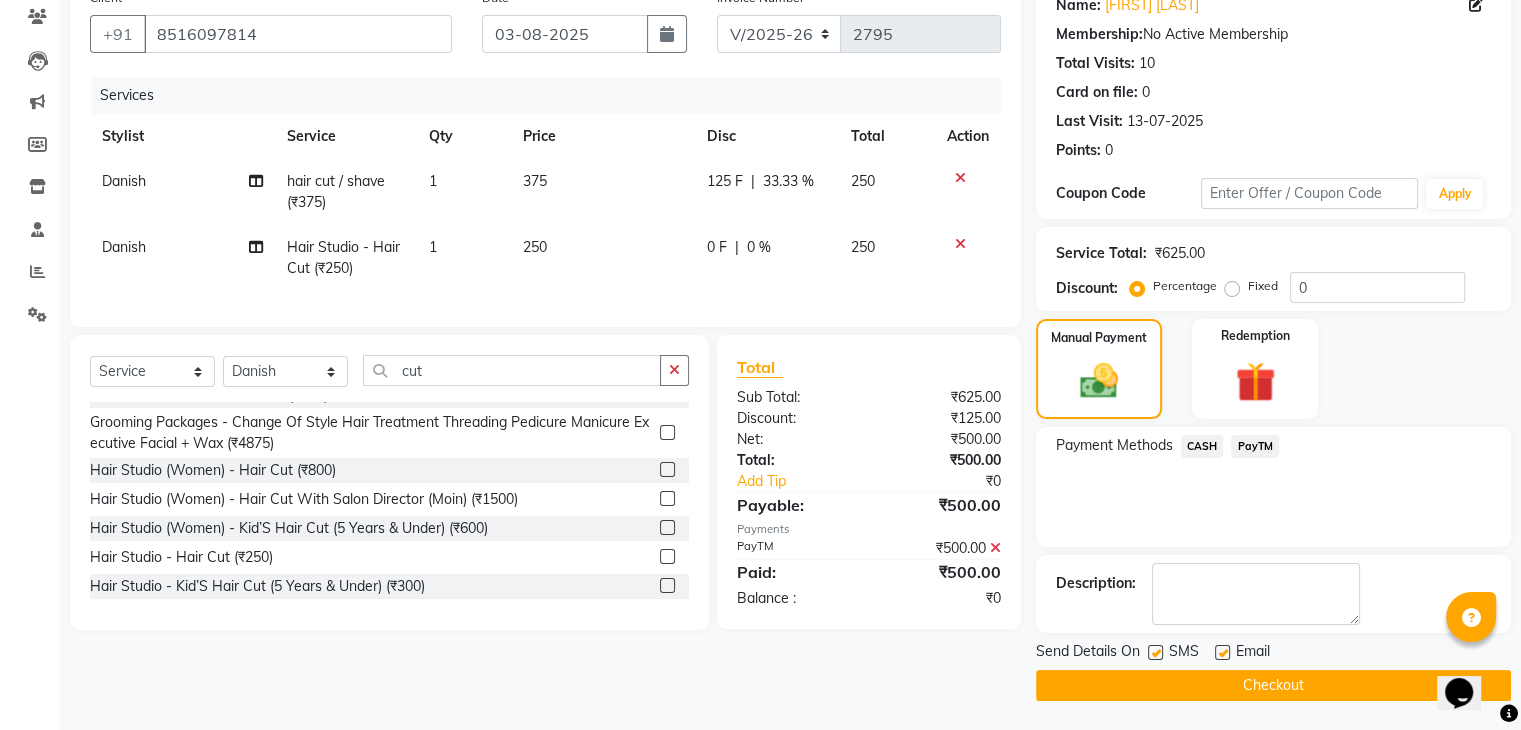 click at bounding box center [1154, 653] 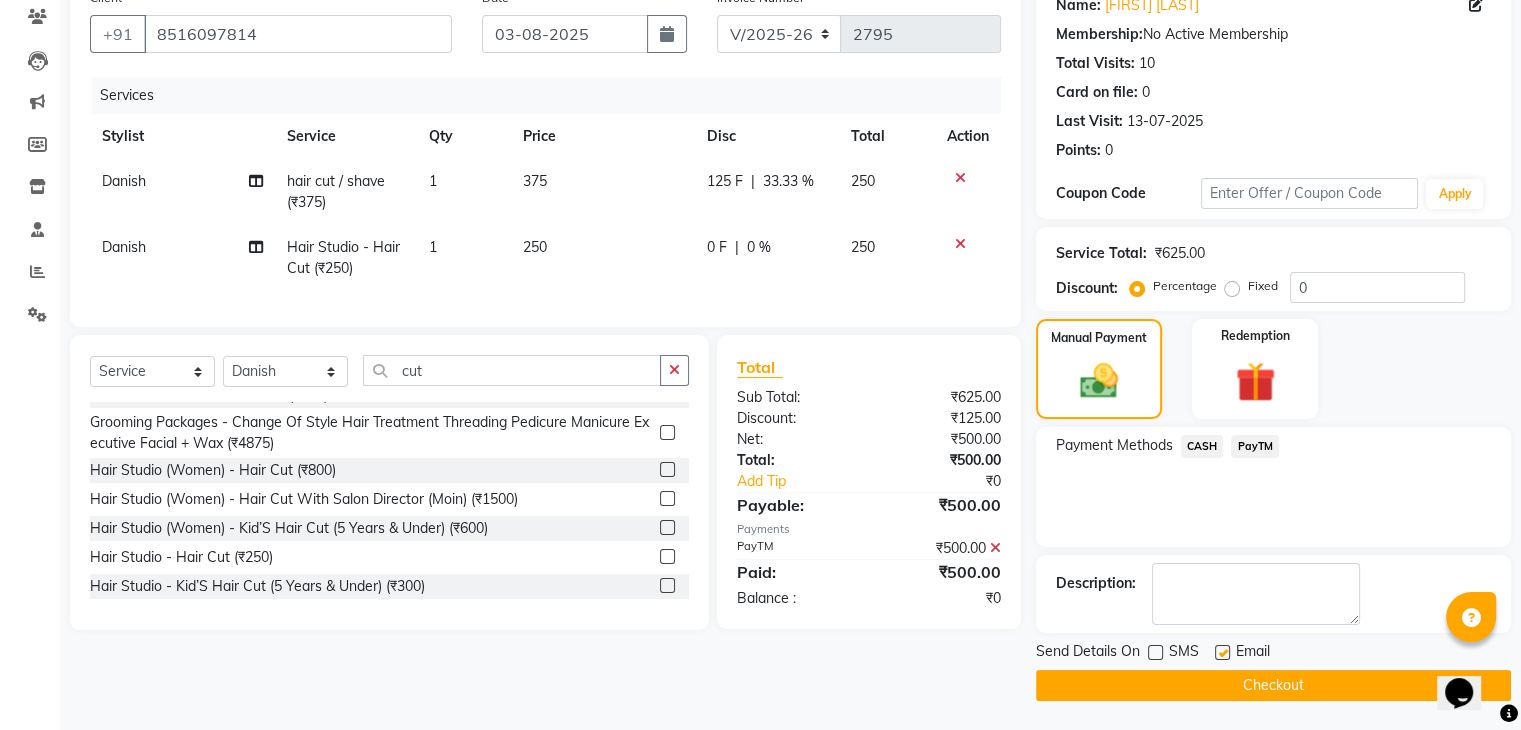 click on "Email" 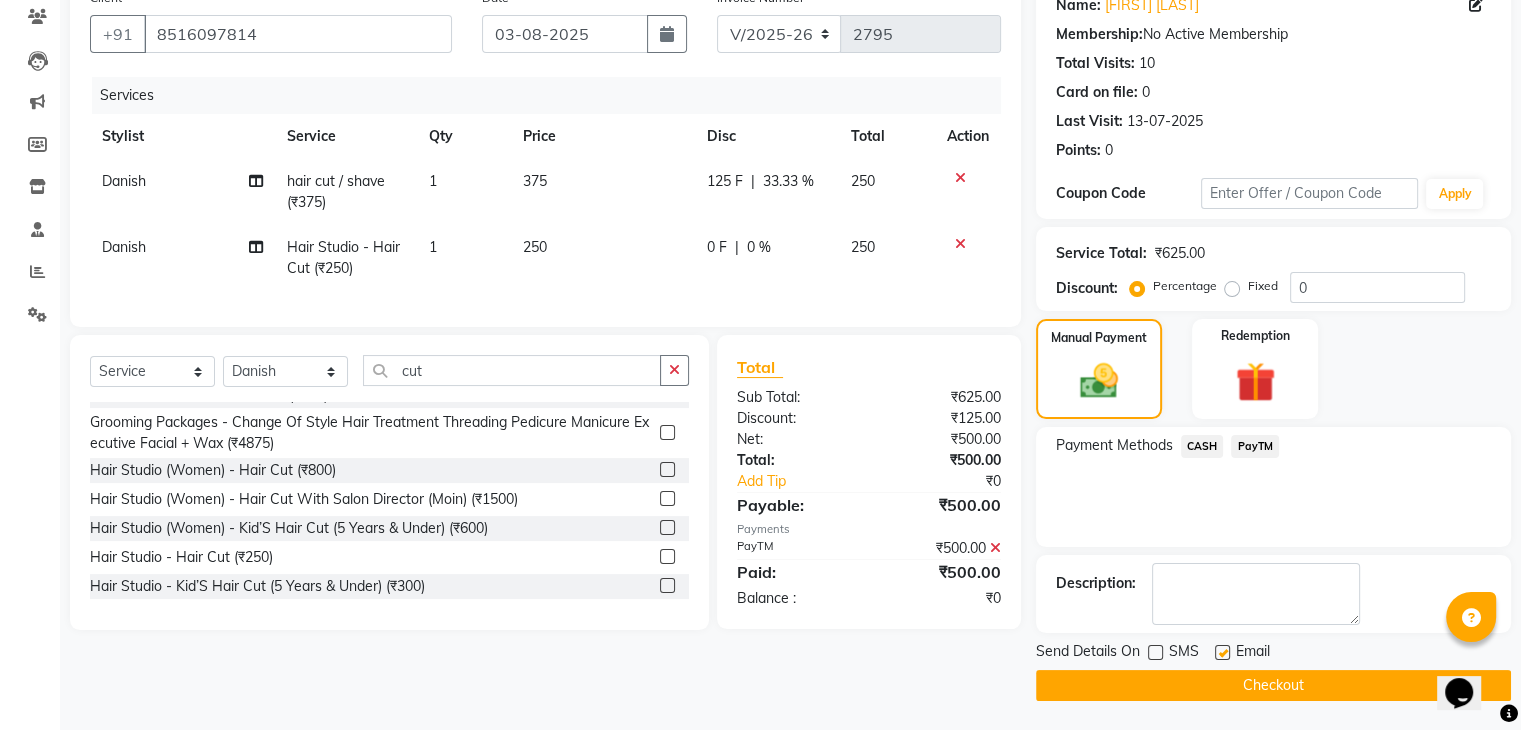 click 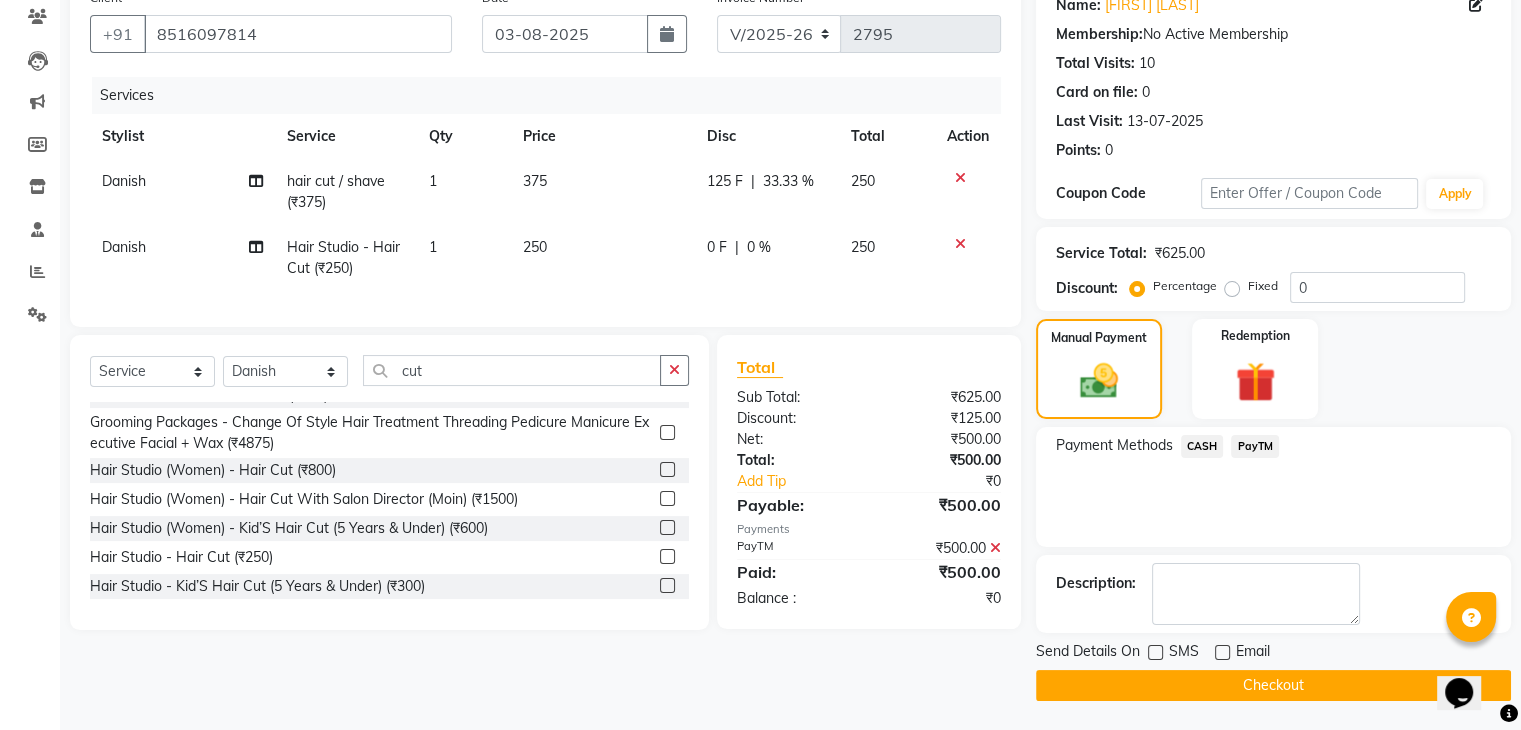 click on "PayTM" 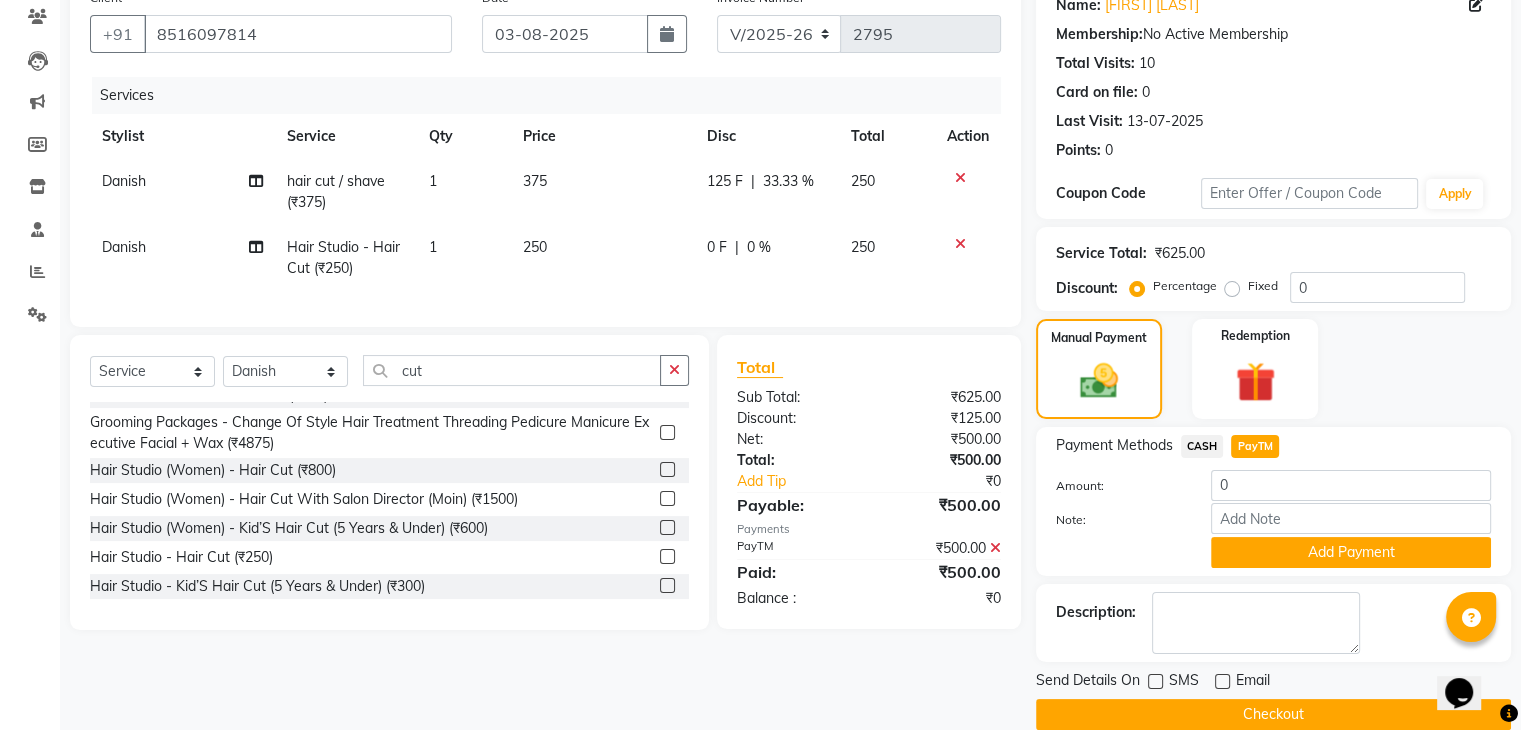 click on "Checkout" 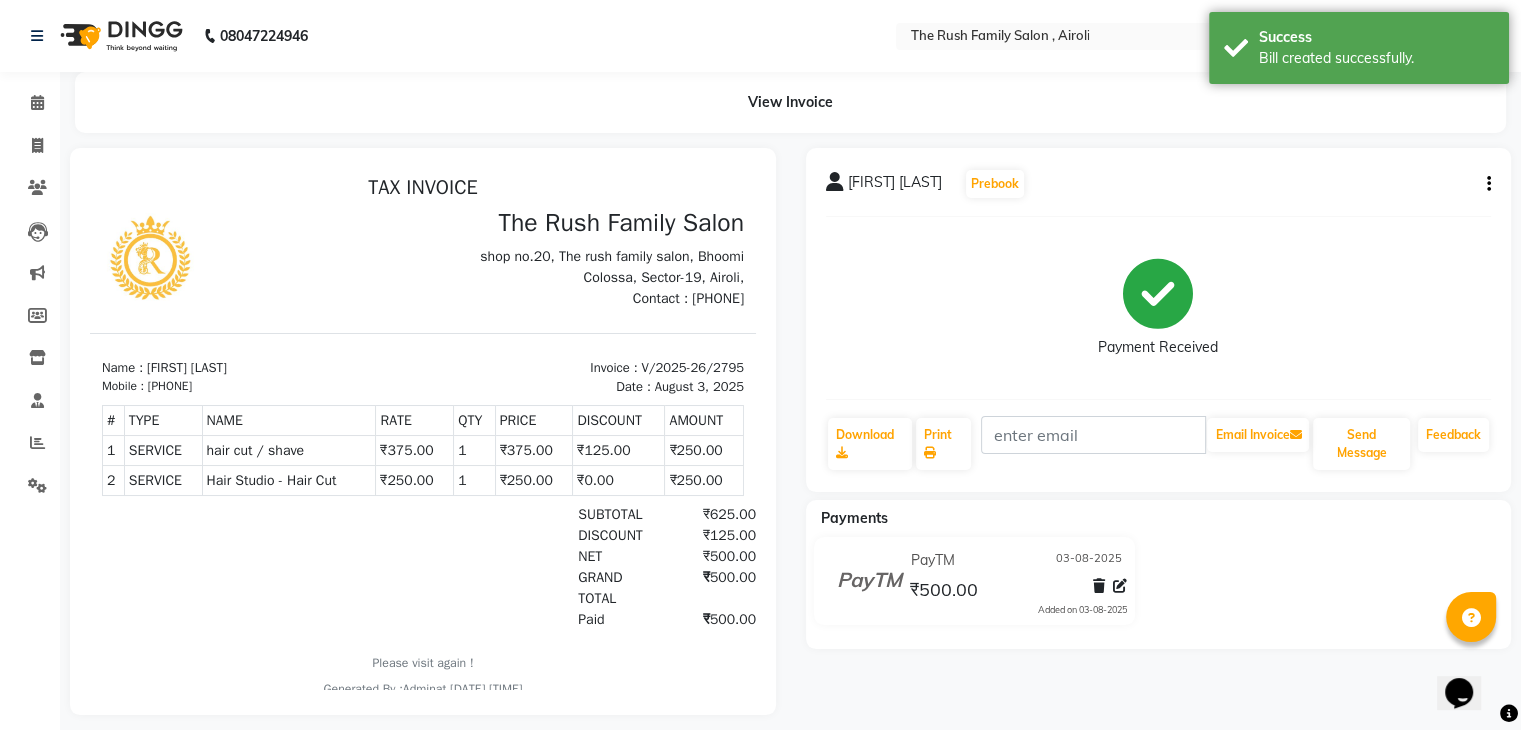 scroll, scrollTop: 0, scrollLeft: 0, axis: both 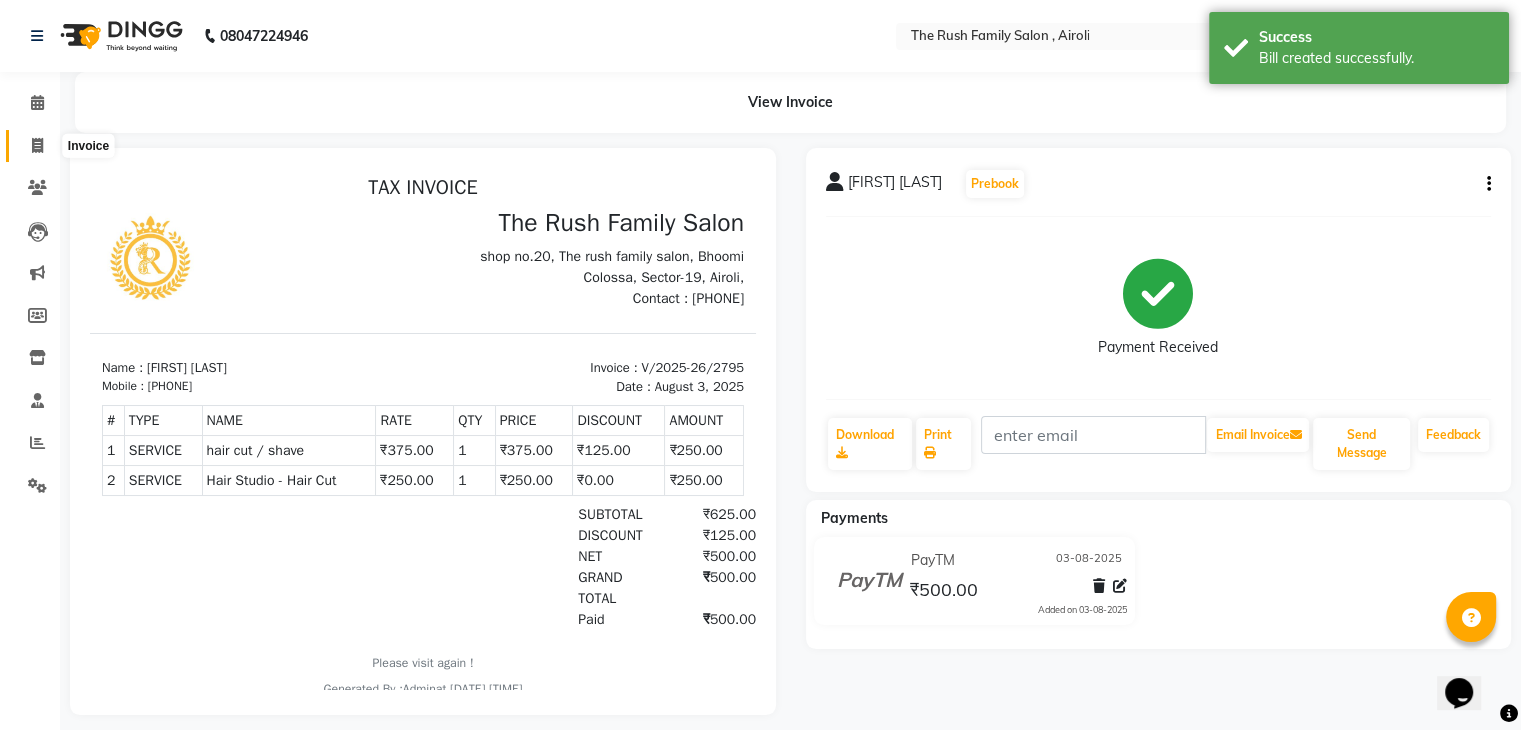 click 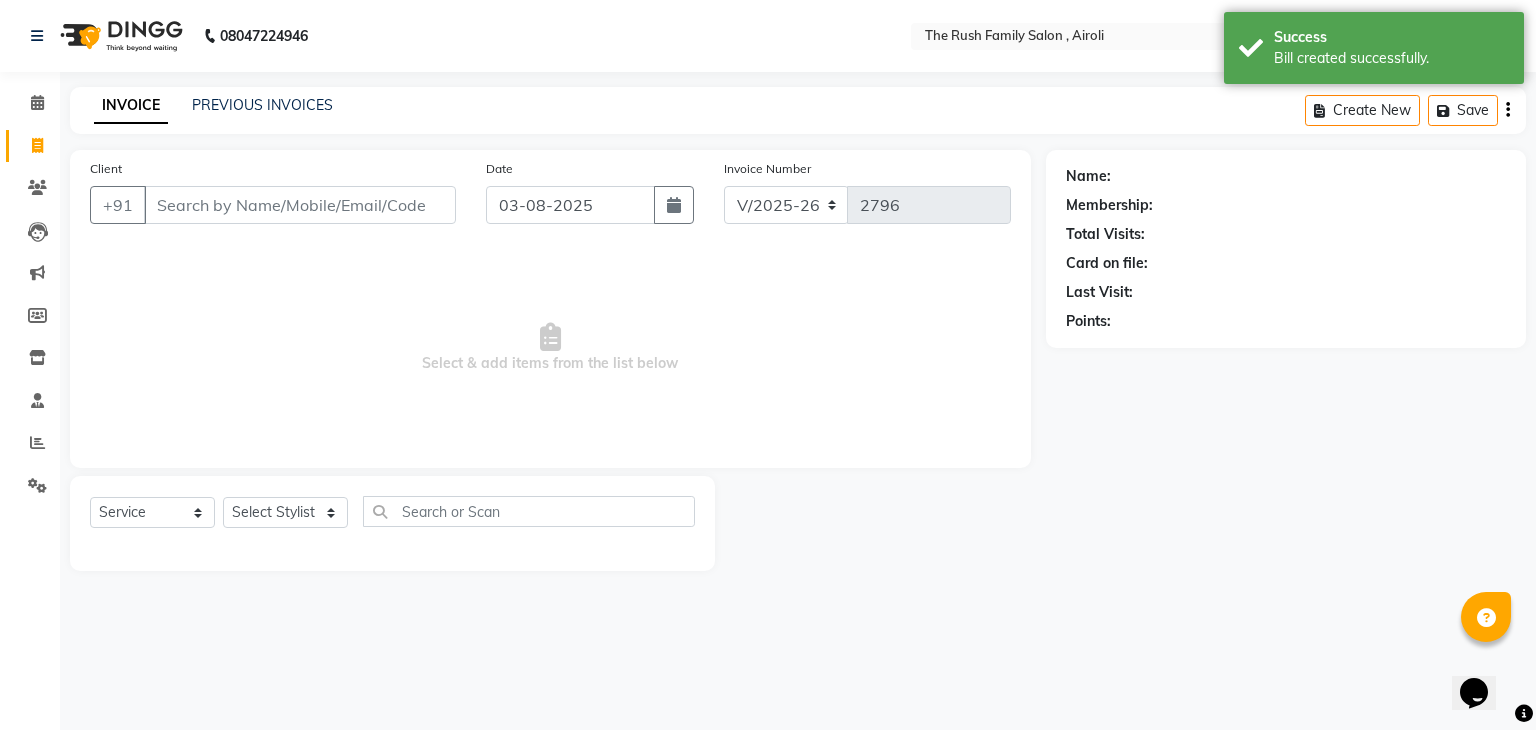 click on "Client" at bounding box center [300, 205] 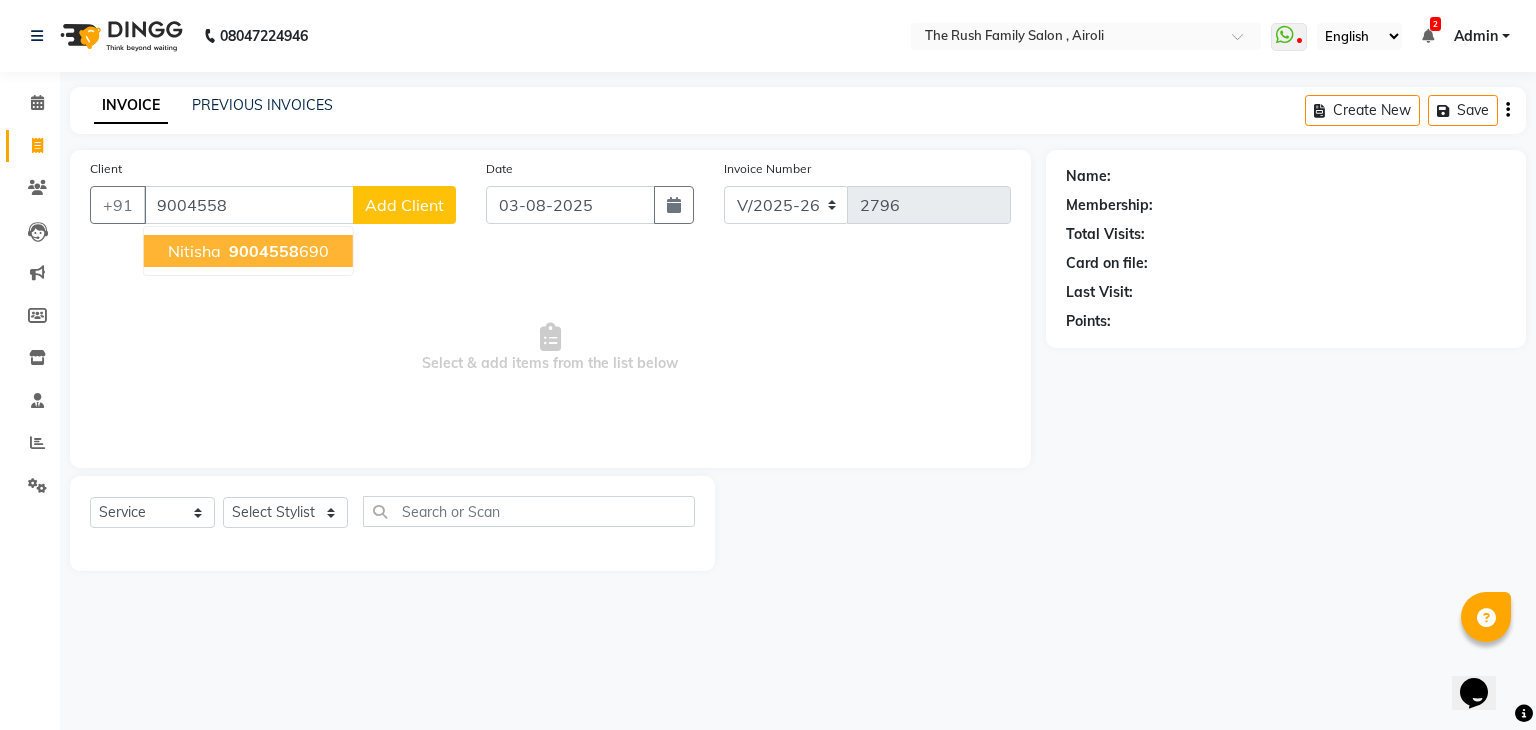 click on "Nitisha" at bounding box center (194, 251) 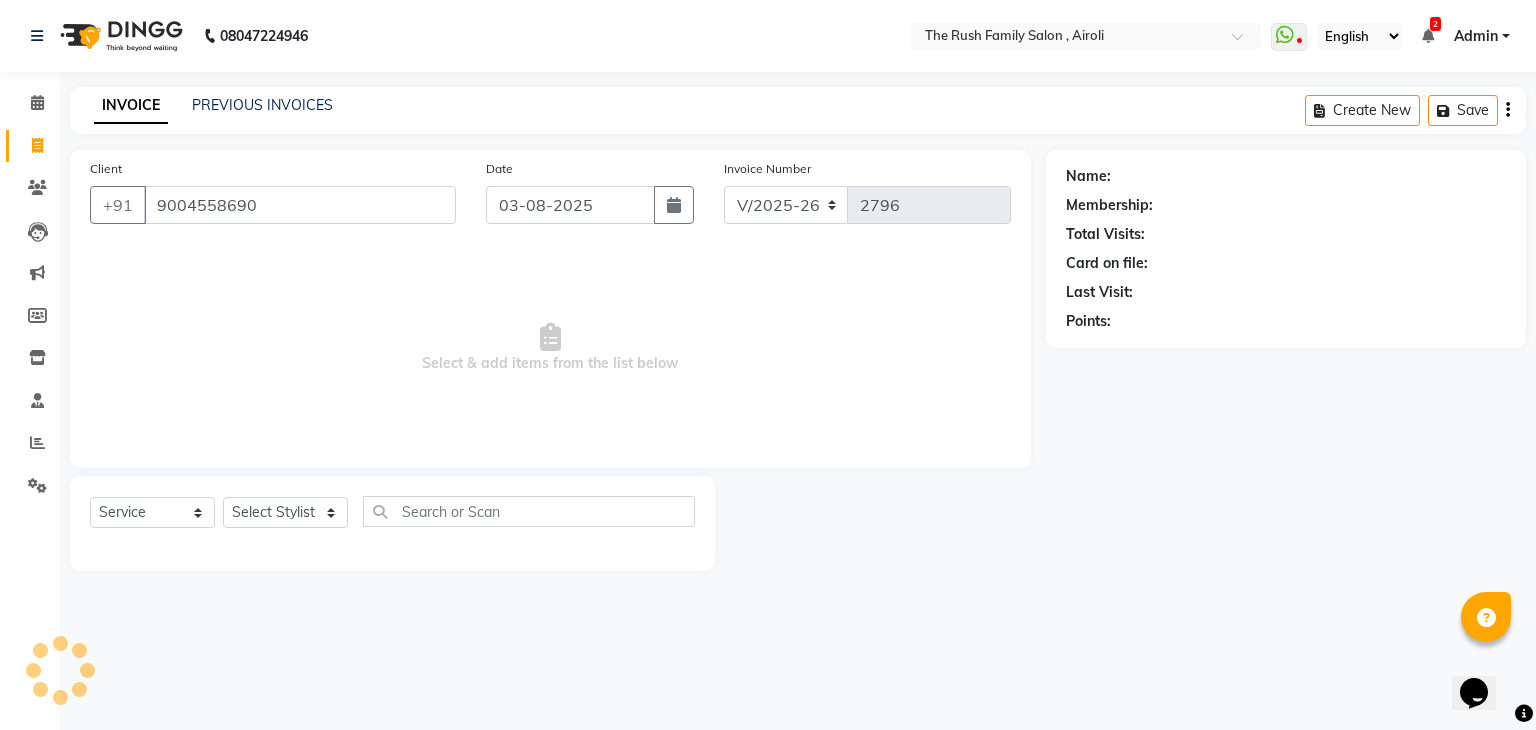 type on "9004558690" 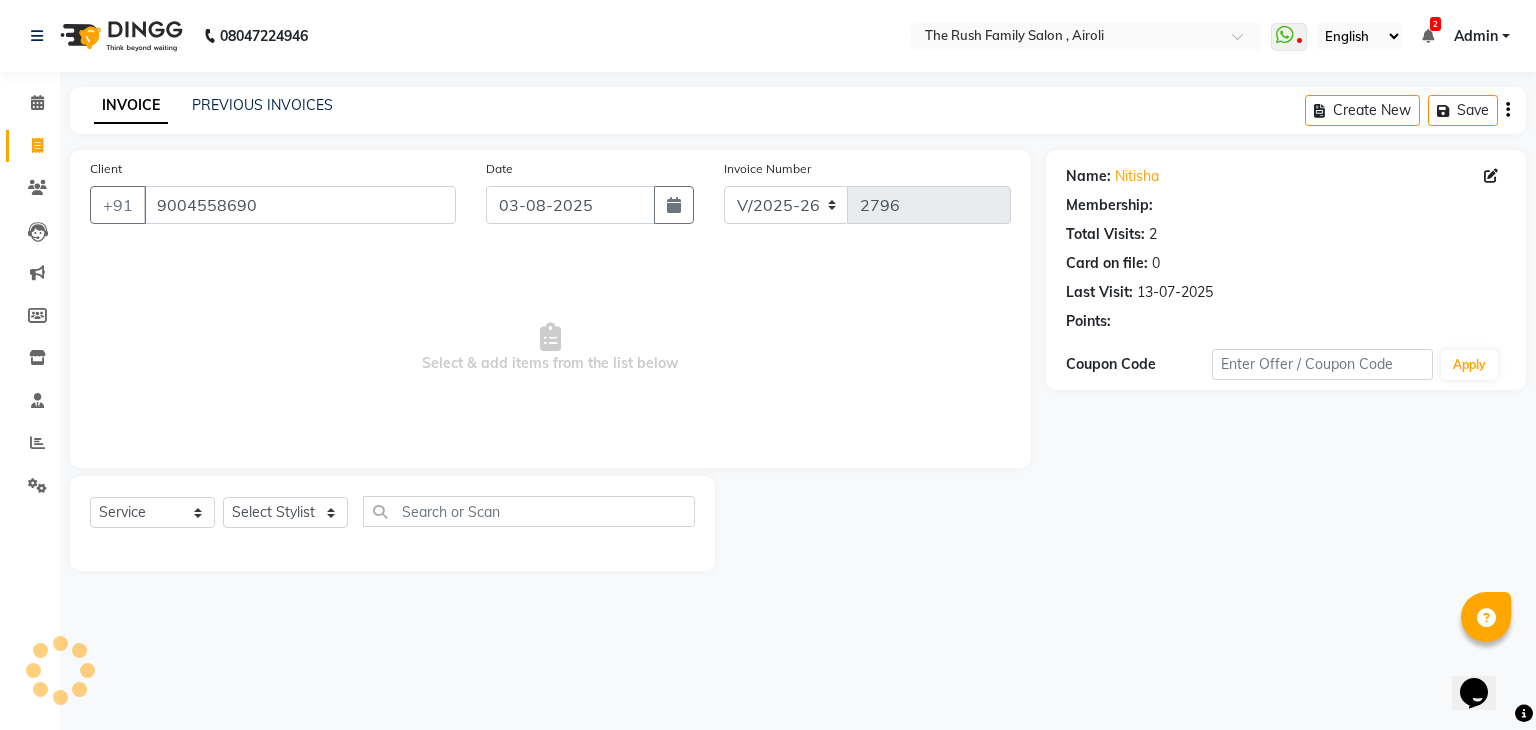 select on "1: Object" 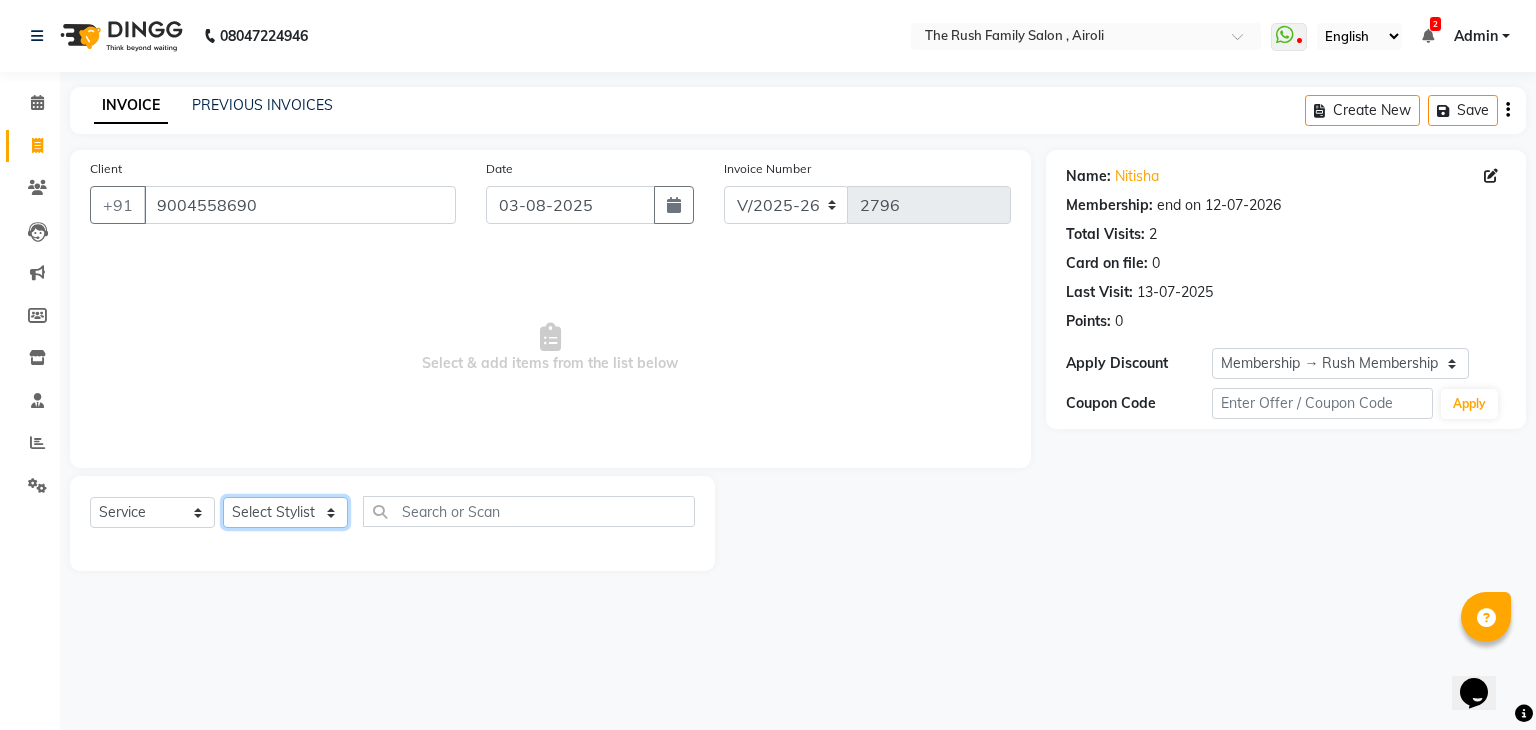 click on "Select Stylist Ajaz Alvira Danish Guddi Jayesh Josh  mumtaz Naeem   nishu Riya    Rush Swati" 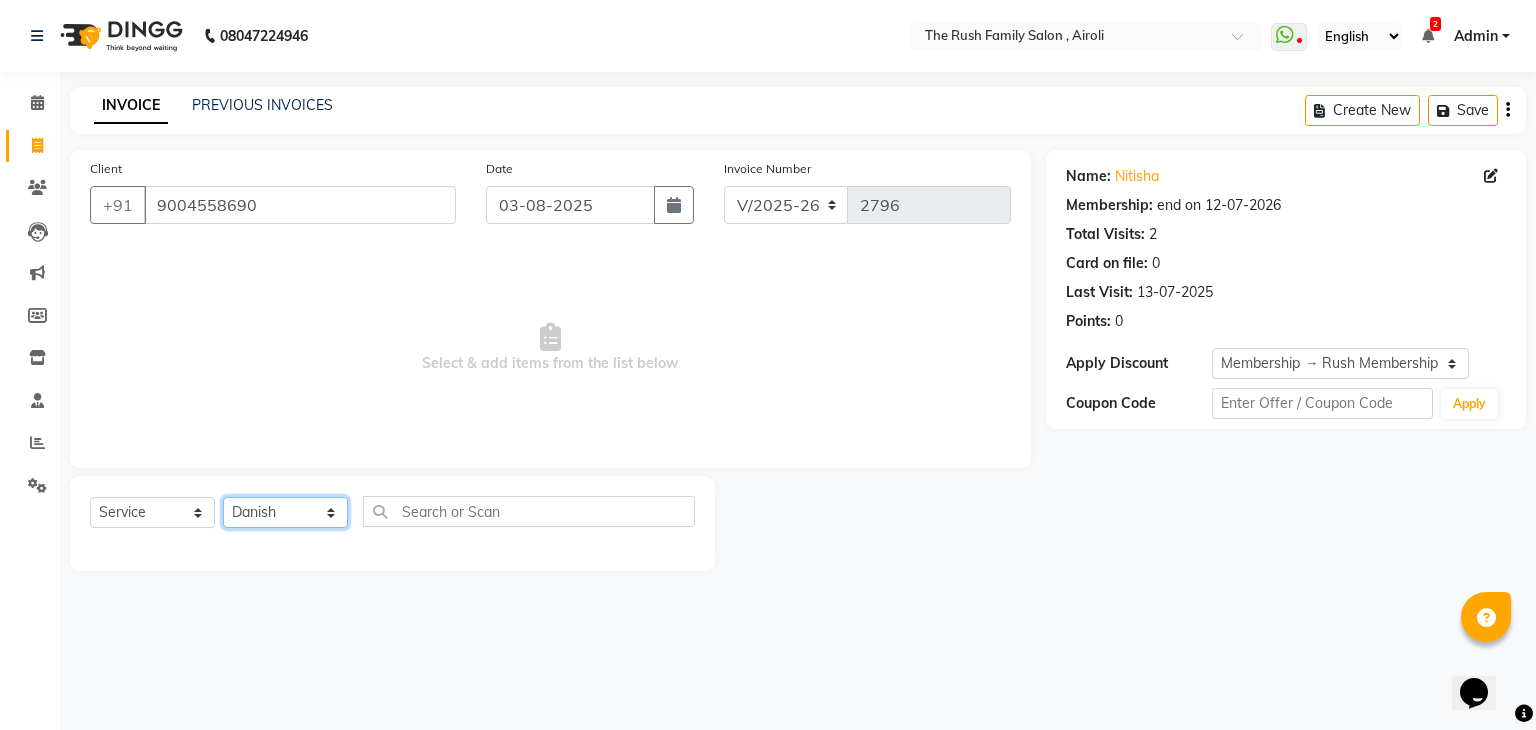 click on "Select Stylist Ajaz Alvira Danish Guddi Jayesh Josh  mumtaz Naeem   nishu Riya    Rush Swati" 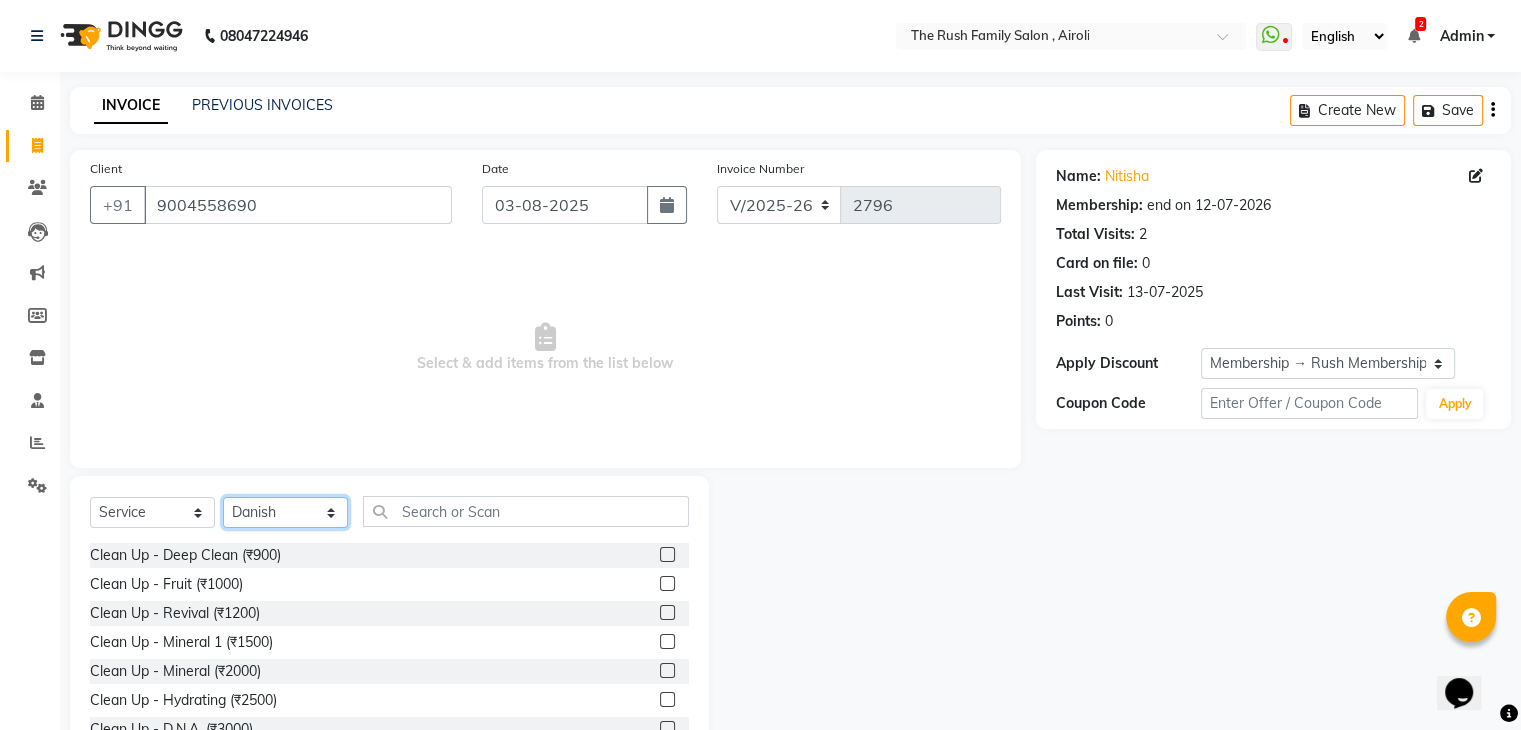 click on "Select Stylist Ajaz Alvira Danish Guddi Jayesh Josh  mumtaz Naeem   nishu Riya    Rush Swati" 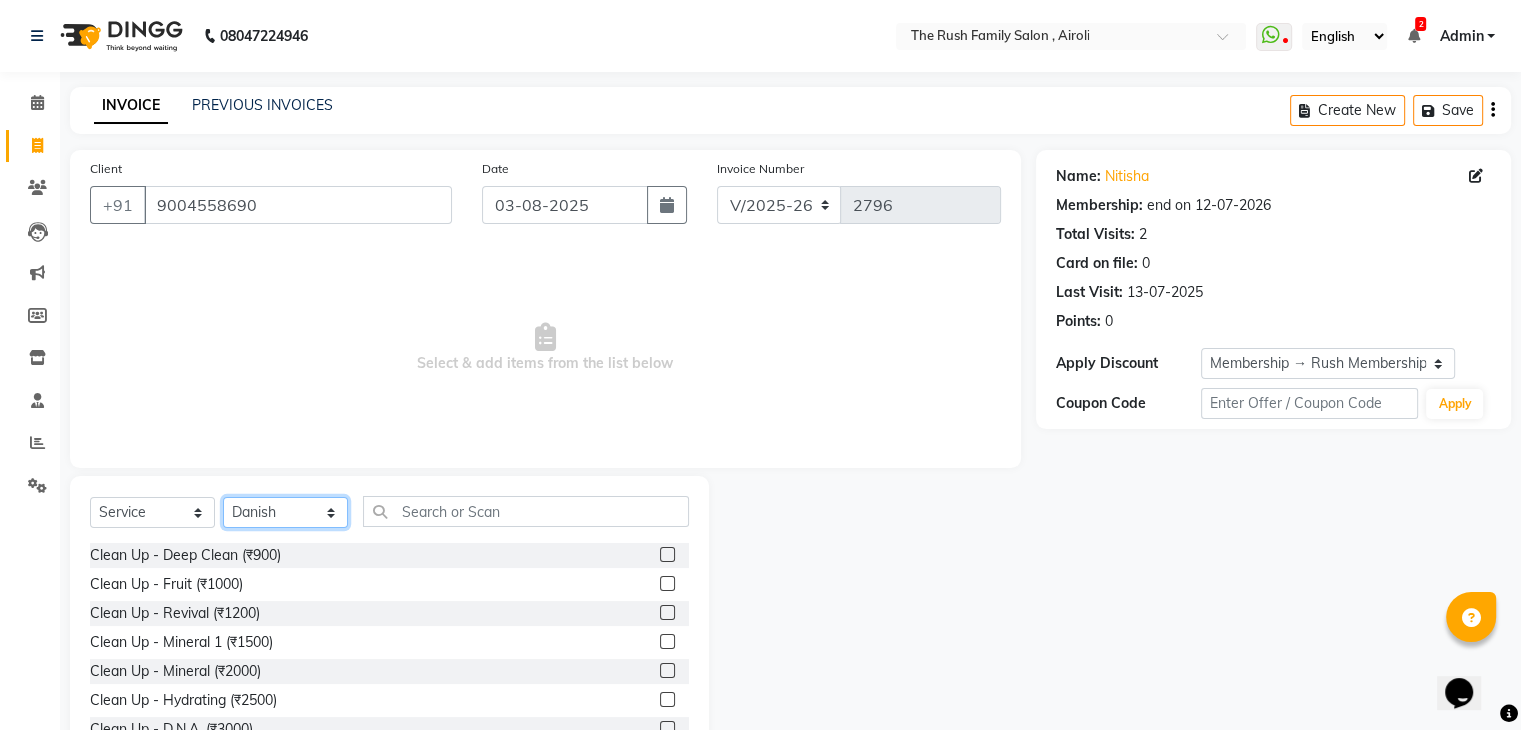 select on "53300" 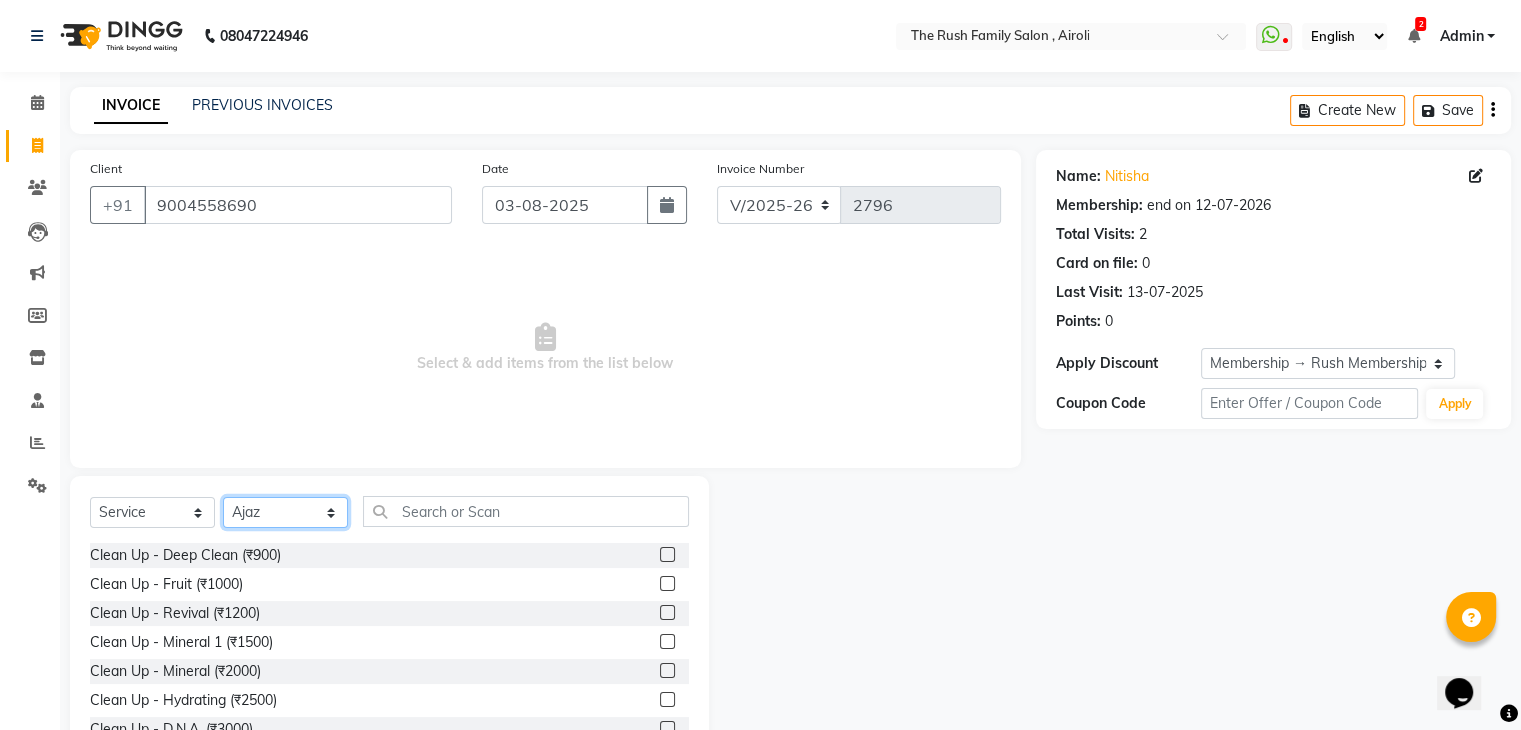 click on "Select Stylist Ajaz Alvira Danish Guddi Jayesh Josh  mumtaz Naeem   nishu Riya    Rush Swati" 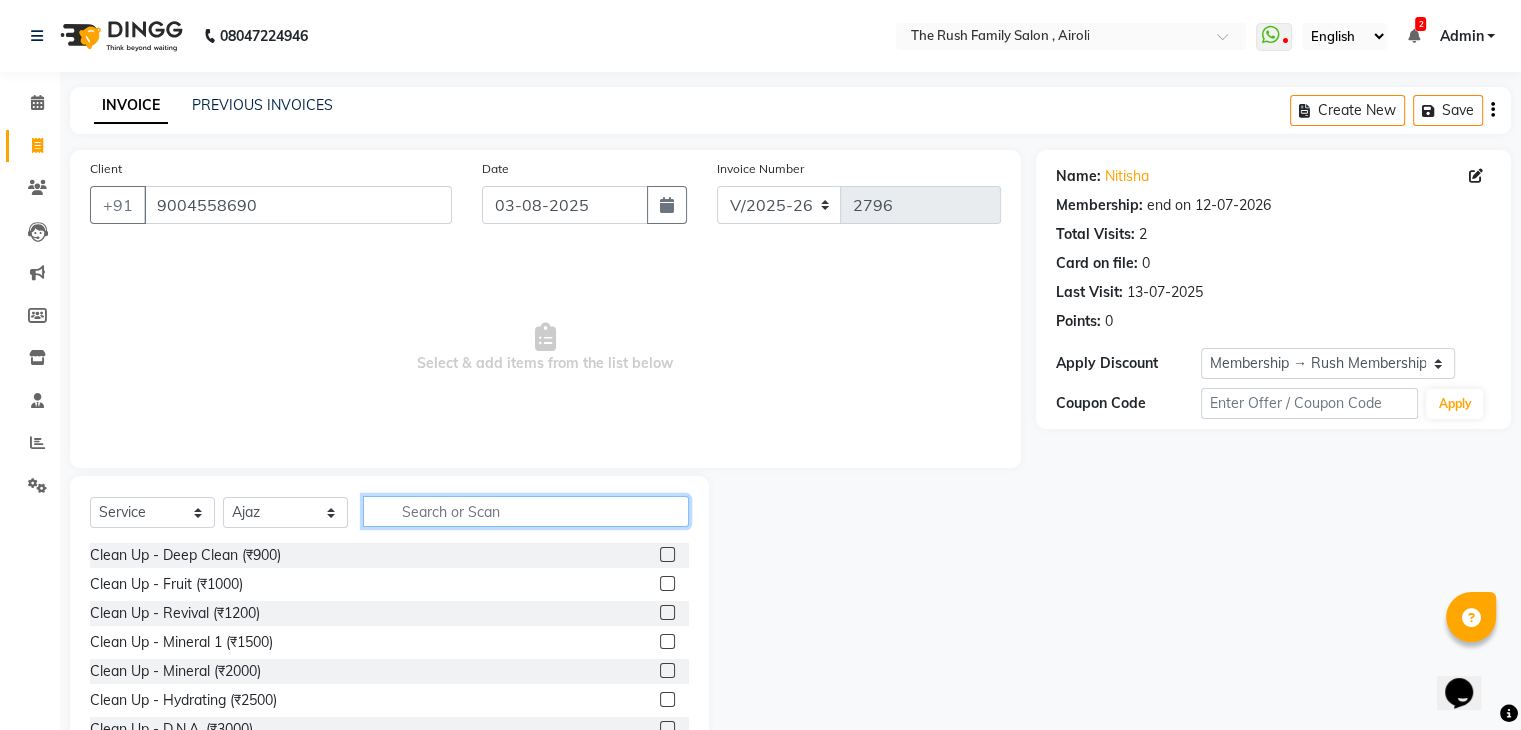 click 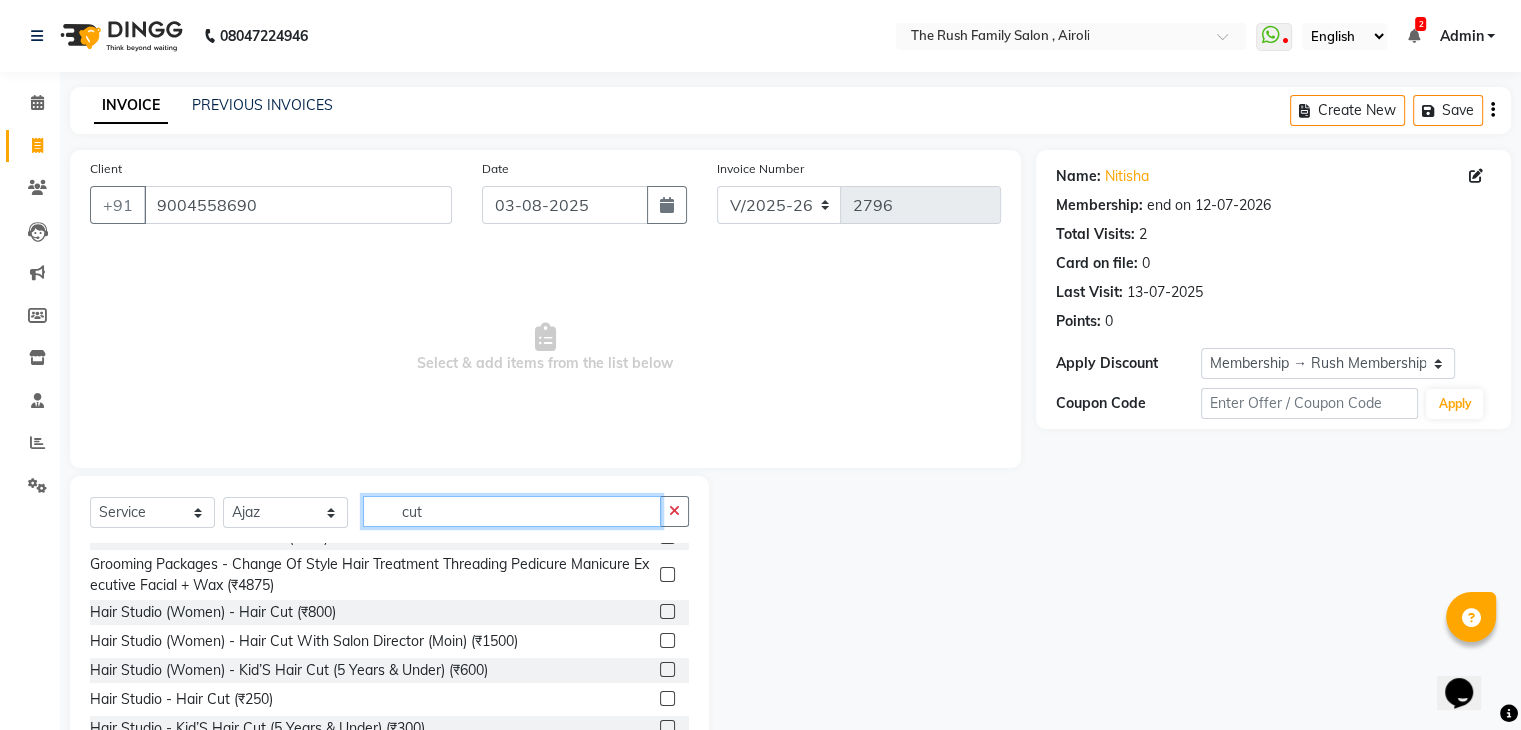 scroll, scrollTop: 77, scrollLeft: 0, axis: vertical 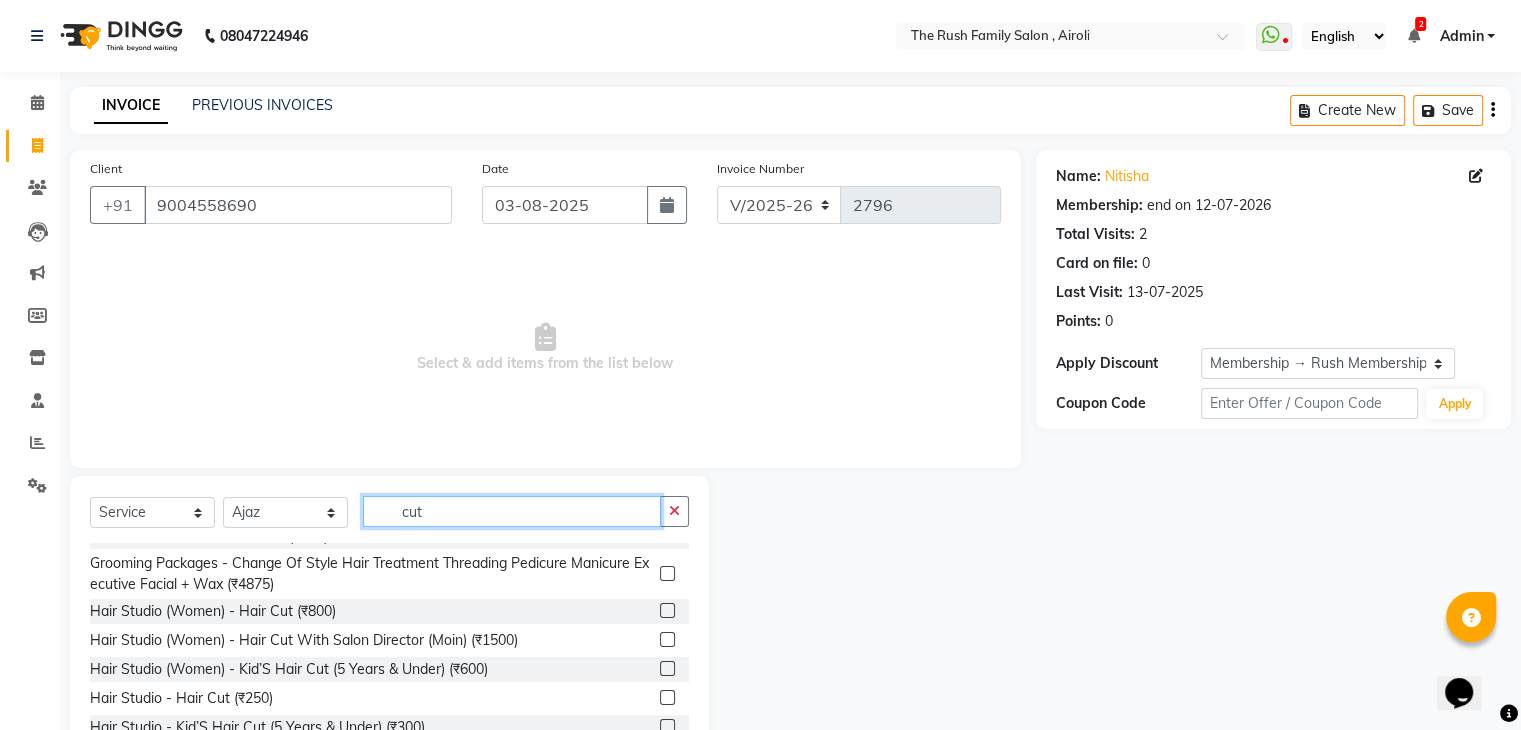 type on "cut" 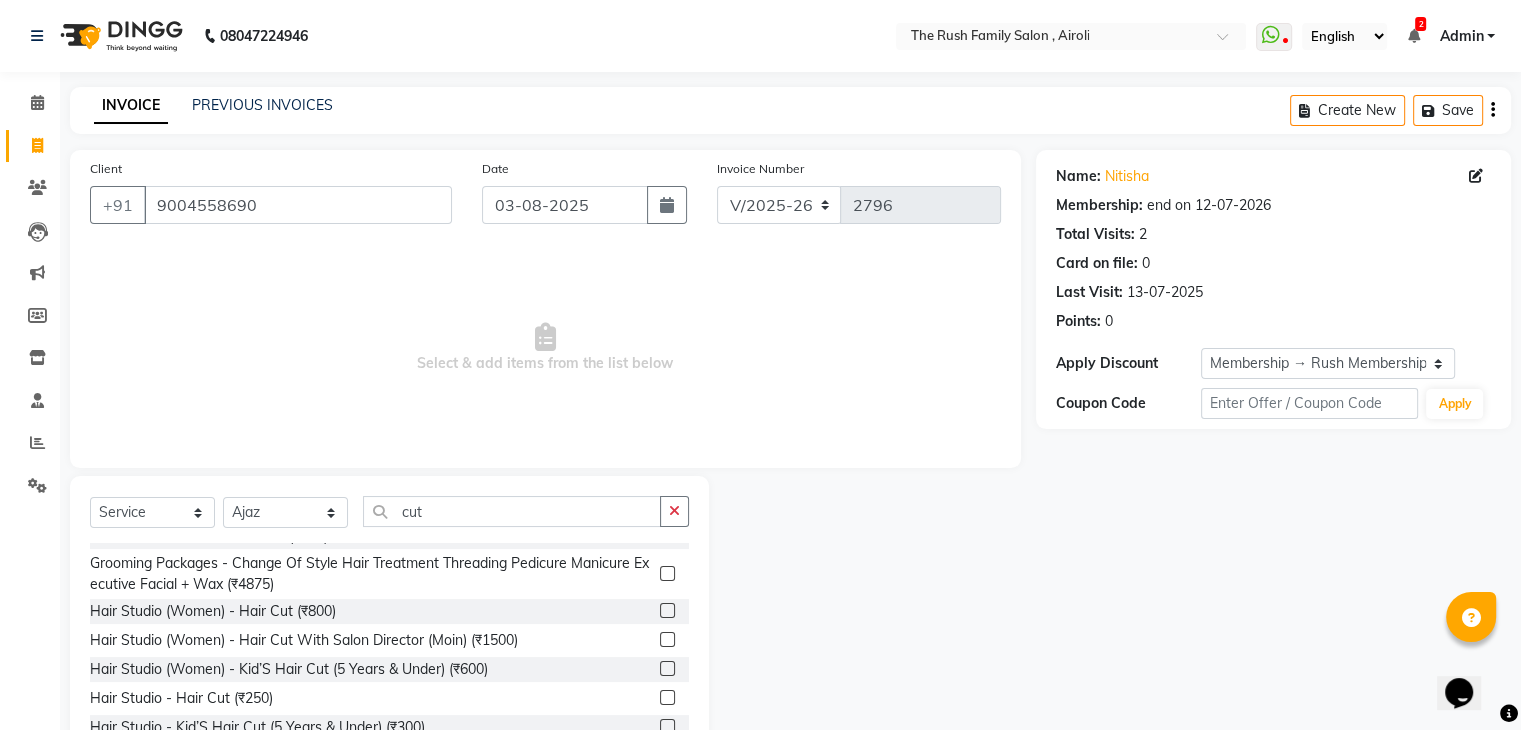 click 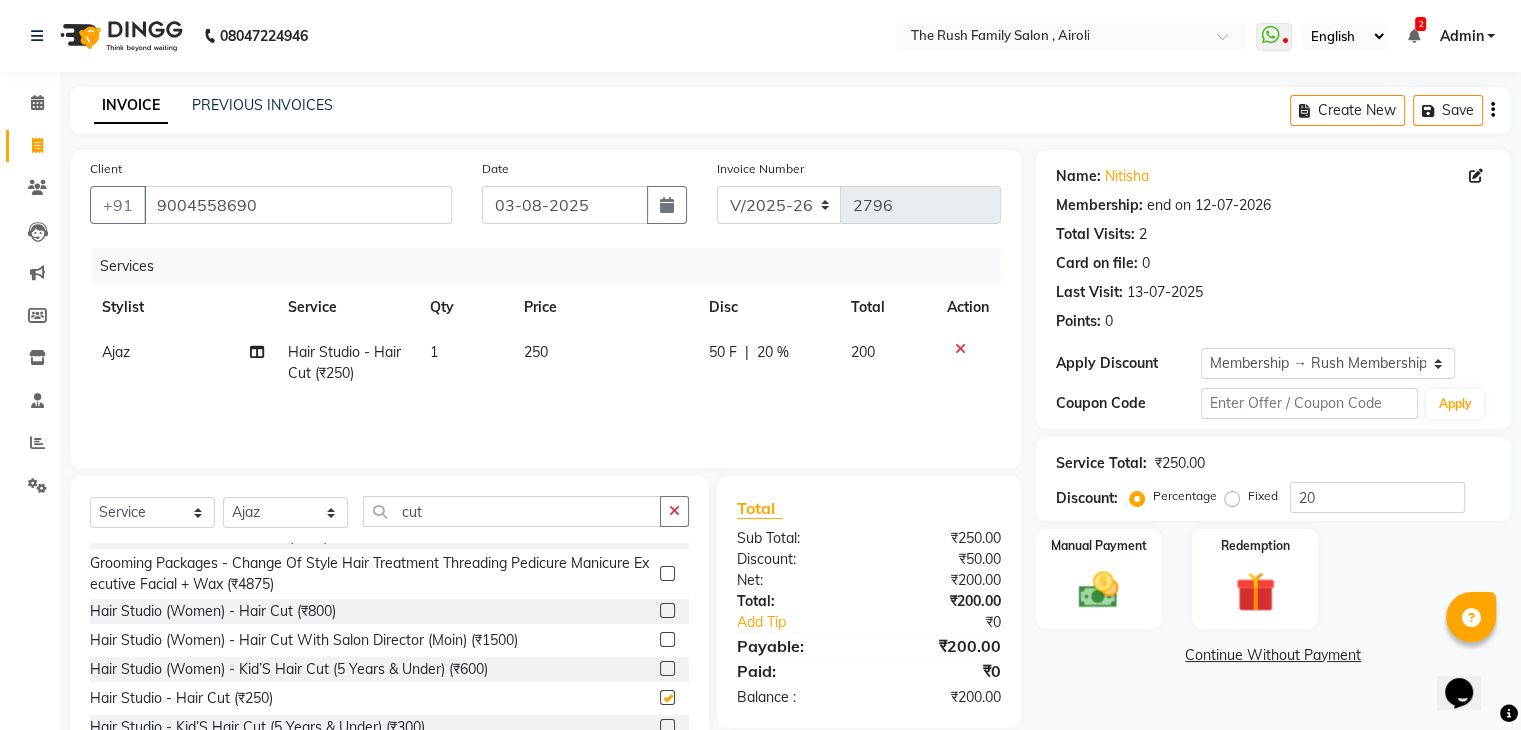 checkbox on "false" 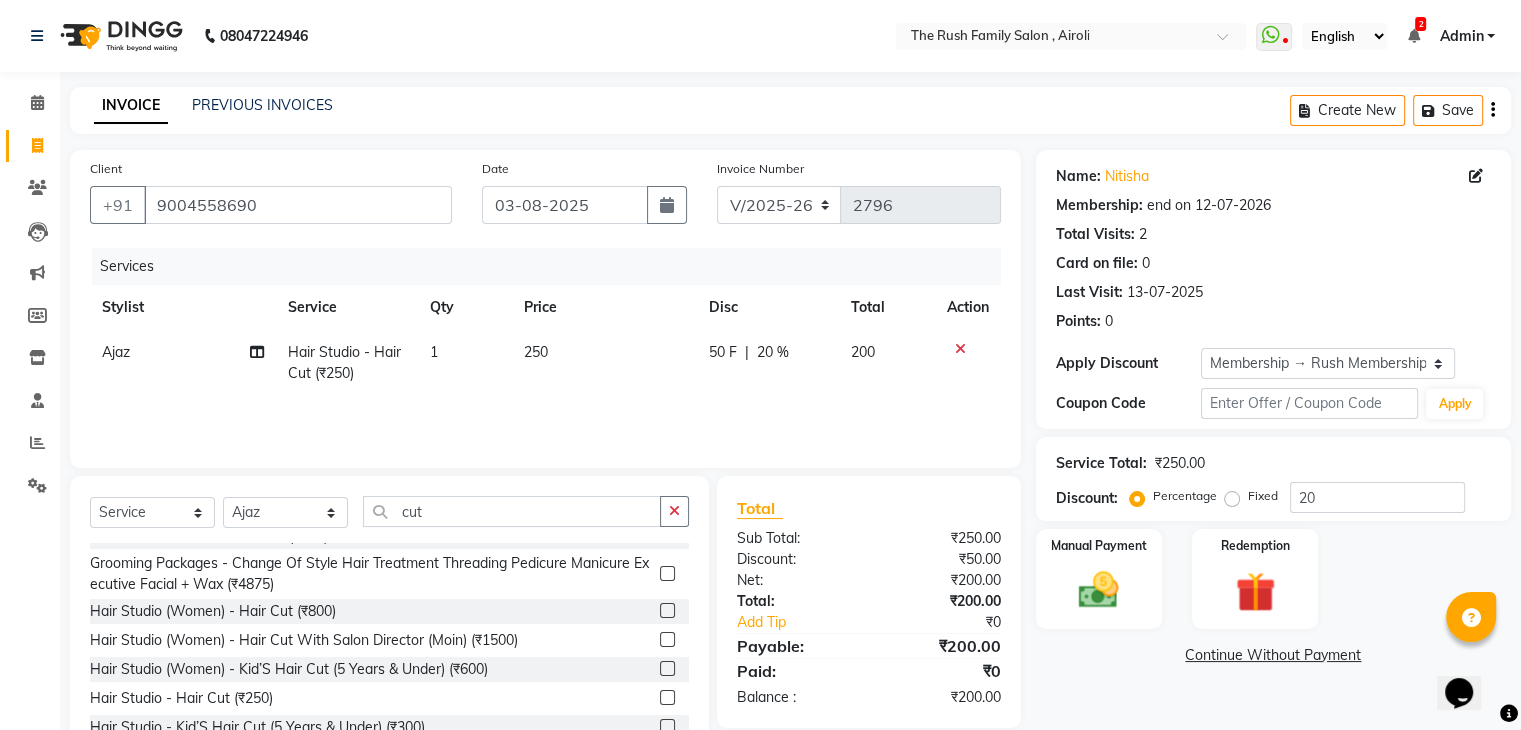 click on "50 F" 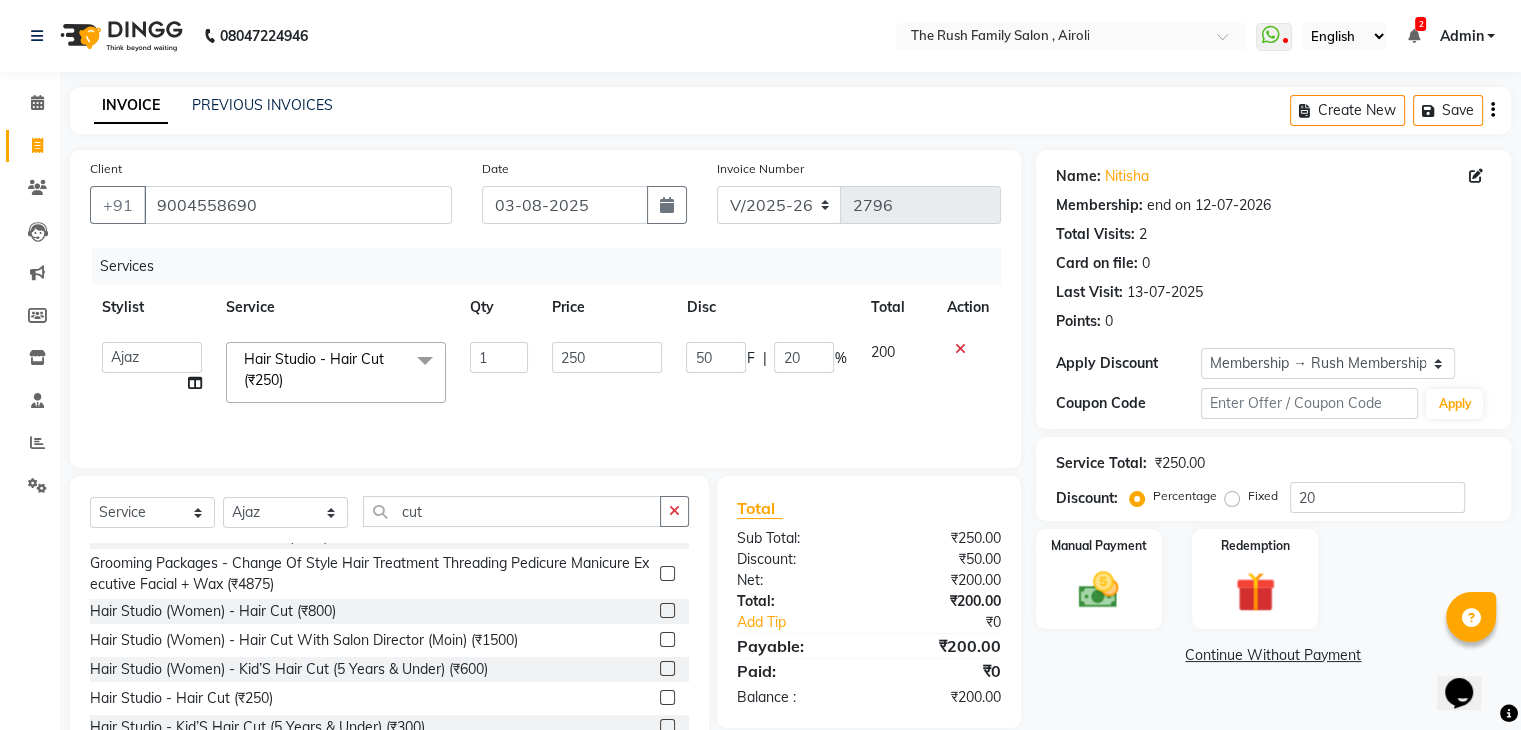 click on "50" 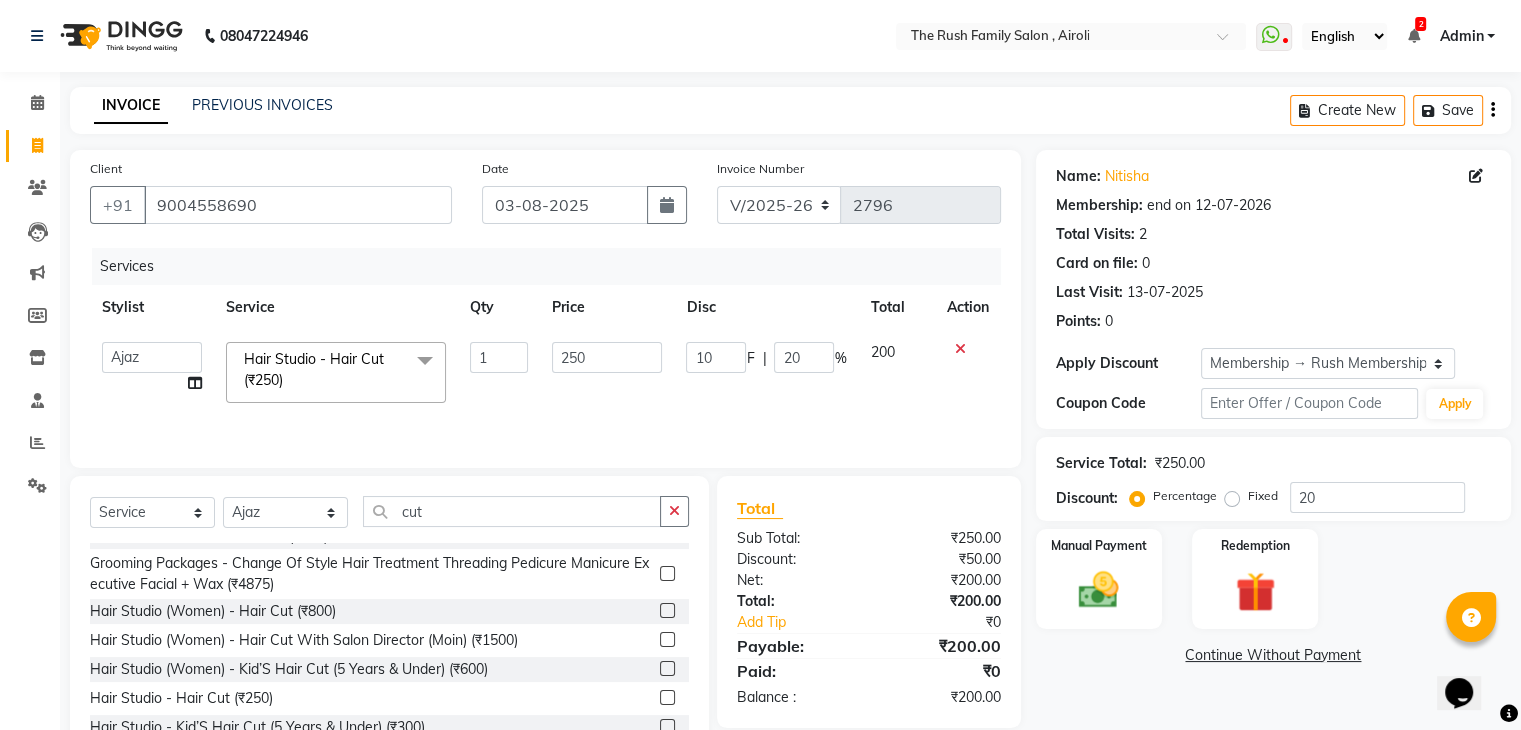 type on "100" 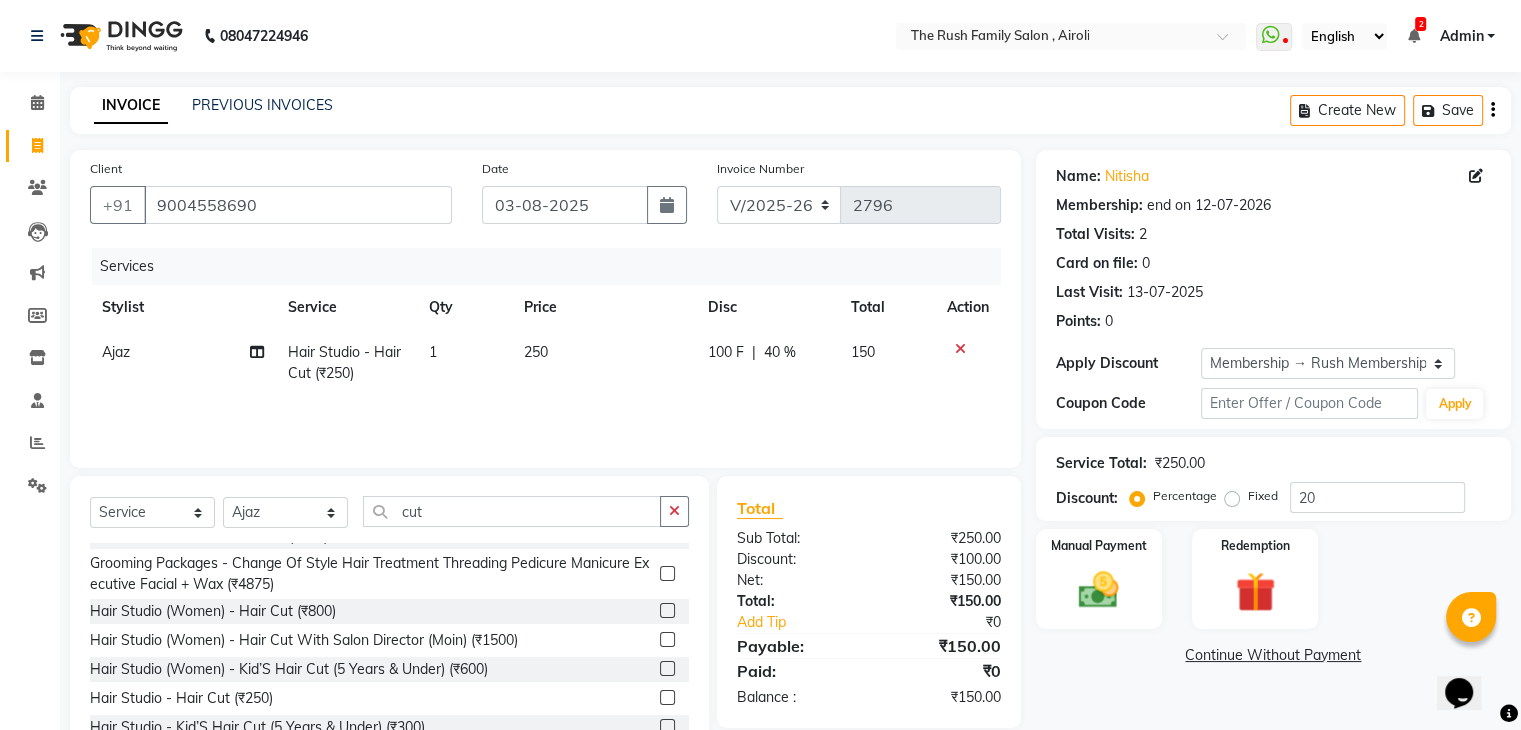 click on "100 F | 40 %" 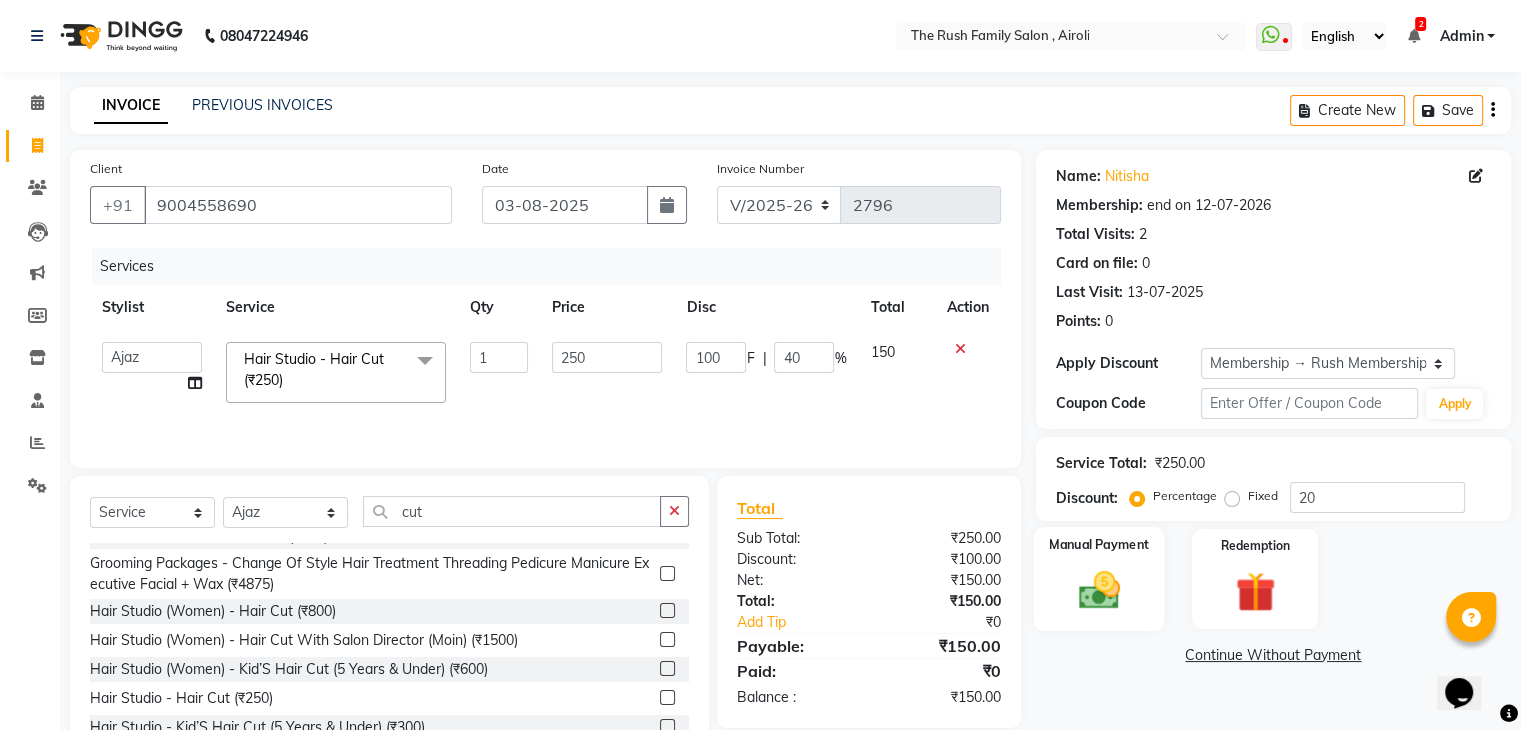 click 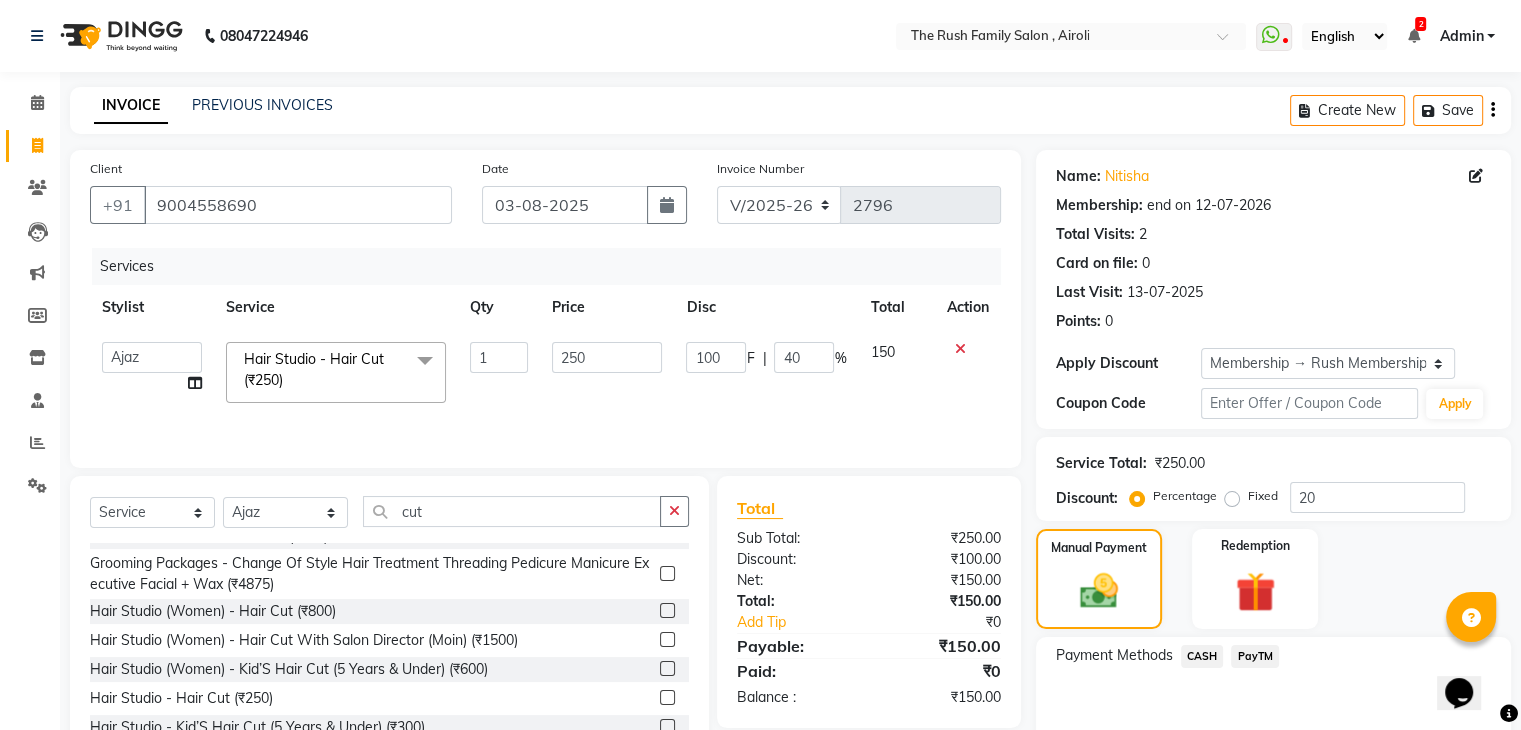 scroll, scrollTop: 97, scrollLeft: 0, axis: vertical 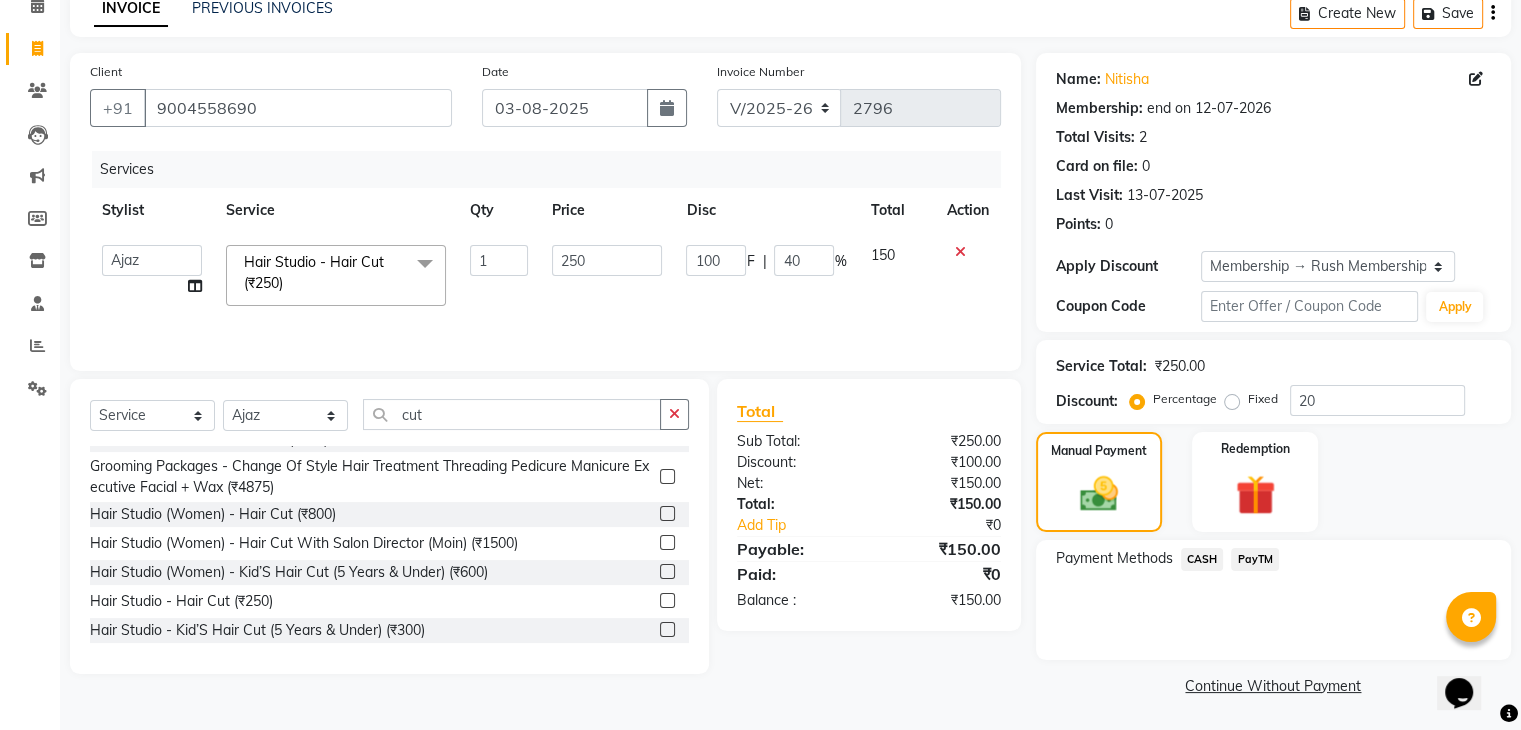 click on "PayTM" 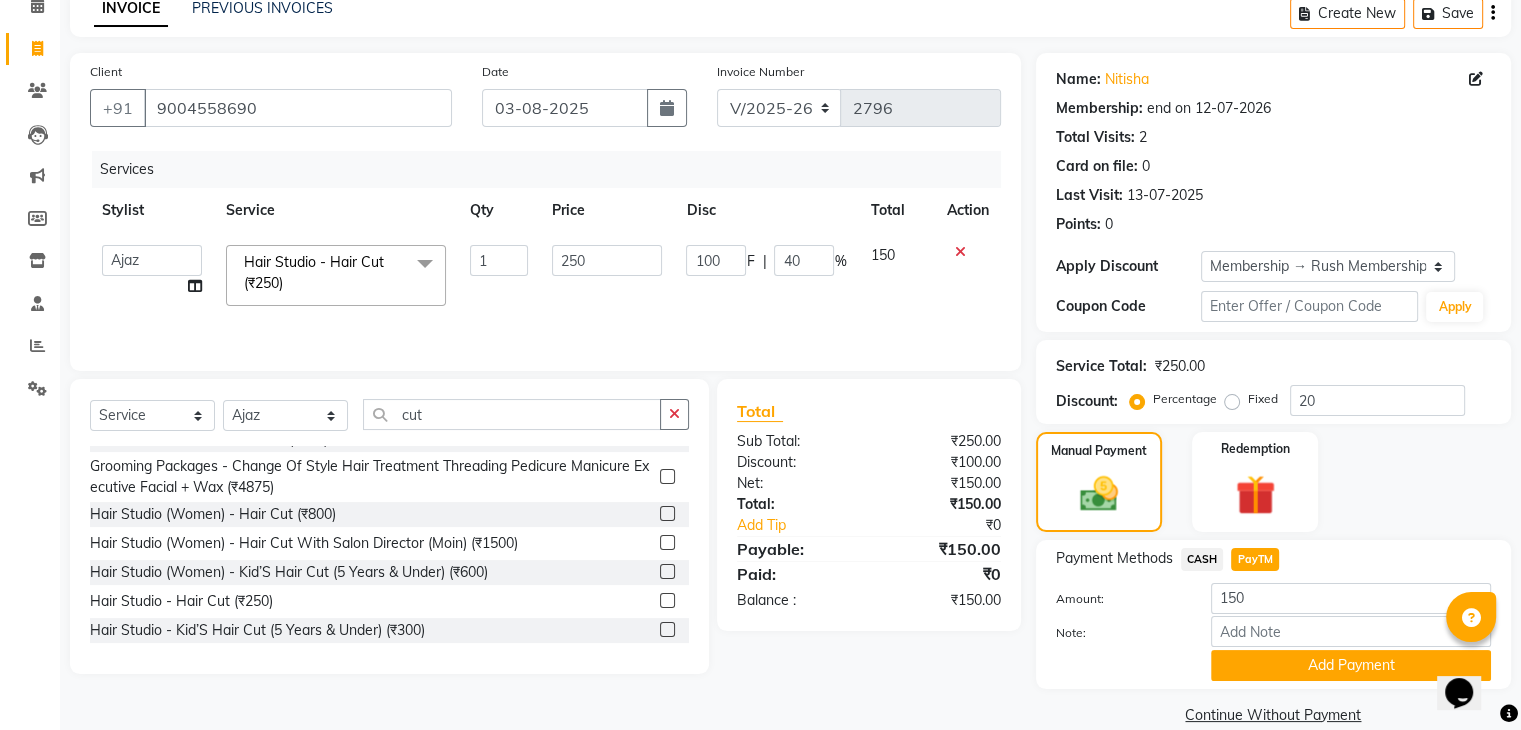 click on "CASH" 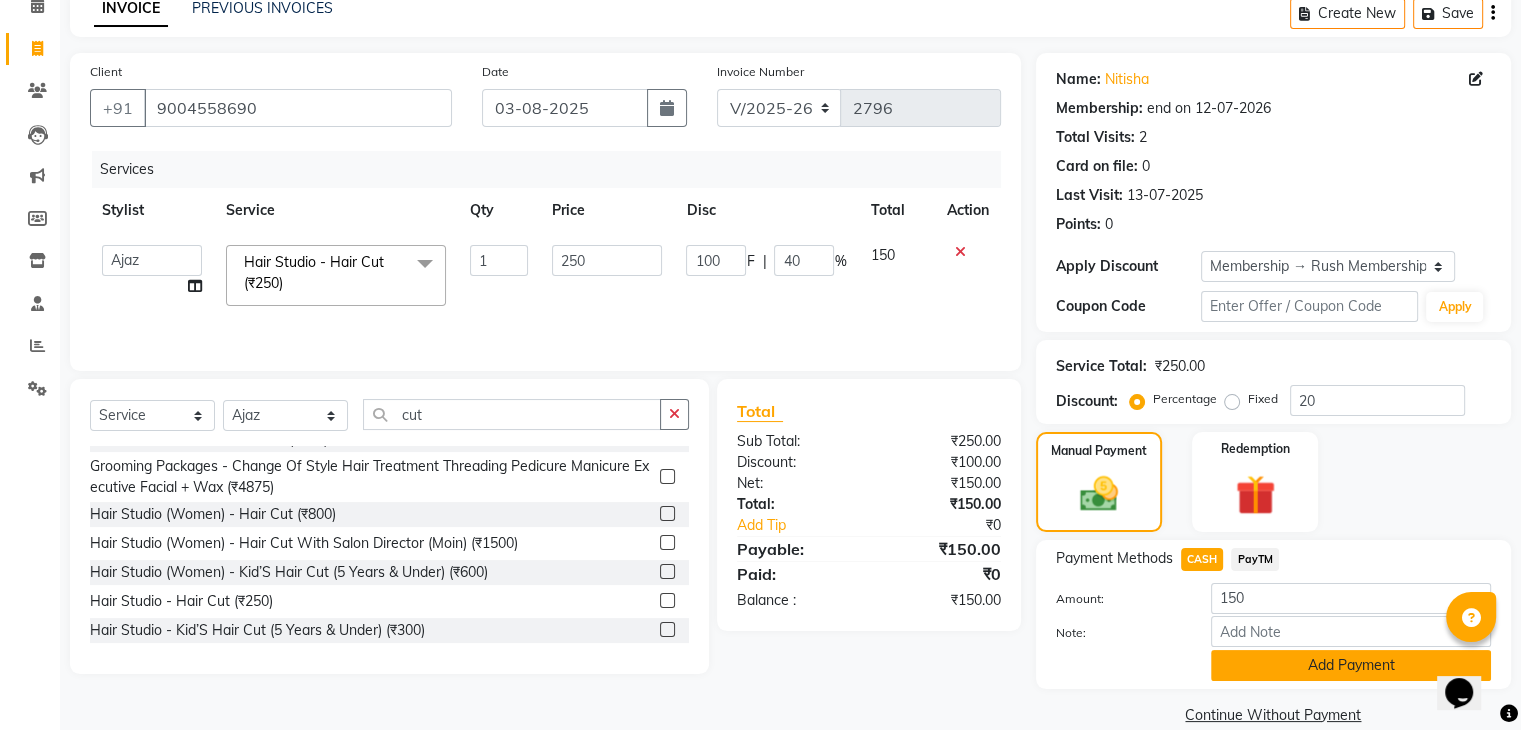 click on "Add Payment" 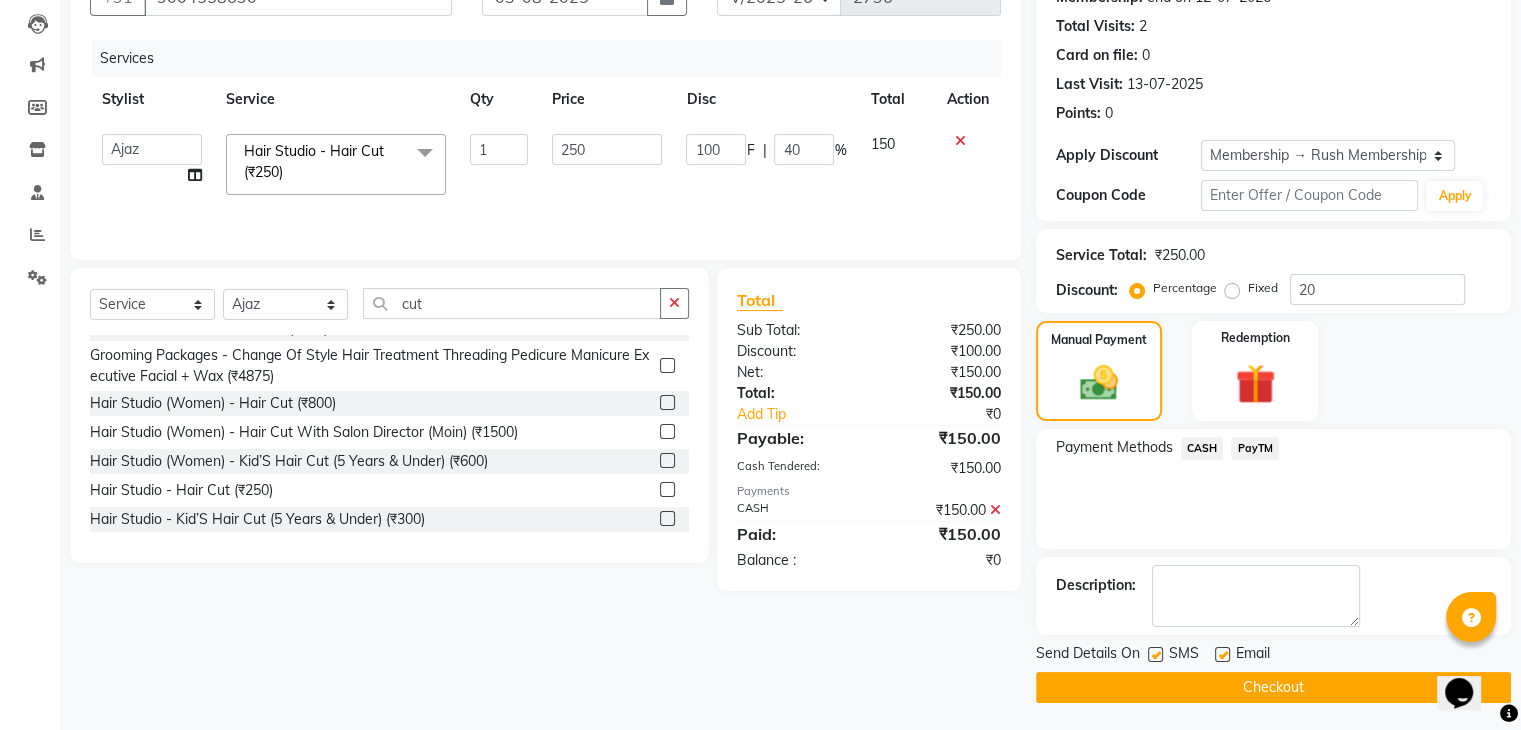scroll, scrollTop: 209, scrollLeft: 0, axis: vertical 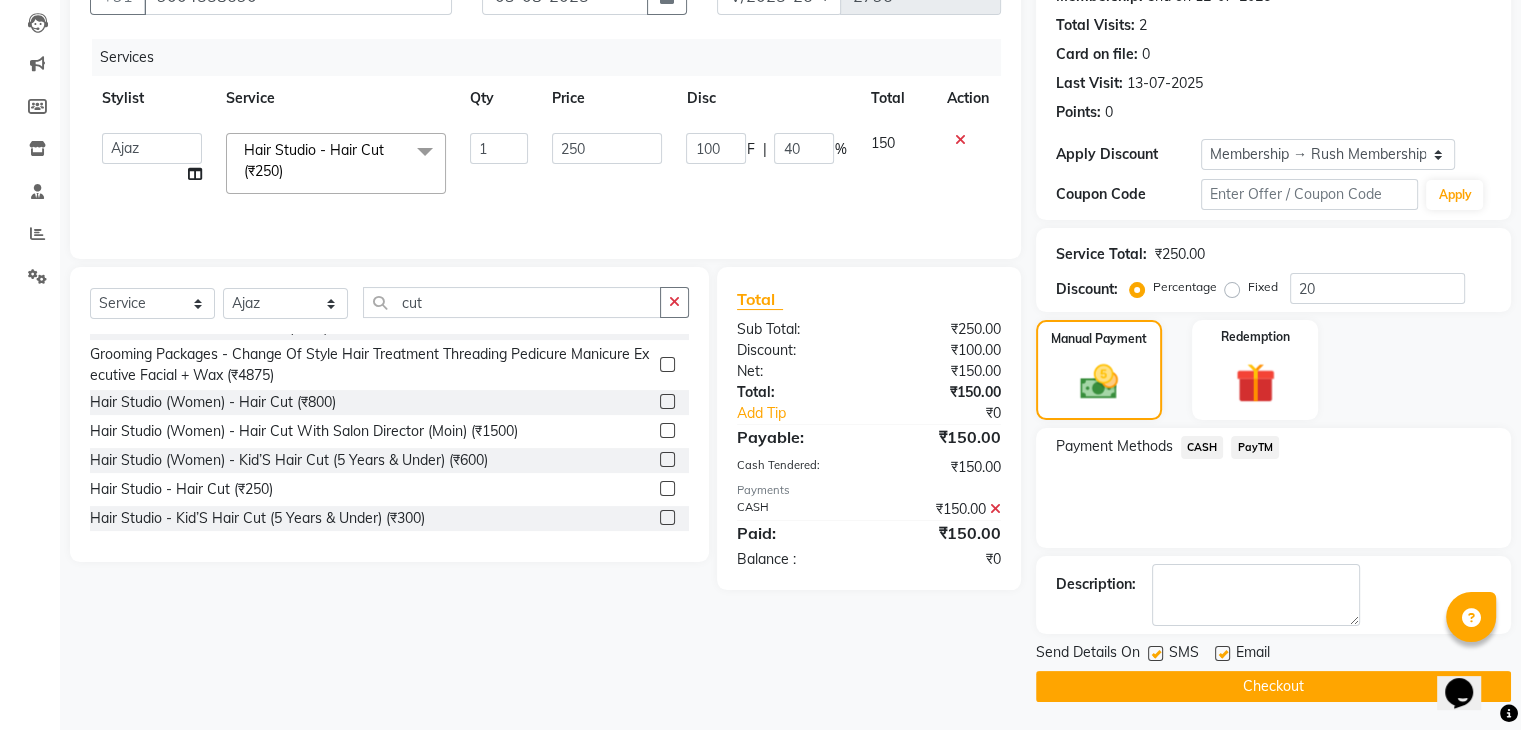 click 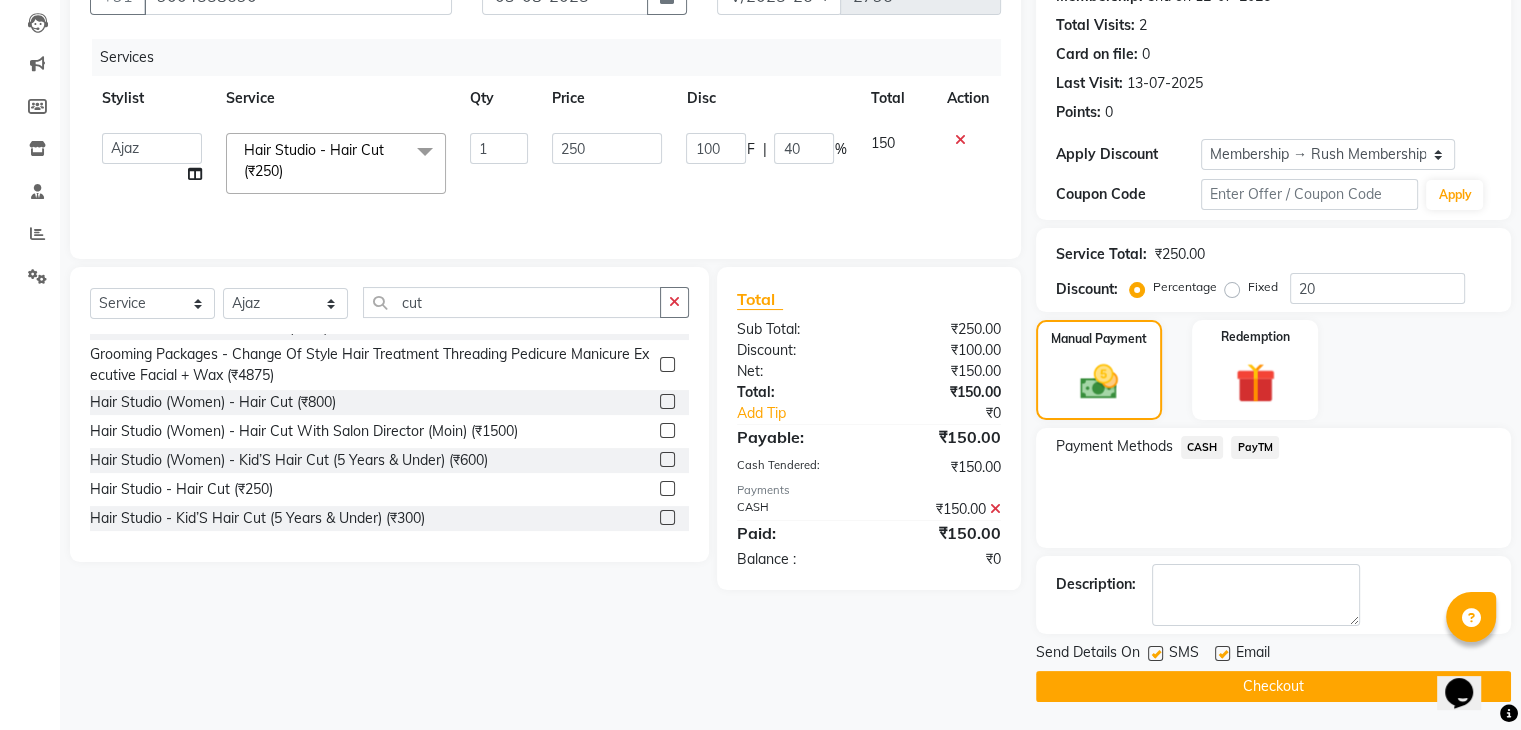 click at bounding box center [1154, 654] 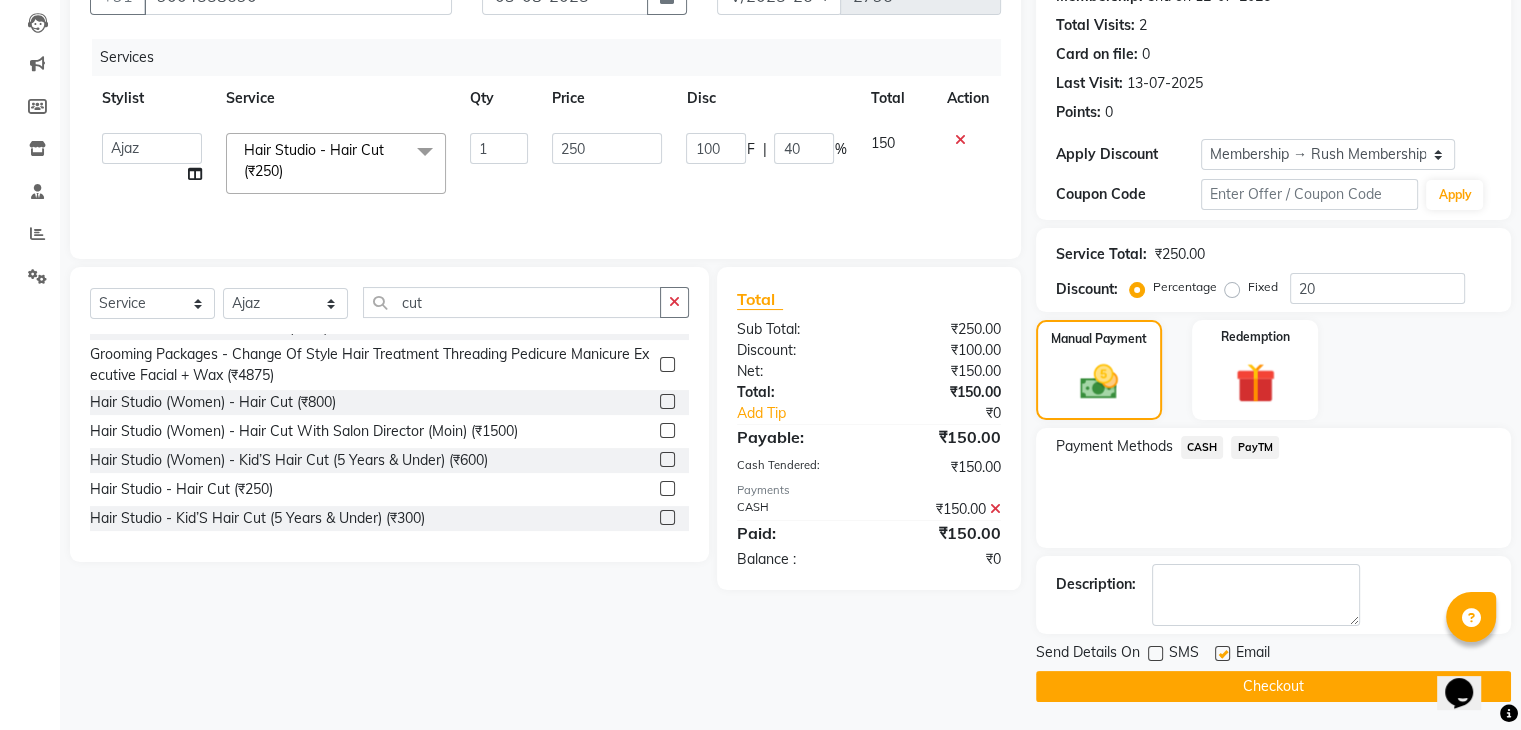 click on "Email" 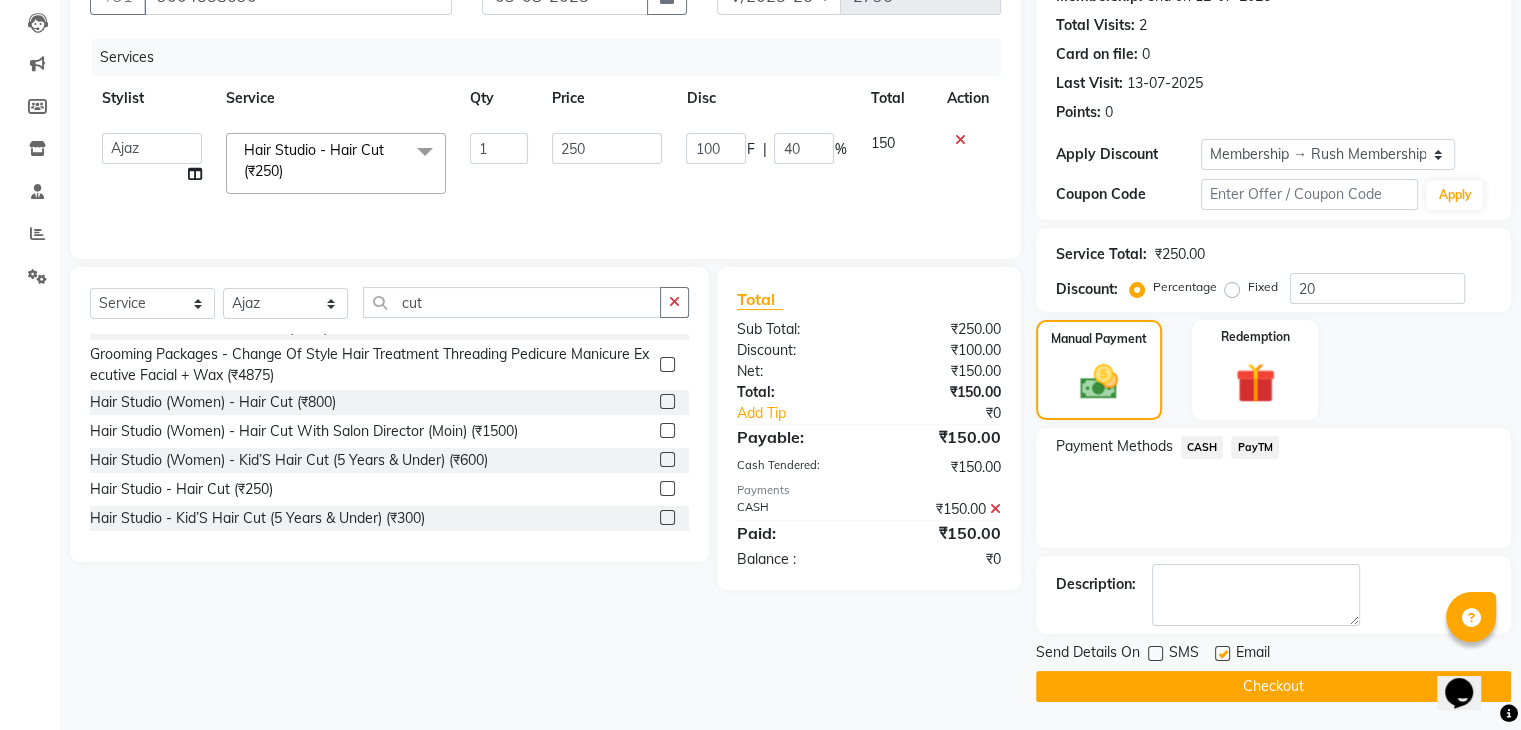 click at bounding box center (1221, 654) 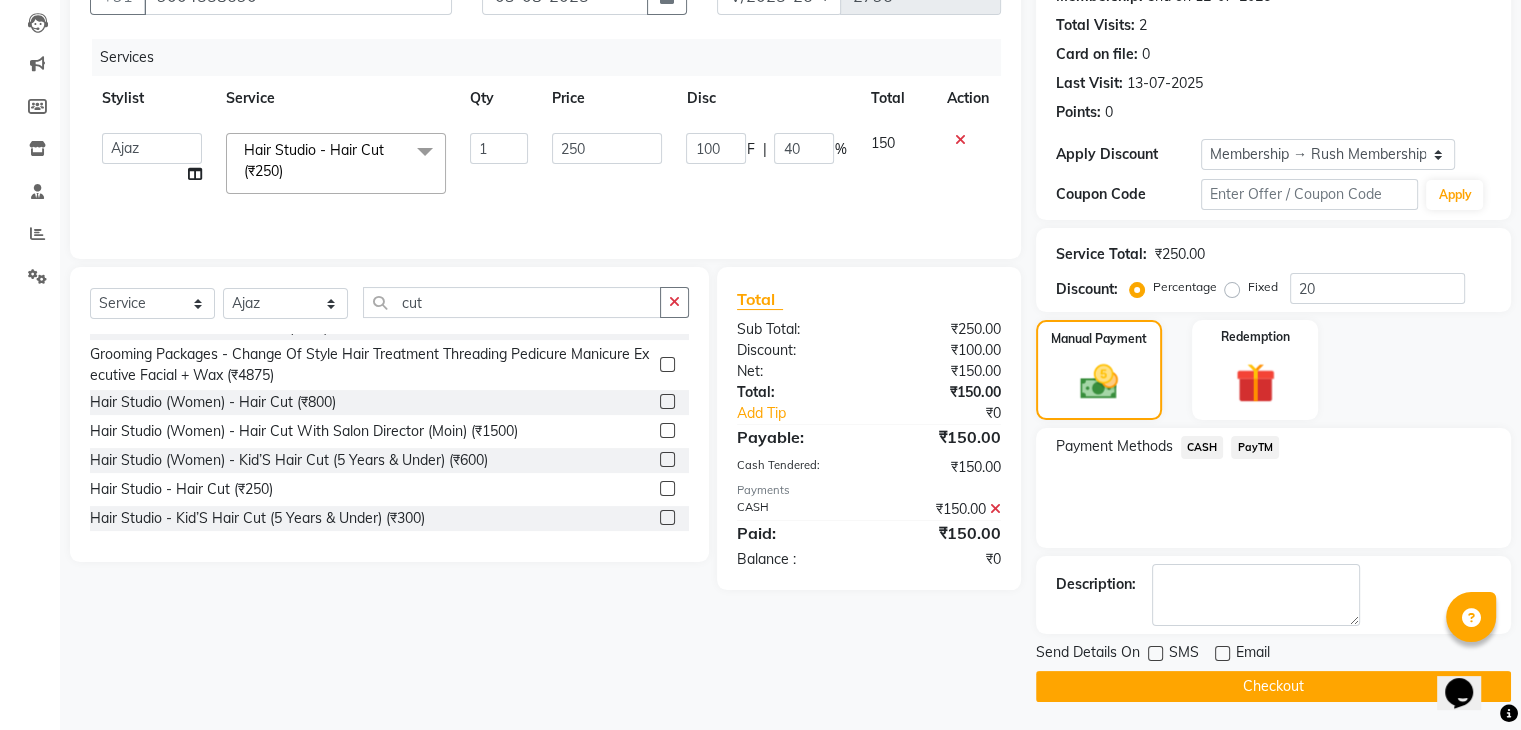 click on "Checkout" 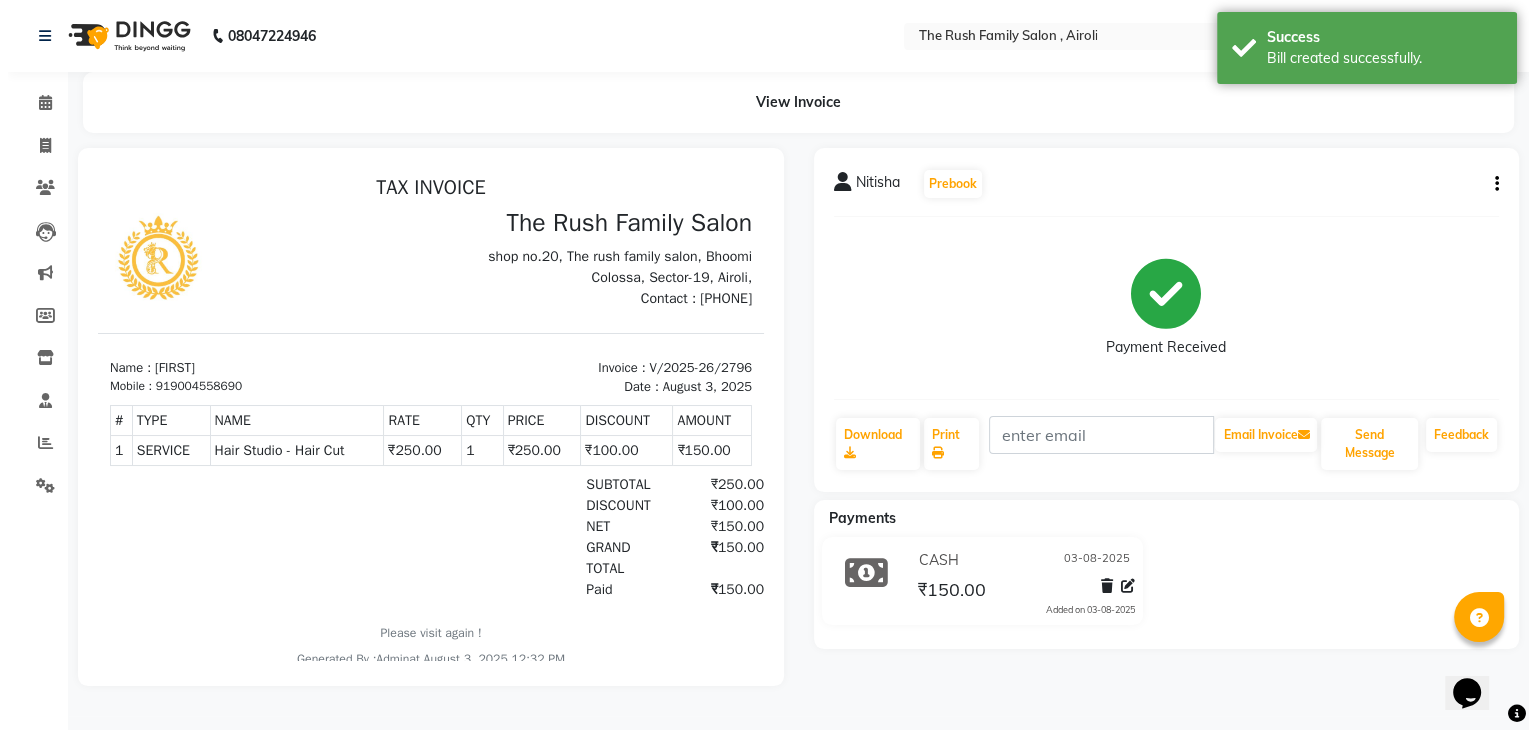 scroll, scrollTop: 0, scrollLeft: 0, axis: both 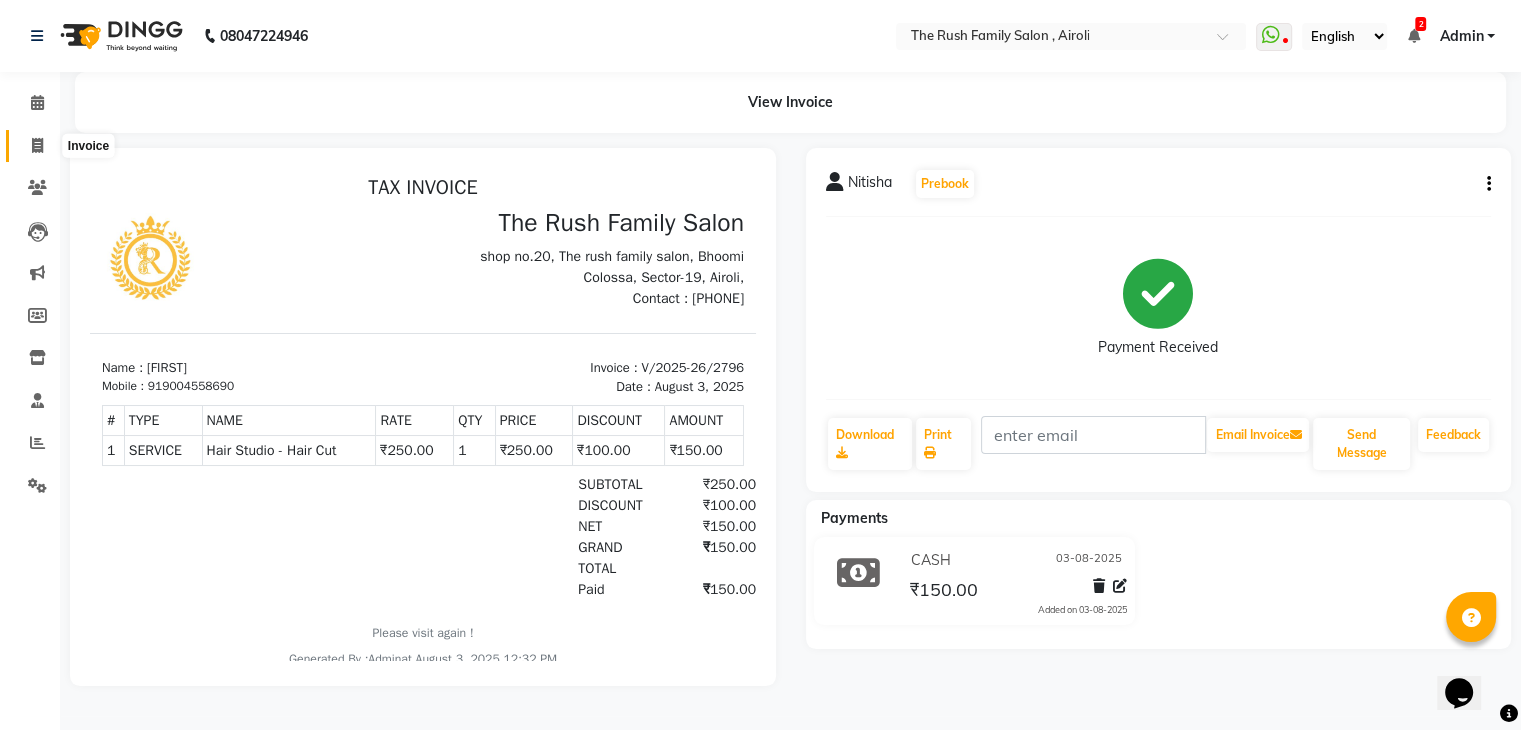 click 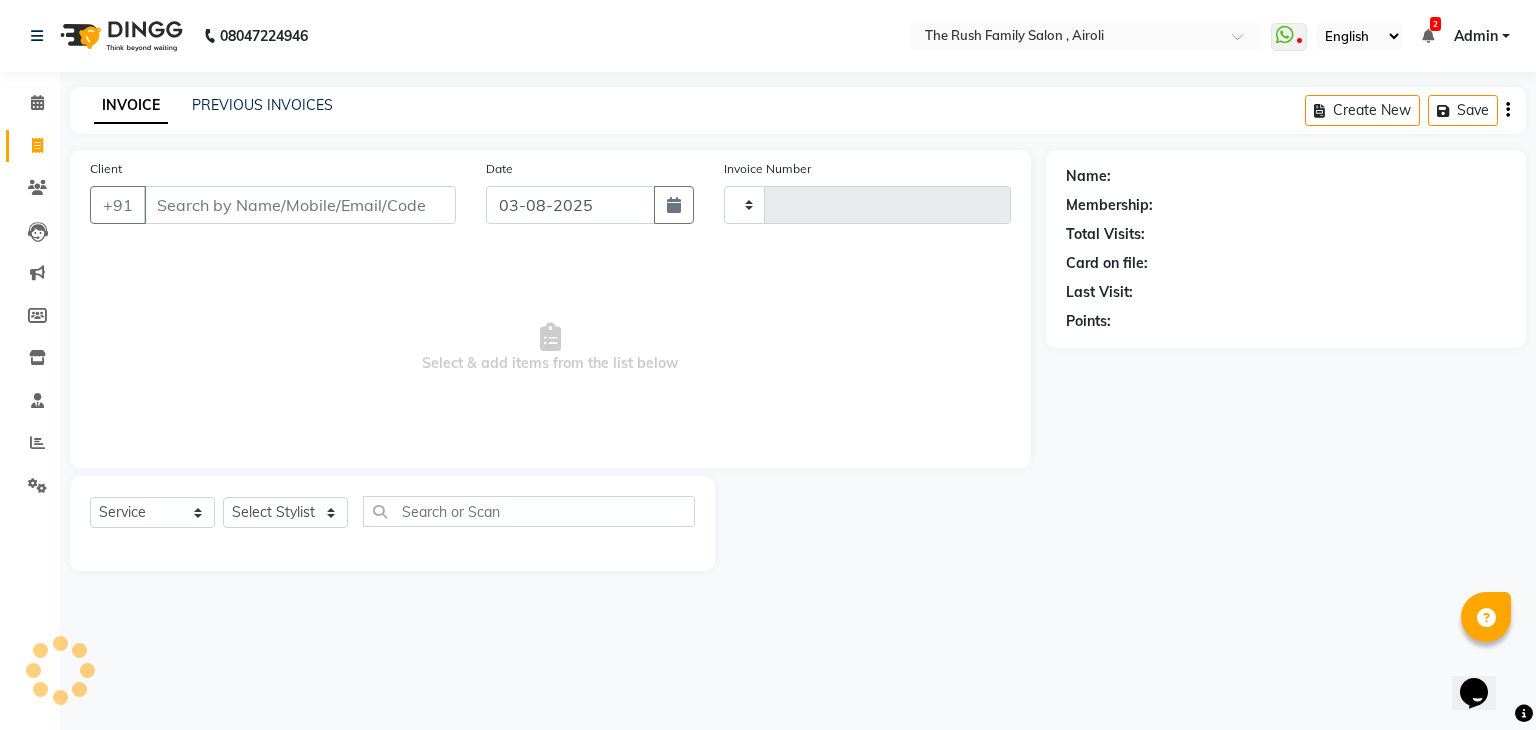 type on "2797" 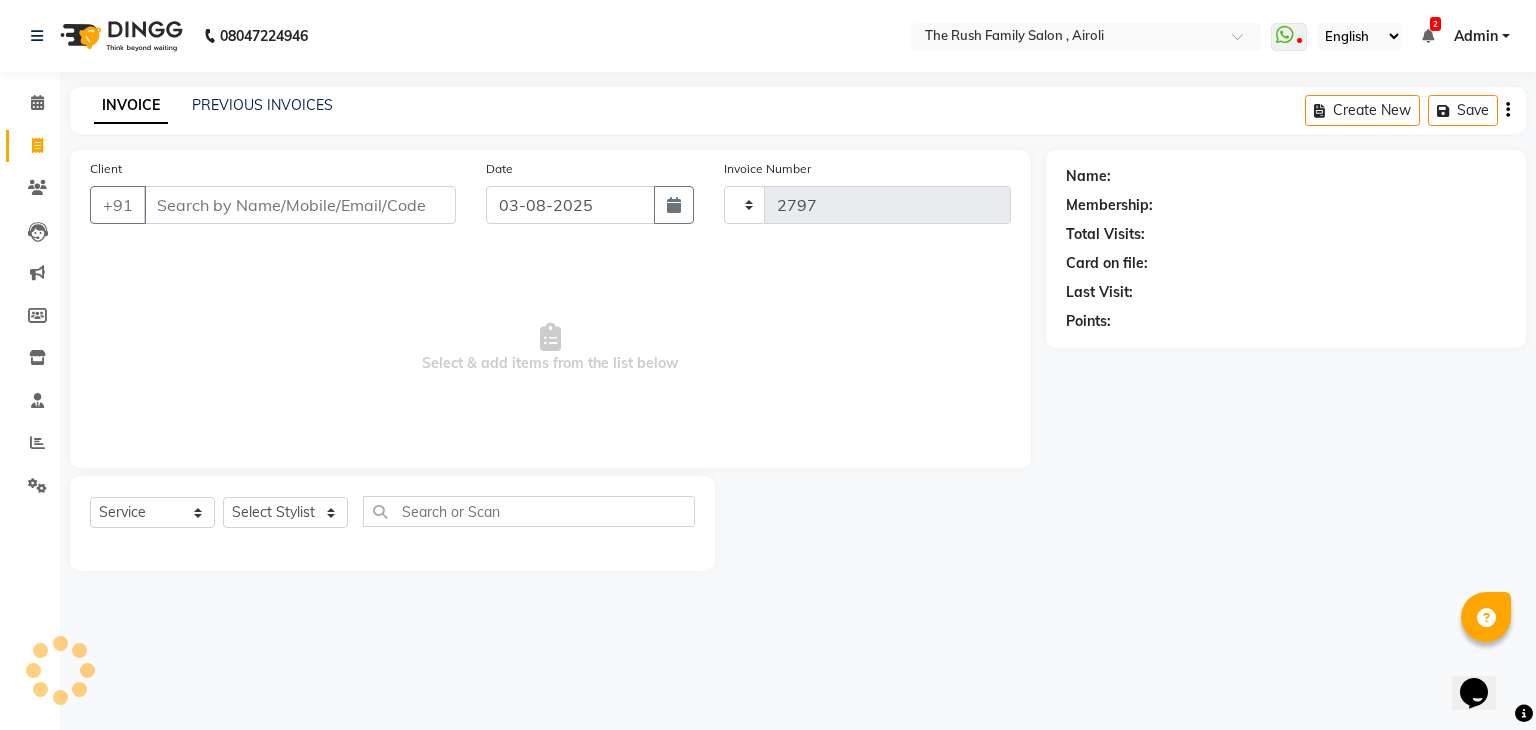 select on "5419" 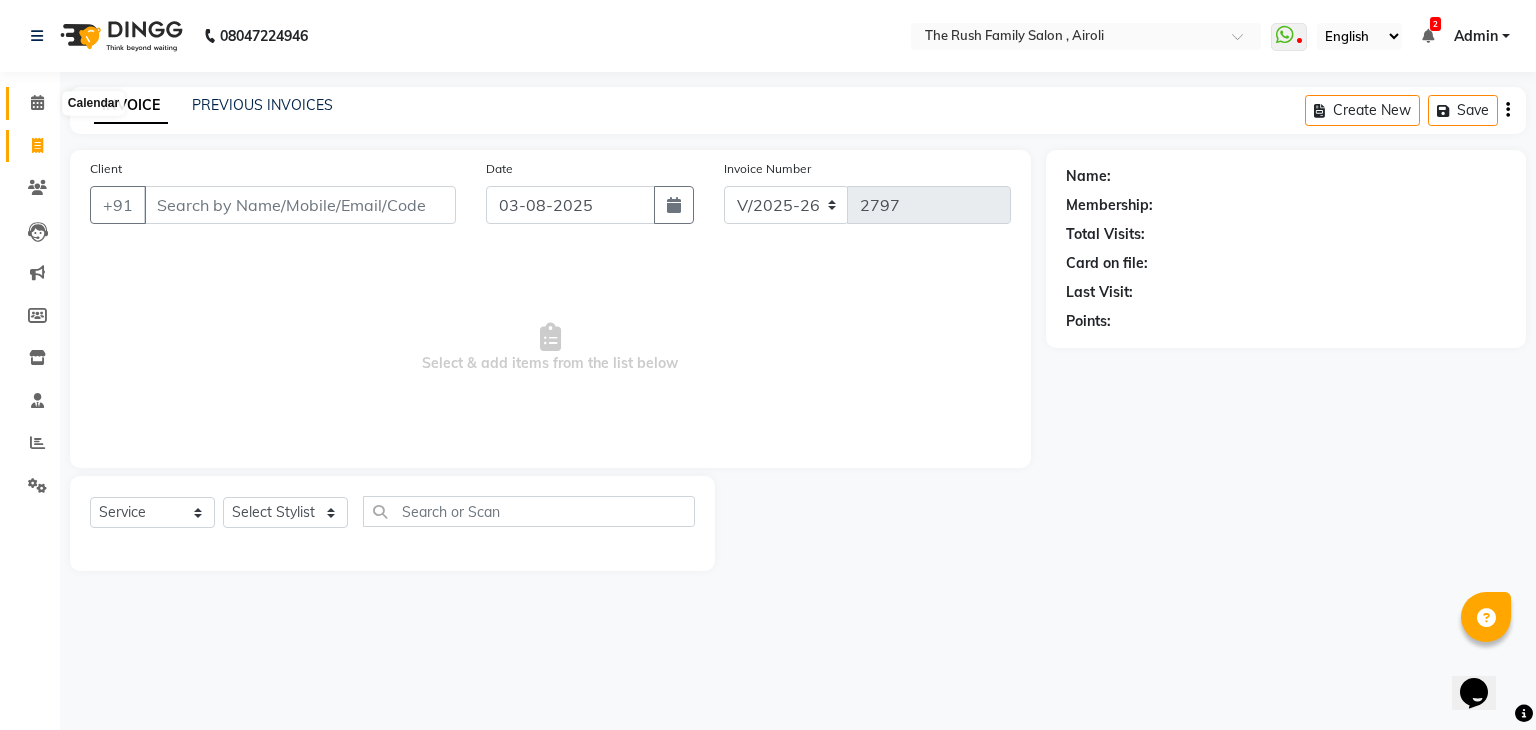 click 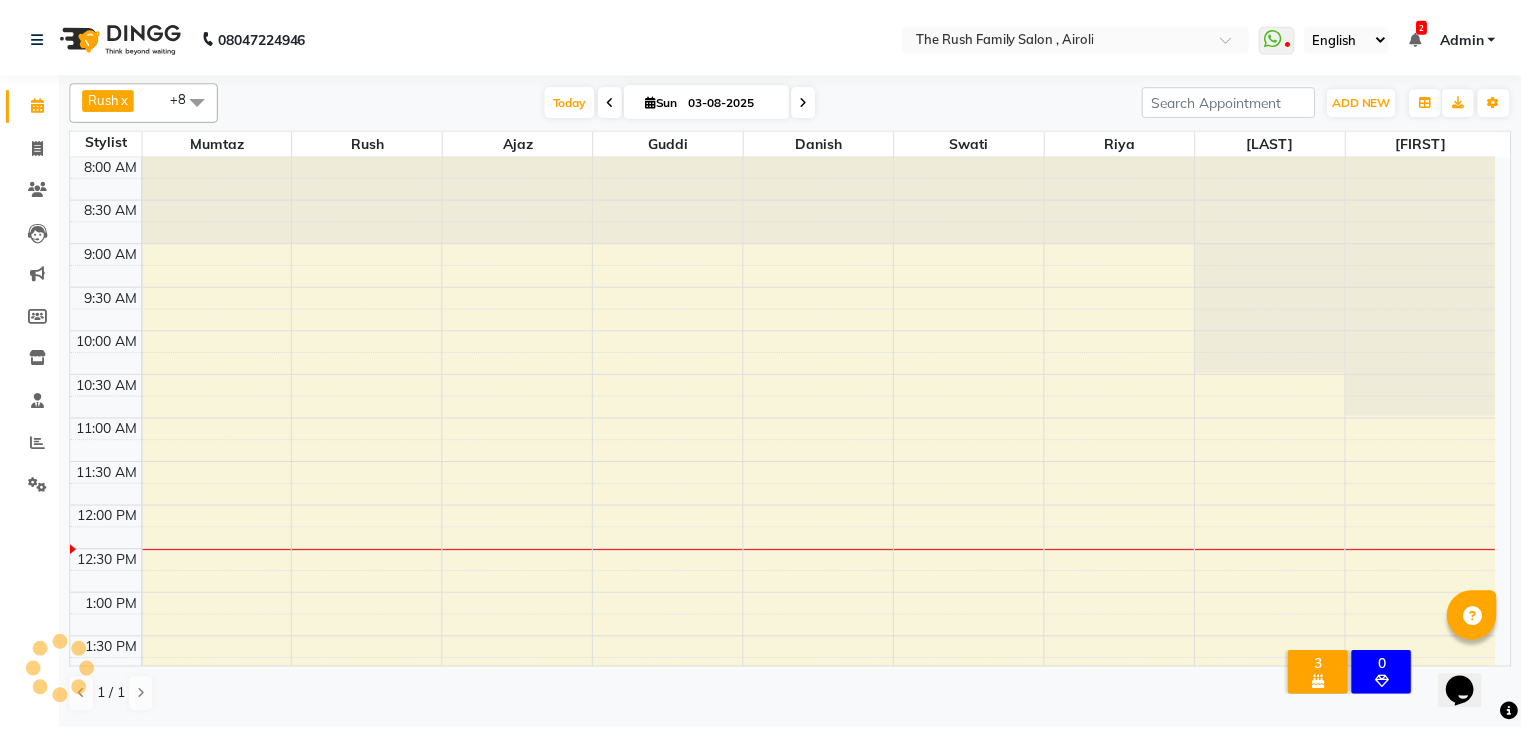 scroll, scrollTop: 0, scrollLeft: 0, axis: both 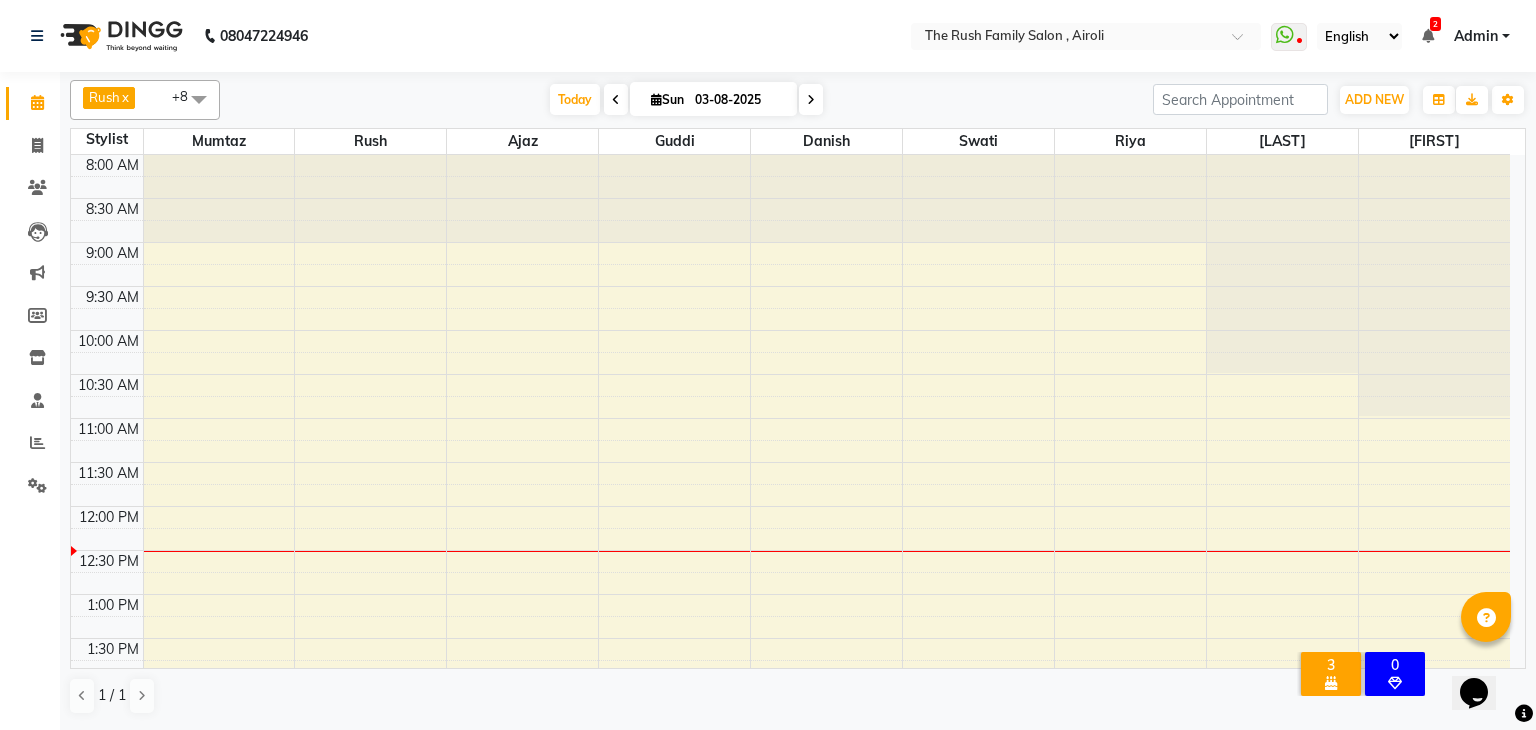 click on "03-08-2025" at bounding box center (739, 100) 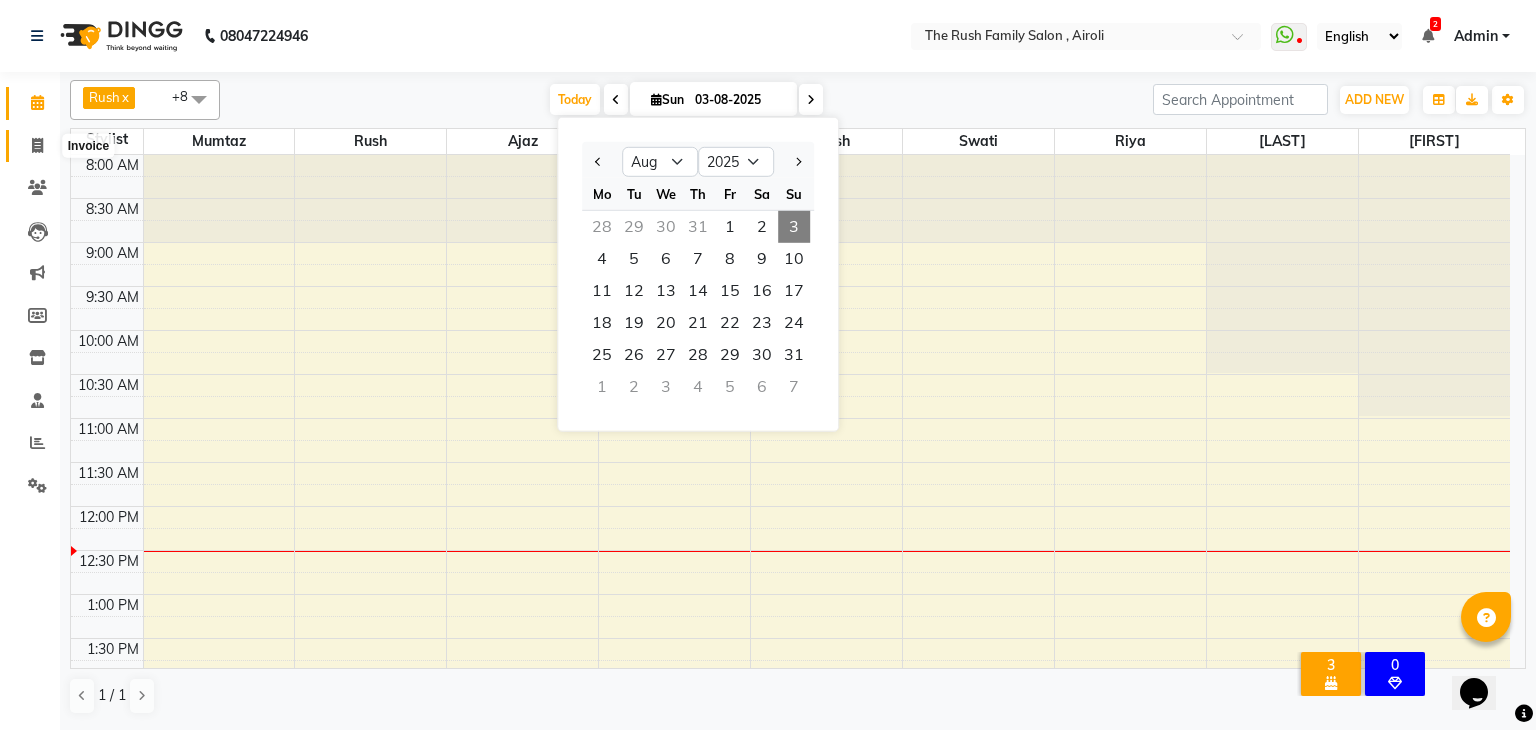 click 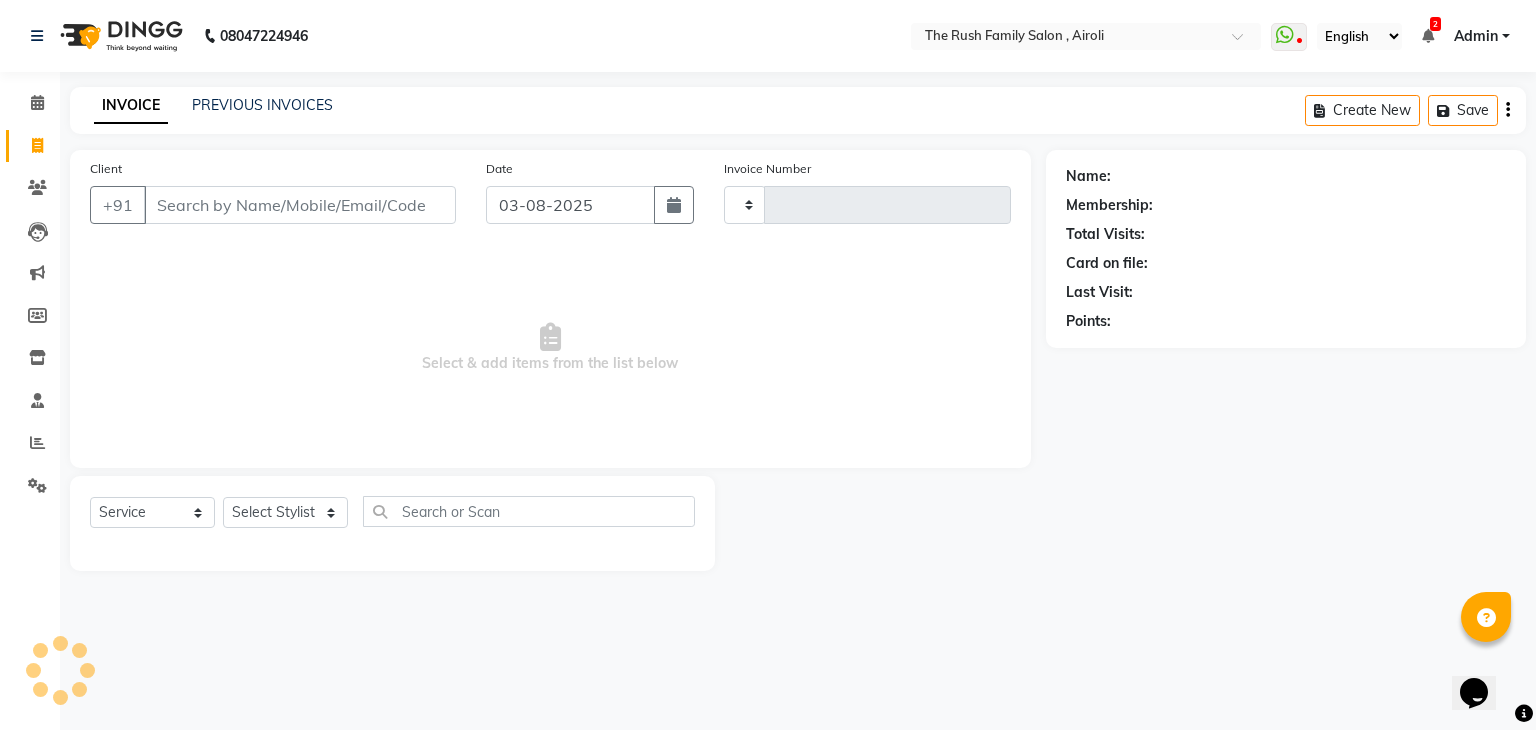 type on "2797" 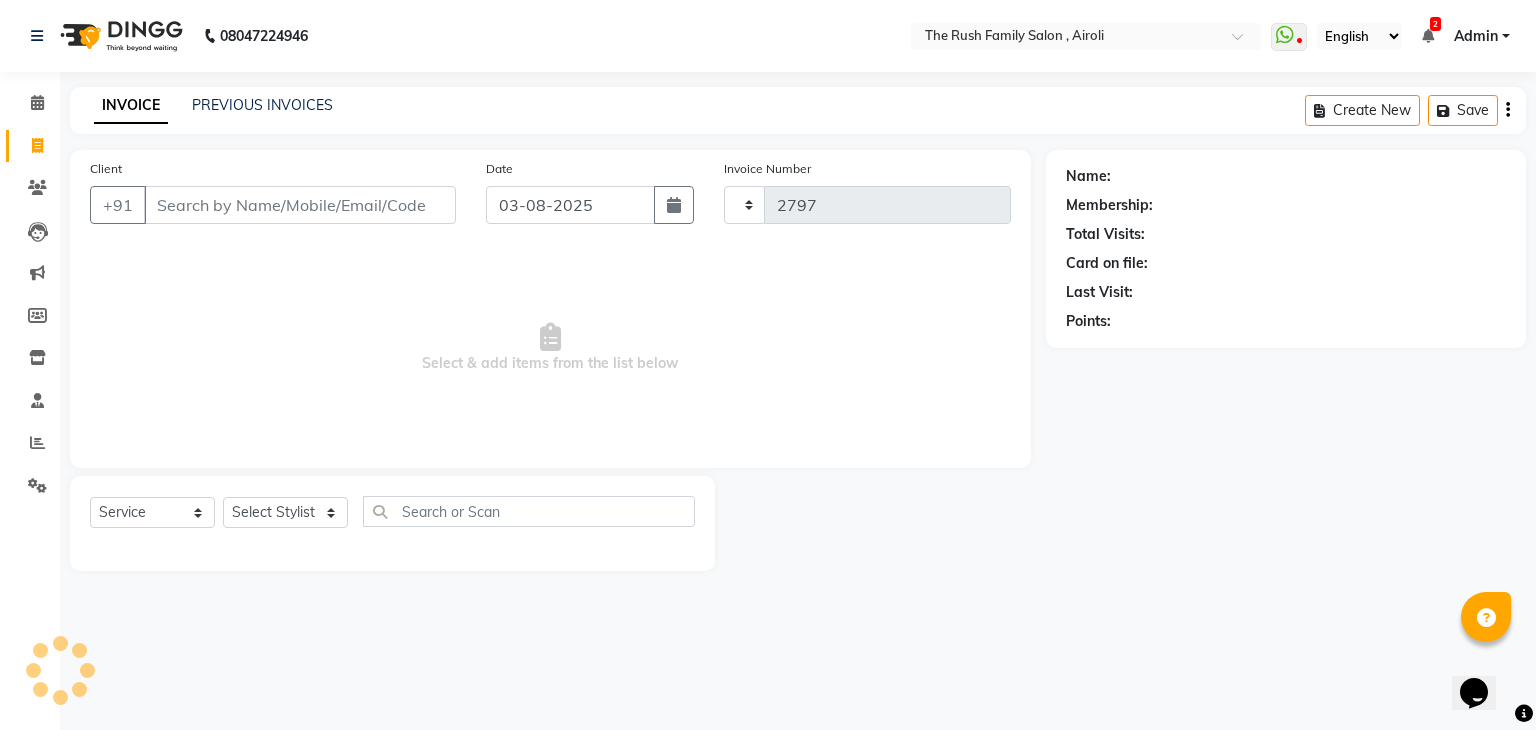 select on "5419" 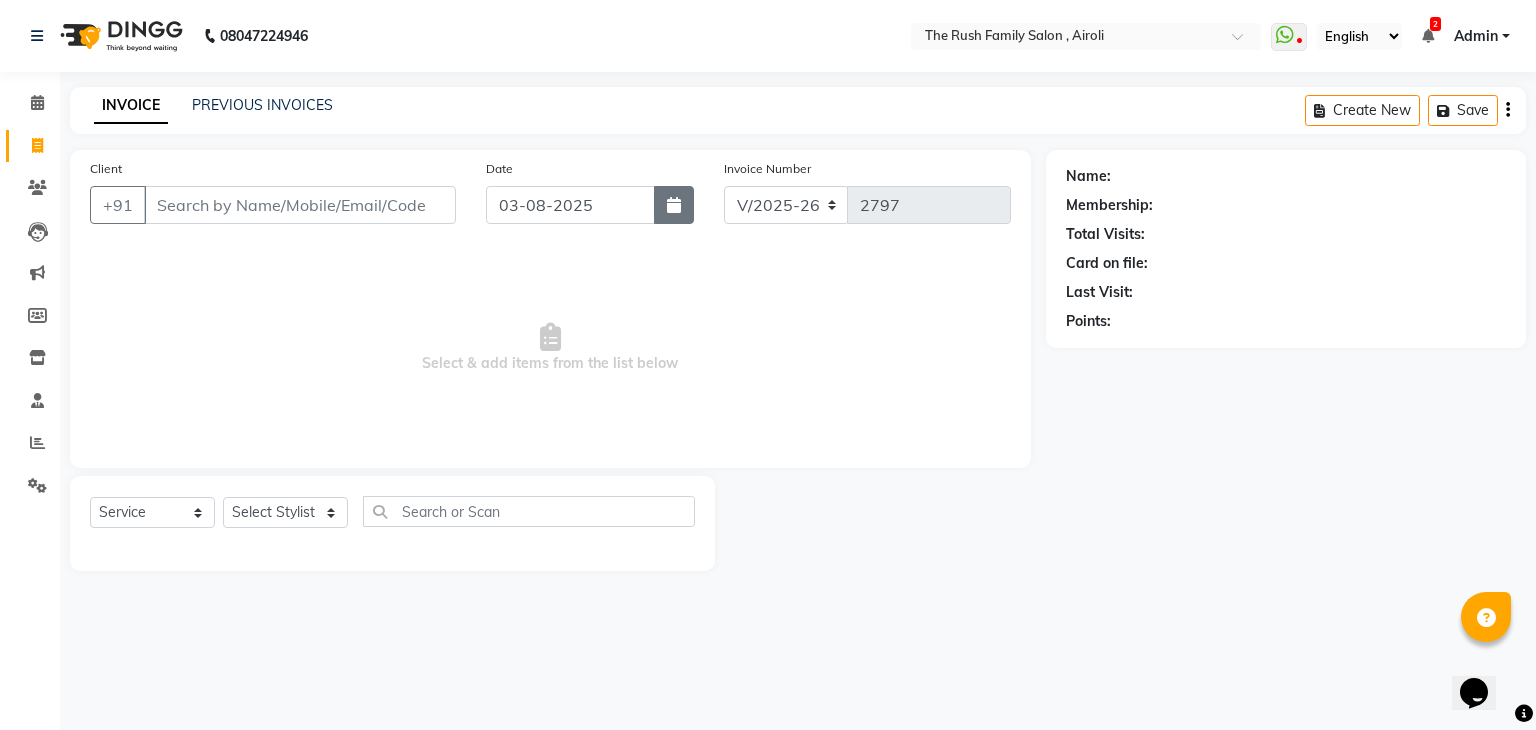 click 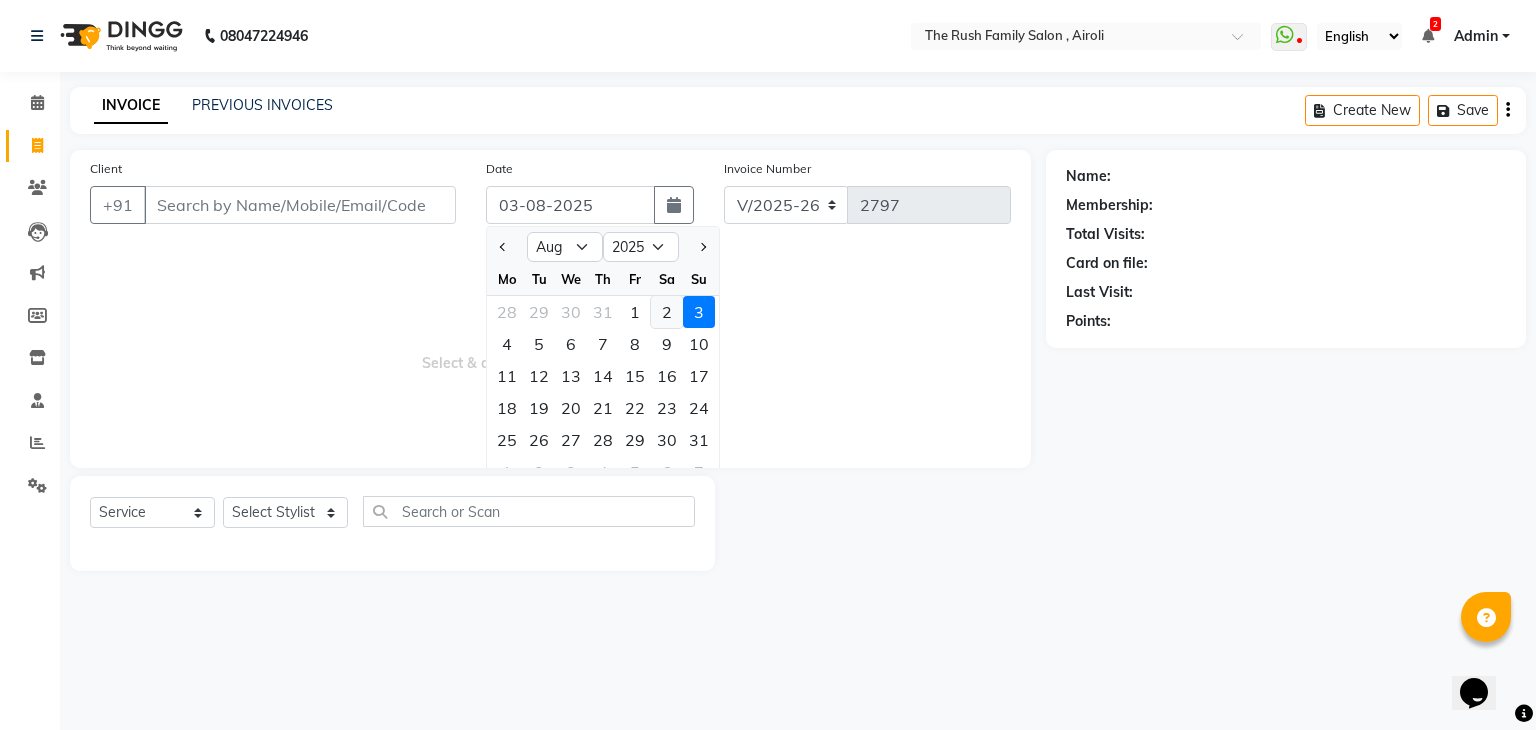 click on "2" 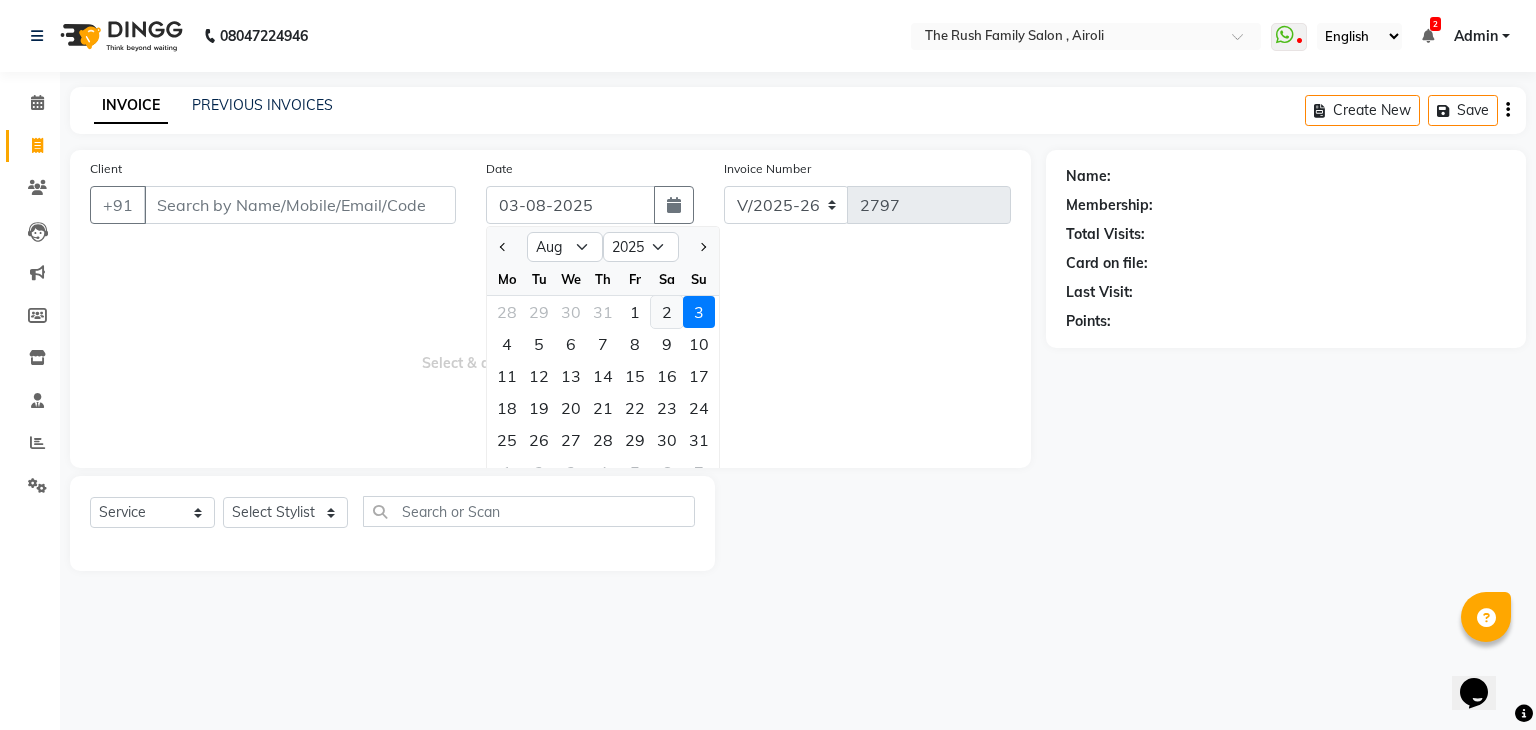 type on "02-08-2025" 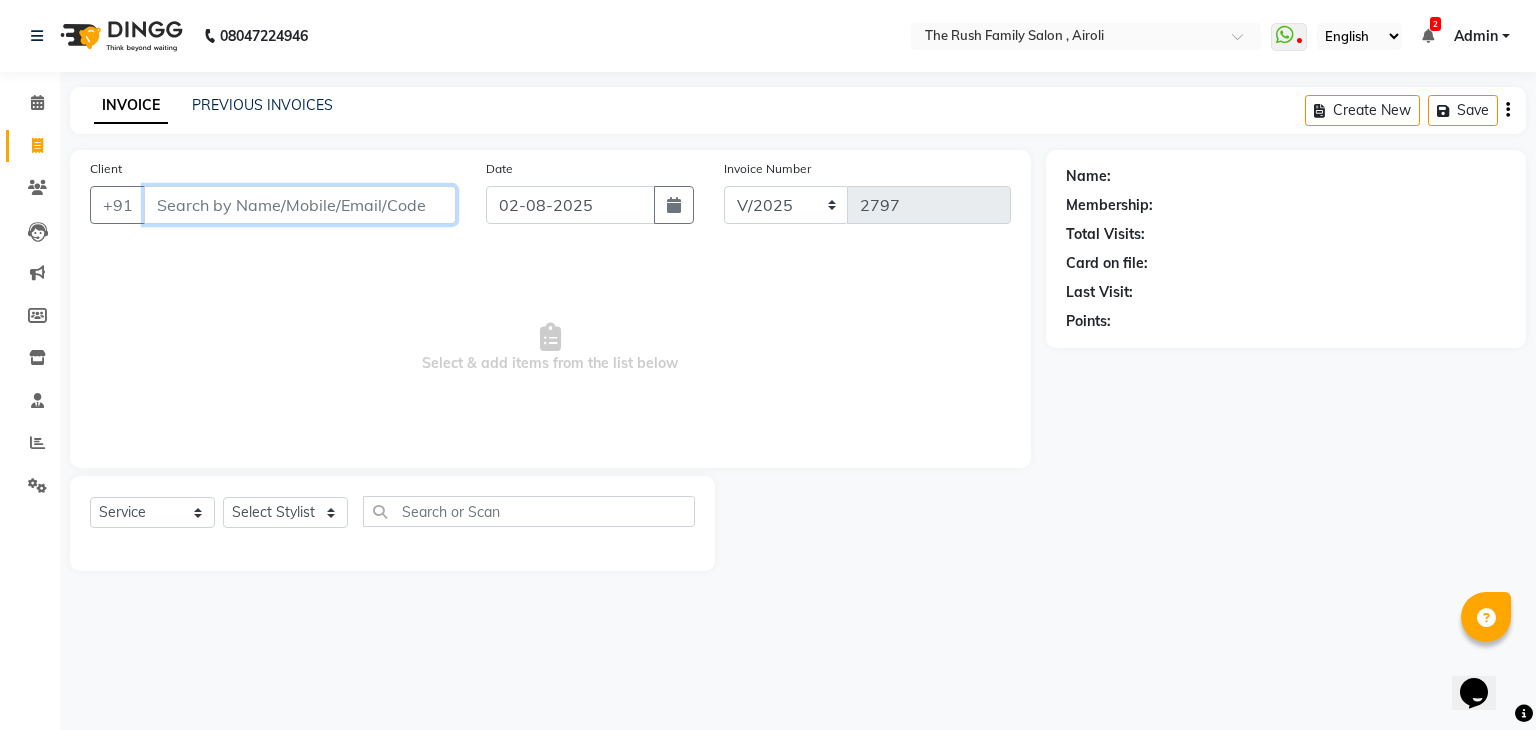 click on "Client" at bounding box center [300, 205] 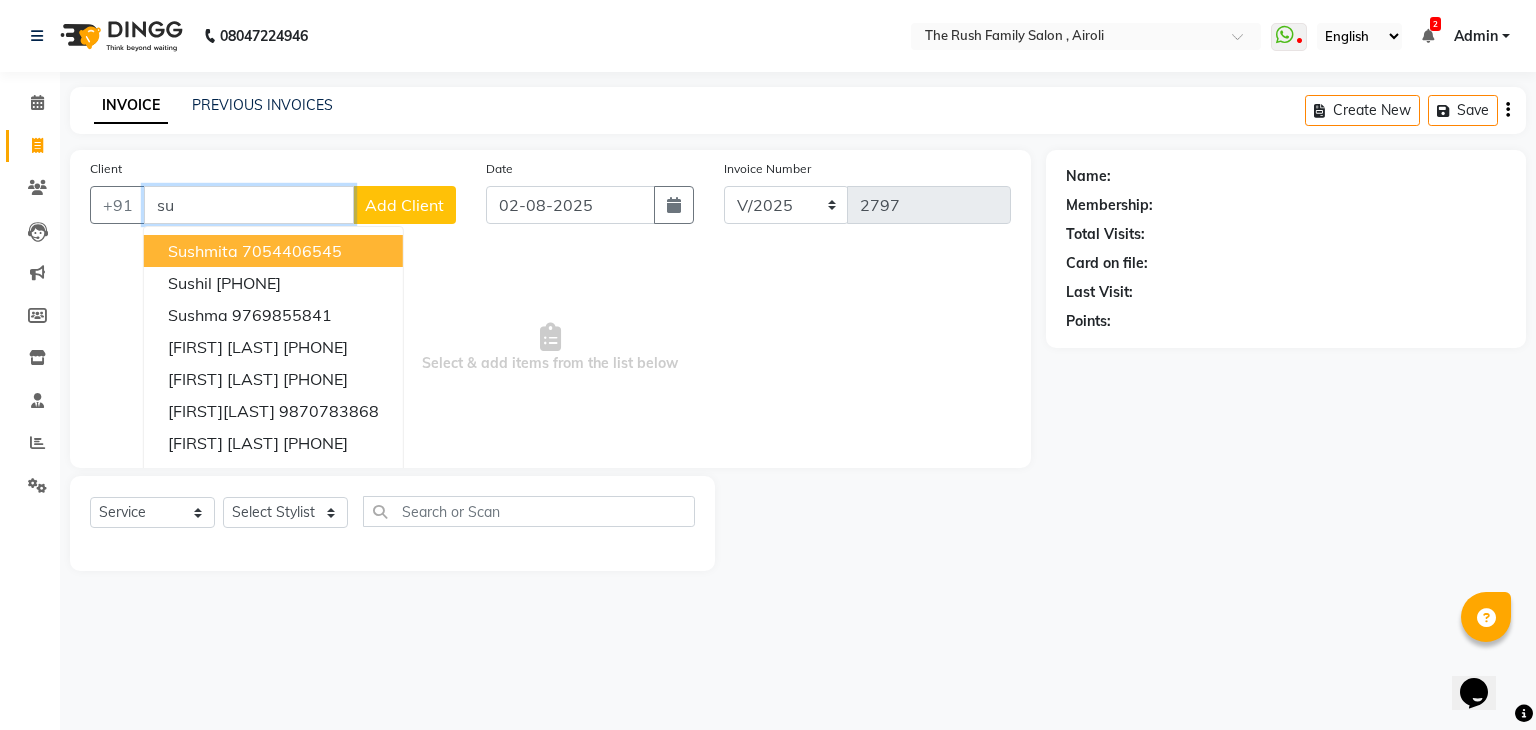 type on "s" 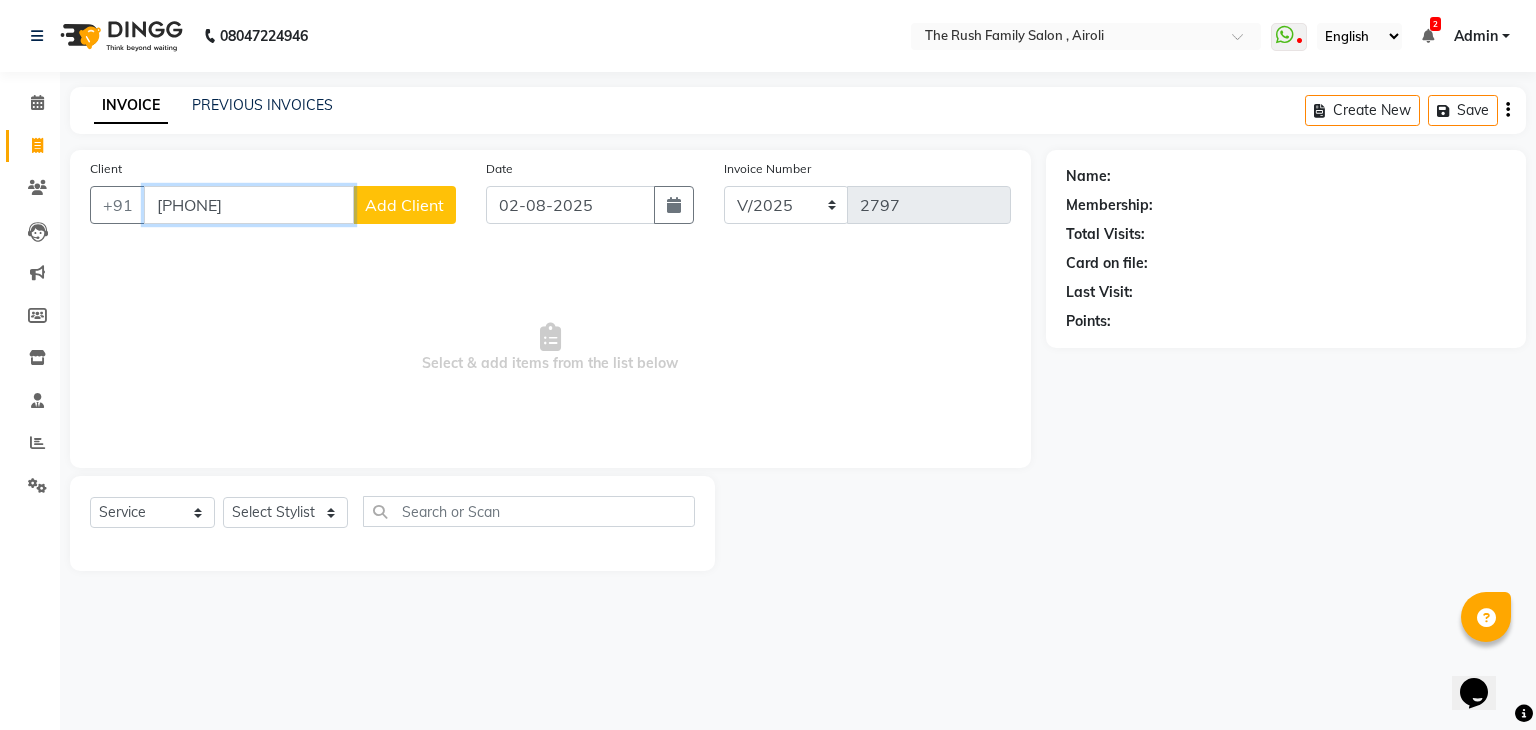 type on "[PHONE]" 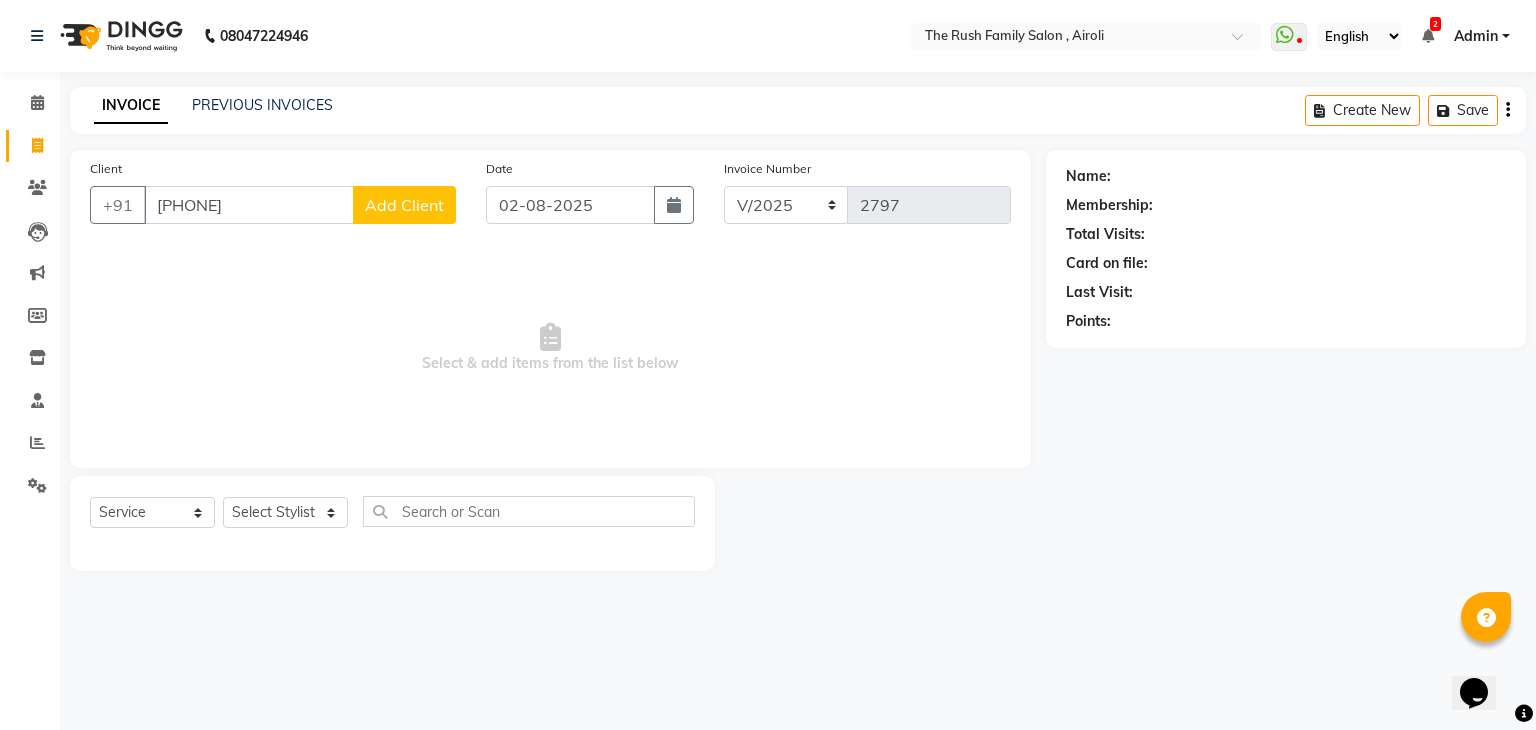 click on "Add Client" 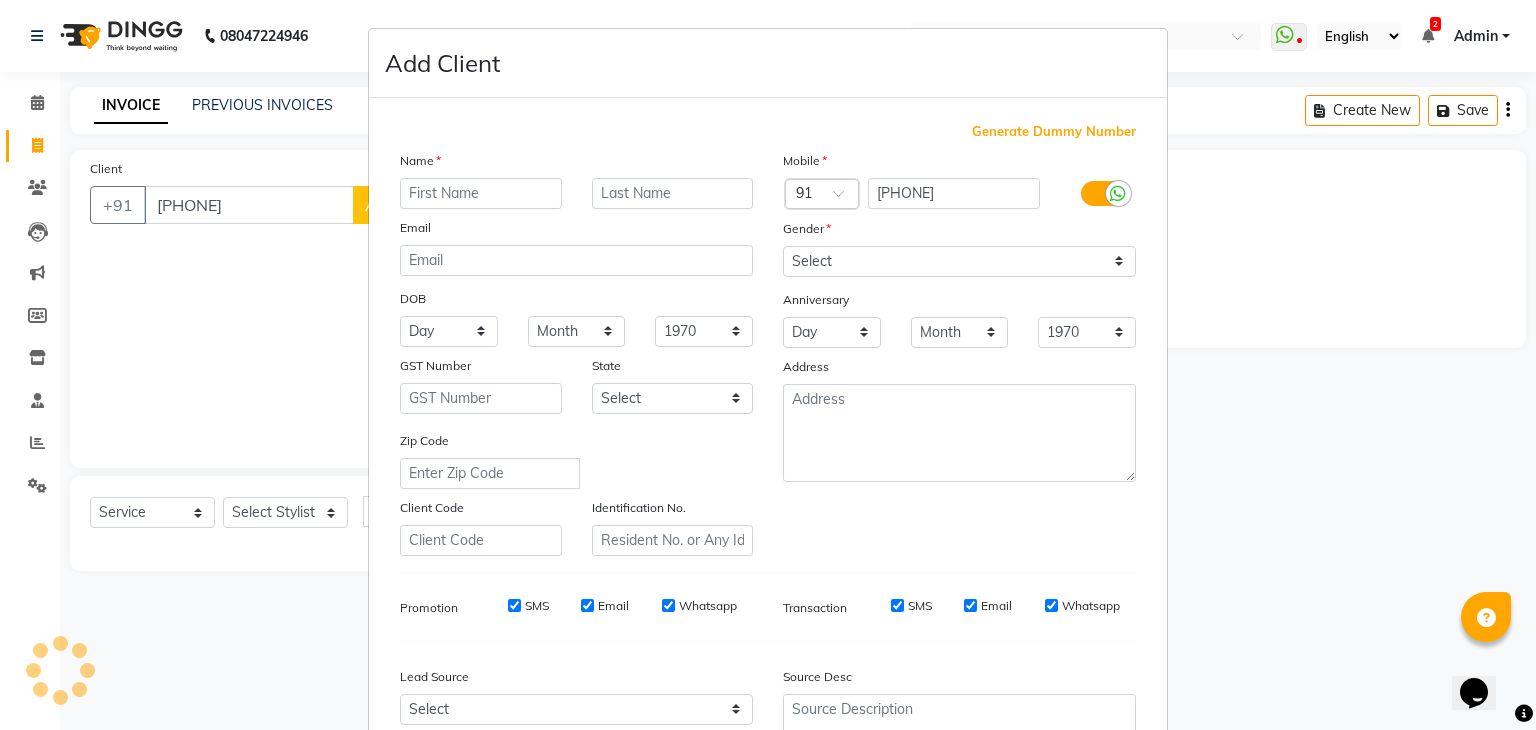click on "Name Email DOB Day 01 02 03 04 05 06 07 08 09 10 11 12 13 14 15 16 17 18 19 20 21 22 23 24 25 26 27 28 29 30 31 Month January February March April May June July August September October November December 1940 1941 1942 1943 1944 1945 1946 1947 1948 1949 1950 1951 1952 1953 1954 1955 1956 1957 1958 1959 1960 1961 1962 1963 1964 1965 1966 1967 1968 1969 1970 1971 1972 1973 1974 1975 1976 1977 1978 1979 1980 1981 1982 1983 1984 1985 1986 1987 1988 1989 1990 1991 1992 1993 1994 1995 1996 1997 1998 1999 2000 2001 2002 2003 2004 2005 2006 2007 2008 2009 2010 2011 2012 2013 2014 2015 2016 2017 2018 2019 2020 2021 2022 2023 2024 GST Number State Select Zip Code Client Code Identification No." at bounding box center (576, 353) 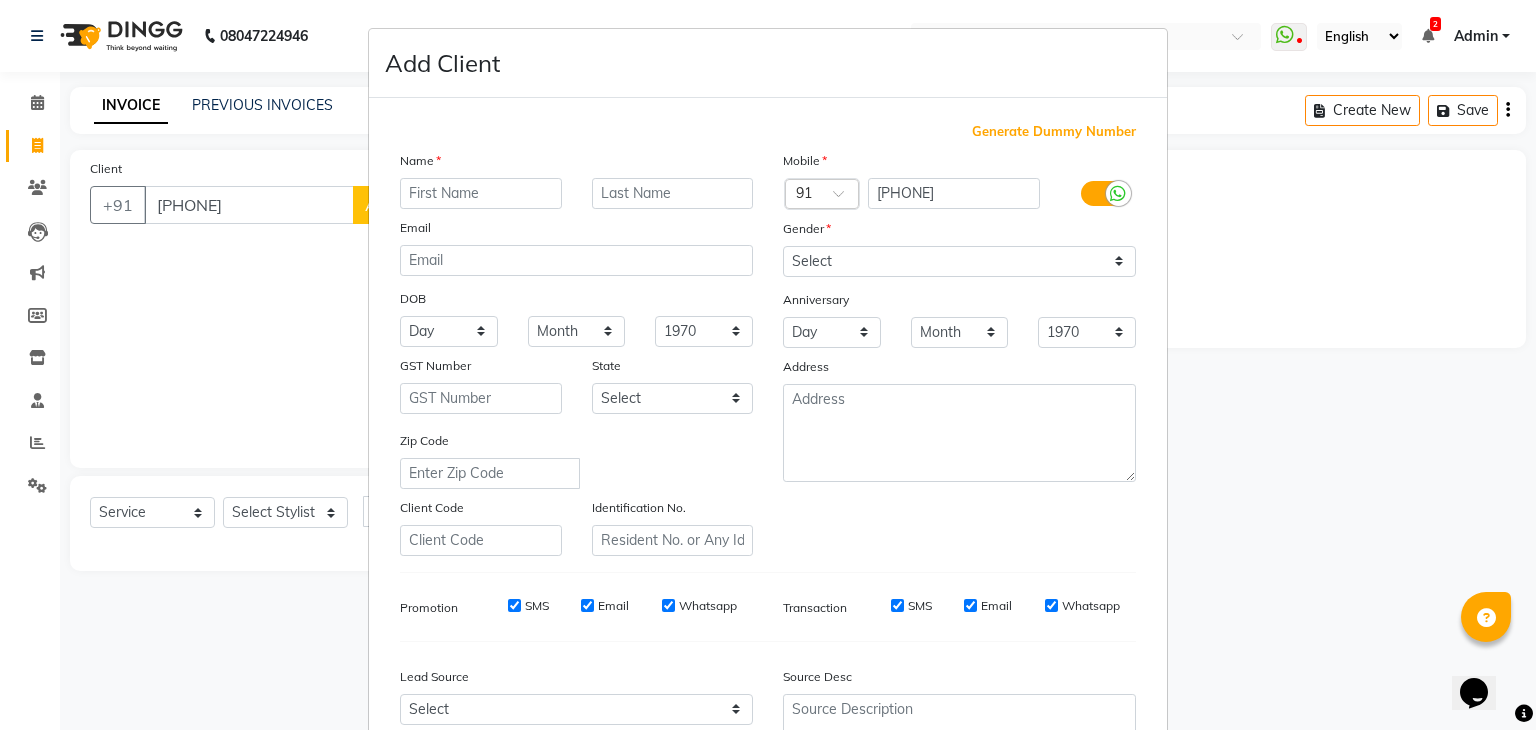 click on "Add Client Generate Dummy Number Name Email DOB Day 01 02 03 04 05 06 07 08 09 10 11 12 13 14 15 16 17 18 19 20 21 22 23 24 25 26 27 28 29 30 31 Month January February March April May June July August September October November December 1940 1941 1942 1943 1944 1945 1946 1947 1948 1949 1950 1951 1952 1953 1954 1955 1956 1957 1958 1959 1960 1961 1962 1963 1964 1965 1966 1967 1968 1969 1970 1971 1972 1973 1974 1975 1976 1977 1978 1979 1980 1981 1982 1983 1984 1985 1986 1987 1988 1989 1990 1991 1992 1993 1994 1995 1996 1997 1998 1999 2000 2001 2002 2003 2004 2005 2006 2007 2008 2009 2010 2011 2012 2013 2014 2015 2016 2017 2018 2019 2020 2021 2022 2023 2024 GST Number State Select Andaman and Nicobar Islands Andhra Pradesh Arunachal Pradesh Assam Bihar Chandigarh Chhattisgarh Dadra and Nagar Haveli Daman and Diu Delhi Goa Gujarat Haryana Himachal Pradesh Jammu and Kashmir Jharkhand Karnataka Kerala Lakshadweep Madhya Pradesh Maharashtra Manipur Meghalaya Mizoram Nagaland Odisha Pondicherry Punjab Rajasthan Sikkim" at bounding box center [768, 365] 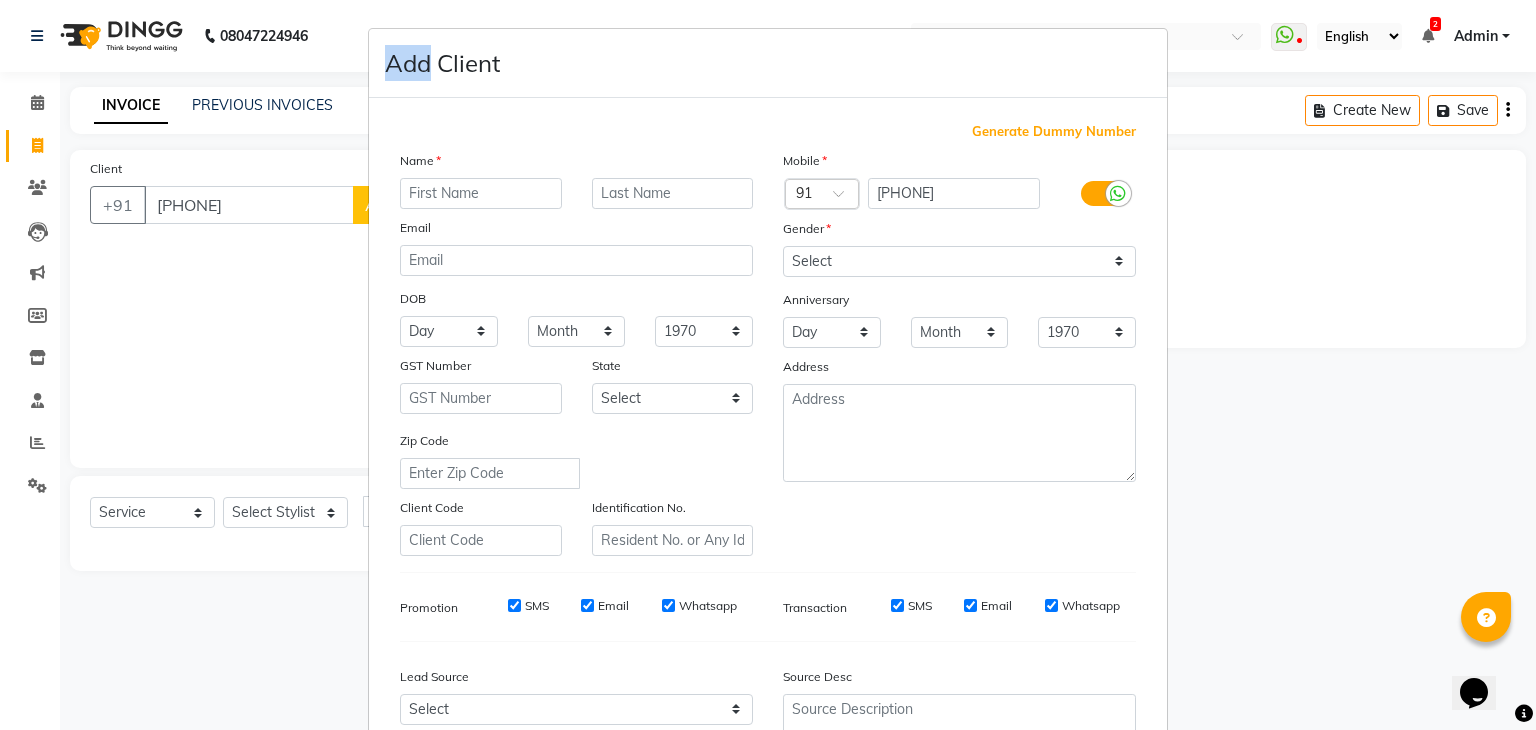 click on "Add Client Generate Dummy Number Name Email DOB Day 01 02 03 04 05 06 07 08 09 10 11 12 13 14 15 16 17 18 19 20 21 22 23 24 25 26 27 28 29 30 31 Month January February March April May June July August September October November December 1940 1941 1942 1943 1944 1945 1946 1947 1948 1949 1950 1951 1952 1953 1954 1955 1956 1957 1958 1959 1960 1961 1962 1963 1964 1965 1966 1967 1968 1969 1970 1971 1972 1973 1974 1975 1976 1977 1978 1979 1980 1981 1982 1983 1984 1985 1986 1987 1988 1989 1990 1991 1992 1993 1994 1995 1996 1997 1998 1999 2000 2001 2002 2003 2004 2005 2006 2007 2008 2009 2010 2011 2012 2013 2014 2015 2016 2017 2018 2019 2020 2021 2022 2023 2024 GST Number State Select Andaman and Nicobar Islands Andhra Pradesh Arunachal Pradesh Assam Bihar Chandigarh Chhattisgarh Dadra and Nagar Haveli Daman and Diu Delhi Goa Gujarat Haryana Himachal Pradesh Jammu and Kashmir Jharkhand Karnataka Kerala Lakshadweep Madhya Pradesh Maharashtra Manipur Meghalaya Mizoram Nagaland Odisha Pondicherry Punjab Rajasthan Sikkim" at bounding box center [768, 365] 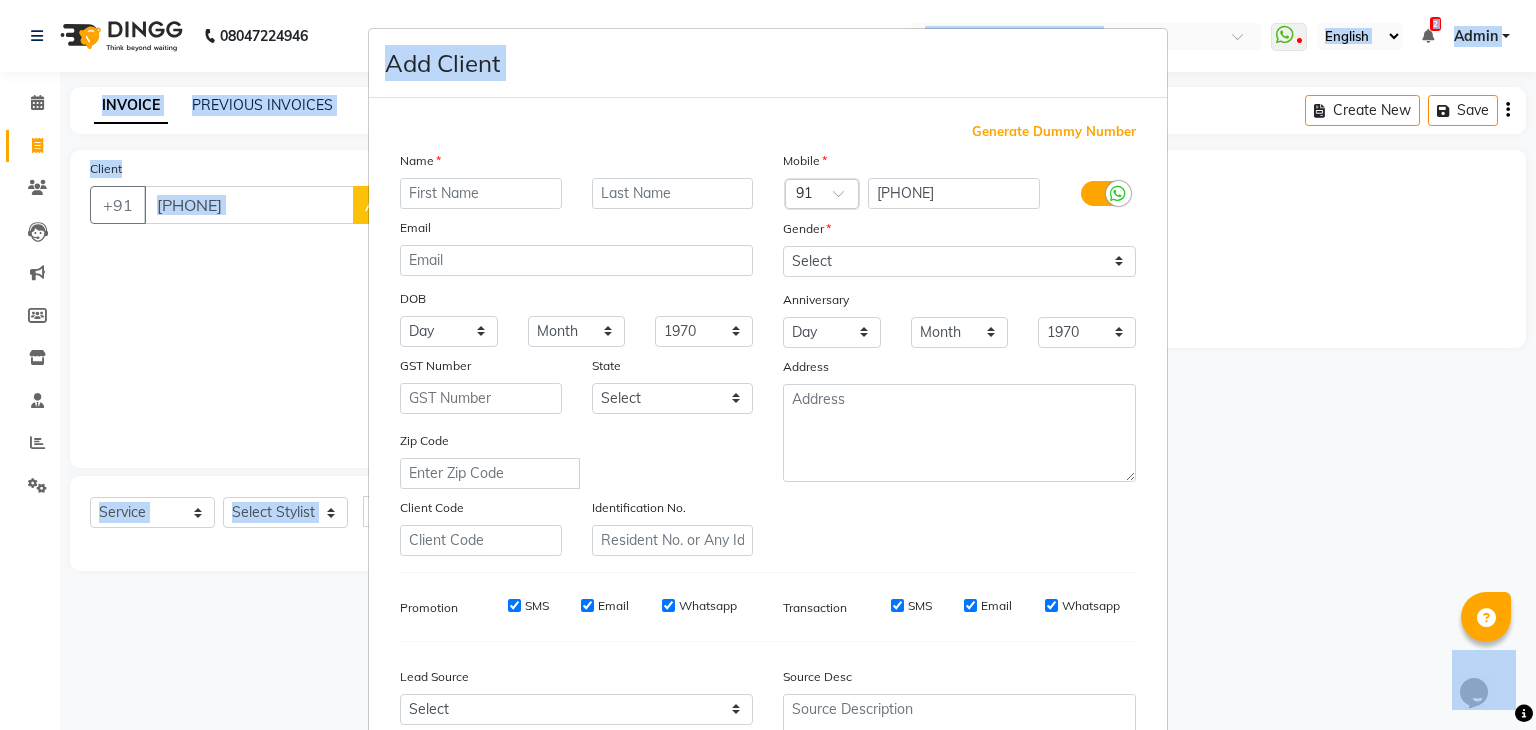 drag, startPoint x: 322, startPoint y: 202, endPoint x: 1211, endPoint y: -79, distance: 932.35297 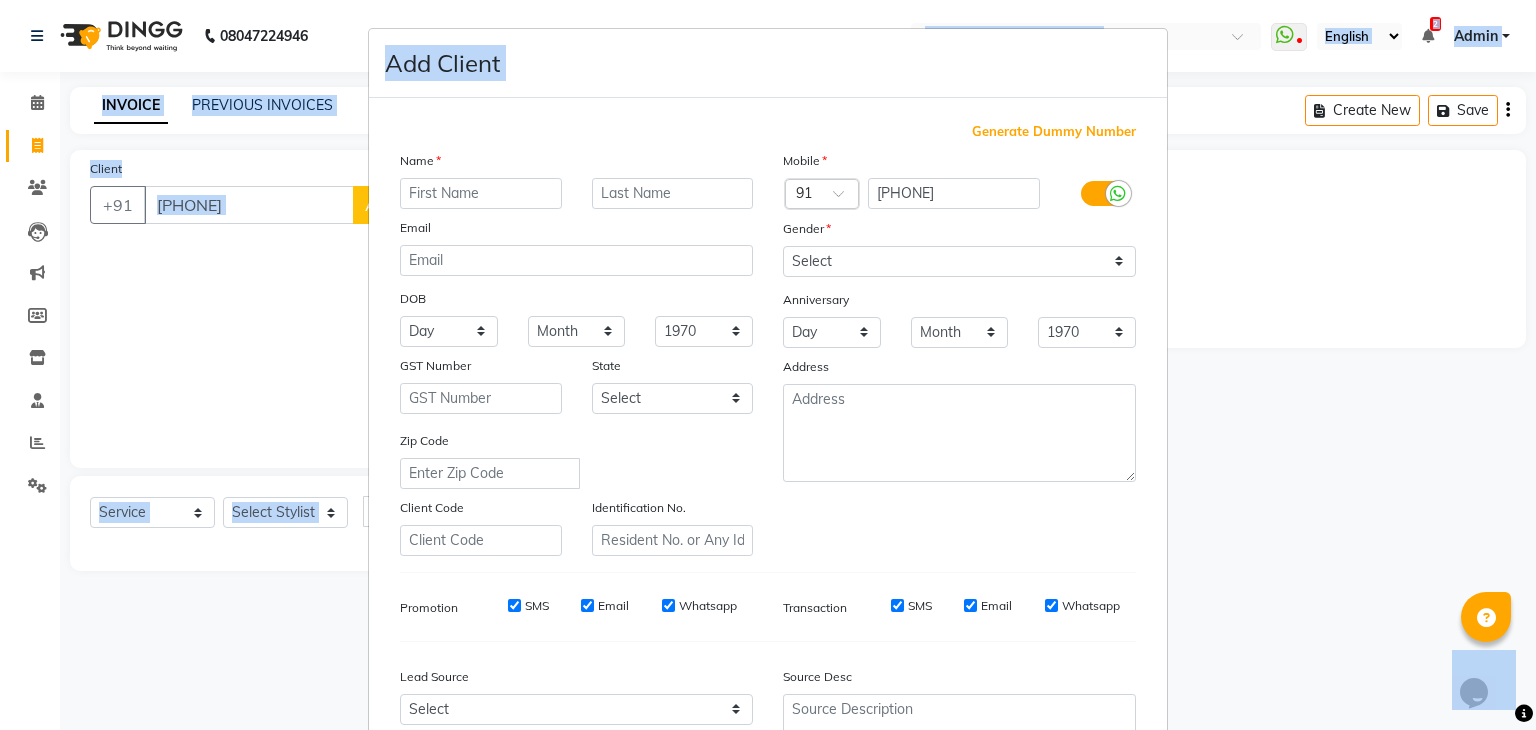 click on "Completed InProgress Upcoming Dropped Tentative Check-In Confirm Bookings Generate Report Segments Page Builder INVOICE PREVIOUS INVOICES Create New Save Client +[PHONE] Add Client Date [DATE] Invoice Number V/2025 V/2025-26 2797 Select & add items from the list below Select Service Product Membership Package Voucher Prepaid Gift Card Select Stylist Ajaz Alvira Danish Guddi Jayesh Josh mumtaz Naeem nishu Riya" at bounding box center (768, 365) 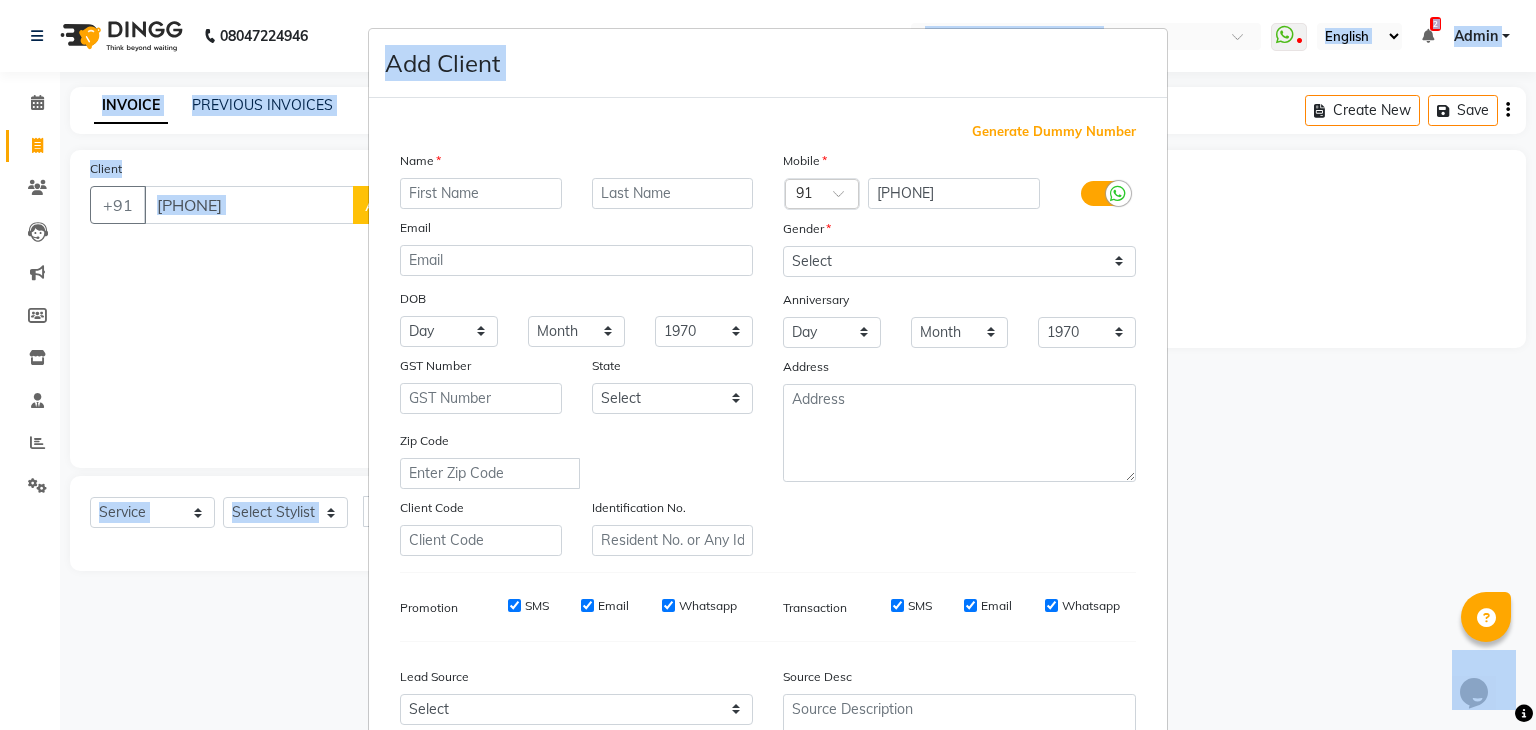 type 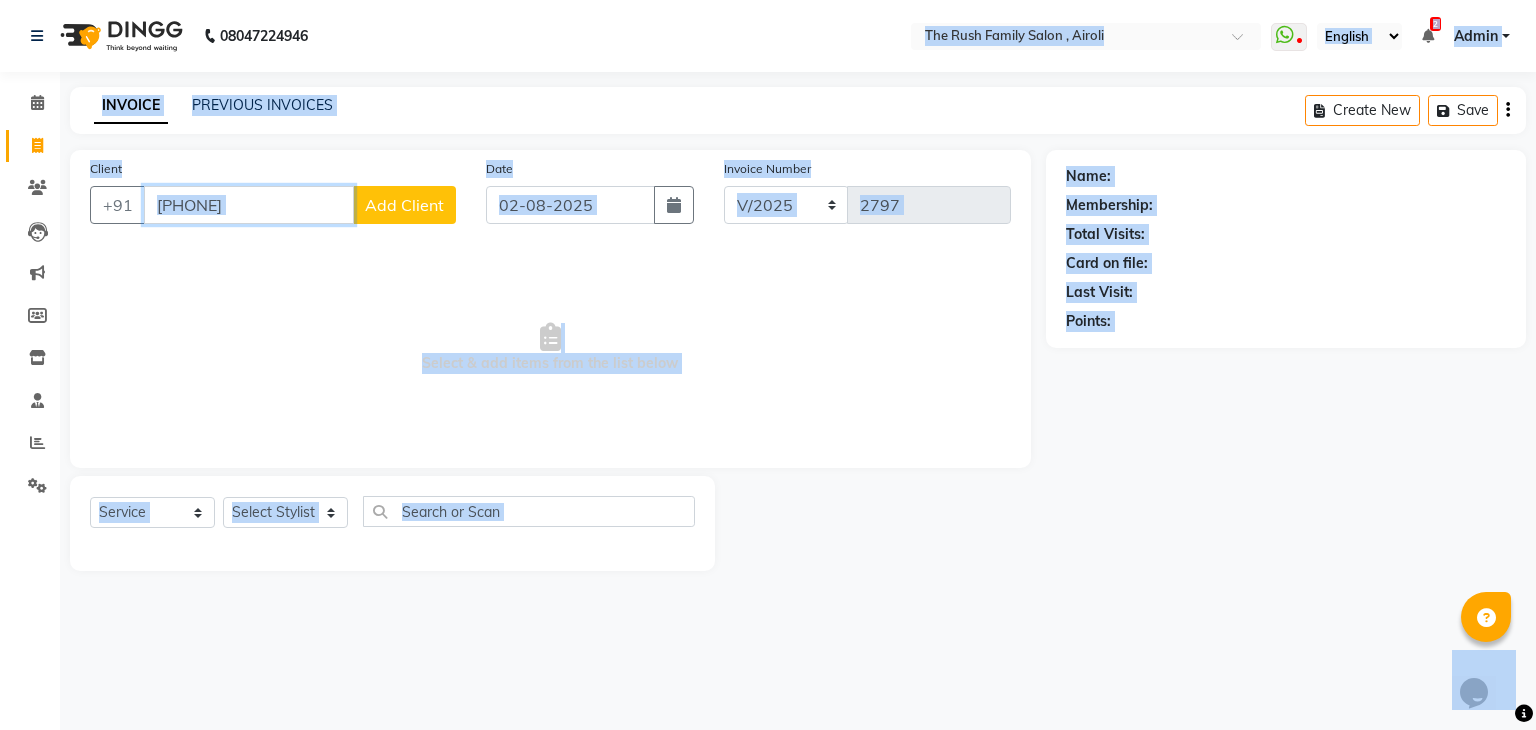 click on "[PHONE]" at bounding box center [249, 205] 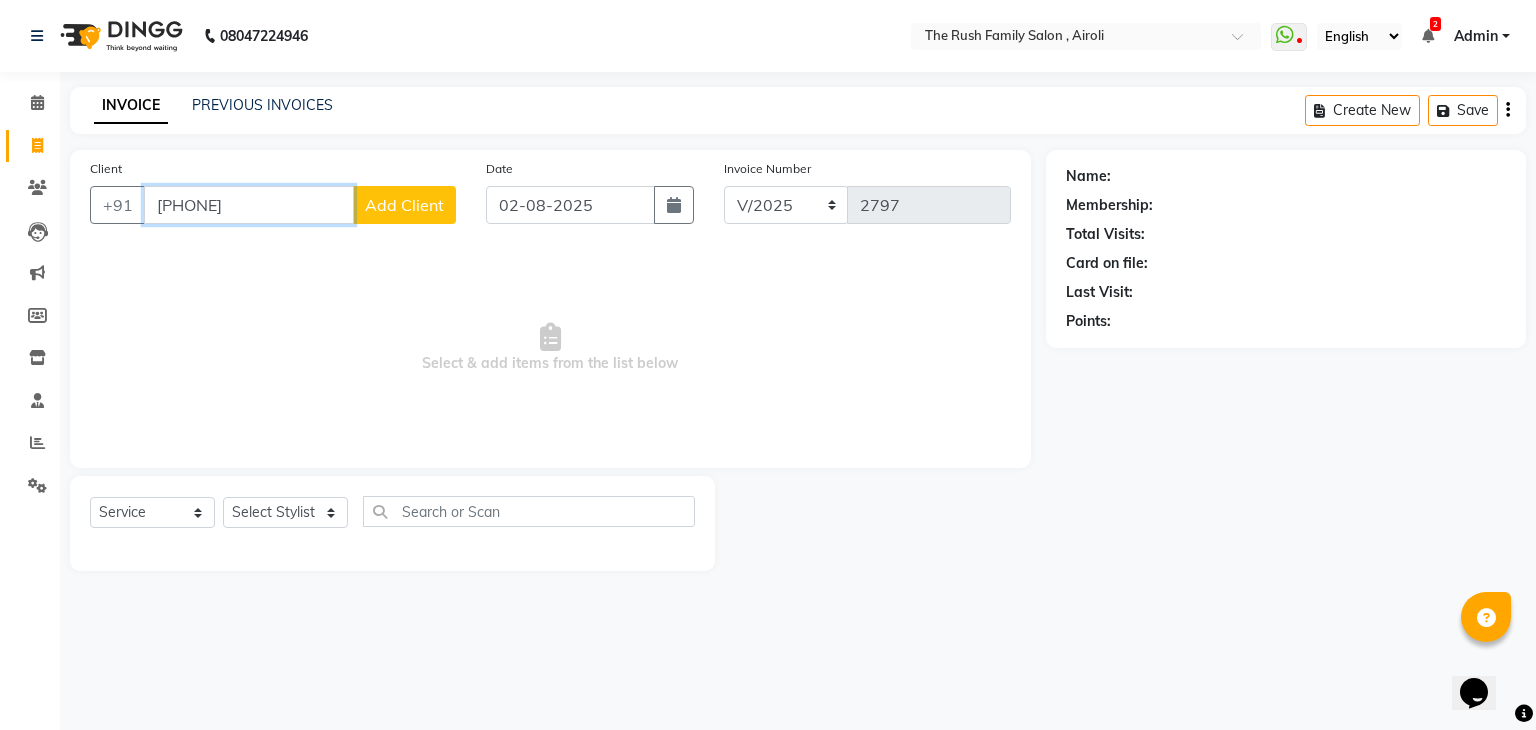 click on "[PHONE]" at bounding box center (249, 205) 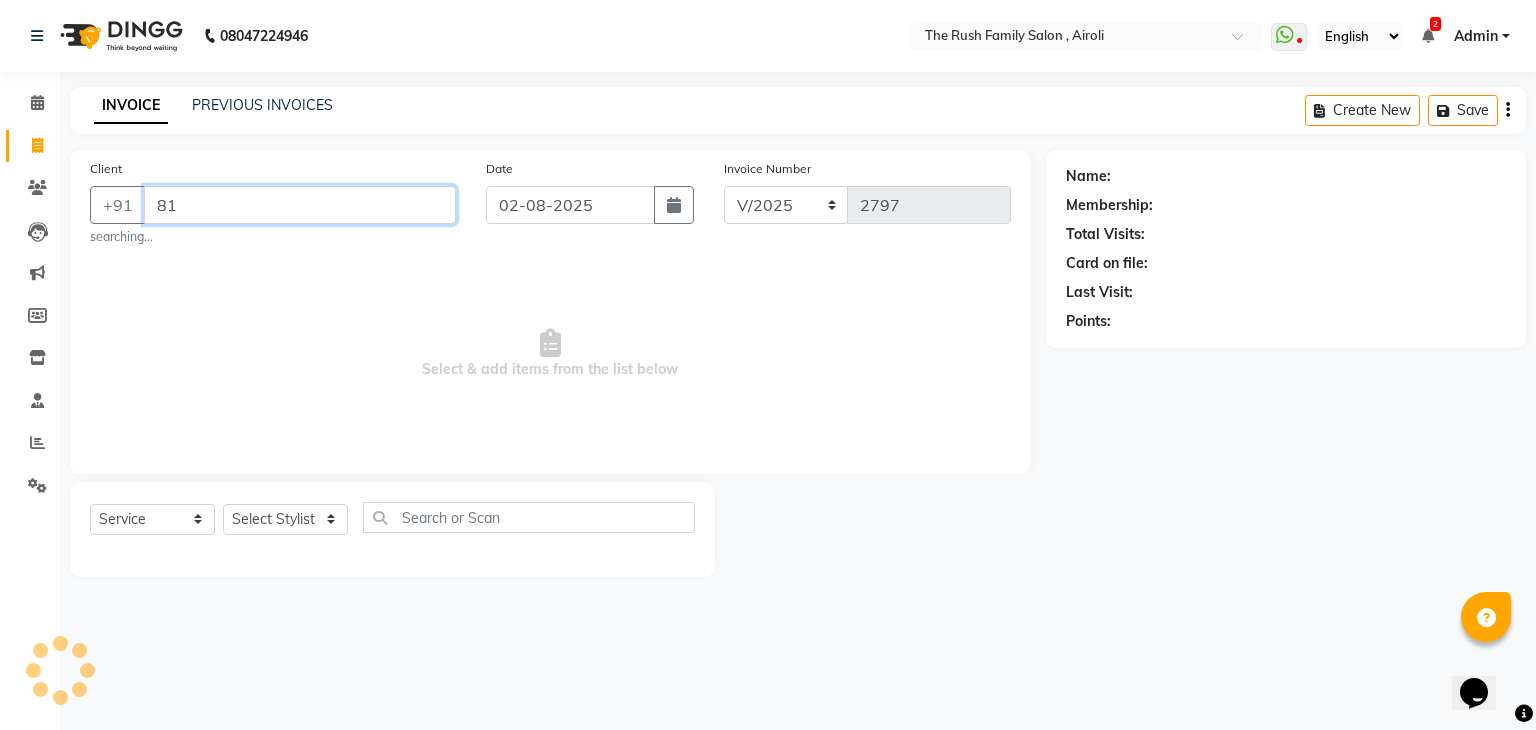 type on "8" 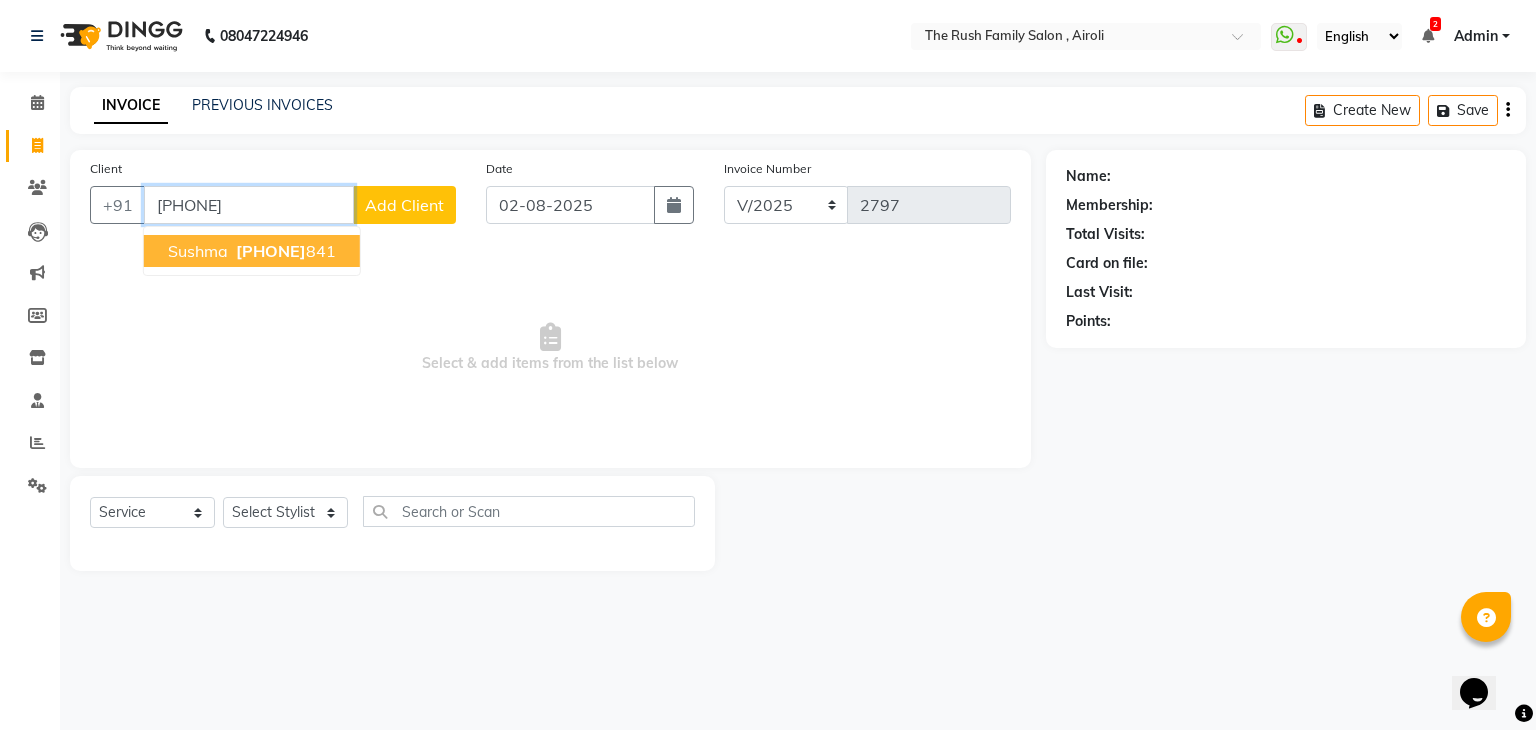 click on "[PHONE]" at bounding box center [271, 251] 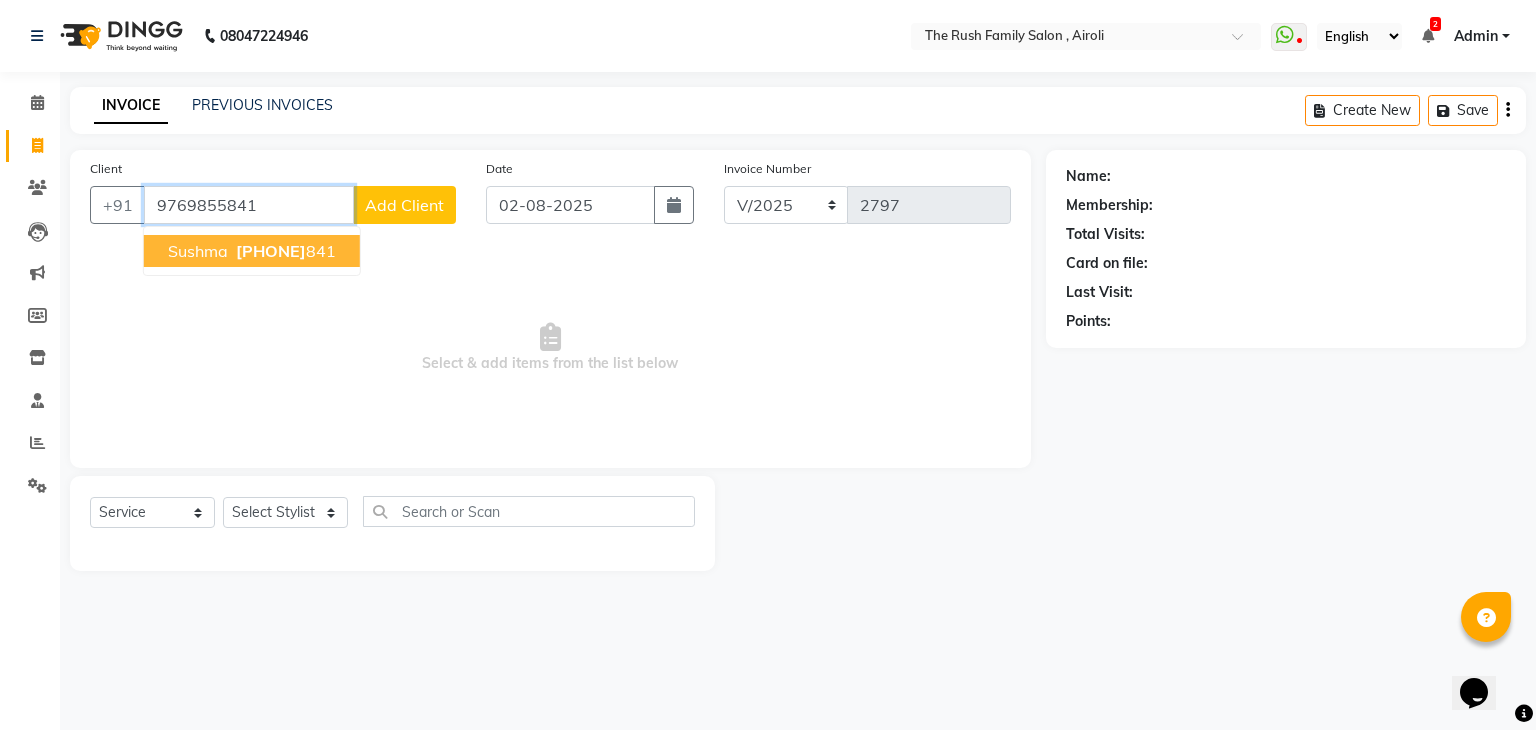 type on "9769855841" 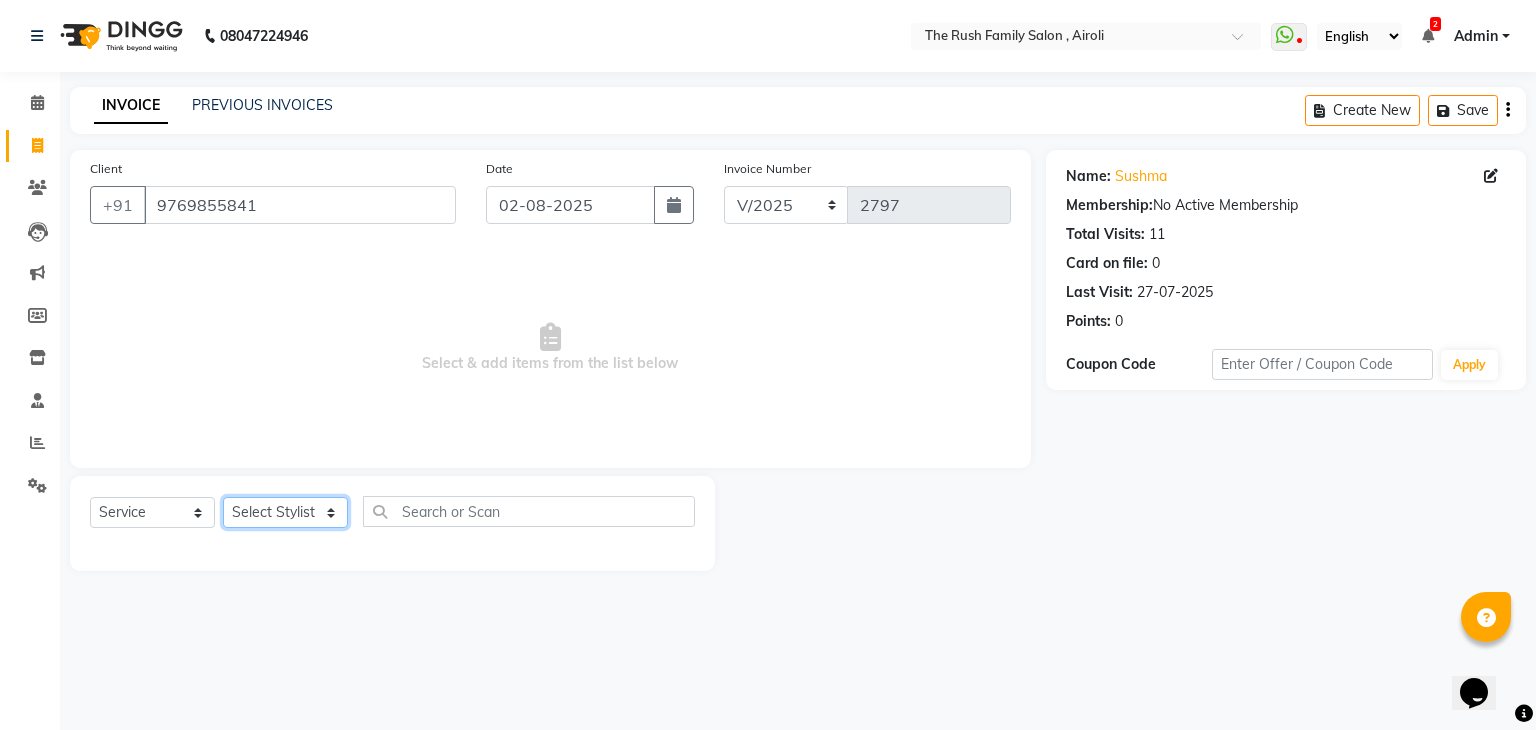 click on "Select Stylist Ajaz Alvira Danish Guddi Jayesh Josh  mumtaz Naeem   nishu Riya    Rush Swati" 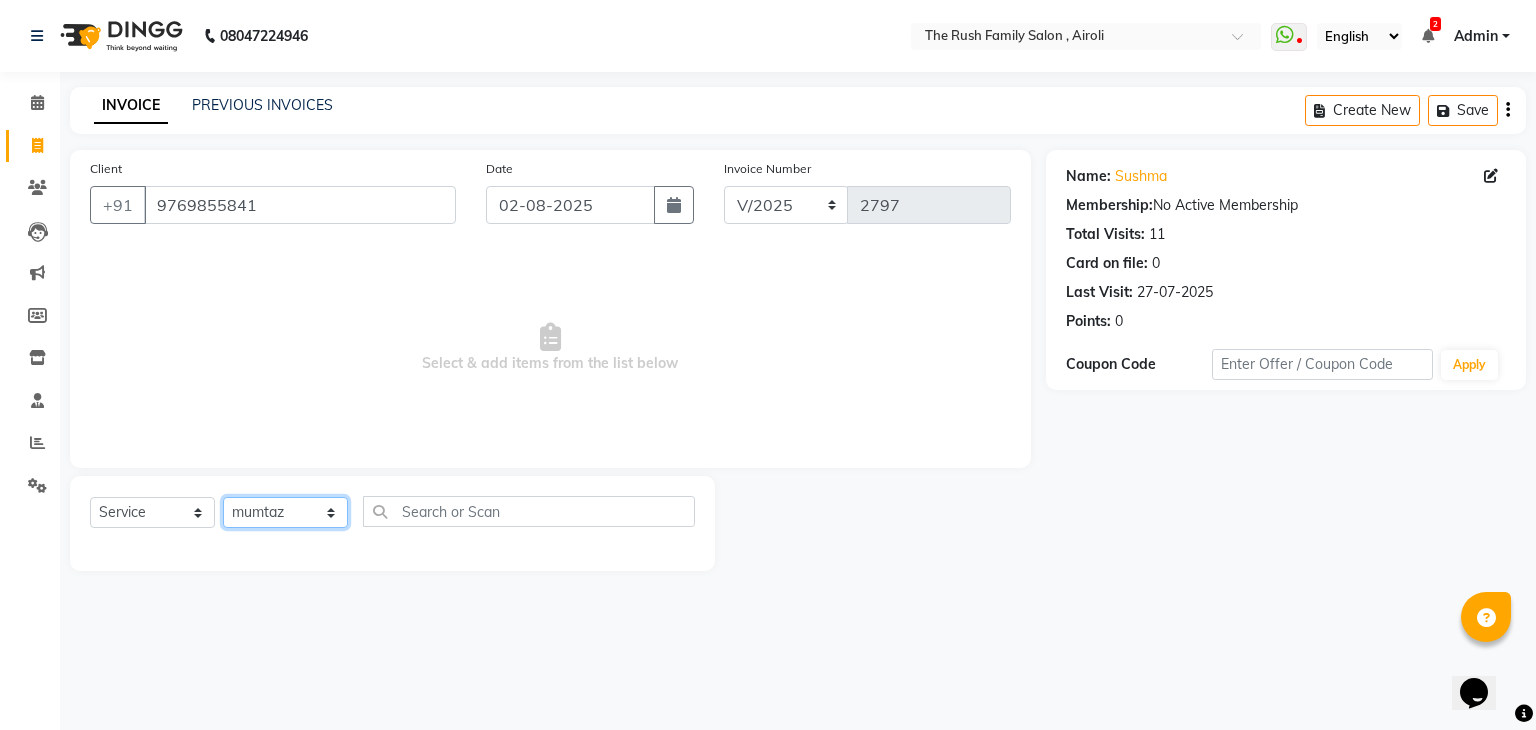 click on "Select Stylist Ajaz Alvira Danish Guddi Jayesh Josh  mumtaz Naeem   nishu Riya    Rush Swati" 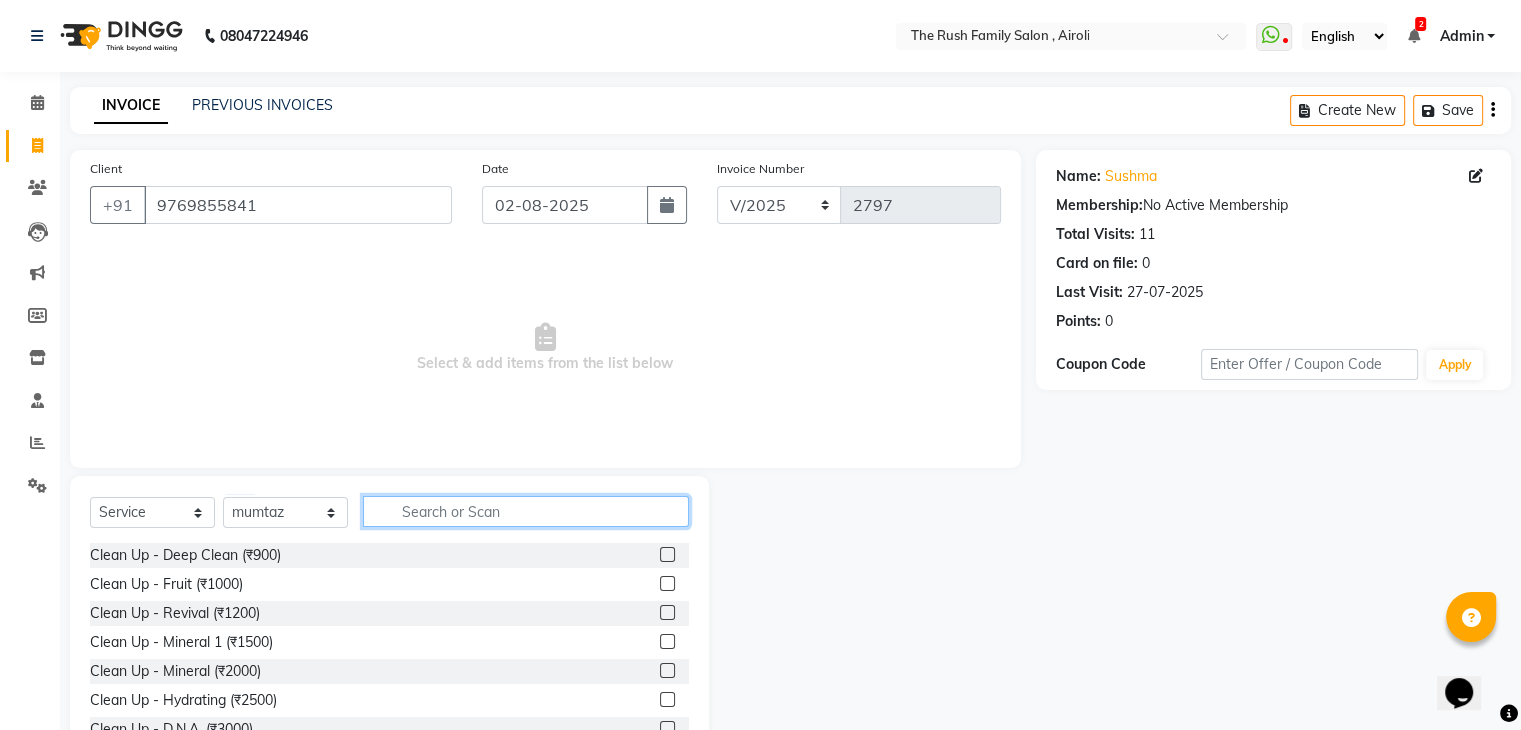 click 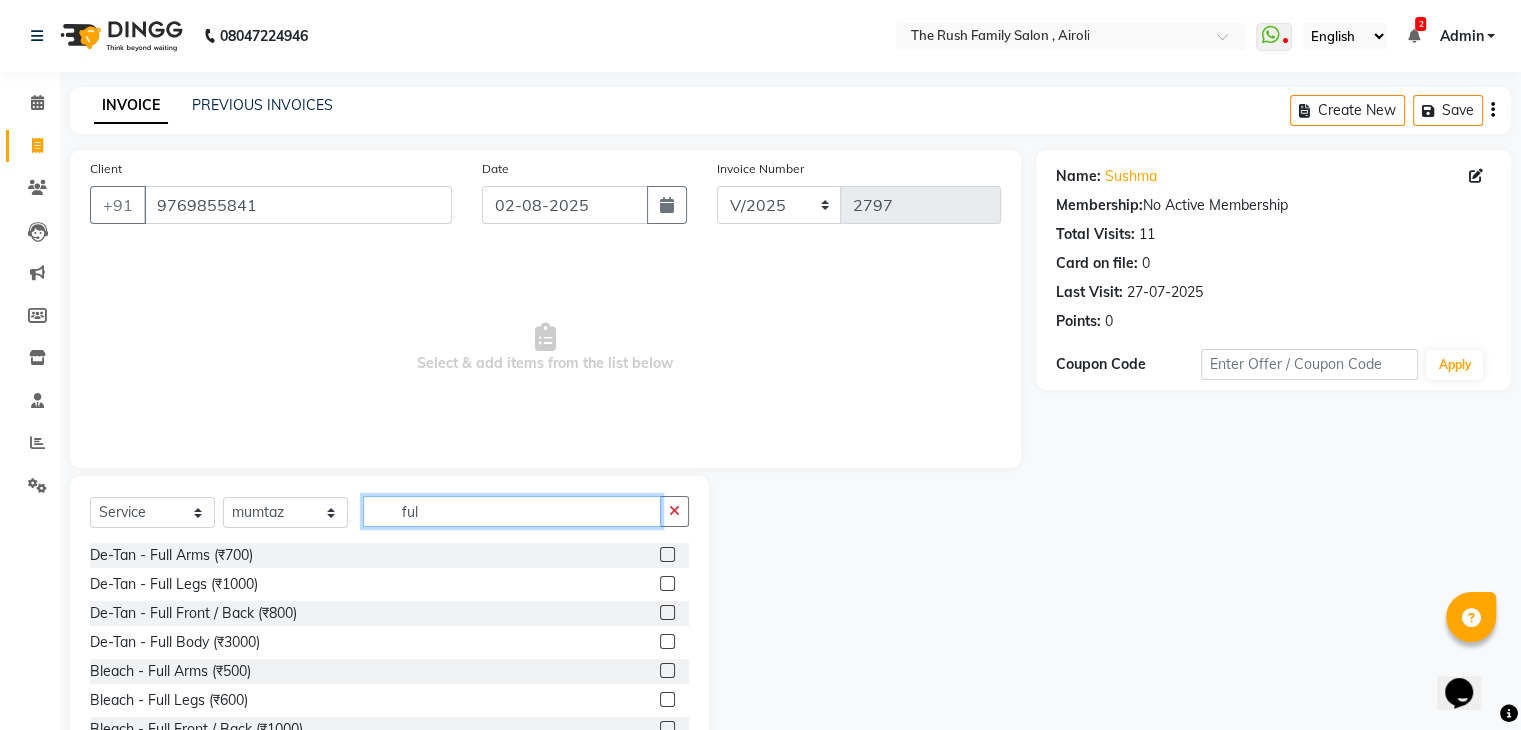 click on "ful" 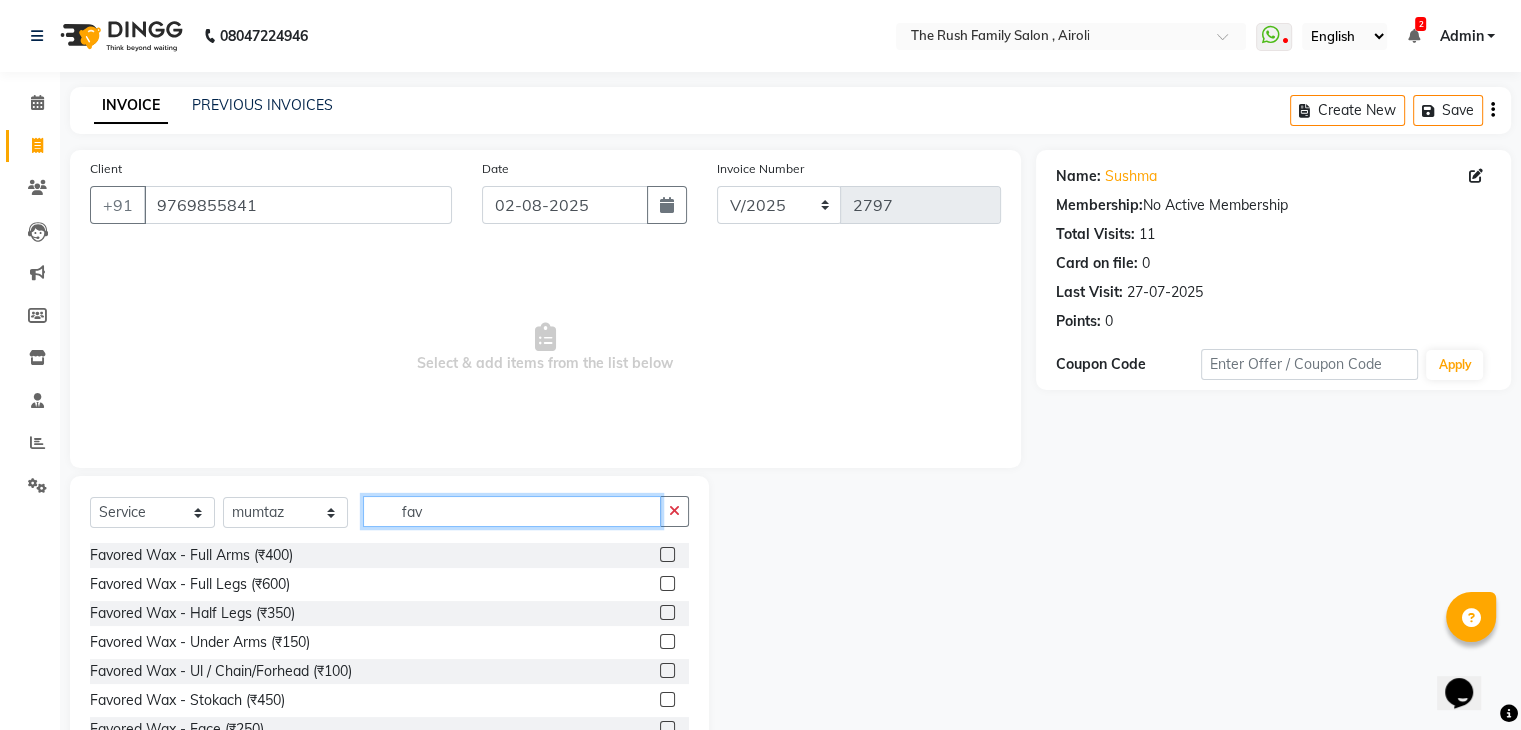 type on "fav" 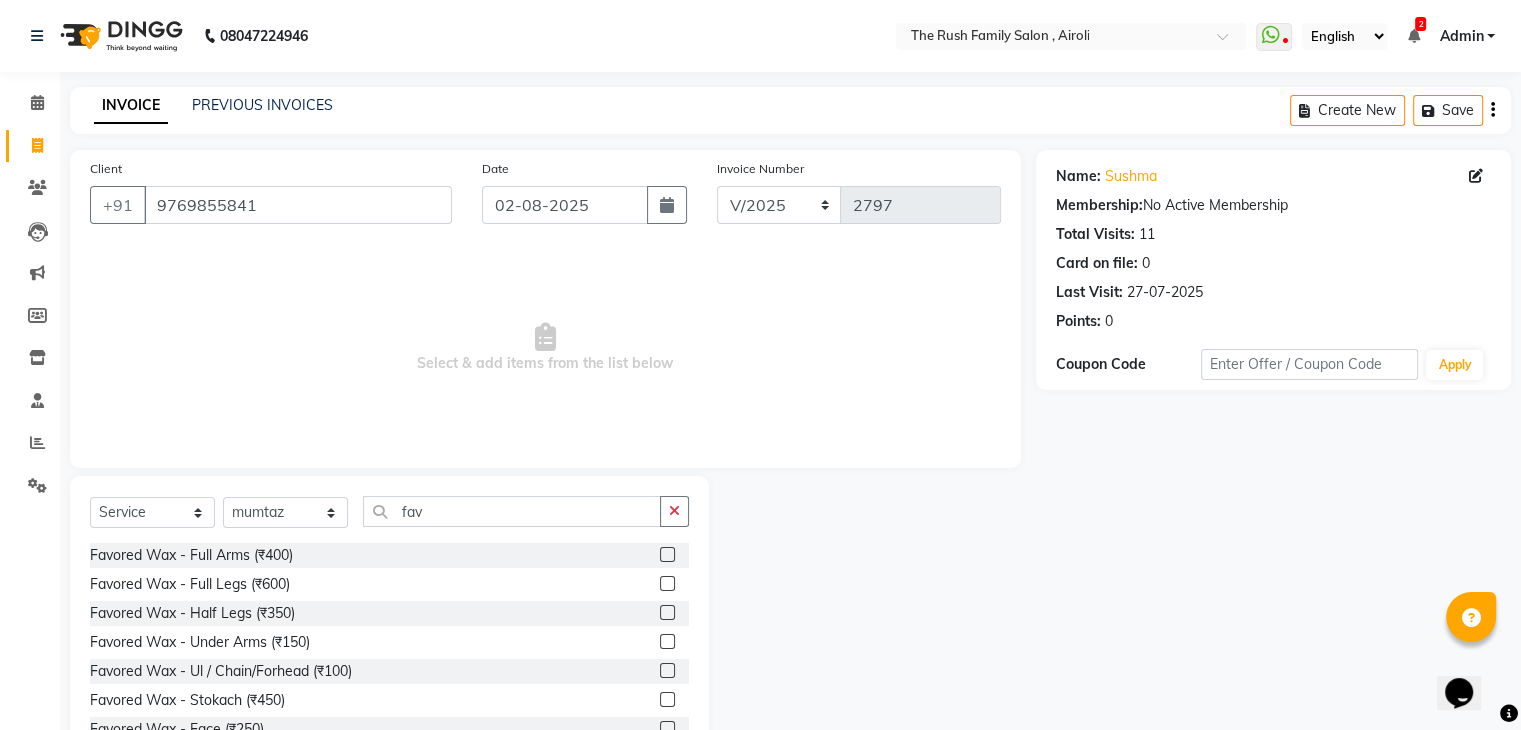 click 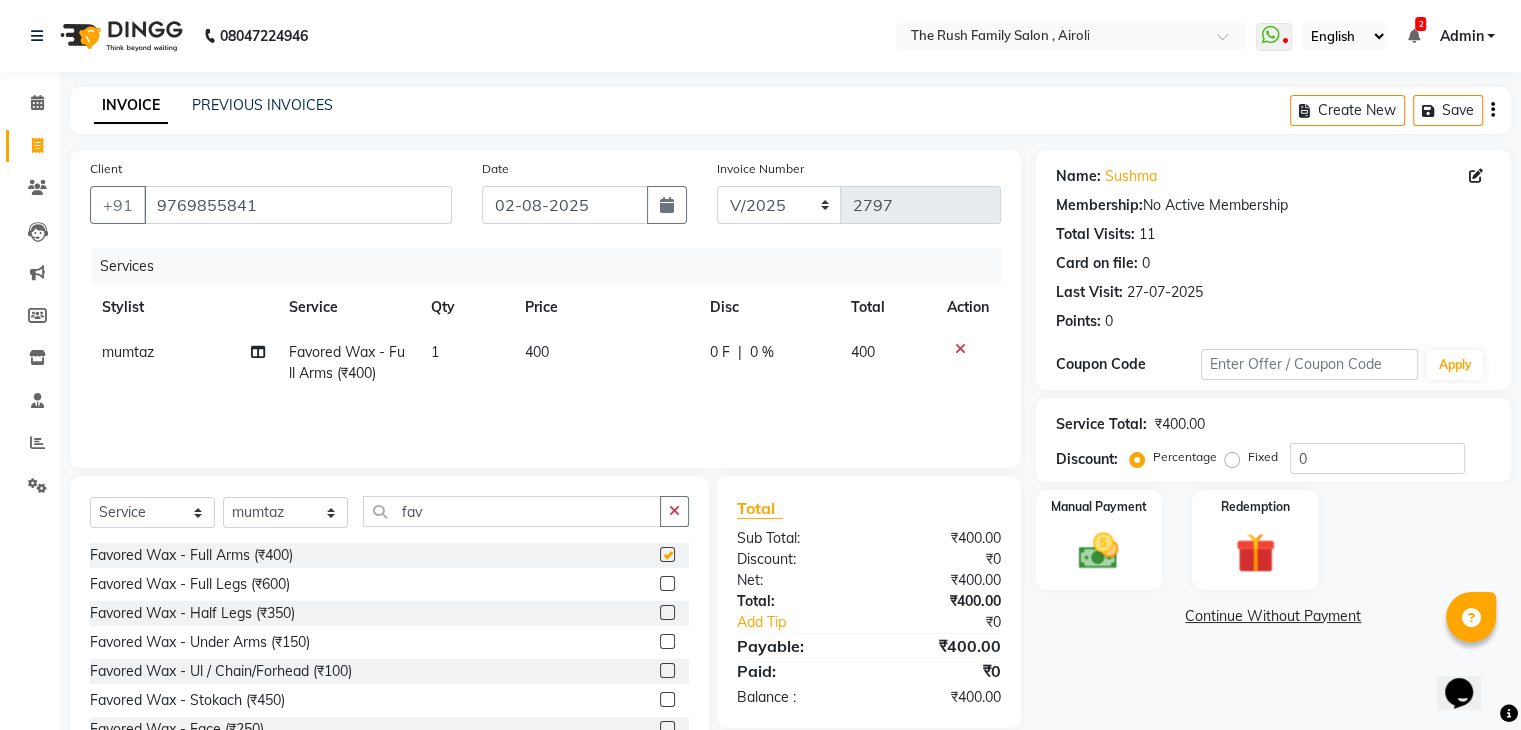 checkbox on "false" 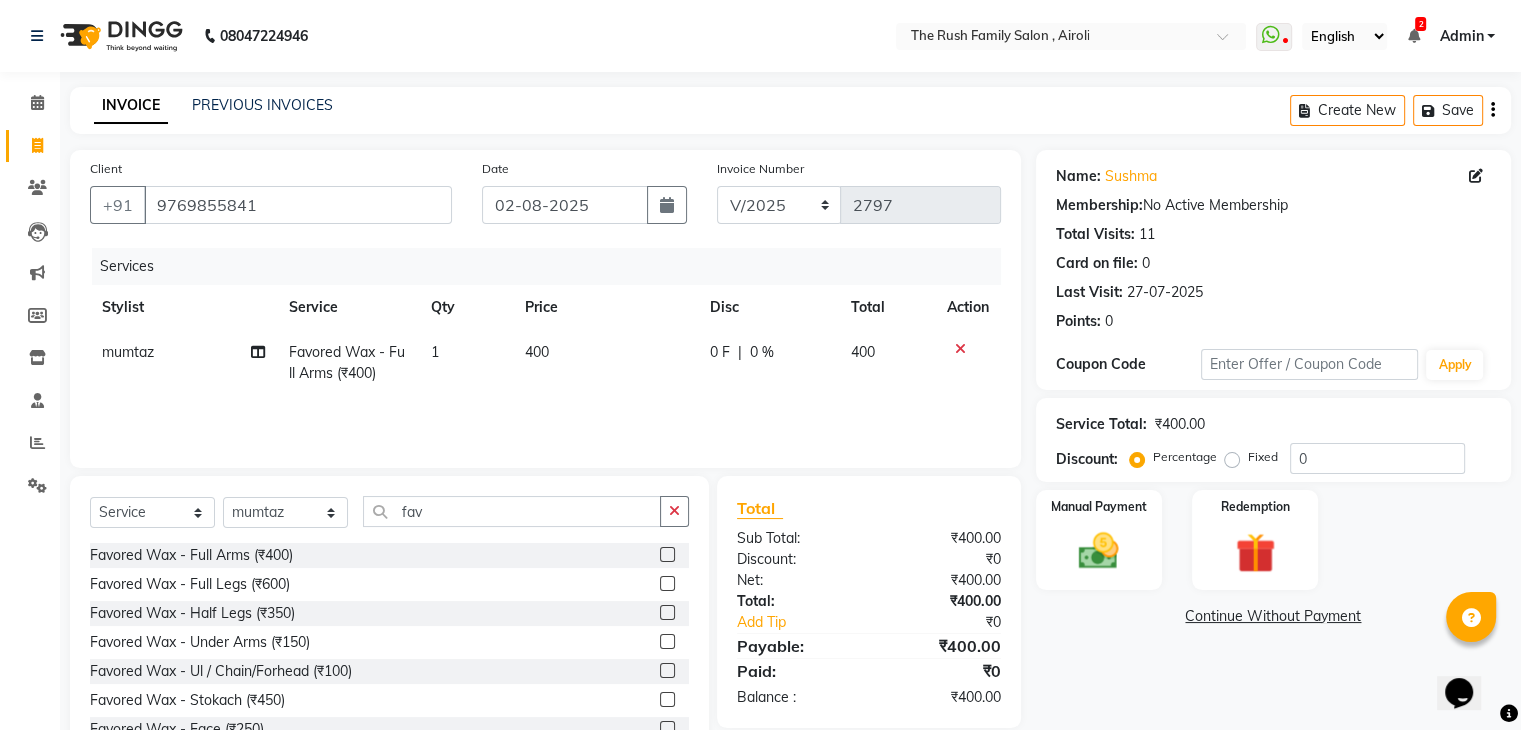 click 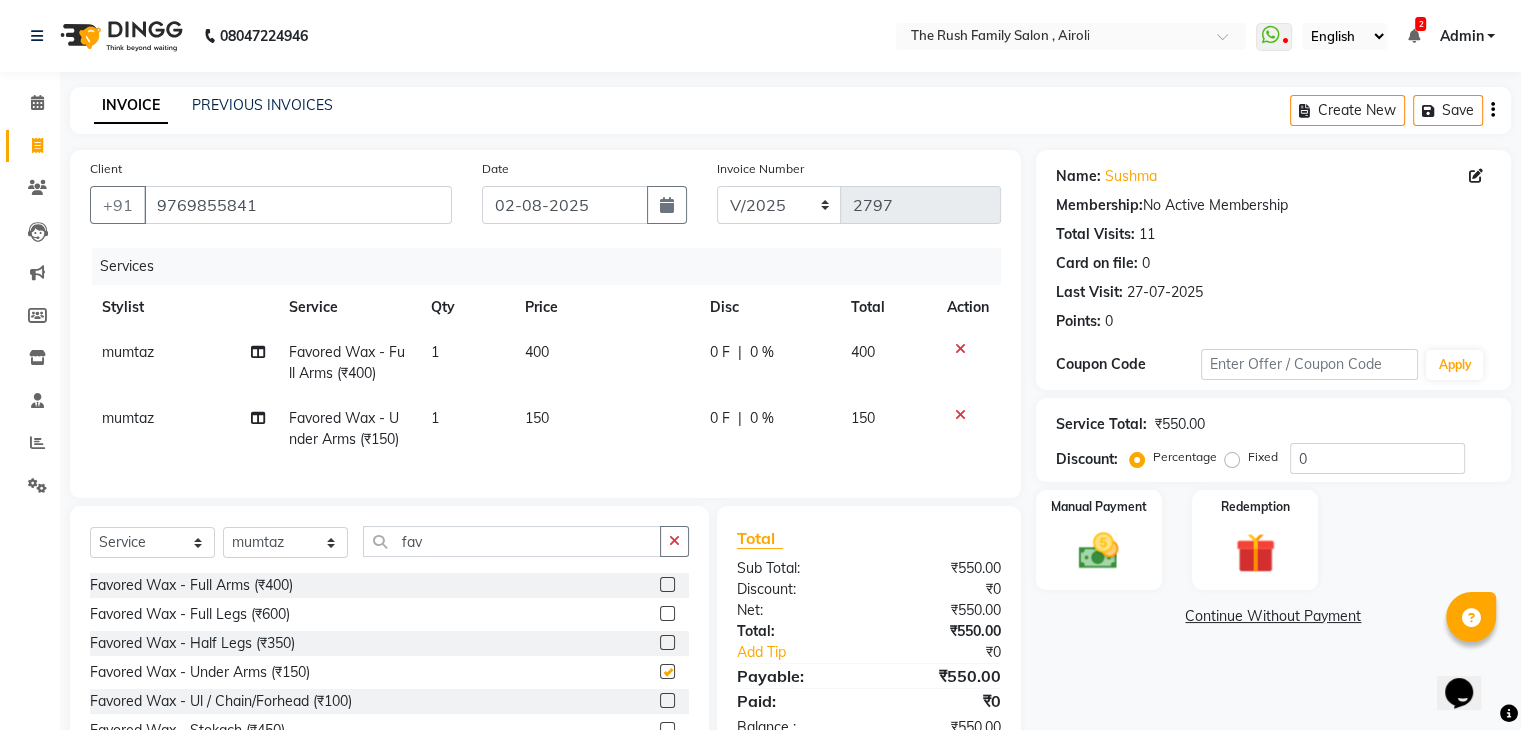 checkbox on "false" 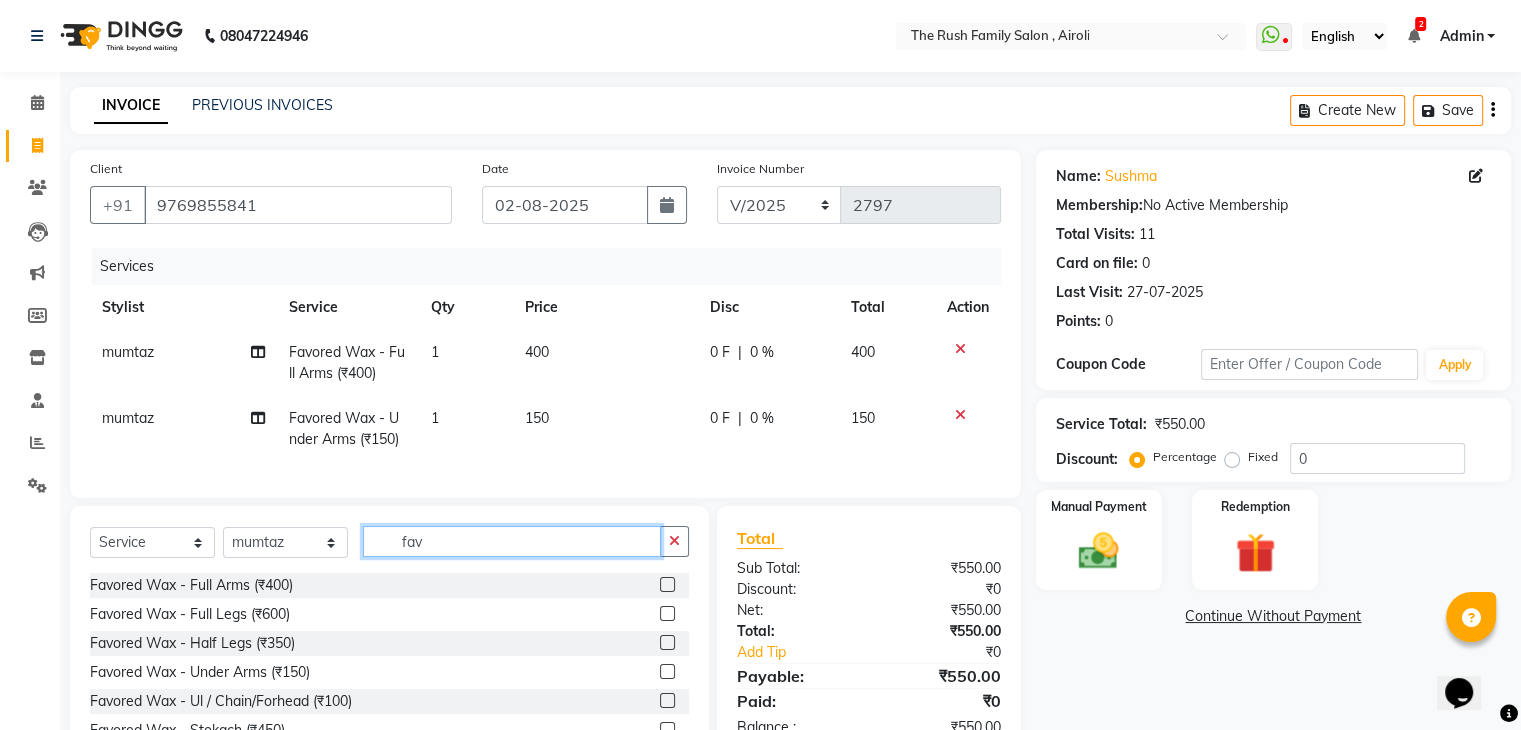 click on "fav" 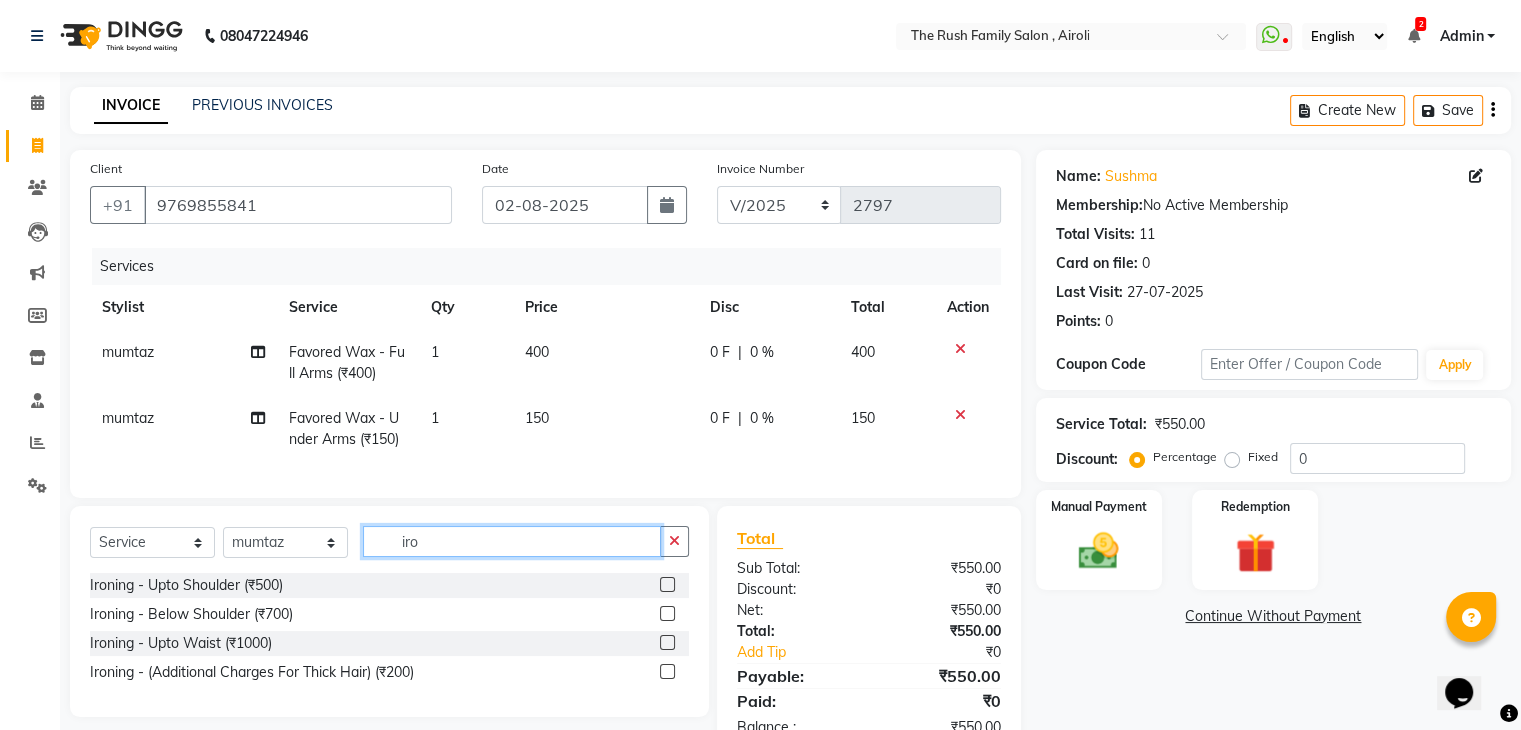 type on "iro" 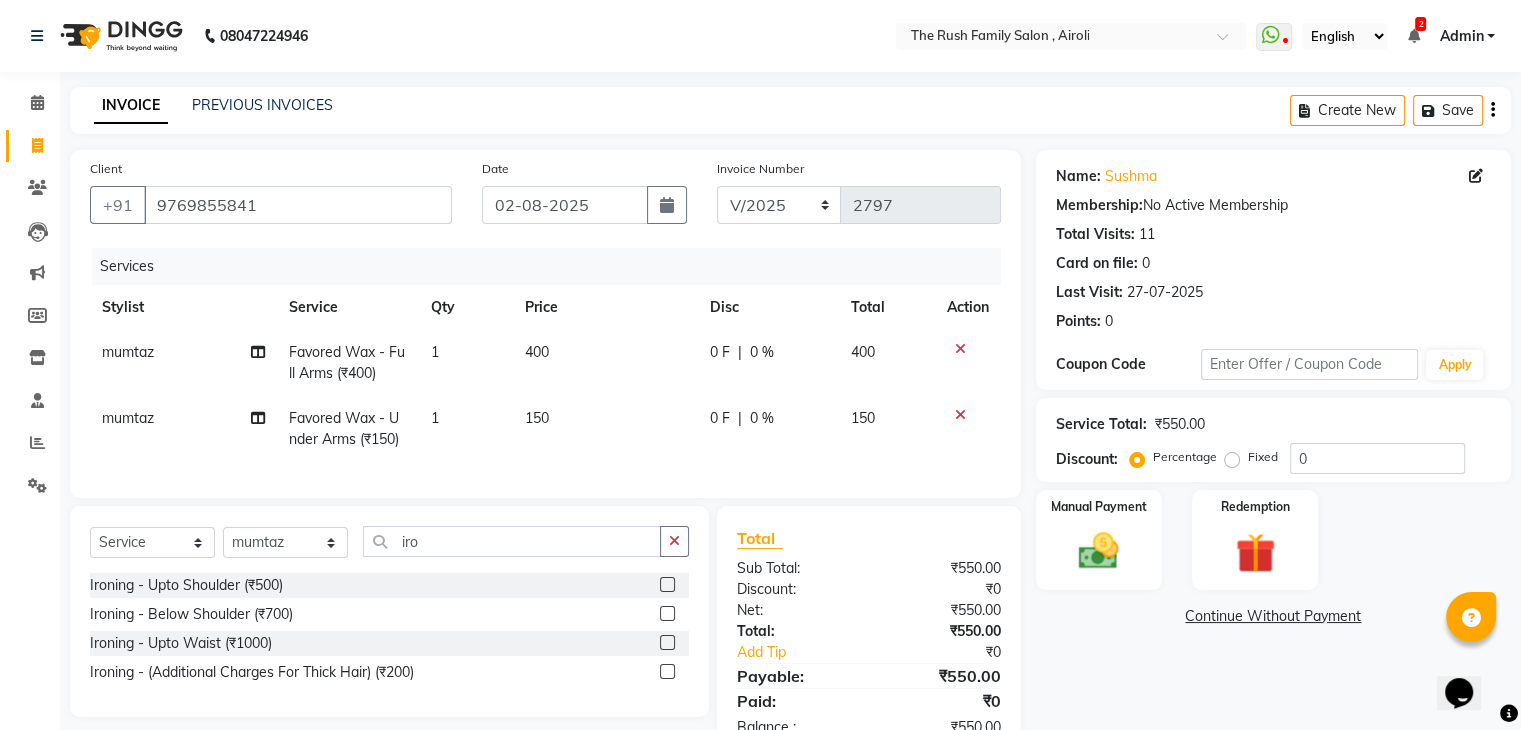 click 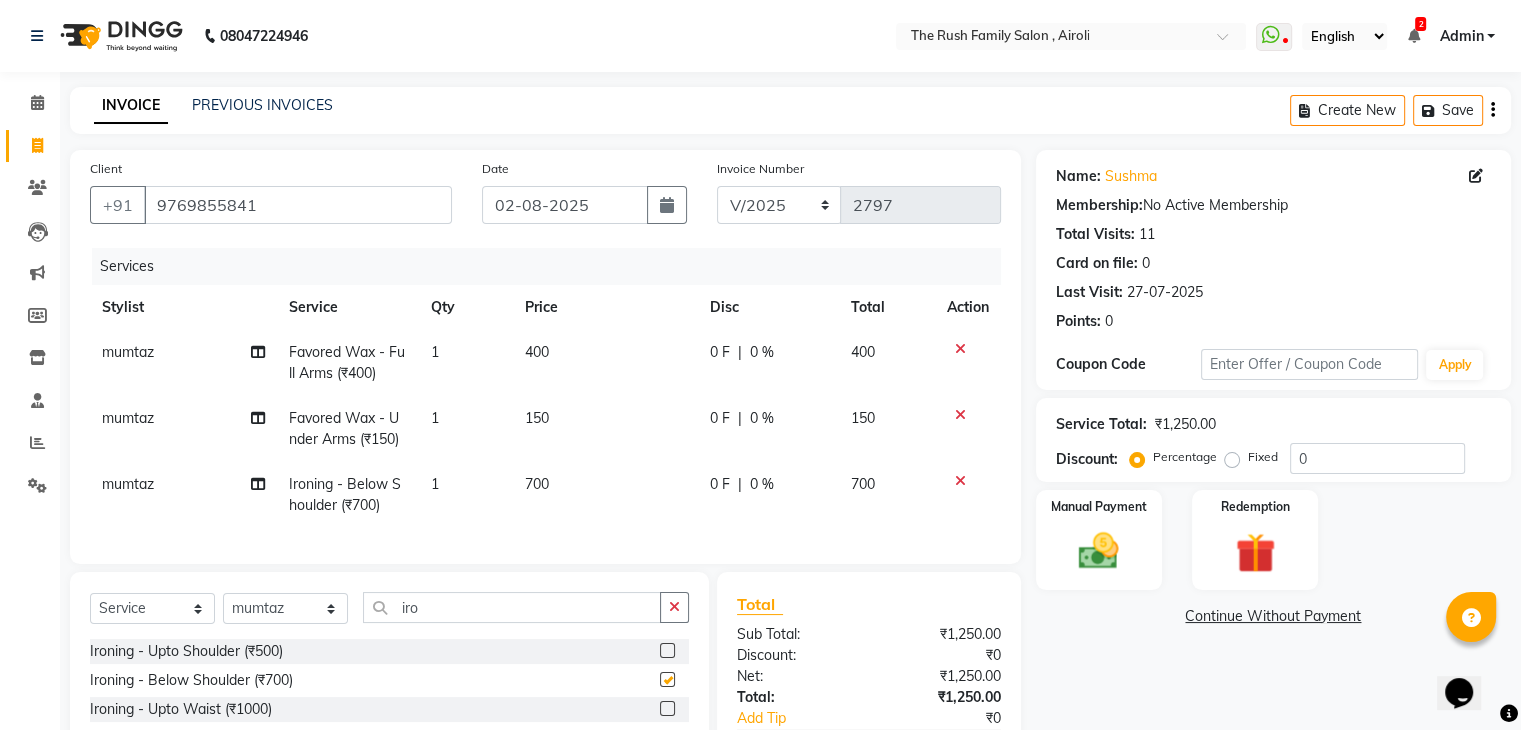 checkbox on "false" 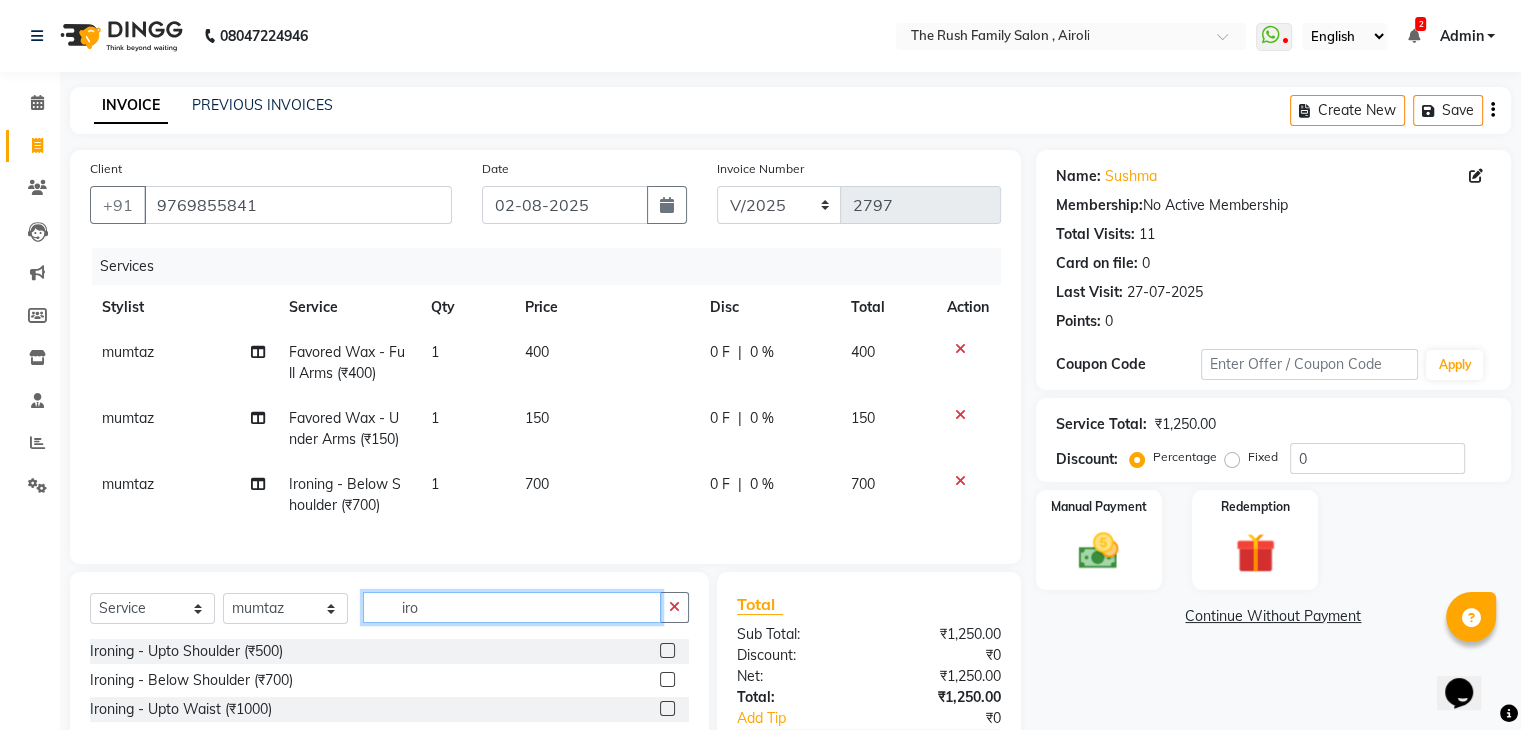 click on "iro" 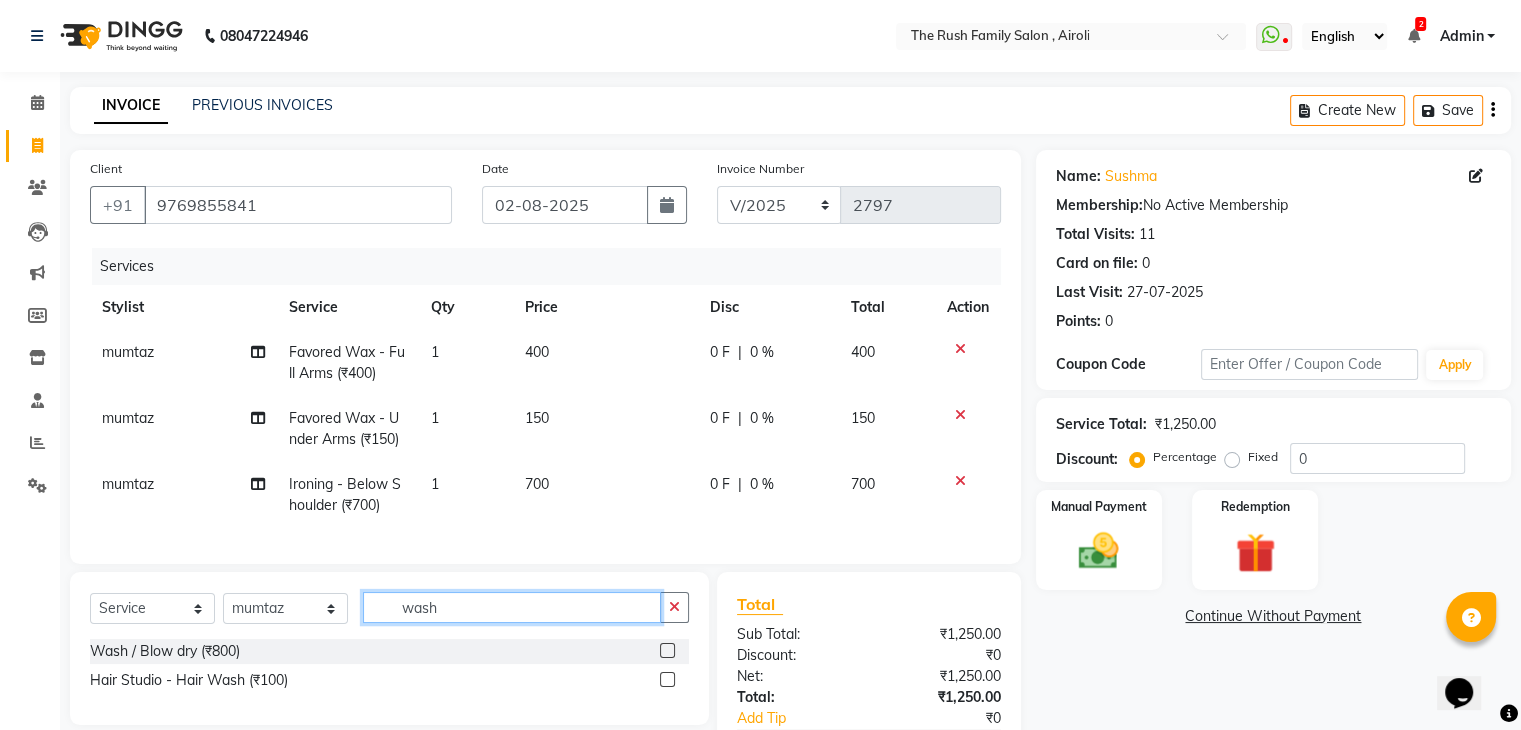 type on "wash" 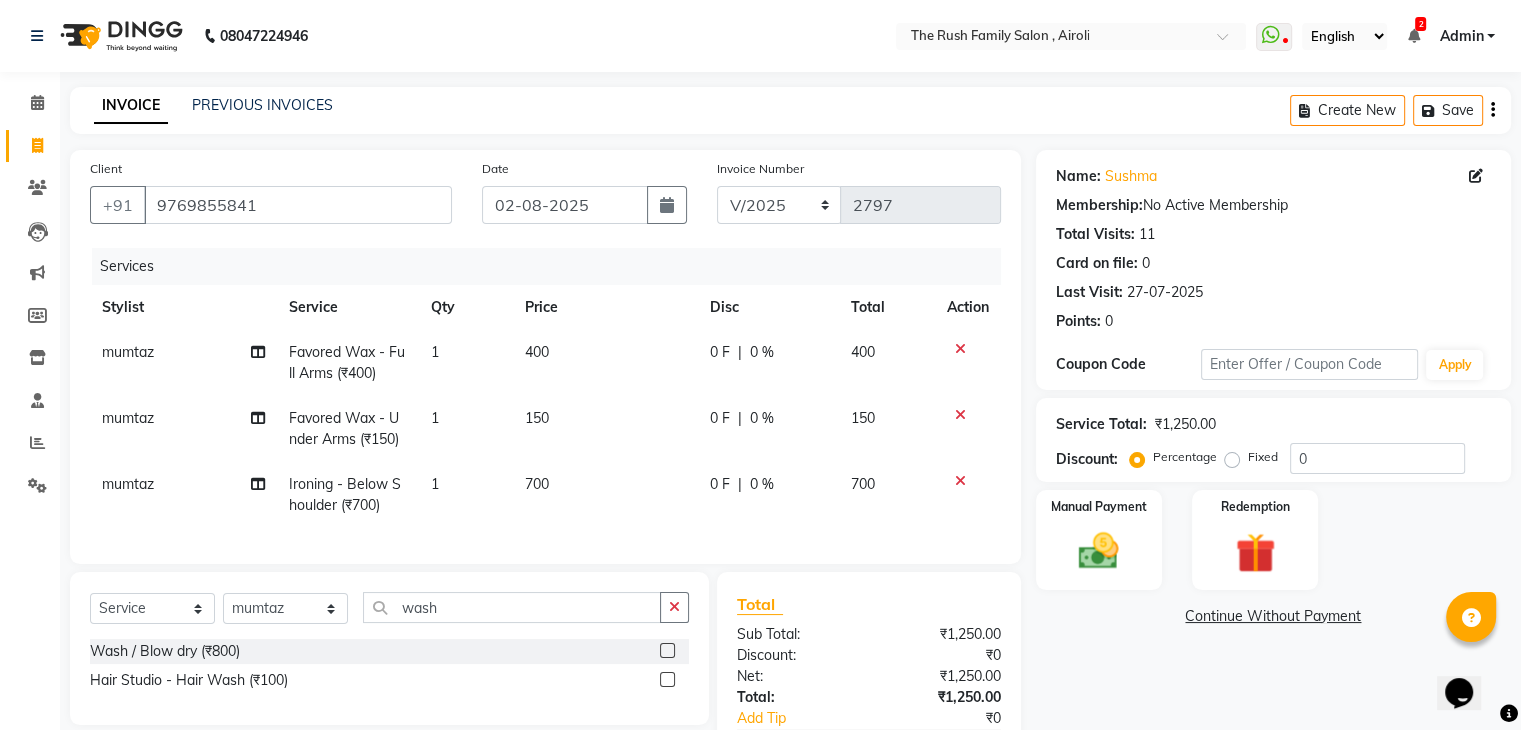 click 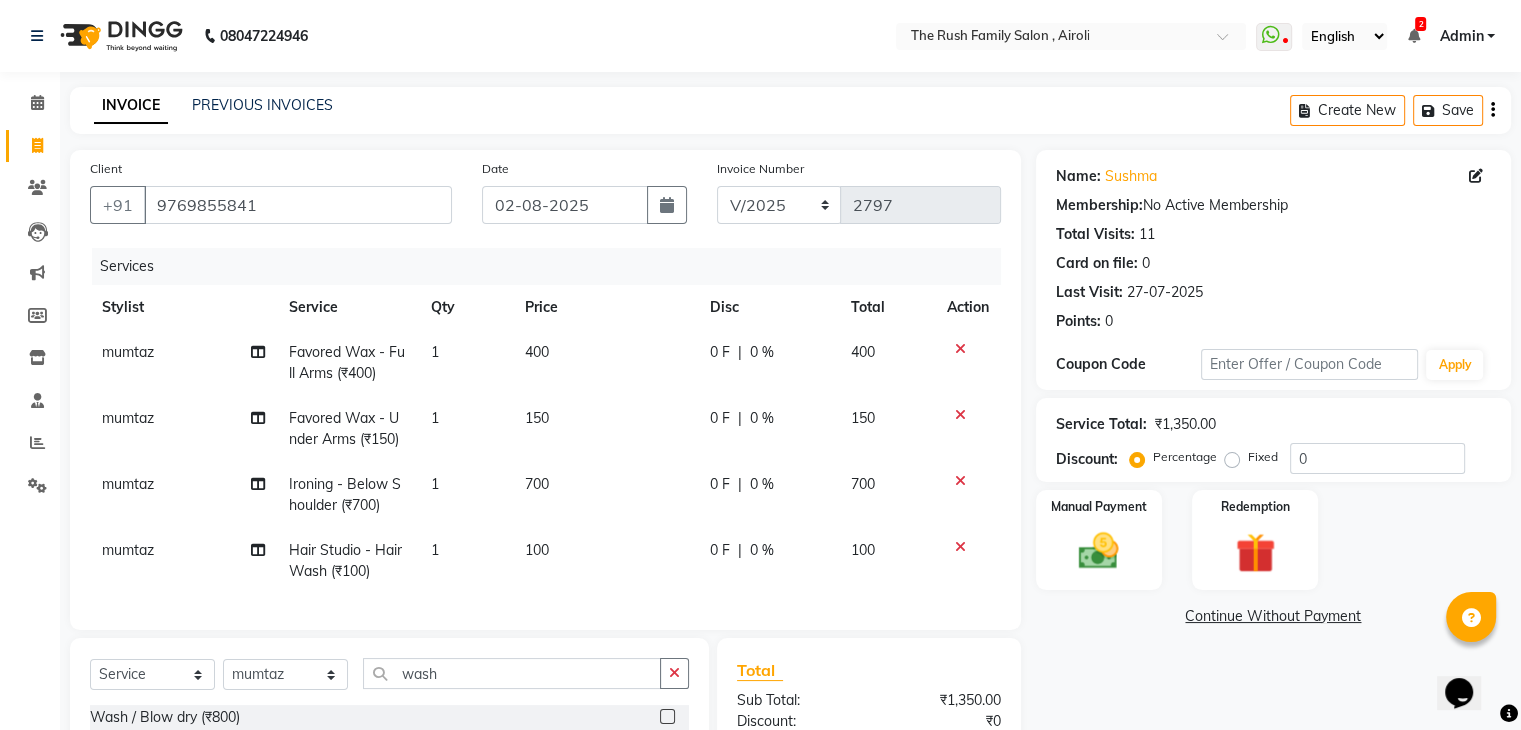 checkbox on "false" 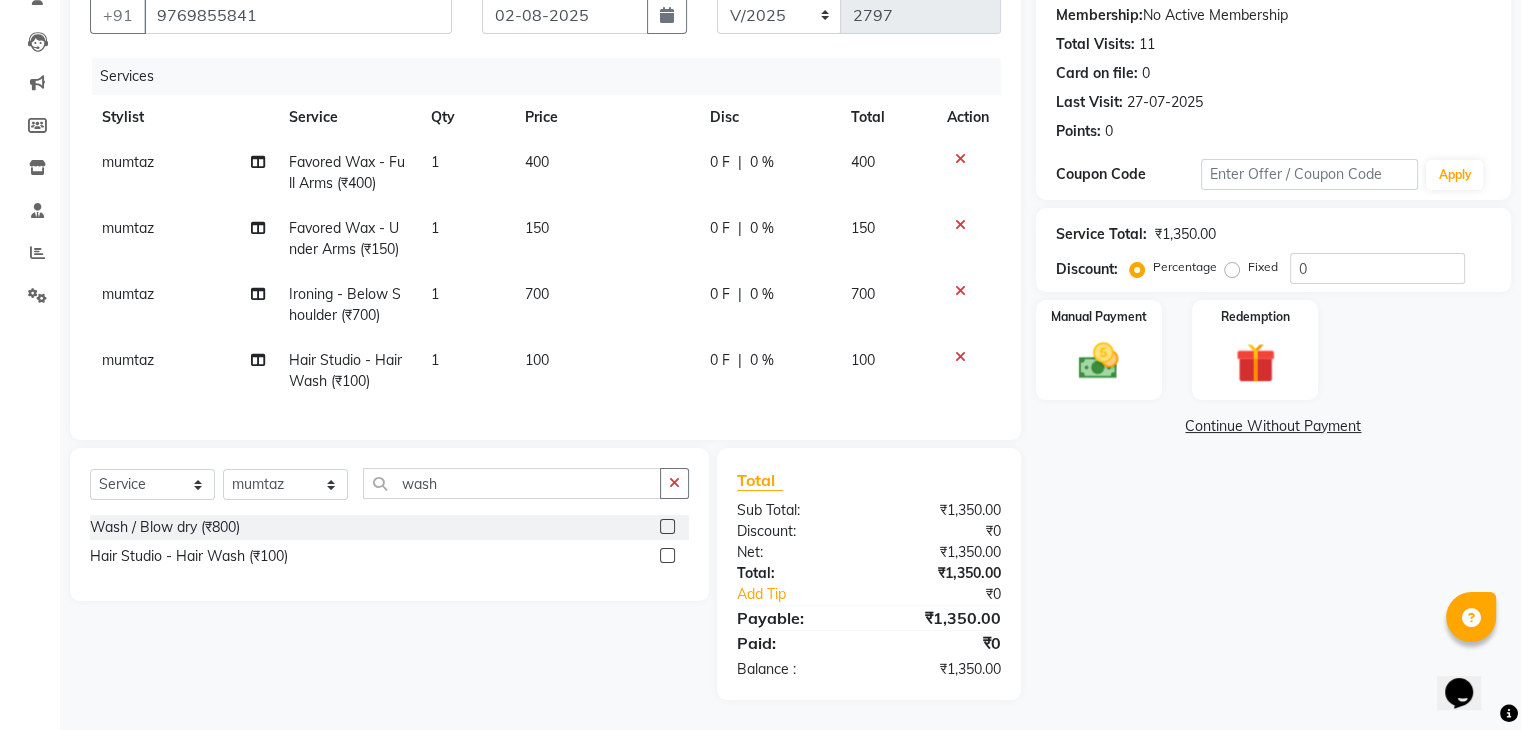 scroll, scrollTop: 206, scrollLeft: 0, axis: vertical 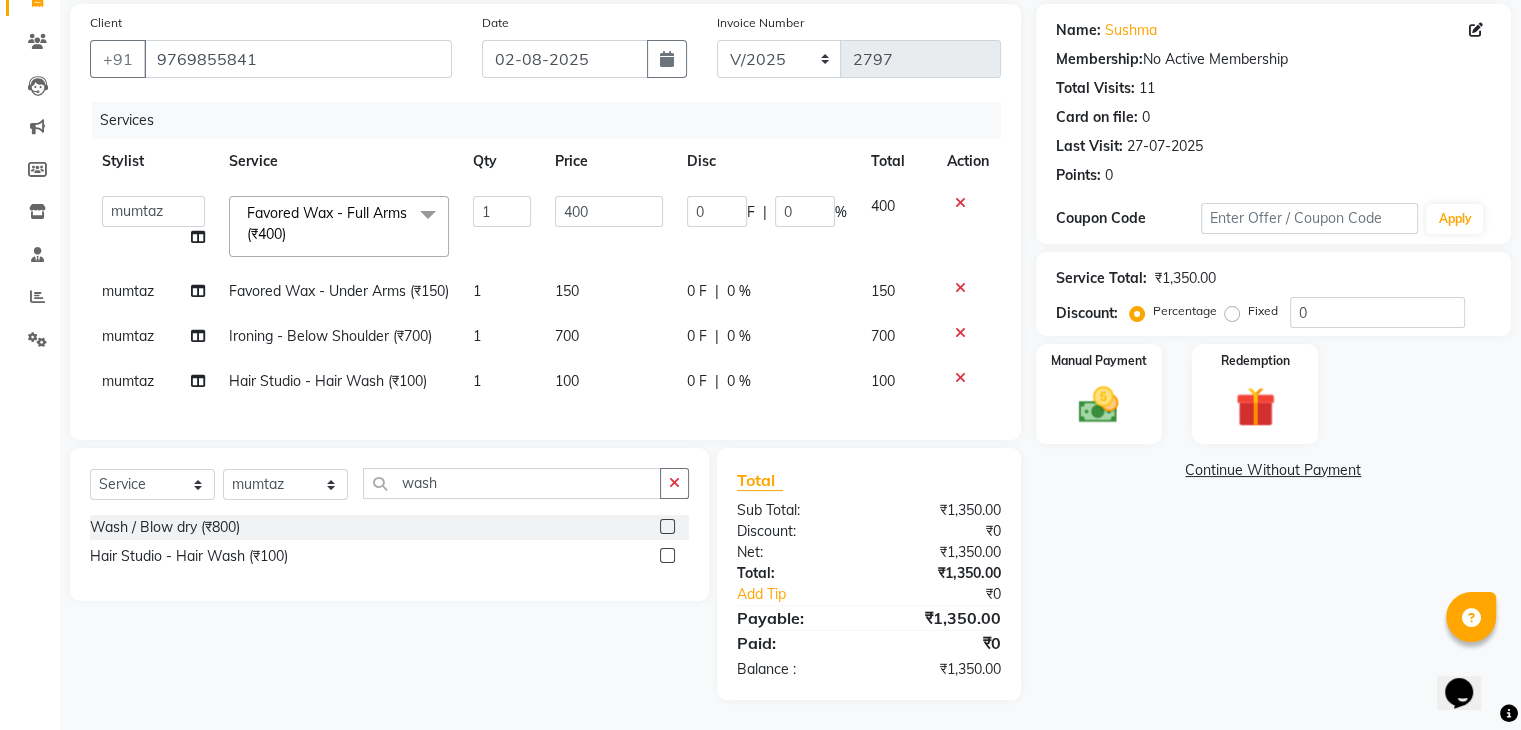 click on "0 F | 0 %" 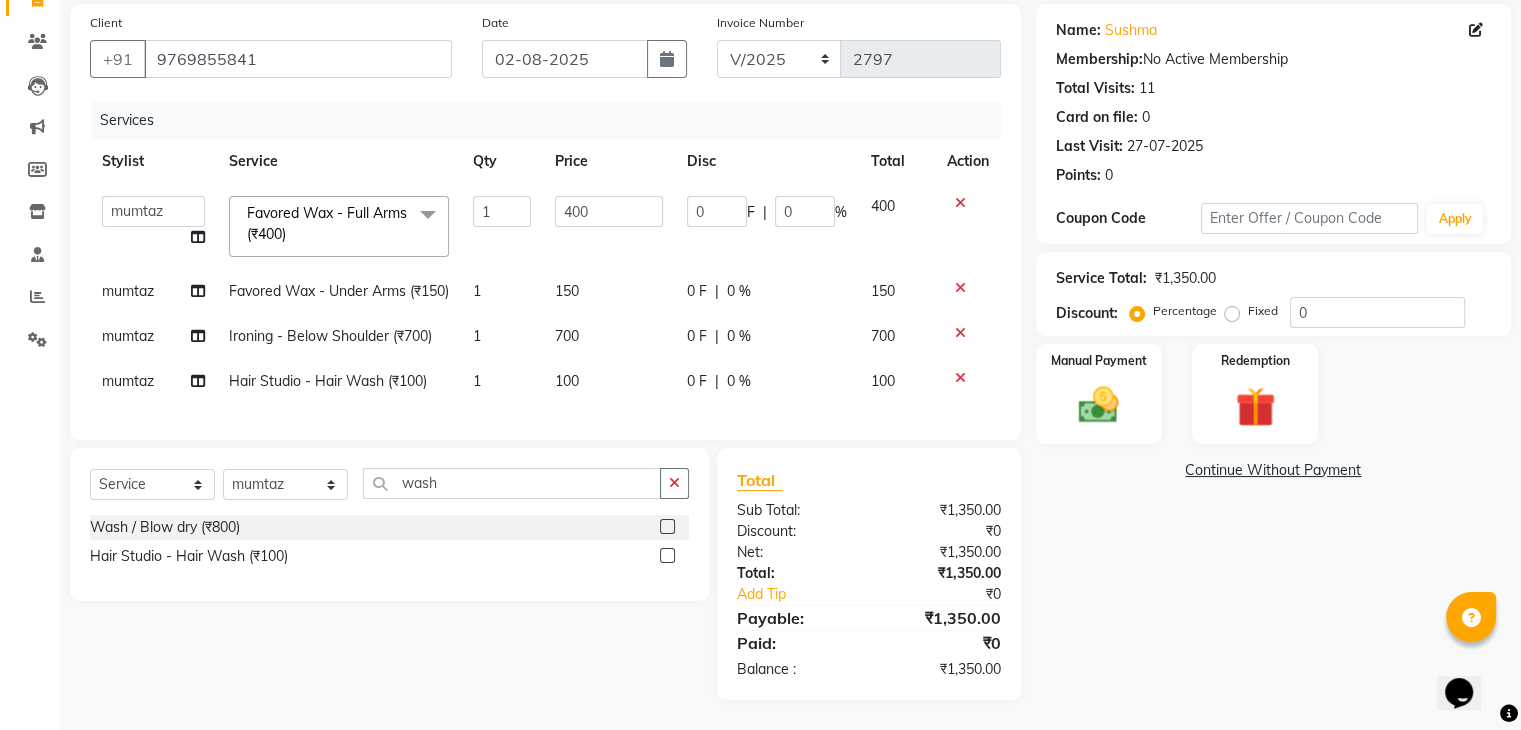 click on "0 F" 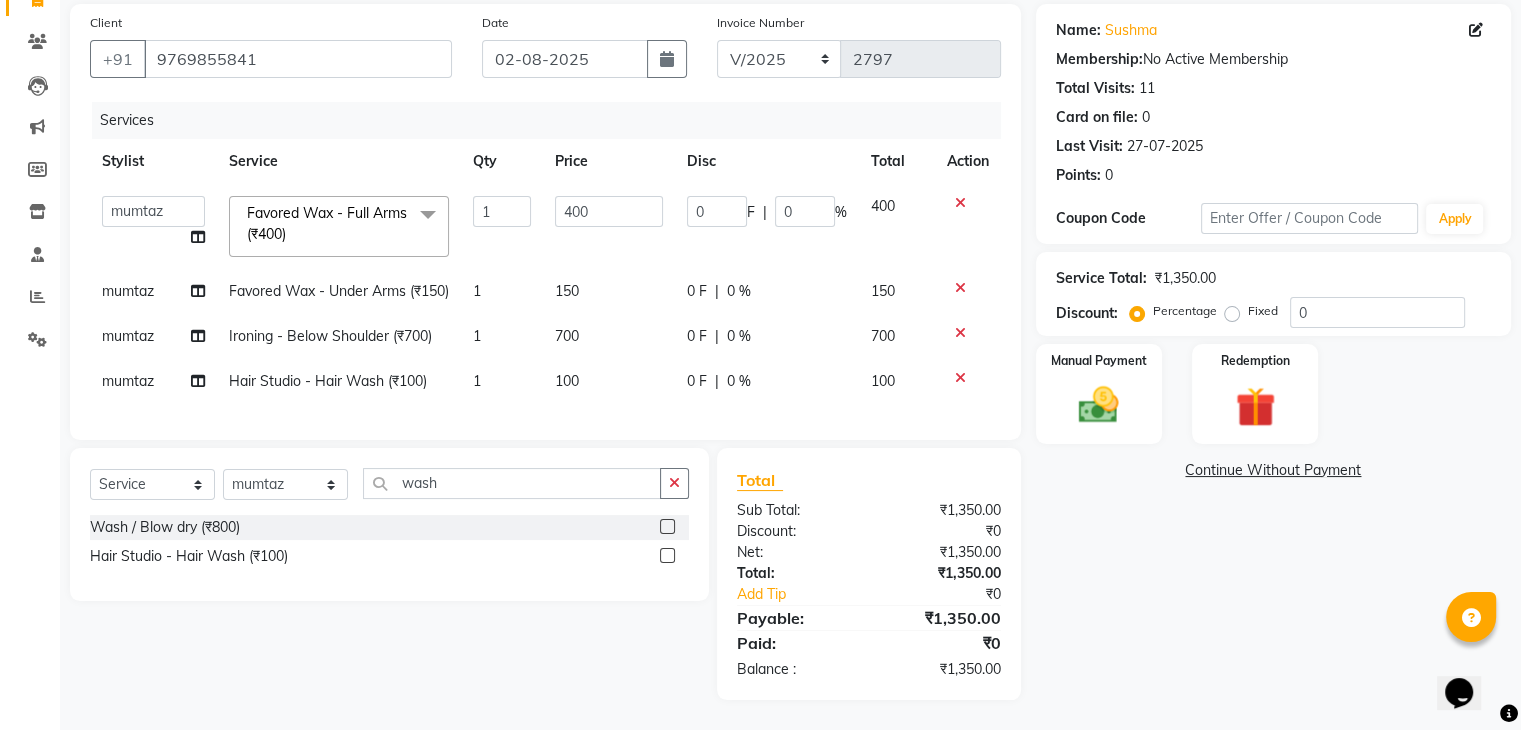 select on "42200" 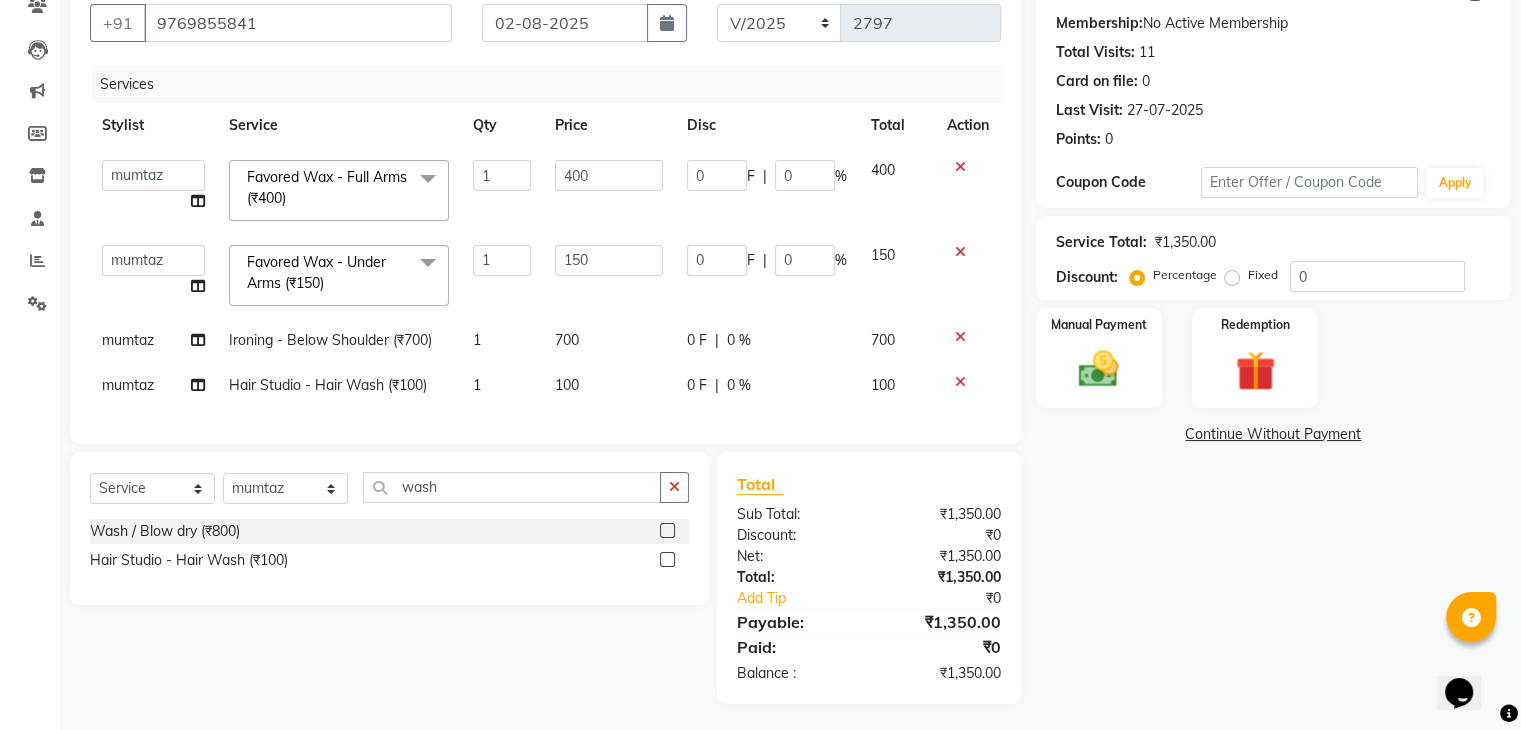 scroll, scrollTop: 200, scrollLeft: 0, axis: vertical 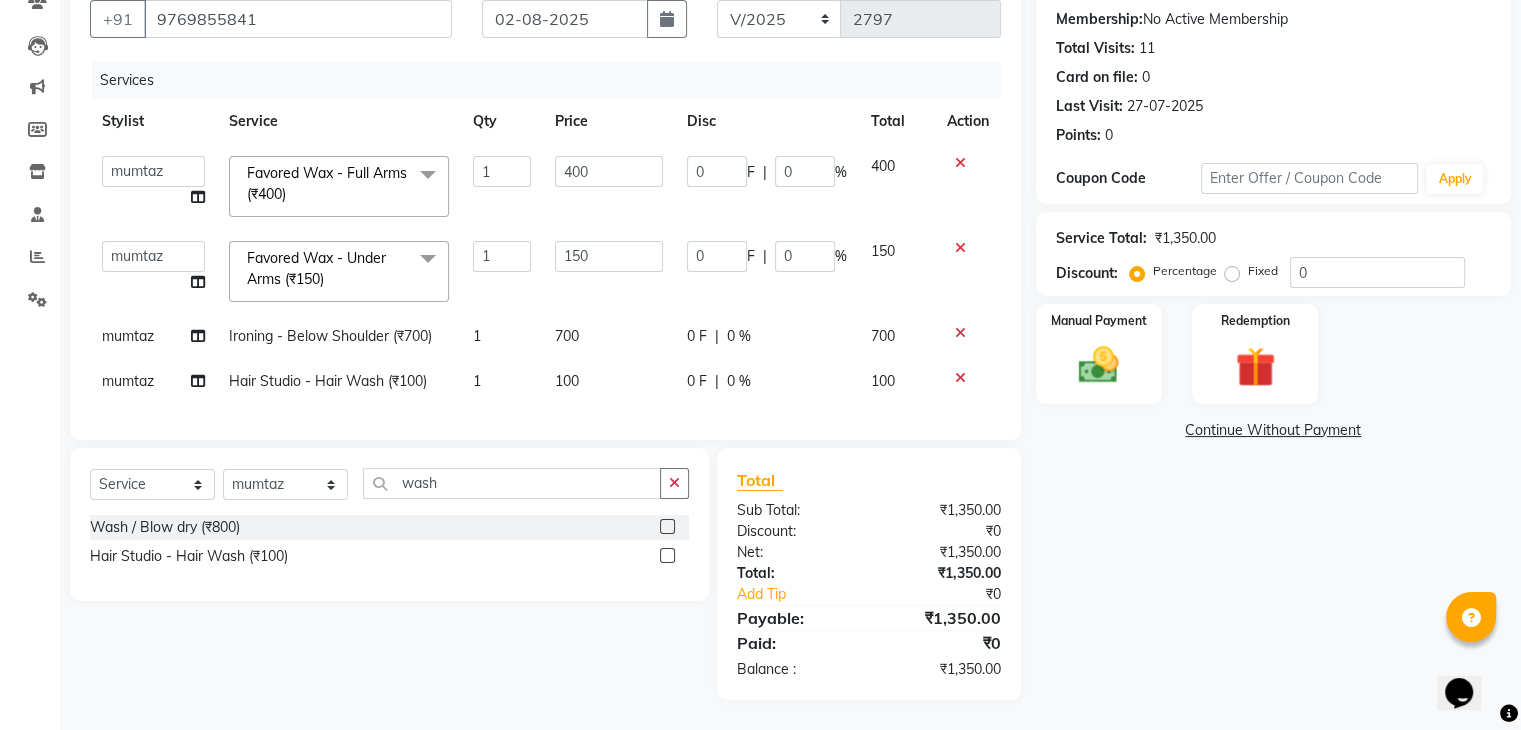 click on "0" 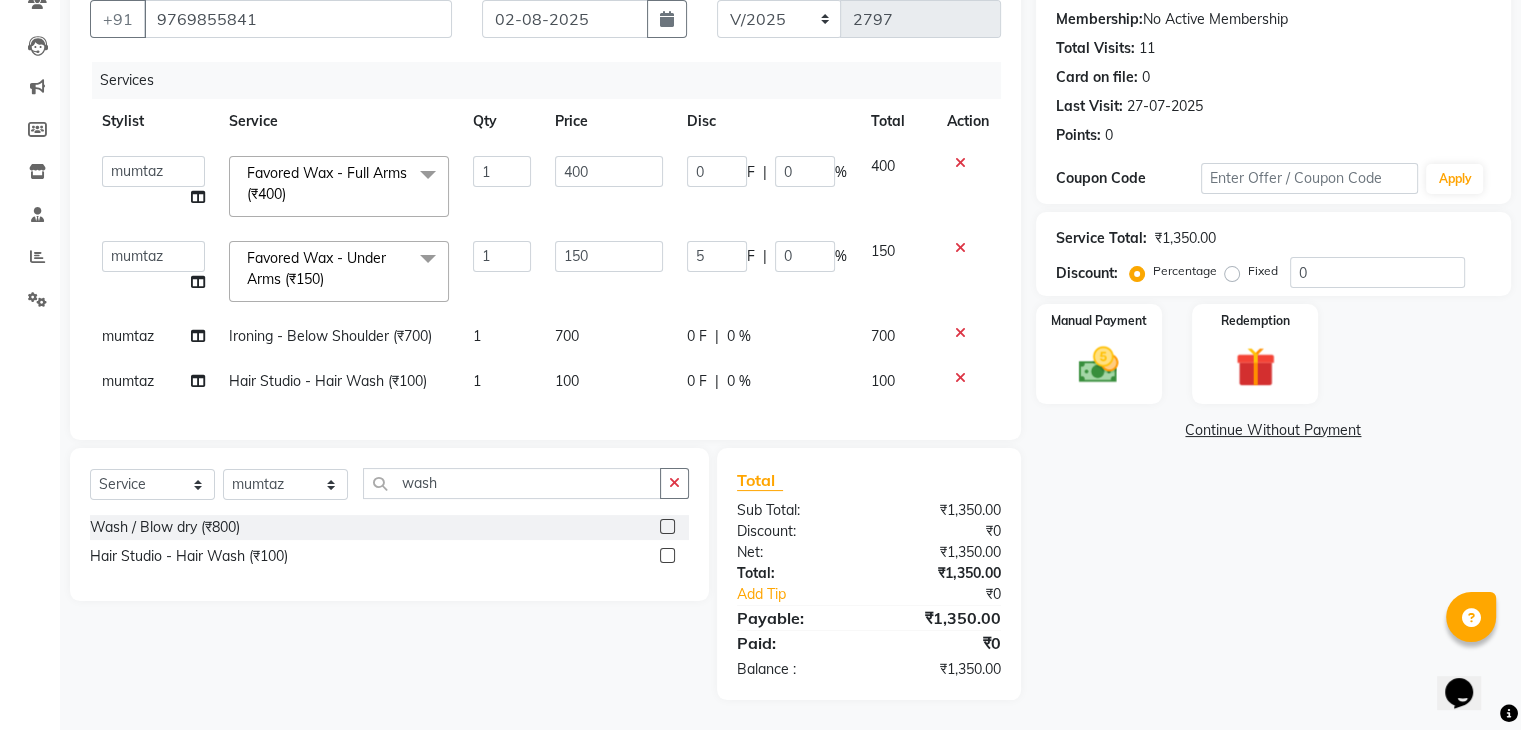 type on "50" 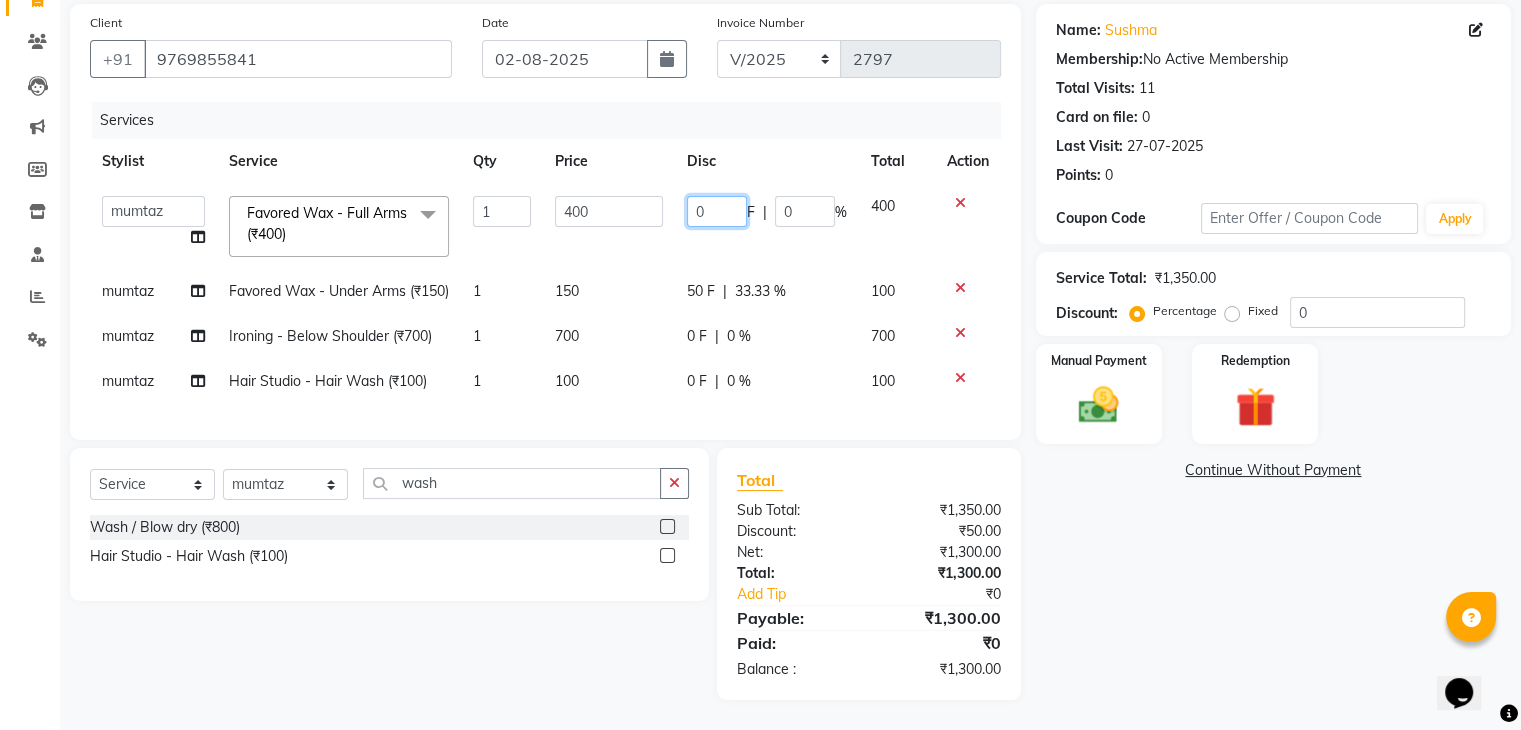 scroll, scrollTop: 182, scrollLeft: 0, axis: vertical 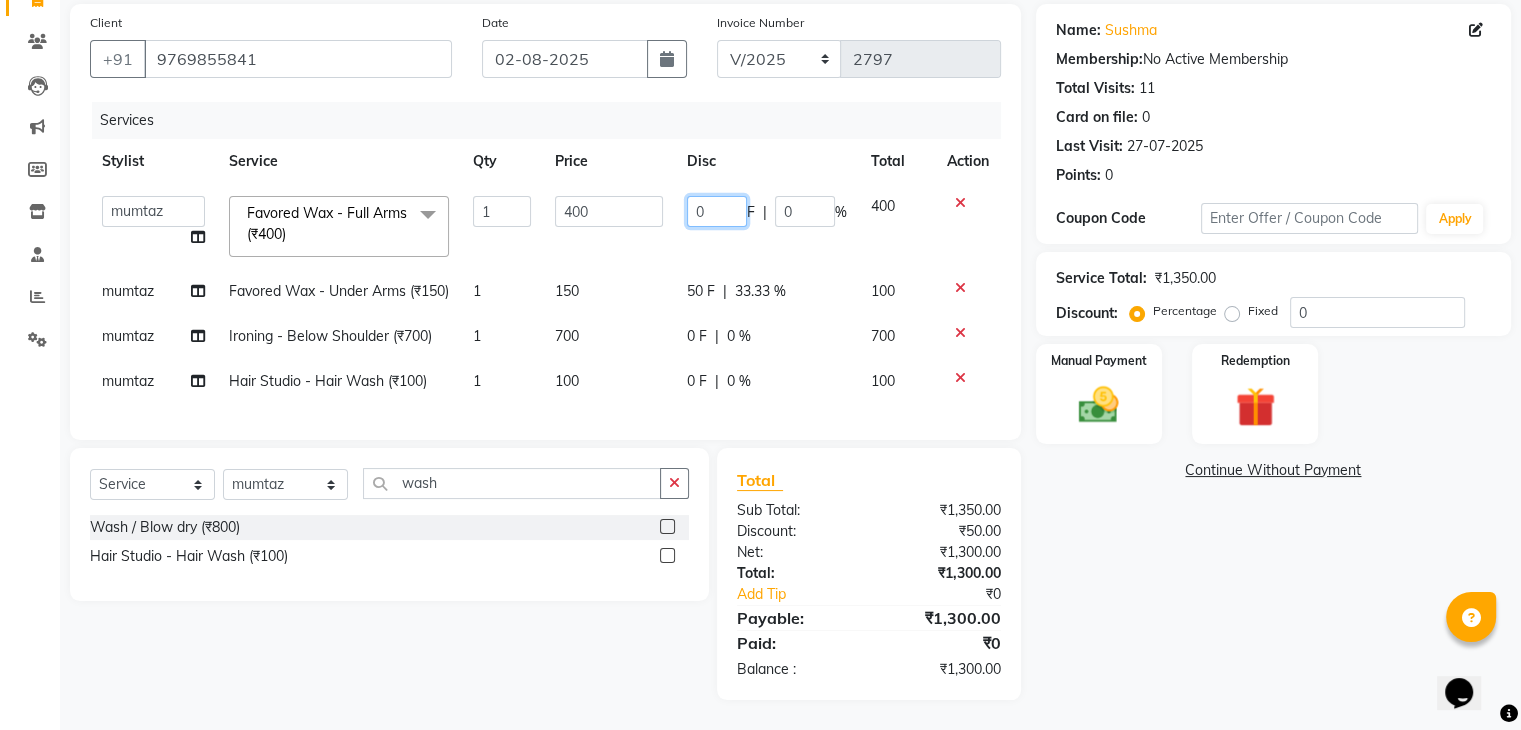 click on "0 F | 0 %" 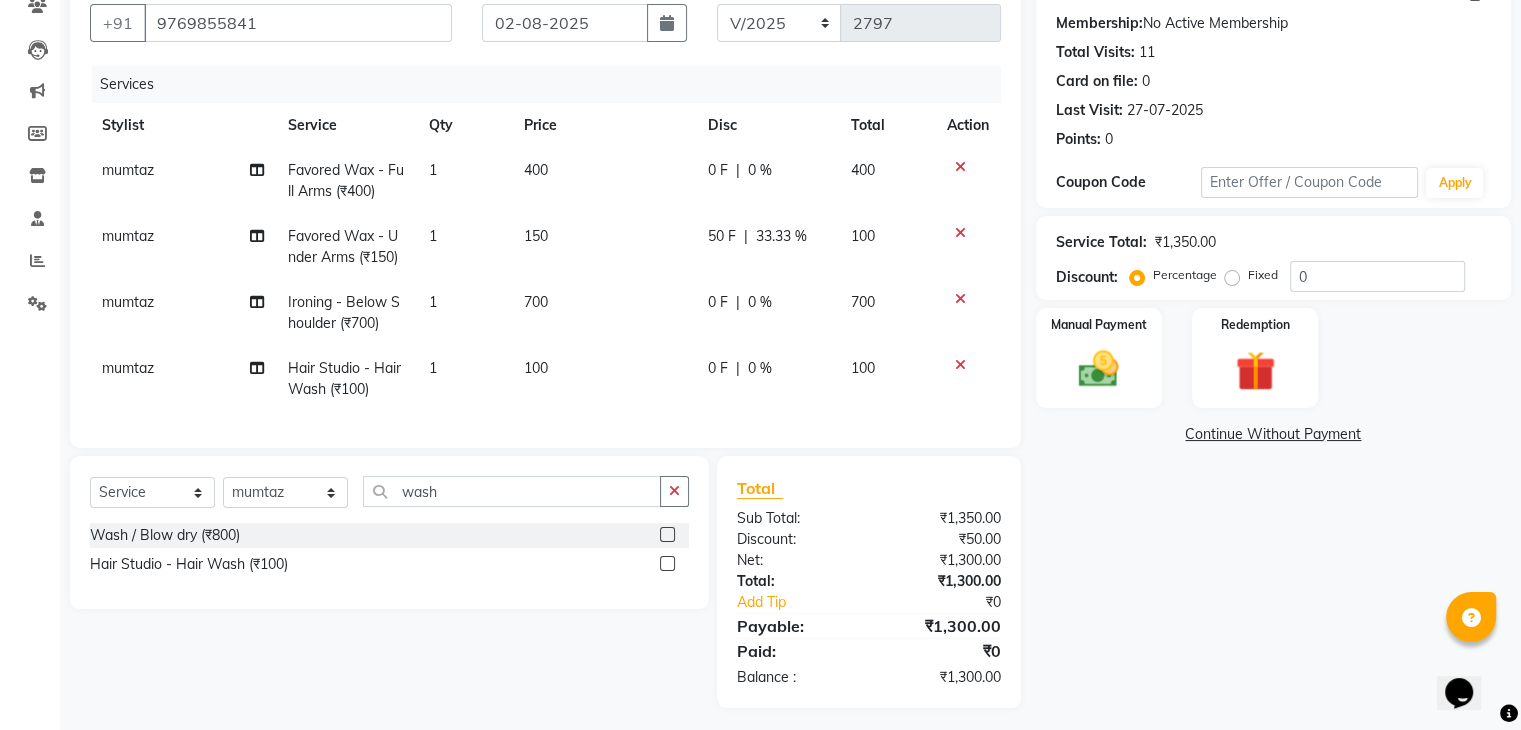 click on "0 F | 0 %" 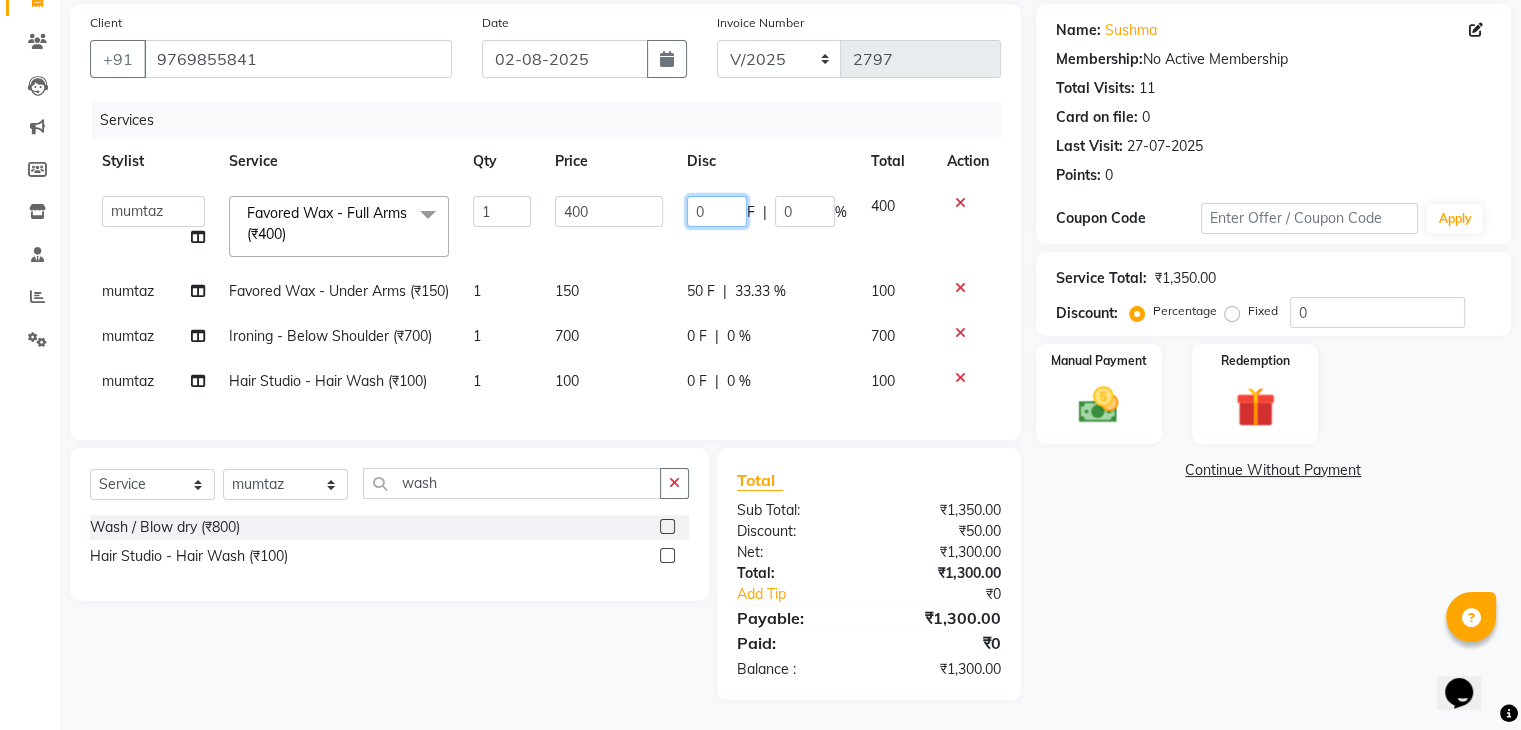 click on "0" 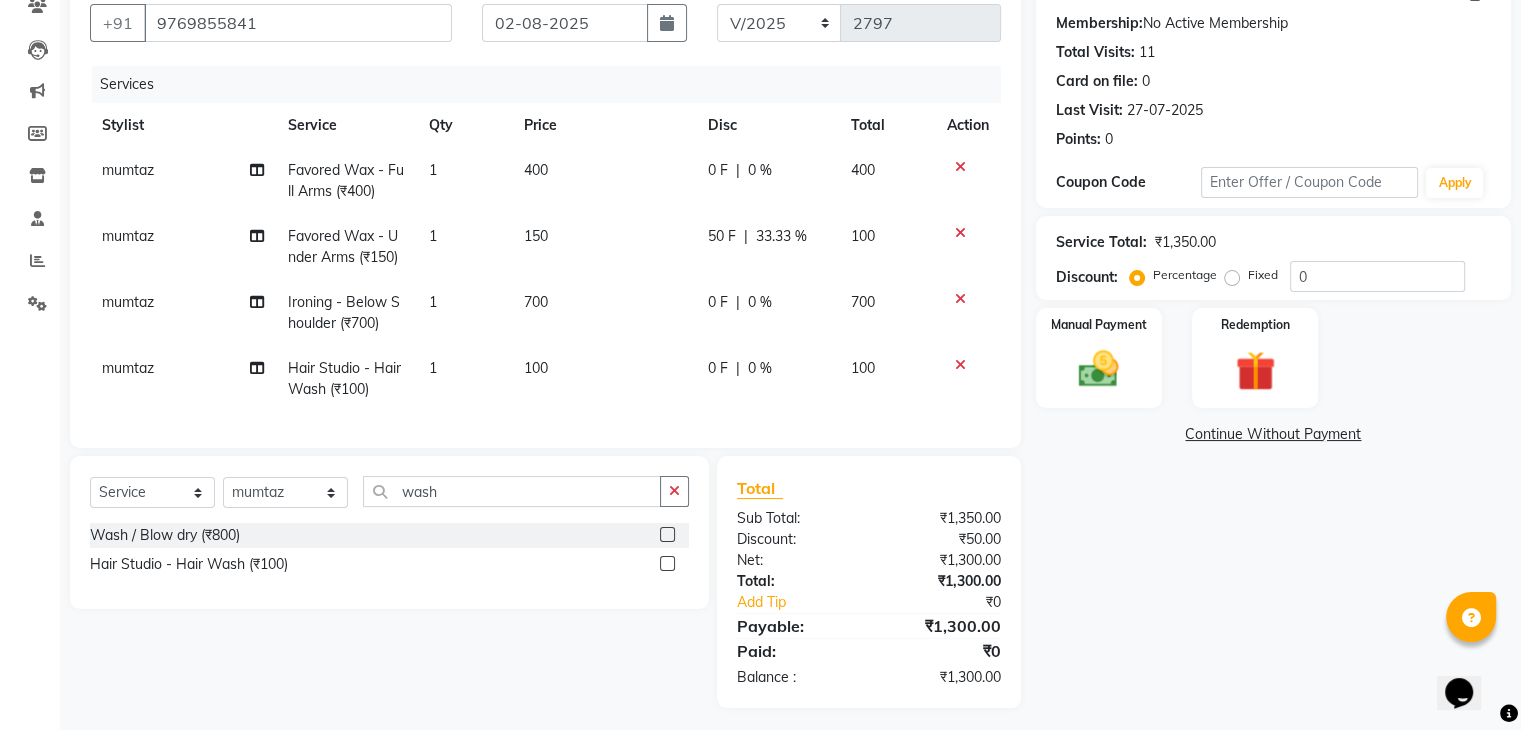 click on "700" 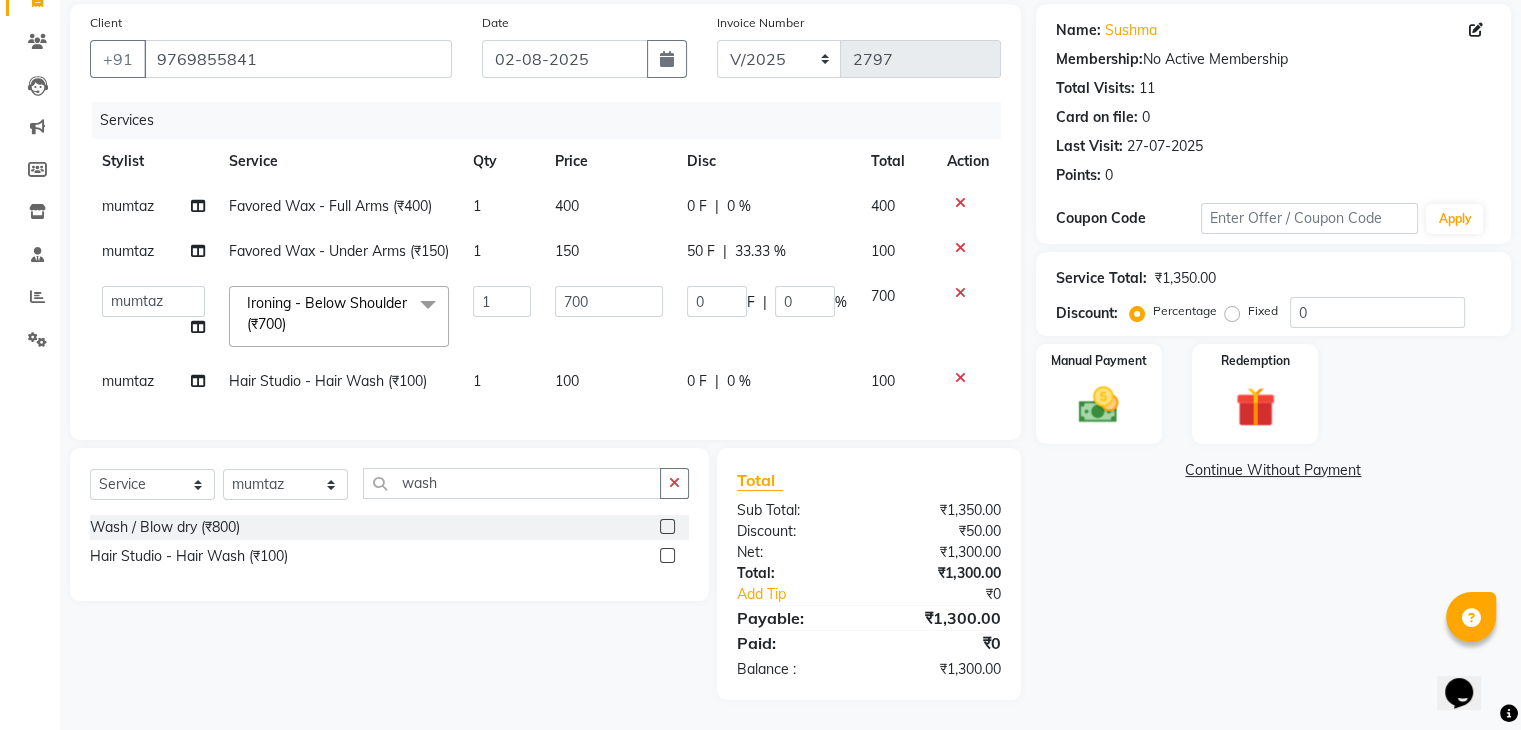 click on "700" 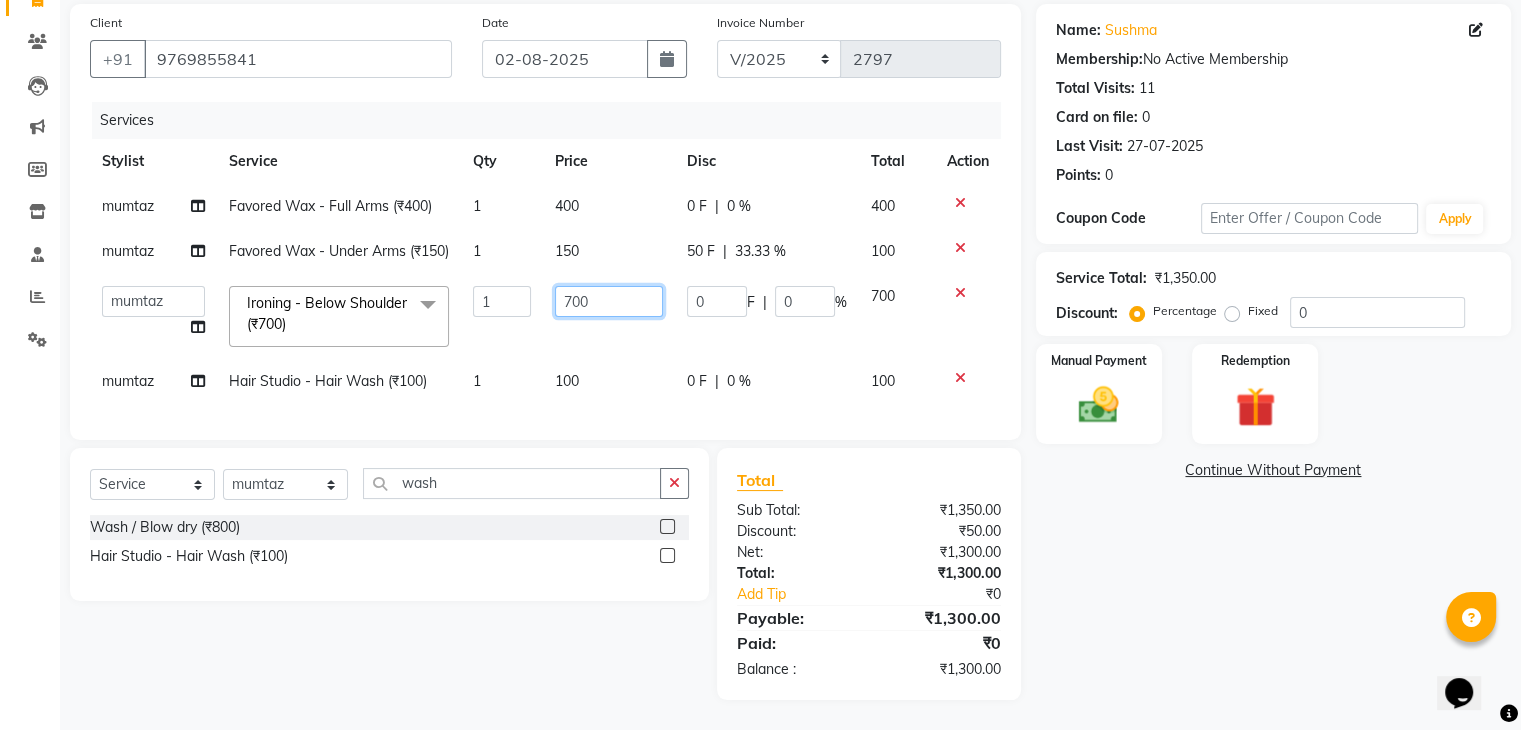 click on "700" 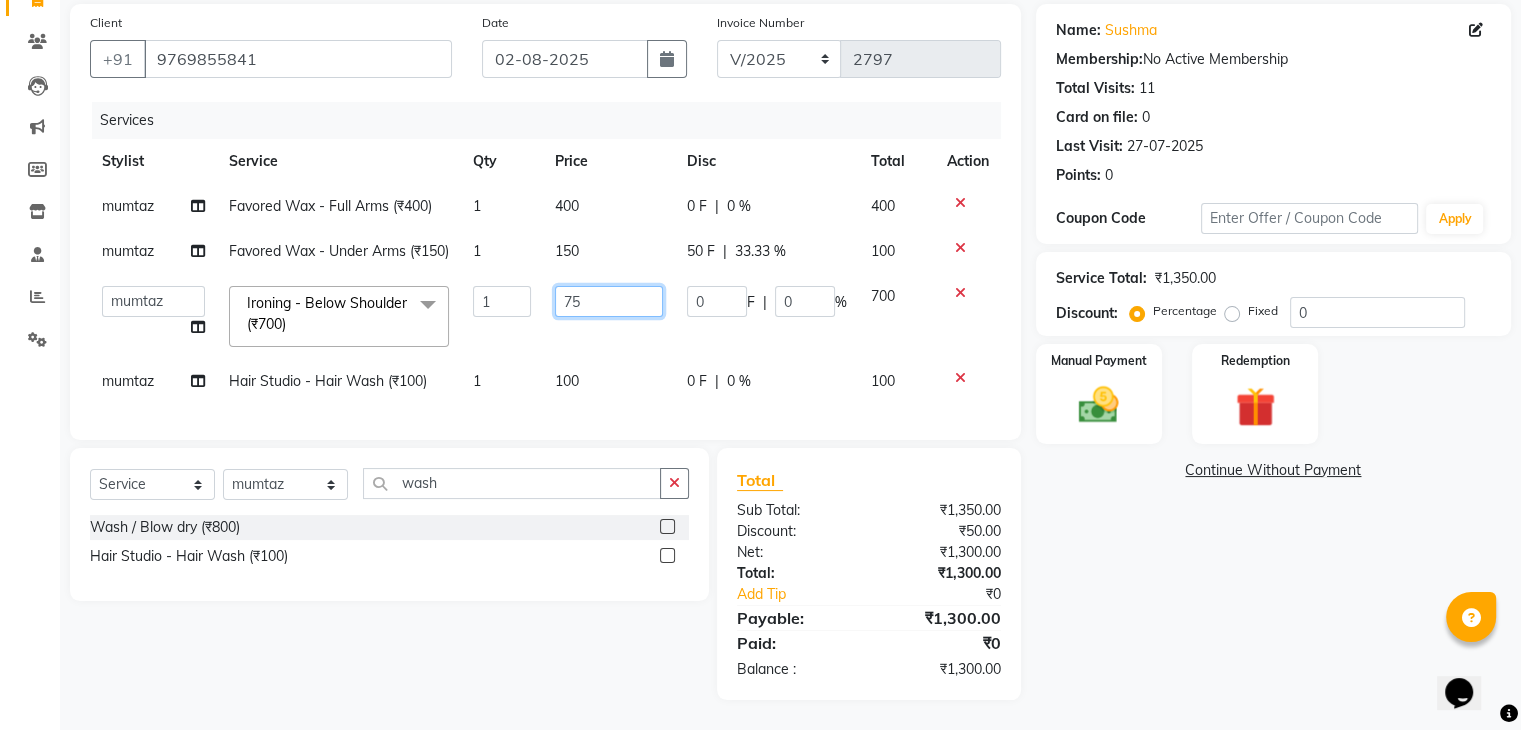 type on "750" 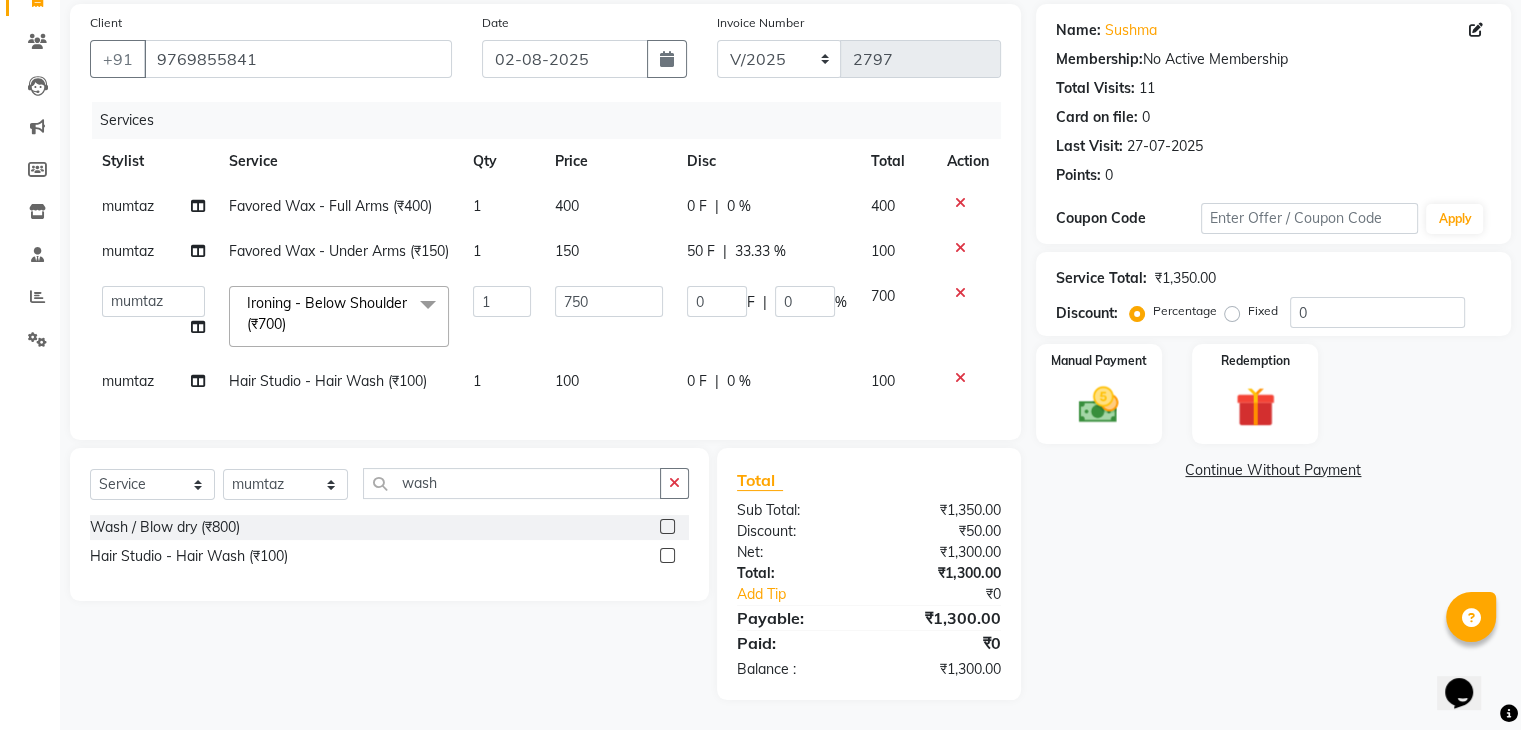 click on "750" 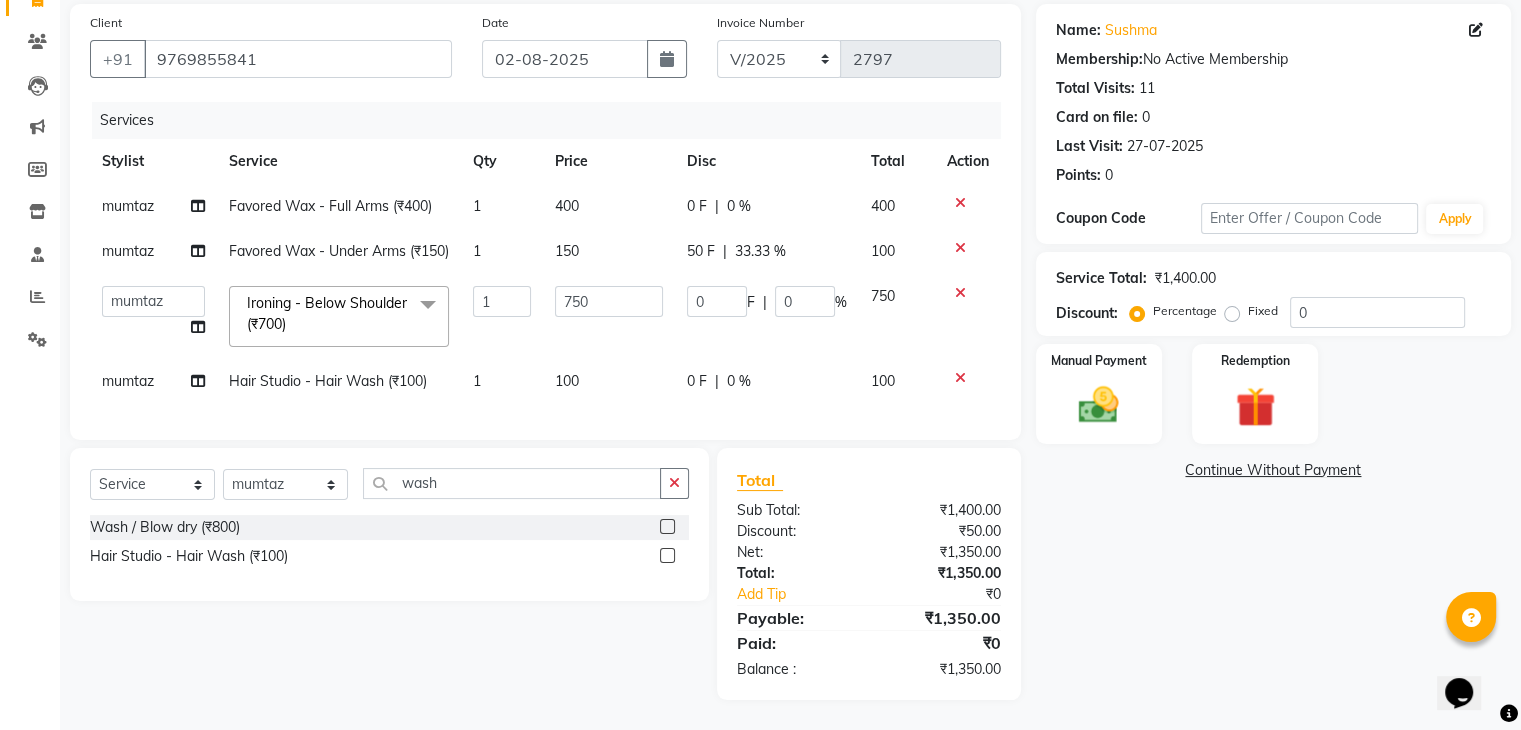 click on "100" 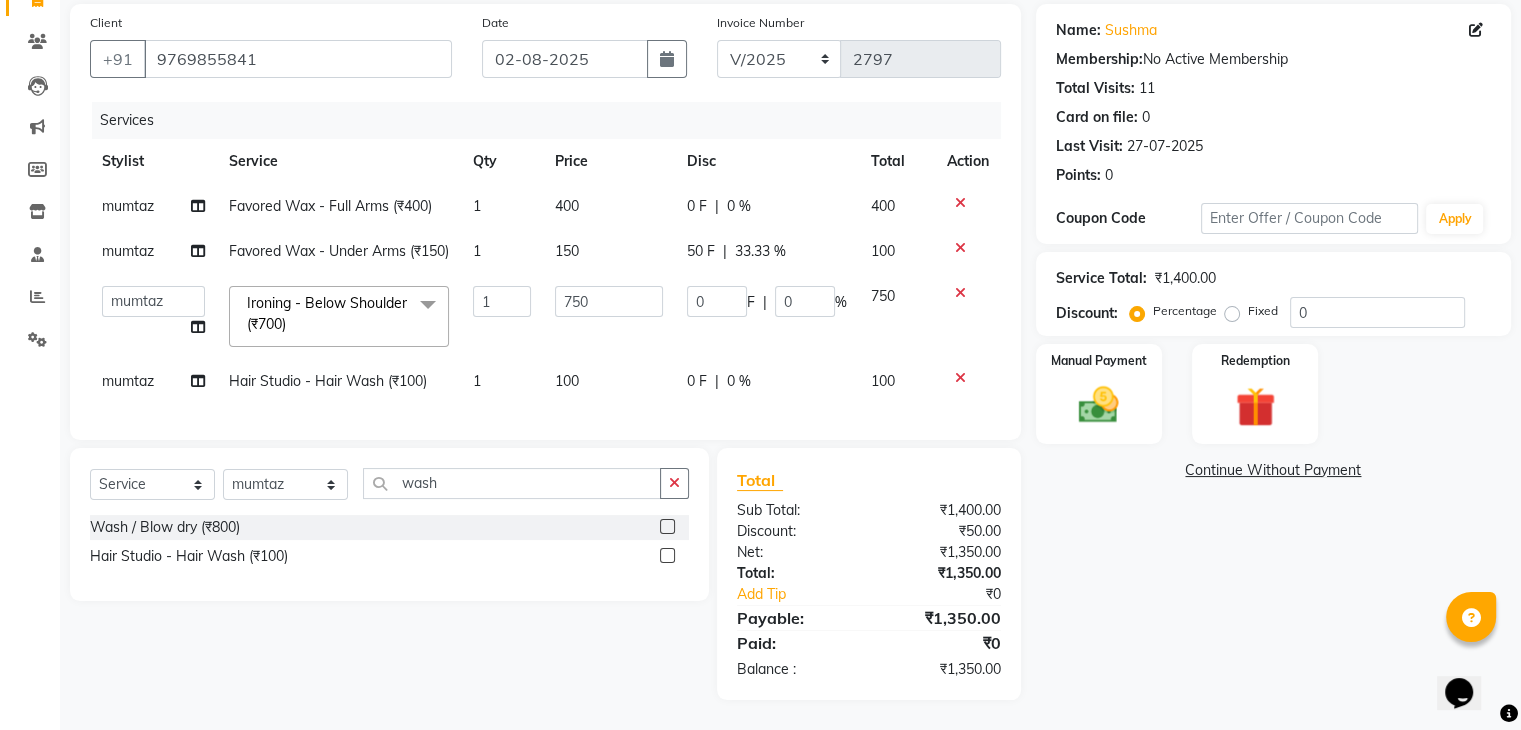 select on "42200" 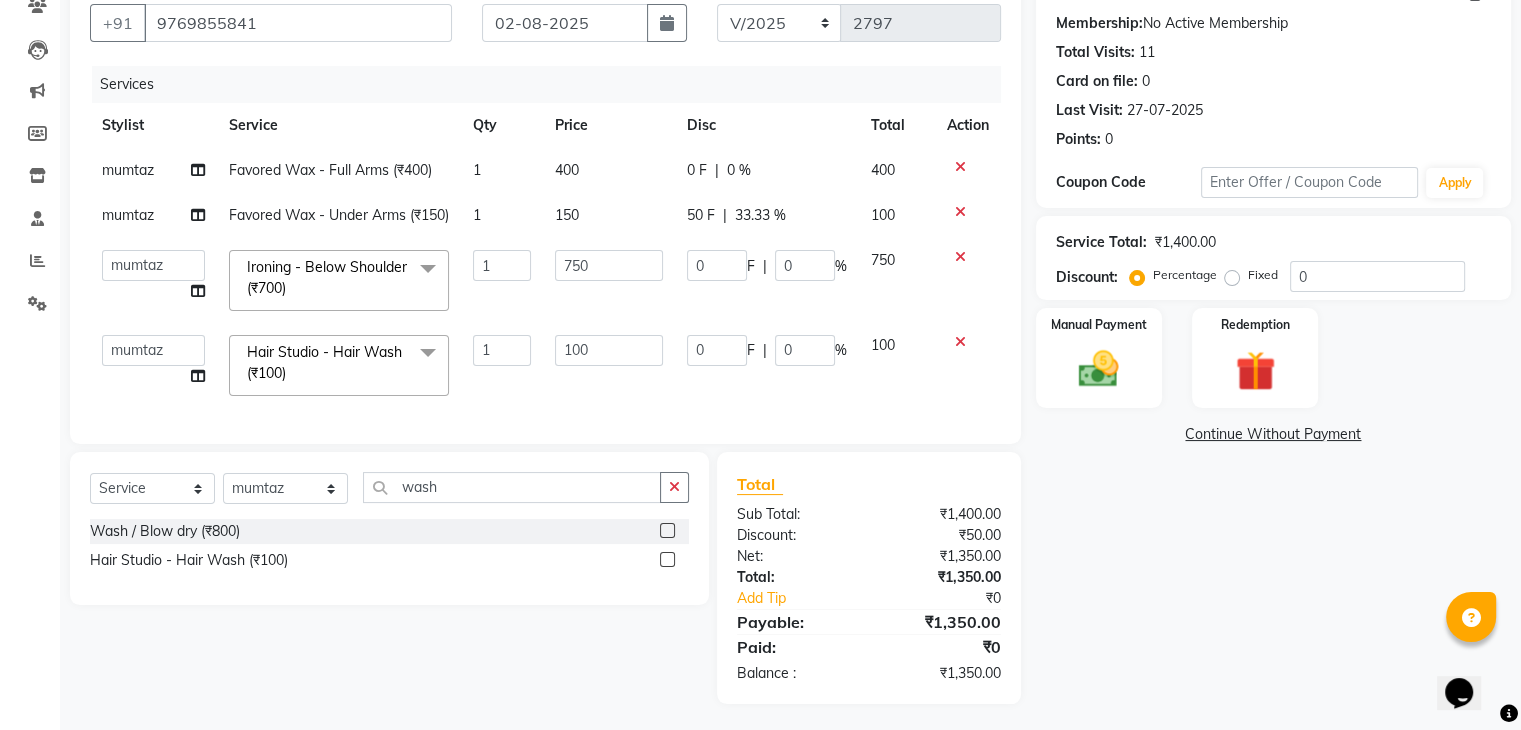 click on "100" 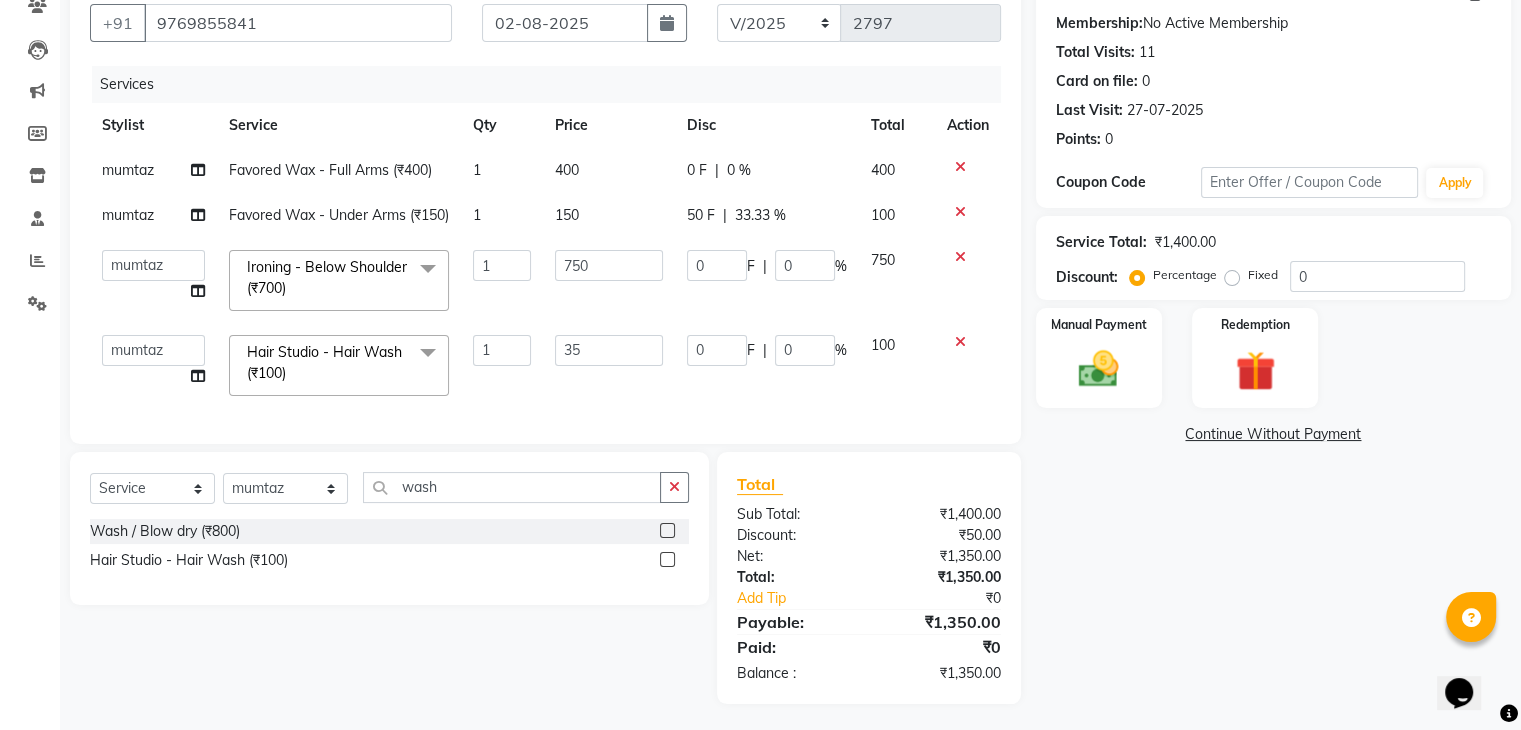 type on "350" 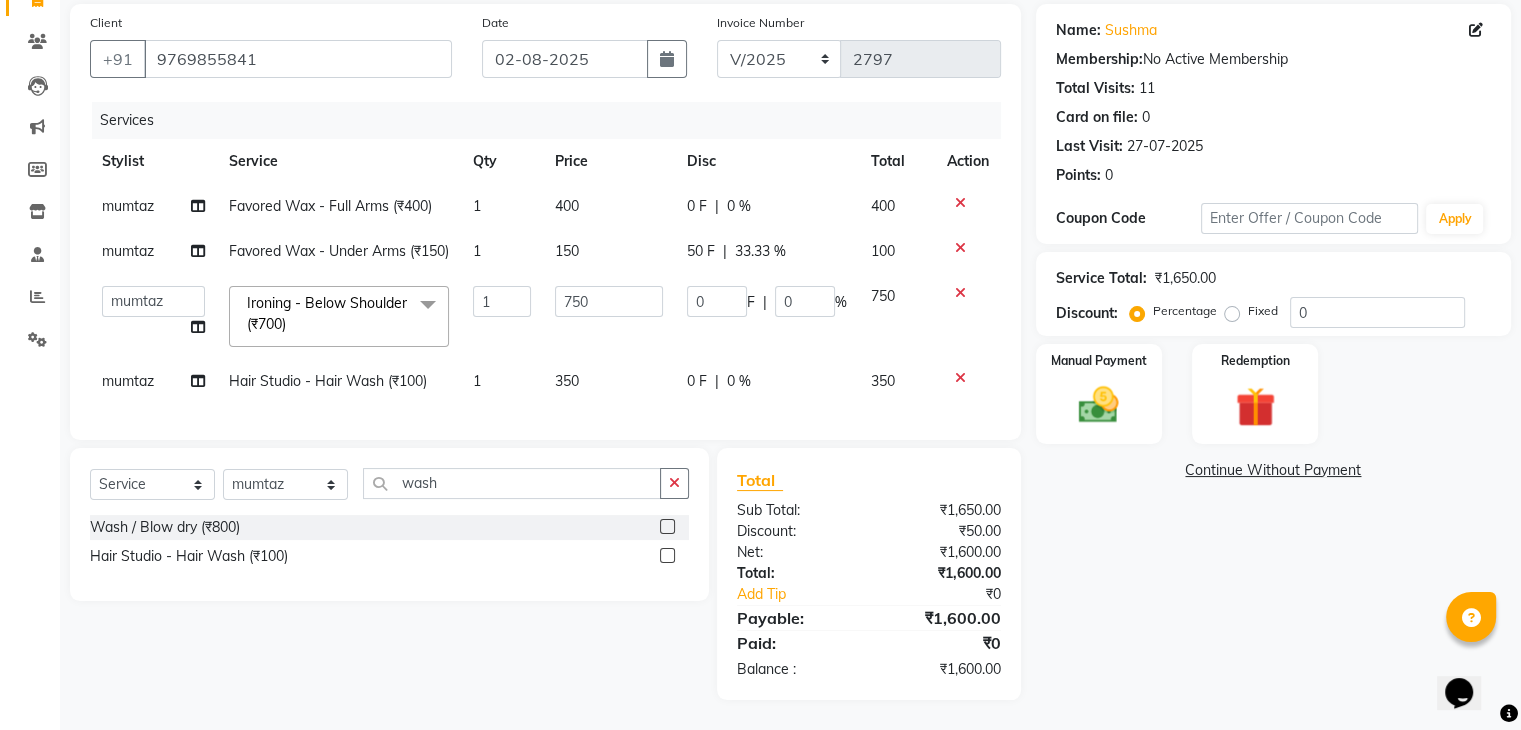 click on "Services Stylist Service Qty Price Disc Total Action mumtaz Favored Wax - Full Arms (₹400) 1 400 0 F | 0 % 400 mumtaz Favored Wax - Under Arms (₹150) 1 150 50 F | 33.33 % 100 Ajaz Alvira Danish Guddi Jayesh Josh mumtaz Naeem nishu Riya Rush Swati Ironing - Below Shoulder (₹700) x Clean Up - Deep Clean (₹900) Clean Up - Fruit (₹1000) Clean Up - Revival (₹1200) Clean Up - Mineral 1 (₹1500) Clean Up - Mineral (₹2000) Clean Up - Hydrating (₹2500) Clean Up - D.N.A. (₹3000) lice treatment (₹2000) power dose [per bottle ] (₹500) pigmantation facial (₹1000) protein spa (₹2500) Bota smooth (₹8000) Bota smooth (₹10000) bota smooth (₹6500) Protein hair spa (₹1600) nanoplatia (₹2500) Hair protein spa (₹2000) Protein spaa (₹3500) Foot spa (₹800) Protein spa (₹3000) Nose pill off (₹250) hair spa dandruff treatment (₹3500) Threading/upl (₹70) Threading /Forhead /upl (₹90) Botosmooth (₹7000) Pigmentation treatment (₹3000) 1 750 0 F |" 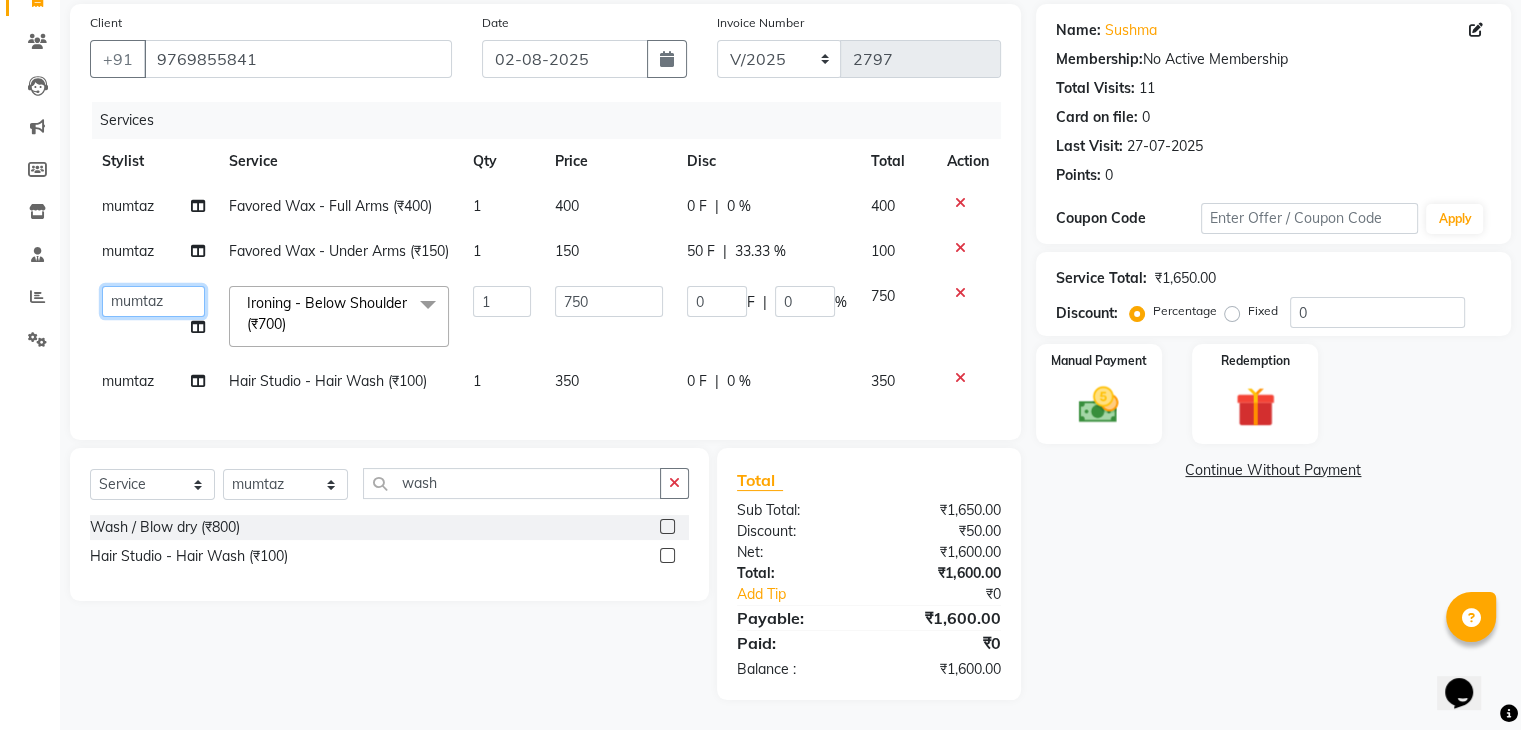 click on "Ajaz   Alvira   Danish   Guddi   Jayesh   Josh    mumtaz   Naeem     nishu   Riya      Rush   Swati" 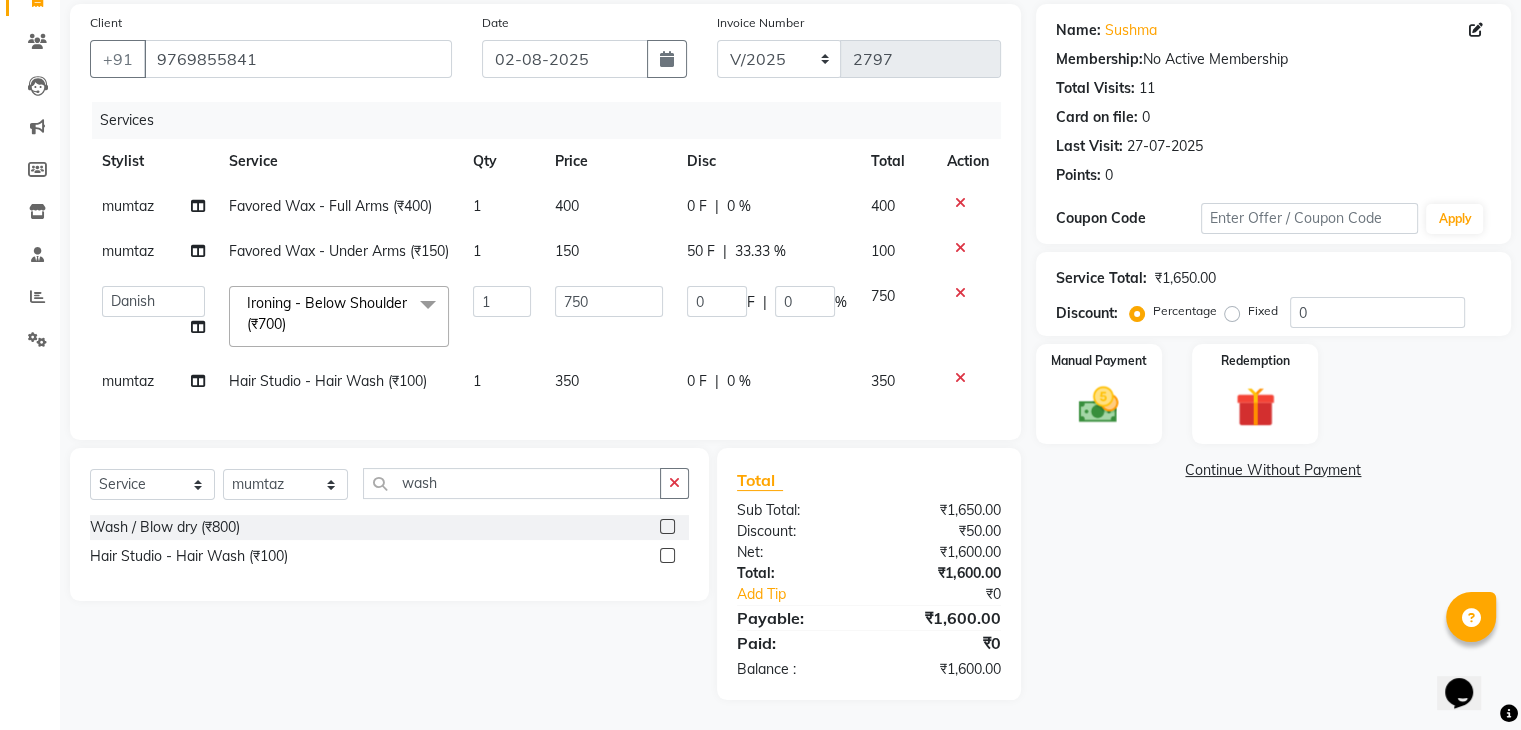 select on "65380" 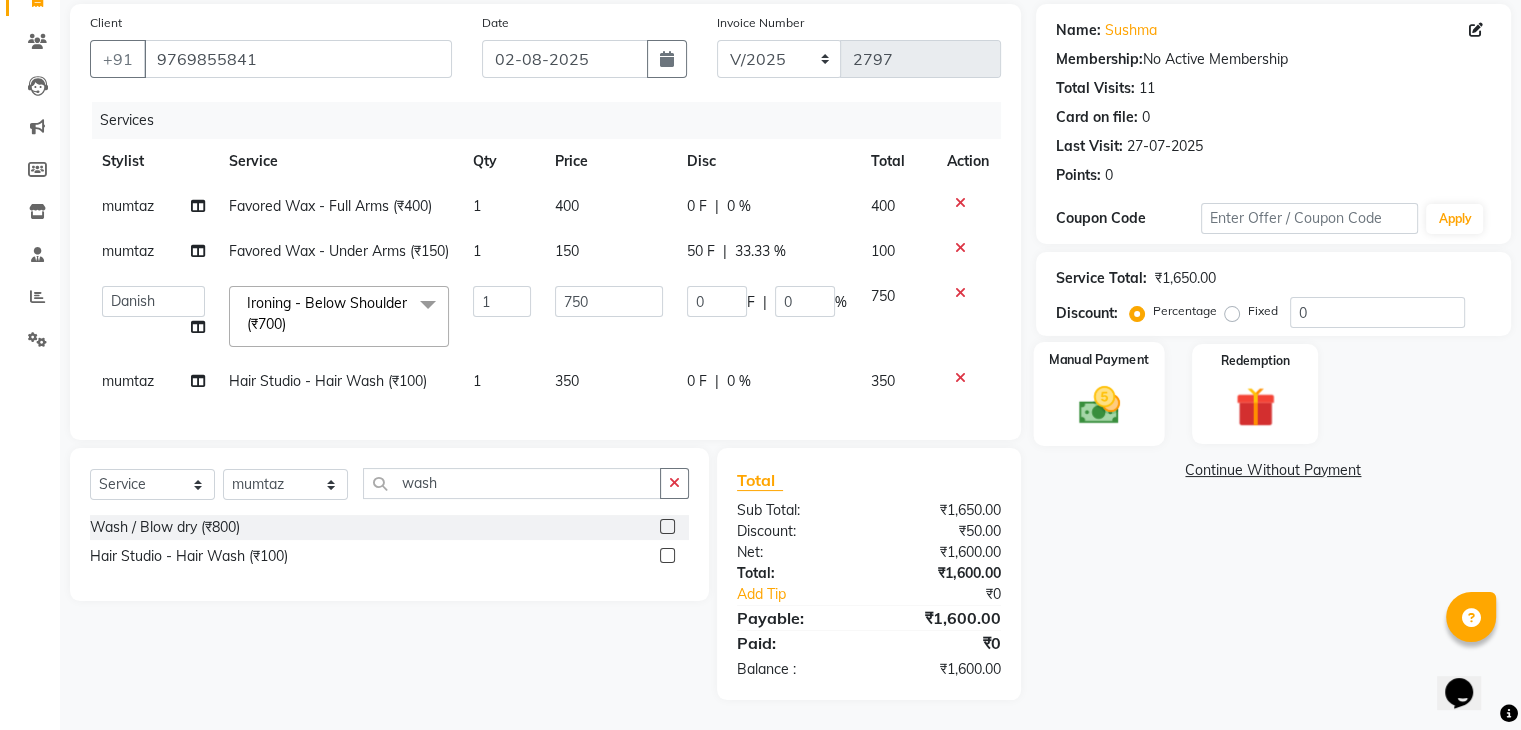 click 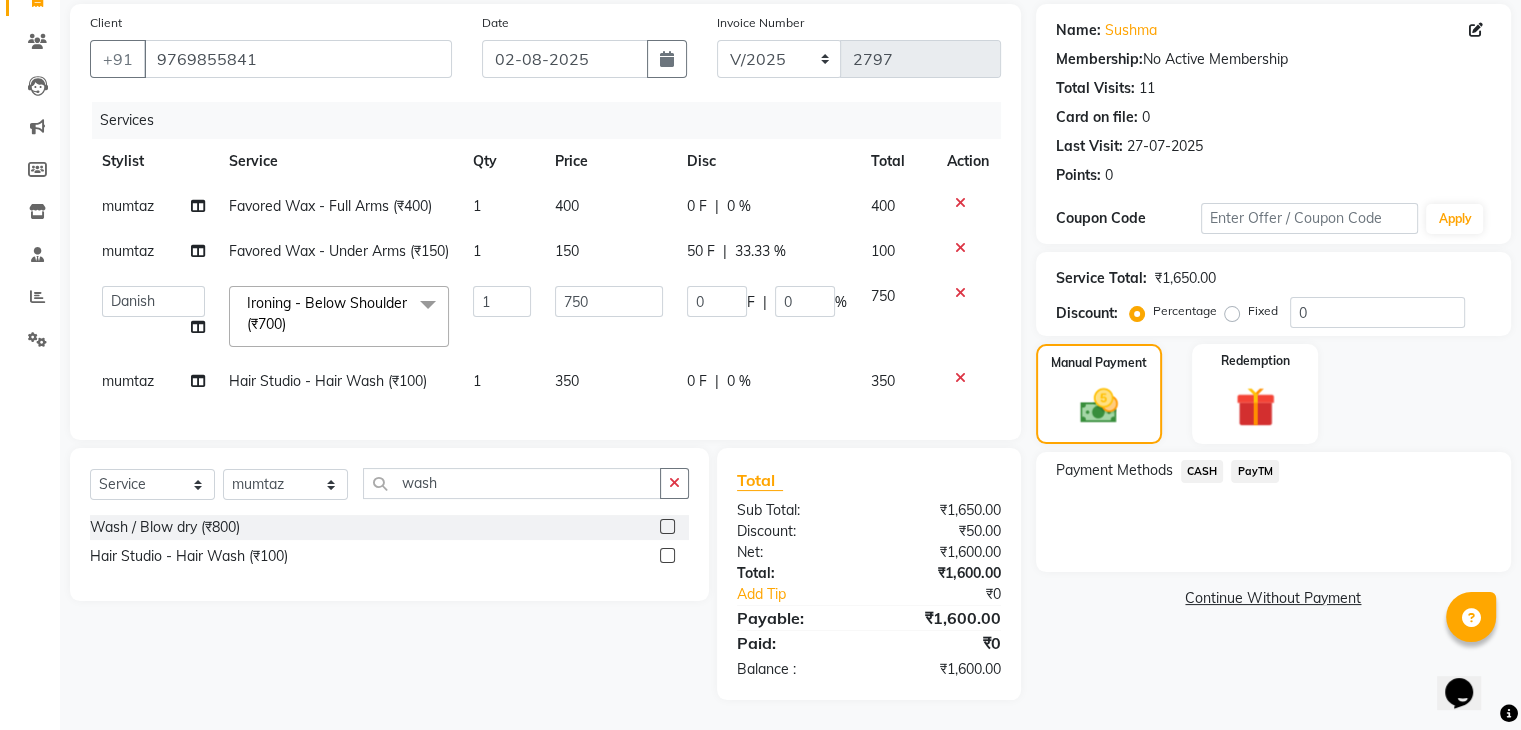 click on "PayTM" 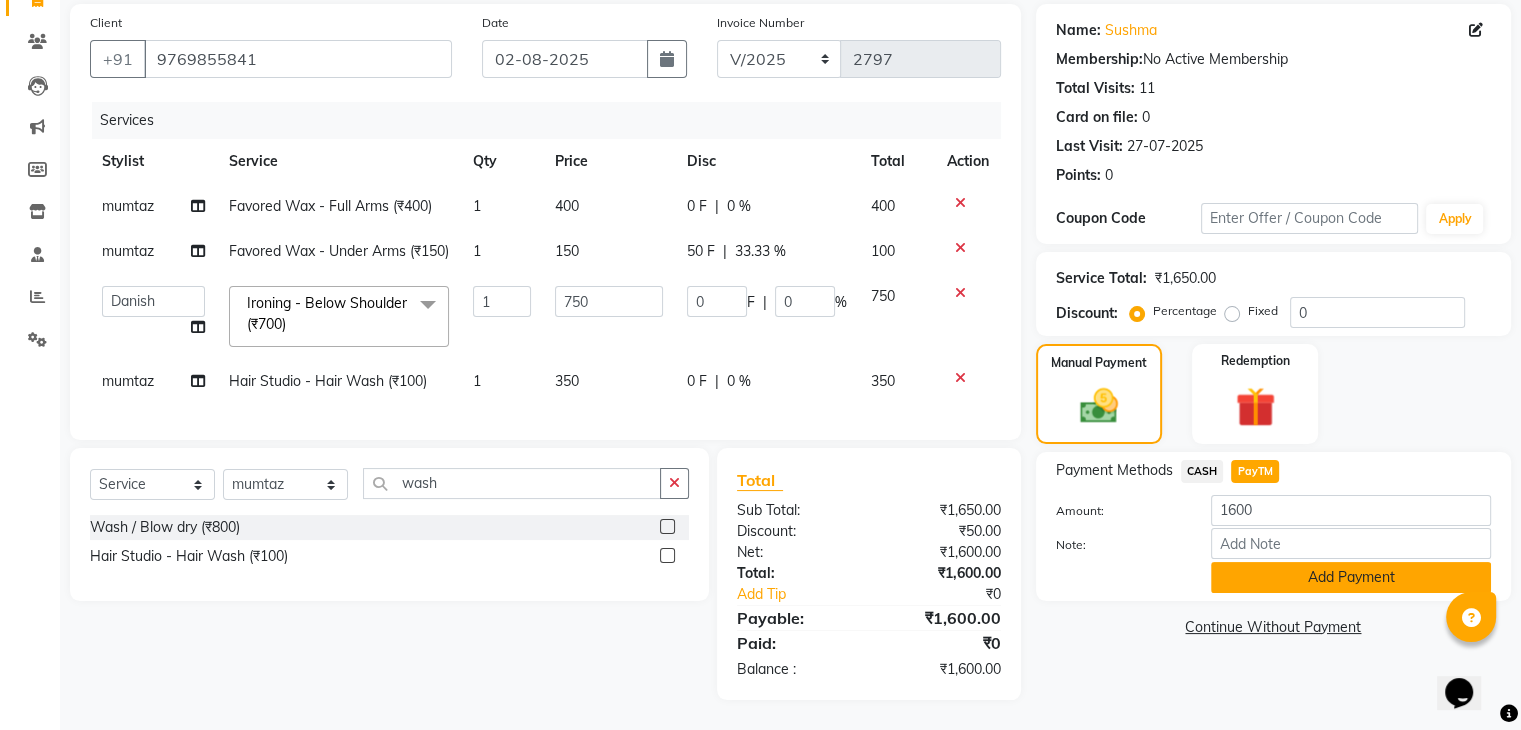 click on "Add Payment" 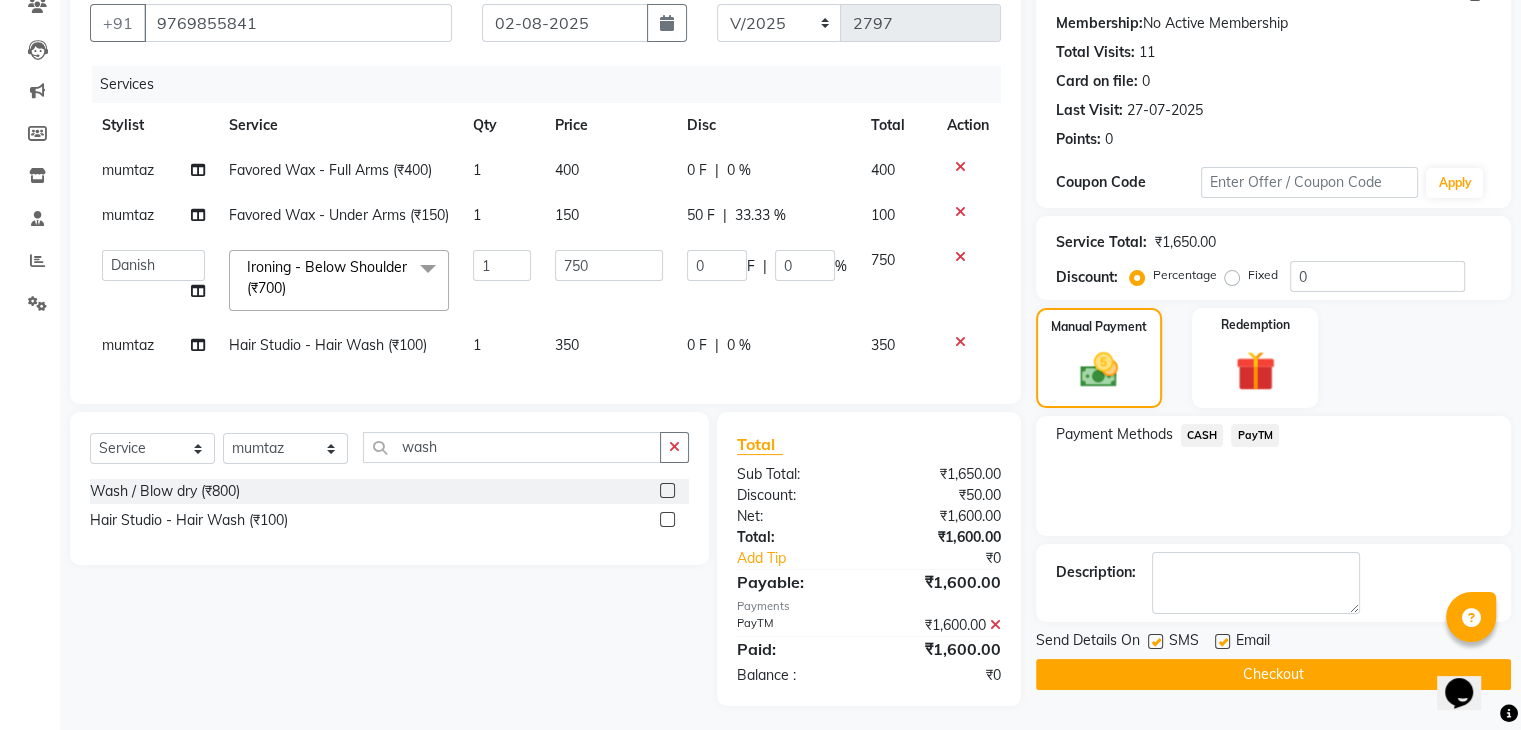 click 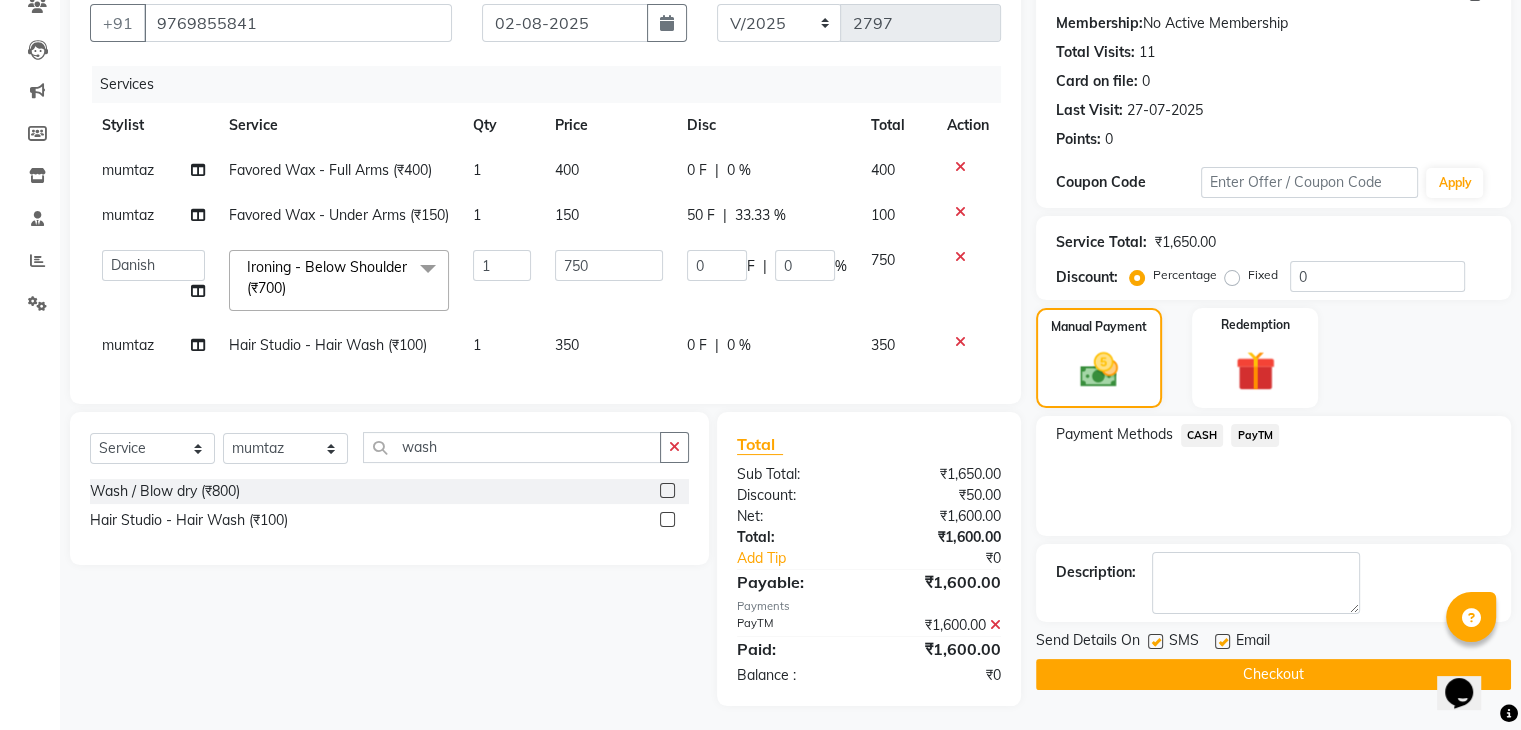 click 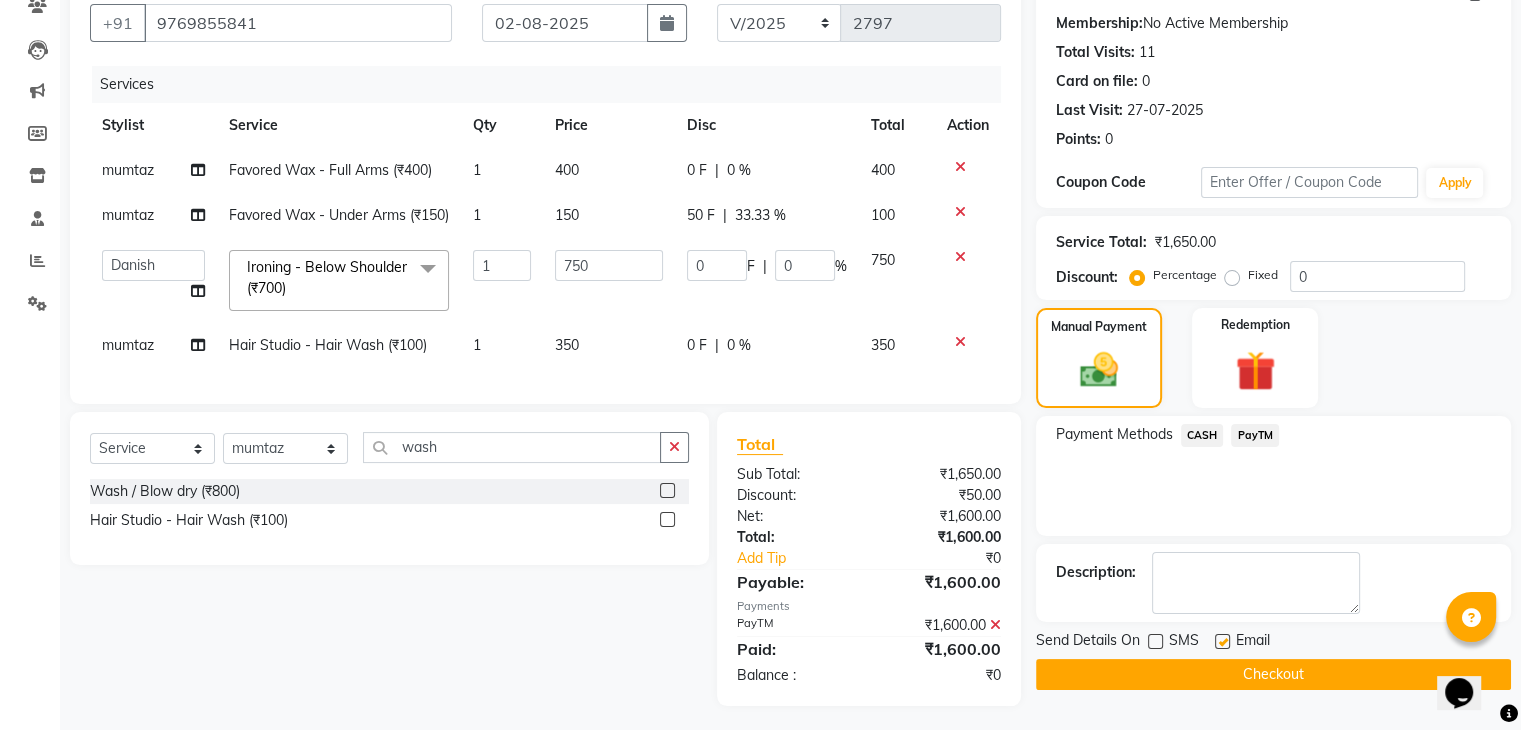 click 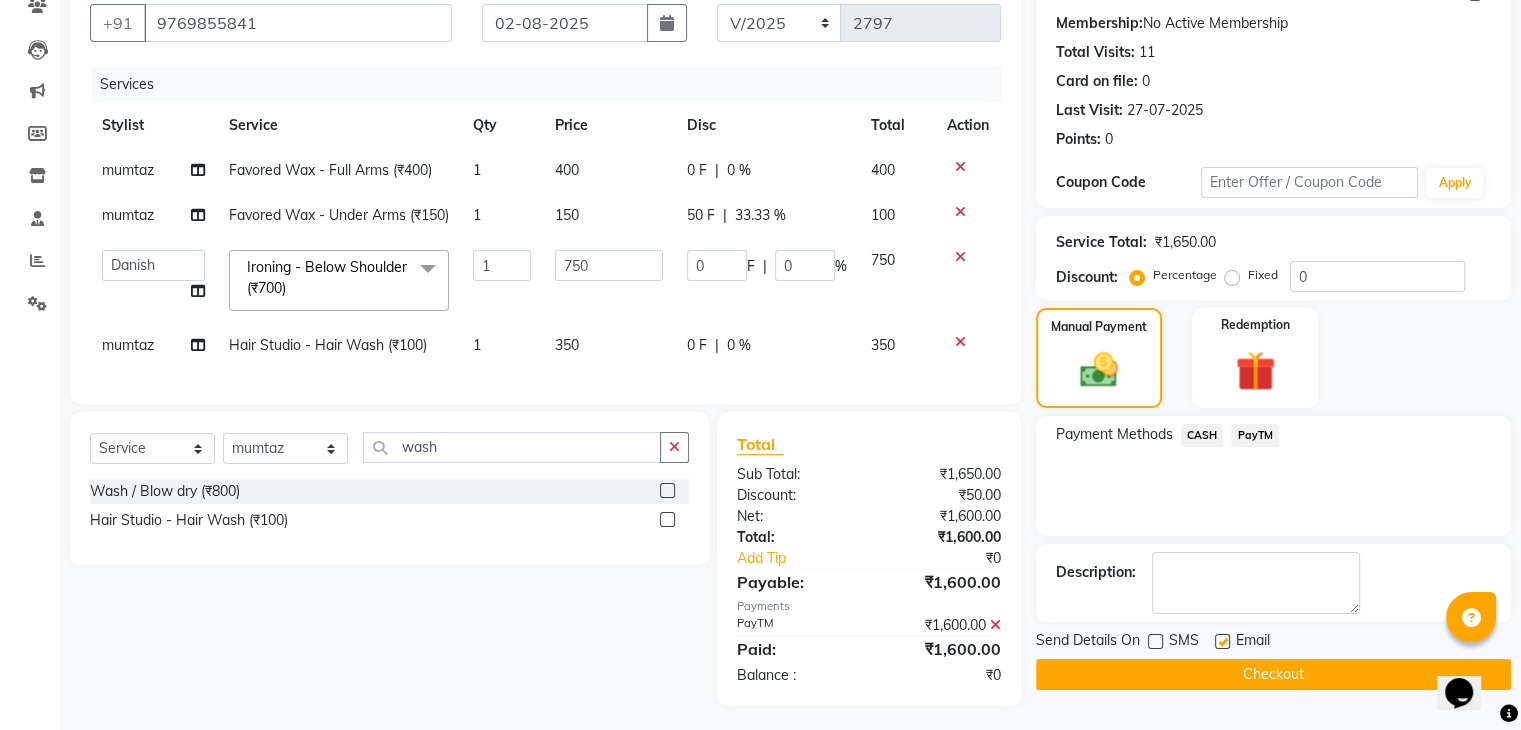click at bounding box center (1221, 642) 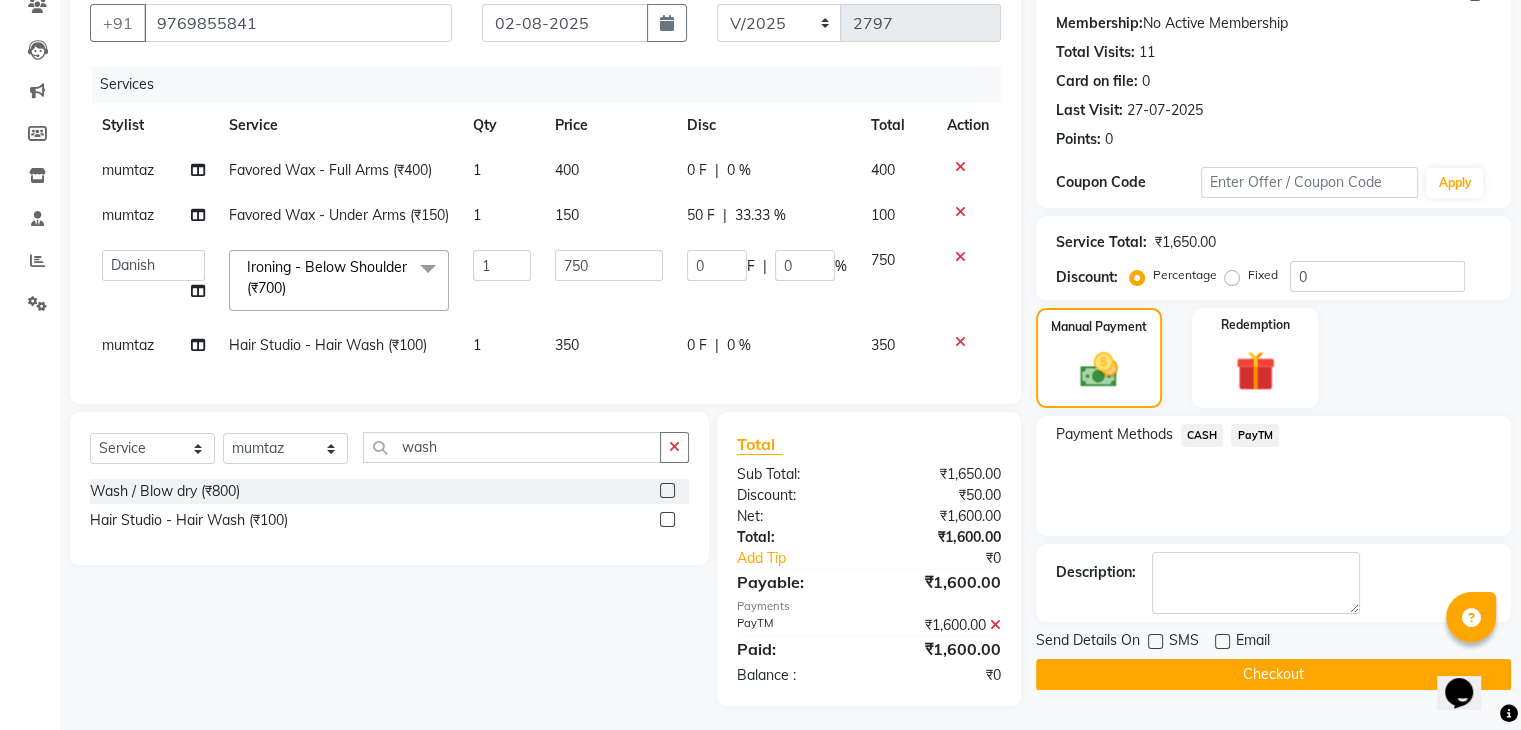 click on "Checkout" 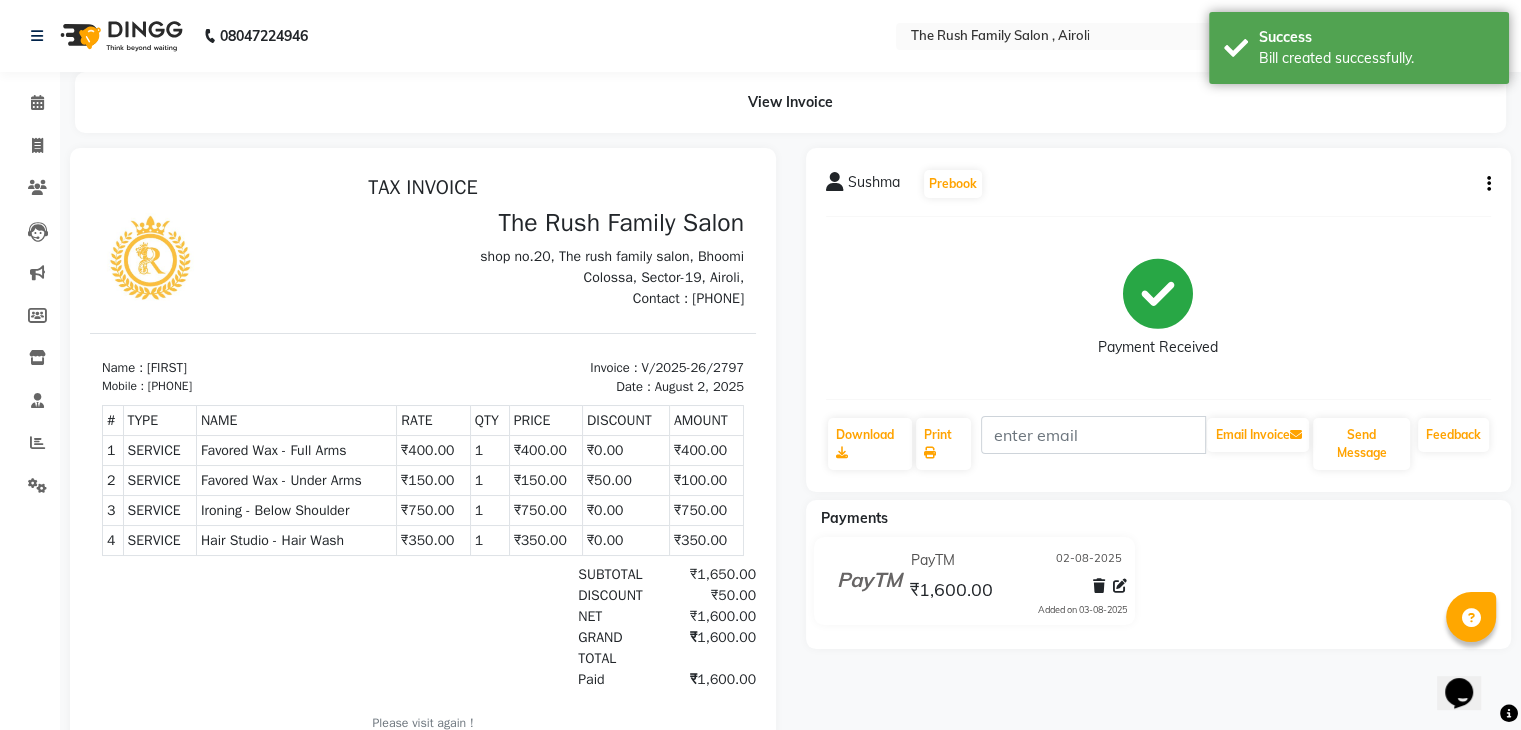 scroll, scrollTop: 0, scrollLeft: 0, axis: both 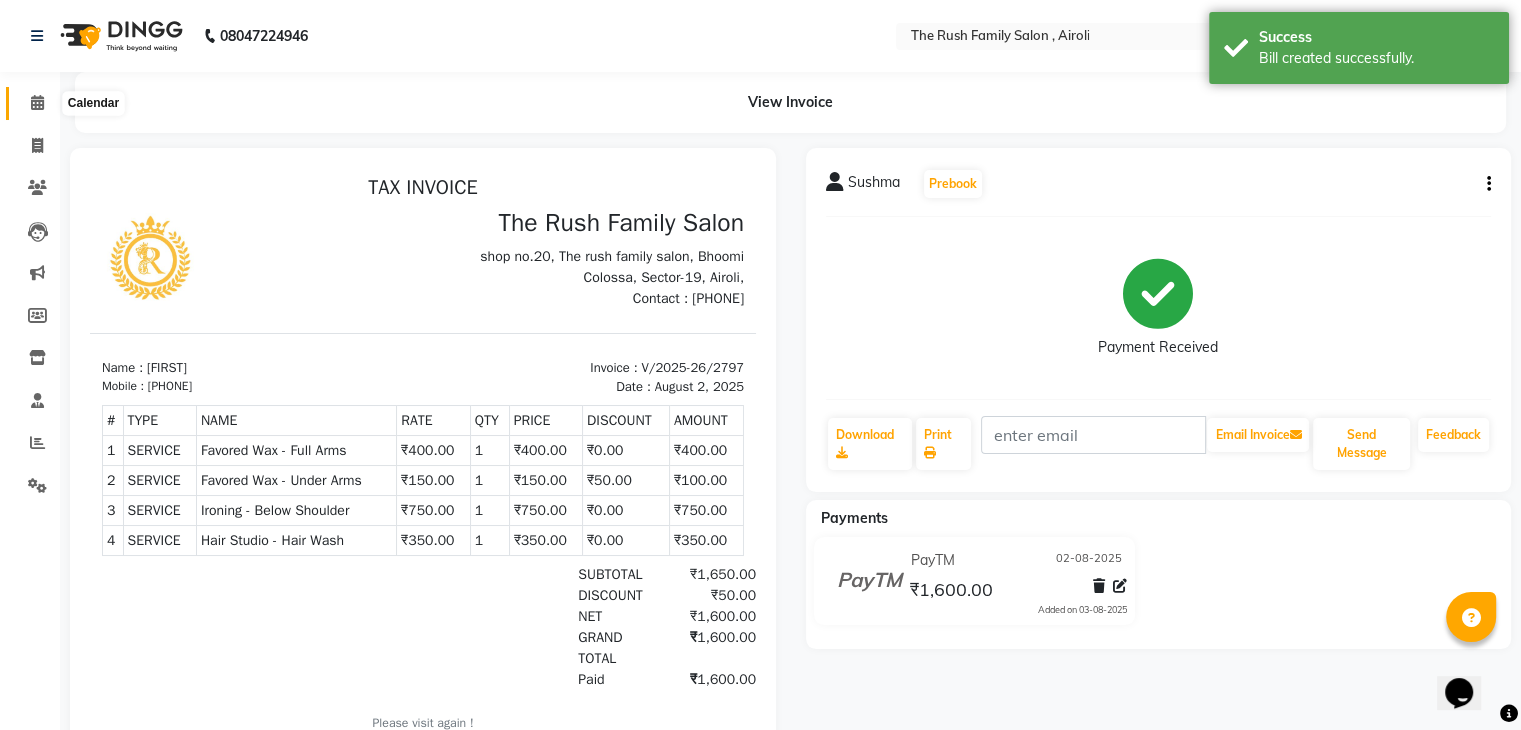 click 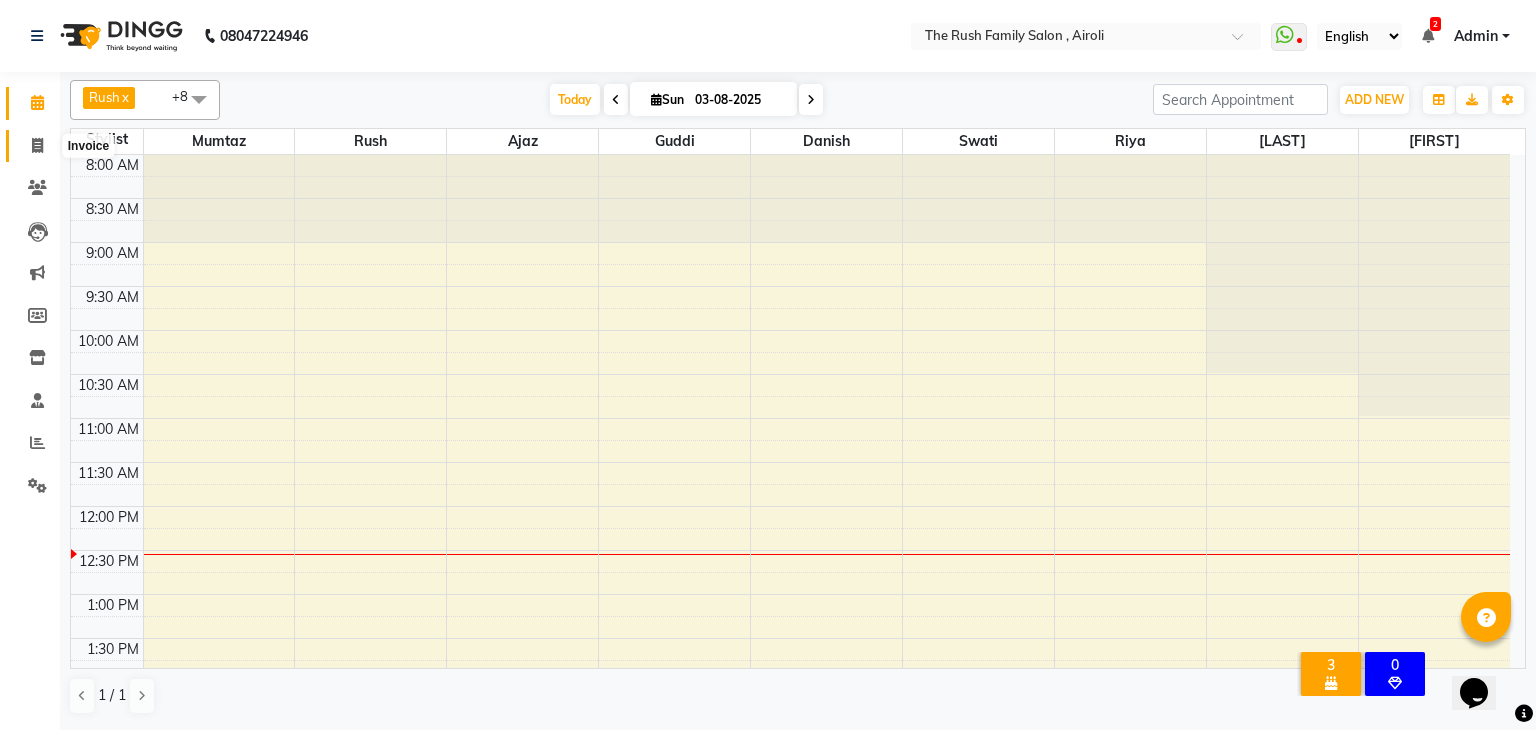click 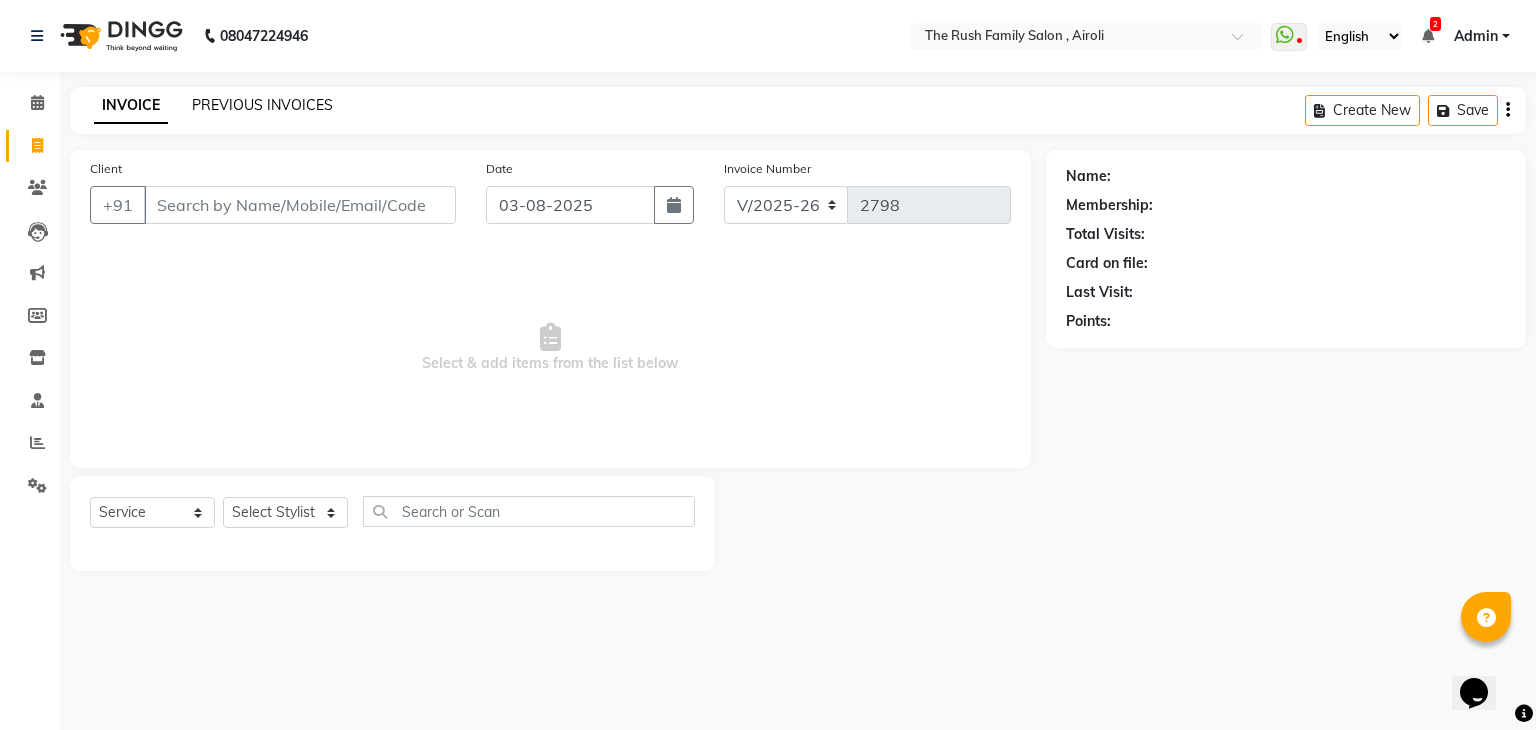click on "PREVIOUS INVOICES" 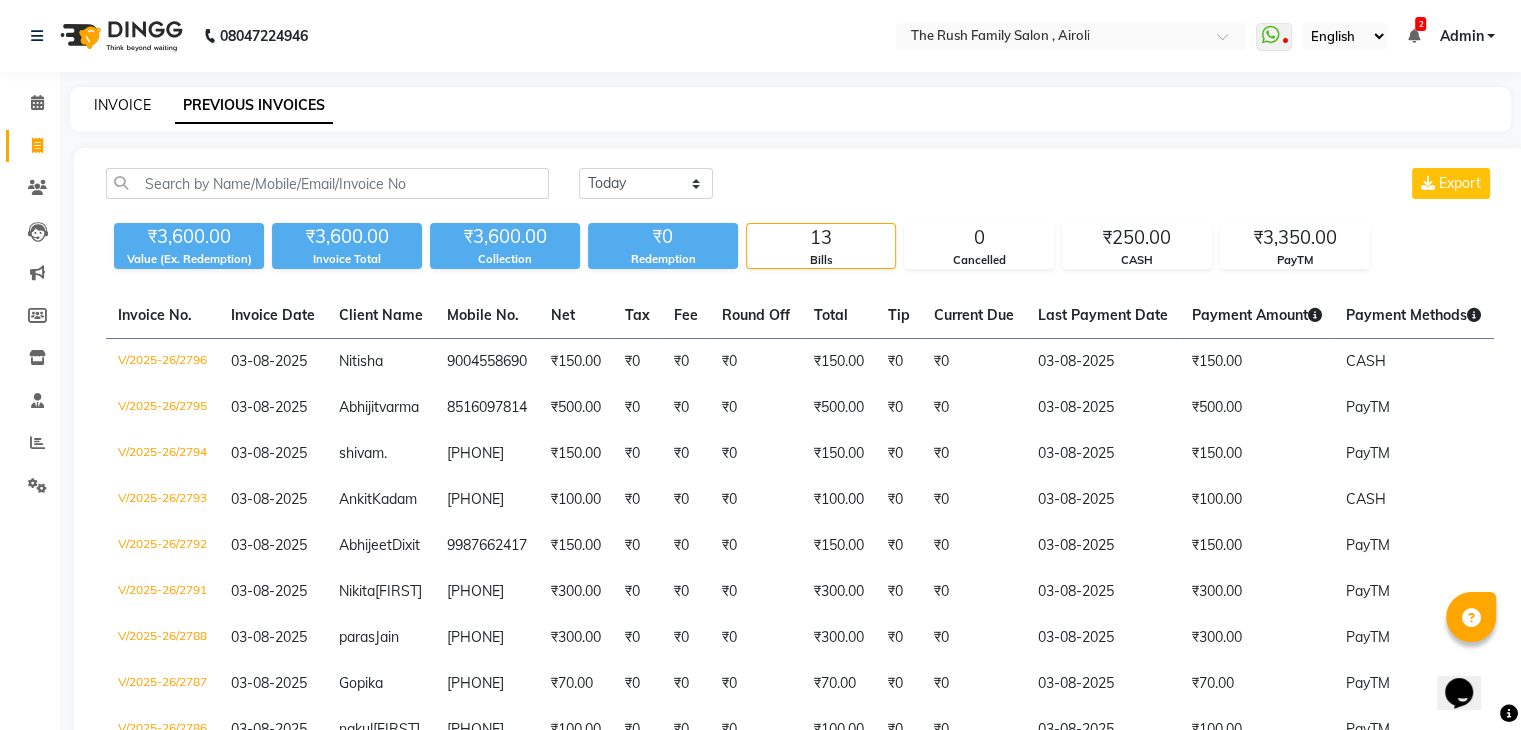 click on "INVOICE" 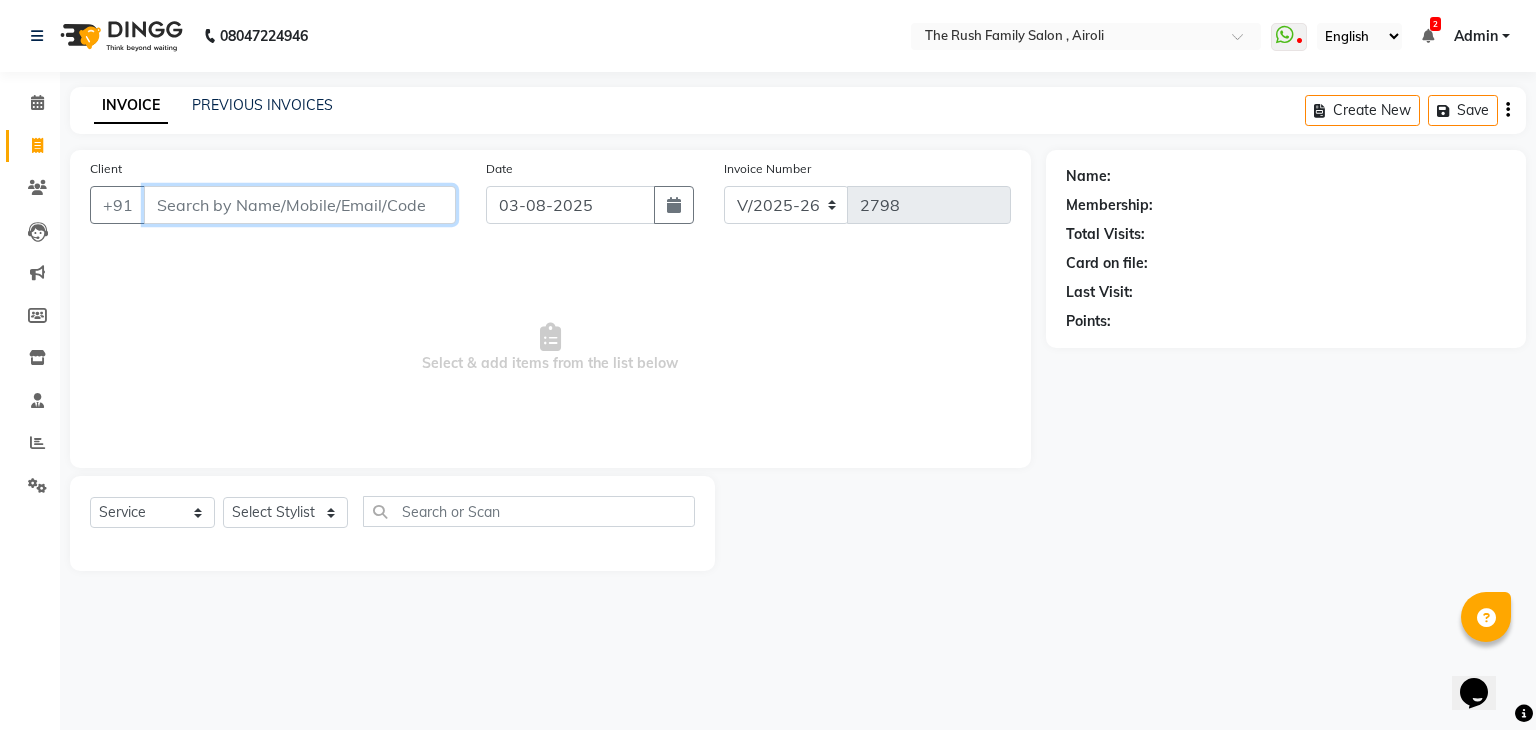click on "Client" at bounding box center [300, 205] 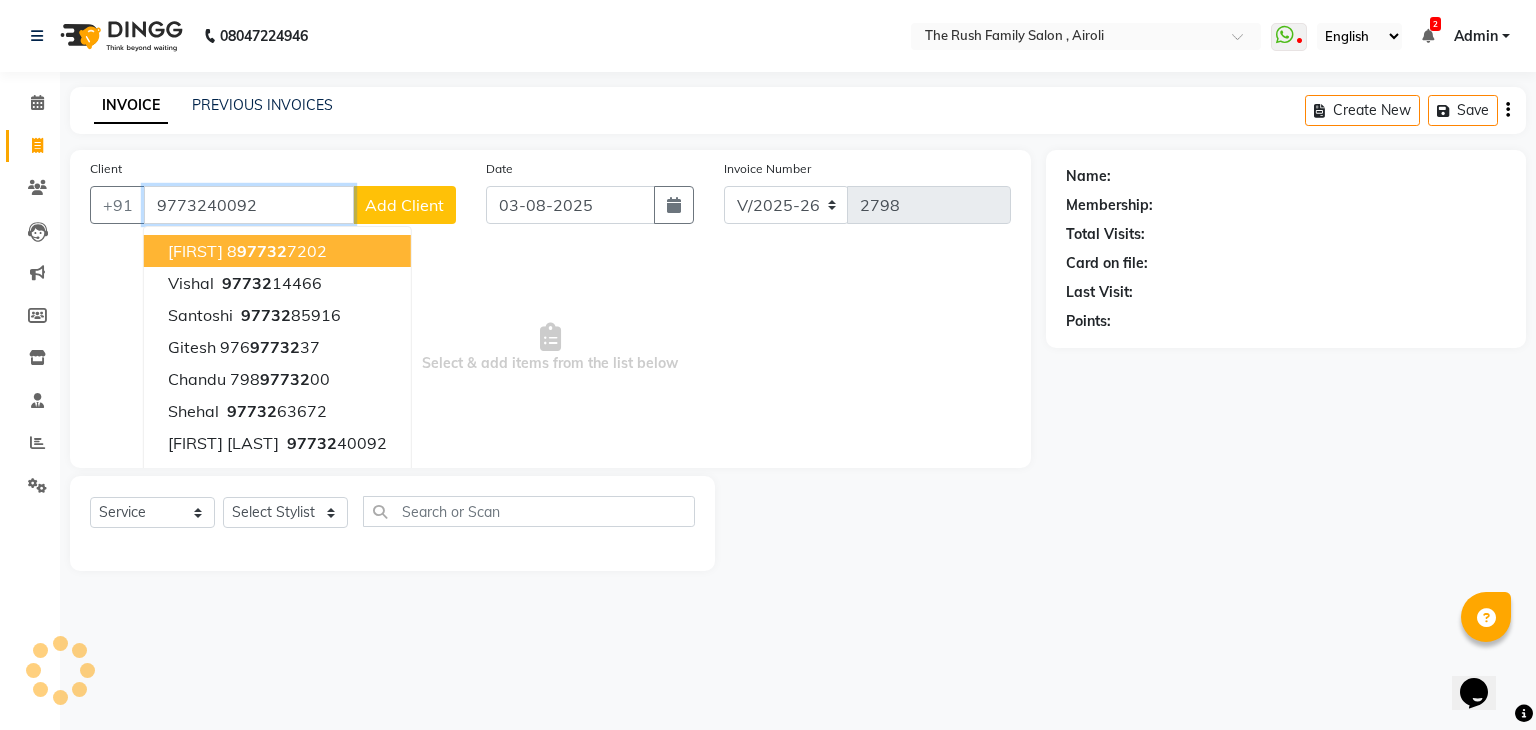 type on "9773240092" 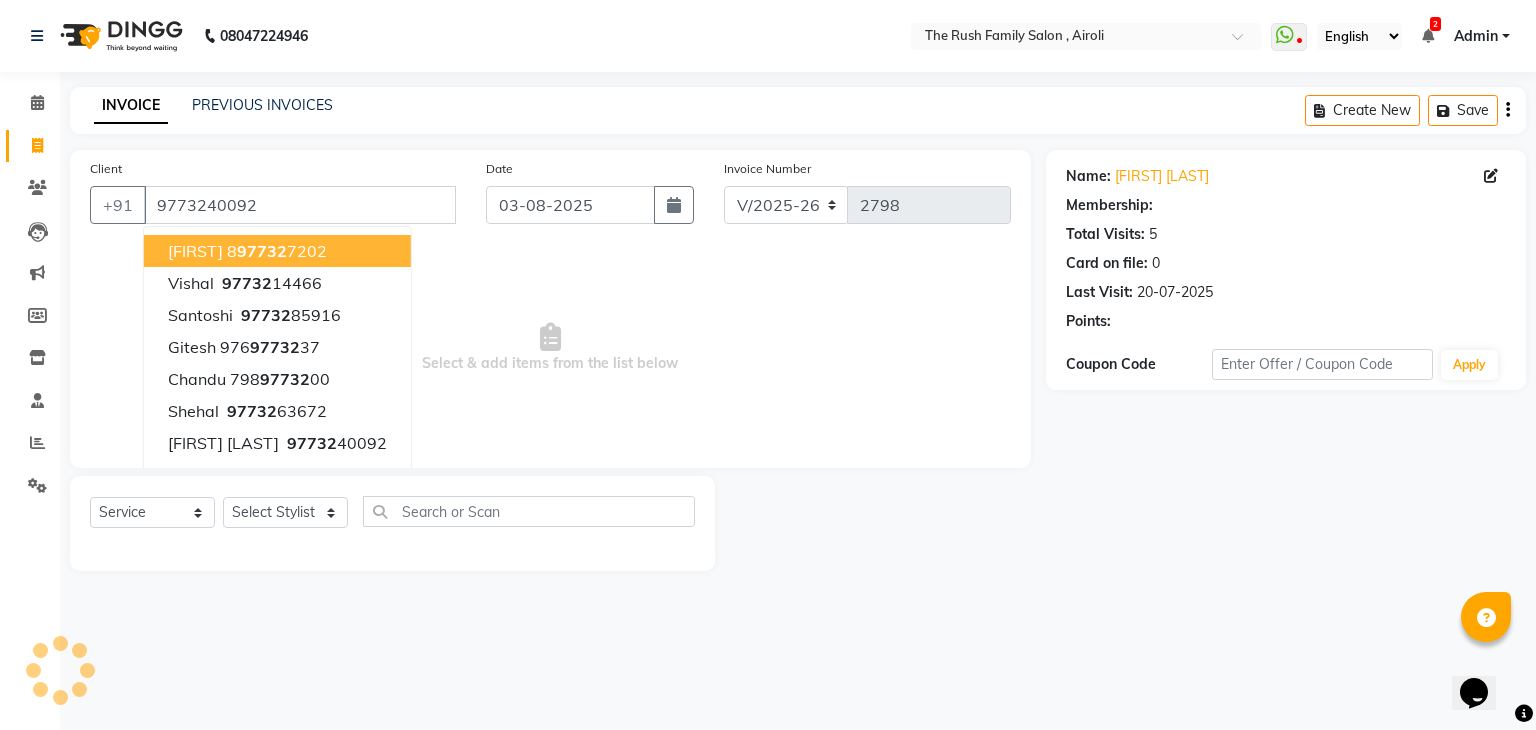 select on "1: Object" 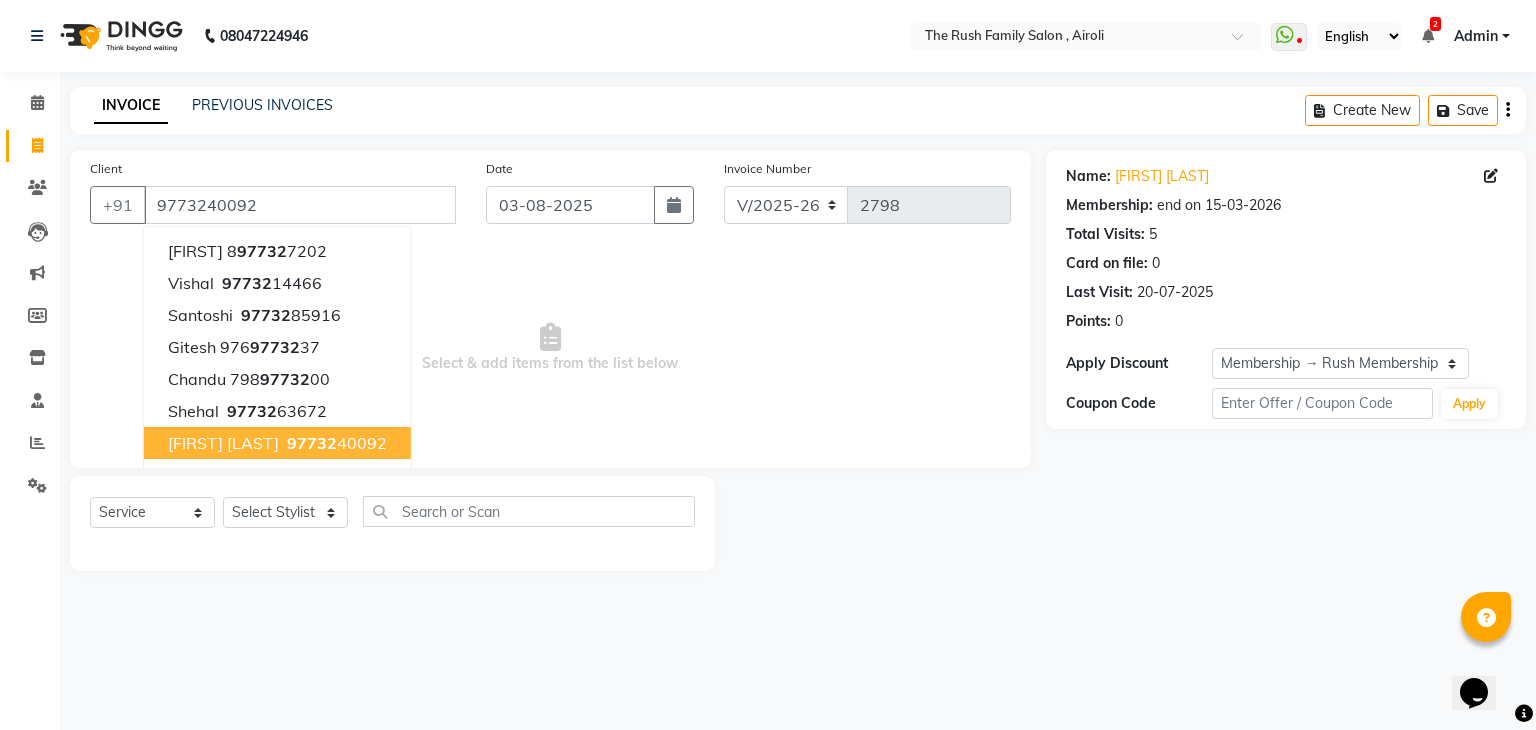 click on "[FIRST] [LAST]" at bounding box center (223, 443) 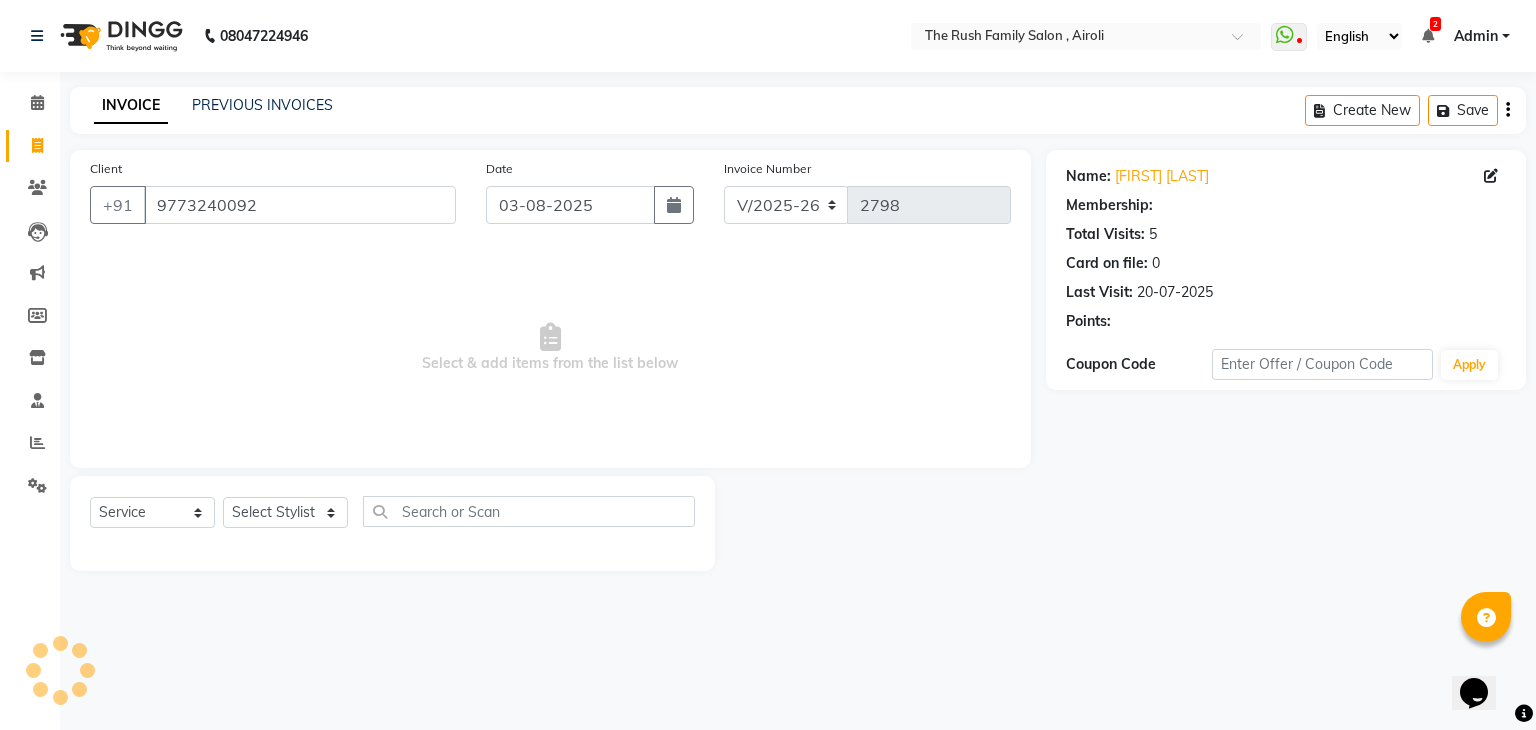select on "1: Object" 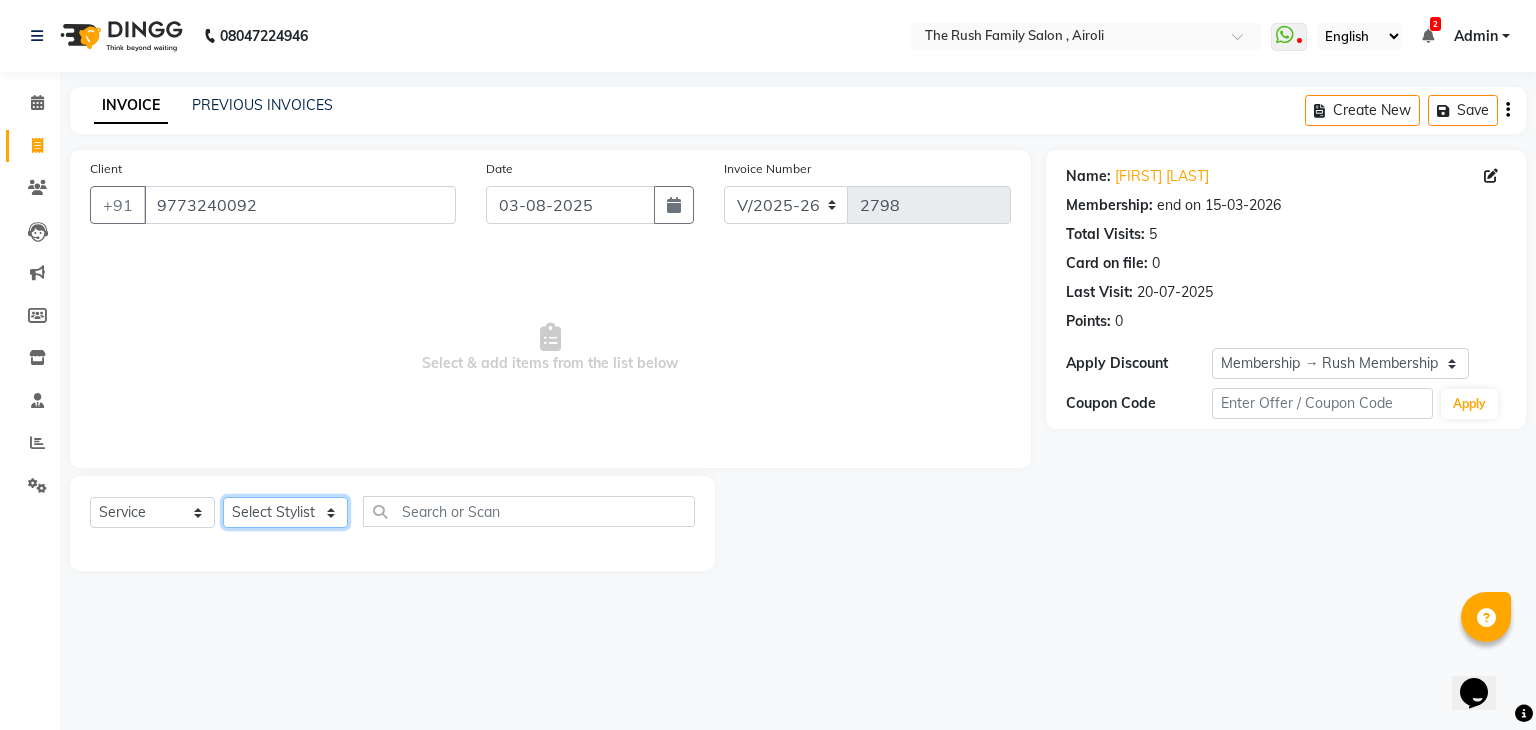 click on "Select Stylist Ajaz Alvira Danish Guddi Jayesh Josh  mumtaz Naeem   nishu Riya    Rush Swati" 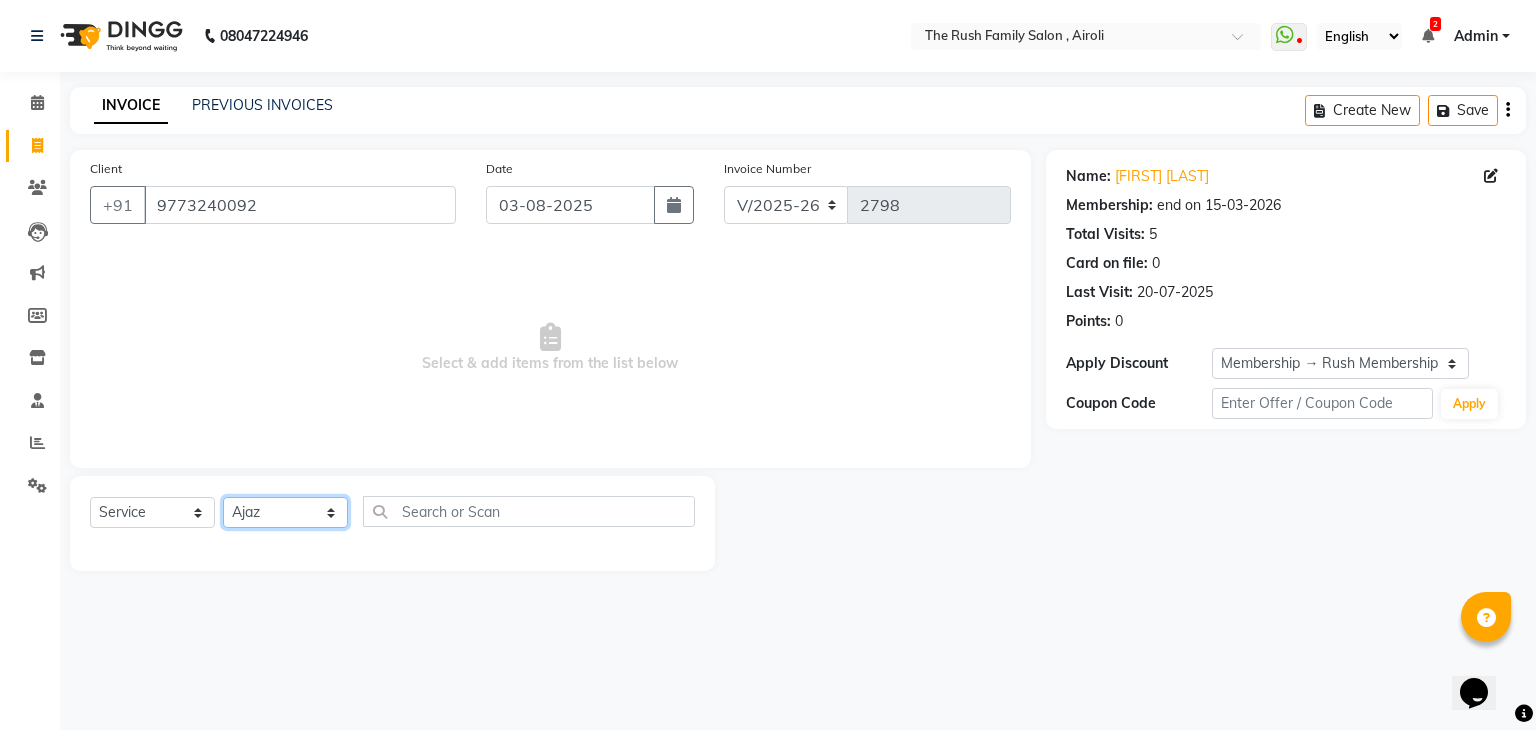 click on "Select Stylist Ajaz Alvira Danish Guddi Jayesh Josh  mumtaz Naeem   nishu Riya    Rush Swati" 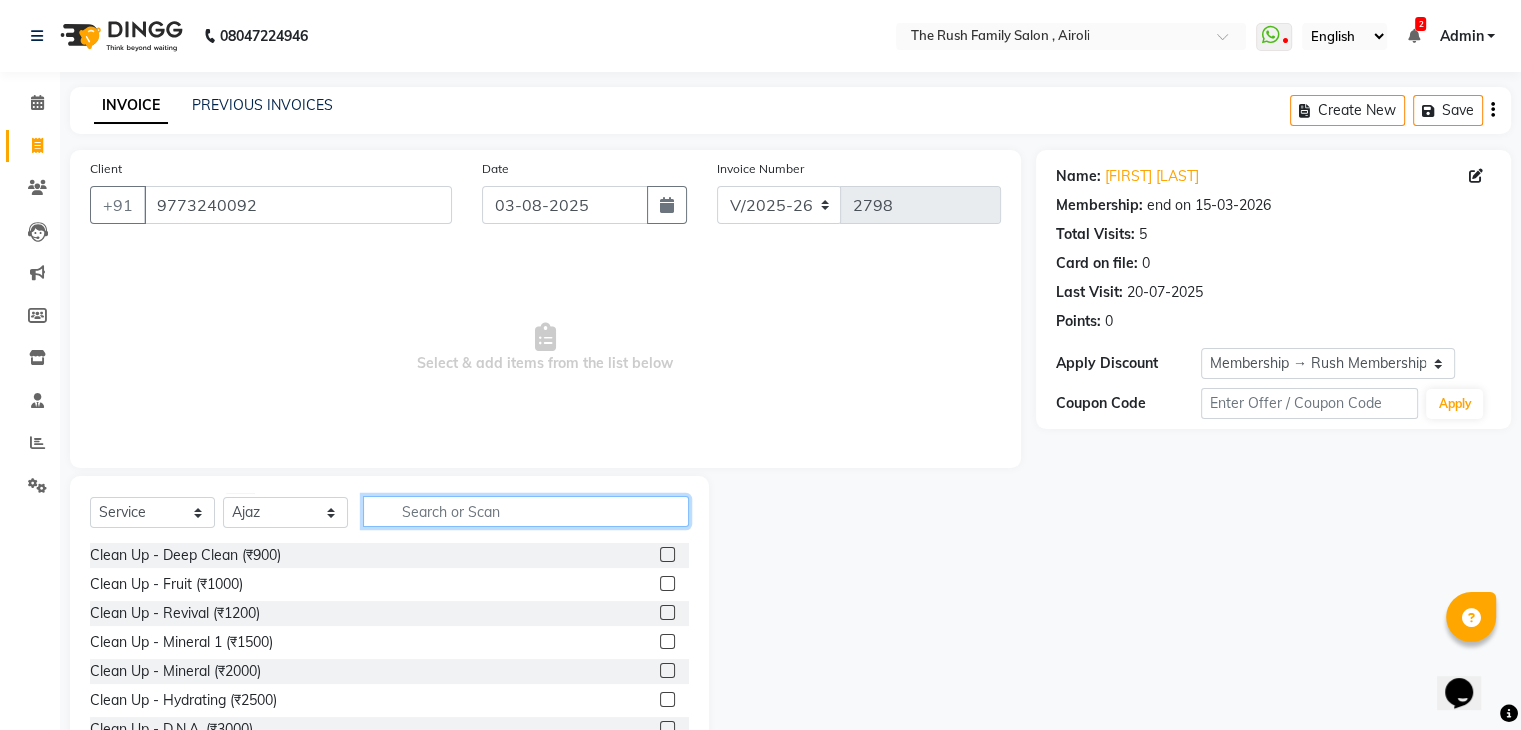 click 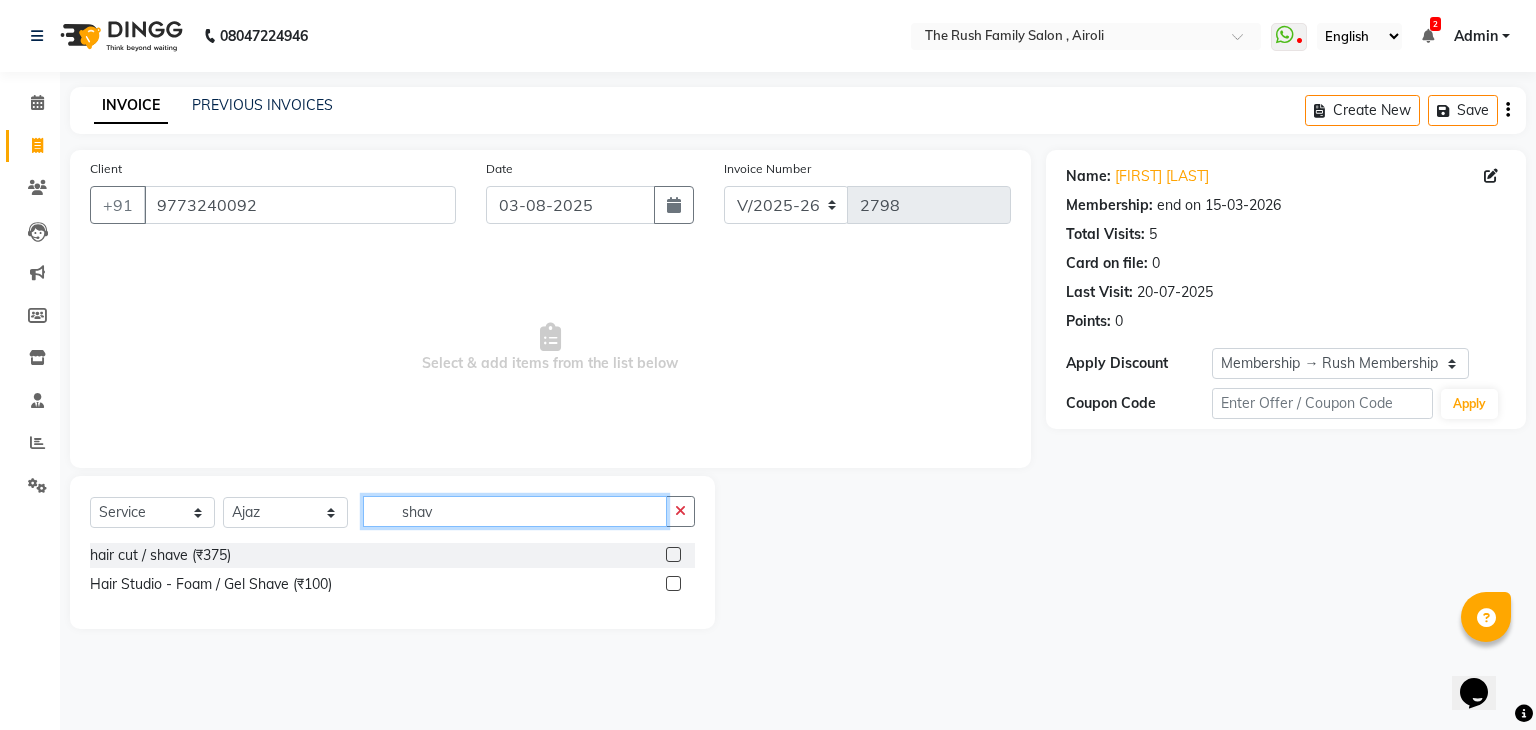 type on "shav" 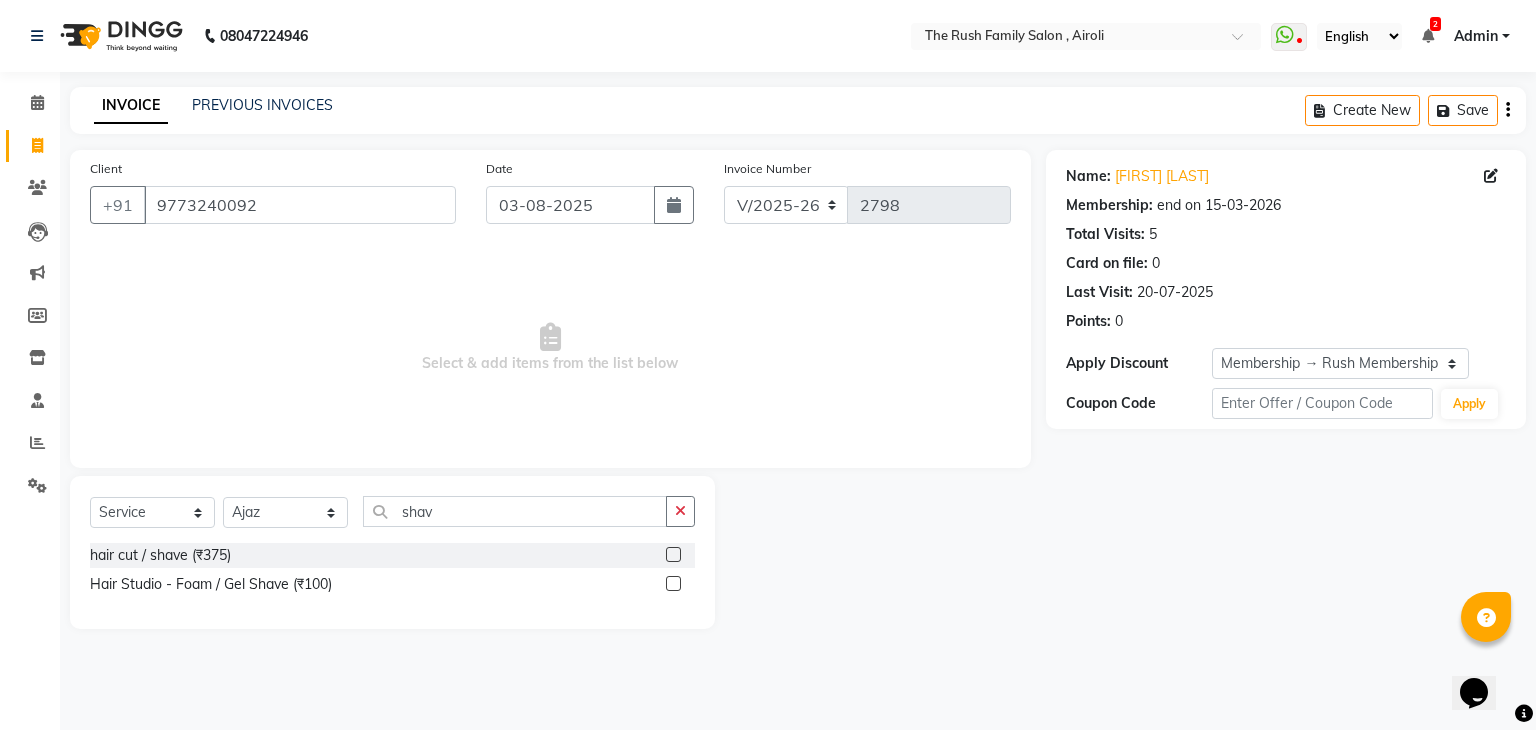 click 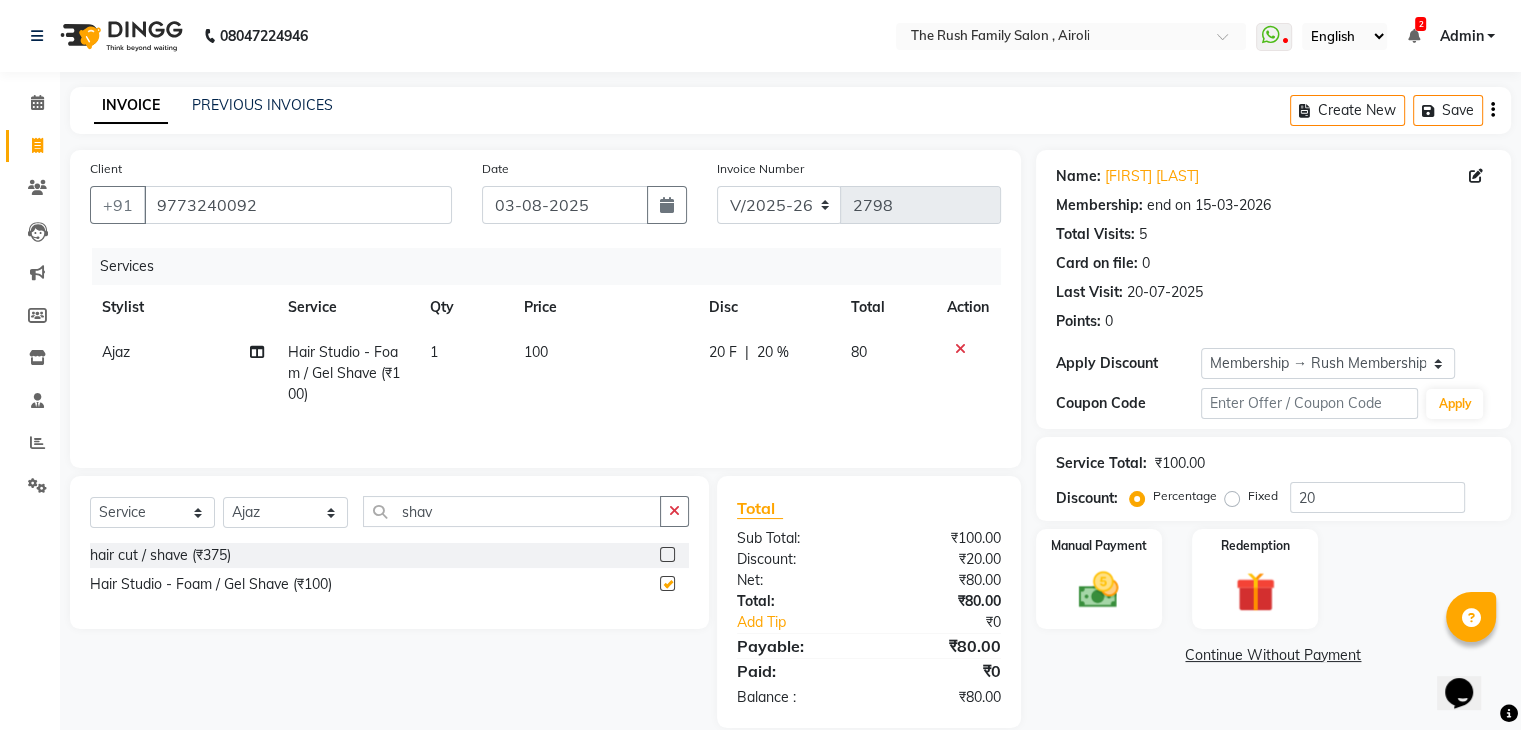 checkbox on "false" 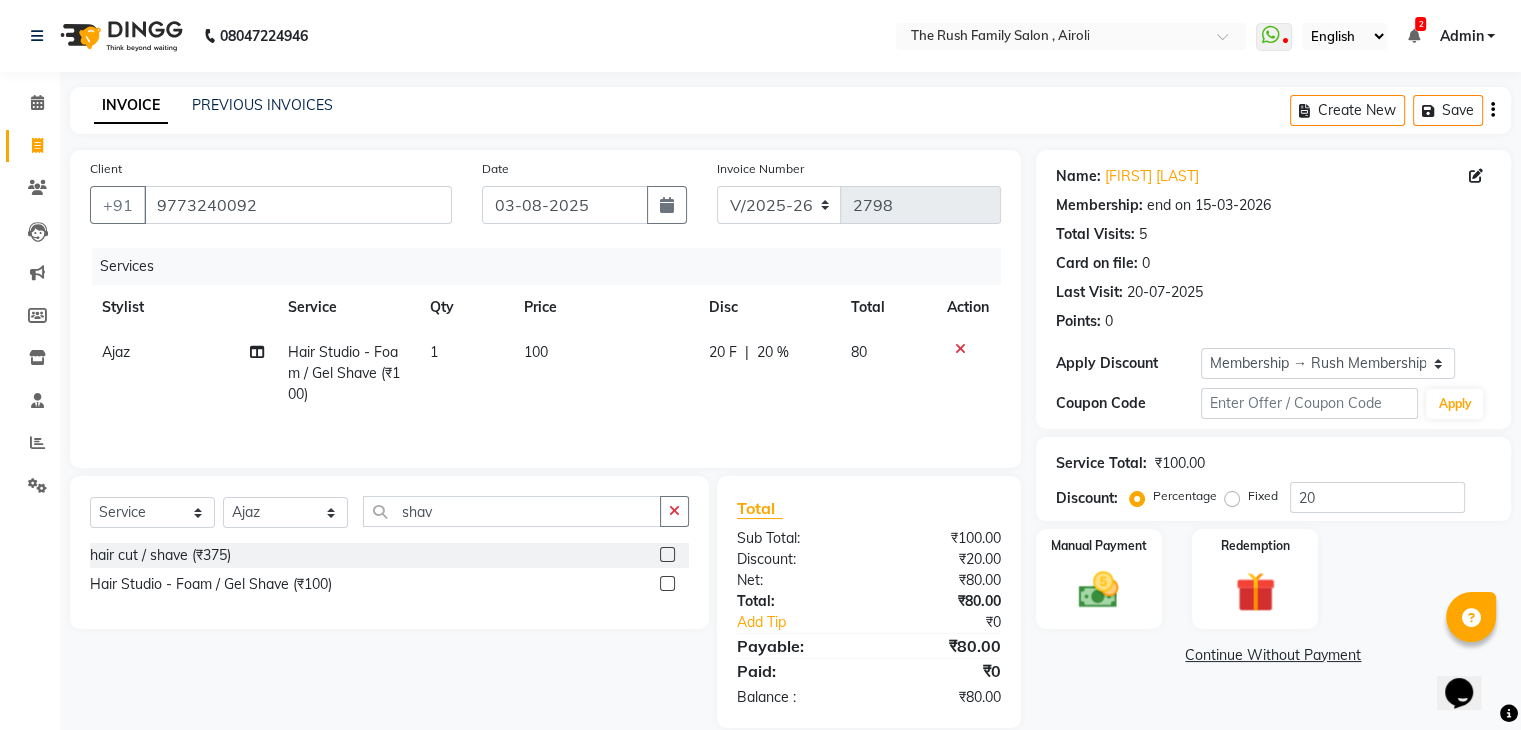 click on "Manual Payment Redemption" 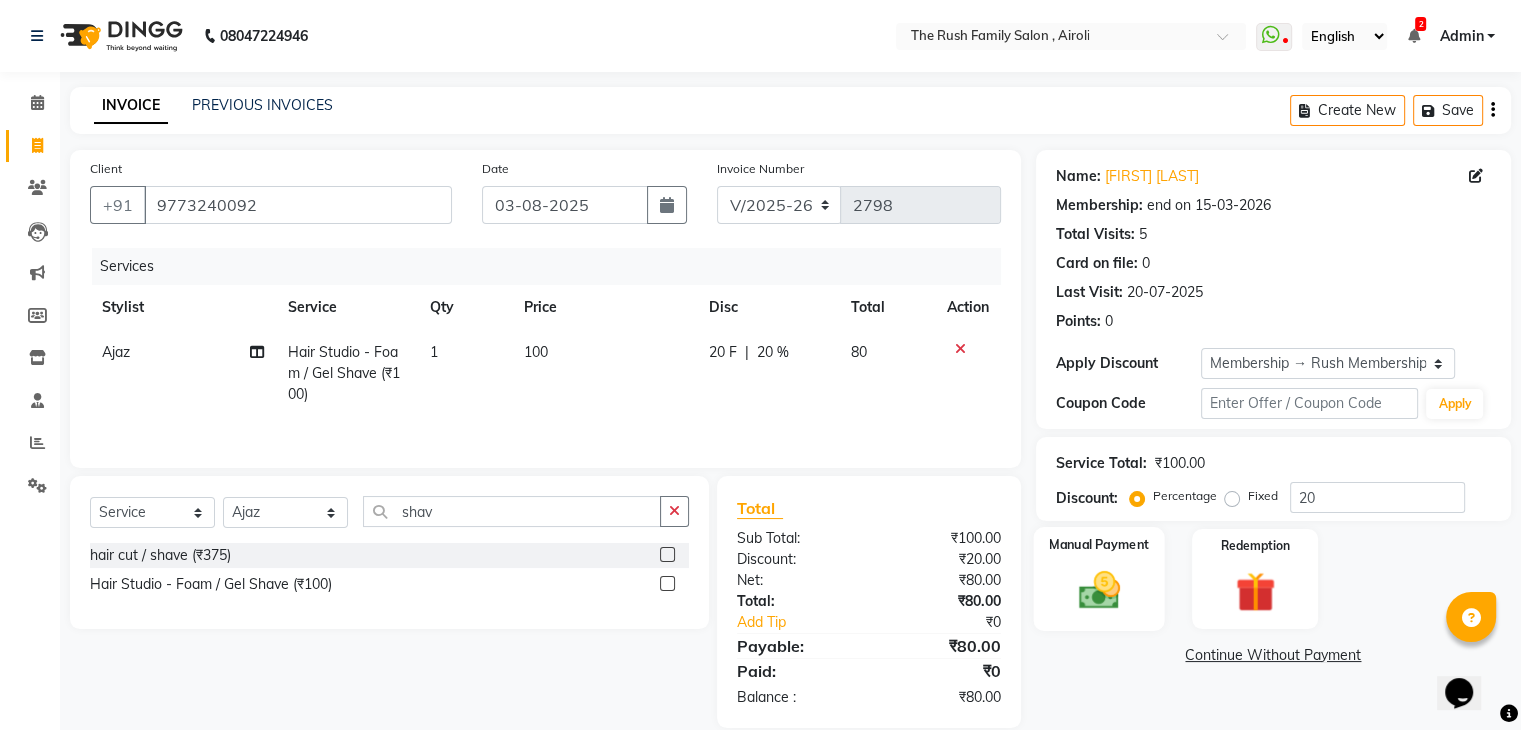 click 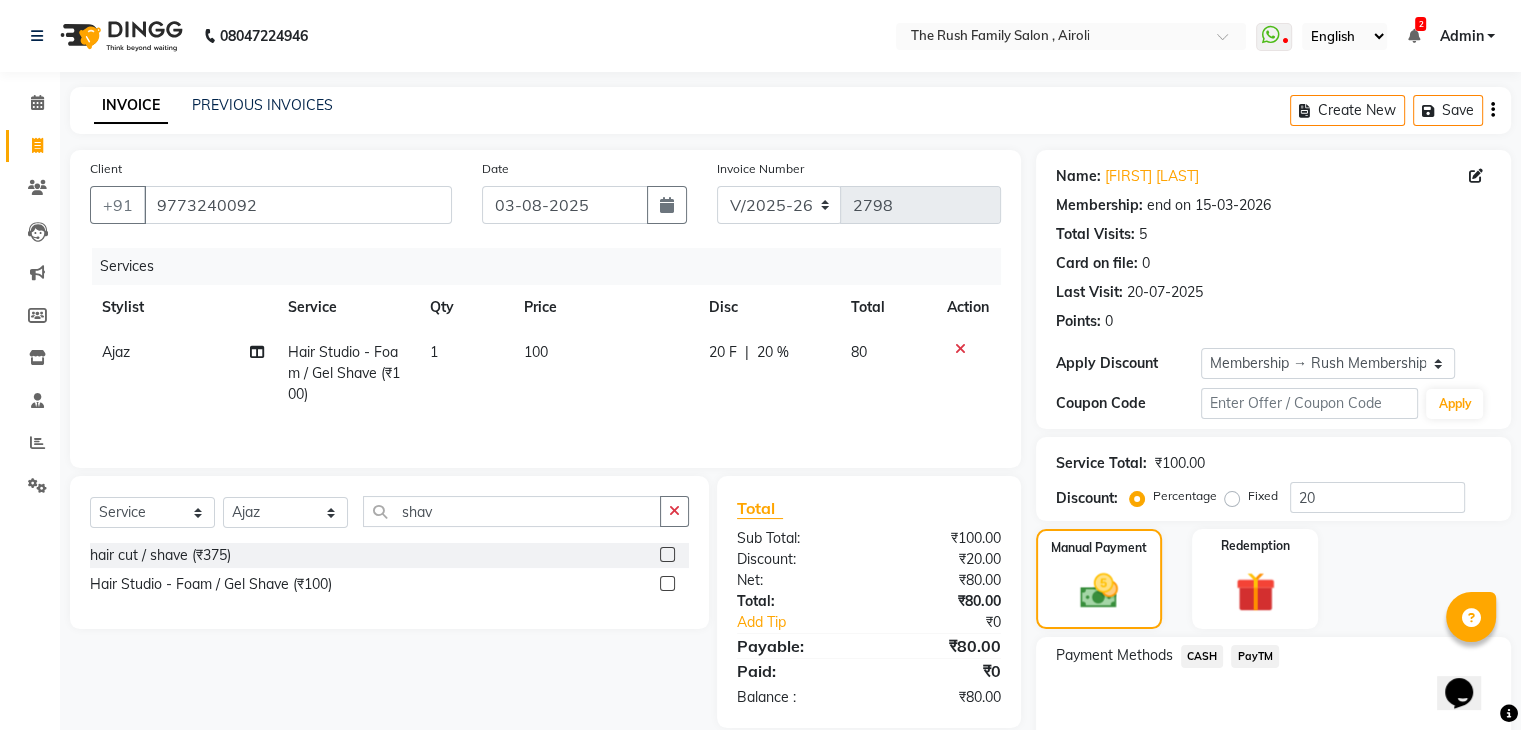 scroll, scrollTop: 97, scrollLeft: 0, axis: vertical 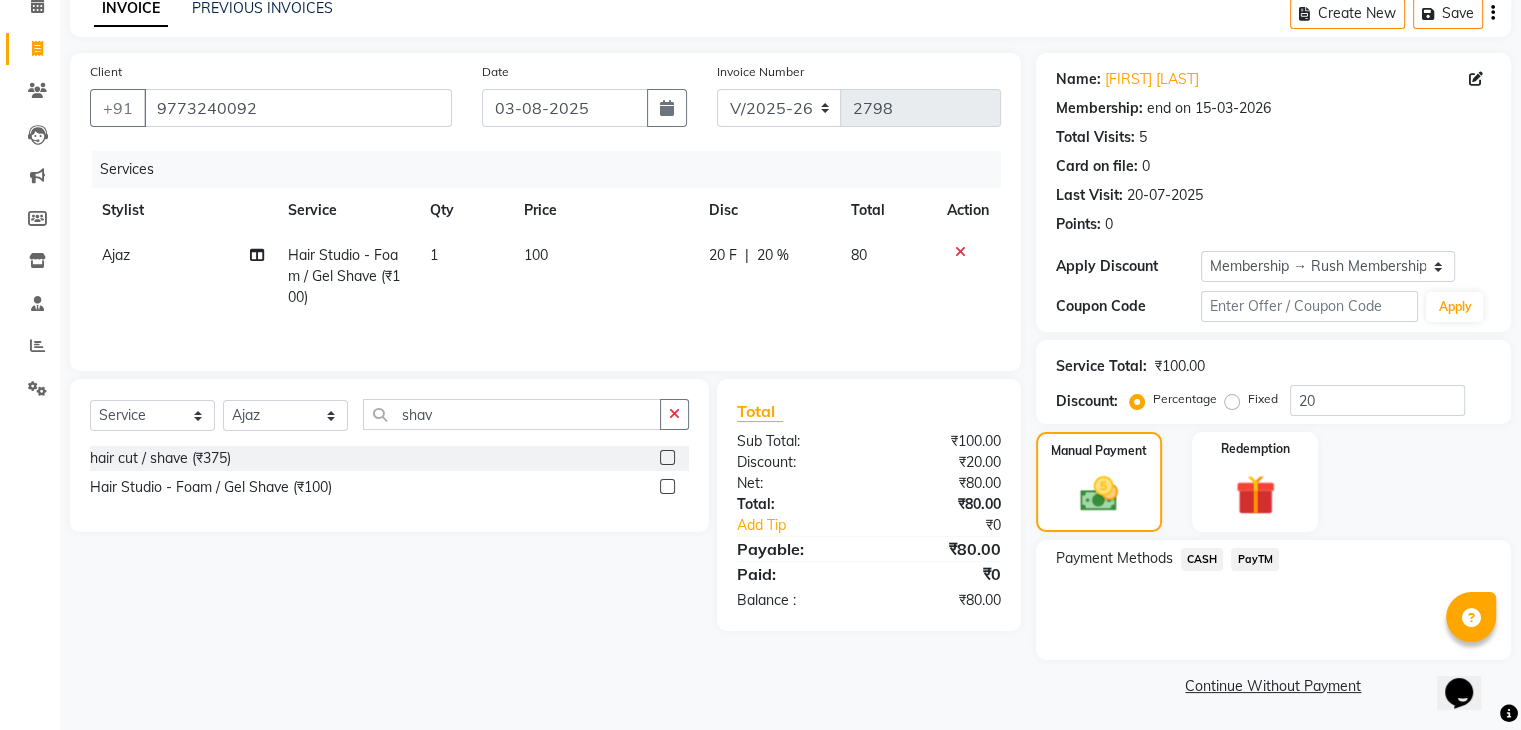 click on "PayTM" 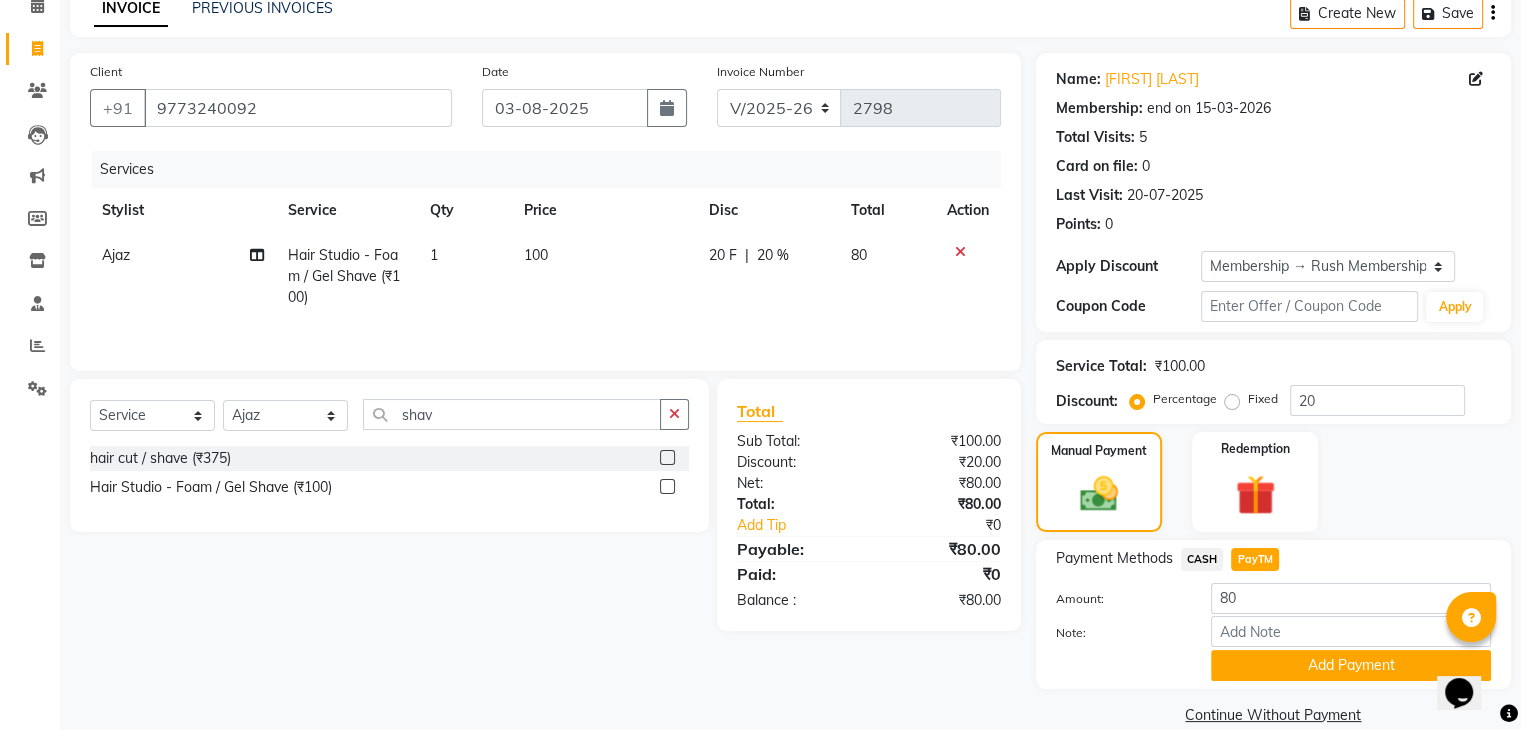 click on "20 F" 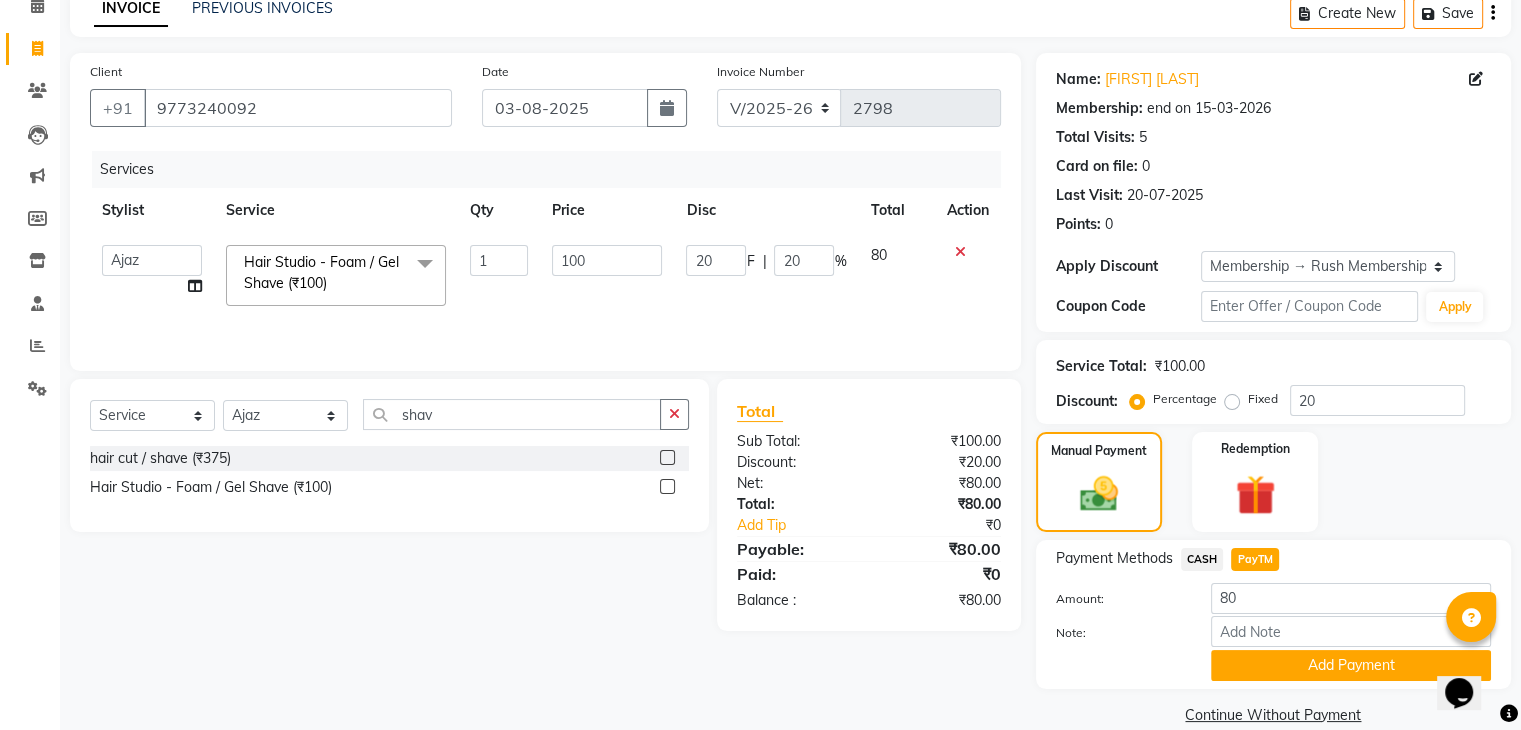 click on "20" 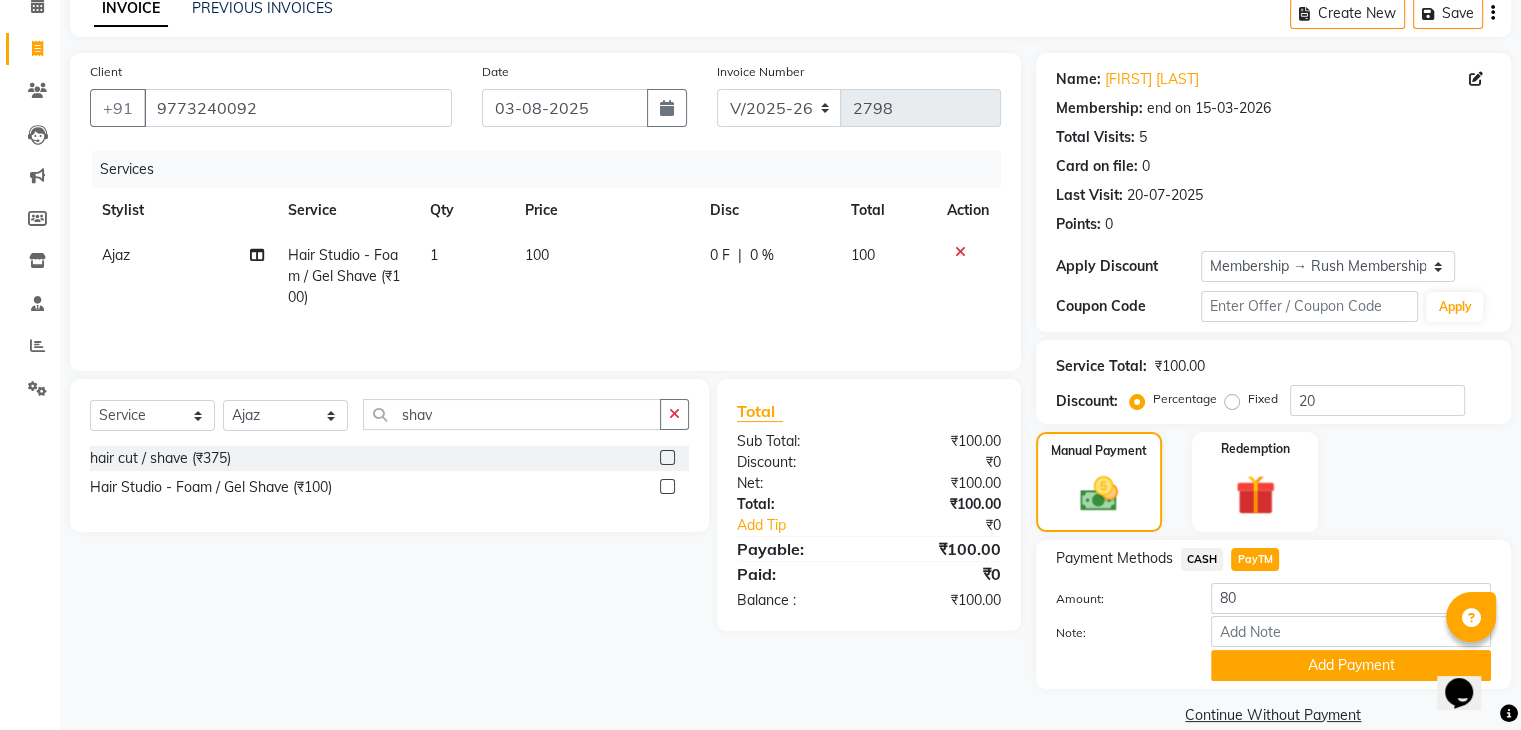 click on "0 F | 0 %" 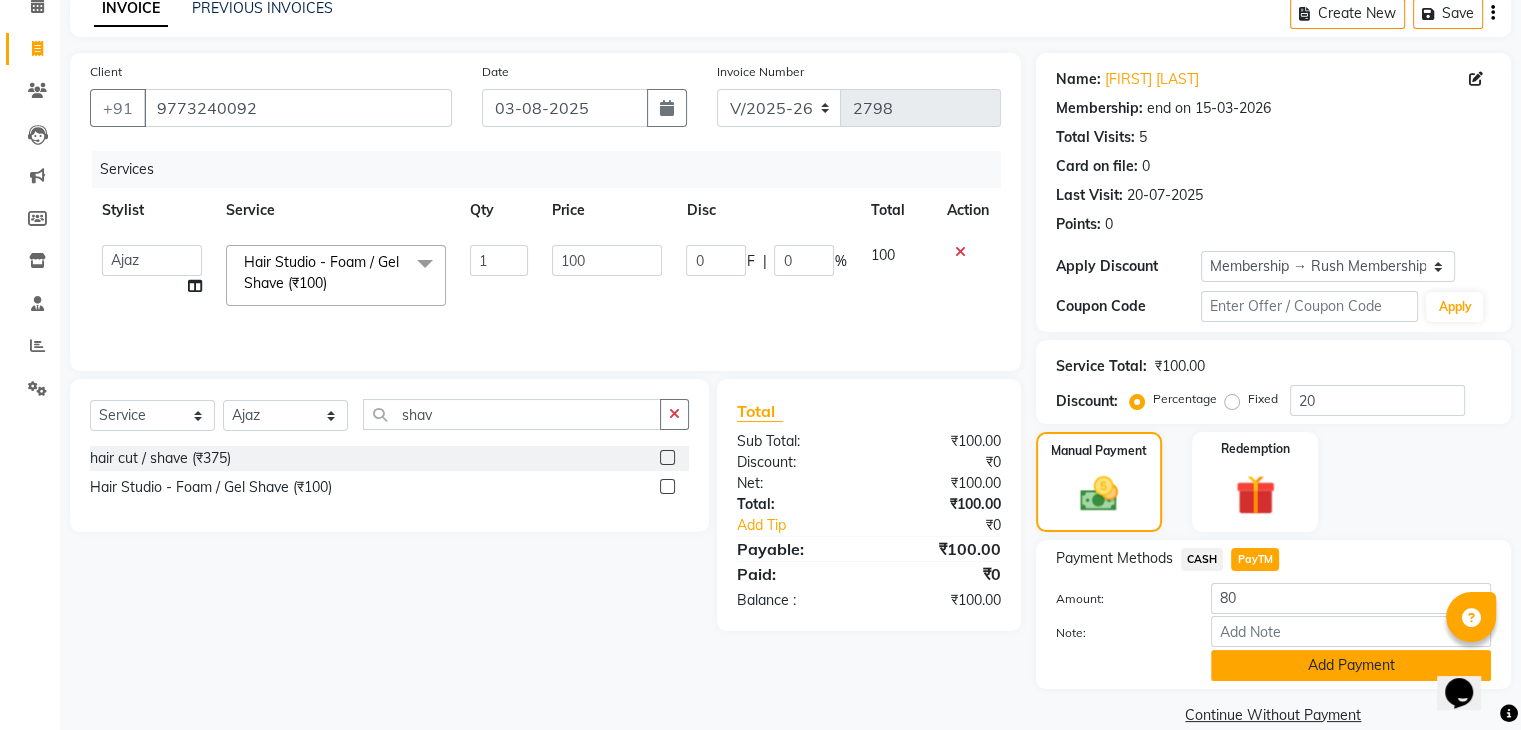 click on "Add Payment" 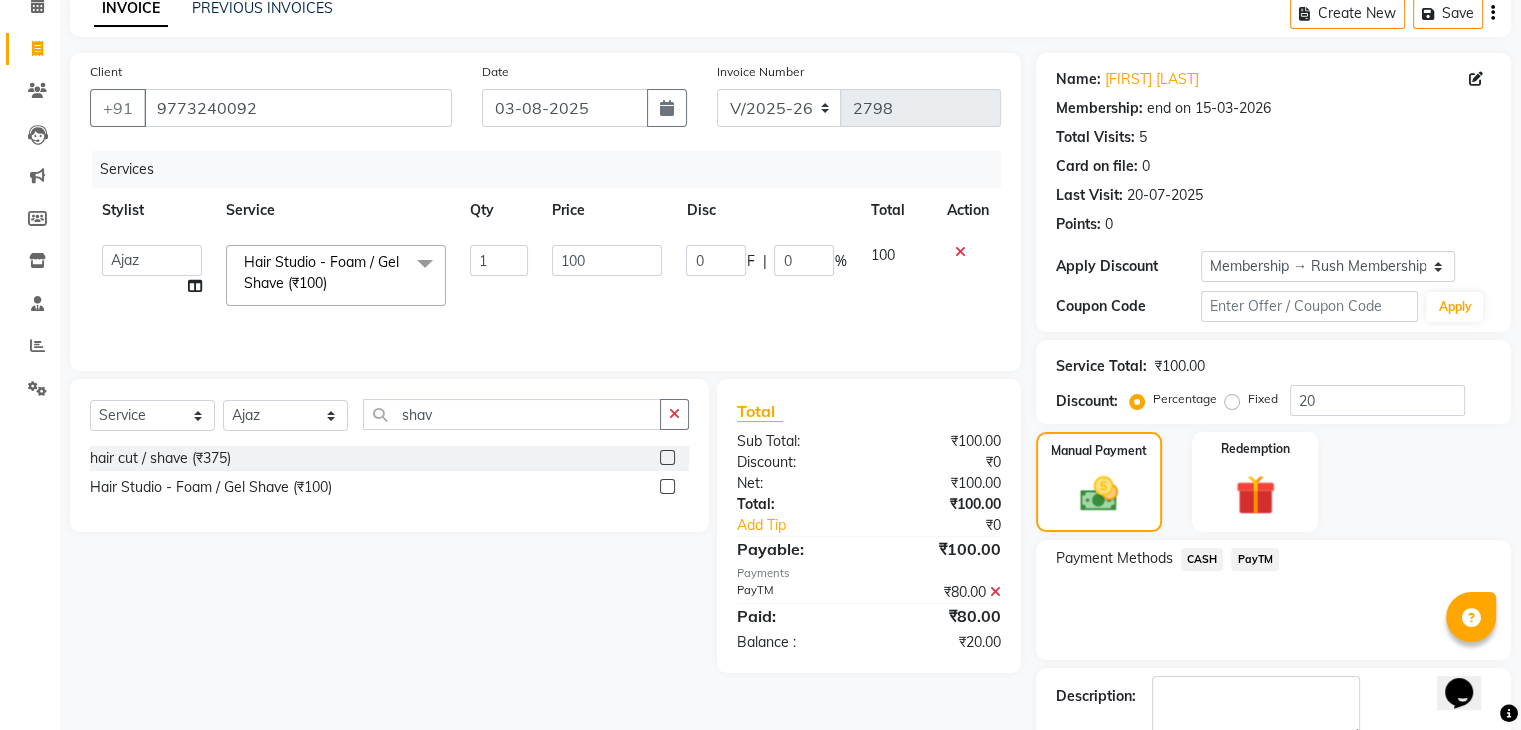scroll, scrollTop: 209, scrollLeft: 0, axis: vertical 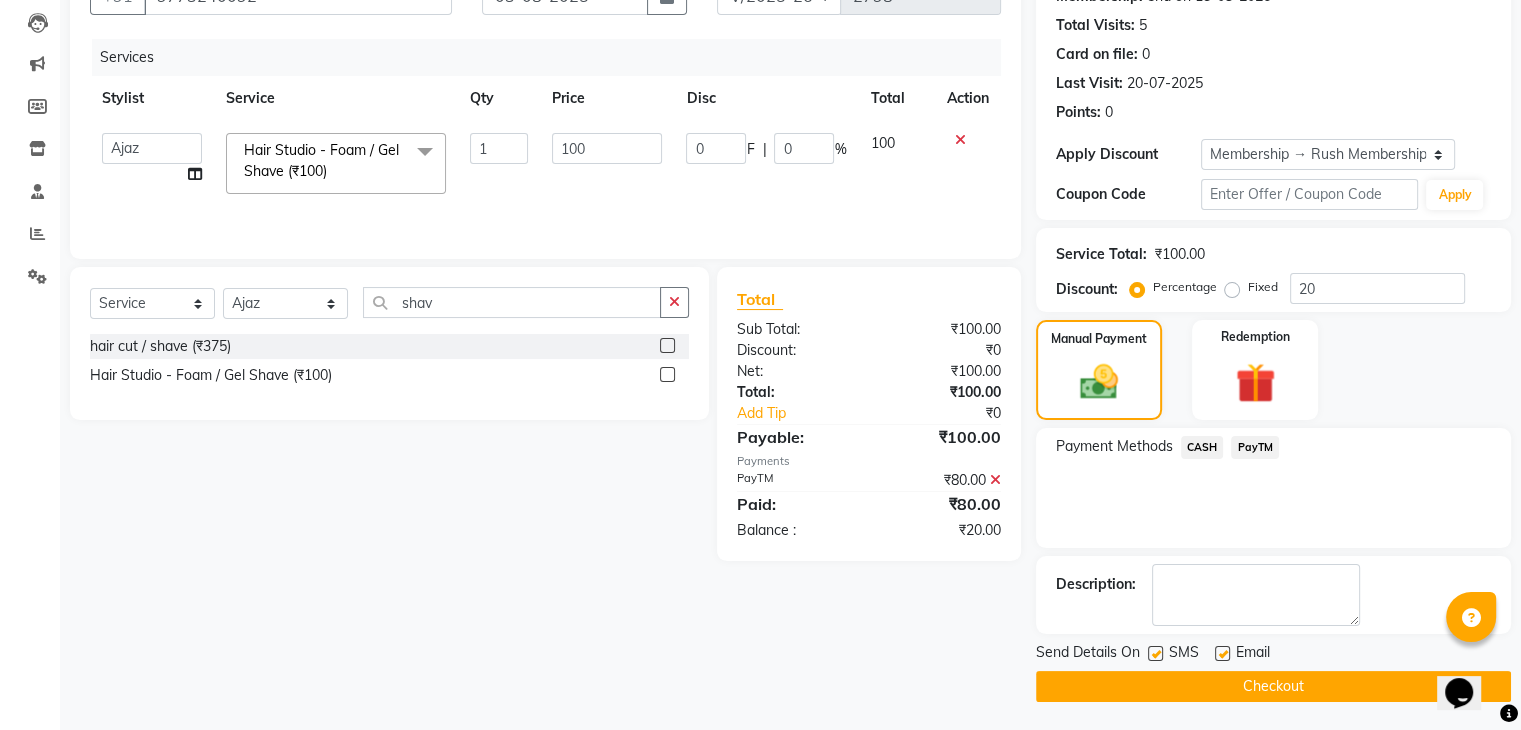 click 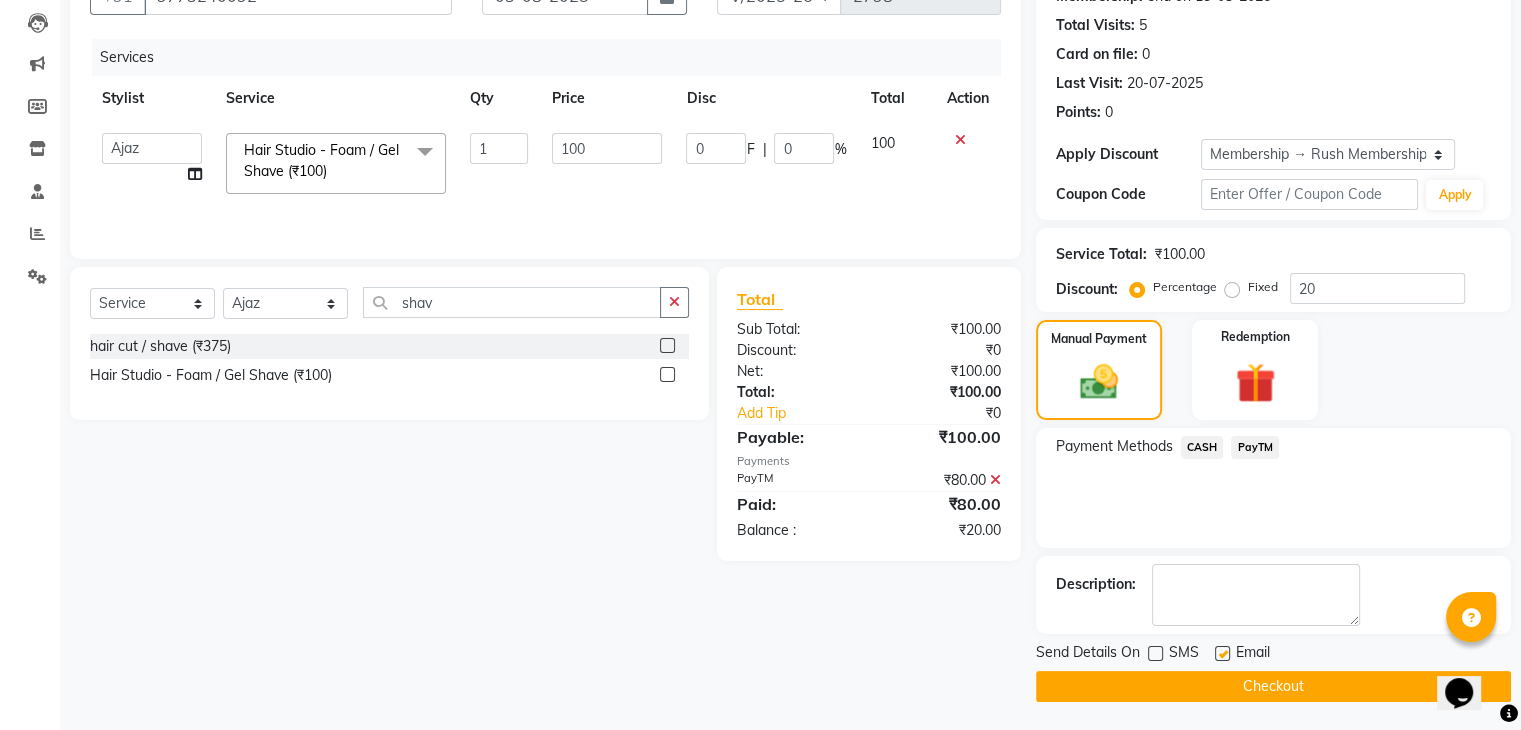 click 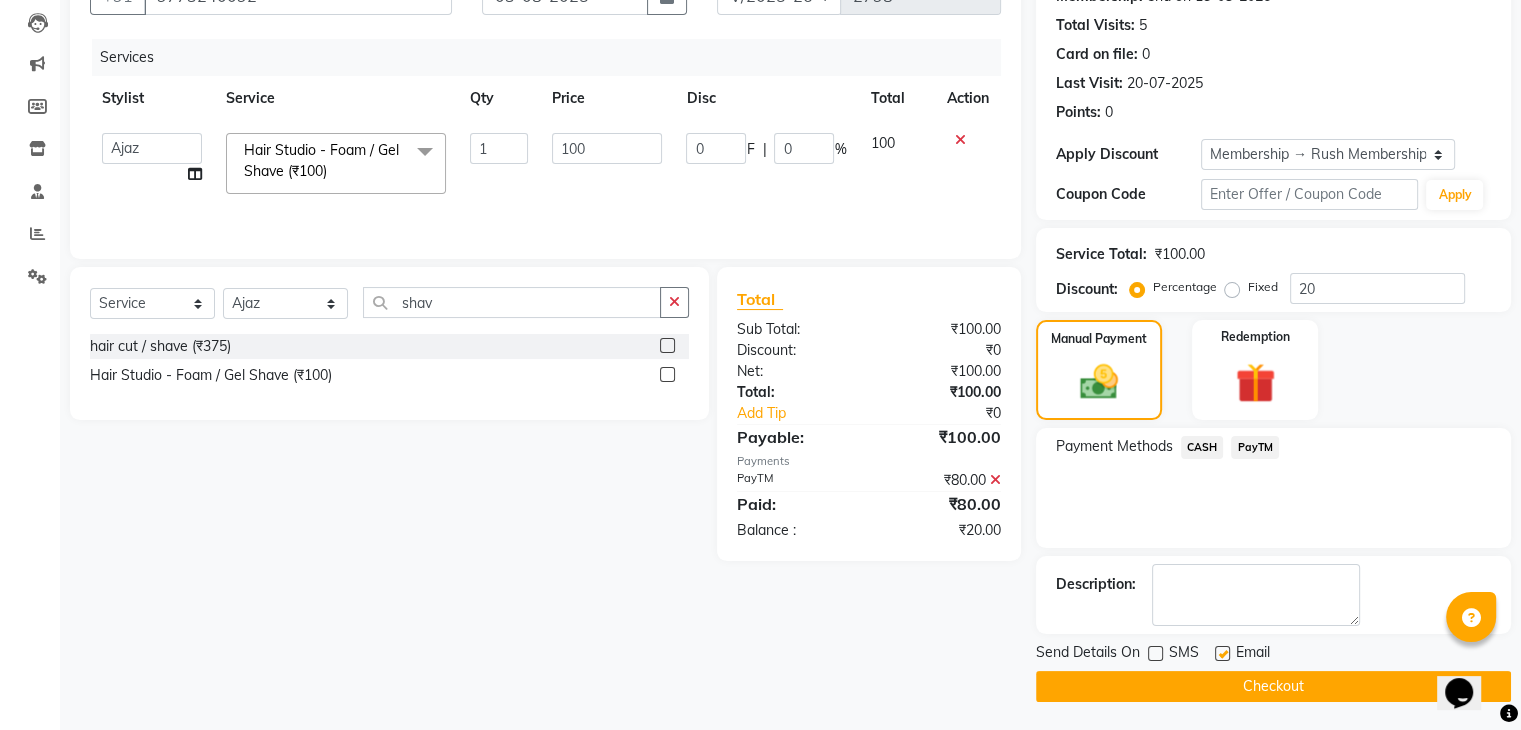 click at bounding box center [1221, 654] 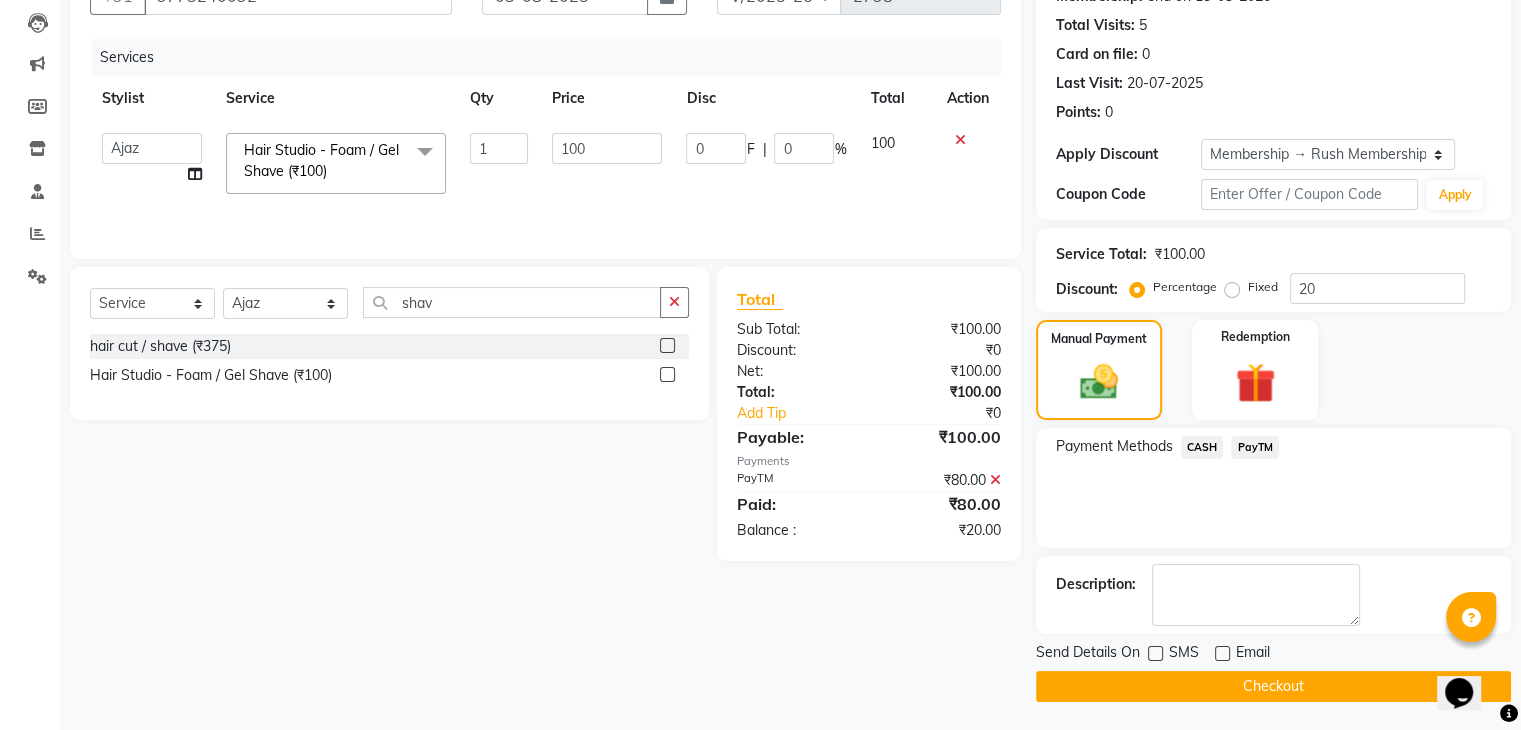 click on "Checkout" 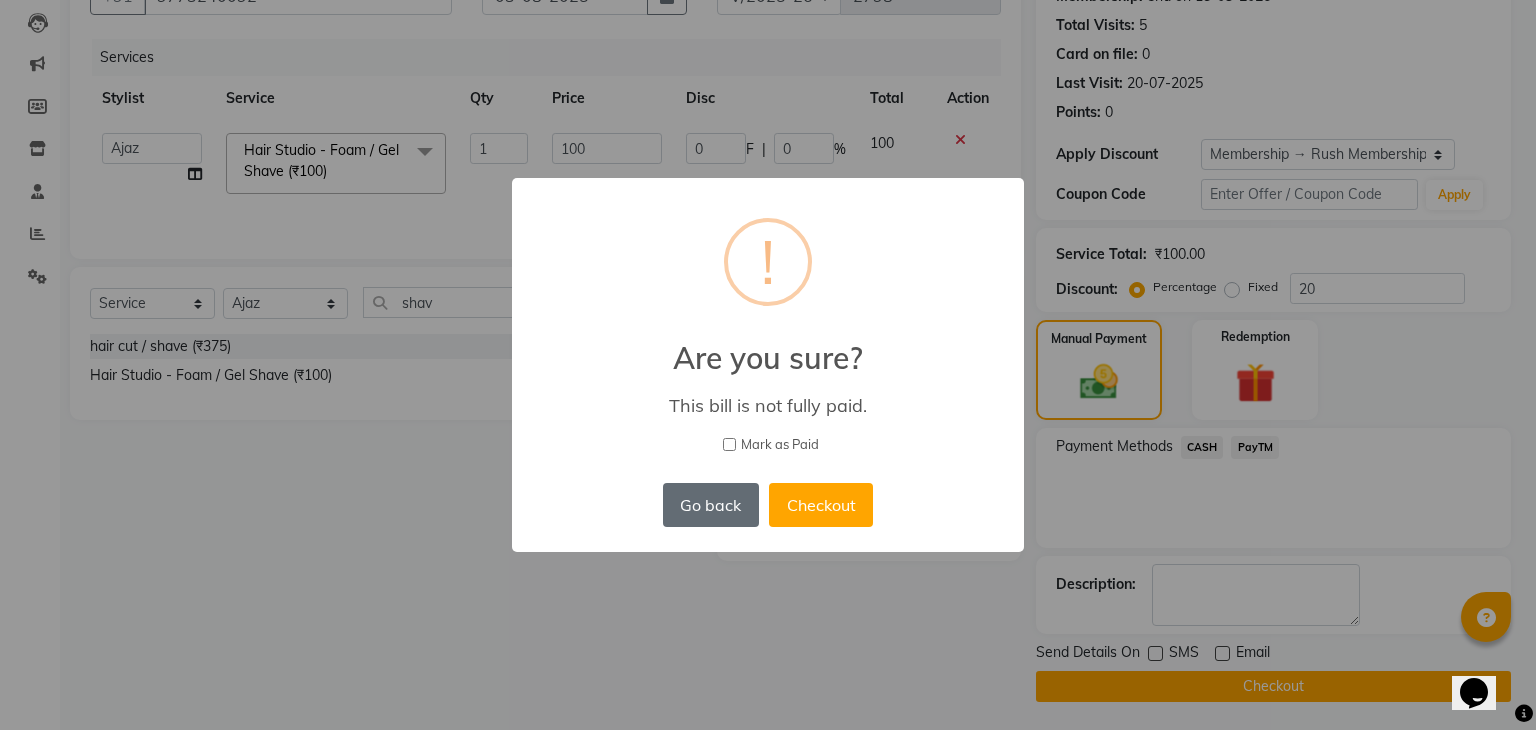 click on "Go back" at bounding box center (711, 505) 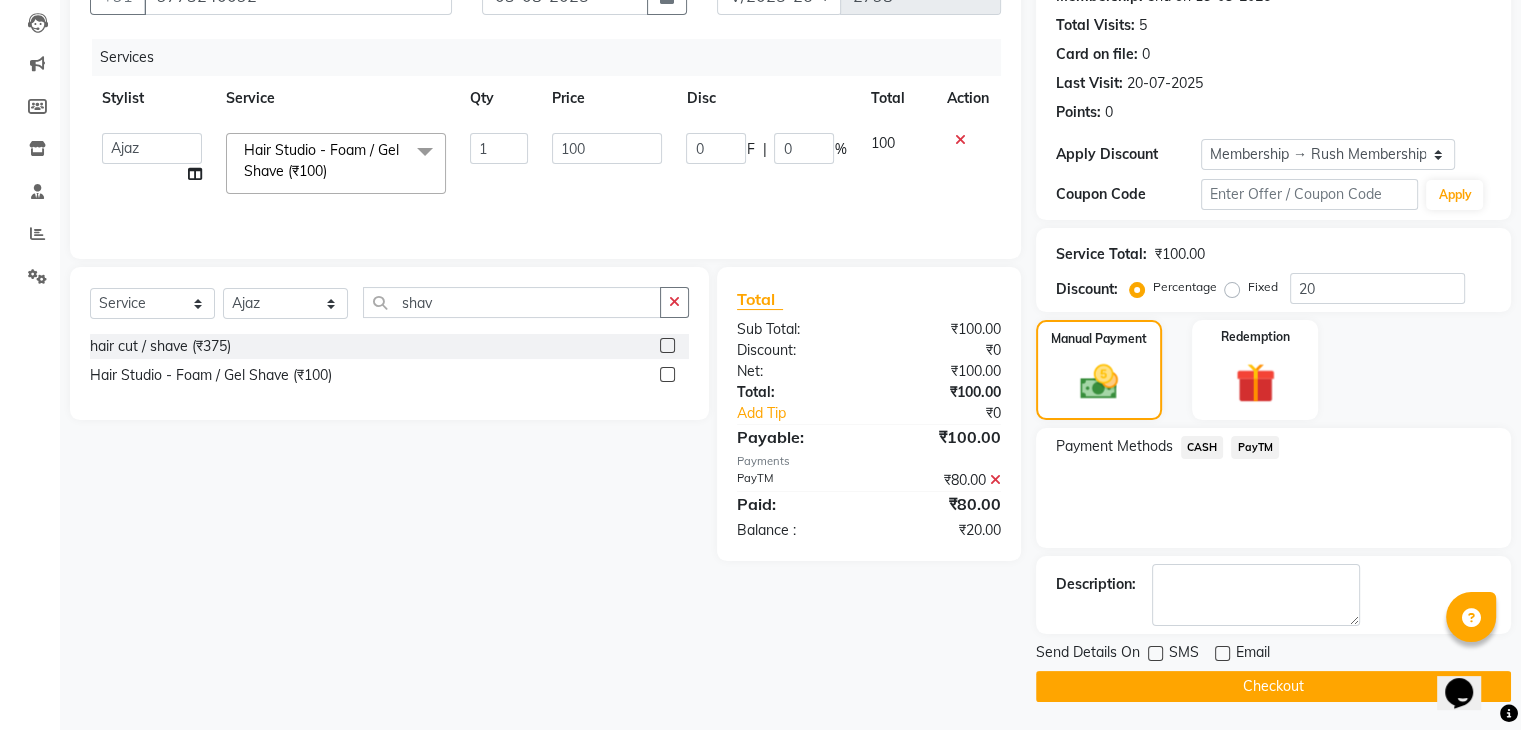 click 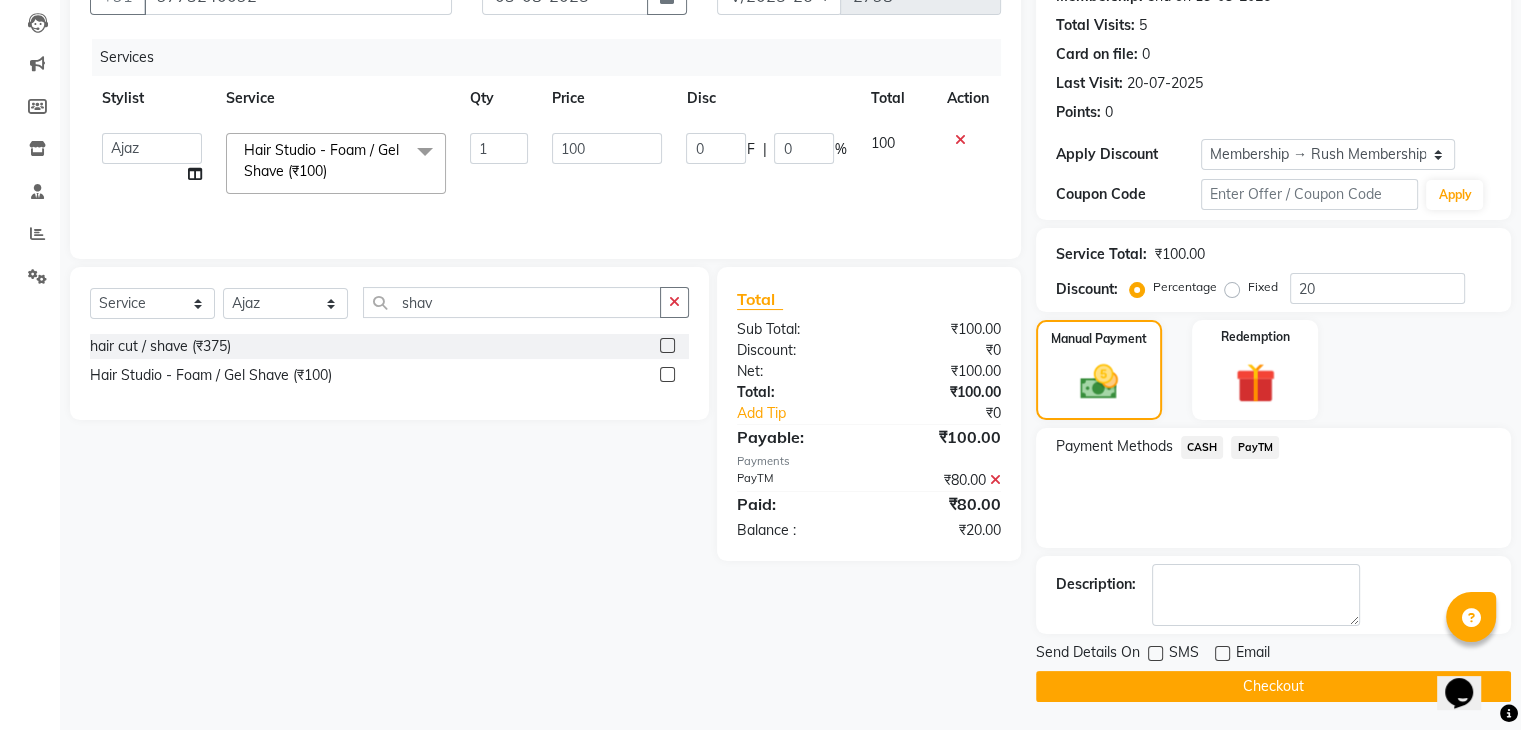 scroll, scrollTop: 97, scrollLeft: 0, axis: vertical 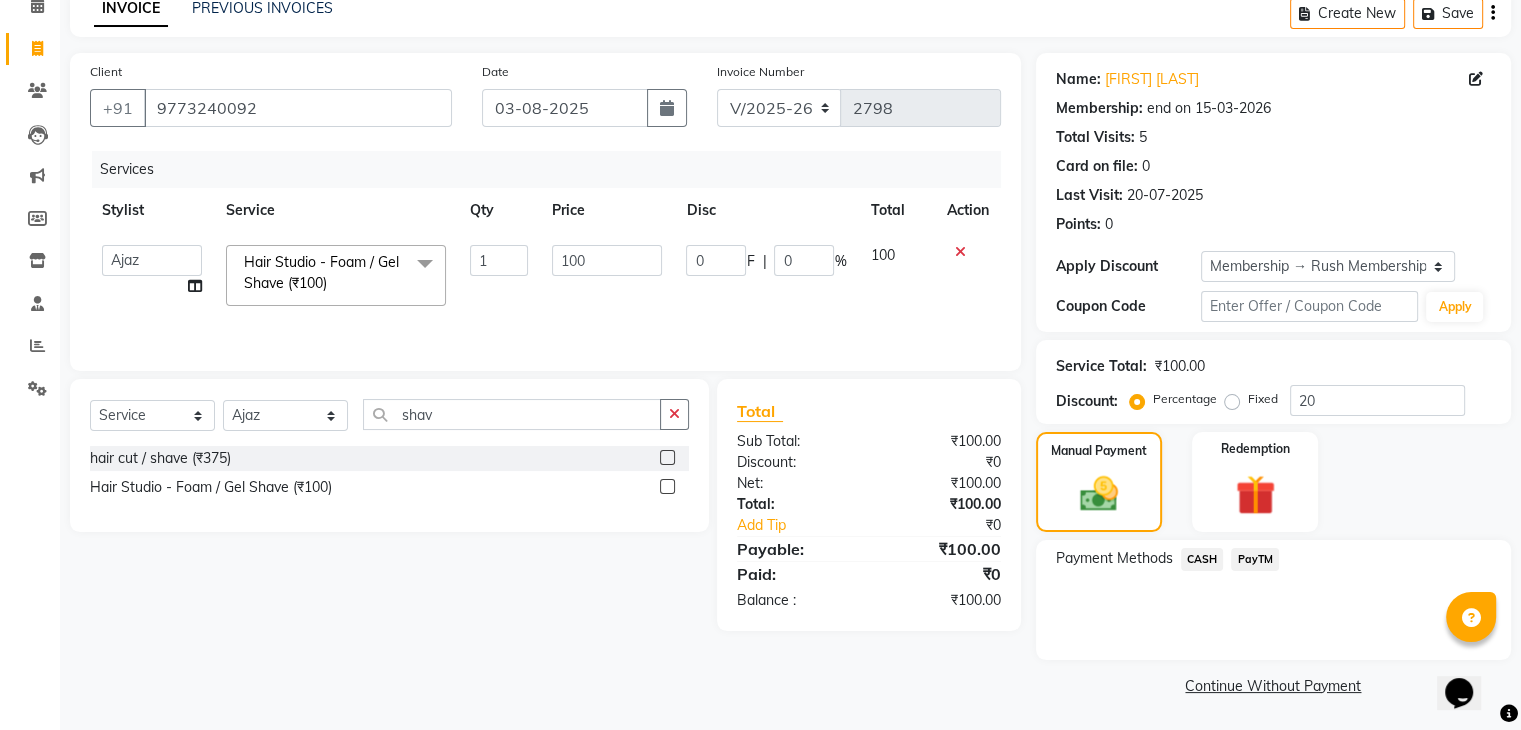 click on "CASH" 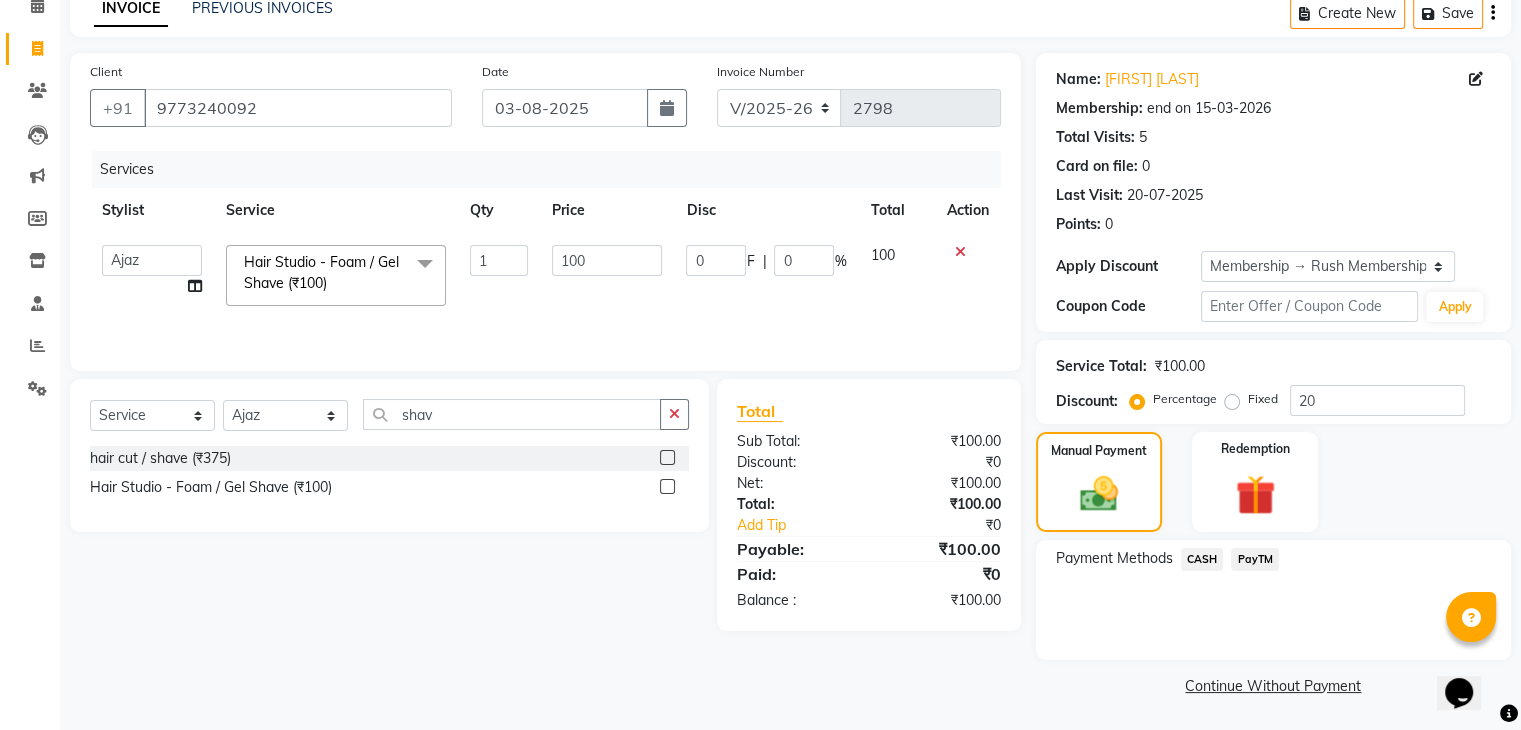 scroll, scrollTop: 128, scrollLeft: 0, axis: vertical 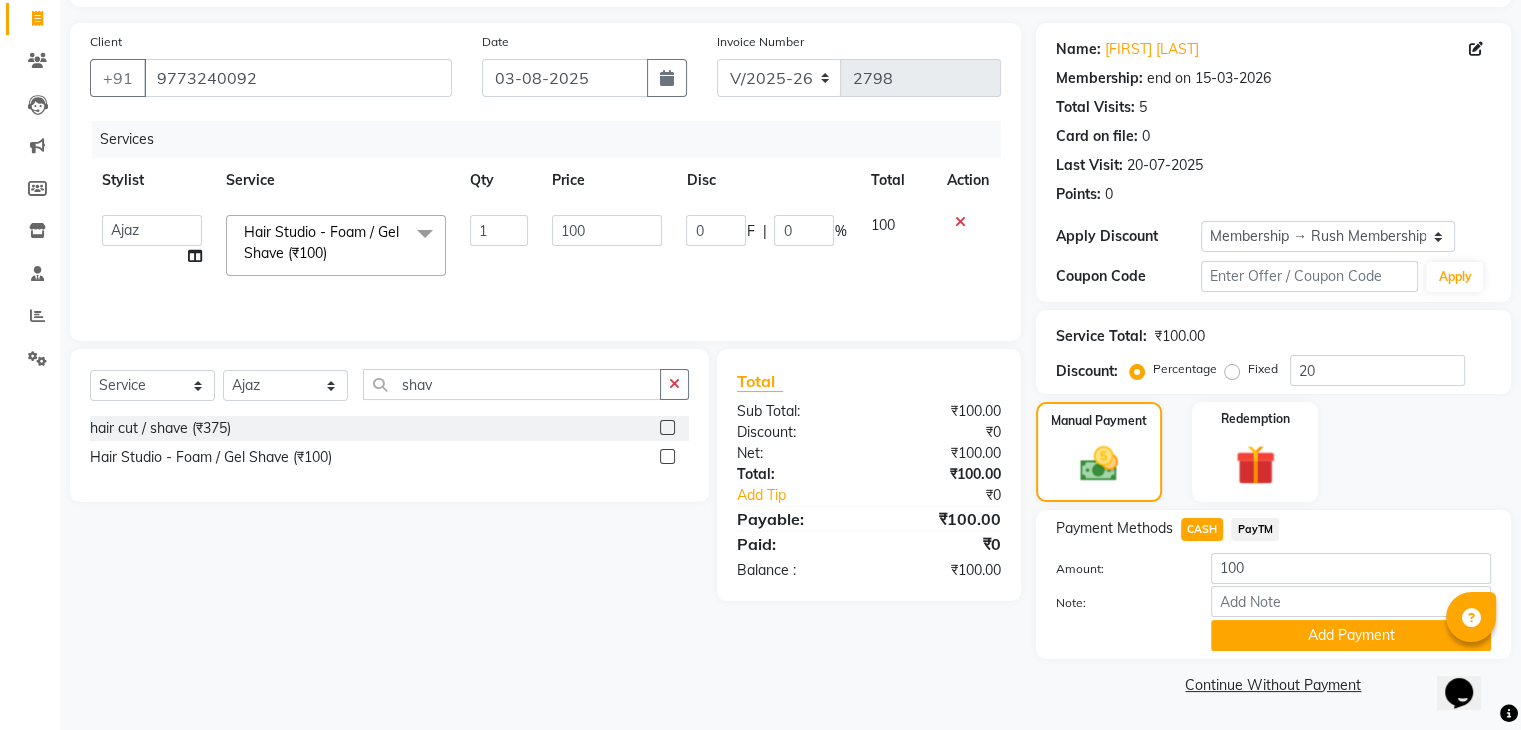 click on "PayTM" 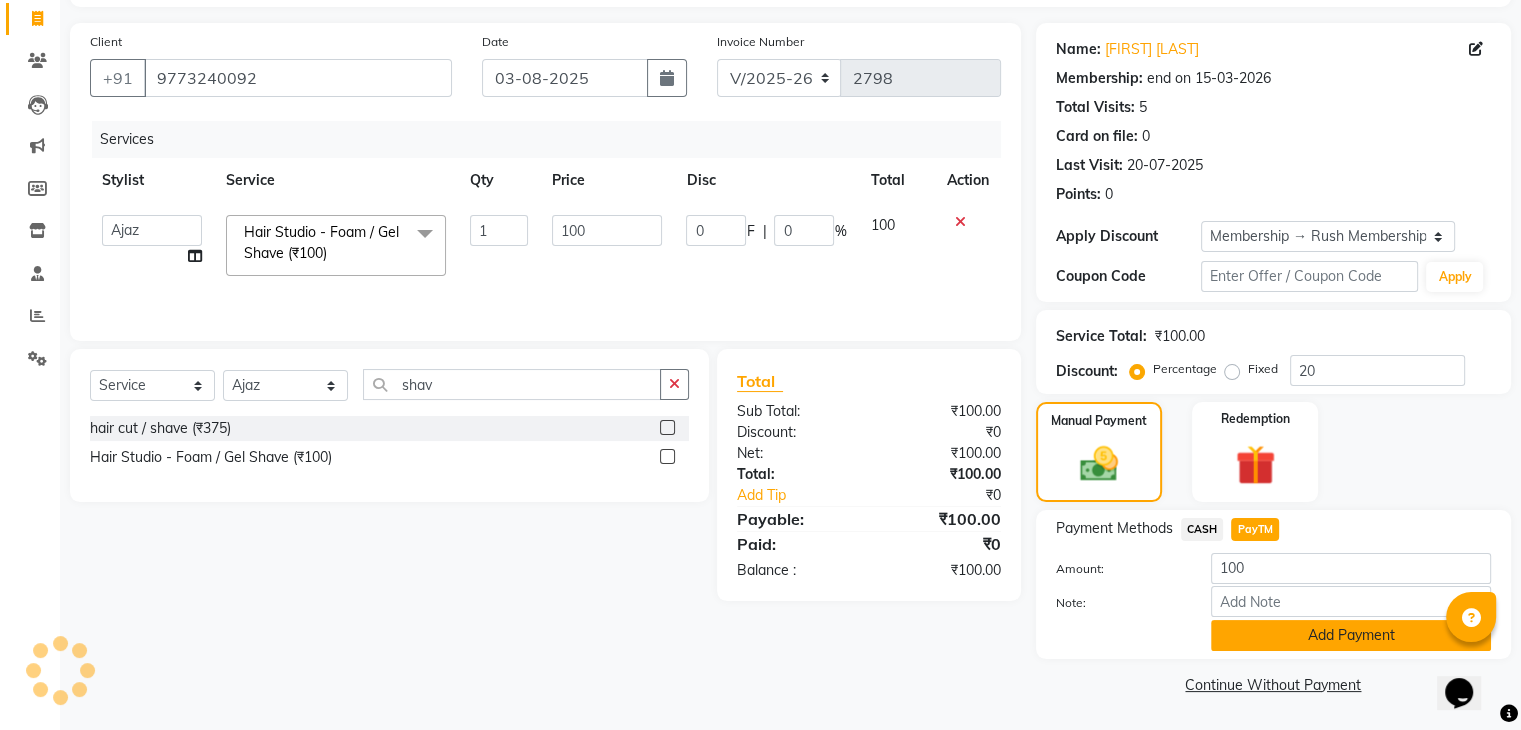 click on "Add Payment" 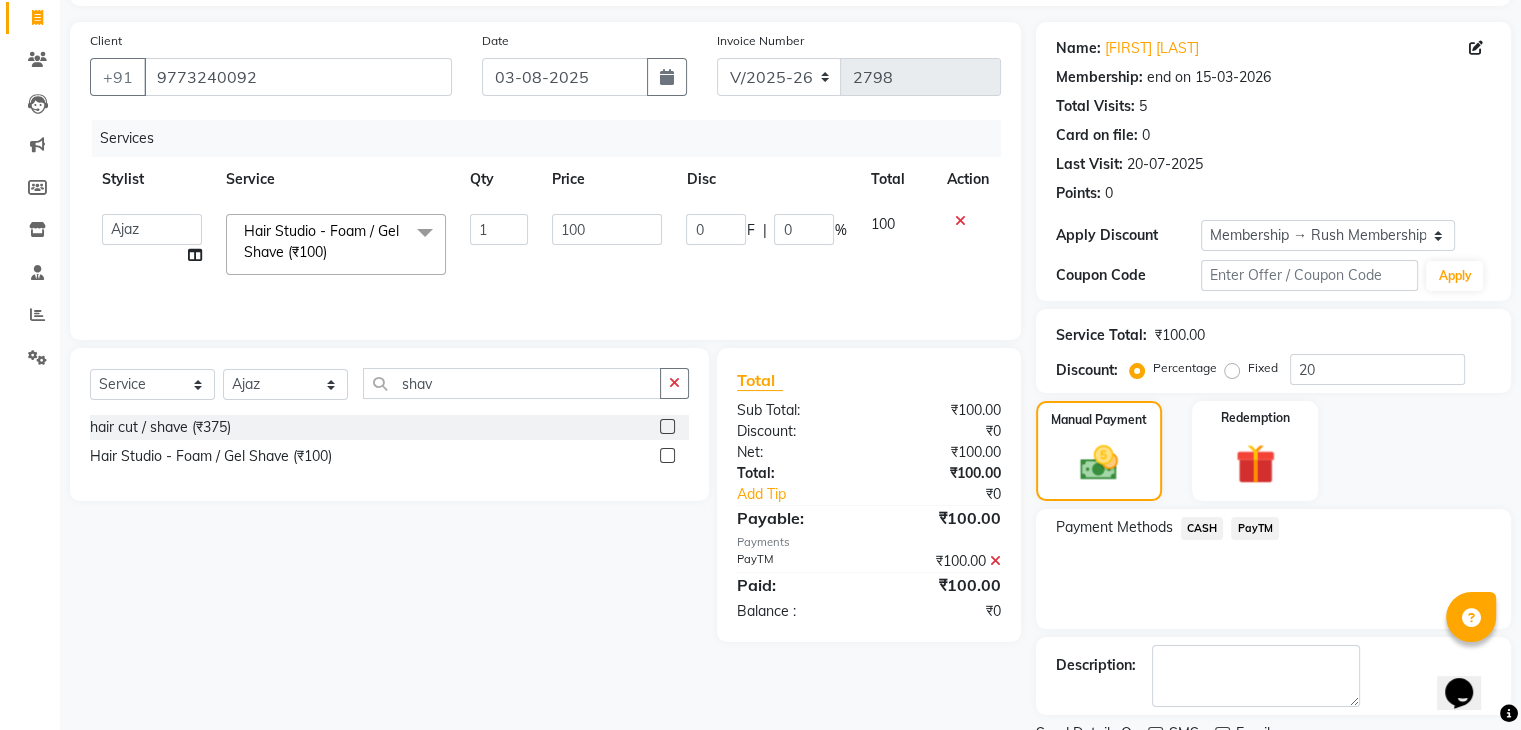 scroll, scrollTop: 209, scrollLeft: 0, axis: vertical 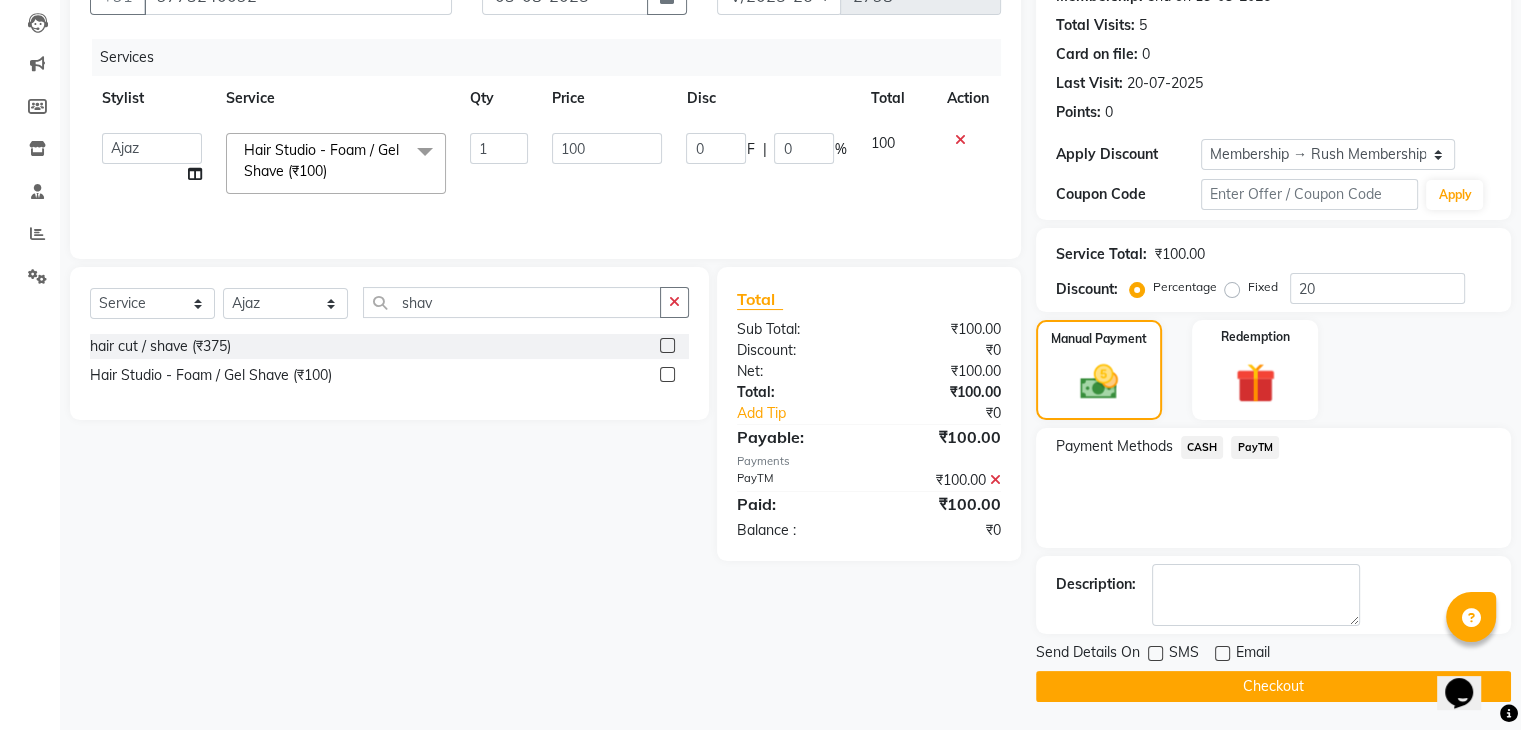 click on "Checkout" 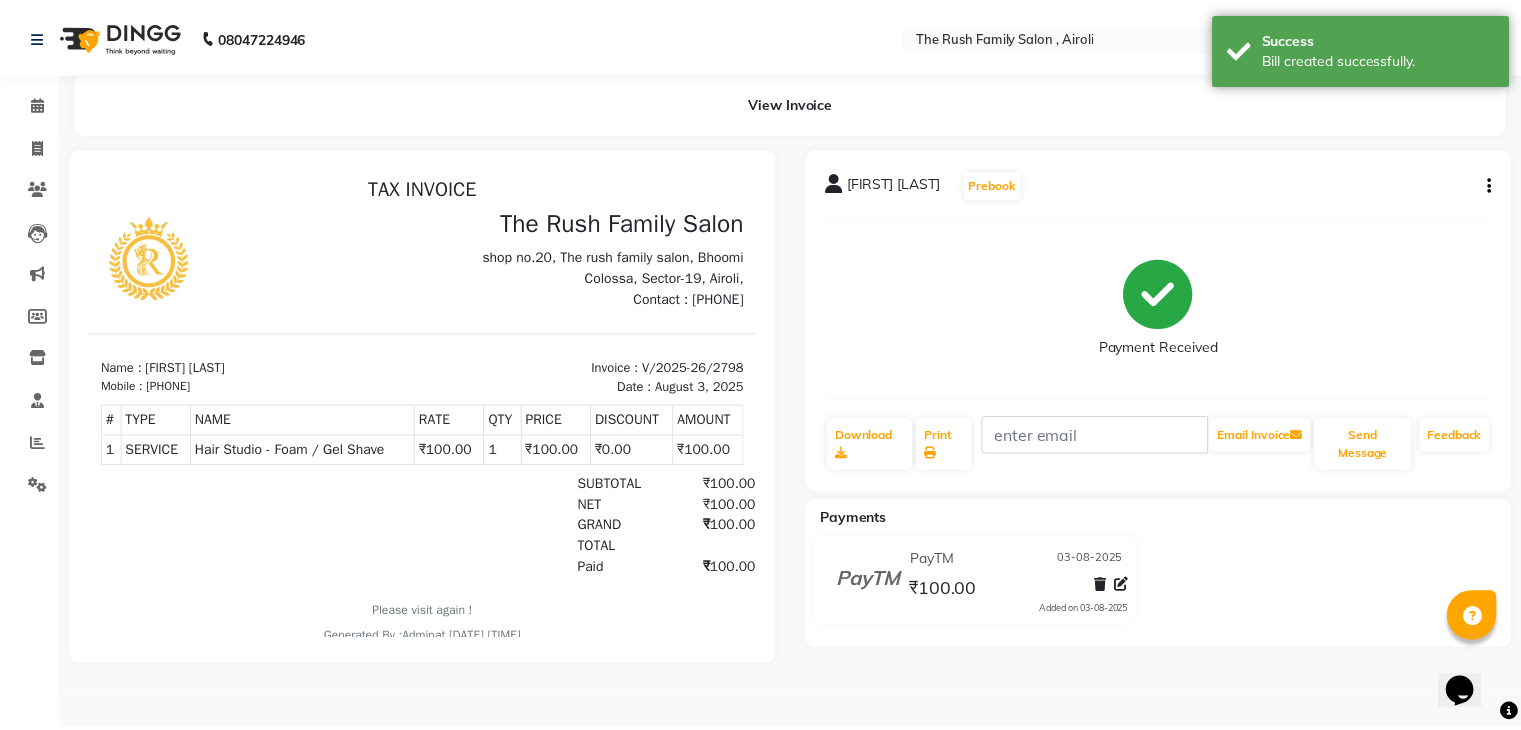 scroll, scrollTop: 0, scrollLeft: 0, axis: both 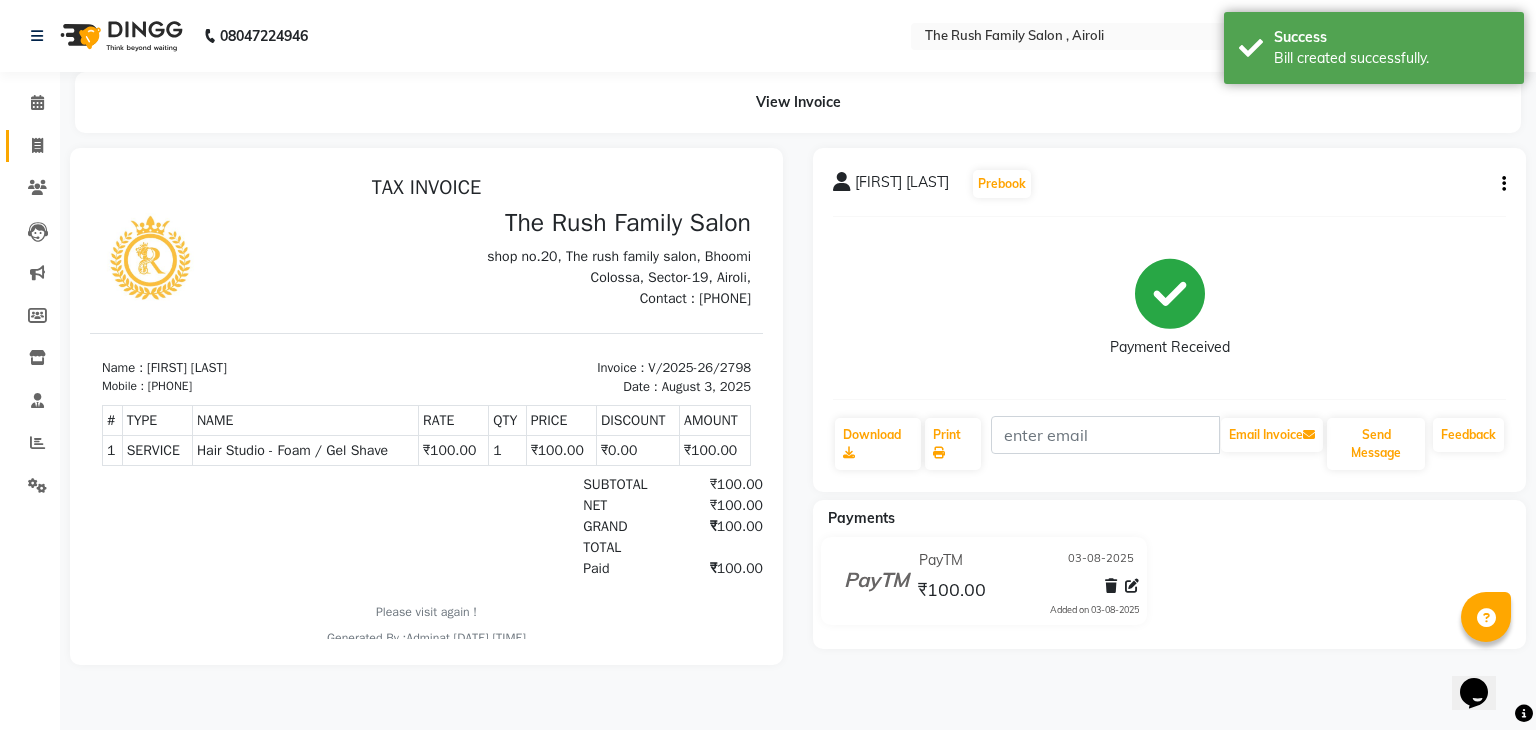 click on "Invoice" 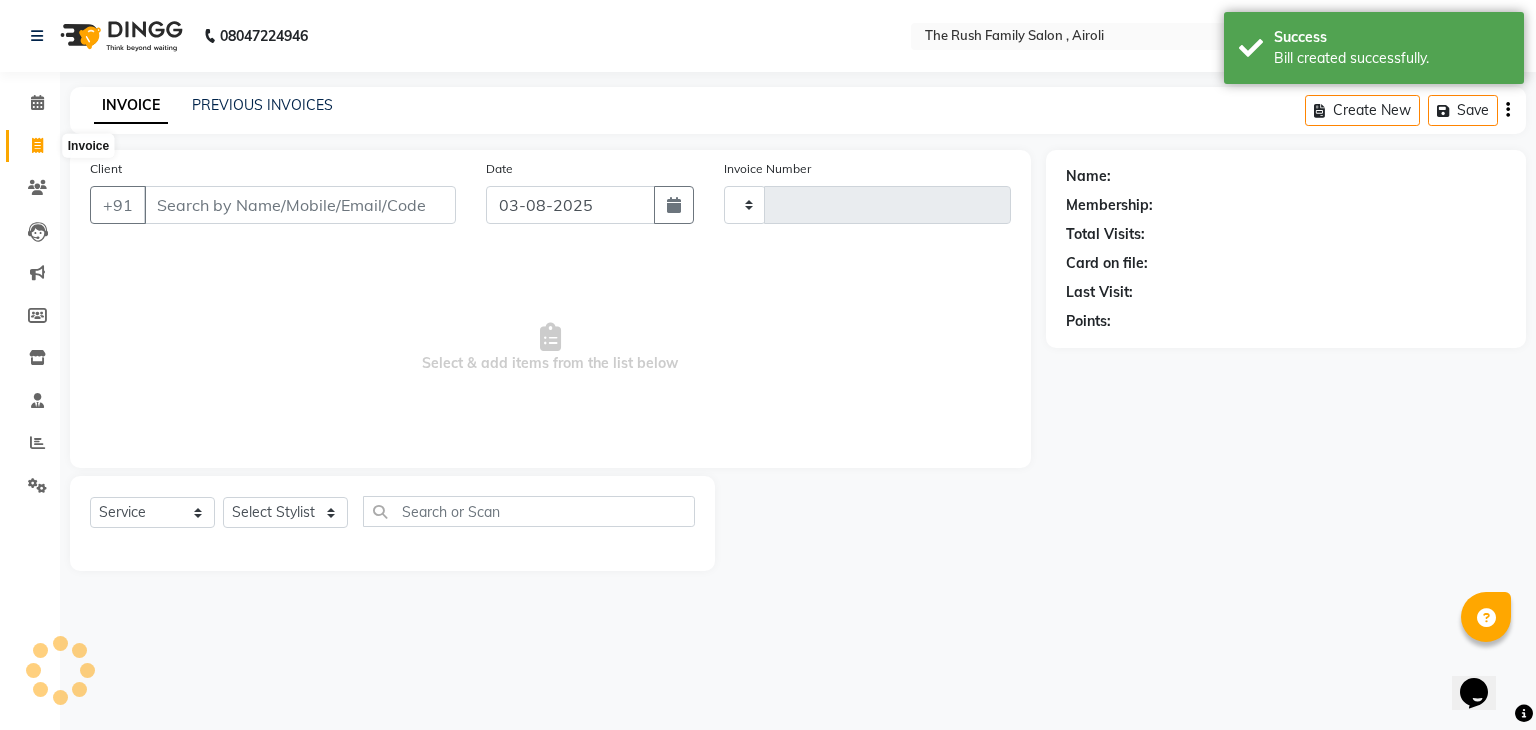 type on "2799" 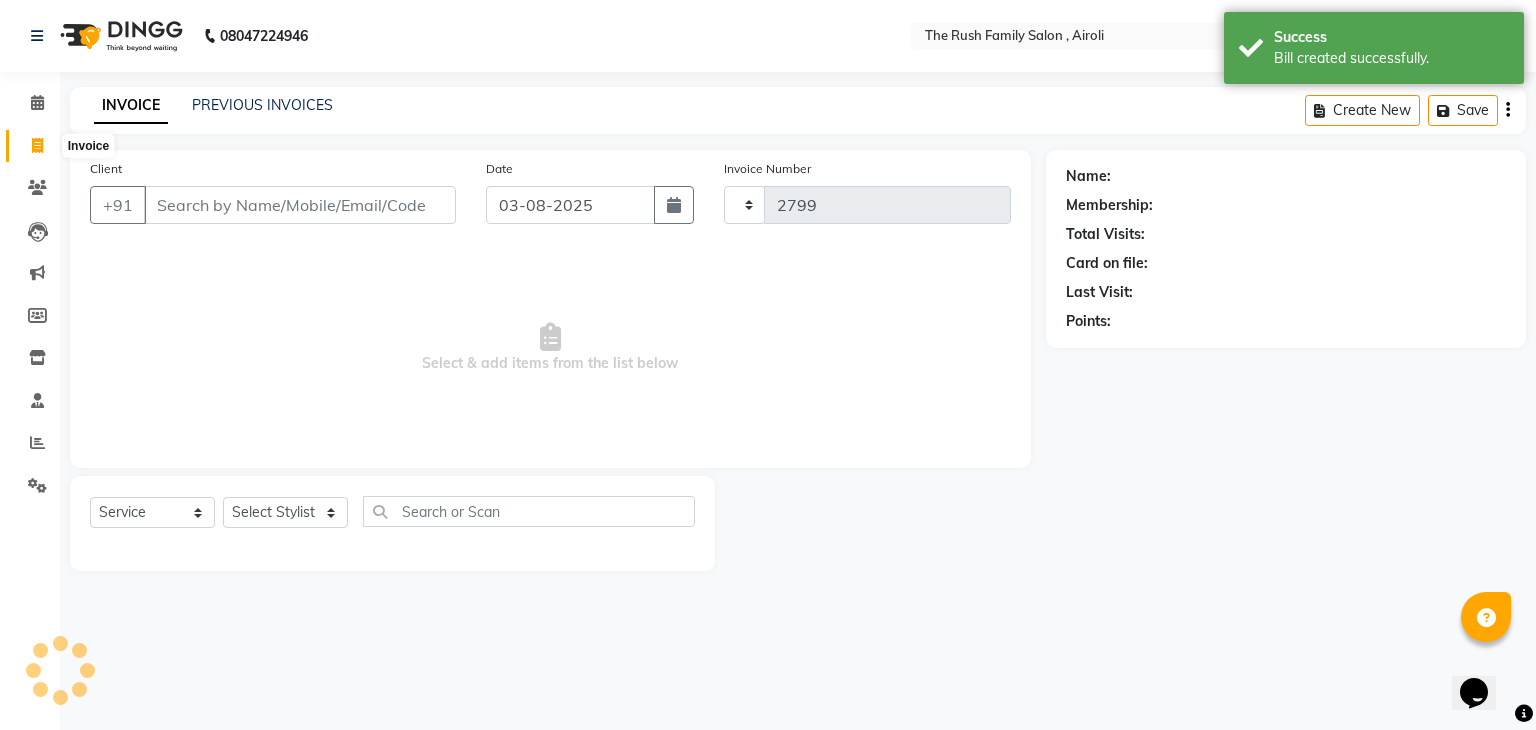select on "5419" 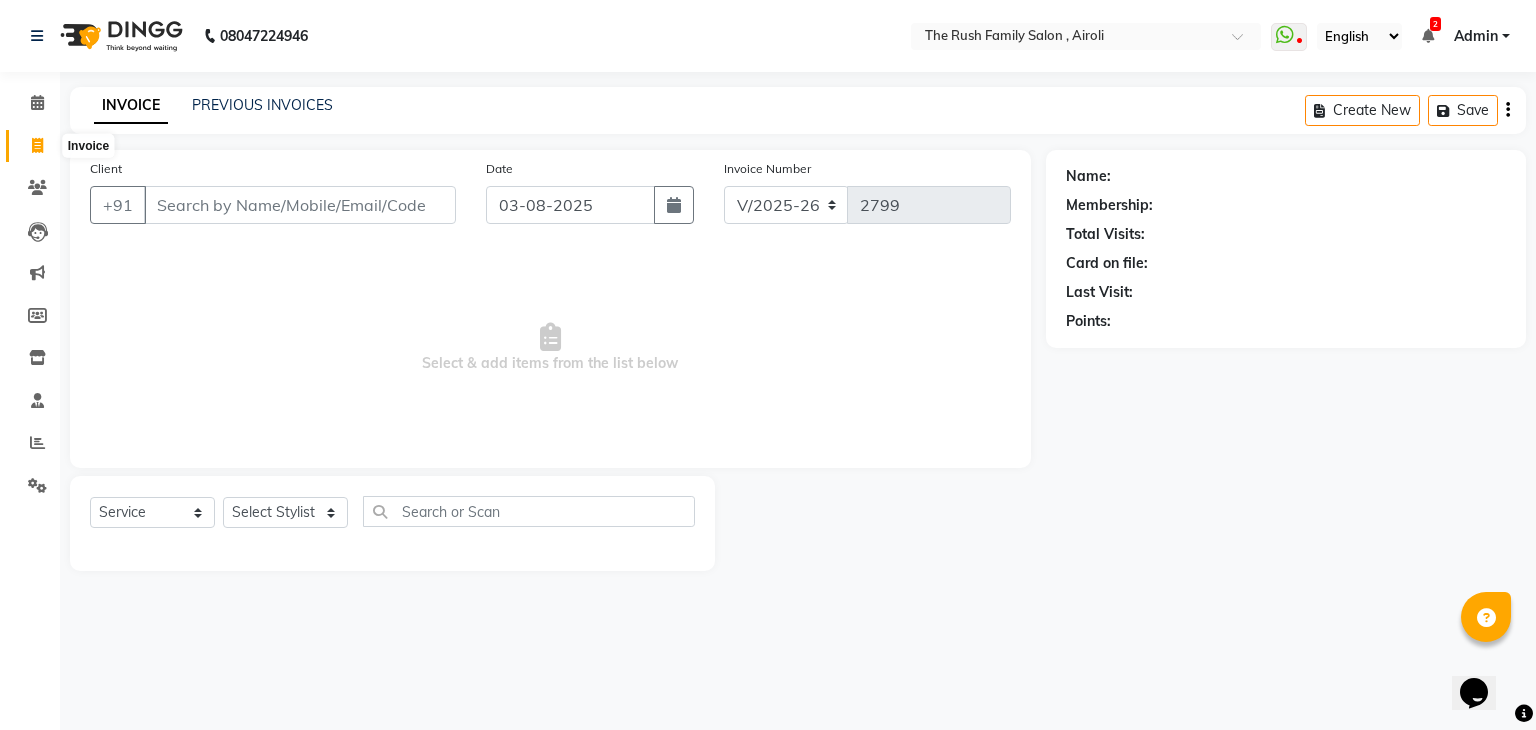 click 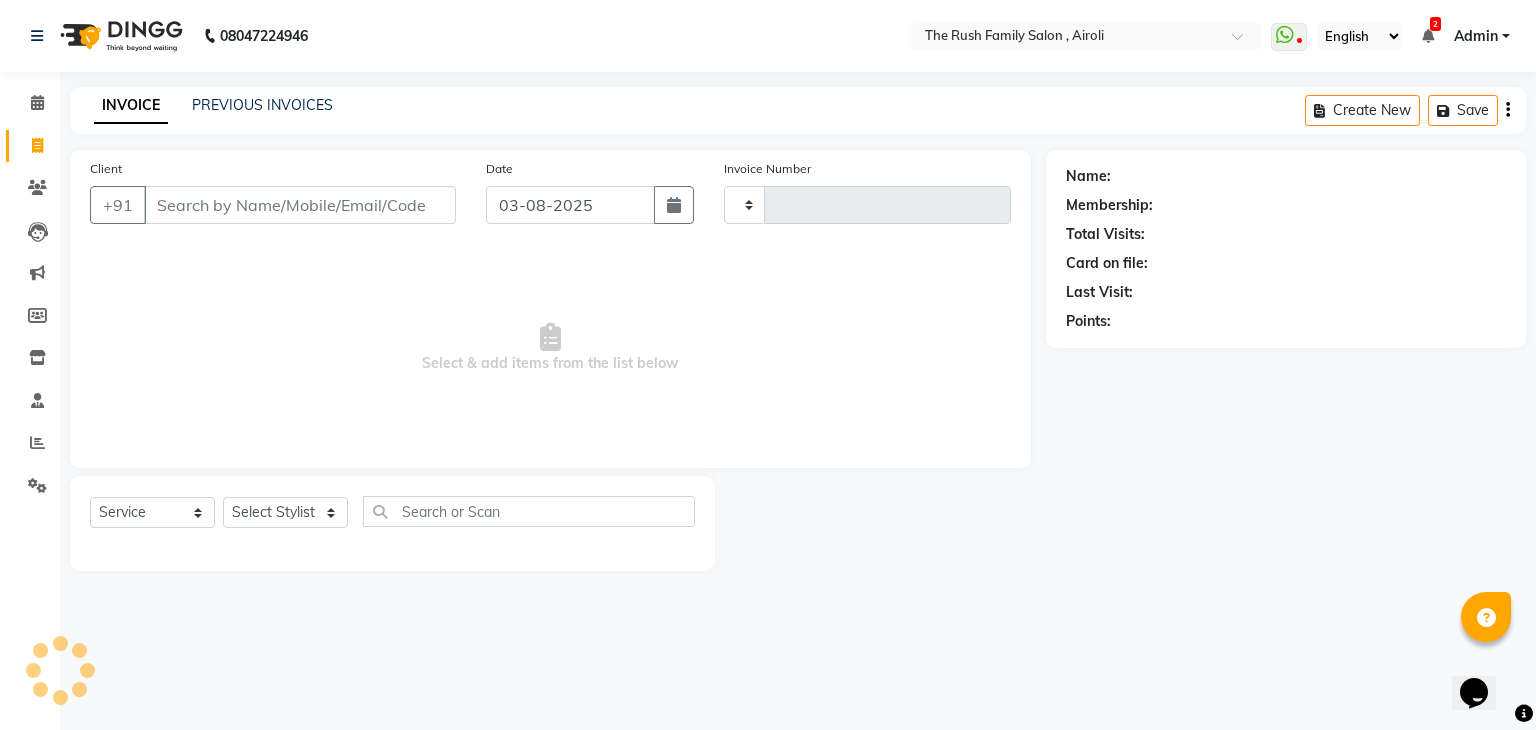 type on "2799" 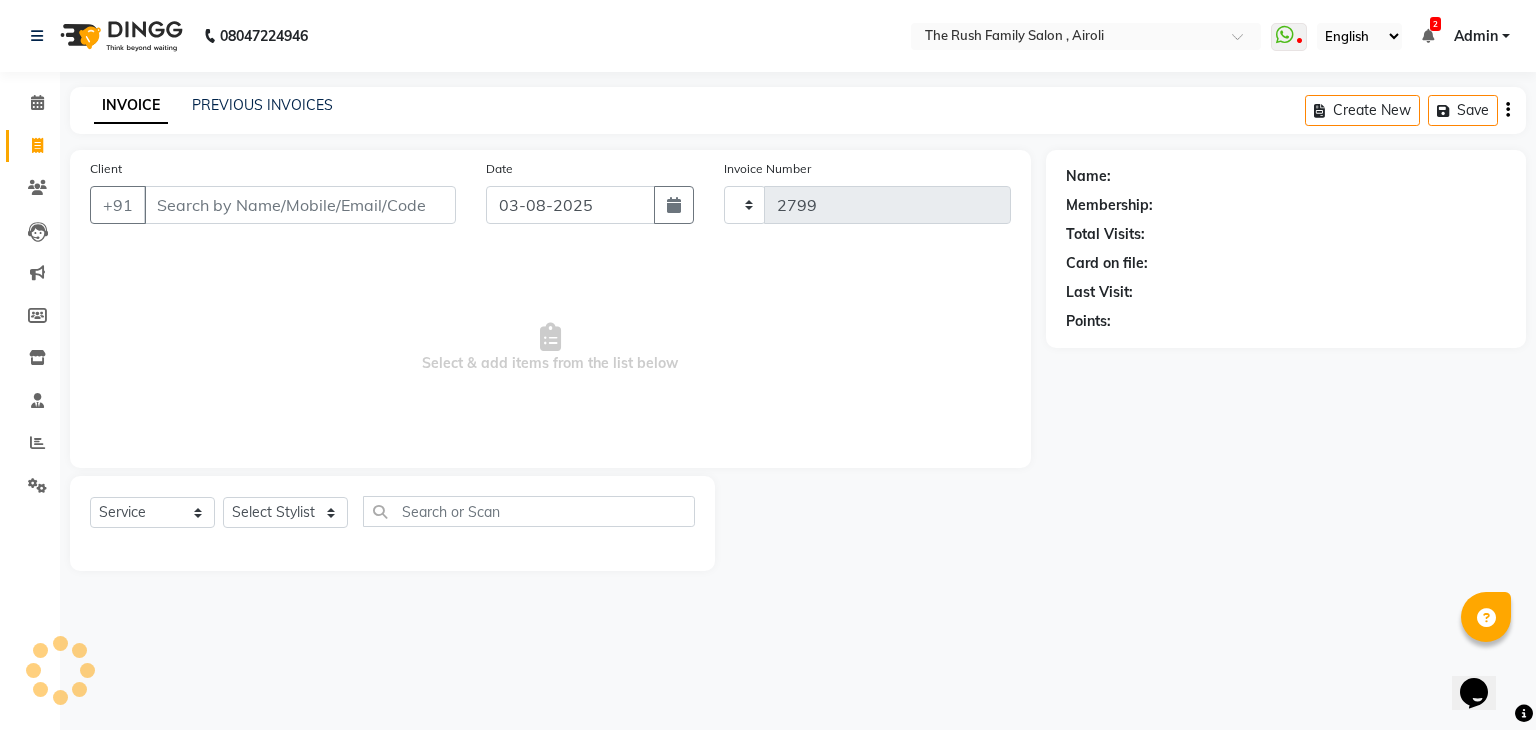 select on "5419" 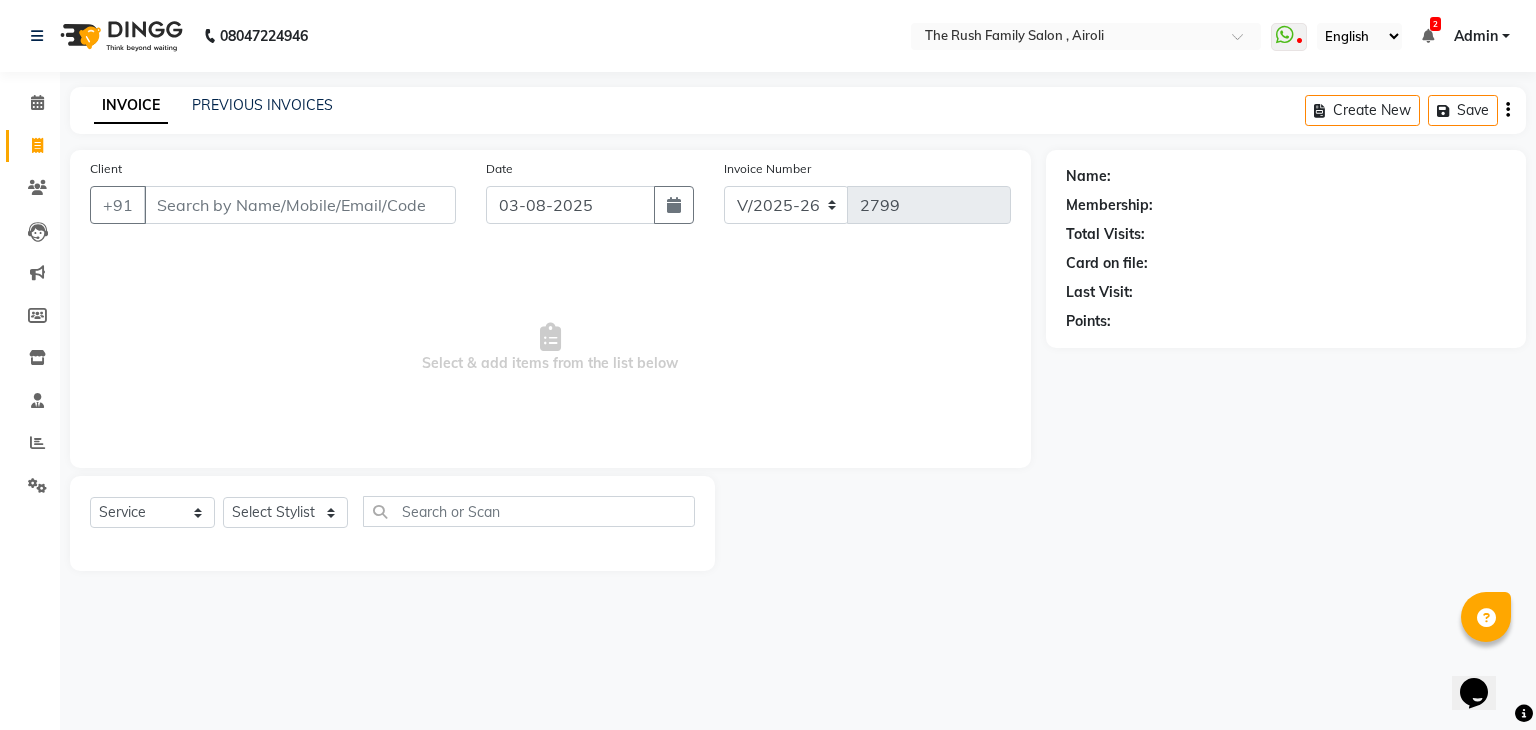 click on "Client" at bounding box center [300, 205] 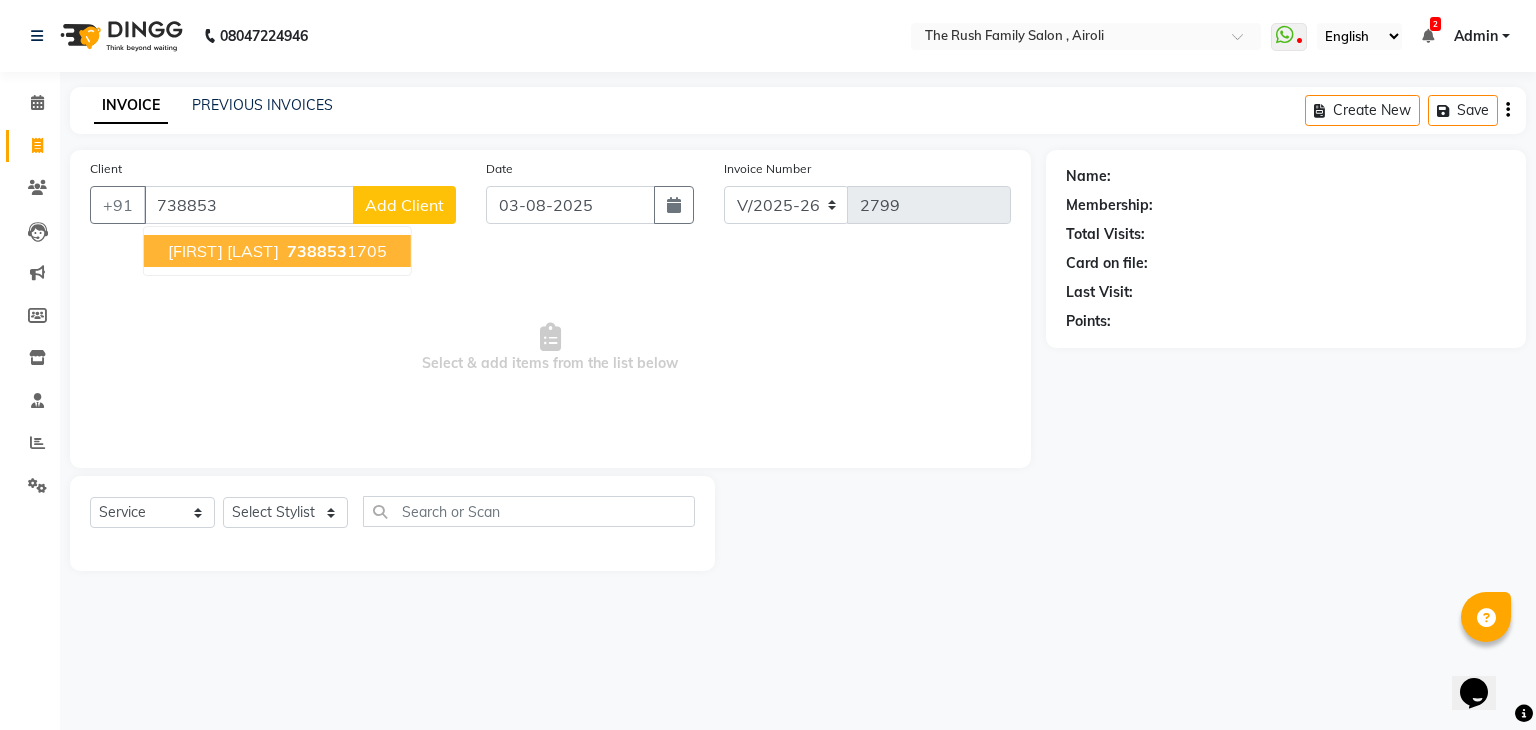 click on "[FIRST] [LAST]" at bounding box center (223, 251) 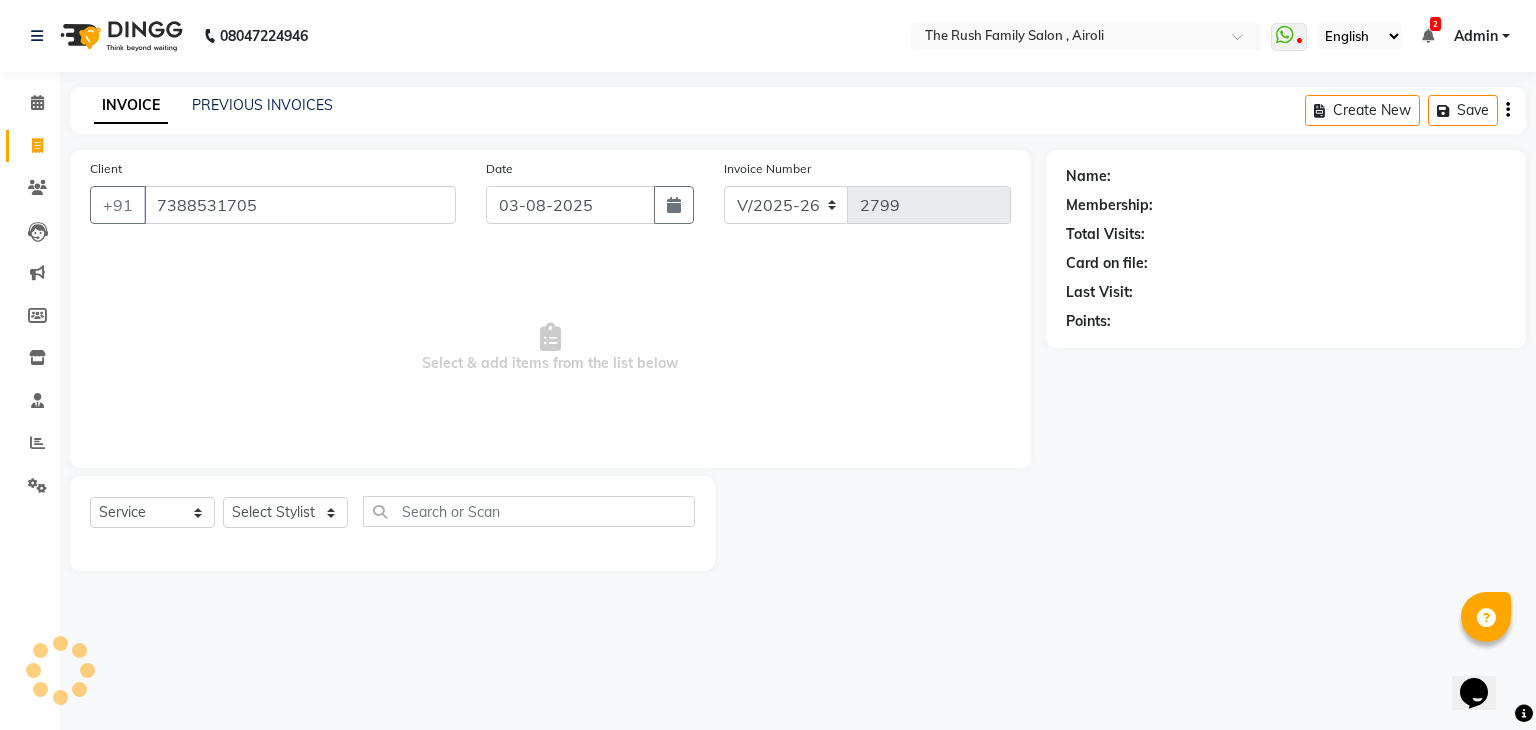 type on "7388531705" 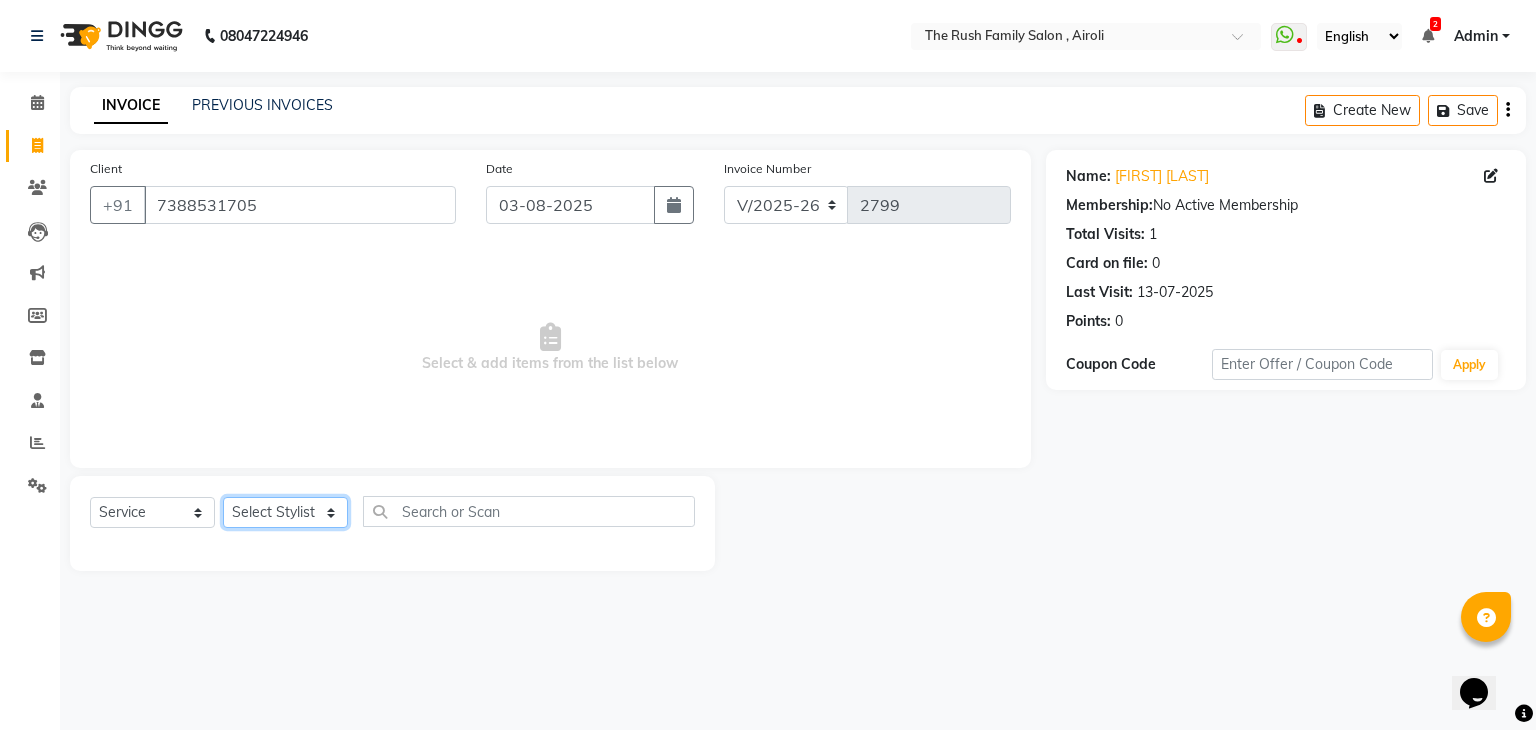 click on "Select Stylist Ajaz Alvira Danish Guddi Jayesh Josh  mumtaz Naeem   nishu Riya    Rush Swati" 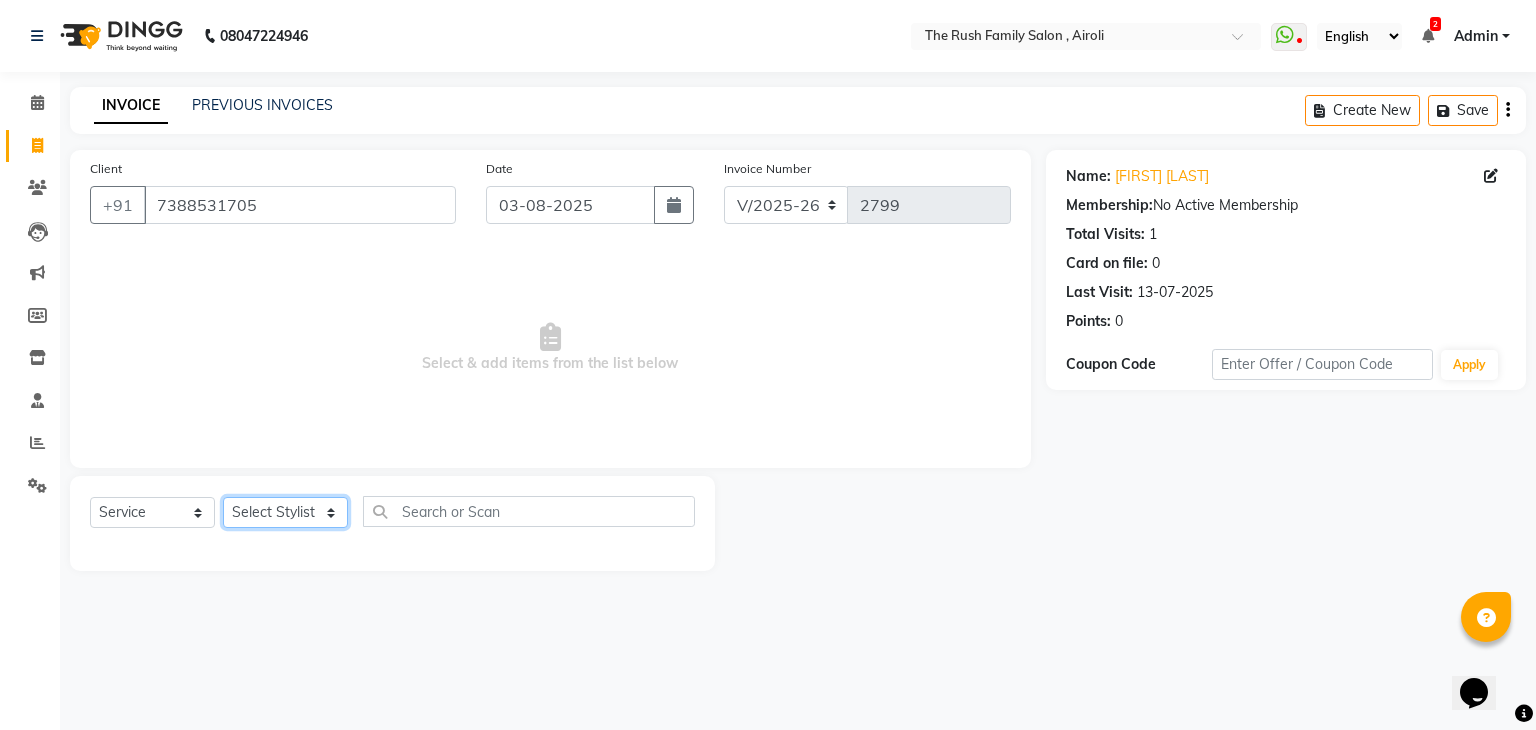 select on "65380" 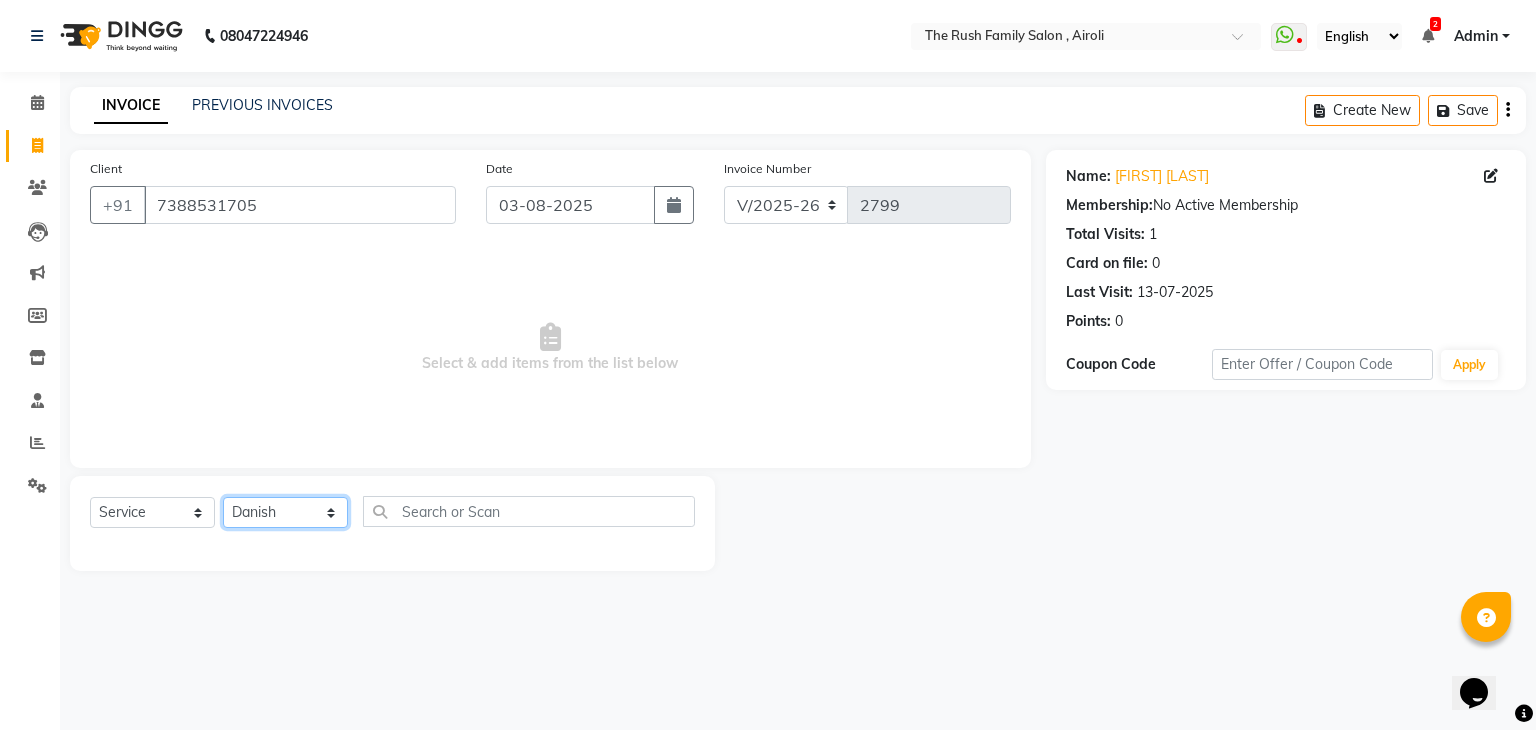 click on "Select Stylist Ajaz Alvira Danish Guddi Jayesh Josh  mumtaz Naeem   nishu Riya    Rush Swati" 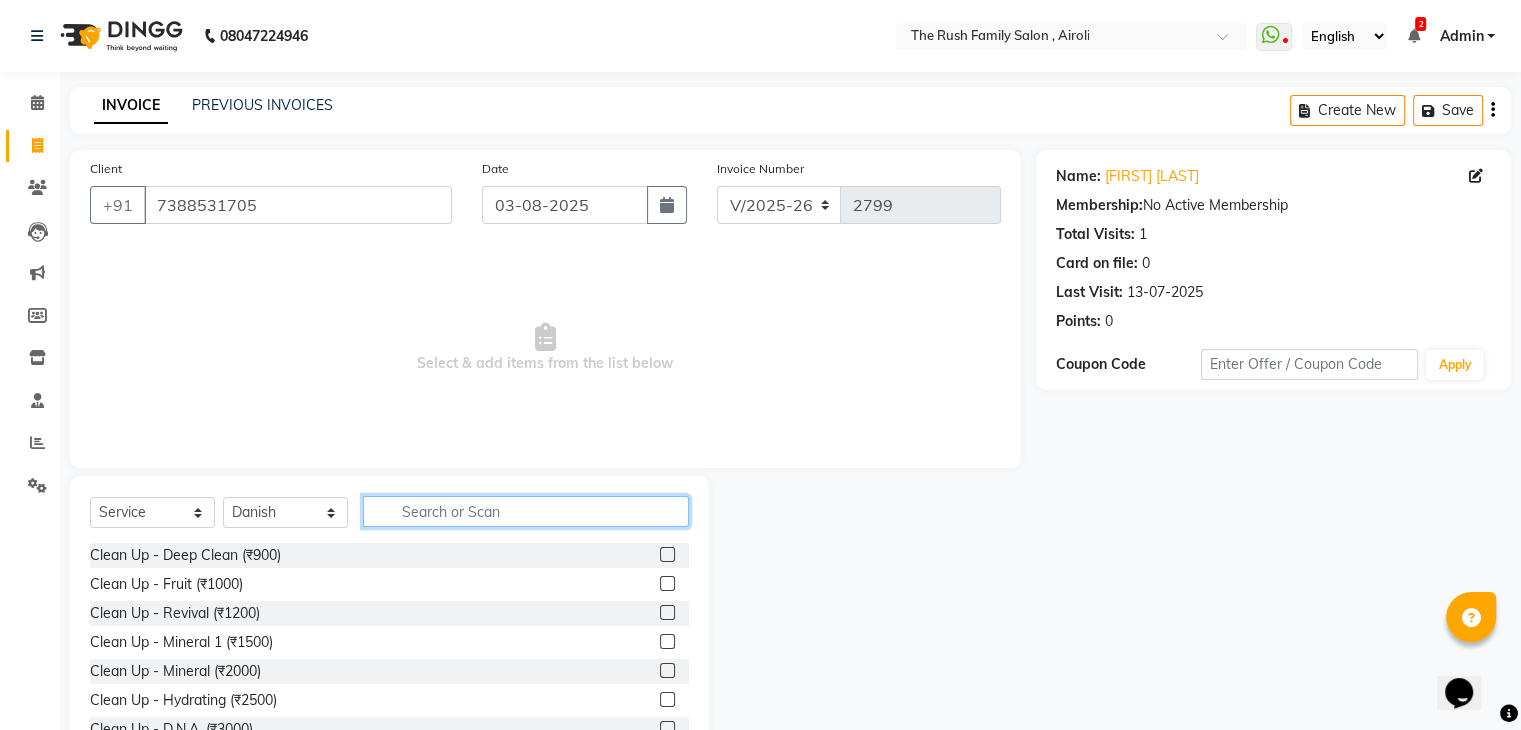 click 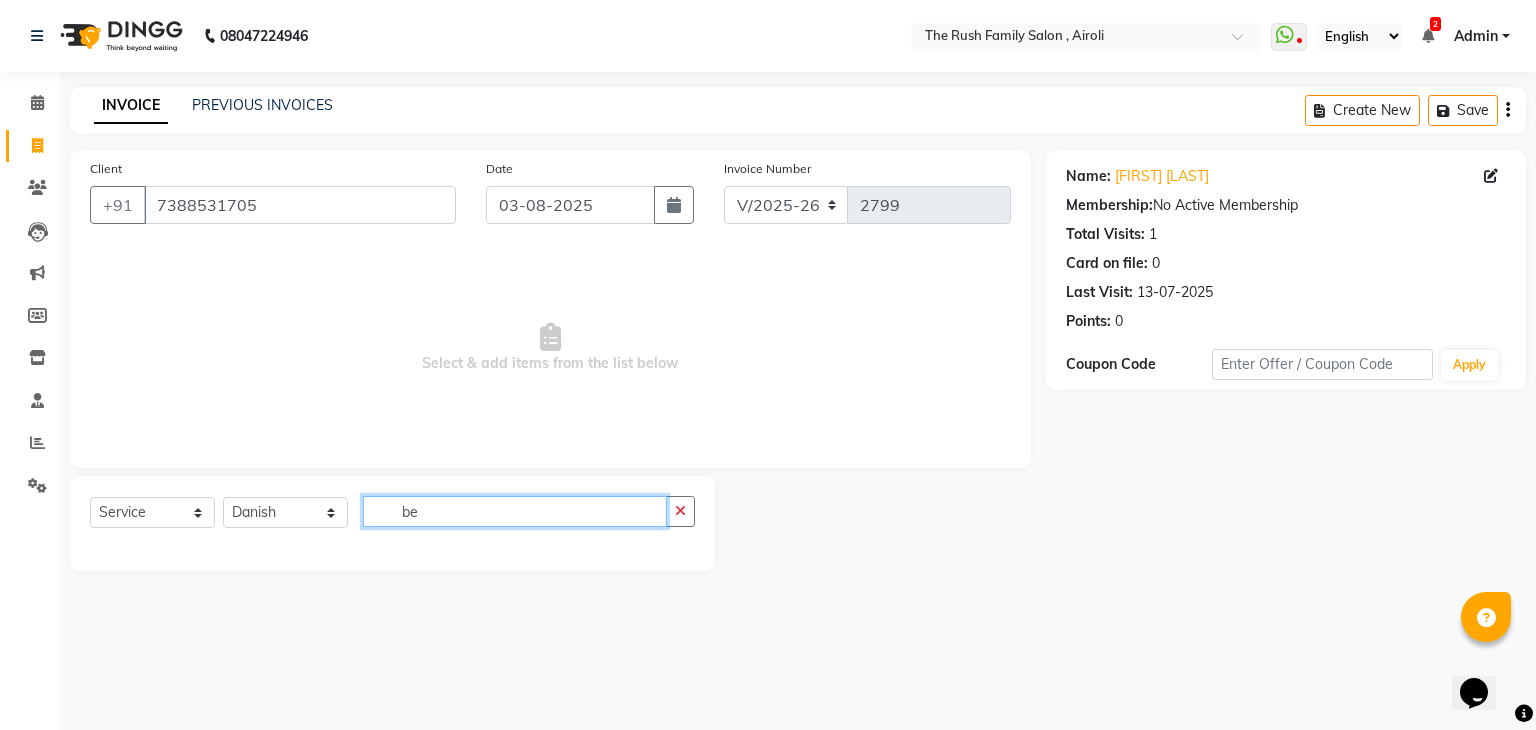 type on "b" 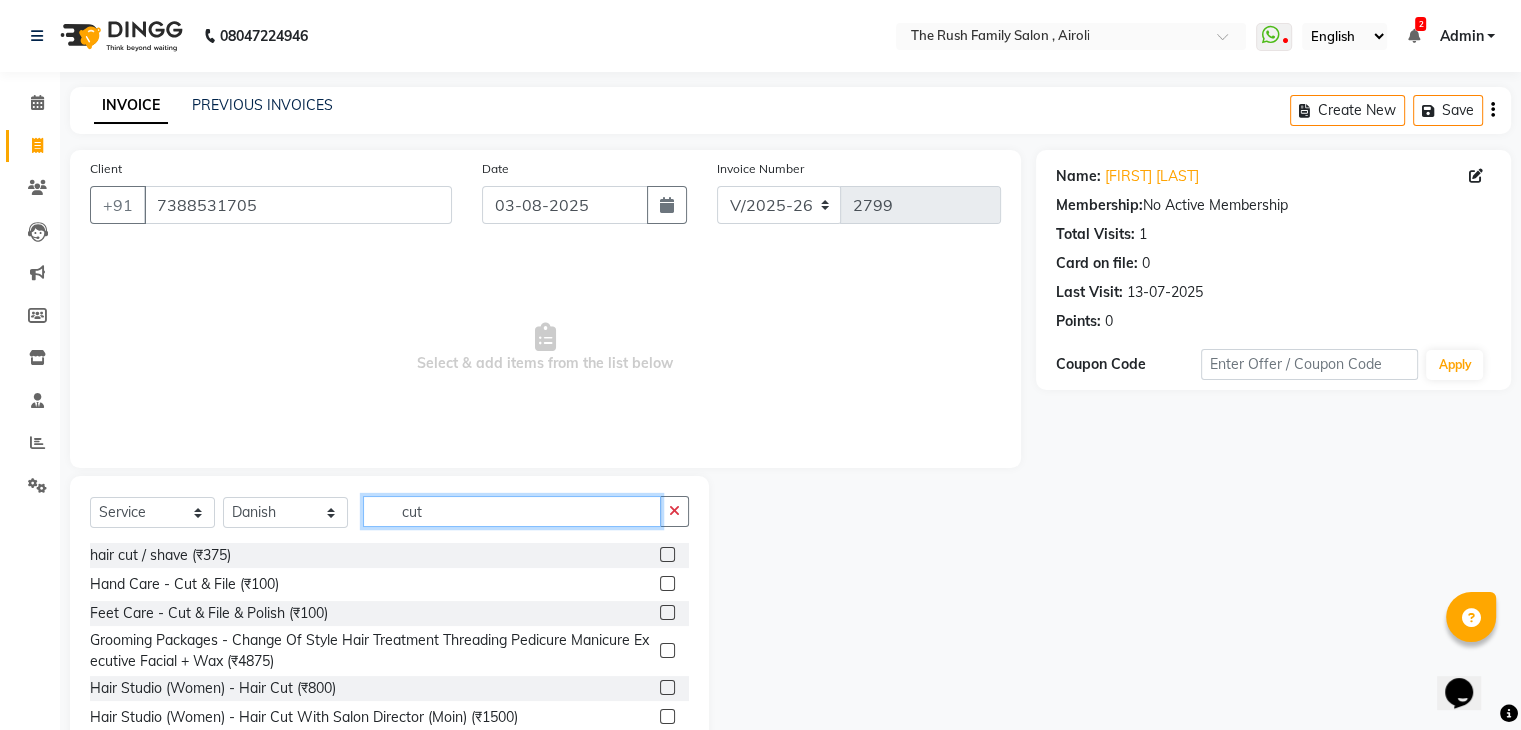 type on "cut" 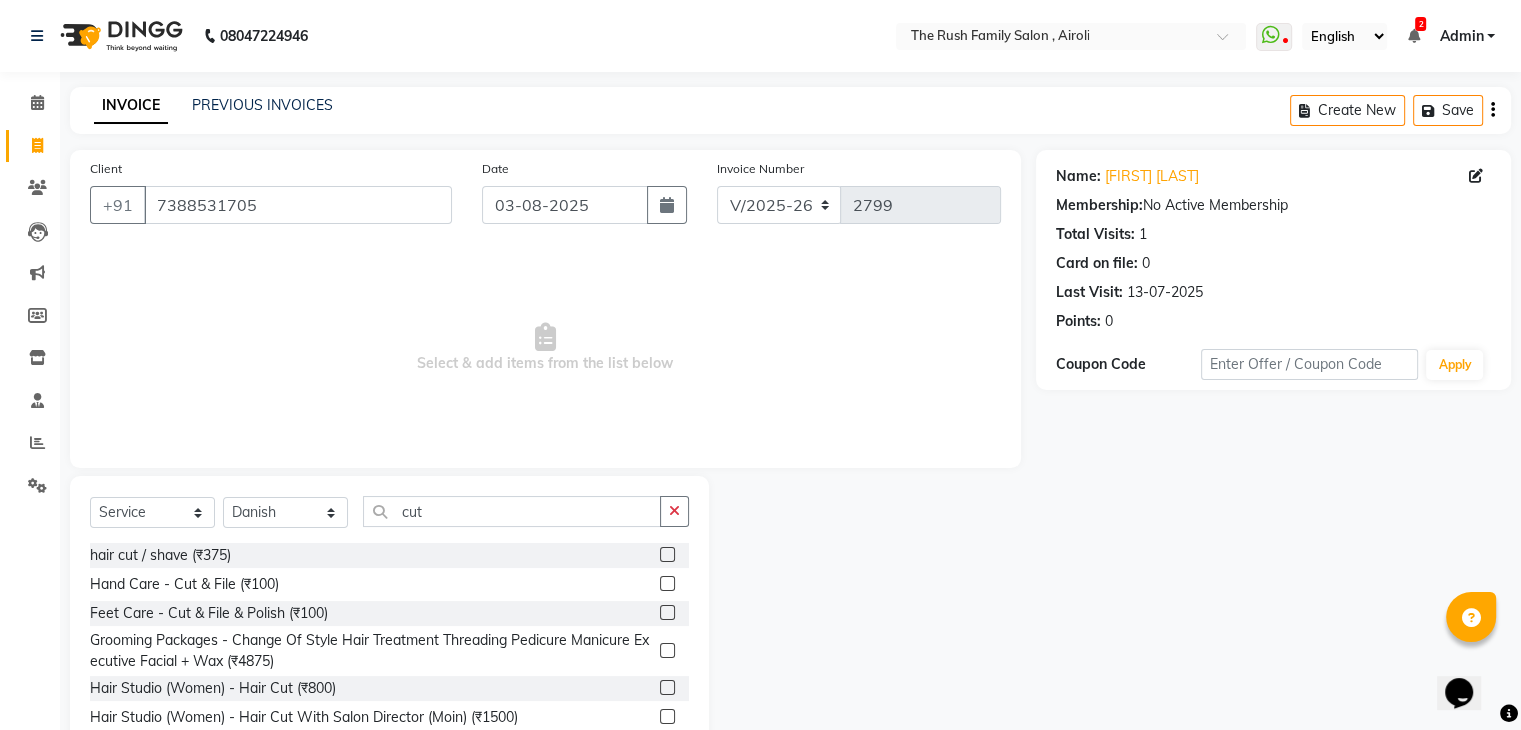 click 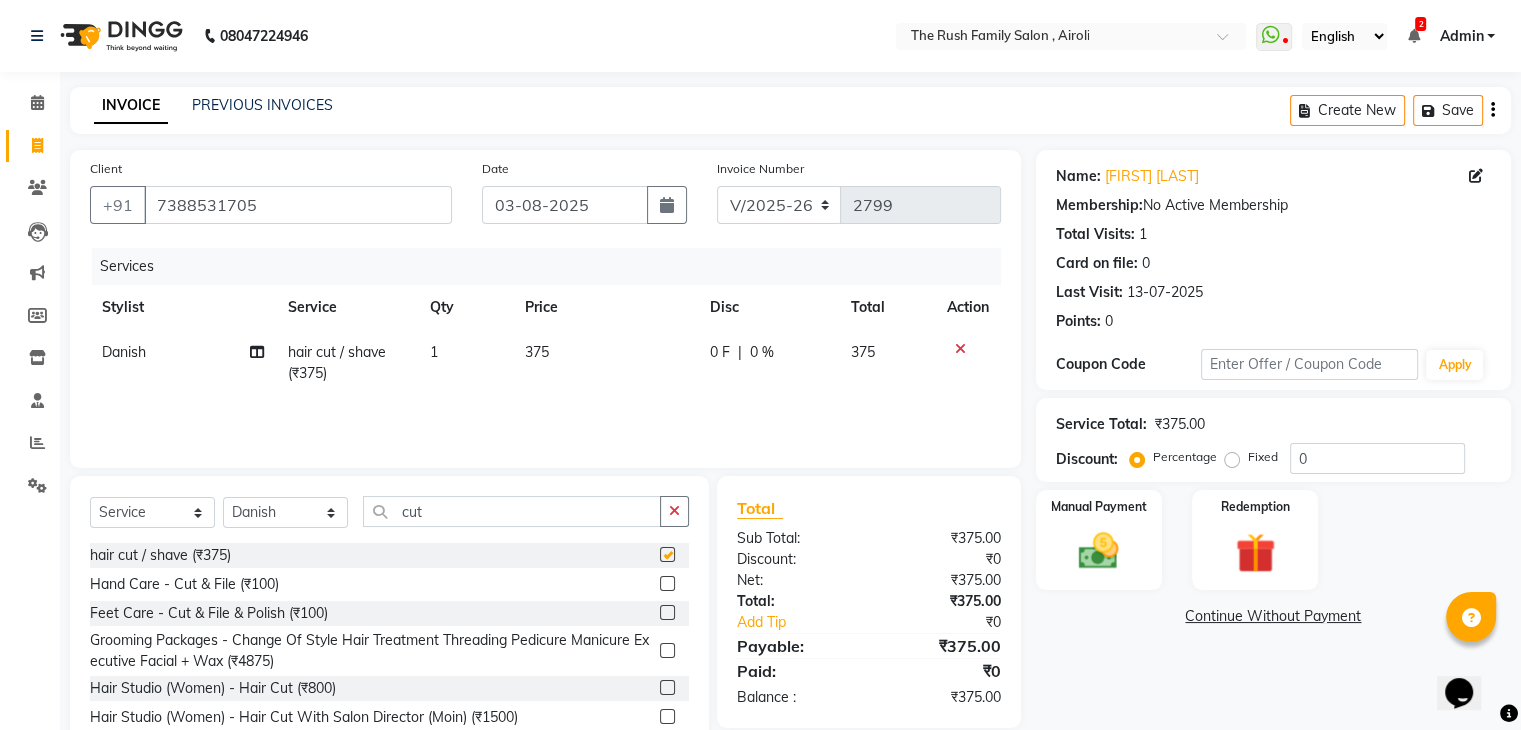 checkbox on "false" 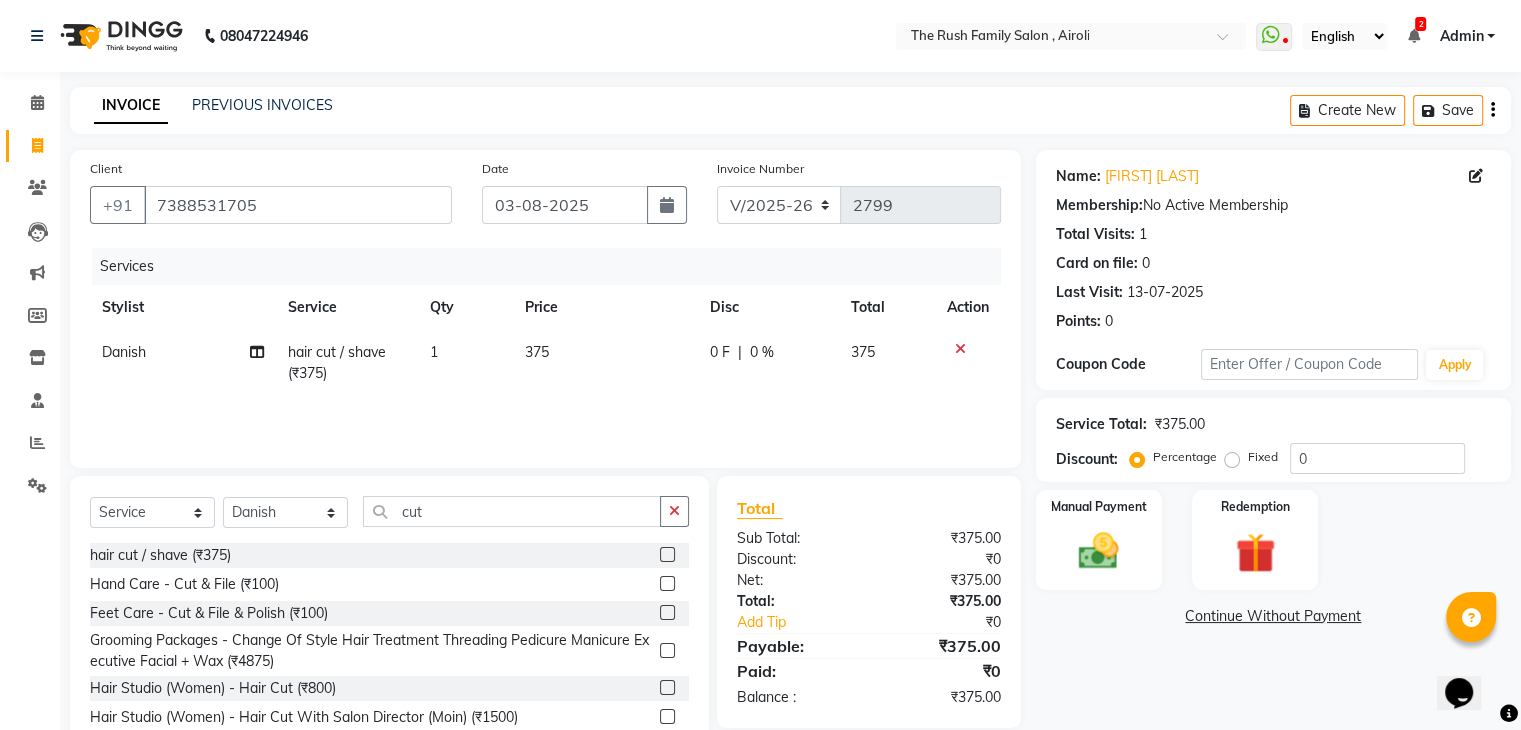 click on "0 F" 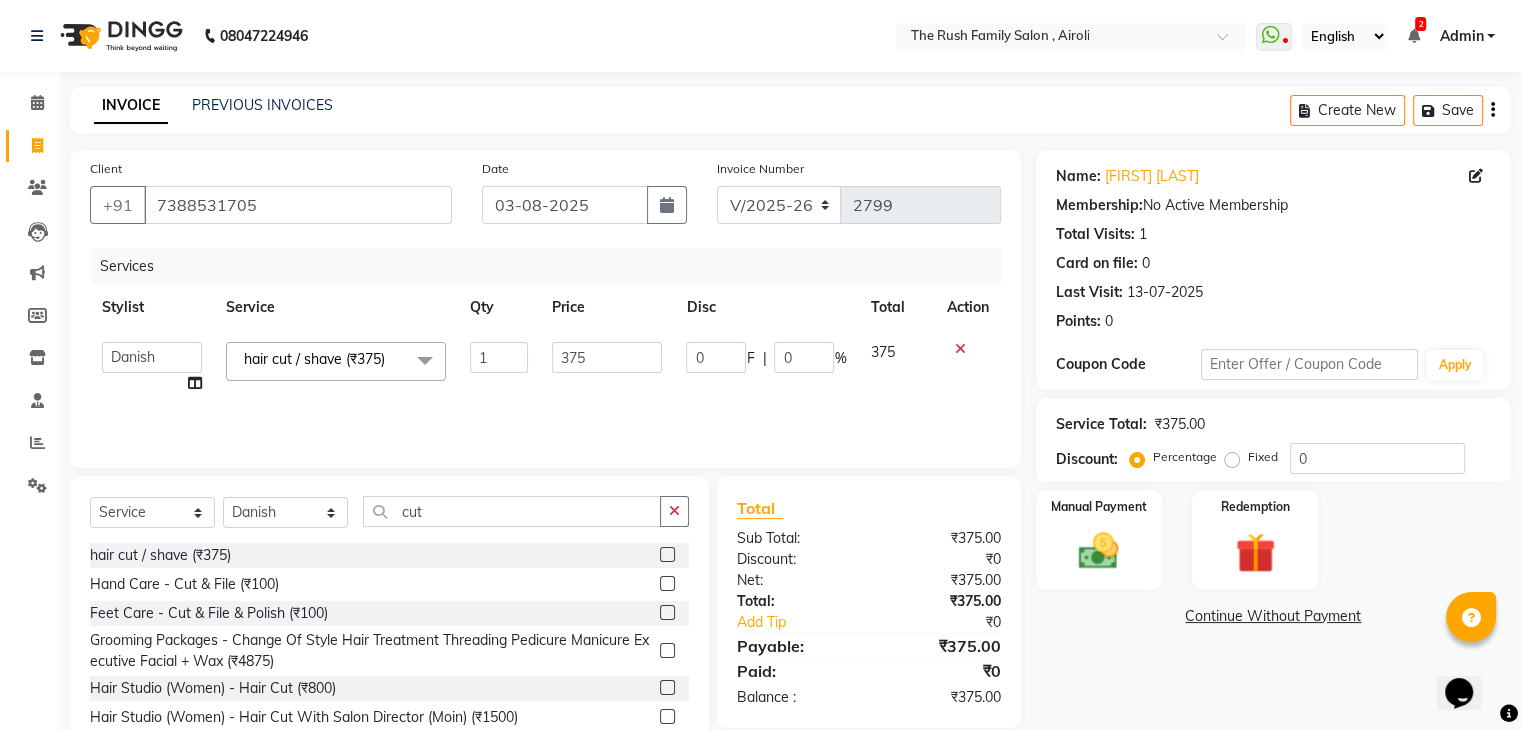 click on "0" 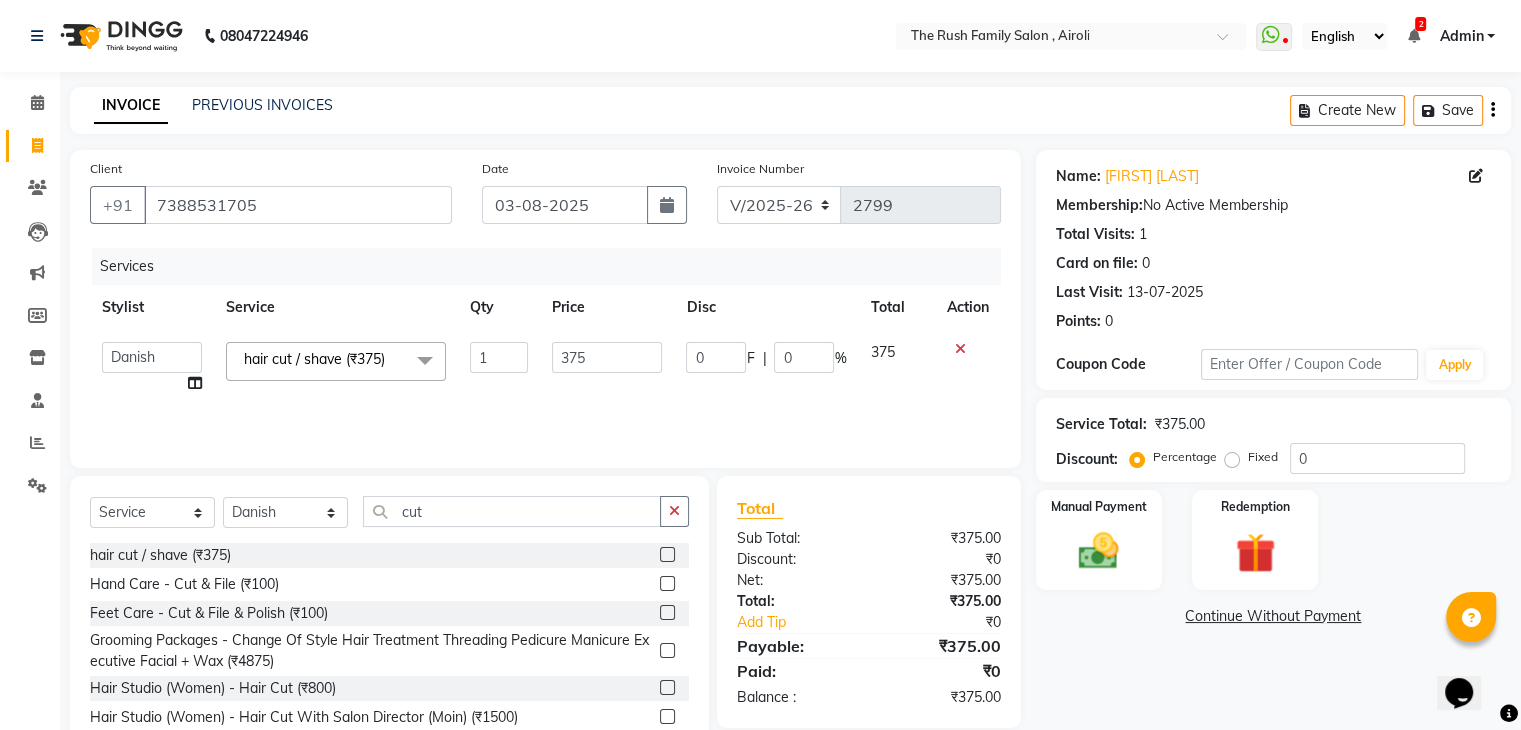 click on "0" 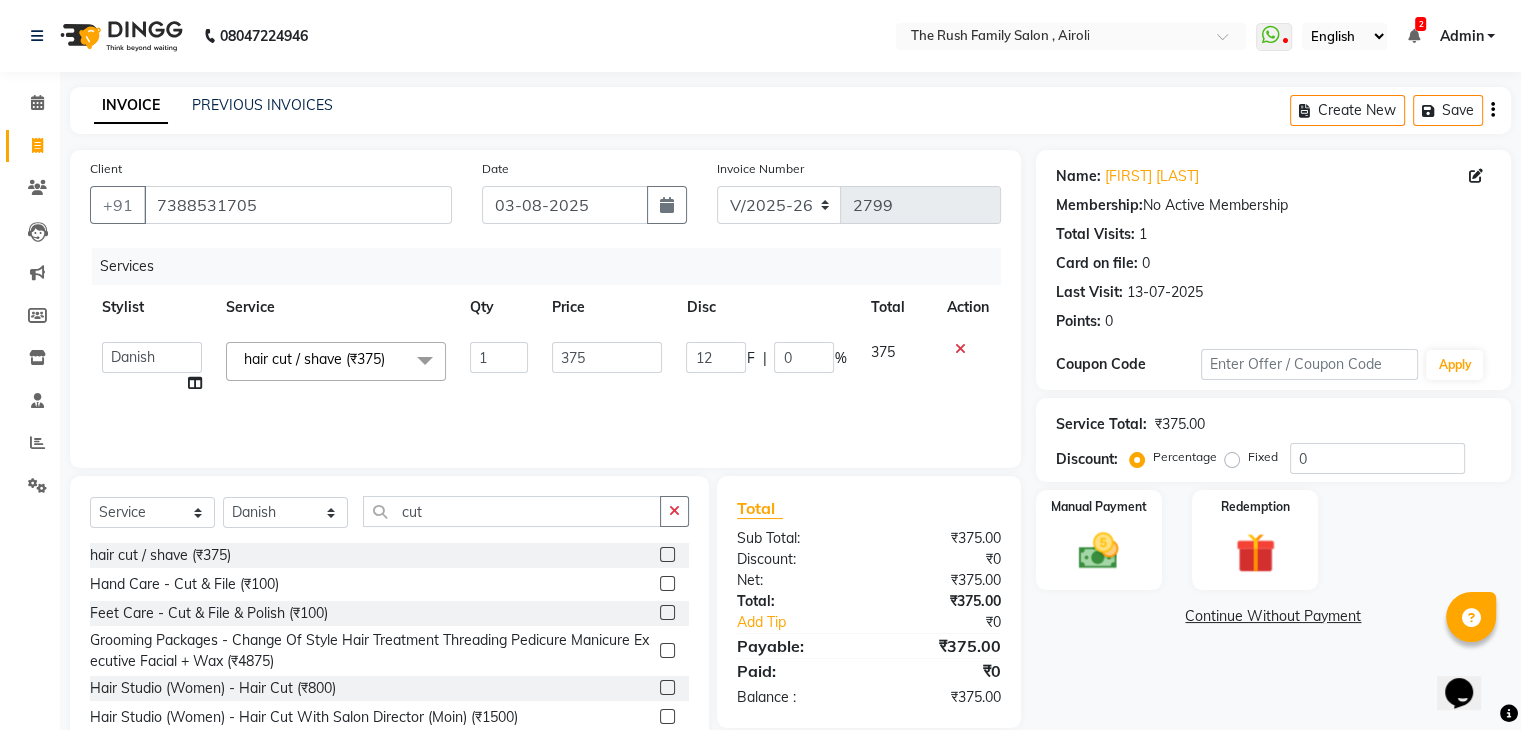 type on "125" 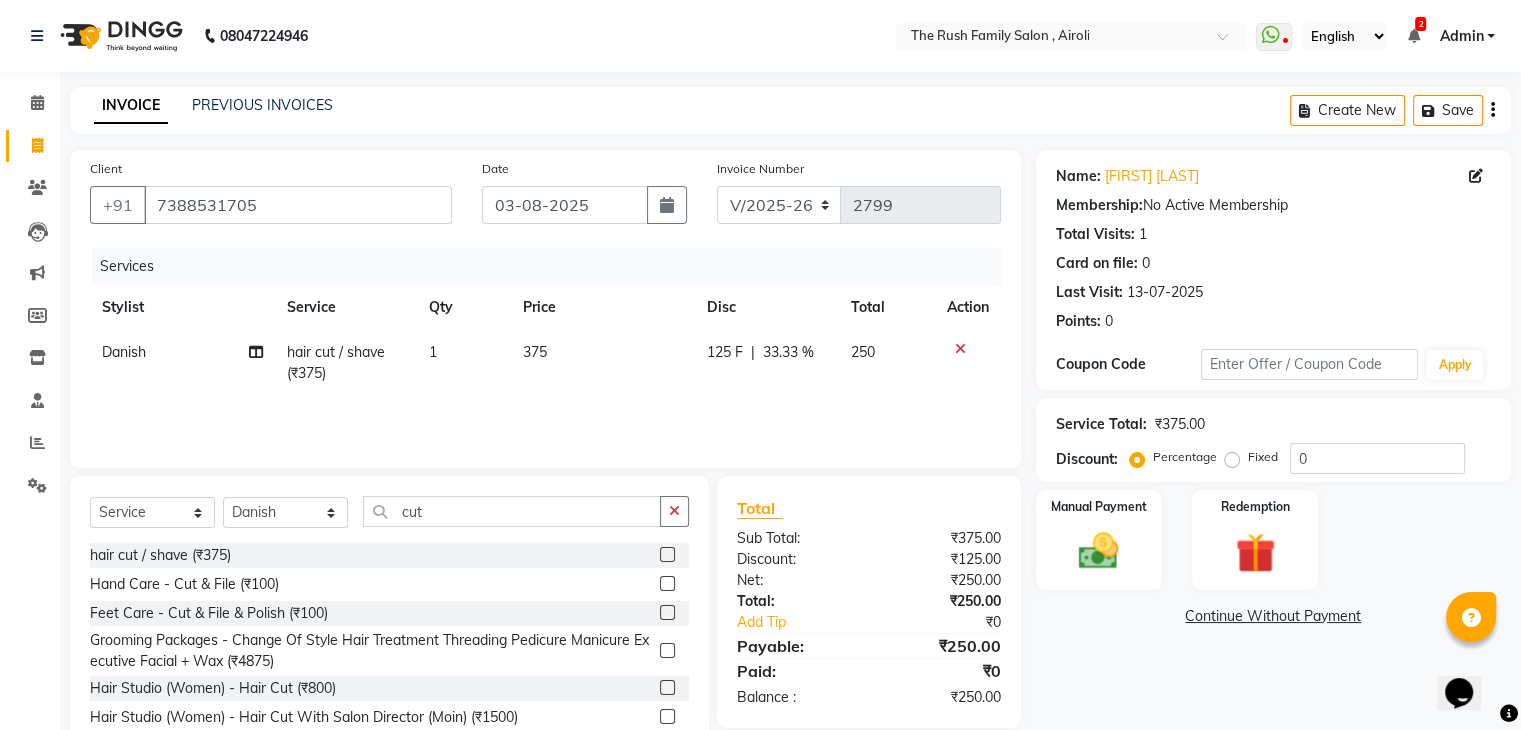 click on "125 F | 33.33 %" 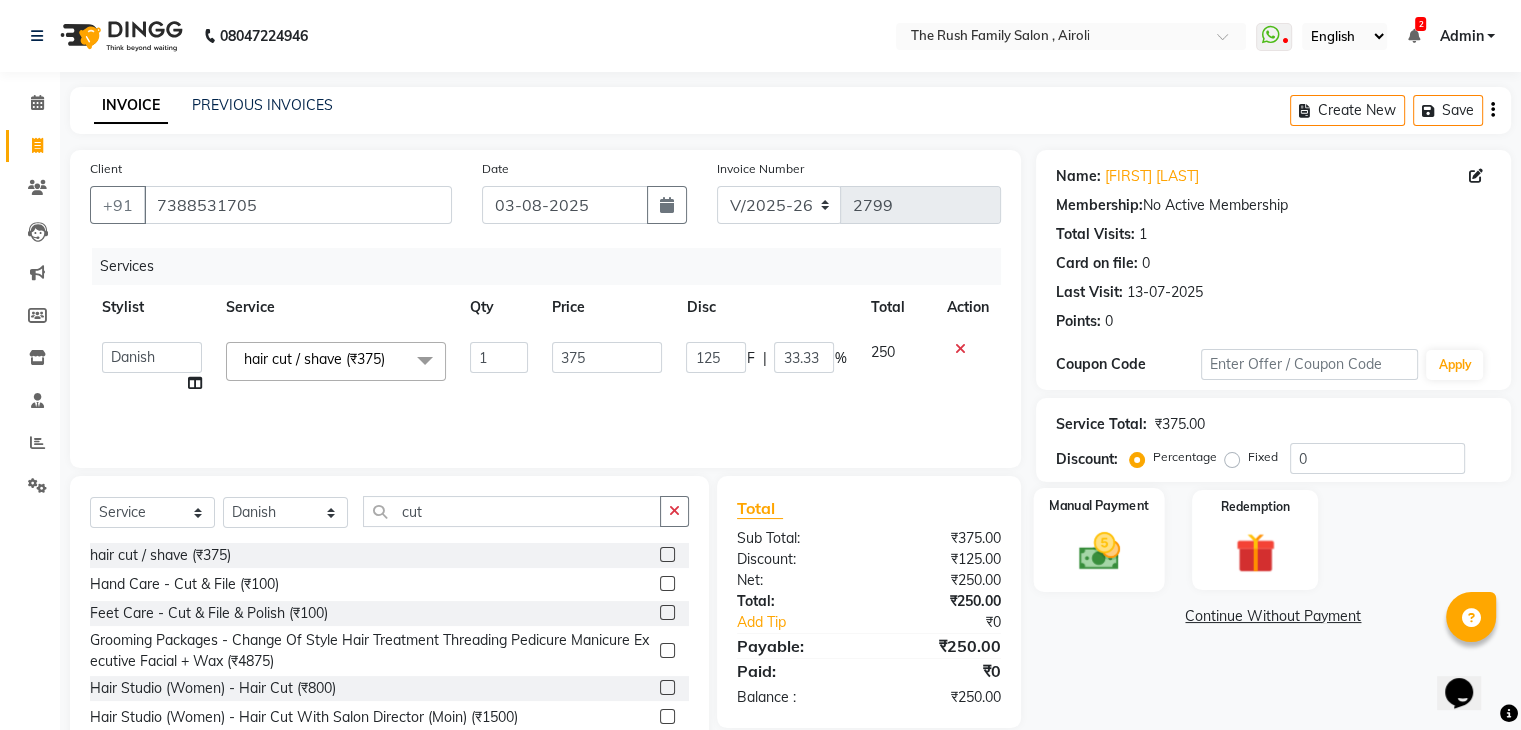 click on "Manual Payment" 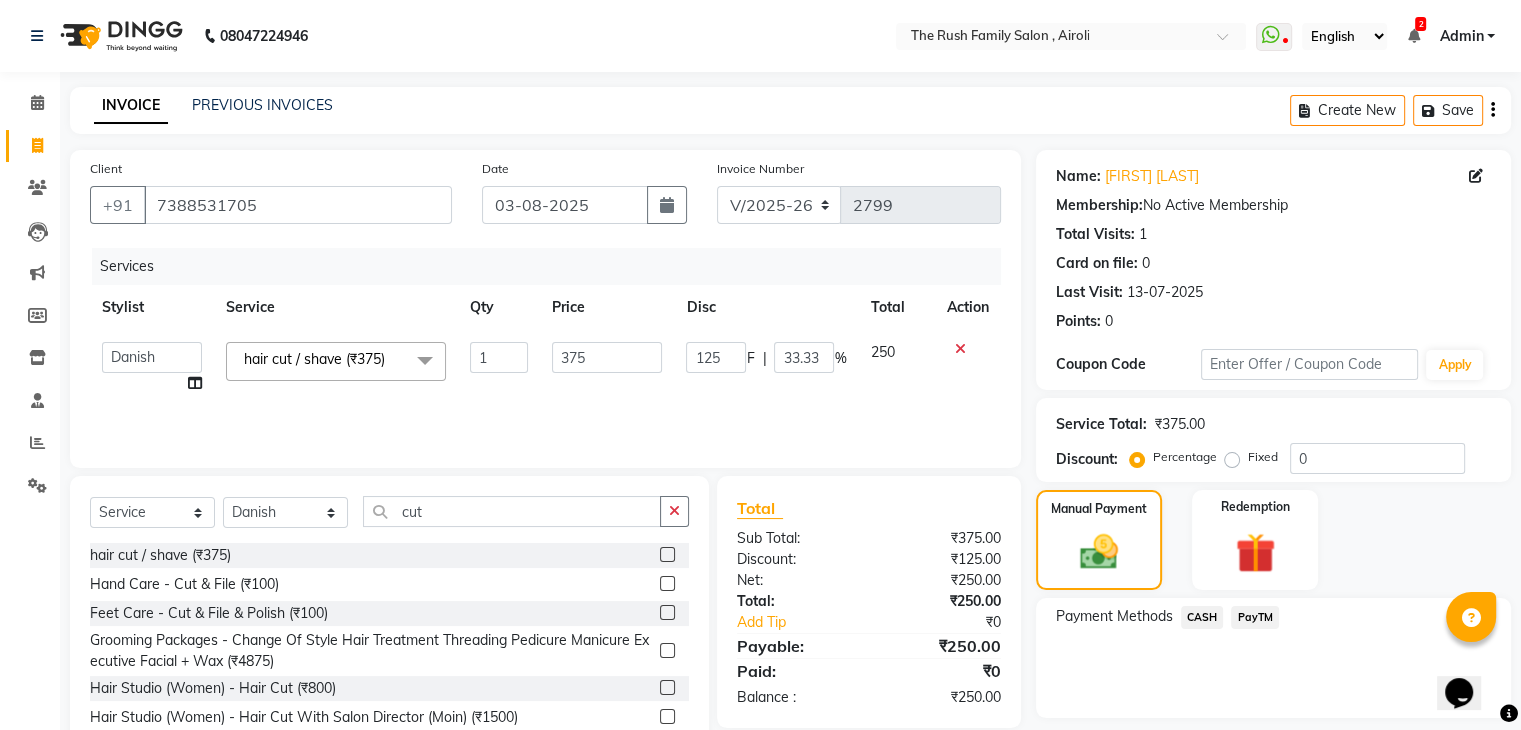 click on "Name: [FIRST] [LAST] Membership:  No Active Membership  Total Visits:  1 Card on file:  0 Last Visit:   [DATE] Points:   0  Coupon Code Apply Service Total:  ₹375.00  Discount:  Percentage   Fixed  0 Manual Payment Redemption Payment Methods  CASH   PayTM   Continue Without Payment" 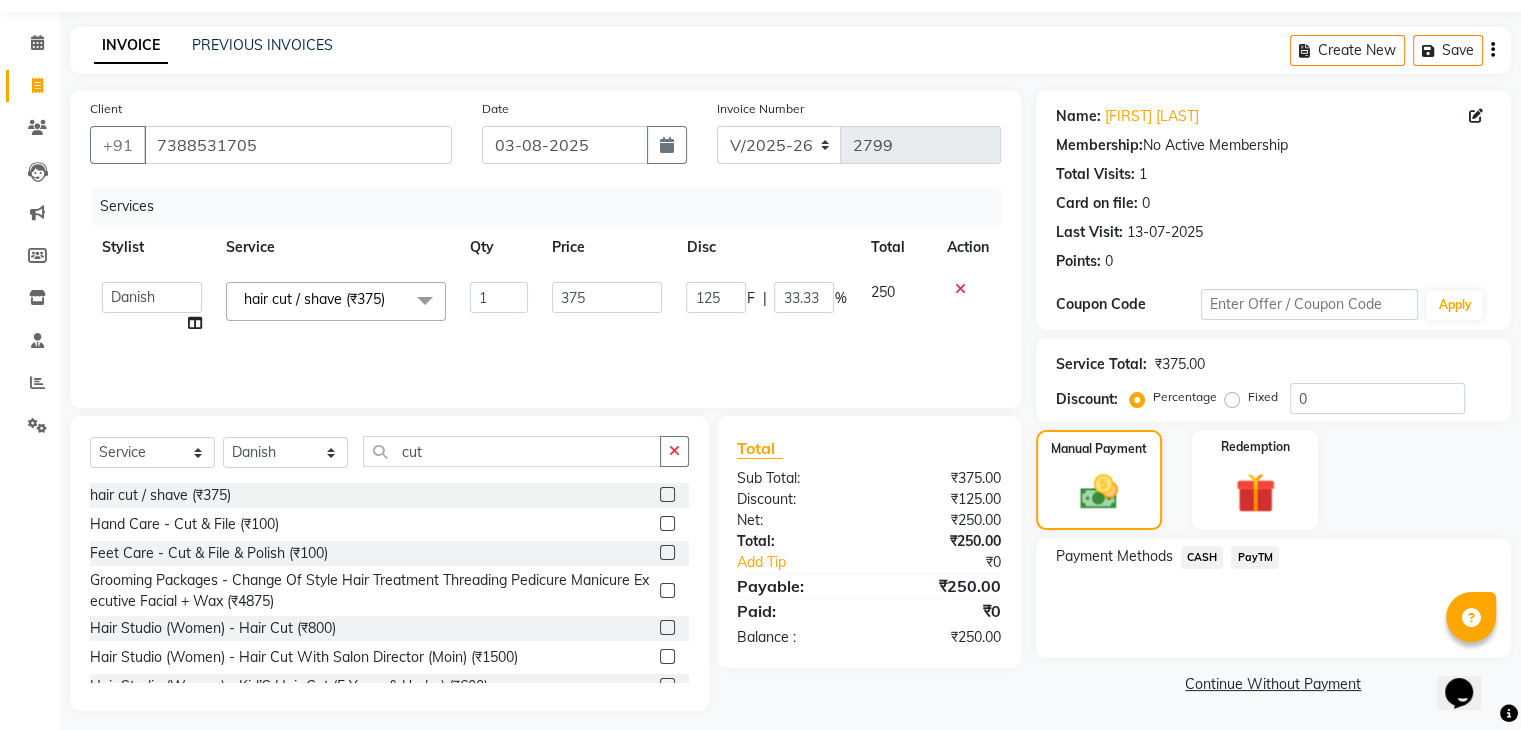 scroll, scrollTop: 72, scrollLeft: 0, axis: vertical 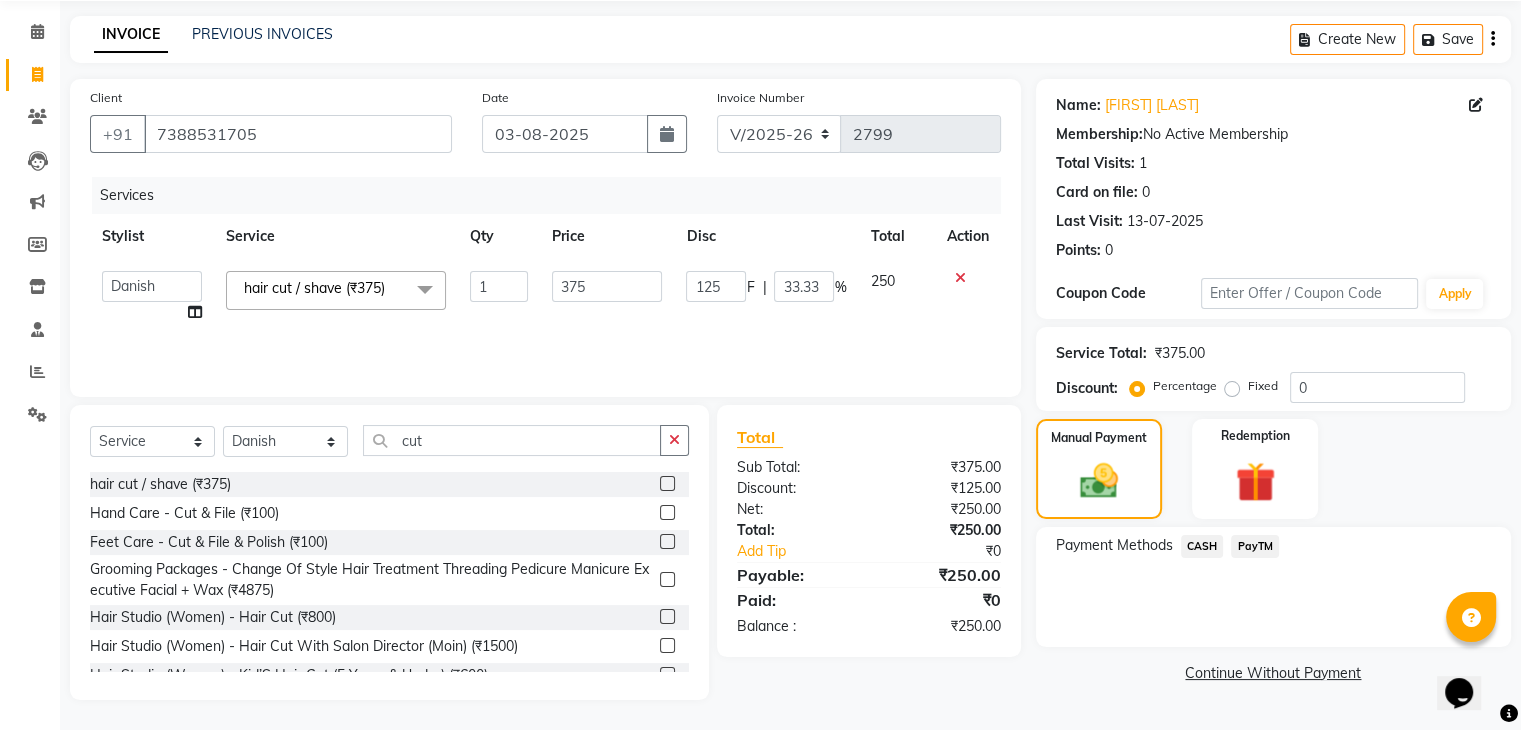 click on "PayTM" 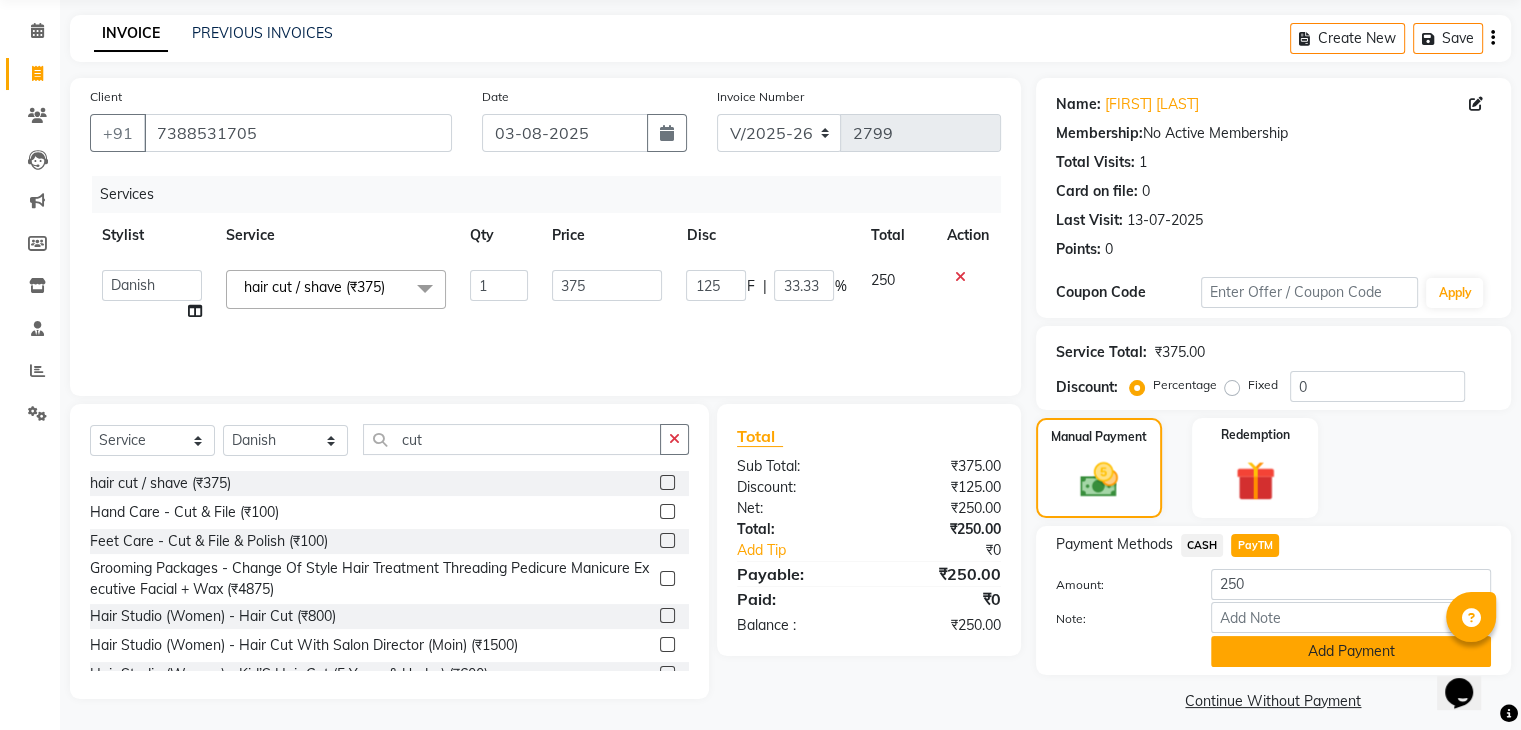 click on "Add Payment" 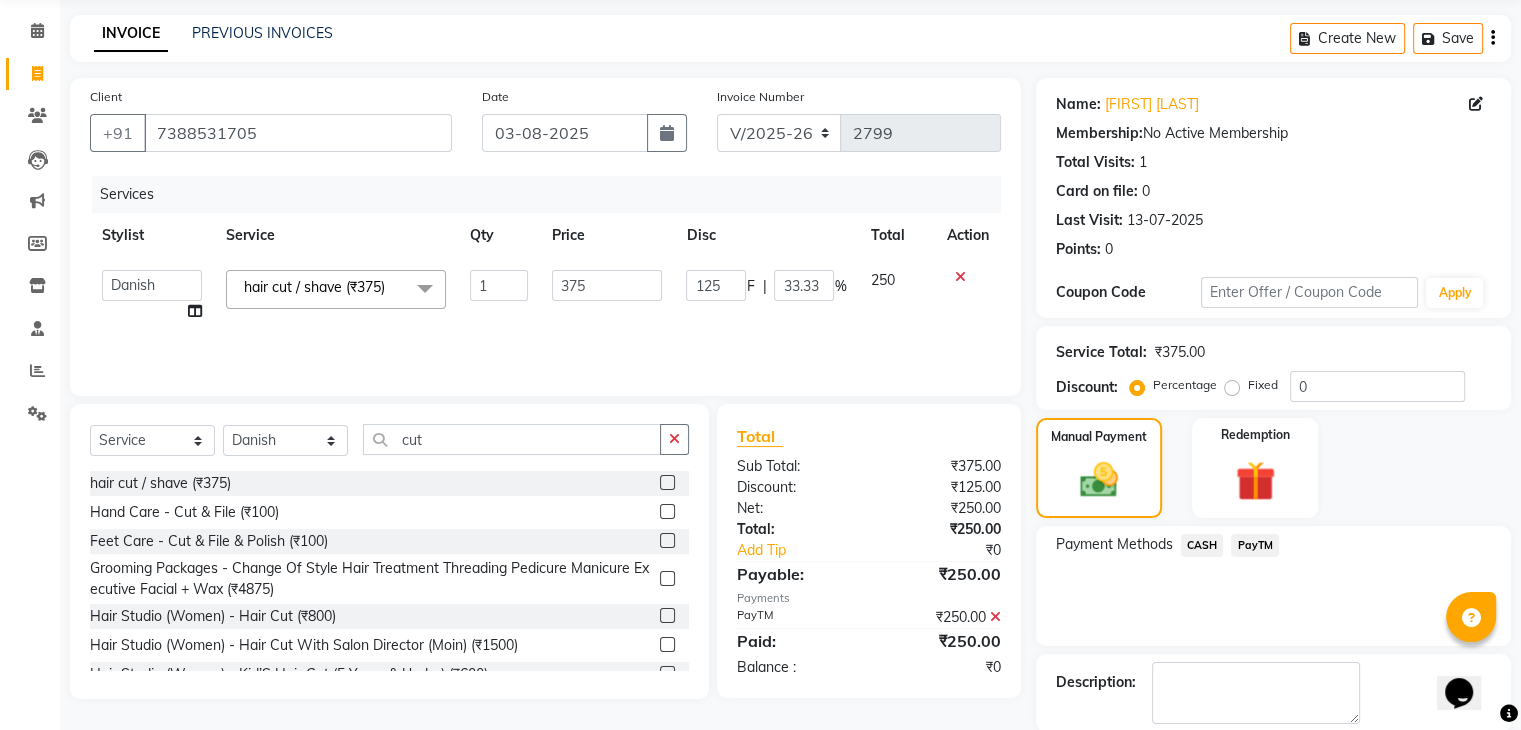 scroll, scrollTop: 171, scrollLeft: 0, axis: vertical 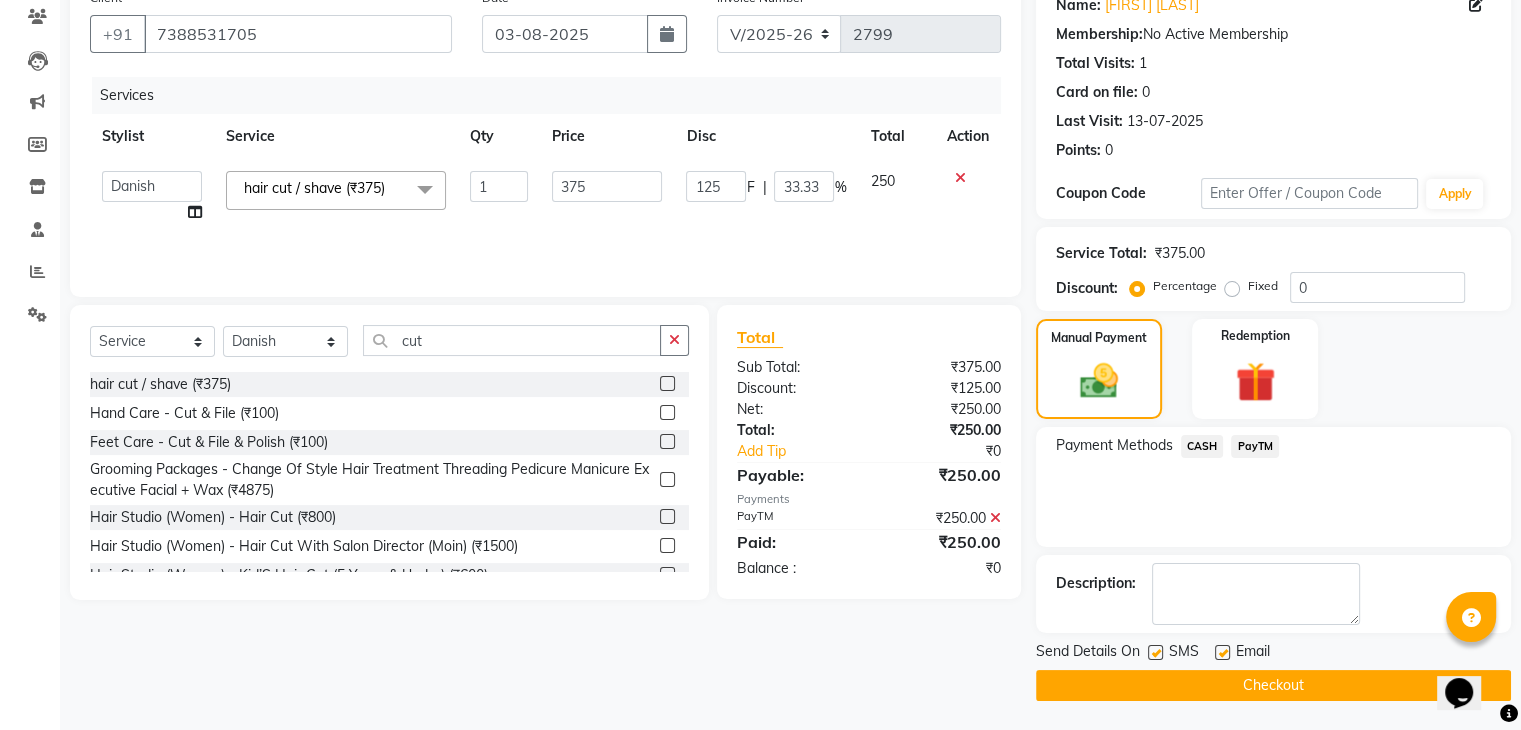 click 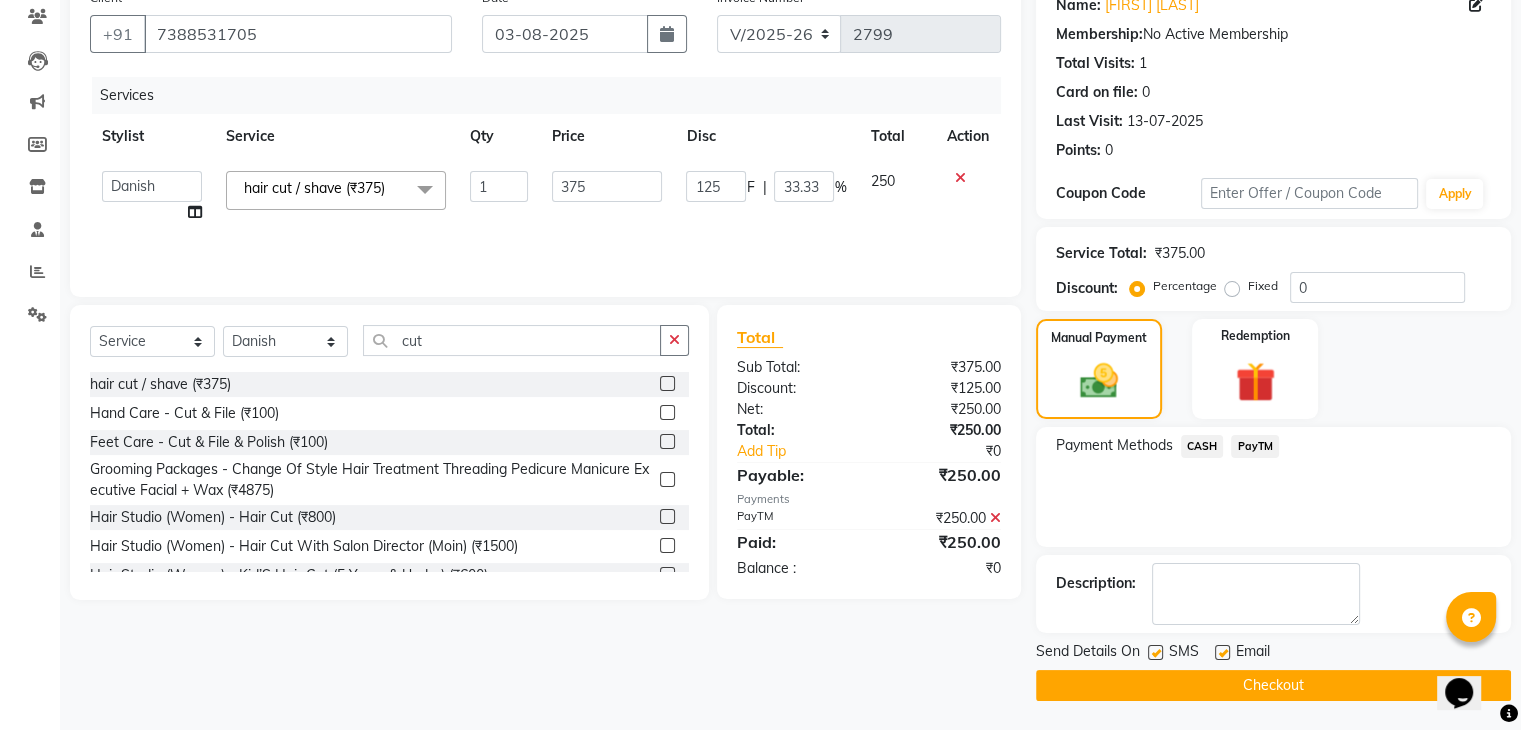 click at bounding box center [1154, 653] 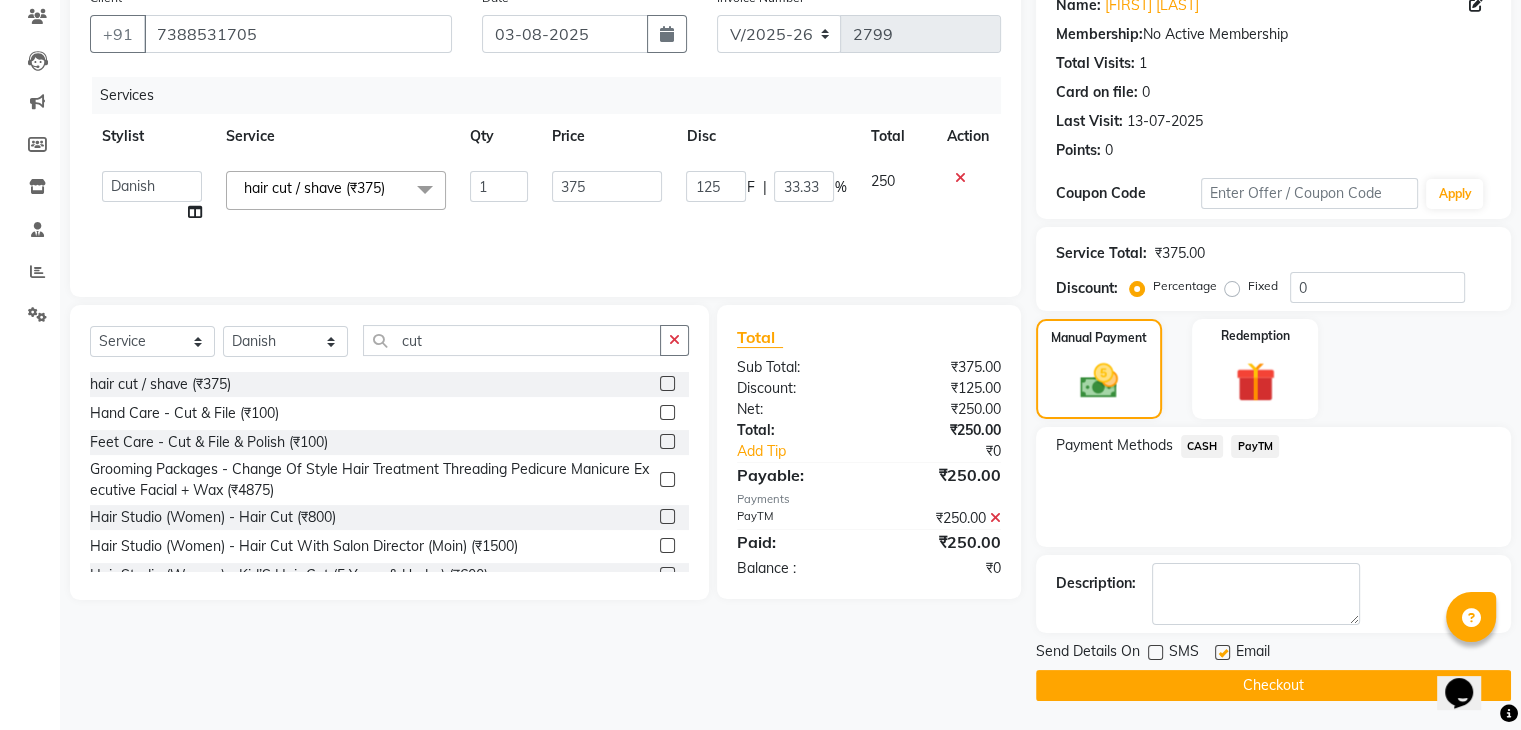 click 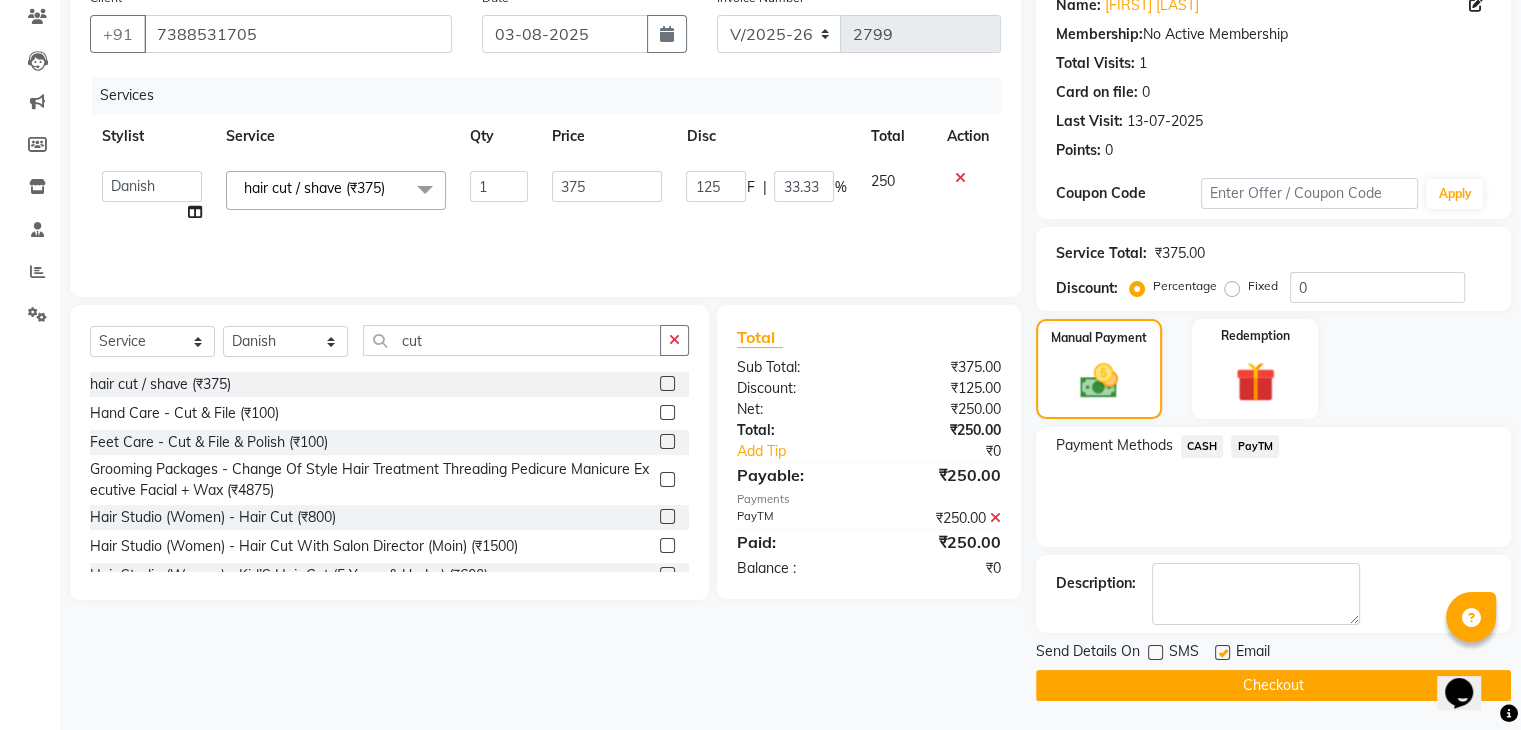 click at bounding box center [1221, 653] 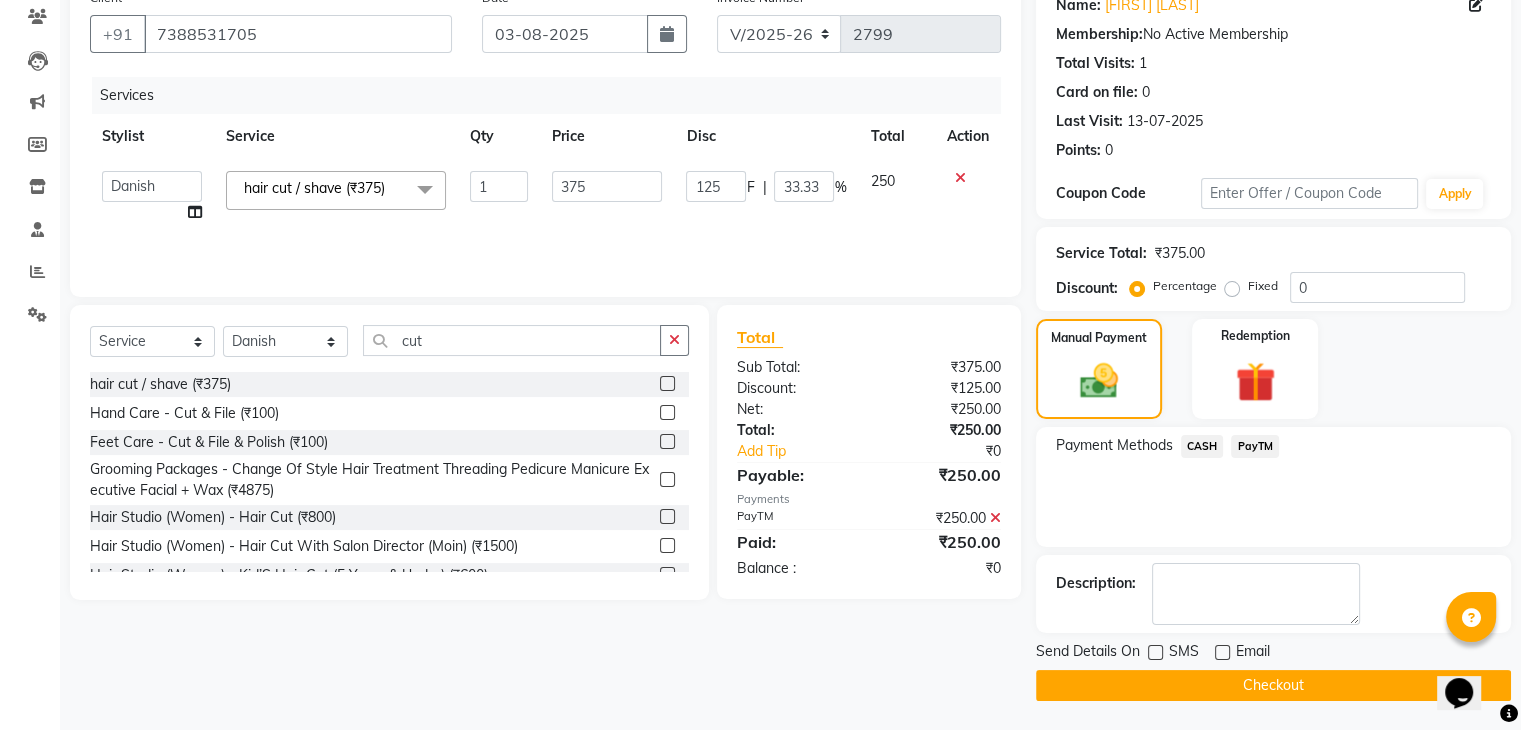 click on "Checkout" 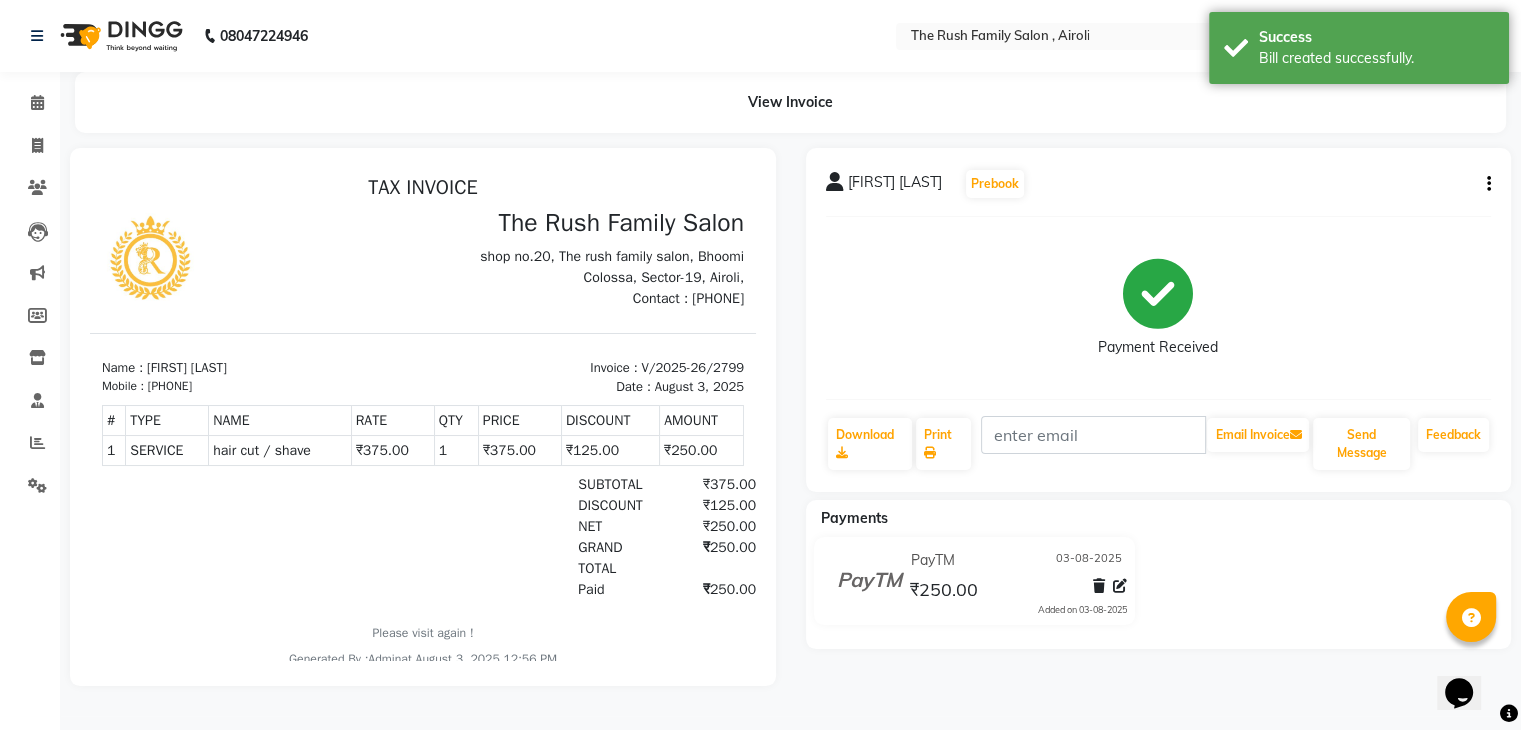 scroll, scrollTop: 0, scrollLeft: 0, axis: both 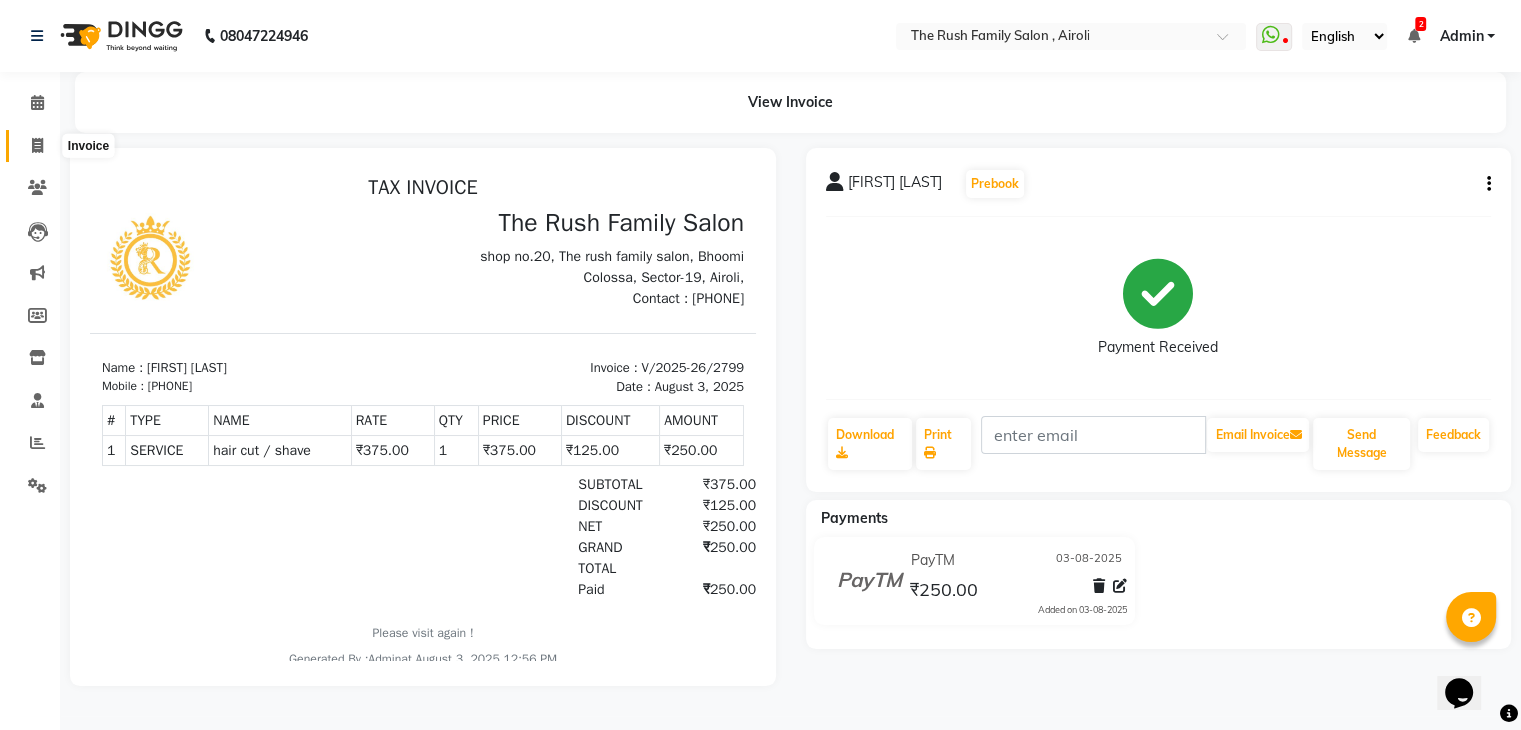 click 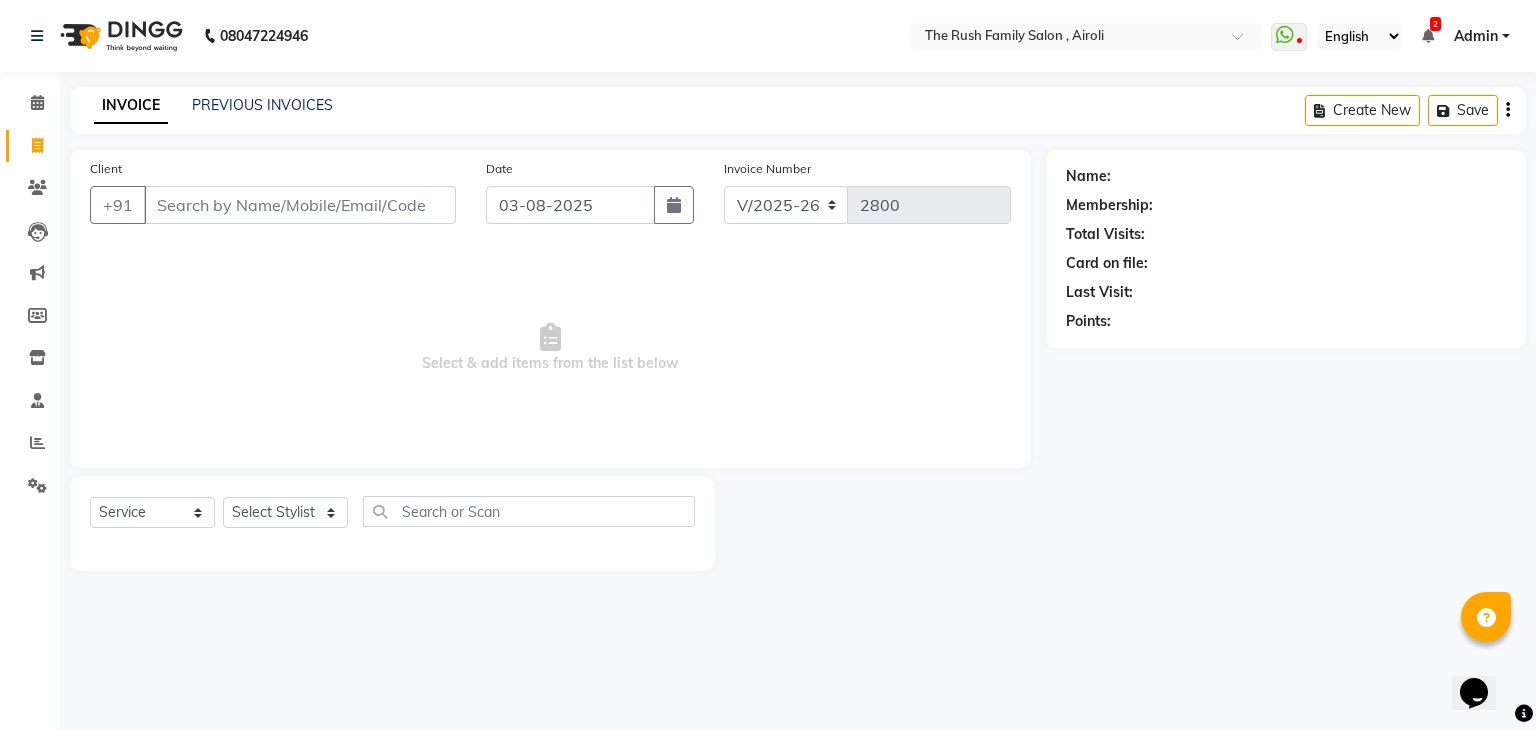 click on "Client" at bounding box center (300, 205) 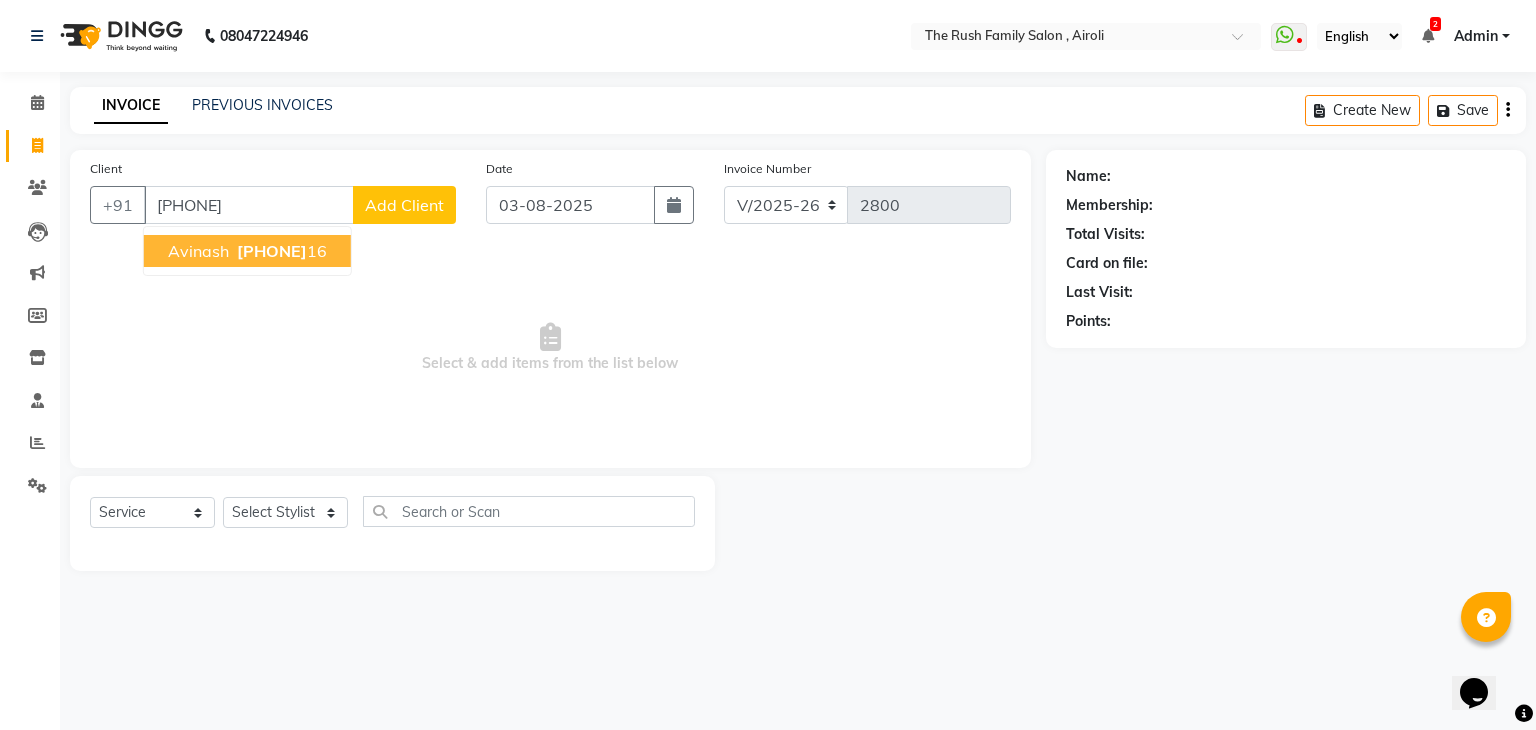 click on "Avinash" at bounding box center [198, 251] 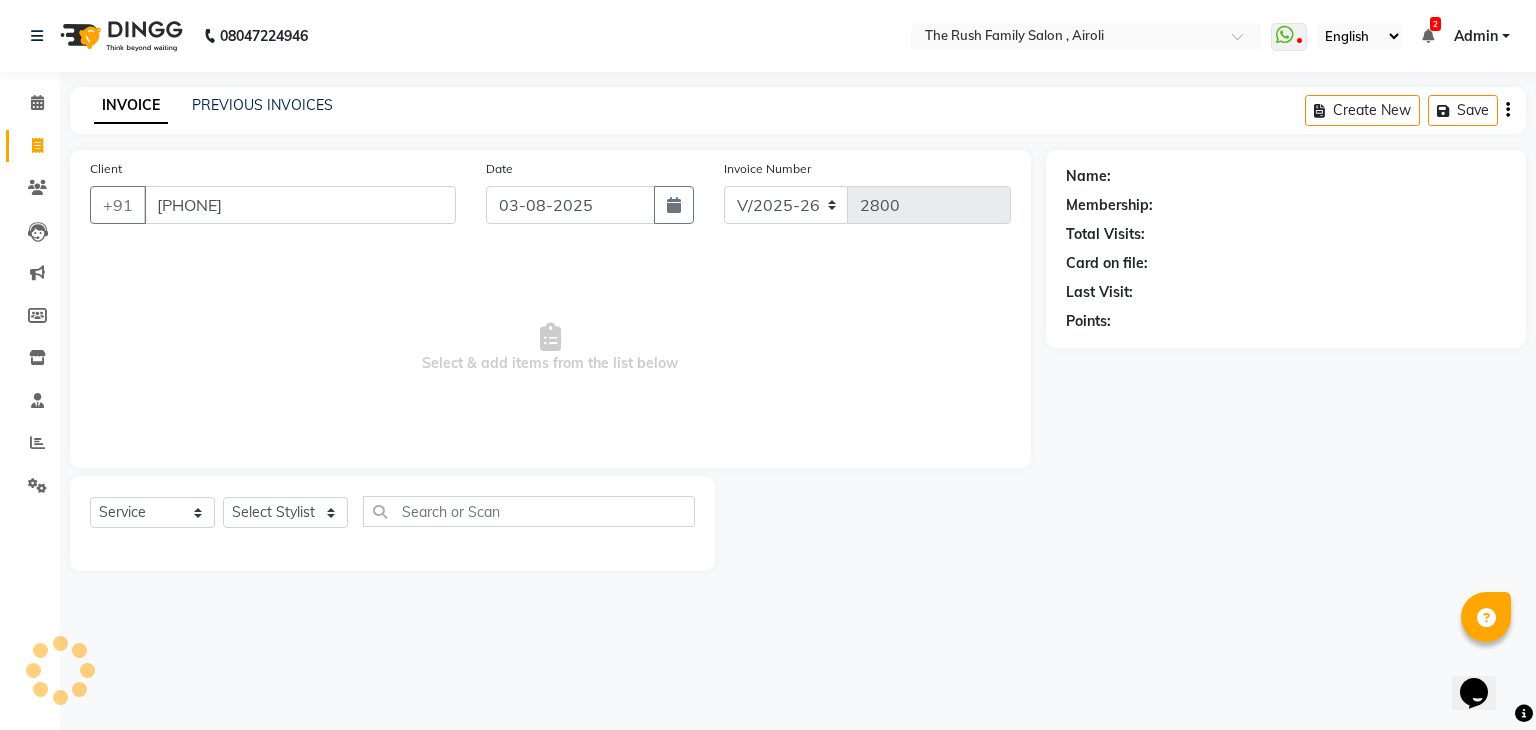 type on "[PHONE]" 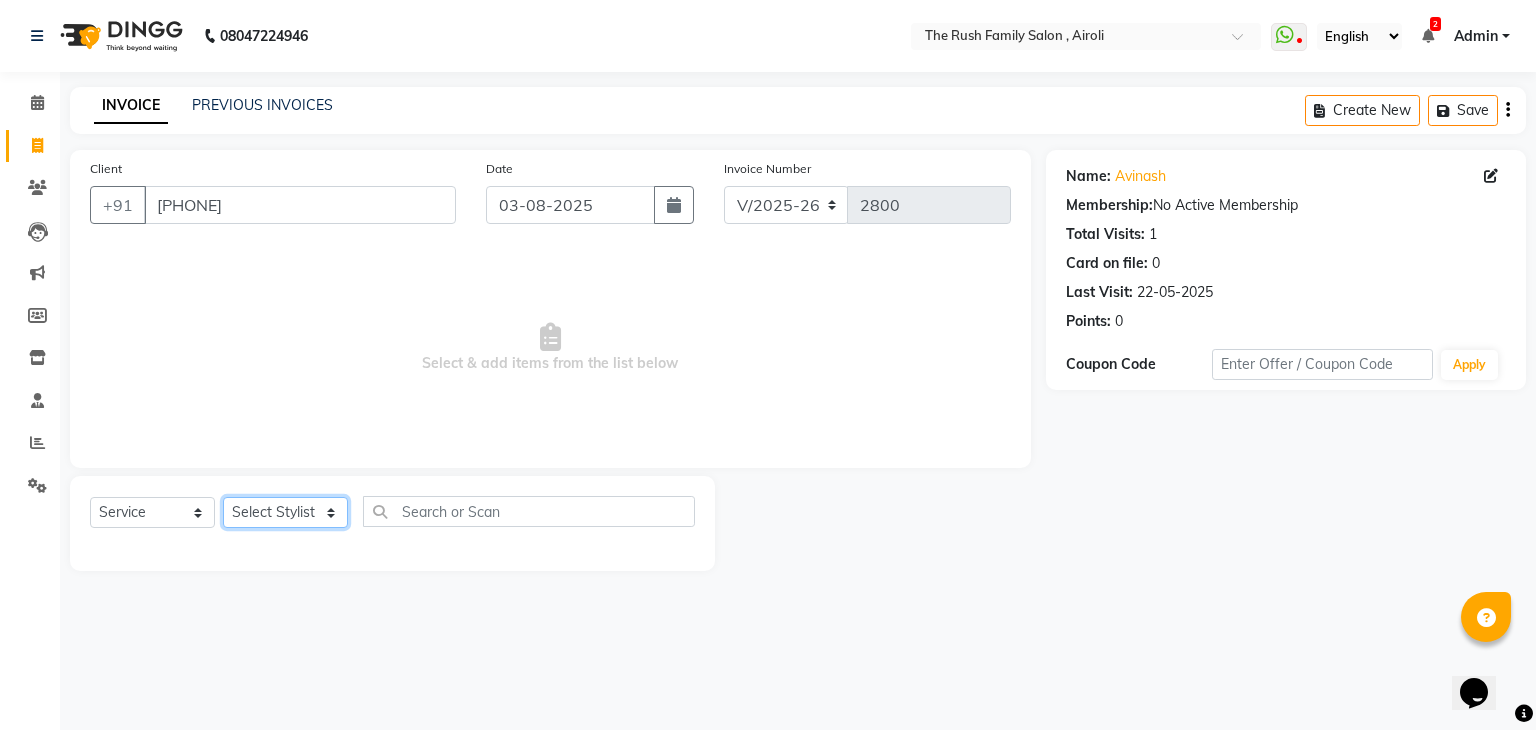 click on "Select Stylist Ajaz Alvira Danish Guddi Jayesh Josh  mumtaz Naeem   nishu Riya    Rush Swati" 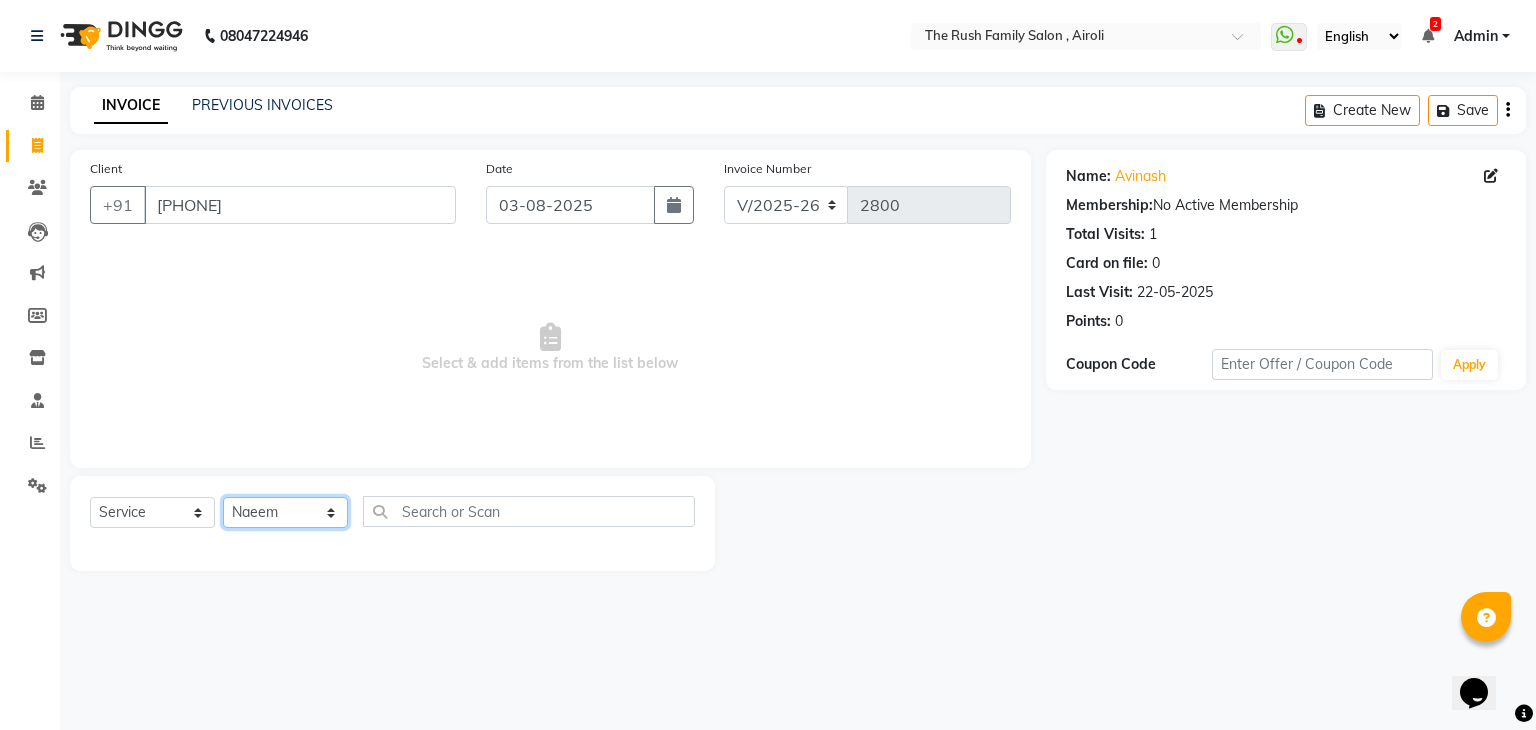 click on "Select Stylist Ajaz Alvira Danish Guddi Jayesh Josh  mumtaz Naeem   nishu Riya    Rush Swati" 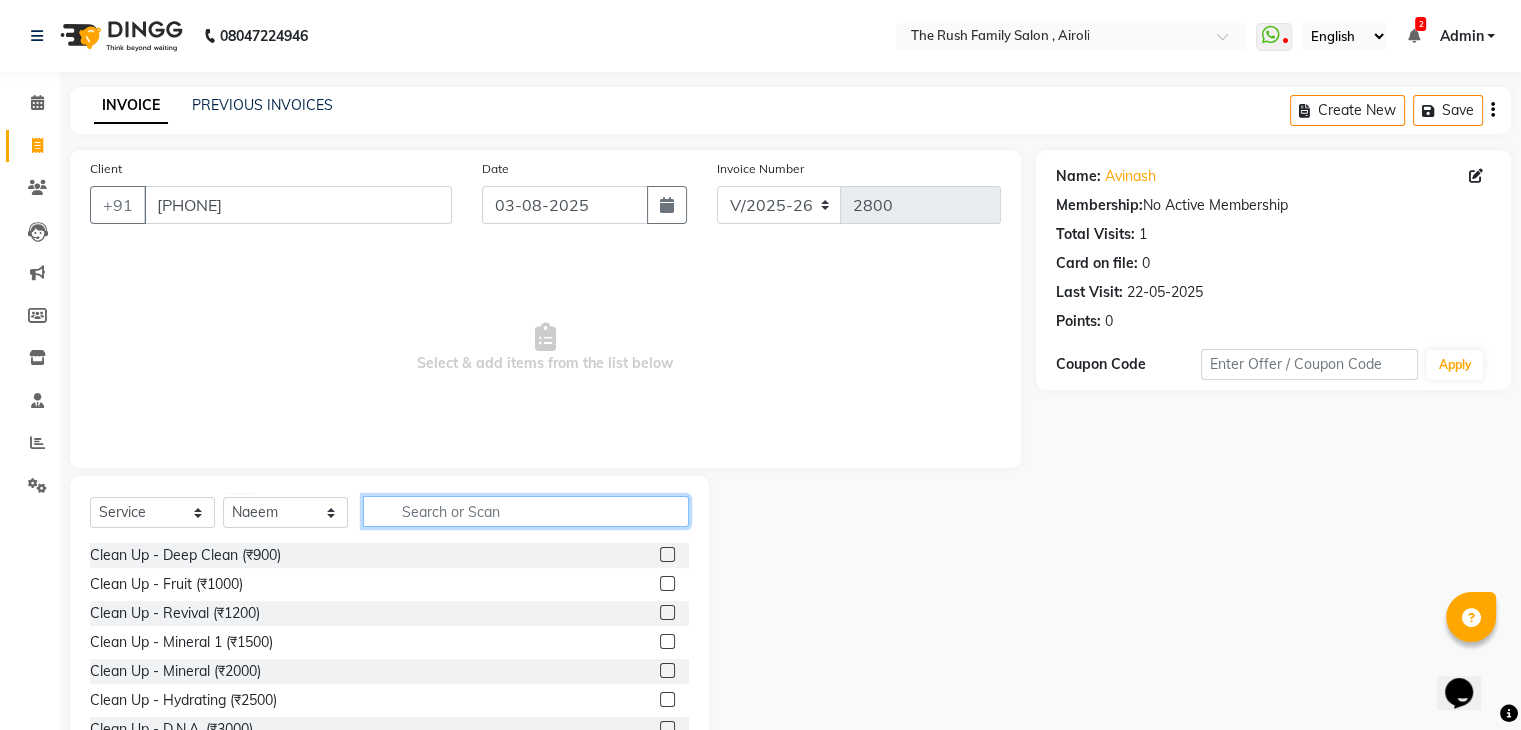 click 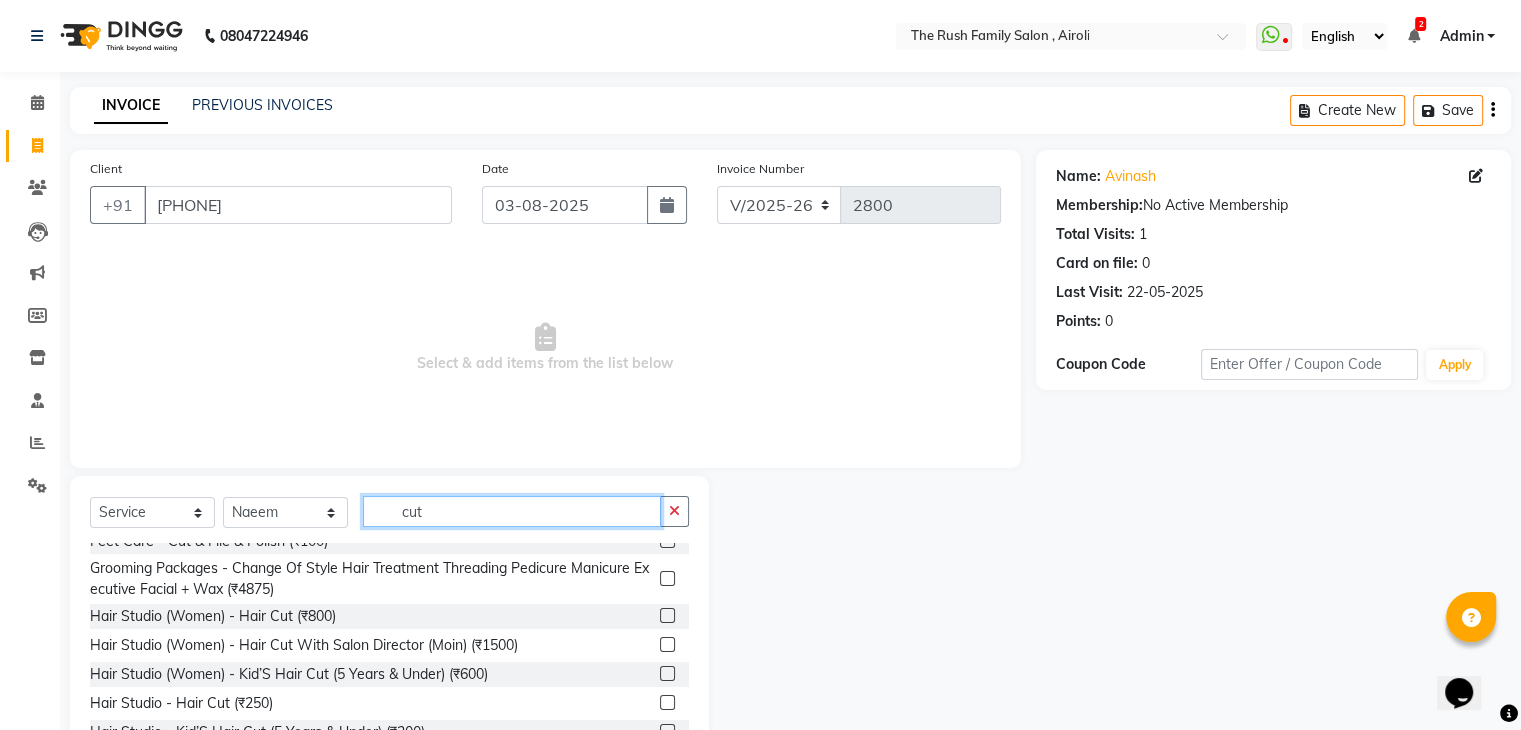 scroll, scrollTop: 77, scrollLeft: 0, axis: vertical 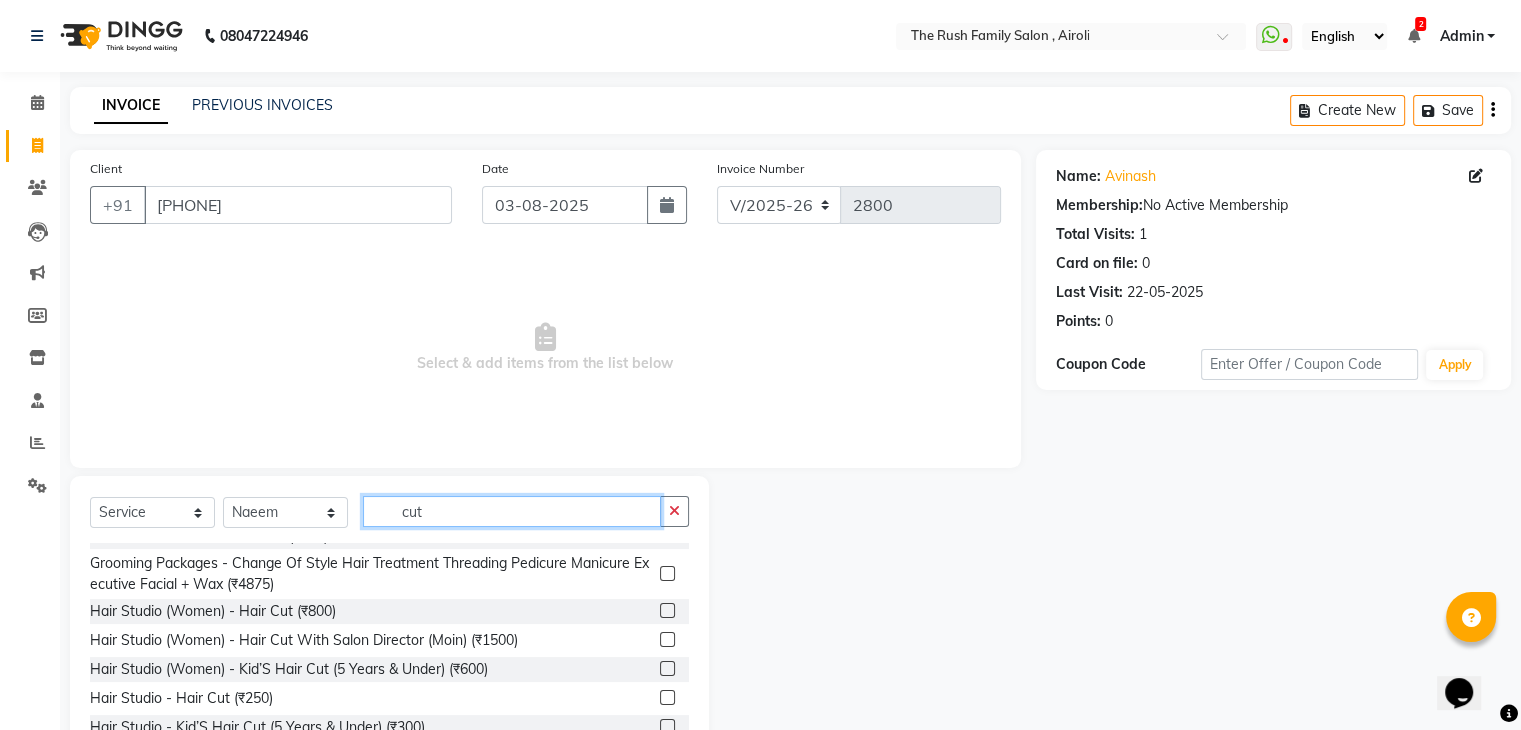type on "cut" 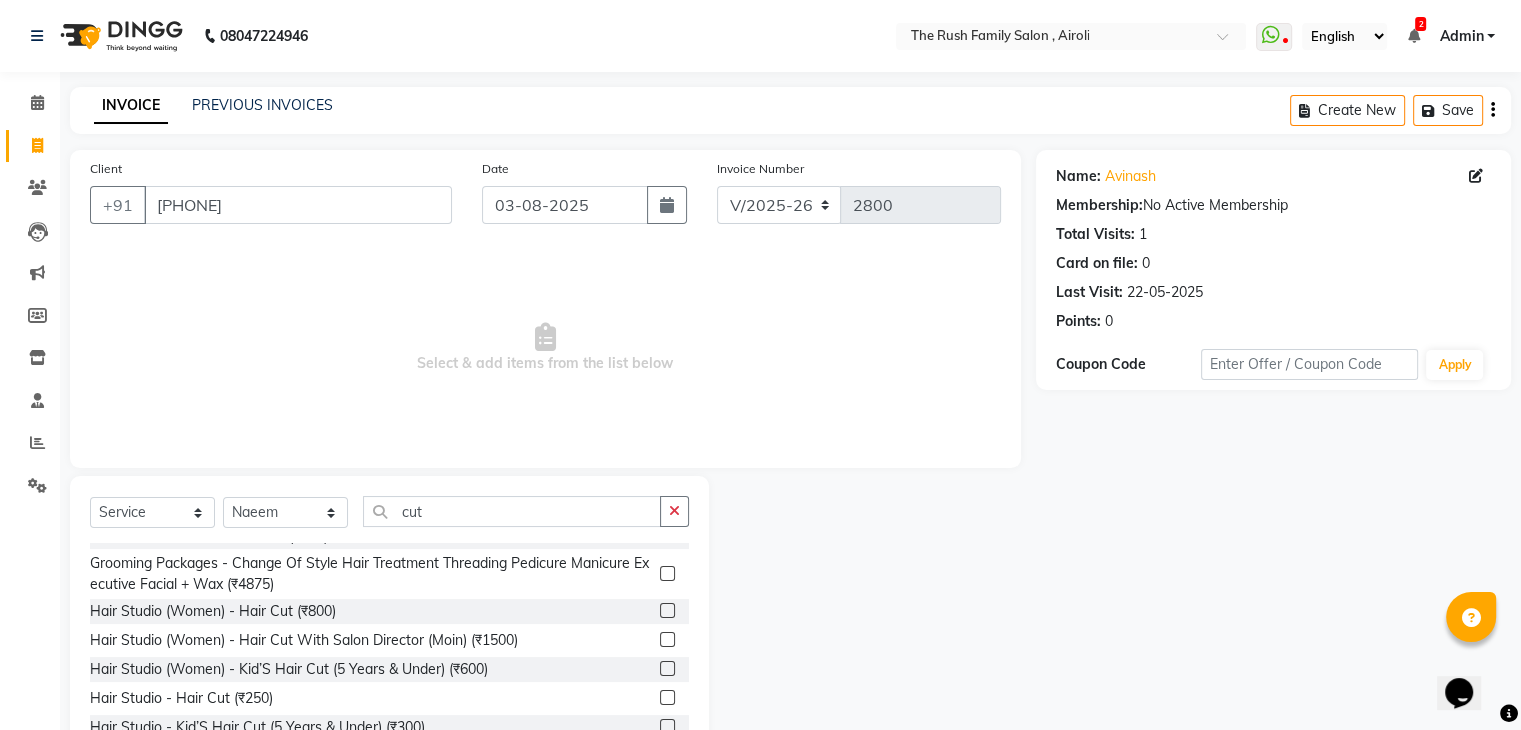 click 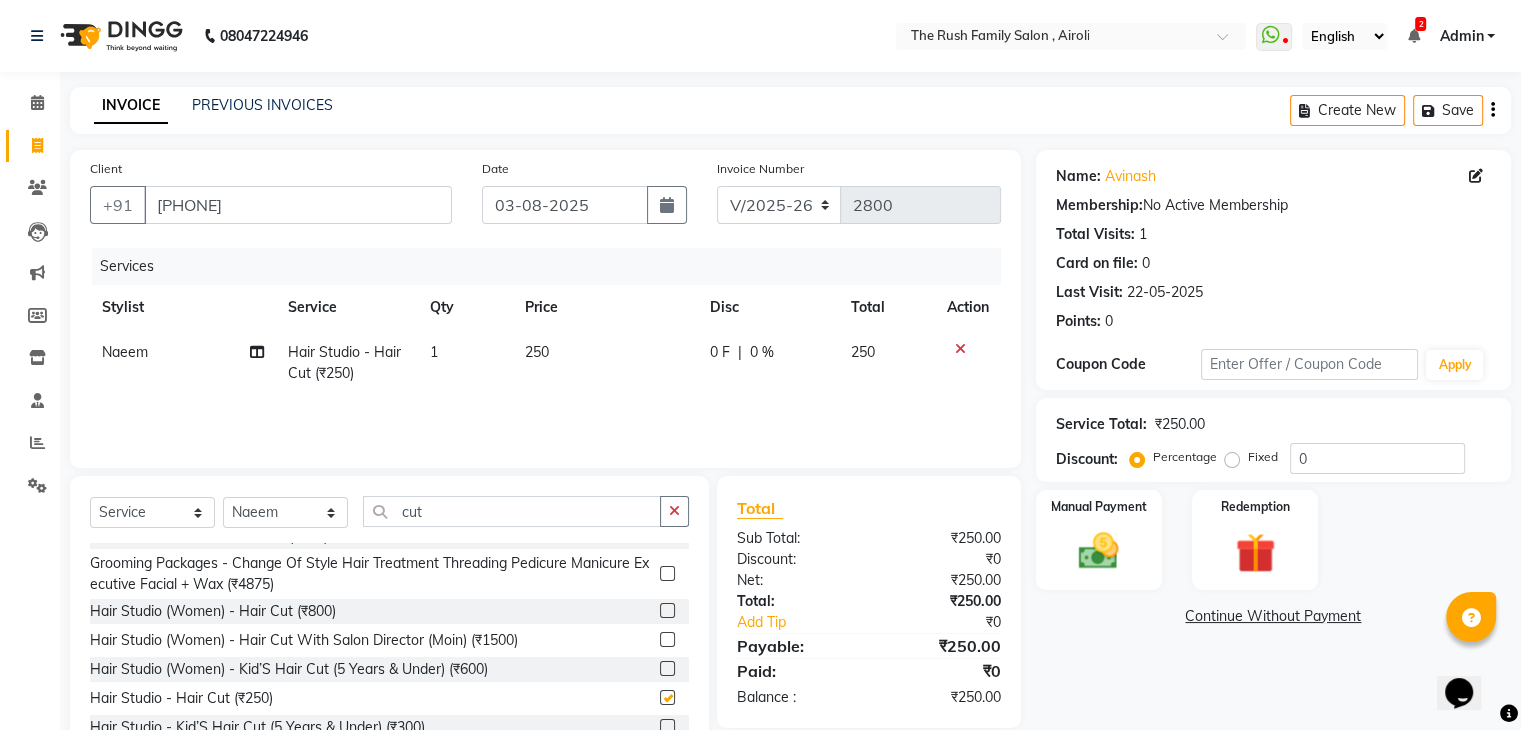 checkbox on "false" 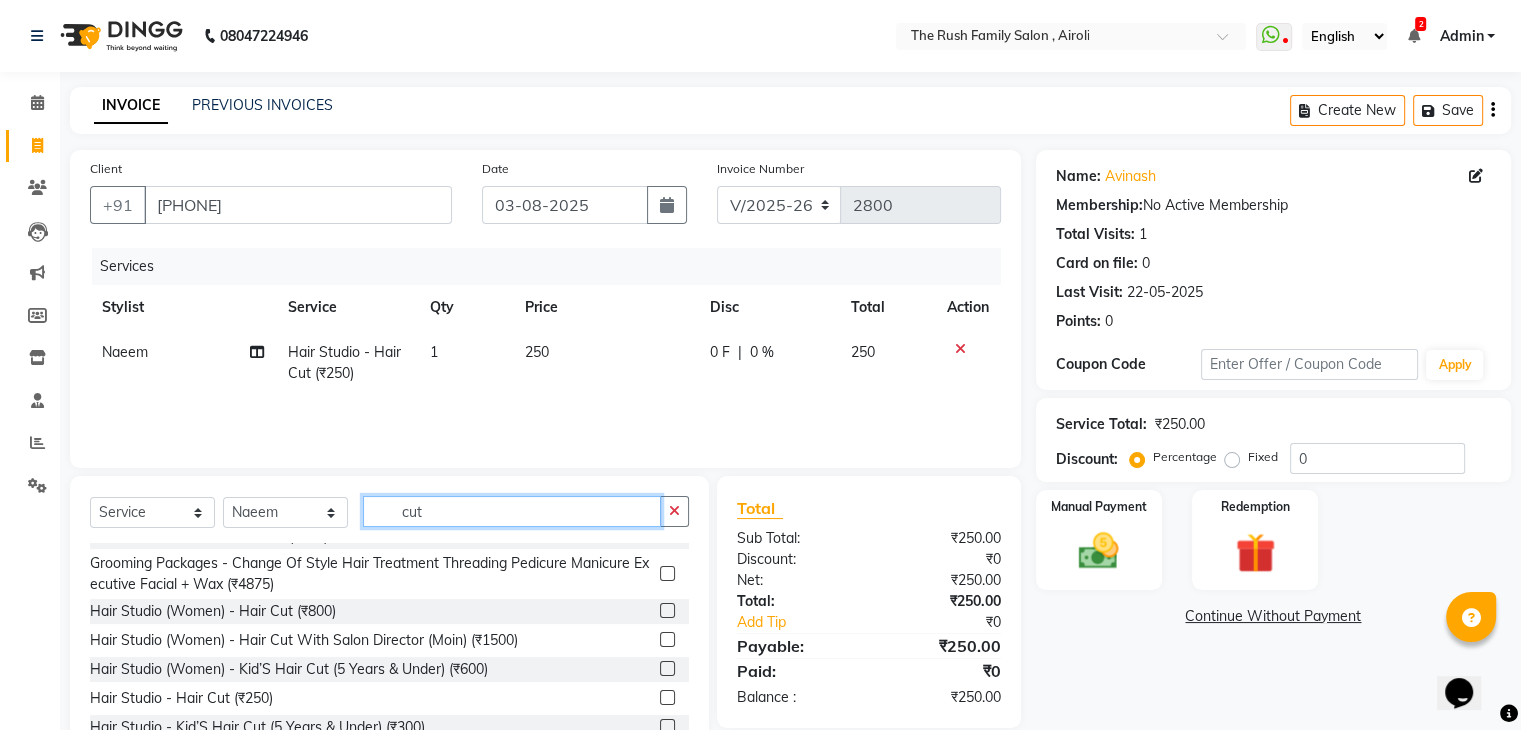 click on "cut" 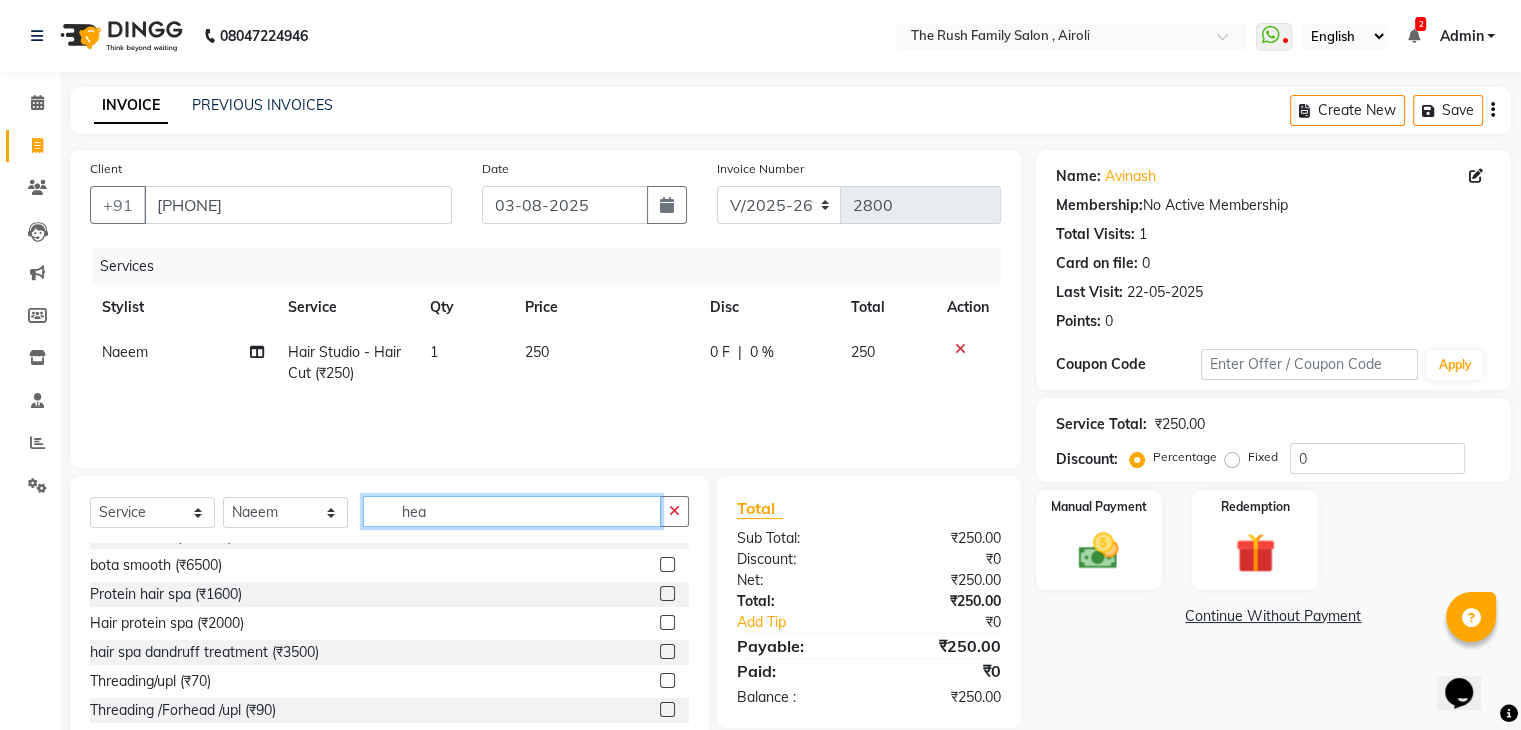 scroll, scrollTop: 0, scrollLeft: 0, axis: both 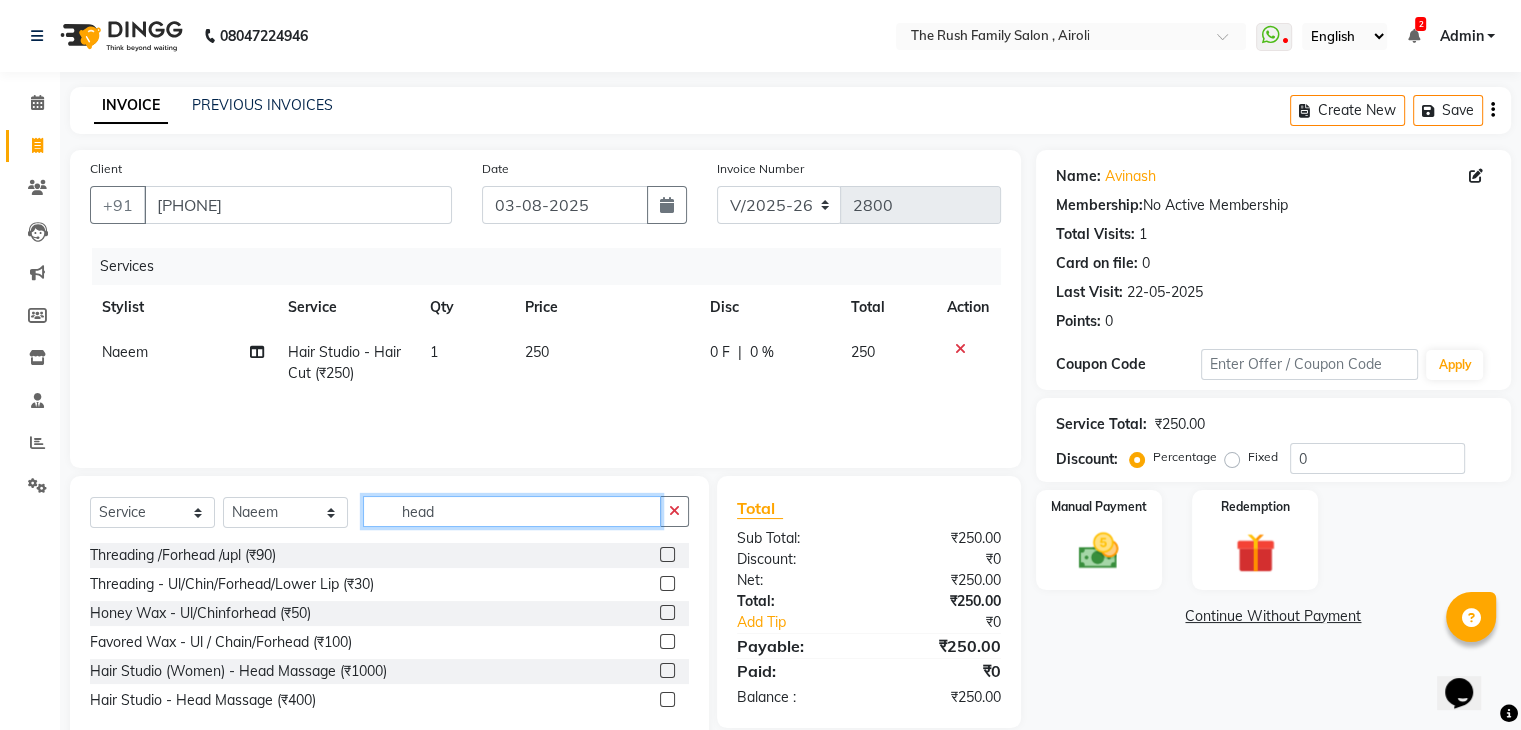 type on "head" 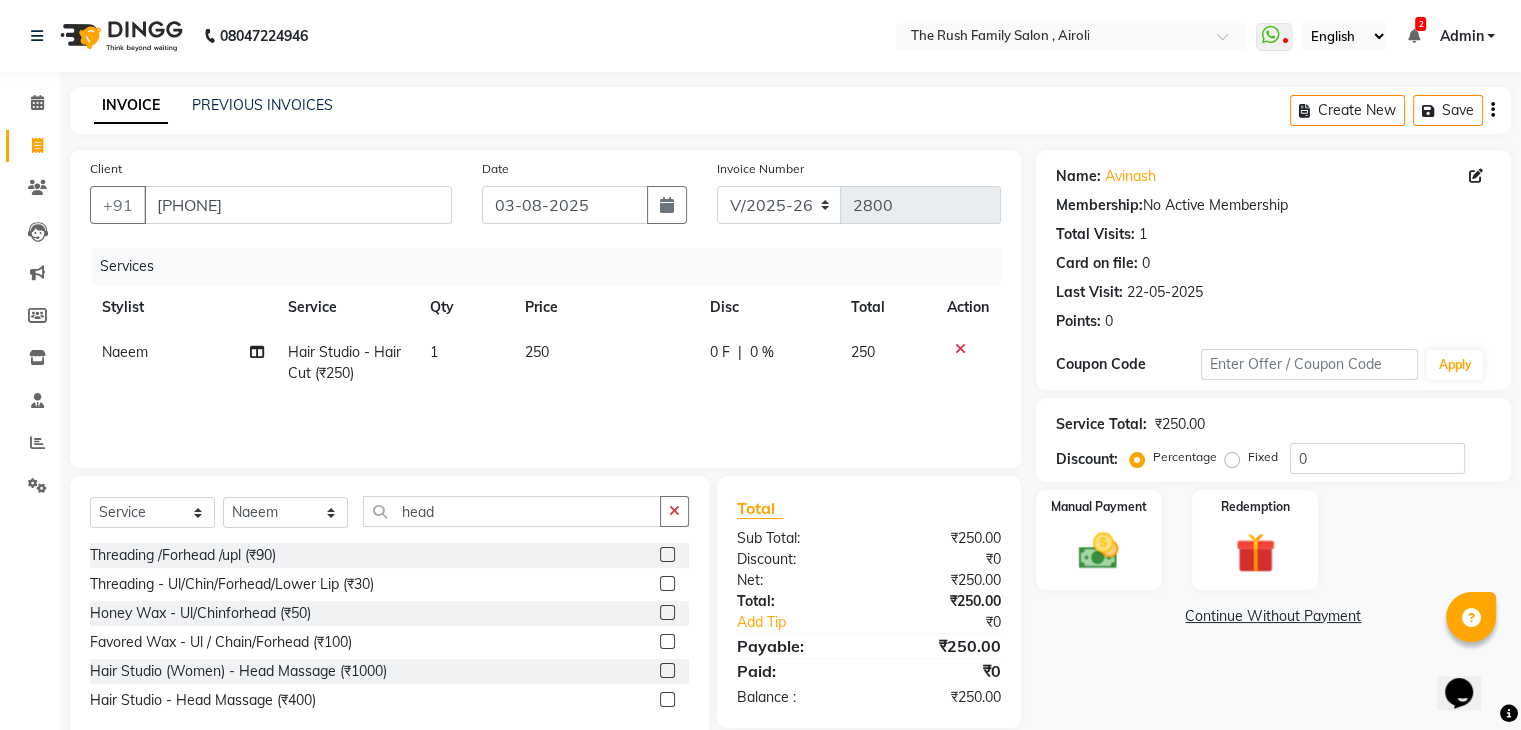 click 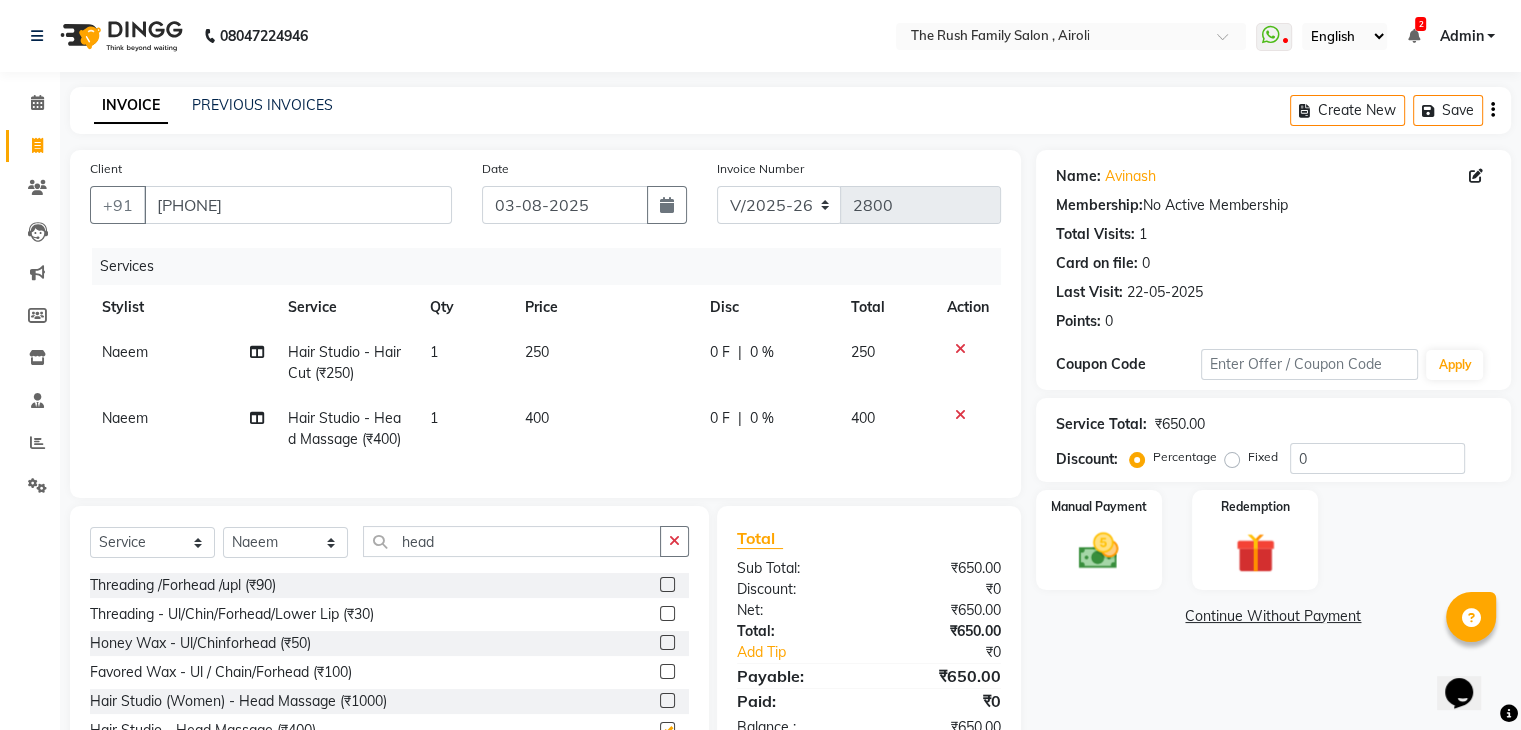 checkbox on "false" 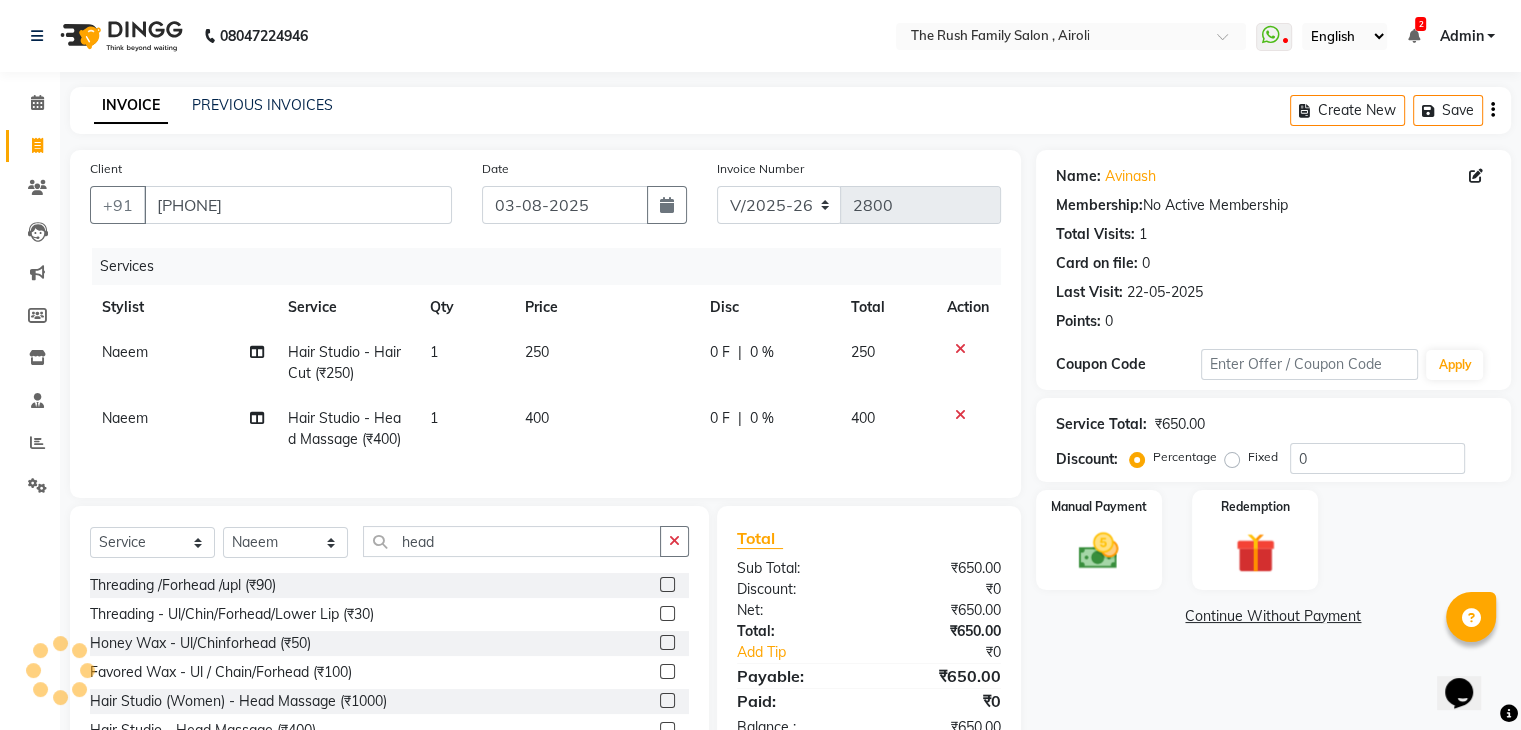 click on "400" 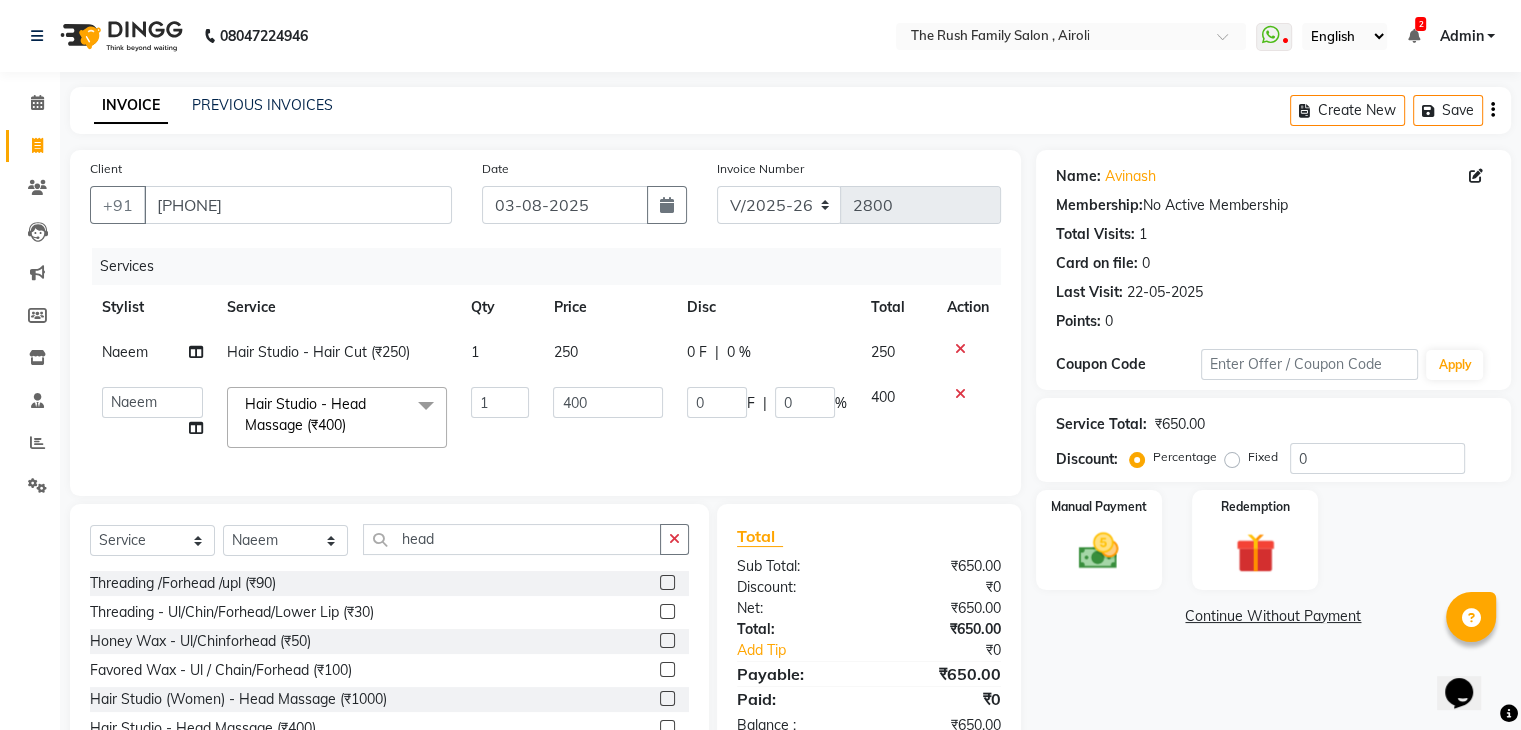 click on "400" 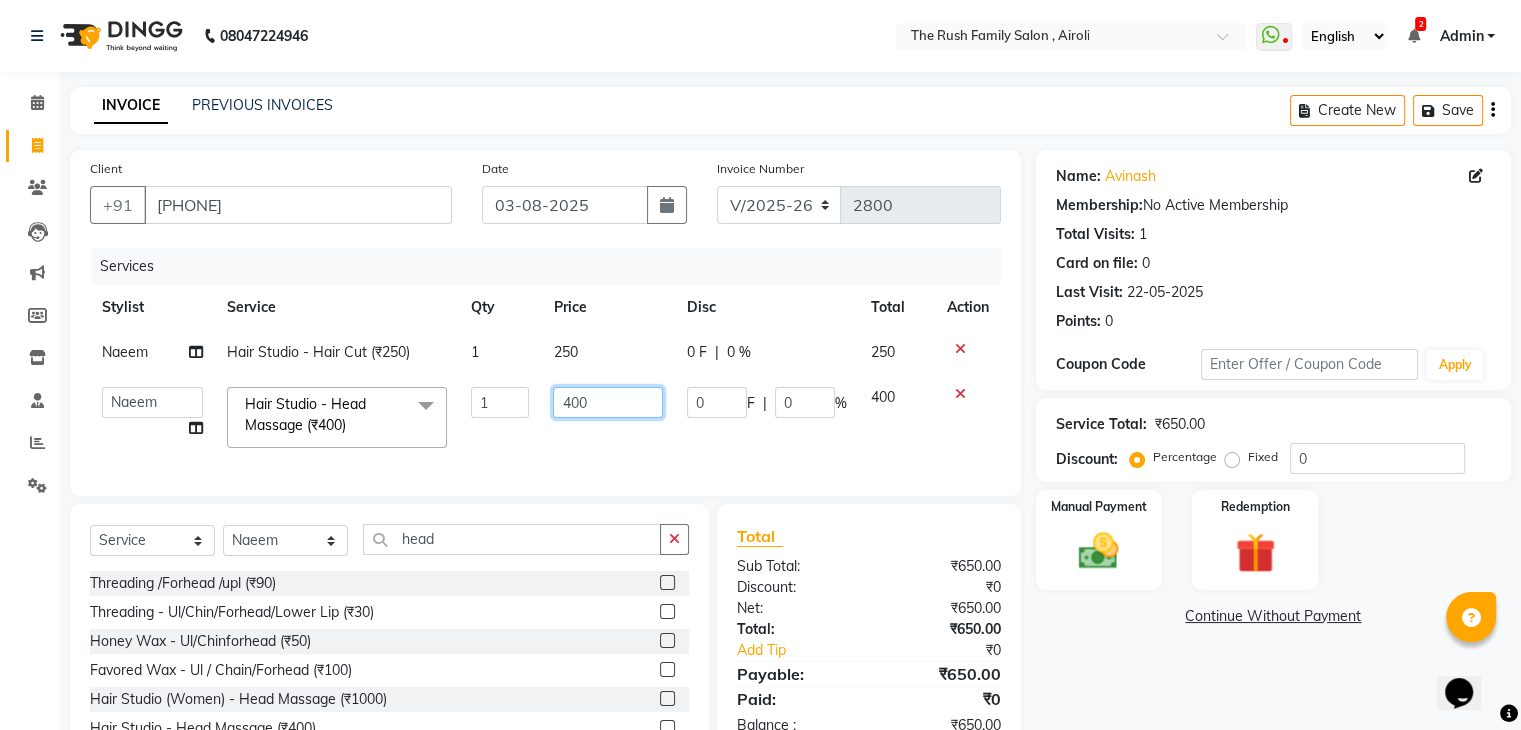 click on "400" 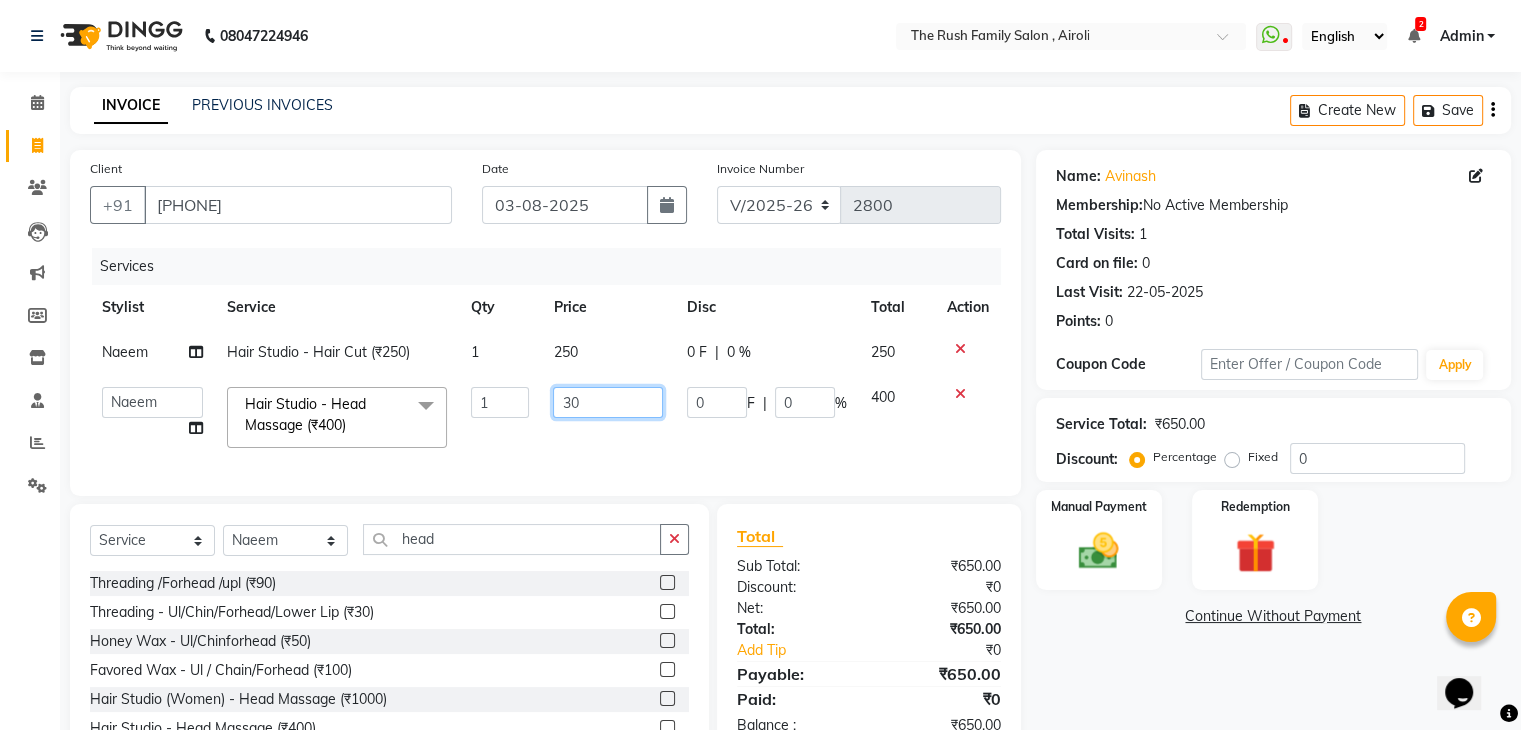 type on "300" 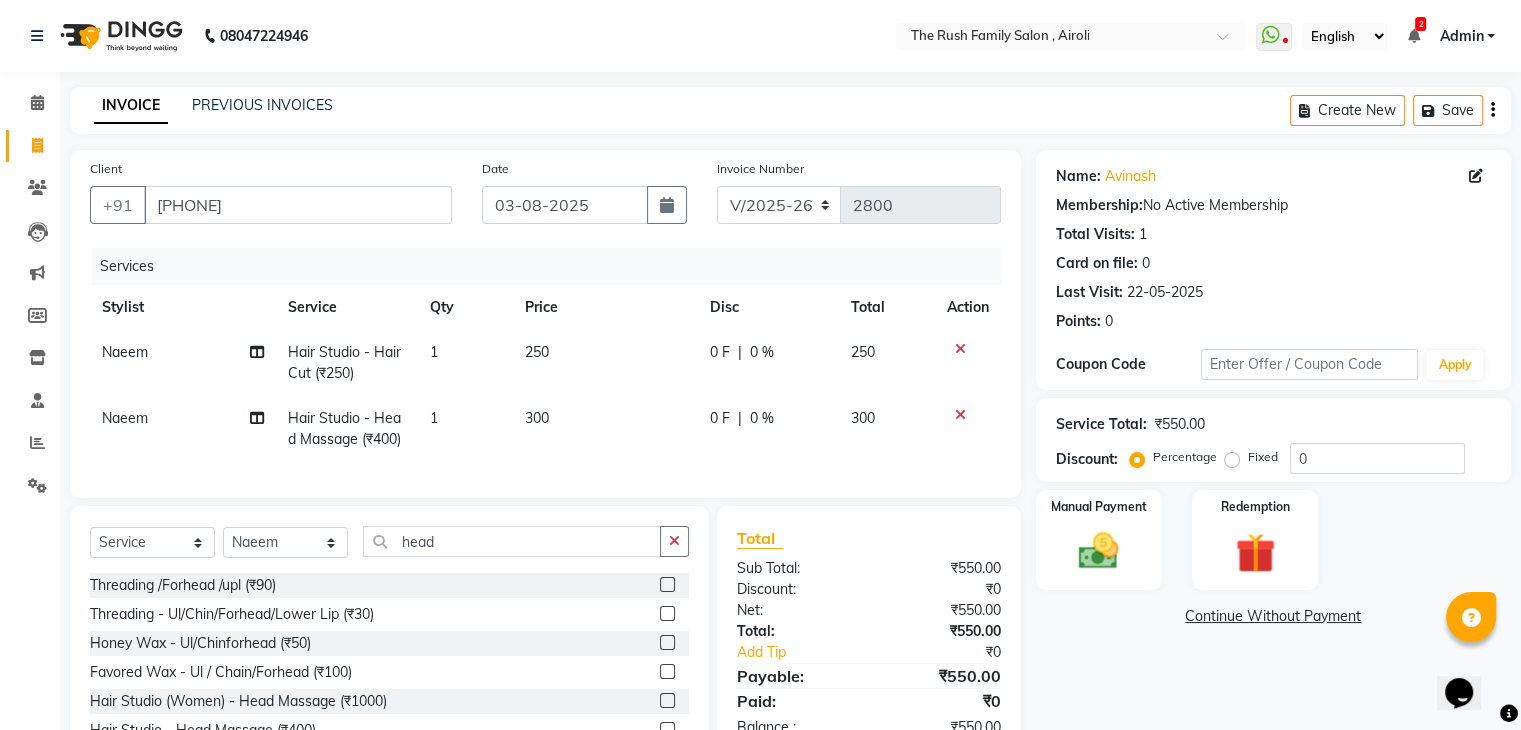 click on "300" 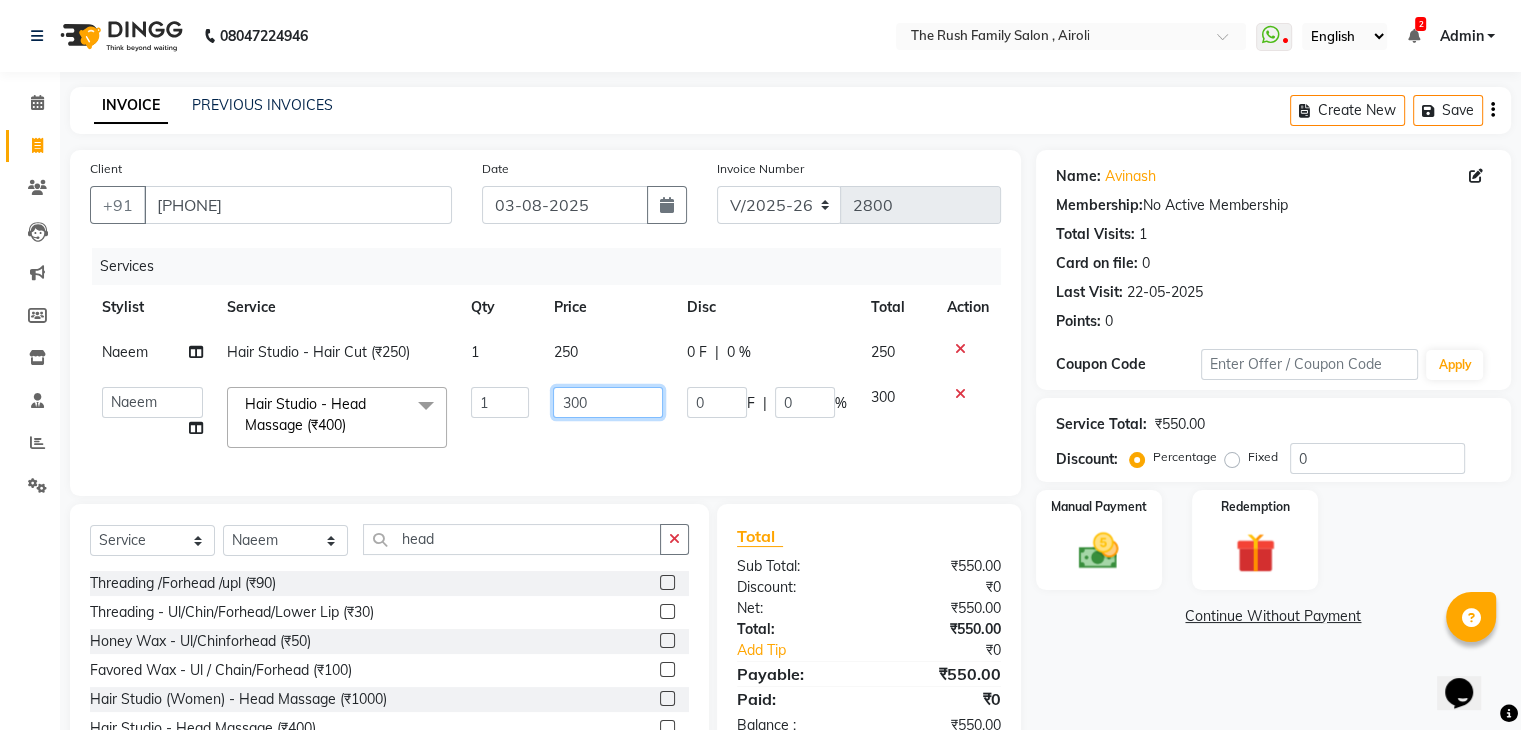 click on "300" 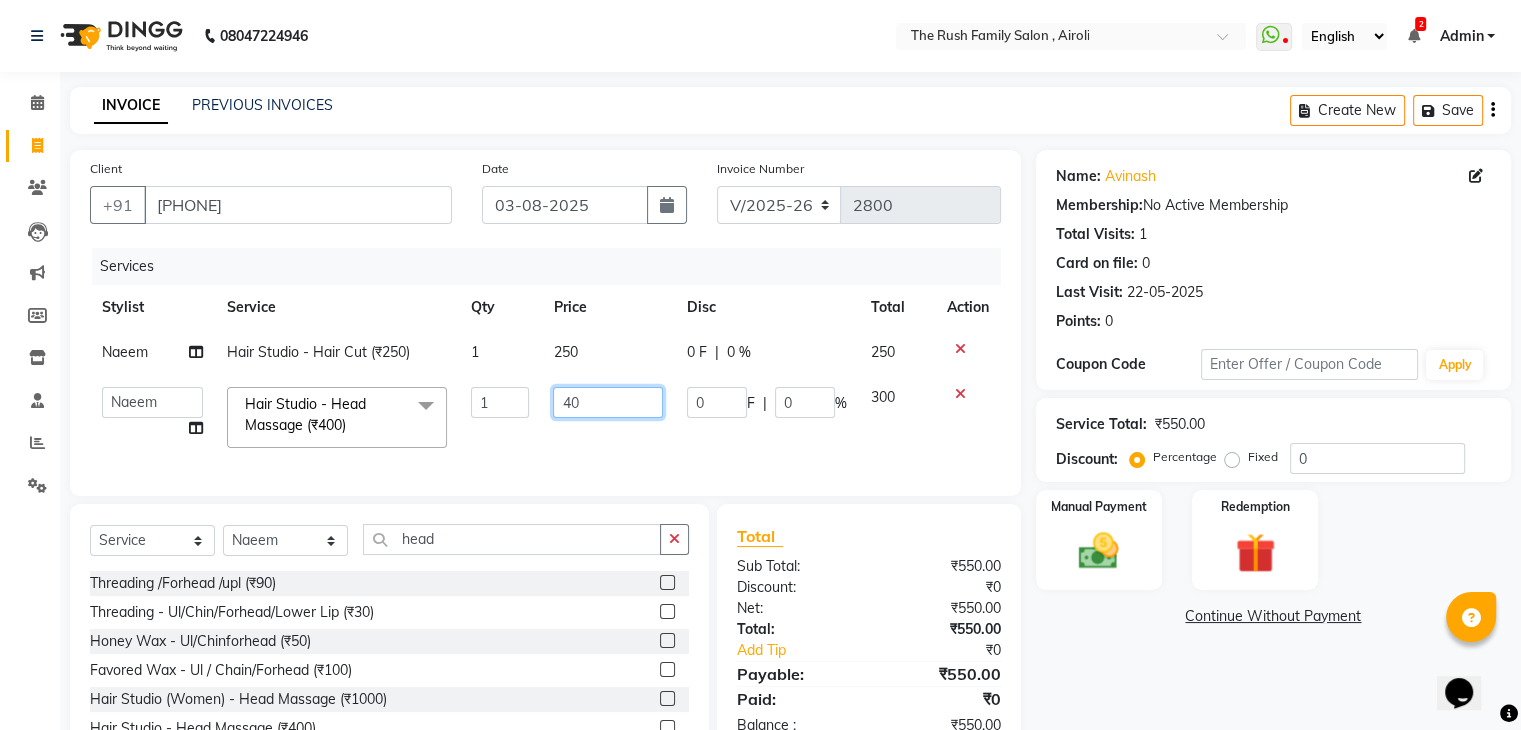 type on "400" 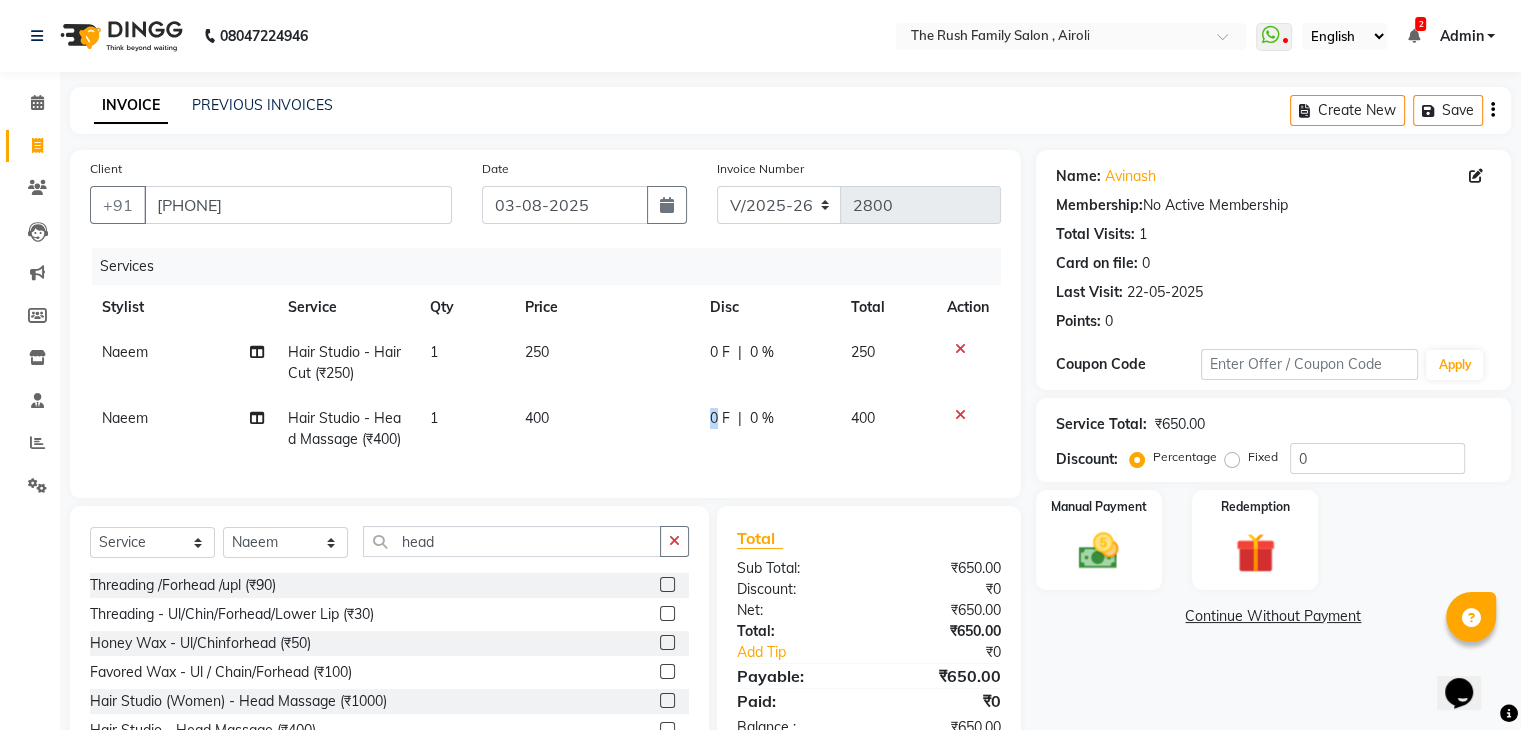 click on "0 F" 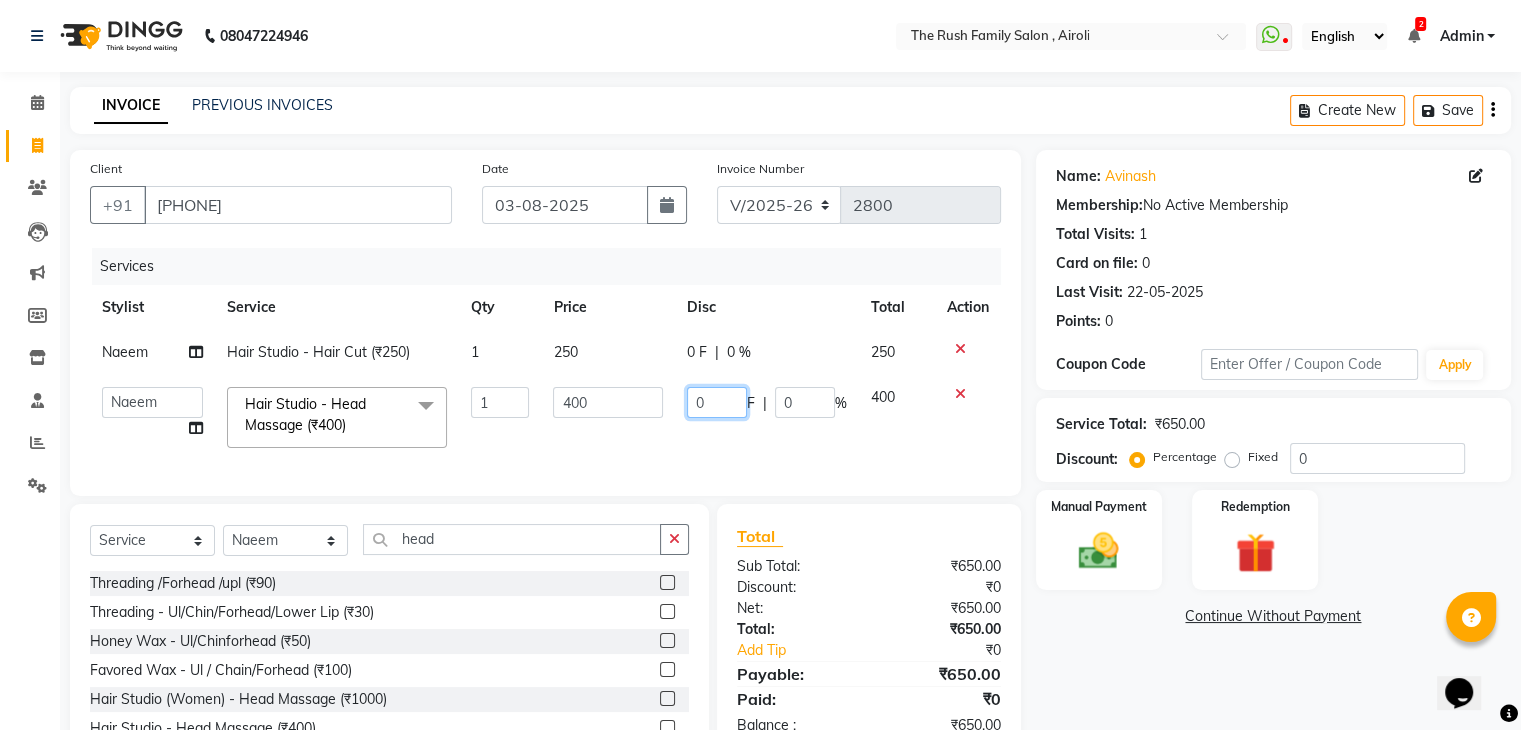 click on "0" 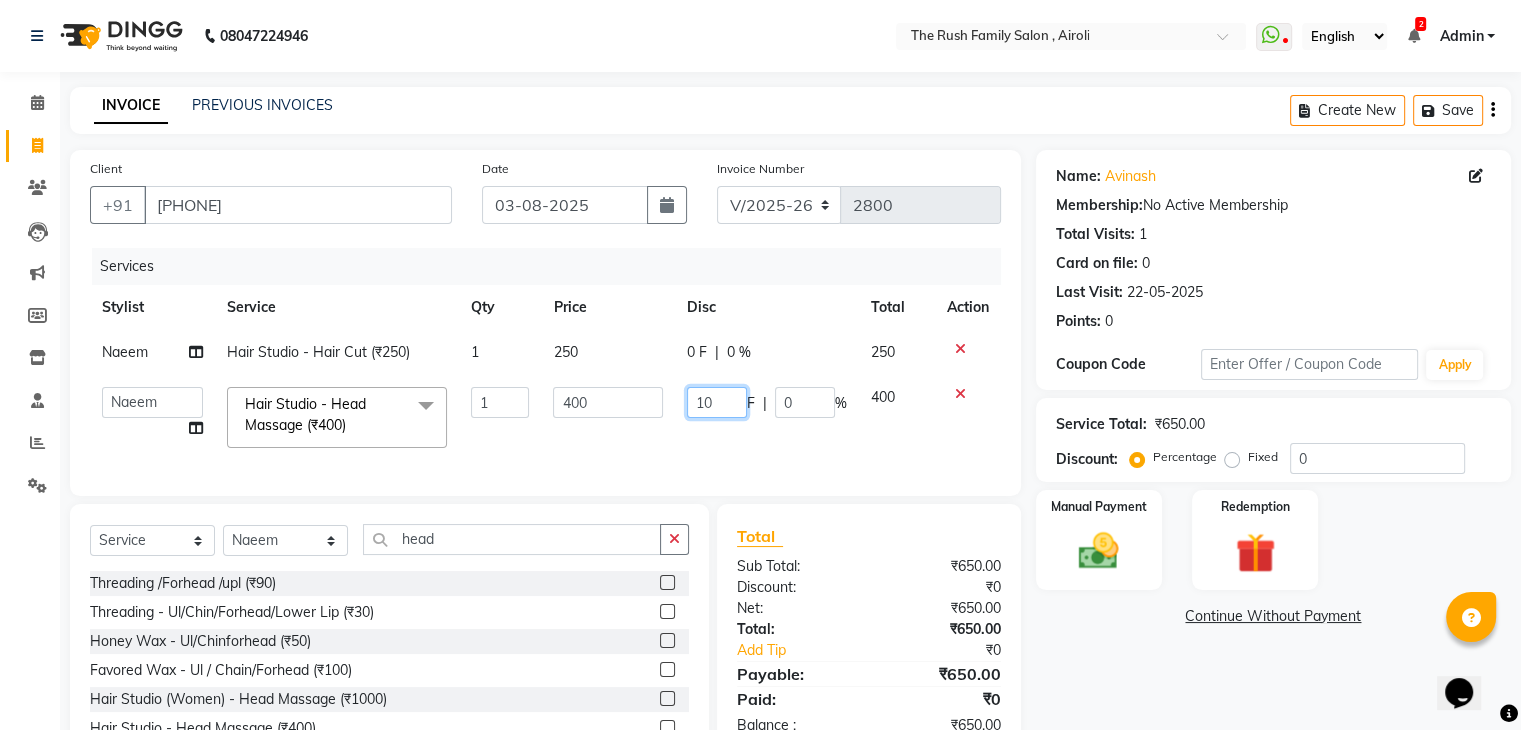 type on "100" 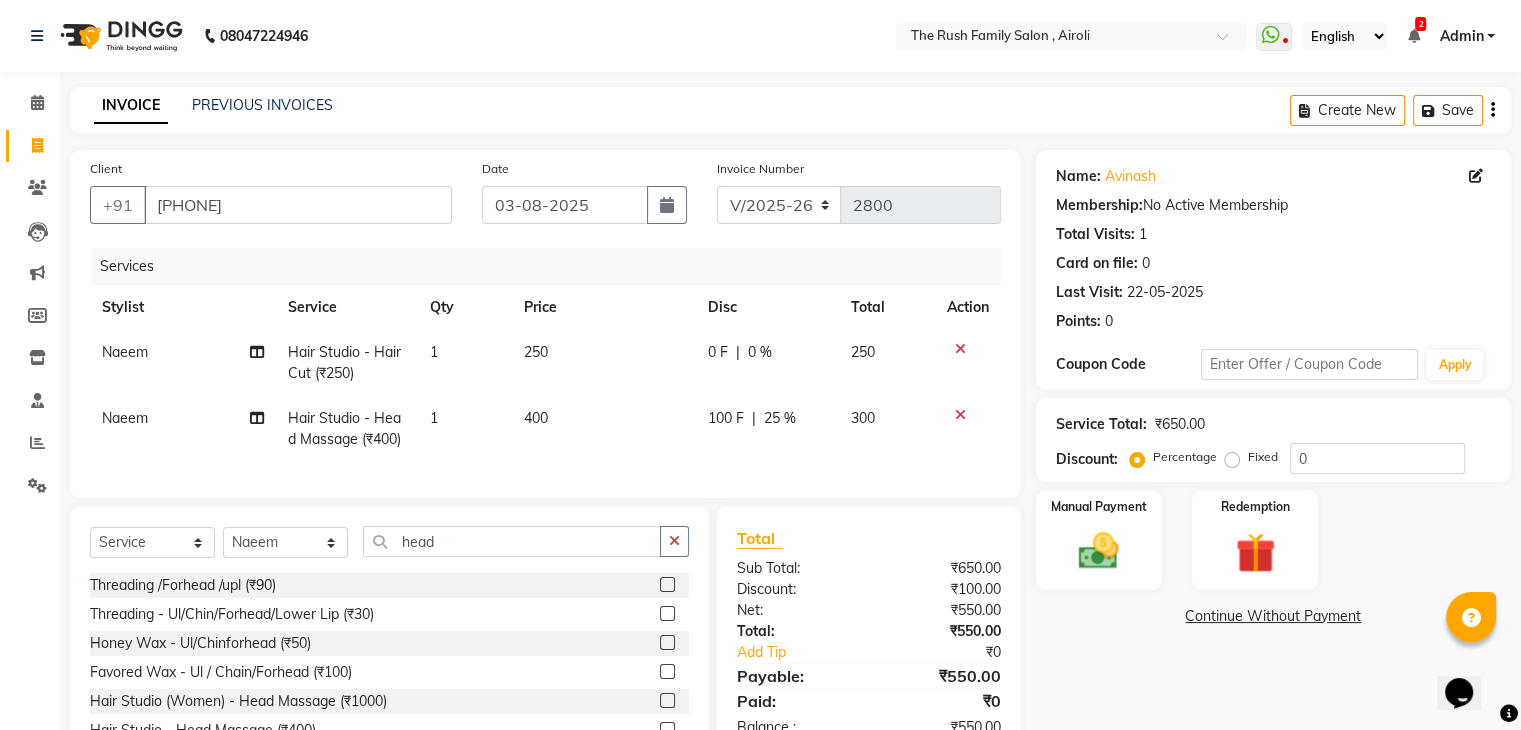 click on "100 F | 25 %" 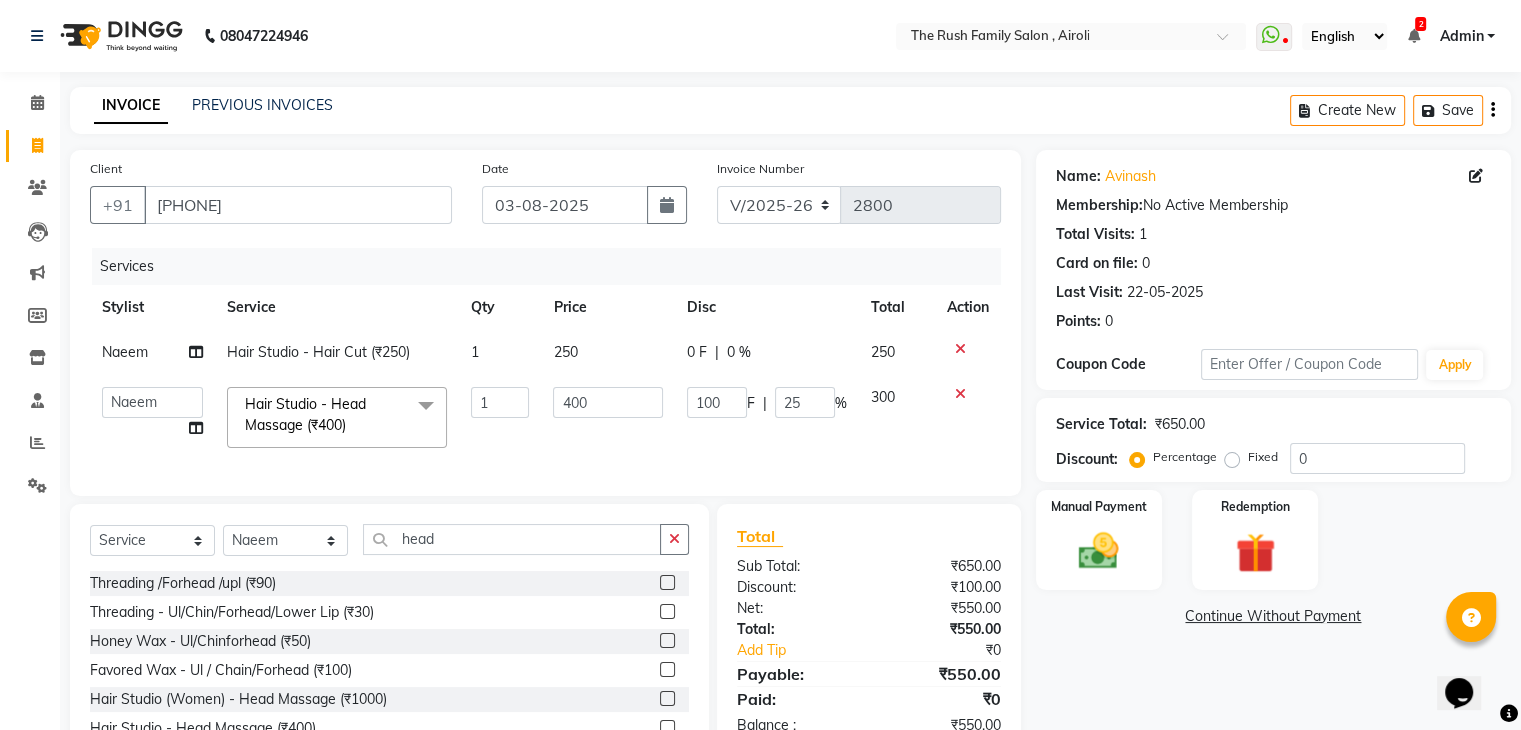click on "0 F" 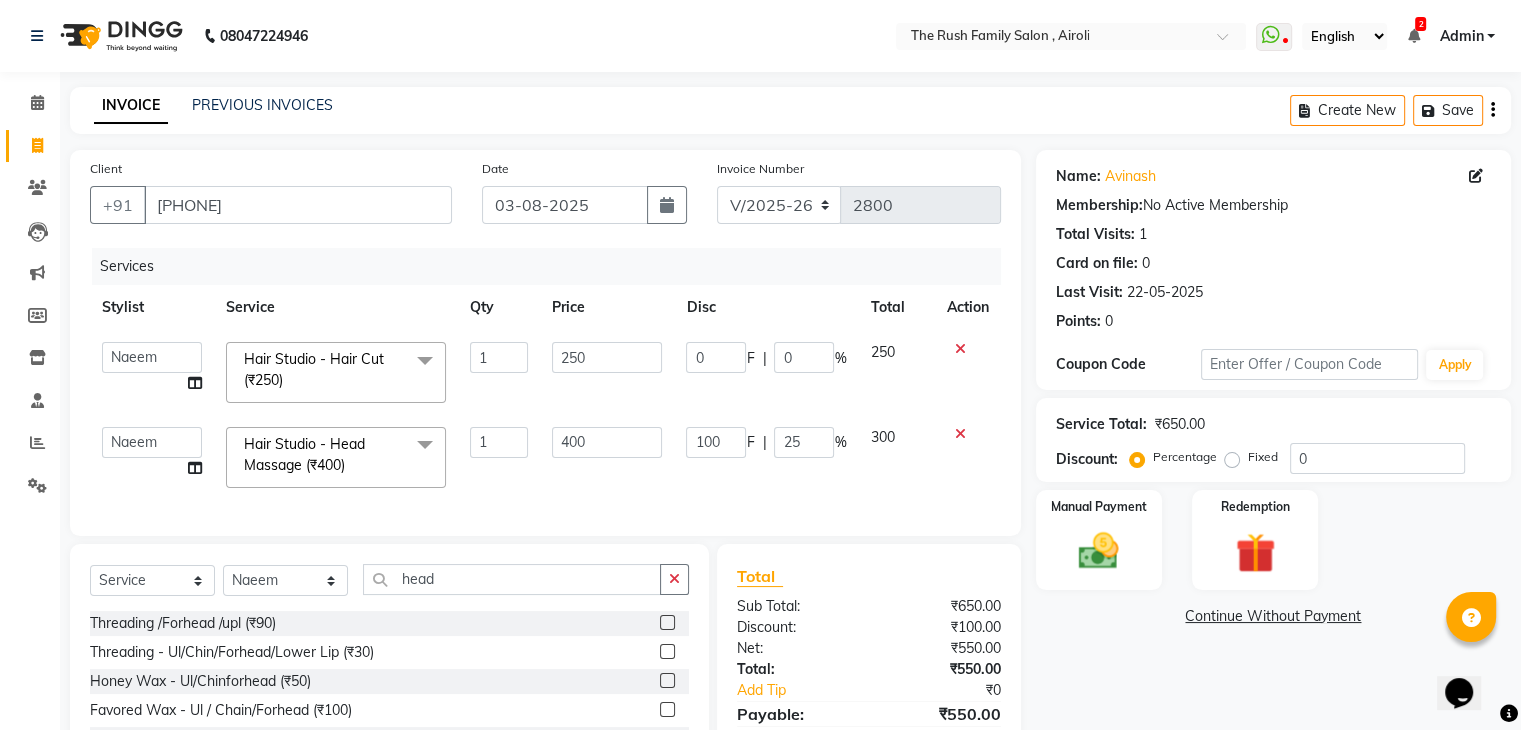 click on "0" 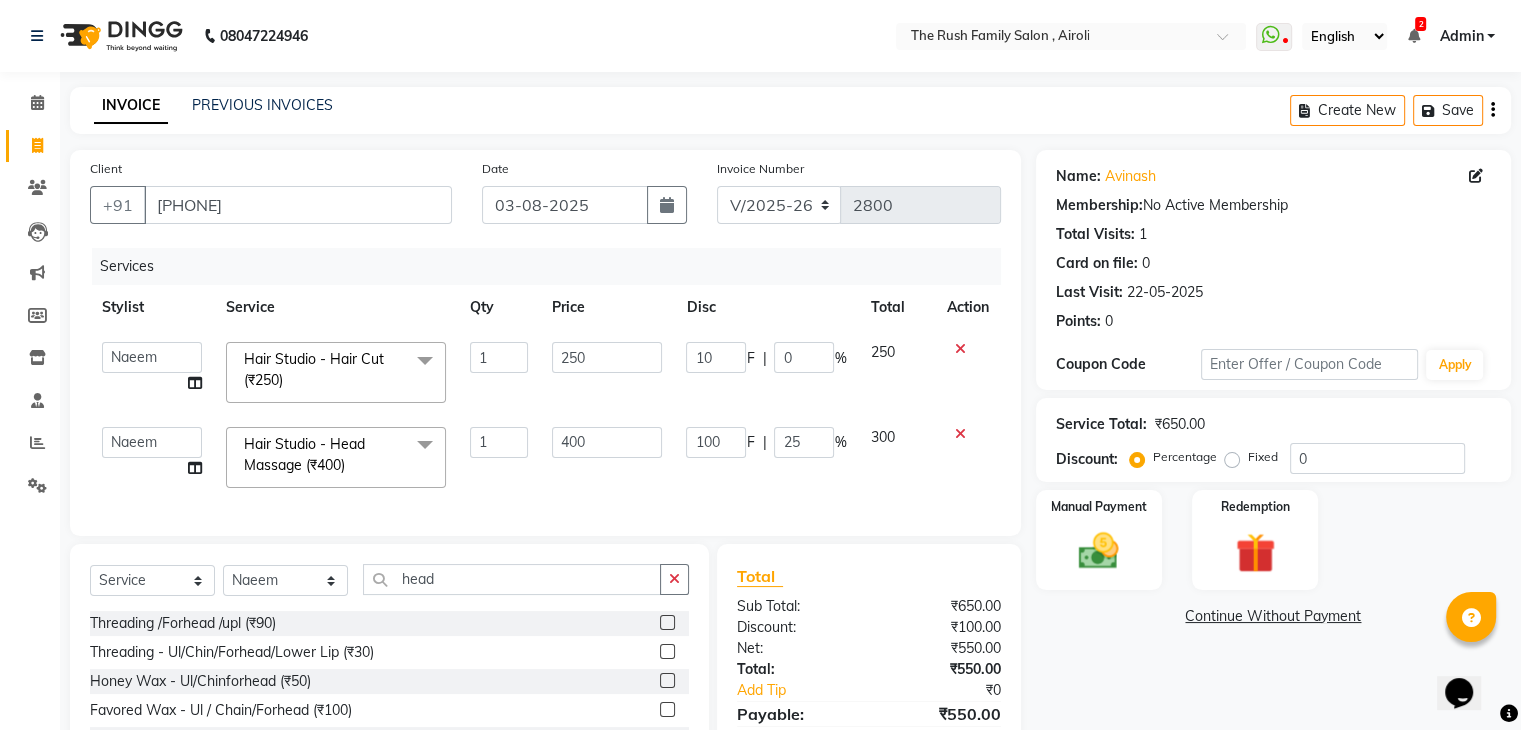 type on "100" 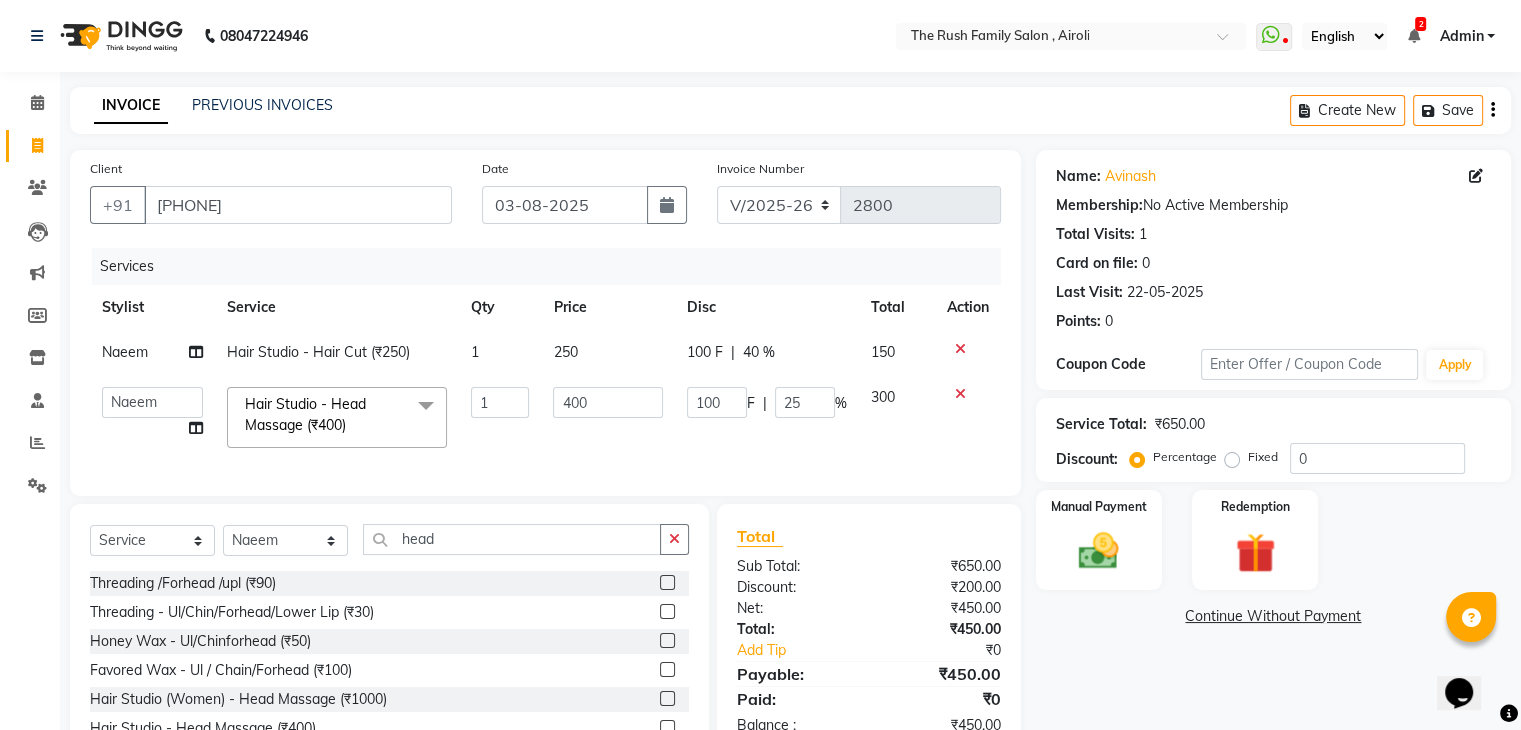 click on "Naeem Hair Studio - Hair Cut (₹250) 1 250 100 F | 40 % 150 Ajaz Alvira Danish Guddi Jayesh Josh mumtaz Naeem nishu Riya Rush Swati Hair Studio - Head Massage (₹400) x Clean Up - Deep Clean (₹900) Clean Up - Fruit (₹1000) Clean Up - Revival (₹1200) Clean Up - Mineral 1 (₹1500) Clean Up - Mineral (₹2000) Clean Up - Hydrating (₹2500) Clean Up - D.N.A. (₹3000) lice treatment (₹2000) power dose [per bottle ] (₹500) pigmantation facial (₹1000) protein spa (₹2500) Bota smooth (₹8000) Bota smooth (₹10000) bota smooth (₹6500) Protein hair spa (₹1600) nanoplatia (₹2500) Hair protein spa (₹2000) Protein spaa (₹3500) Foot spa (₹800) Protein spa (₹3000) Nose pill off (₹250) hair spa dandruff treatment (₹3500) Threading/upl (₹70) Threading /Forhead /upl (₹90) Botosmooth (₹7000) Pigmentation treatment (₹3000) Hydra facial (₹7000) hair cut / shave (₹375) Pill off upl (₹50) Advance payment (₹600) Diamond clean up (₹1200) 1 400" 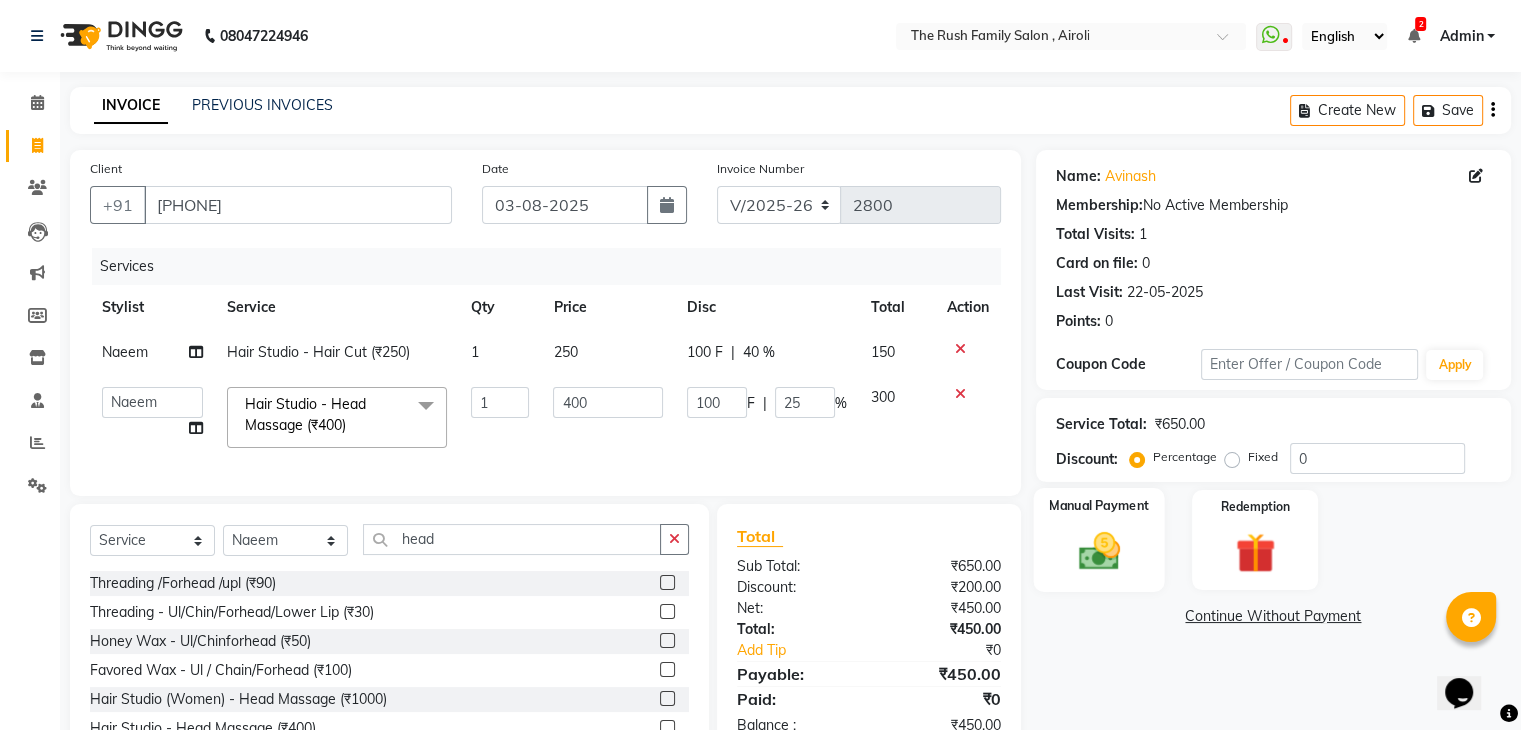 click on "Manual Payment" 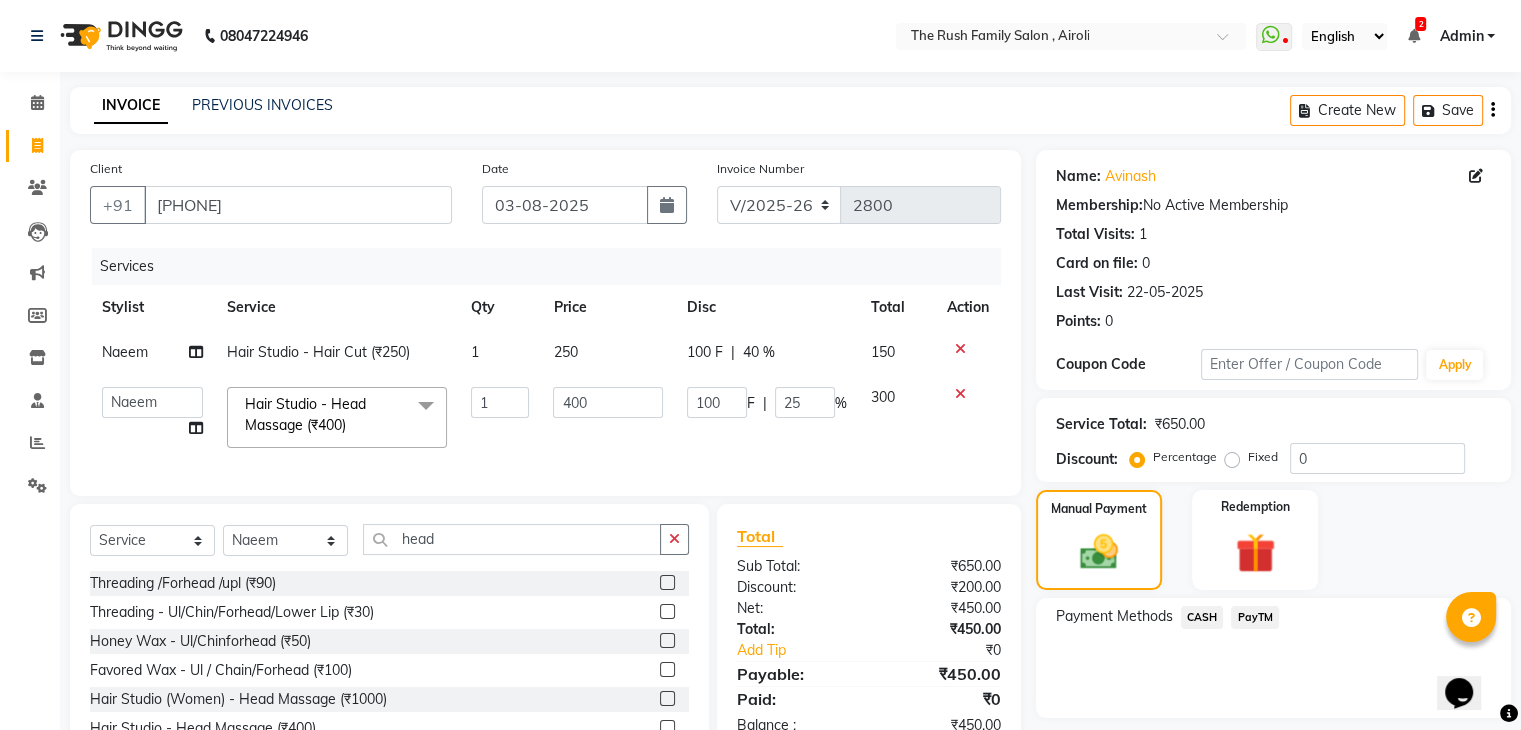 click on "PayTM" 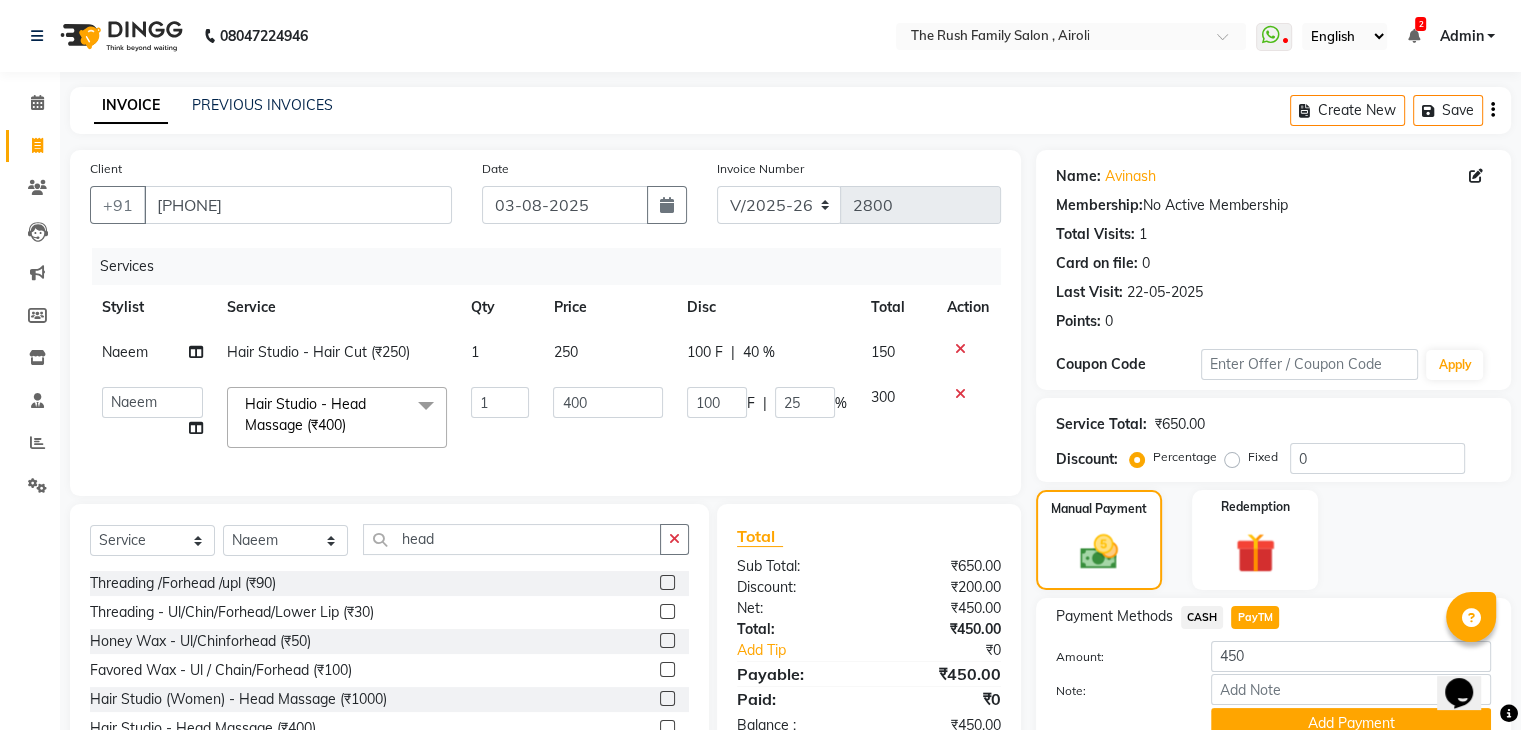 scroll, scrollTop: 89, scrollLeft: 0, axis: vertical 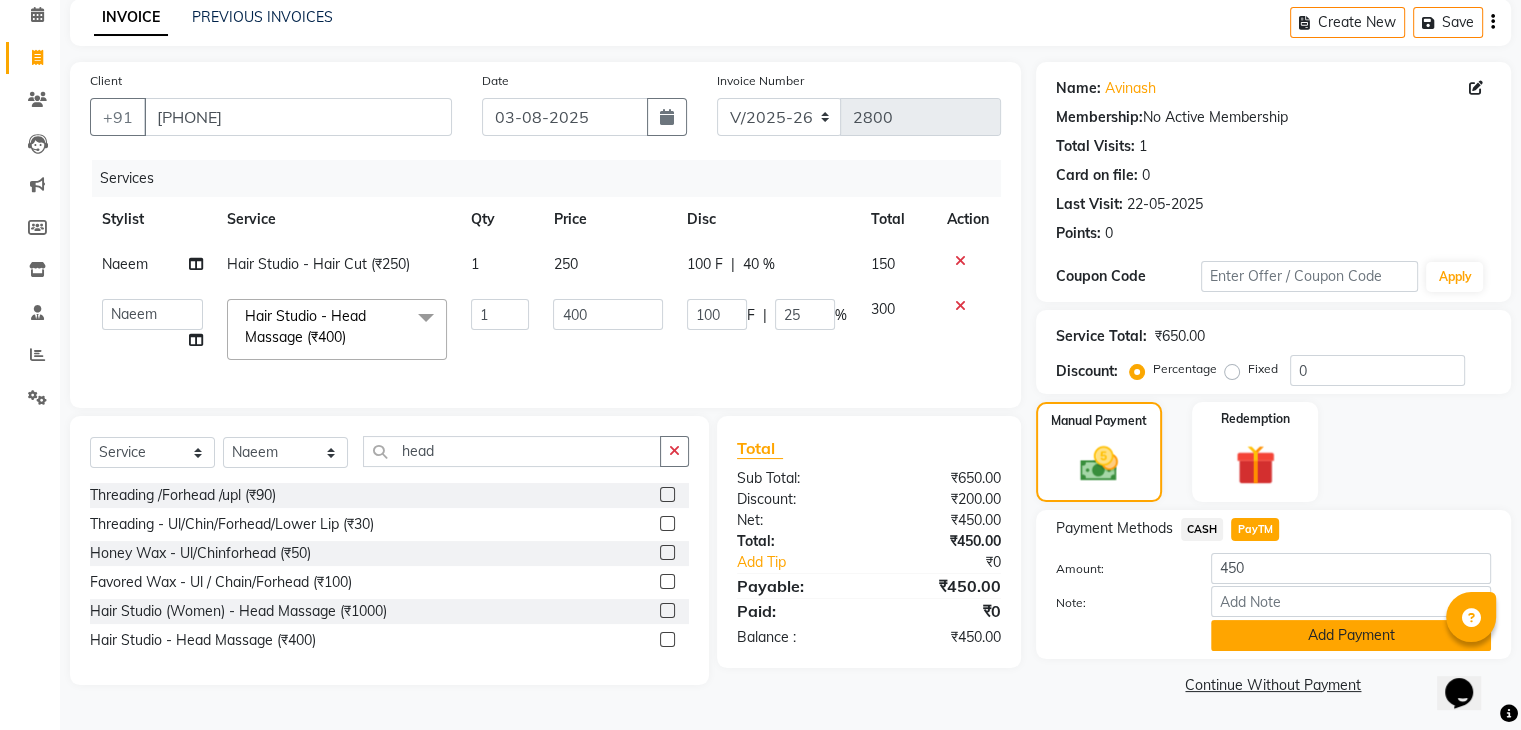 click on "Add Payment" 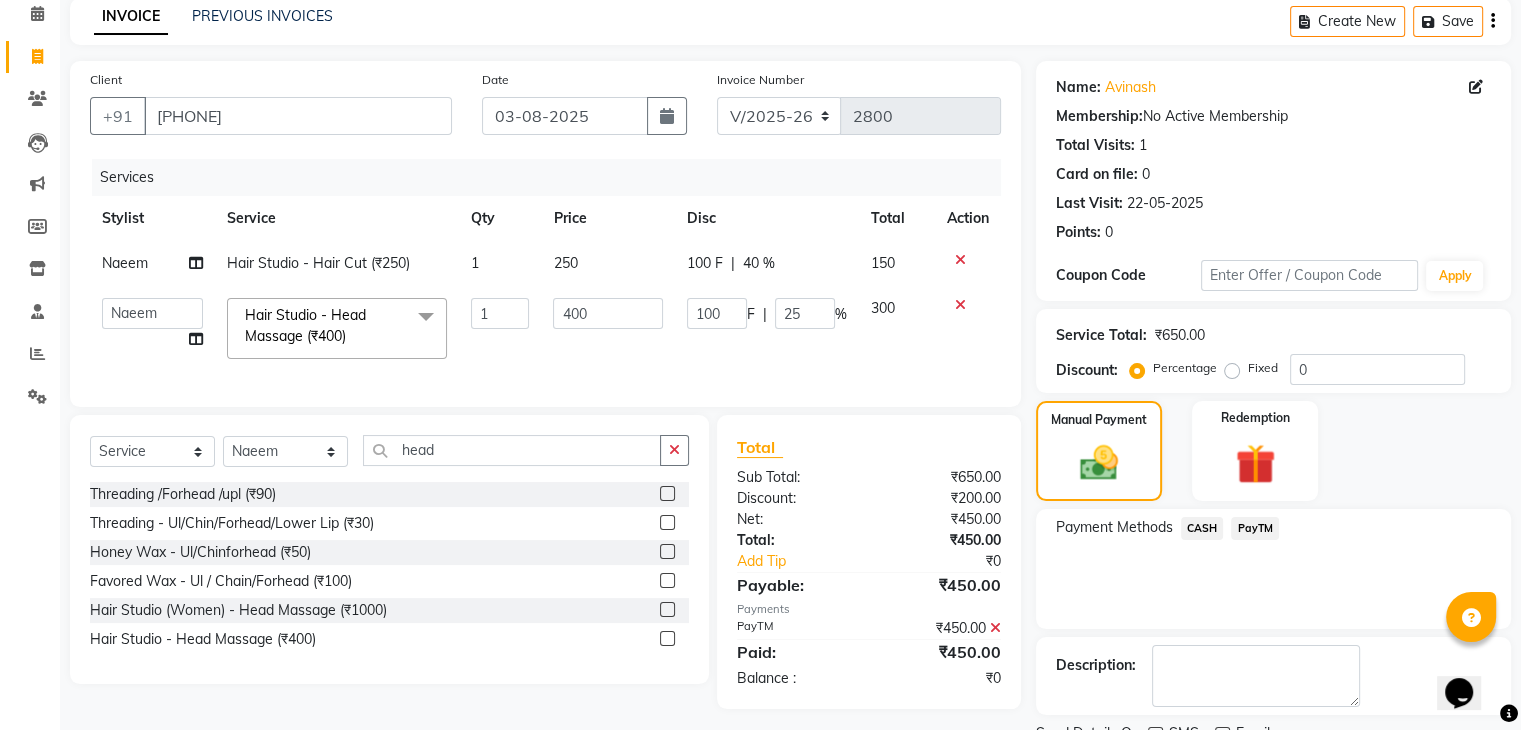 scroll, scrollTop: 171, scrollLeft: 0, axis: vertical 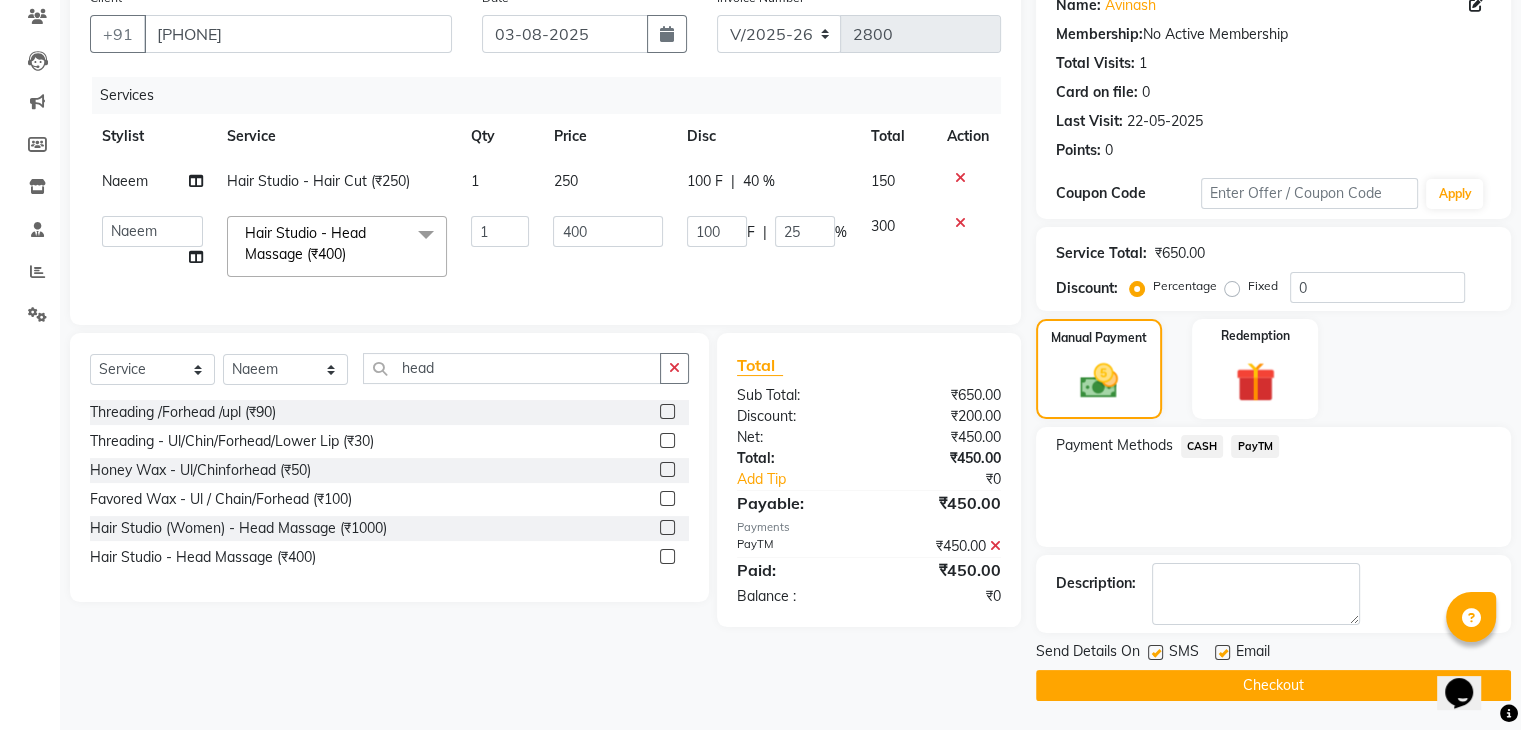 click 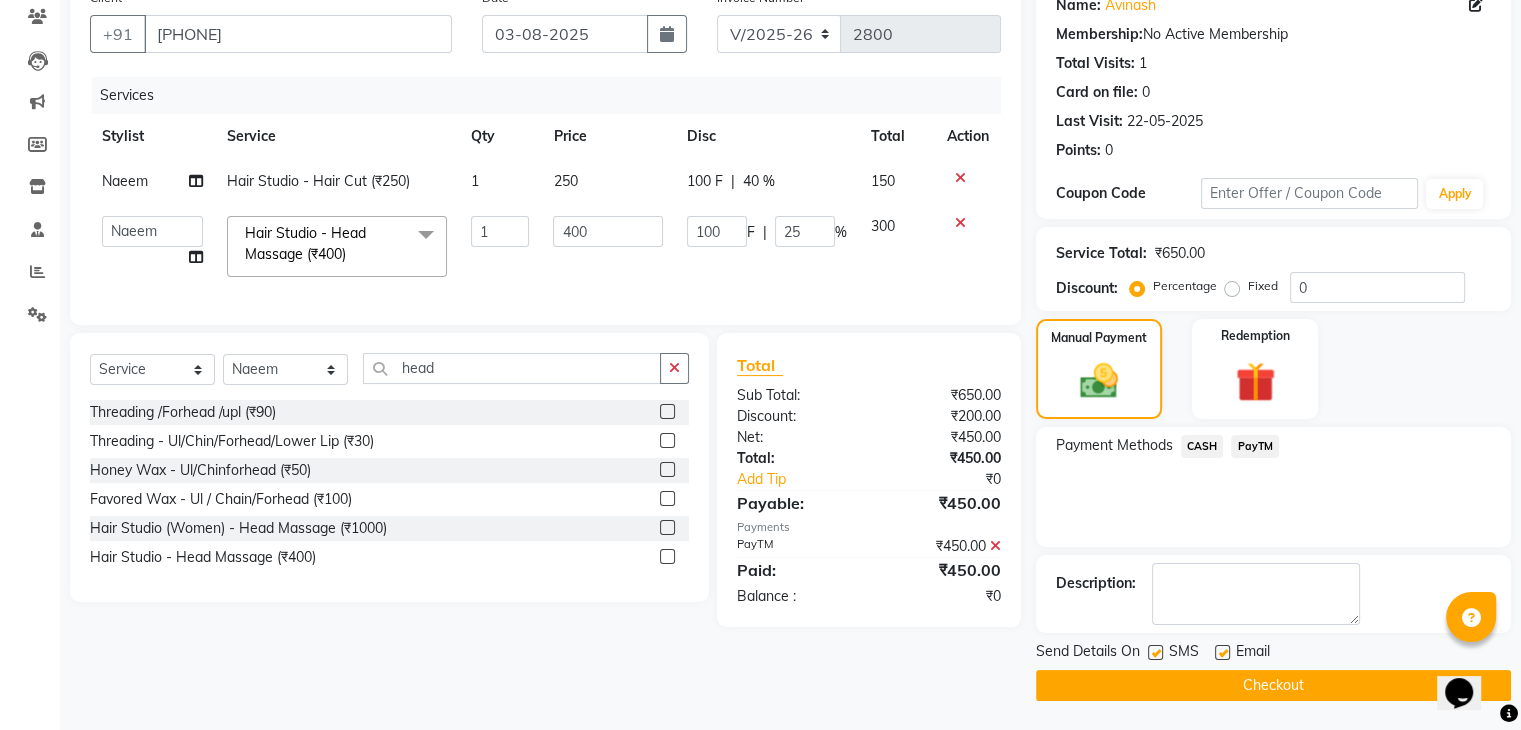 click at bounding box center (1154, 653) 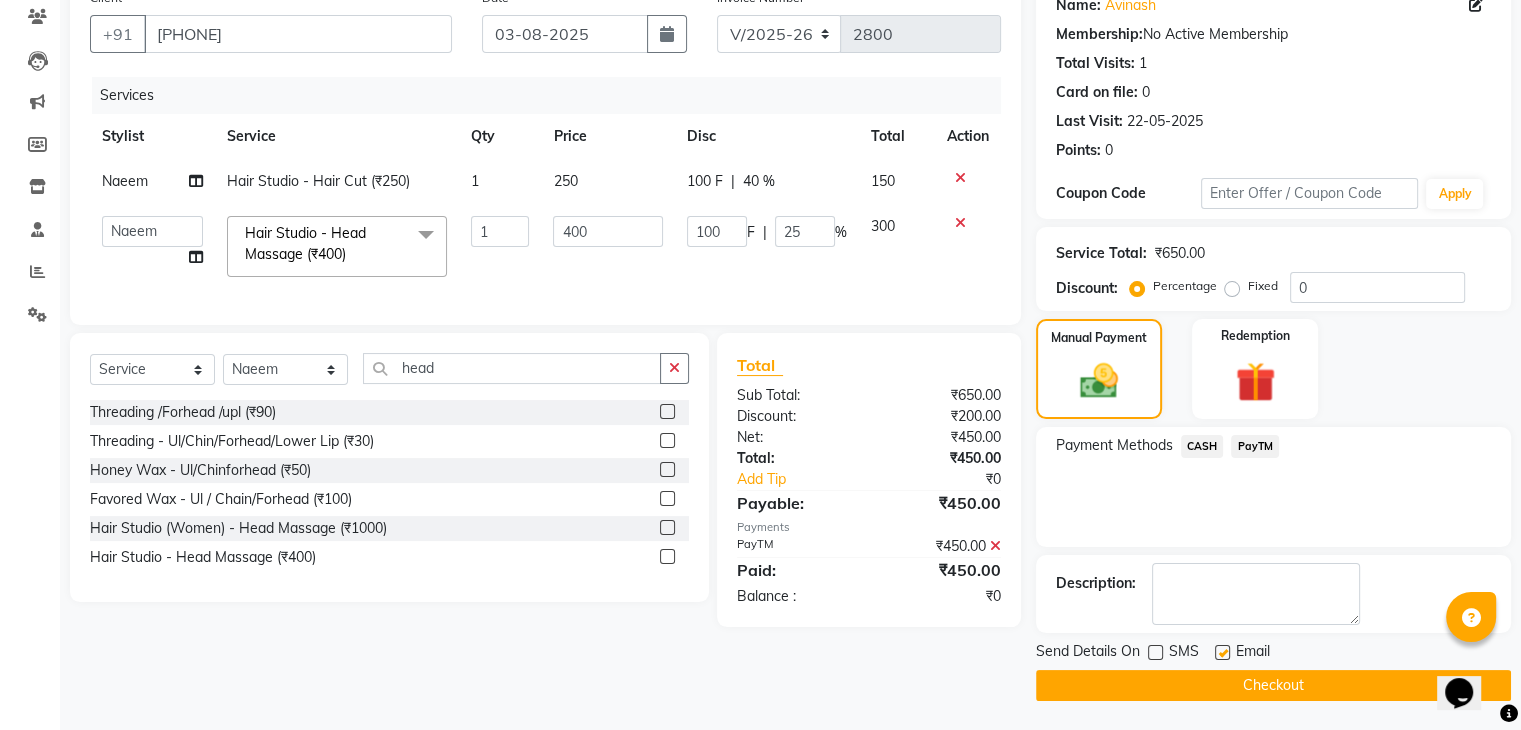 click 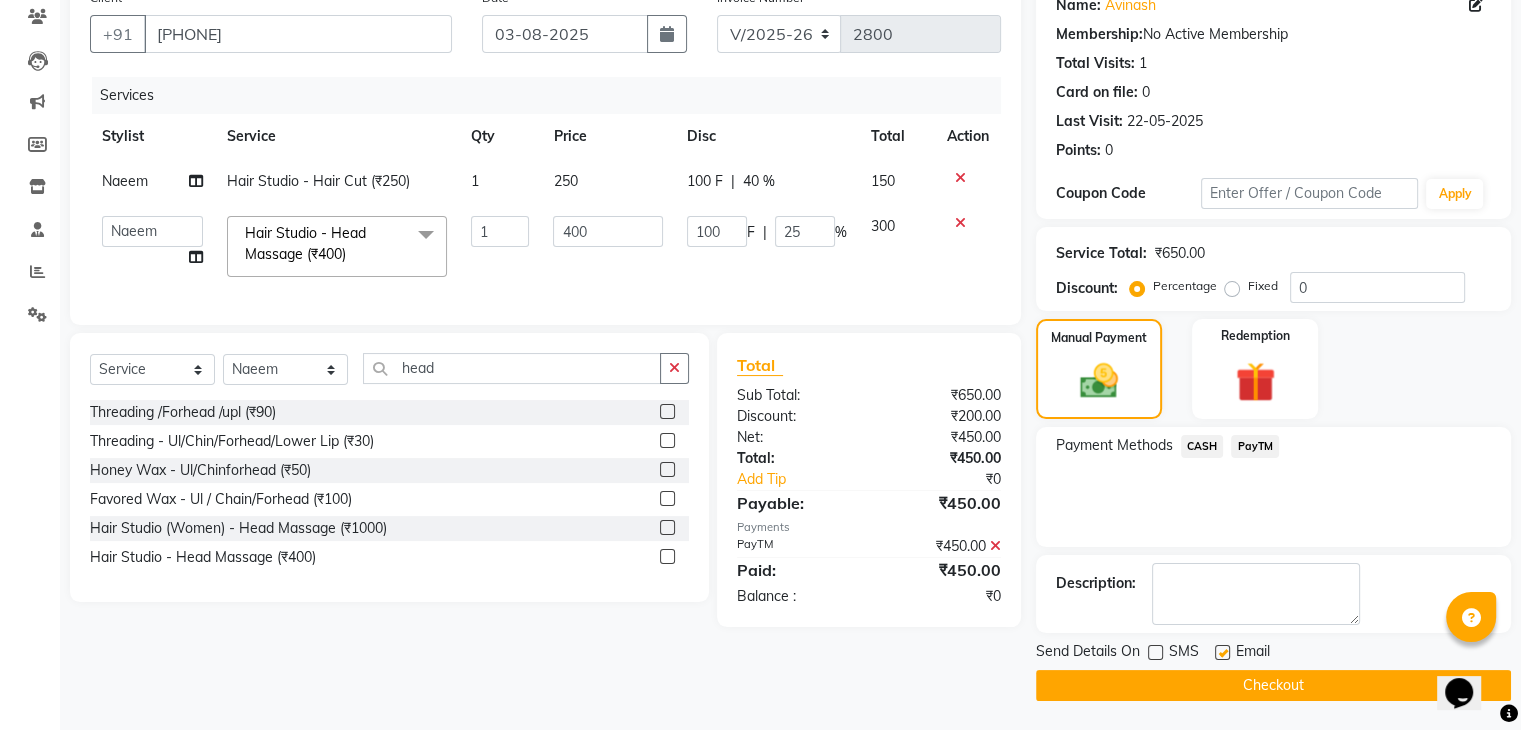 click at bounding box center (1221, 653) 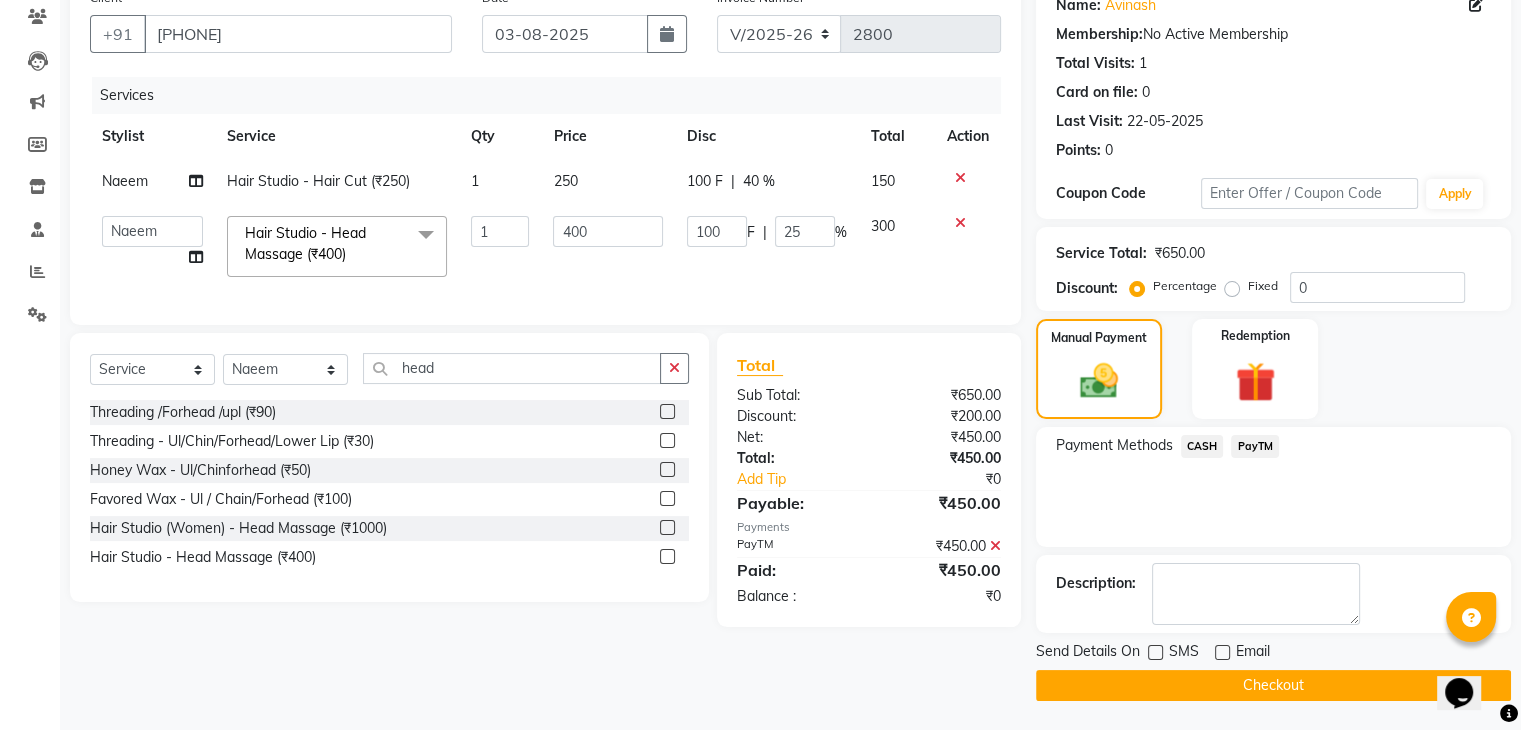 click on "Checkout" 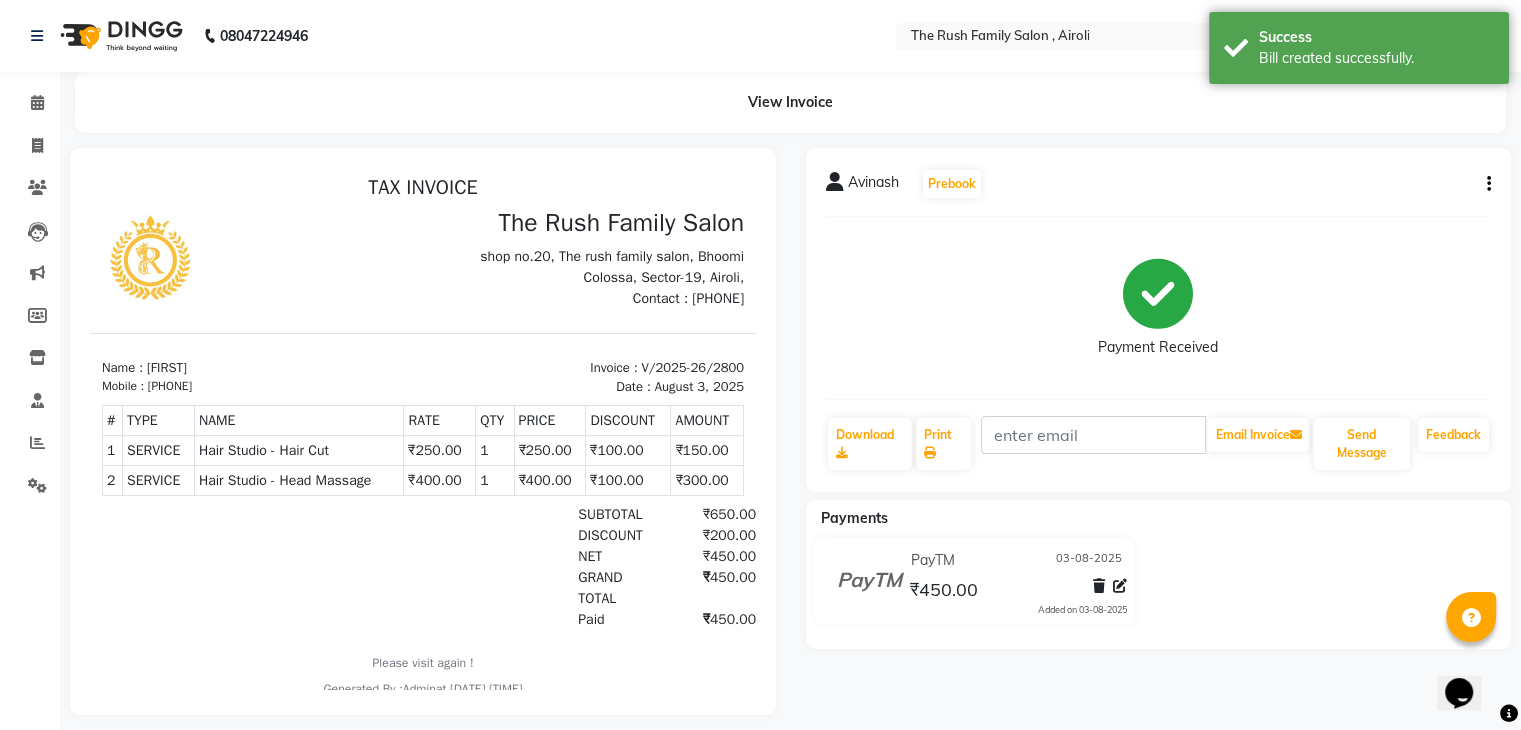 scroll, scrollTop: 0, scrollLeft: 0, axis: both 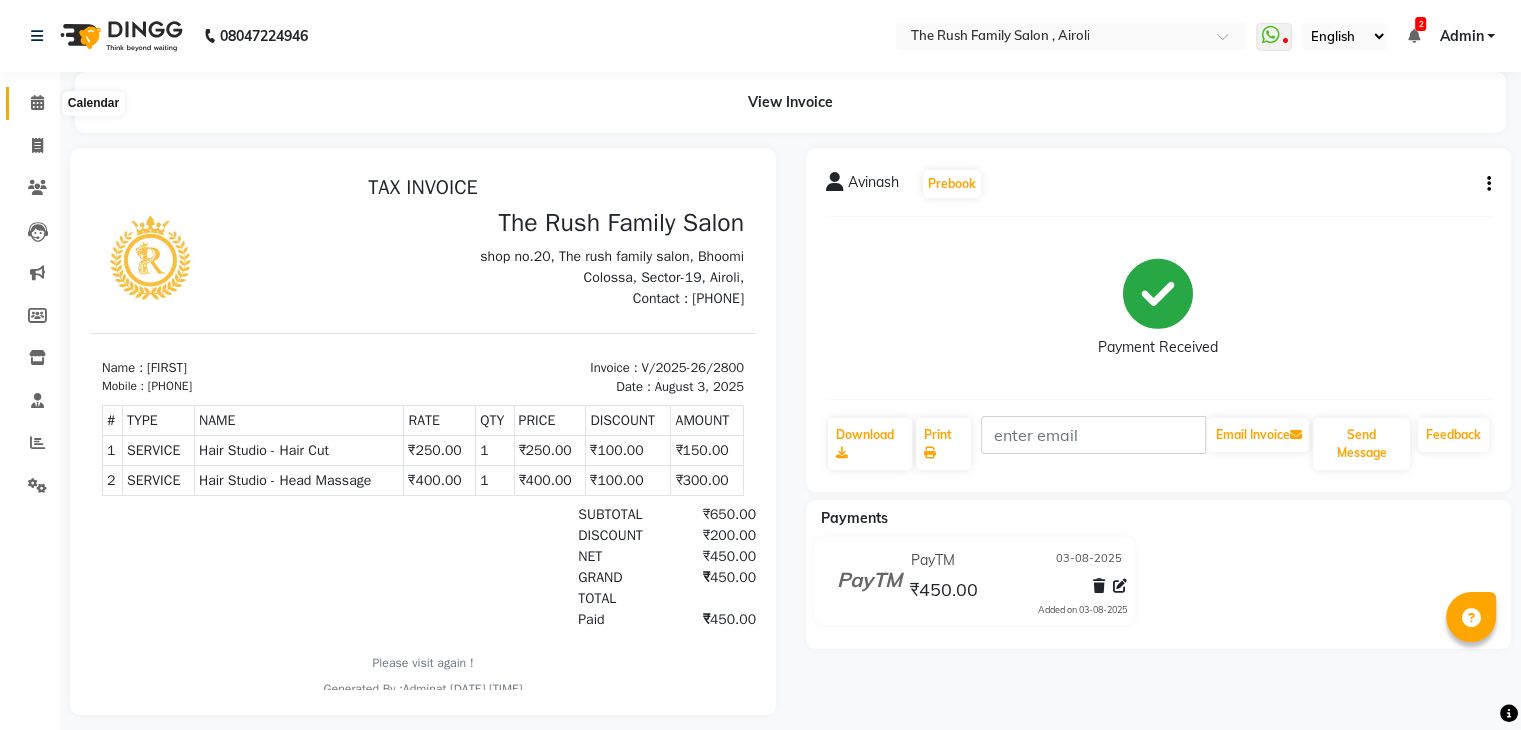 click 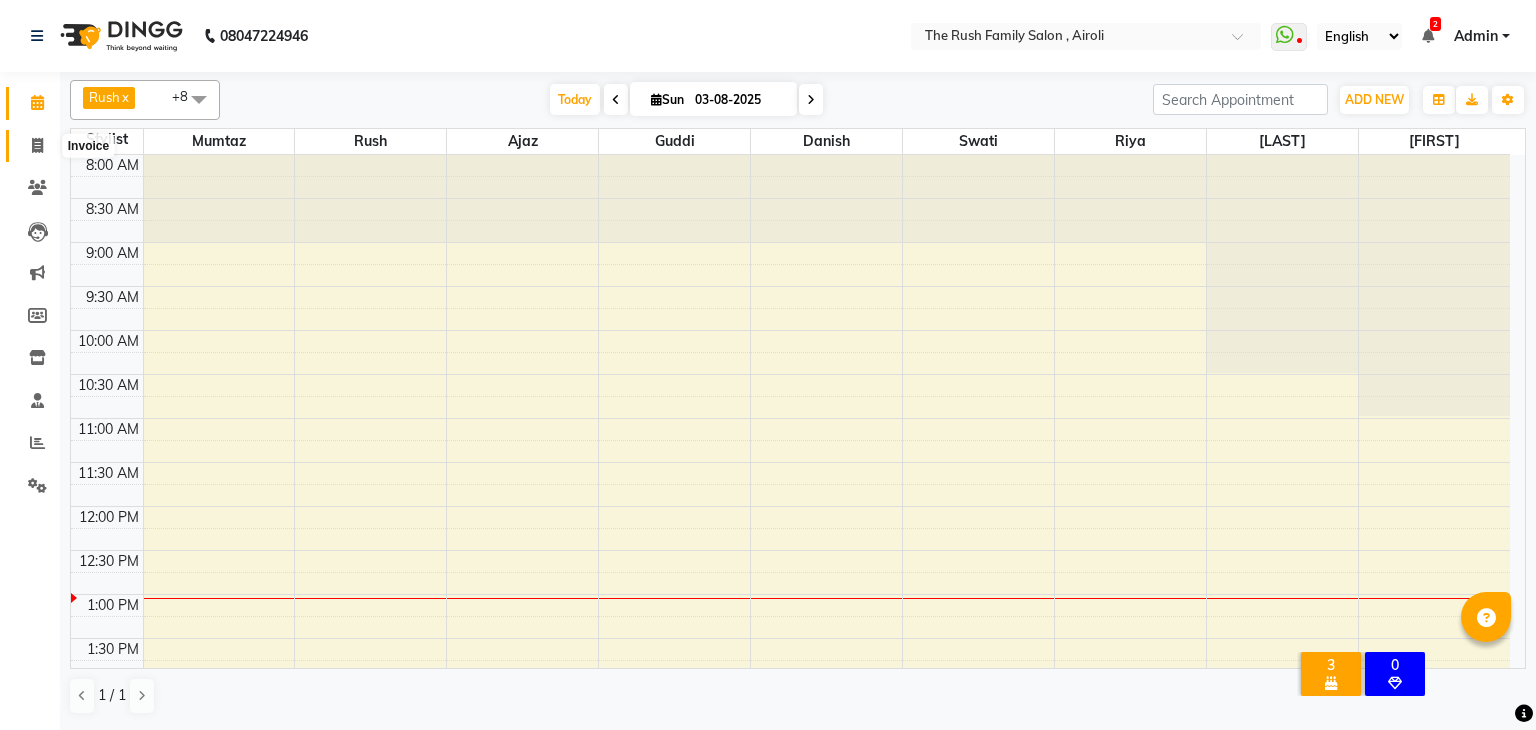 click 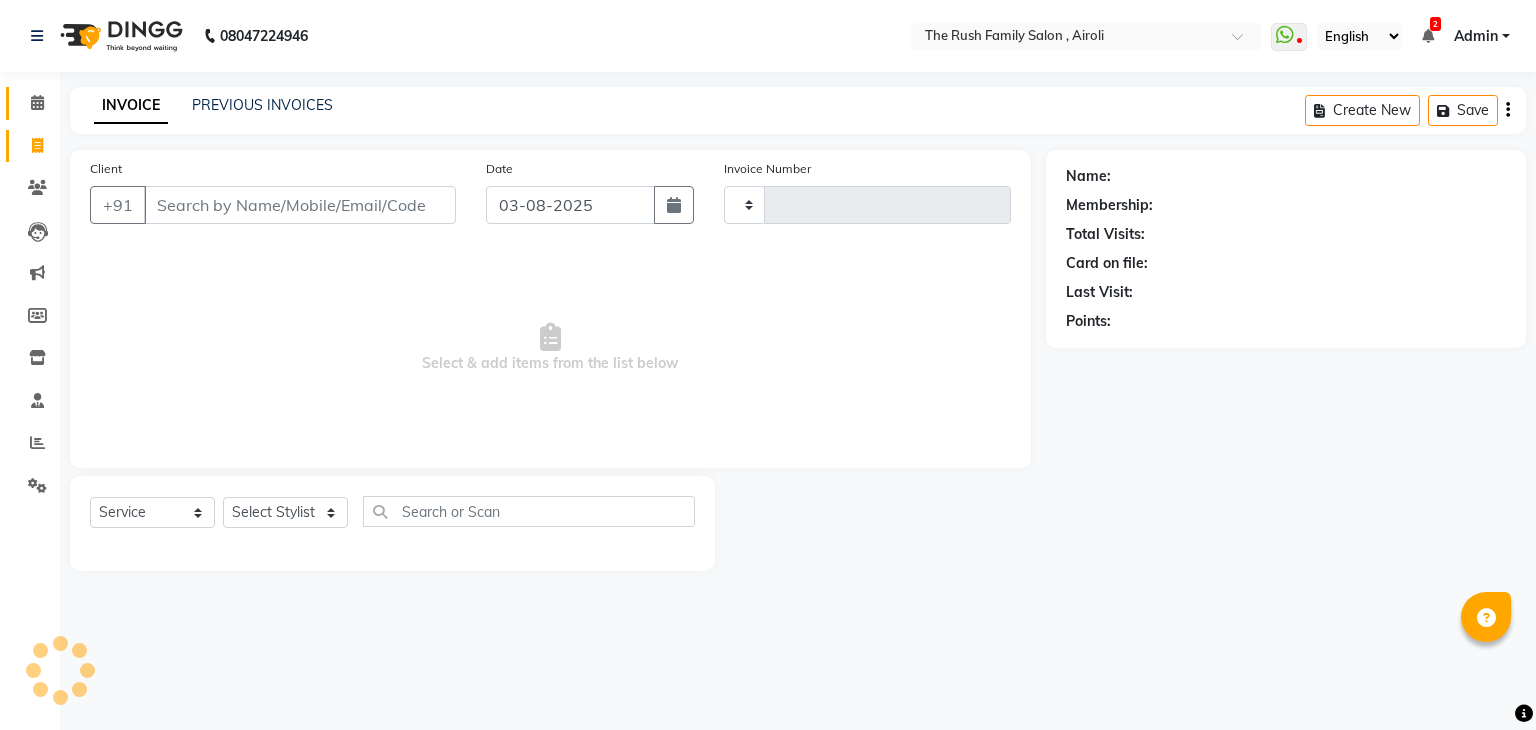 type on "2801" 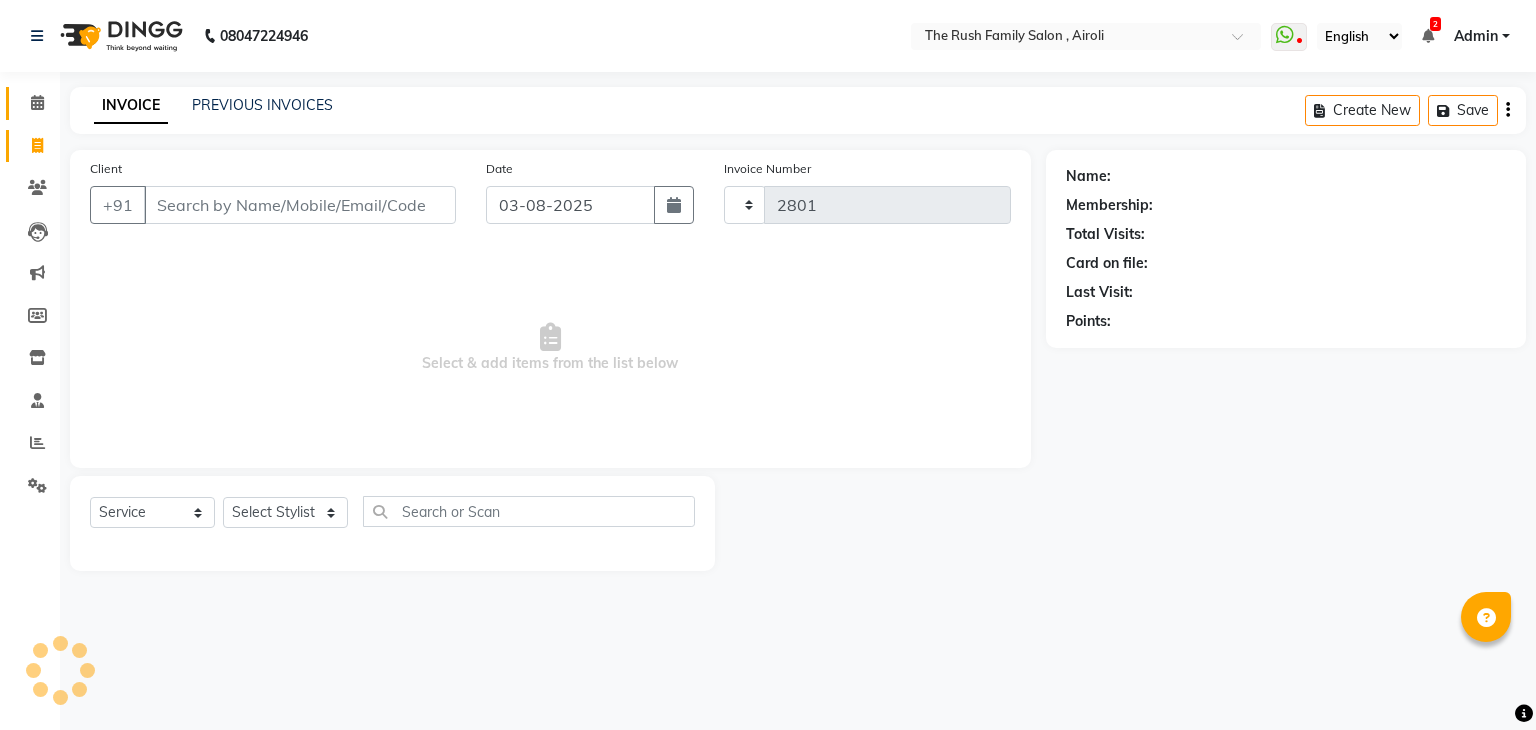 select on "5419" 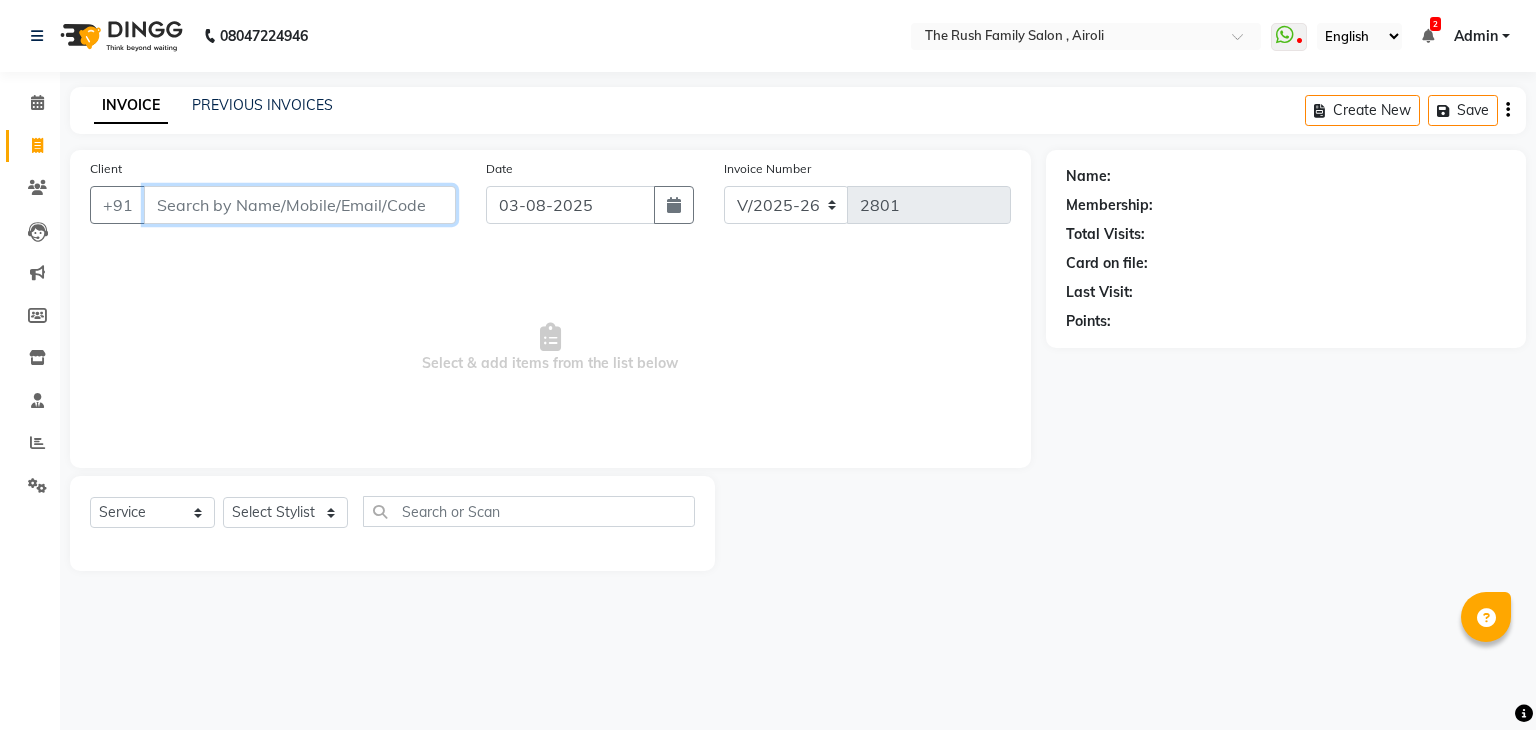 click on "Client" at bounding box center [300, 205] 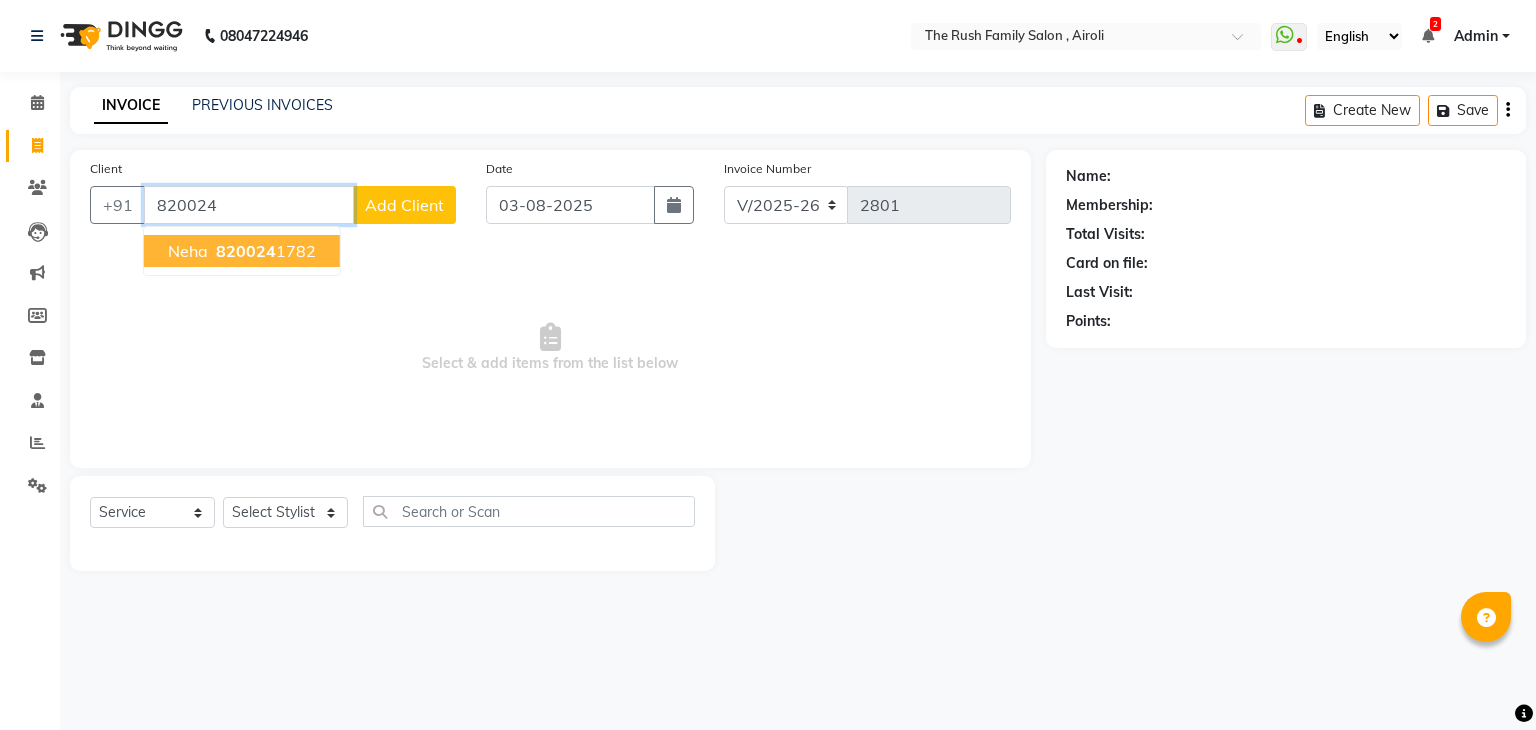 click on "820024" at bounding box center [246, 251] 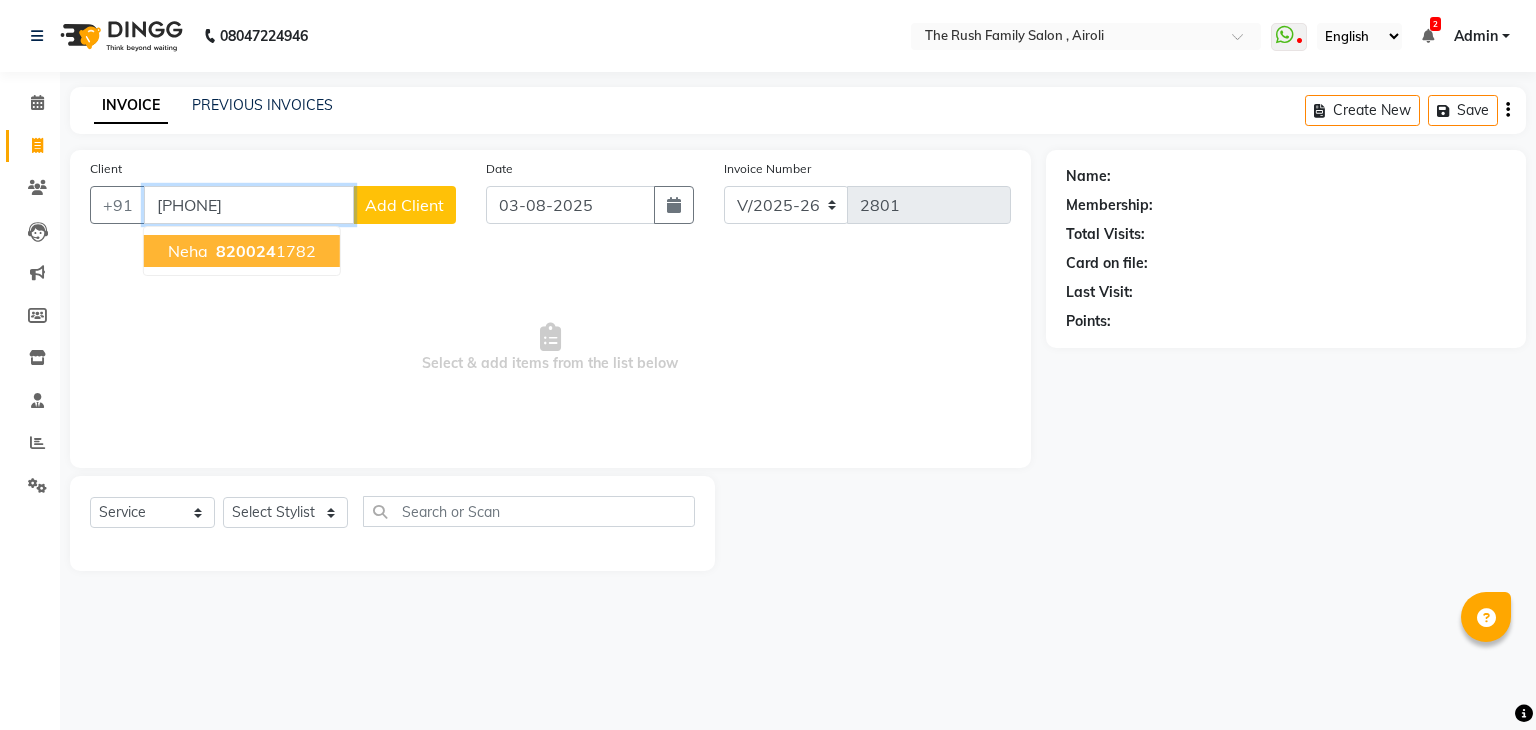 type on "[PHONE]" 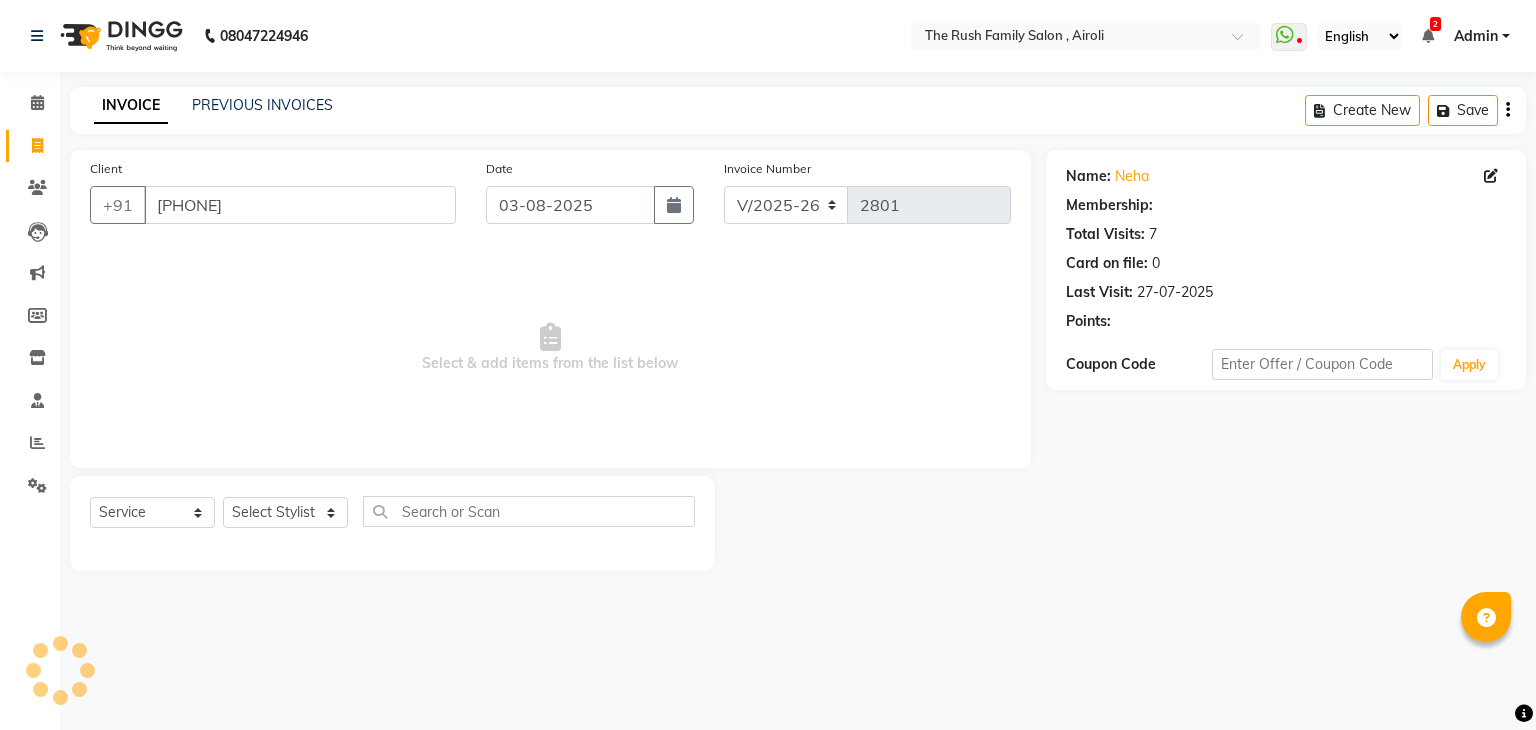 select on "1: Object" 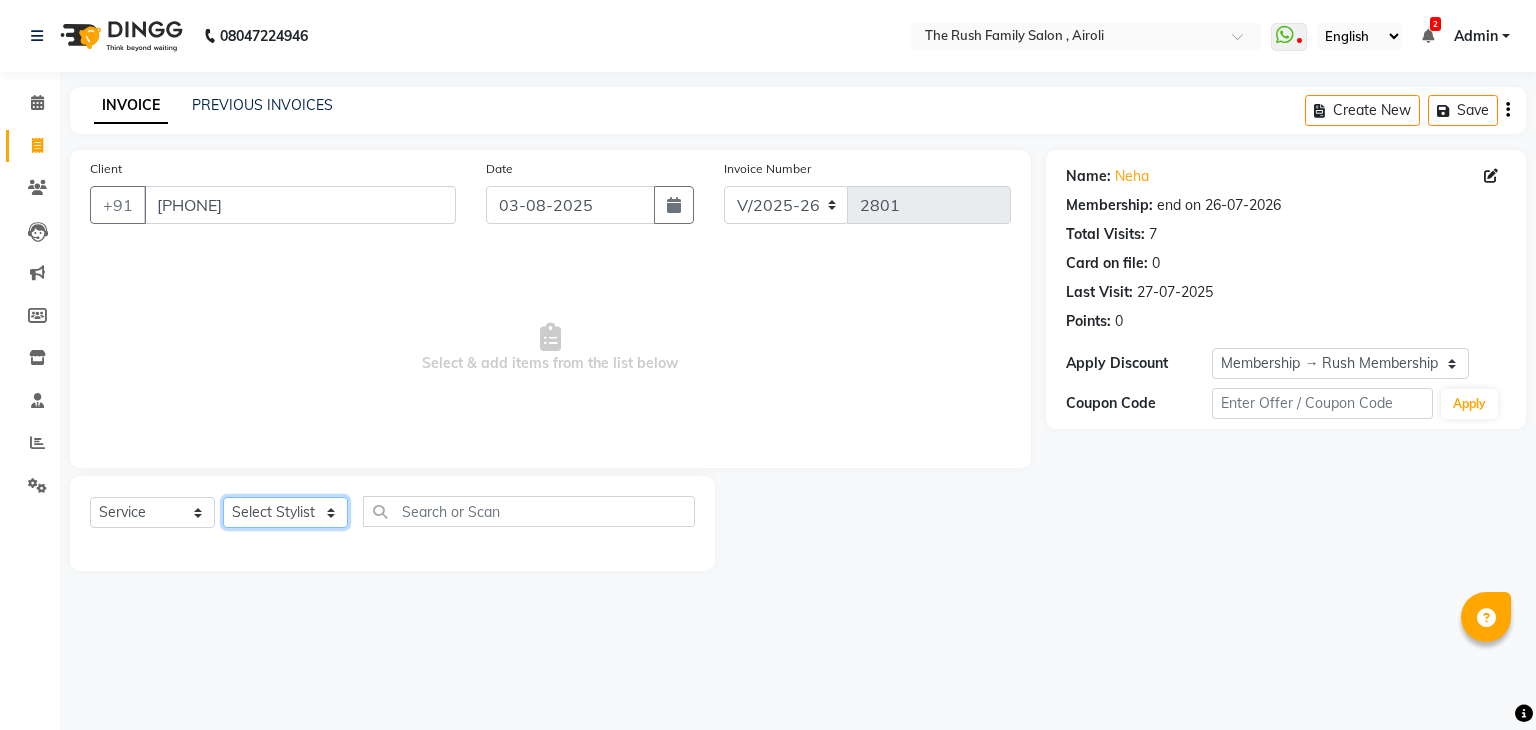 click on "Select Stylist Ajaz Alvira Danish Guddi Jayesh Josh  mumtaz Naeem   nishu Riya    Rush Swati" 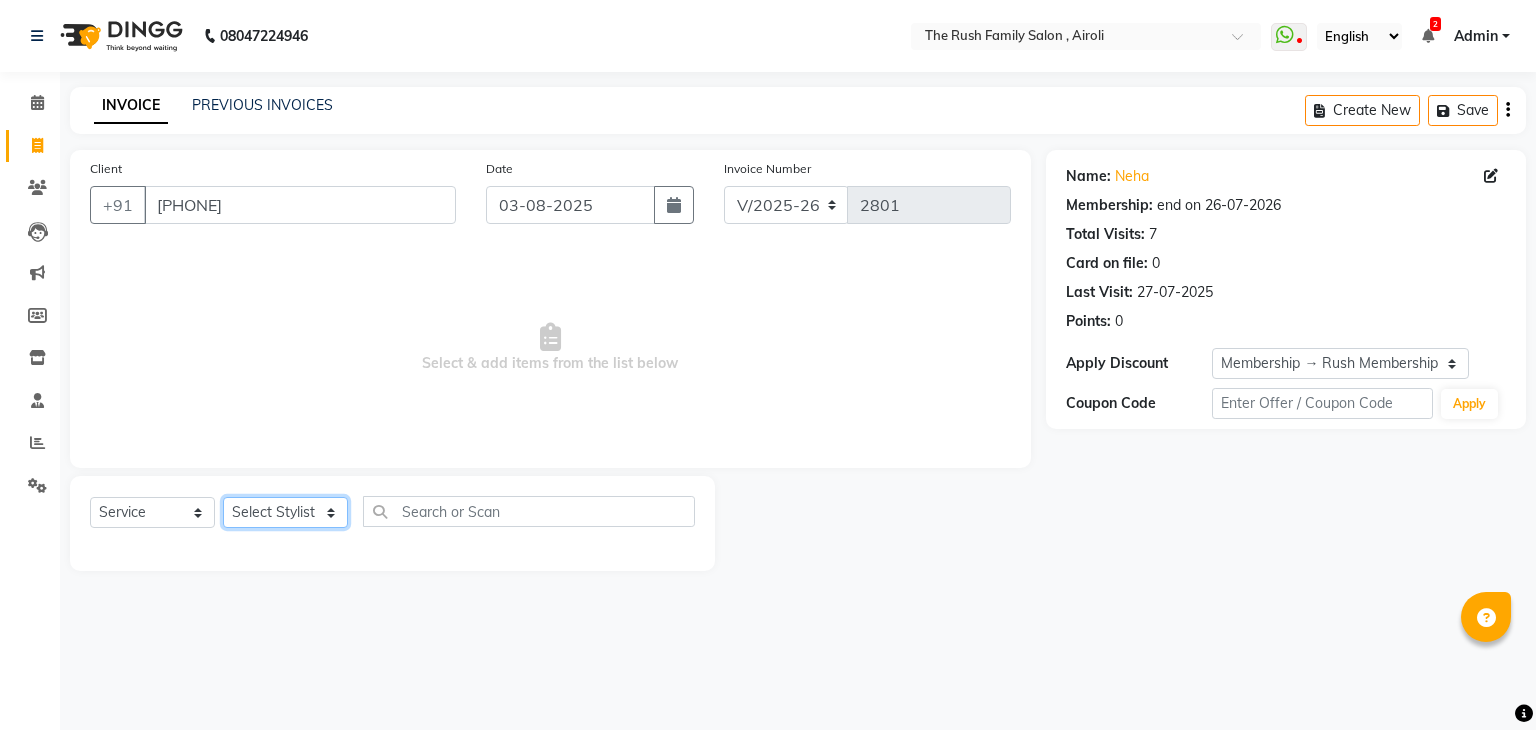 select on "77430" 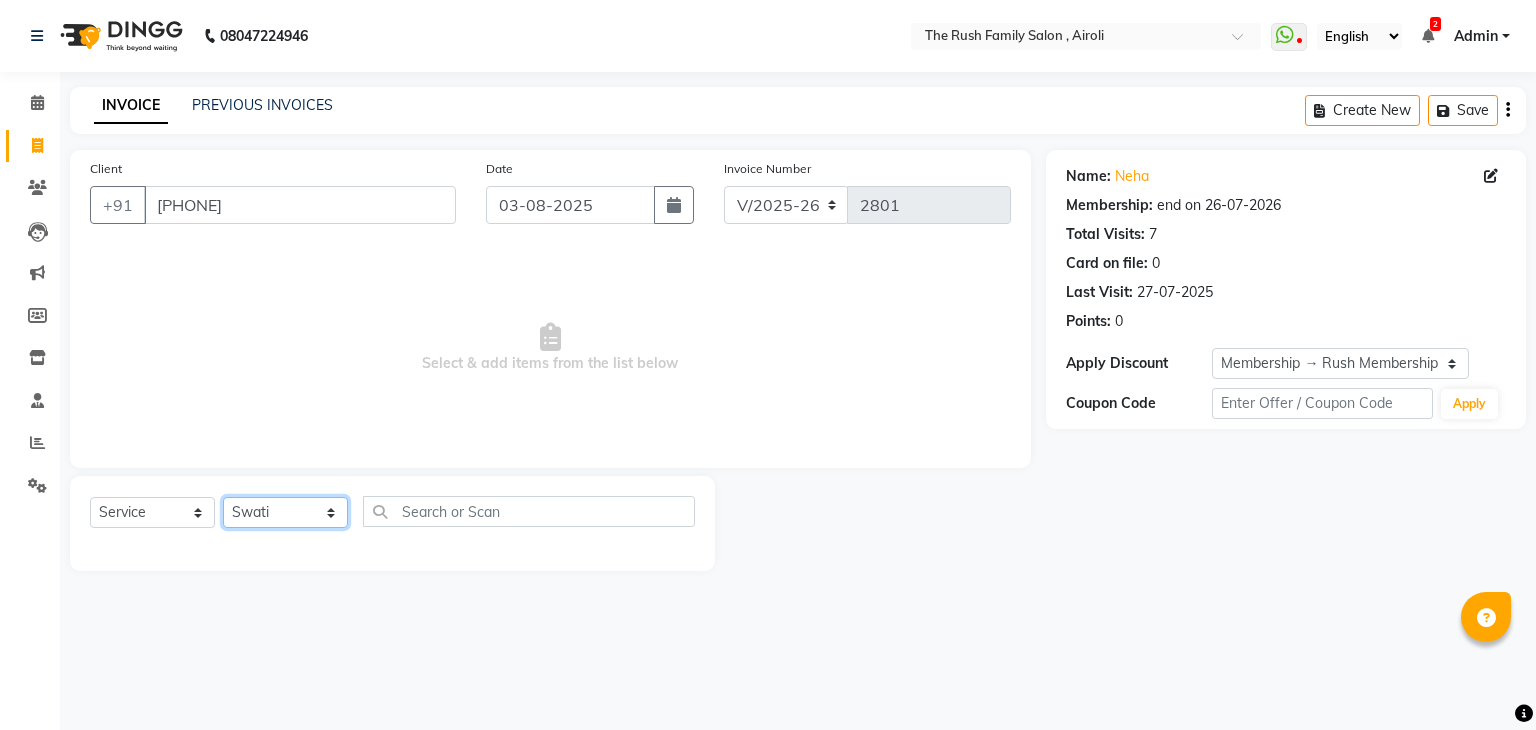 click on "Select Stylist Ajaz Alvira Danish Guddi Jayesh Josh  mumtaz Naeem   nishu Riya    Rush Swati" 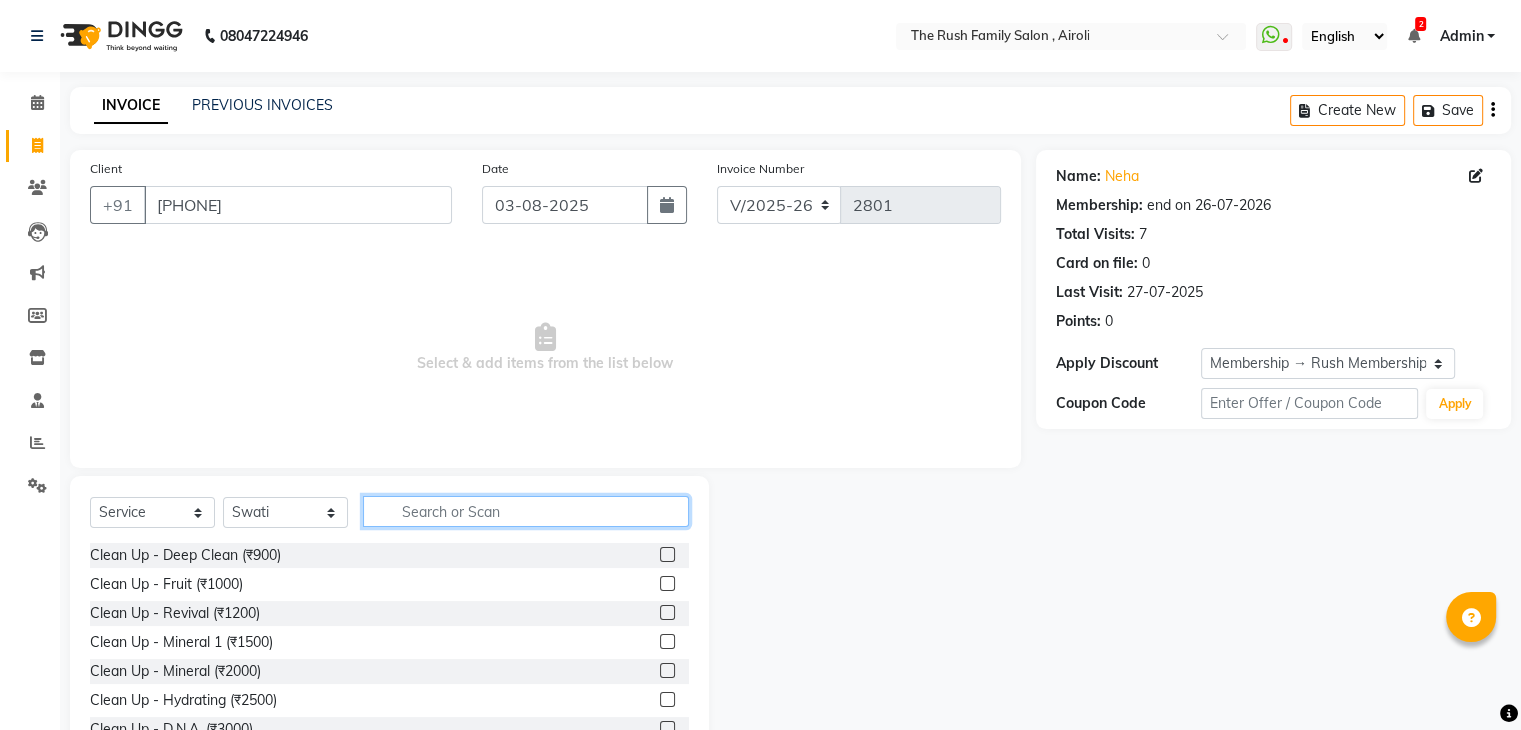 click 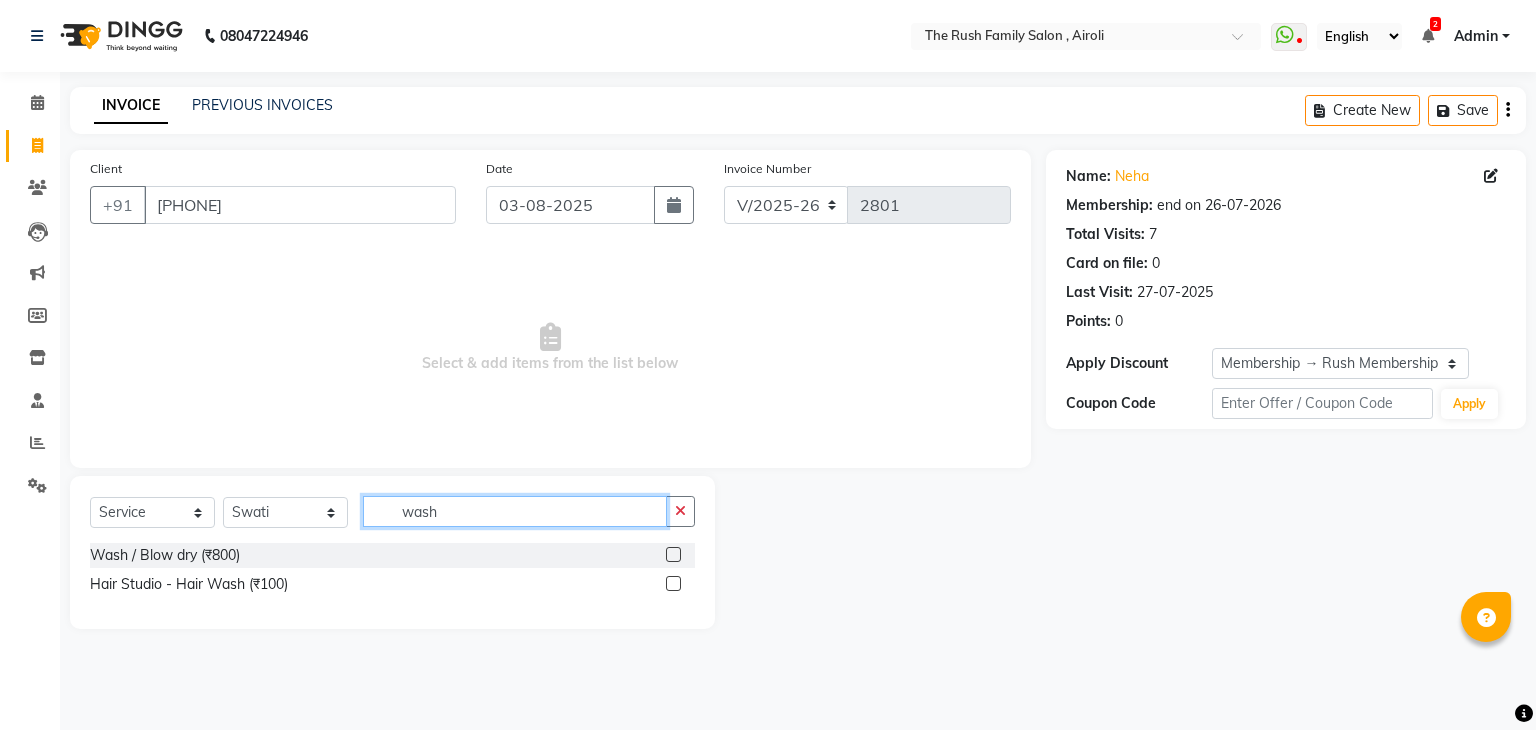 type on "wash" 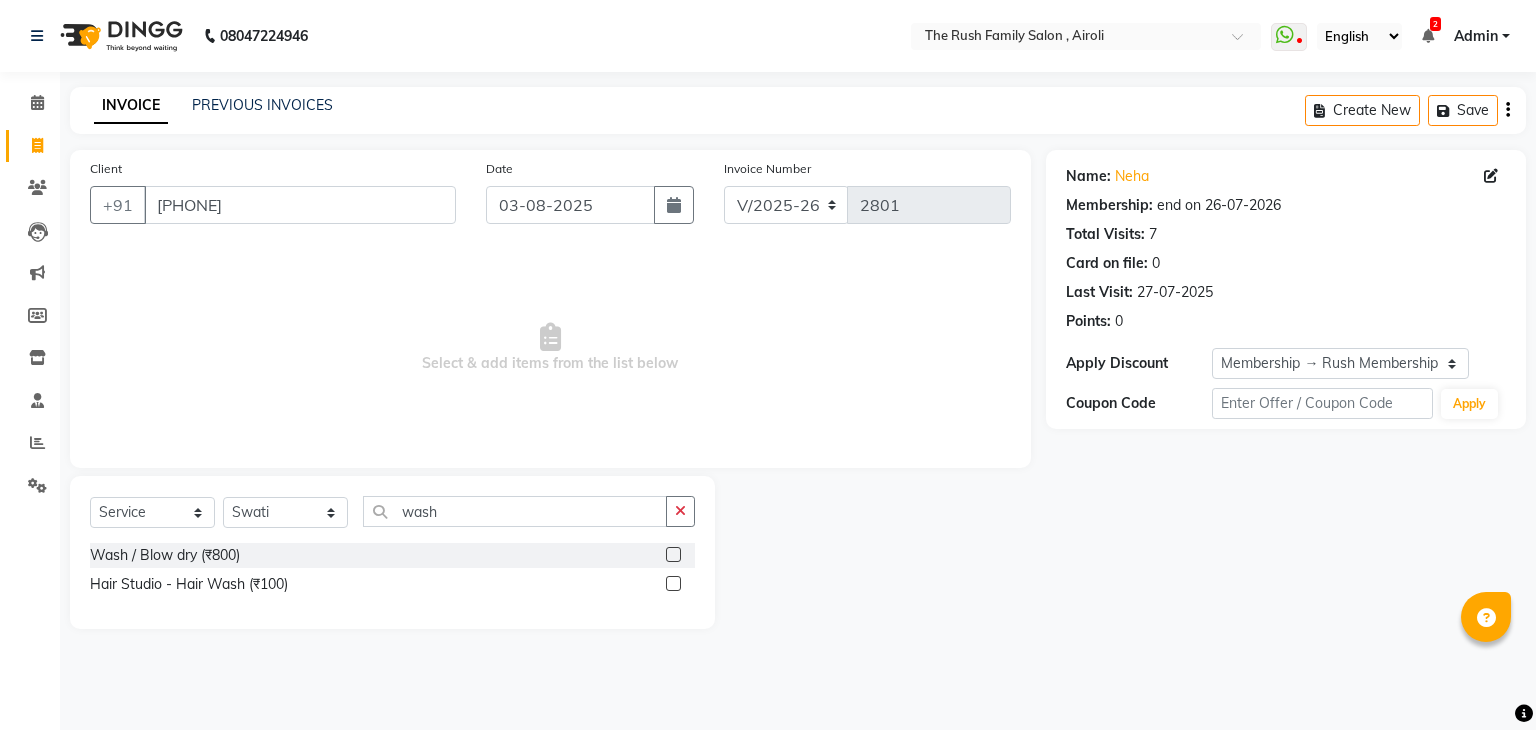 click 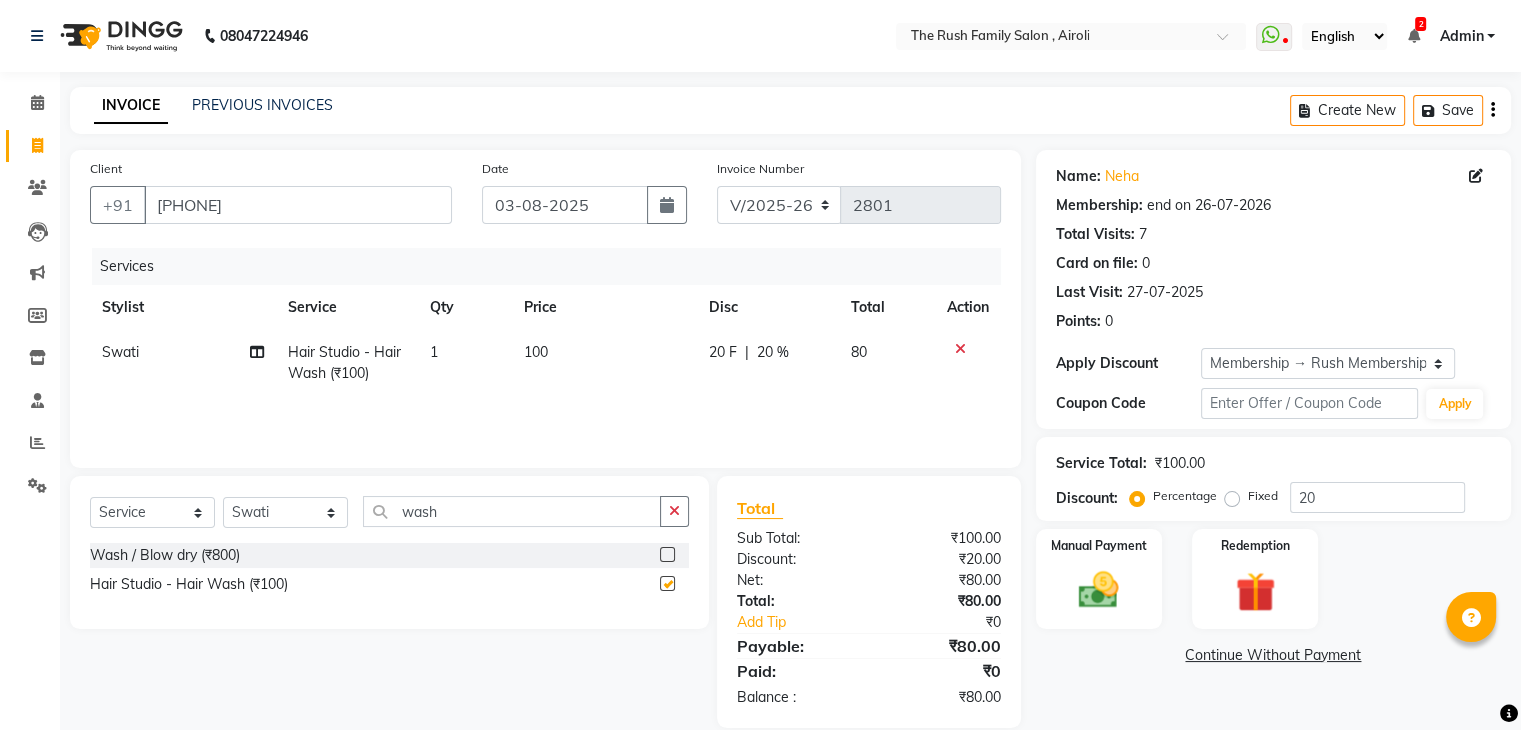 checkbox on "false" 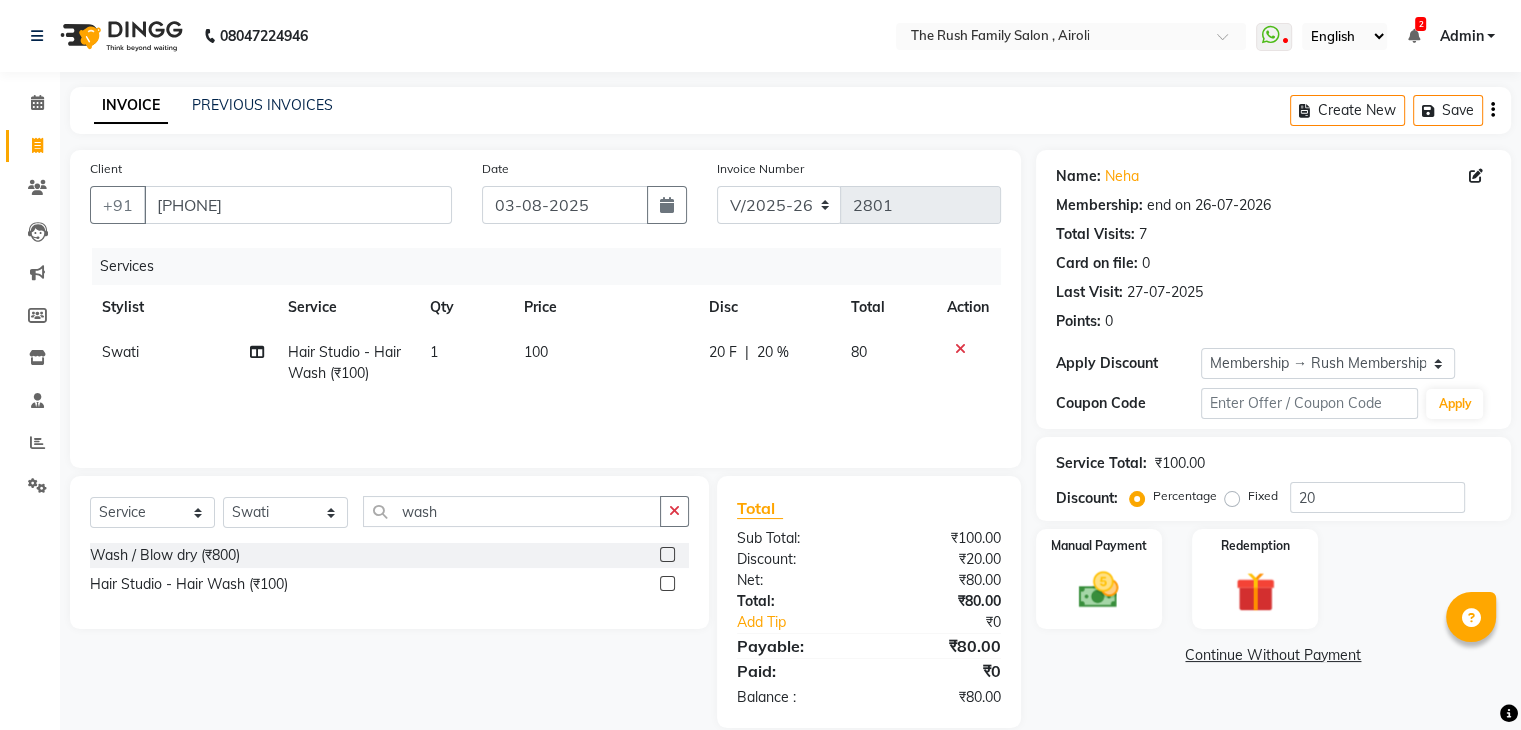 click on "20 F" 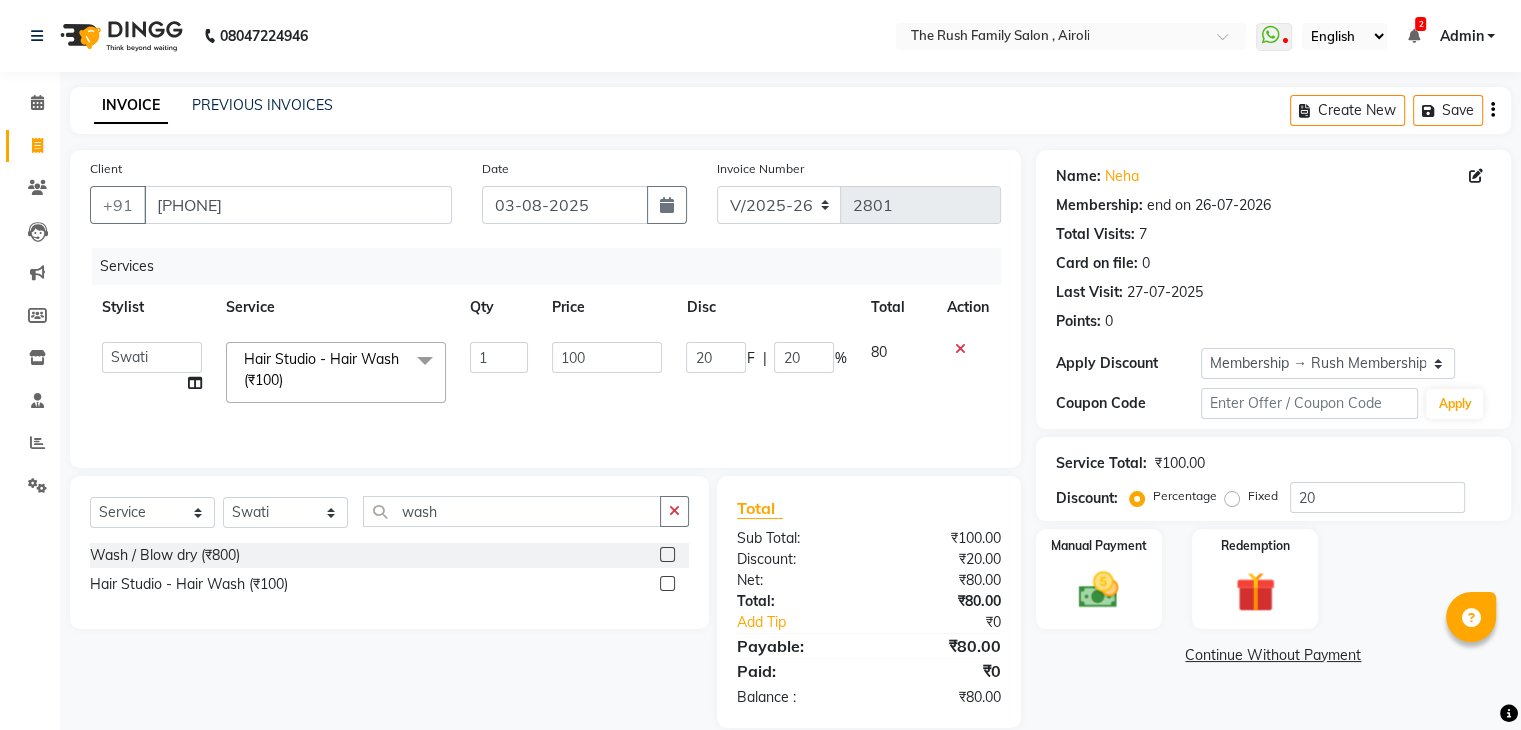 click on "20" 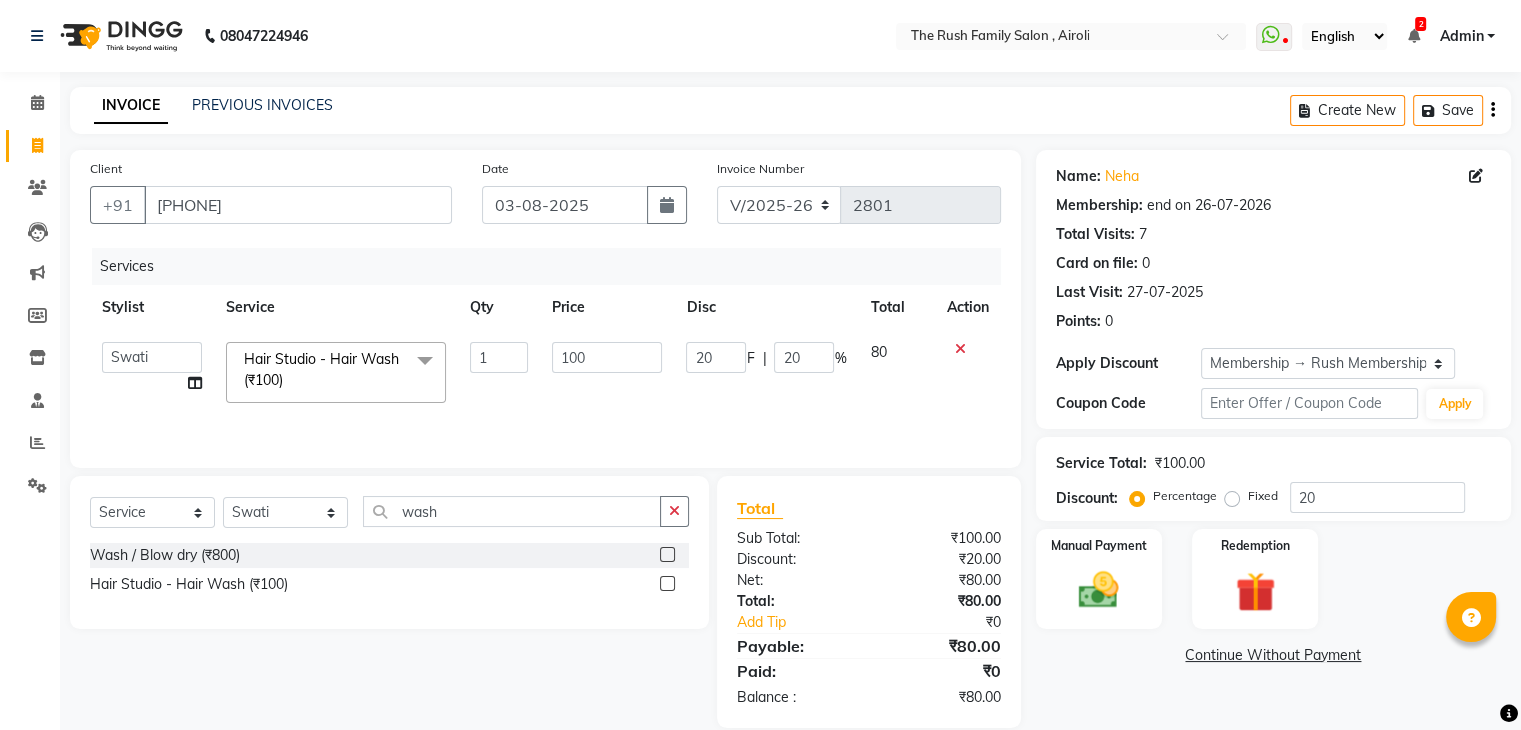 type on "0" 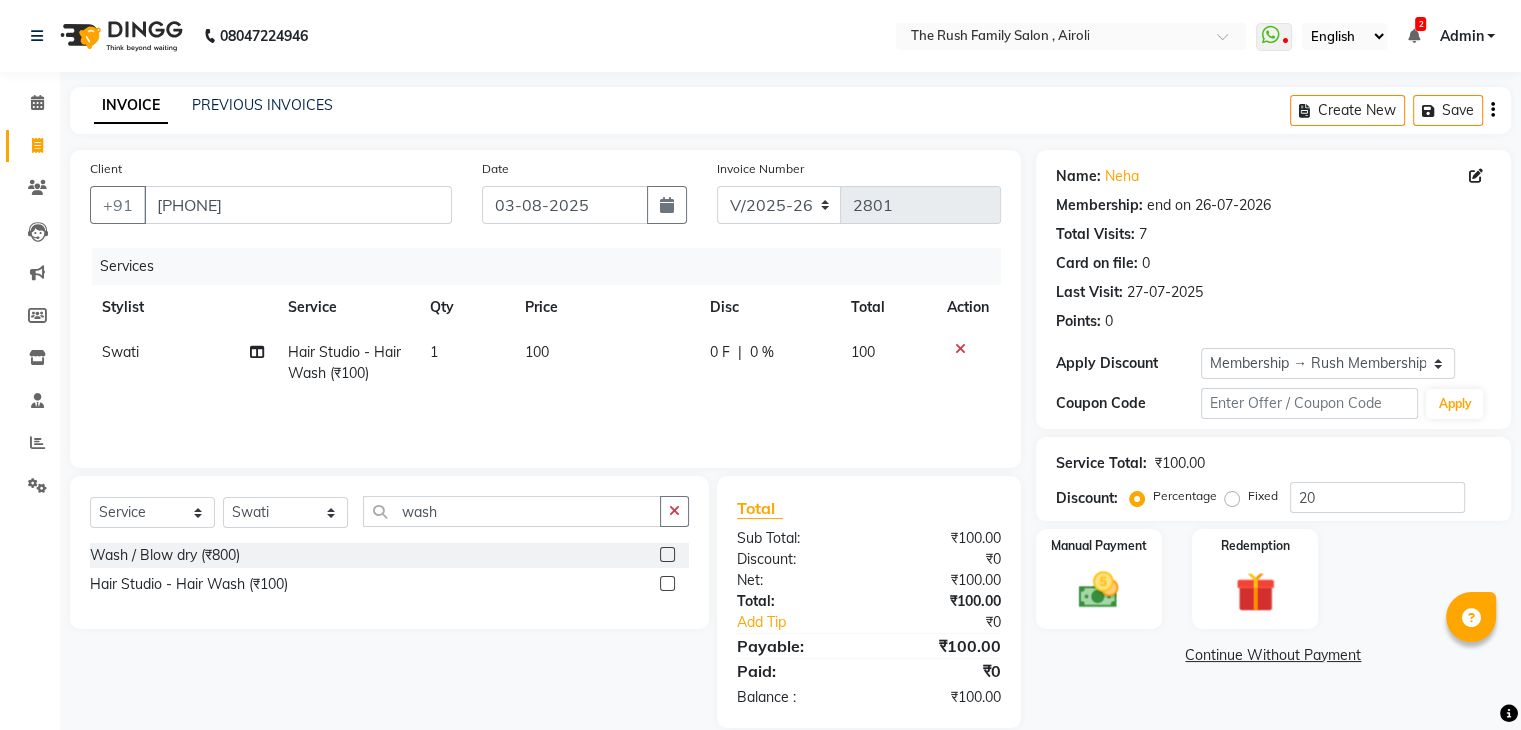 click on "100" 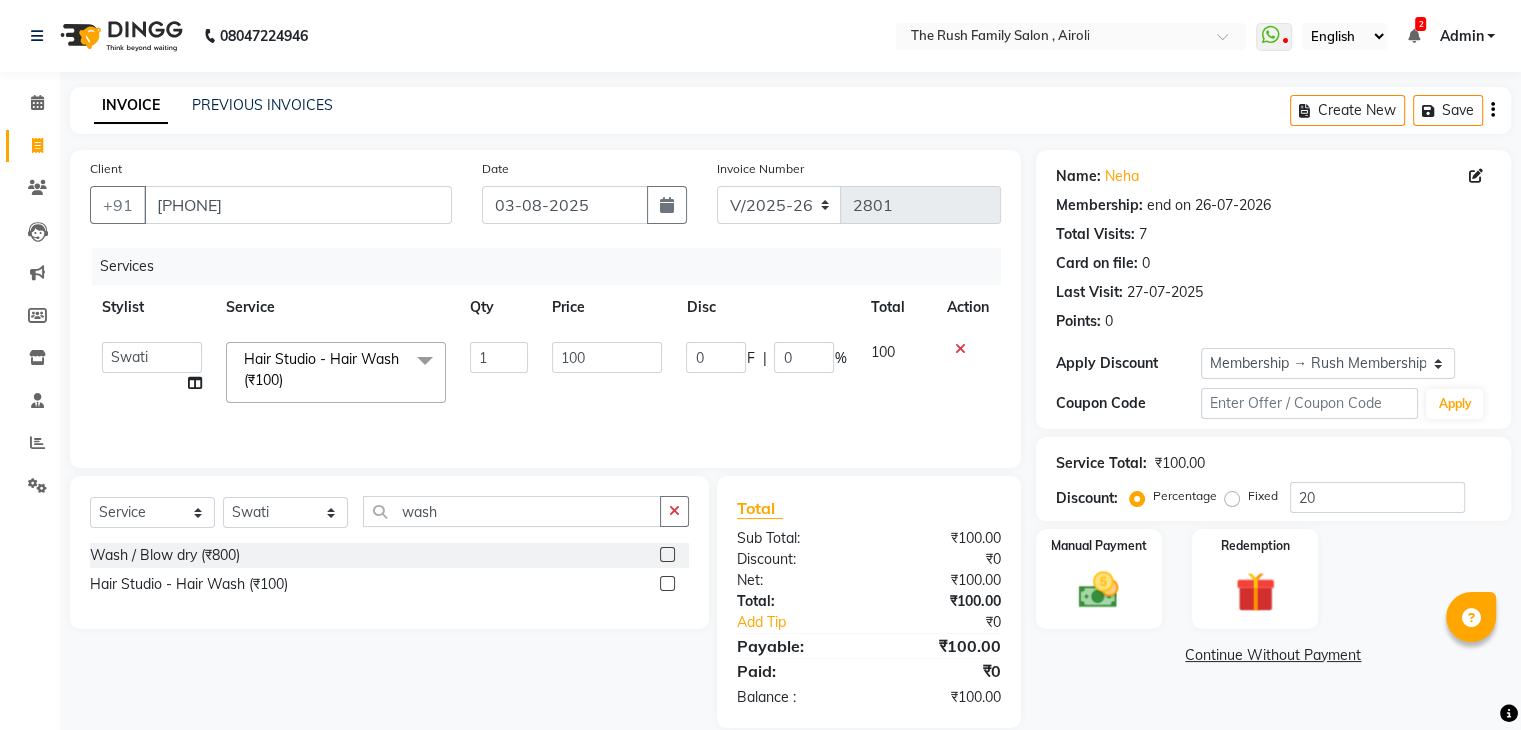click on "100" 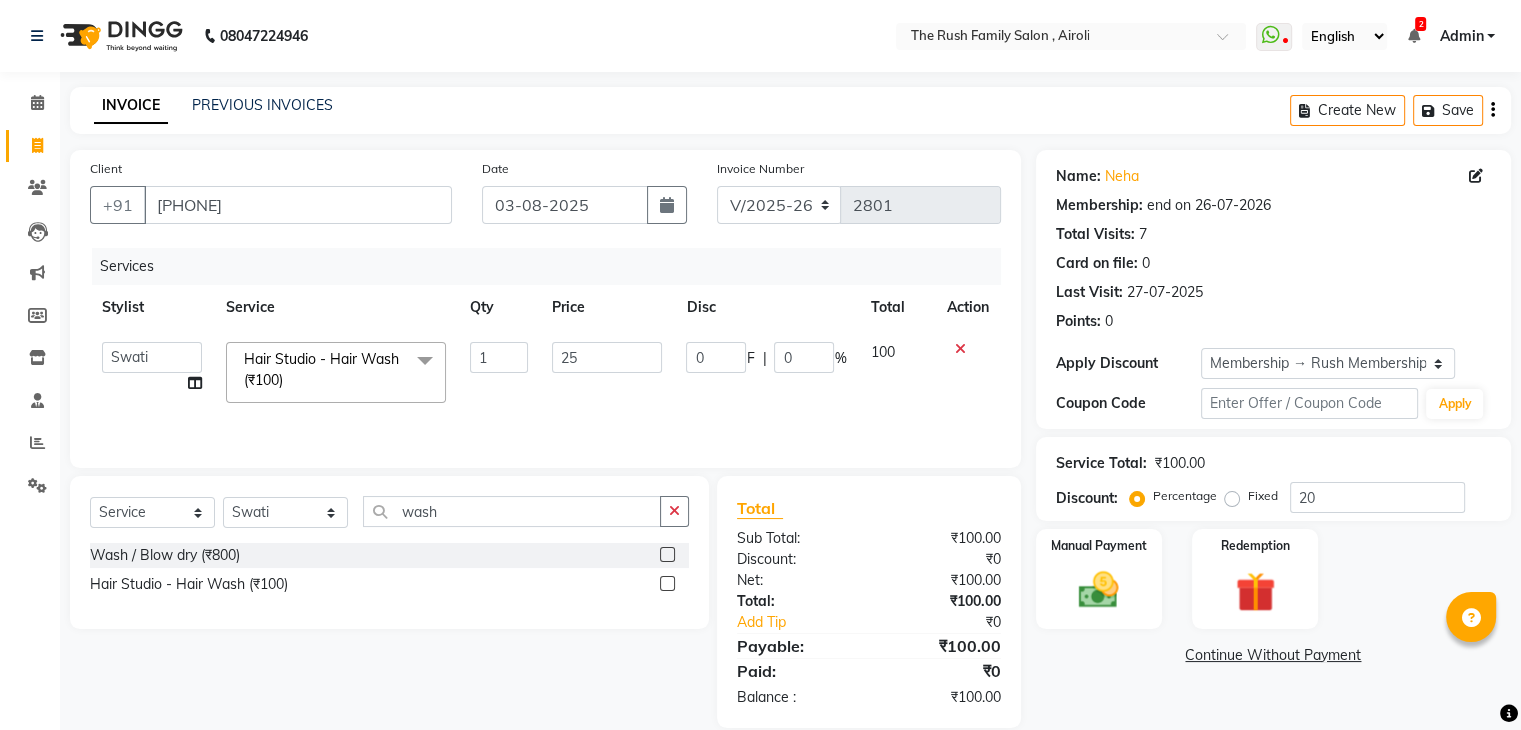 type on "250" 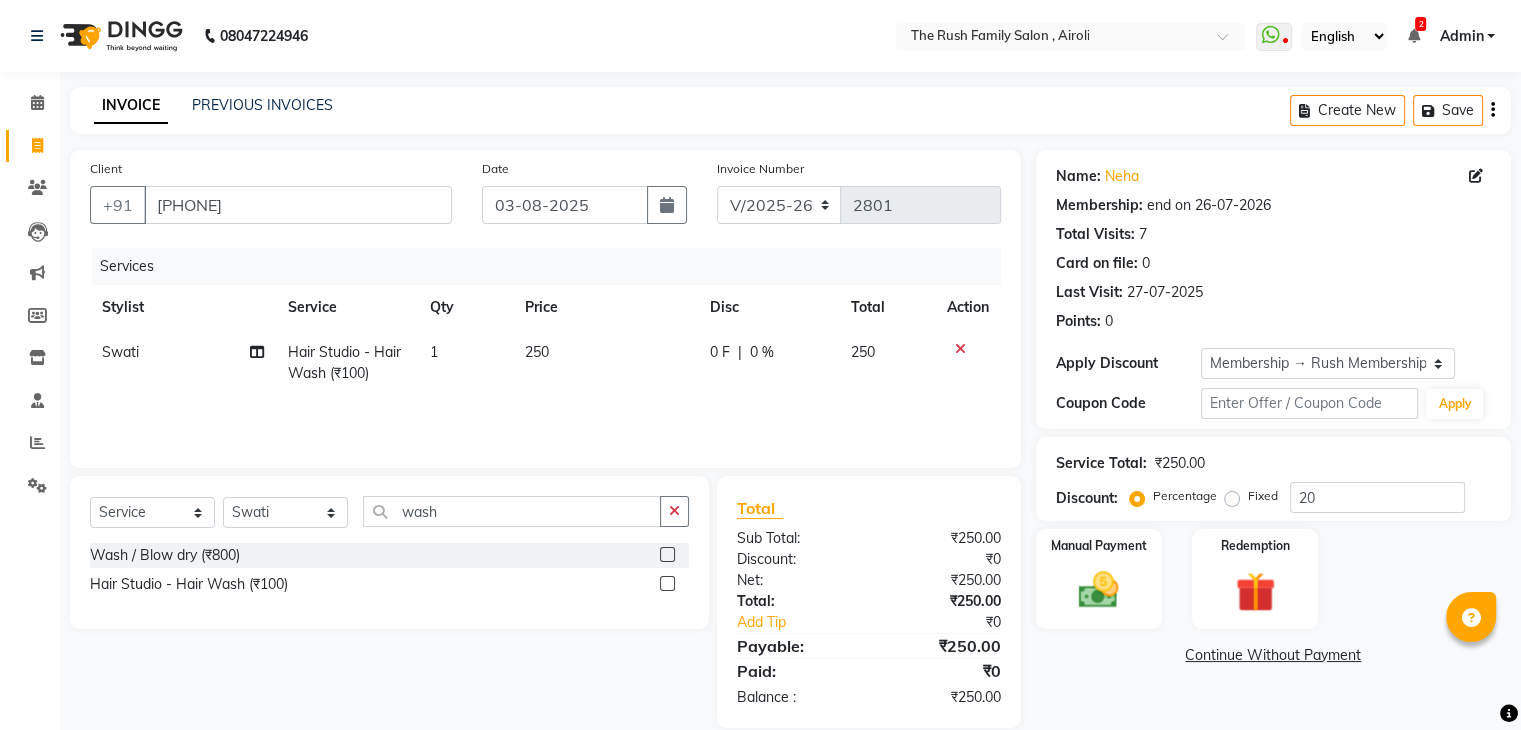 click on "250" 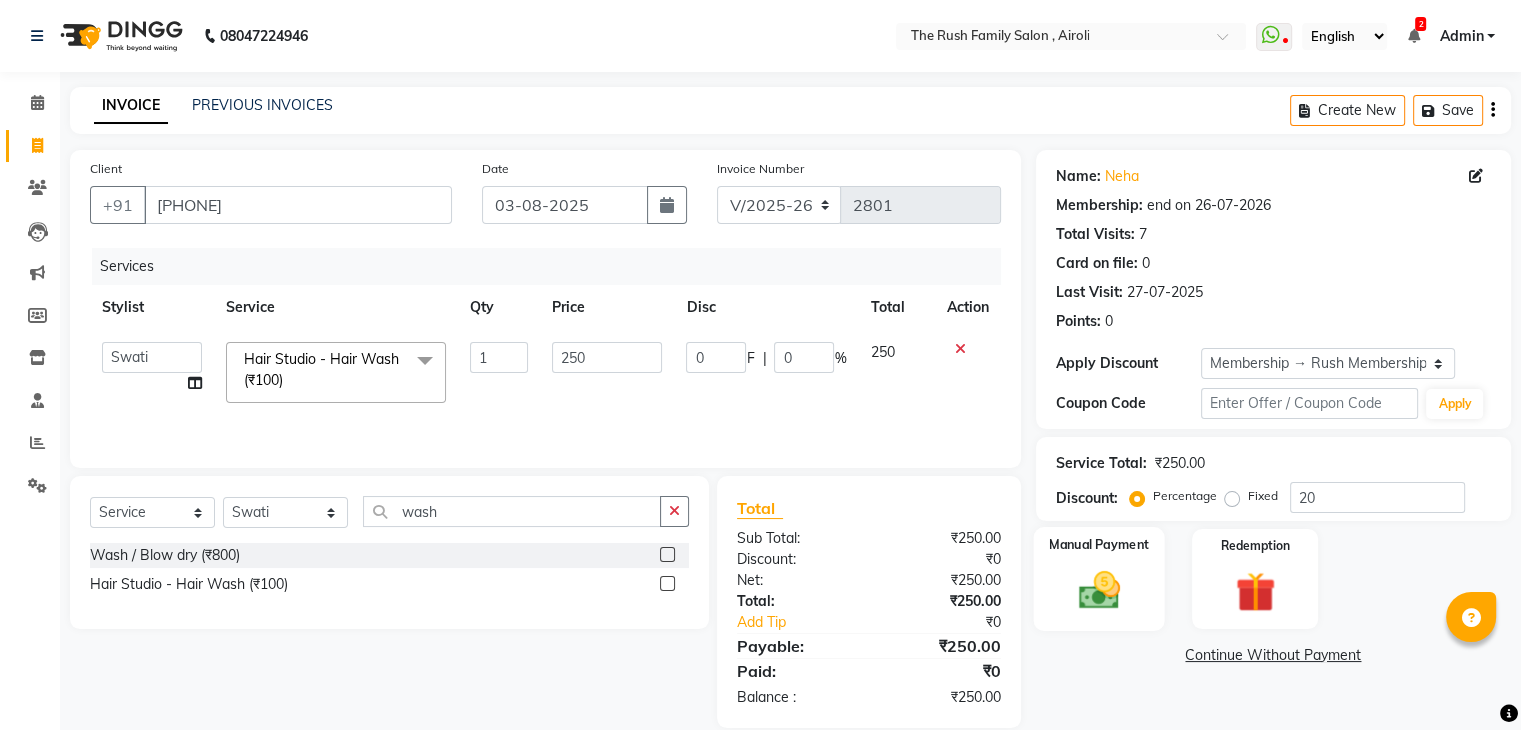 click 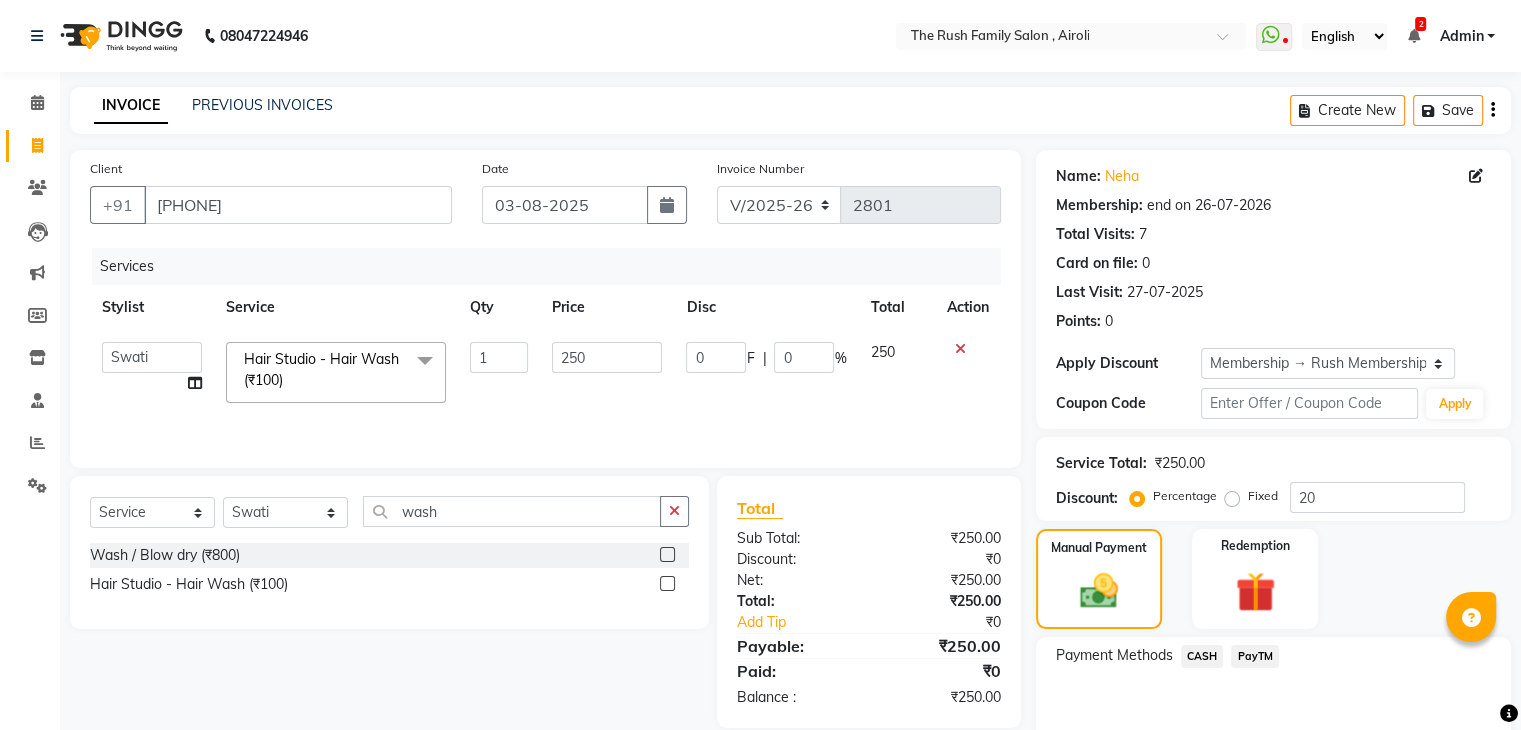 click on "PayTM" 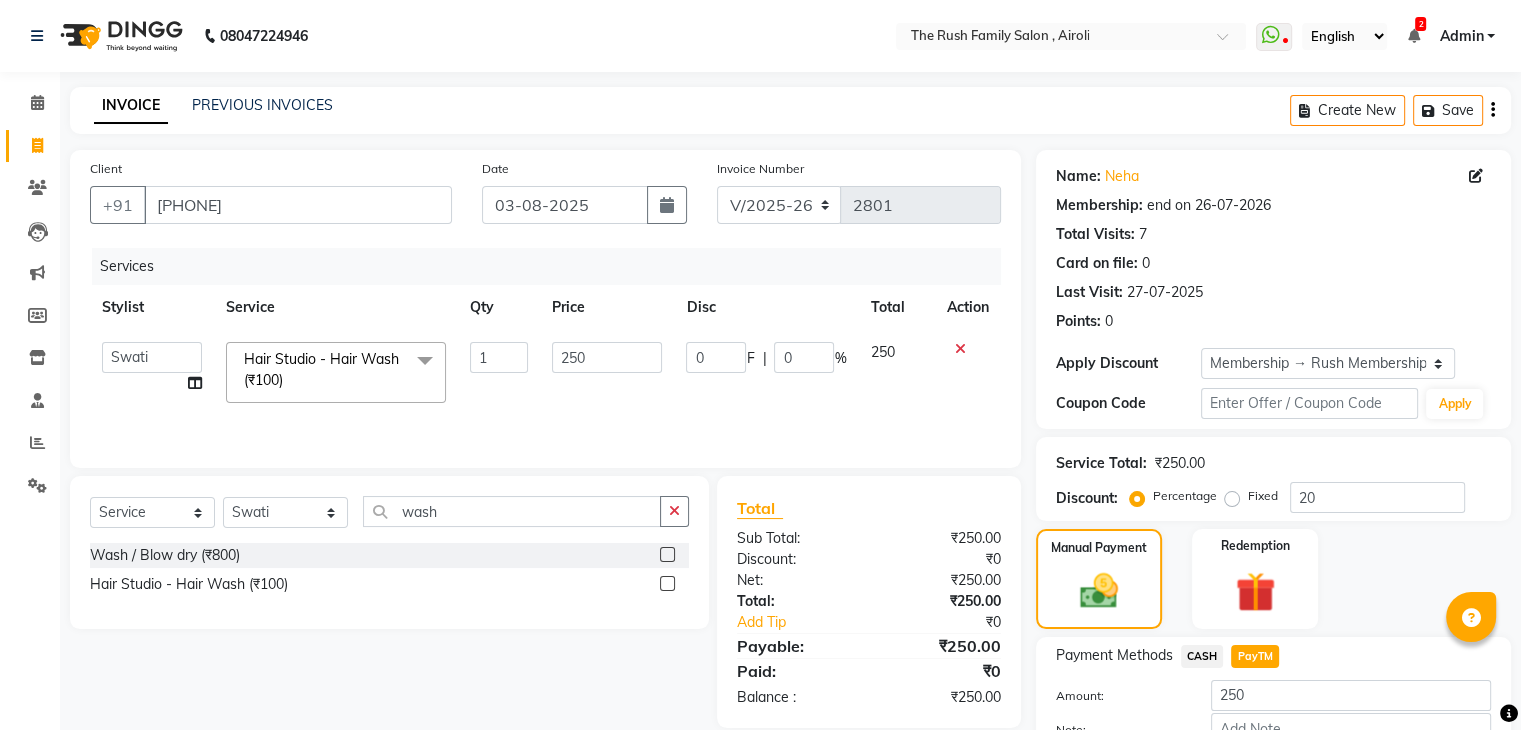 scroll, scrollTop: 128, scrollLeft: 0, axis: vertical 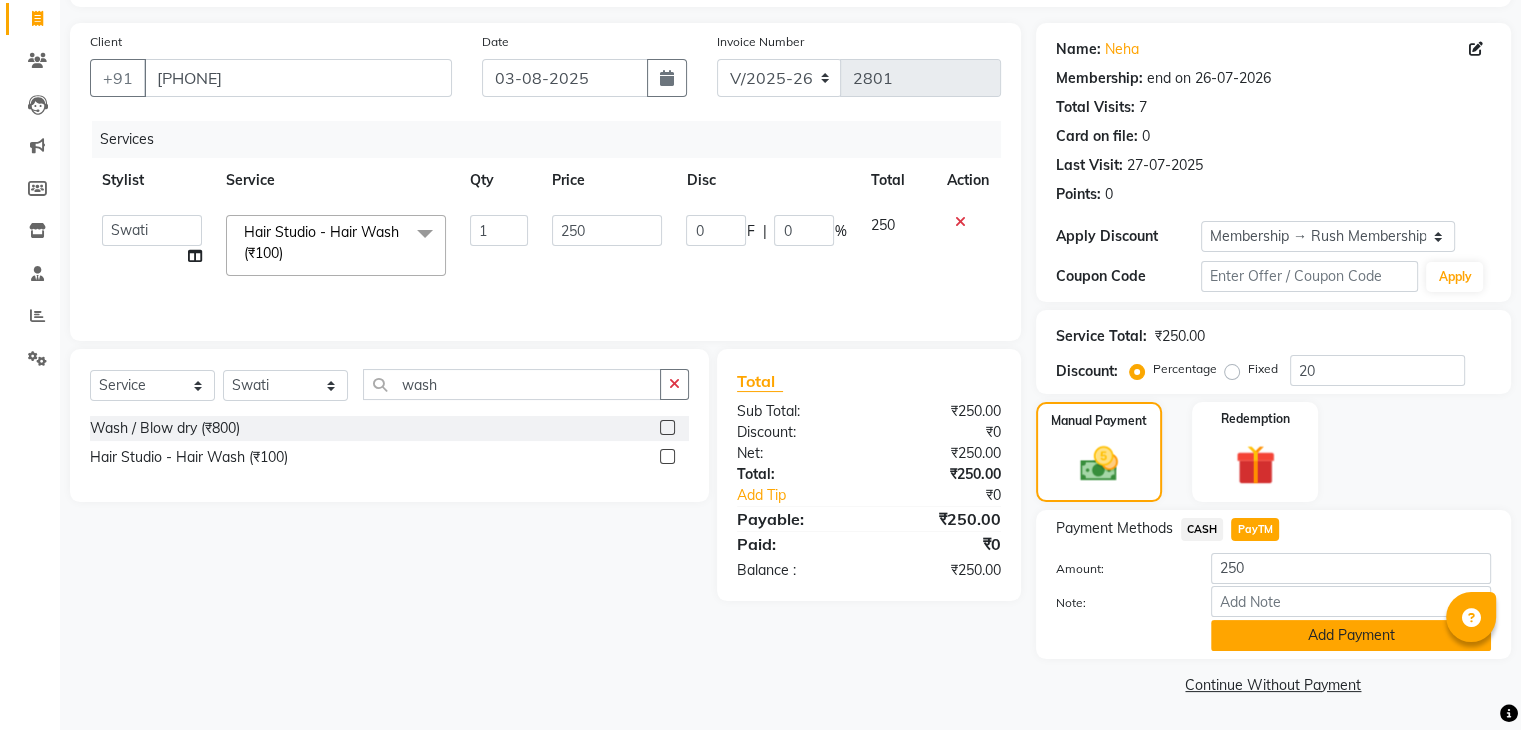 click on "Add Payment" 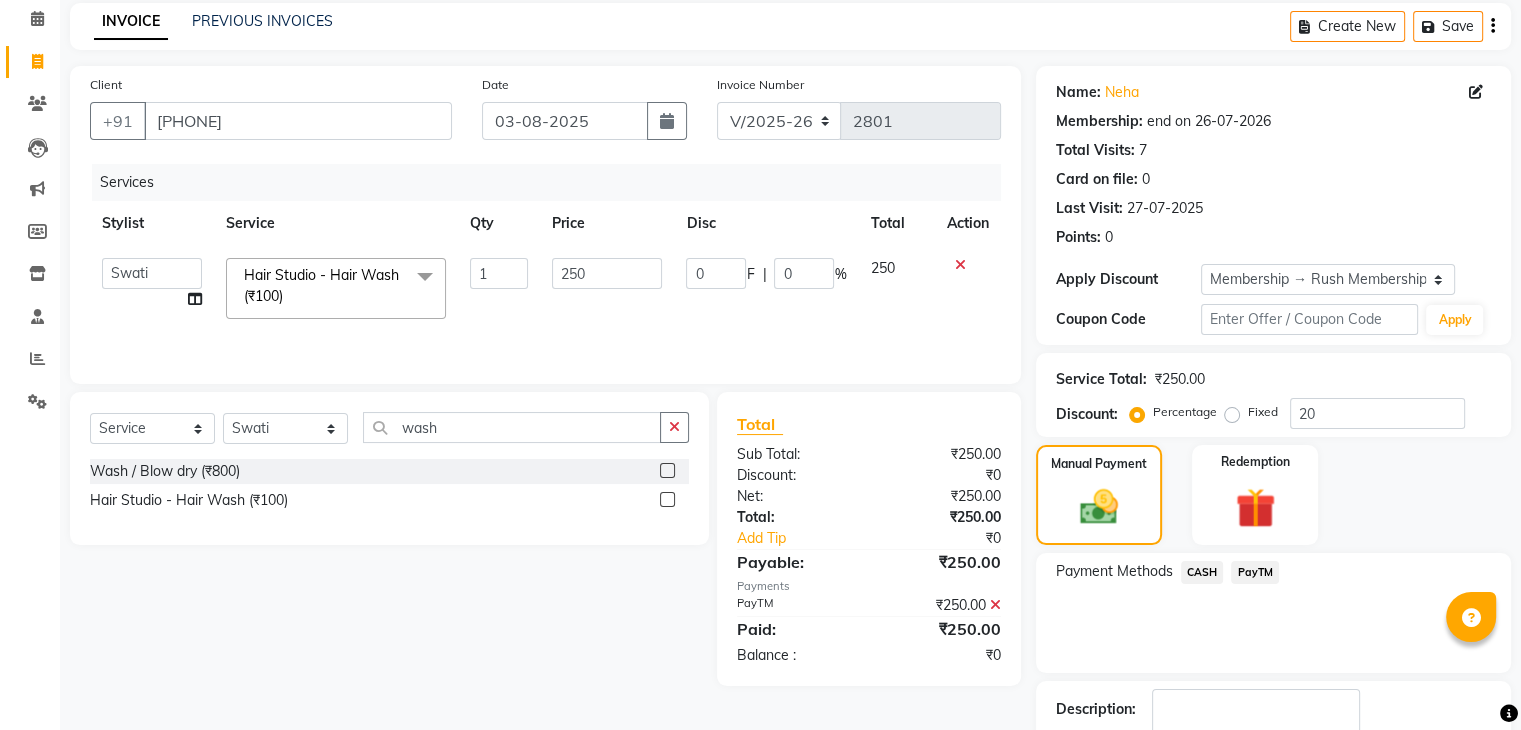 scroll, scrollTop: 209, scrollLeft: 0, axis: vertical 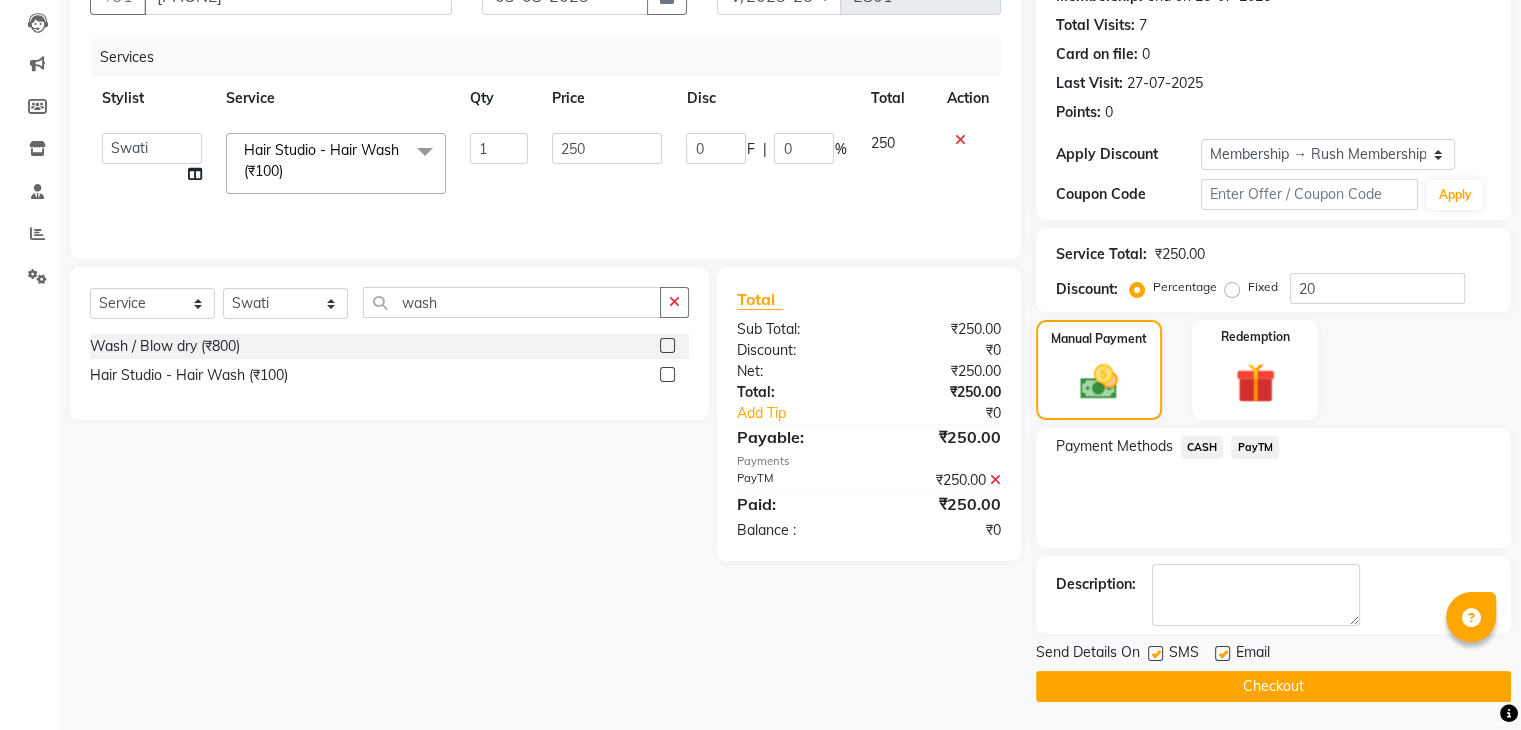 click 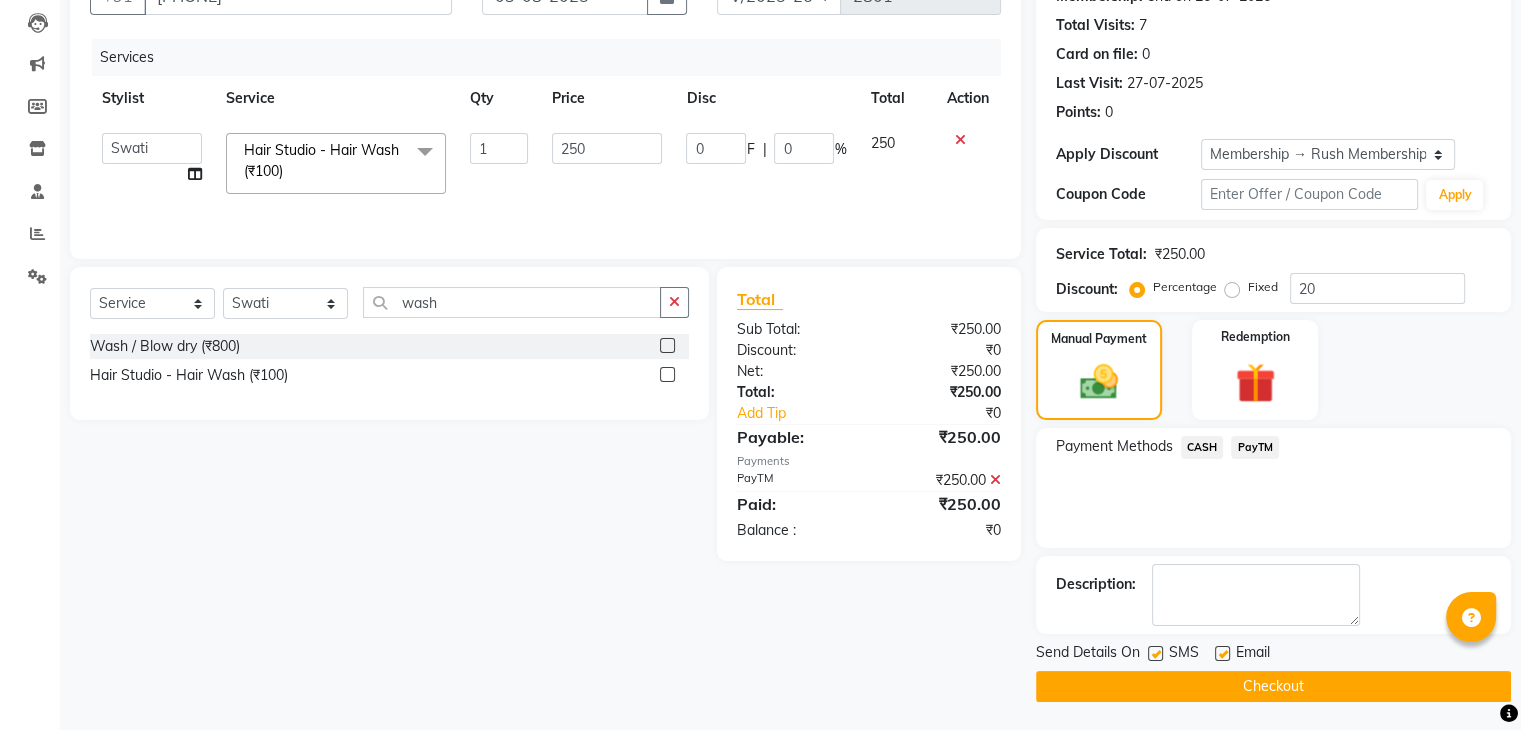 click at bounding box center (1221, 654) 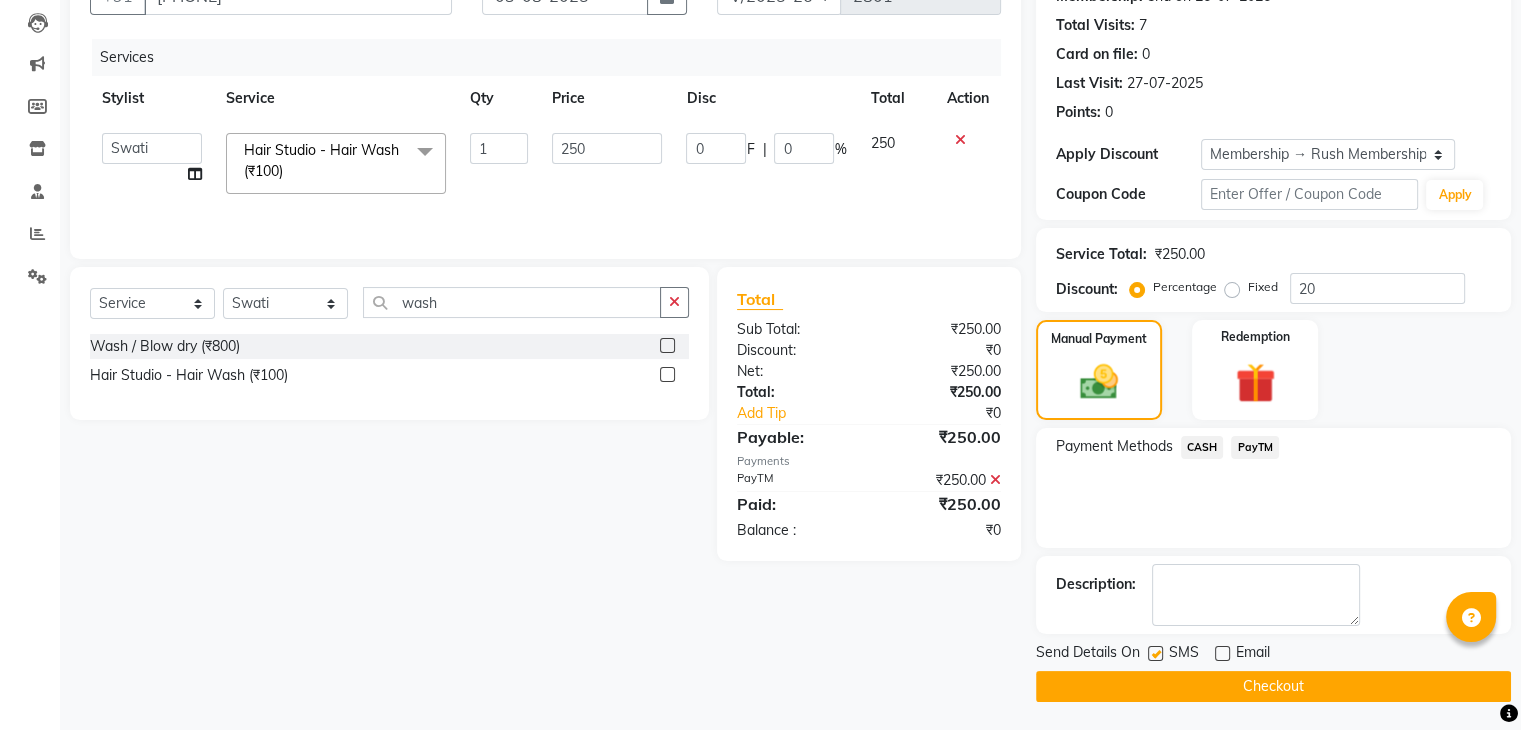click 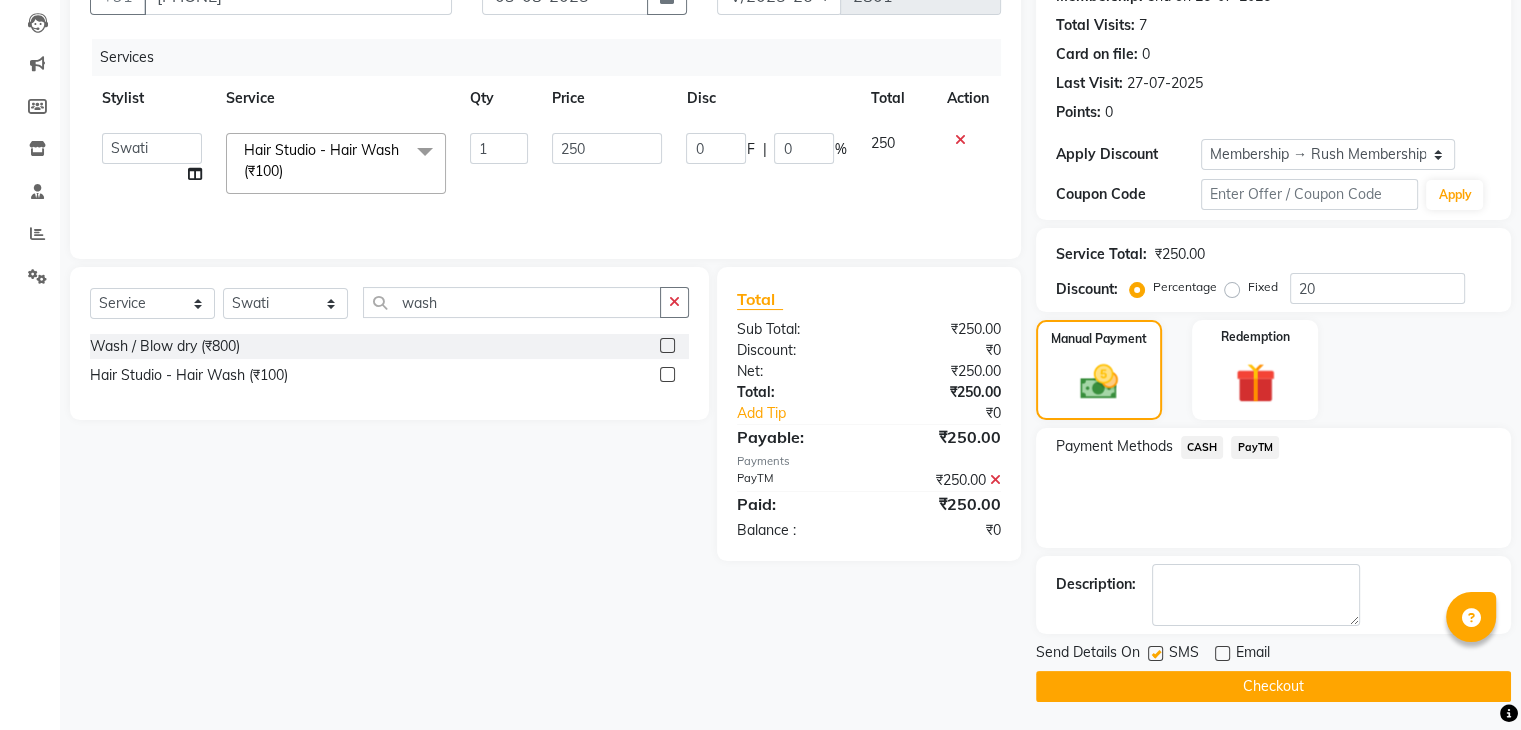 click at bounding box center (1154, 654) 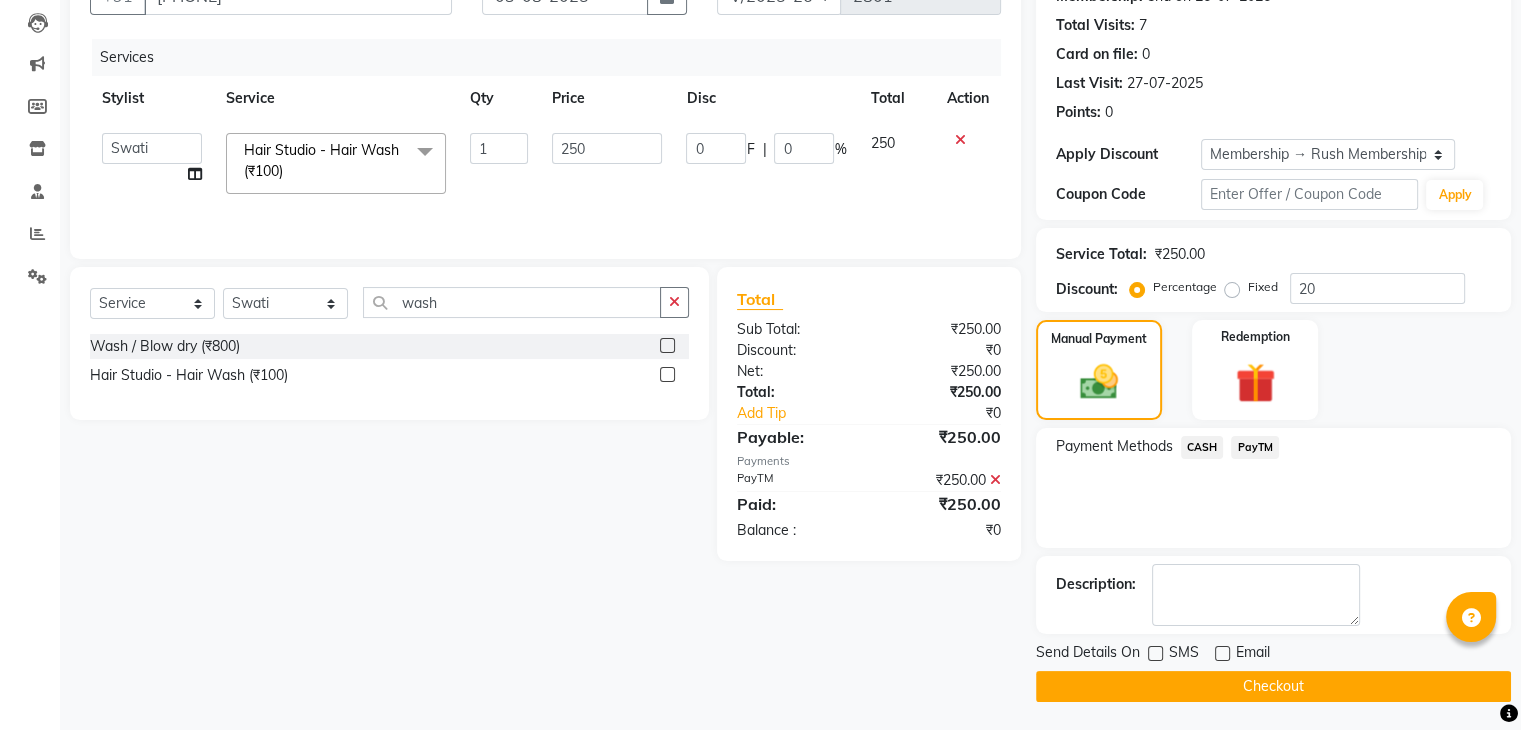 click on "Checkout" 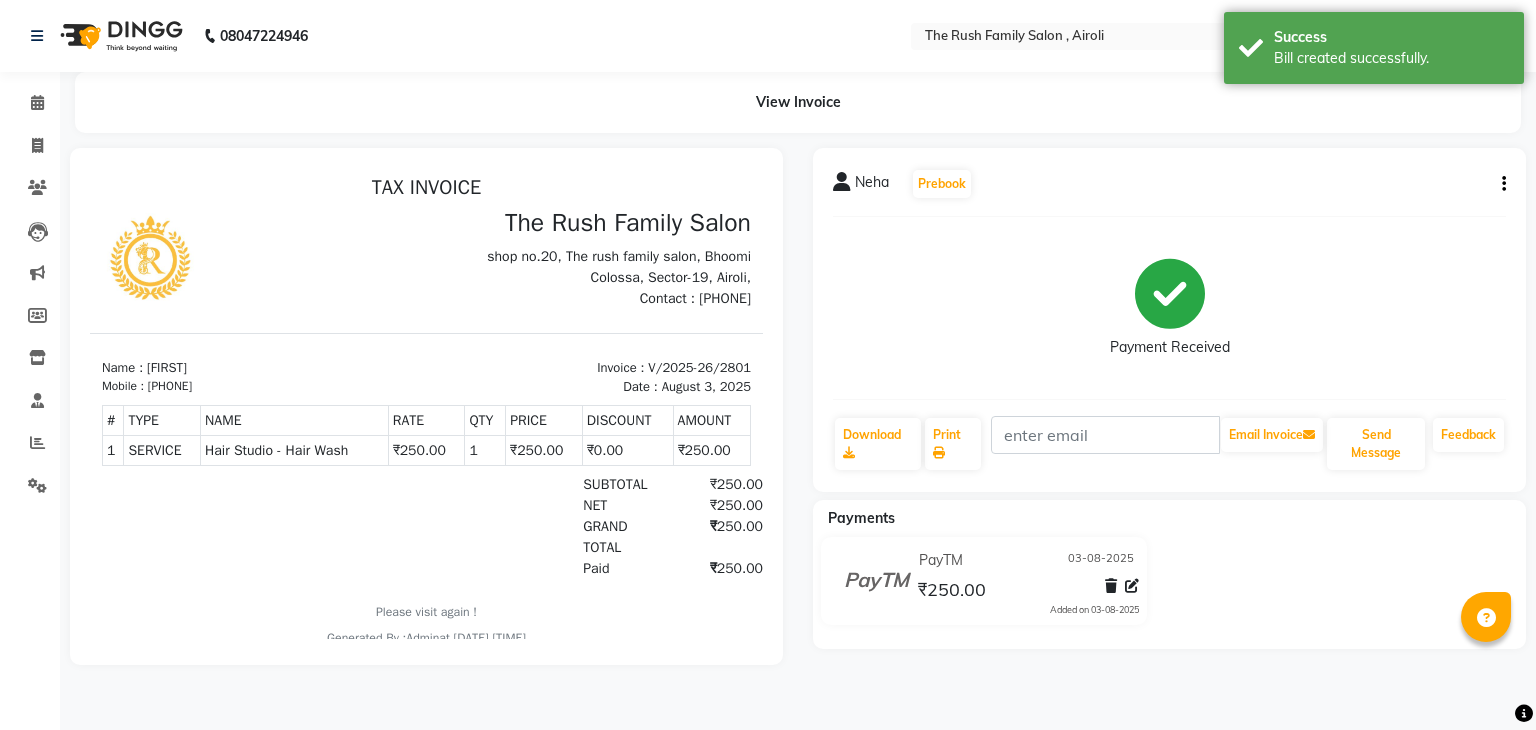scroll, scrollTop: 0, scrollLeft: 0, axis: both 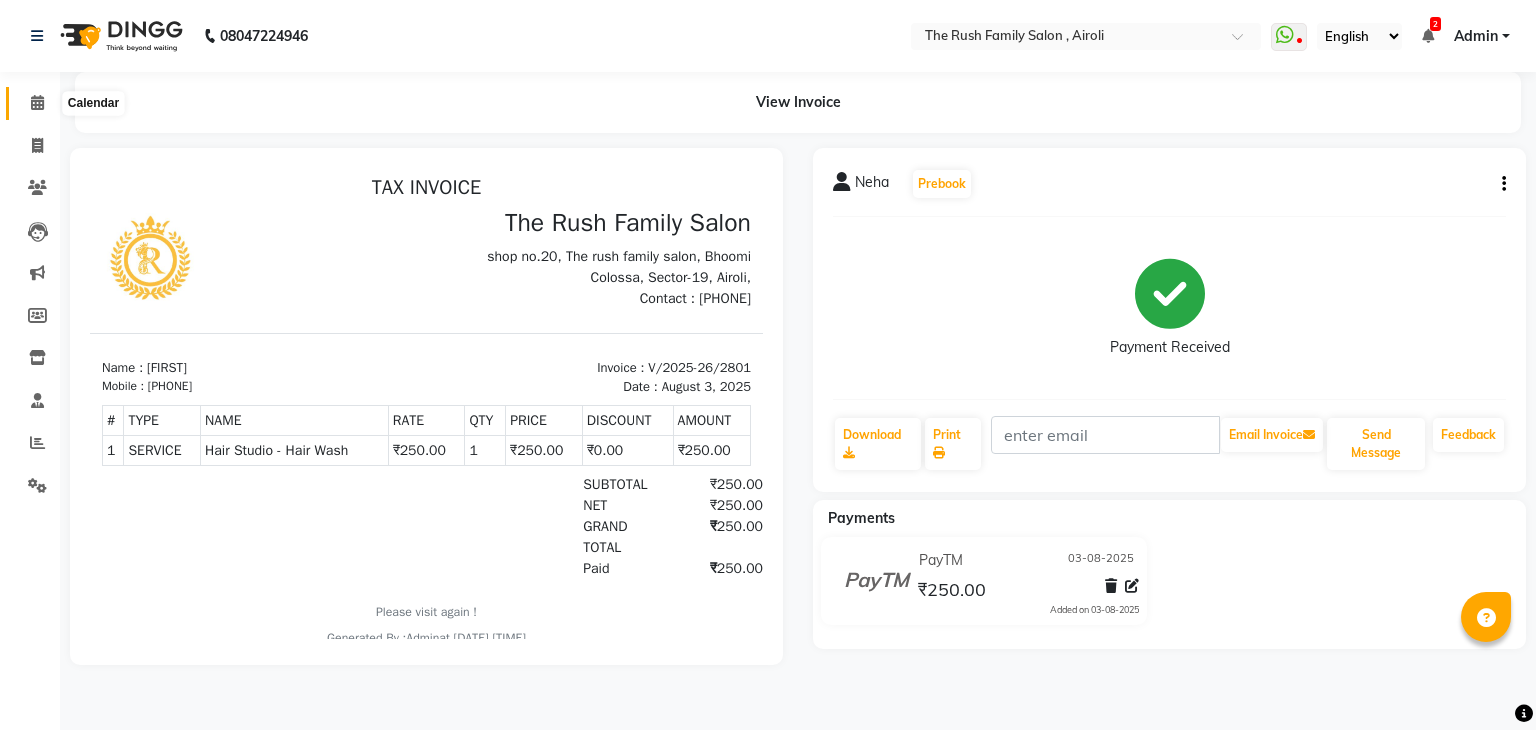 click 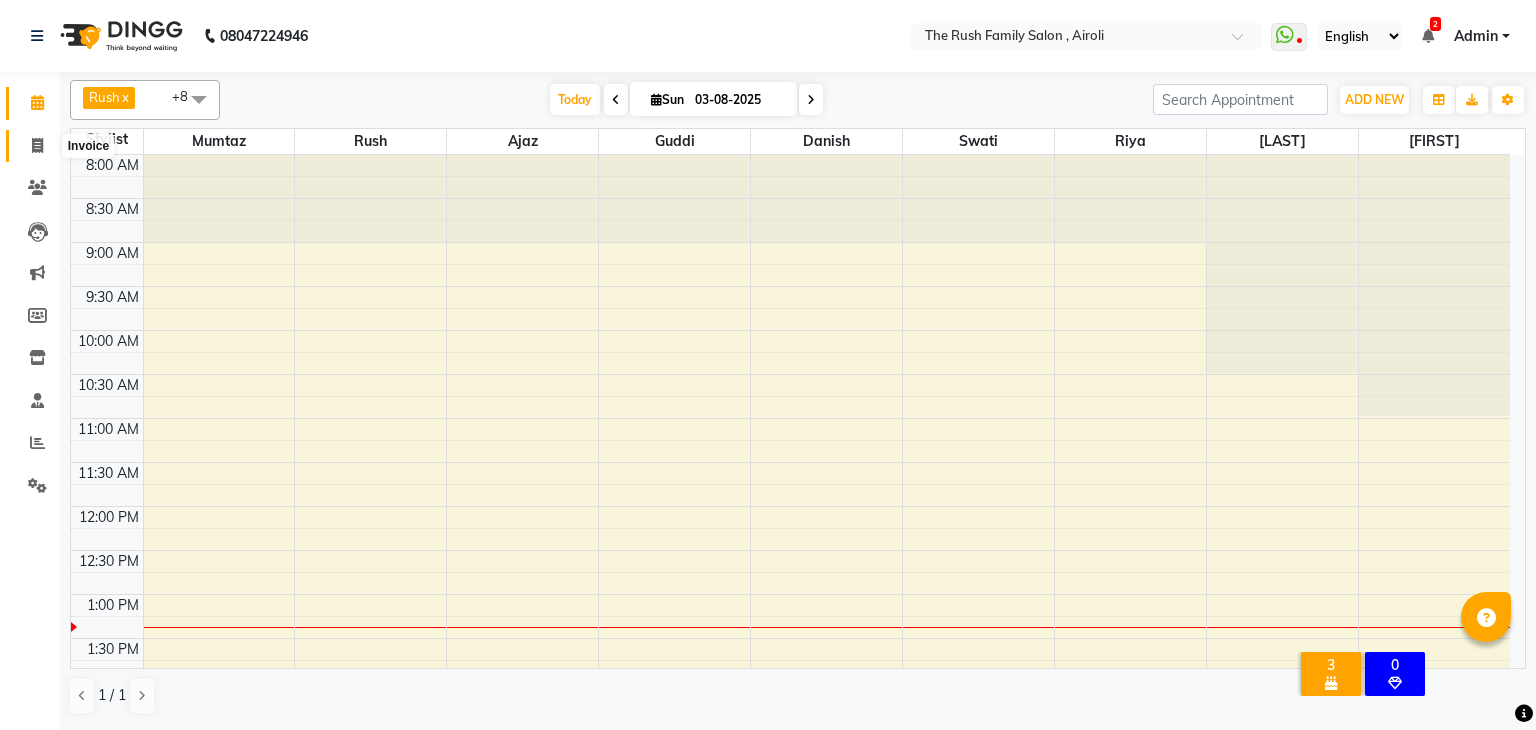 click 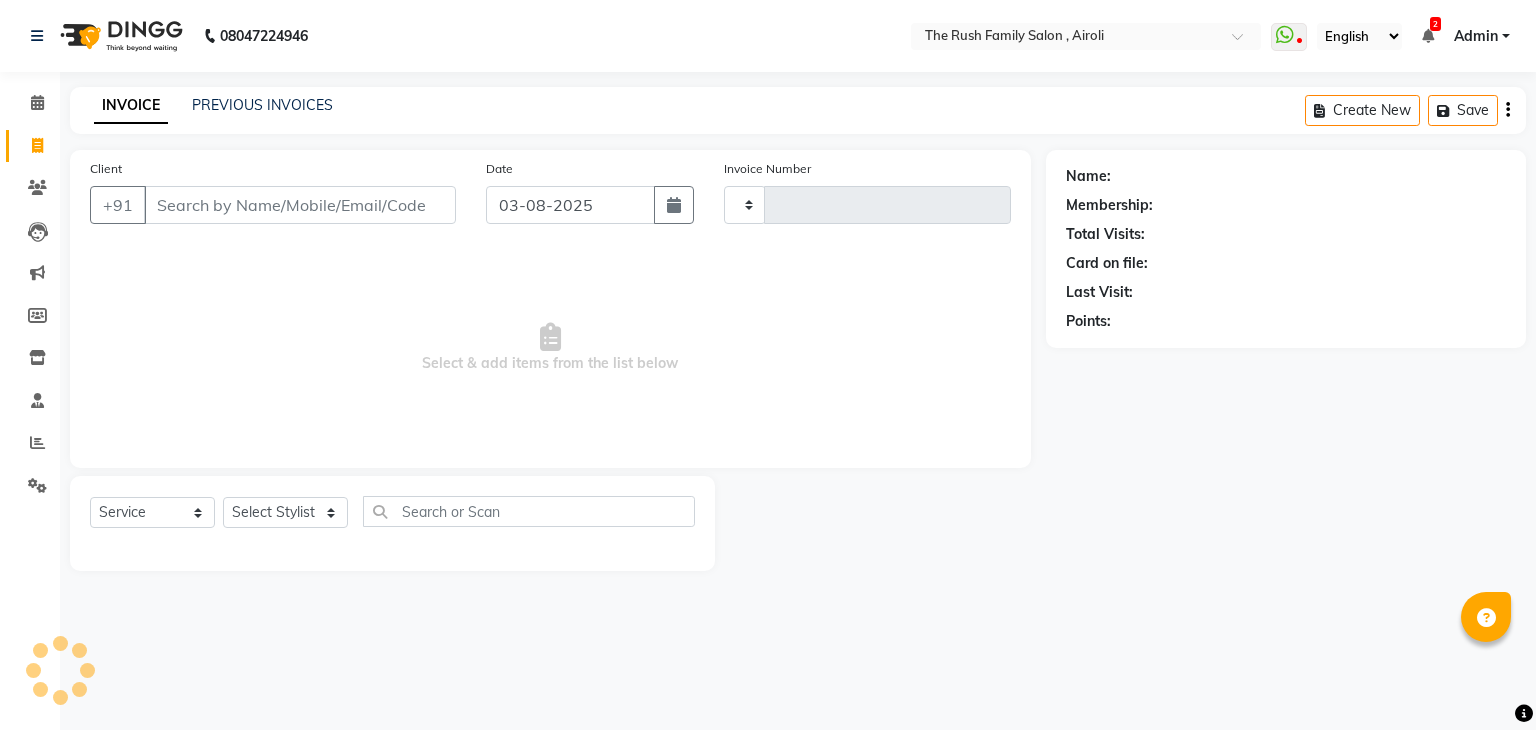 type on "2802" 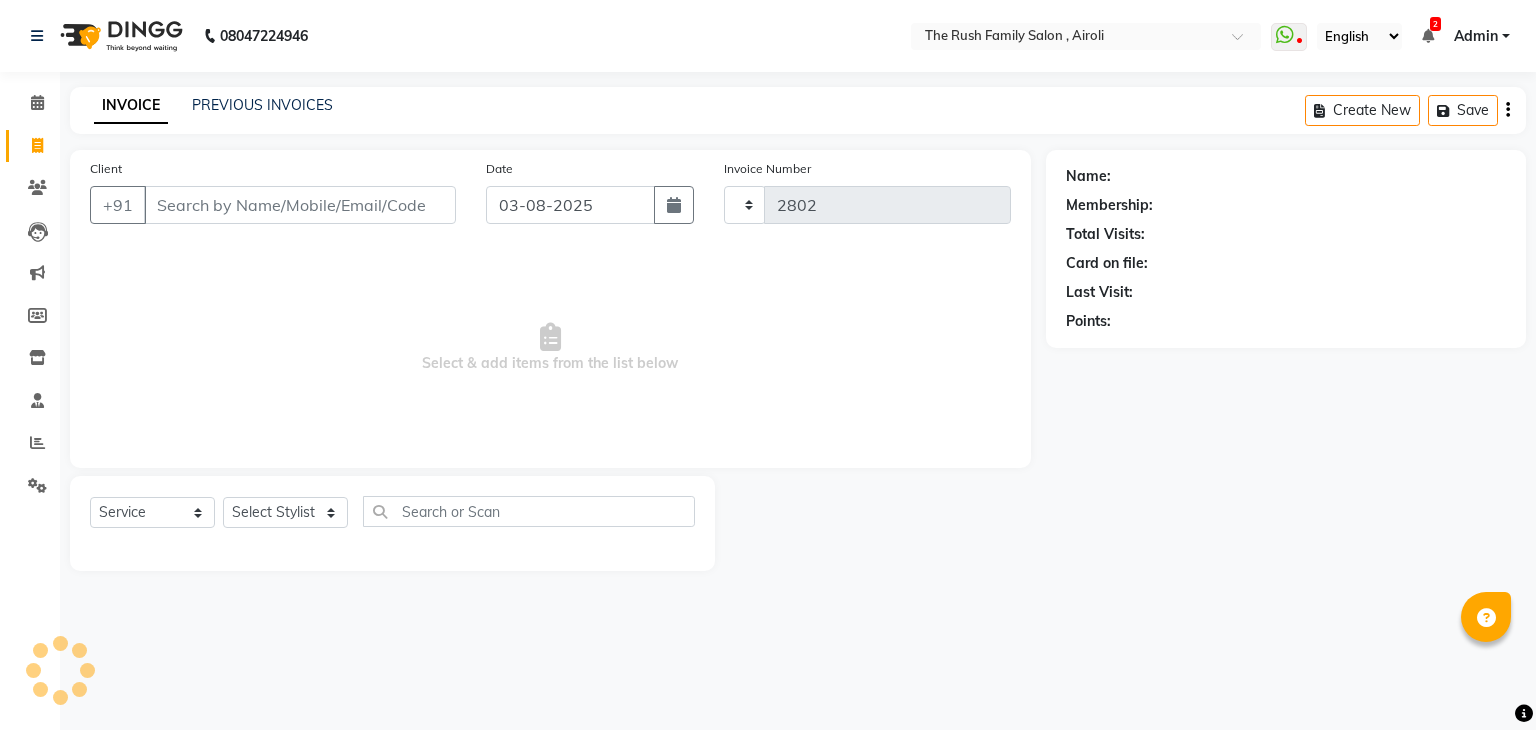 select on "5419" 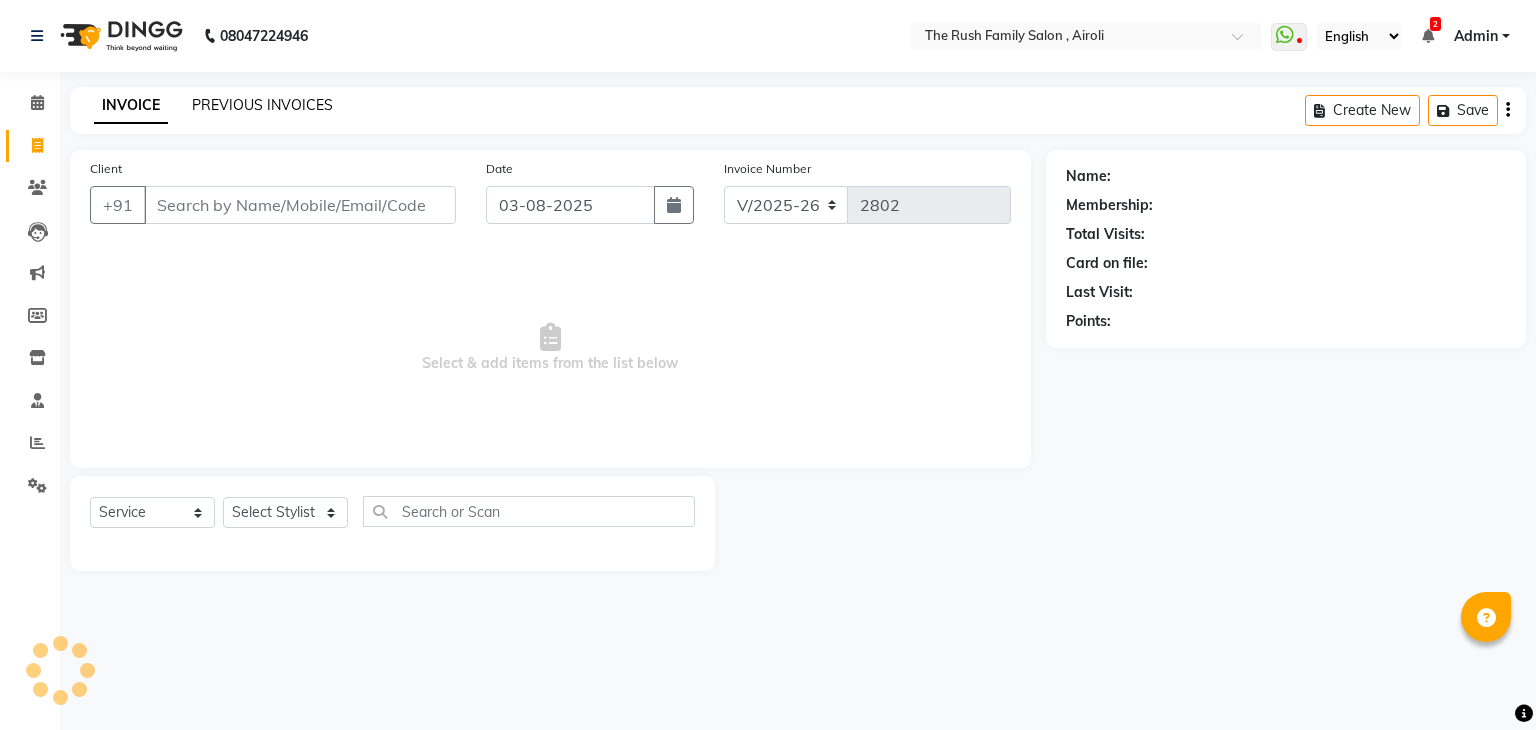 click on "PREVIOUS INVOICES" 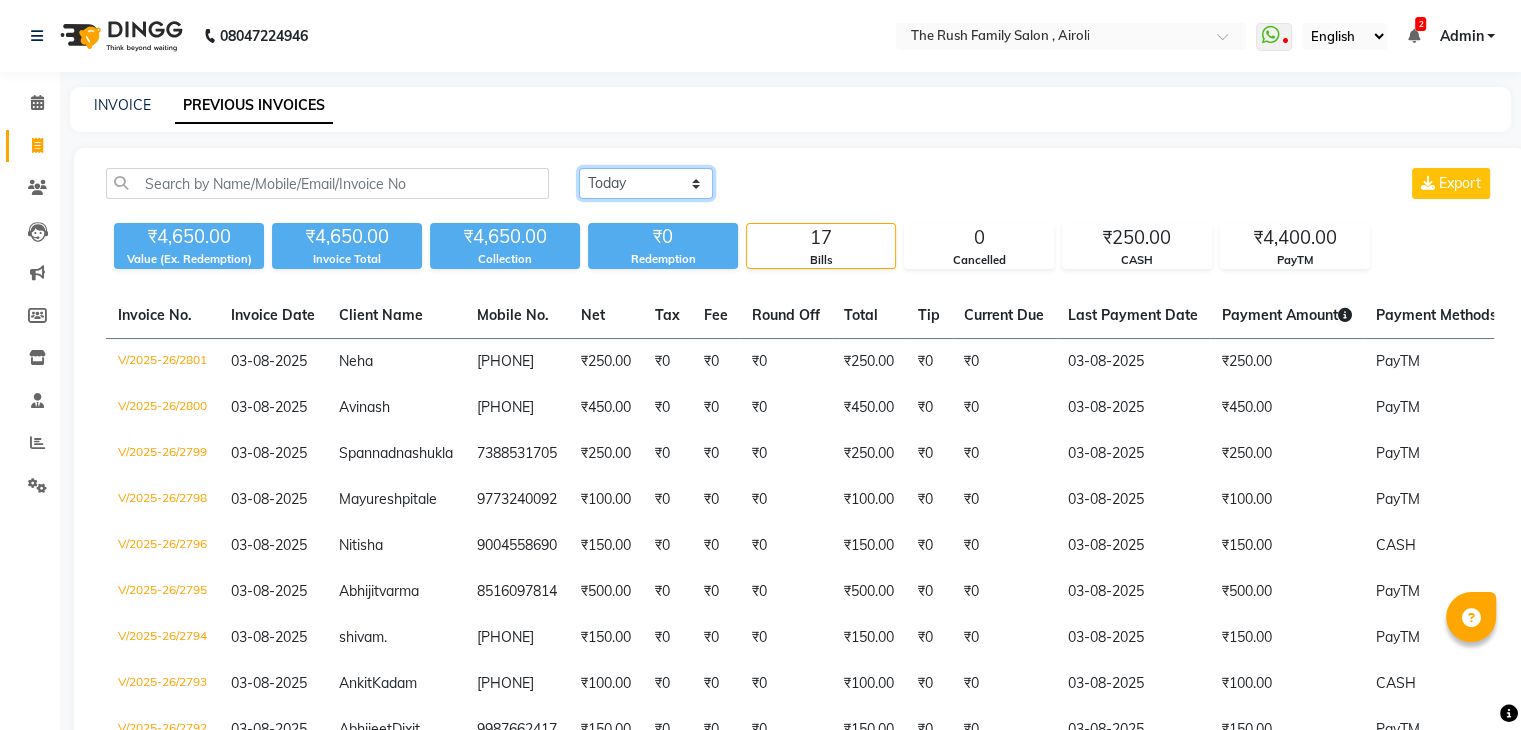 click on "Today Yesterday Custom Range" 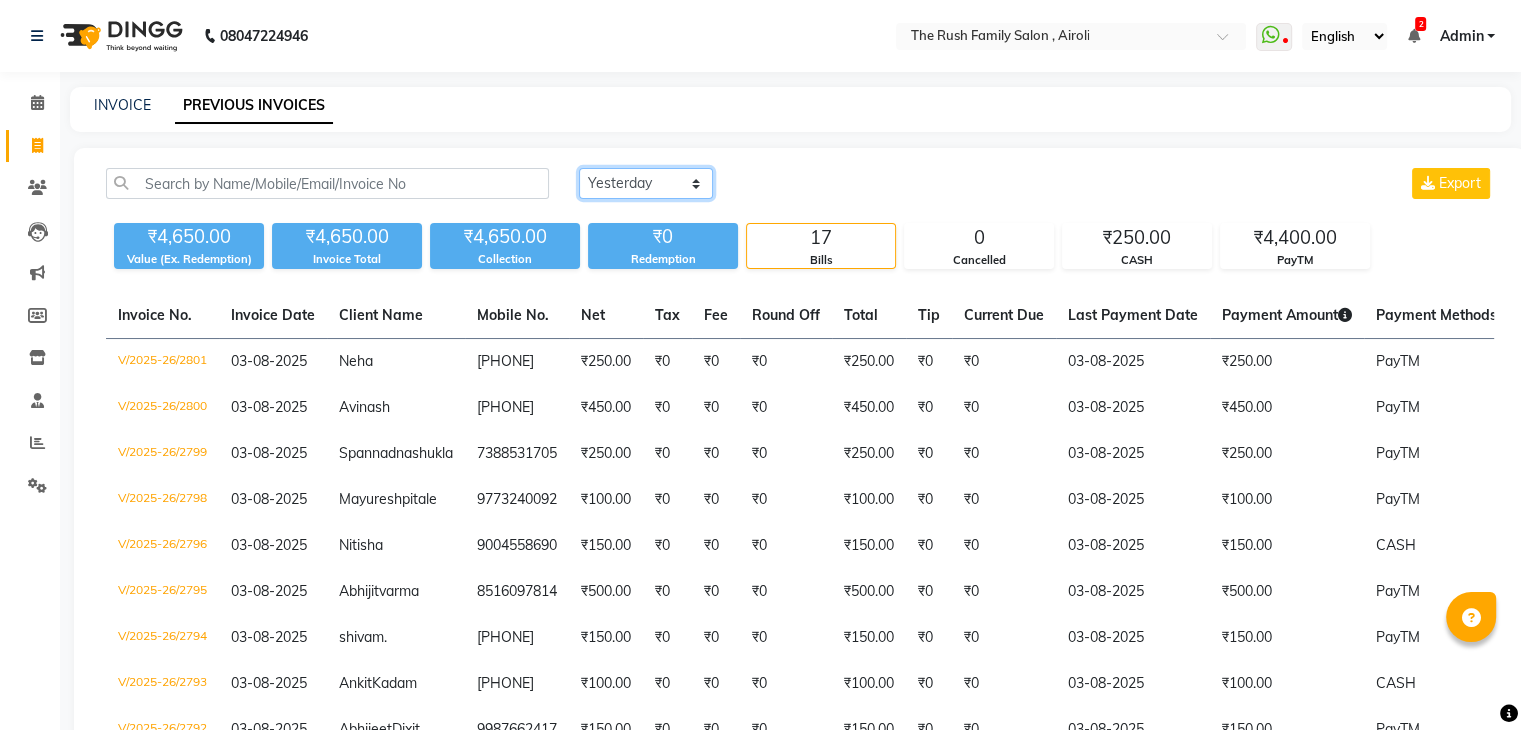 click on "Today Yesterday Custom Range" 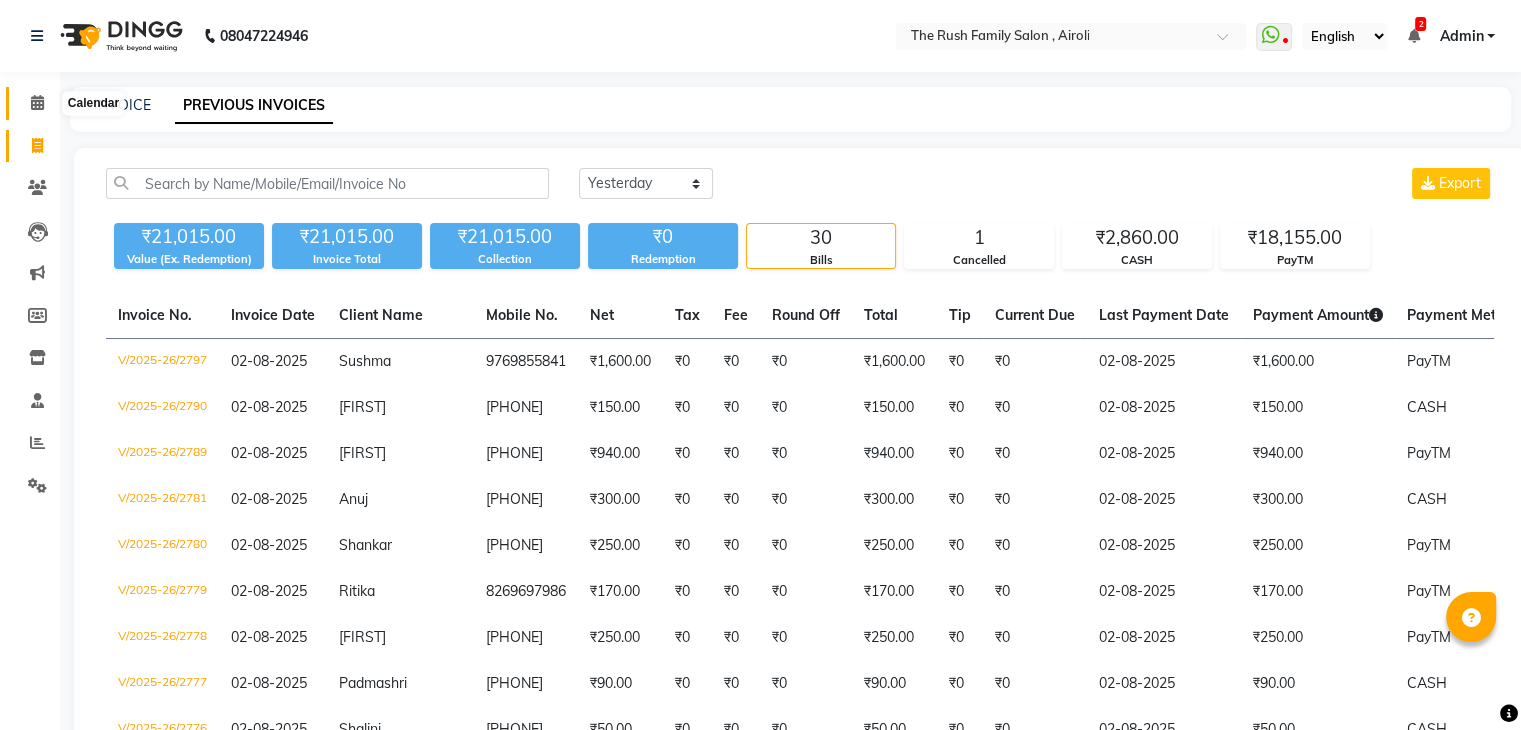 click 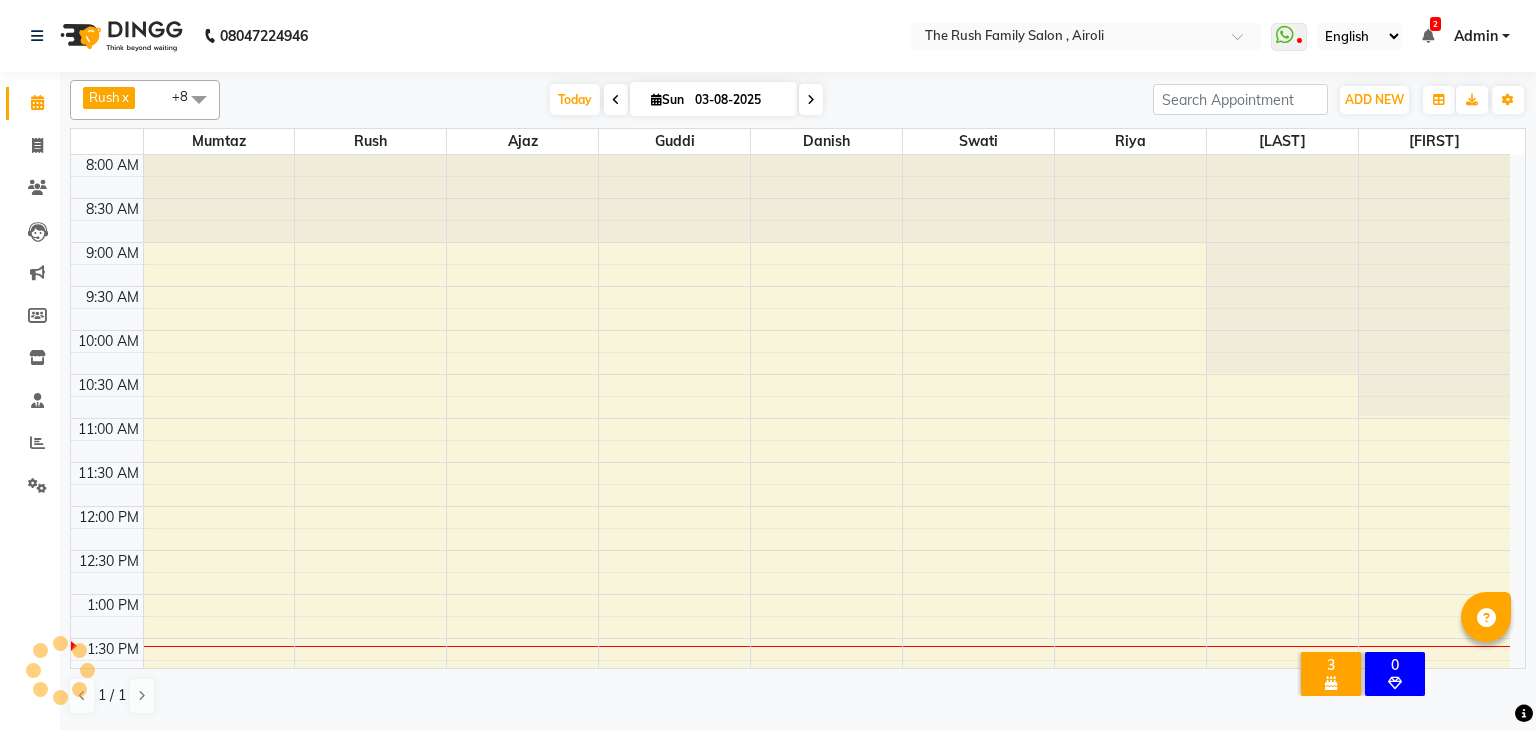 scroll, scrollTop: 0, scrollLeft: 0, axis: both 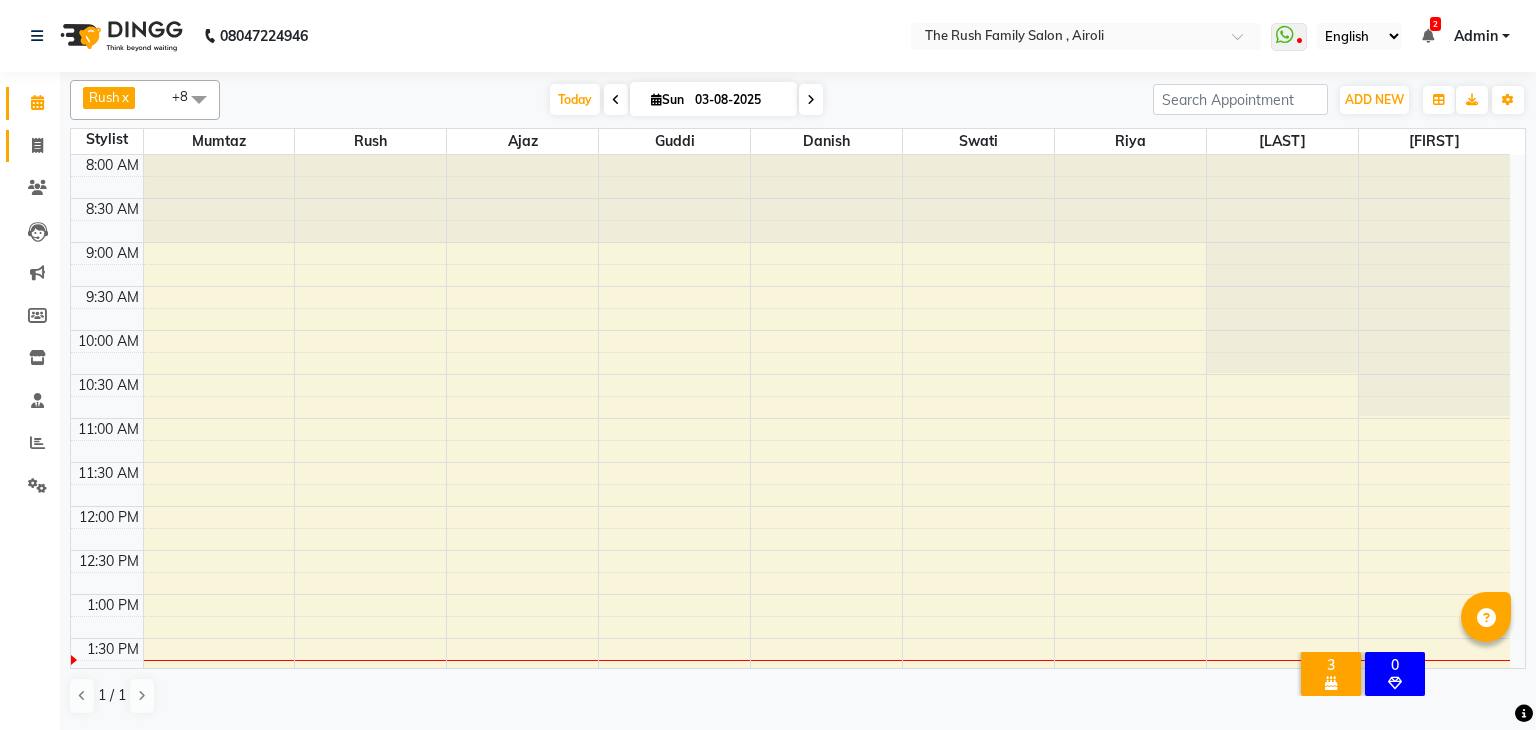 click on "Invoice" 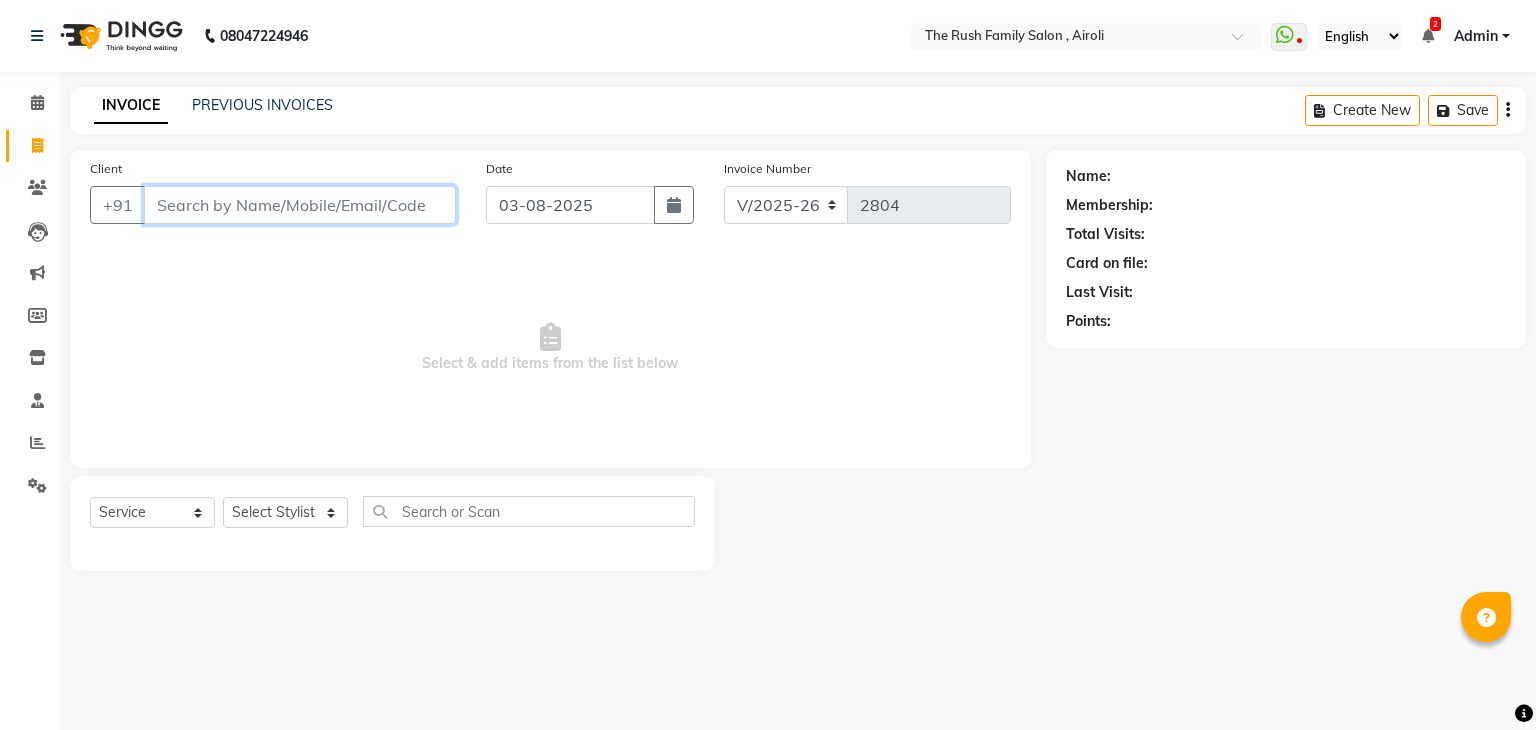 click on "Client" at bounding box center [300, 205] 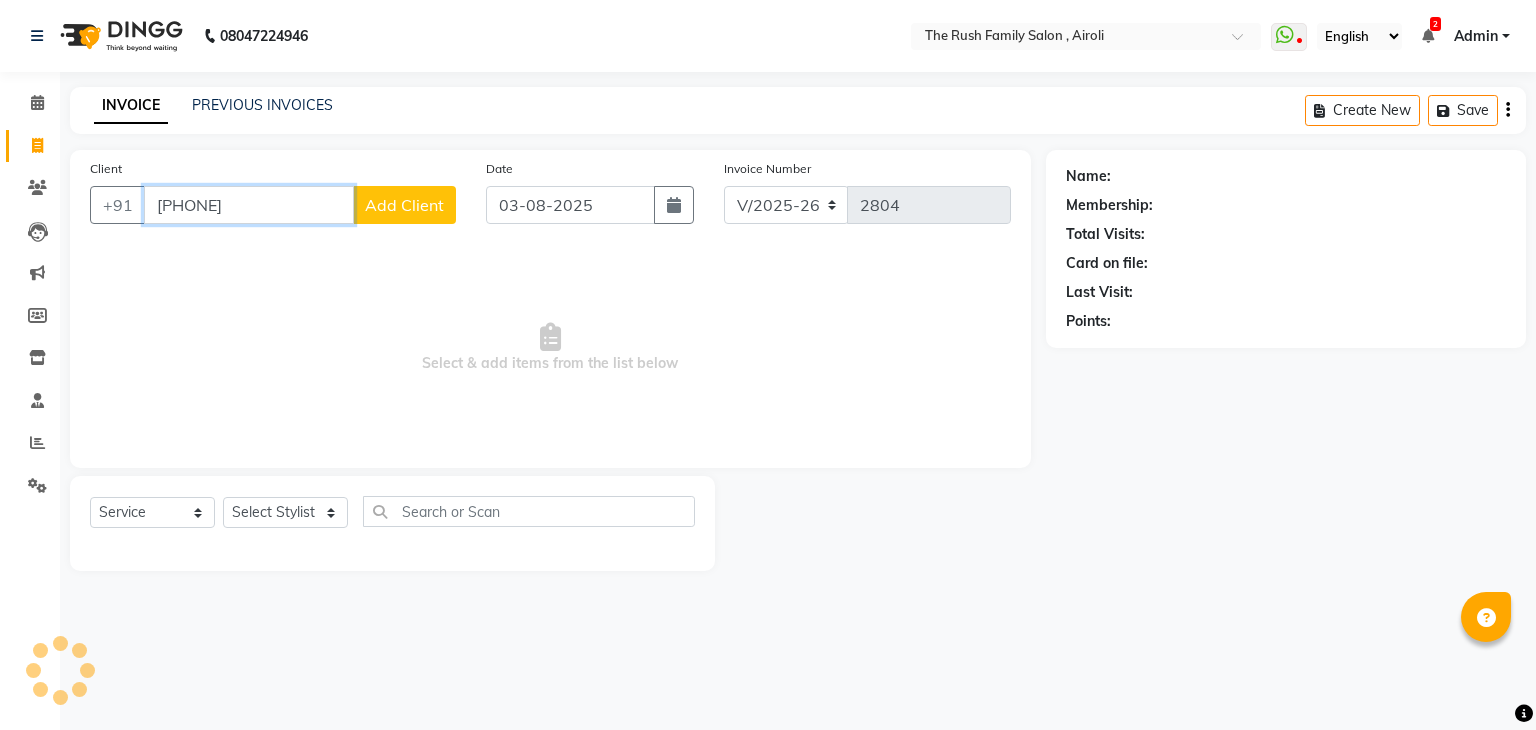 type on "[PHONE]" 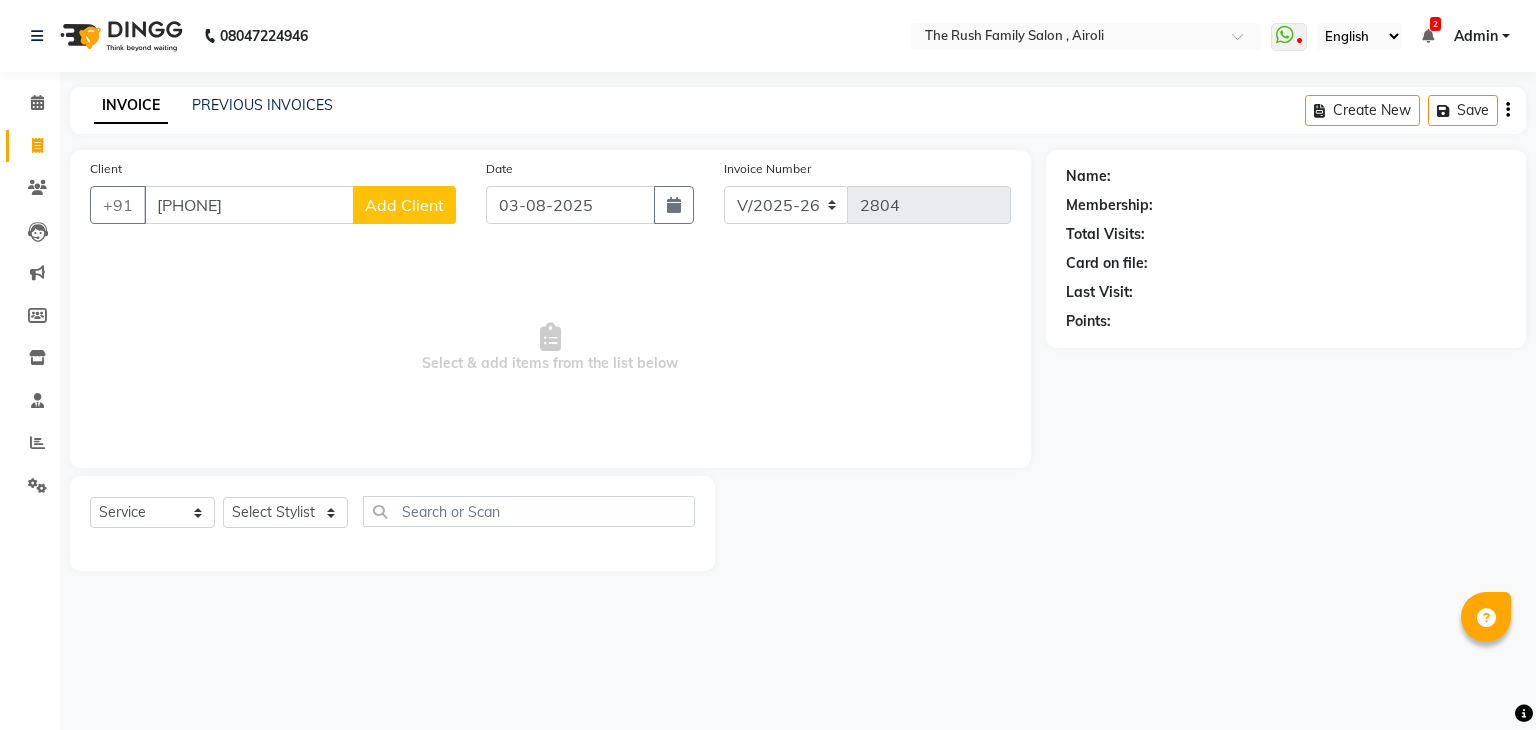click on "Add Client" 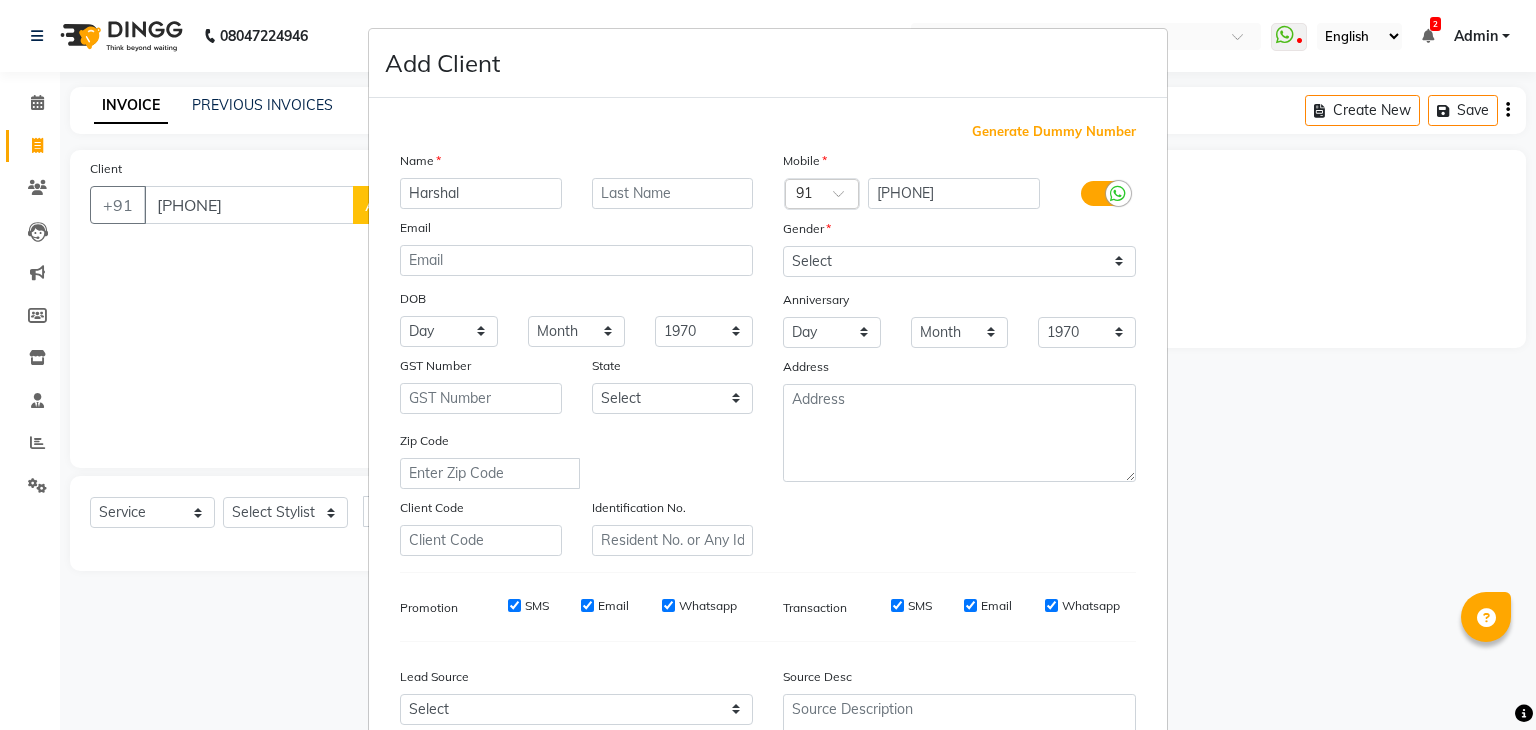 type on "Harshal" 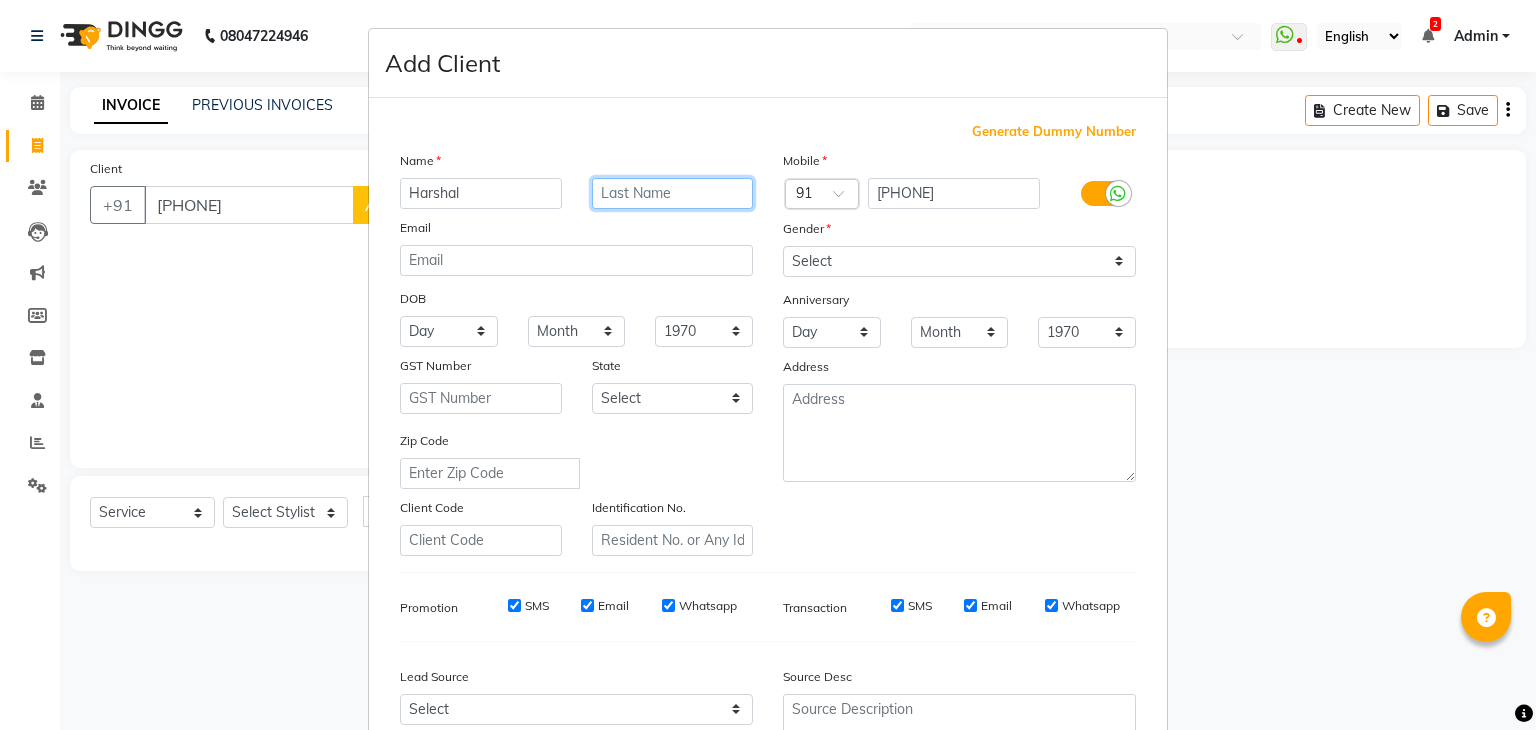 click at bounding box center [673, 193] 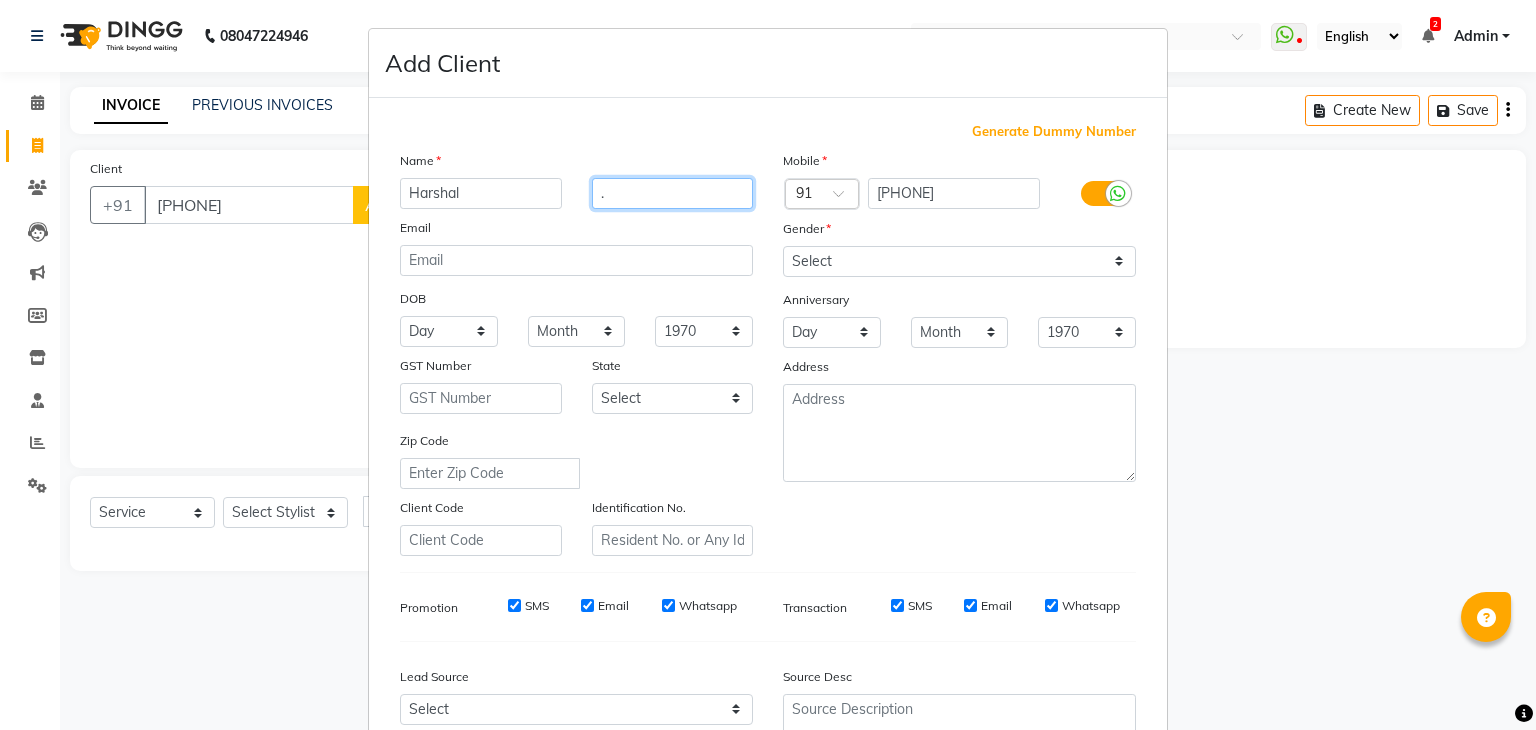 type on "." 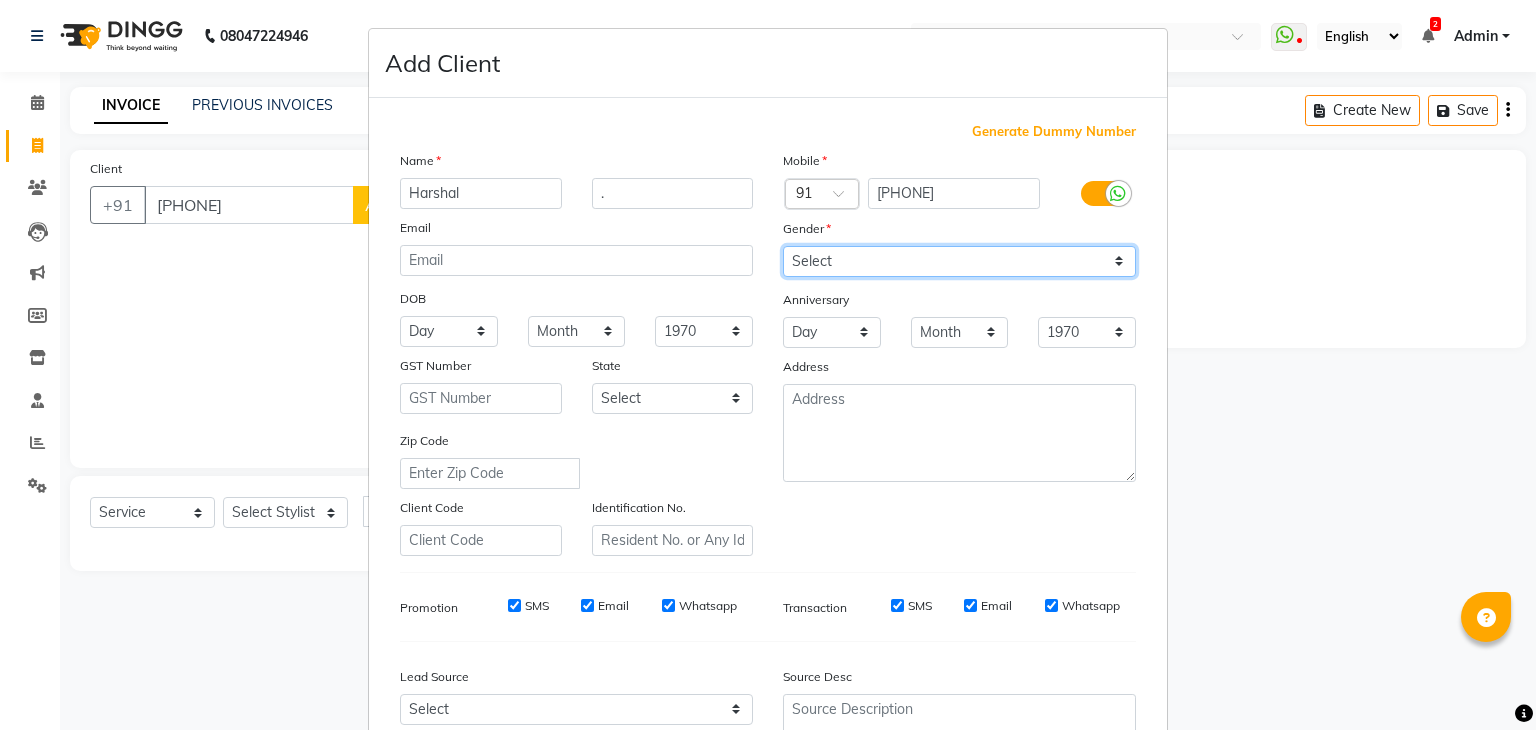 click on "Select Male Female Other Prefer Not To Say" at bounding box center [959, 261] 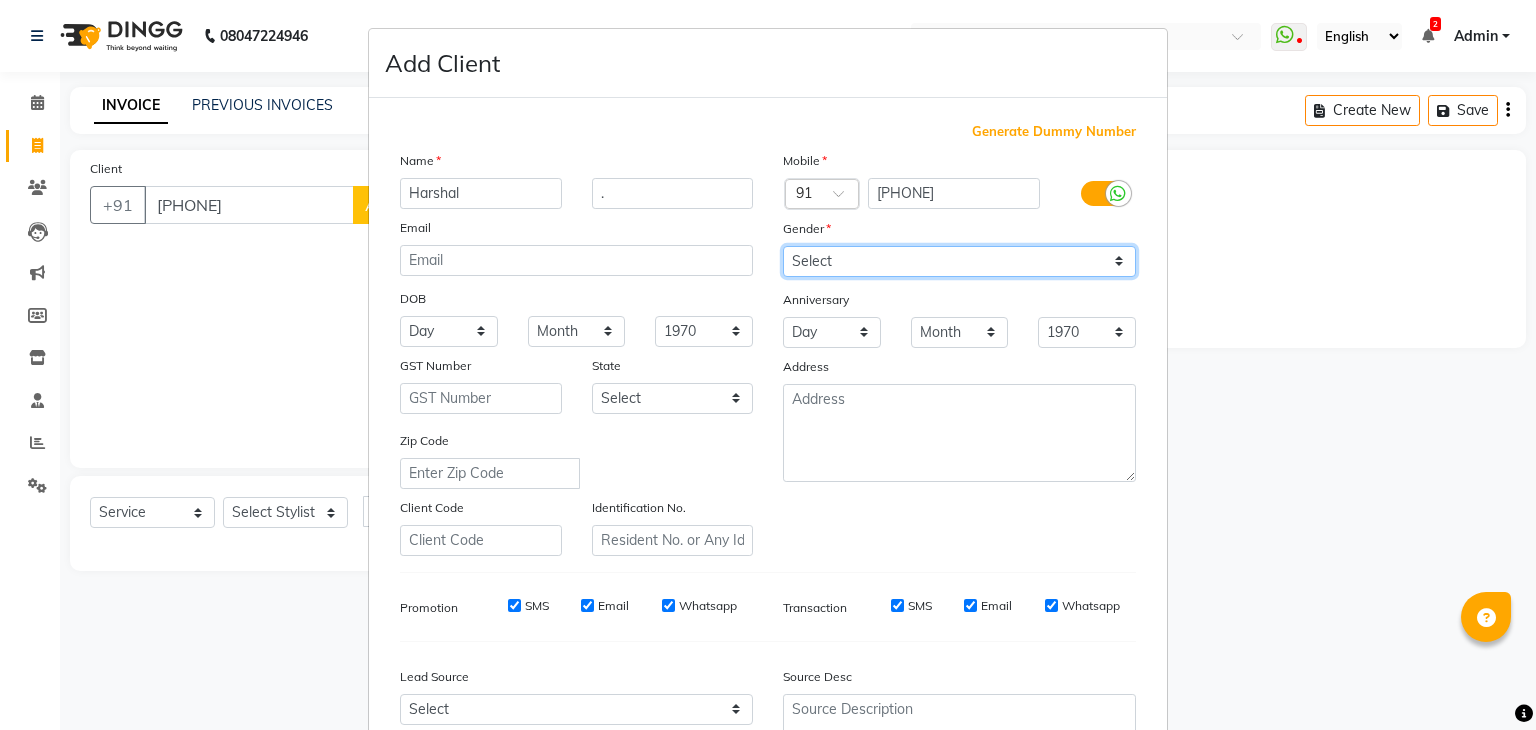 select on "male" 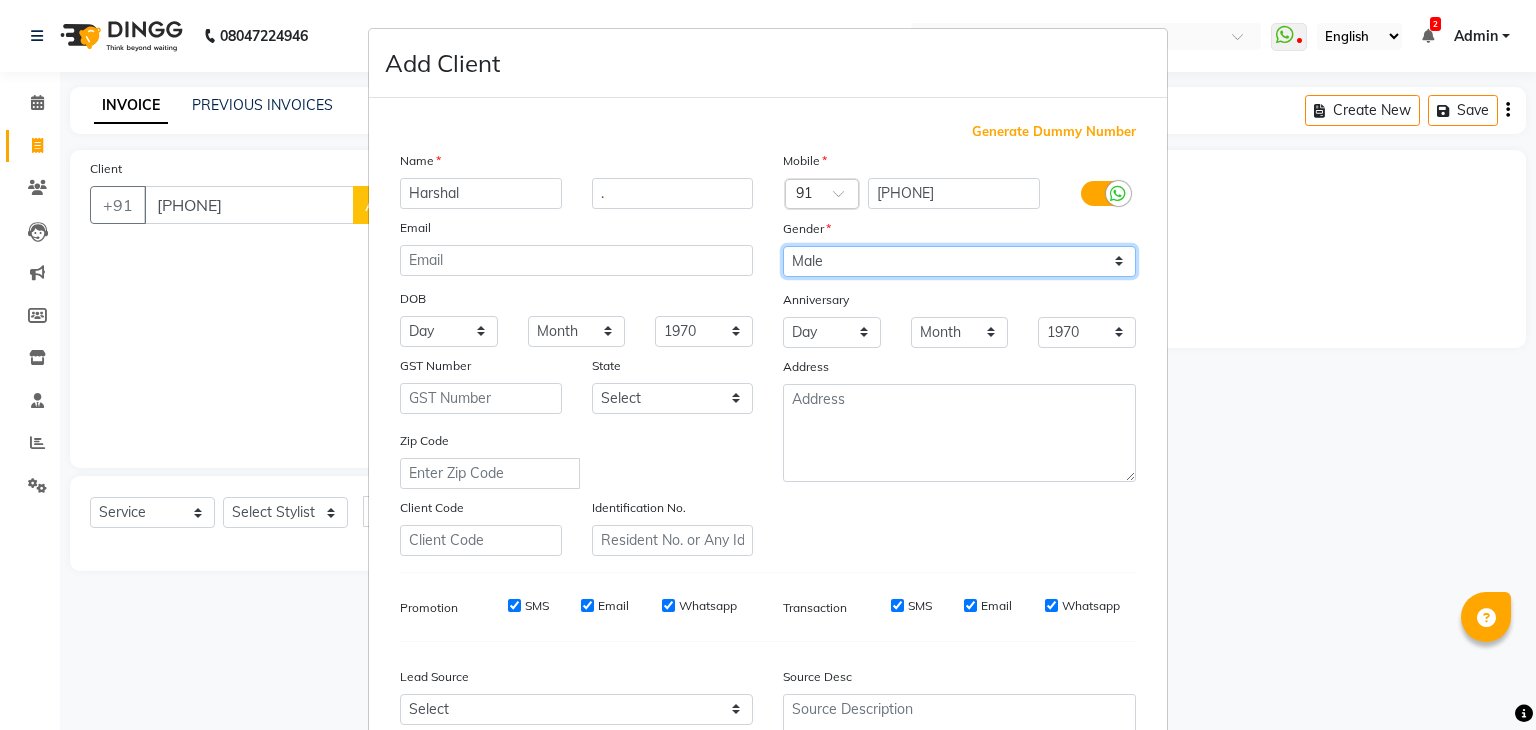 click on "Select Male Female Other Prefer Not To Say" at bounding box center [959, 261] 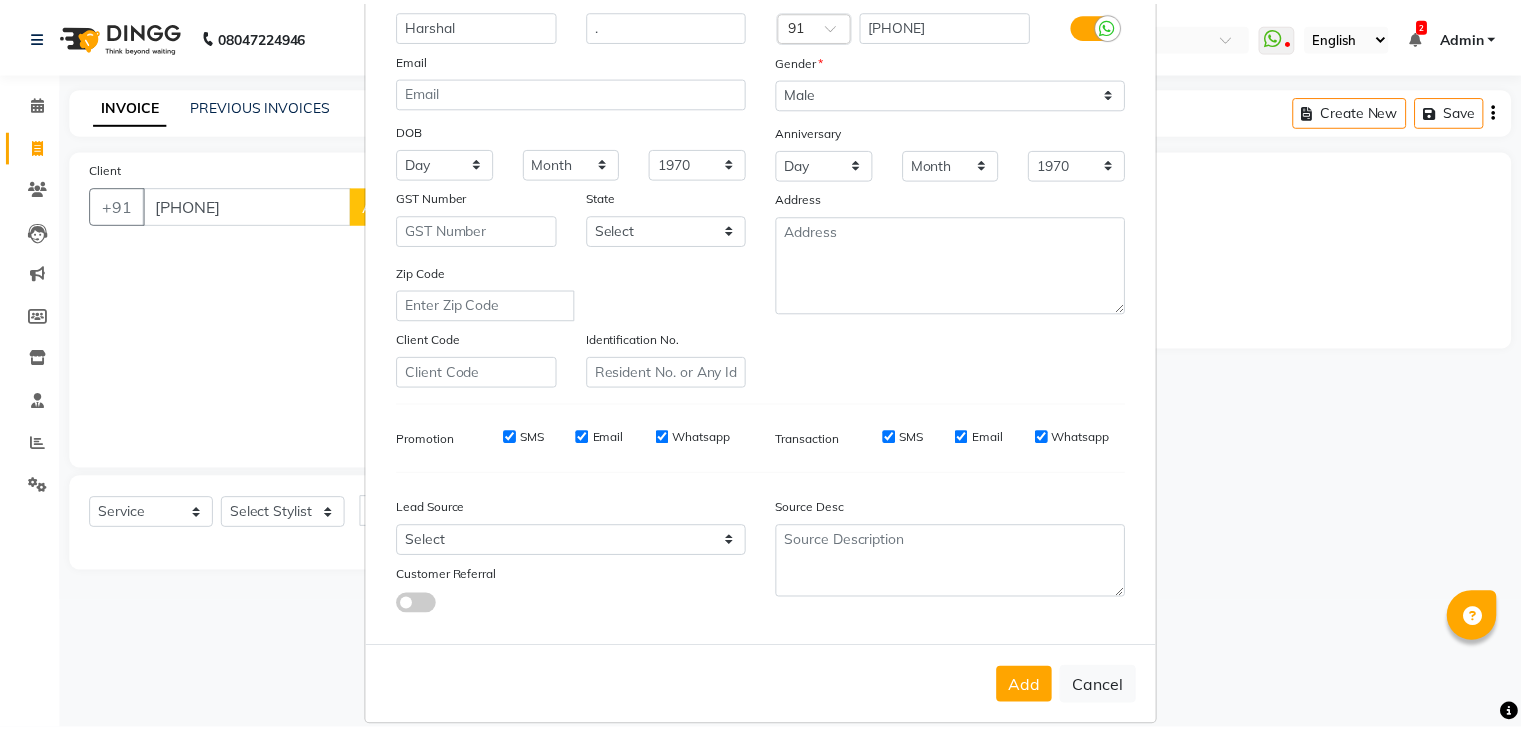 scroll, scrollTop: 203, scrollLeft: 0, axis: vertical 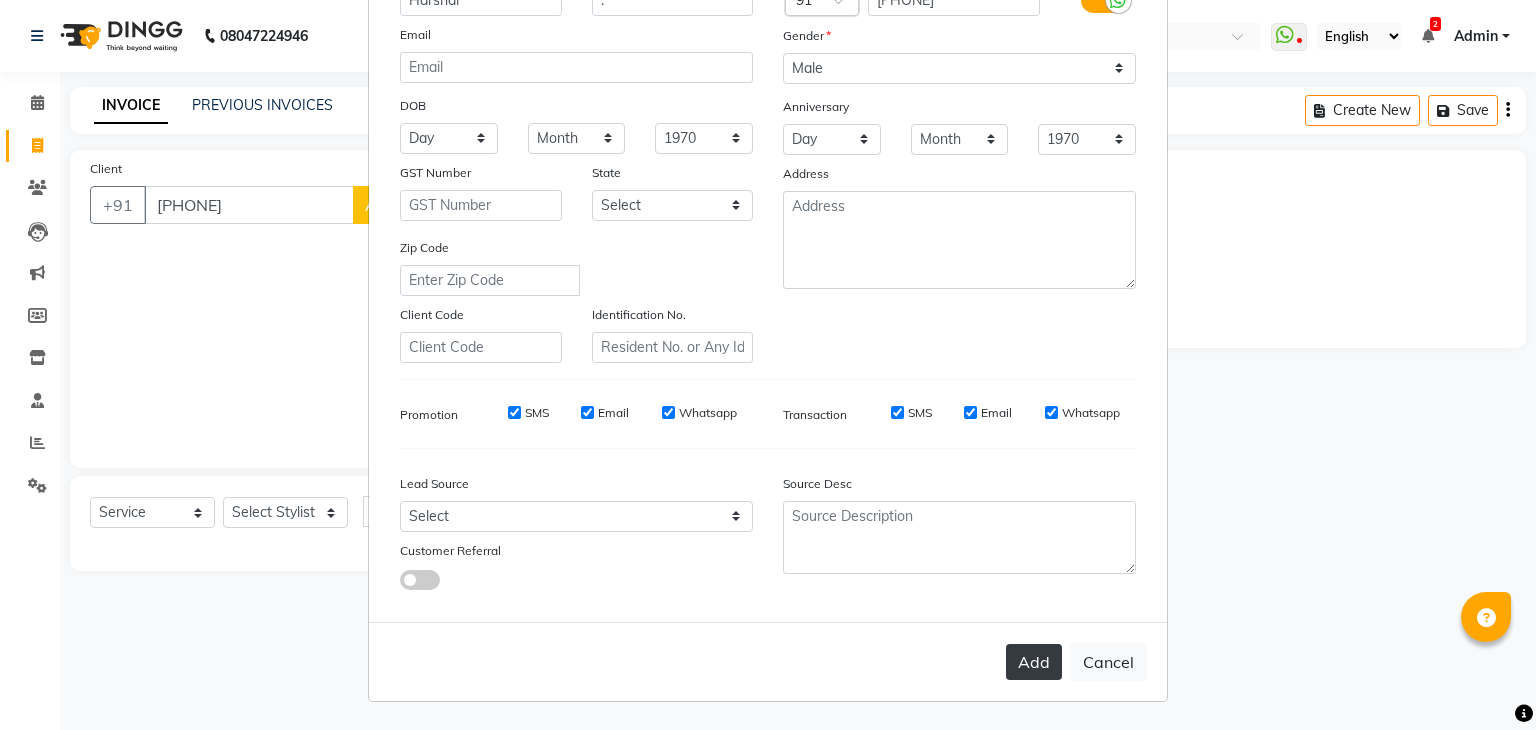 click on "Add" at bounding box center (1034, 662) 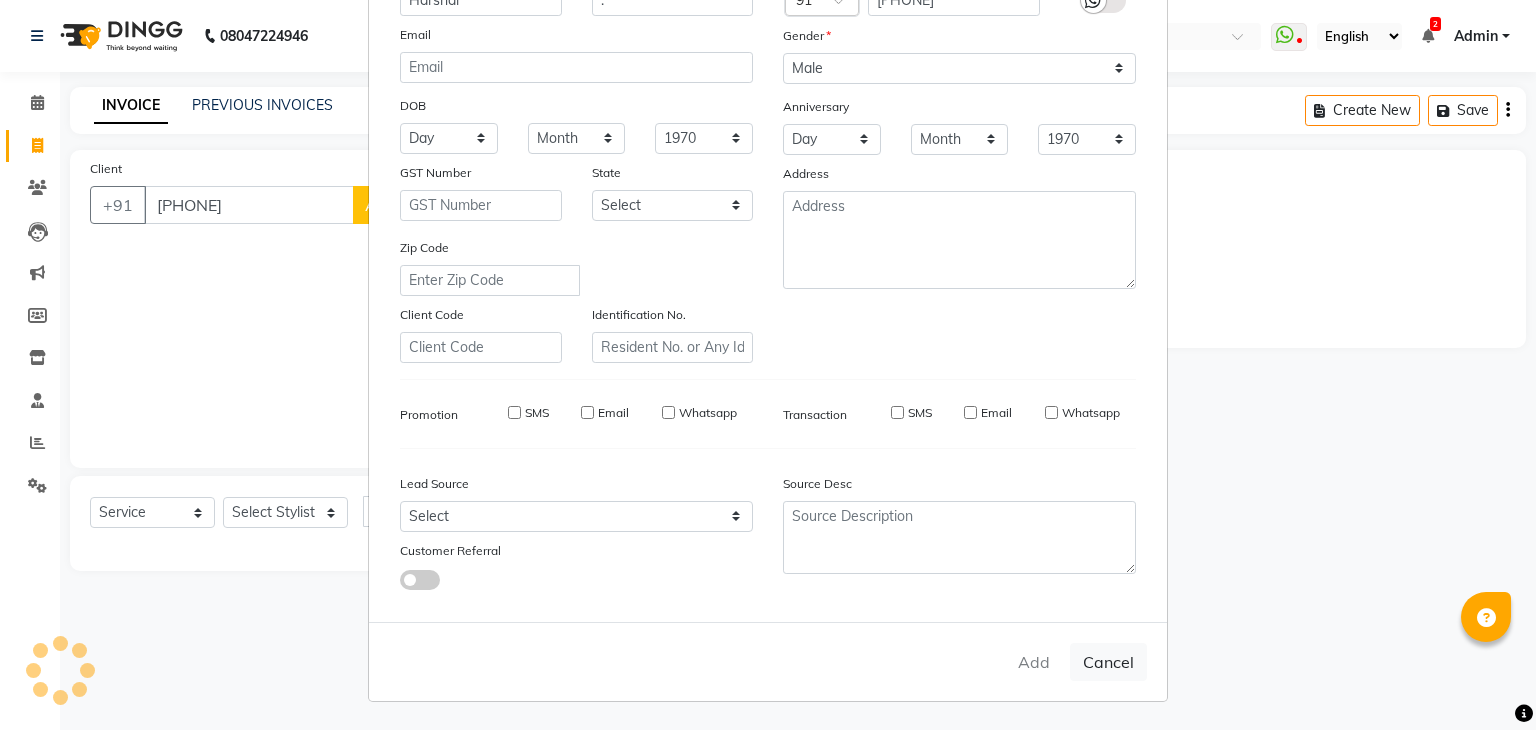 type 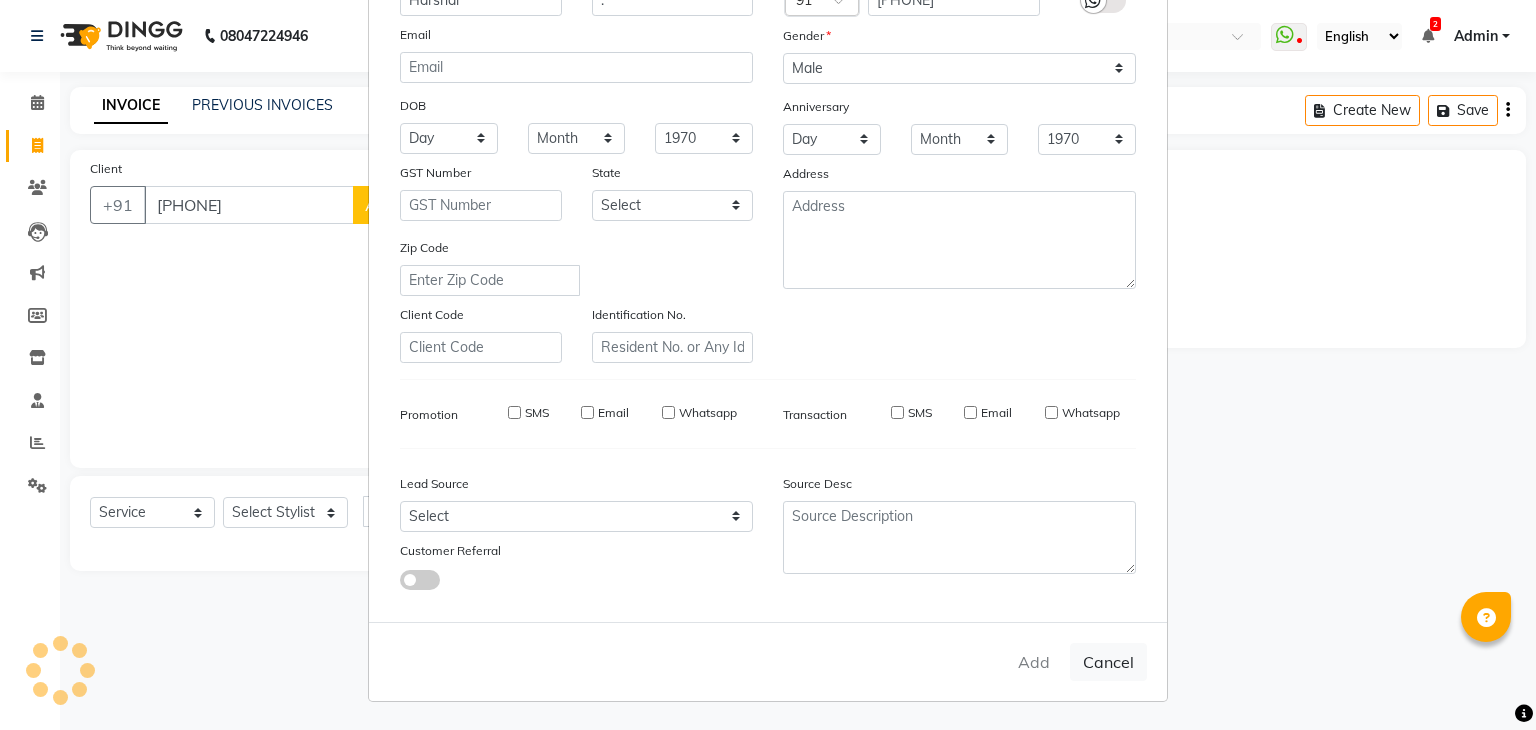 type 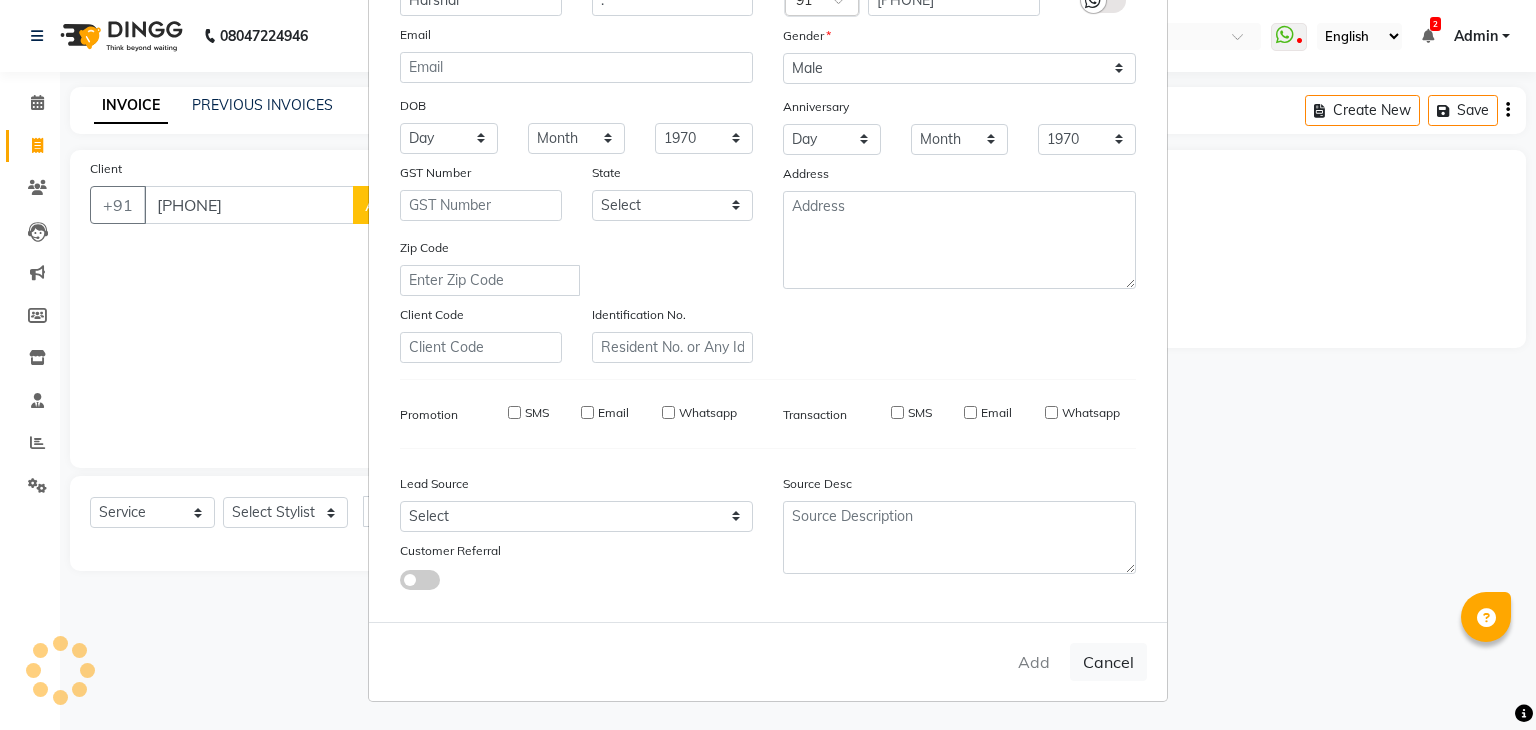 select 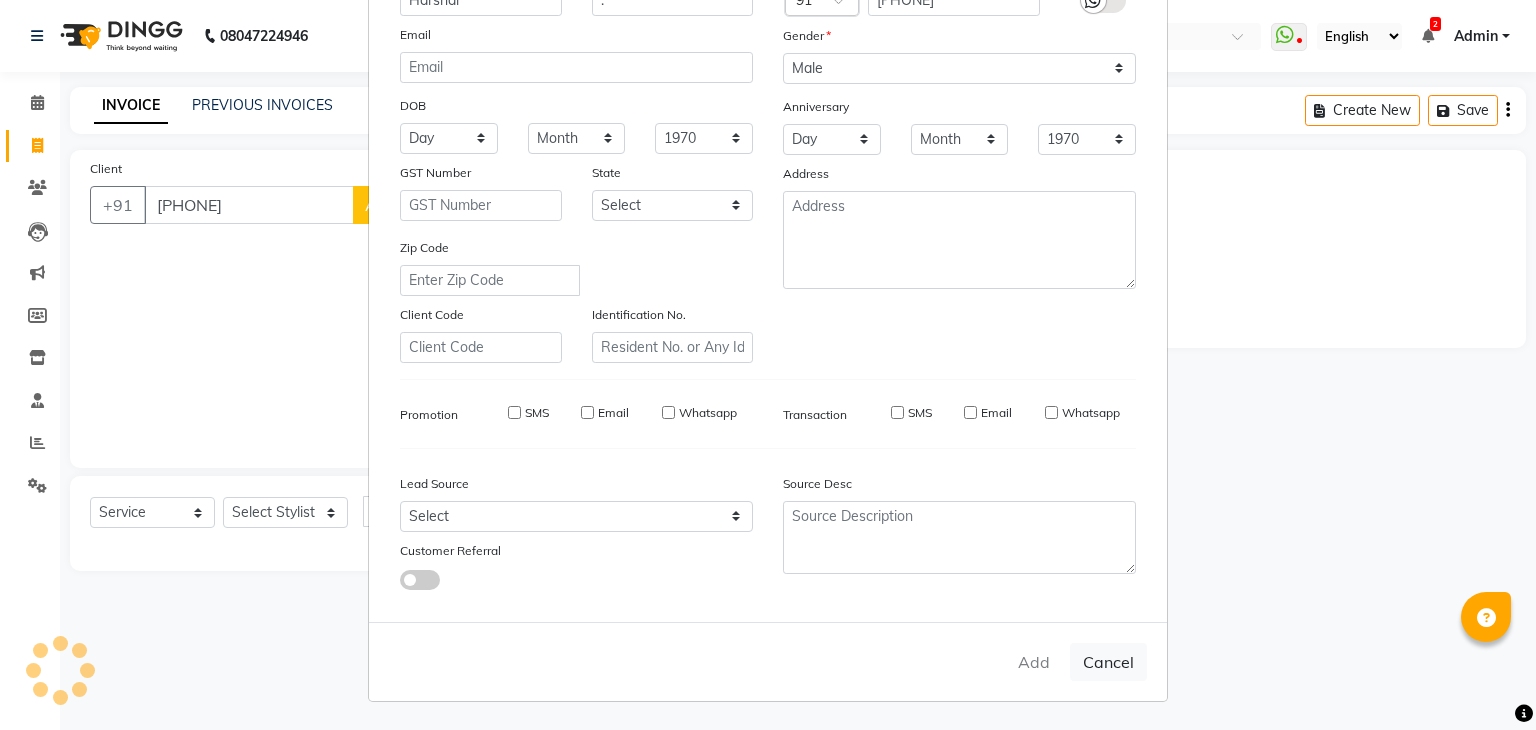 select 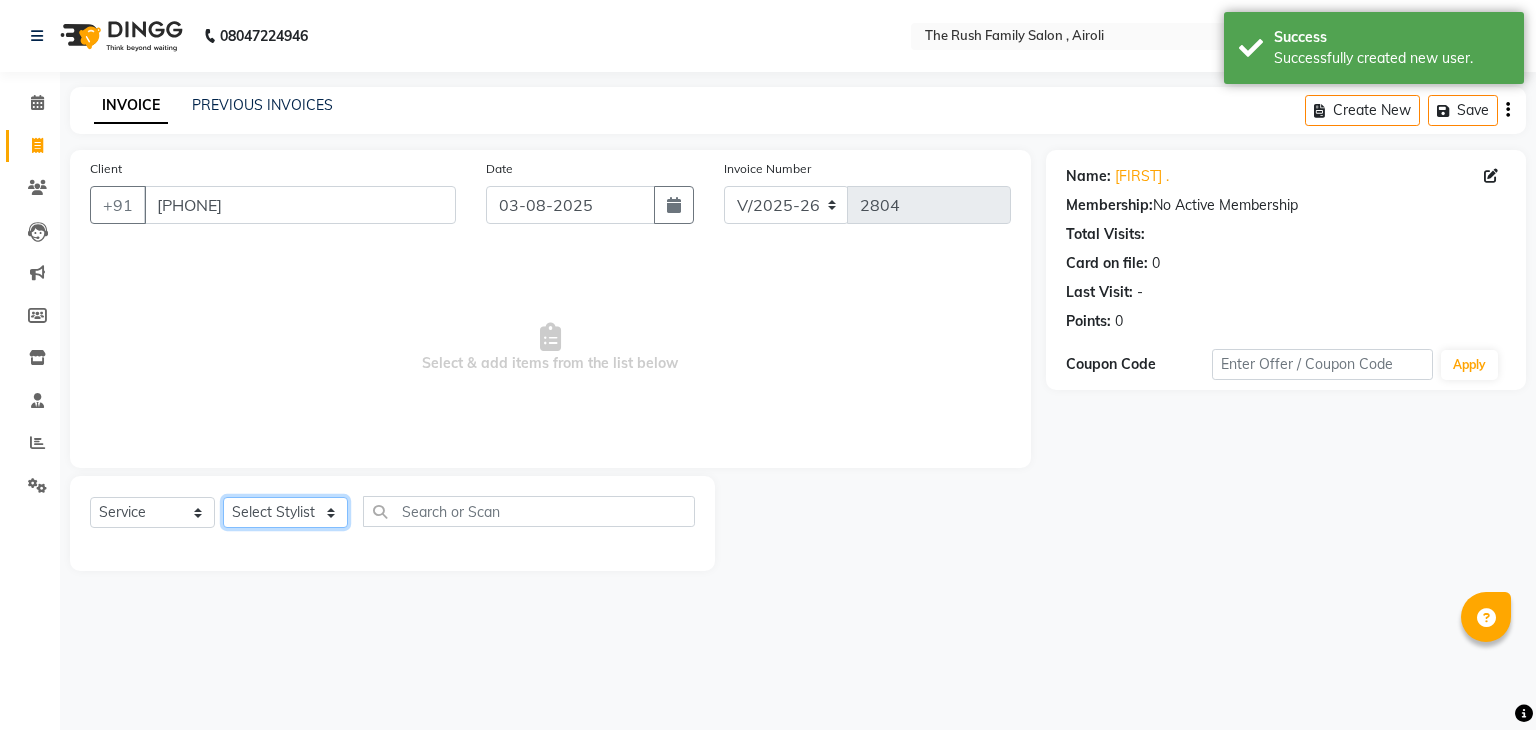 click on "Select Stylist Ajaz Alvira Danish Guddi Jayesh Josh  mumtaz Naeem Neha Riya    Rush Swati" 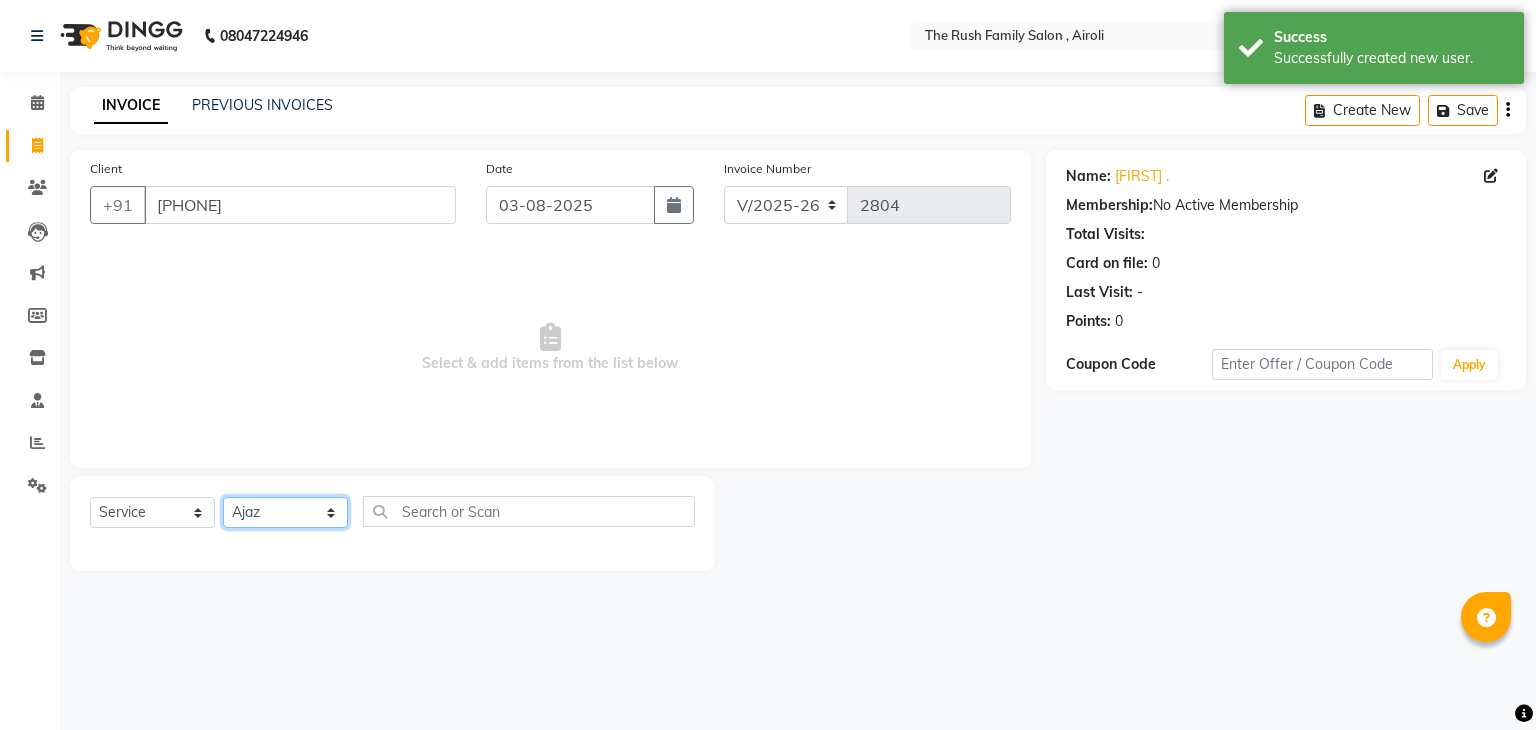 click on "Select Stylist Ajaz Alvira Danish Guddi Jayesh Josh  mumtaz Naeem Neha Riya    Rush Swati" 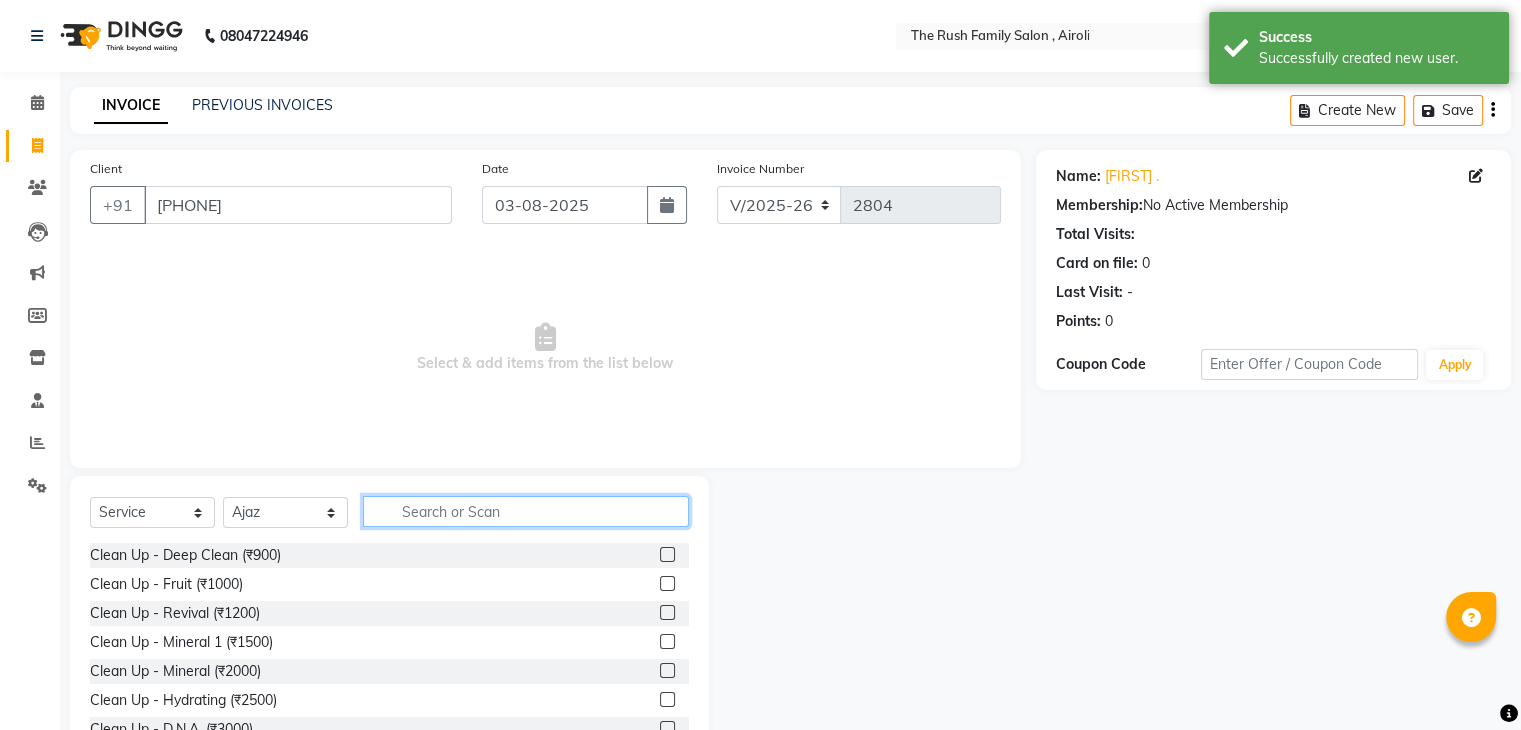 click 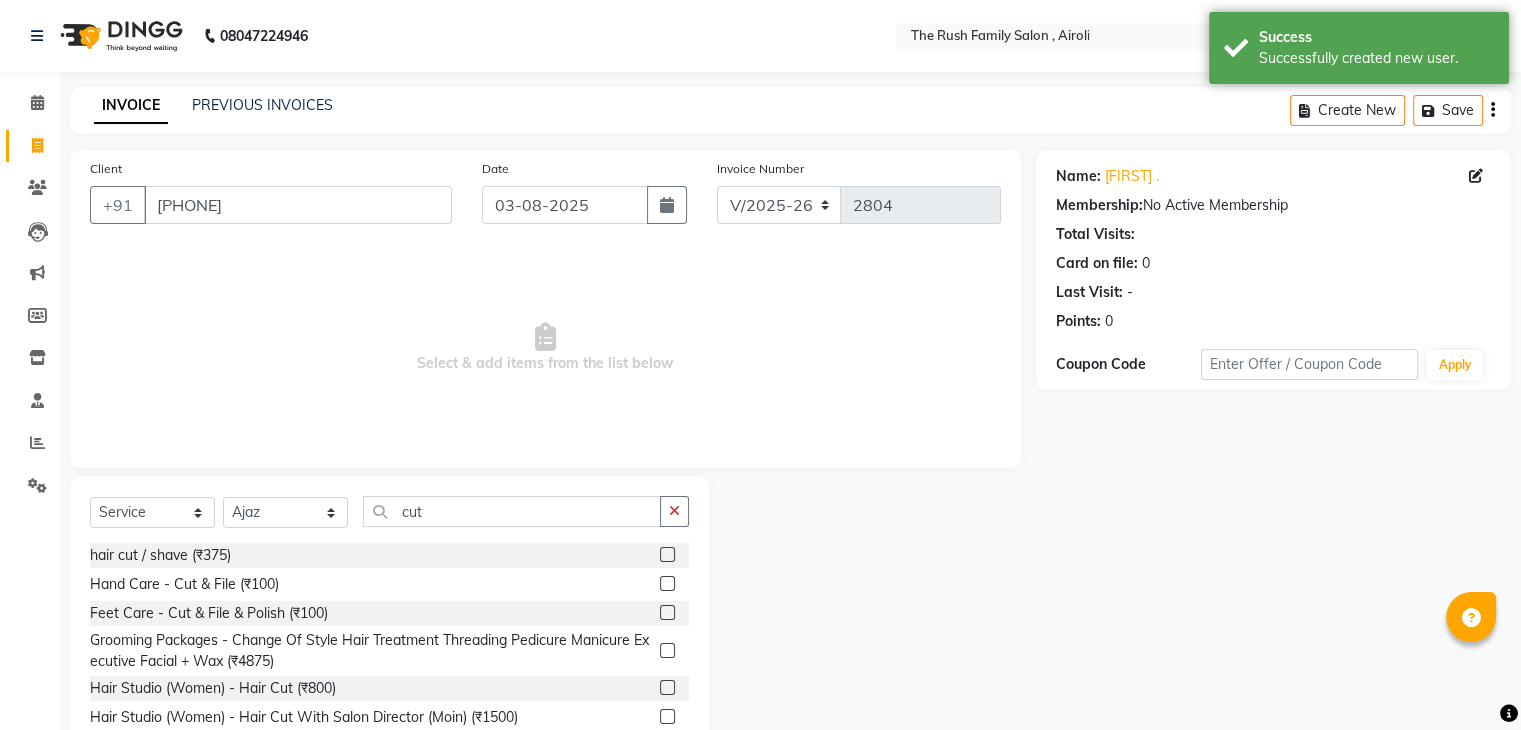 click 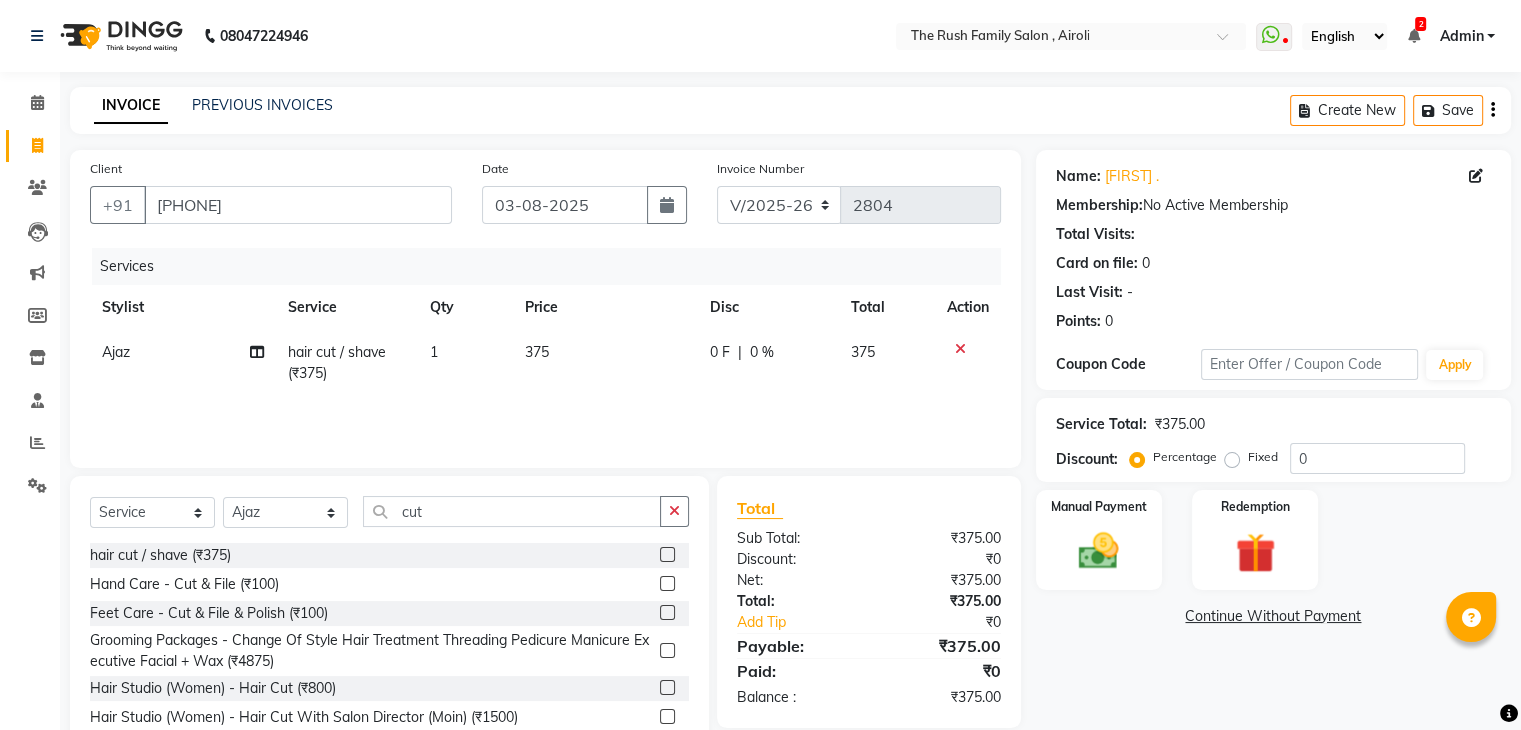 click on "0 F" 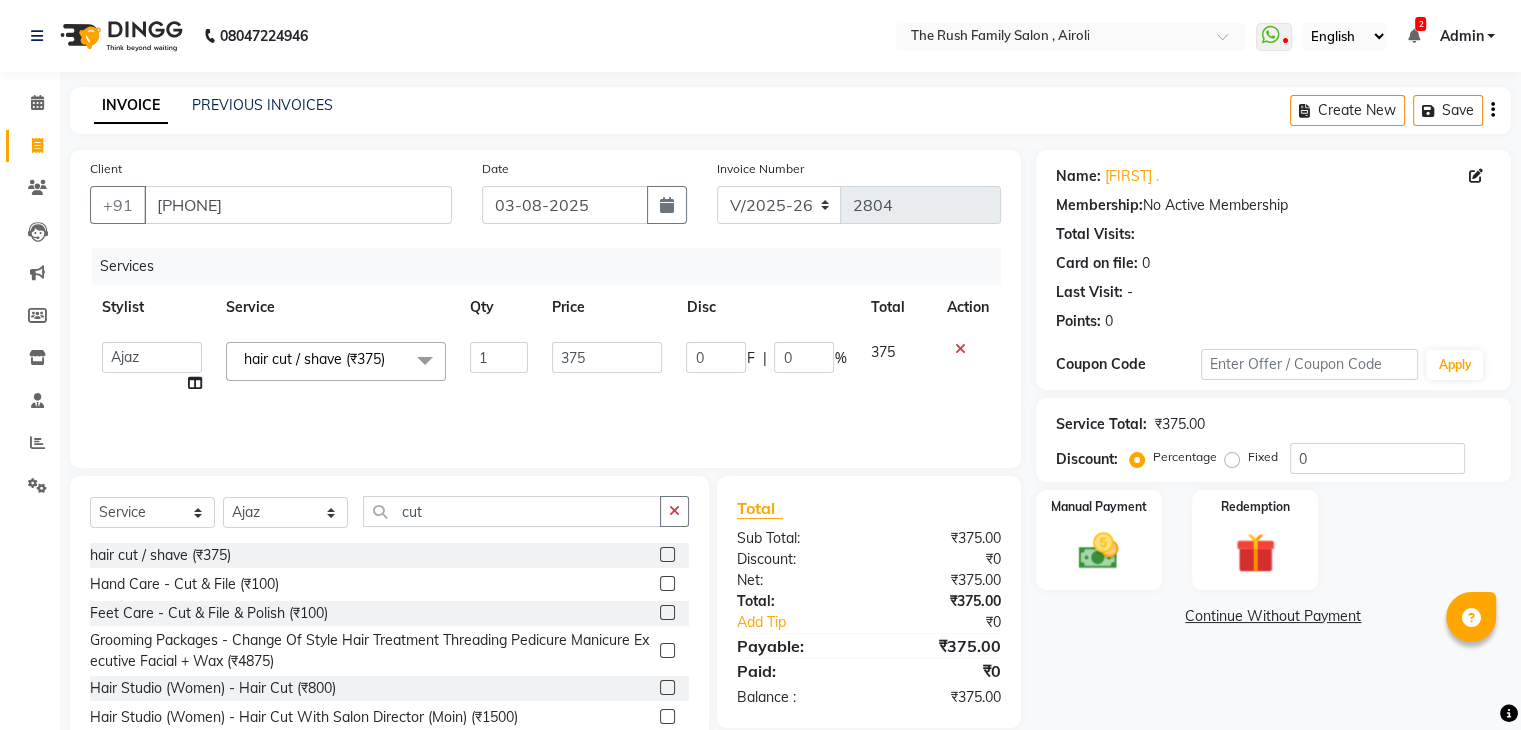 click on "0" 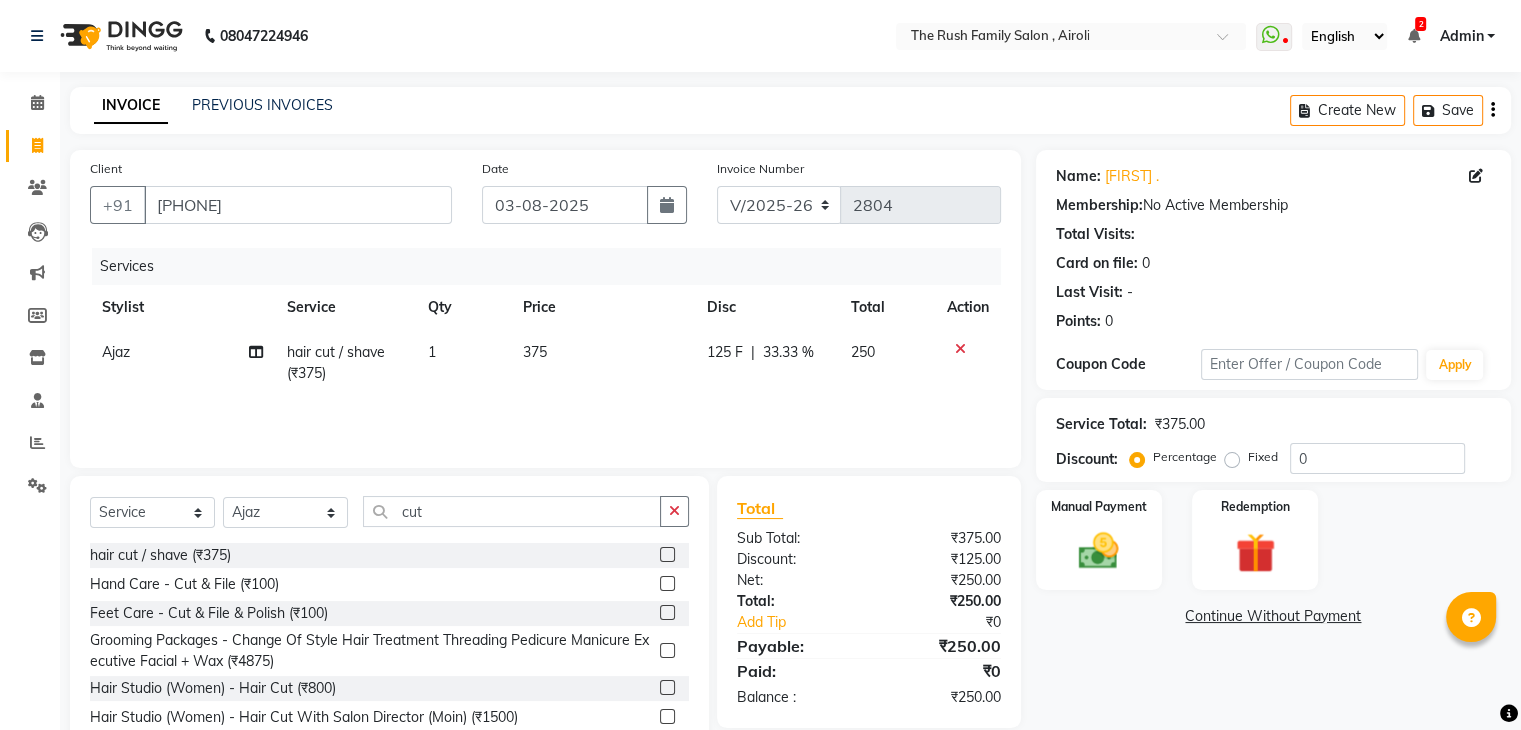 click on "125 F | 33.33 %" 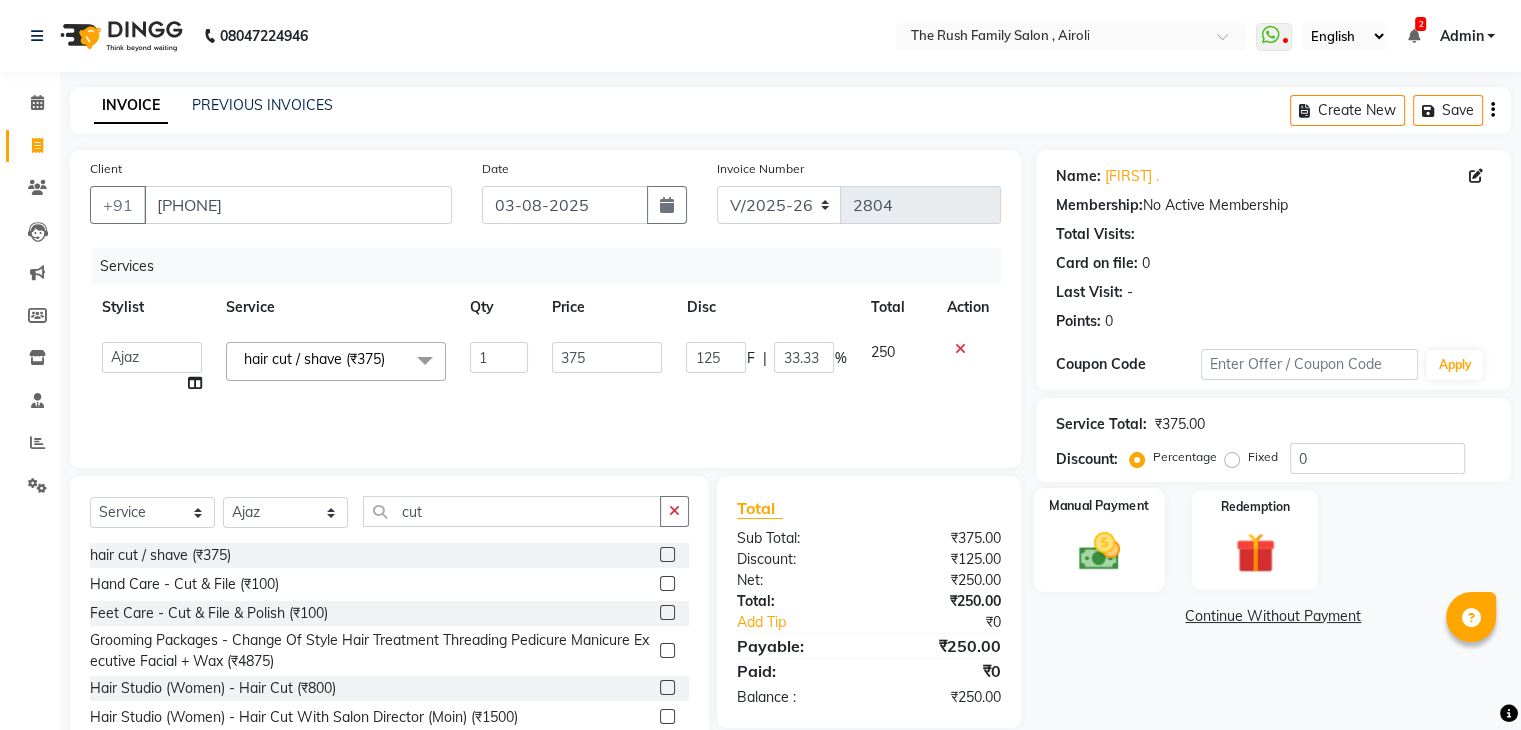 click 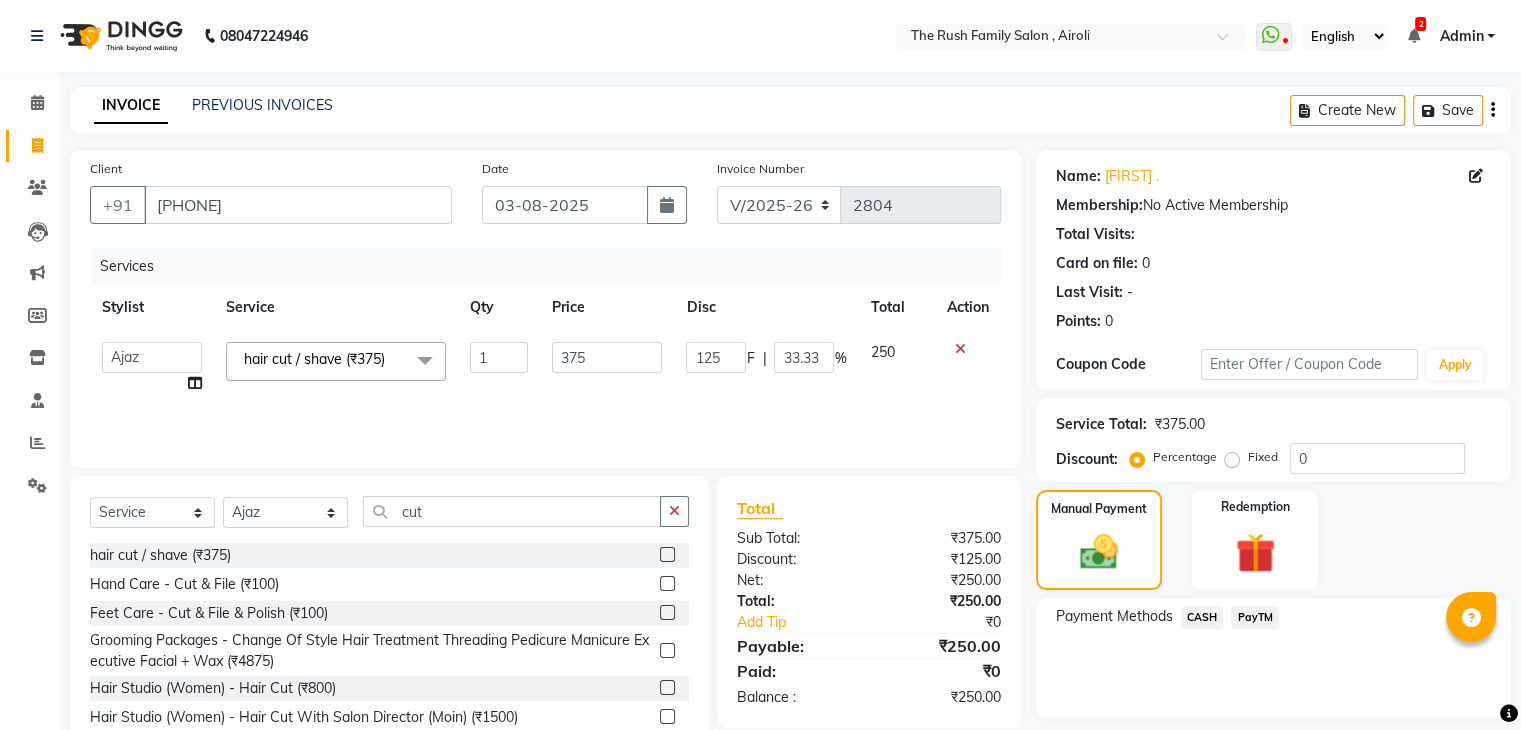 click on "PayTM" 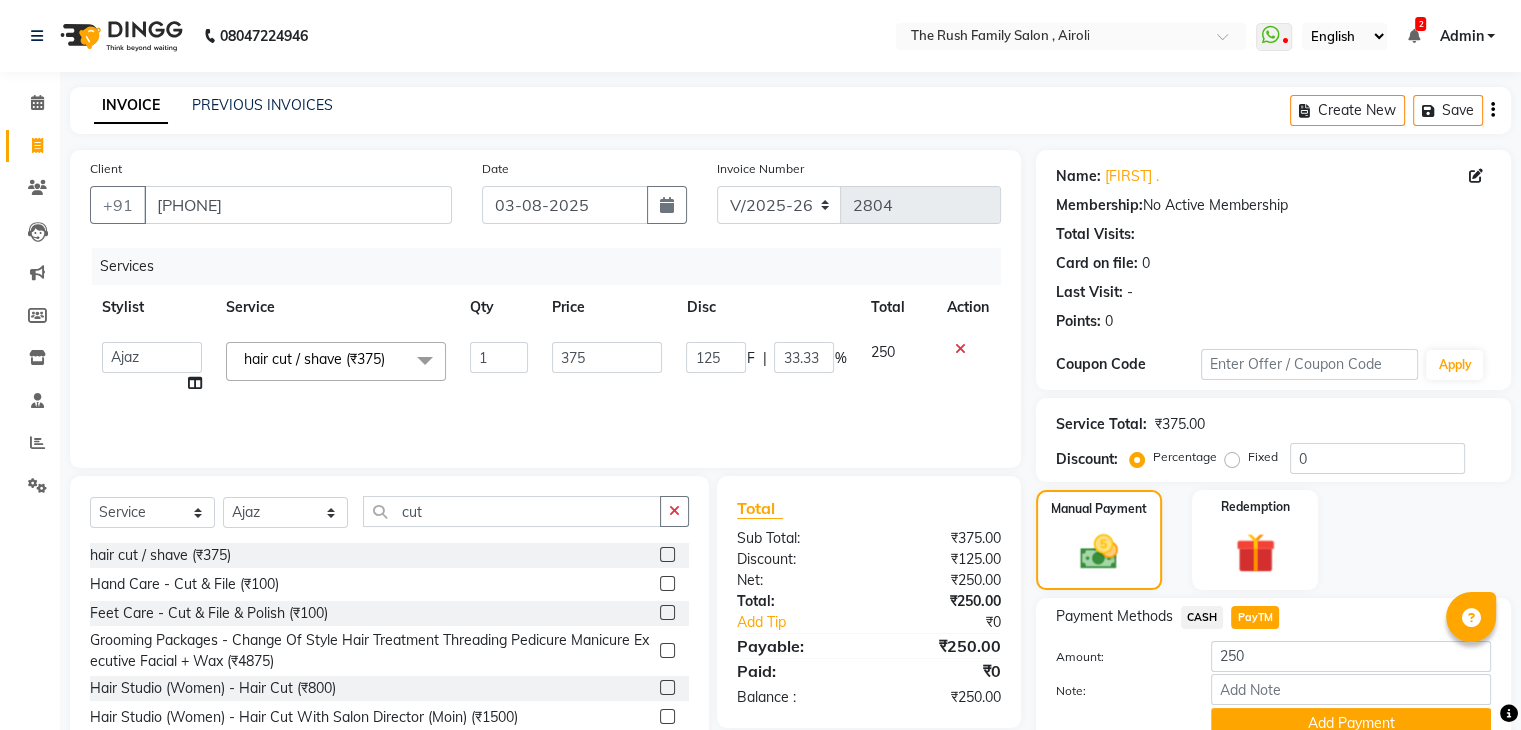 scroll, scrollTop: 89, scrollLeft: 0, axis: vertical 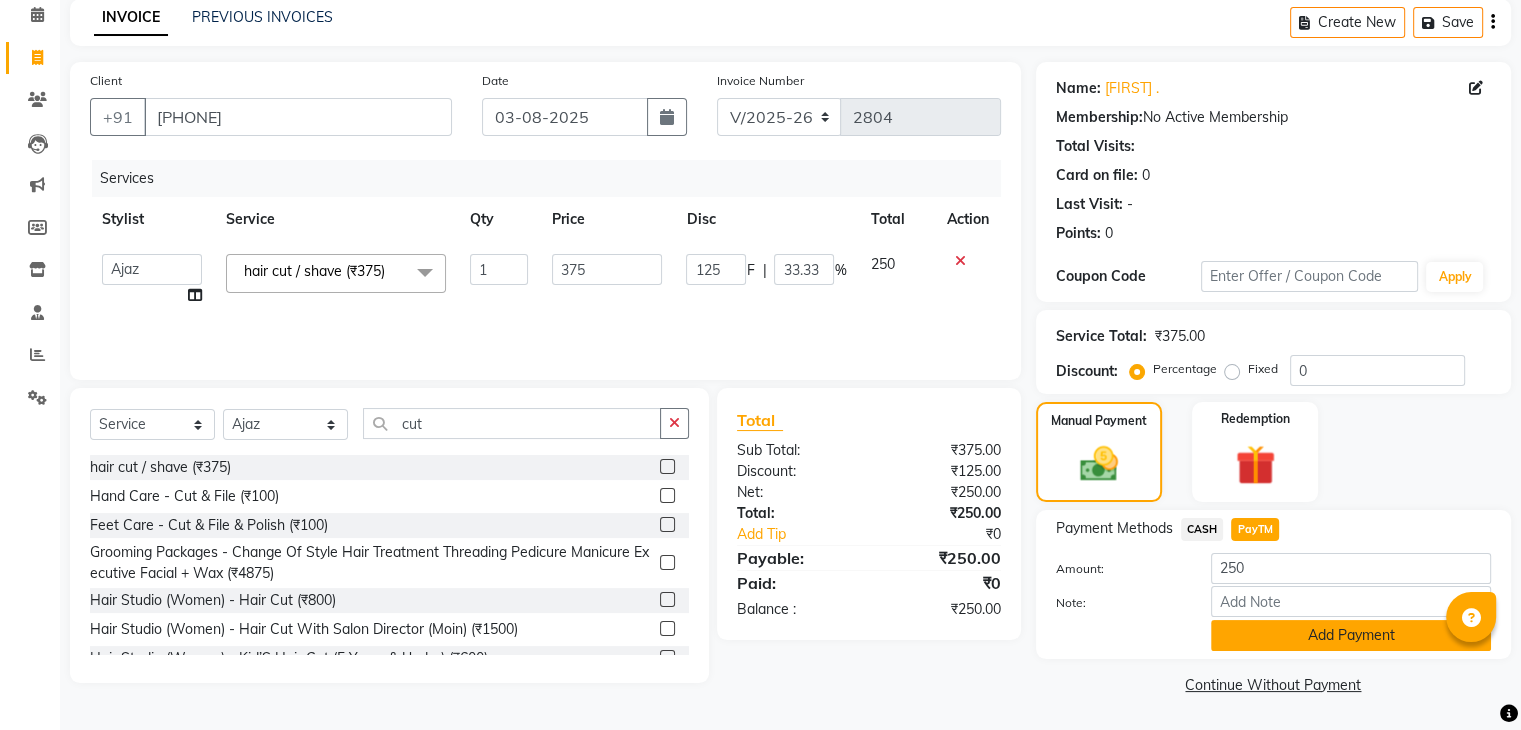 click on "Add Payment" 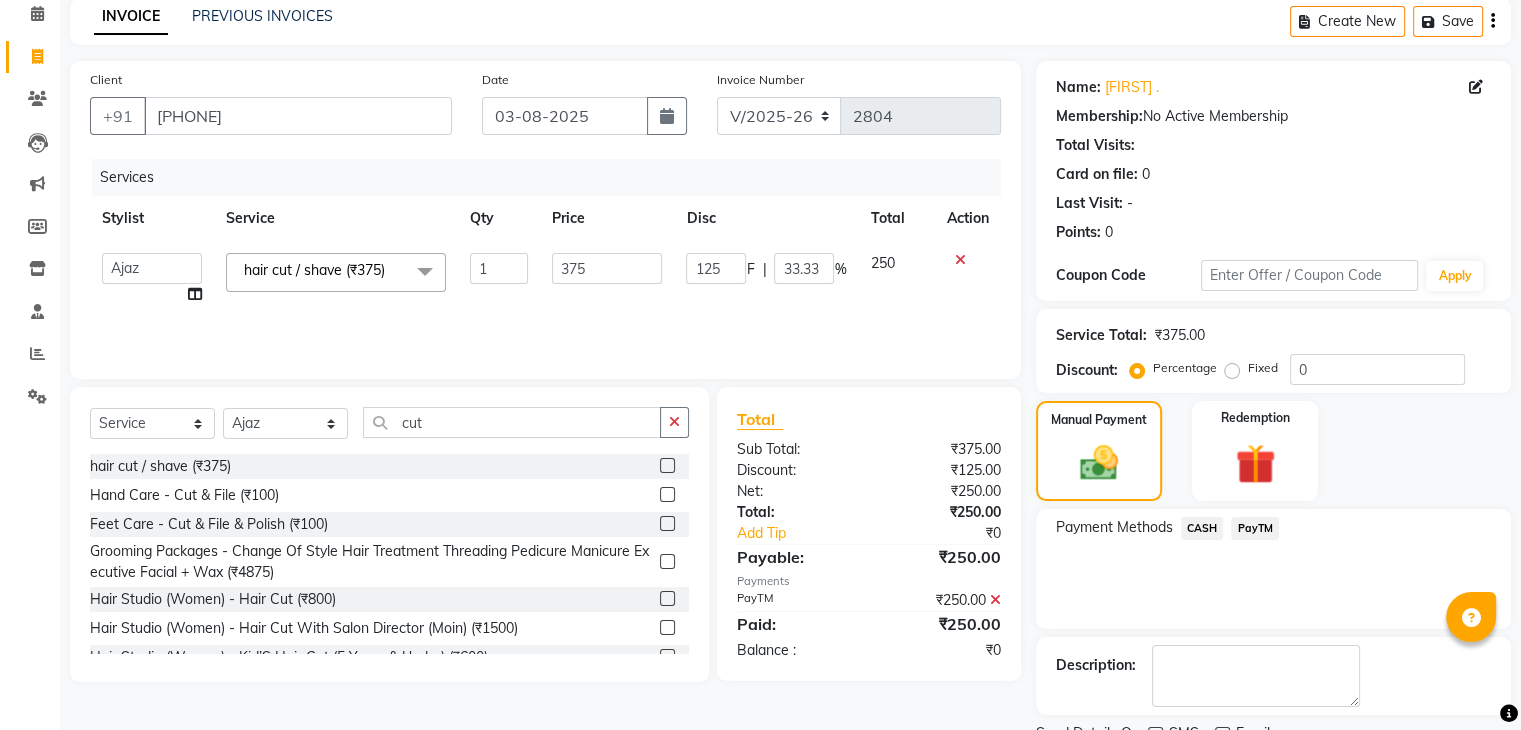 scroll, scrollTop: 171, scrollLeft: 0, axis: vertical 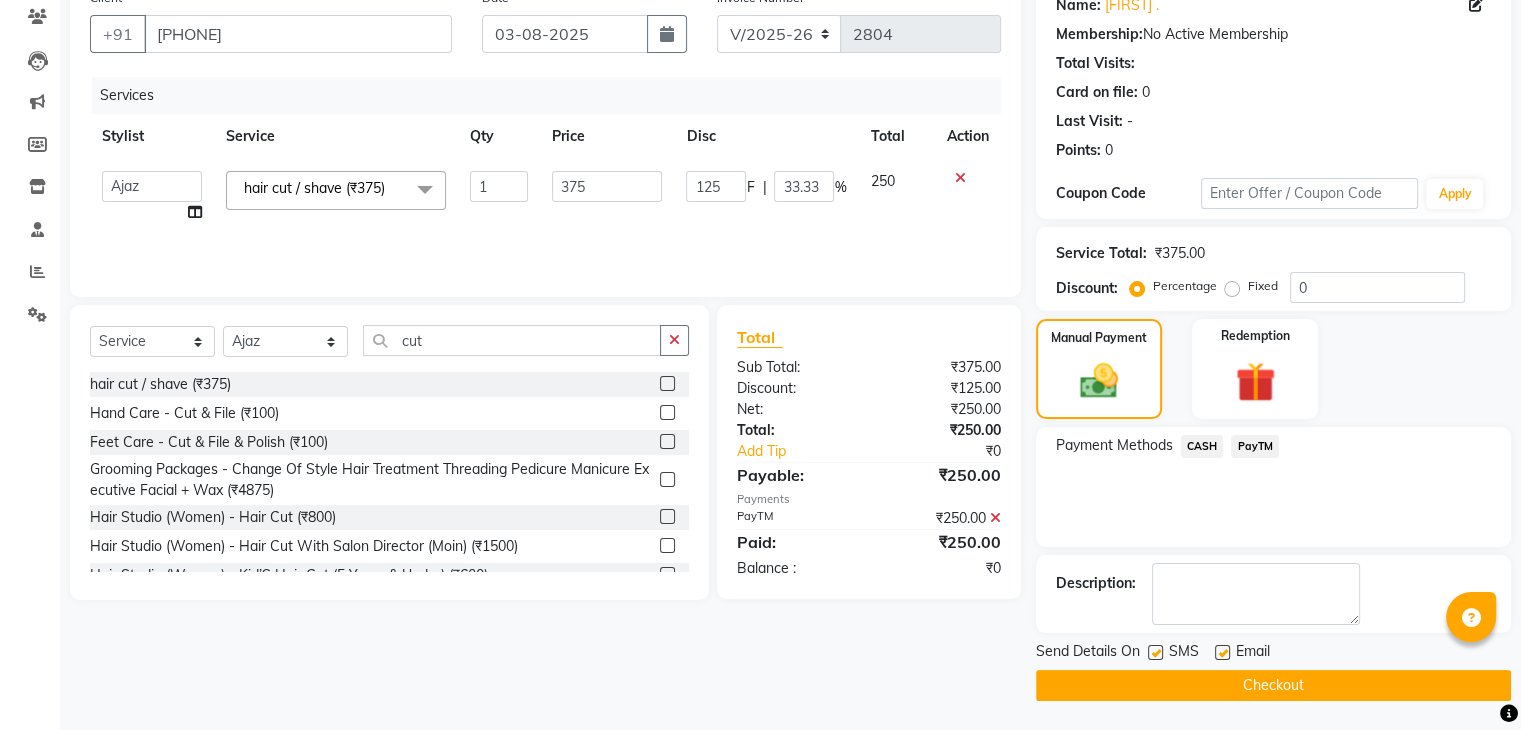 click 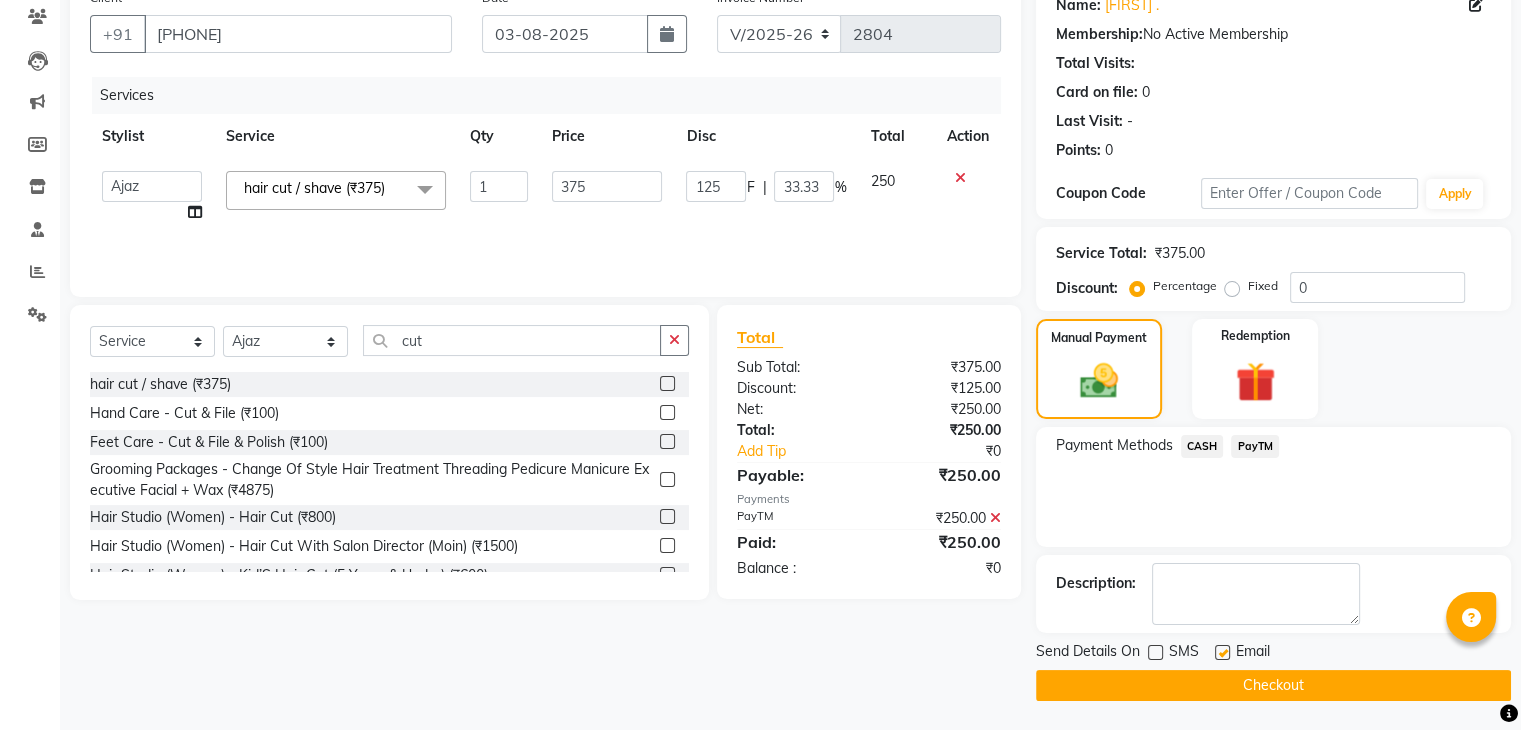 click 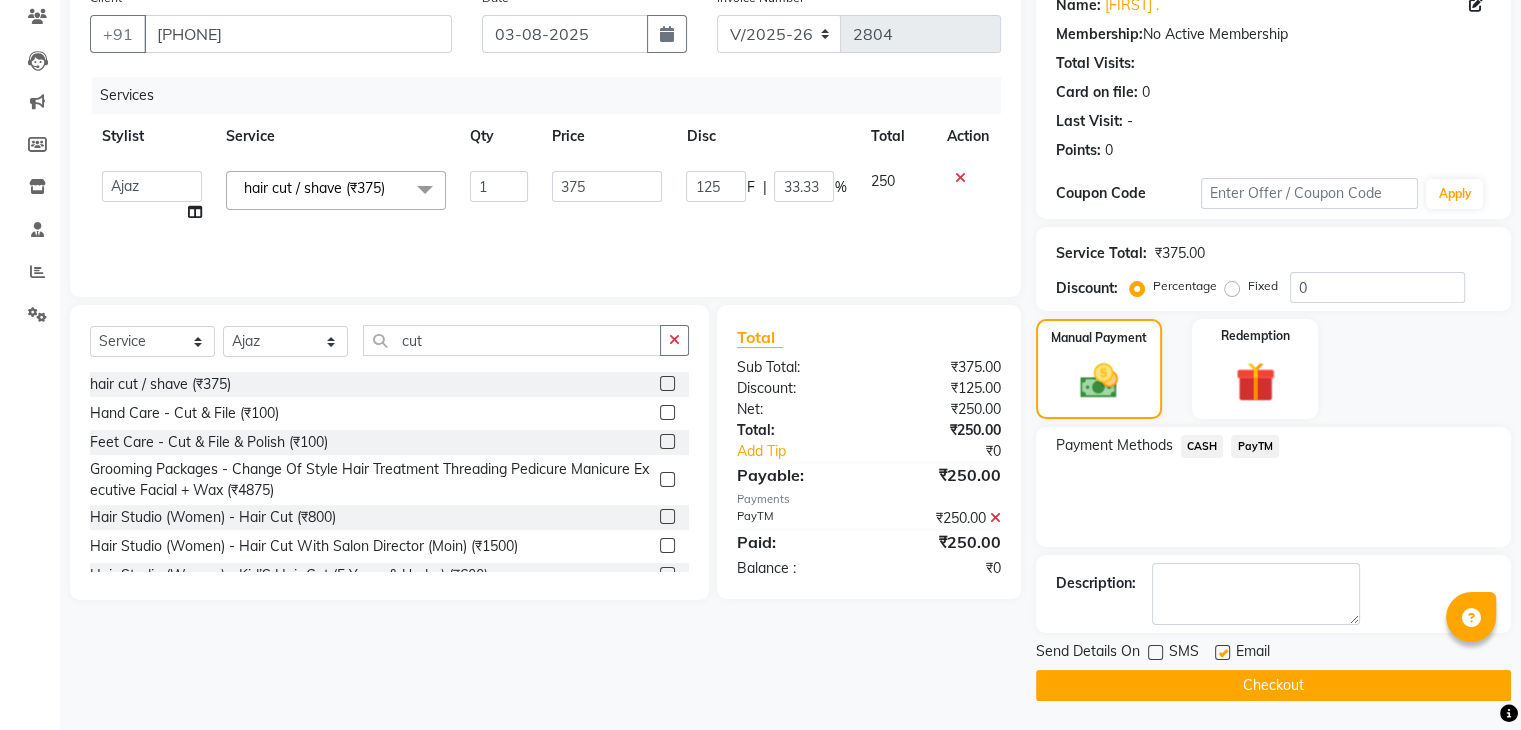 click at bounding box center [1221, 653] 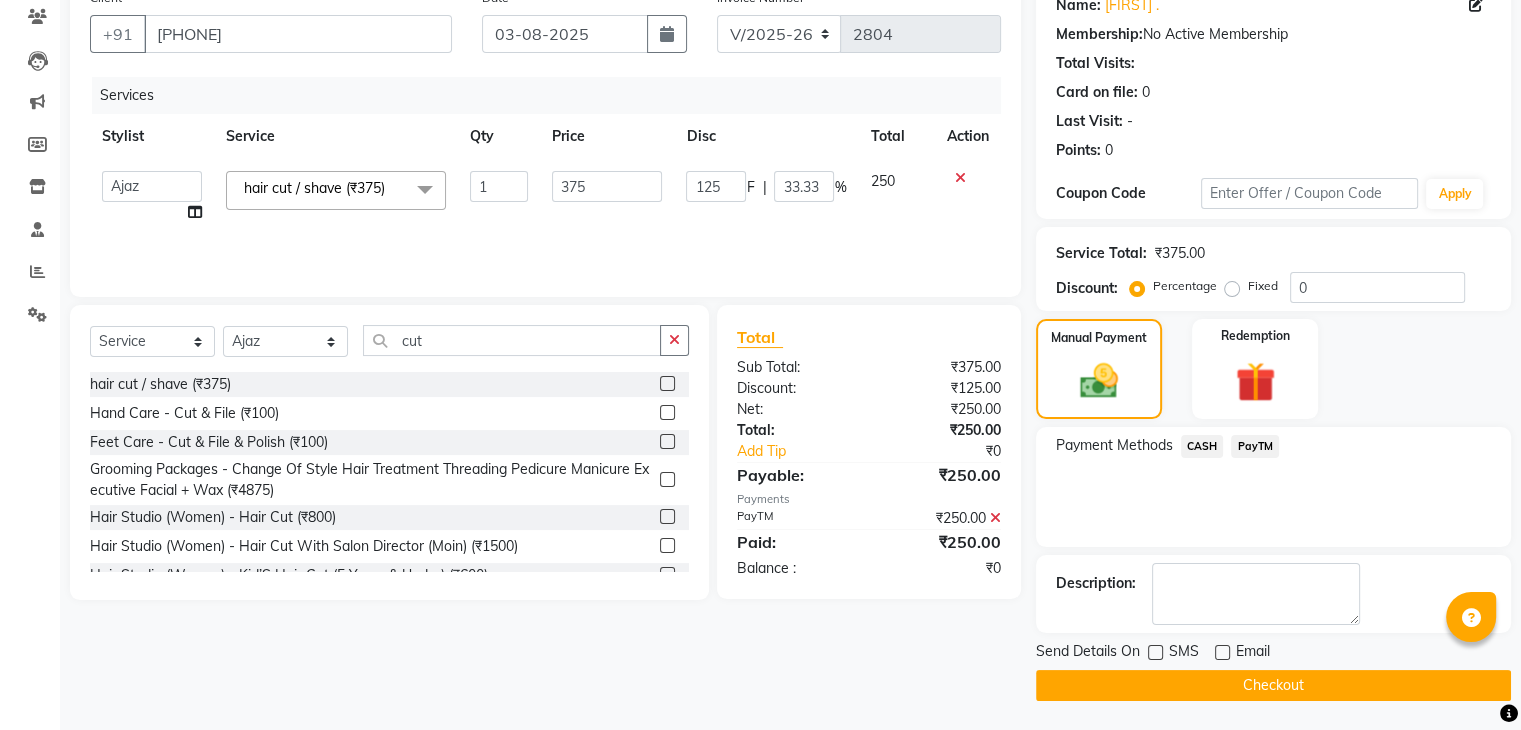 click on "Checkout" 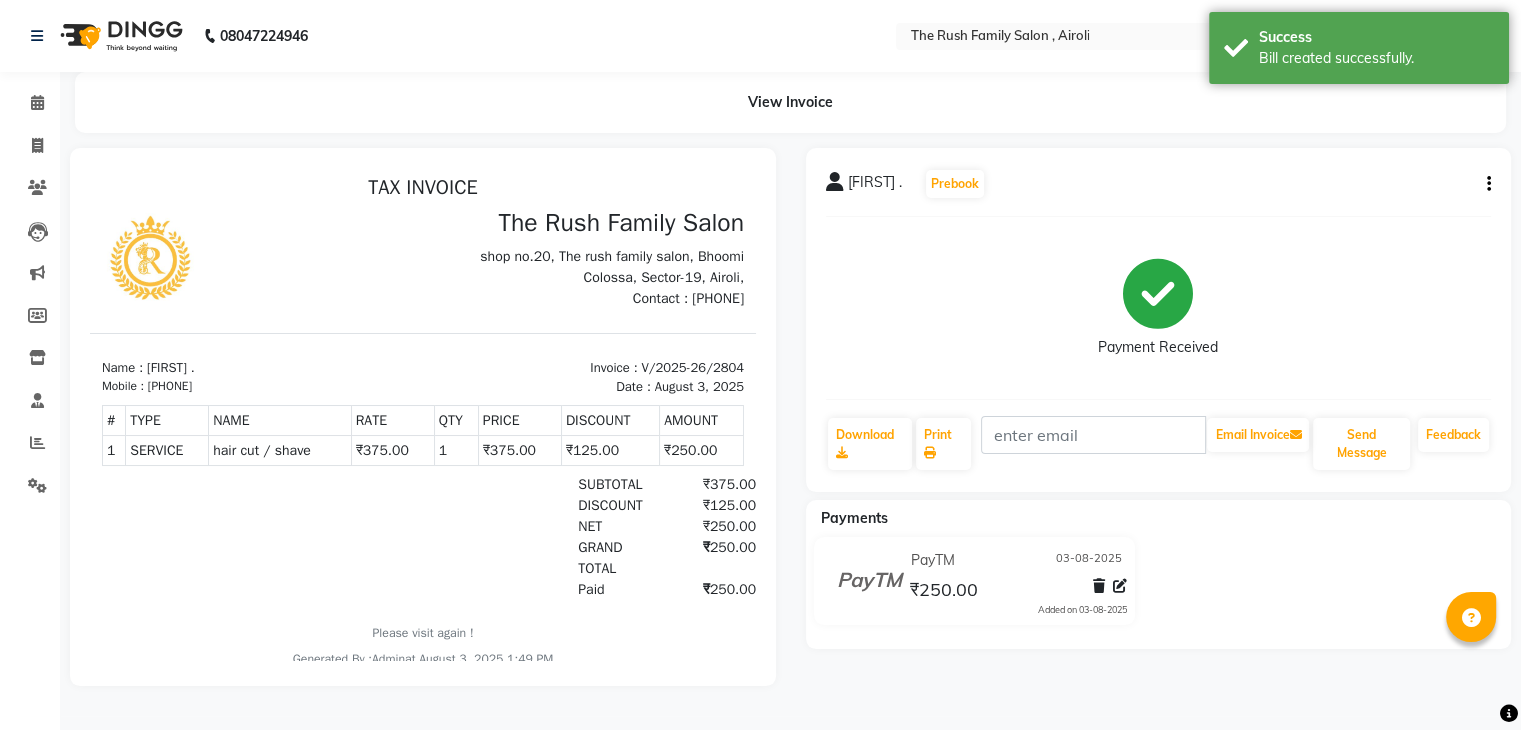 scroll, scrollTop: 0, scrollLeft: 0, axis: both 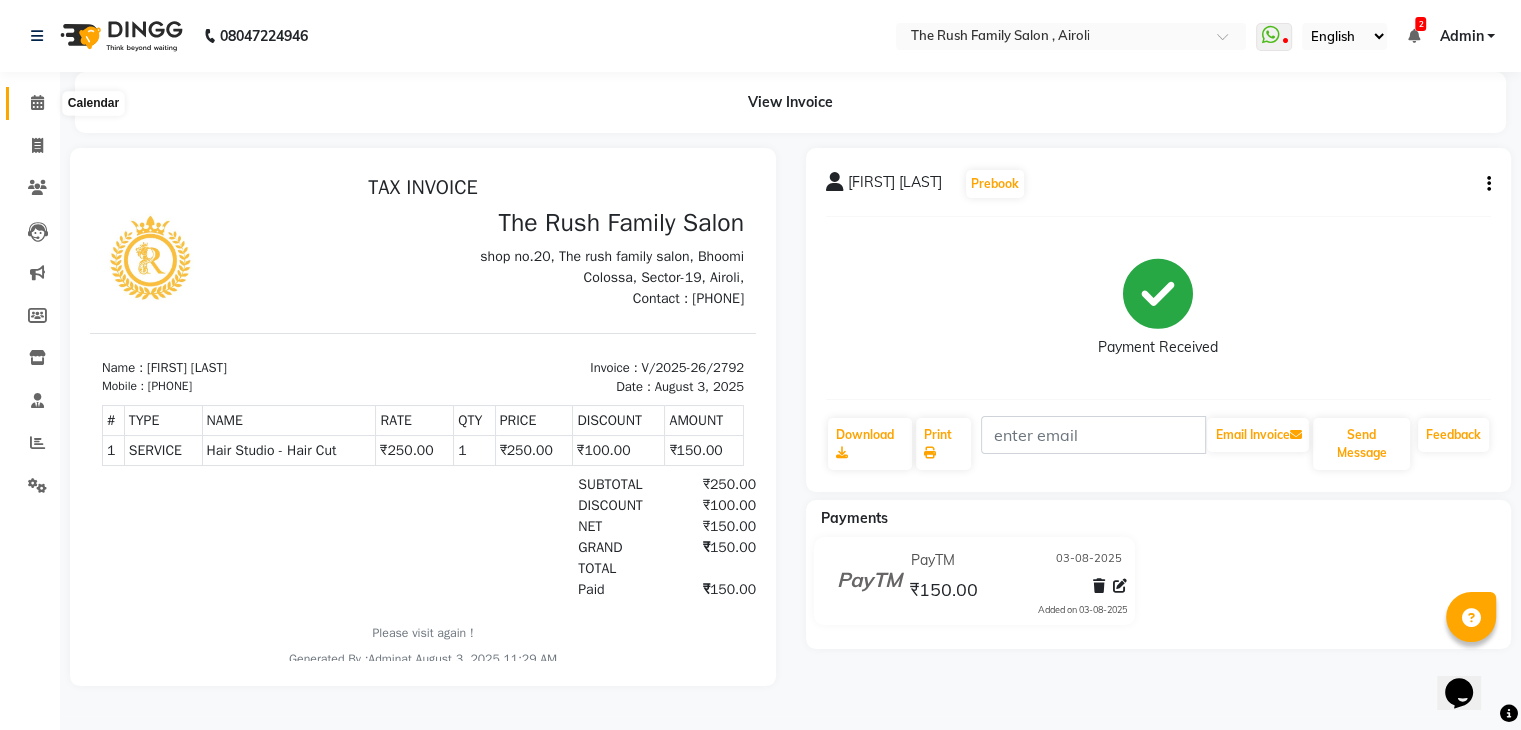 click 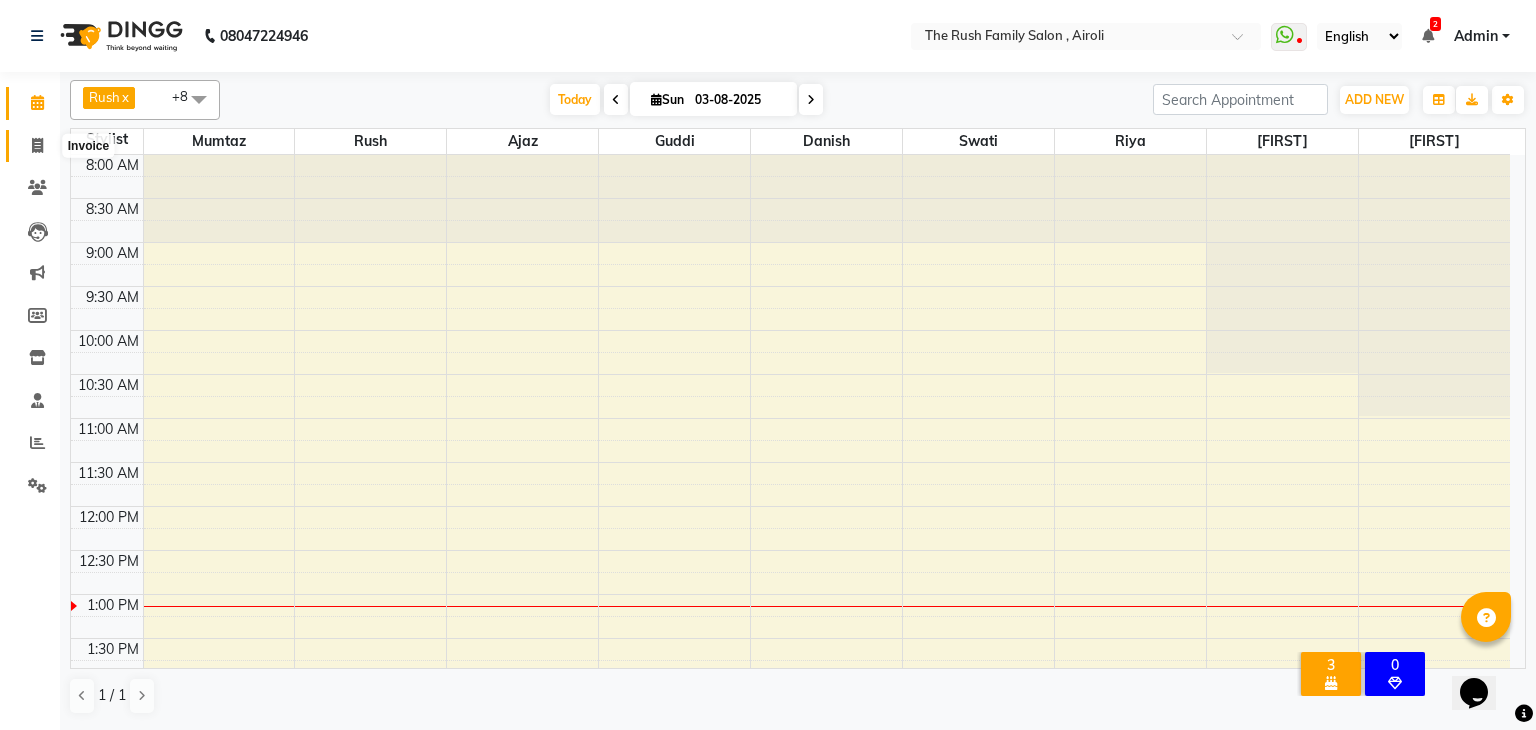 click 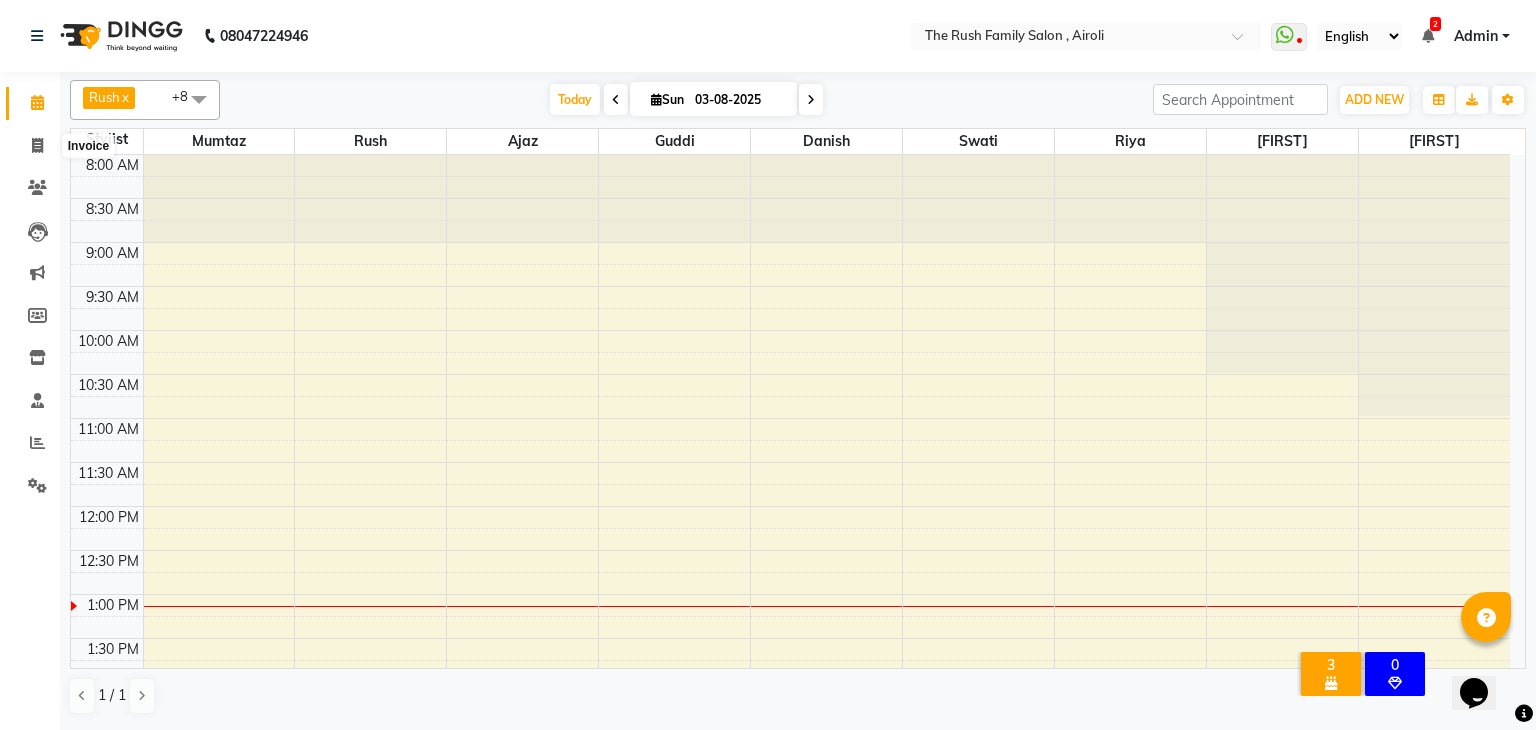 select on "service" 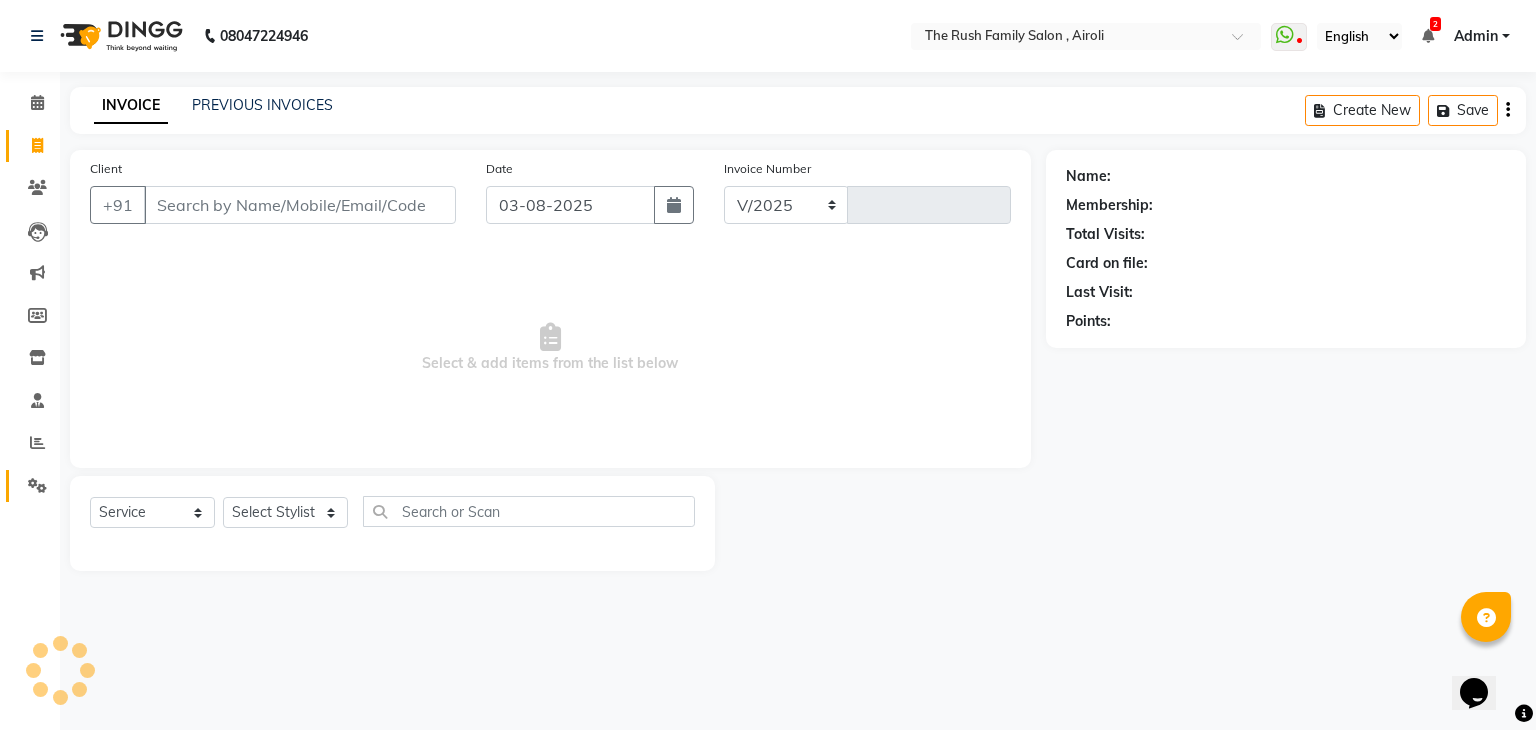 select on "5419" 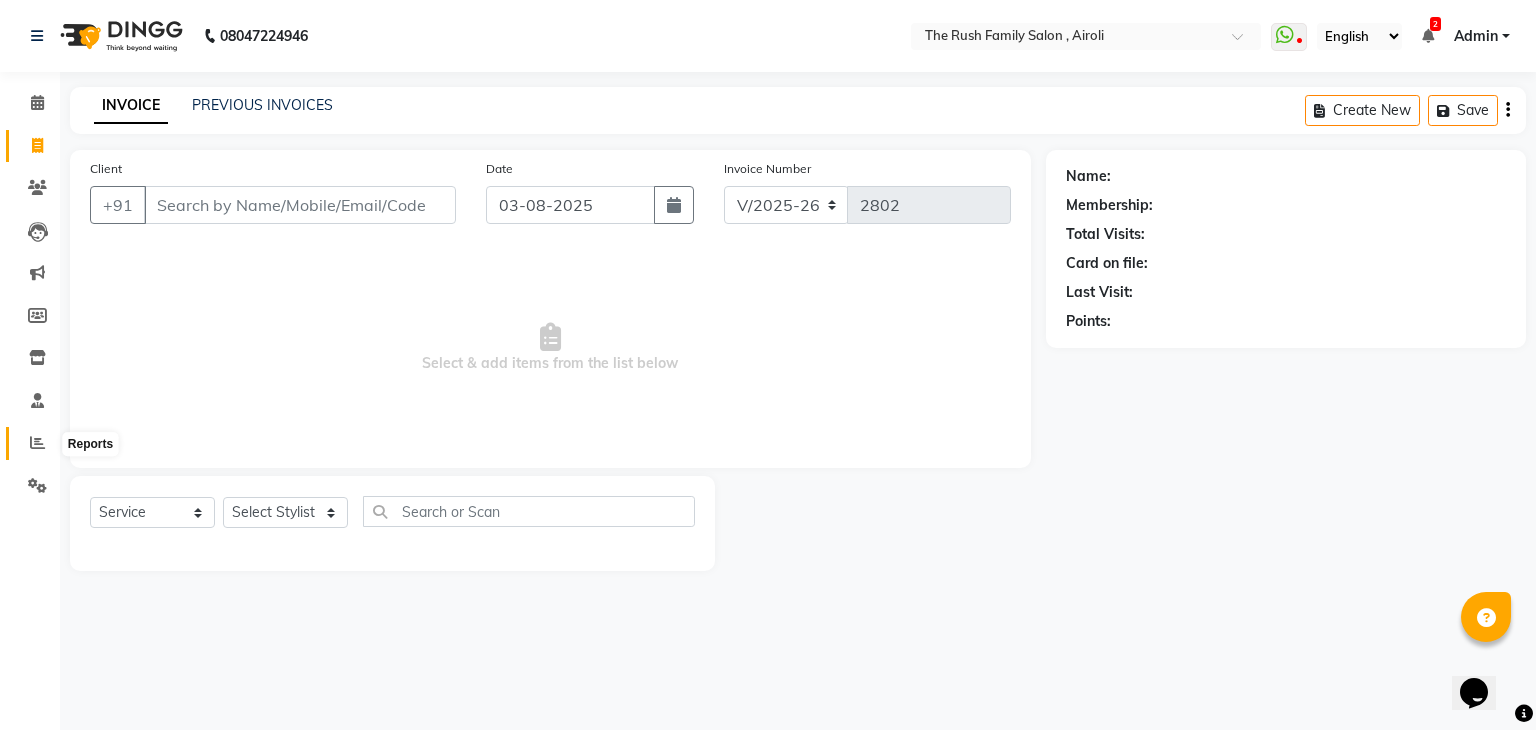 click 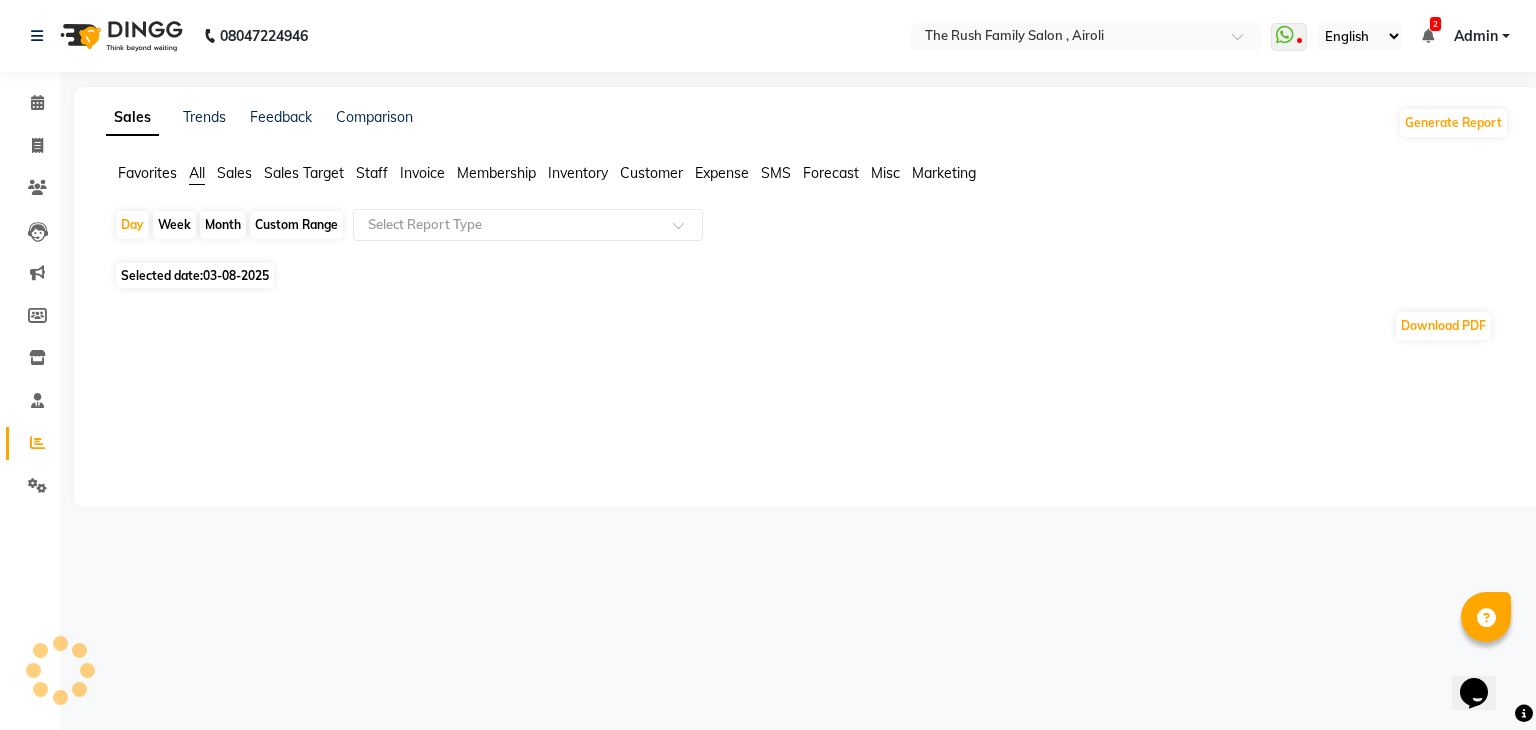click on "Staff" 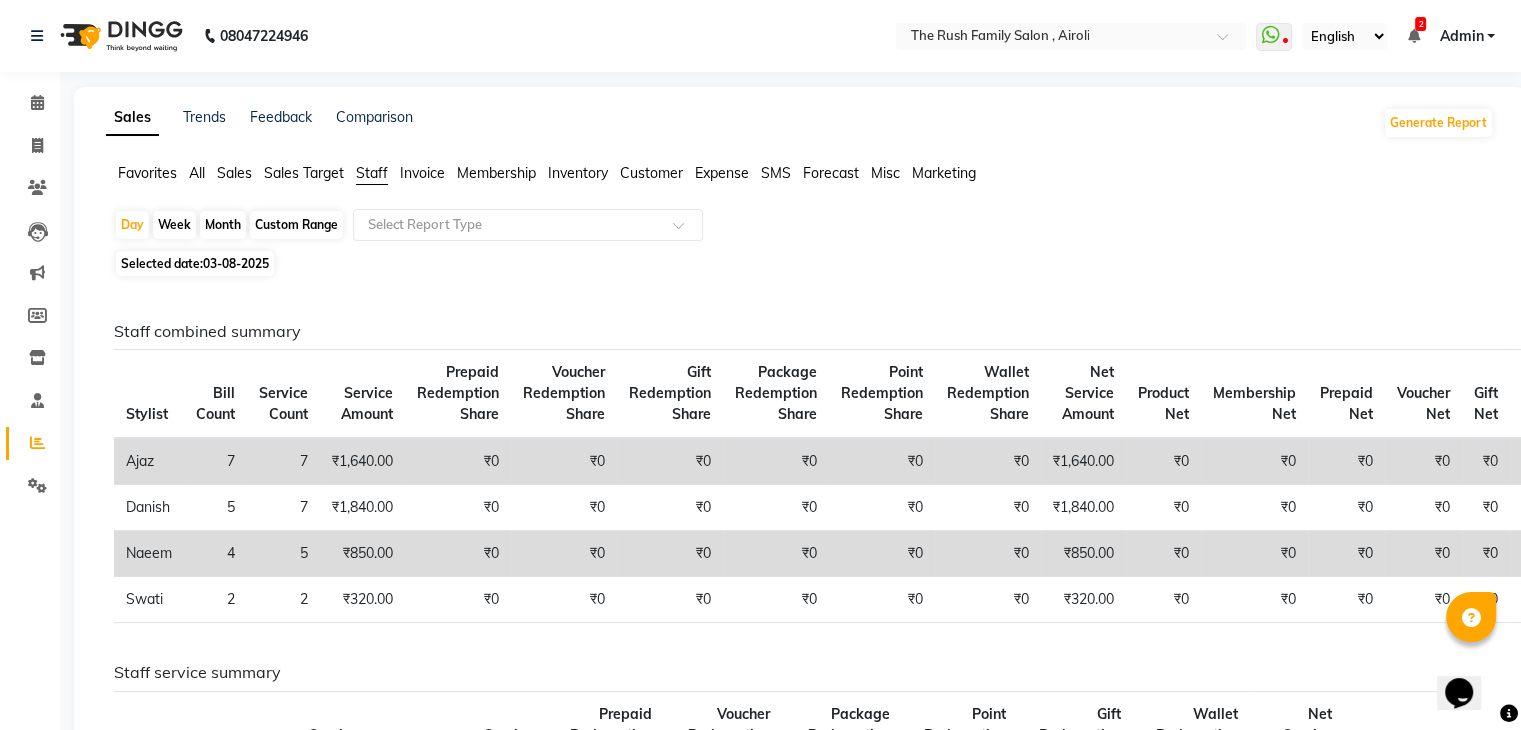 click on "Selected date:  03-08-2025" 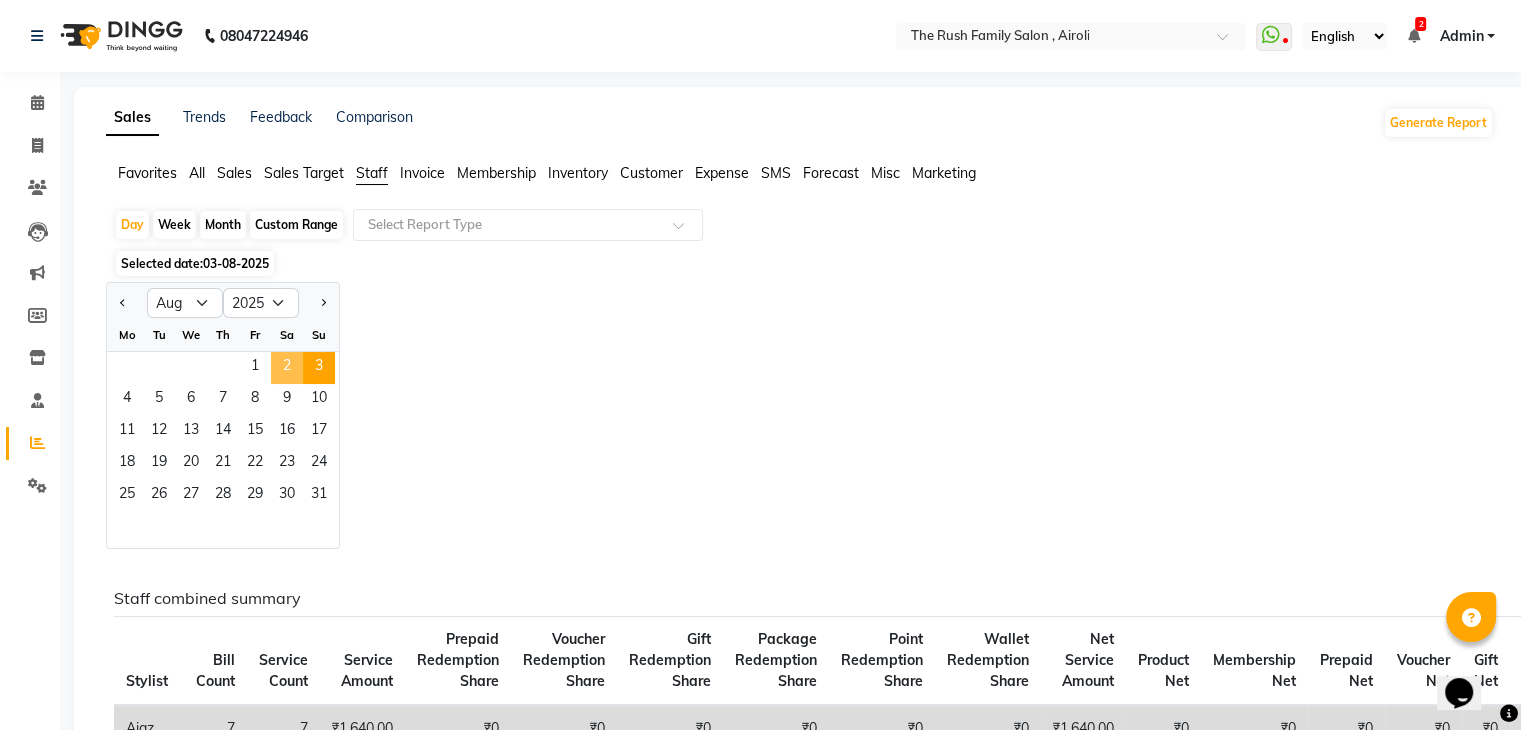 click on "2" 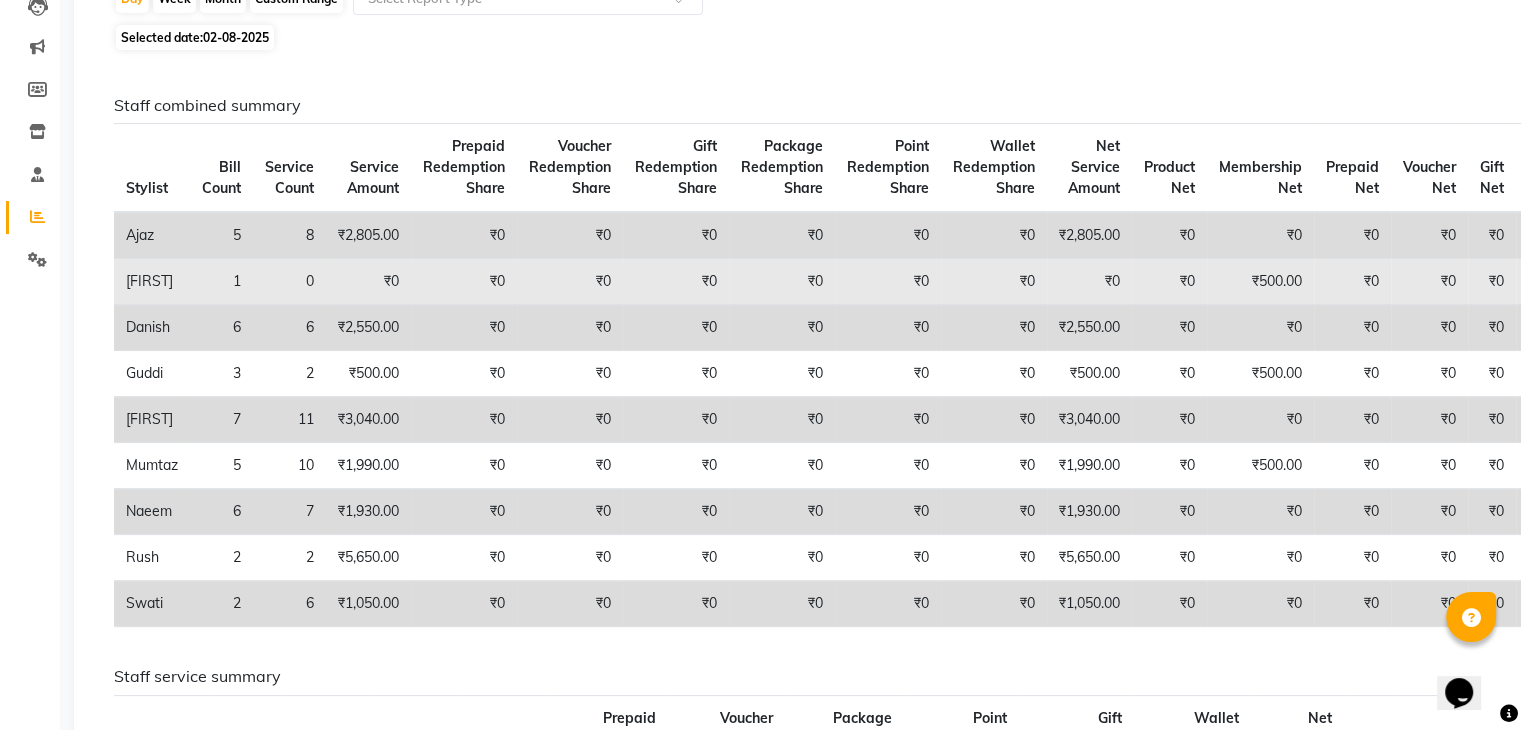 scroll, scrollTop: 230, scrollLeft: 0, axis: vertical 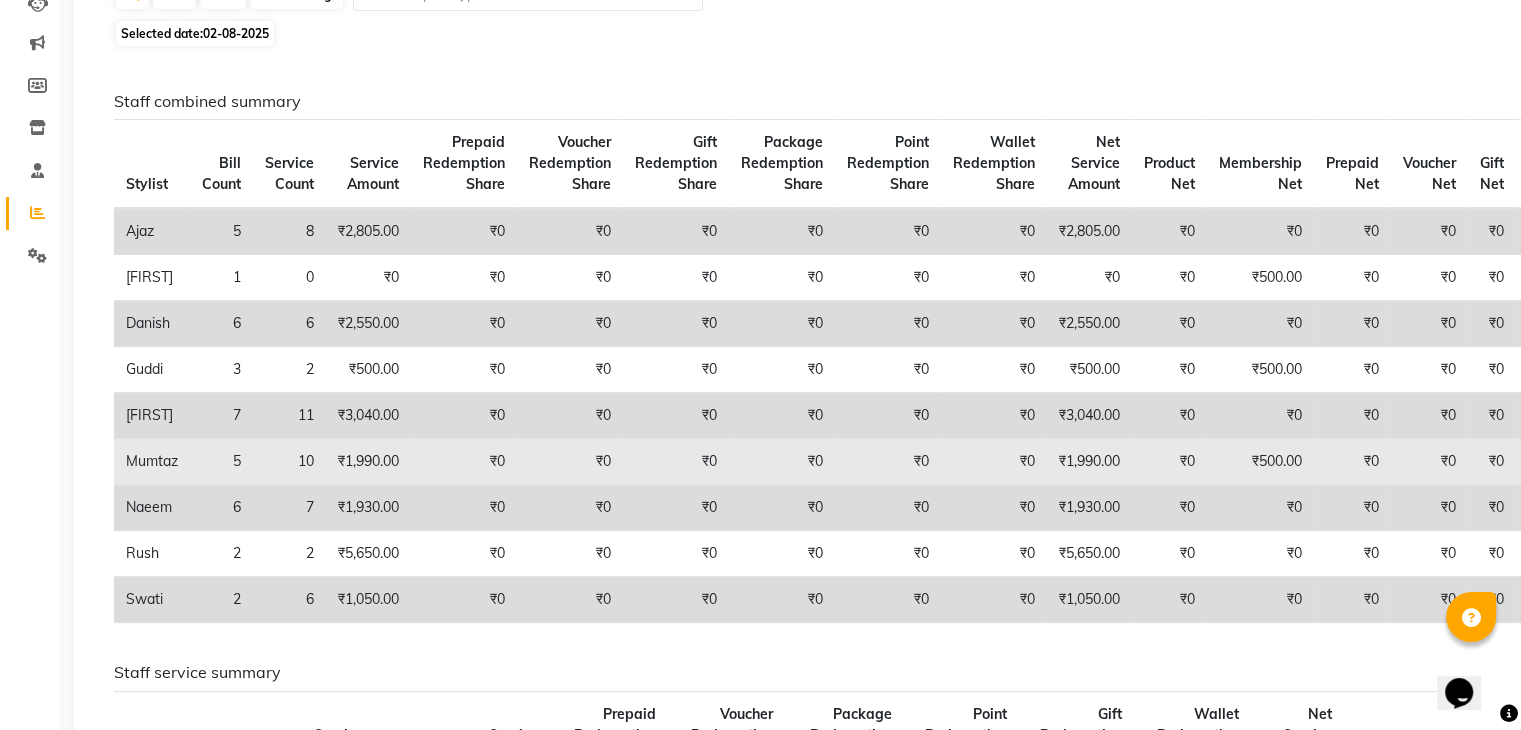 click on "₹1,990.00" 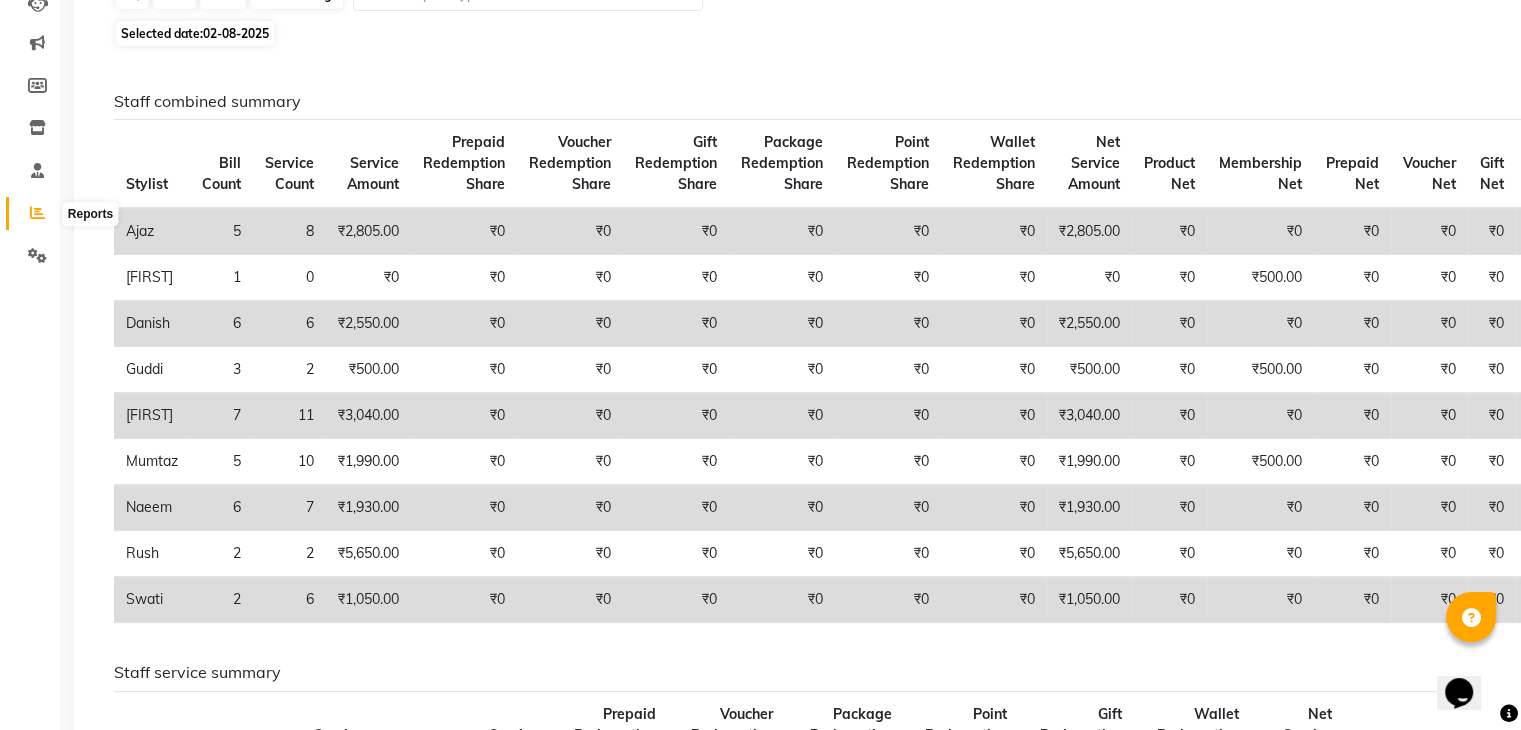 click 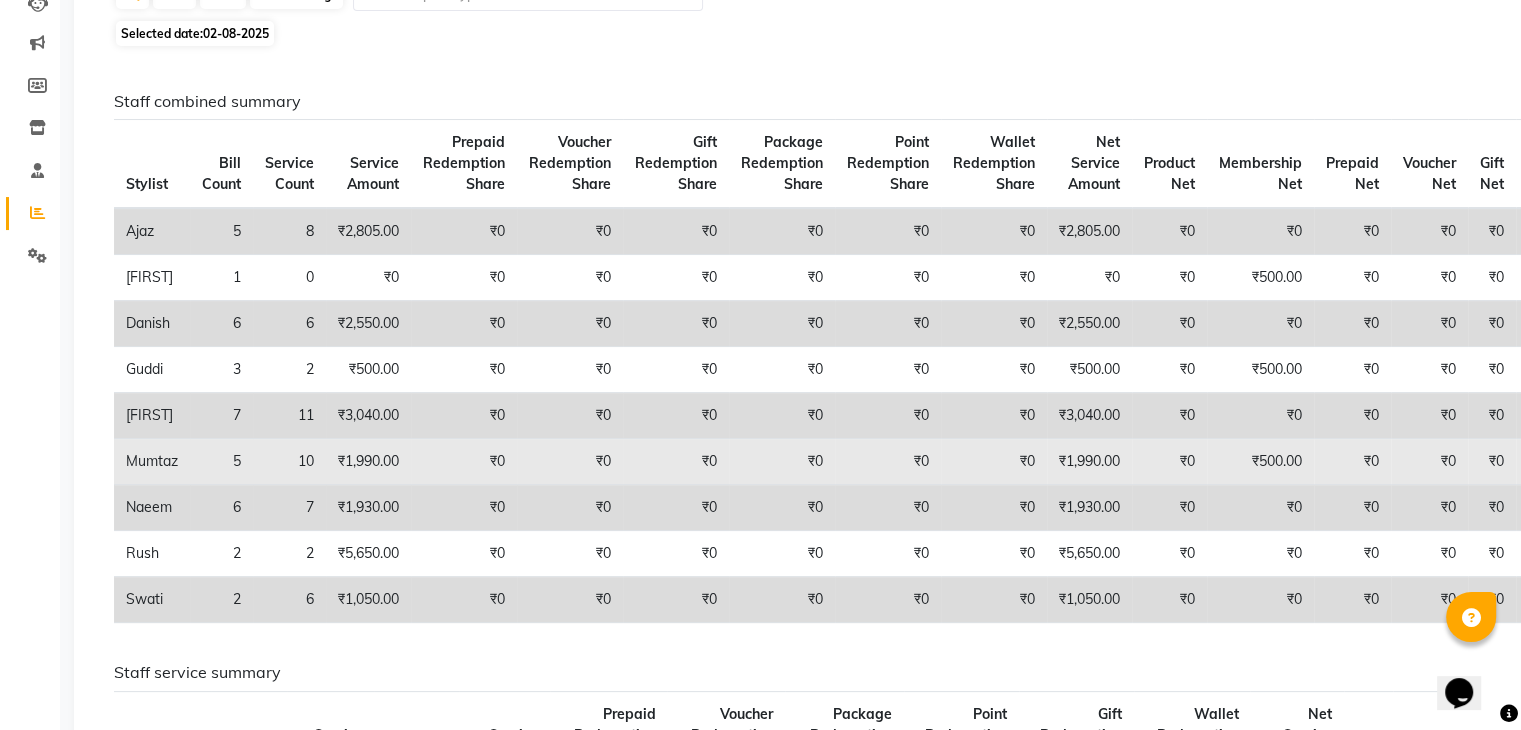 scroll, scrollTop: 0, scrollLeft: 0, axis: both 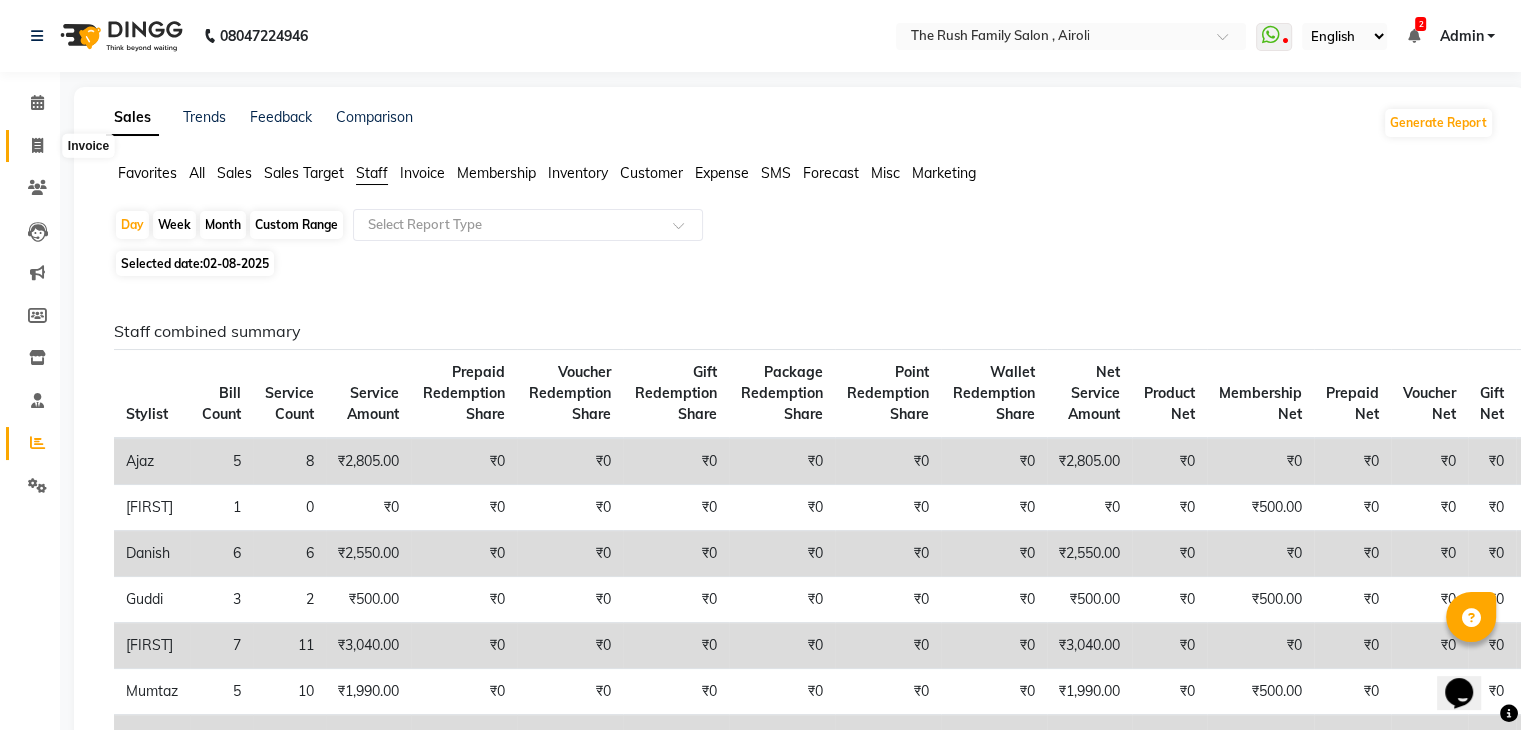 click 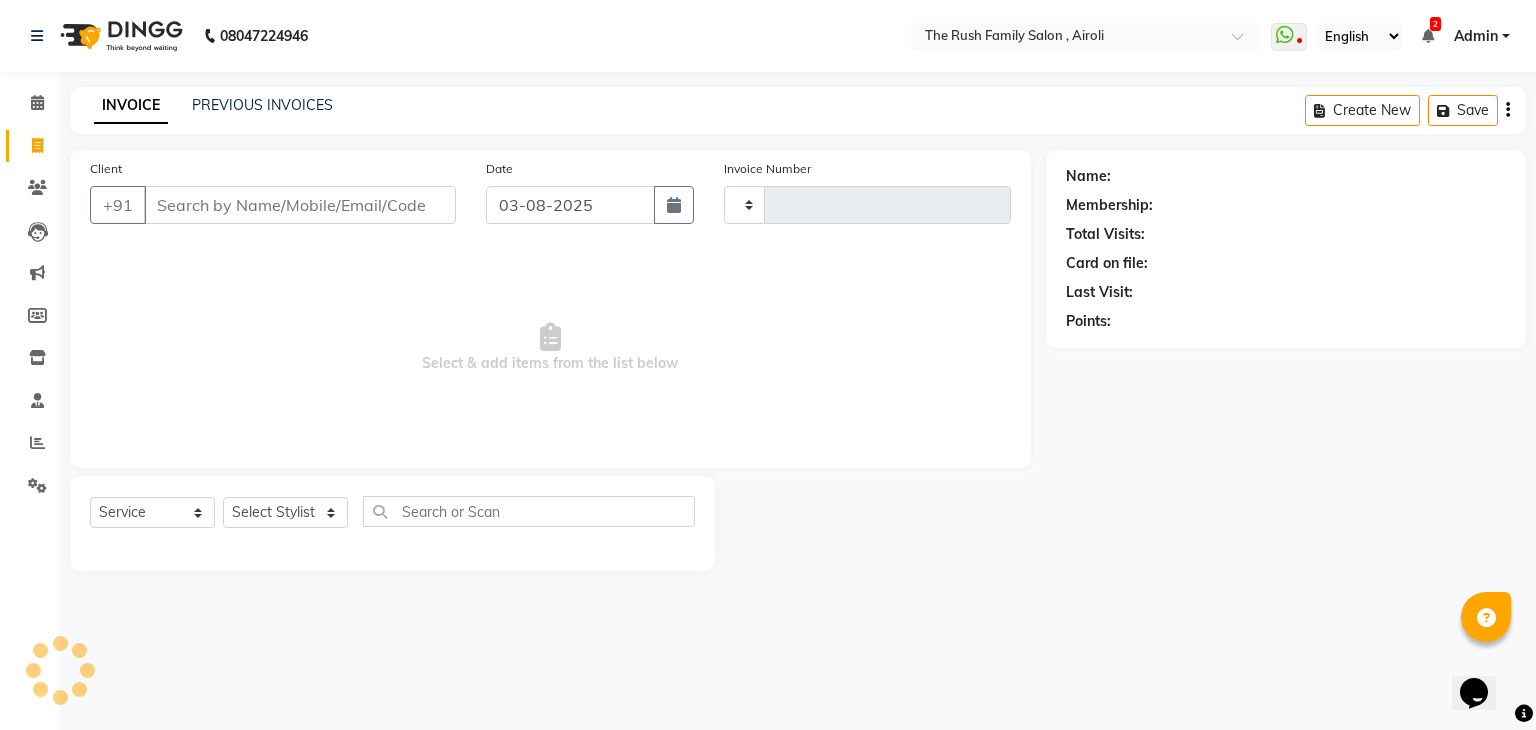 type on "2802" 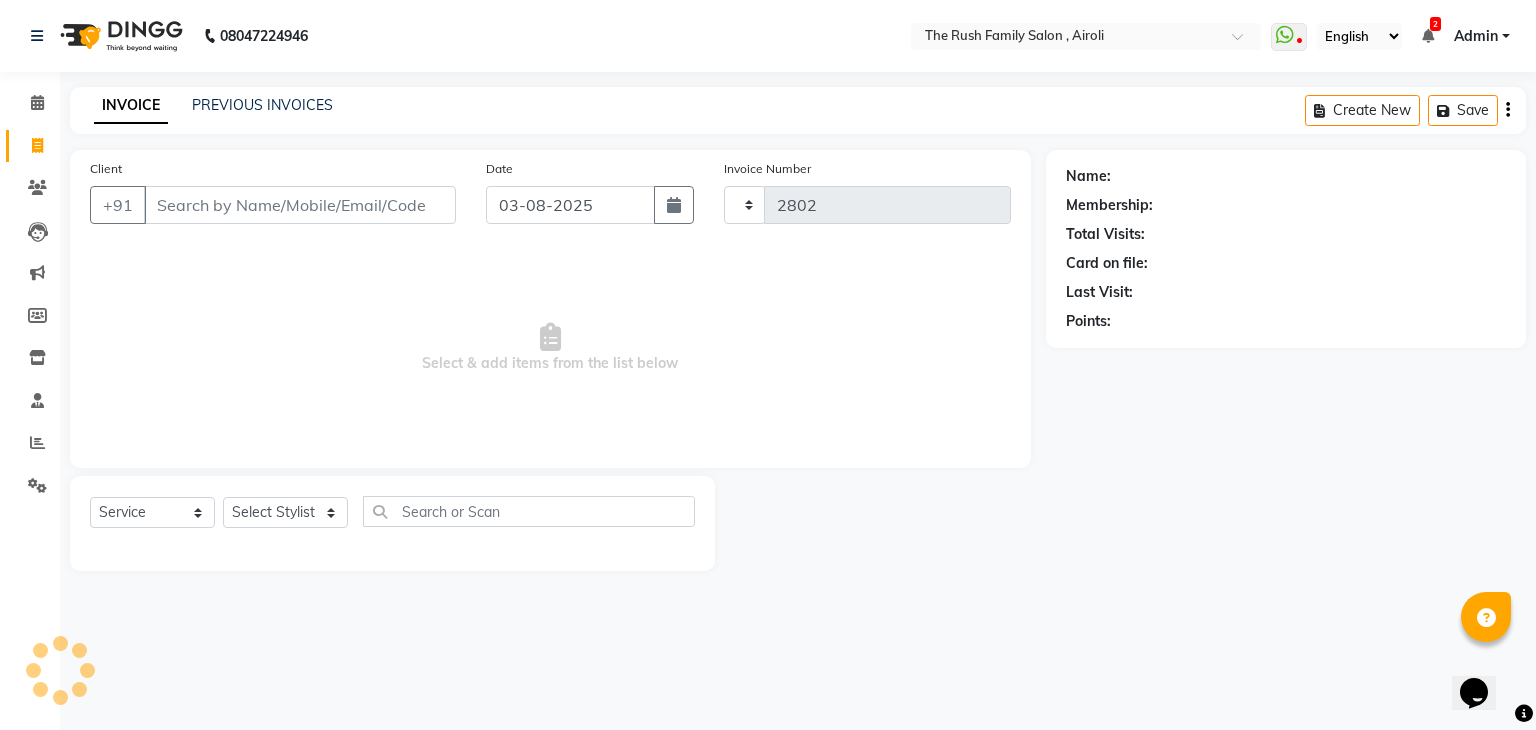 select on "5419" 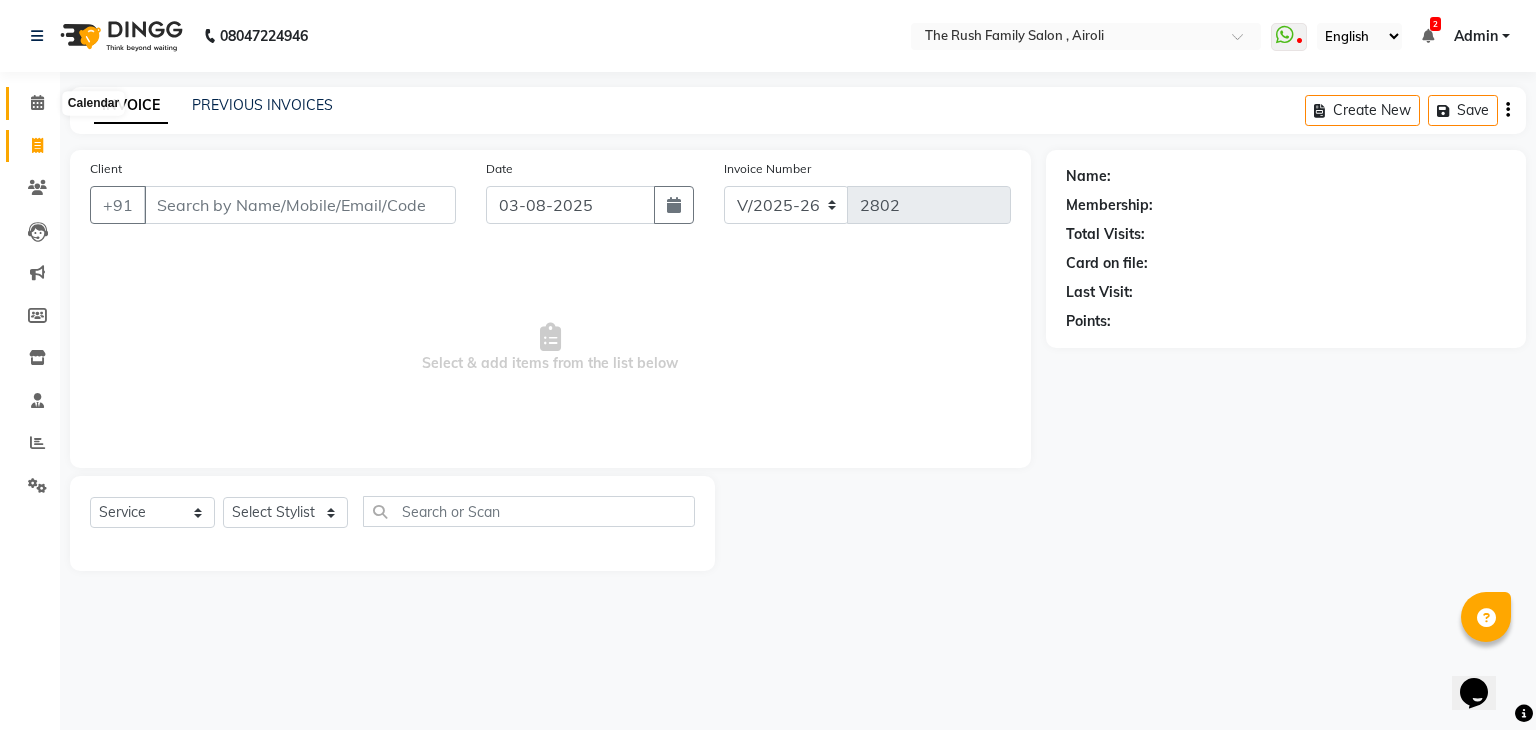 click 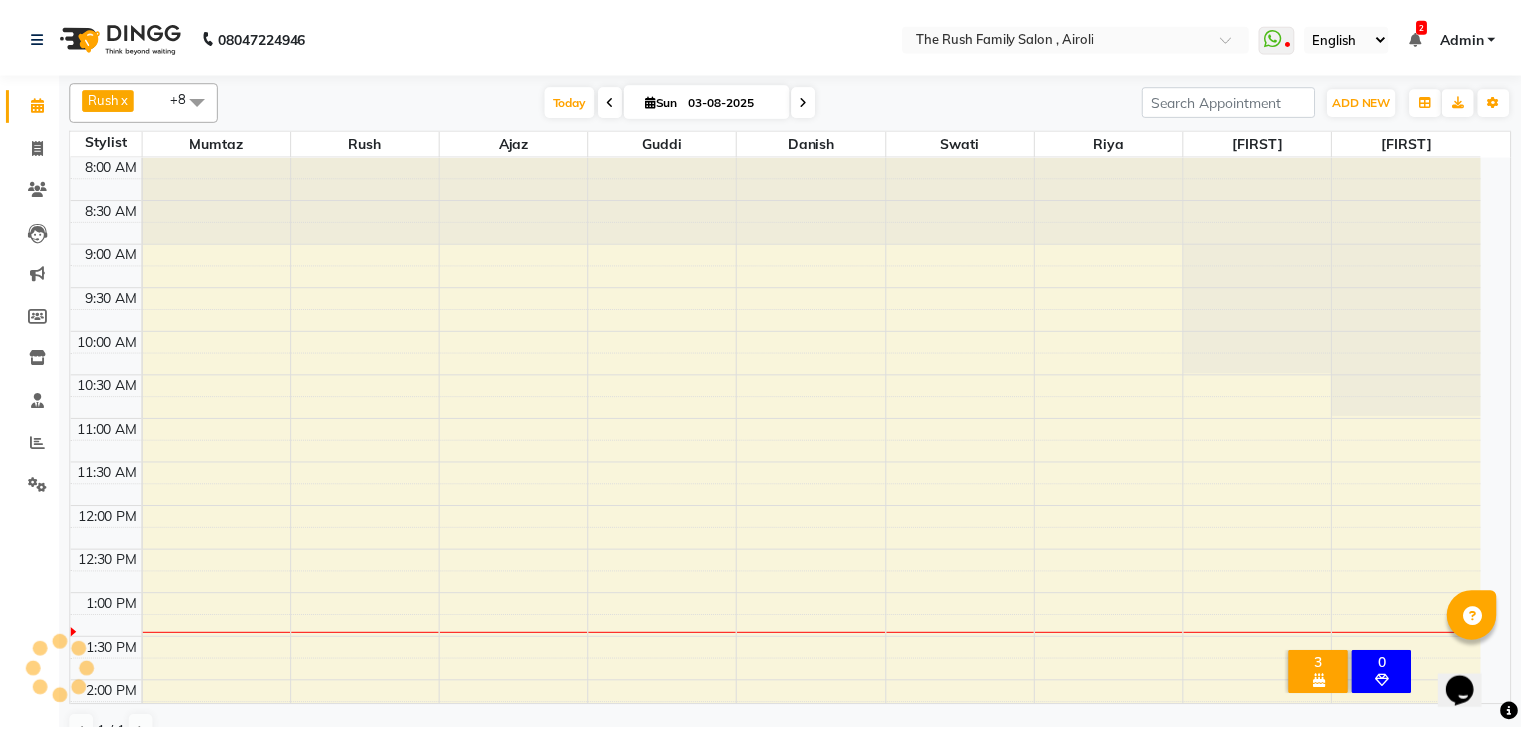 scroll, scrollTop: 0, scrollLeft: 0, axis: both 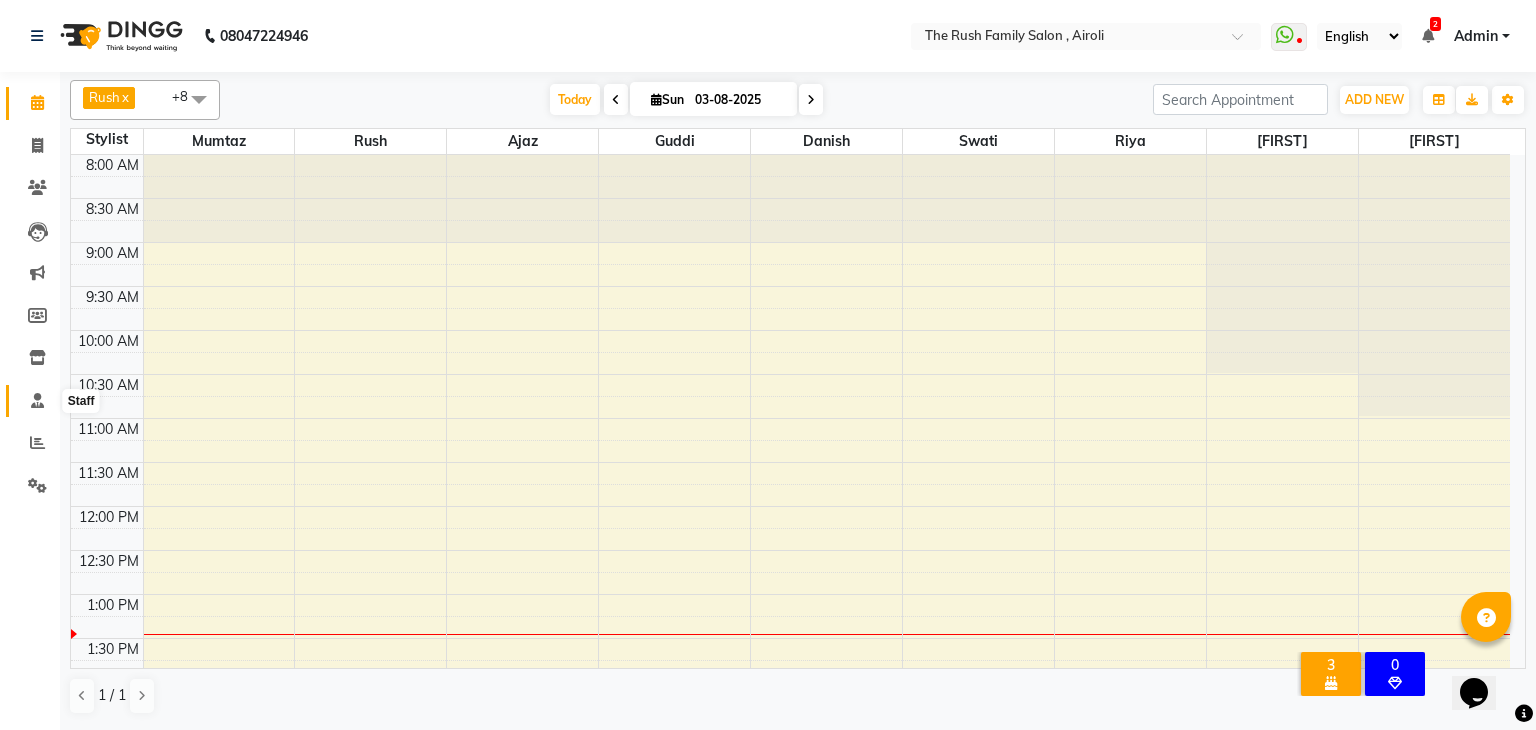 click 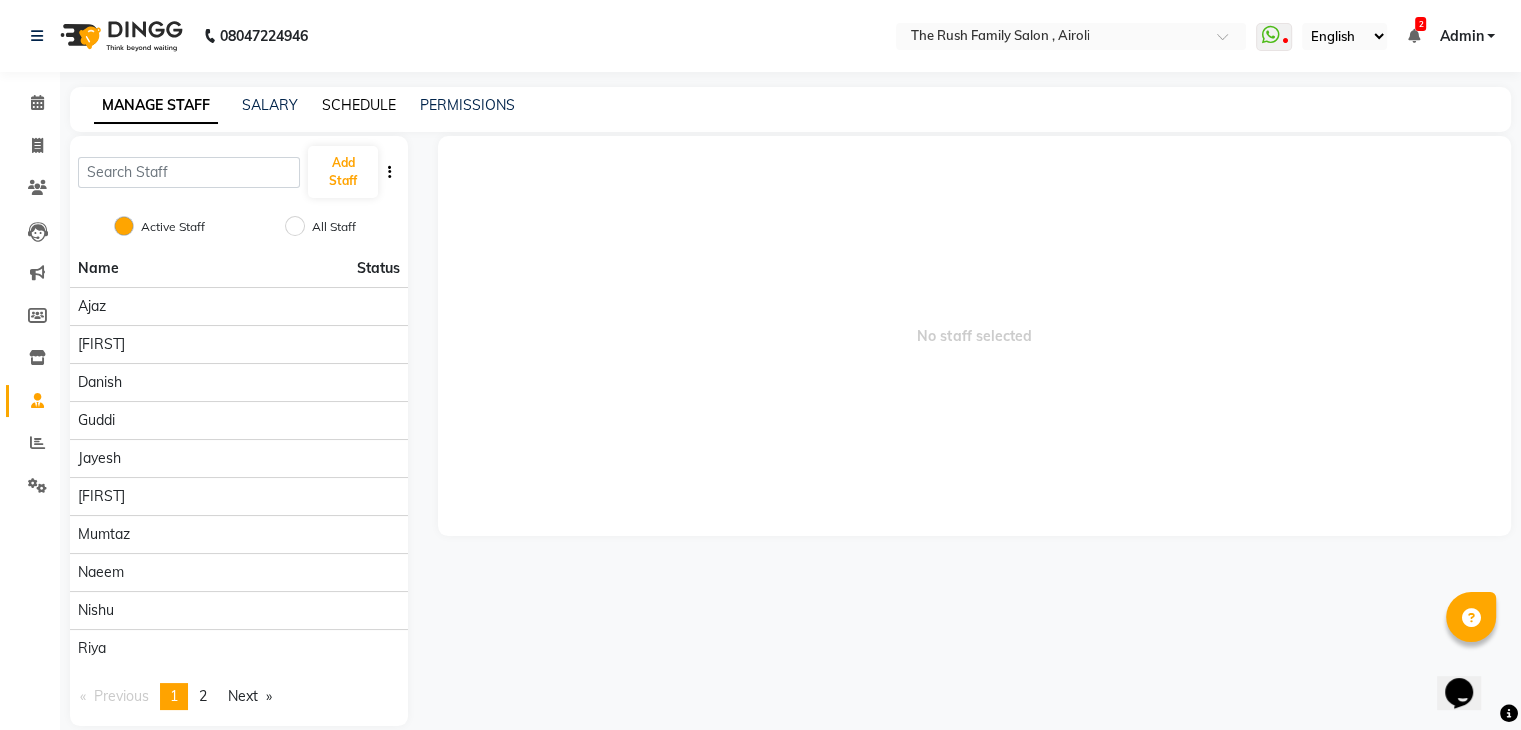 click on "SCHEDULE" 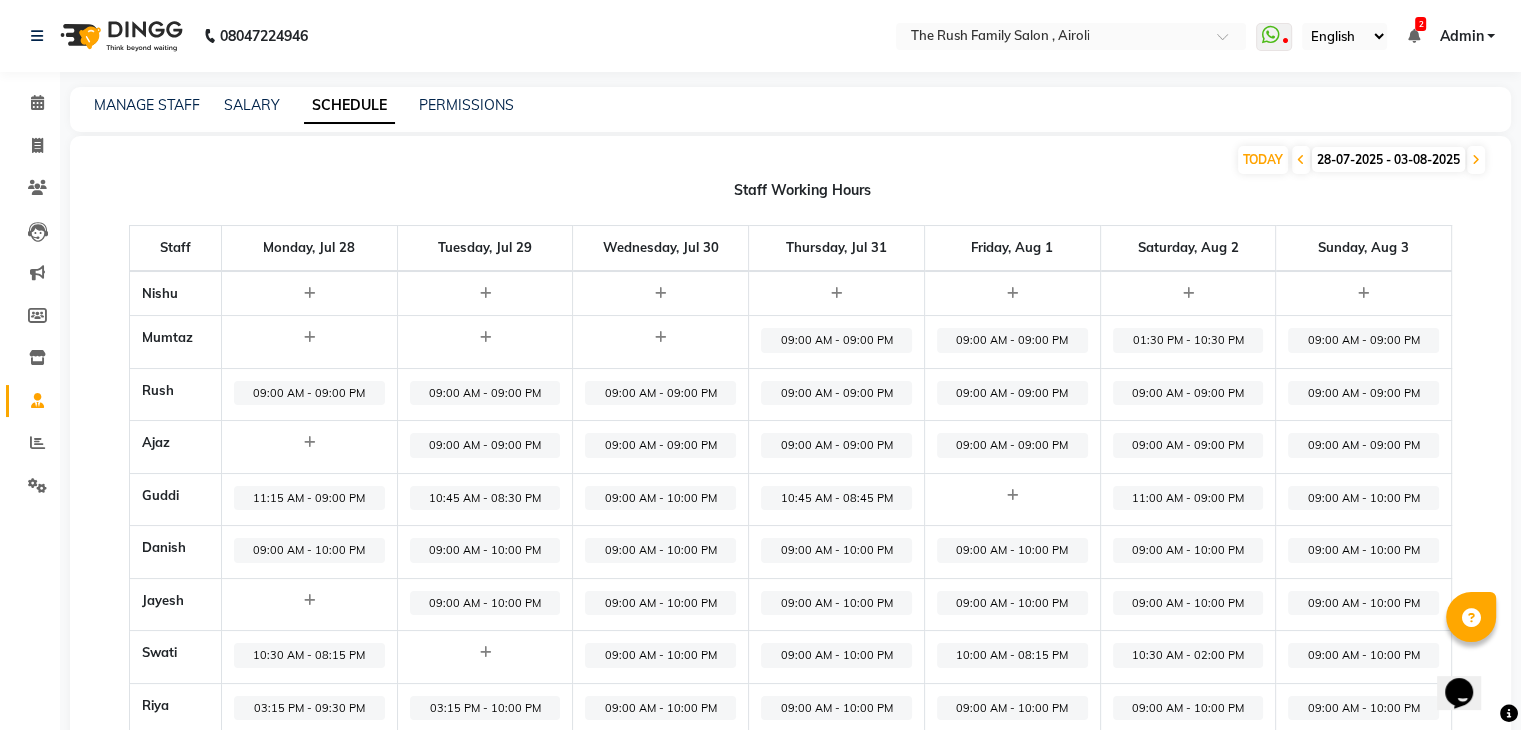 click on "28-07-2025 - 03-08-2025" 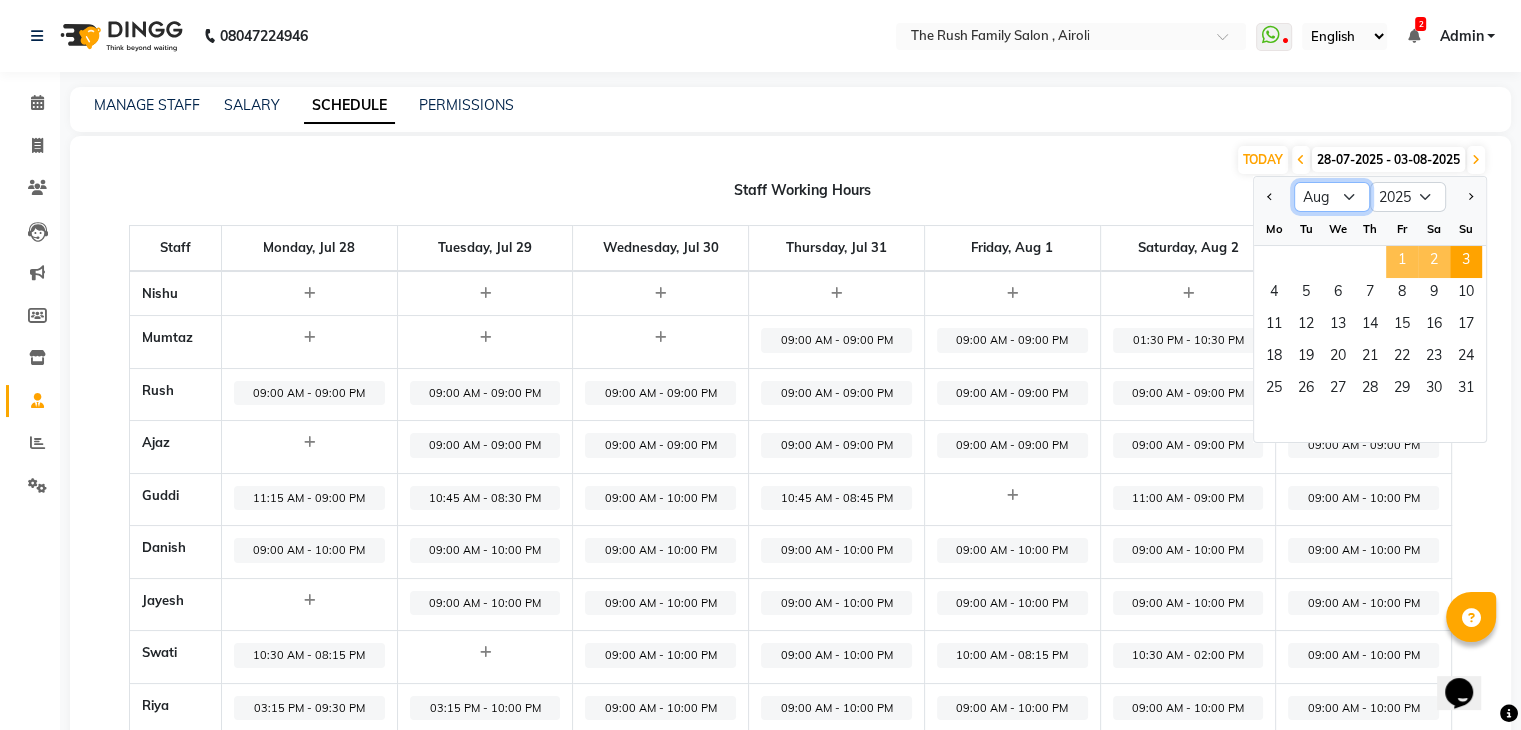 click on "Jan Feb Mar Apr May Jun Jul Aug Sep Oct Nov Dec" 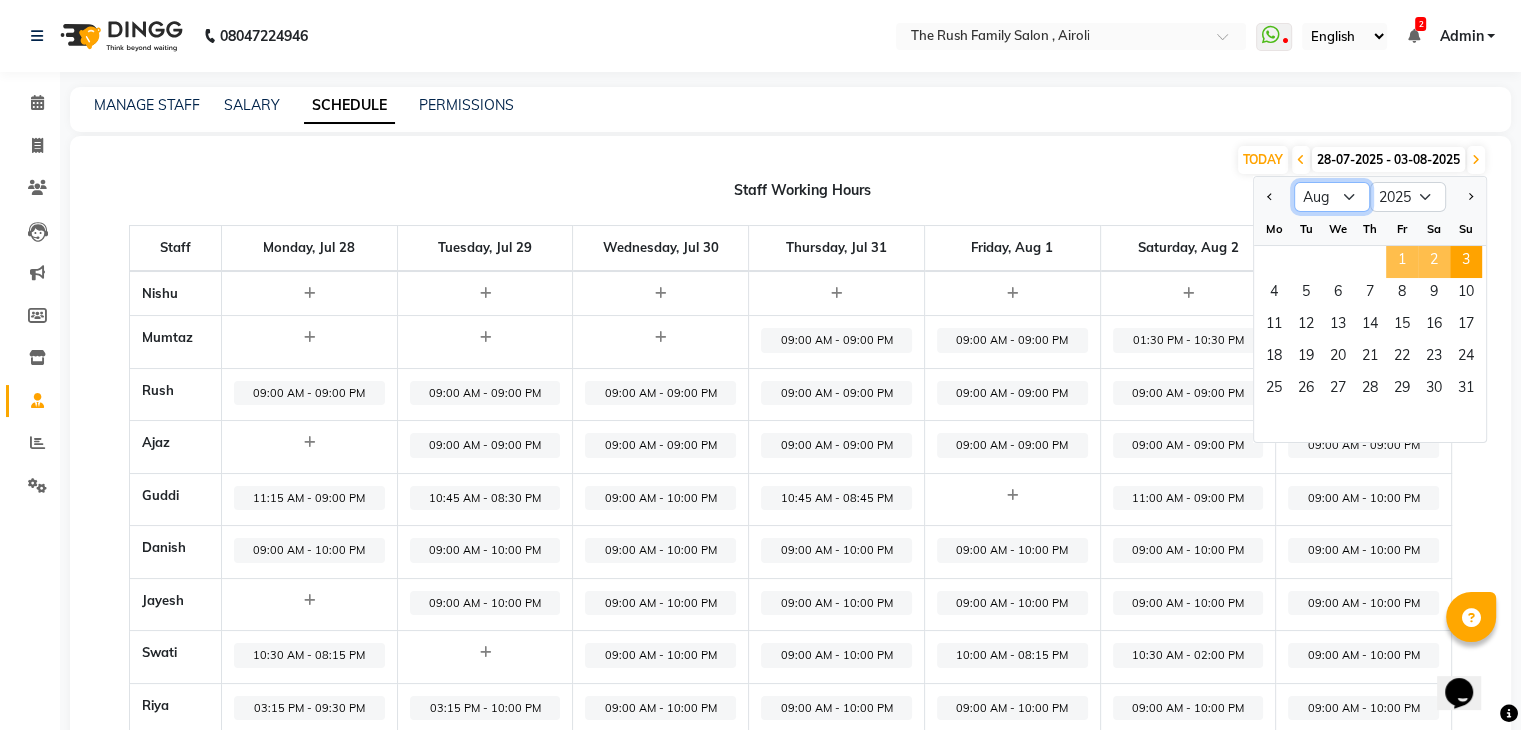 select on "7" 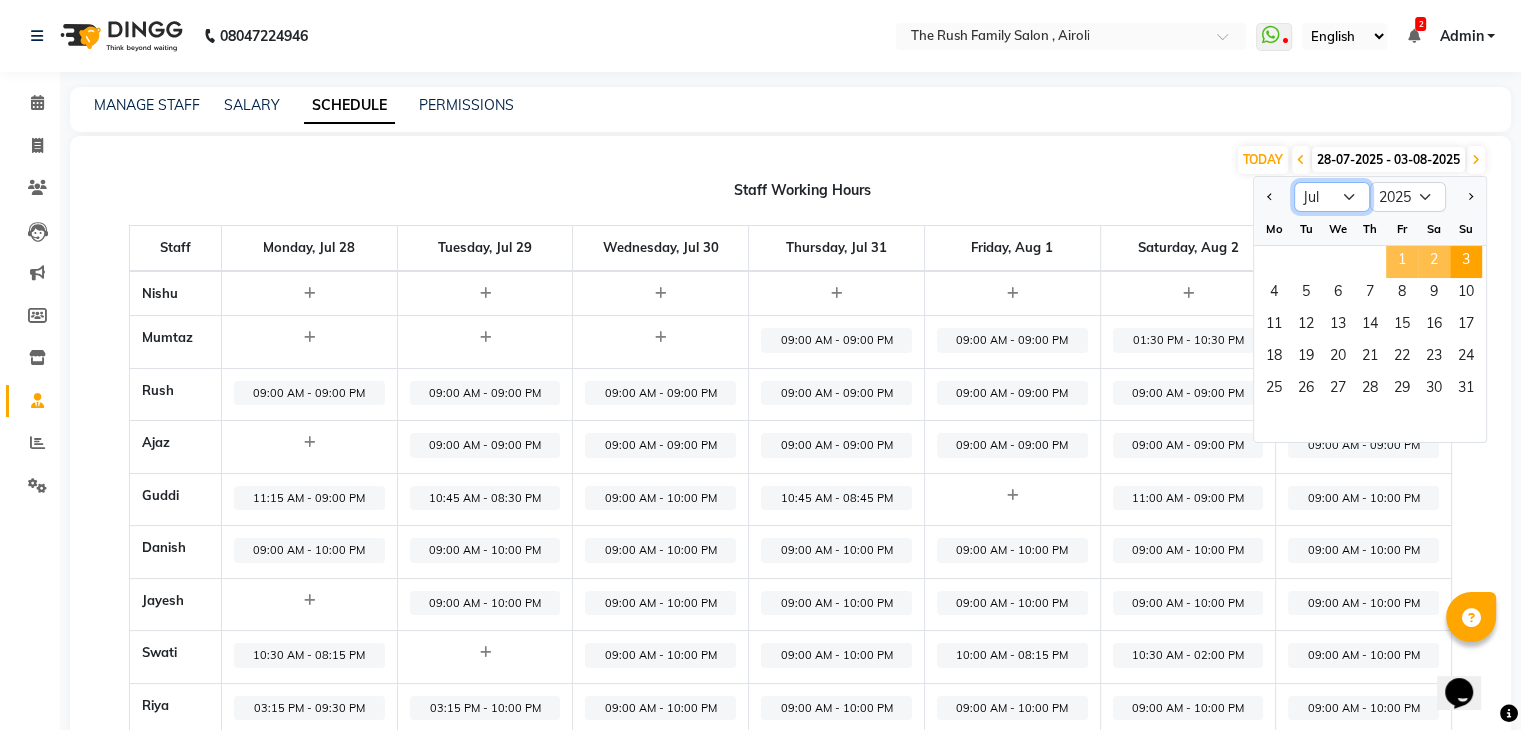 click on "Jan Feb Mar Apr May Jun Jul Aug Sep Oct Nov Dec" 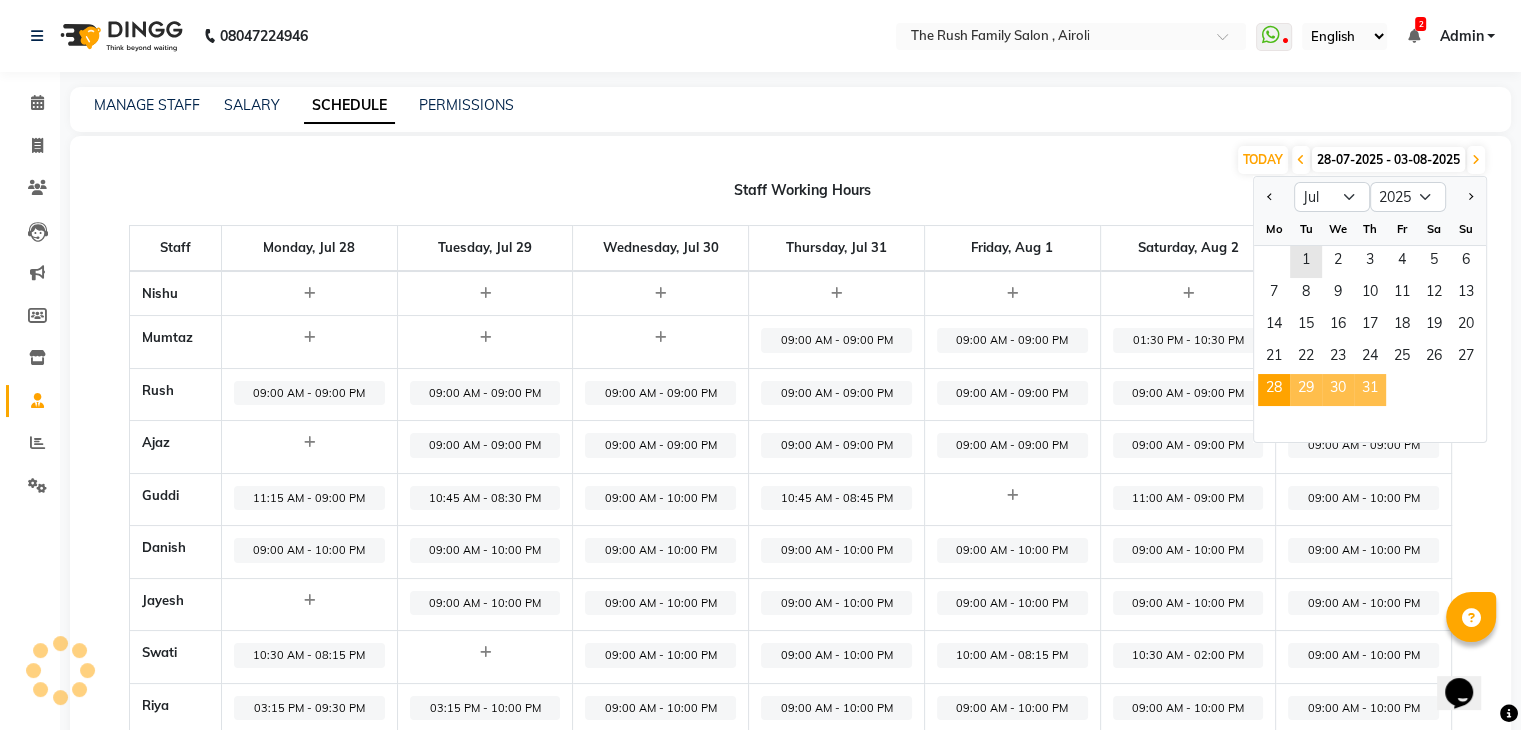 click on "29" 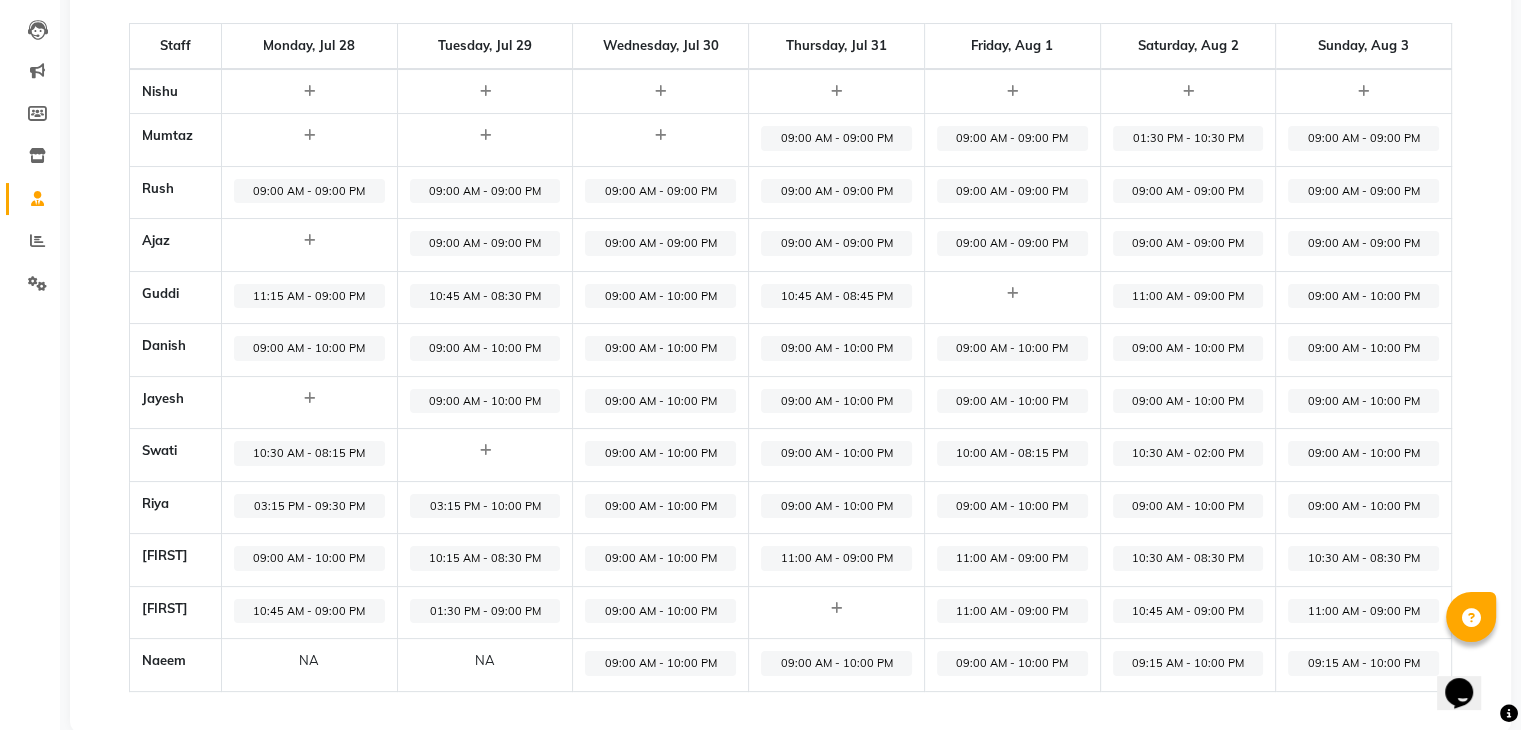 scroll, scrollTop: 197, scrollLeft: 0, axis: vertical 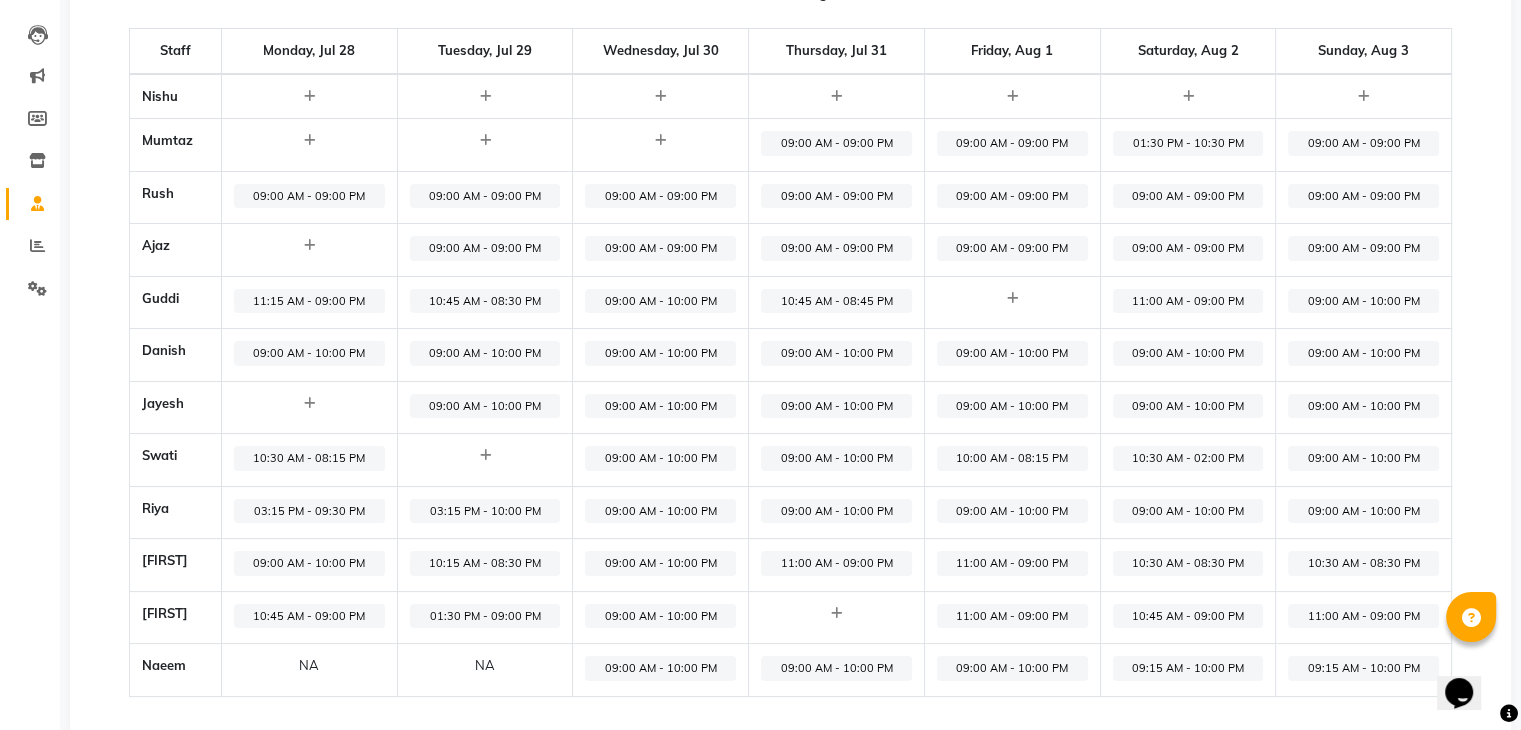drag, startPoint x: 1512, startPoint y: 383, endPoint x: 1504, endPoint y: 281, distance: 102.31325 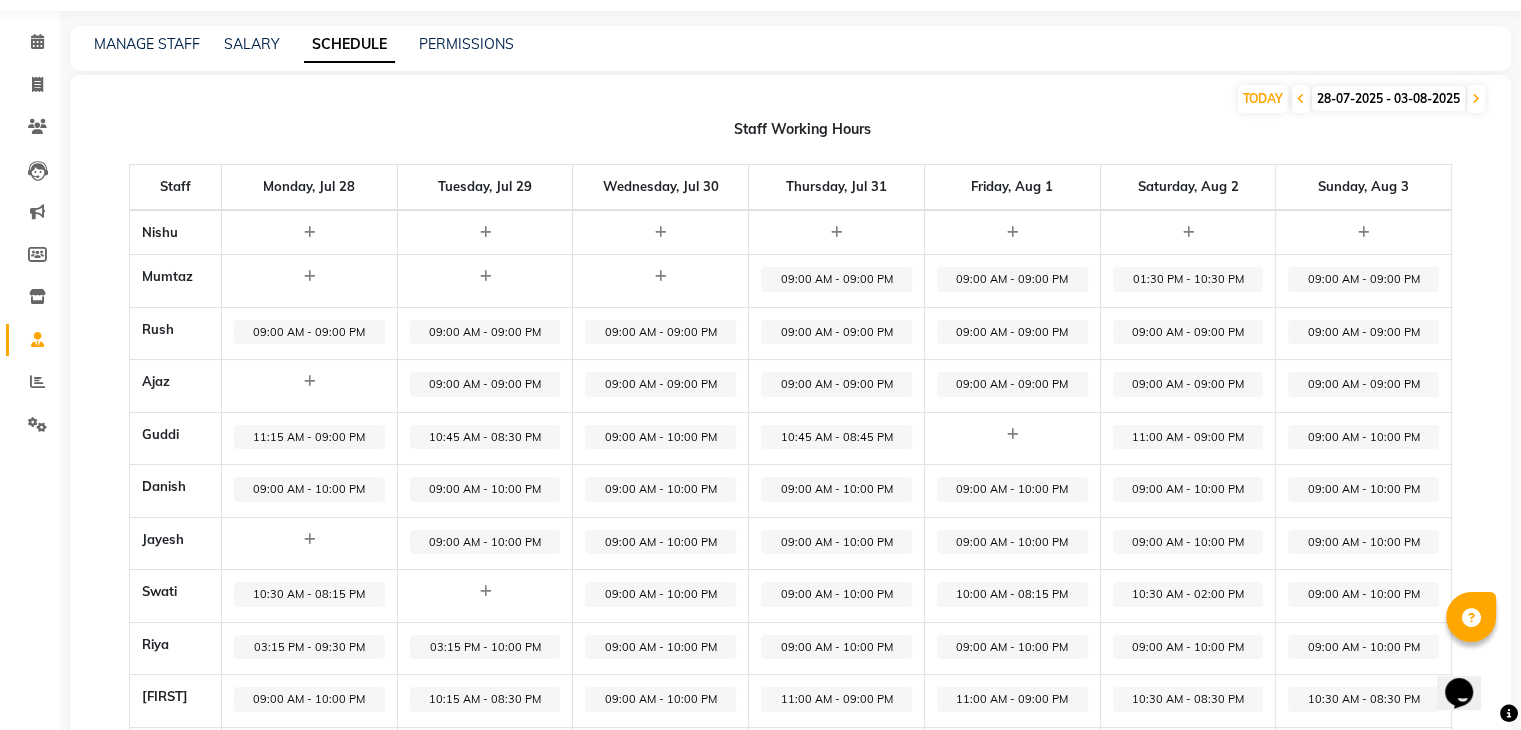 scroll, scrollTop: 39, scrollLeft: 0, axis: vertical 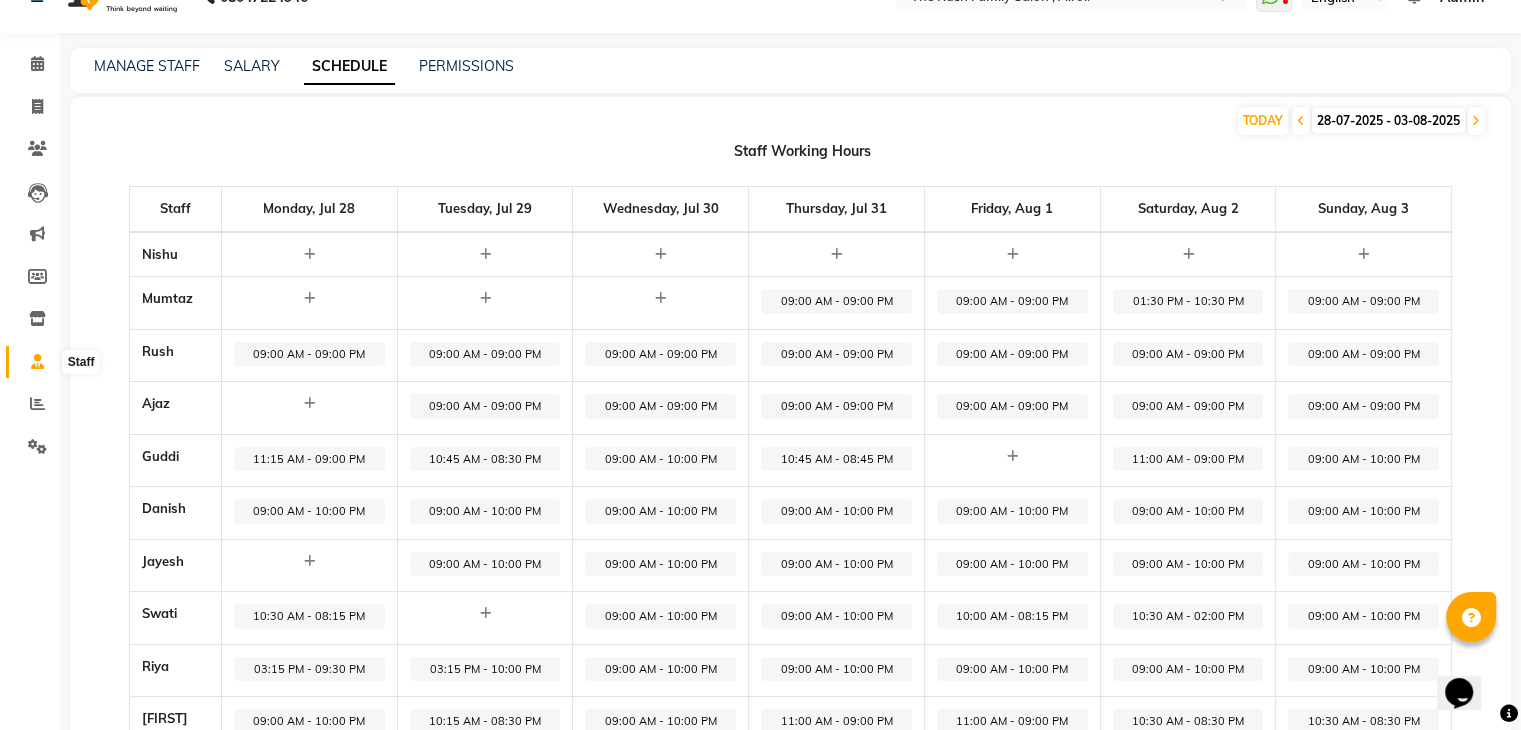 click 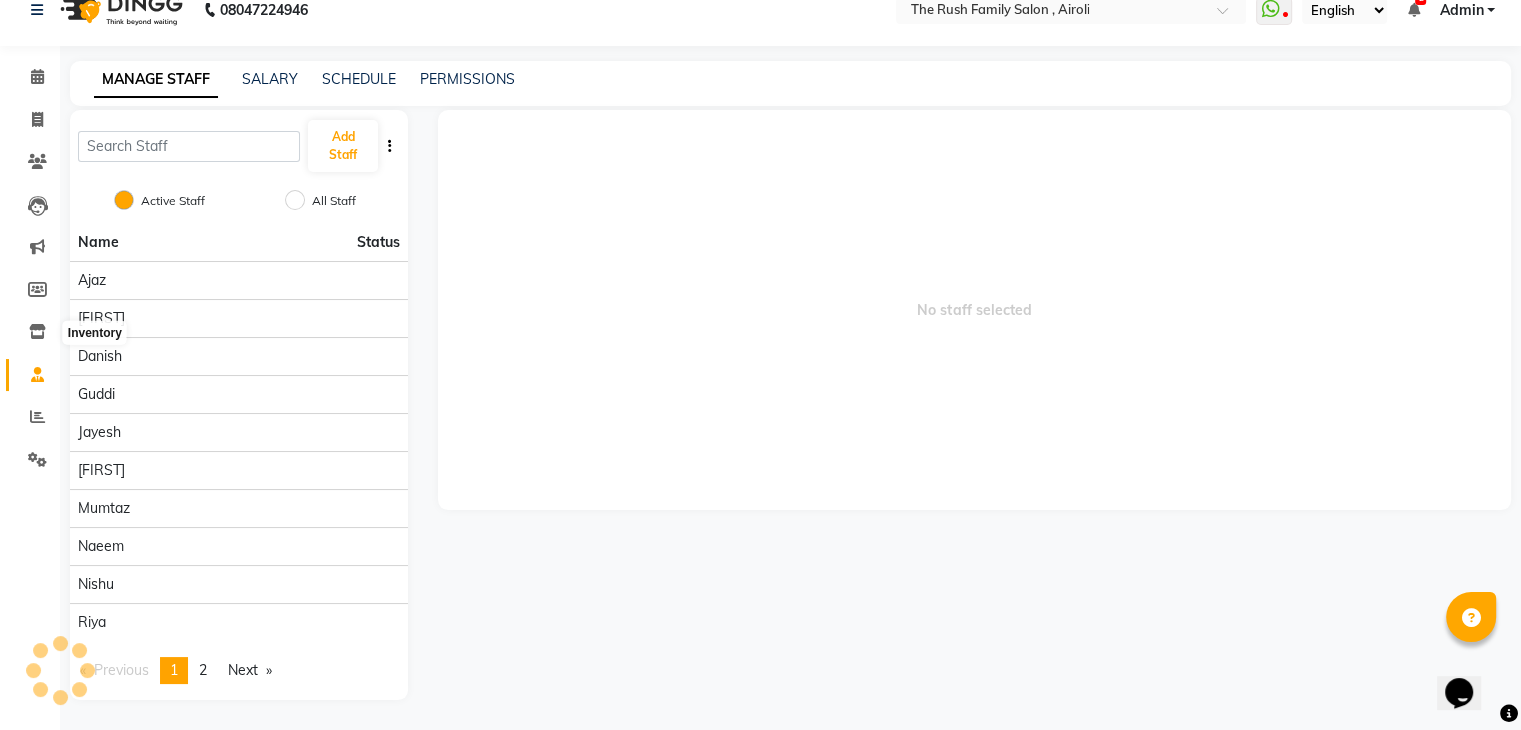 scroll, scrollTop: 0, scrollLeft: 0, axis: both 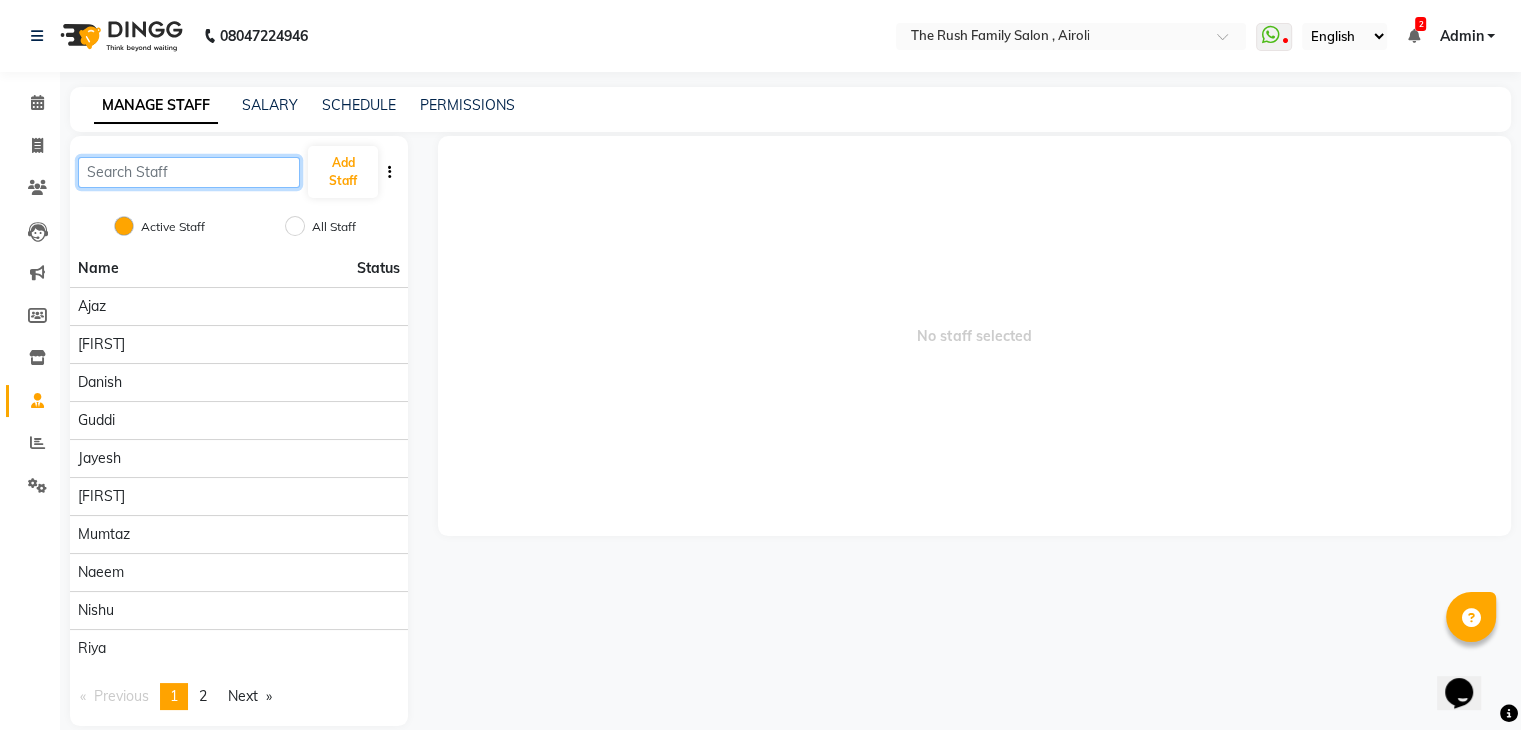 click 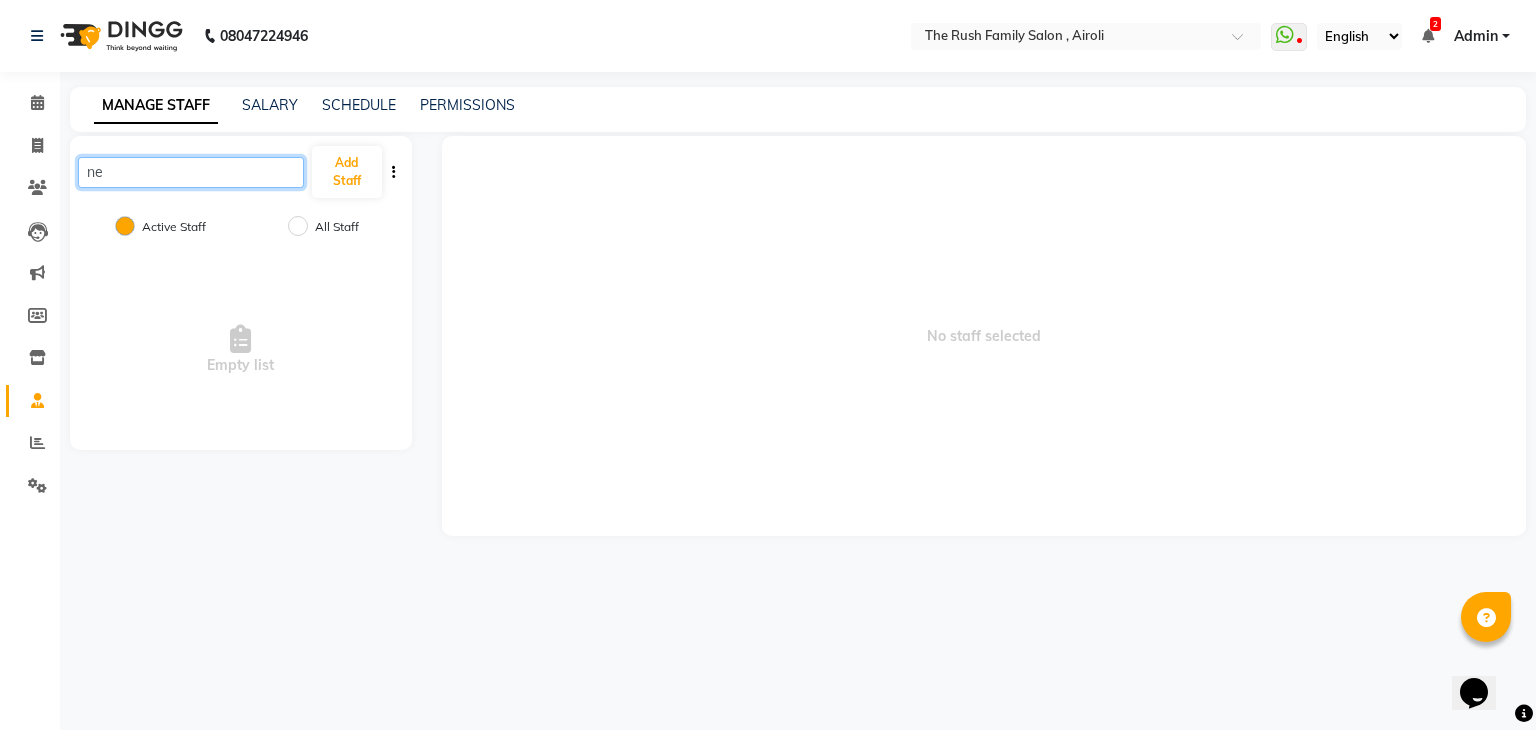 click on "ne" 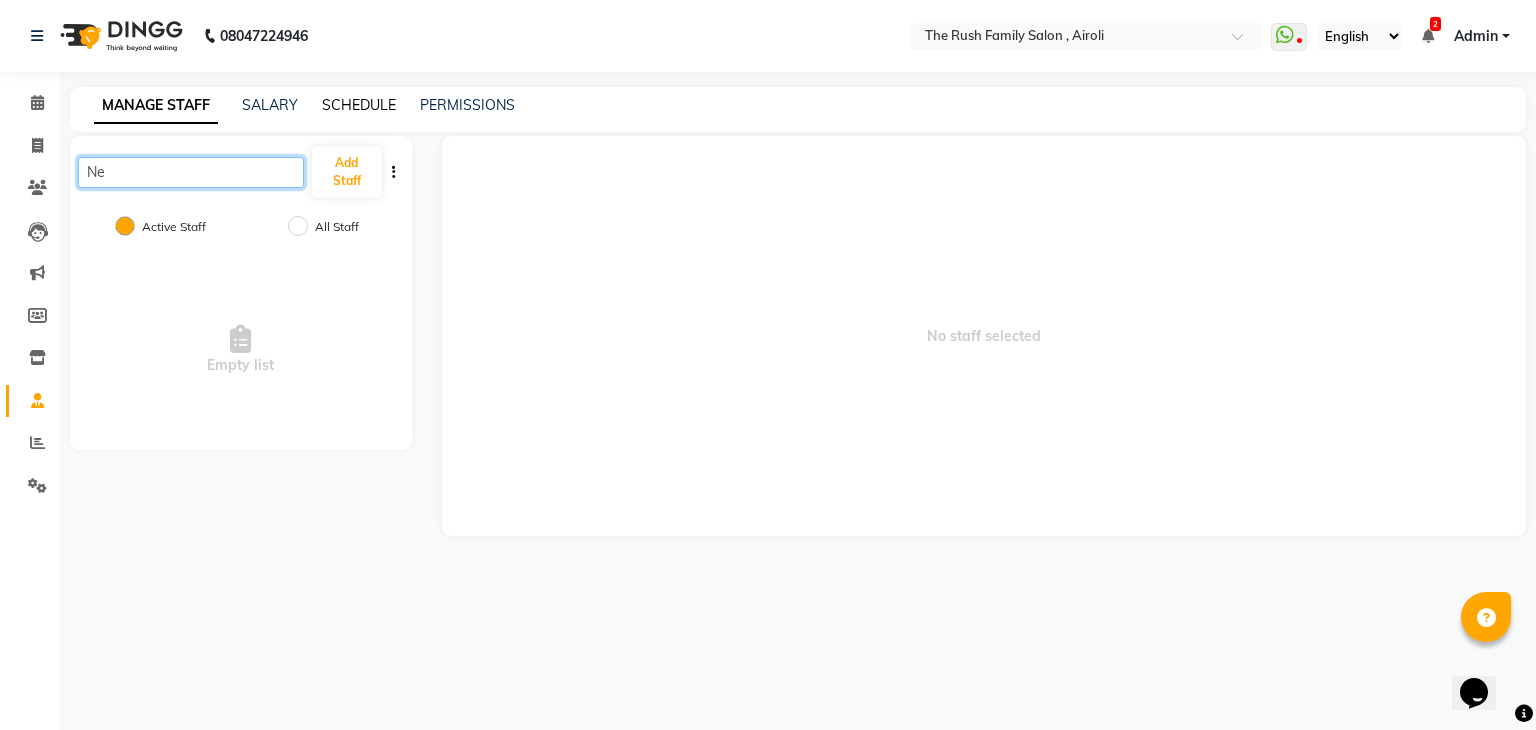 type on "Ne" 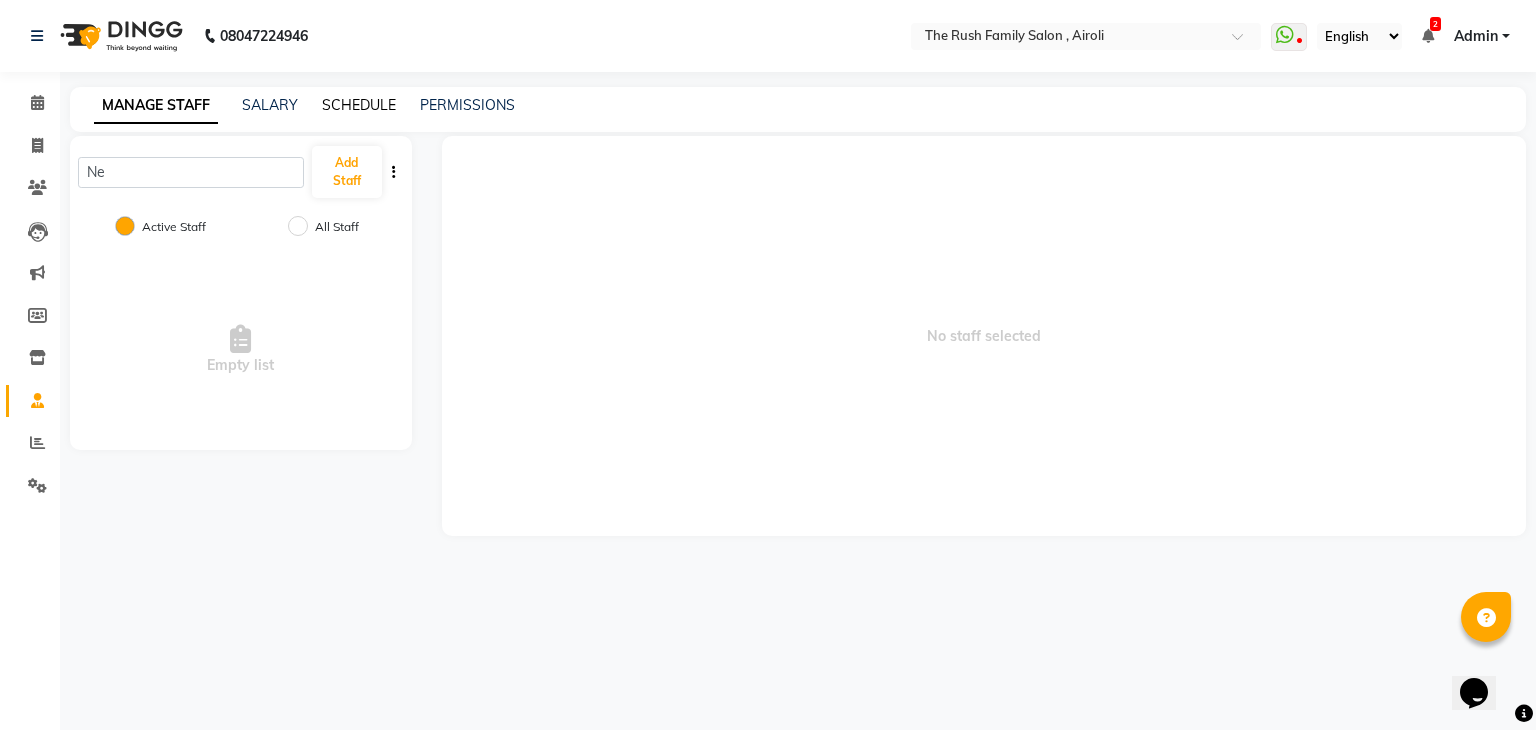click on "SCHEDULE" 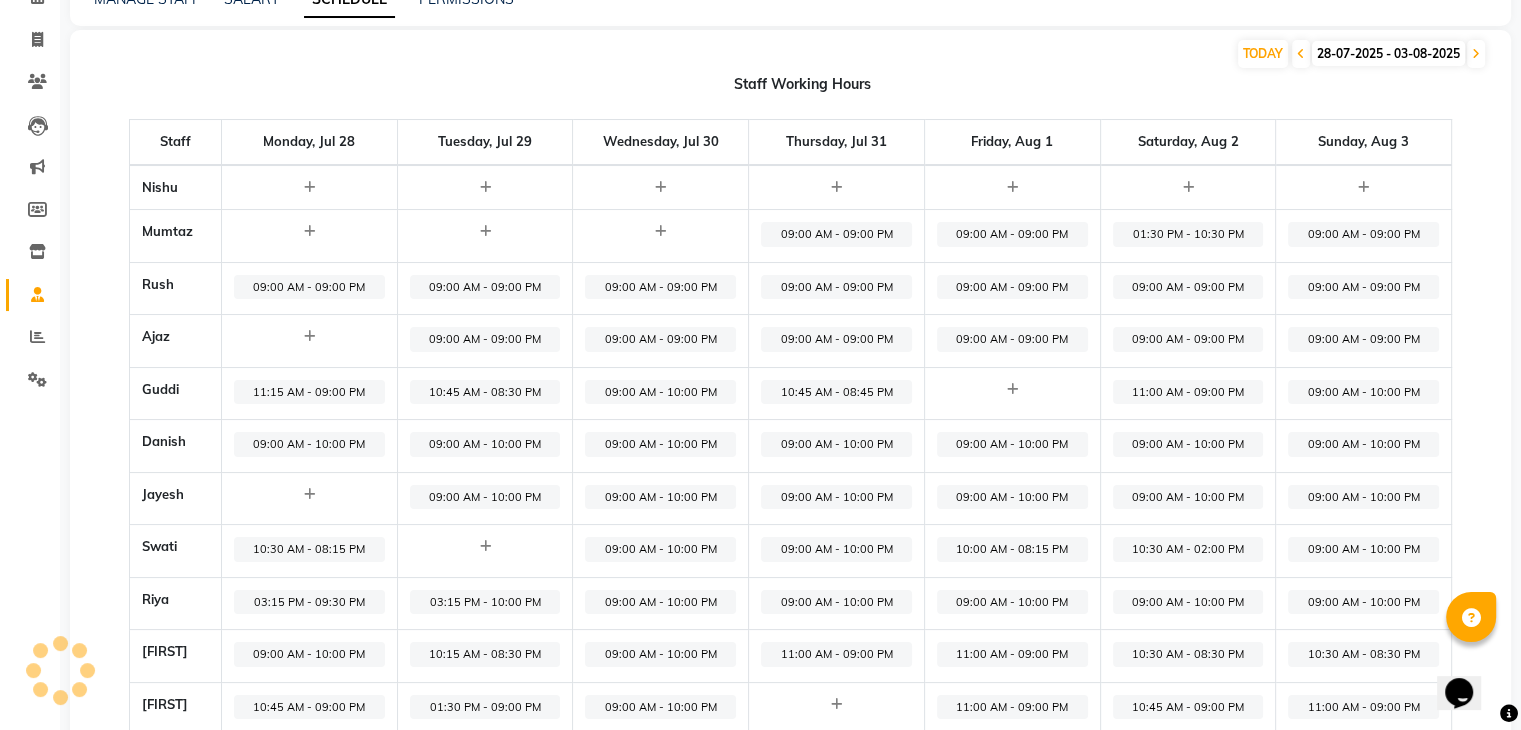 scroll, scrollTop: 104, scrollLeft: 0, axis: vertical 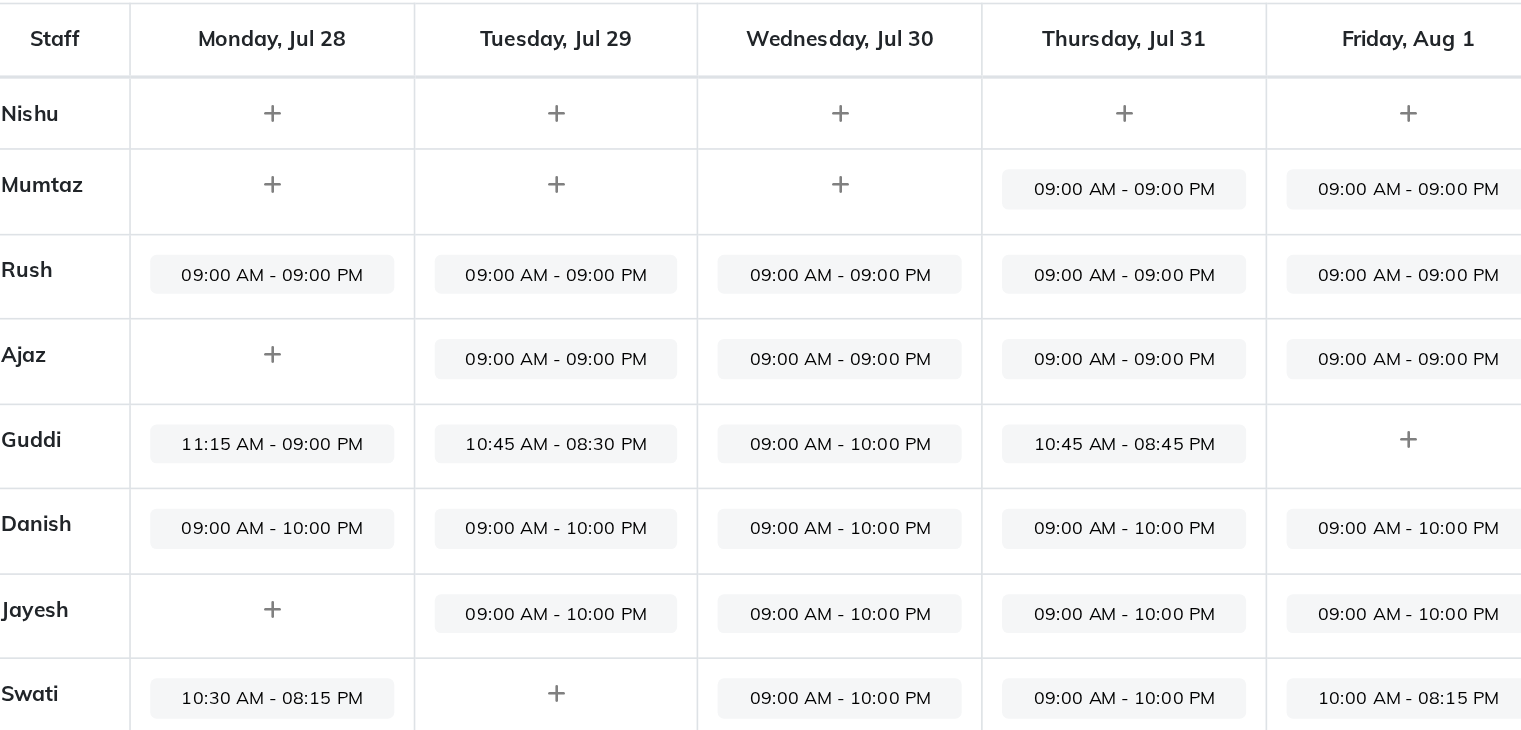 click 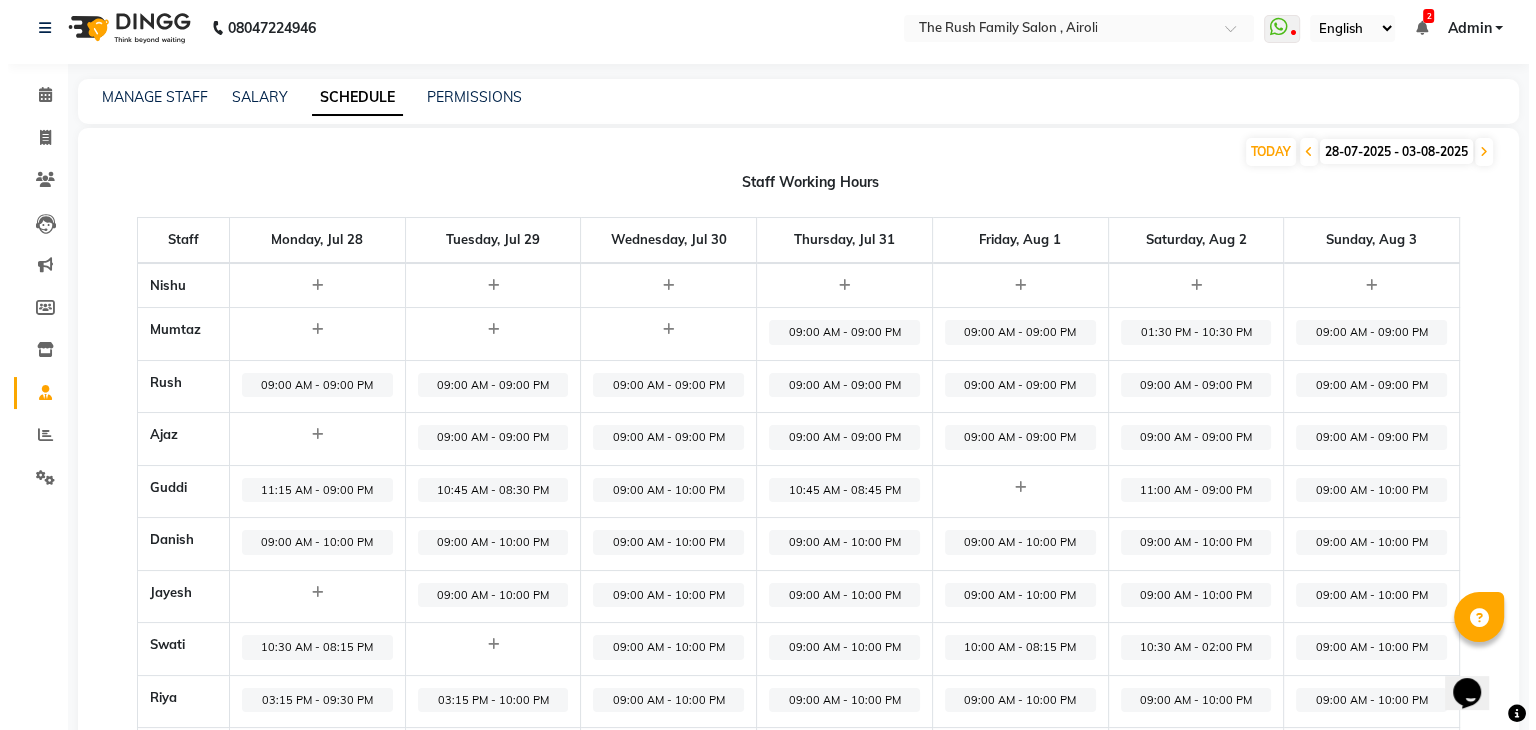 scroll, scrollTop: 0, scrollLeft: 0, axis: both 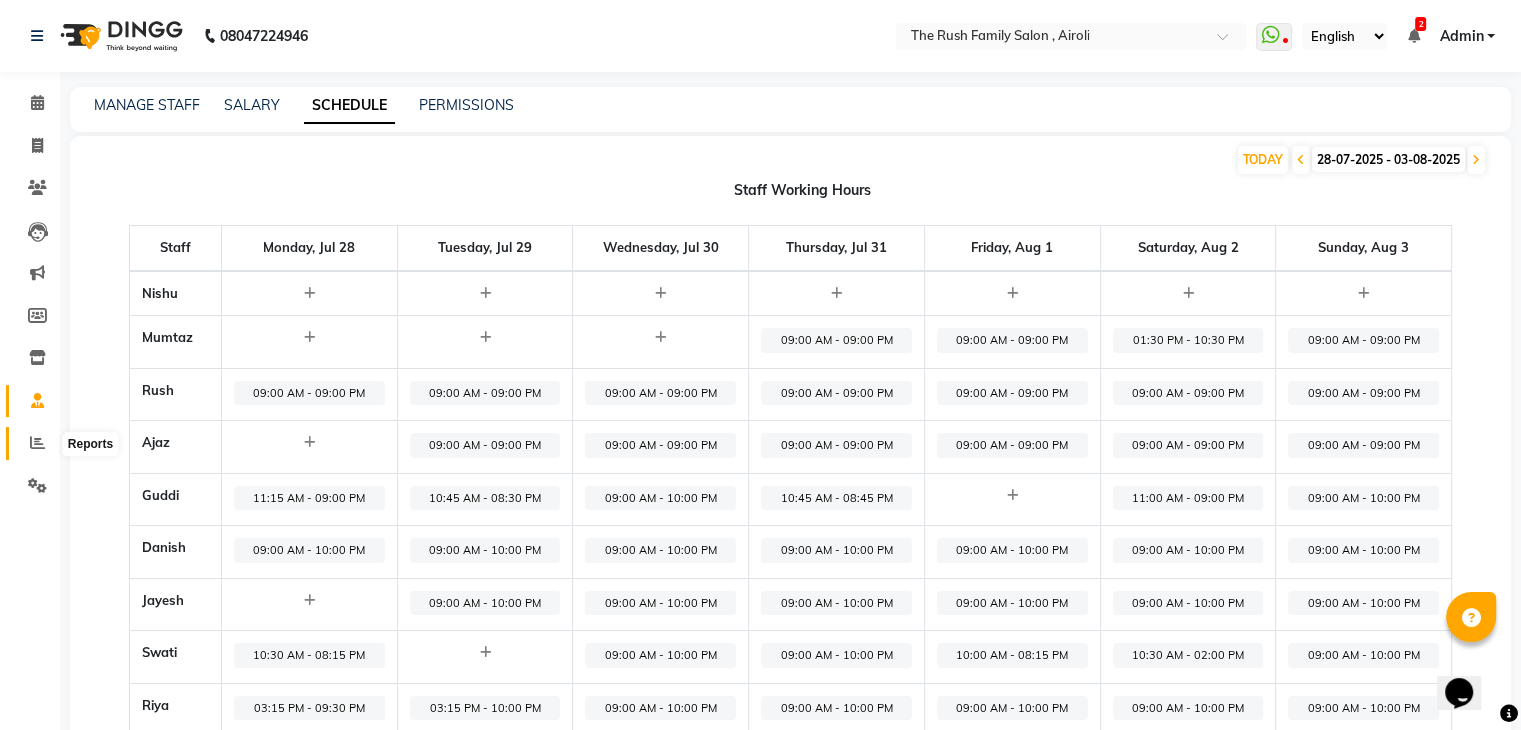 click 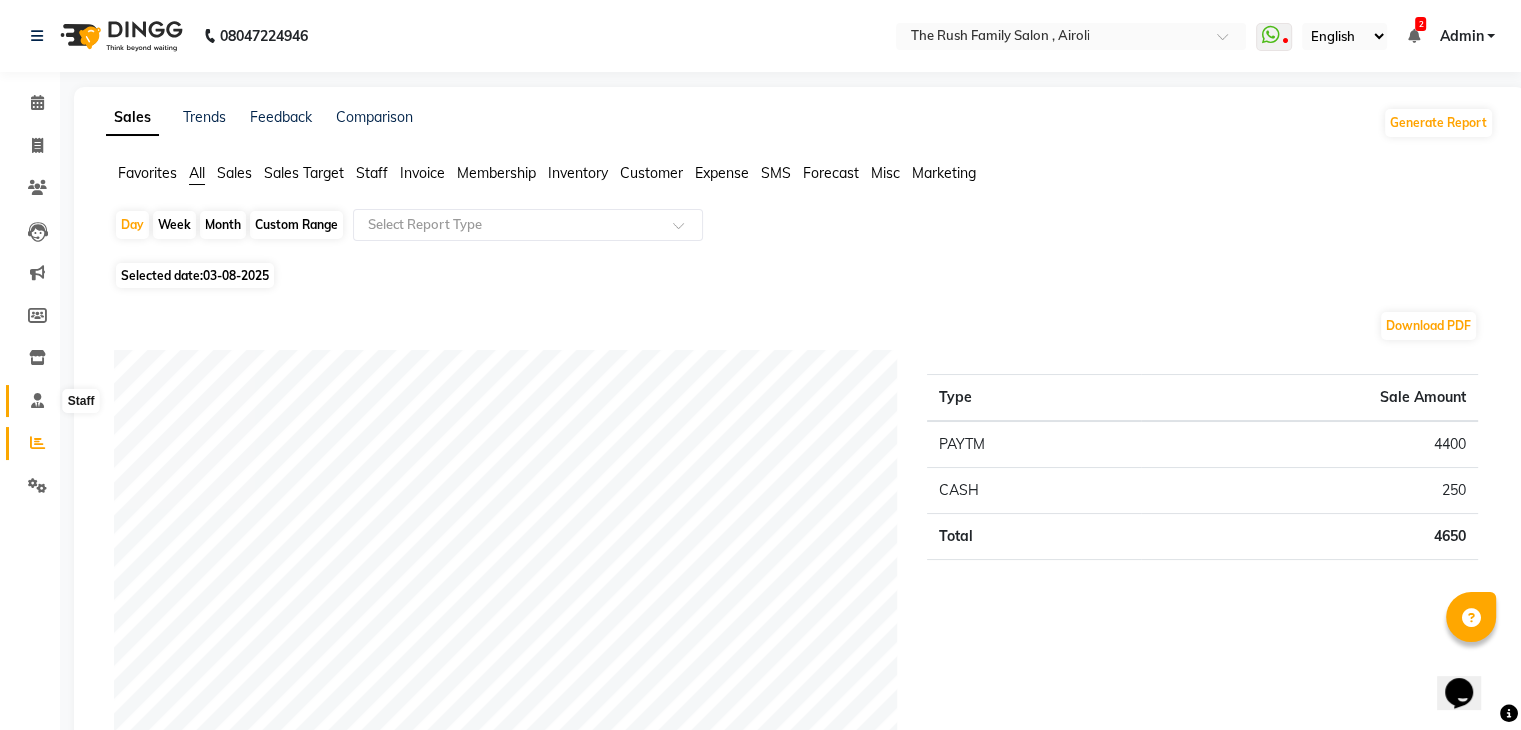 click 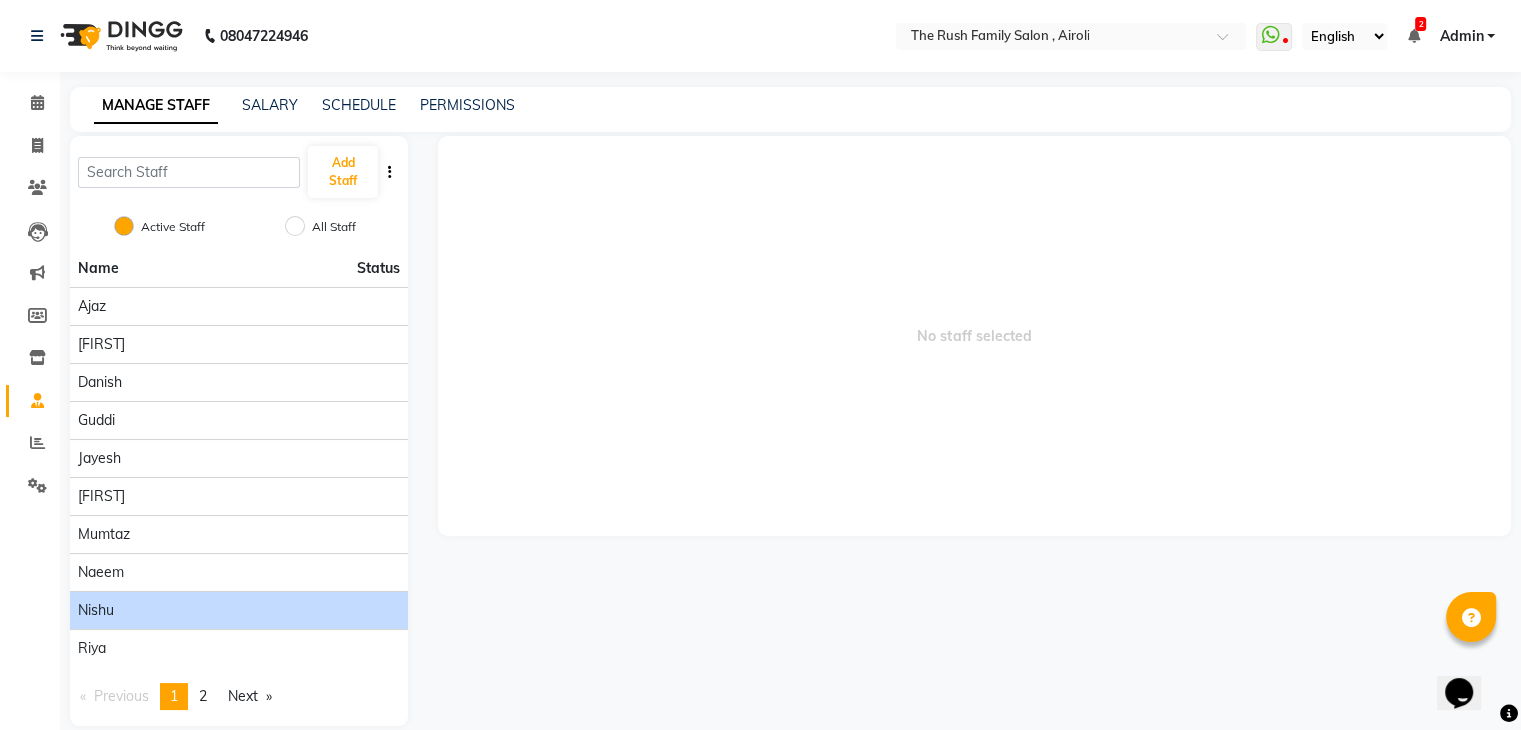 click on "nishu" 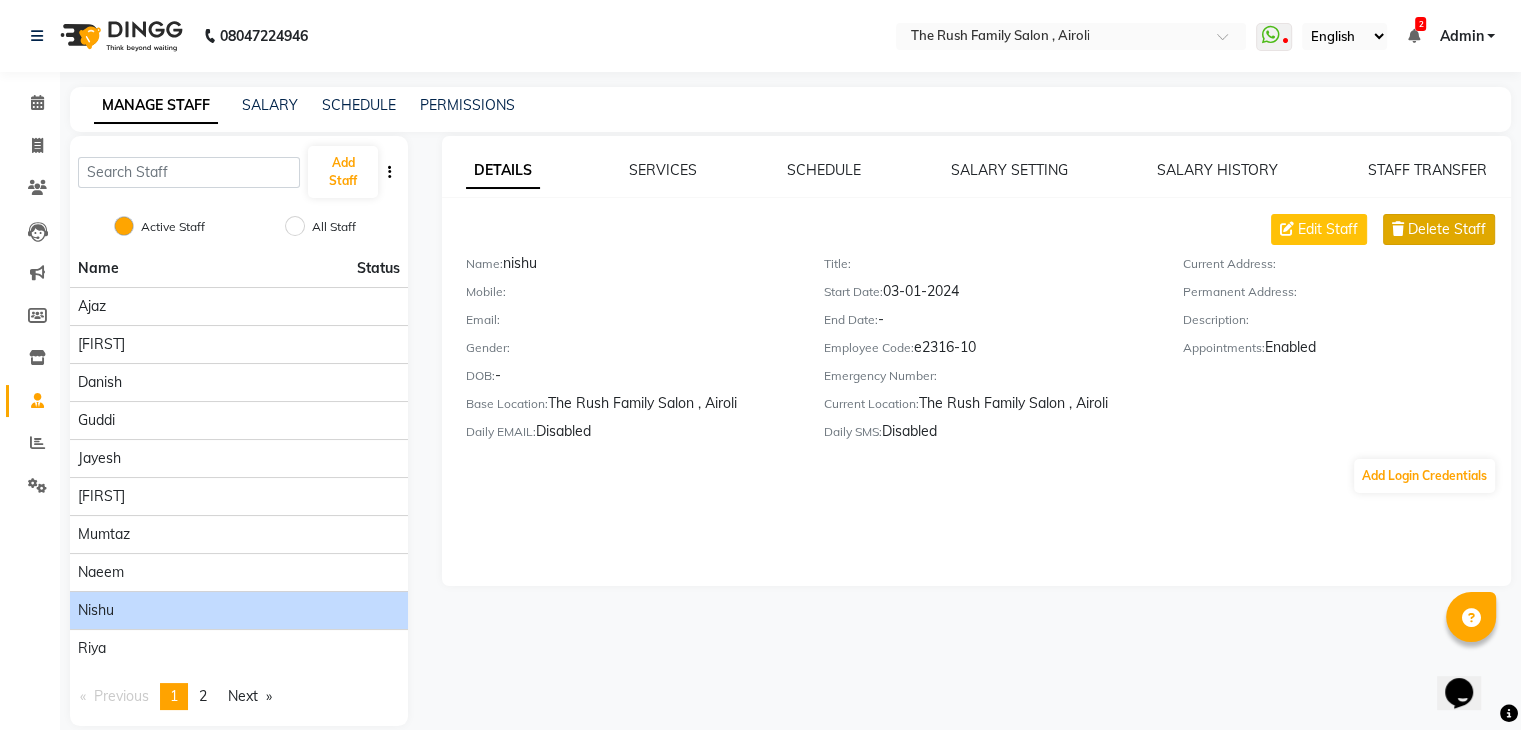 click on "Delete Staff" 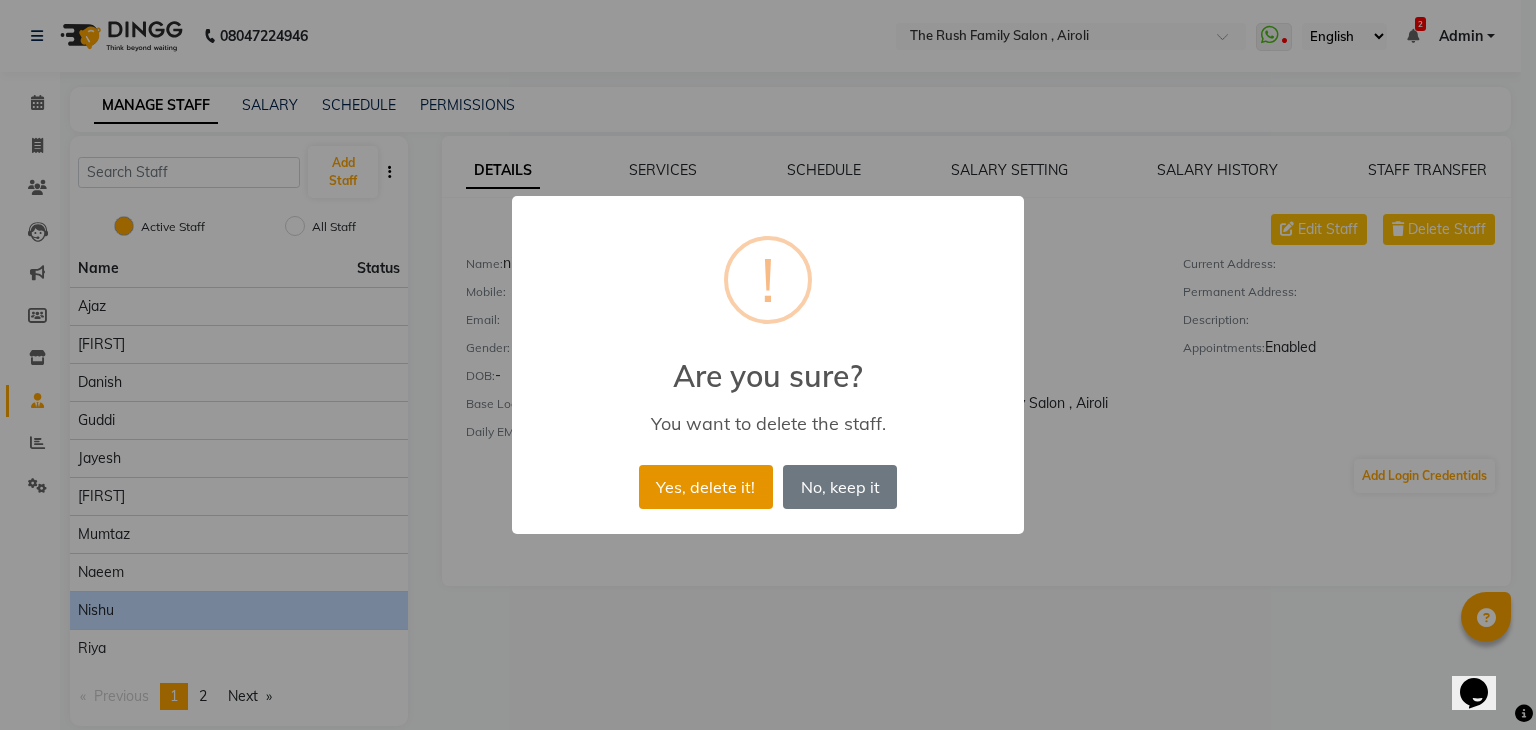 click on "Yes, delete it!" at bounding box center (706, 487) 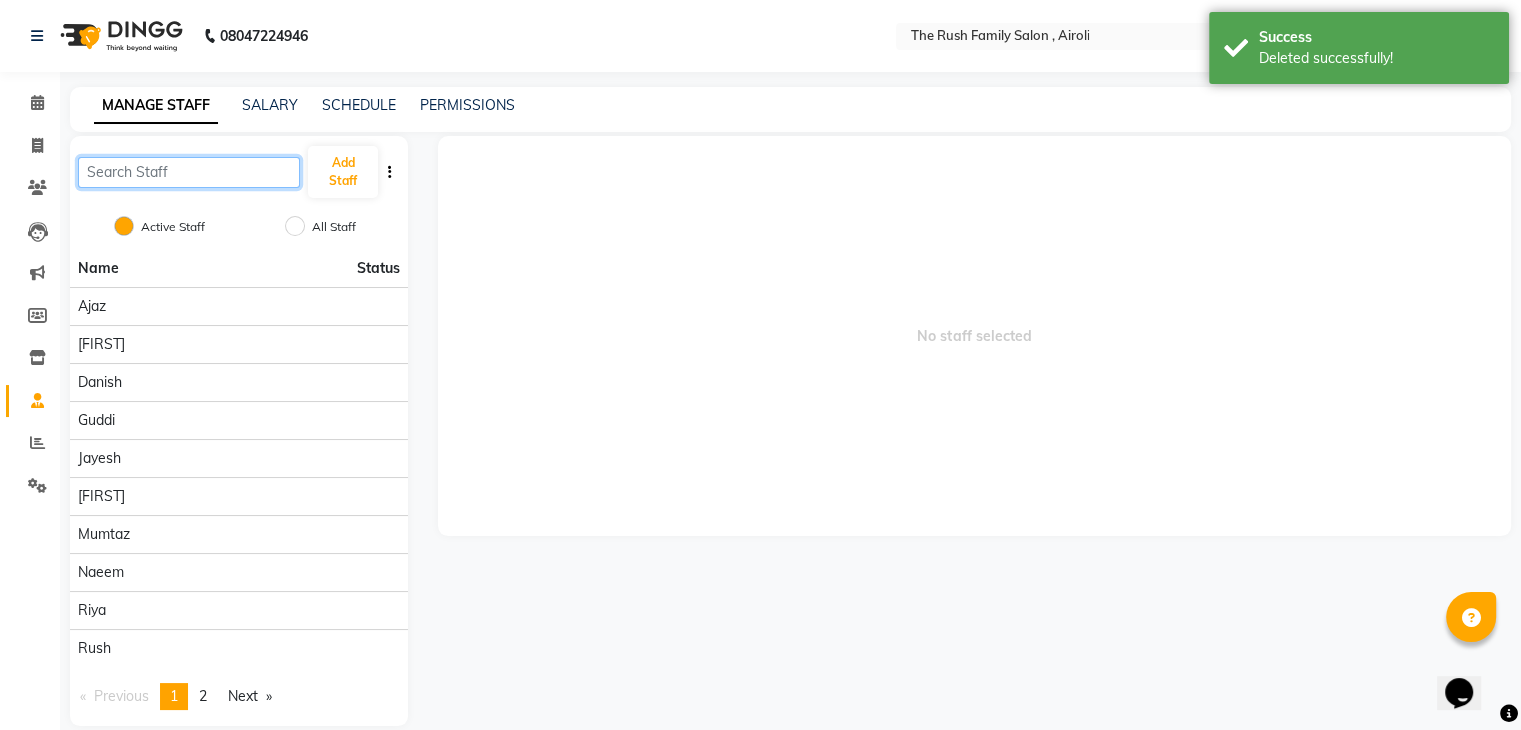 click 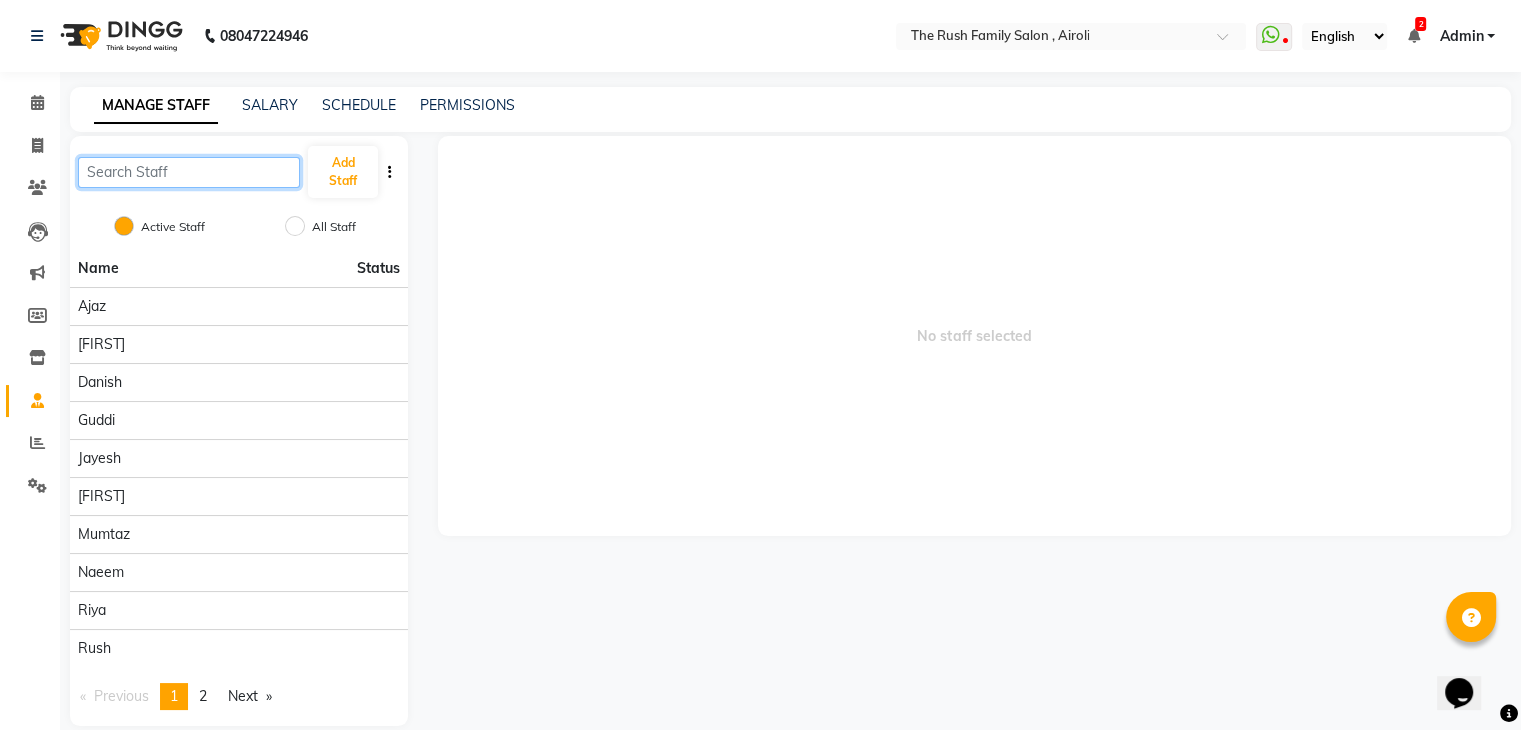 click 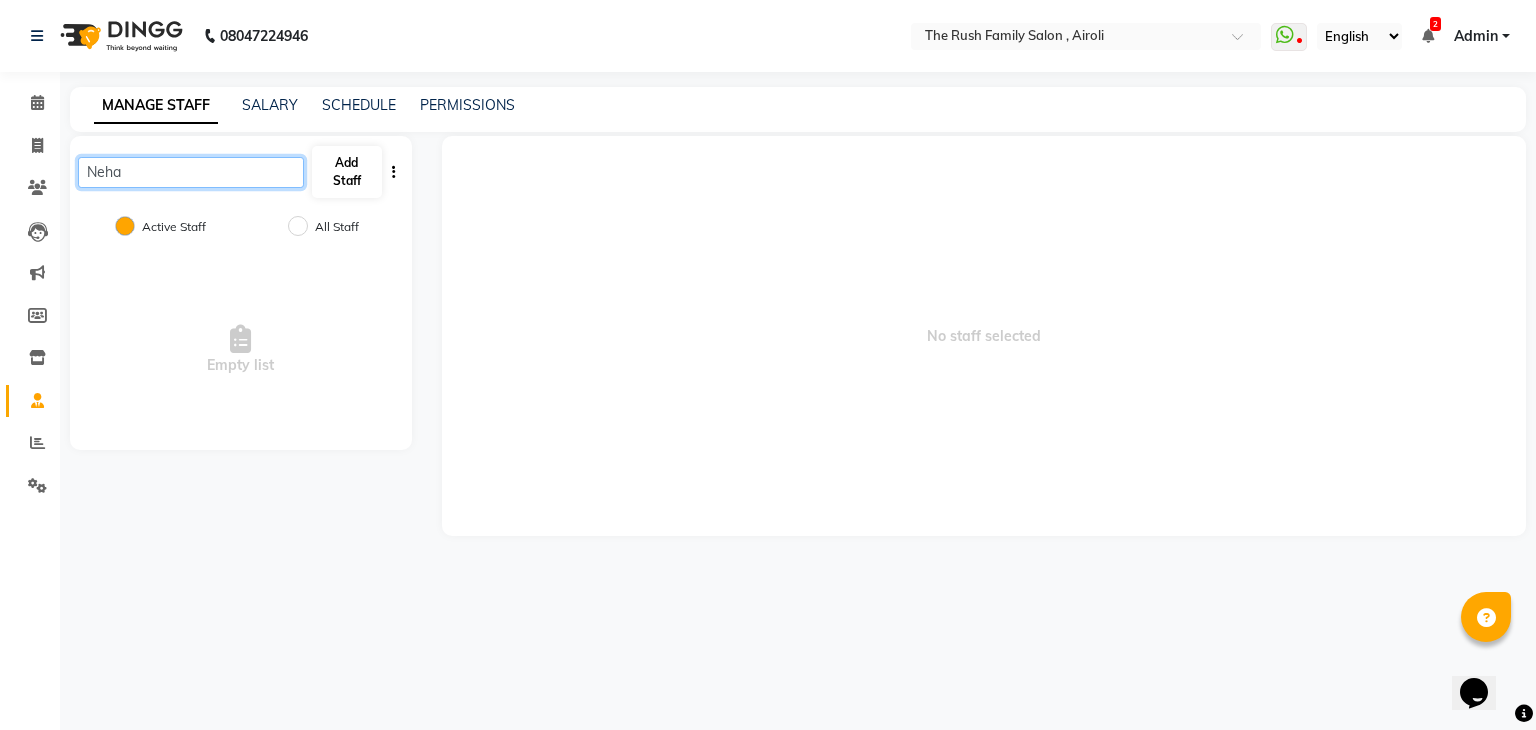 type on "Neha" 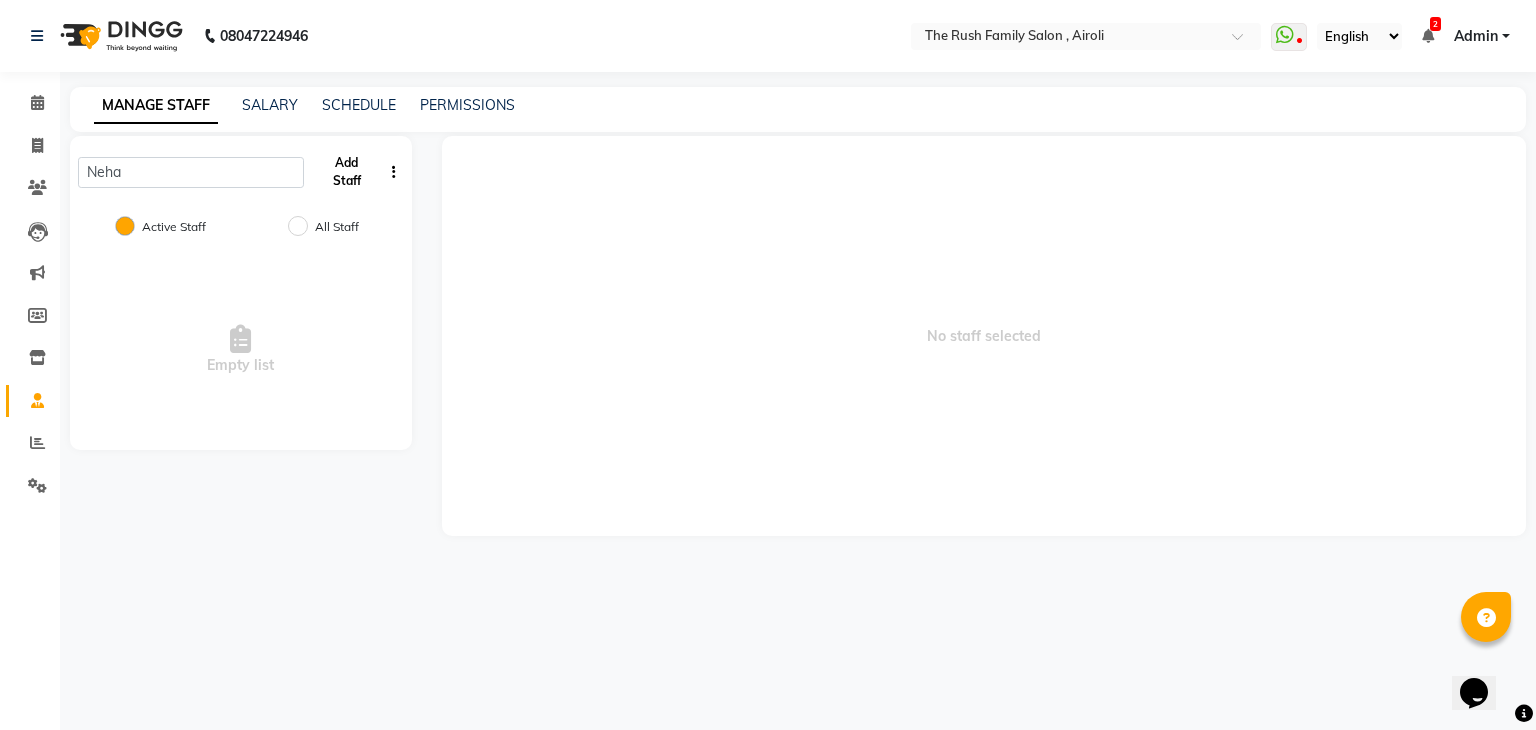 click on "Add Staff" 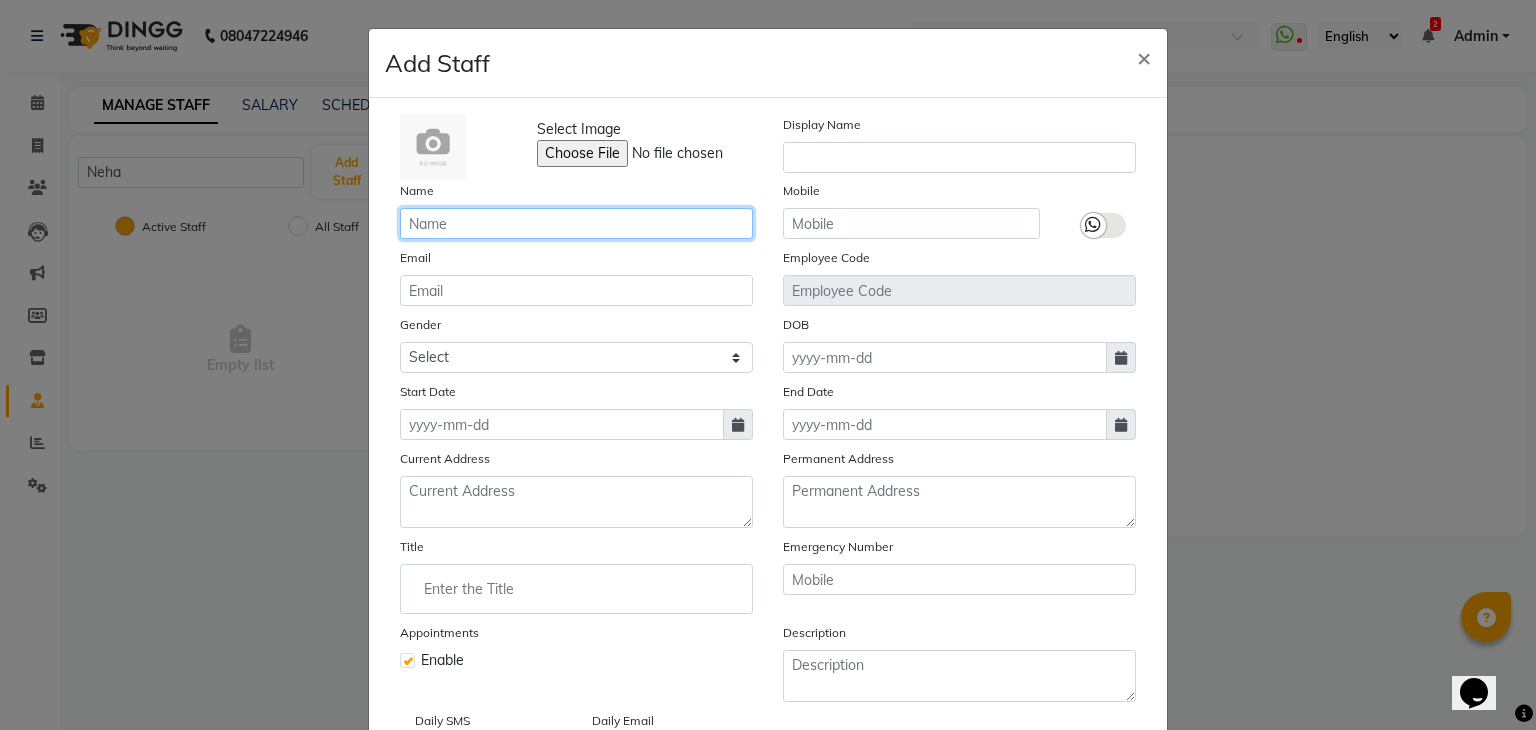 click 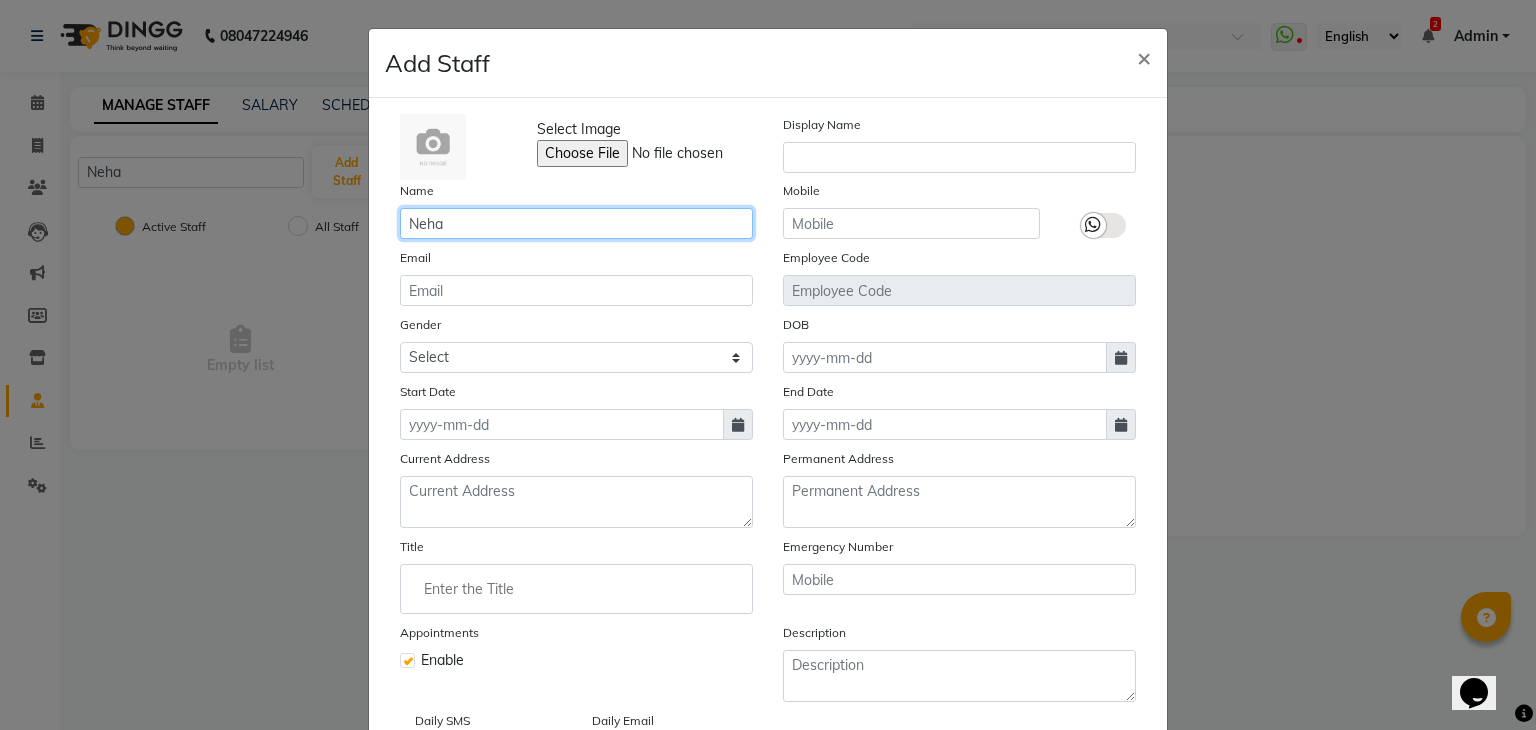 type on "Neha" 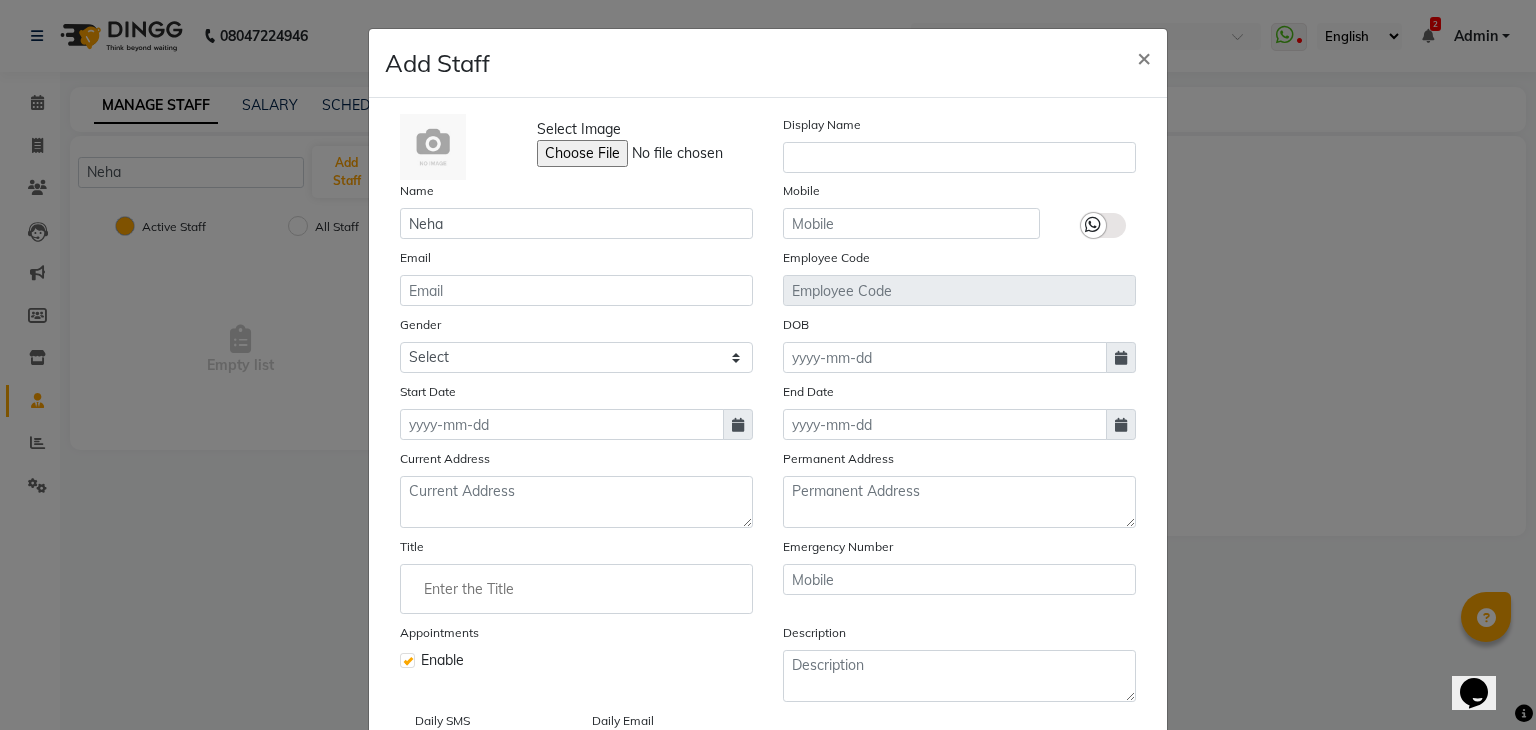 click on "Gender Select Male Female Other Prefer Not To Say" 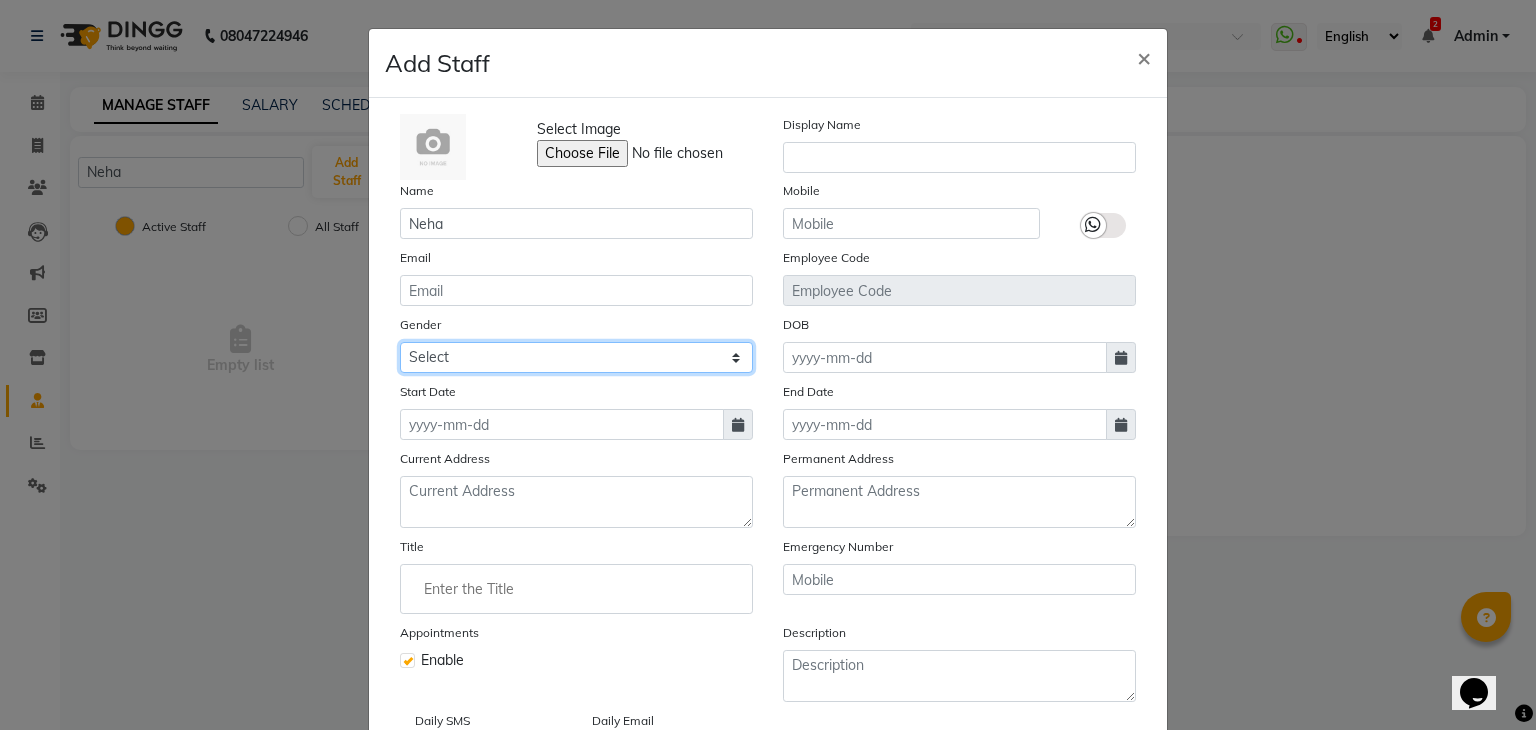 click on "Select Male Female Other Prefer Not To Say" 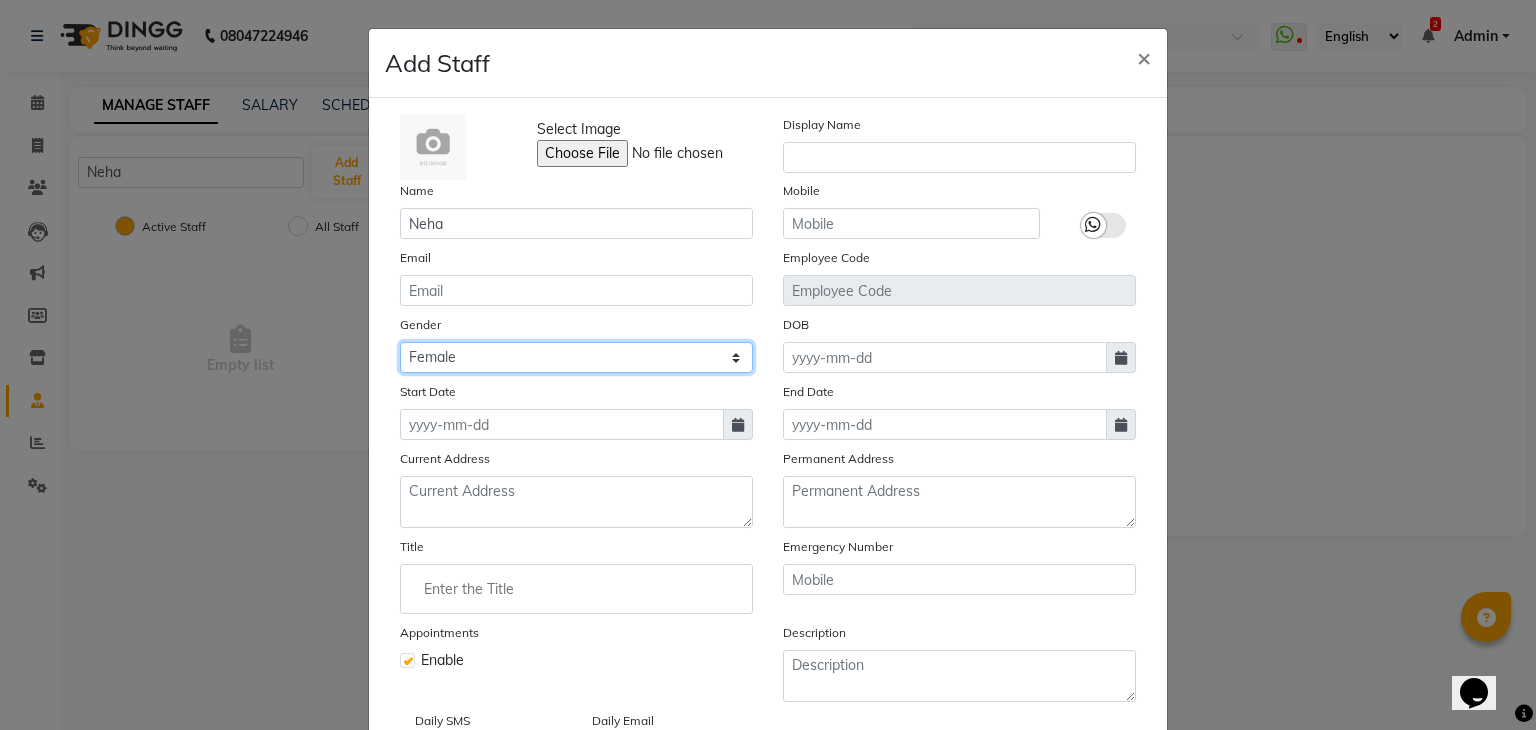 click on "Select Male Female Other Prefer Not To Say" 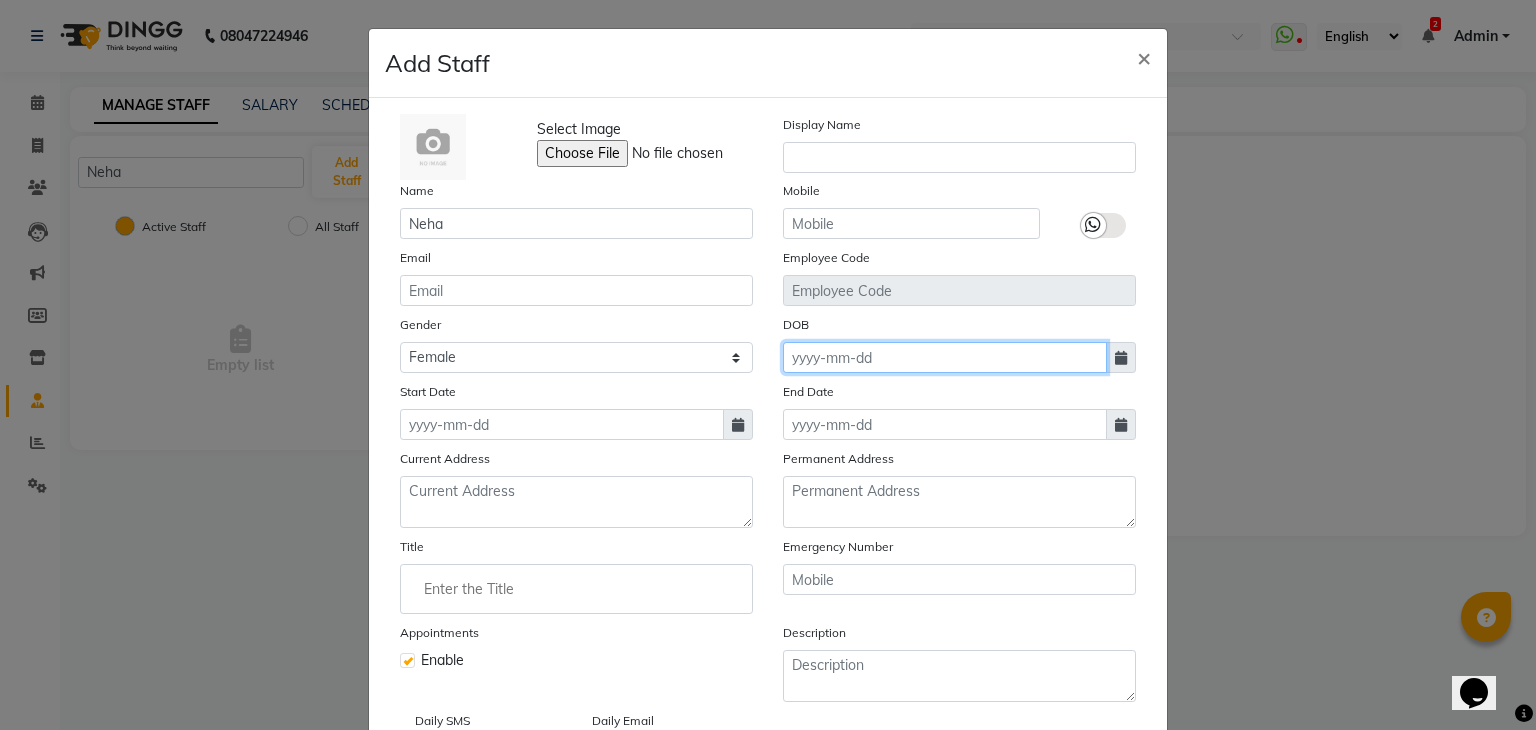 click 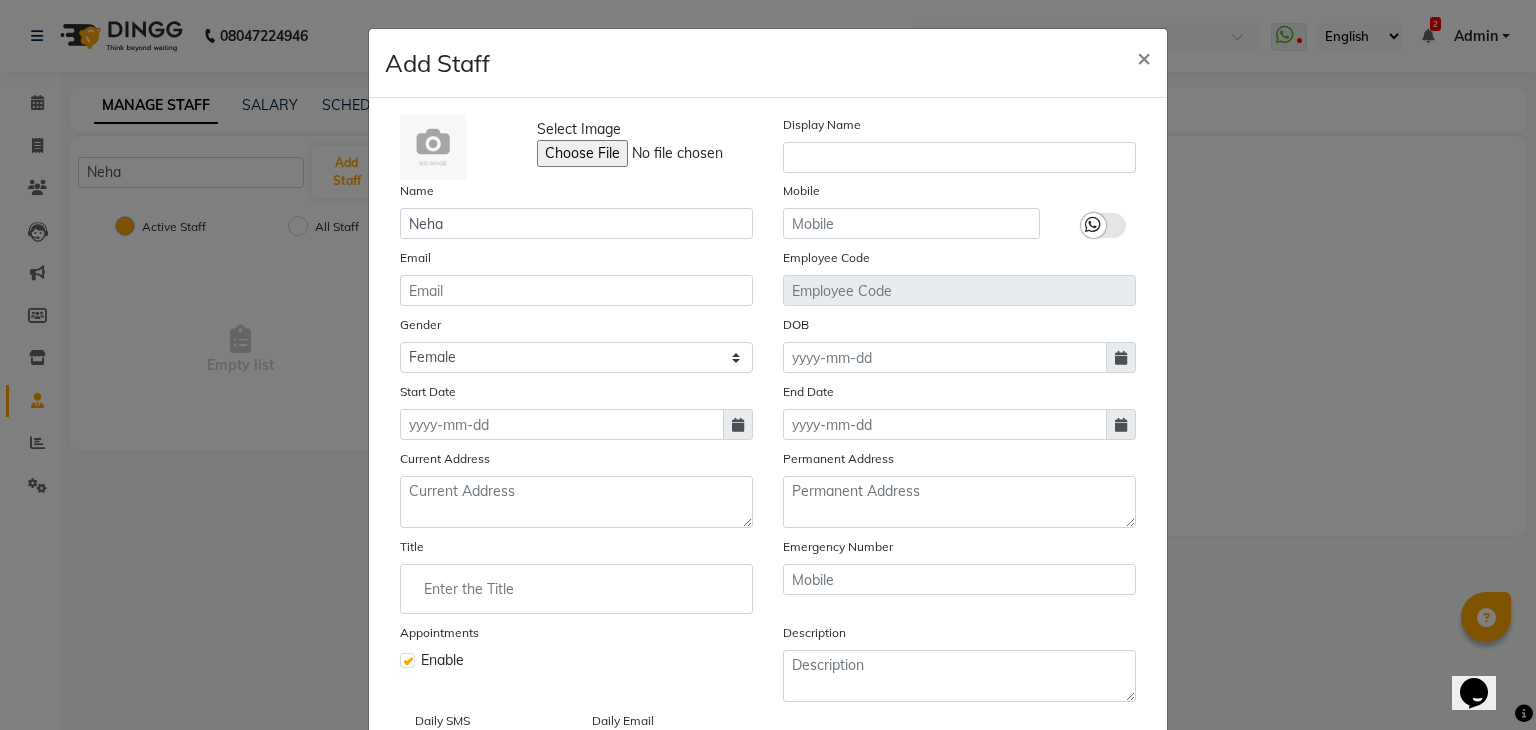 select on "8" 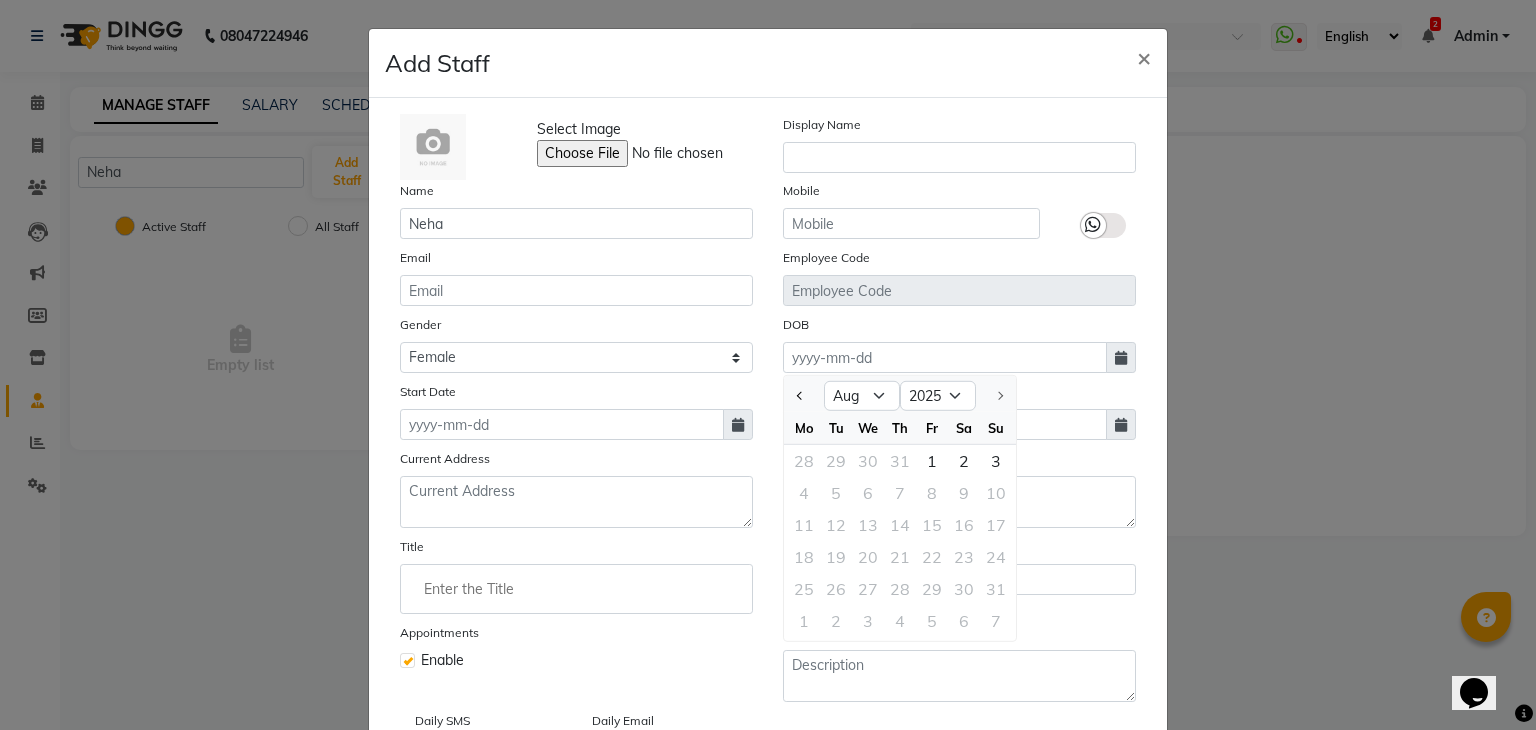 click on "Add Staff × Select Image  Display Name Name Neha Mobile Email Employee Code Gender Select Male Female Other Prefer Not To Say DOB Jan Feb Mar Apr May Jun Jul Aug 1920 1921 1922 1923 1924 1925 1926 1927 1928 1929 1930 1931 1932 1933 1934 1935 1936 1937 1938 1939 1940 1941 1942 1943 1944 1945 1946 1947 1948 1949 1950 1951 1952 1953 1954 1955 1956 1957 1958 1959 1960 1961 1962 1963 1964 1965 1966 1967 1968 1969 1970 1971 1972 1973 1974 1975 1976 1977 1978 1979 1980 1981 1982 1983 1984 1985 1986 1987 1988 1989 1990 1991 1992 1993 1994 1995 1996 1997 1998 1999 2000 2001 2002 2003 2004 2005 2006 2007 2008 2009 2010 2011 2012 2013 2014 2015 2016 2017 2018 2019 2020 2021 2022 2023 2024 2025 Mo Tu We Th Fr Sa Su 28 29 30 31 1 2 3 4 5 6 7 8 9 10 11 12 13 14 15 16 17 18 19 20 21 22 23 24 25 26 27 28 29 30 31 1 2 3 4 5 6 7 Start Date End Date Current Address Permanent Address Title Emergency Number Appointments Enable Description Daily SMS Daily Email  Cancel   Save" 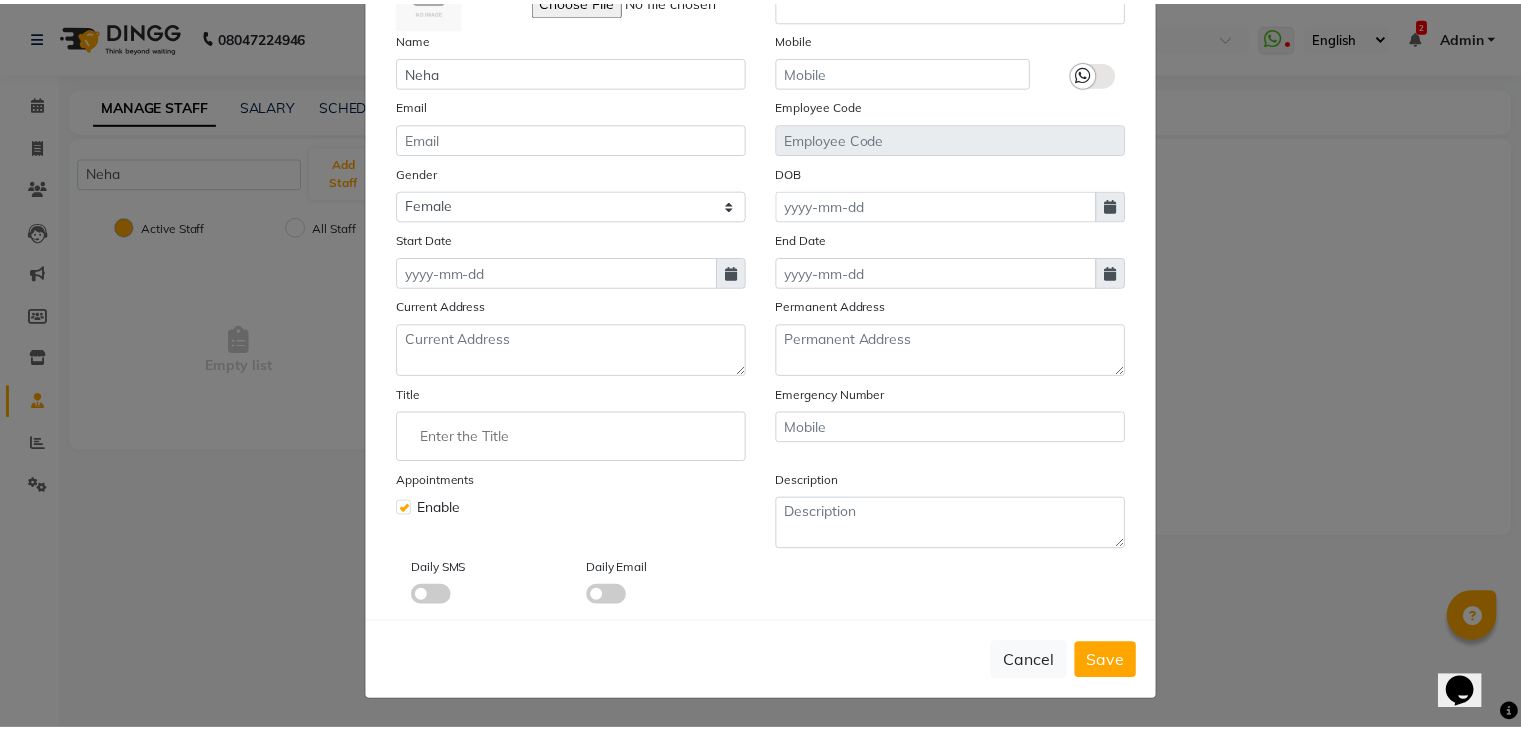 scroll, scrollTop: 160, scrollLeft: 0, axis: vertical 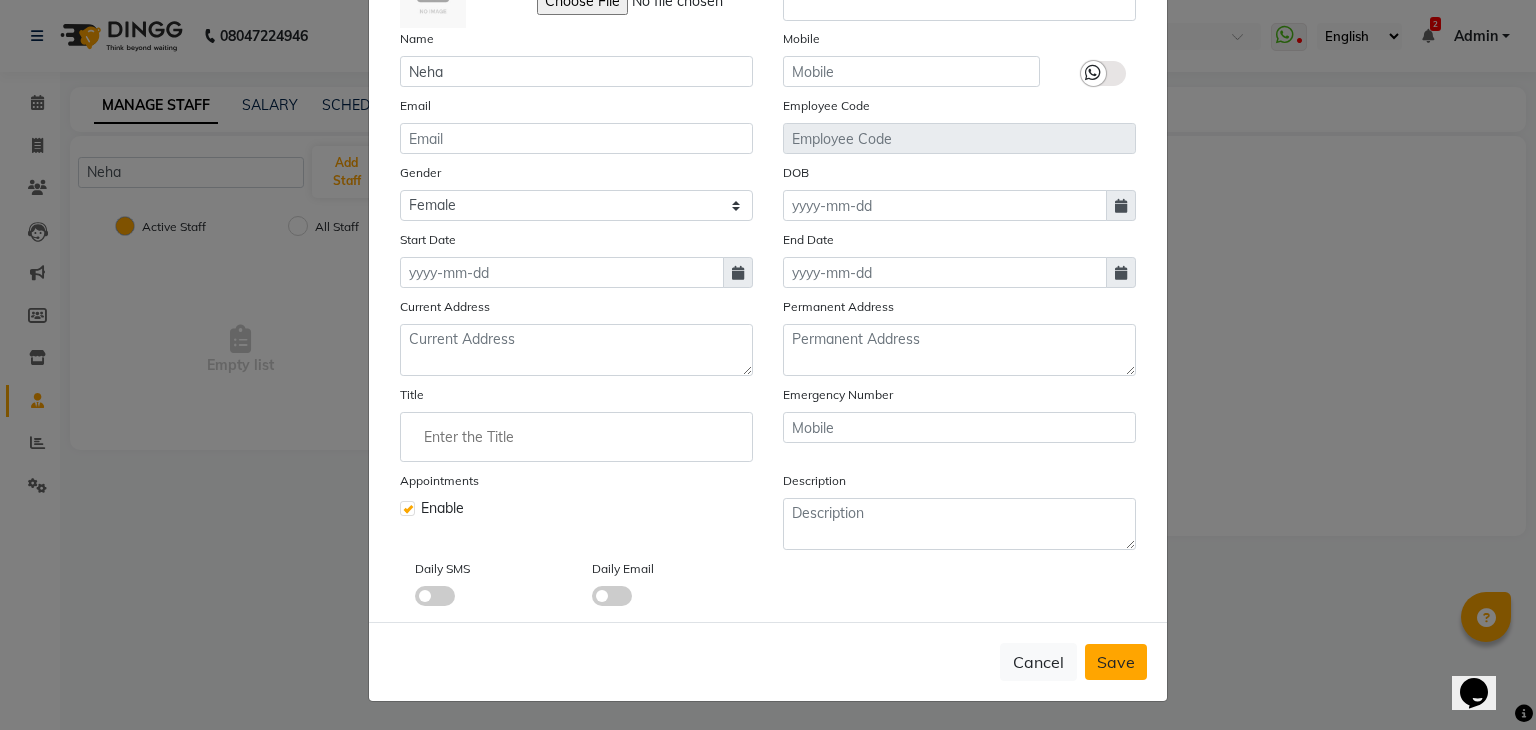 click on "Save" at bounding box center (1116, 662) 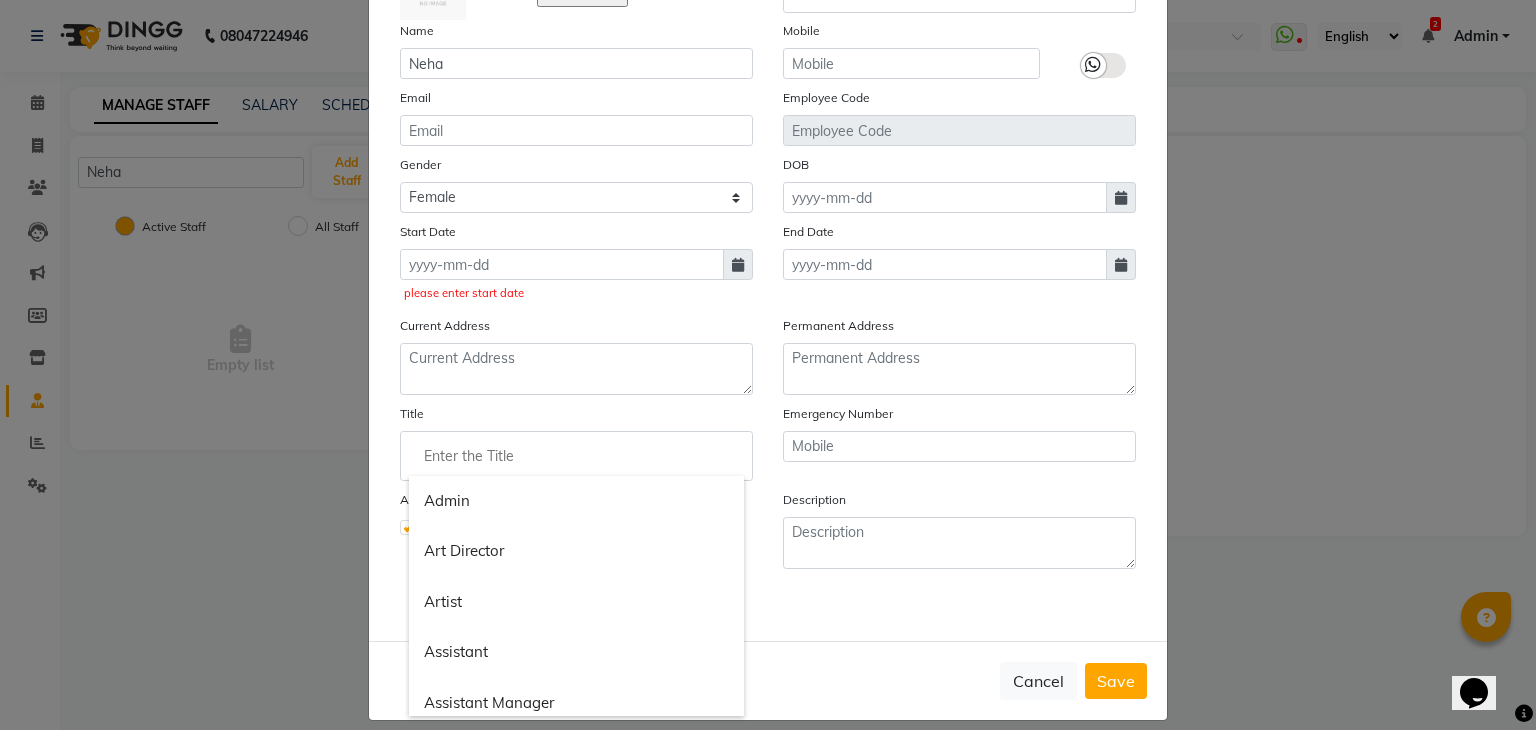 click 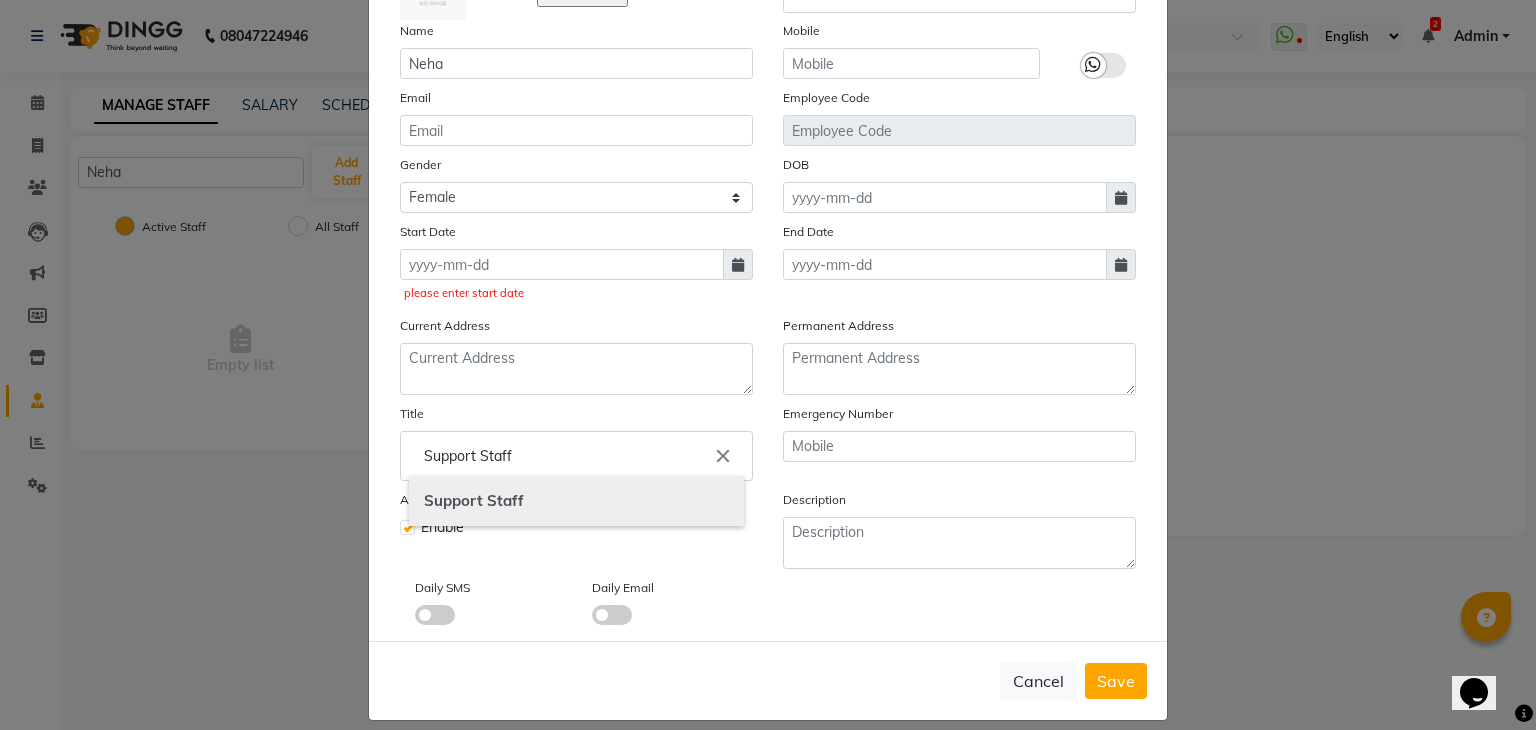 type on "Support Staff" 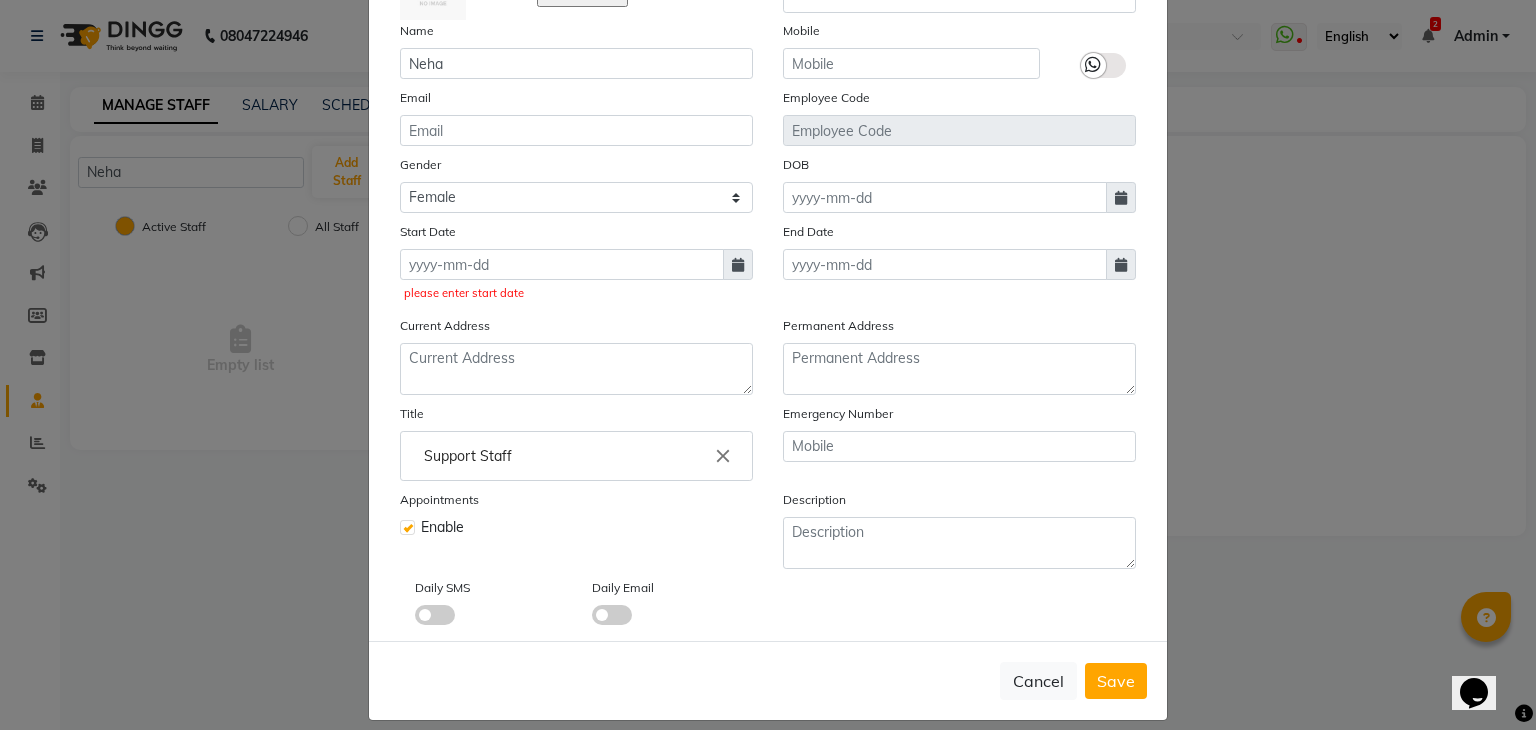 click on "Appointments Enable" 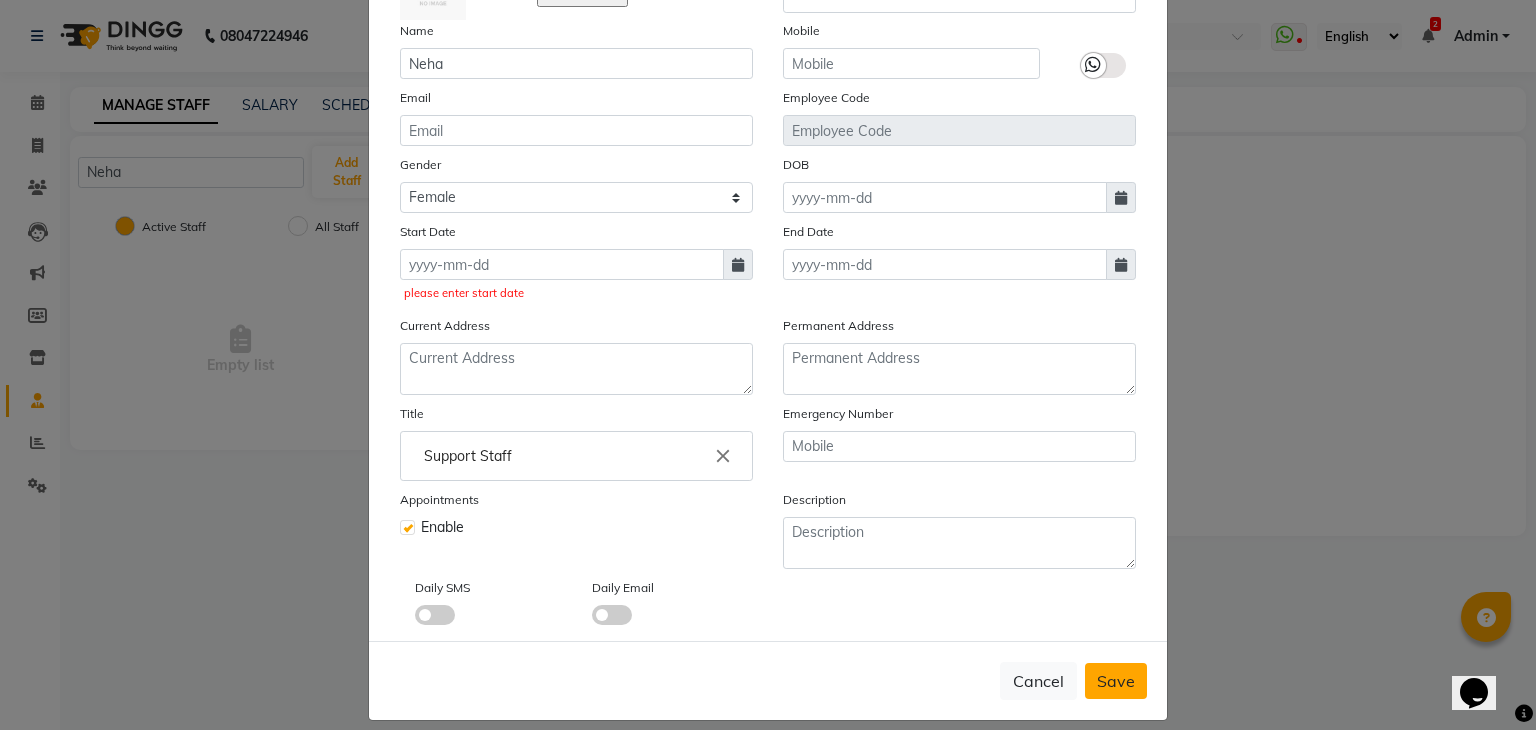 click on "Save" at bounding box center (1116, 681) 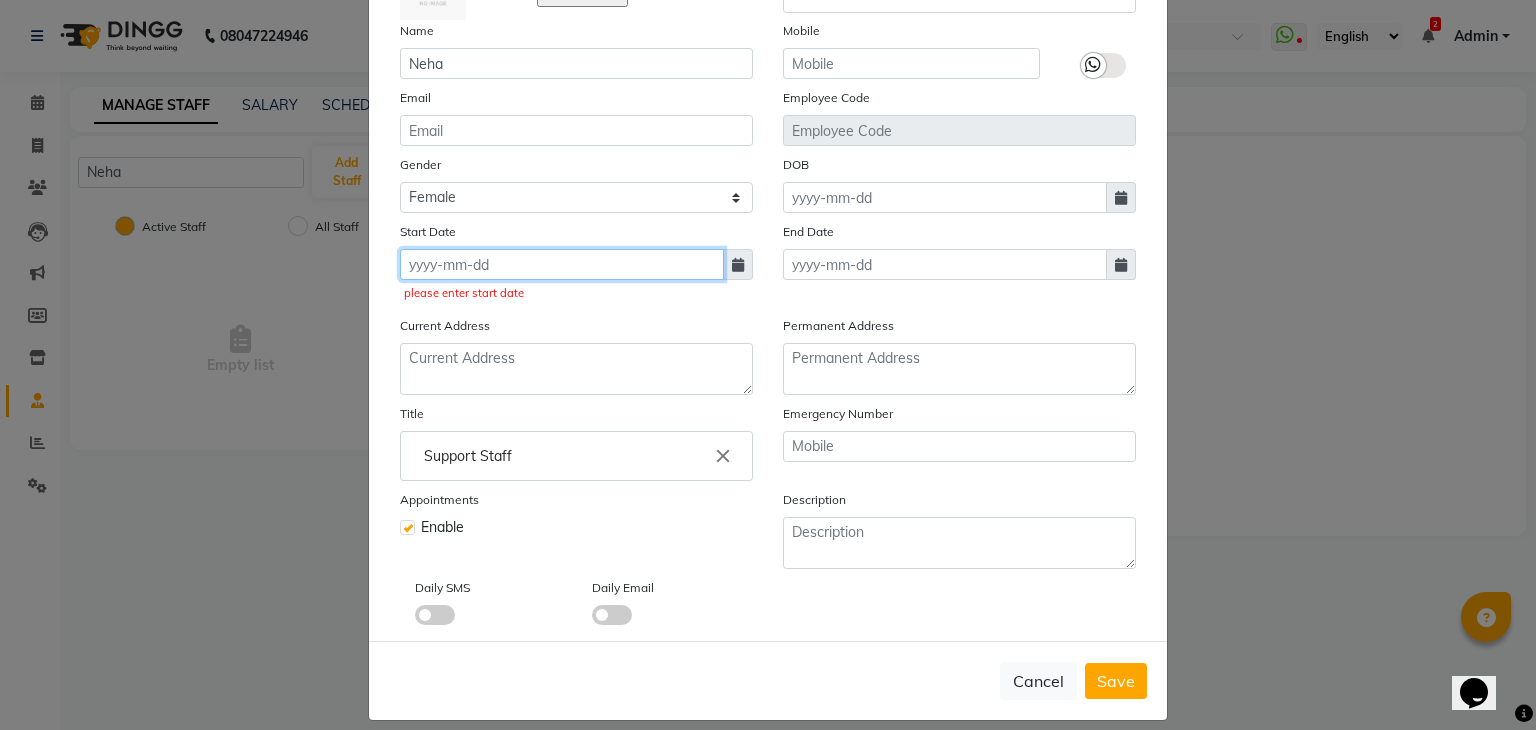 click 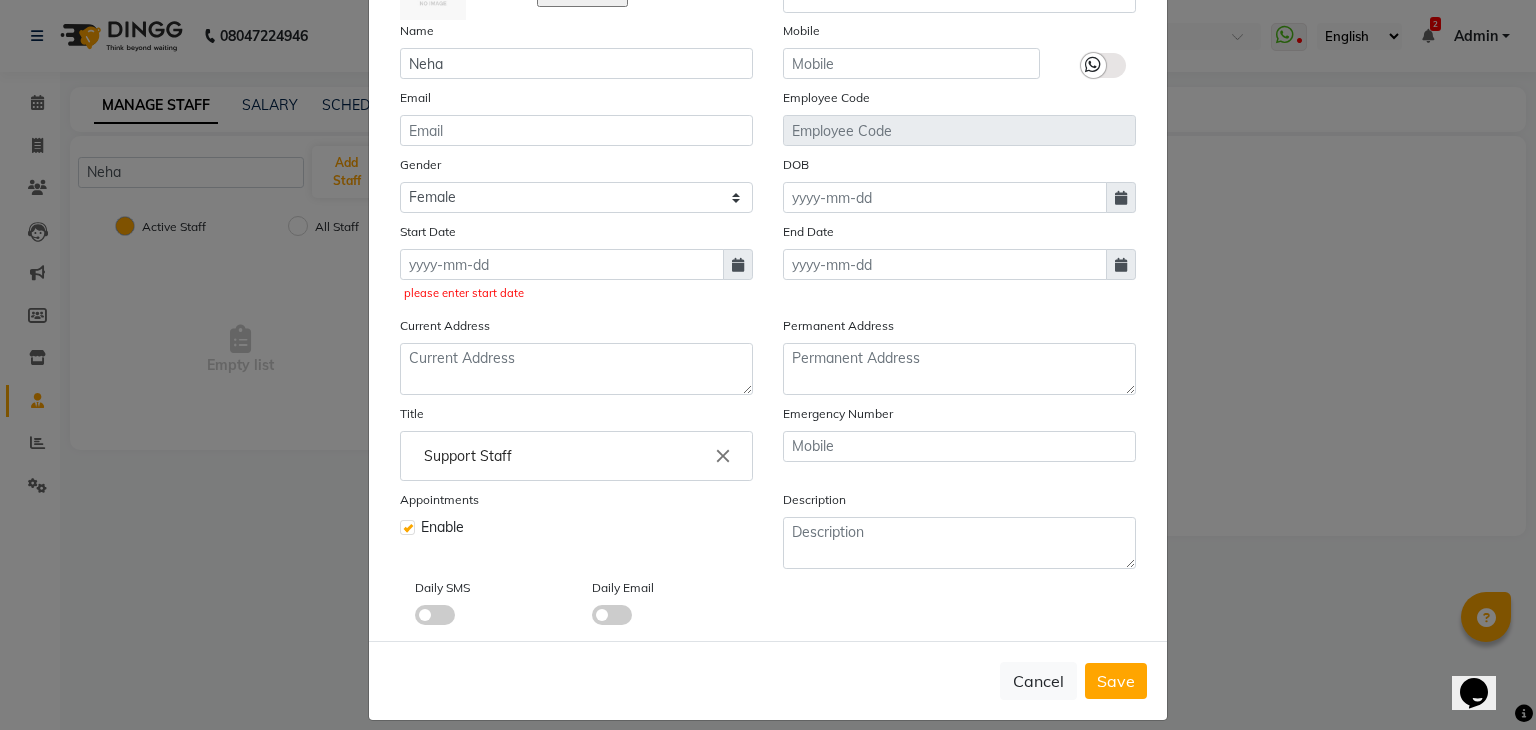 select on "8" 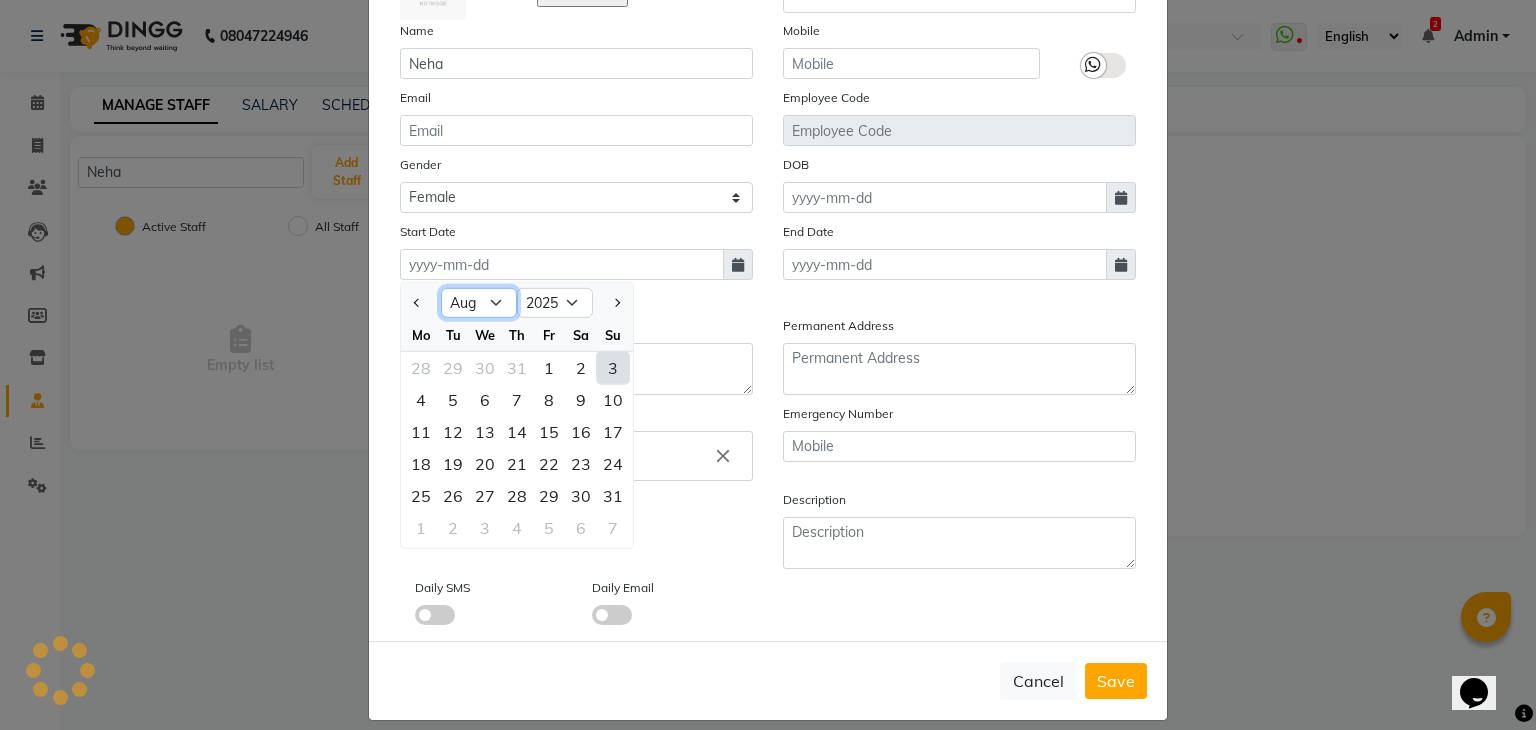 click on "Jan Feb Mar Apr May Jun Jul Aug Sep Oct Nov Dec" 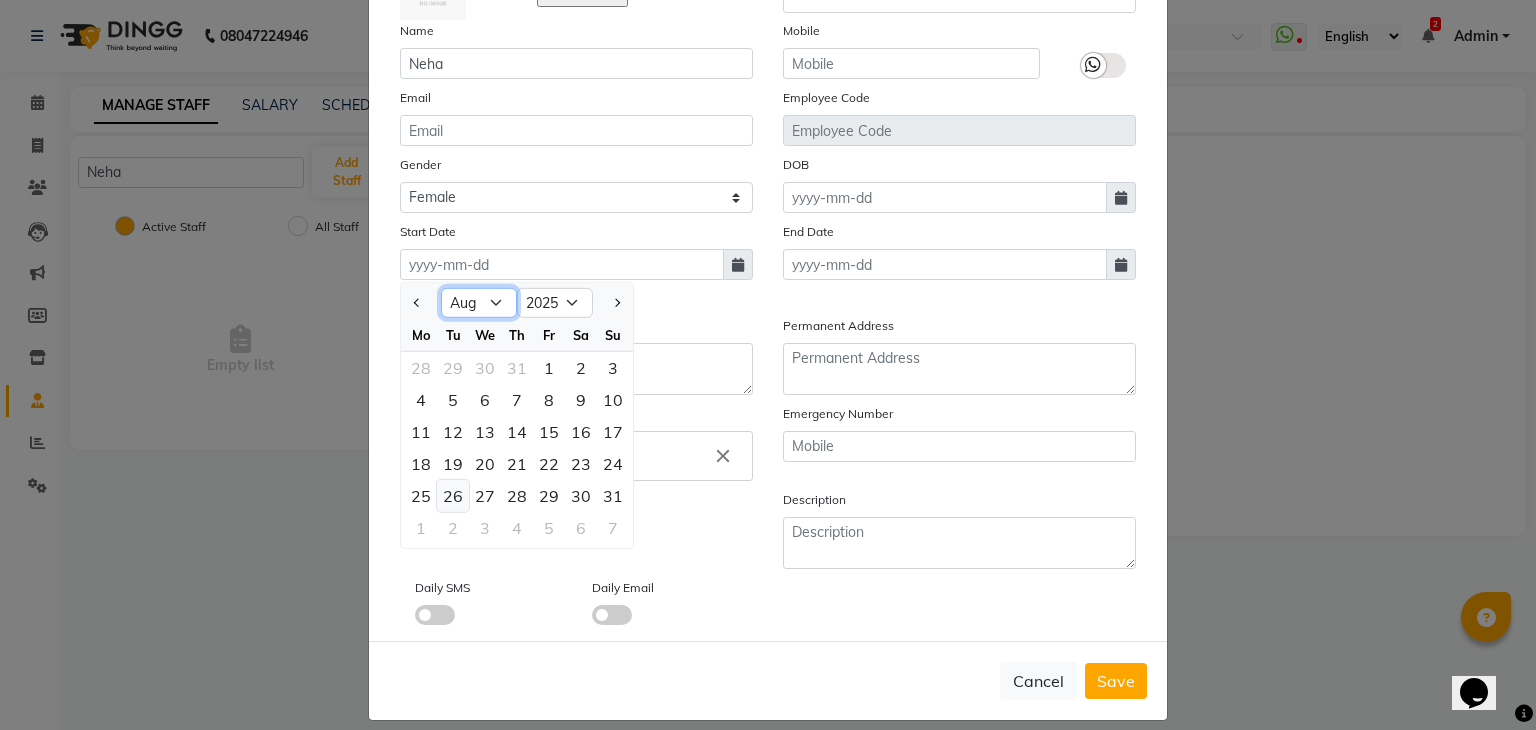 select on "7" 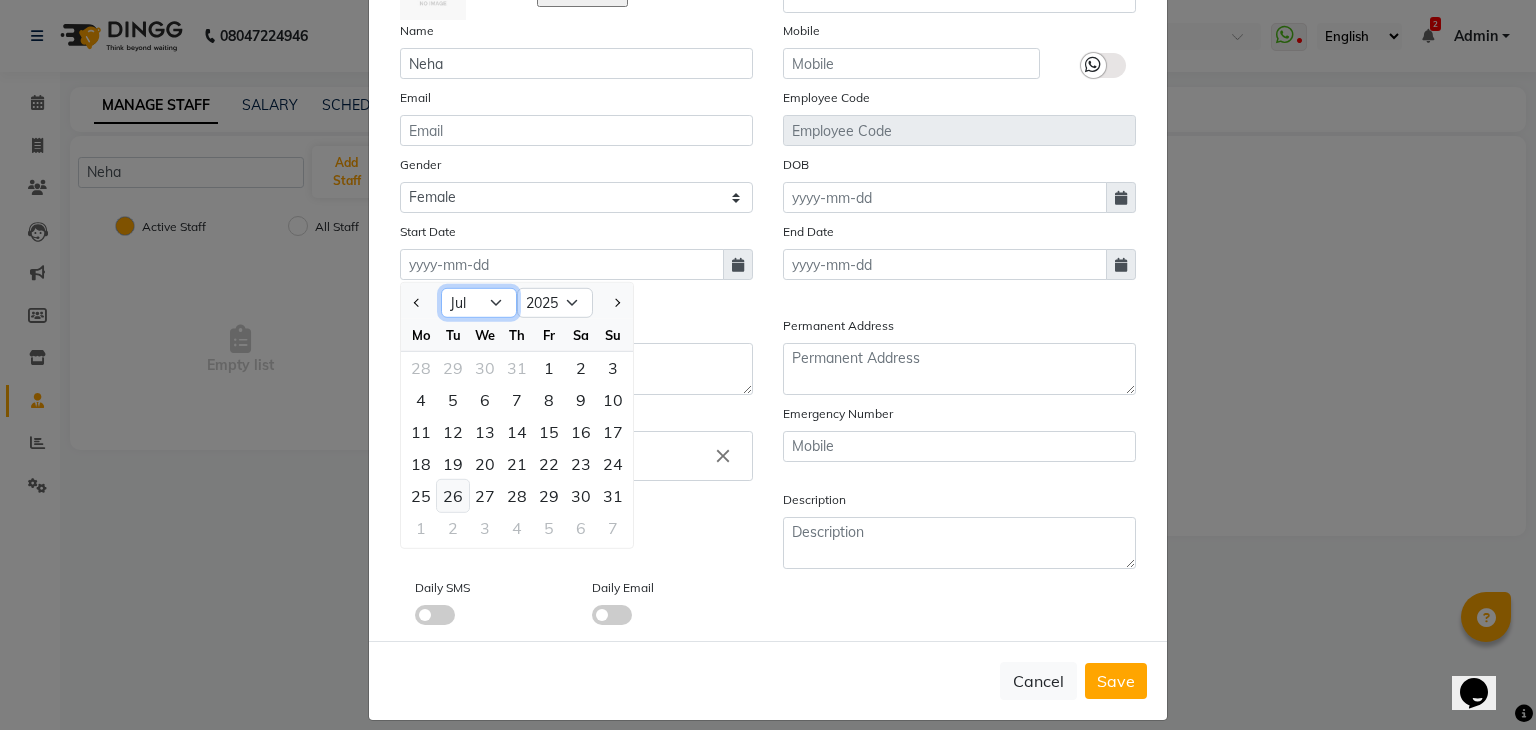 click on "Jan Feb Mar Apr May Jun Jul Aug Sep Oct Nov Dec" 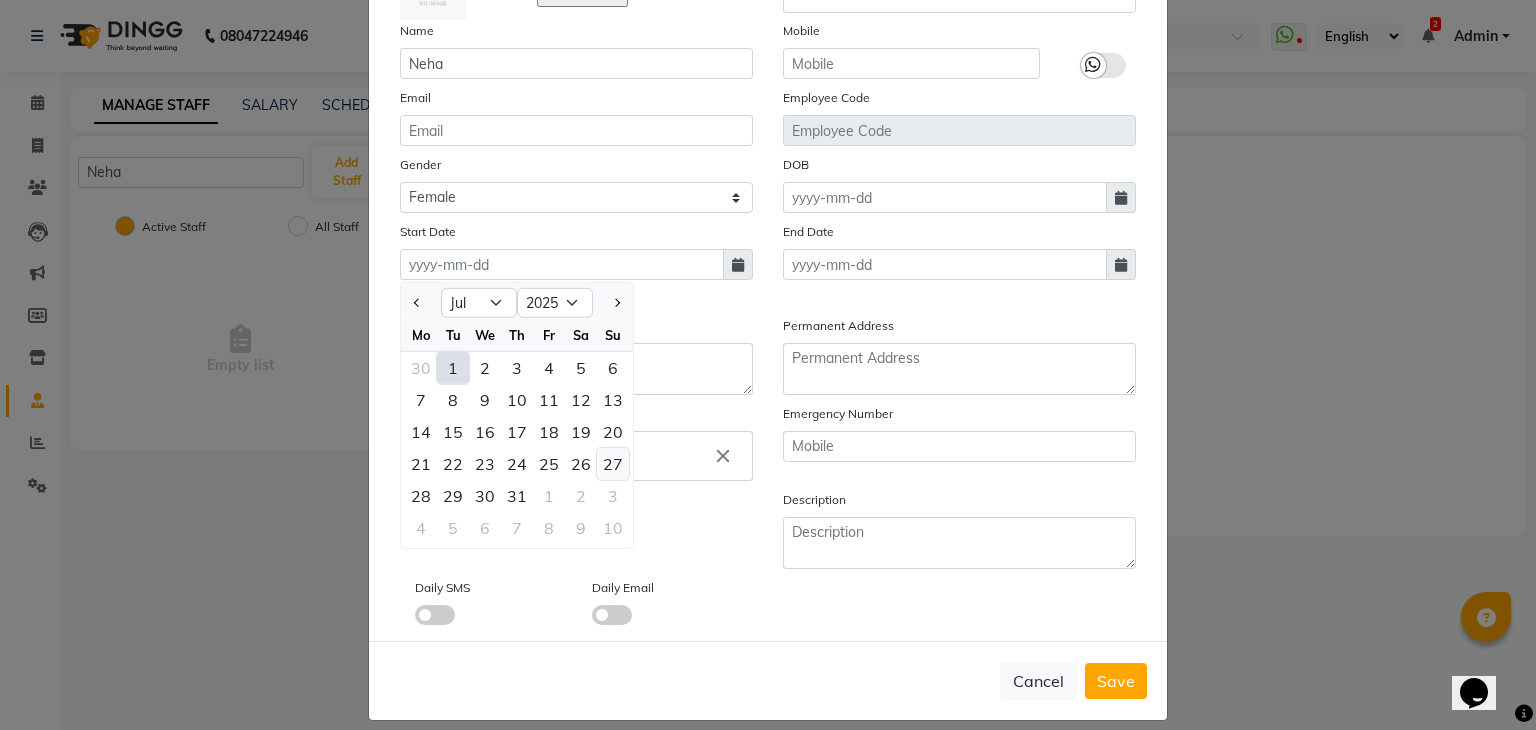 click on "27" 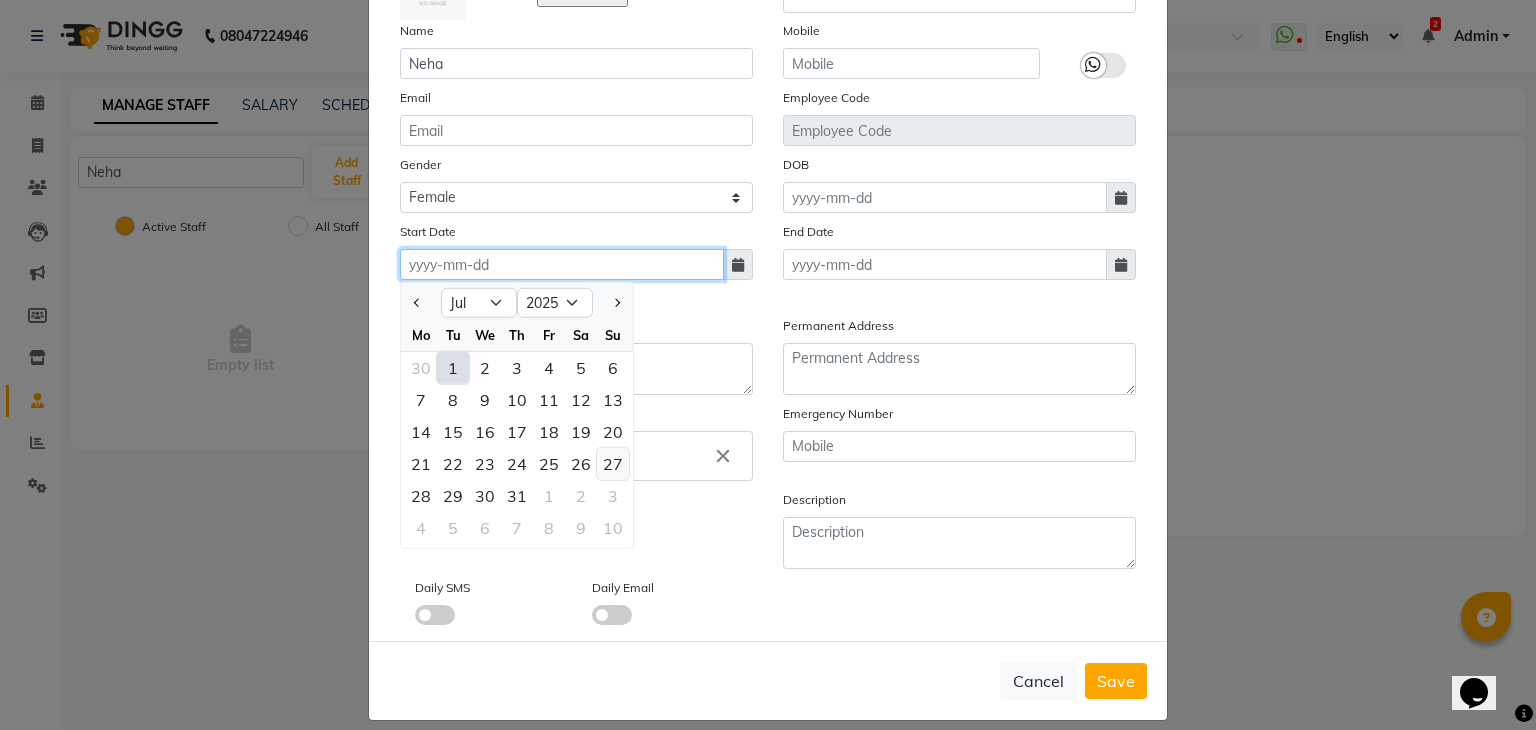 type on "27-07-2025" 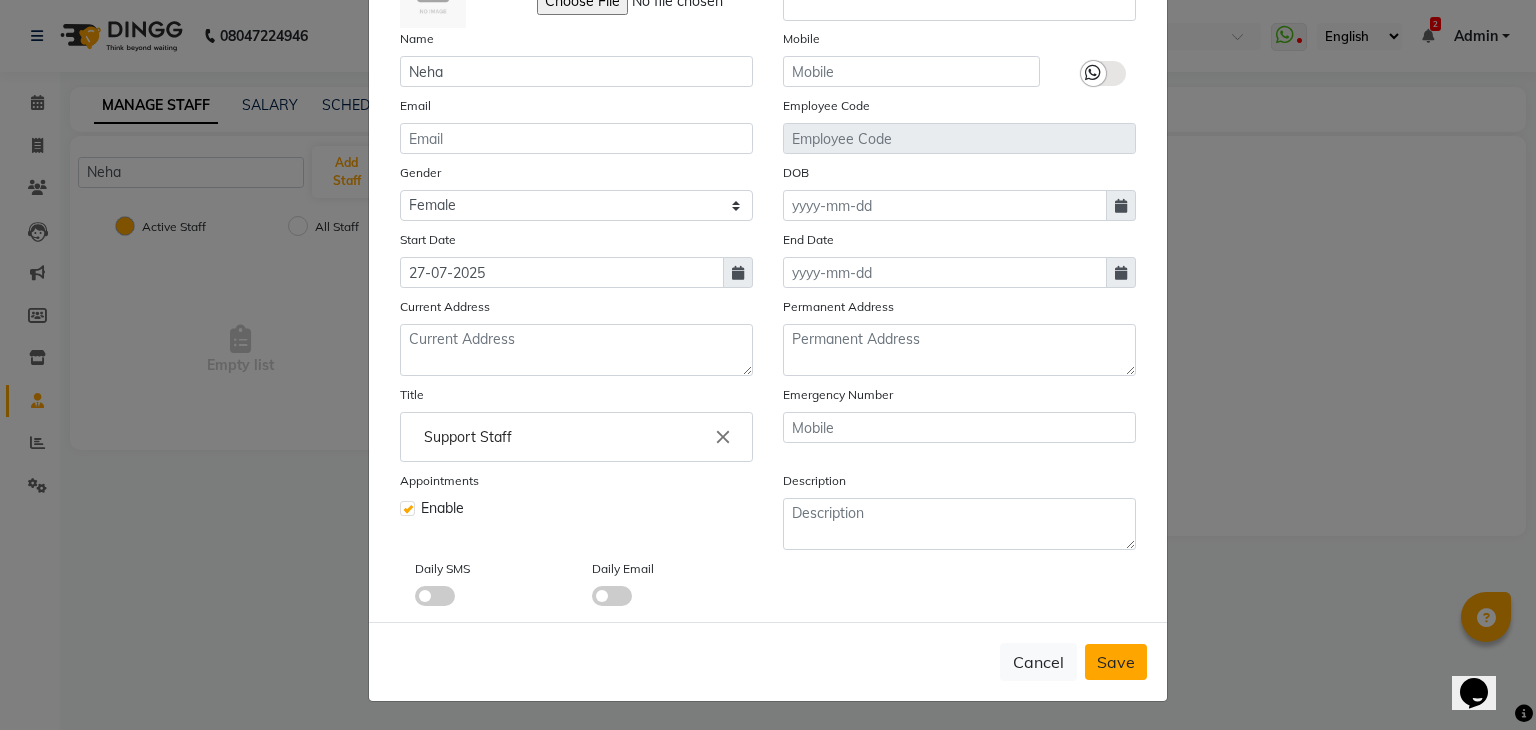 click on "Save" at bounding box center [1116, 662] 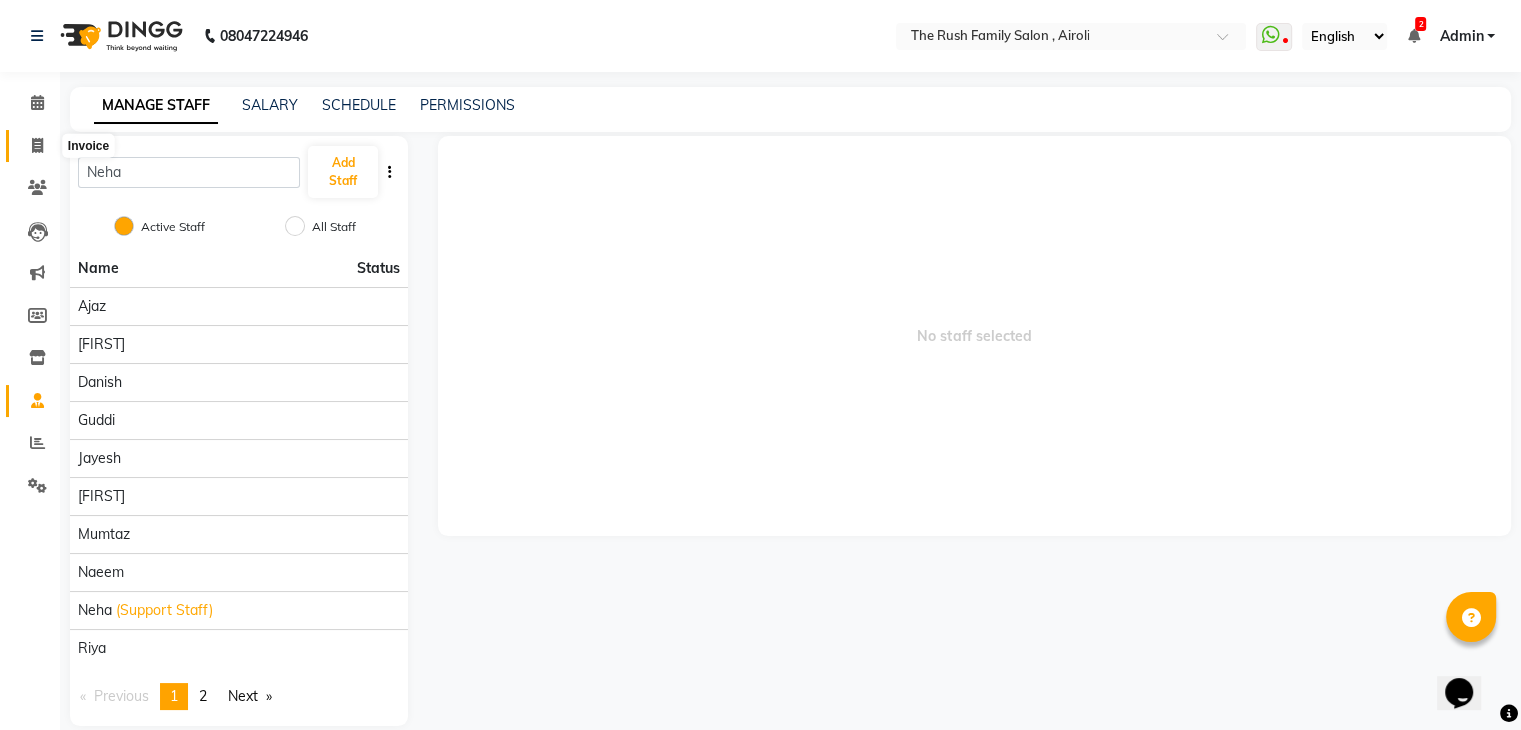 click 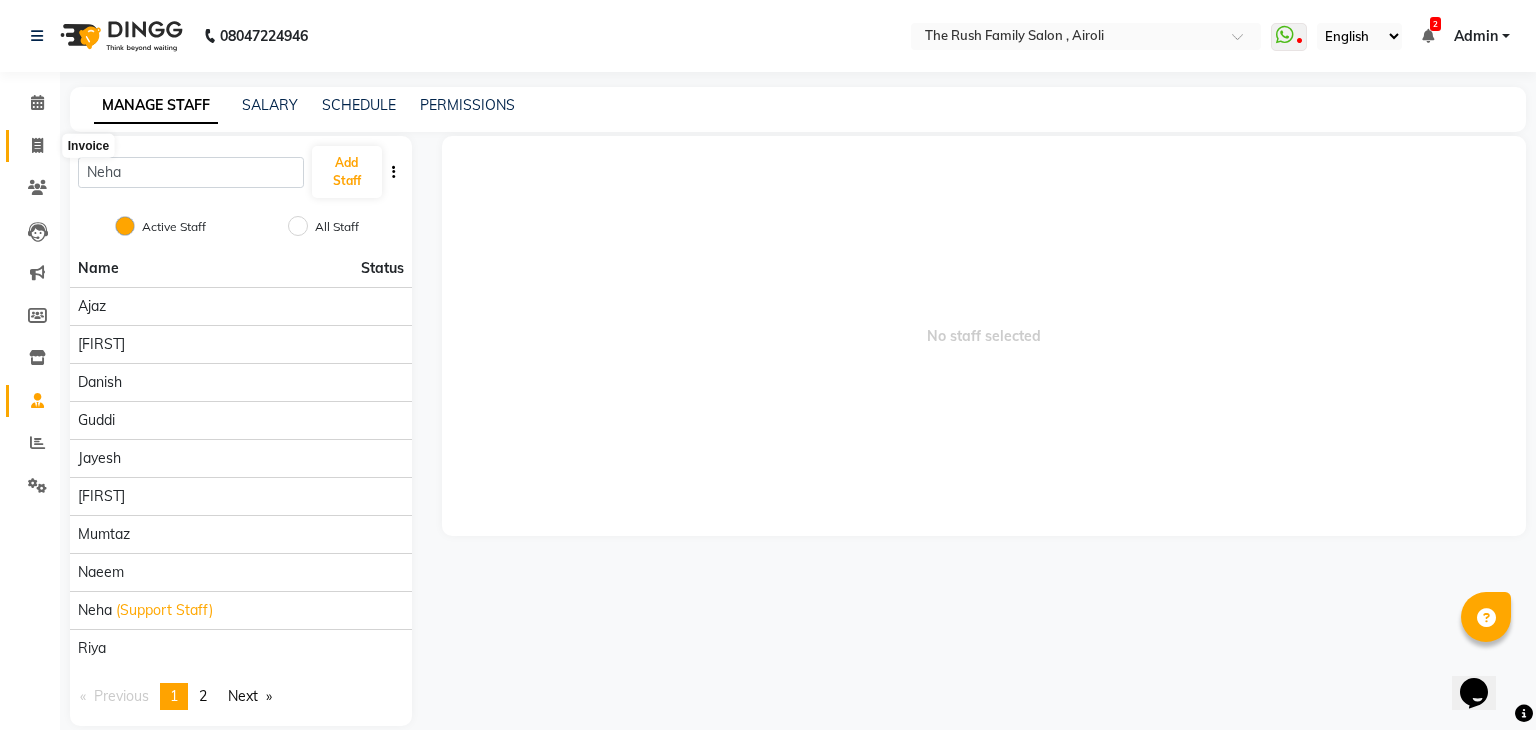 select on "5419" 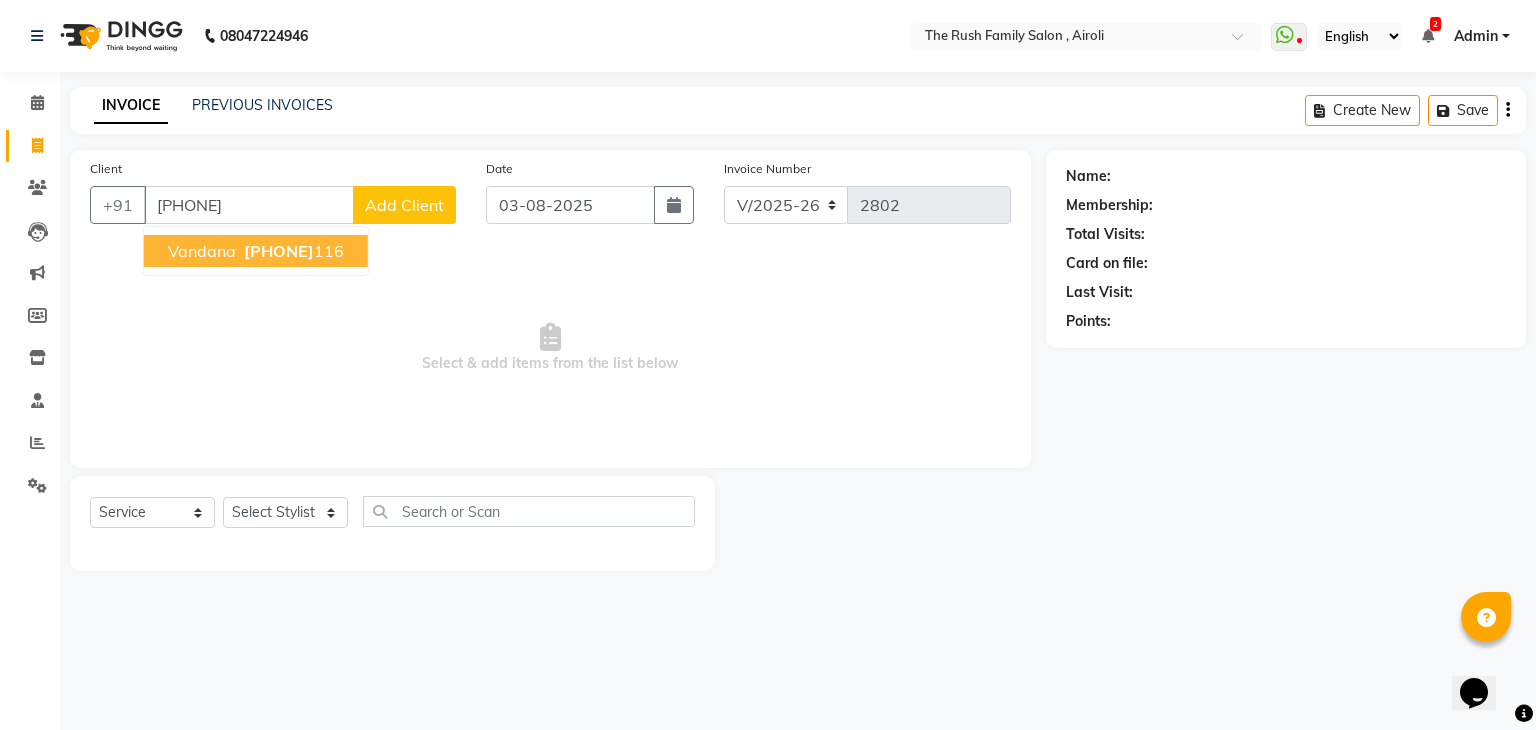 click on "Vandana" at bounding box center [202, 251] 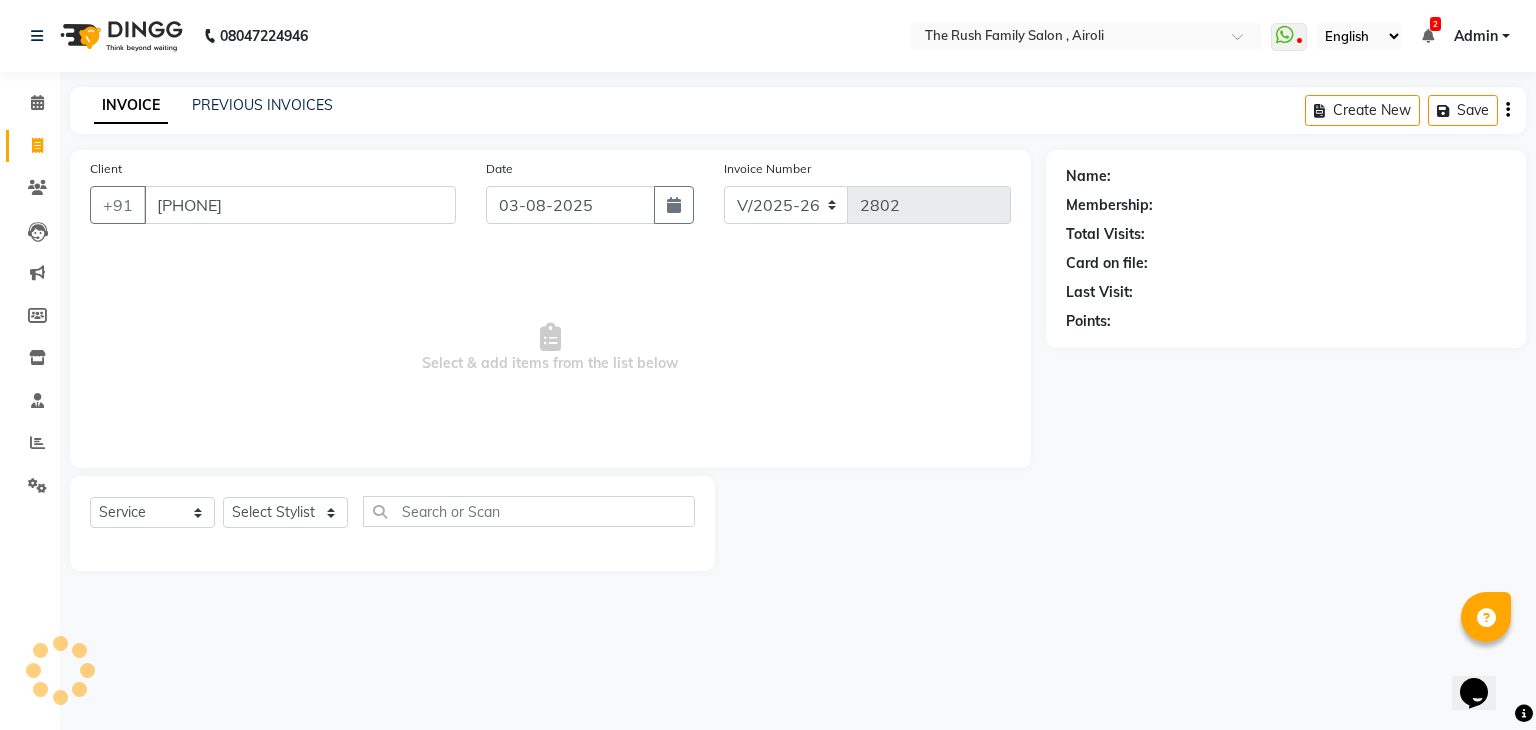 type on "9594392116" 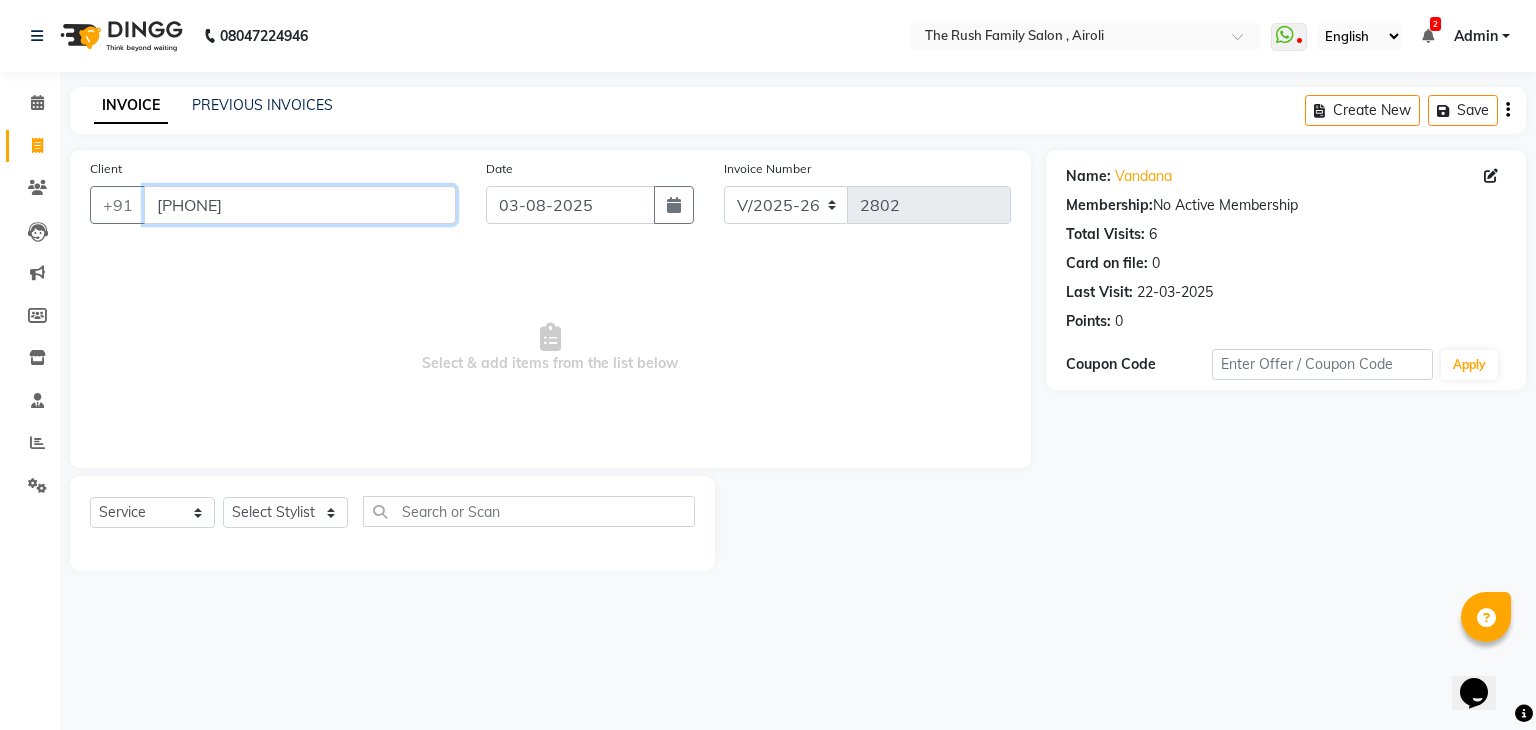 click on "9594392116" at bounding box center (300, 205) 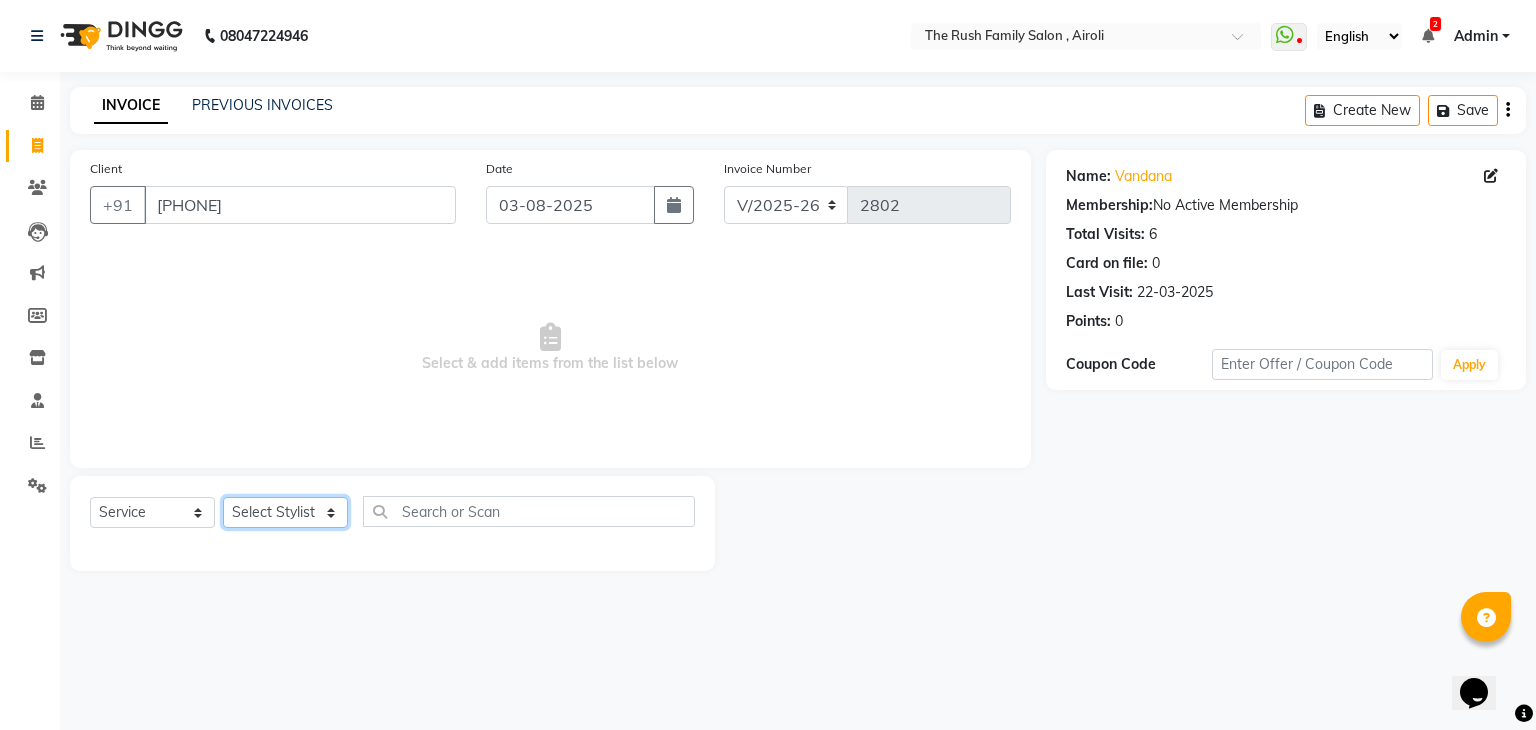 click on "Select Stylist Ajaz Alvira Danish Guddi Jayesh Josh  mumtaz Naeem Neha Riya    Rush Swati" 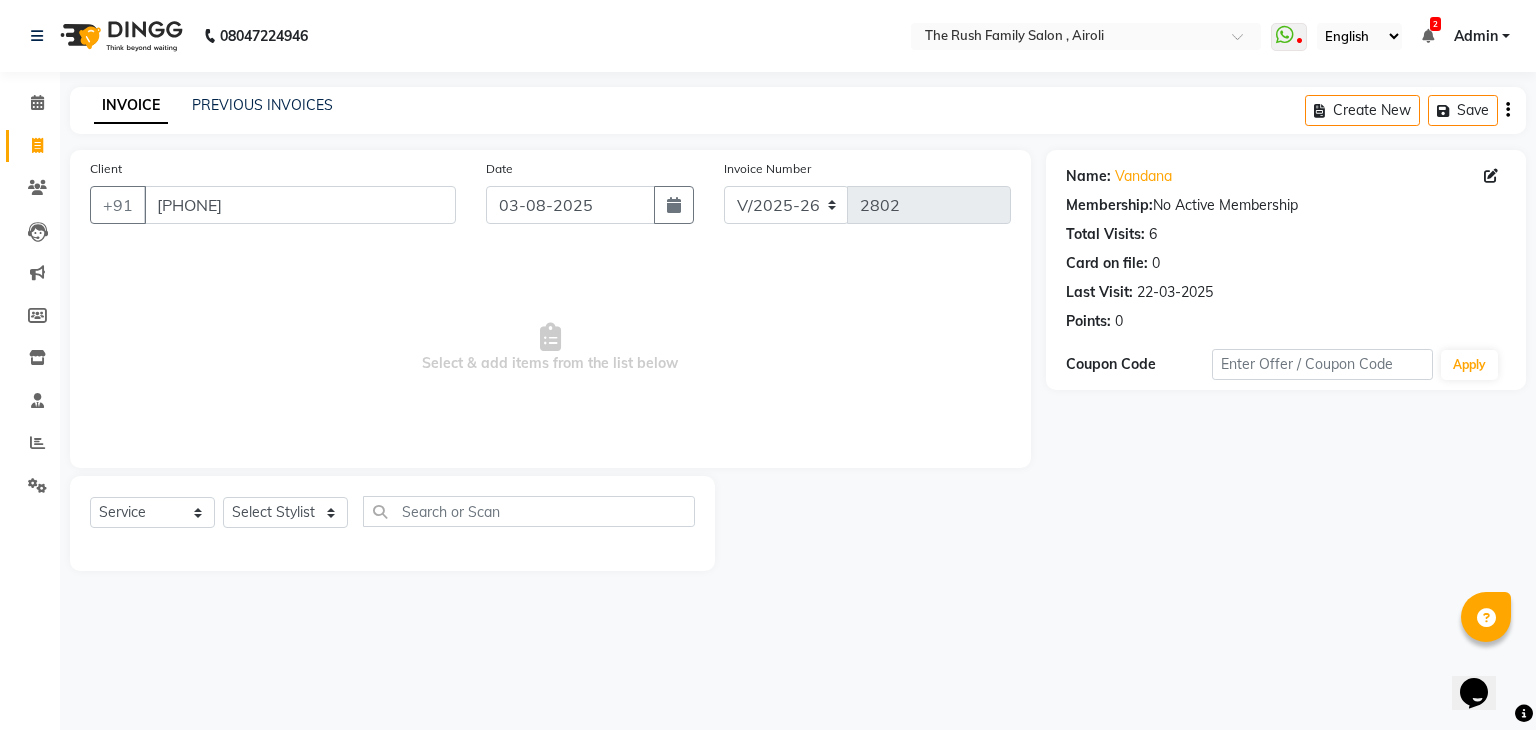 click on "Select & add items from the list below" at bounding box center [550, 348] 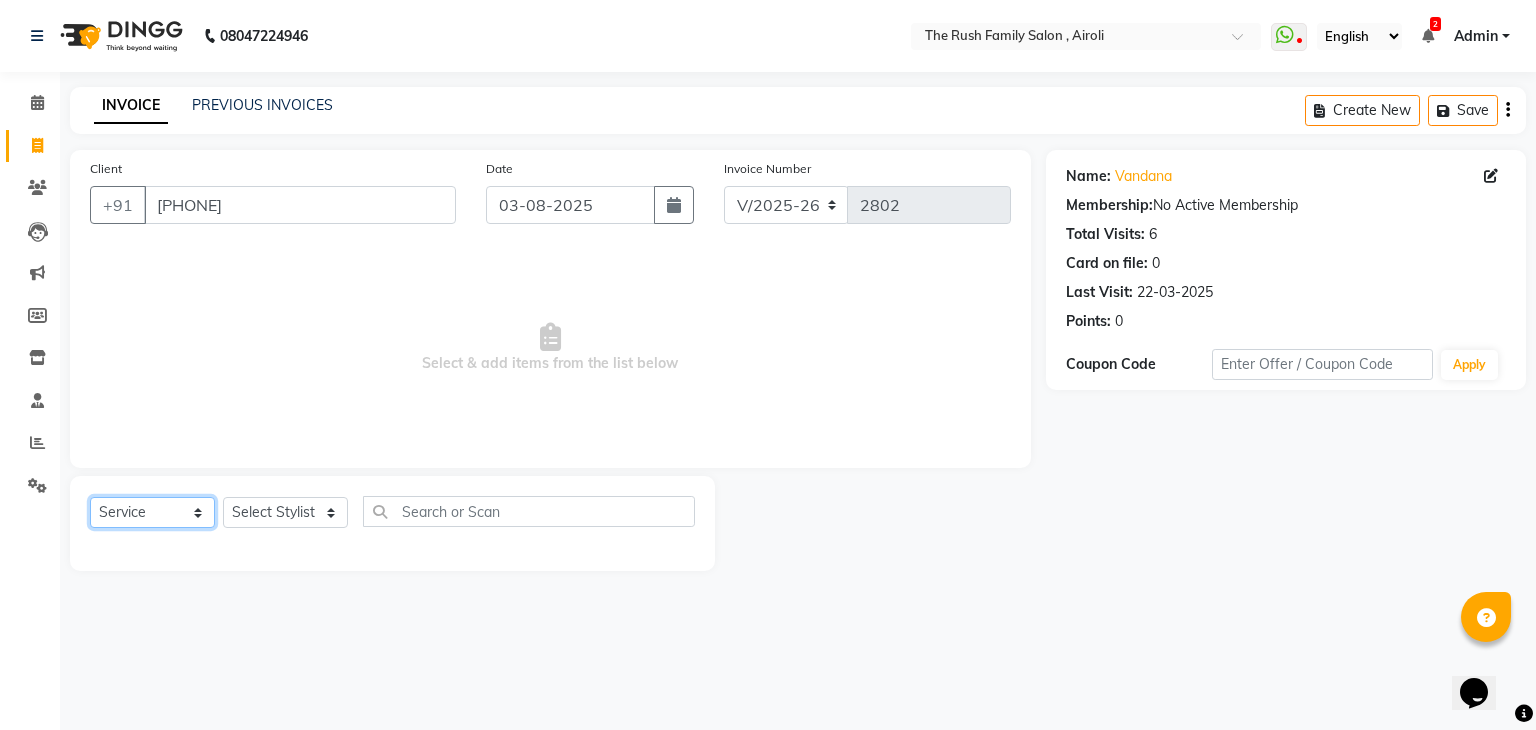 click on "Select  Service  Product  Membership  Package Voucher Prepaid Gift Card" 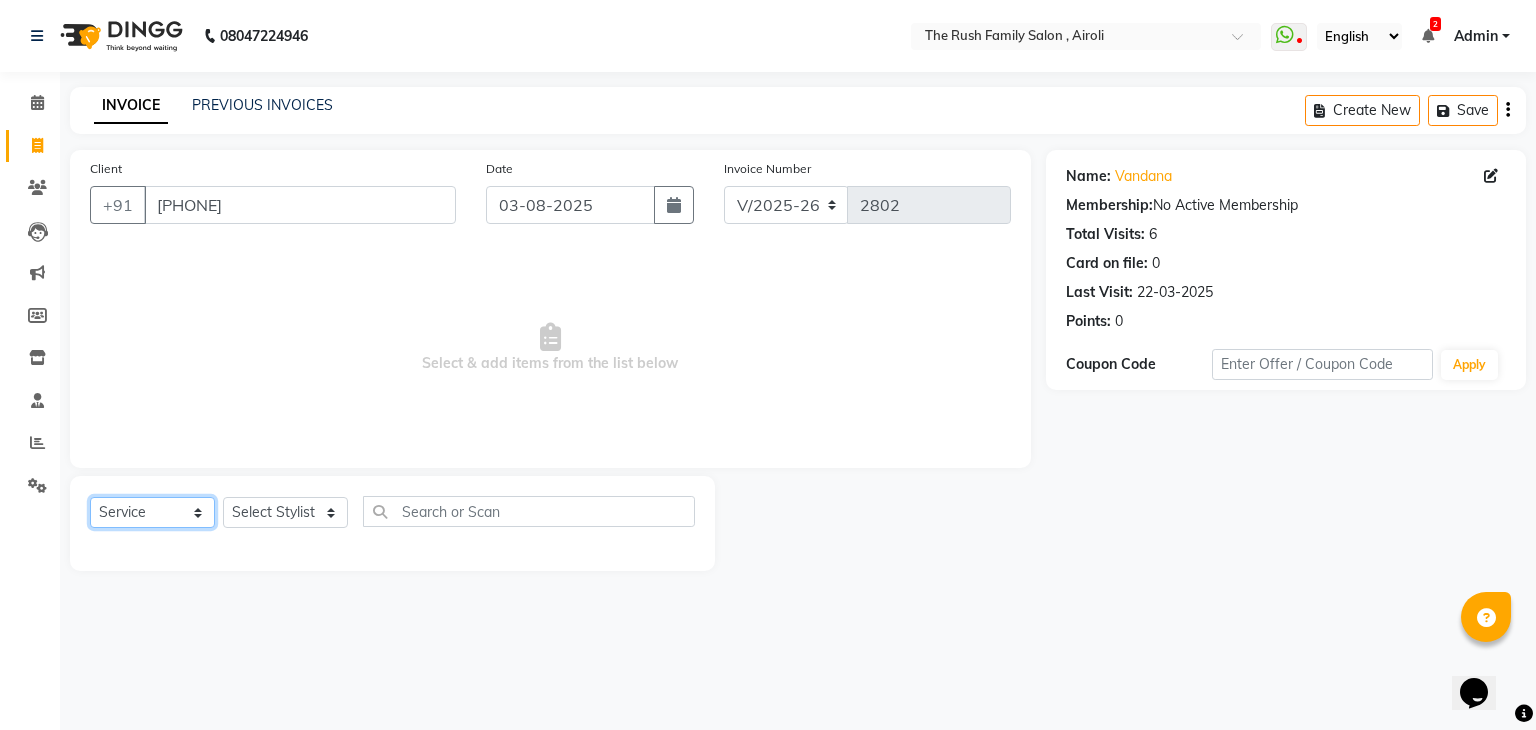 click on "Select  Service  Product  Membership  Package Voucher Prepaid Gift Card" 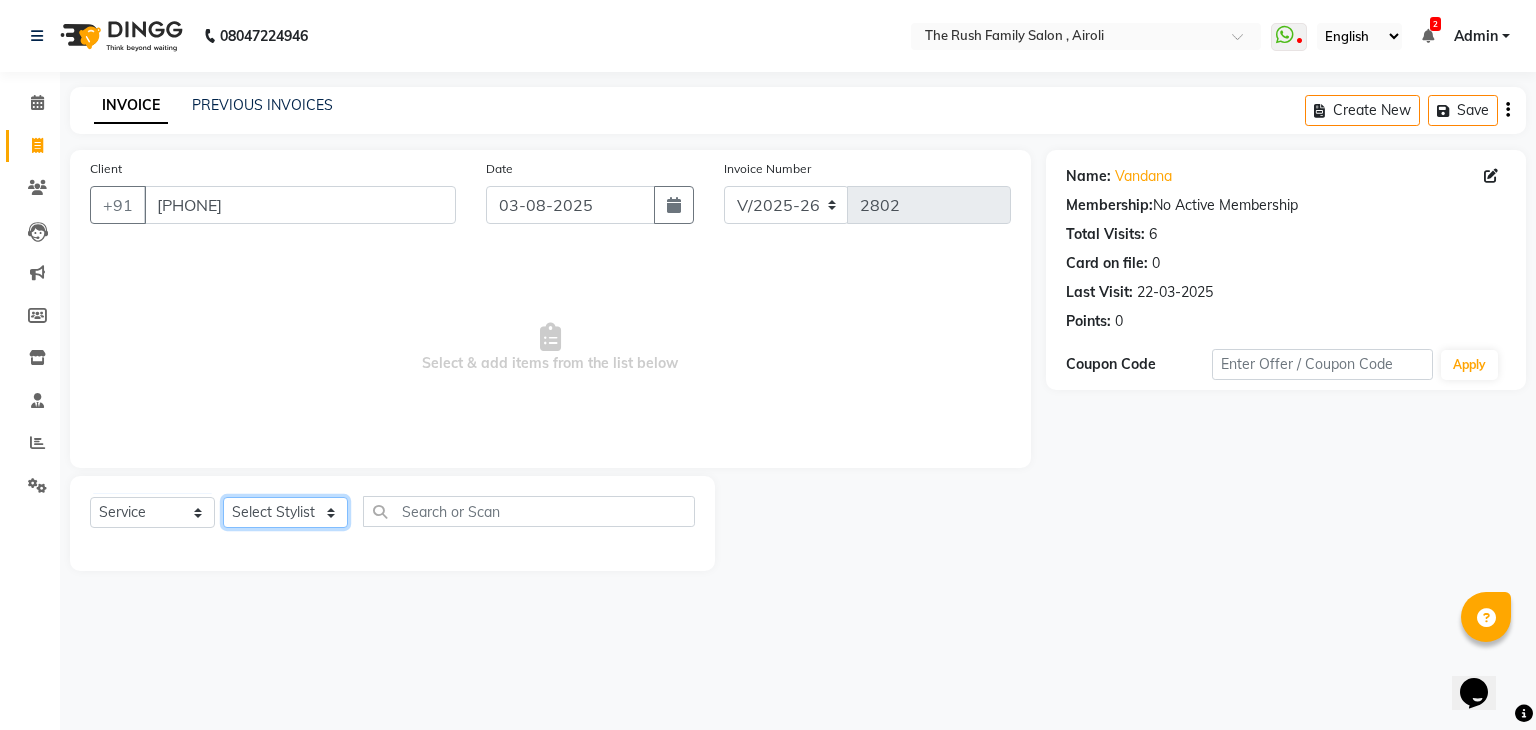 click on "Select Stylist Ajaz Alvira Danish Guddi Jayesh Josh  mumtaz Naeem Neha Riya    Rush Swati" 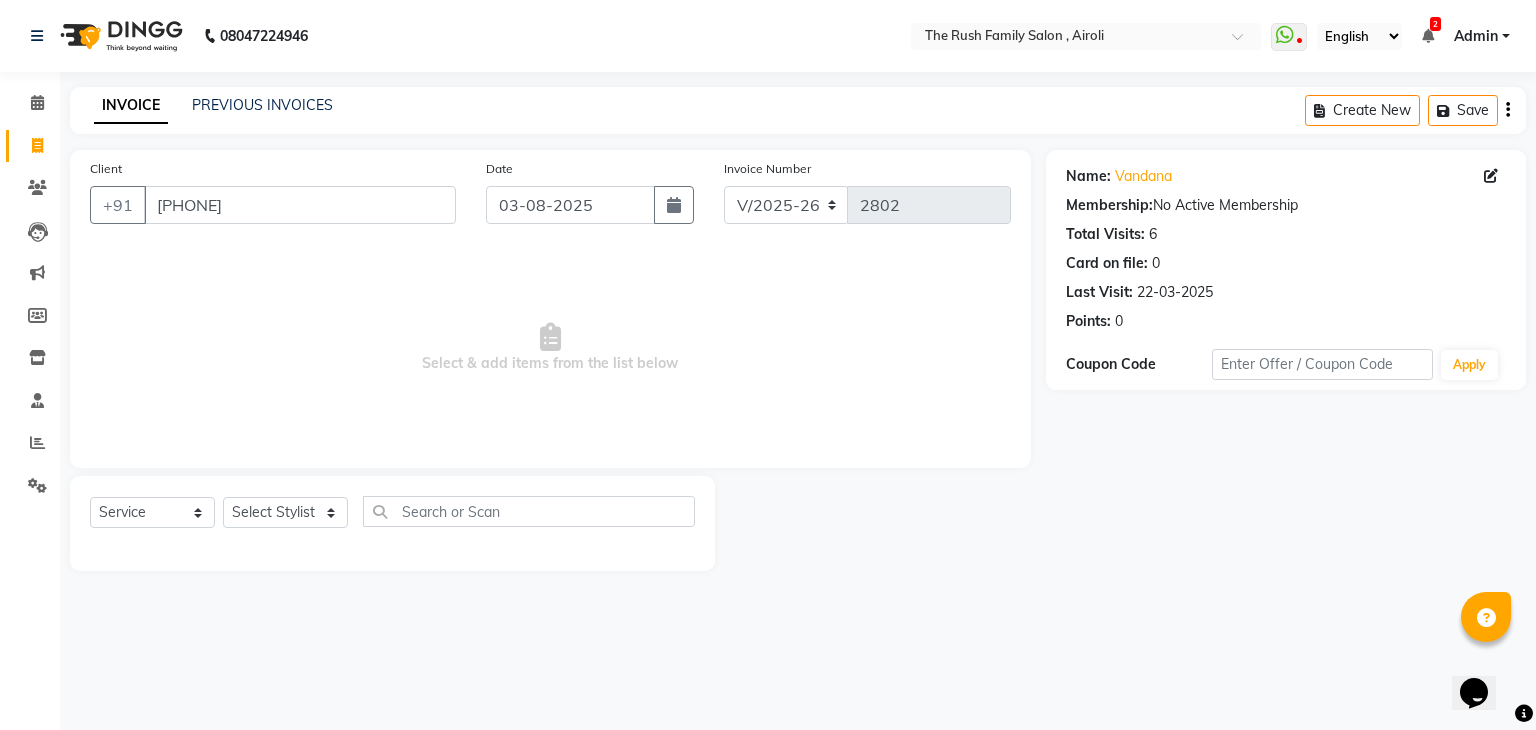 click on "Select & add items from the list below" at bounding box center [550, 348] 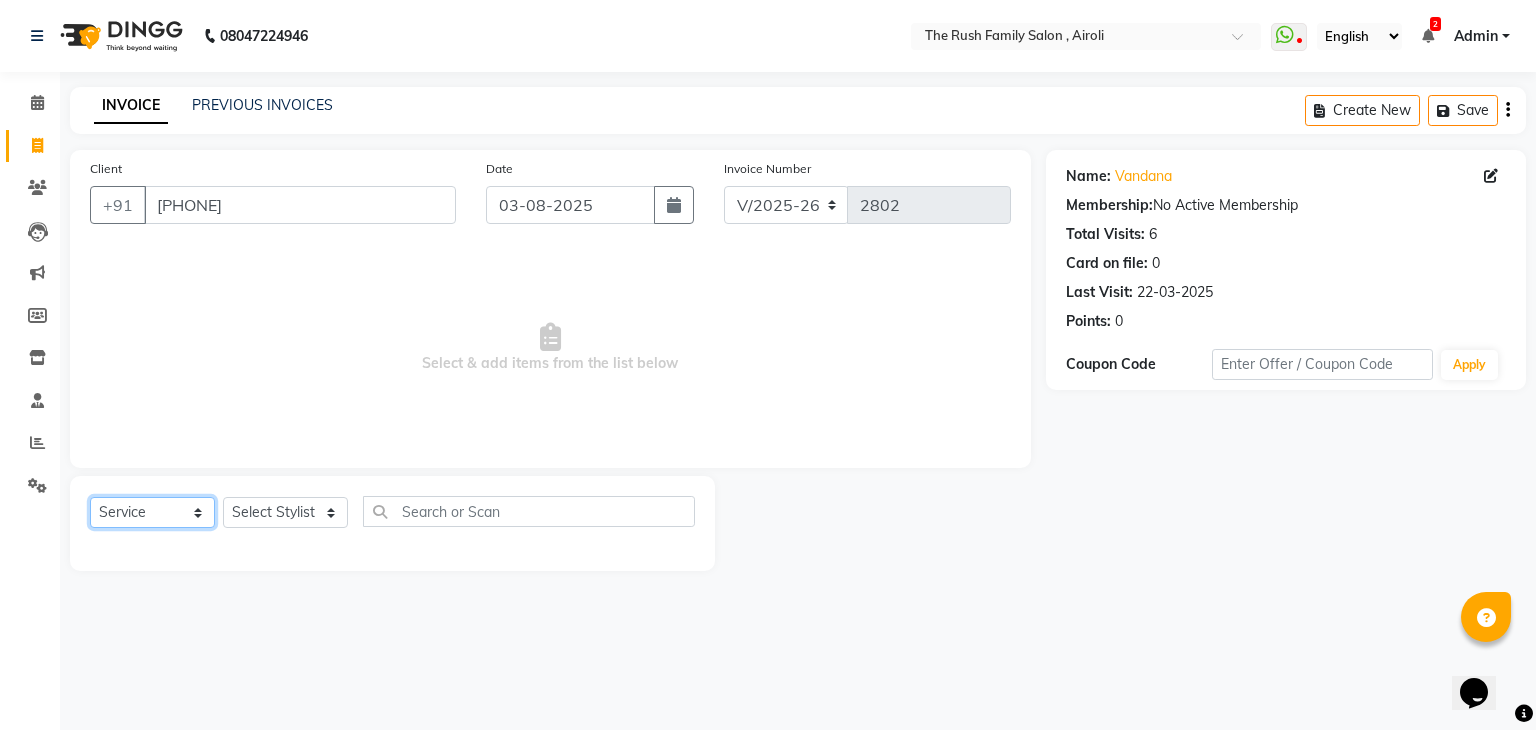 click on "Select  Service  Product  Membership  Package Voucher Prepaid Gift Card" 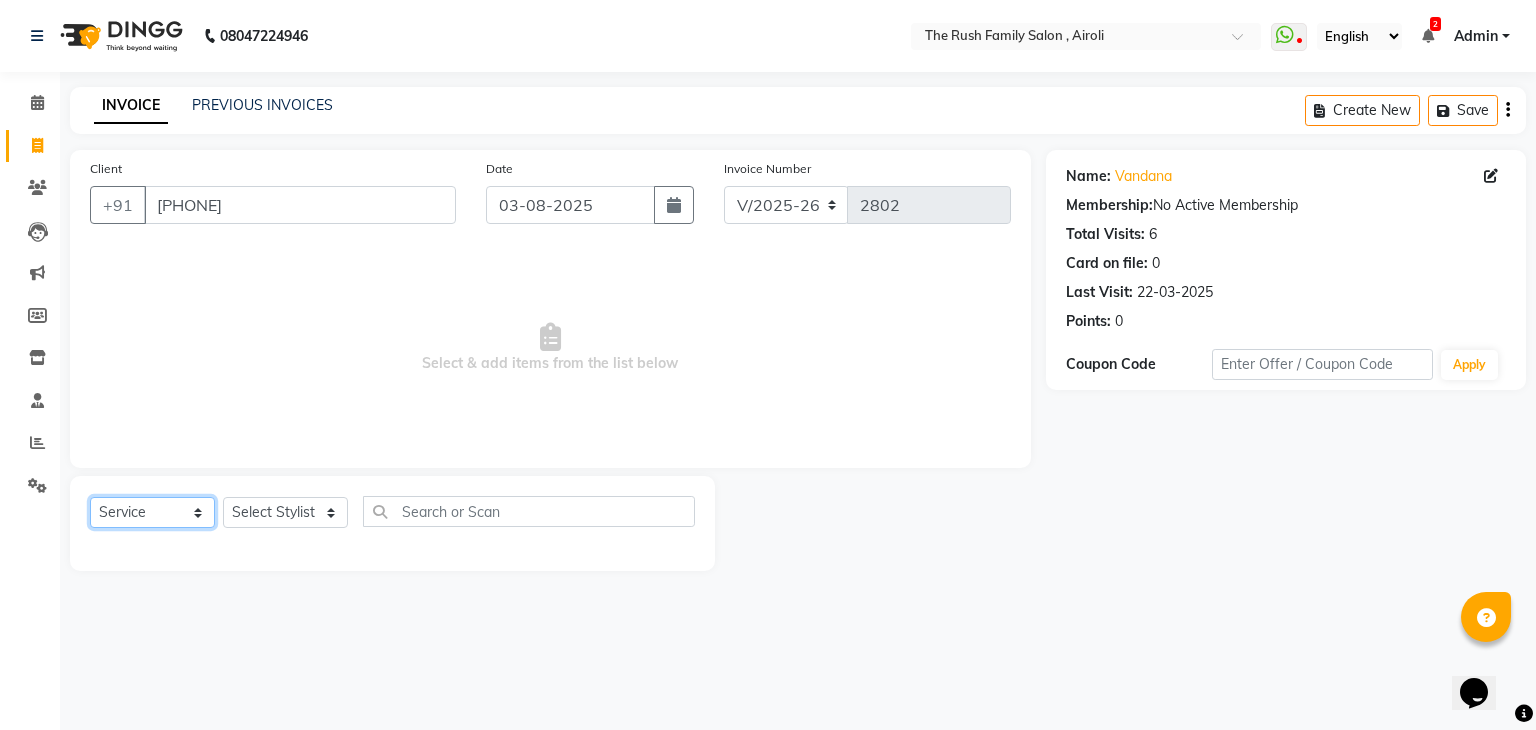 select on "membership" 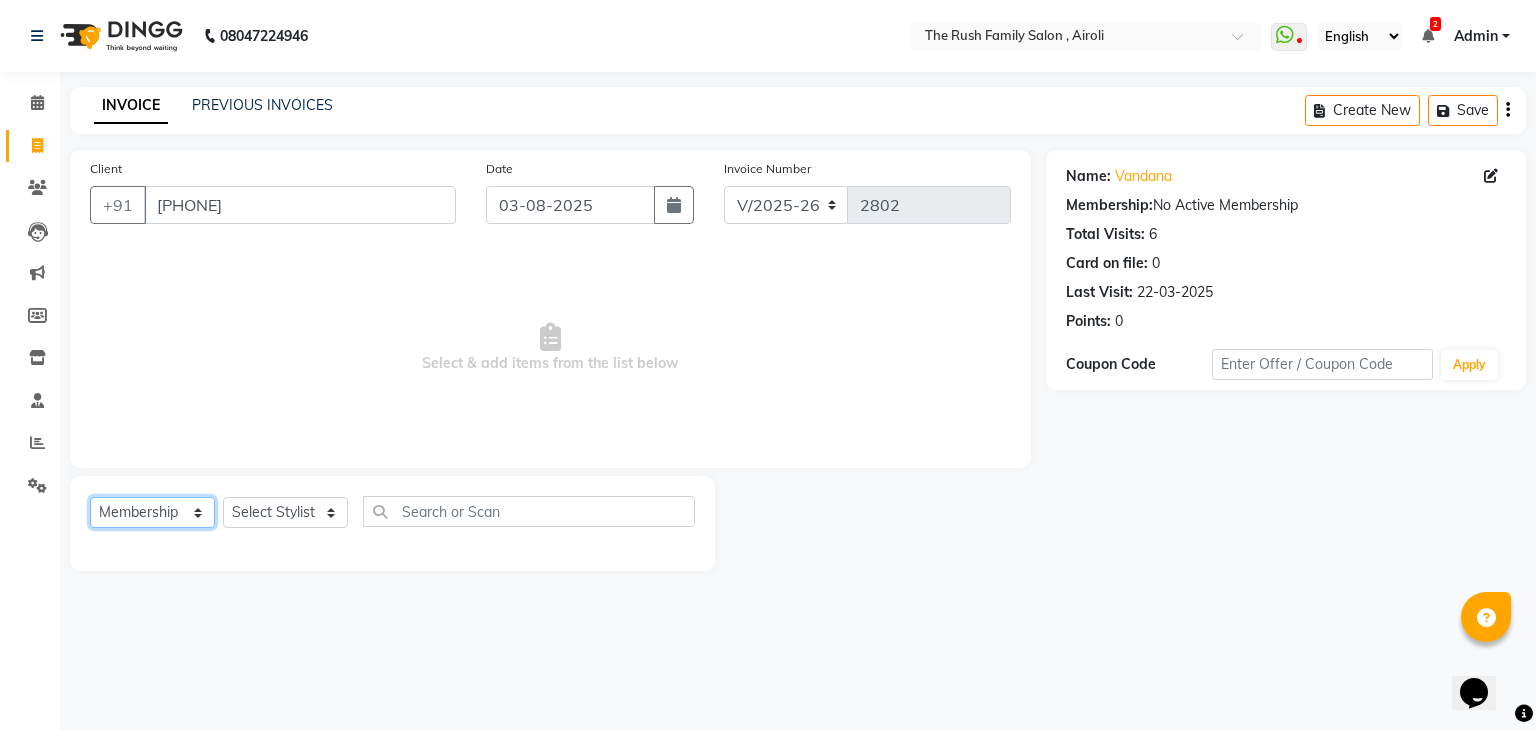 click on "Select  Service  Product  Membership  Package Voucher Prepaid Gift Card" 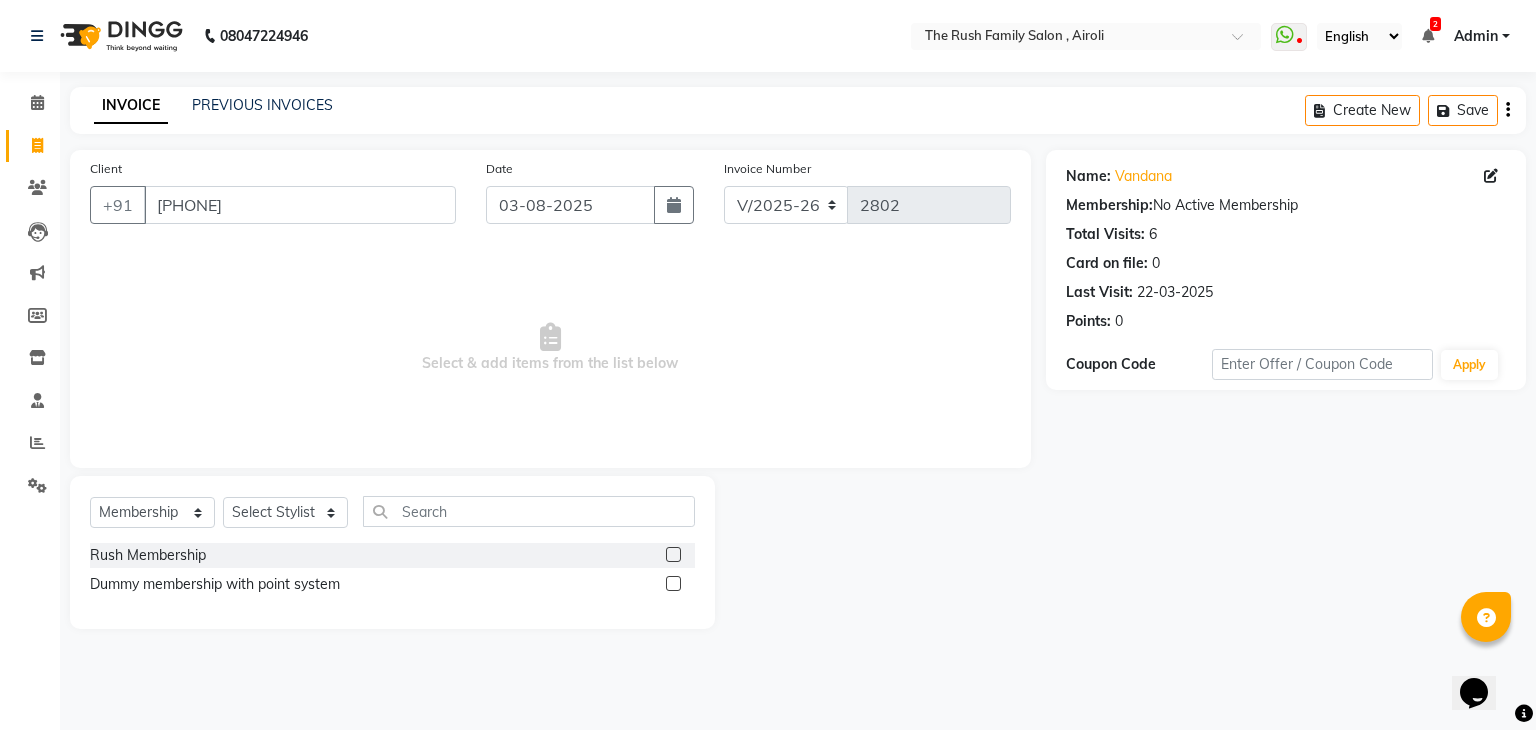 click 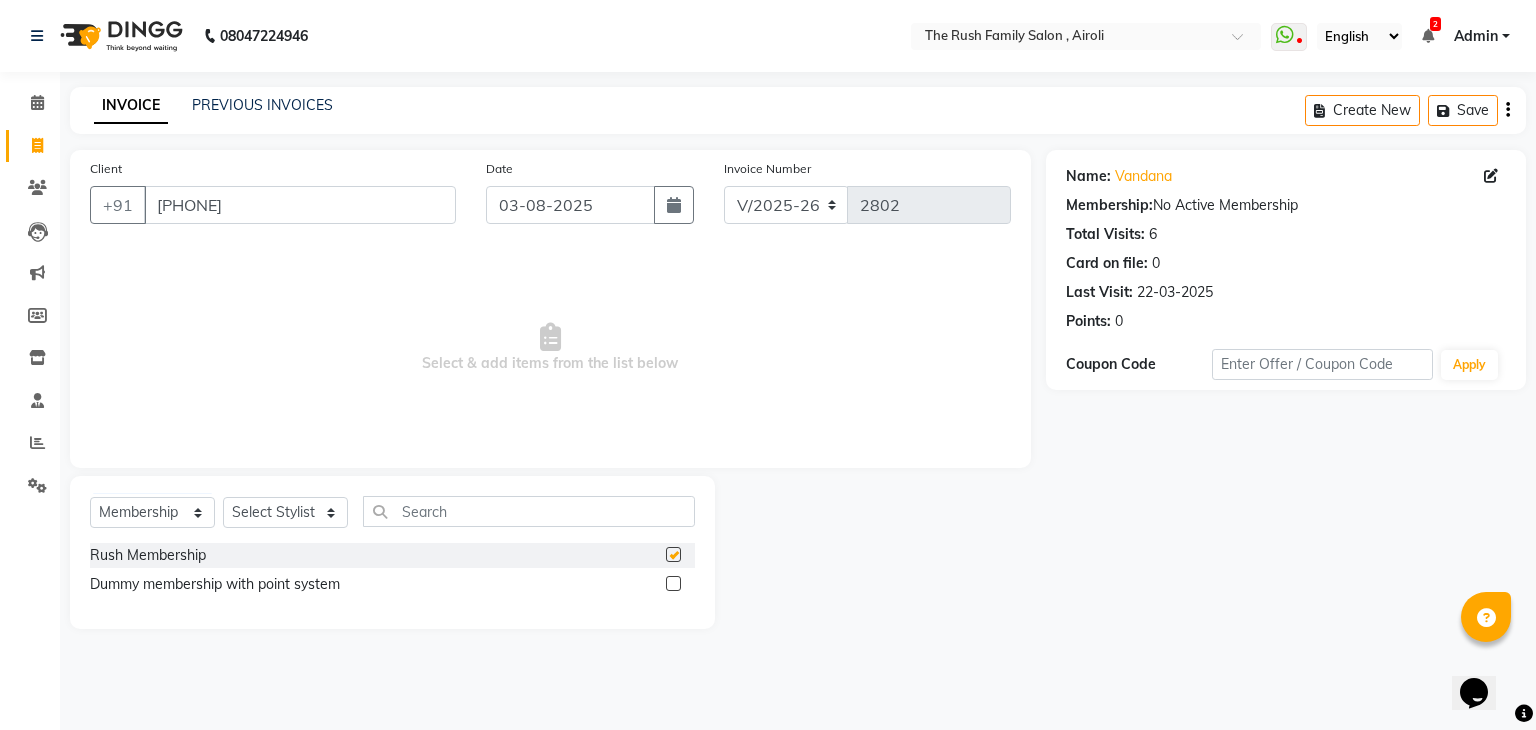 checkbox on "false" 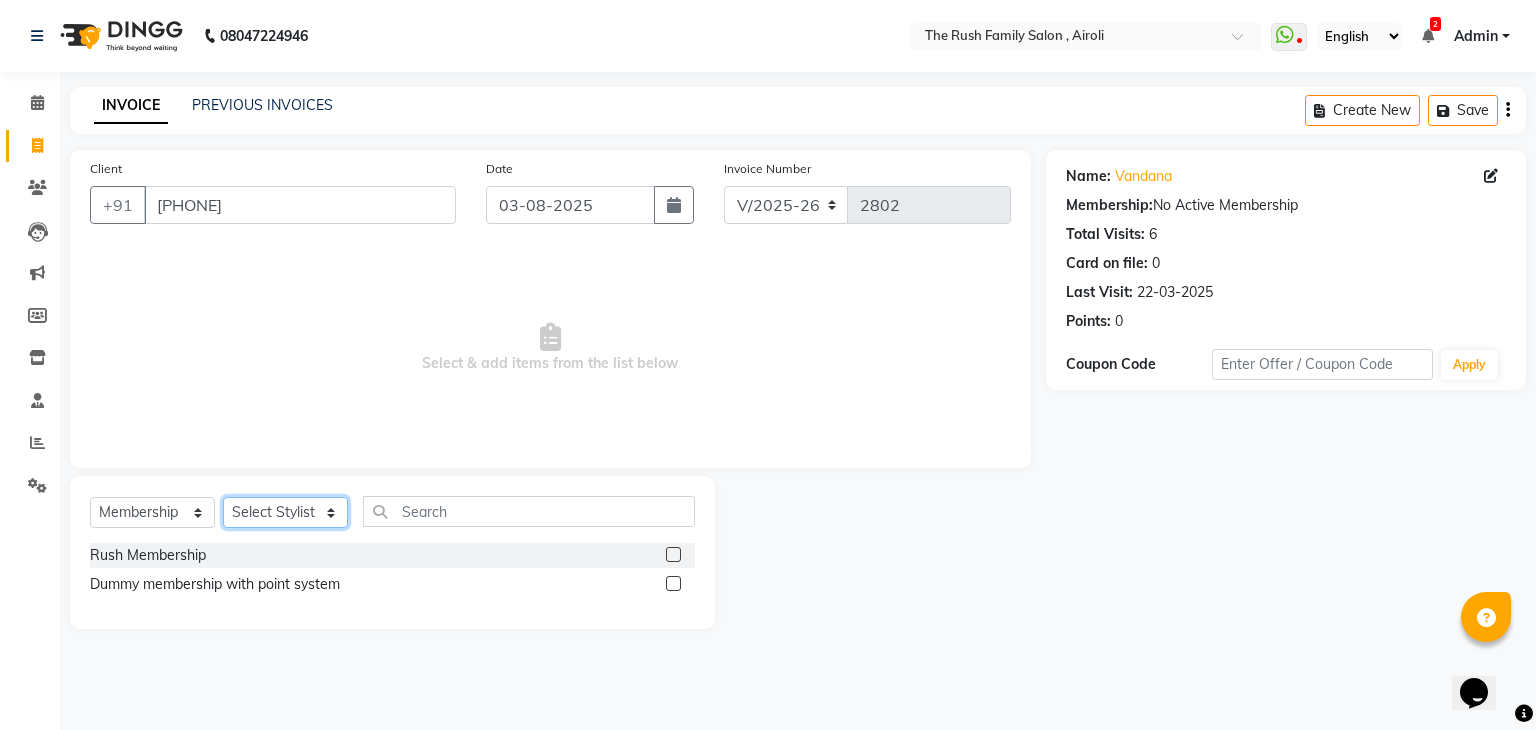 click on "Select Stylist Ajaz Alvira Danish Guddi Jayesh Josh  mumtaz Naeem Neha Riya    Rush Swati" 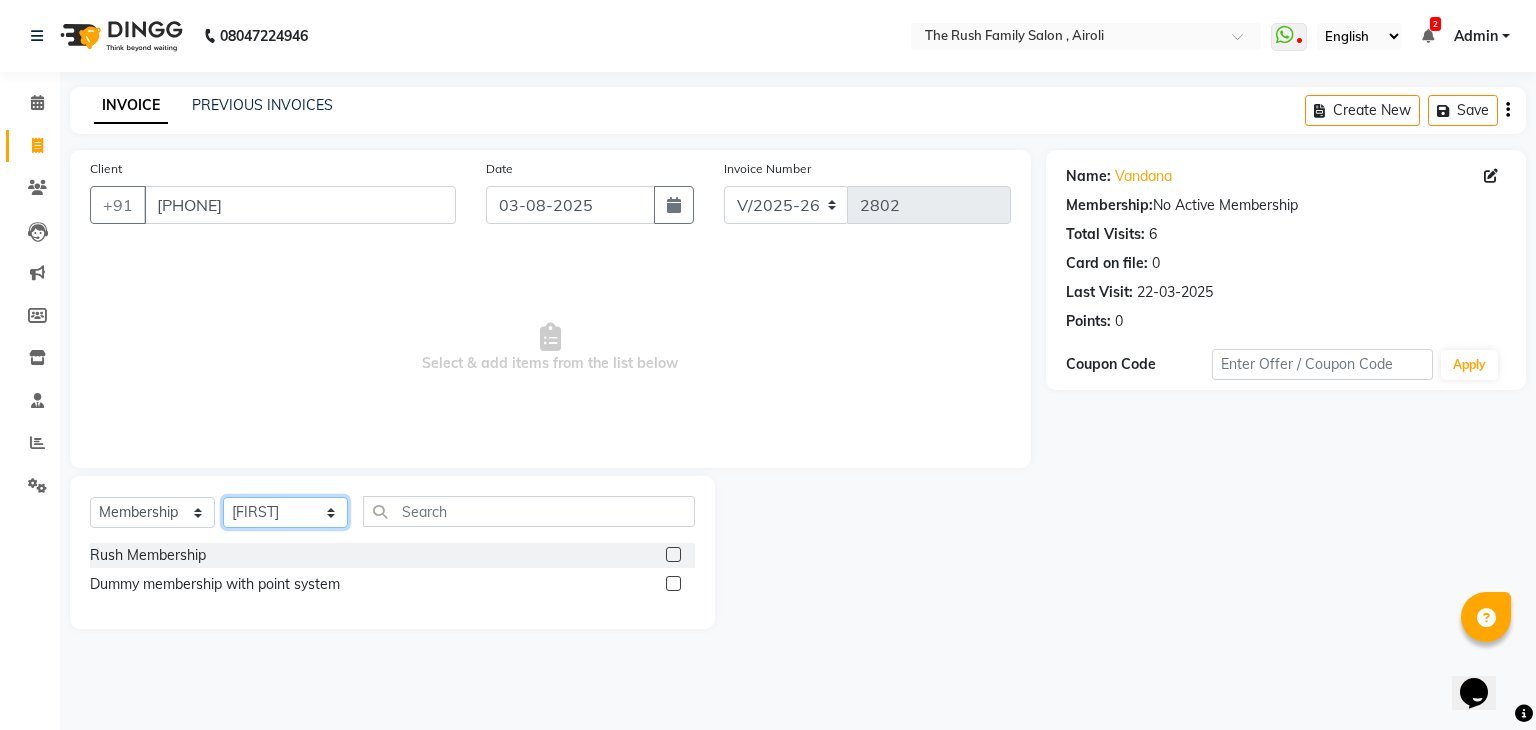 click on "Select Stylist Ajaz Alvira Danish Guddi Jayesh Josh  mumtaz Naeem Neha Riya    Rush Swati" 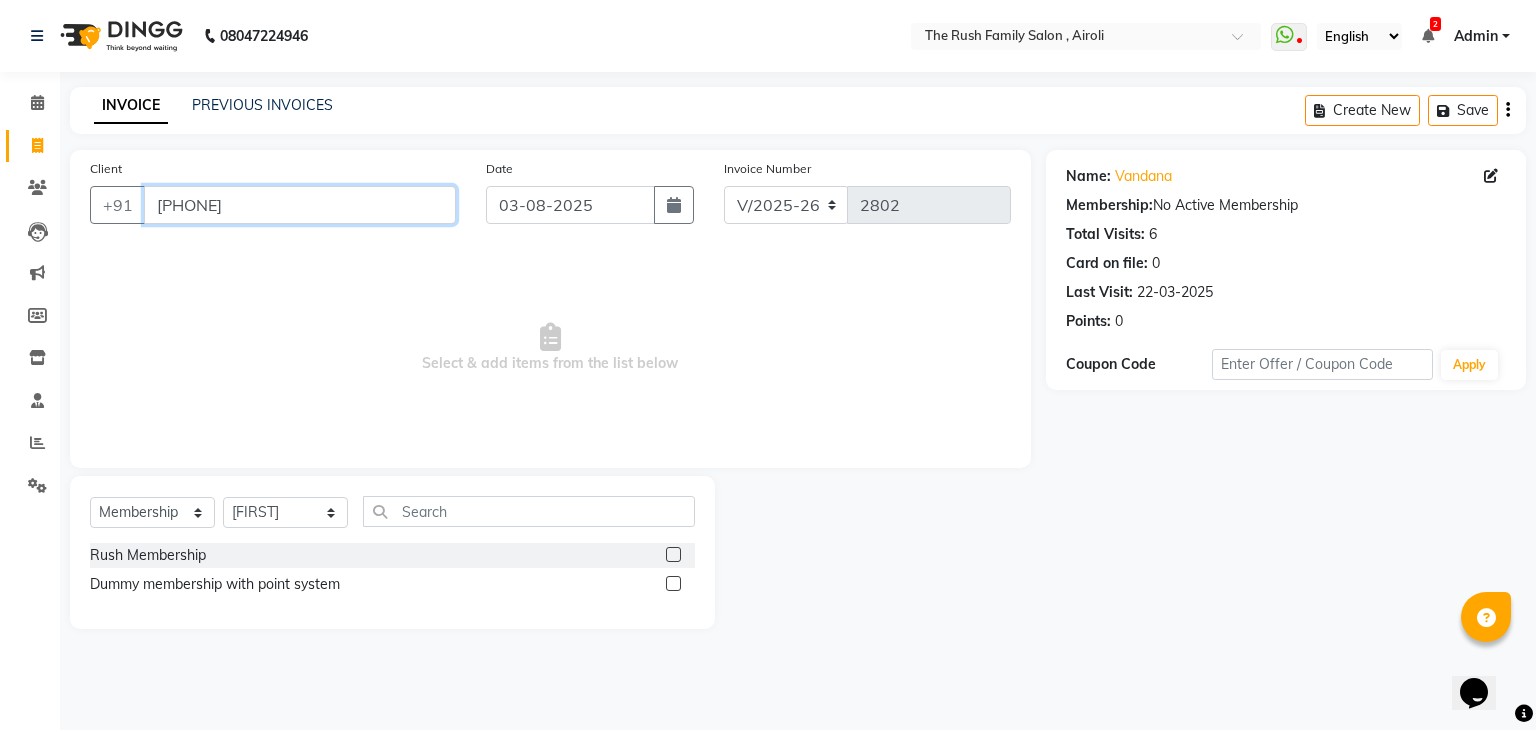 click on "9594392116" at bounding box center (300, 205) 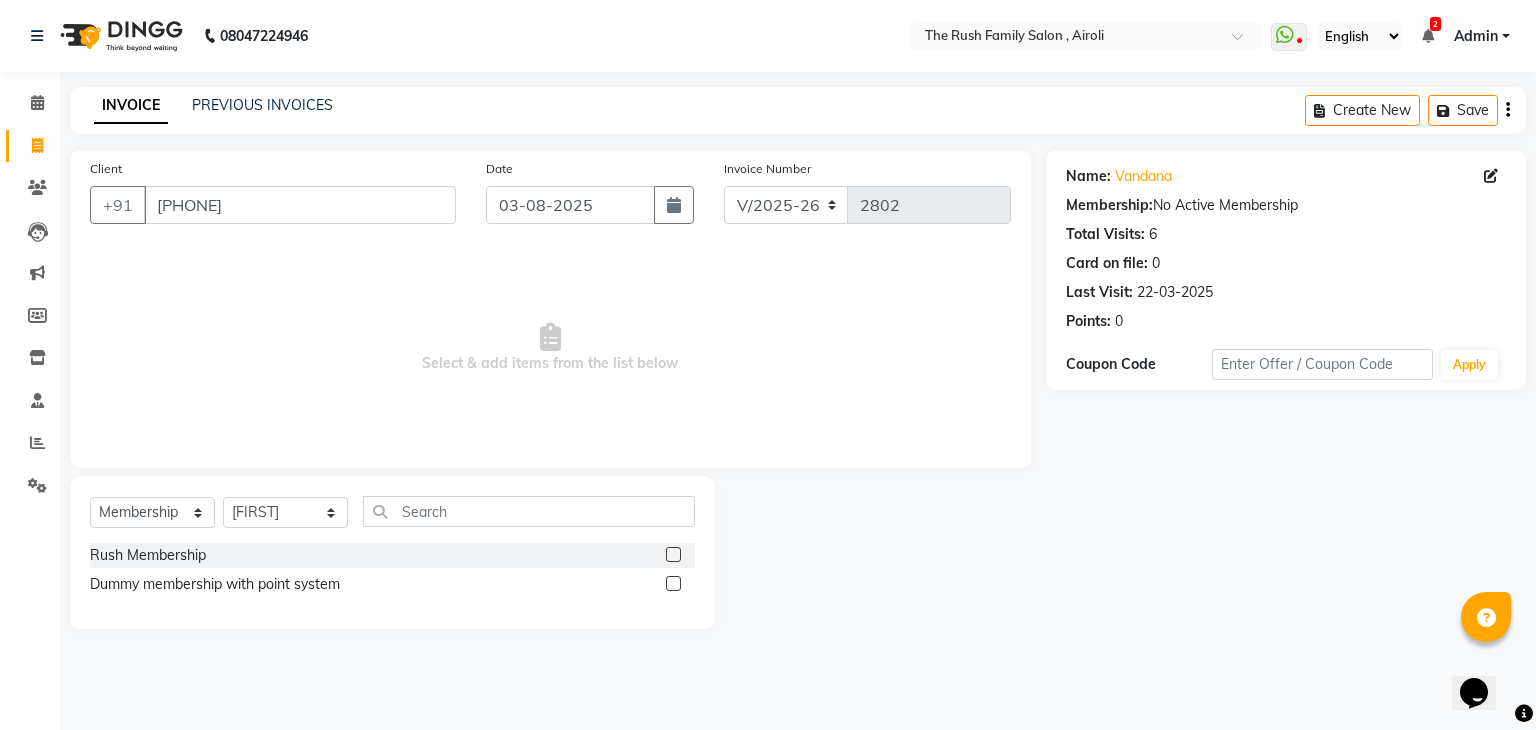 click 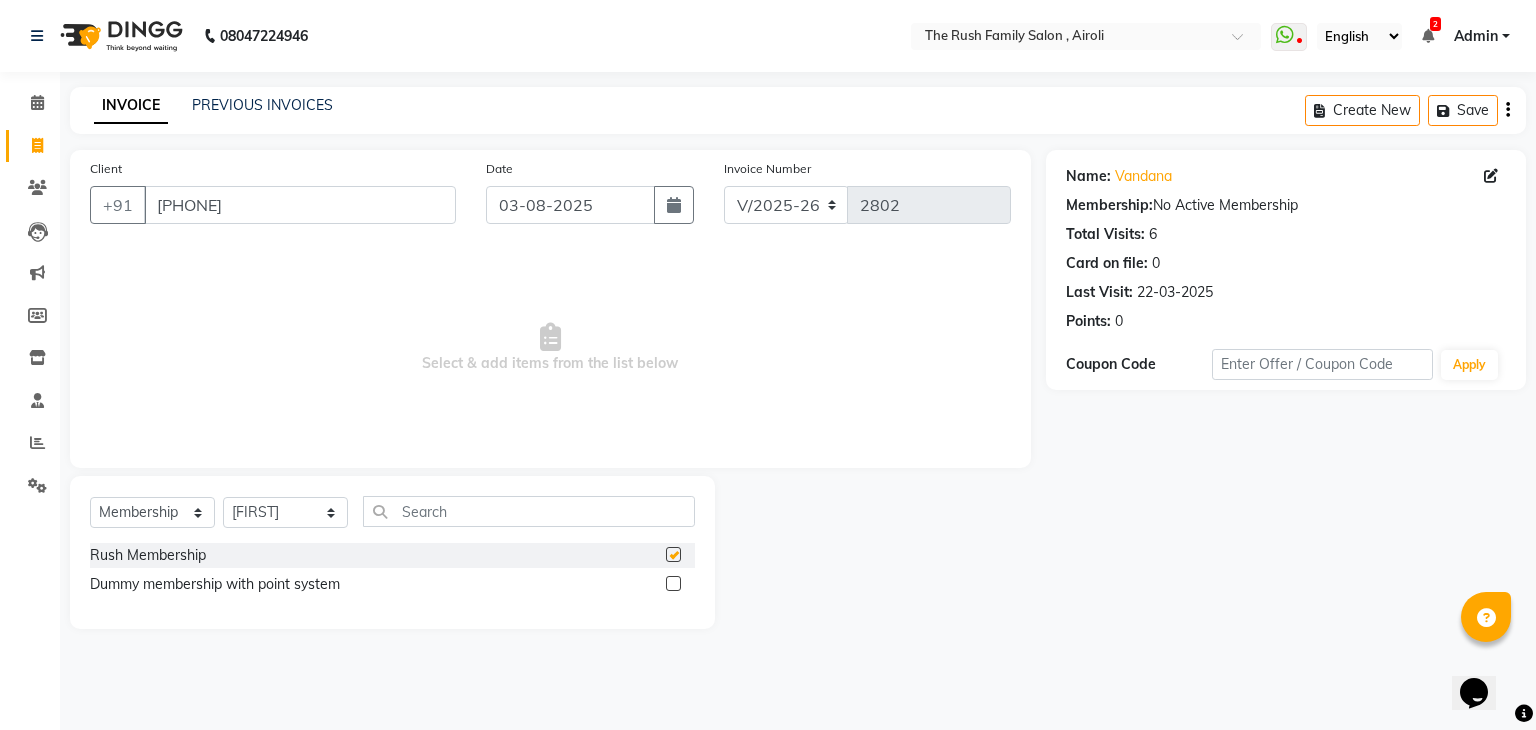 select on "select" 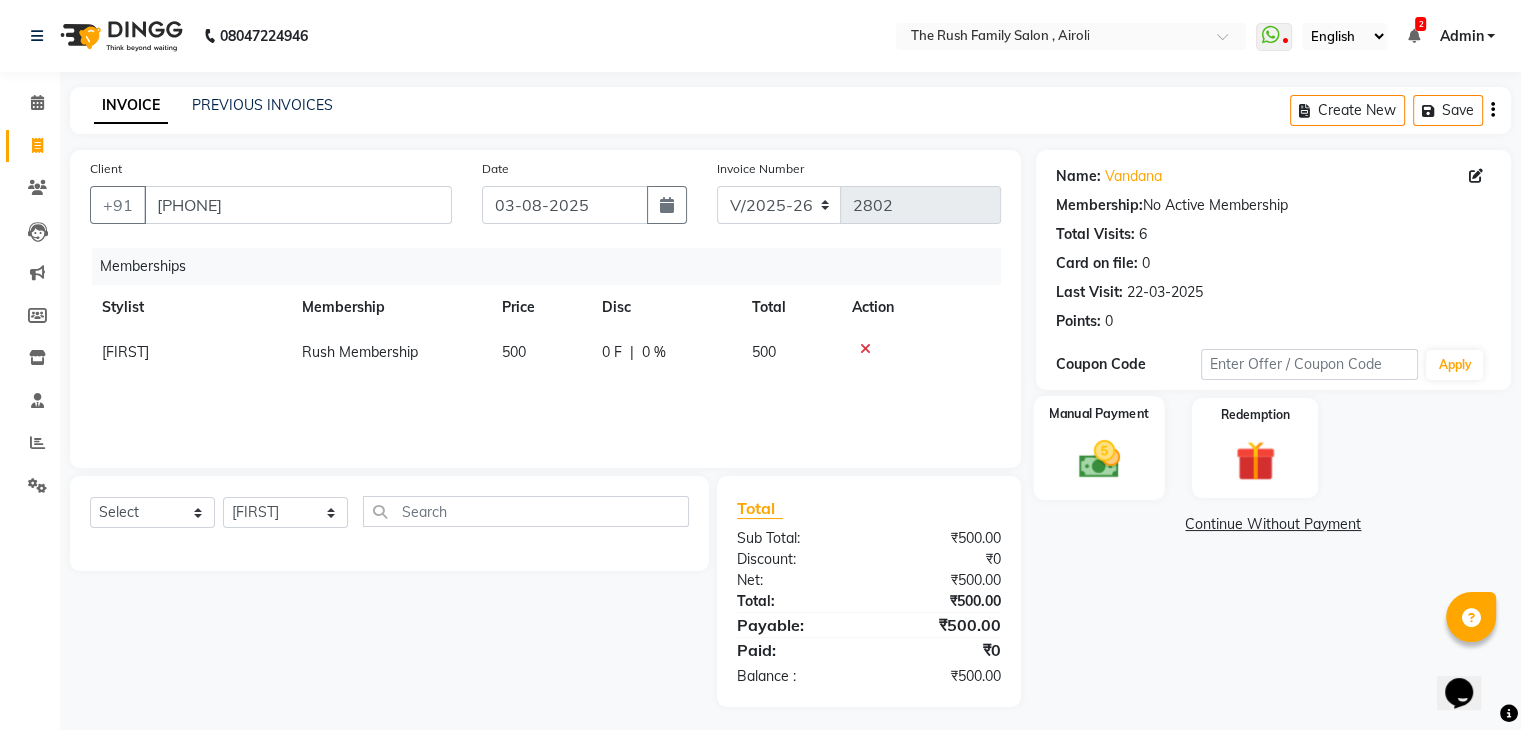 click 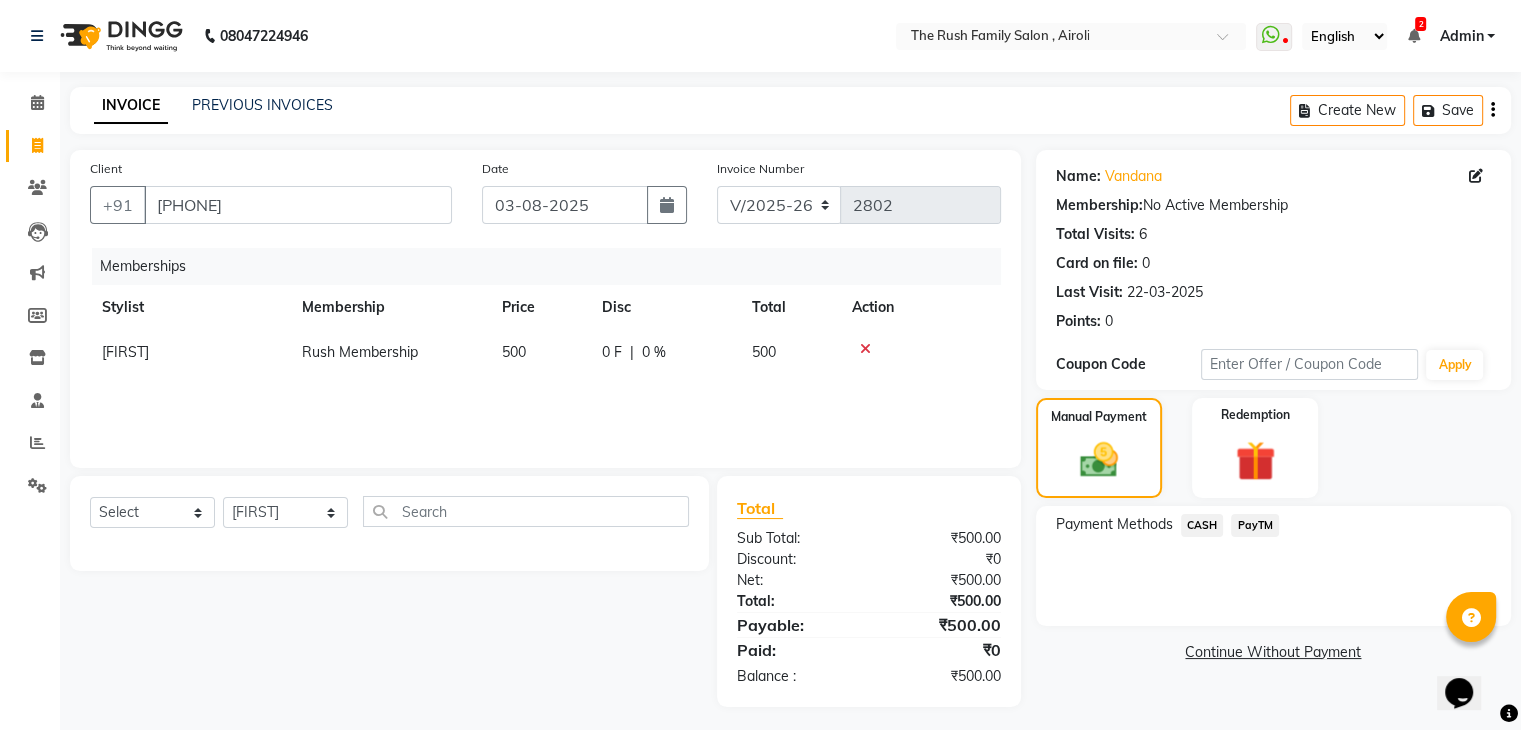 click on "PayTM" 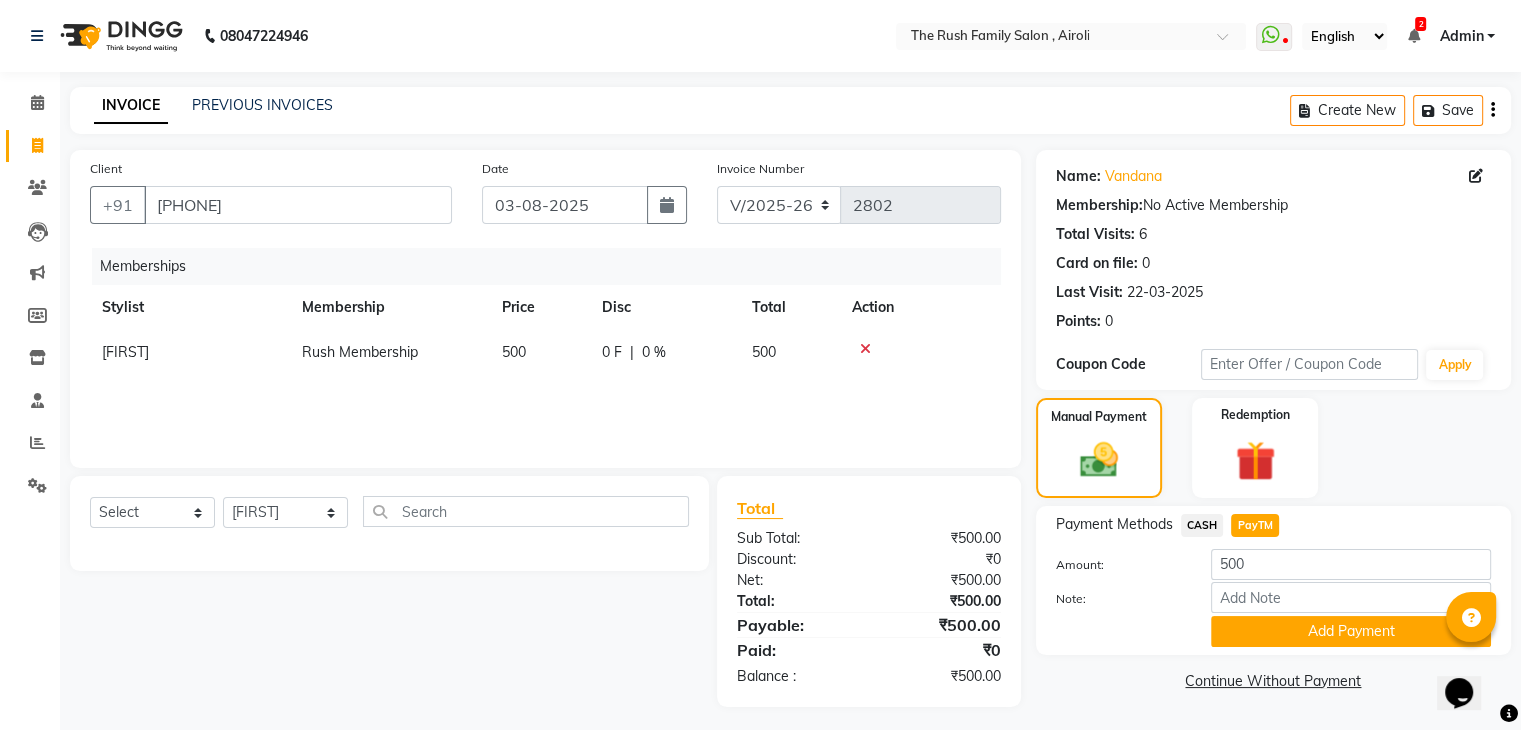 click on "PayTM" 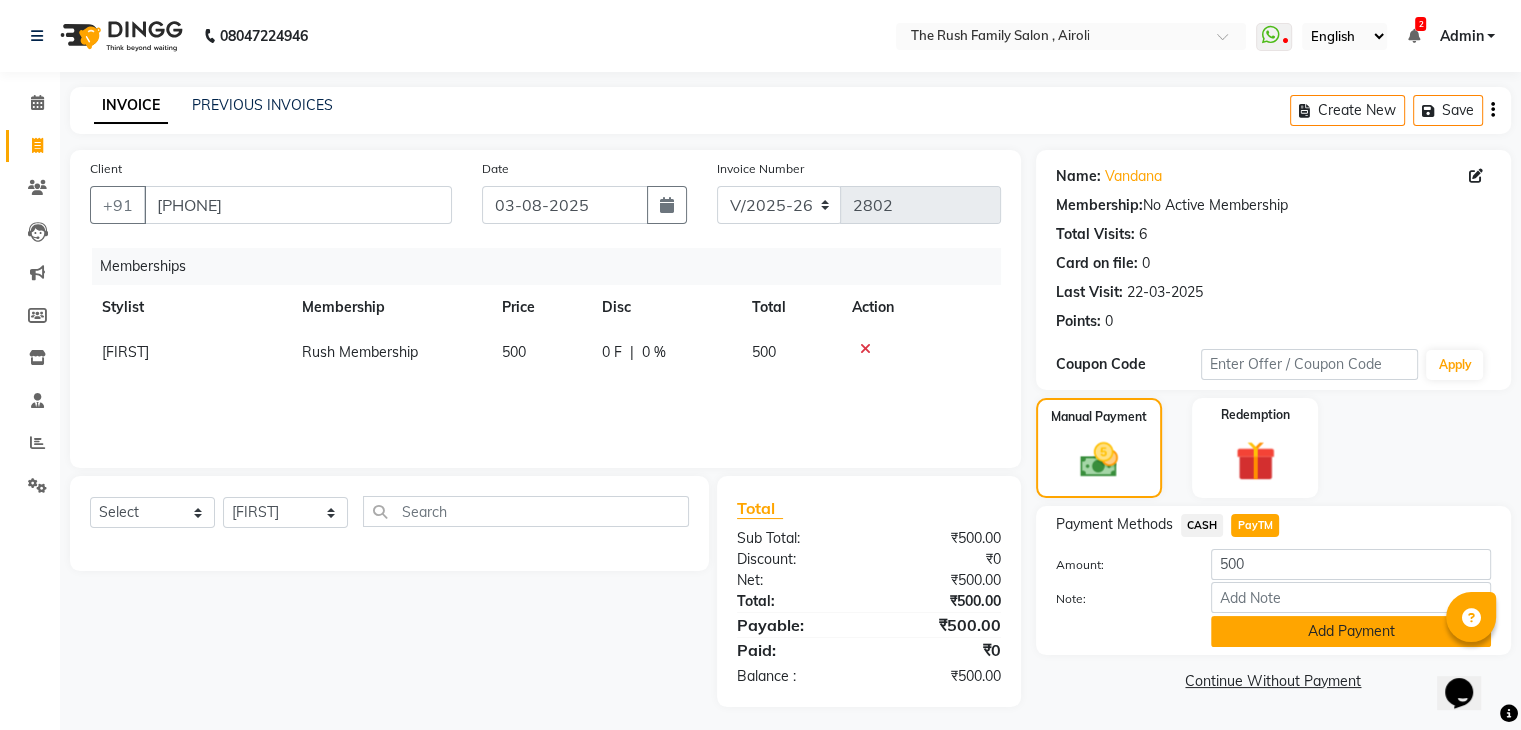 click on "Add Payment" 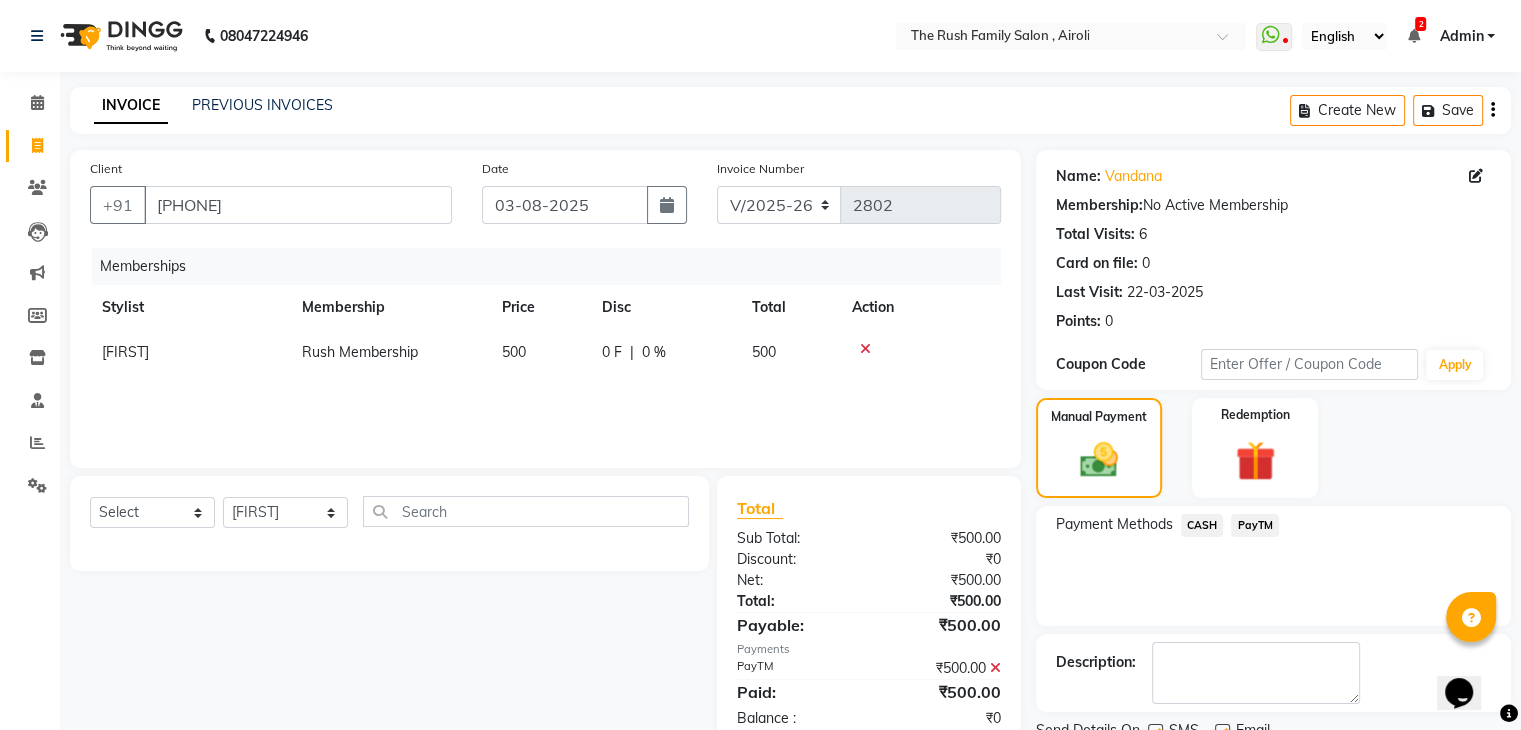 scroll, scrollTop: 79, scrollLeft: 0, axis: vertical 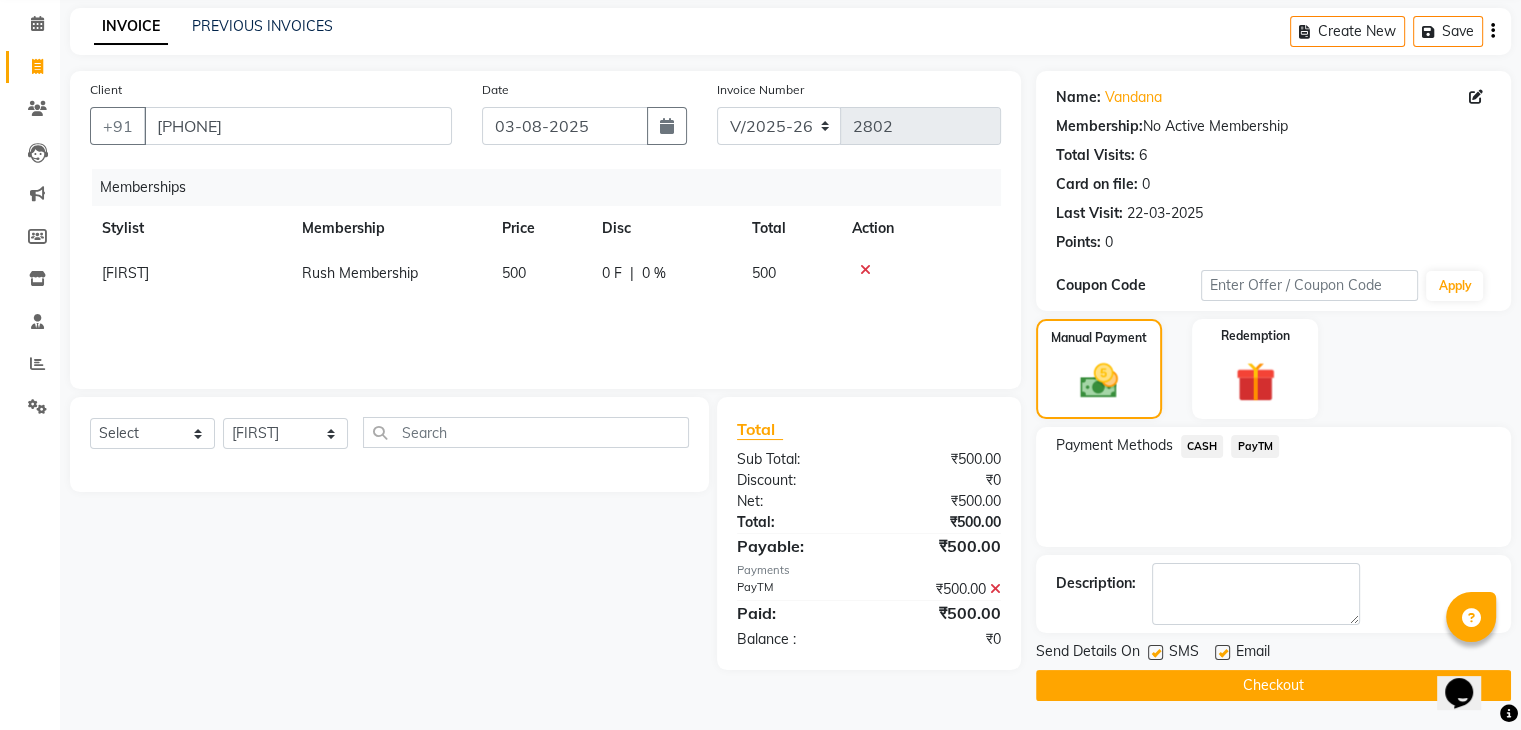 click on "Checkout" 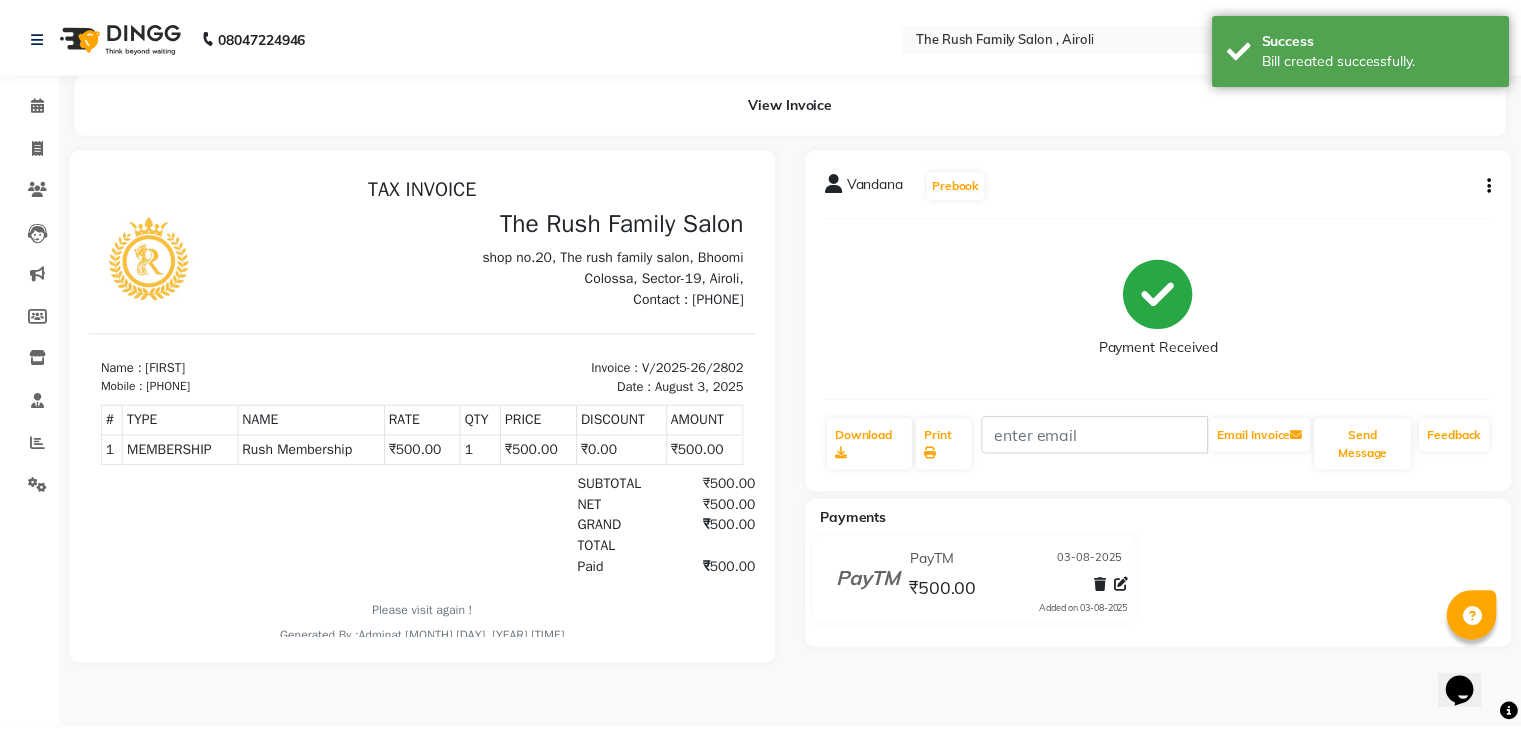 scroll, scrollTop: 0, scrollLeft: 0, axis: both 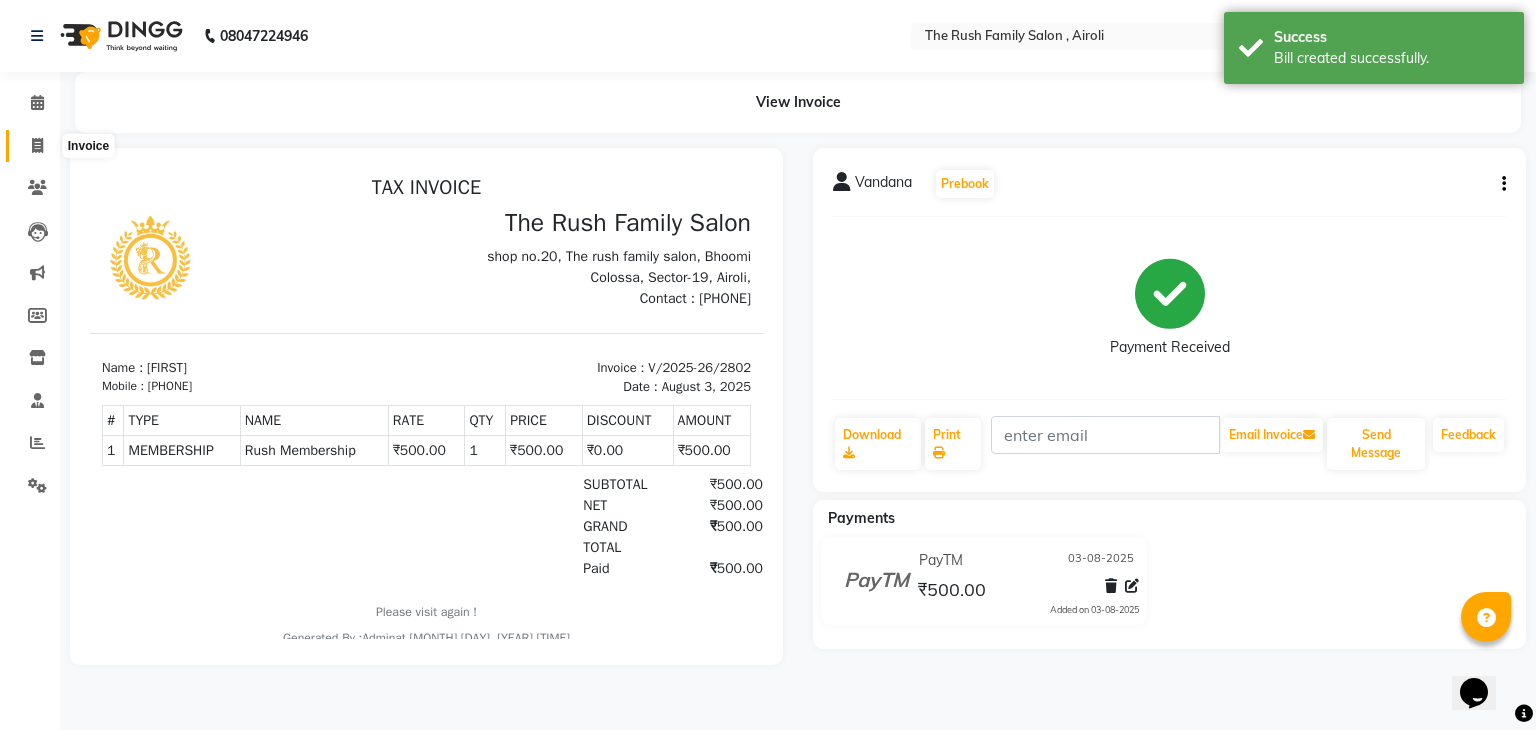 click 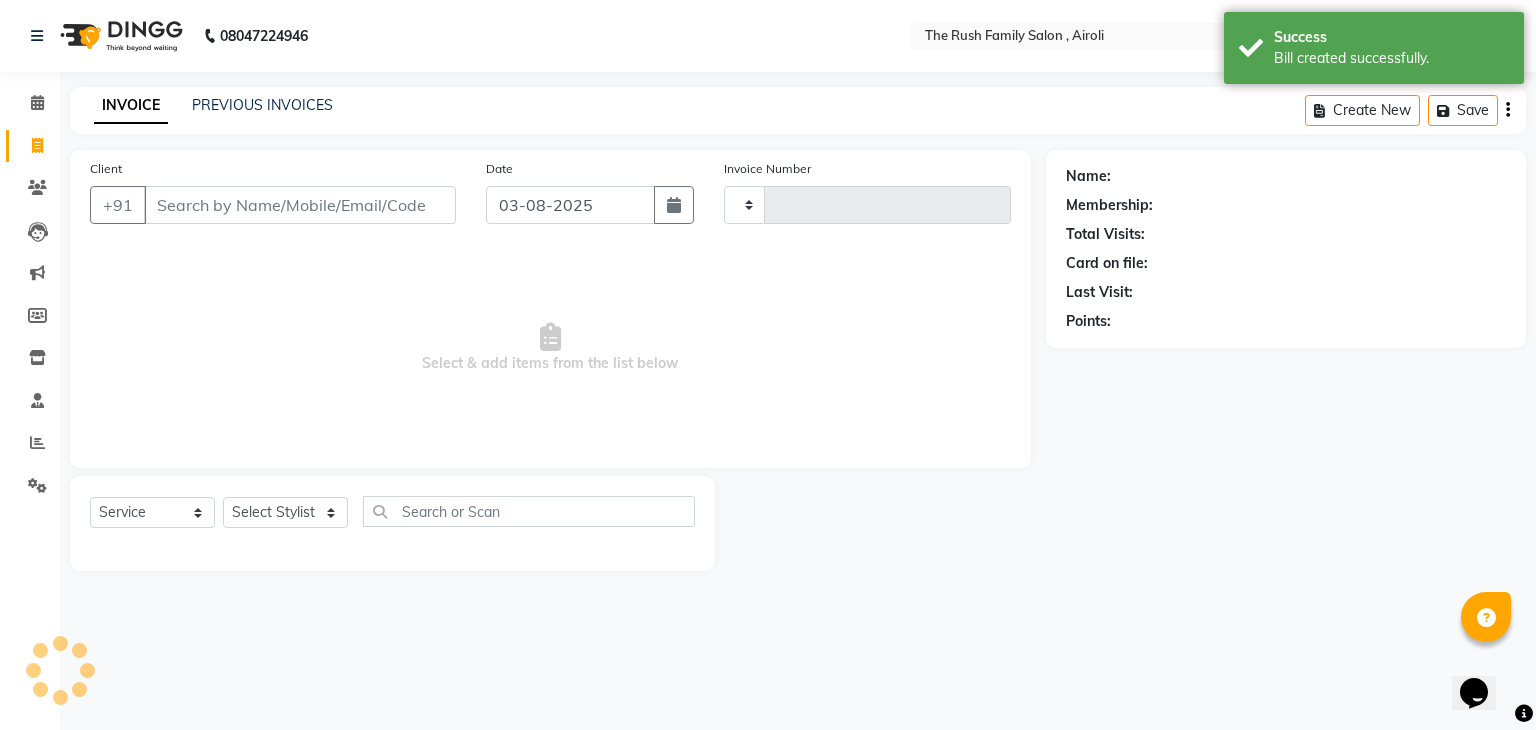 type on "2803" 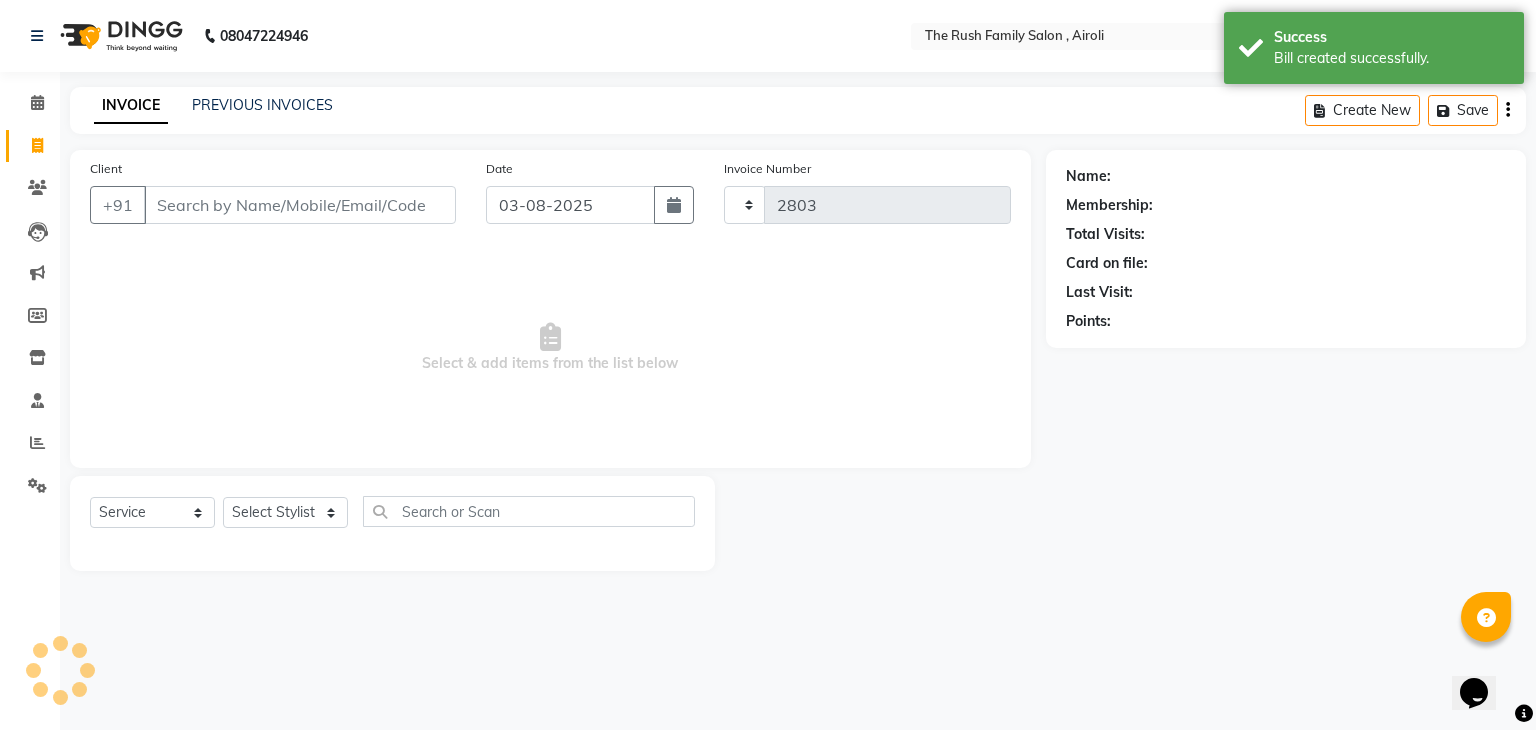 select on "5419" 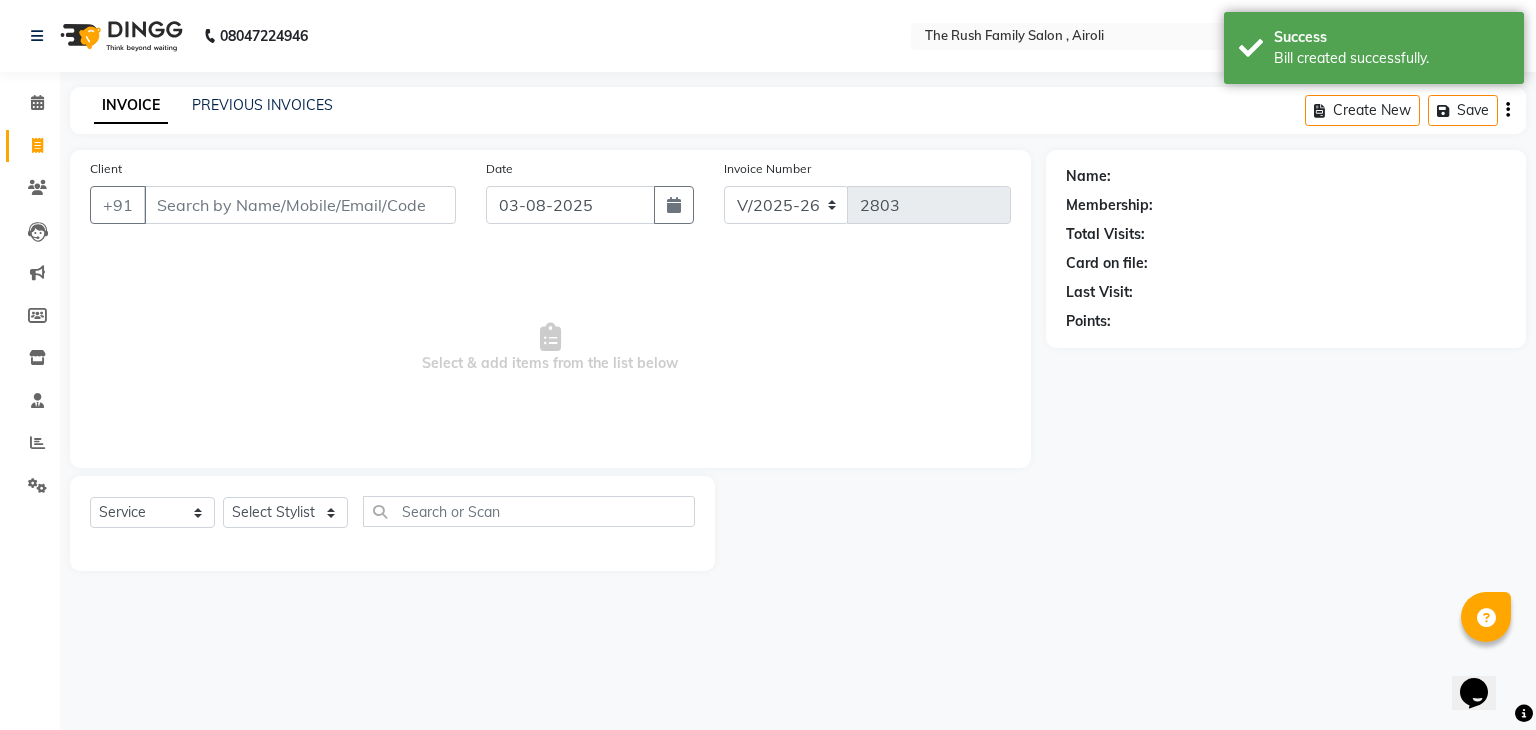 click on "Client" at bounding box center [300, 205] 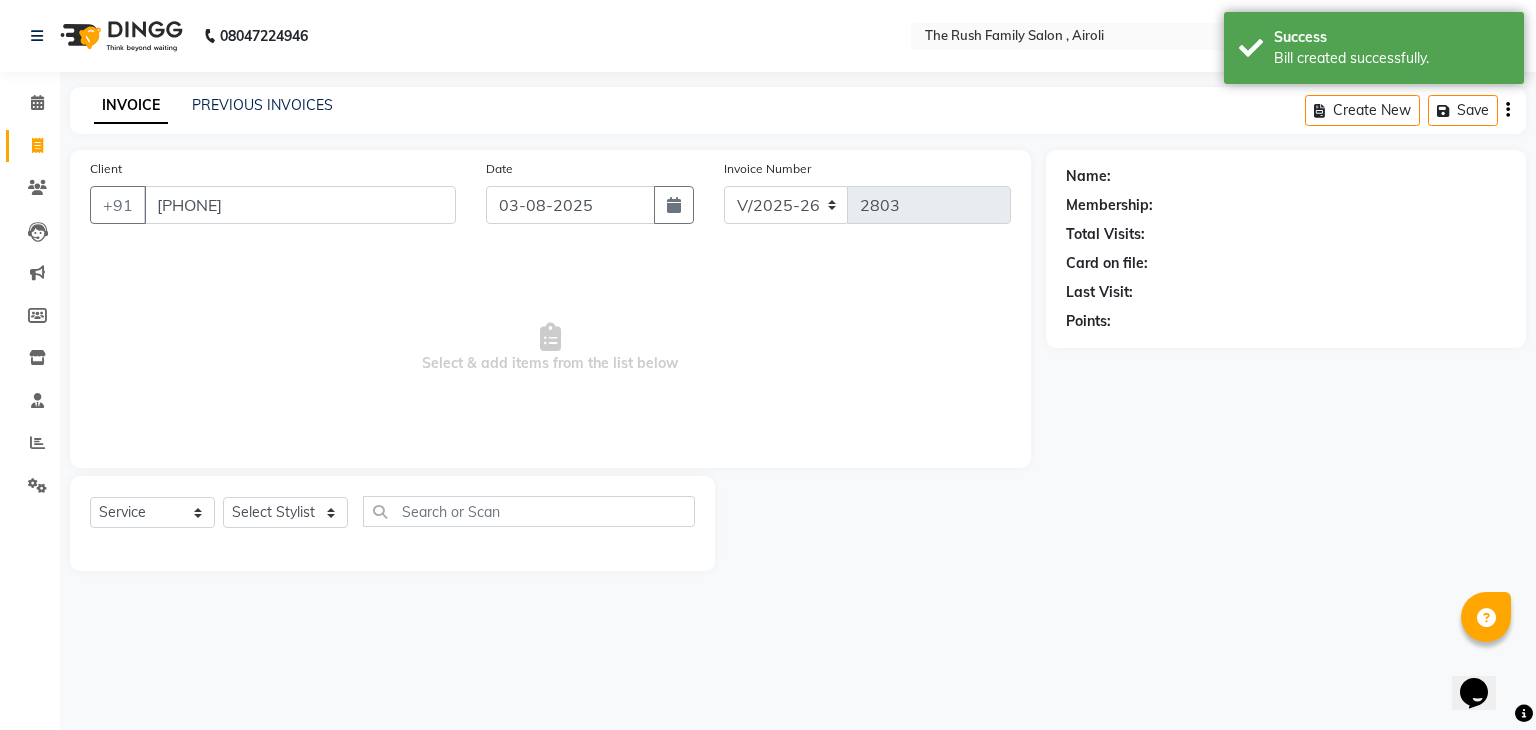 type on "9594392116" 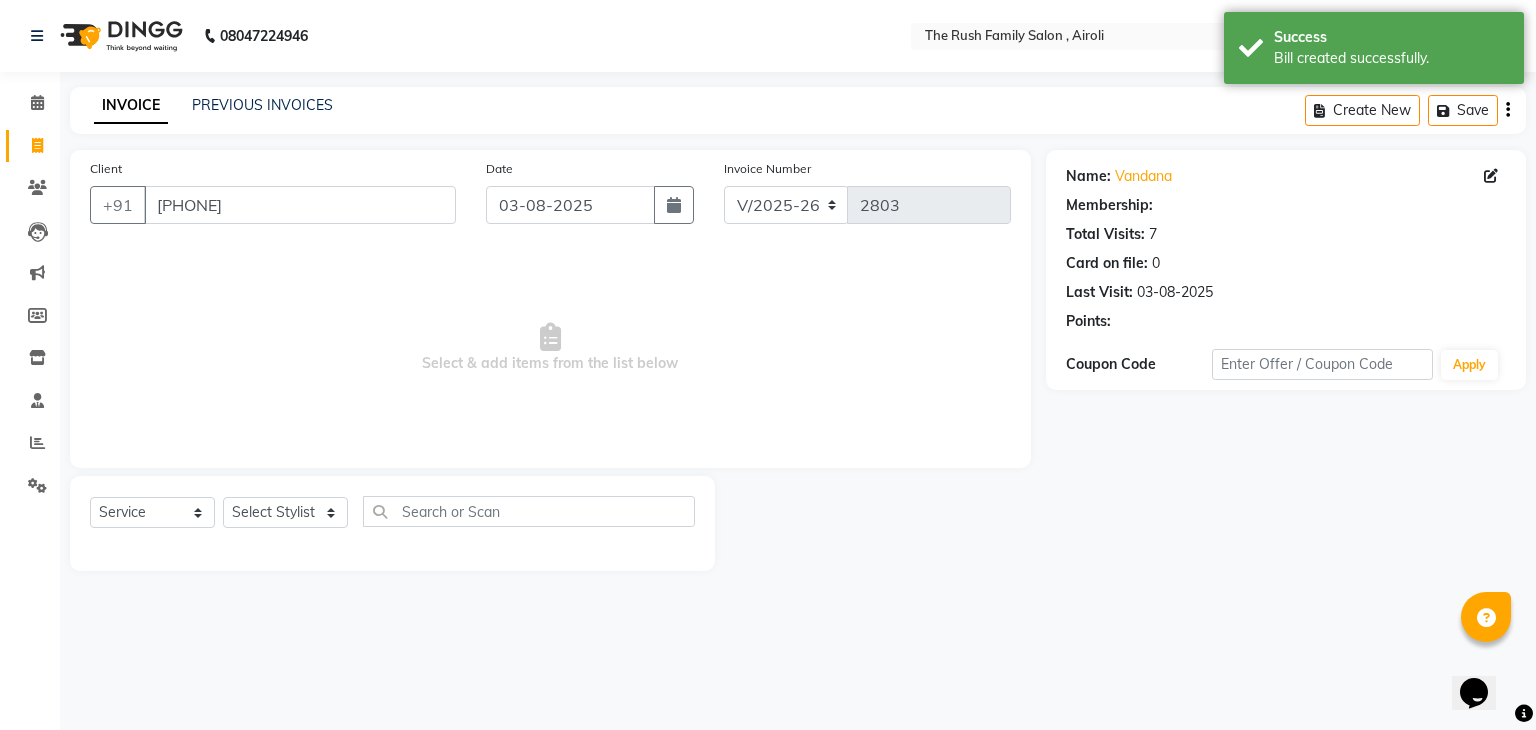 select on "1: Object" 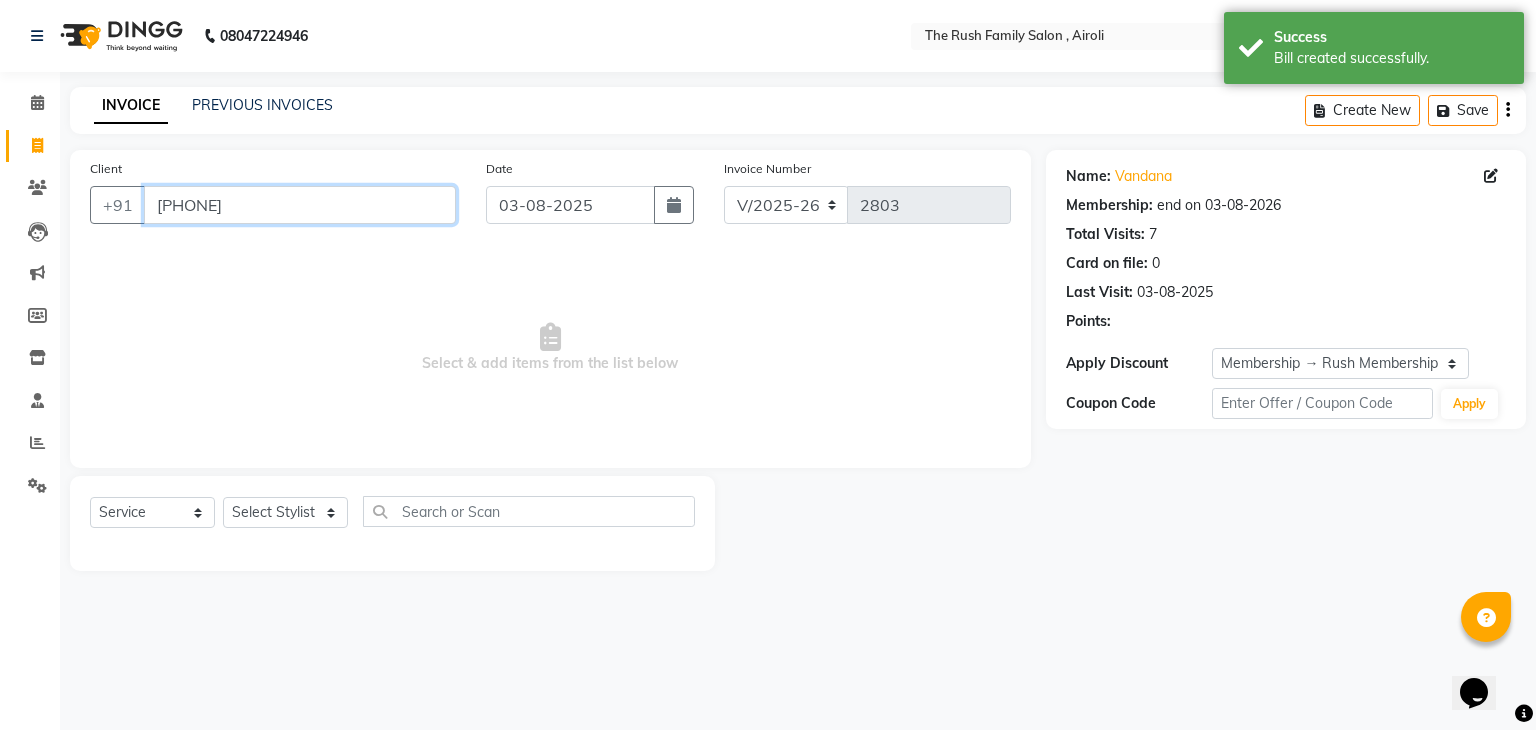 click on "9594392116" at bounding box center (300, 205) 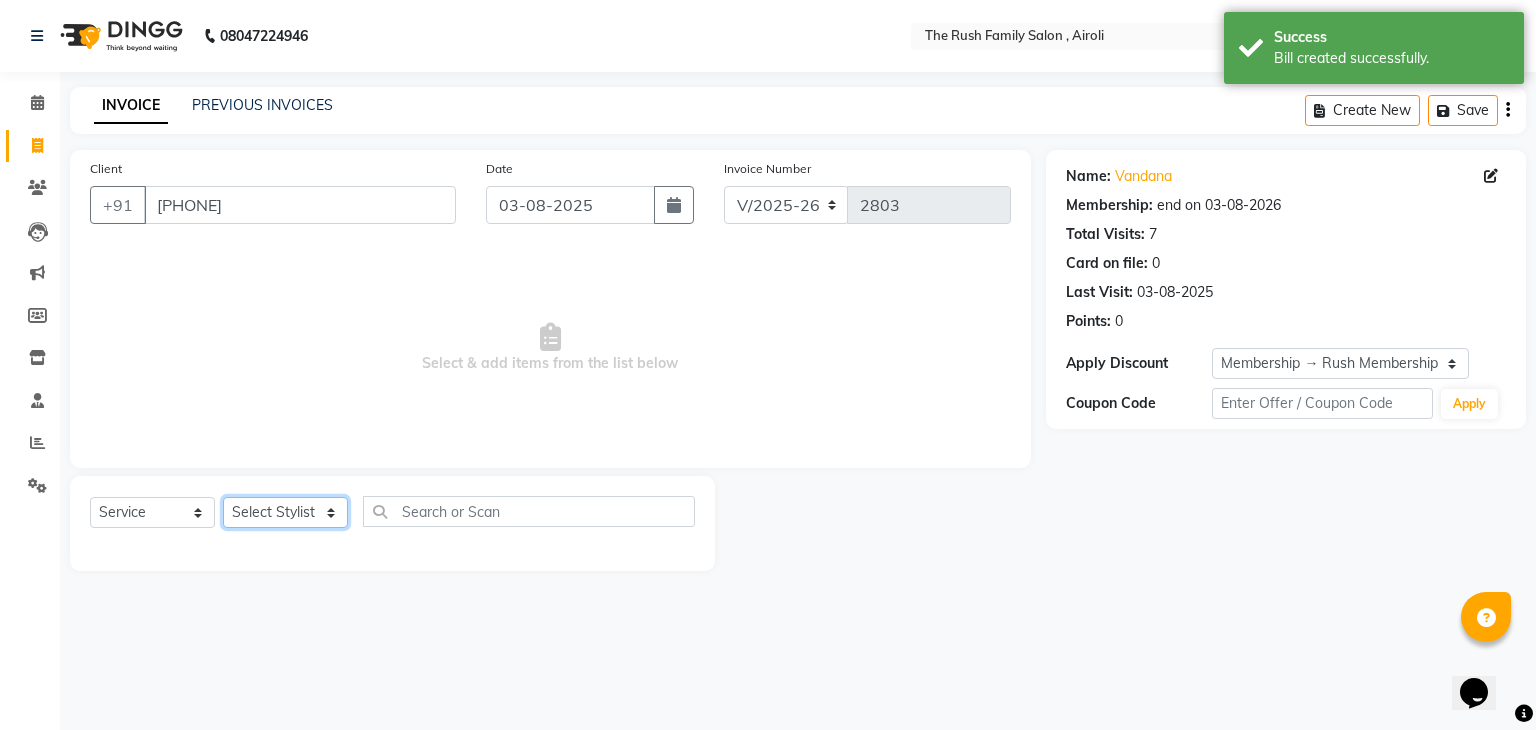 drag, startPoint x: 288, startPoint y: 505, endPoint x: 270, endPoint y: 226, distance: 279.58005 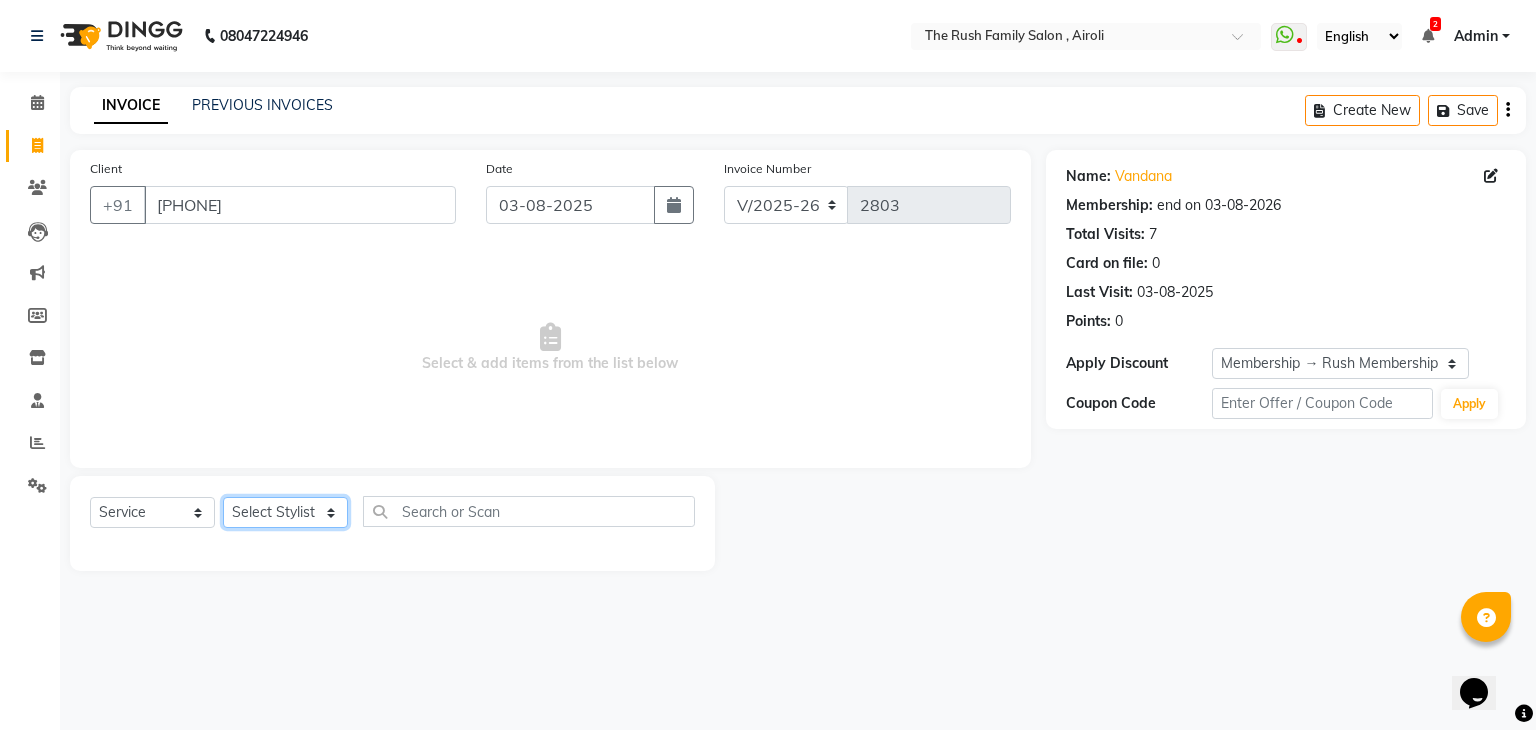 select on "60158" 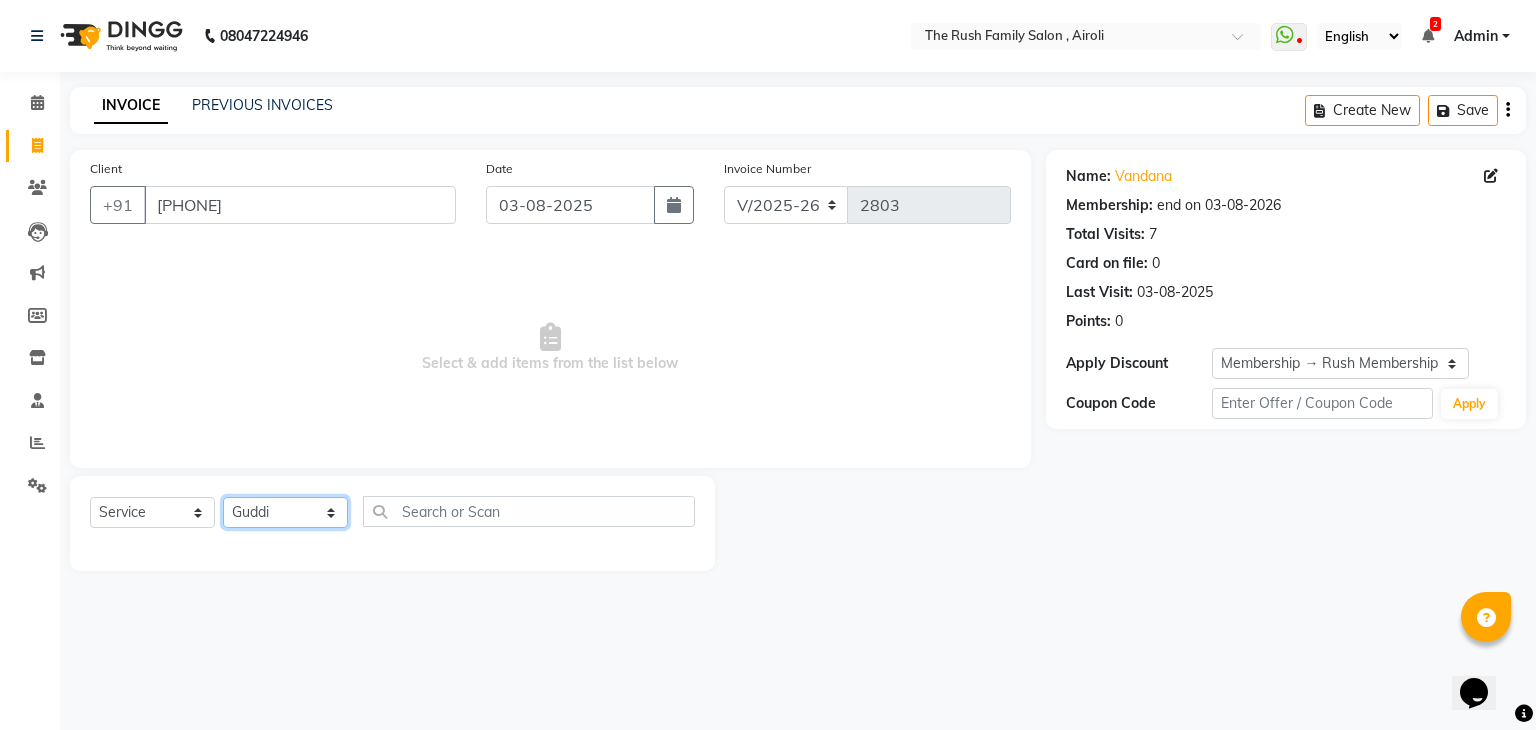 click on "Select Stylist Ajaz Alvira Danish Guddi Jayesh Josh  mumtaz Naeem Neha Riya    Rush Swati" 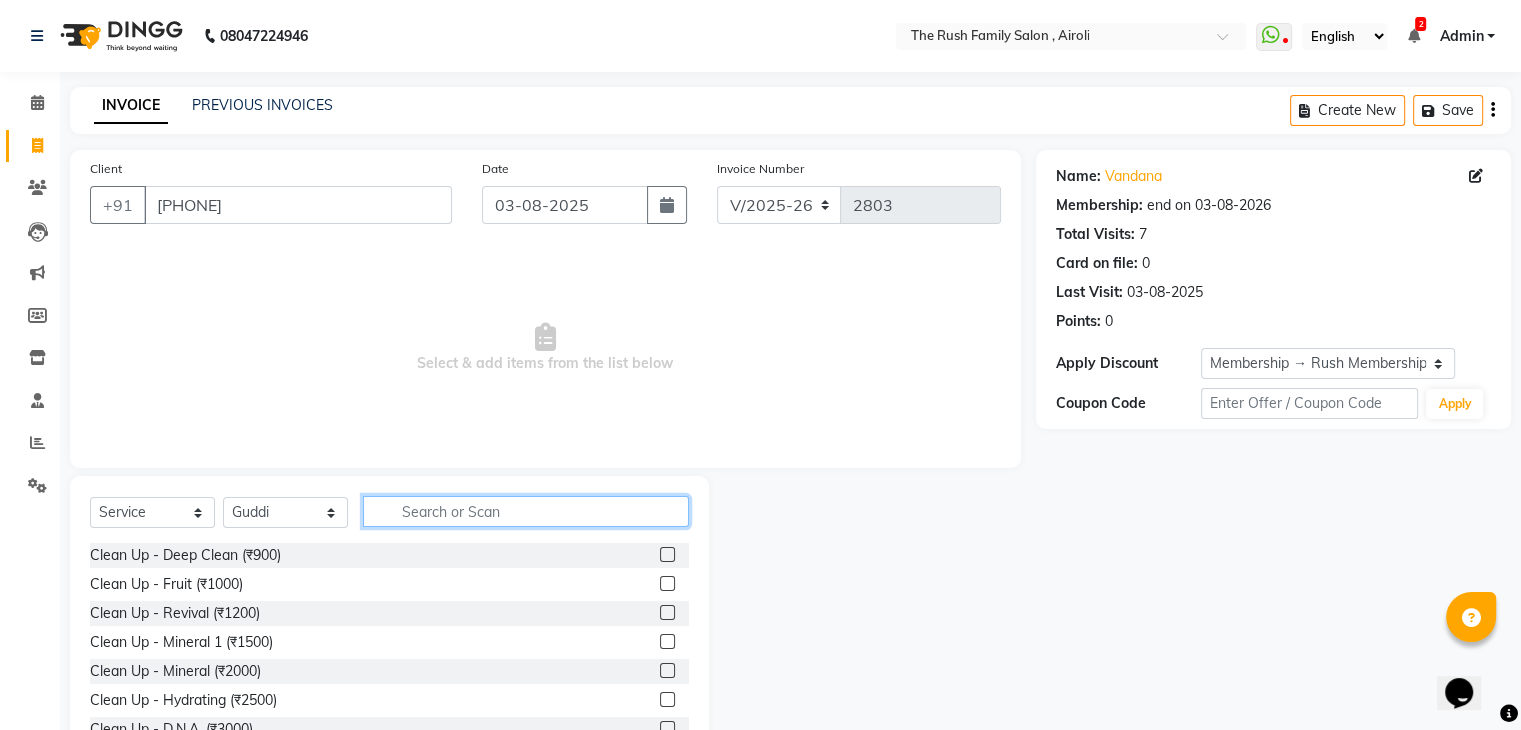 click 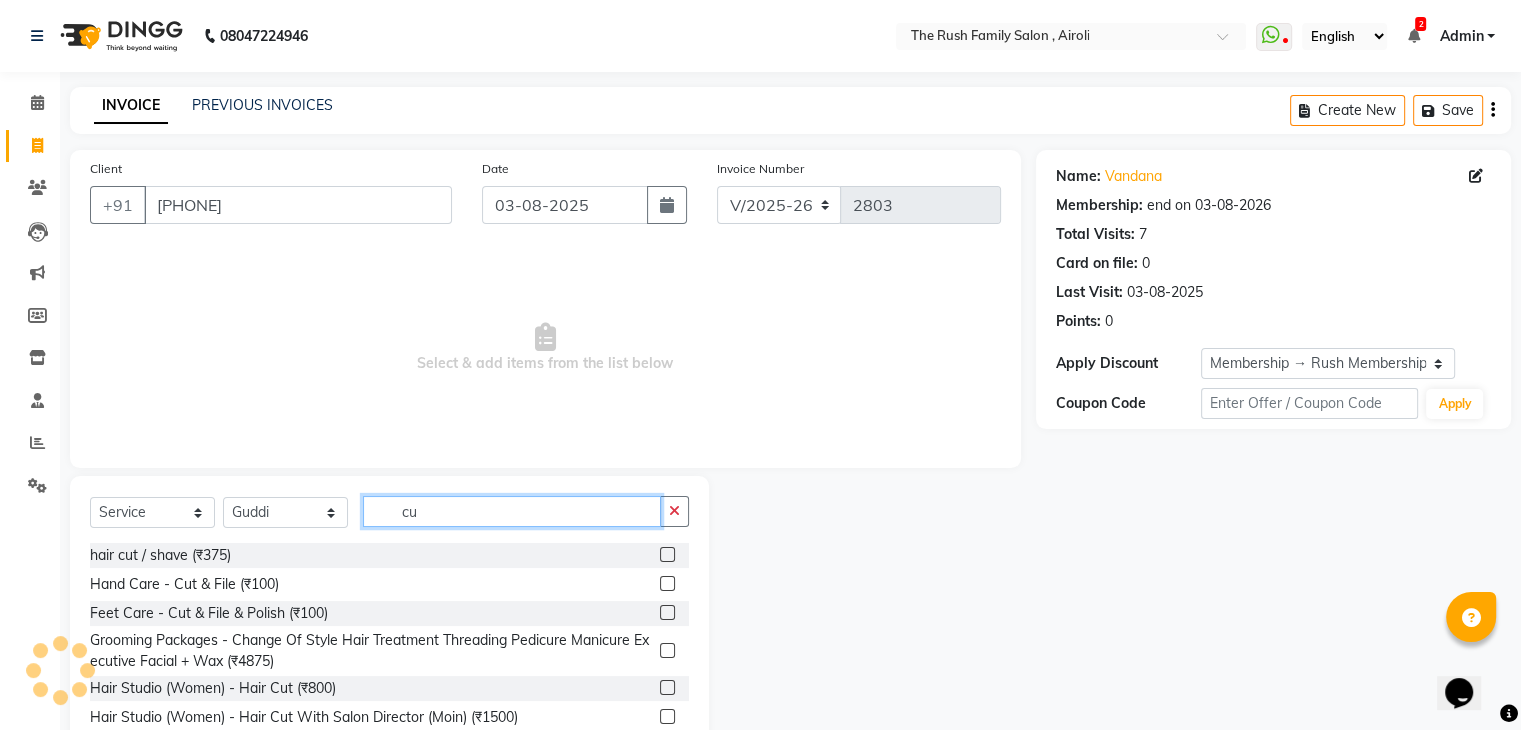 type on "cu" 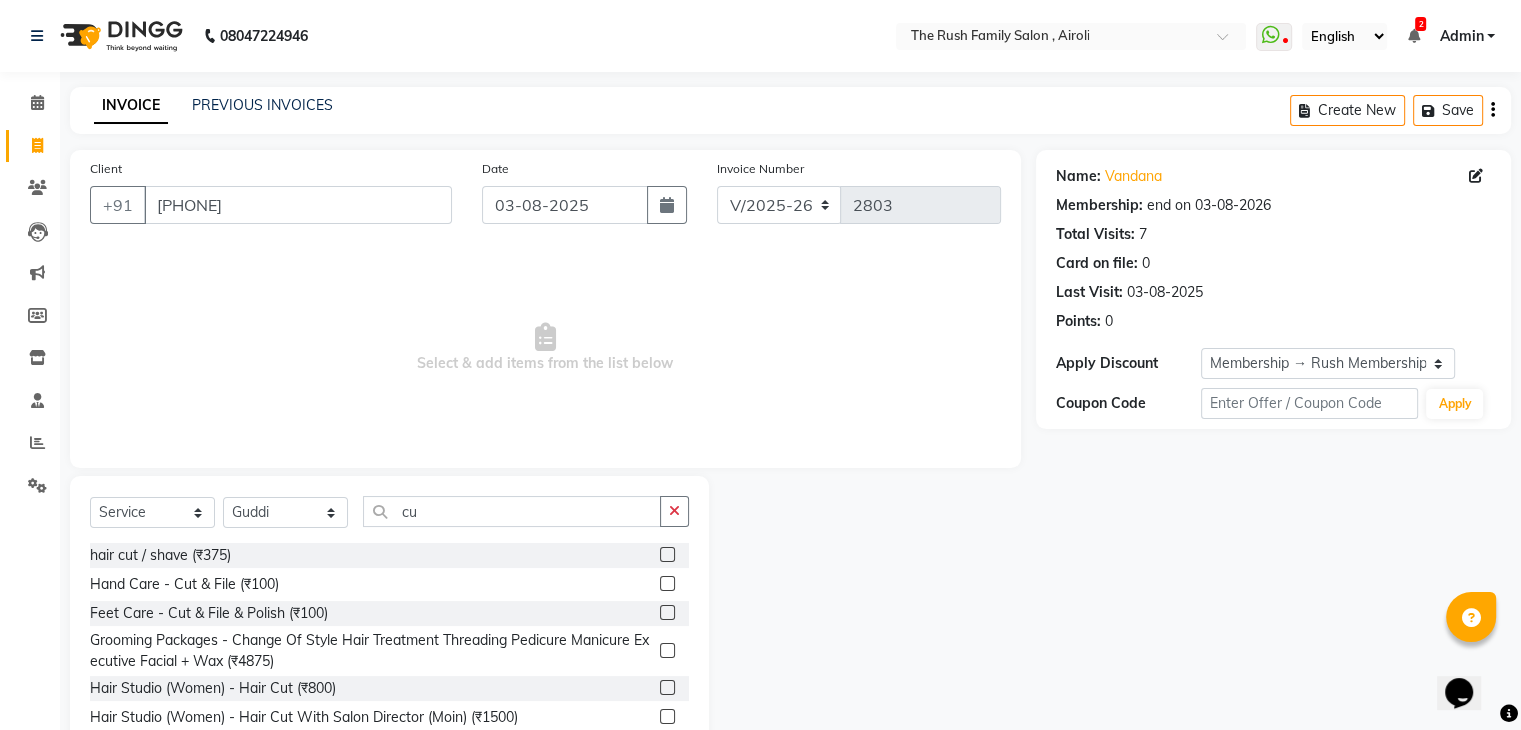 click 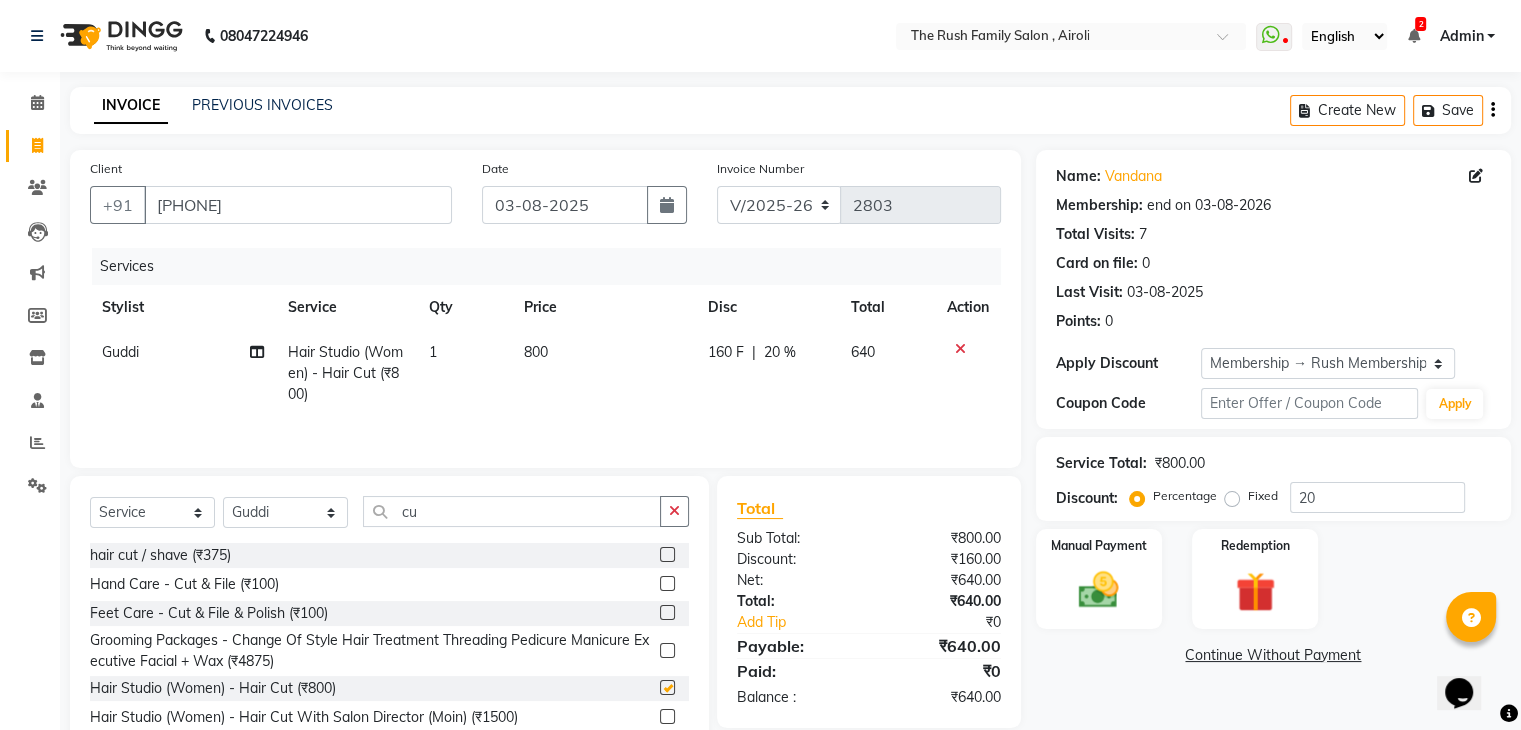 checkbox on "false" 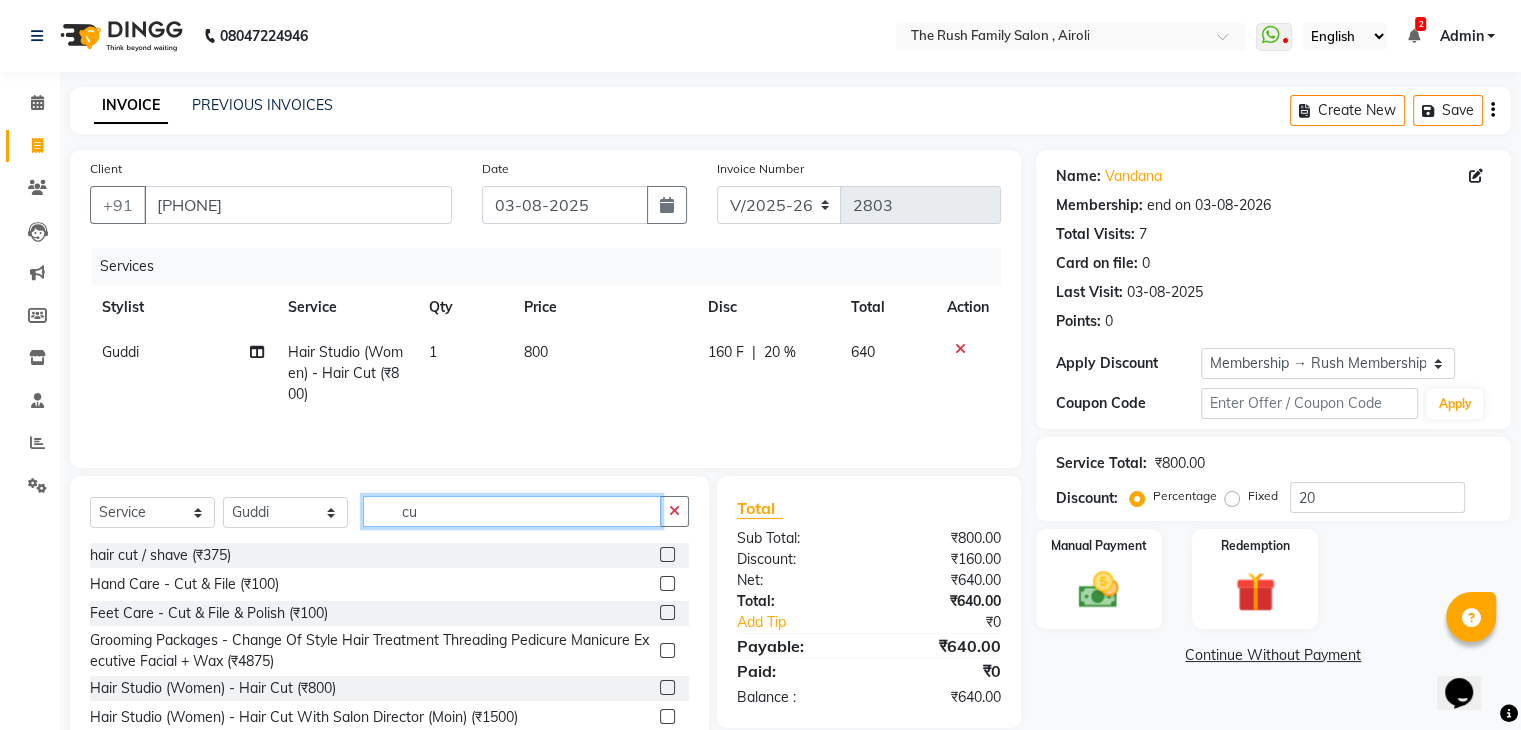 click on "cu" 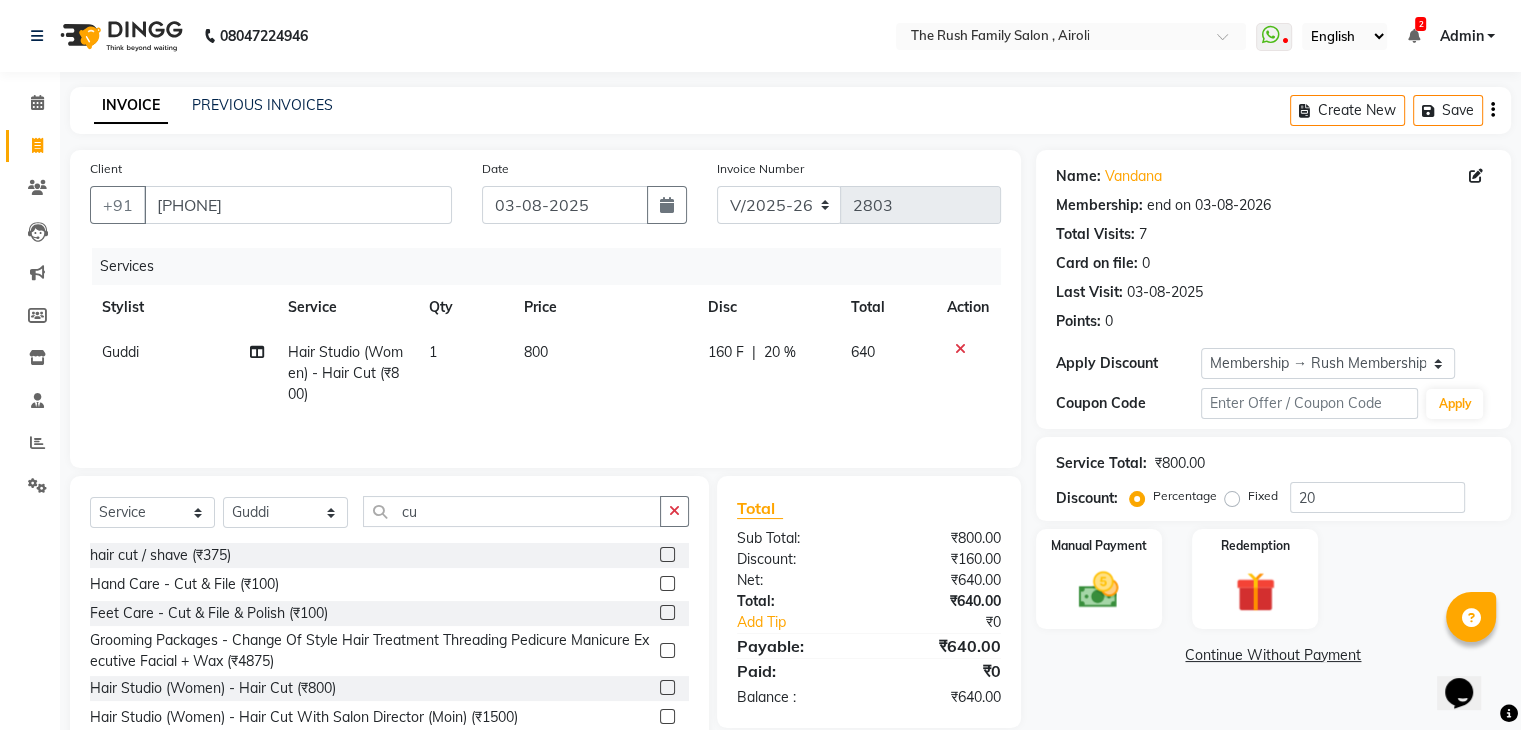 click on "Guddi" 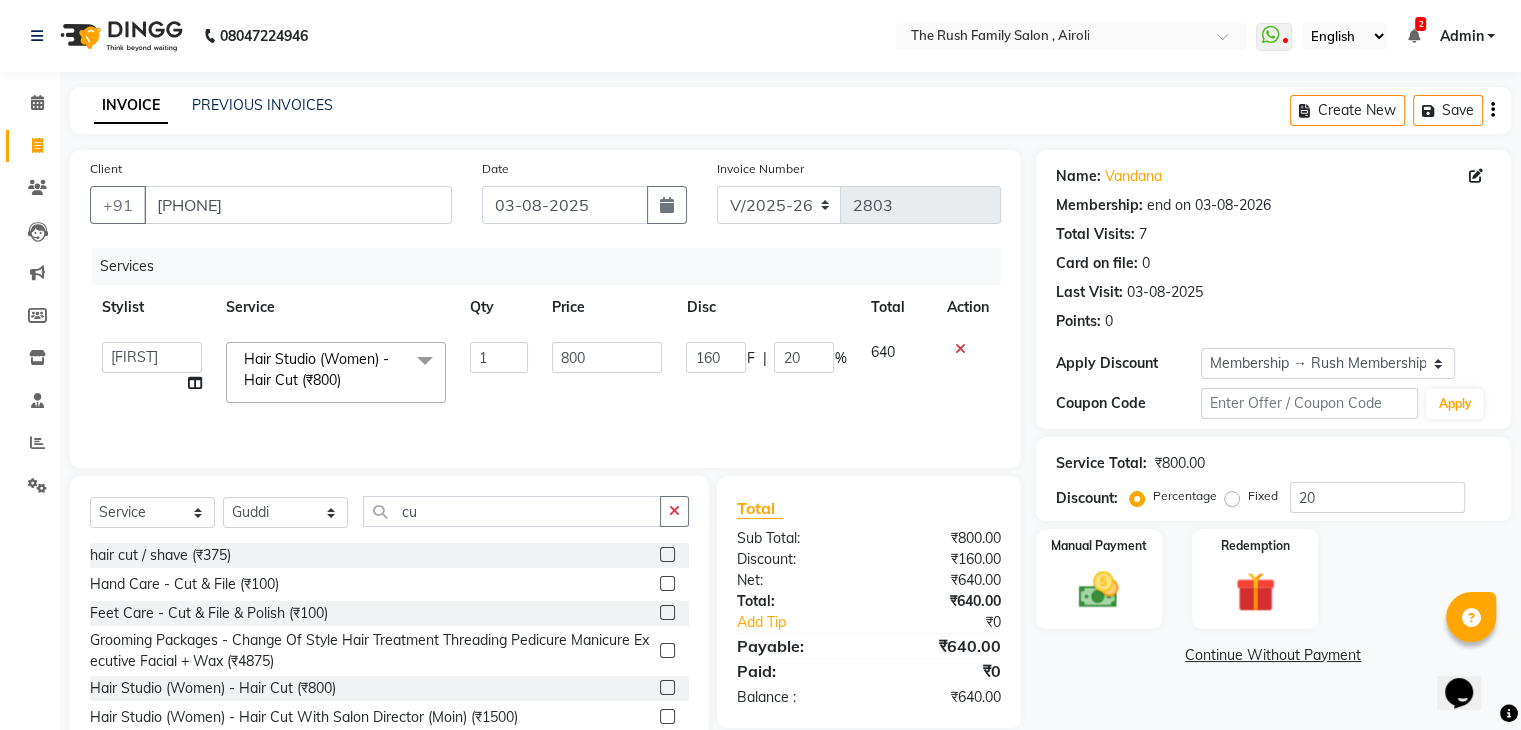select on "87162" 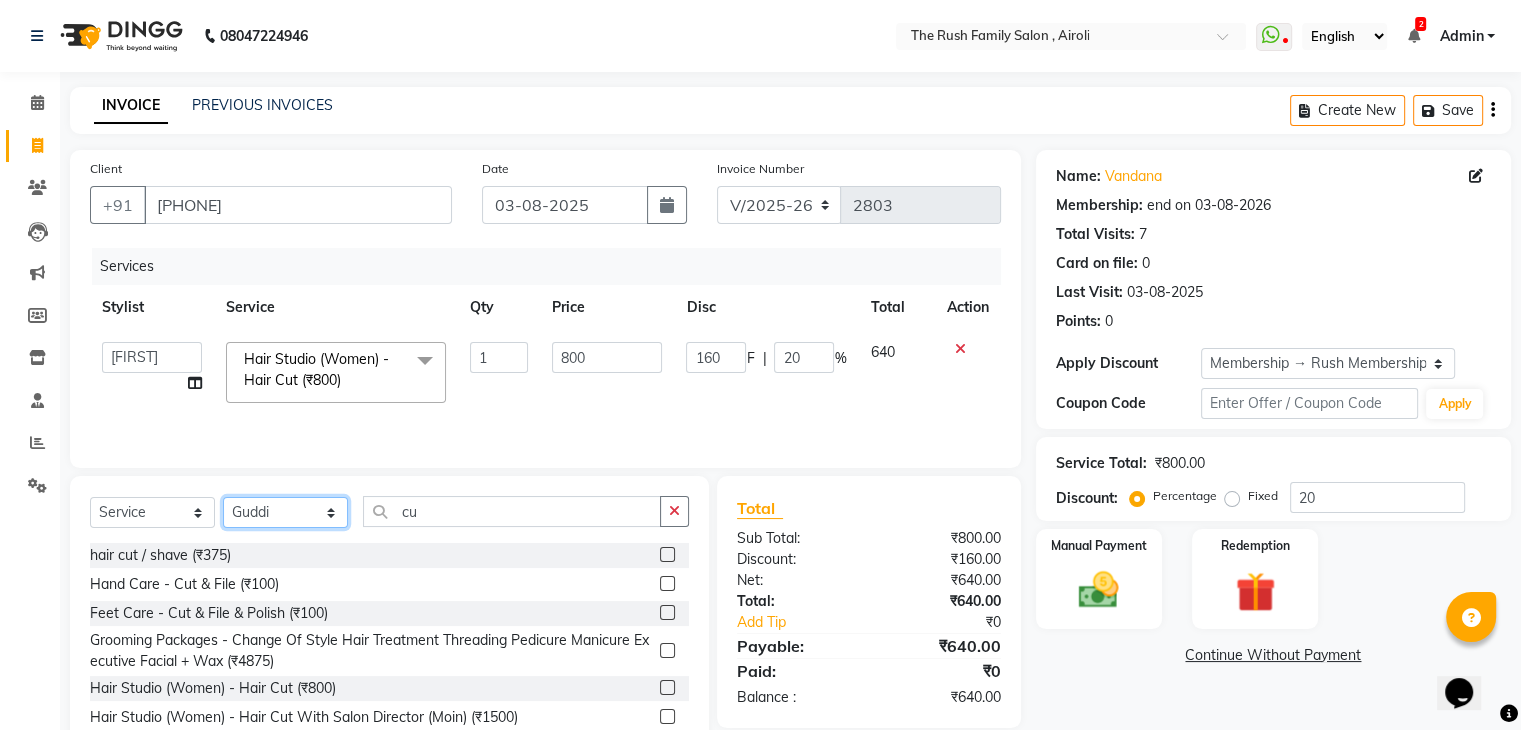 click on "Select Stylist Ajaz Alvira Danish Guddi Jayesh Josh  mumtaz Naeem Neha Riya    Rush Swati" 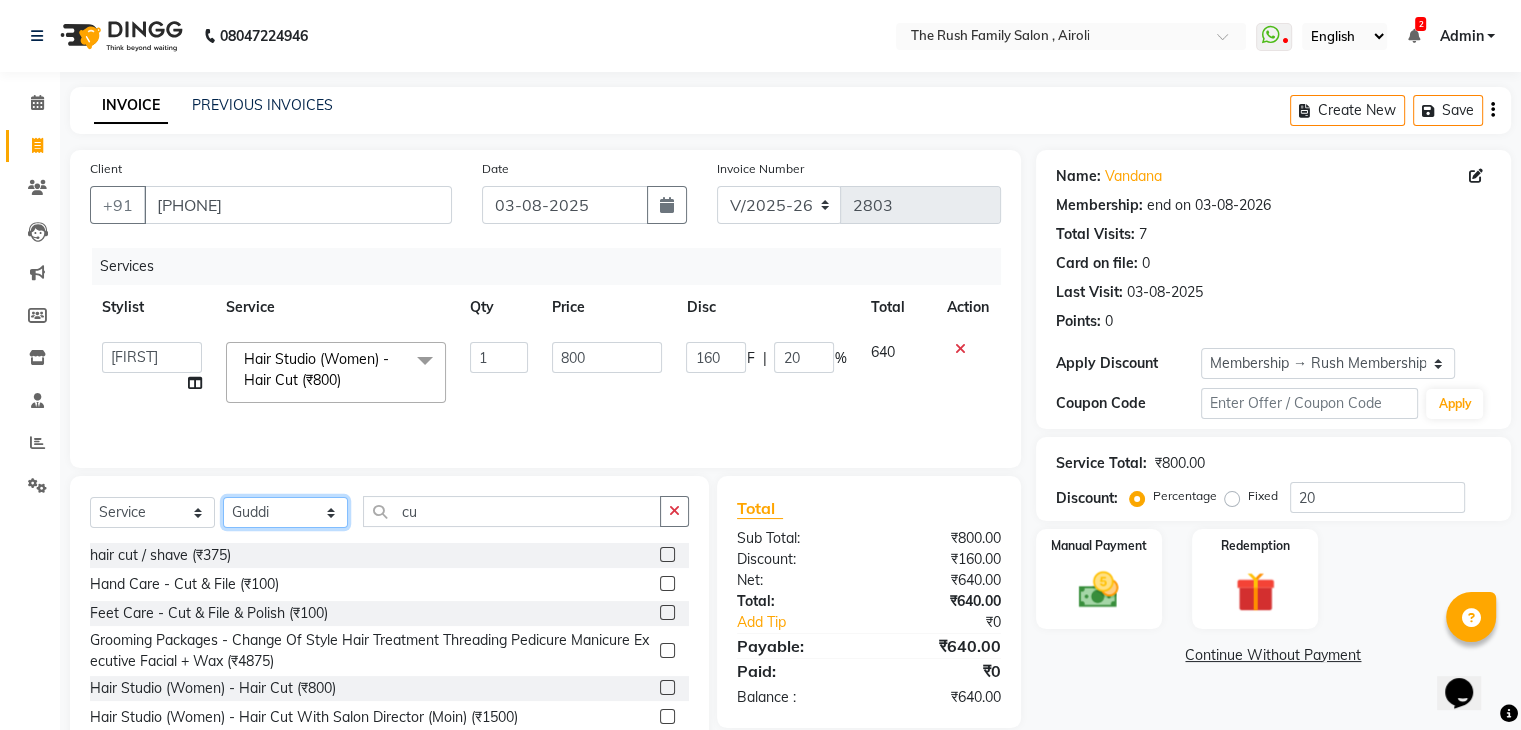 click on "Select Stylist Ajaz Alvira Danish Guddi Jayesh Josh  mumtaz Naeem Neha Riya    Rush Swati" 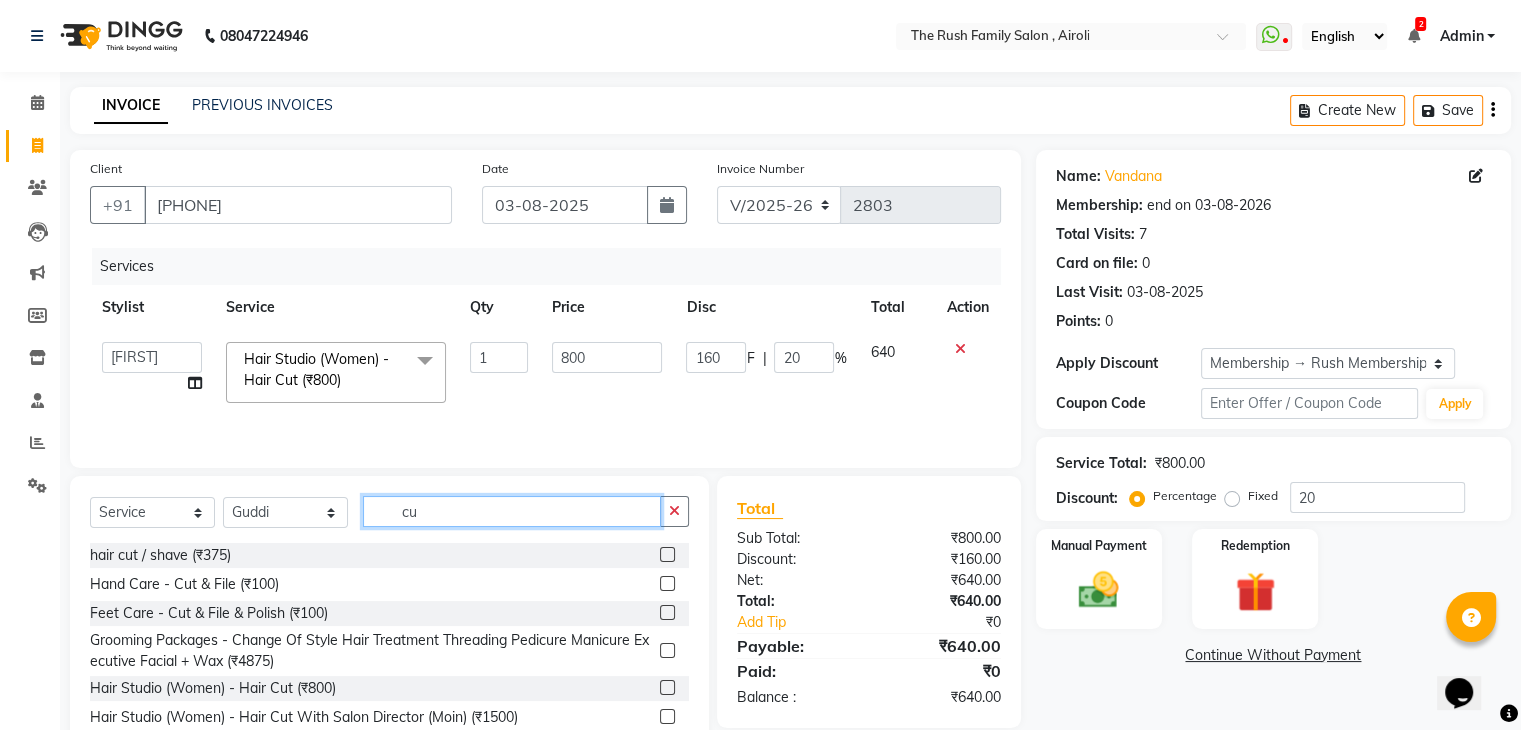 click on "cu" 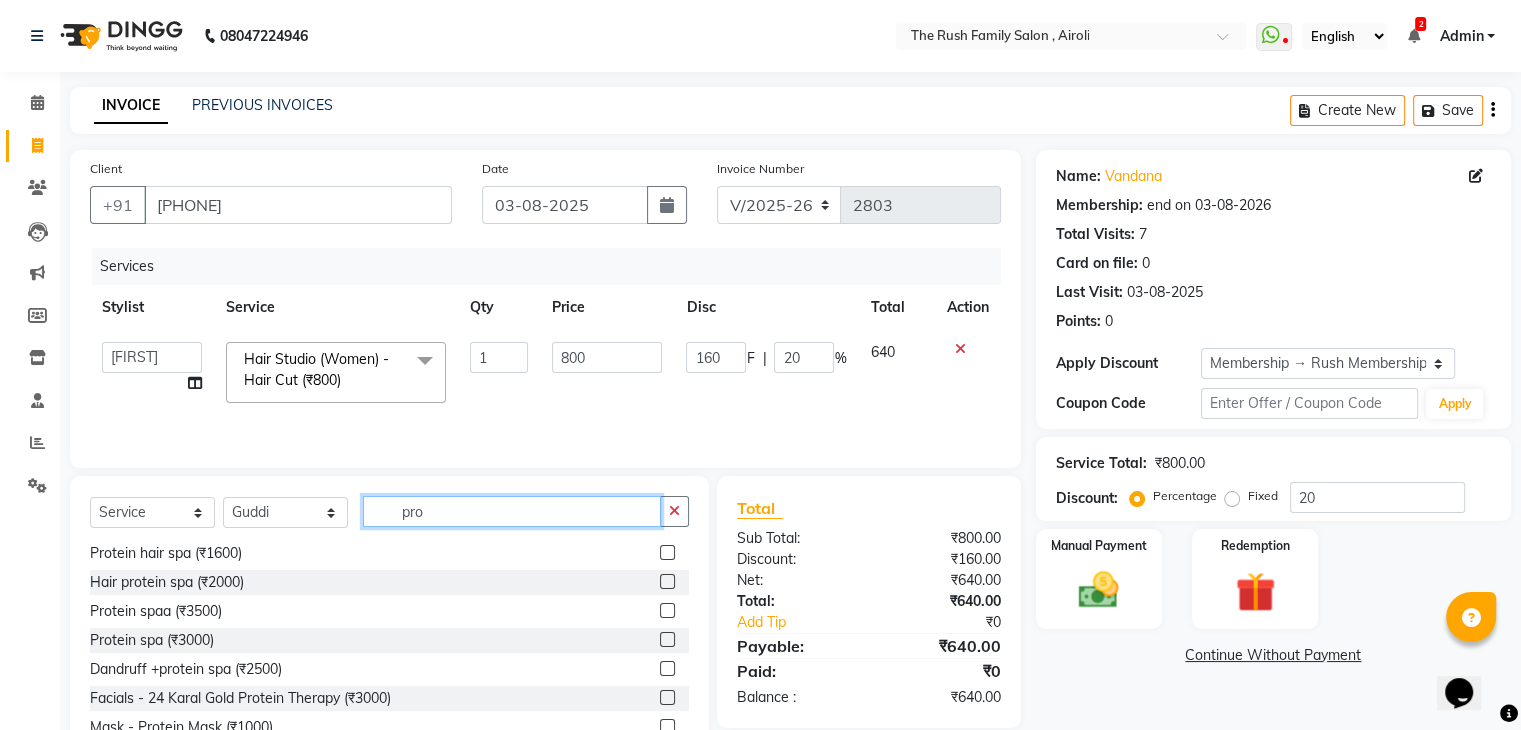 scroll, scrollTop: 60, scrollLeft: 0, axis: vertical 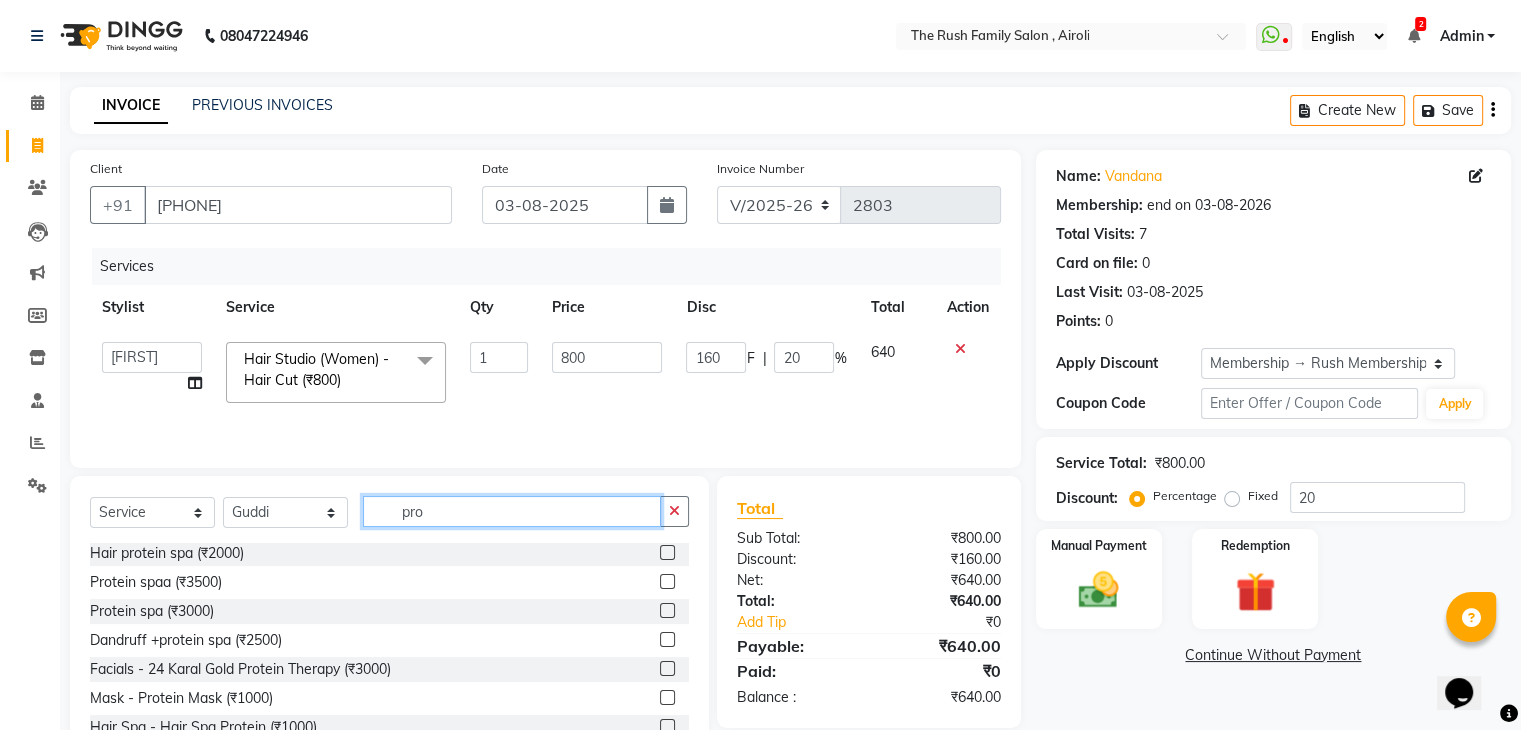 type on "pro" 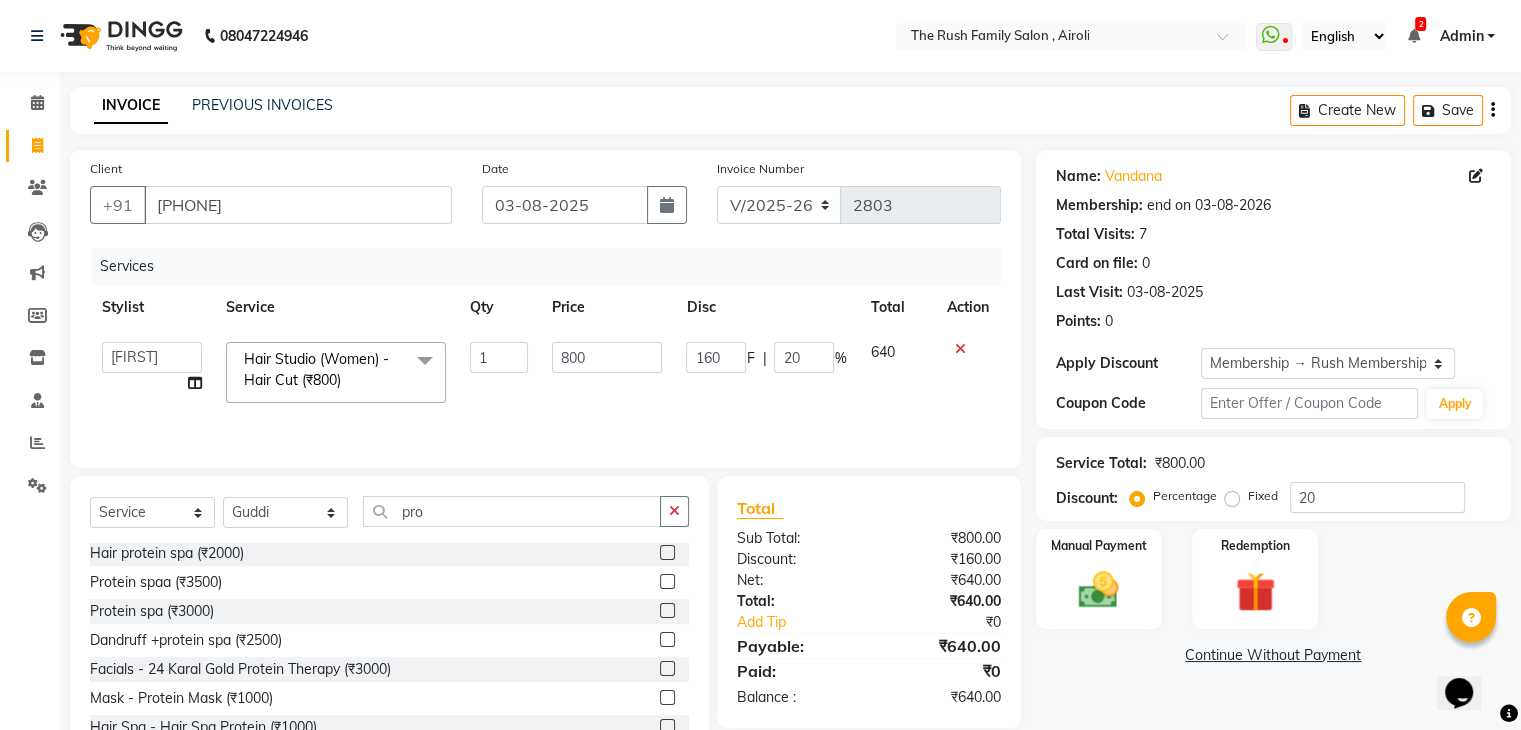 click 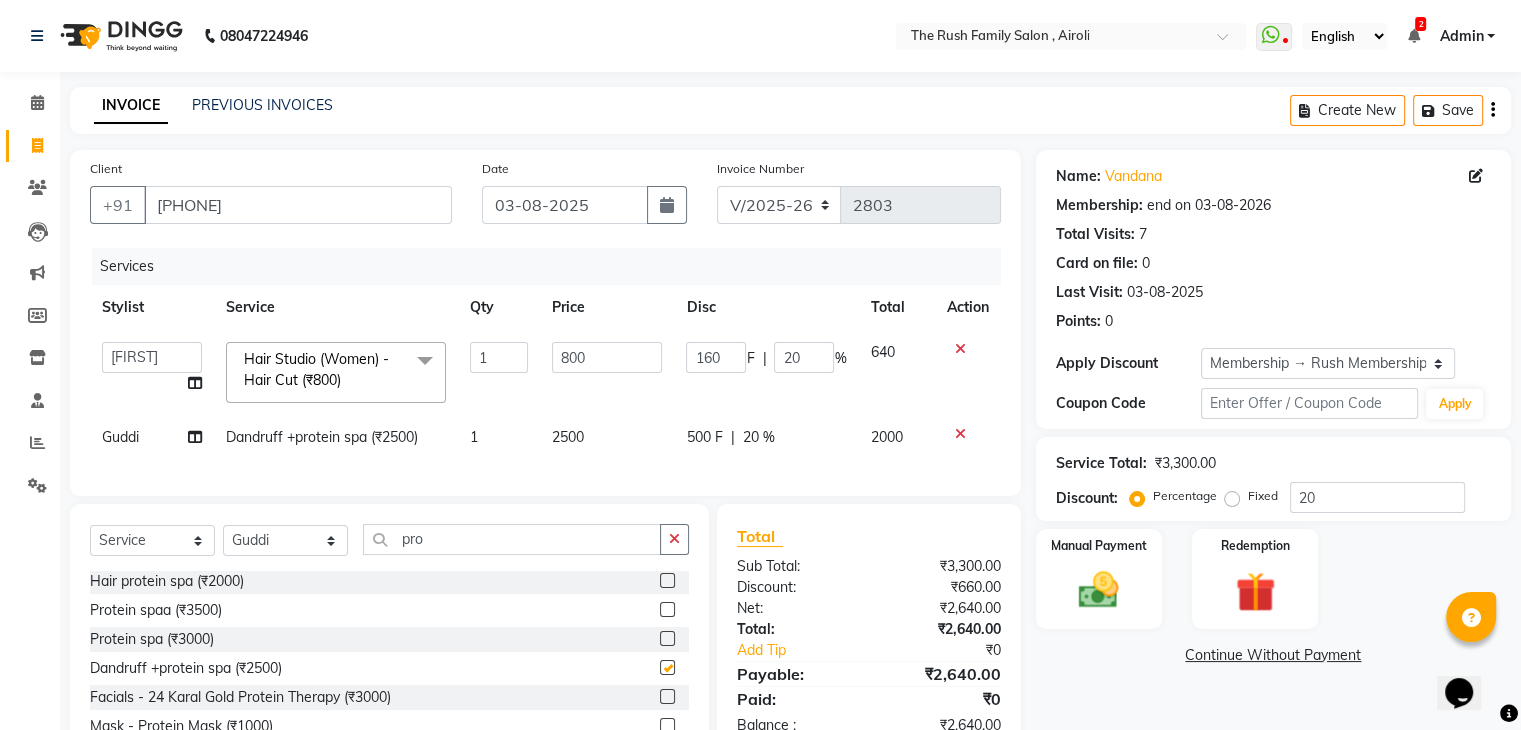 checkbox on "false" 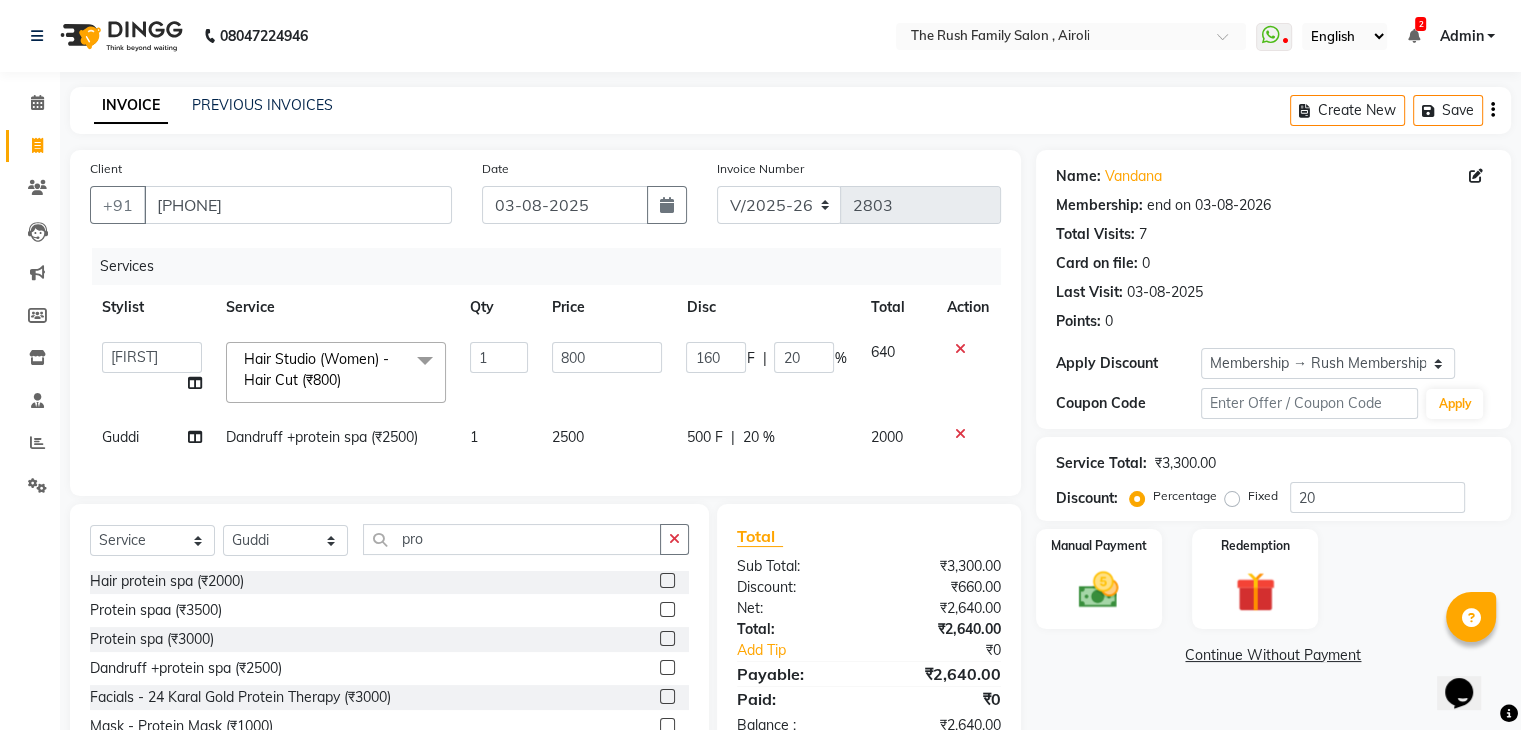 click on "500 F" 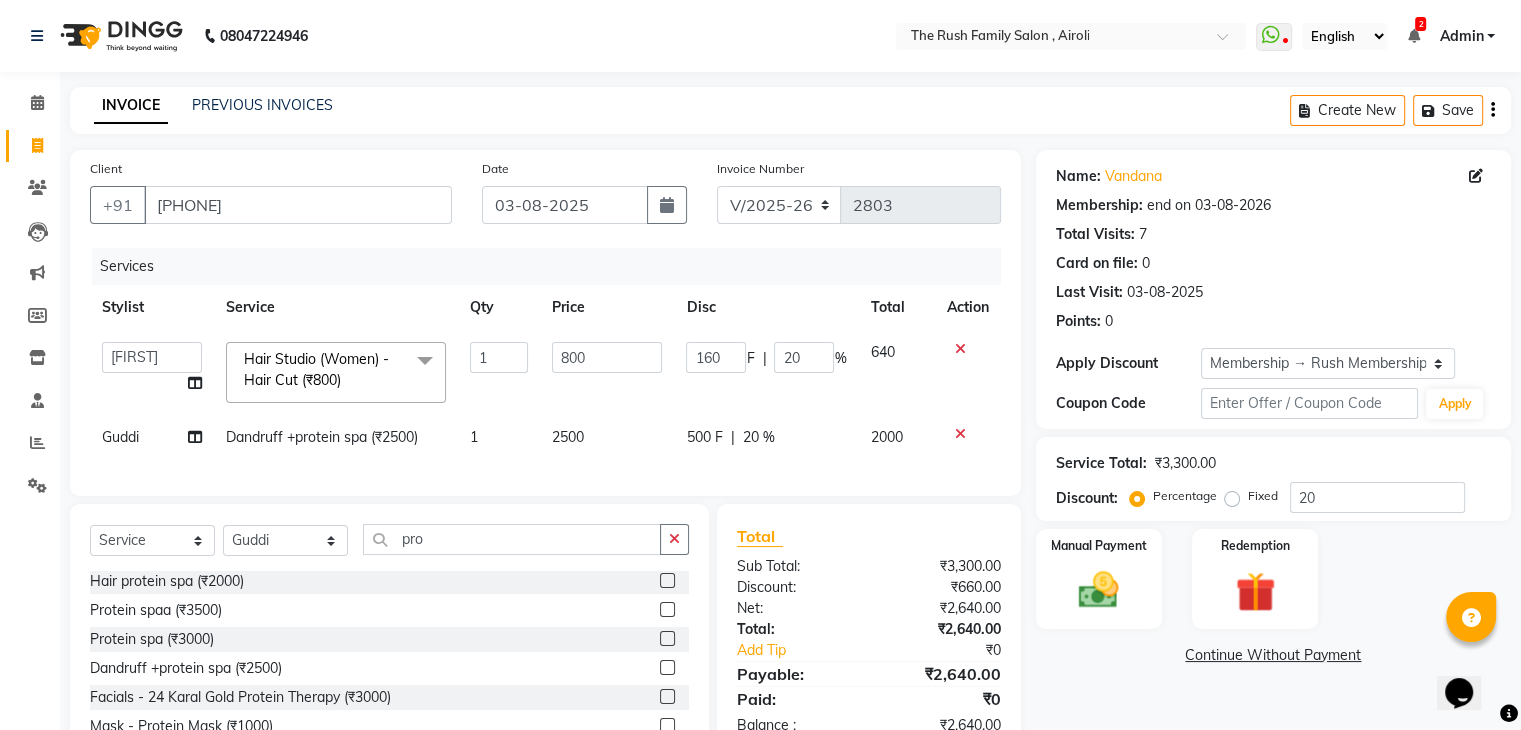 select on "60158" 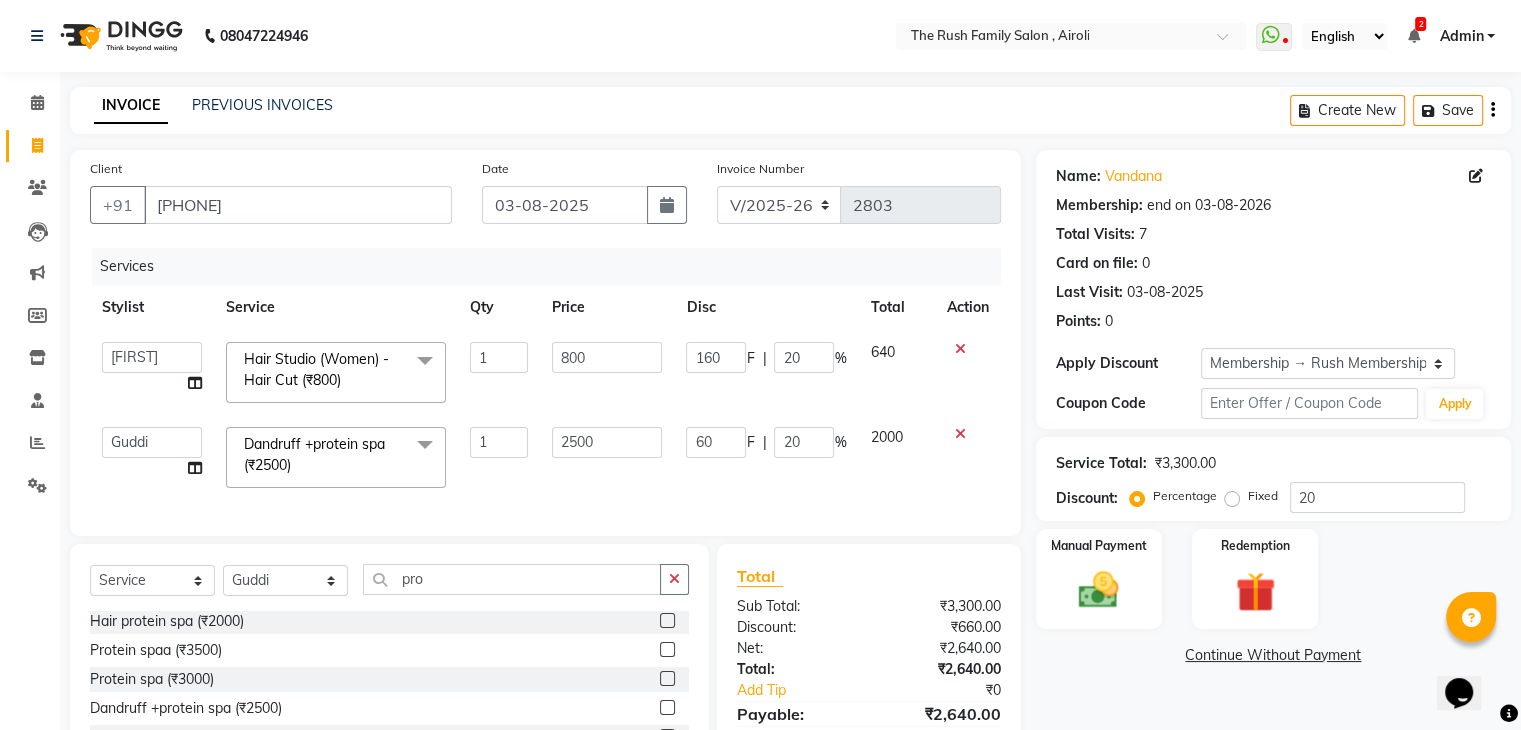 type on "600" 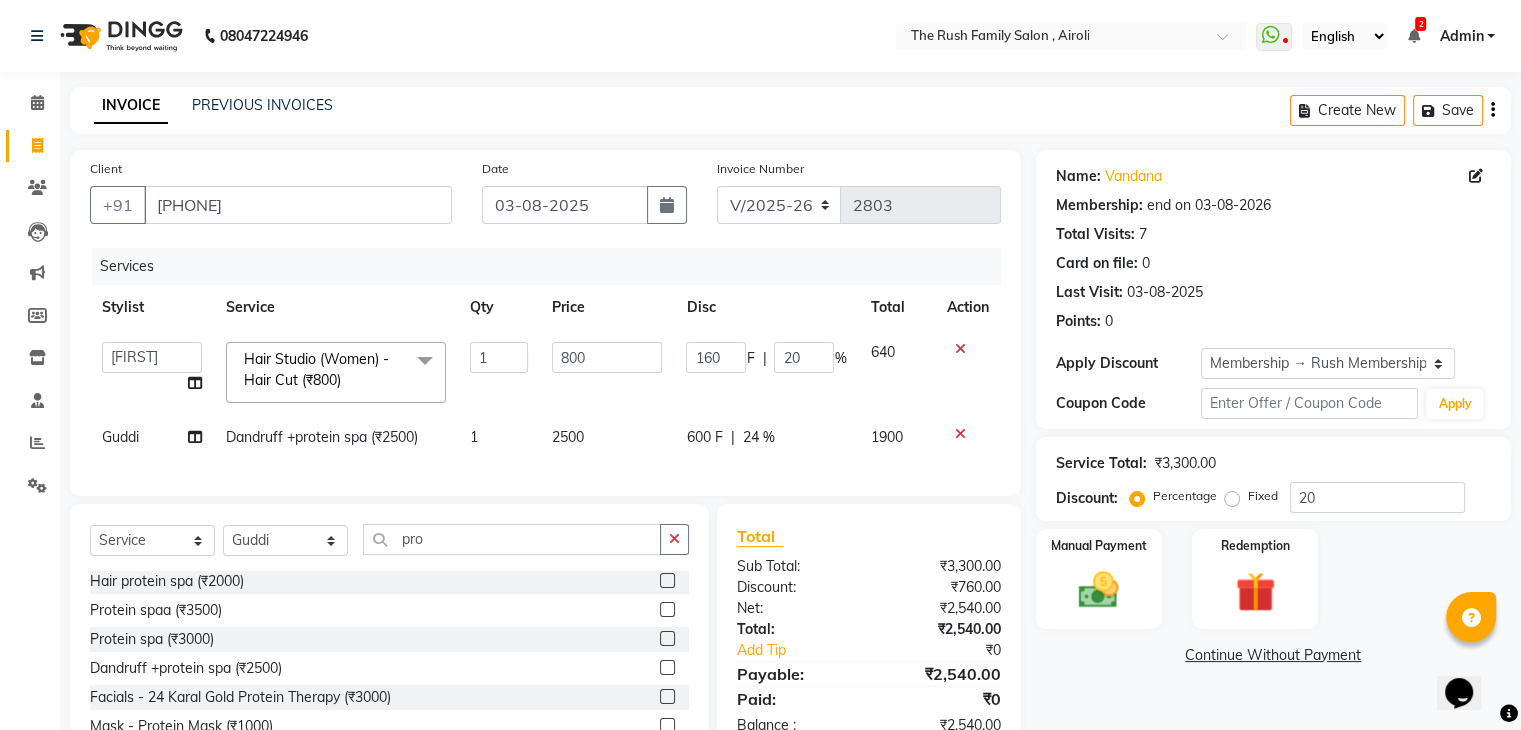 click on "Services Stylist Service Qty Price Disc Total Action  Ajaz   Alvira   Danish   Guddi   Jayesh   Josh    mumtaz   Naeem   Neha   Riya      Rush   Swati  Hair Studio (Women) - Hair Cut (₹800)  x Clean Up - Deep Clean Clean Up - Fruit Clean Up - Revival Clean Up - Mineral 1 Clean Up - Mineral Clean Up - Hydrating Clean Up - D.N.A. lice treatment power dose [per bottle ] pigmantation facial protein spa Bota smooth Bota smooth  bota smooth Protein hair spa nanoplatia Hair protein spa Protein spaa Foot spa Protein spa Nose pill off hair spa dandruff treatment Threading/upl Threading /Forhead /upl Botosmooth Pigmentation treatment Hydra  facial hair cut / shave Pill off upl Advance payment Diamond clean up Botoplatia  hair colour face massage hair setting Nanoplaqstia charcoal mask Dandruff +protein spa Advance payment Gel polish Keratin hair spa Nail extension Nail extension remover saari drapping Highlits  Loreal hair spa Ola plex L.E.D facial  Wash / Blow dry face scrub Loreal shampoo \ conditiner package  1 F" 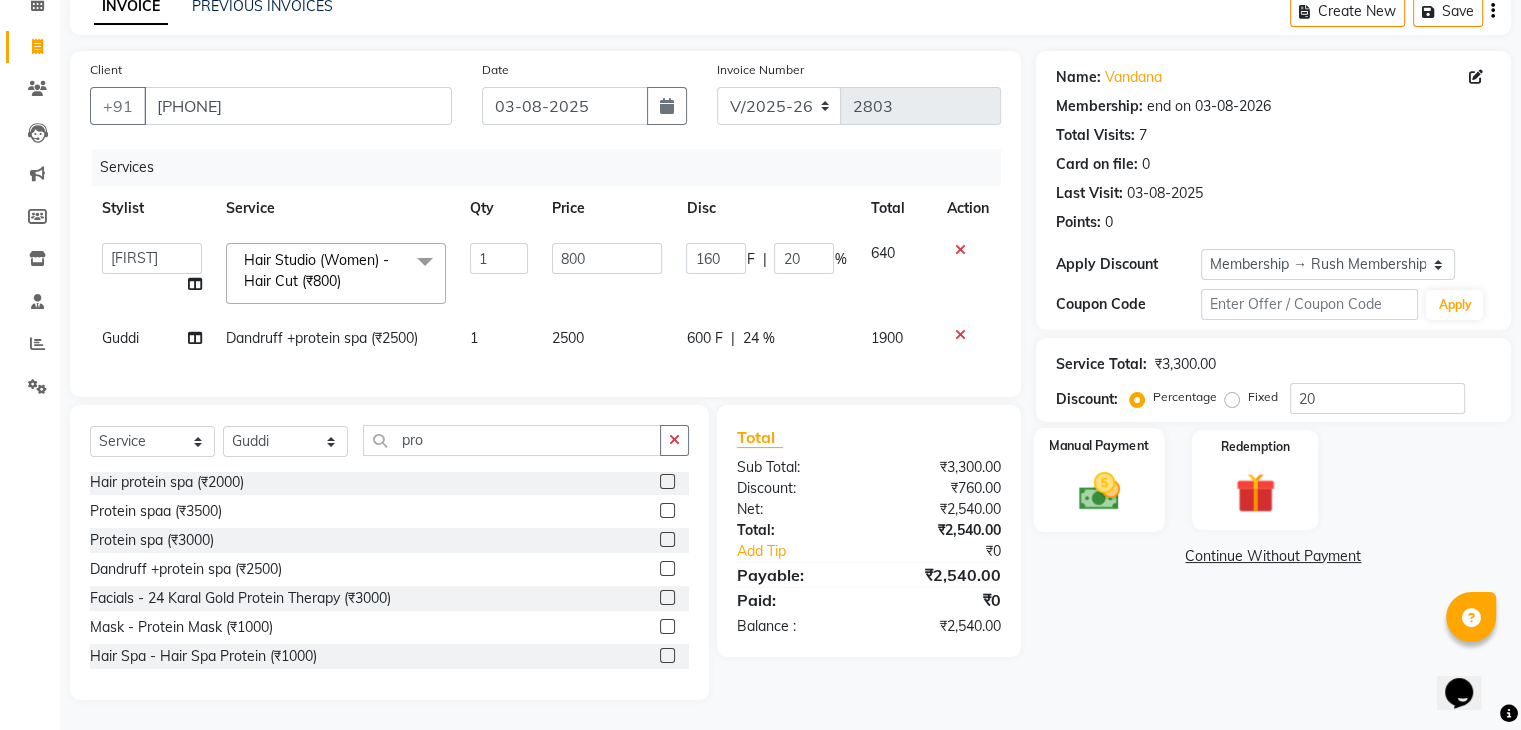 click 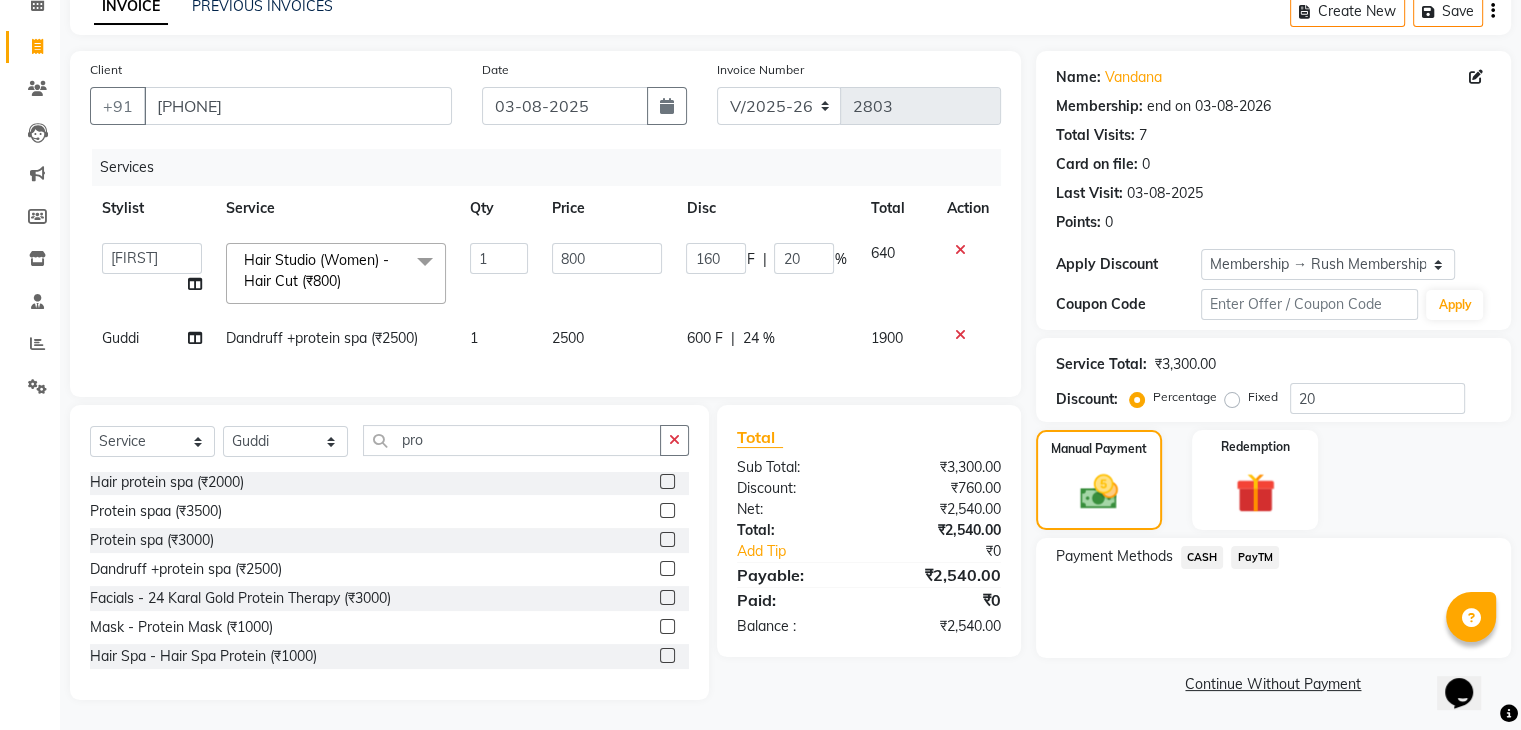 click on "PayTM" 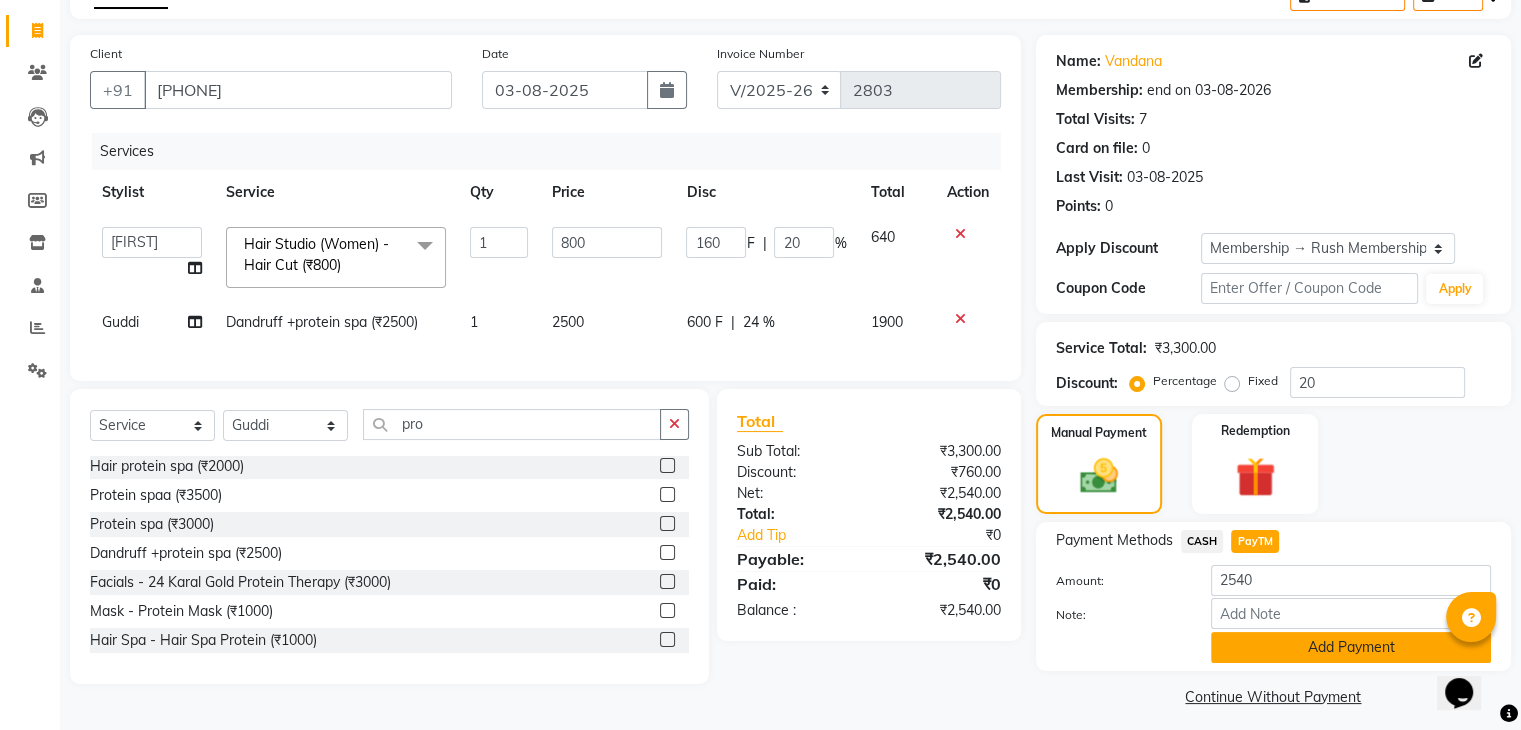 click on "Add Payment" 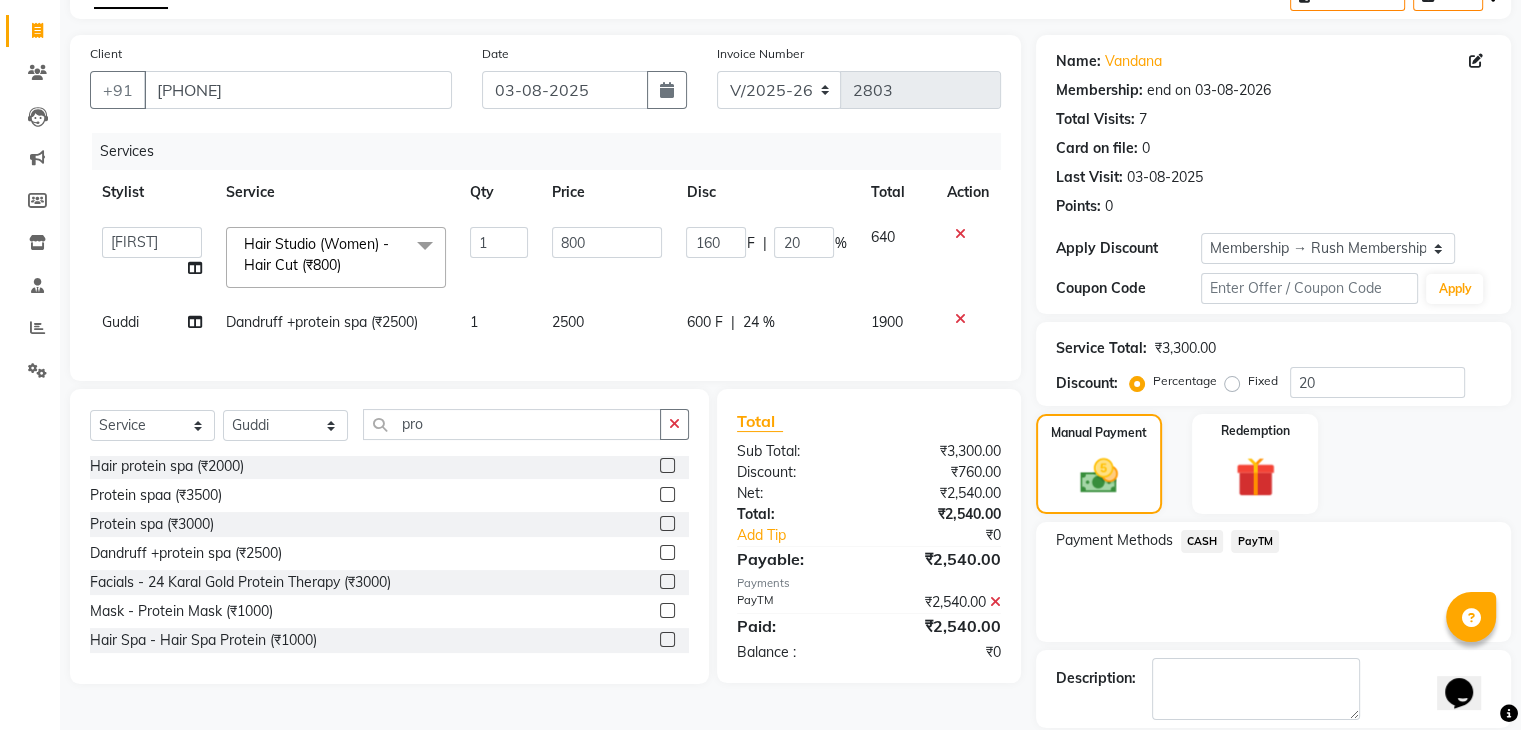 scroll, scrollTop: 209, scrollLeft: 0, axis: vertical 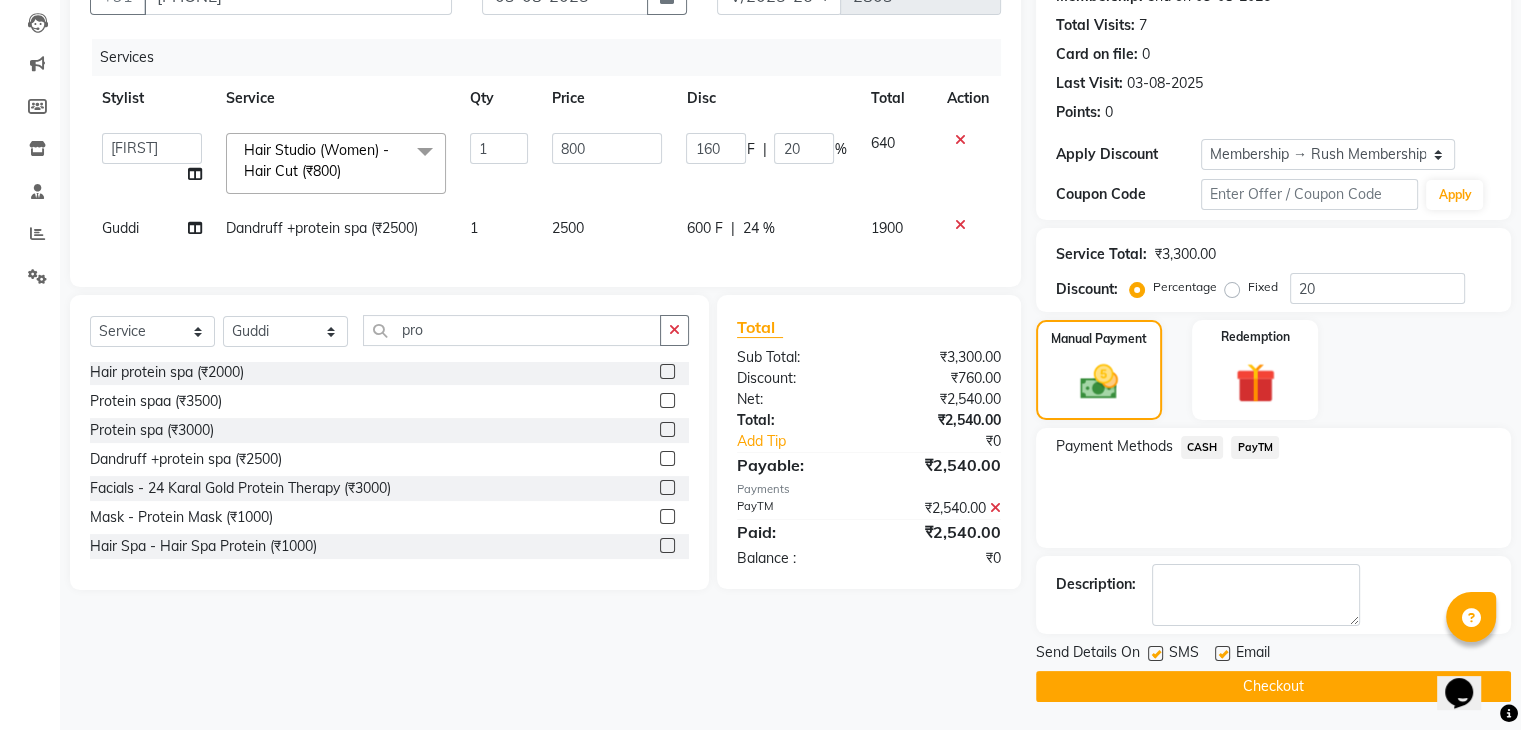 click 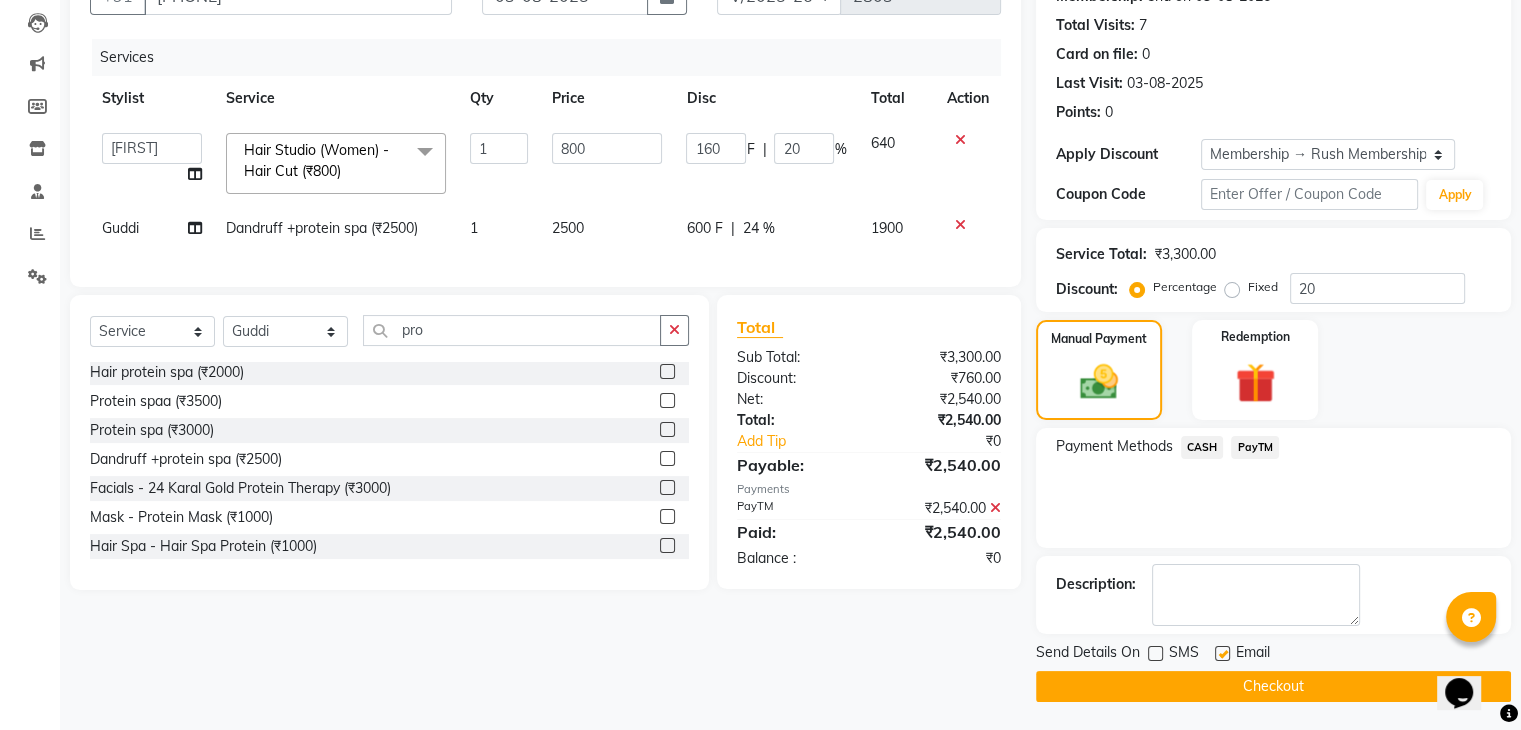 click 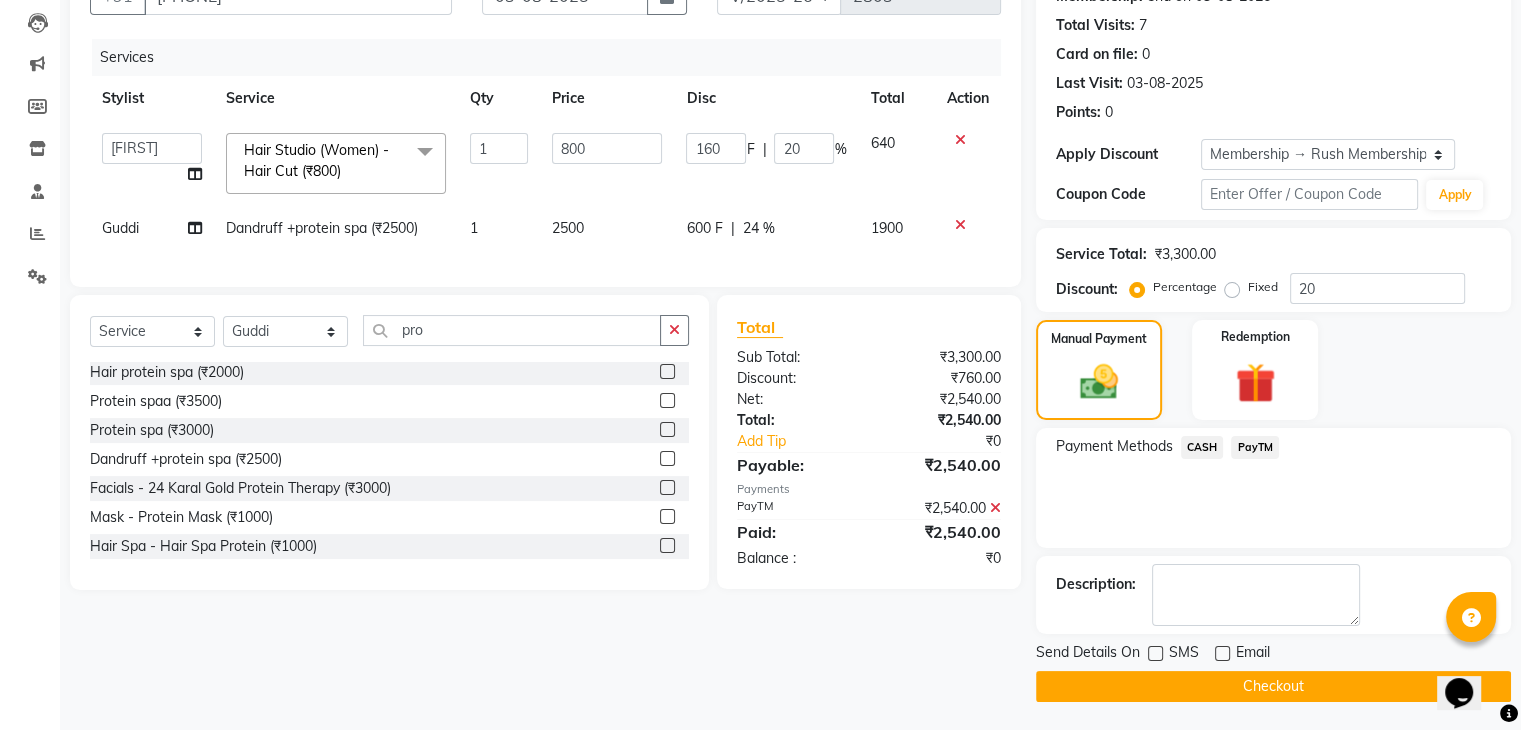 click on "INVOICE PREVIOUS INVOICES Create New   Save  Client +91 9594392116 Date 03-08-2025 Invoice Number V/2025 V/2025-26 2803 Services Stylist Service Qty Price Disc Total Action  Ajaz   Alvira   Danish   Guddi   Jayesh   Josh    mumtaz   Naeem   Neha   Riya      Rush   Swati  Hair Studio (Women) - Hair Cut (₹800)  x Clean Up - Deep Clean Clean Up - Fruit Clean Up - Revival Clean Up - Mineral 1 Clean Up - Mineral Clean Up - Hydrating Clean Up - D.N.A. lice treatment power dose [per bottle ] pigmantation facial protein spa Bota smooth Bota smooth  bota smooth Protein hair spa nanoplatia Hair protein spa Protein spaa Foot spa Protein spa Nose pill off hair spa dandruff treatment Threading/upl Threading /Forhead /upl Botosmooth Pigmentation treatment Hydra  facial hair cut / shave Pill off upl Advance payment Diamond clean up Botoplatia  hair colour face massage hair setting Nanoplaqstia charcoal mask Dandruff +protein spa Advance payment Gel polish Keratin hair spa Nail extension Nail extension remover Highlits  1" 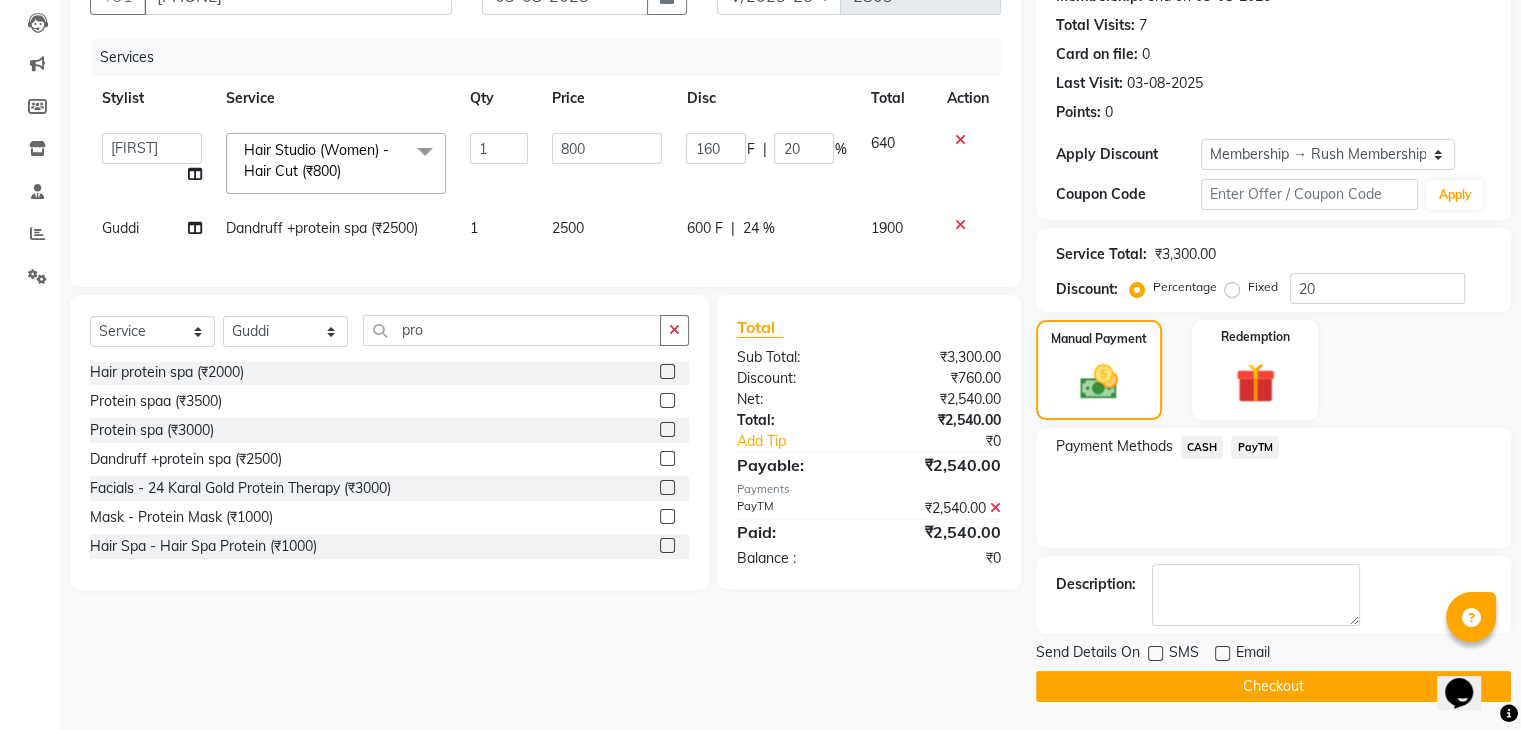click on "Checkout" 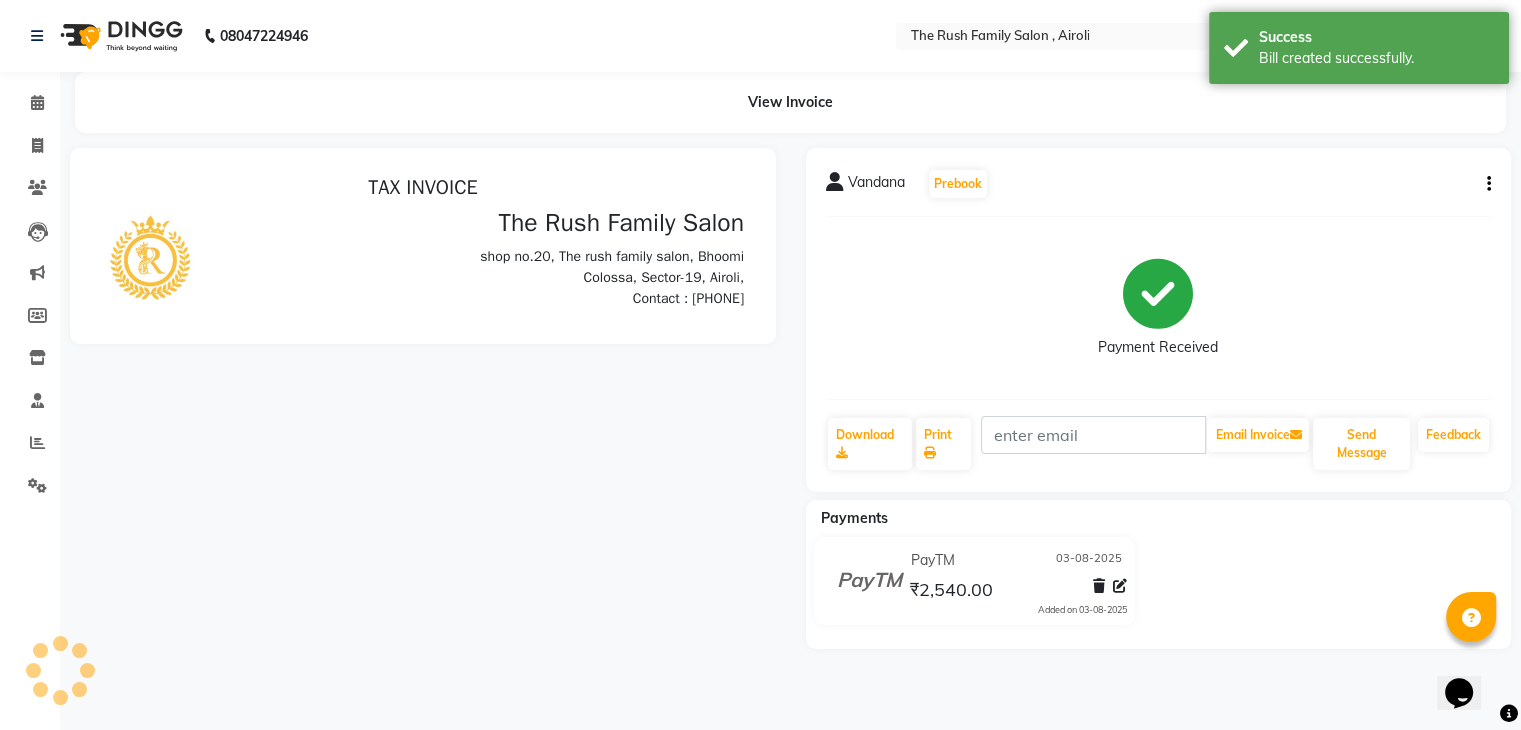 scroll, scrollTop: 0, scrollLeft: 0, axis: both 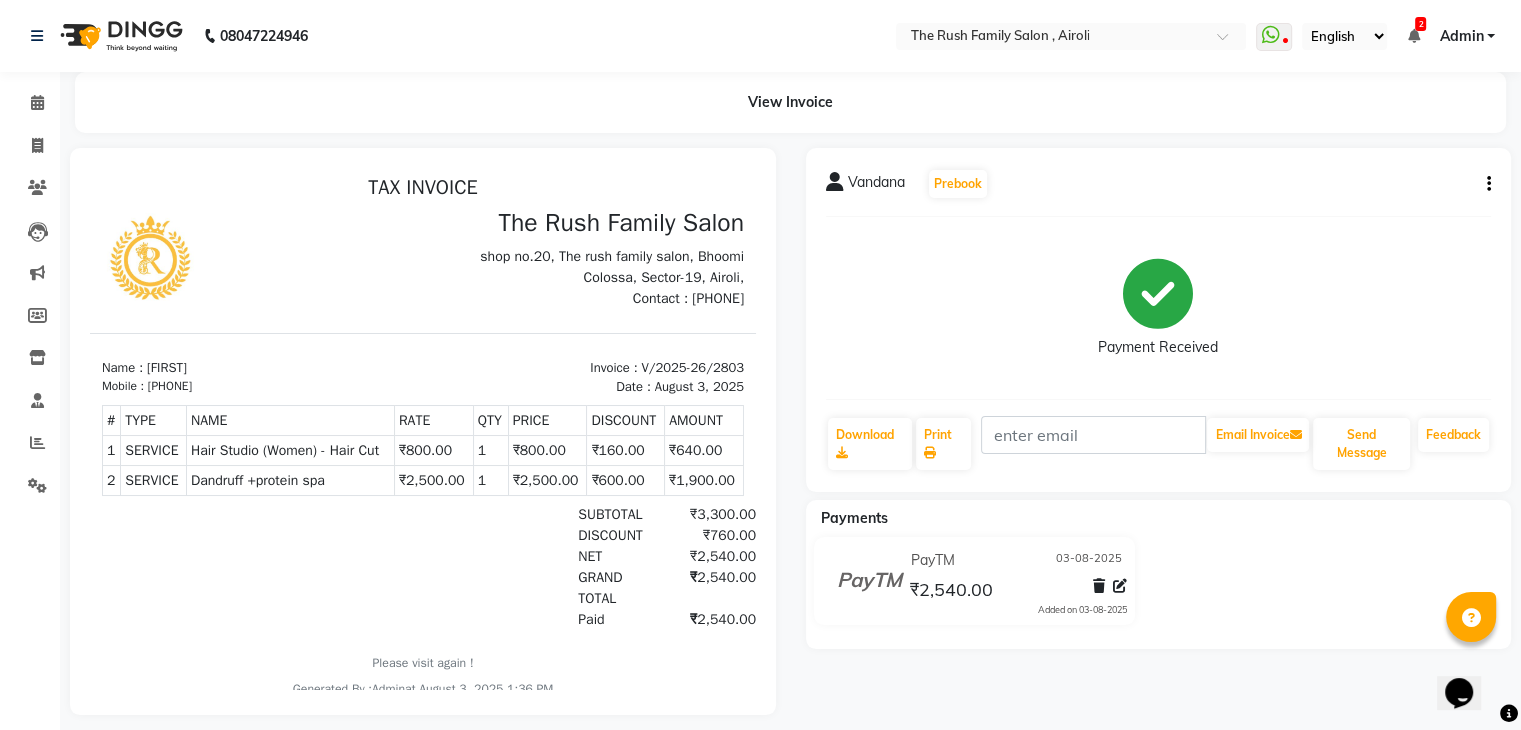 click at bounding box center (152, 258) 